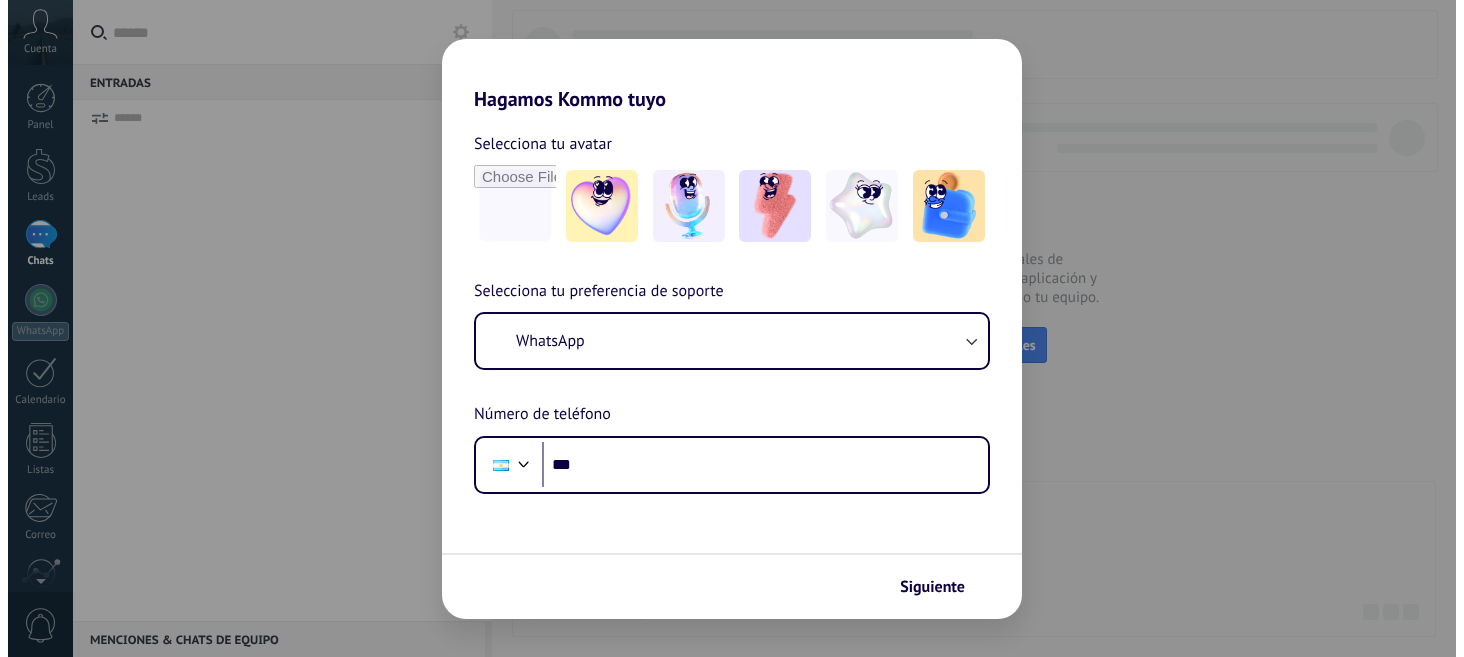 scroll, scrollTop: 0, scrollLeft: 0, axis: both 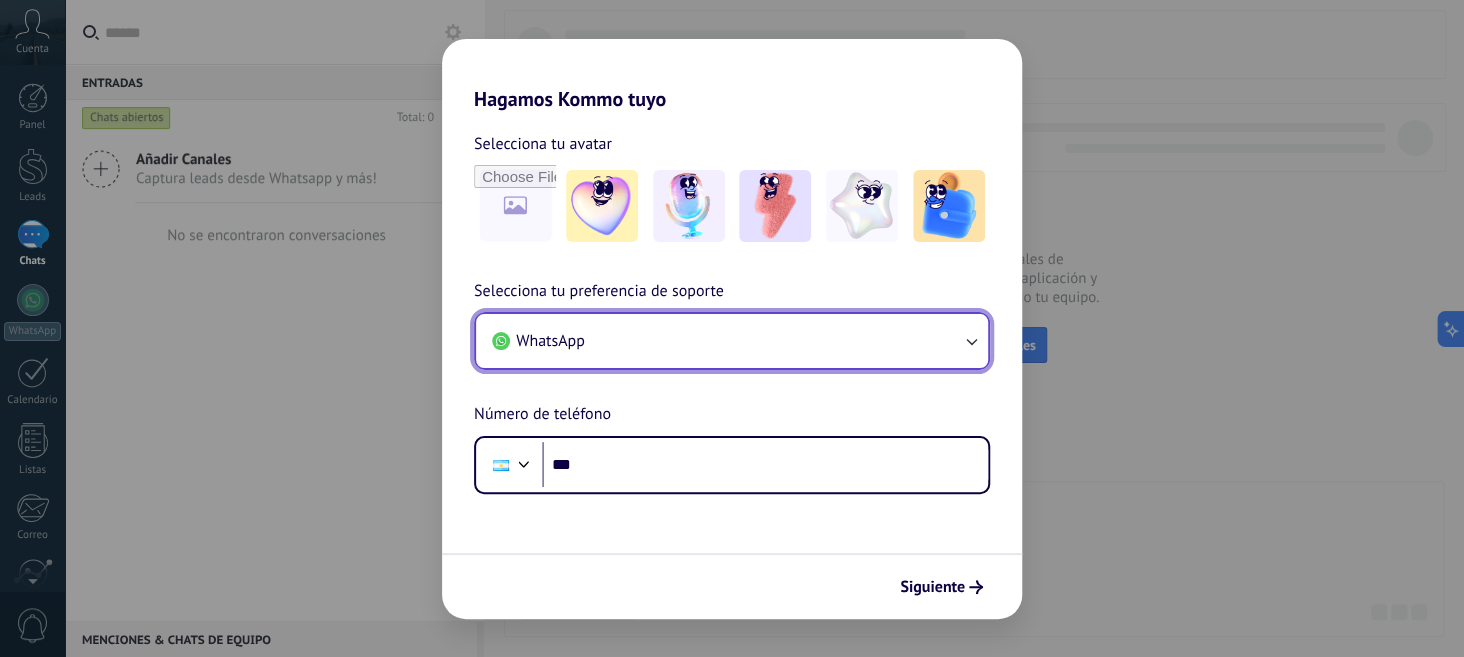 click on "WhatsApp" at bounding box center (732, 341) 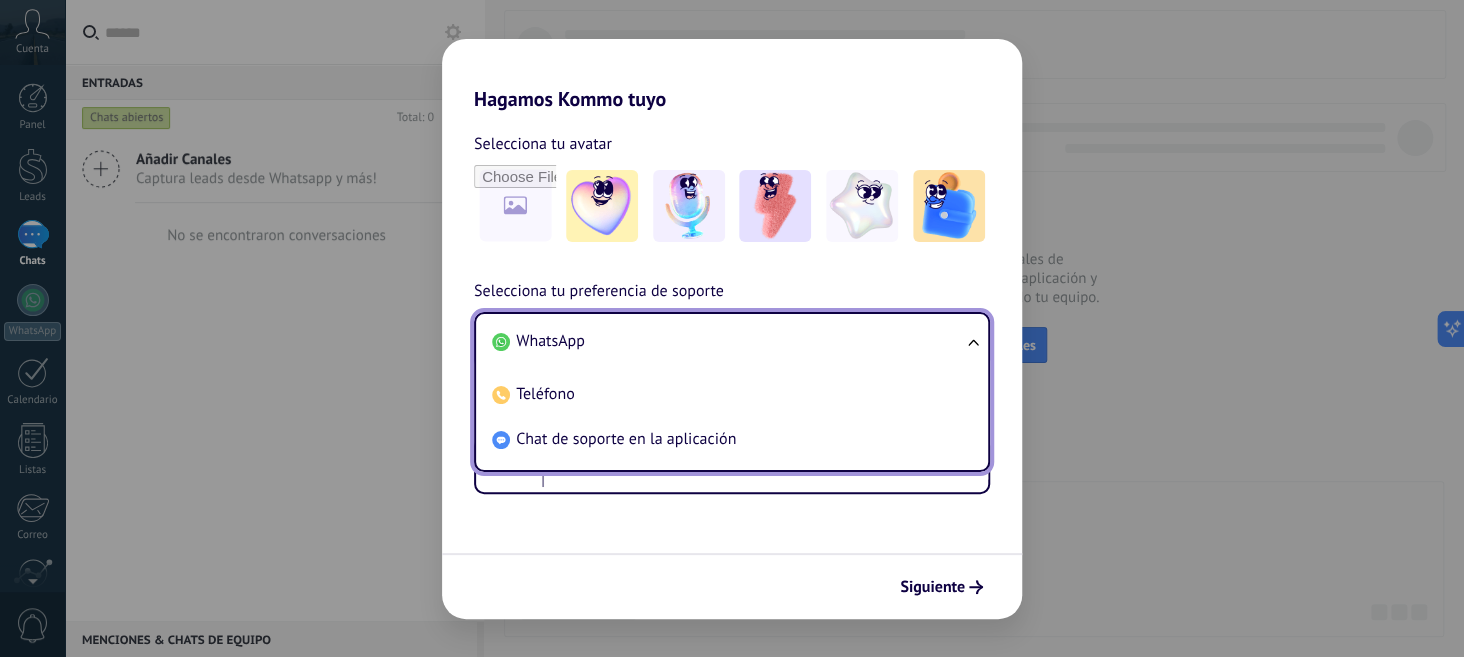 click on "WhatsApp" at bounding box center (550, 341) 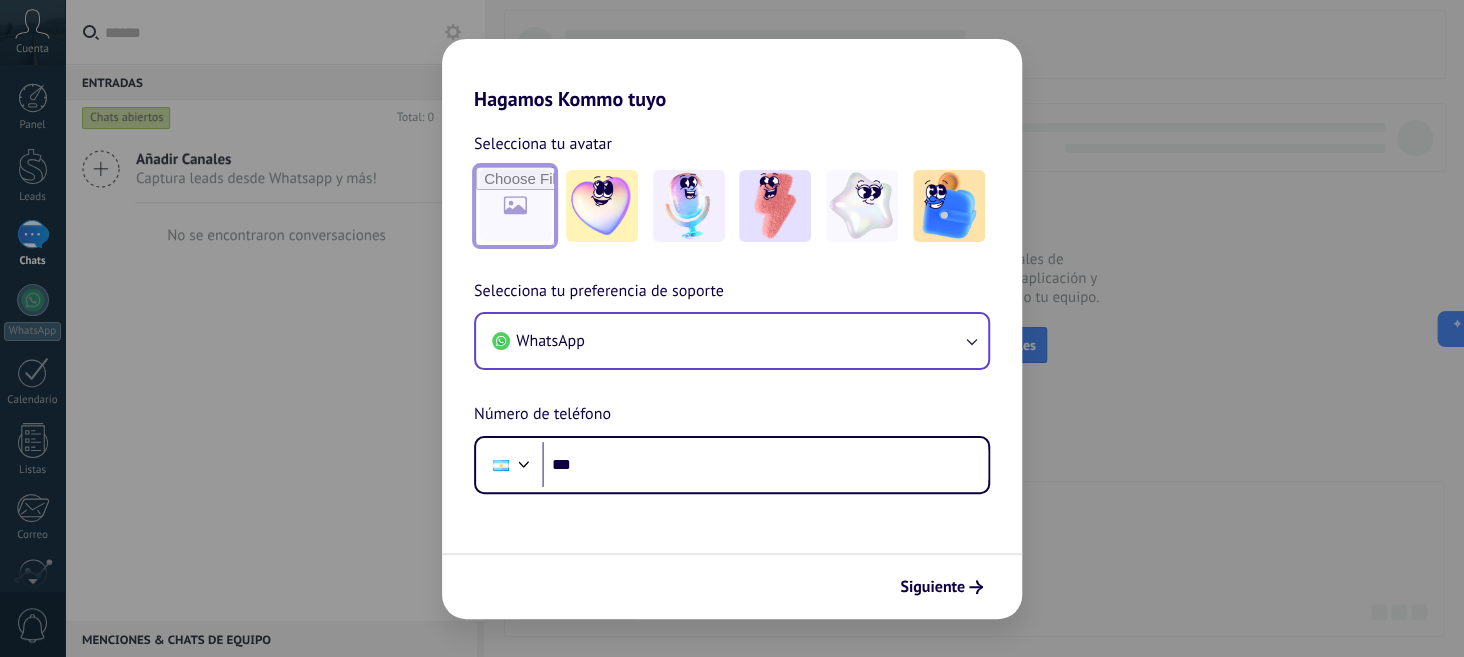 click at bounding box center (515, 206) 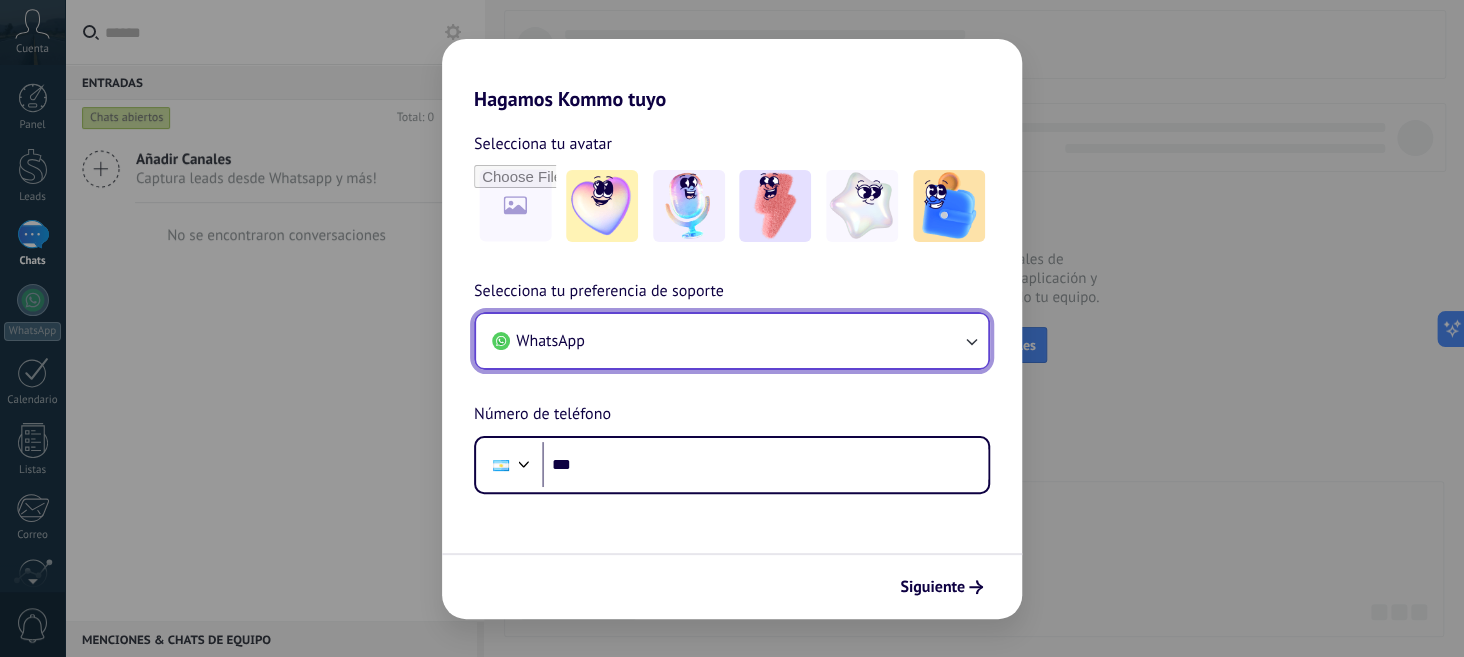 click on "WhatsApp" at bounding box center (732, 341) 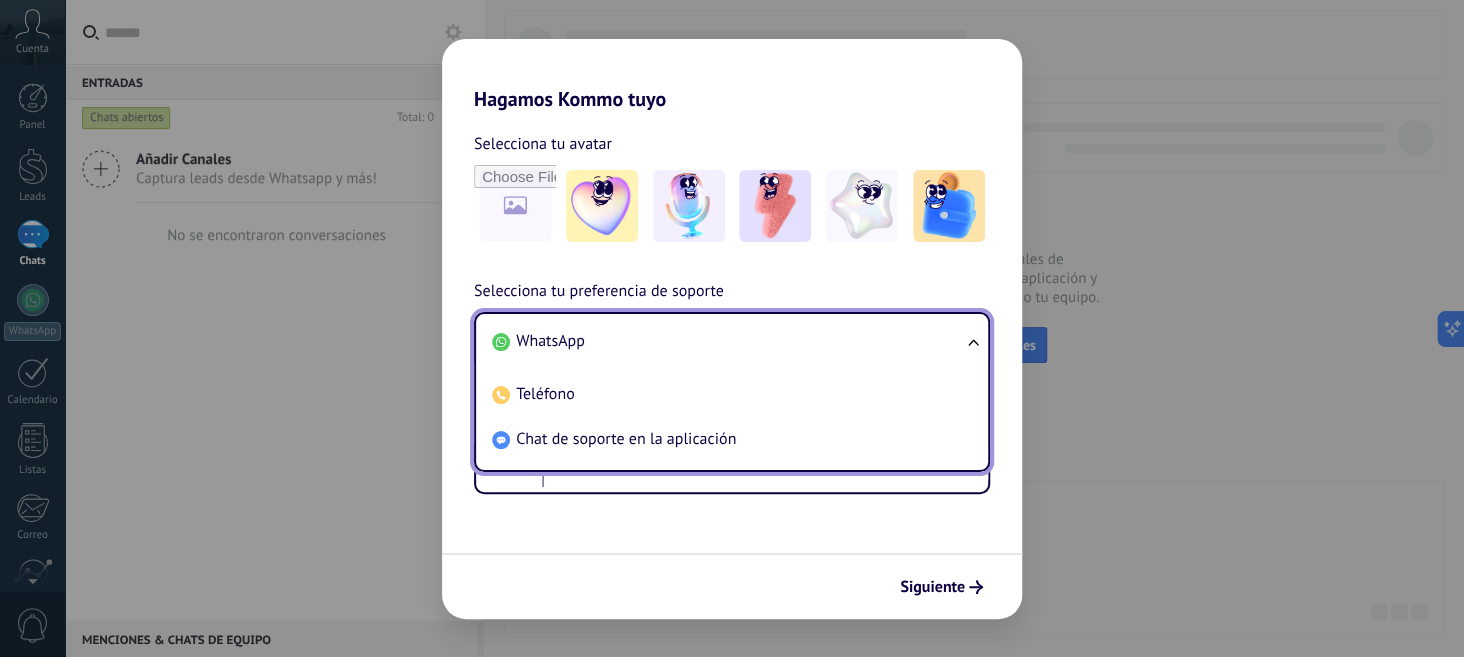 click on "Selecciona tu preferencia de soporte WhatsApp WhatsApp Teléfono Chat de soporte en la aplicación Número de teléfono Phone ***" at bounding box center [732, 386] 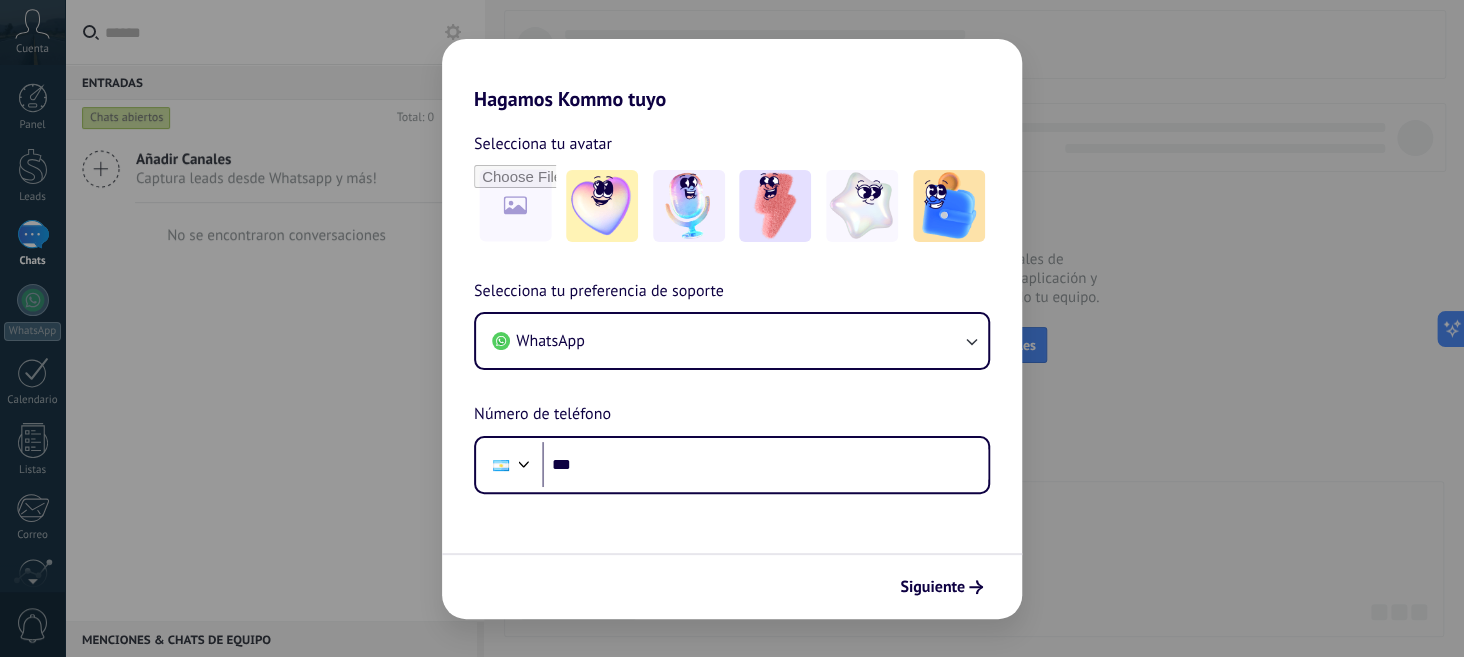 click on "Hagamos Kommo tuyo Selecciona tu avatar Selecciona tu preferencia de soporte WhatsApp Número de teléfono Phone *** Siguiente" at bounding box center [732, 328] 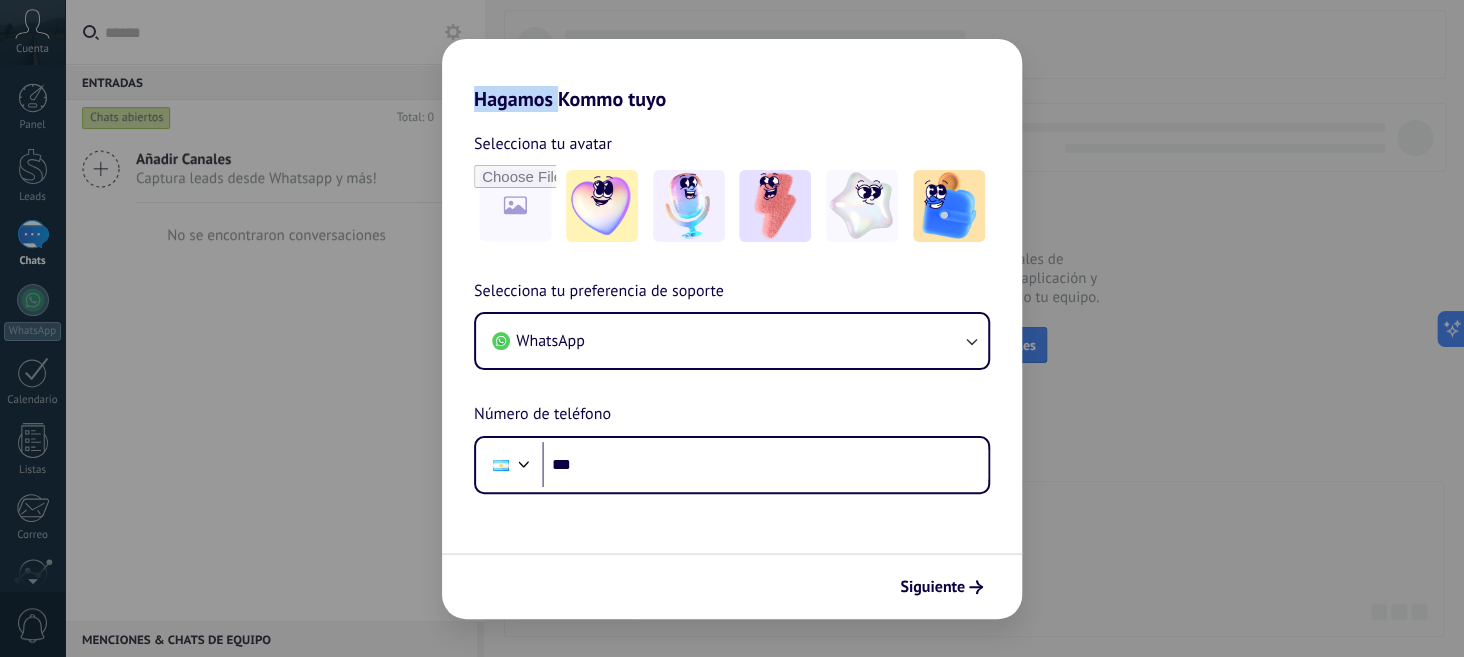 click on "Hagamos Kommo tuyo Selecciona tu avatar Selecciona tu preferencia de soporte WhatsApp Número de teléfono Phone *** Siguiente" at bounding box center [732, 328] 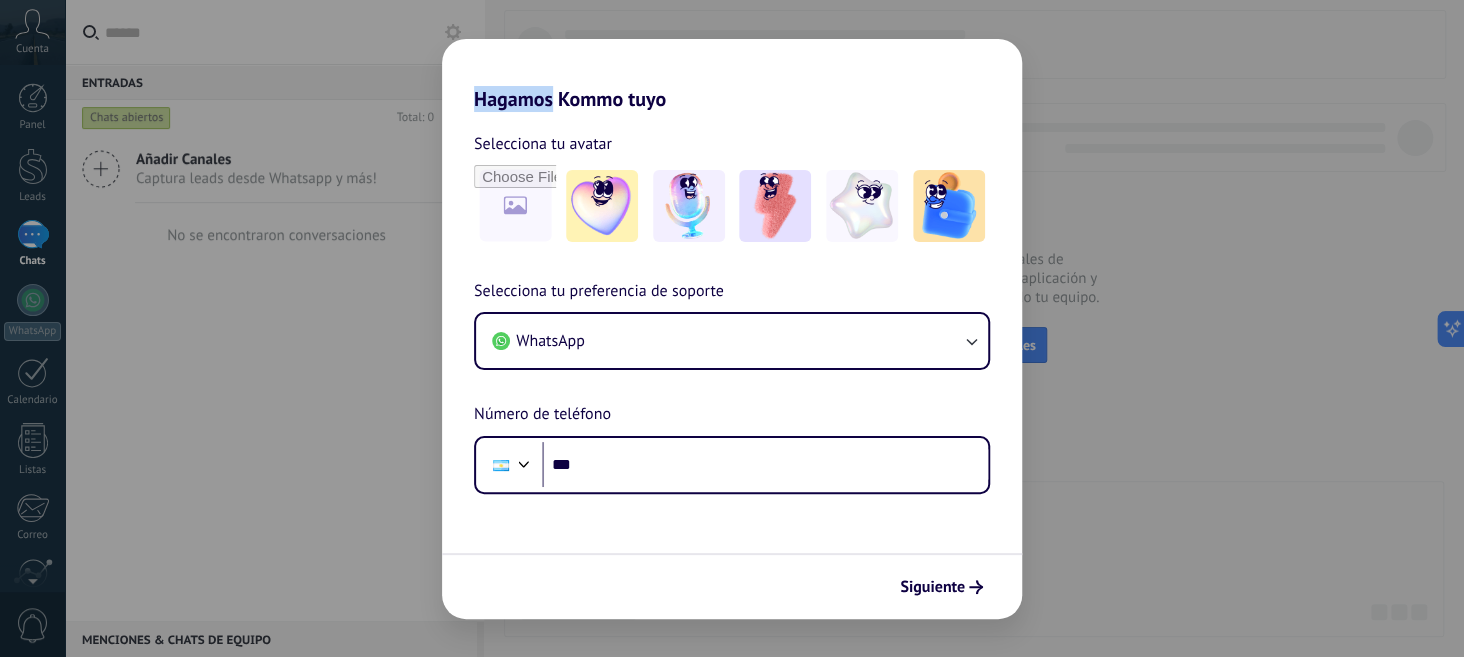 click on "Hagamos Kommo tuyo Selecciona tu avatar Selecciona tu preferencia de soporte WhatsApp Número de teléfono Phone *** Siguiente" at bounding box center [732, 328] 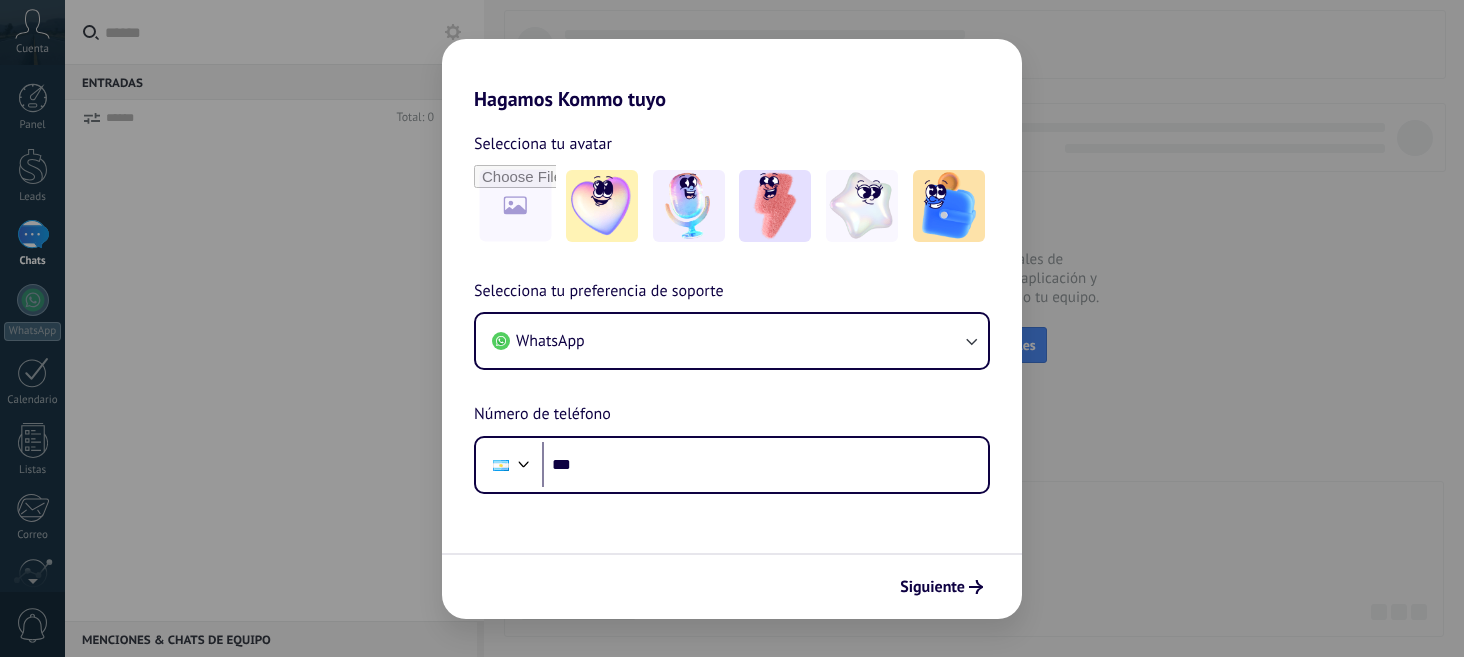 scroll, scrollTop: 0, scrollLeft: 0, axis: both 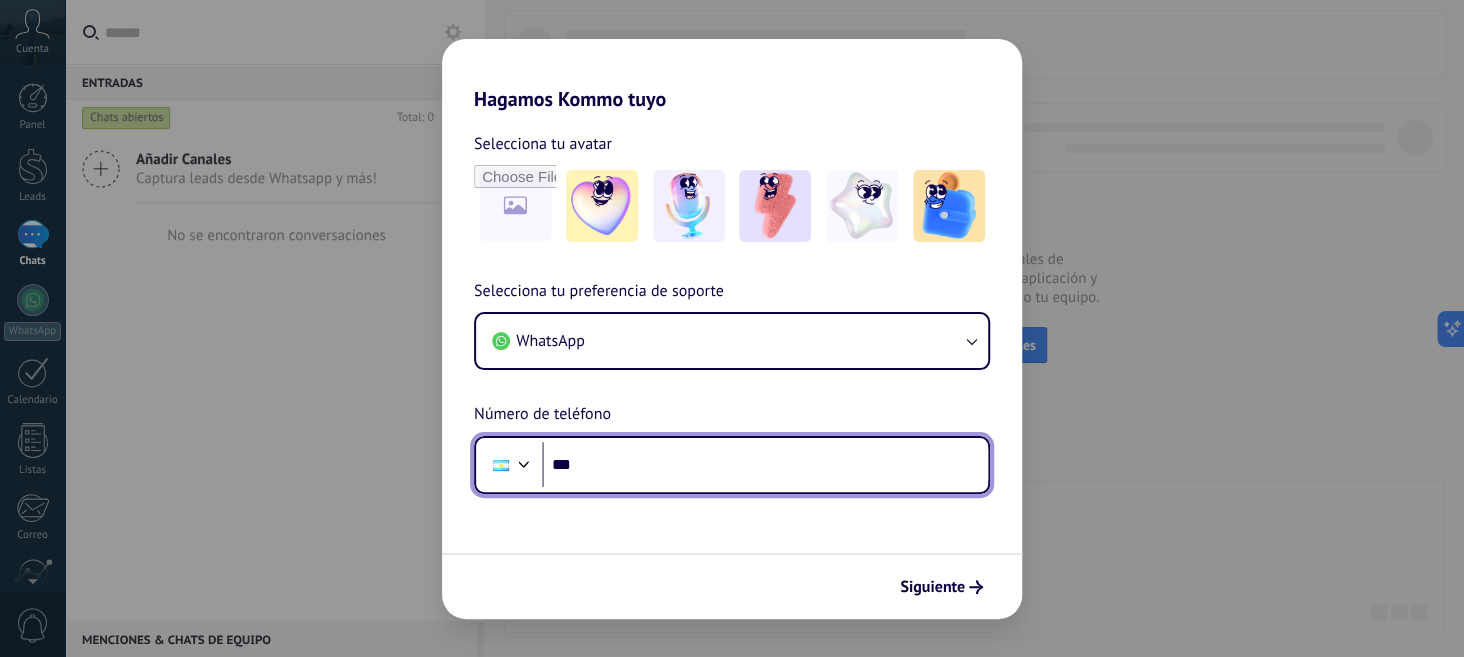 click on "***" at bounding box center [765, 465] 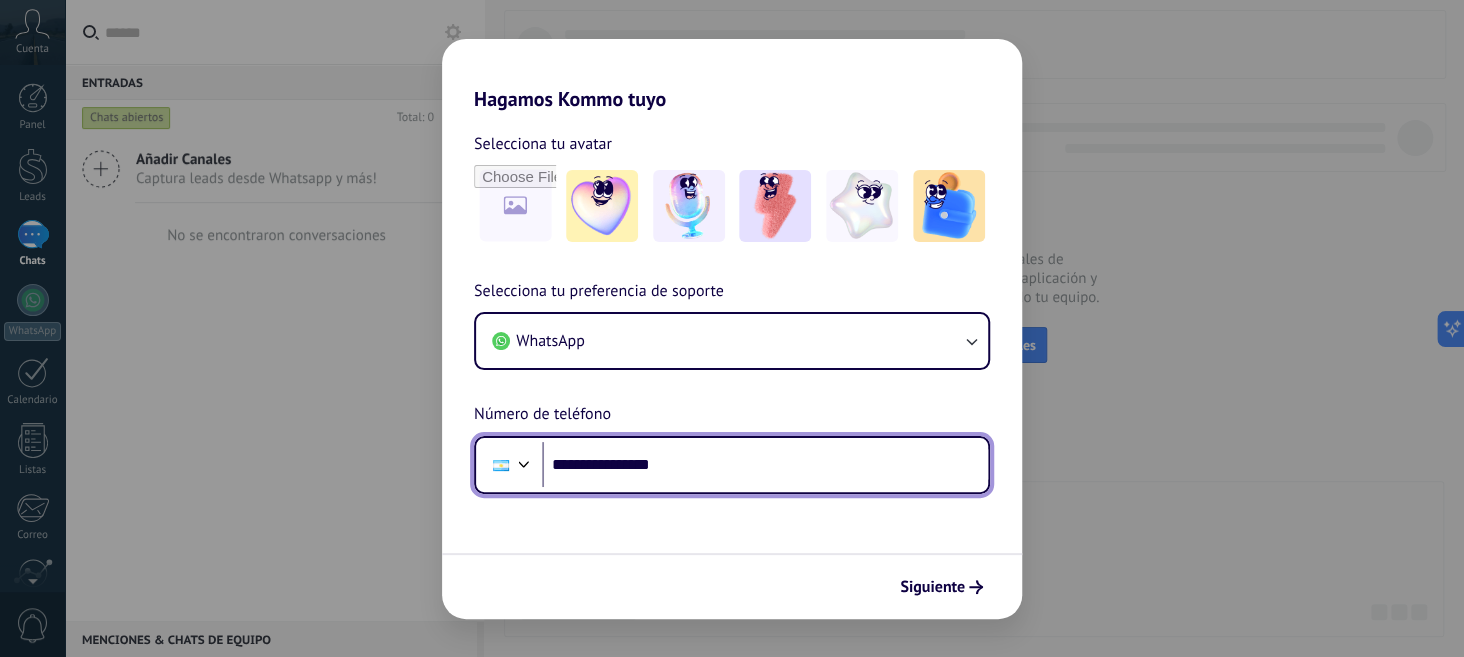 type on "**********" 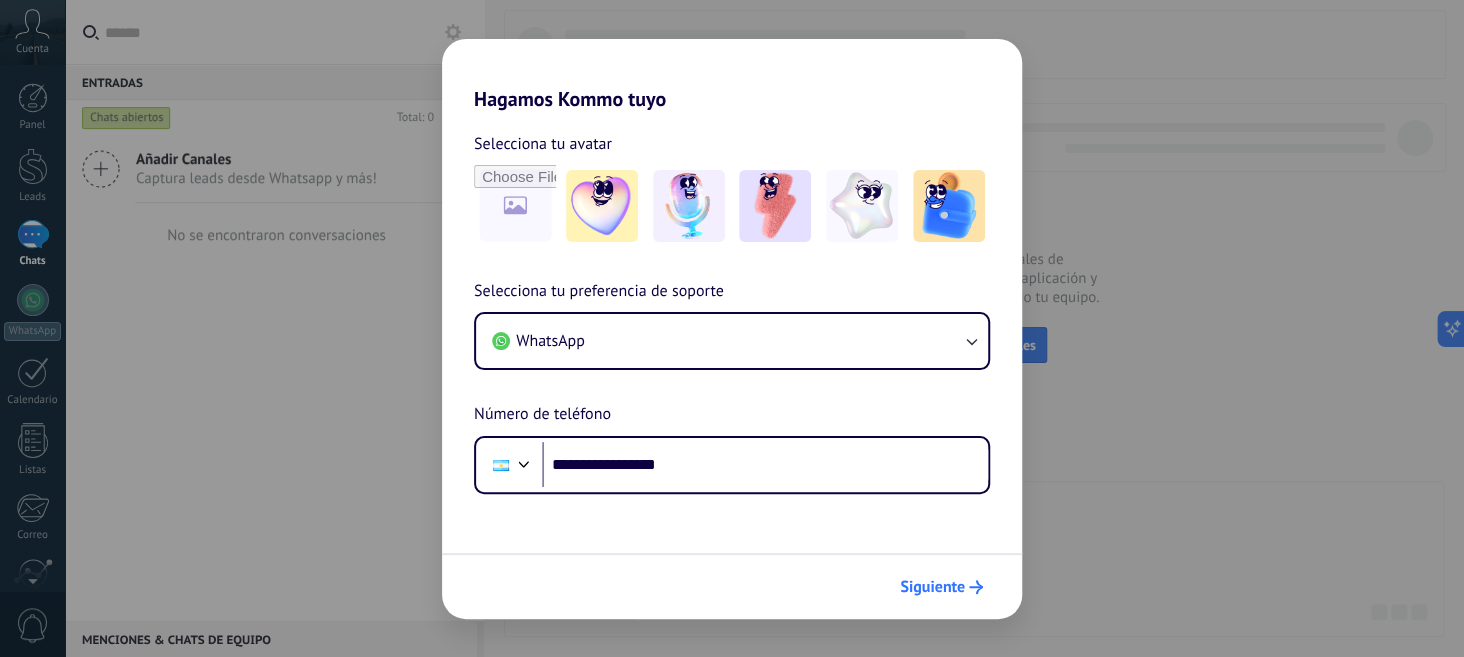 click on "Siguiente" at bounding box center (932, 587) 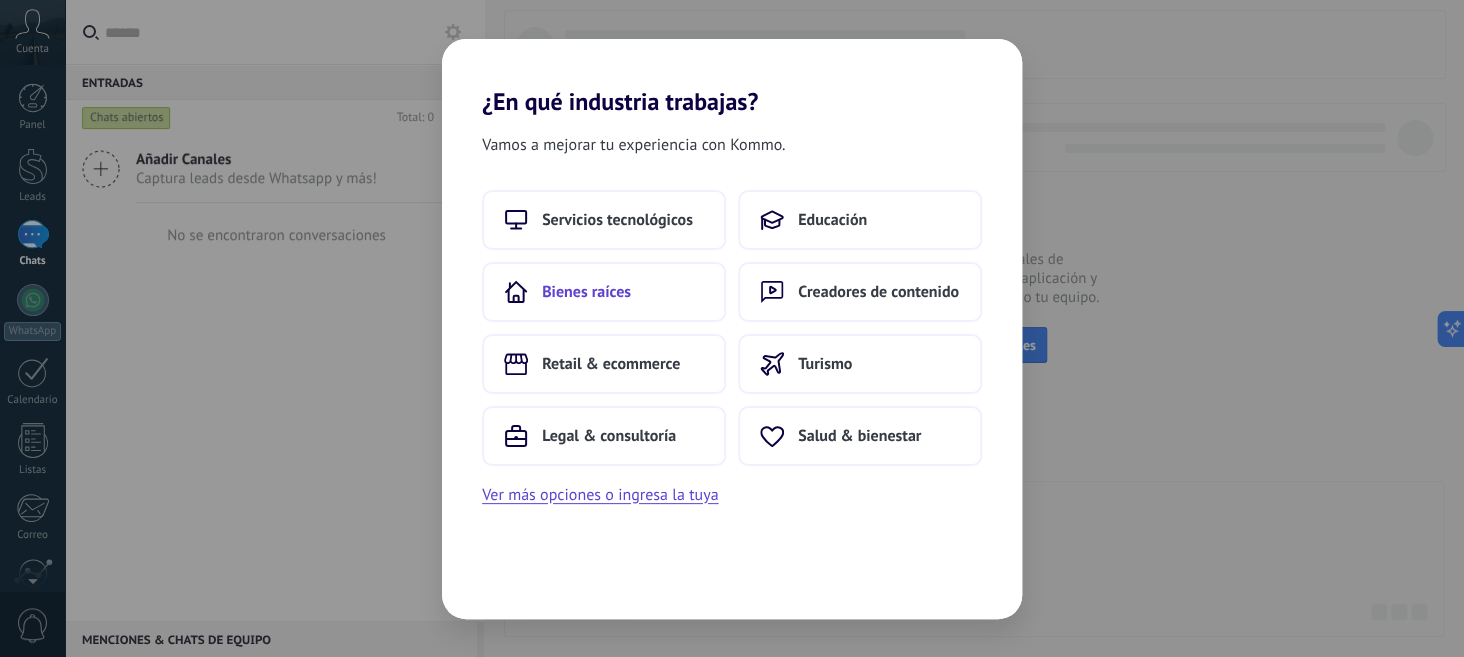 click on "Bienes raíces" at bounding box center (586, 292) 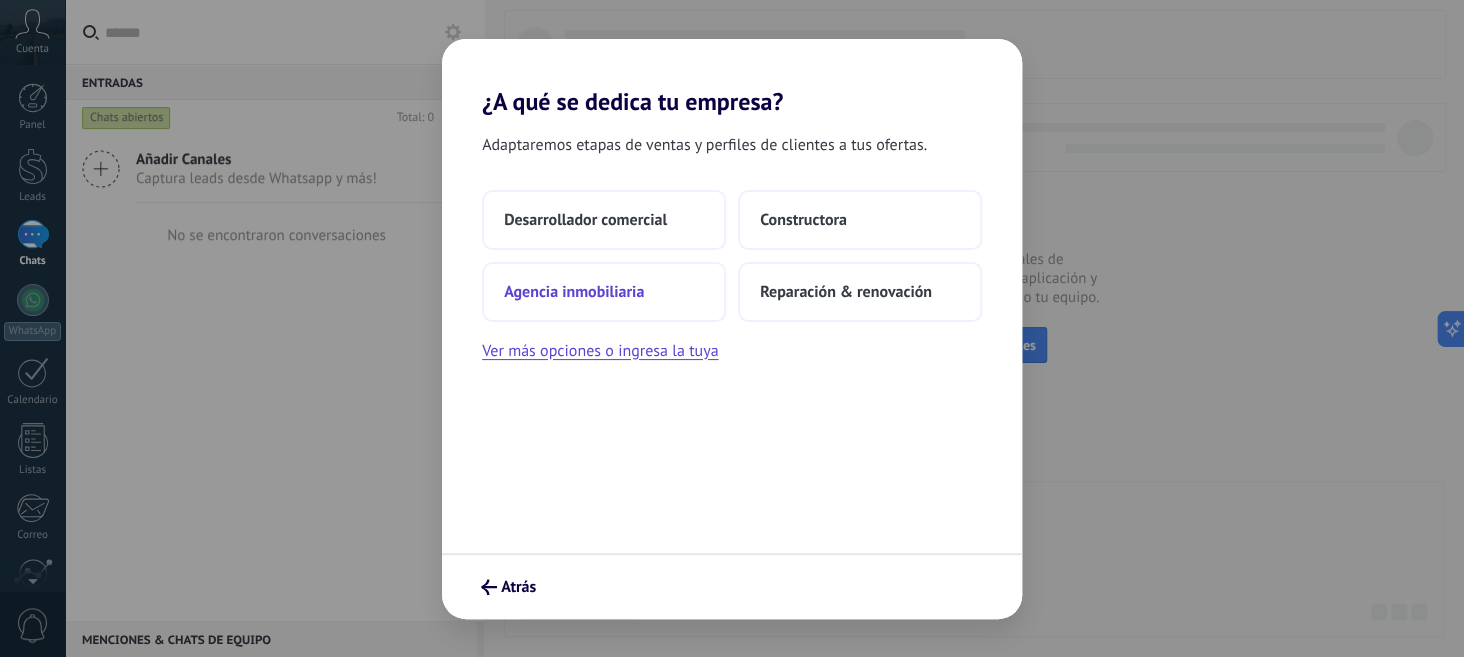 click on "Agencia inmobiliaria" at bounding box center (574, 292) 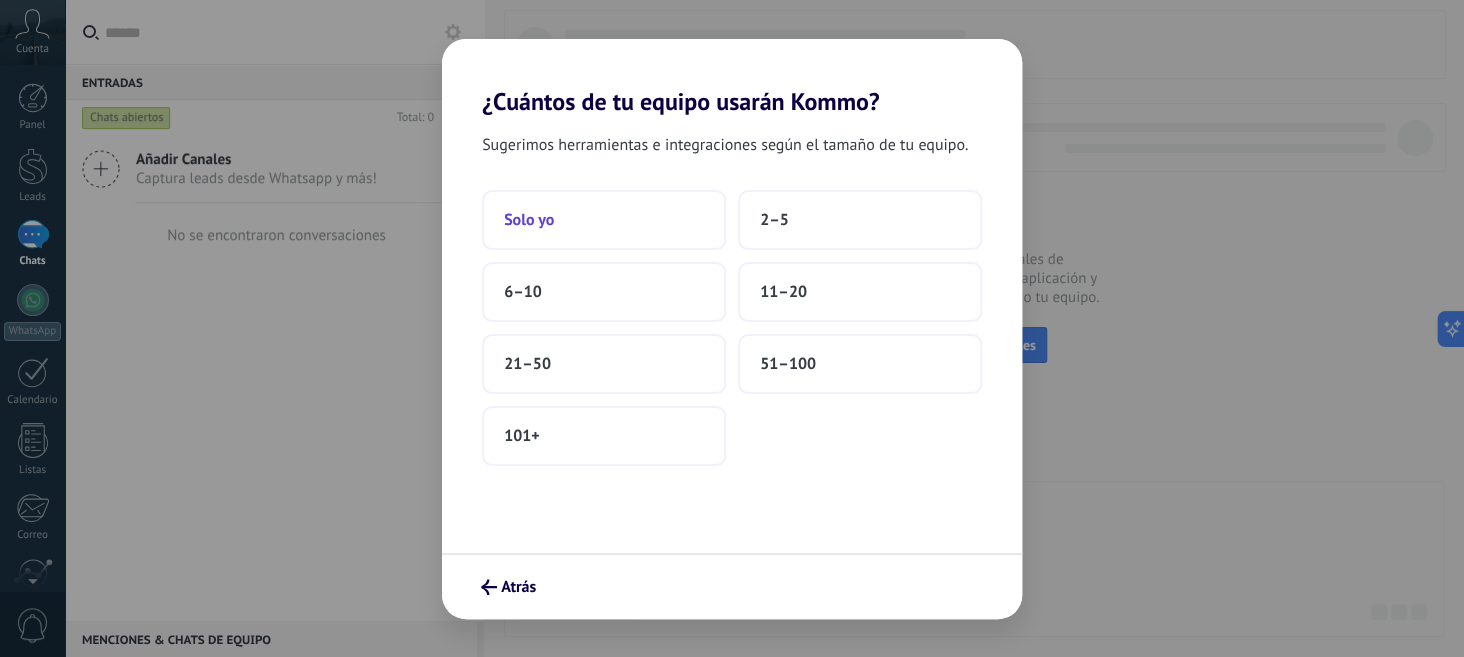 click on "Solo yo" at bounding box center [604, 220] 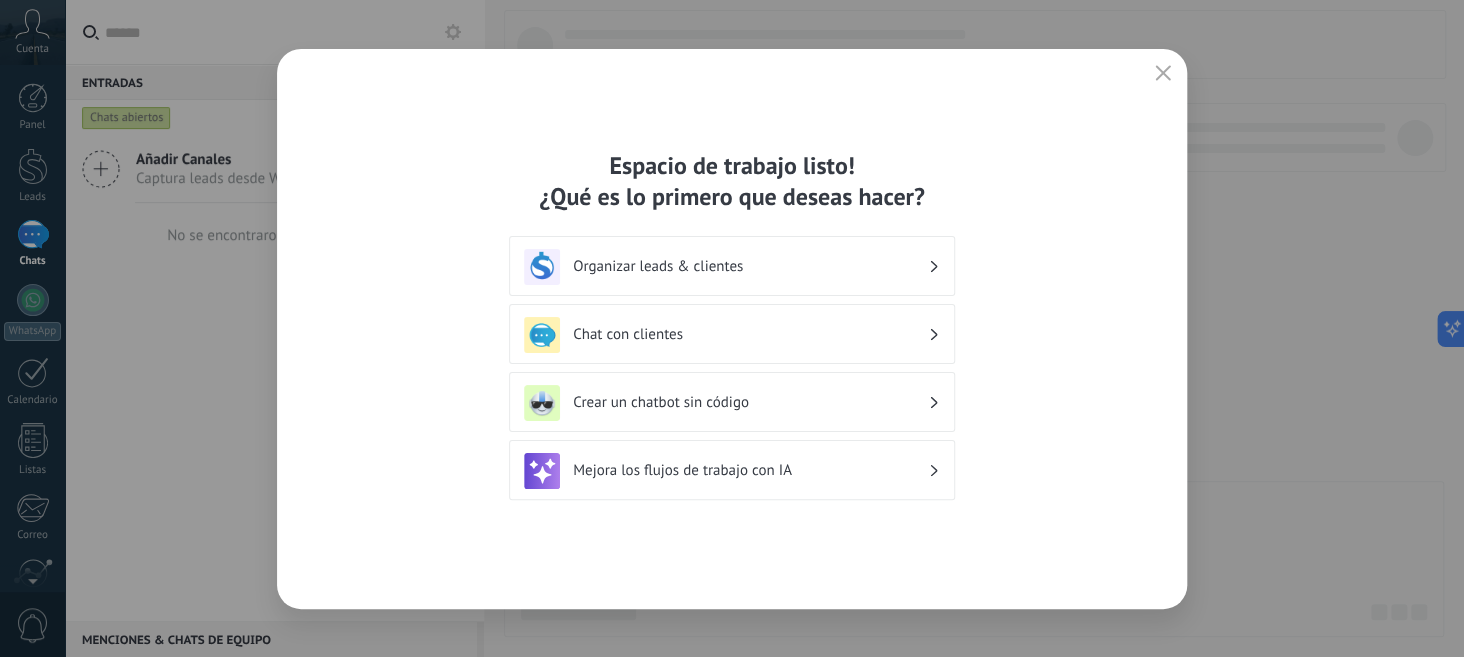 click 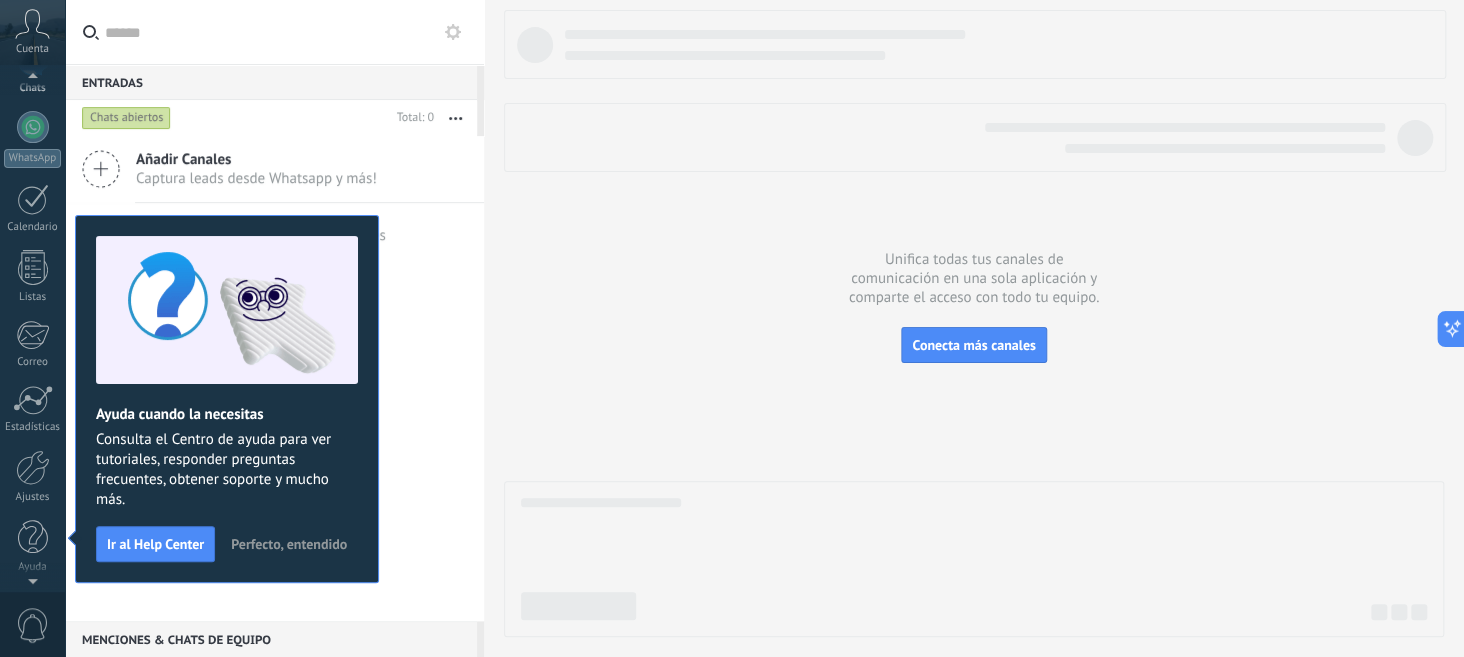 scroll, scrollTop: 0, scrollLeft: 0, axis: both 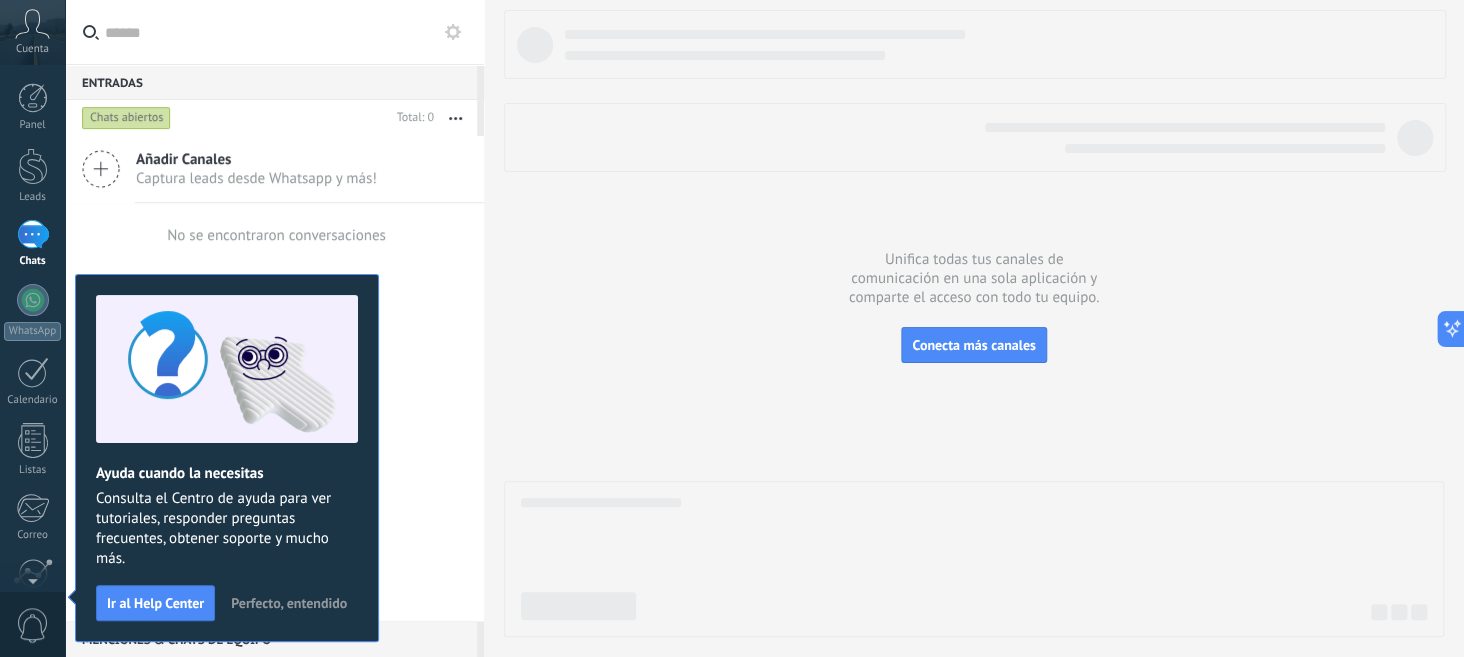 click on "No se encontraron conversaciones" at bounding box center [274, 235] 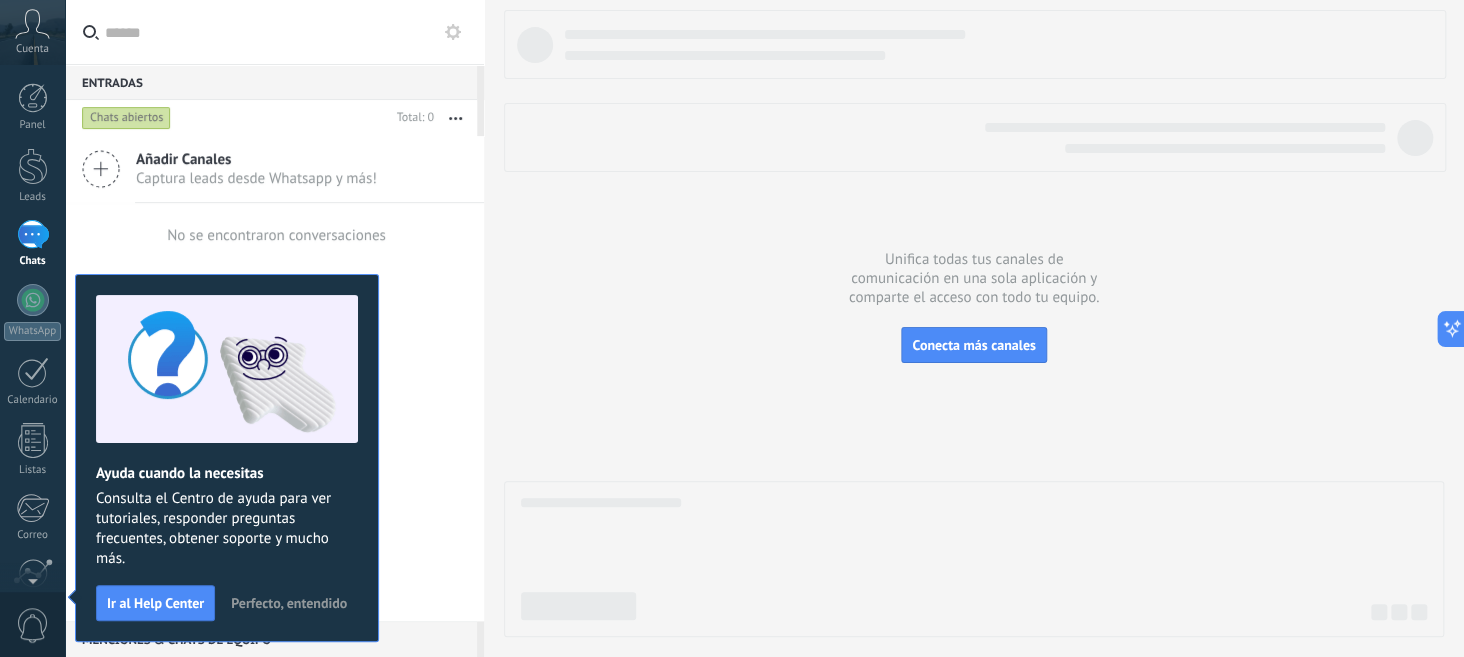 click at bounding box center (33, 234) 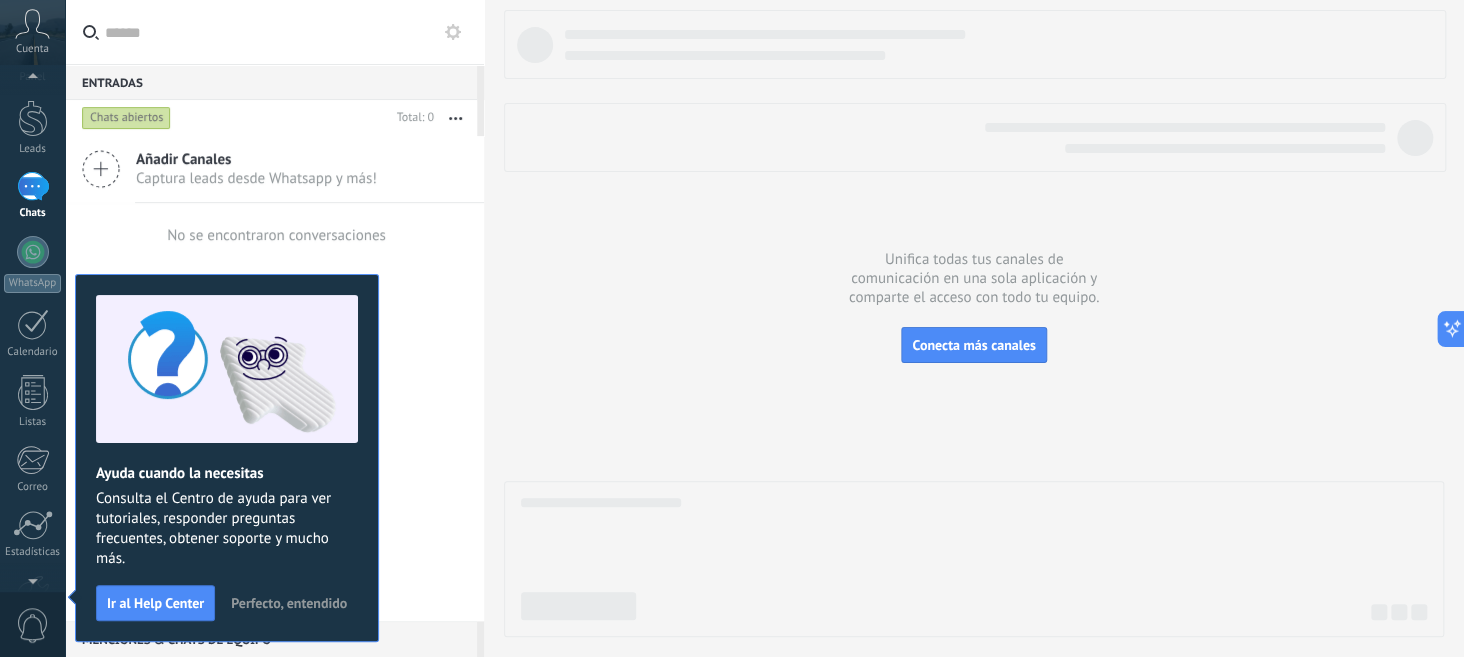 click at bounding box center [32, 577] 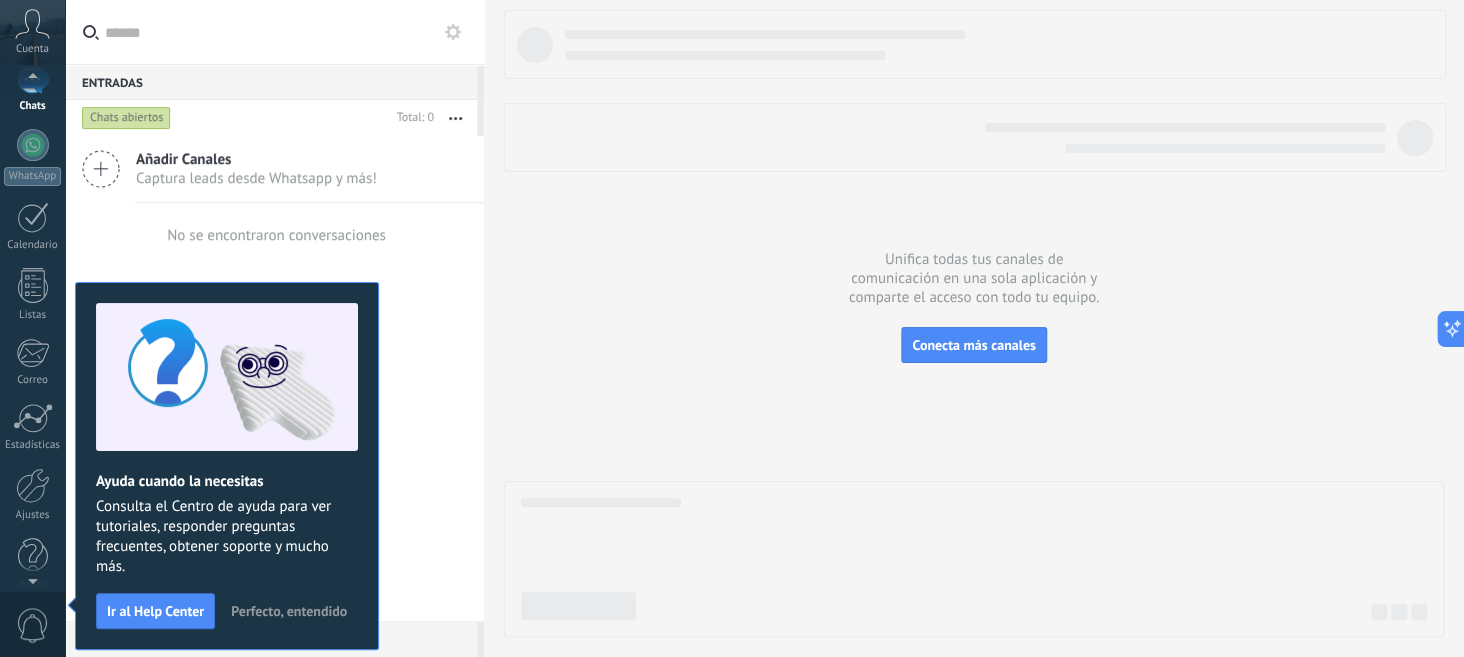 scroll, scrollTop: 172, scrollLeft: 0, axis: vertical 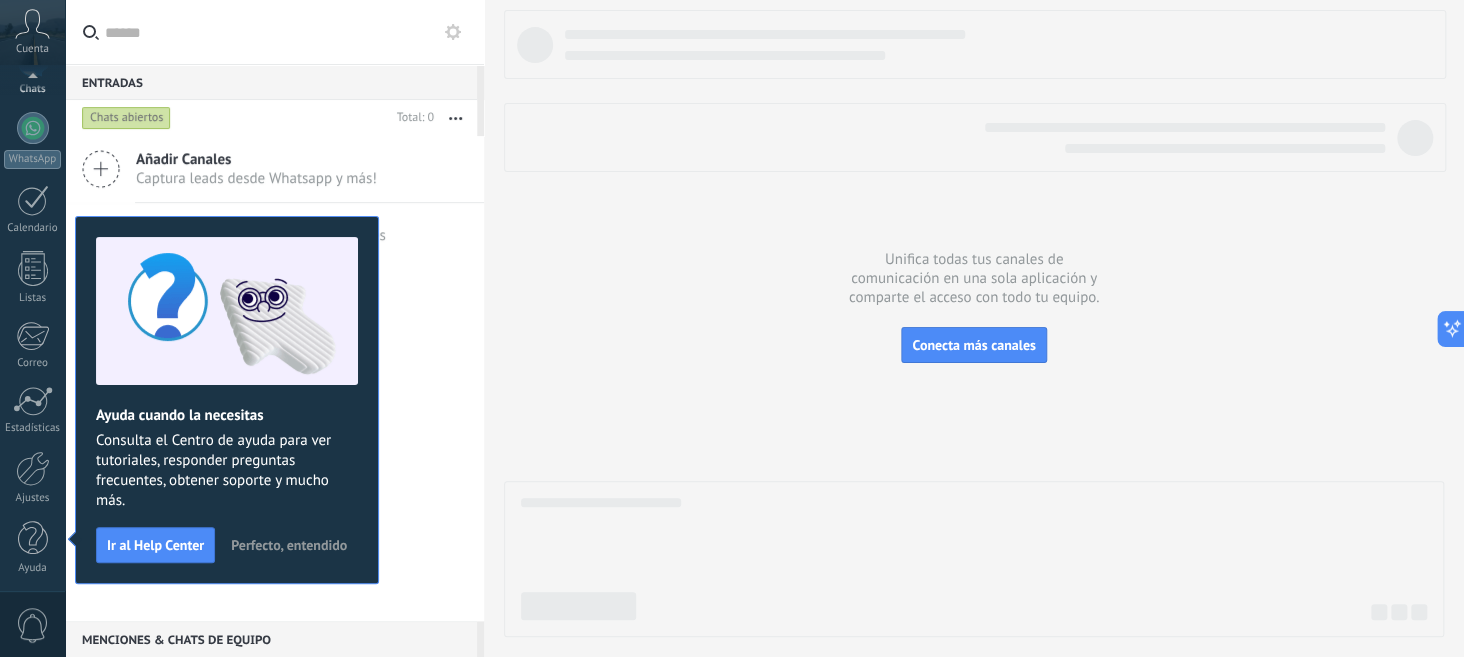 click on "Panel Leads Chats WhatsApp Clientes" at bounding box center [32, 253] 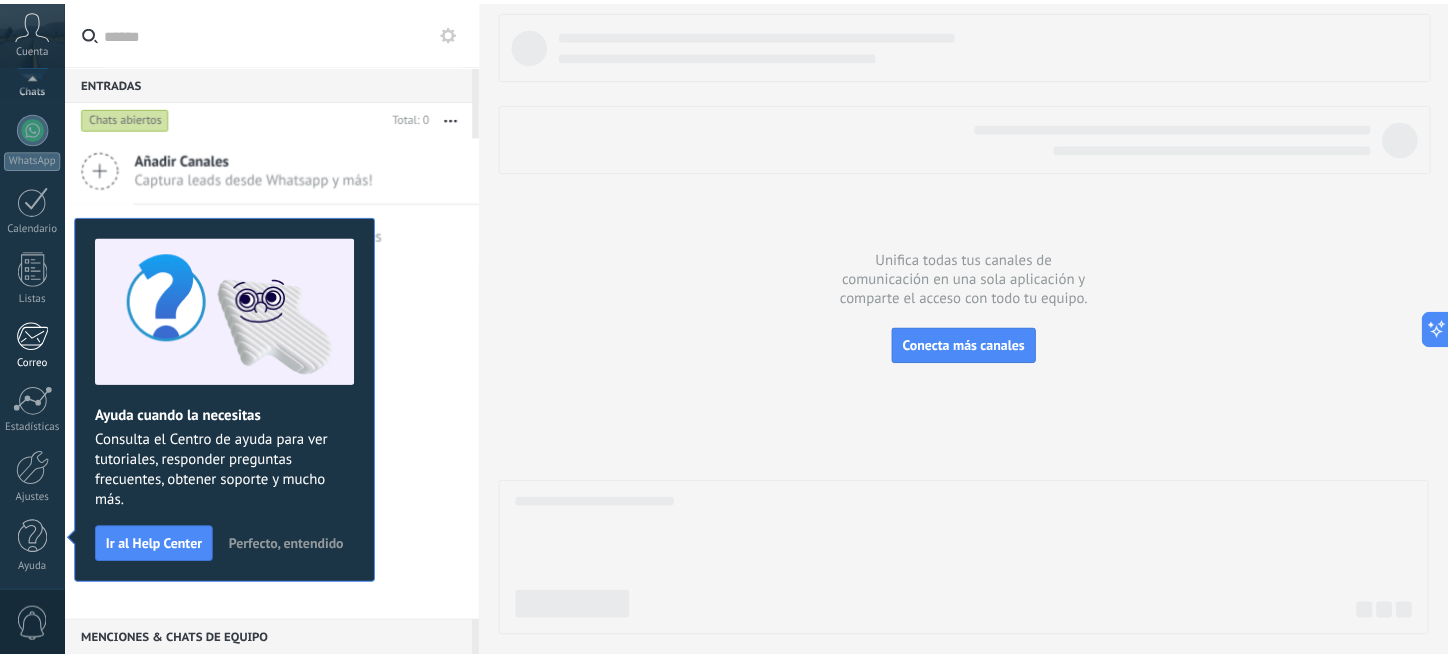 scroll, scrollTop: 0, scrollLeft: 0, axis: both 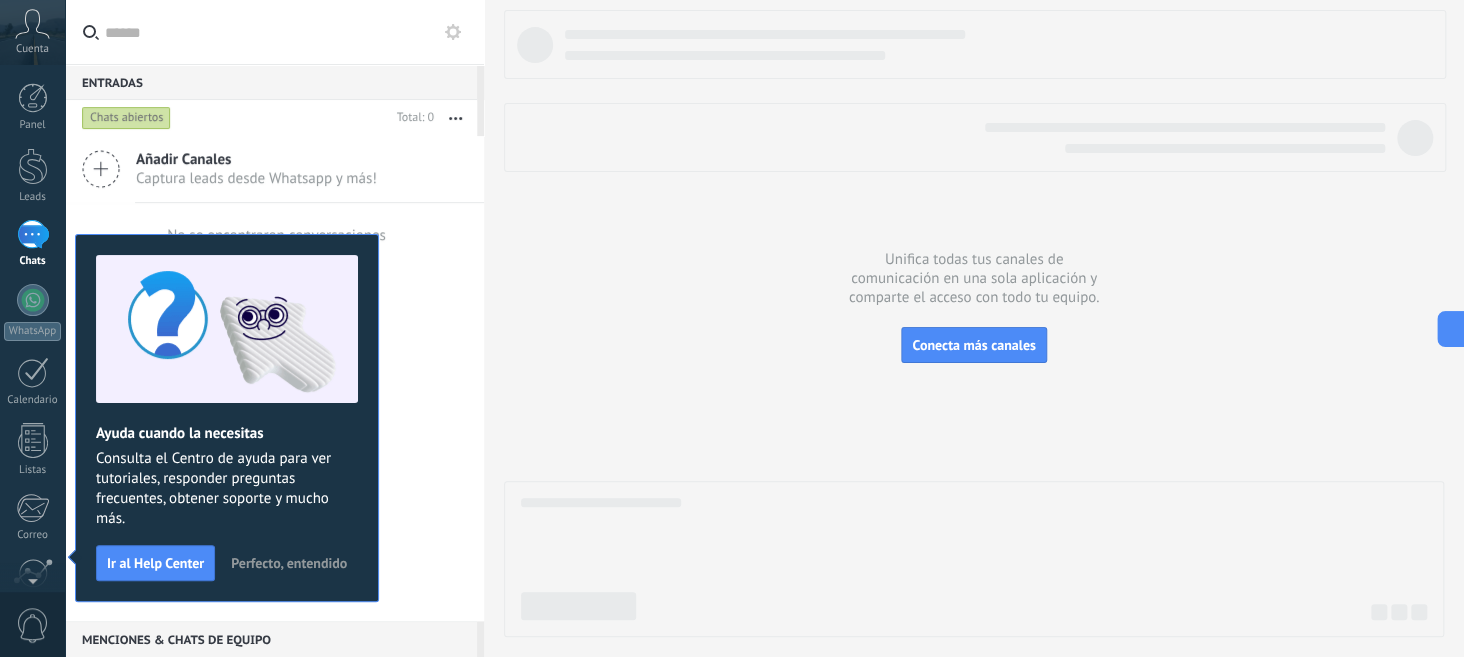 click on "Perfecto, entendido" at bounding box center [289, 563] 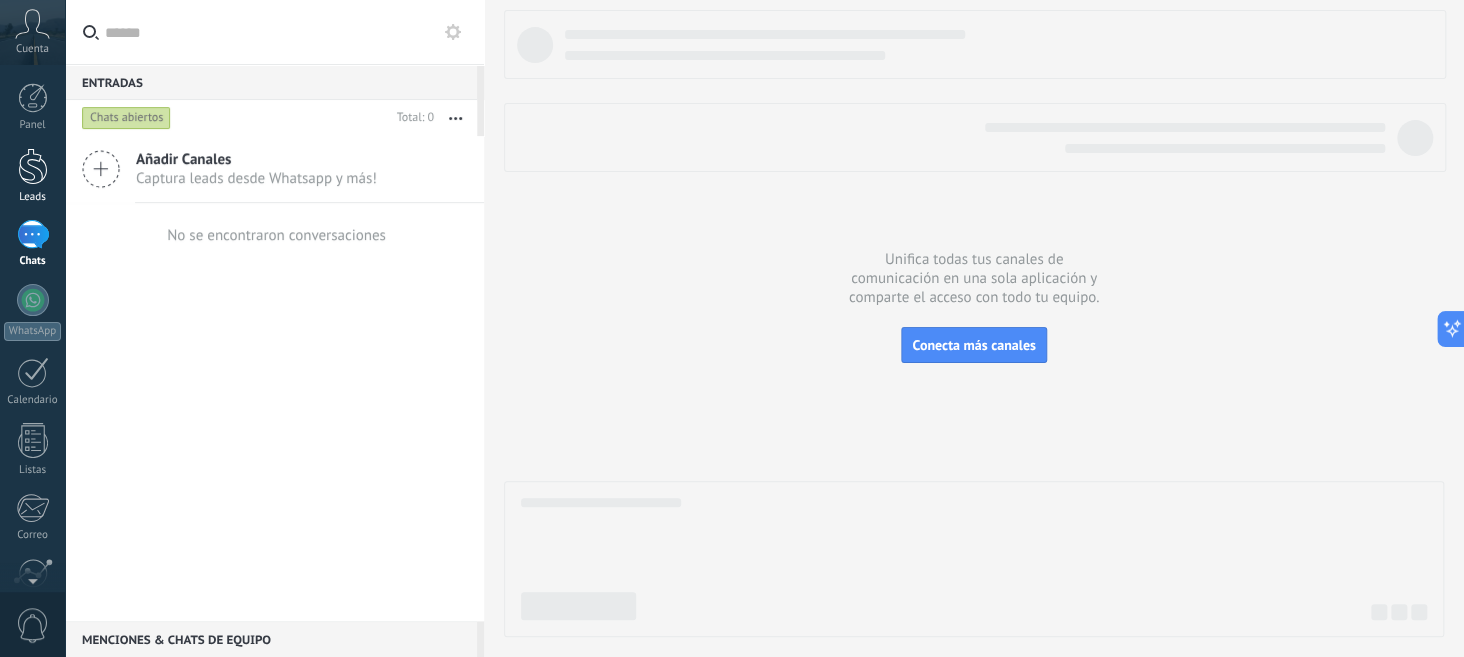 click at bounding box center (33, 166) 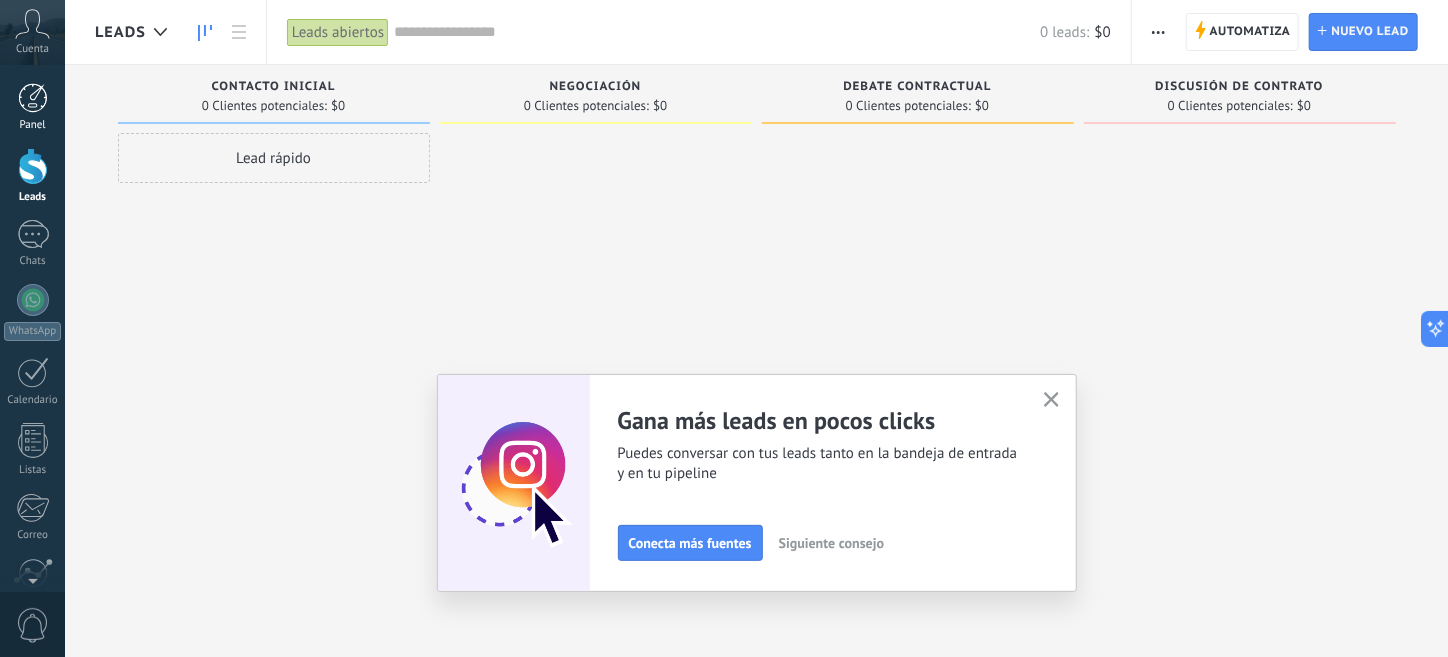 click at bounding box center [33, 98] 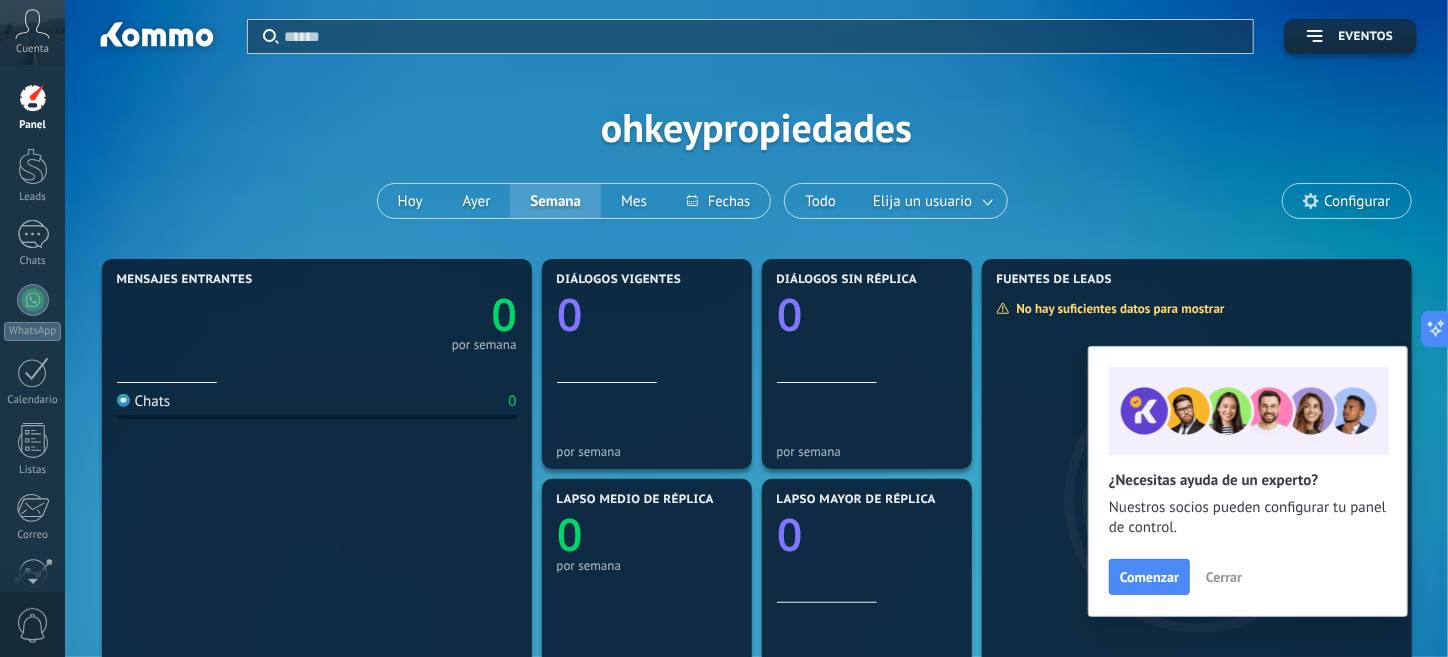 click on "Cerrar" at bounding box center (1224, 577) 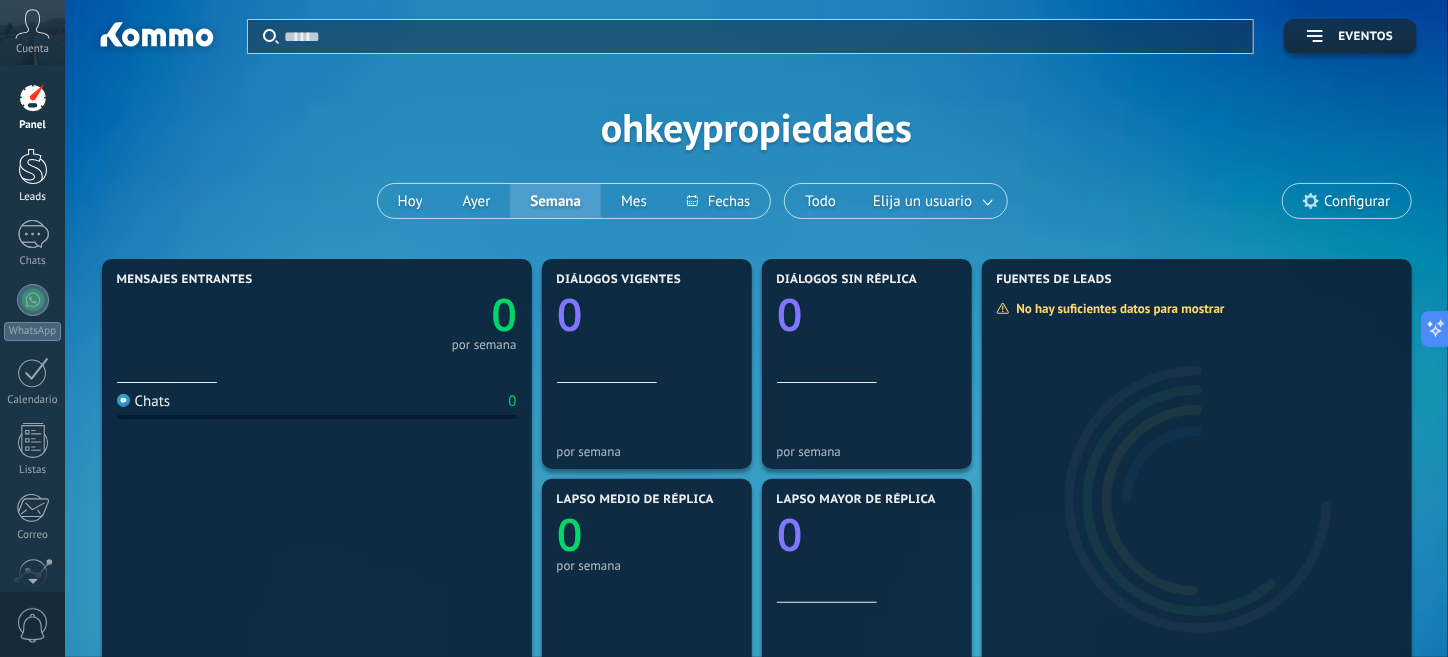 click at bounding box center (33, 166) 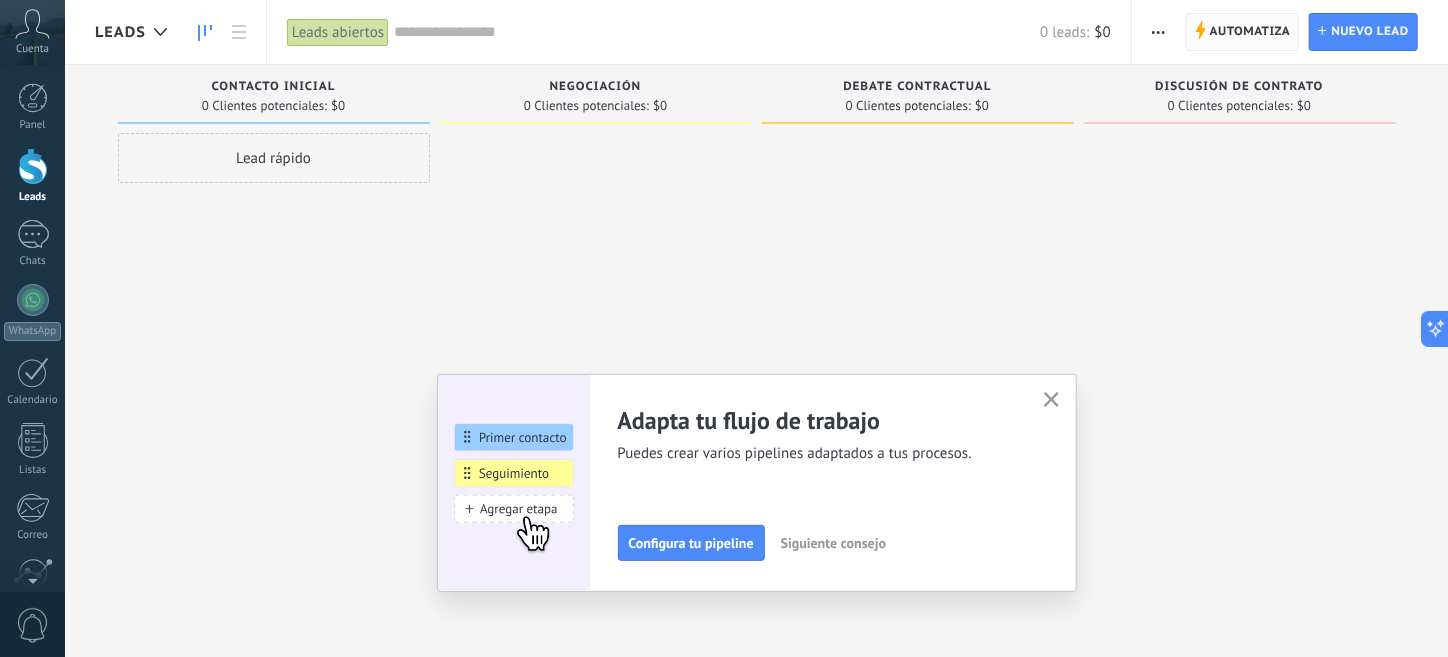 drag, startPoint x: 1253, startPoint y: 30, endPoint x: 1252, endPoint y: 40, distance: 10.049875 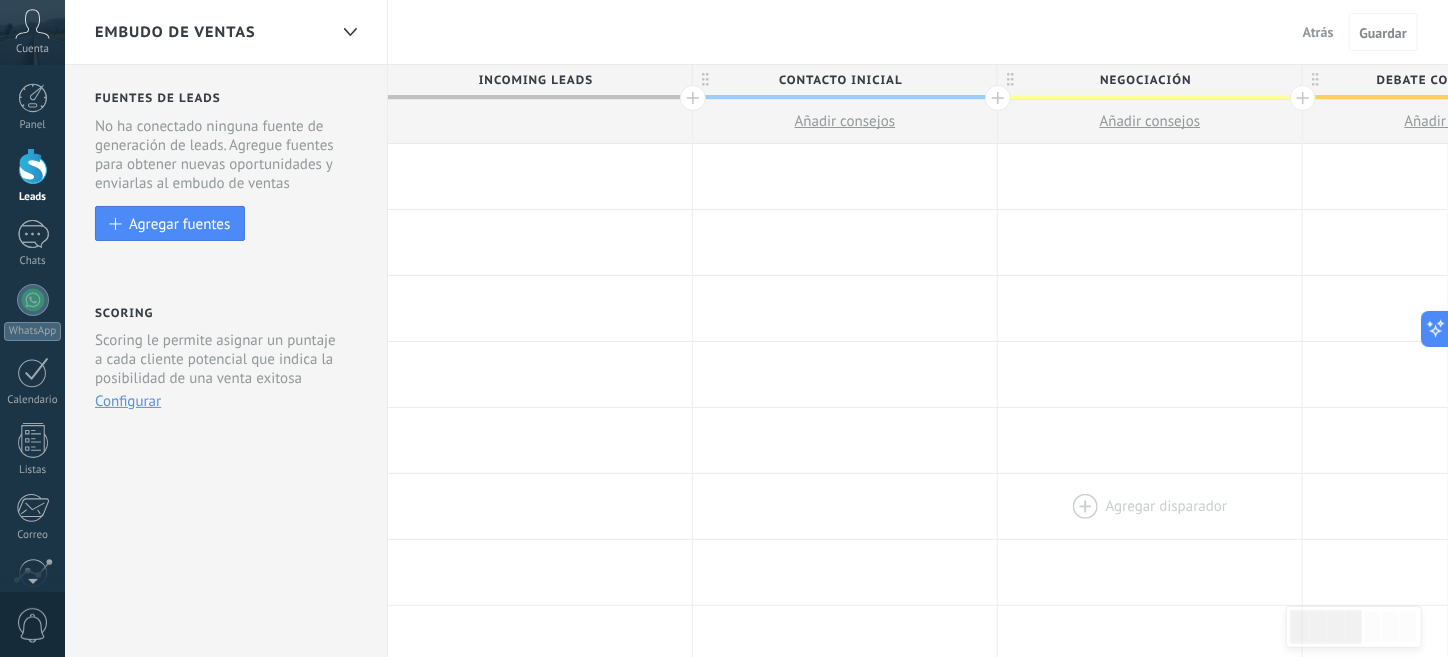 scroll, scrollTop: 0, scrollLeft: 2, axis: horizontal 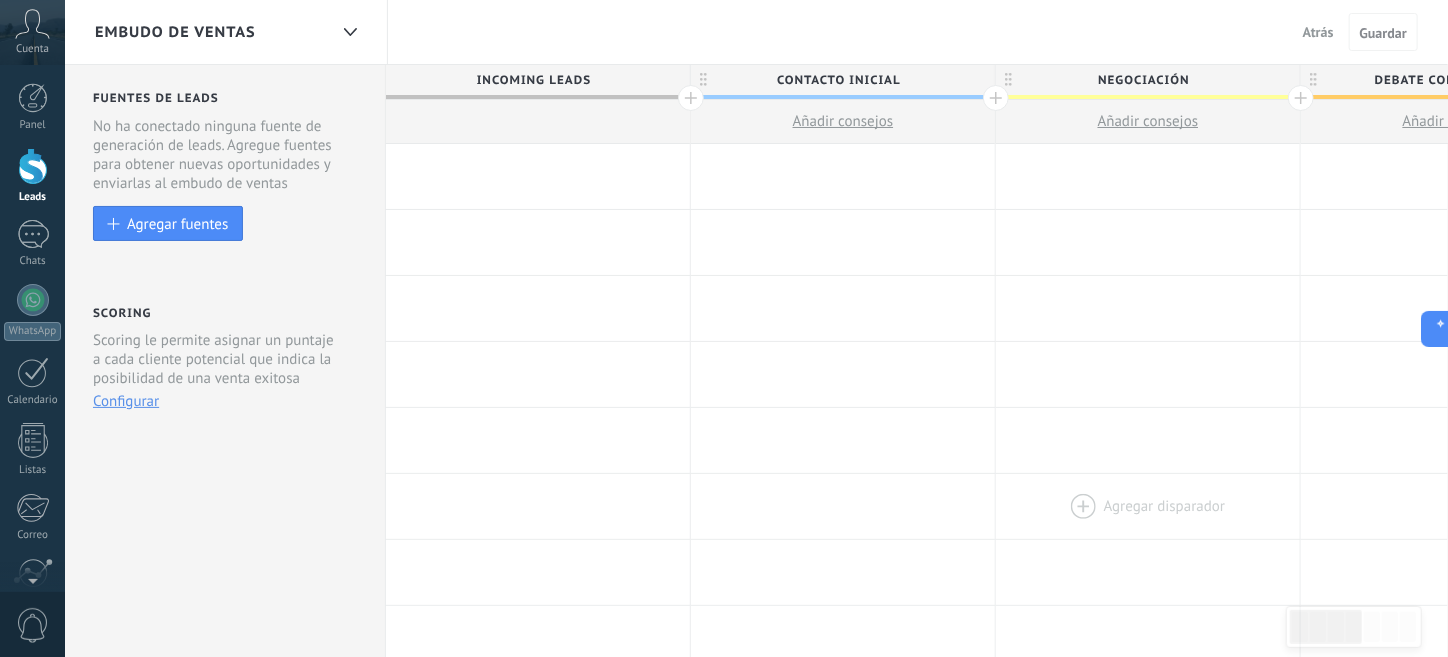 click at bounding box center (1148, 506) 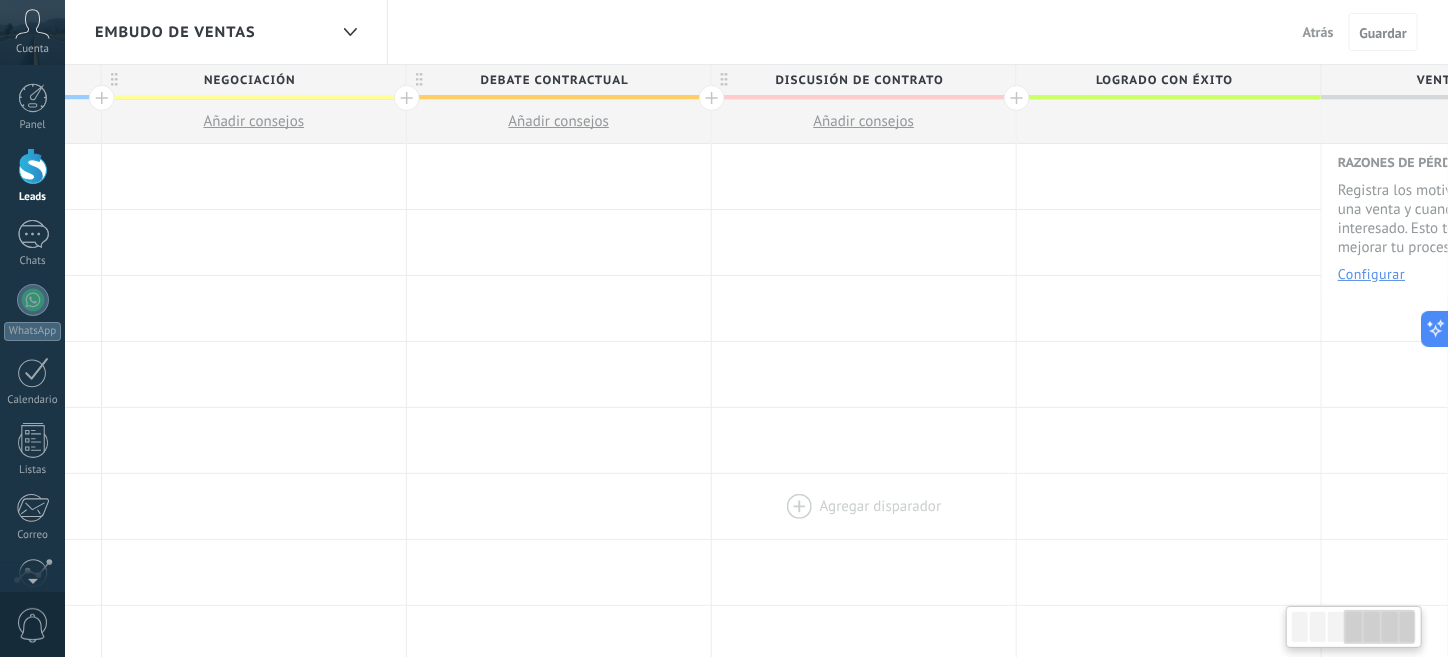 scroll, scrollTop: 0, scrollLeft: 1072, axis: horizontal 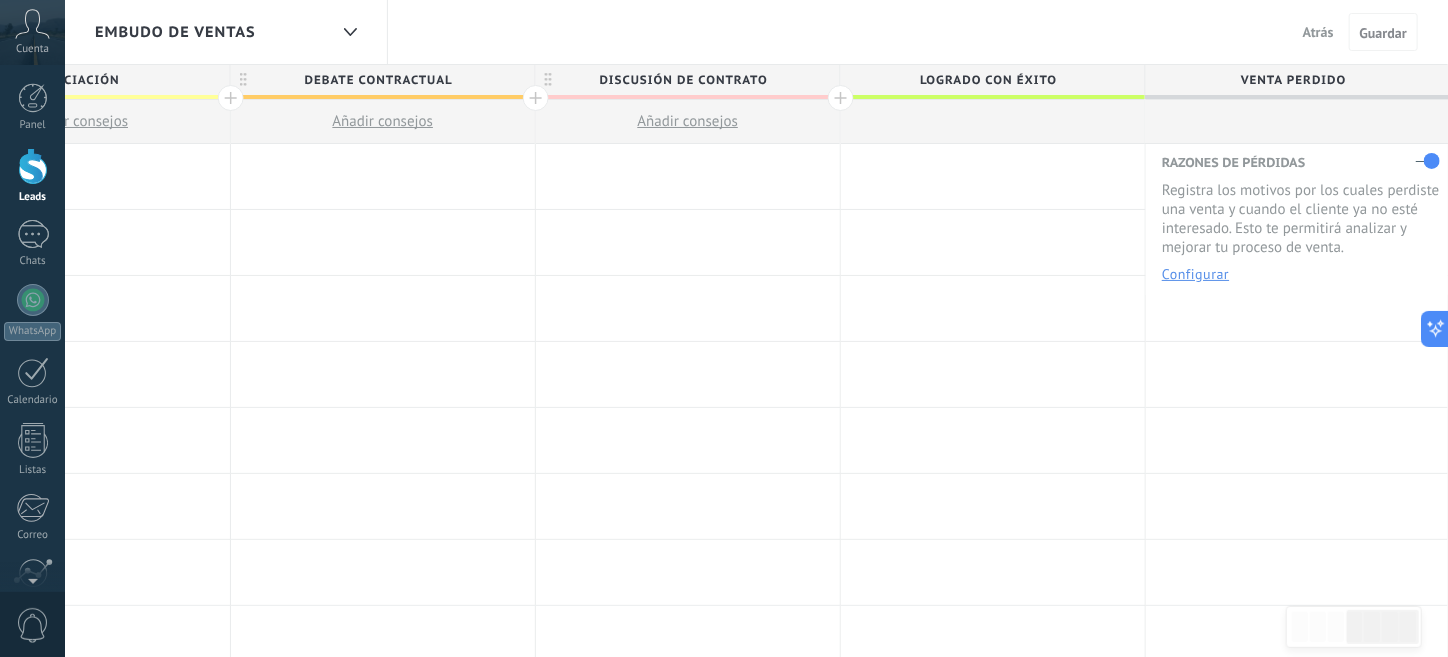 drag, startPoint x: 1372, startPoint y: 627, endPoint x: 1462, endPoint y: 599, distance: 94.254974 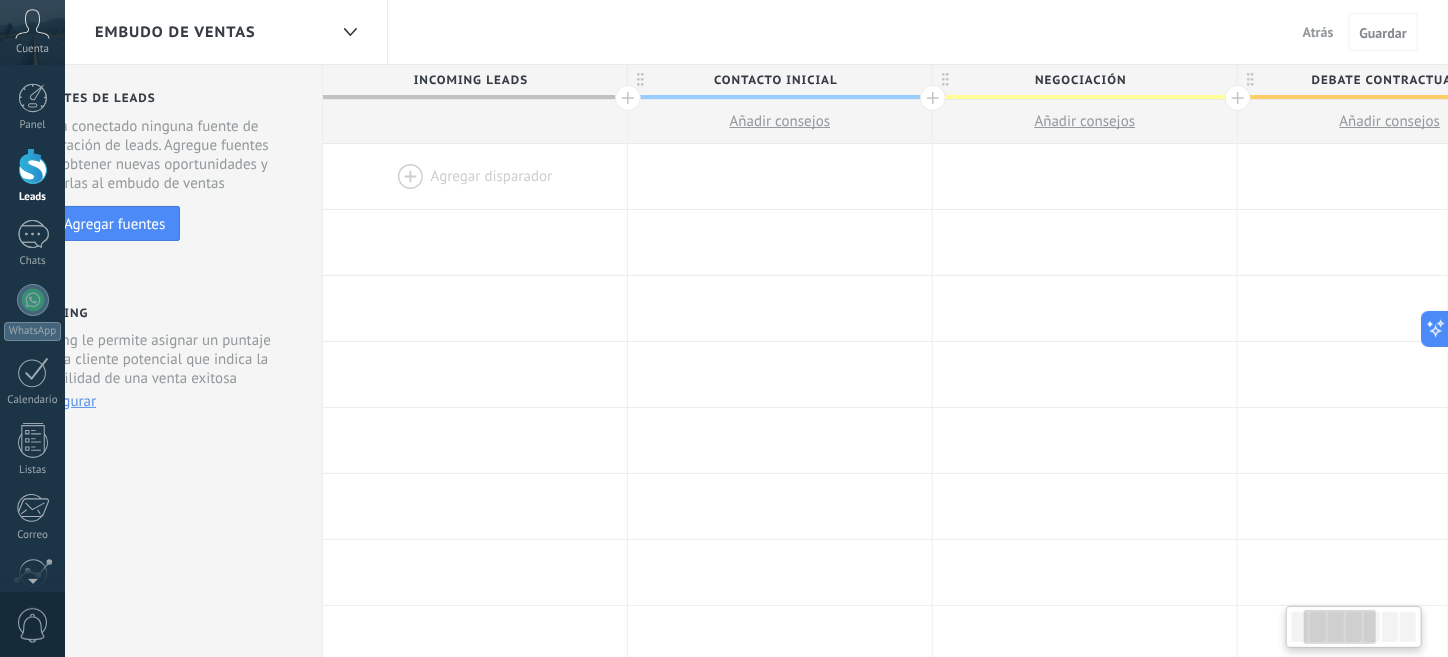 scroll, scrollTop: 0, scrollLeft: 6, axis: horizontal 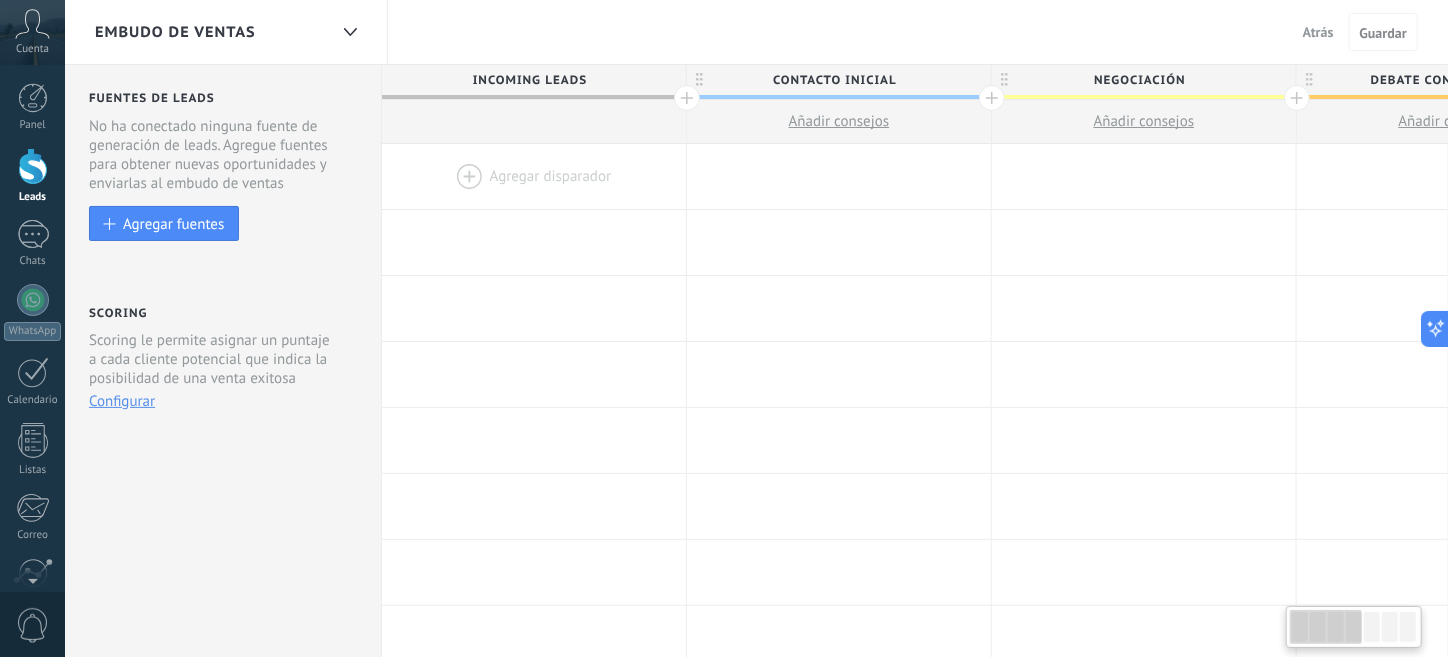drag, startPoint x: 1371, startPoint y: 637, endPoint x: 1315, endPoint y: 638, distance: 56.008926 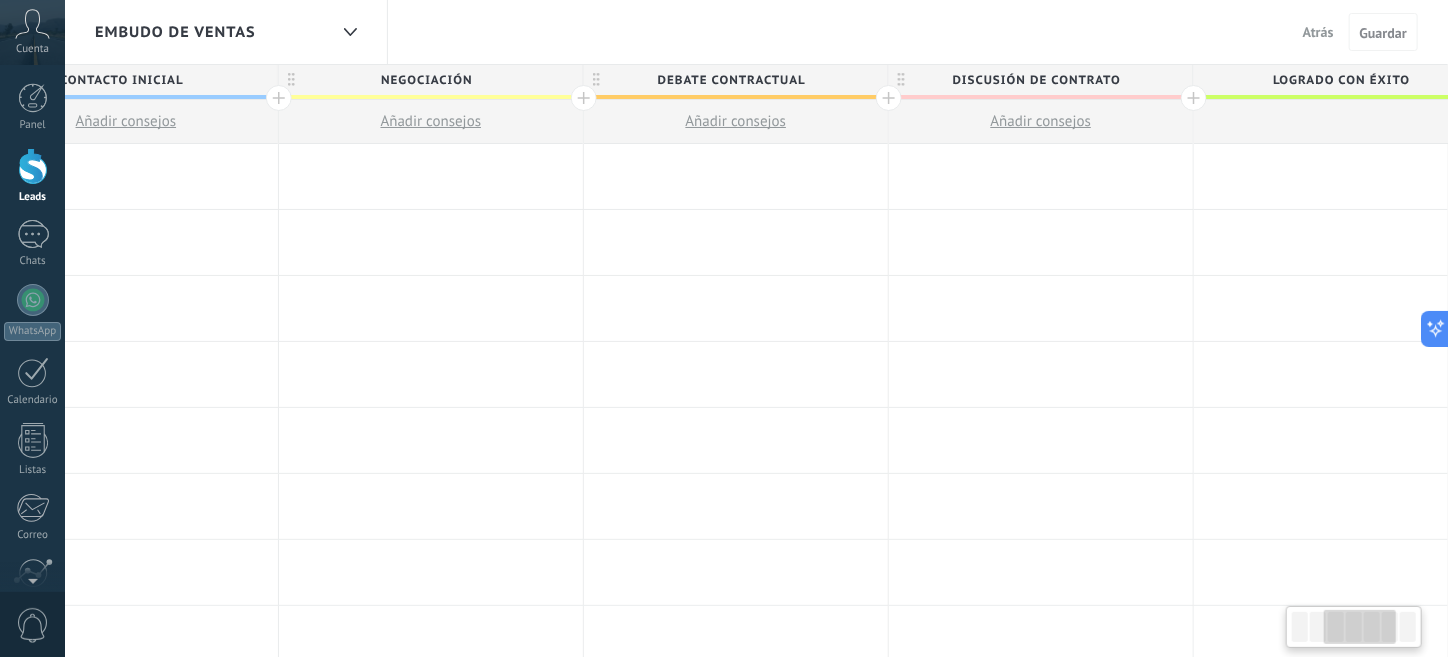 scroll, scrollTop: 0, scrollLeft: 659, axis: horizontal 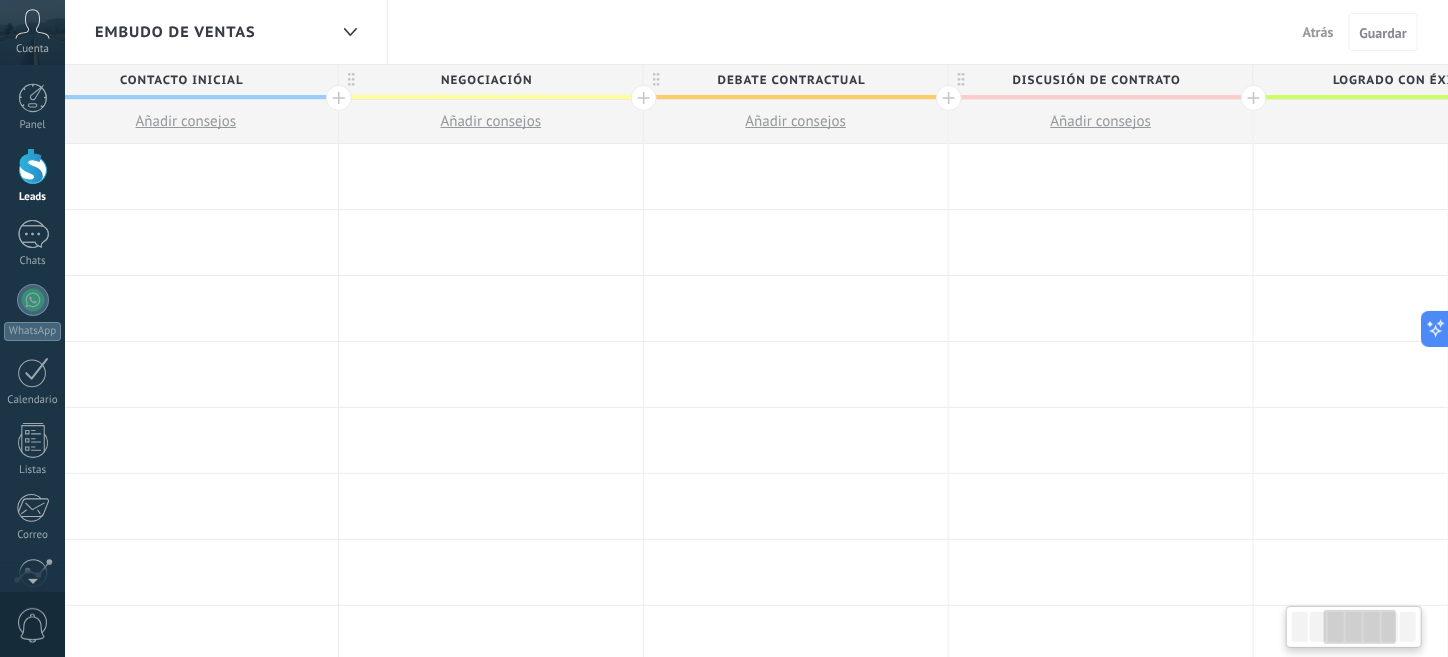 drag, startPoint x: 1356, startPoint y: 623, endPoint x: 1389, endPoint y: 621, distance: 33.06055 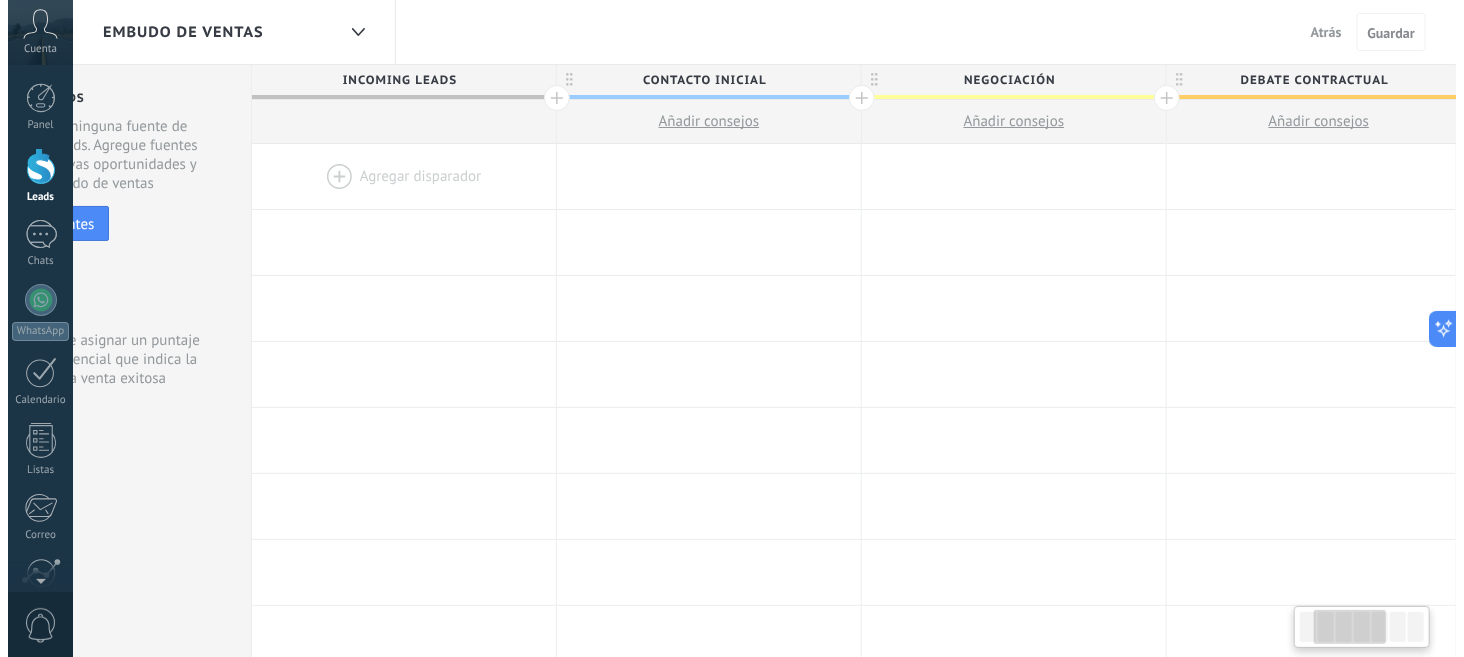 scroll, scrollTop: 0, scrollLeft: 15, axis: horizontal 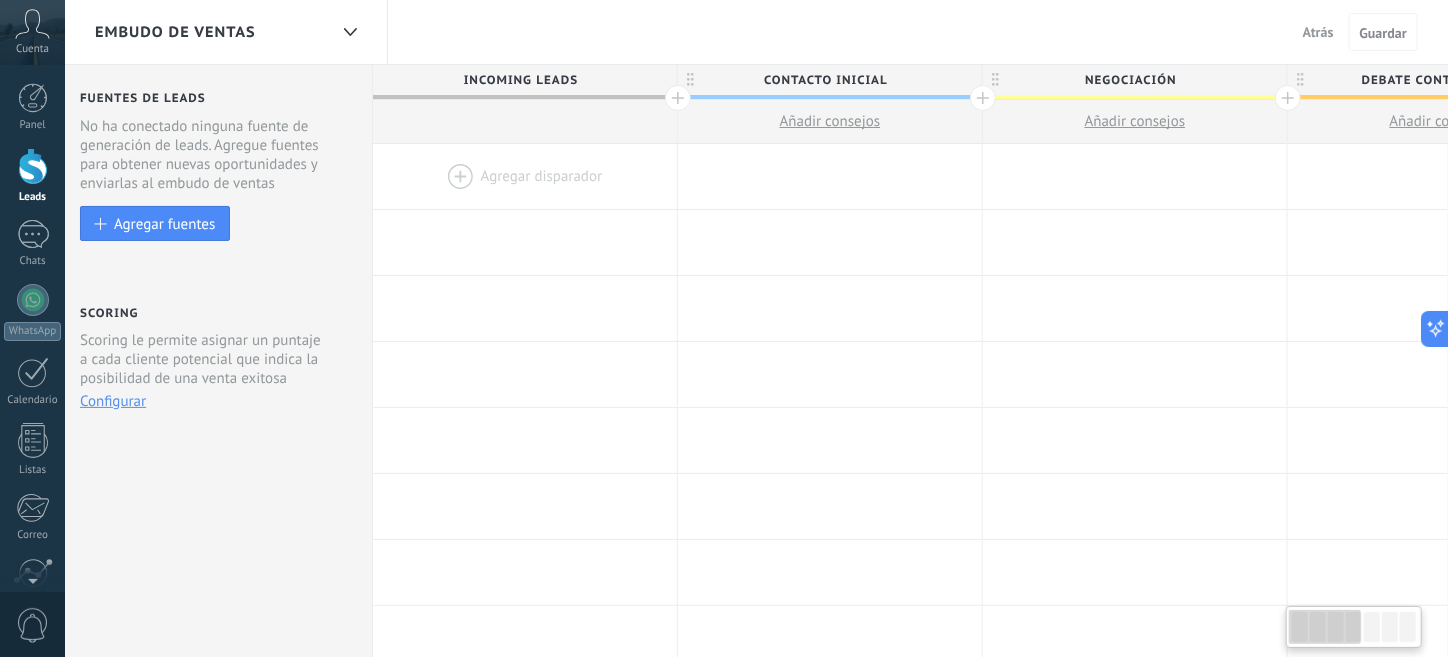 drag, startPoint x: 1376, startPoint y: 622, endPoint x: 1318, endPoint y: 630, distance: 58.549126 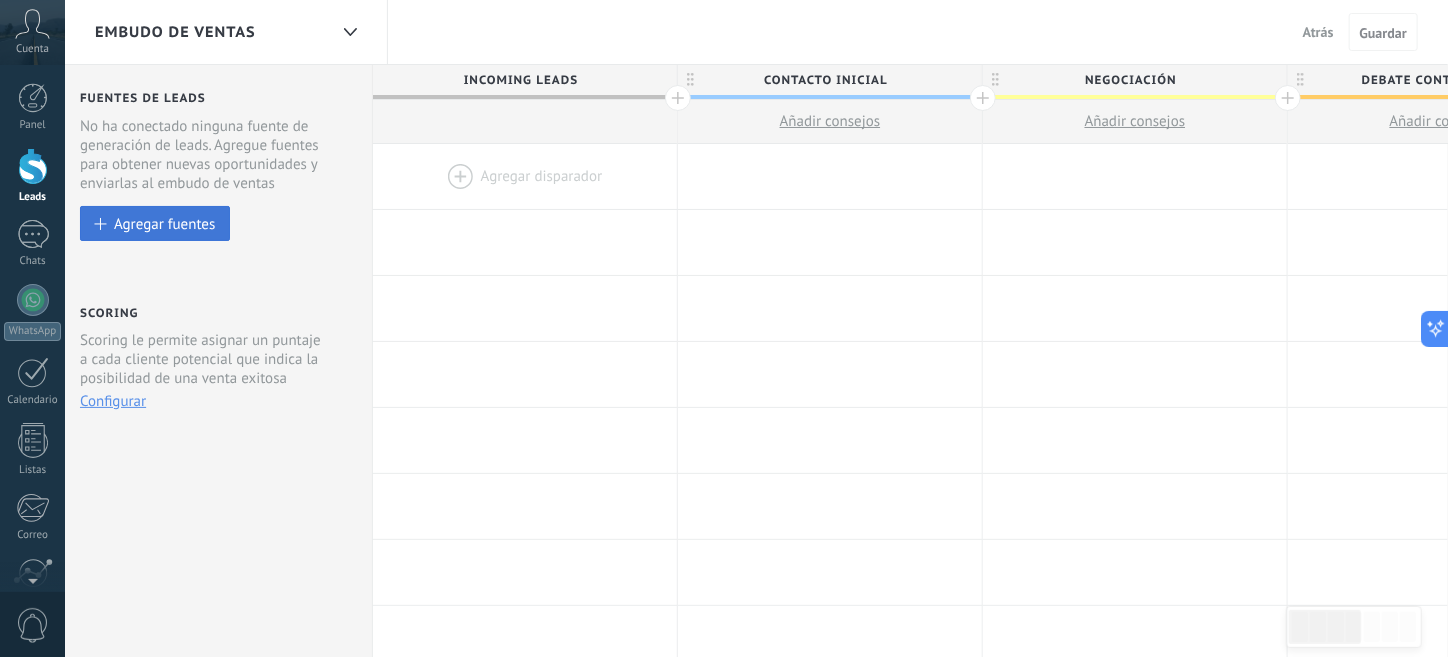 click on "Agregar fuentes" at bounding box center [164, 223] 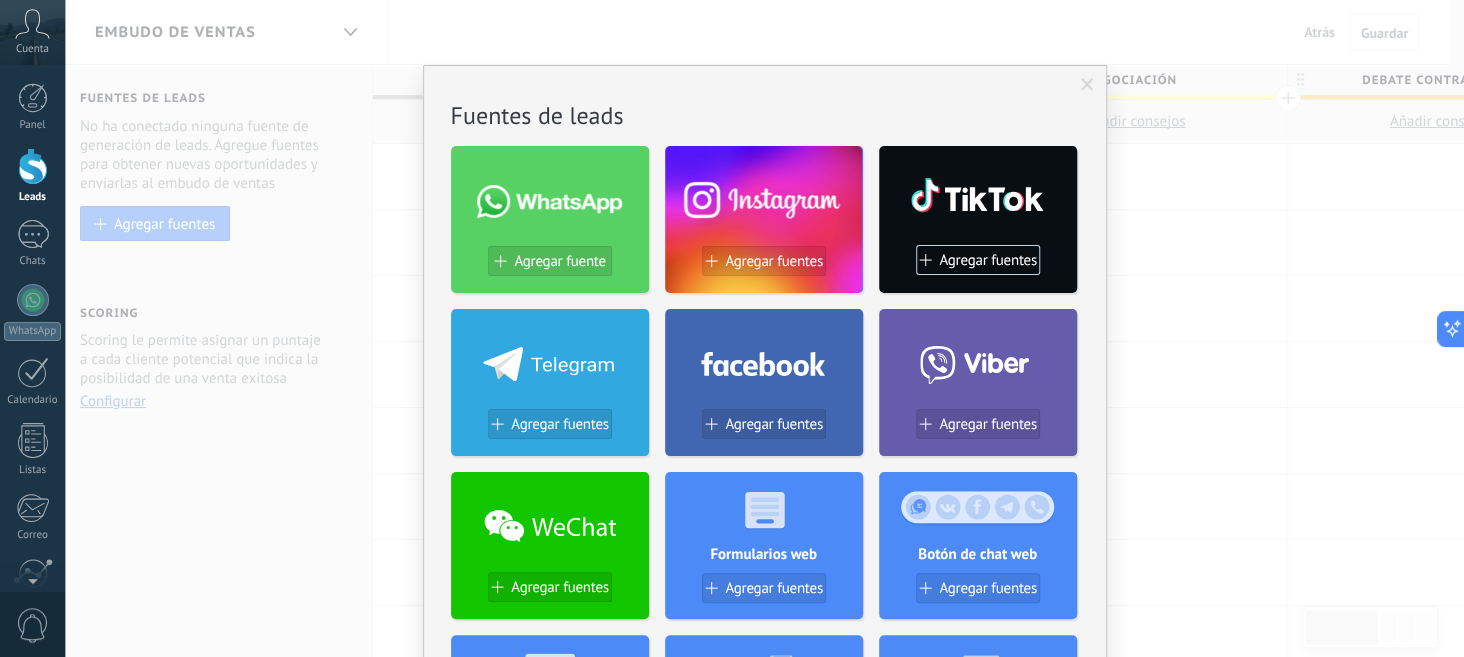 click on "Agregar fuentes" at bounding box center (764, 261) 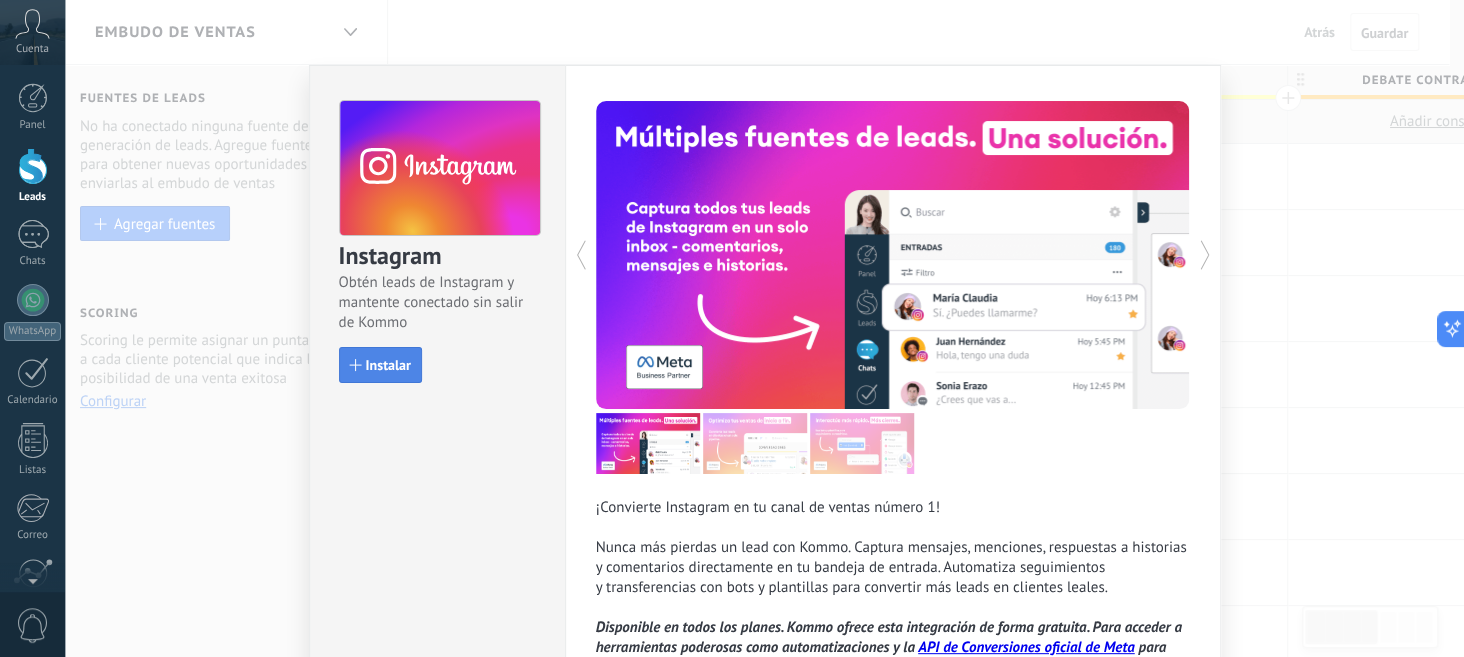 click on "Instalar" at bounding box center [388, 365] 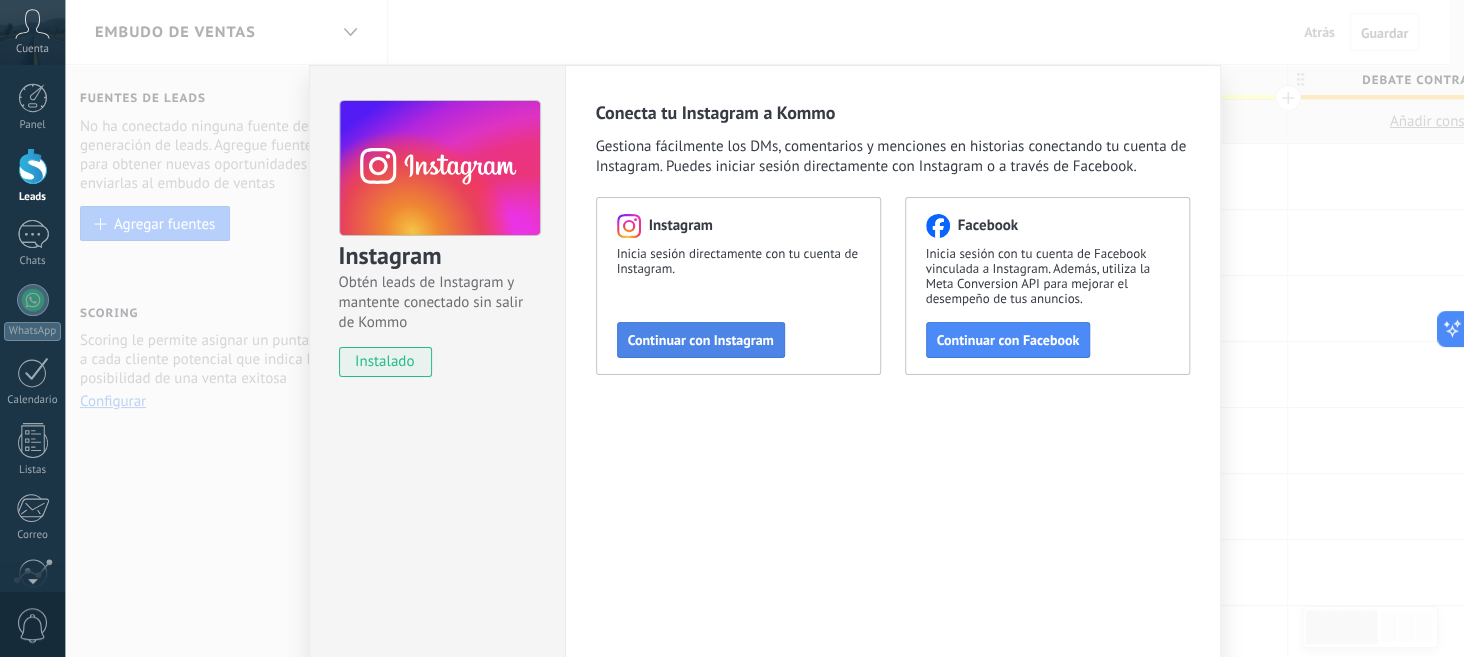 click on "Continuar con Instagram" at bounding box center (701, 340) 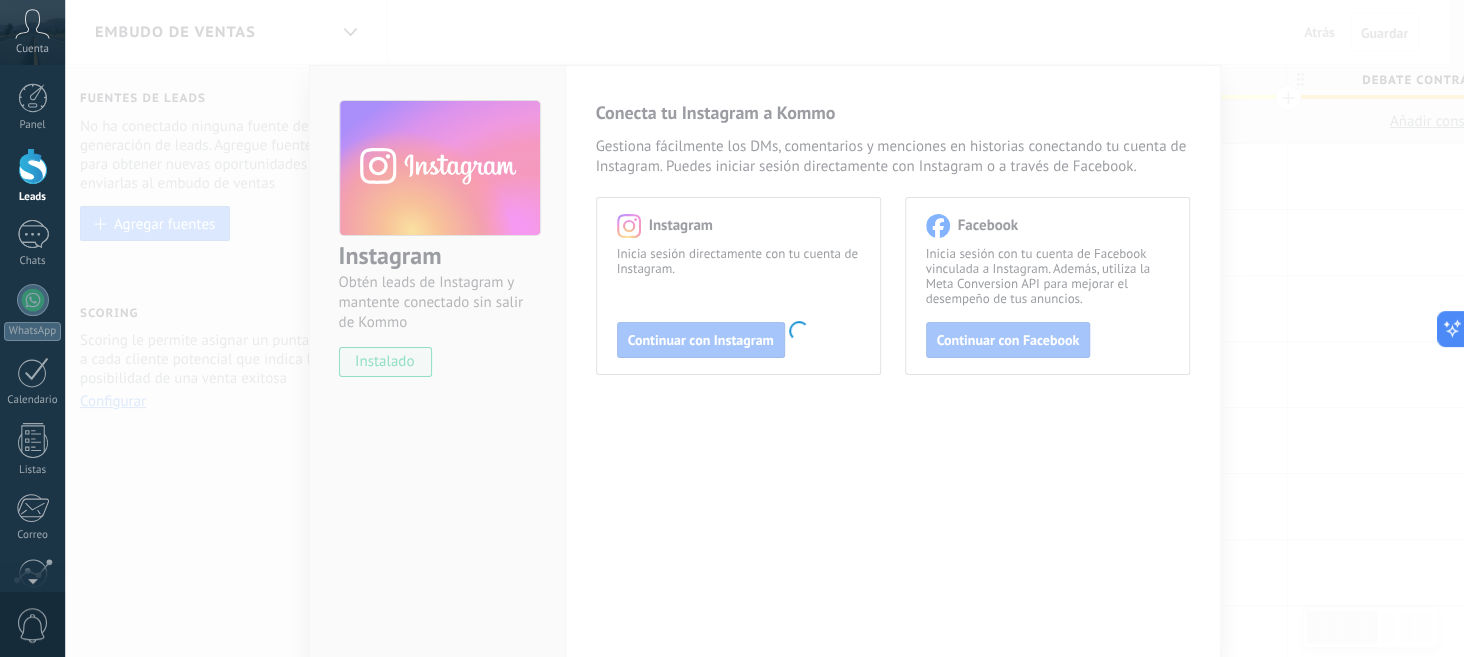 type 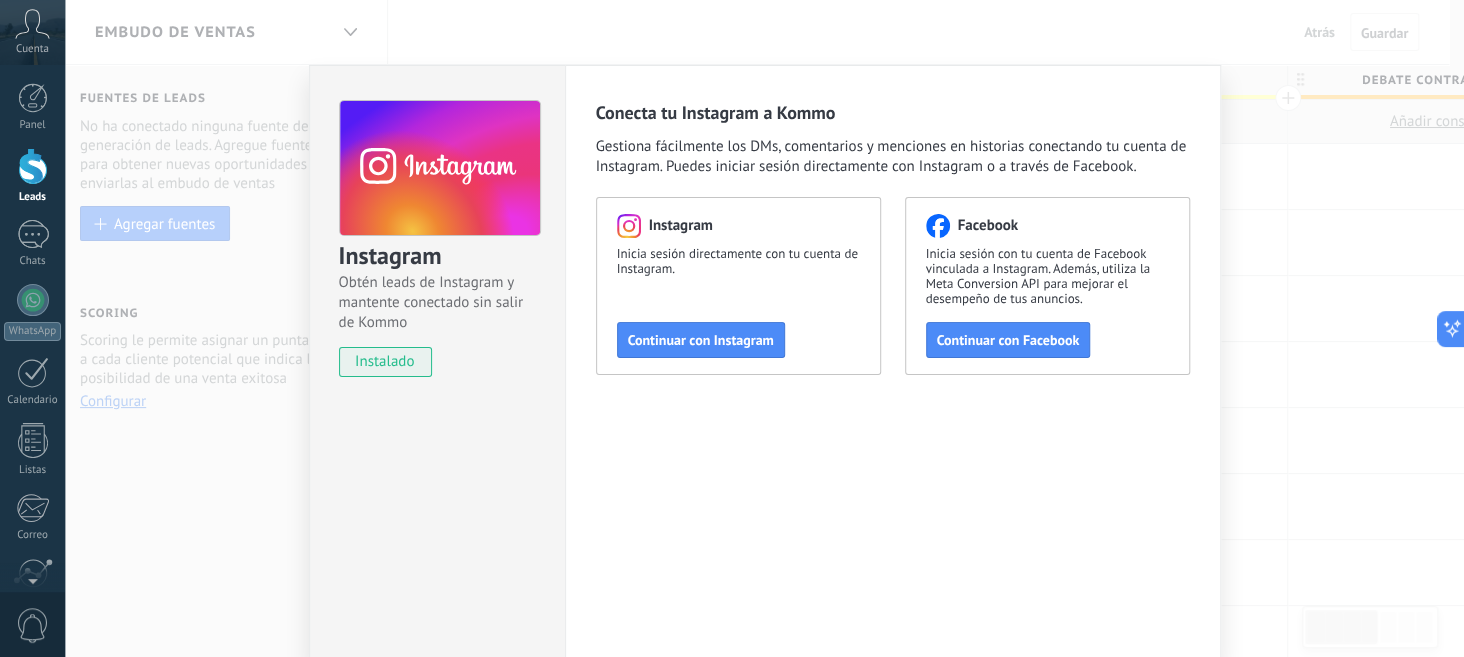 click on "Instagram Obtén leads de Instagram y mantente conectado sin salir de Kommo instalado Conecta tu Instagram a Kommo Gestiona fácilmente los DMs, comentarios y menciones en historias conectando tu cuenta de Instagram. Puedes iniciar sesión directamente con Instagram o a través de Facebook. Instagram Inicia sesión directamente con tu cuenta de Instagram. Continuar con Instagram Facebook Inicia sesión con tu cuenta de Facebook vinculada a Instagram. Además, utiliza la Meta Conversion API para mejorar el desempeño de tus anuncios. Continuar con Facebook" at bounding box center [764, 328] 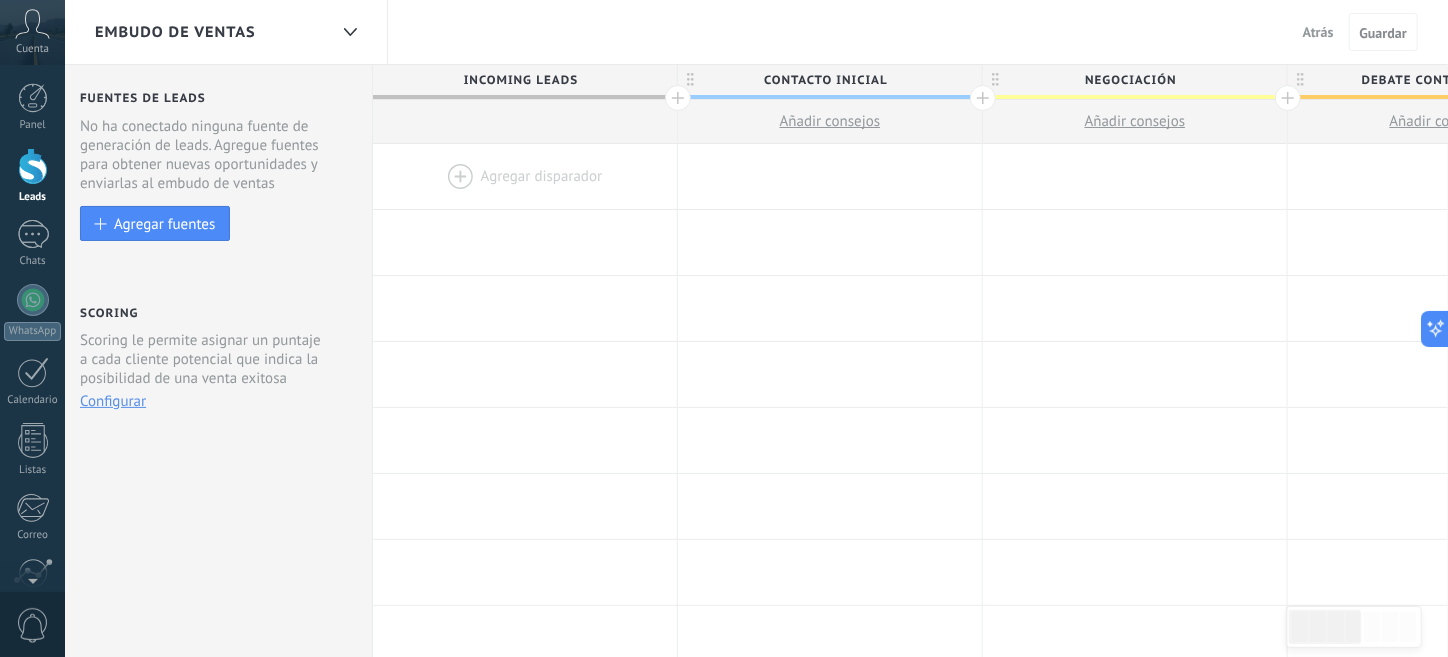 click at bounding box center (525, 176) 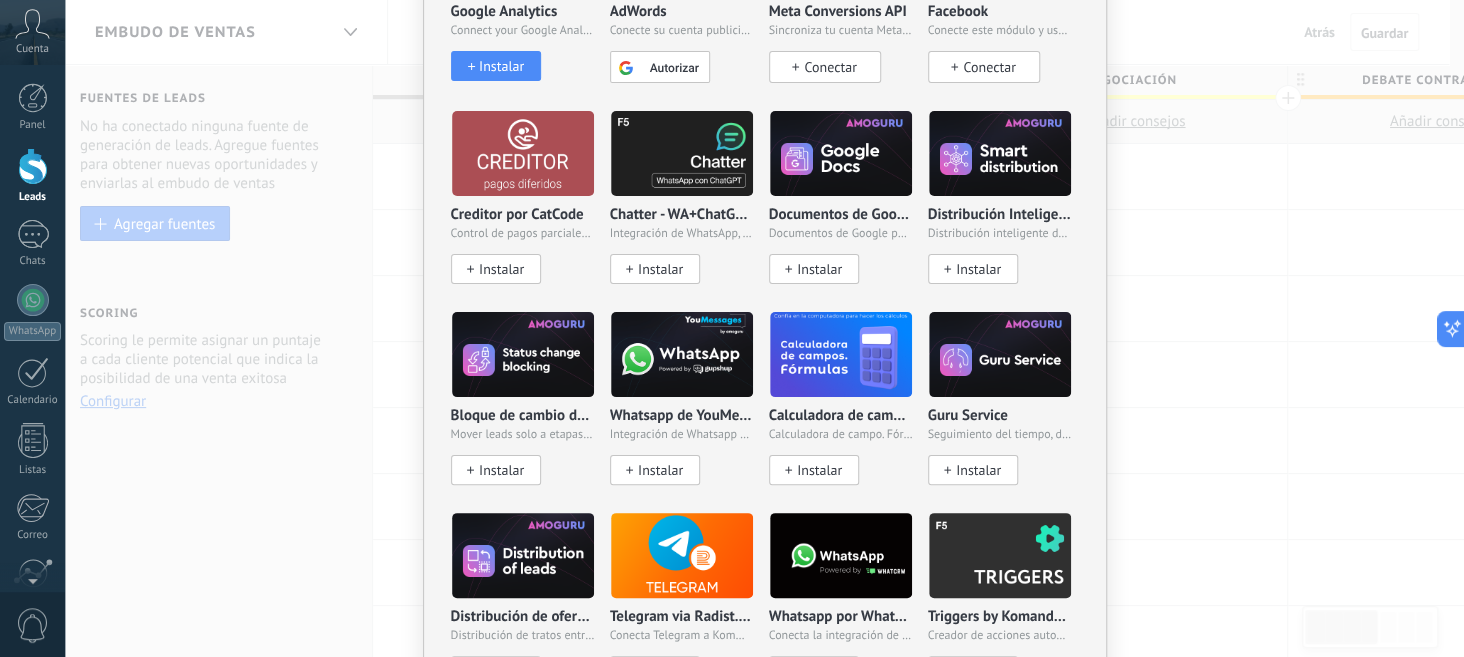 scroll, scrollTop: 600, scrollLeft: 0, axis: vertical 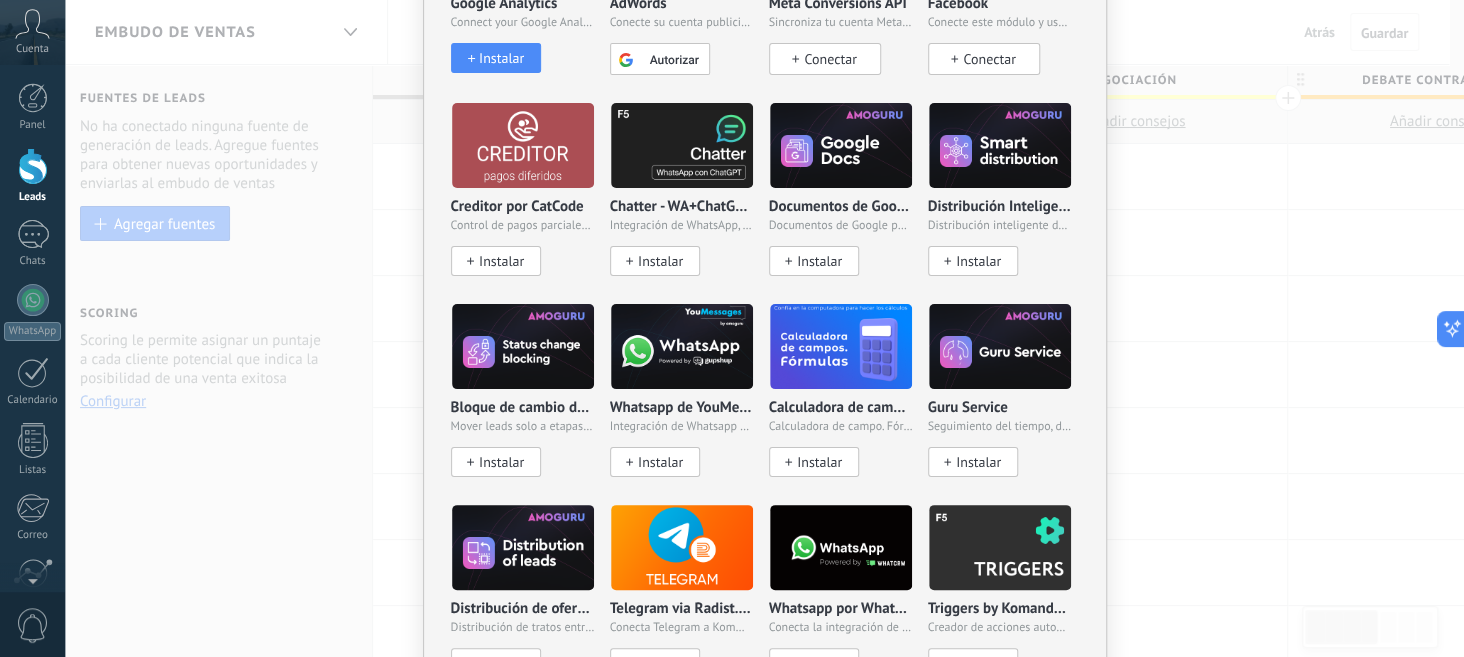 click on "No hay resultados Salesbot Agente de IA Agregar tarea Enviar un webhook Cambiar etapa Cambiar el usuario responsable del lead Widgets Google Analytics Connect your Google Analytics account and create custom Google Analytics Instalar AdWords Conecte su cuenta publicitaria y configure la publicidad en Google Autorizar Meta Conversions API Sincroniza tu cuenta Meta para mejorar tus anuncios Conectar Facebook Conecte este módulo y use la publicidad en Facebook Conectar Creditor por CatCode Control de pagos parciales en un lead Instalar Chatter - WA+ChatGPT via Komanda F5 Integración de WhatsApp, Telegram, Avito & VK Instalar Documentos de Google por AMOGURU Documentos de Google por AMOGURU Instalar Distribución Inteligente por AMOGURU Distribución inteligente de leads de amoGURU Instalar Bloque de cambio de estado de AMOGURU Mover leads solo a etapas configuradas. Instalar Whatsapp de YouMessages Integración de Whatsapp y creador de bots Instalar Calculadora de campo. Fórmulas Instalar Guru Service Instalar" at bounding box center [764, 328] 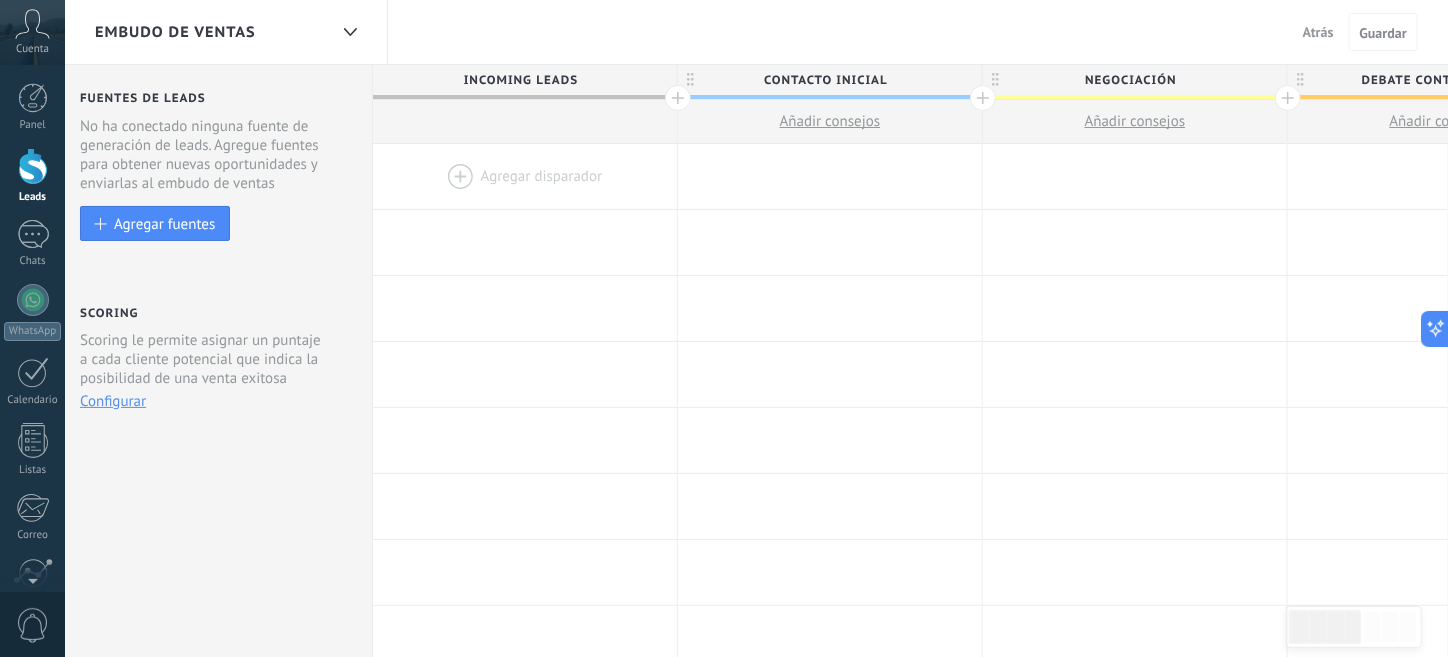 click on "Embudo de ventas" at bounding box center [175, 32] 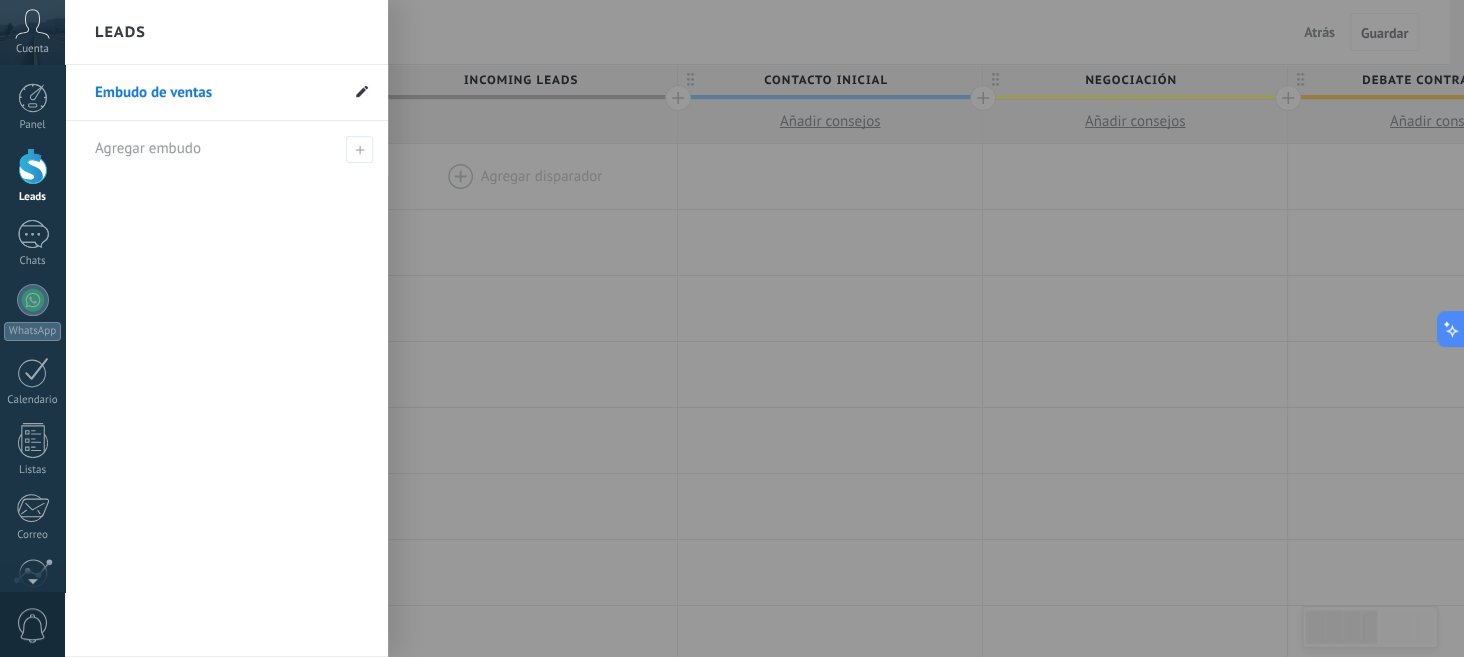 click 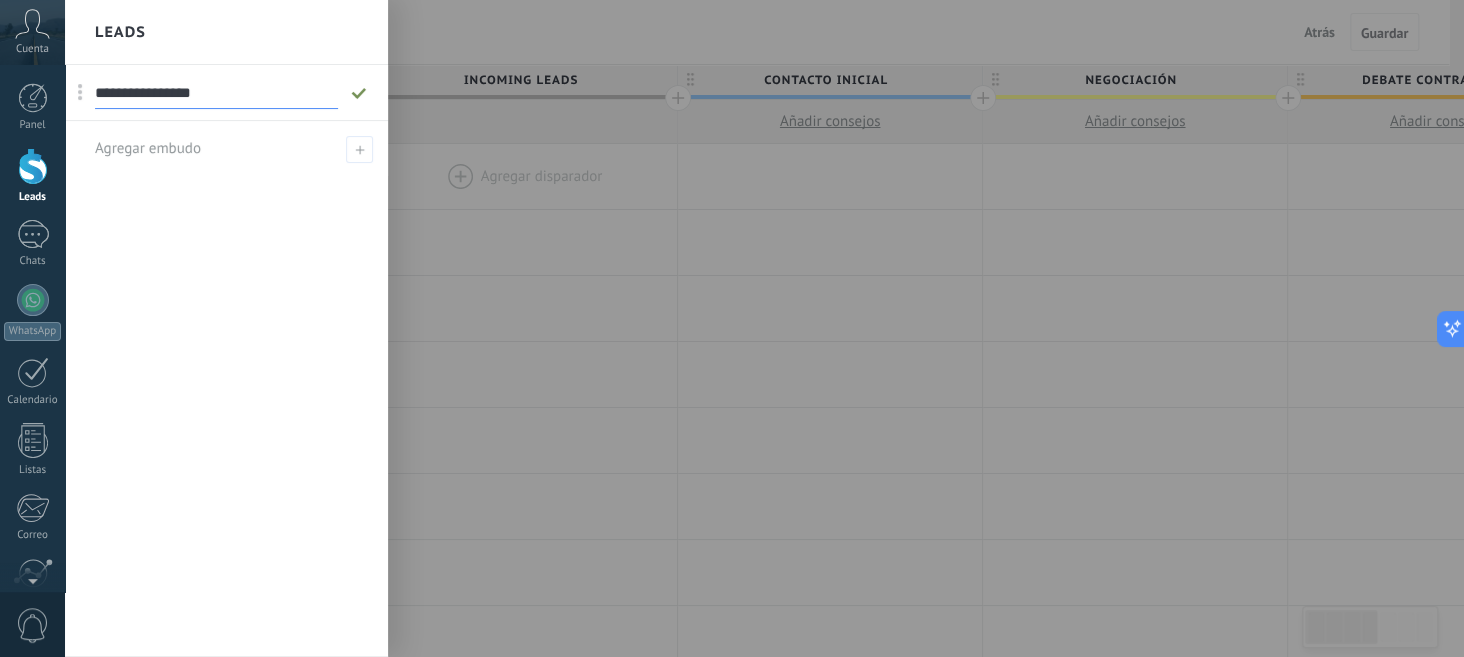drag, startPoint x: 259, startPoint y: 95, endPoint x: 103, endPoint y: 79, distance: 156.81836 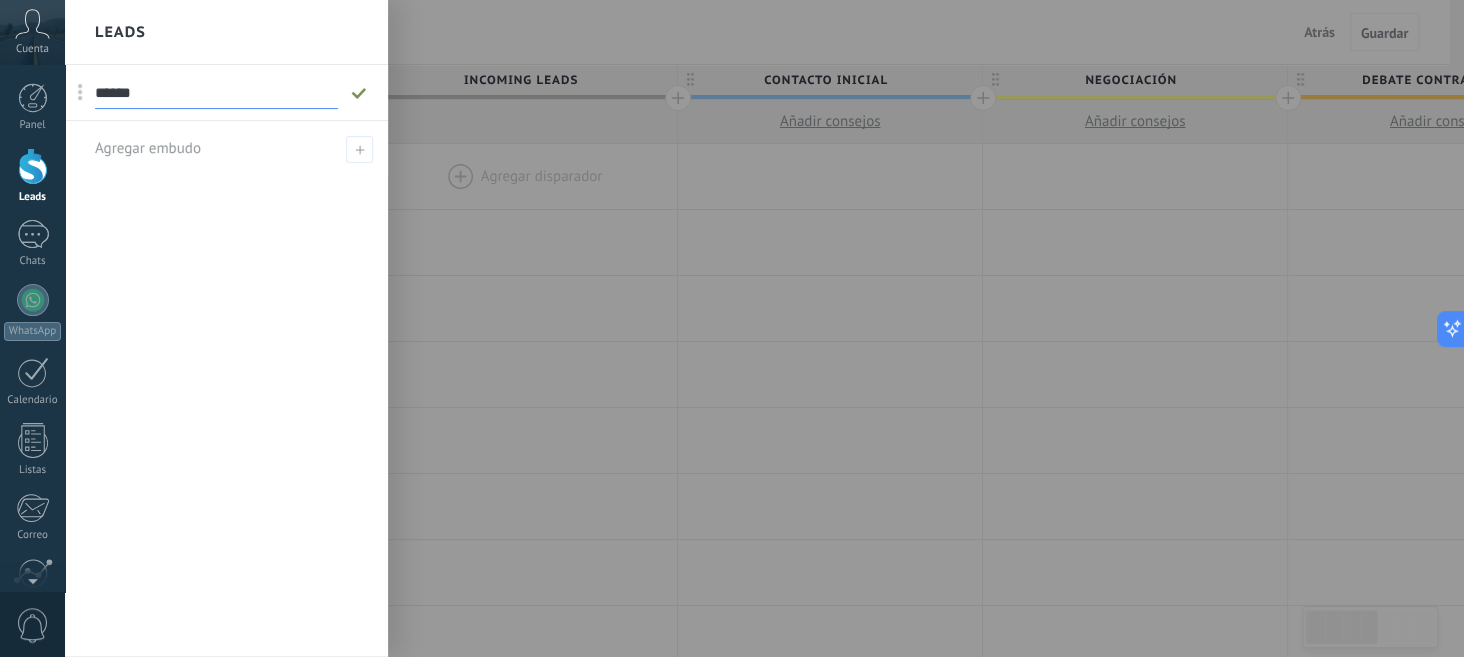 type on "******" 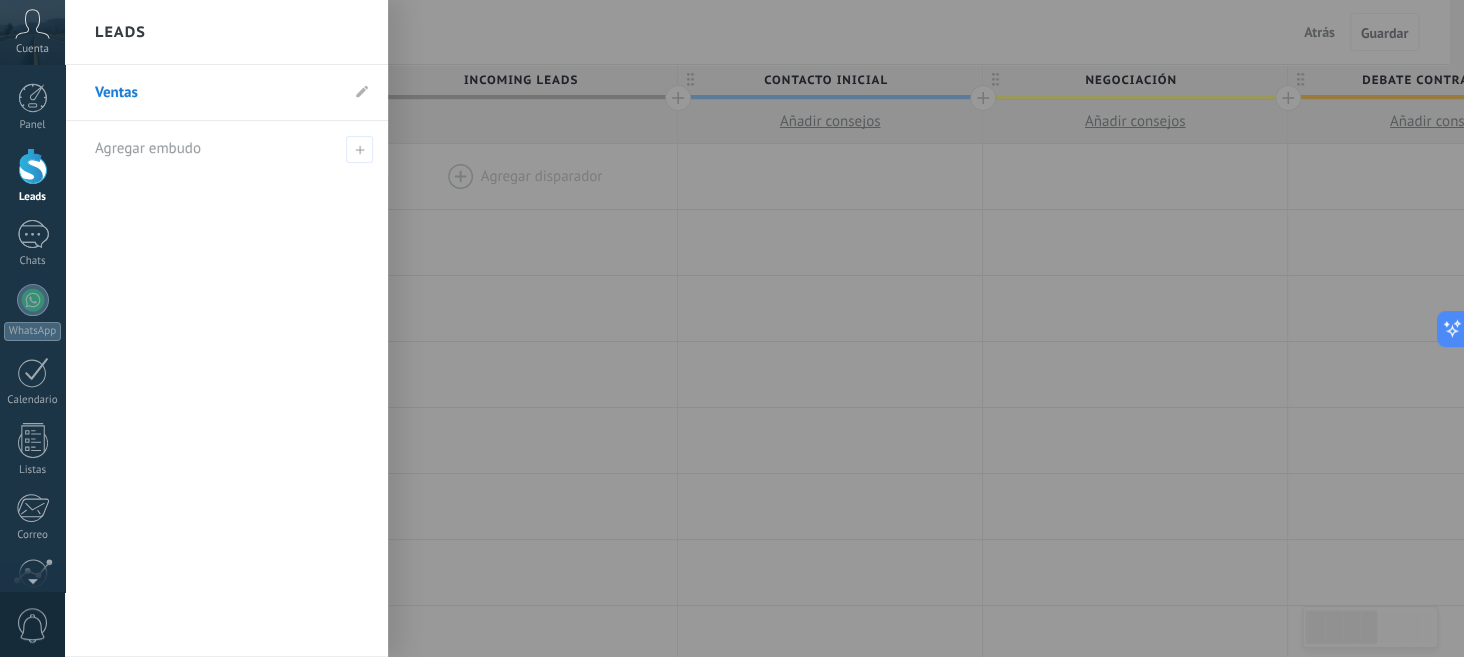 click at bounding box center (797, 328) 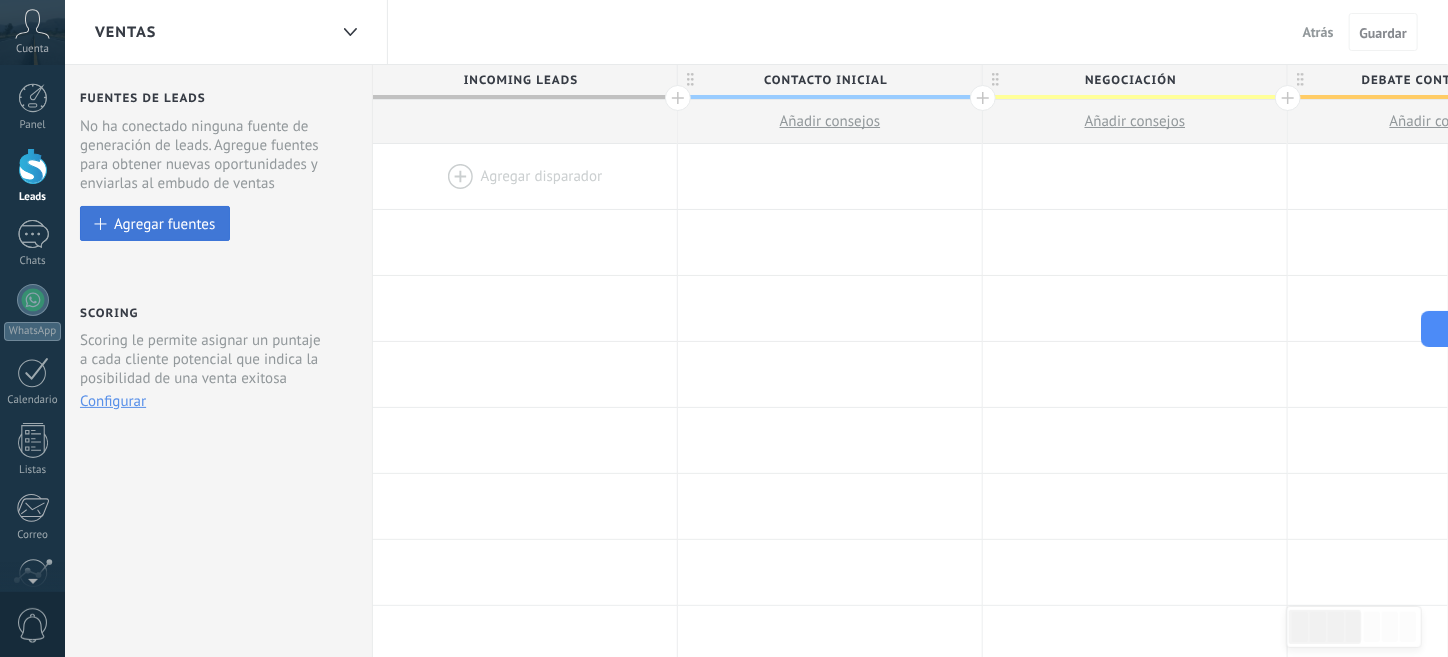 click on "Agregar fuentes" at bounding box center (164, 223) 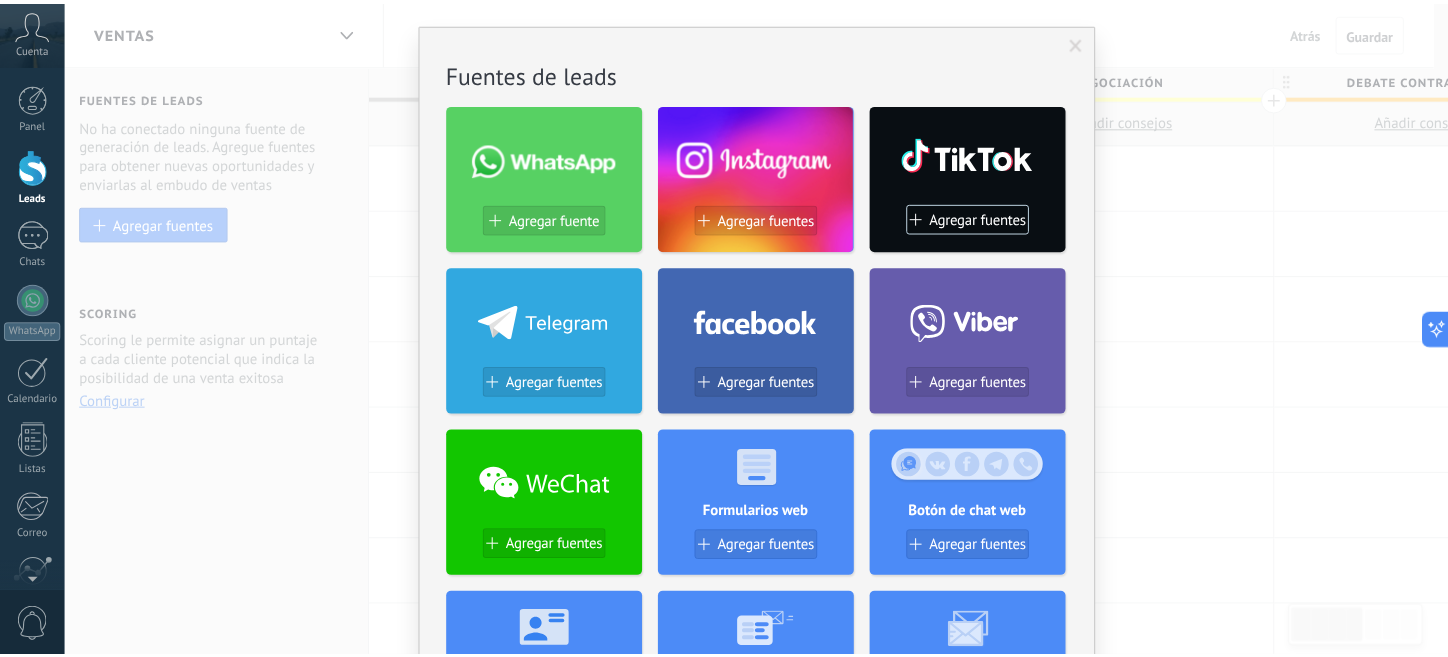 scroll, scrollTop: 0, scrollLeft: 0, axis: both 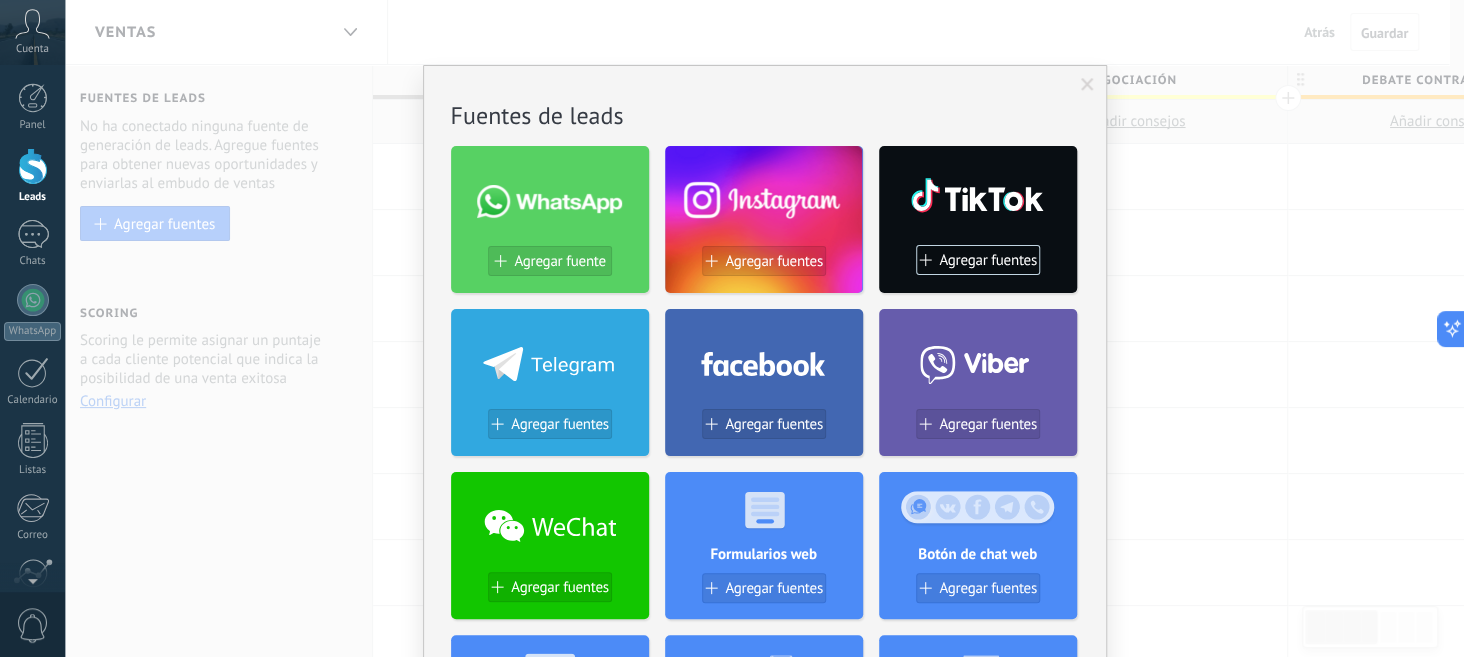 click at bounding box center (1087, 85) 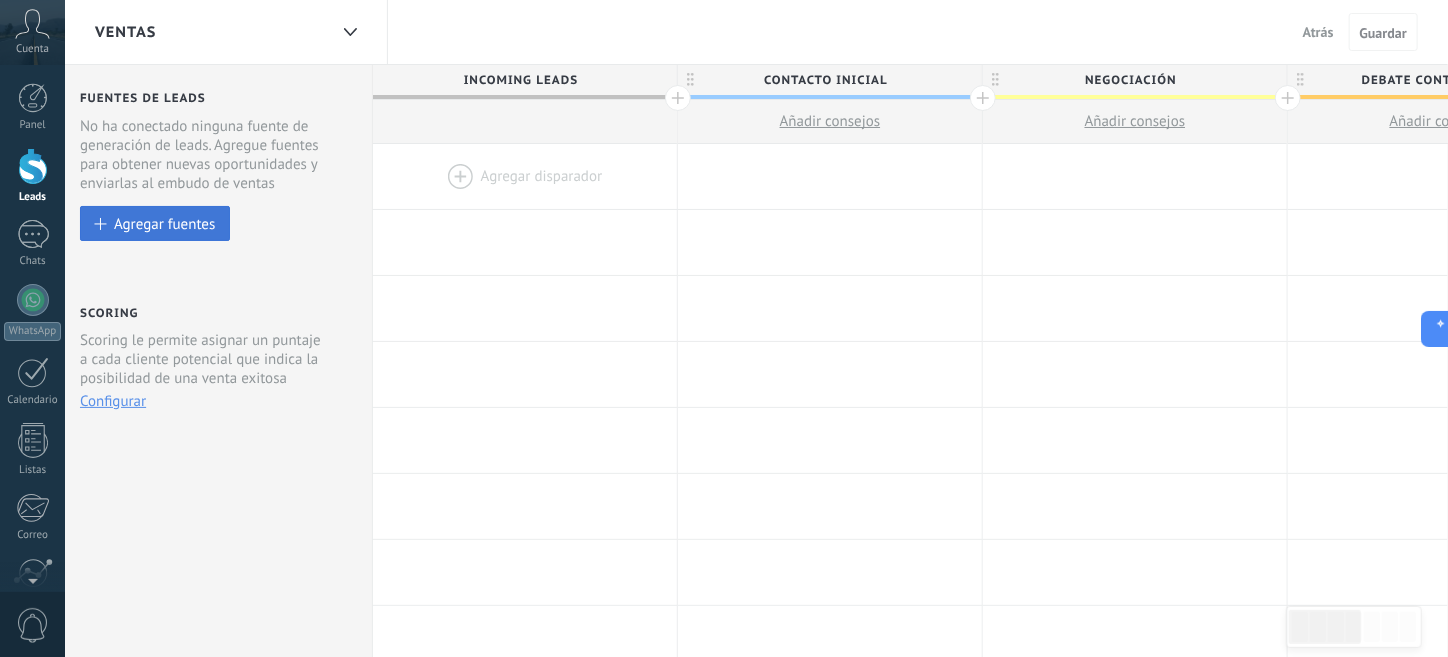 click on "Agregar fuentes" at bounding box center (155, 223) 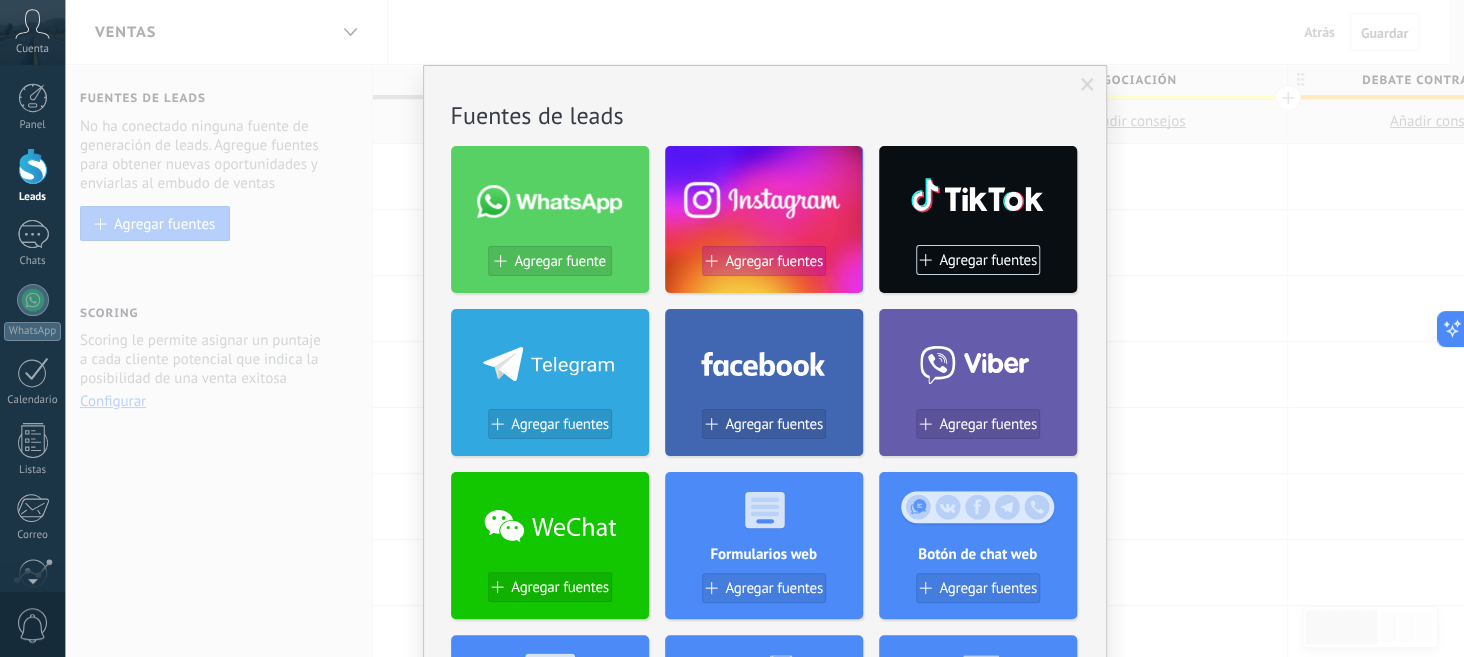 click on "Agregar fuentes" at bounding box center (774, 261) 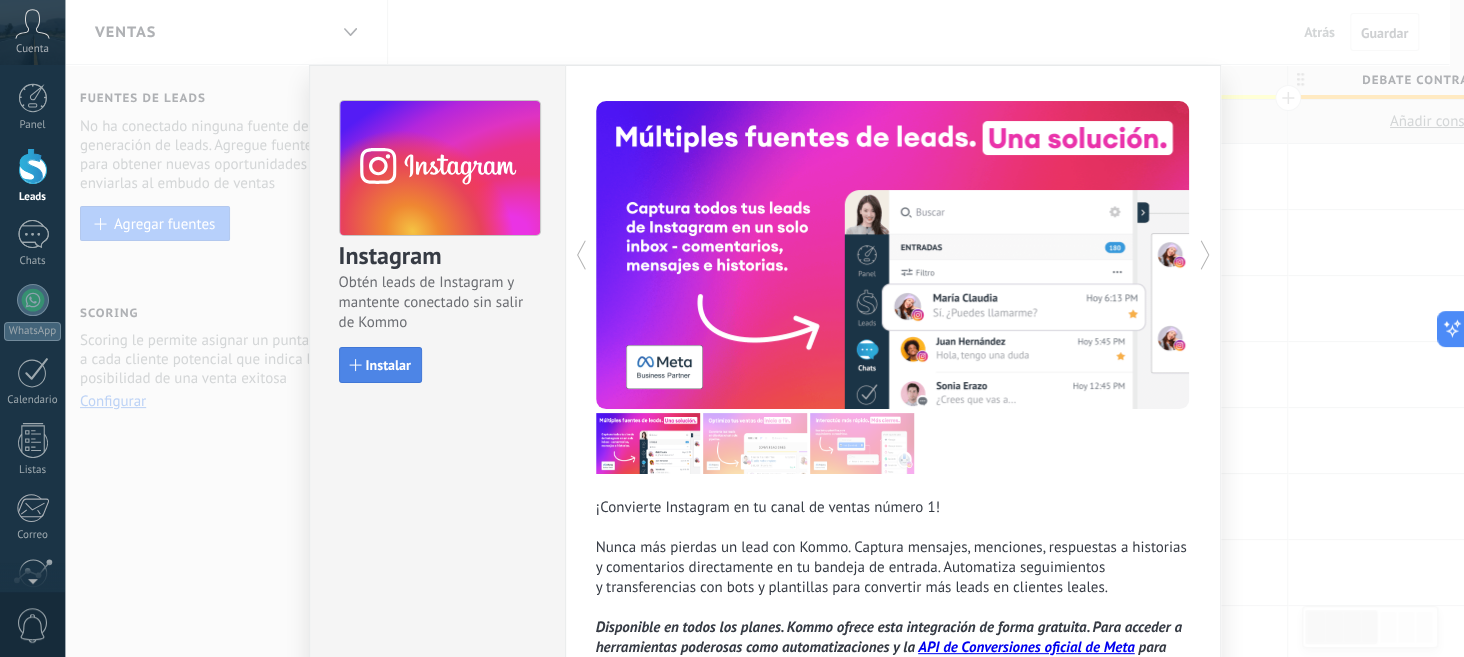 click on "Instalar" at bounding box center [388, 365] 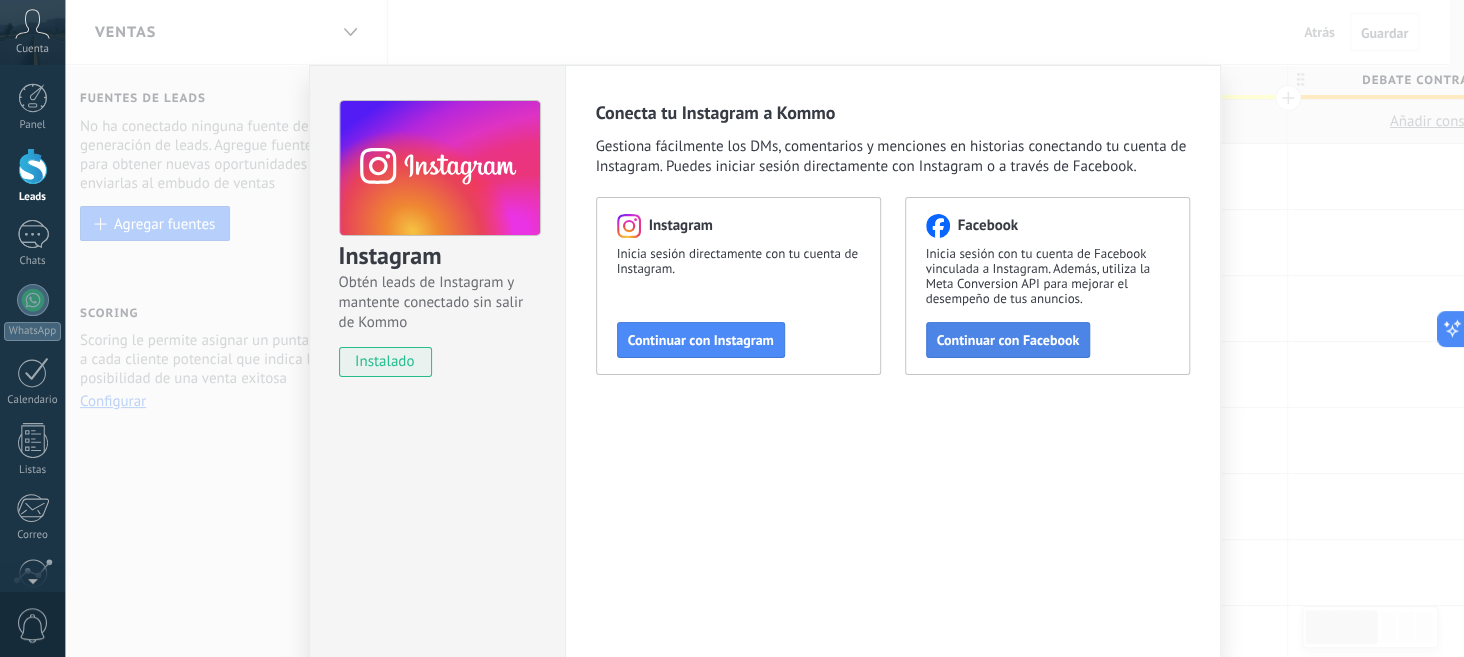 click on "Continuar con Facebook" at bounding box center [1008, 340] 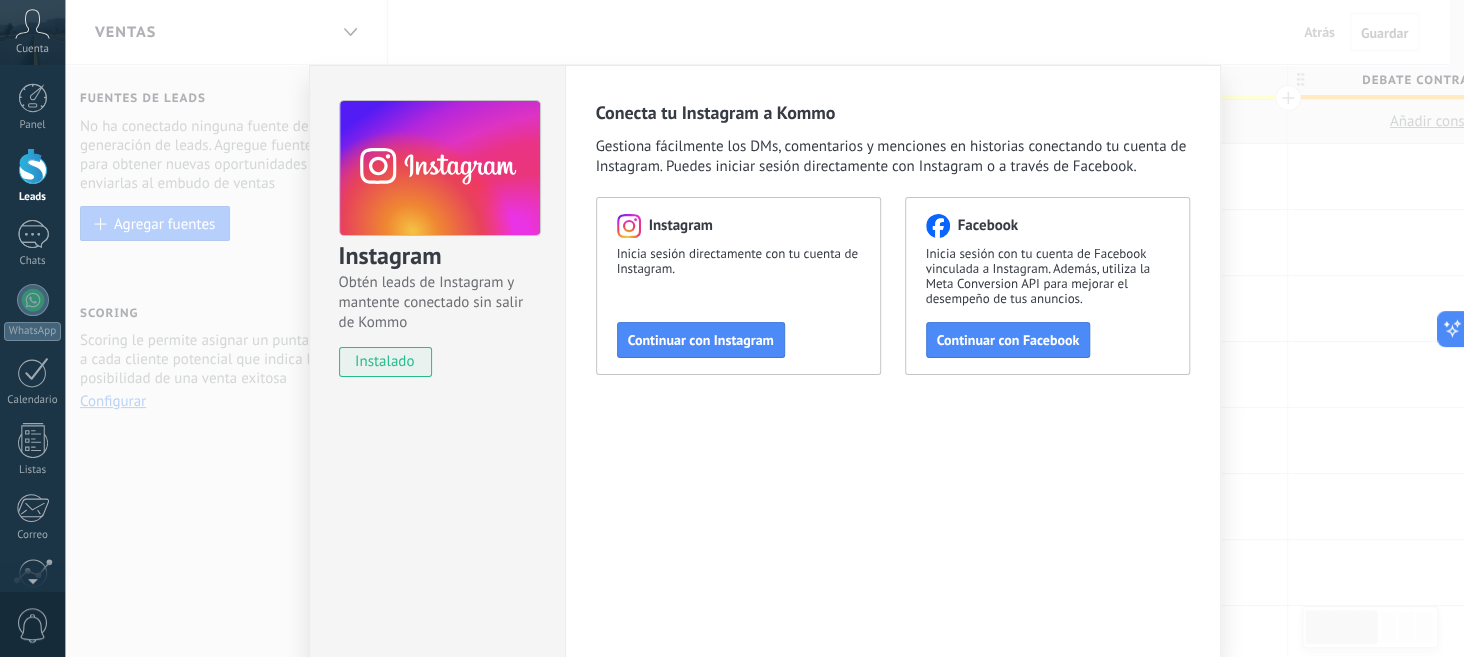 click on "Instagram Obtén leads de Instagram y mantente conectado sin salir de Kommo instalado Conecta tu Instagram a Kommo Gestiona fácilmente los DMs, comentarios y menciones en historias conectando tu cuenta de Instagram. Puedes iniciar sesión directamente con Instagram o a través de Facebook. Instagram Inicia sesión directamente con tu cuenta de Instagram. Continuar con Instagram Facebook Inicia sesión con tu cuenta de Facebook vinculada a Instagram. Además, utiliza la Meta Conversion API para mejorar el desempeño de tus anuncios. Continuar con Facebook" at bounding box center [764, 328] 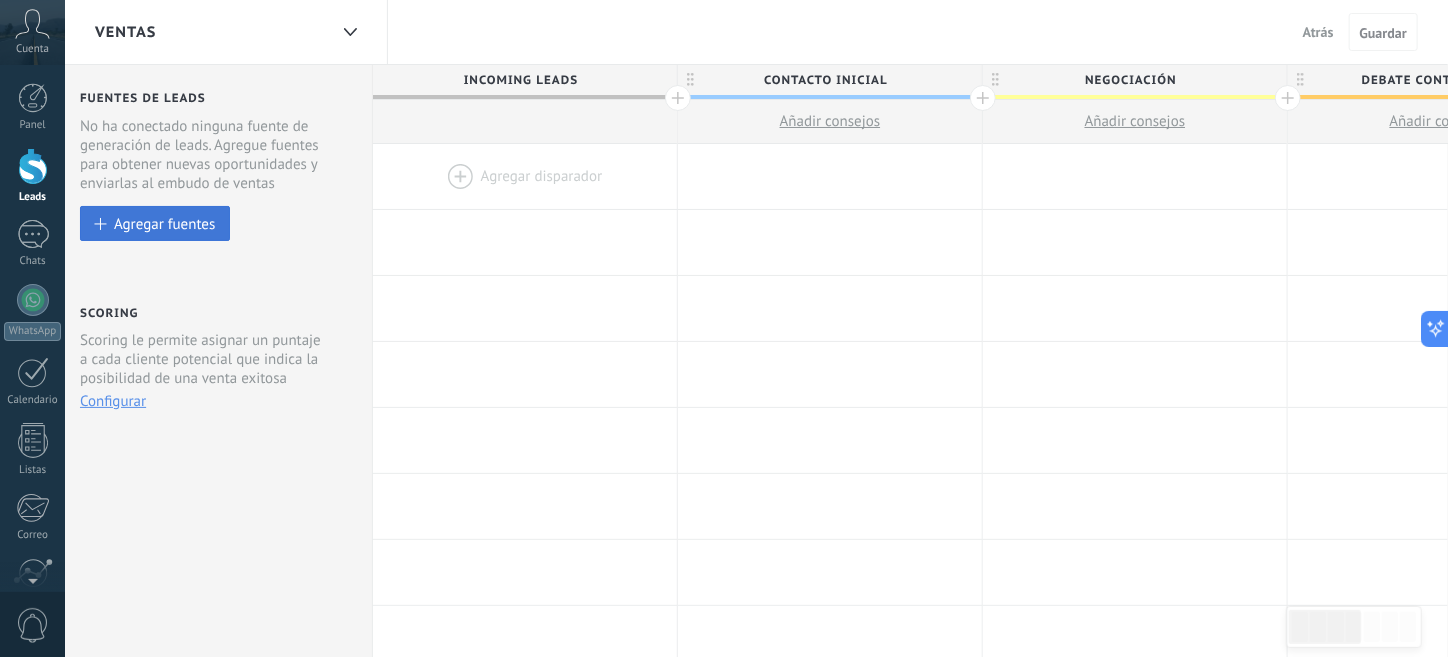click on "Agregar fuentes" at bounding box center [155, 223] 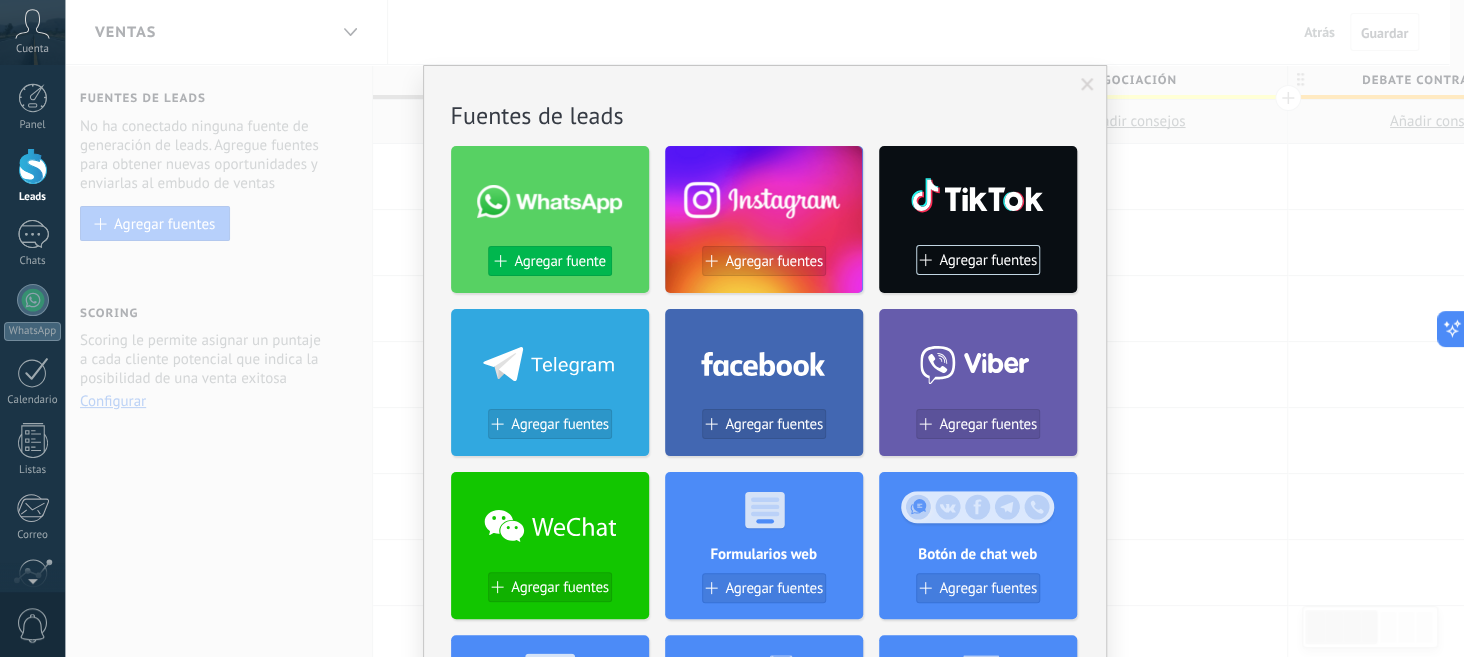 click on "Agregar fuente" at bounding box center [559, 261] 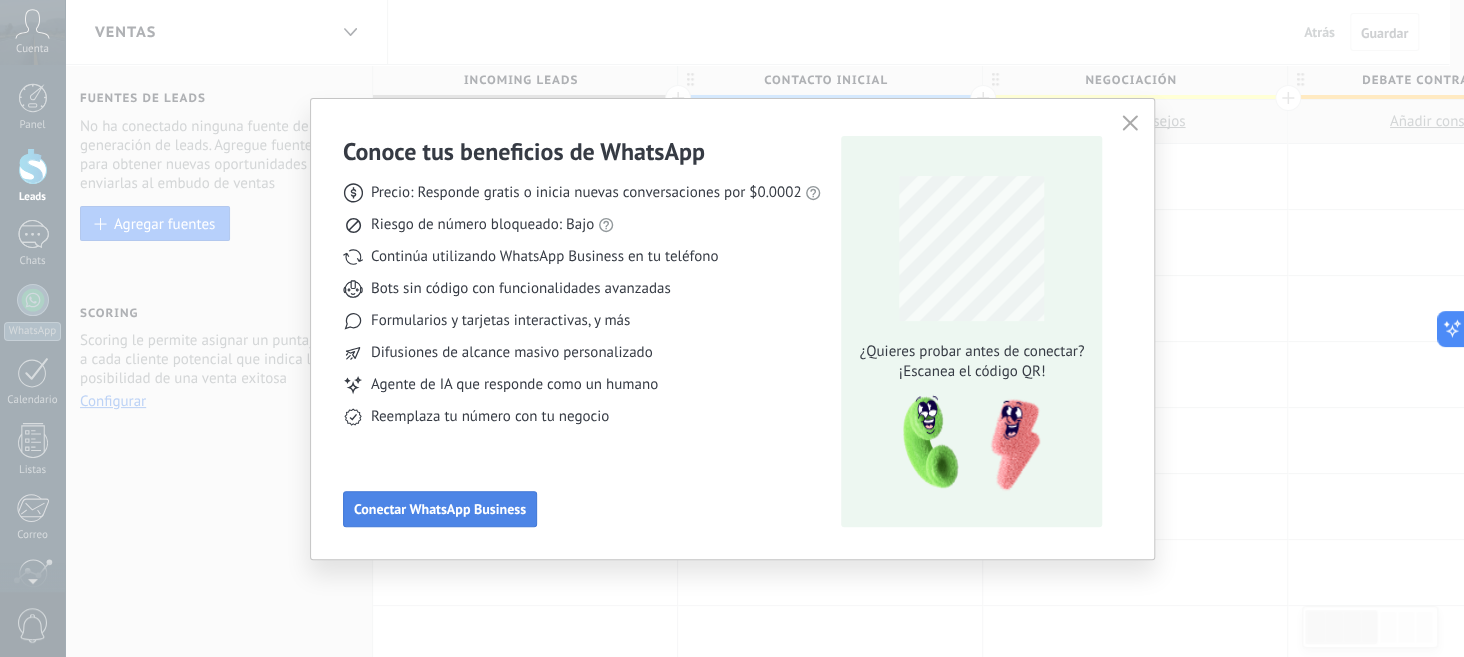click on "Conectar WhatsApp Business" at bounding box center [440, 509] 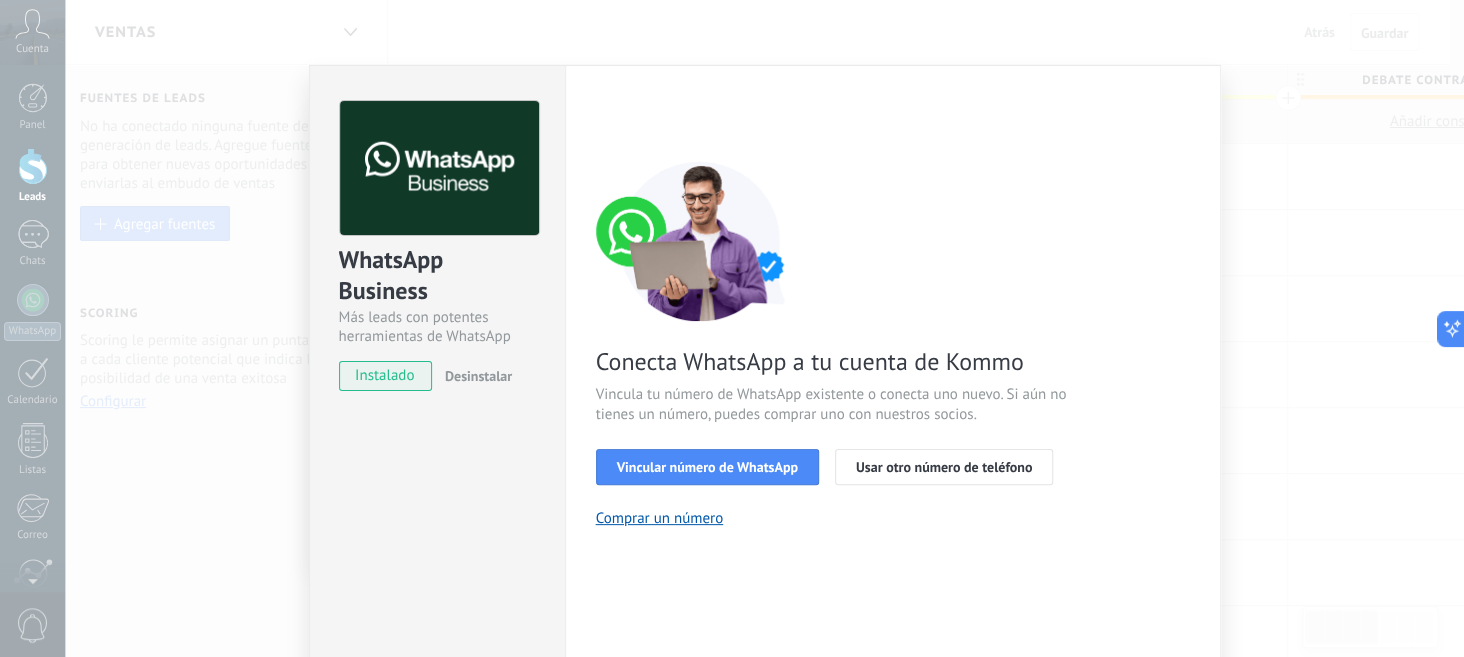 click on "Desinstalar" at bounding box center (478, 376) 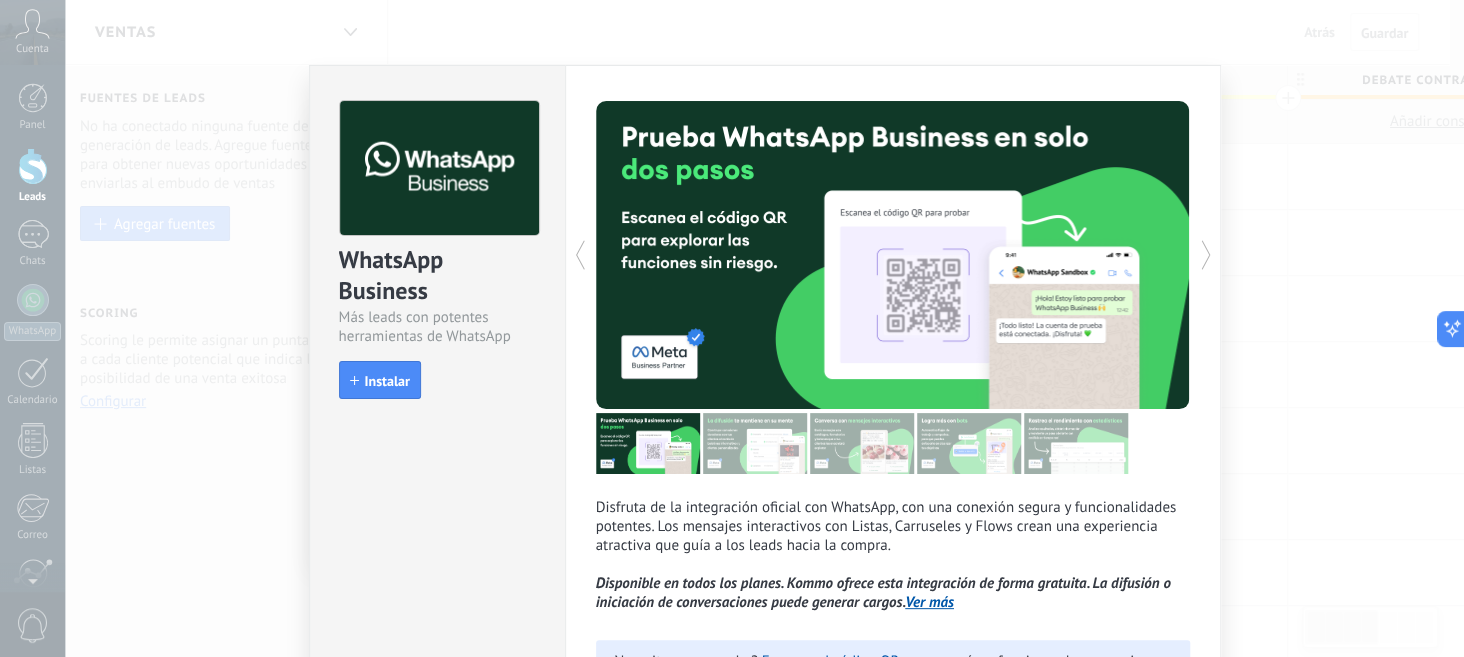 click on "WhatsApp Business Más leads con potentes herramientas de WhatsApp install Instalar Disfruta de la integración oficial con WhatsApp, con una conexión segura y funcionalidades potentes. Los mensajes interactivos con Listas, Carruseles y Flows crean una experiencia atractiva que guía a los leads hacia la compra.    Disponible en todos los planes. Kommo ofrece esta integración de forma gratuita. La difusión o iniciación de conversaciones puede generar cargos.  Ver más más ¿Necesitas una prueba?   Escanea el código QR   para ver cómo funcionan los mensajes." at bounding box center [764, 328] 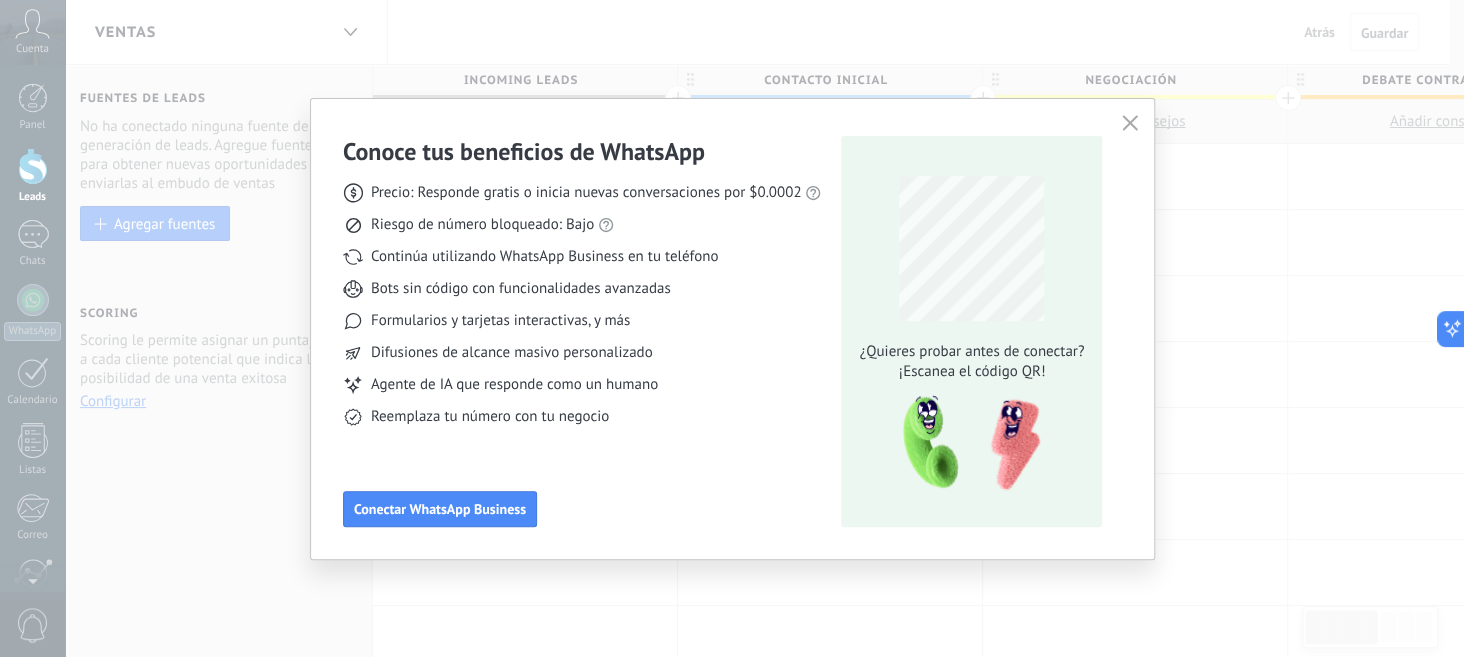 click 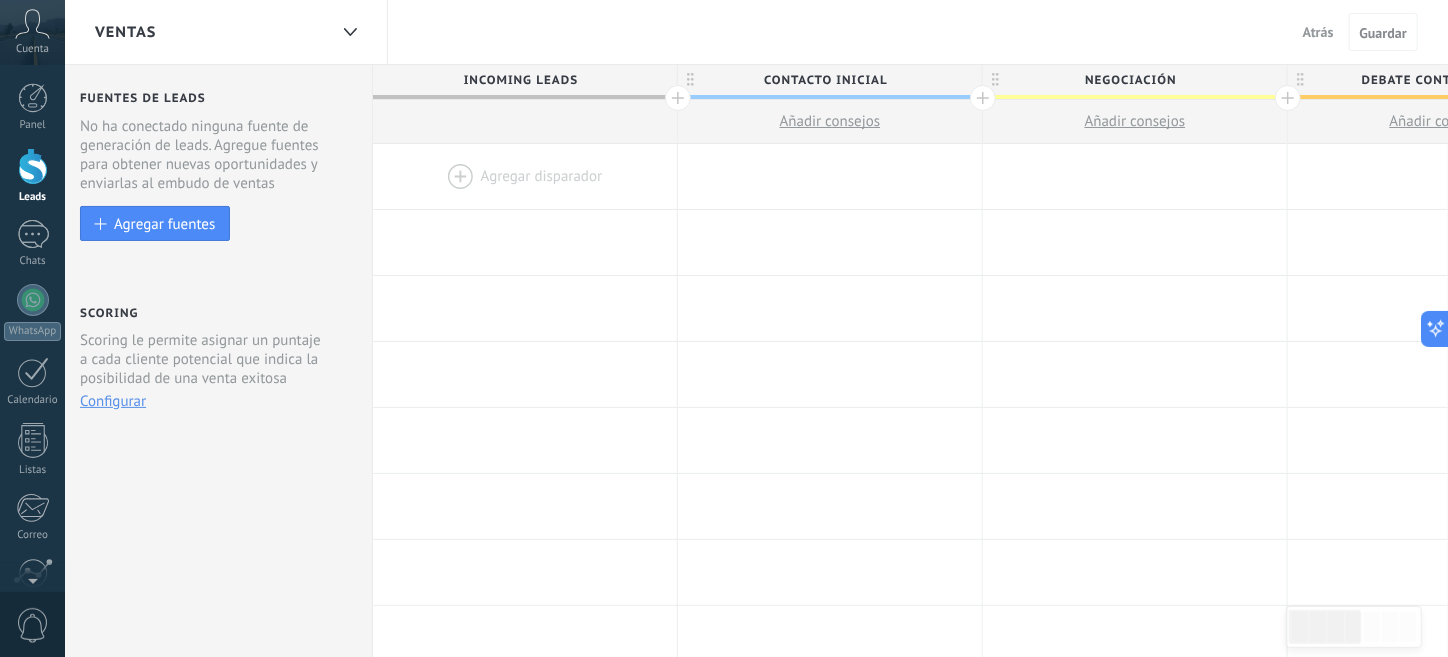 click at bounding box center [525, 176] 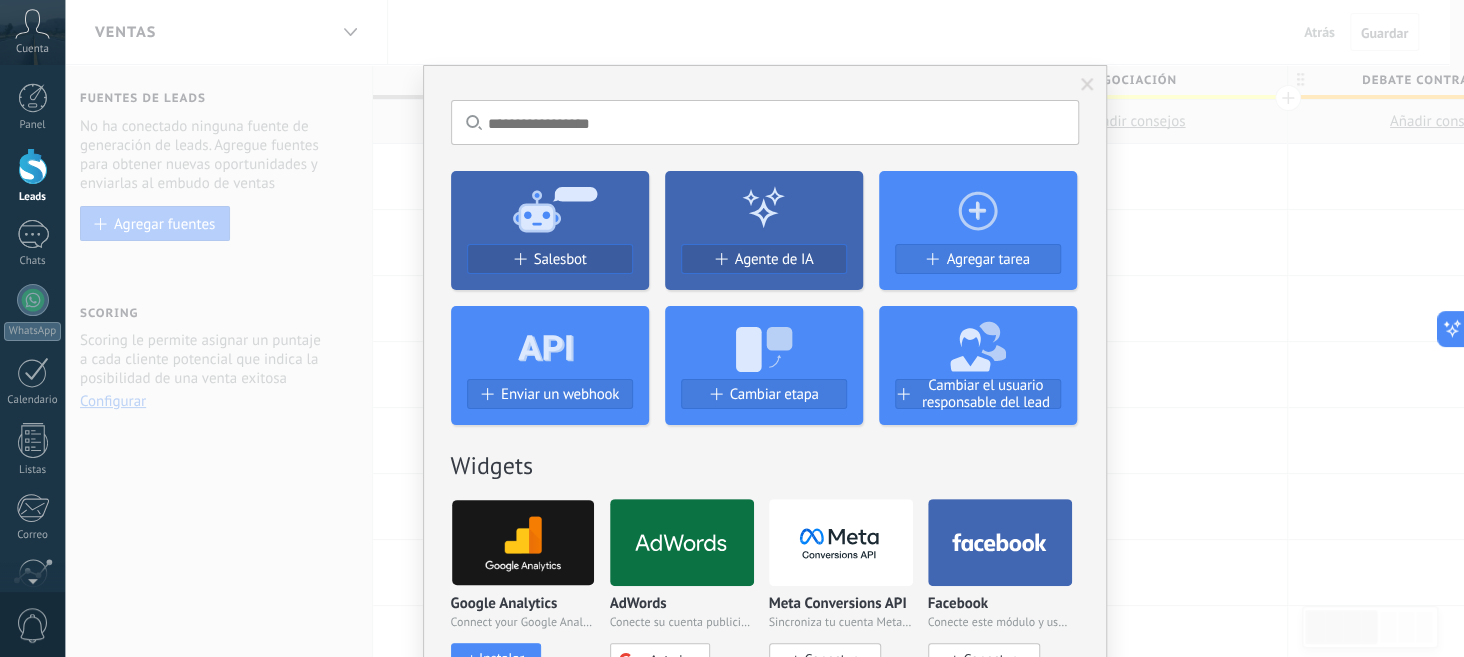 click on "No hay resultados Salesbot Agente de IA Agregar tarea Enviar un webhook Cambiar etapa Cambiar el usuario responsable del lead Widgets Google Analytics Connect your Google Analytics account and create custom Google Analytics Instalar AdWords Conecte su cuenta publicitaria y configure la publicidad en Google Autorizar Meta Conversions API Sincroniza tu cuenta Meta para mejorar tus anuncios Conectar Facebook Conecte este módulo y use la publicidad en Facebook Conectar Creditor por CatCode Control de pagos parciales en un lead Instalar Chatter - WA+ChatGPT via Komanda F5 Integración de WhatsApp, Telegram, Avito & VK Instalar Documentos de Google por AMOGURU Documentos de Google por AMOGURU Instalar Distribución Inteligente por AMOGURU Distribución inteligente de leads de amoGURU Instalar Bloque de cambio de estado de AMOGURU Mover leads solo a etapas configuradas. Instalar Whatsapp de YouMessages Integración de Whatsapp y creador de bots Instalar Calculadora de campo. Fórmulas Instalar Guru Service Instalar" at bounding box center (764, 328) 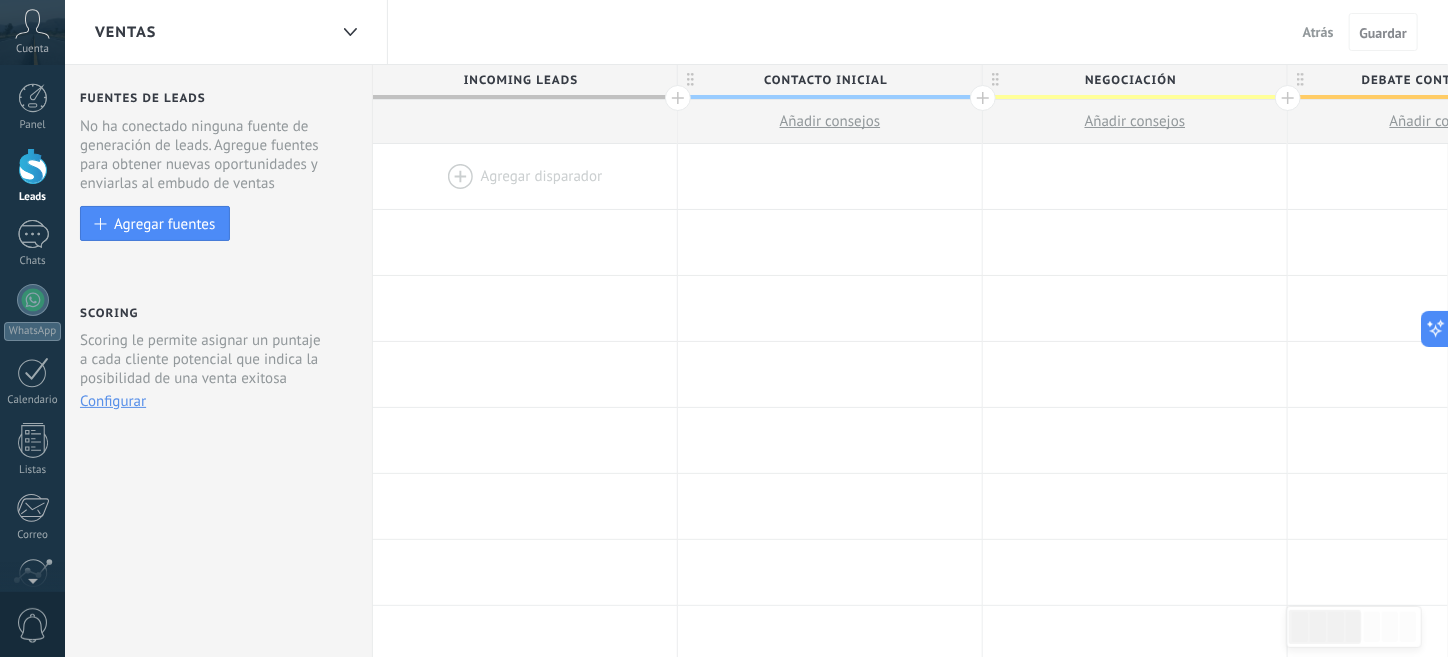 click on "Ventas" at bounding box center [211, 32] 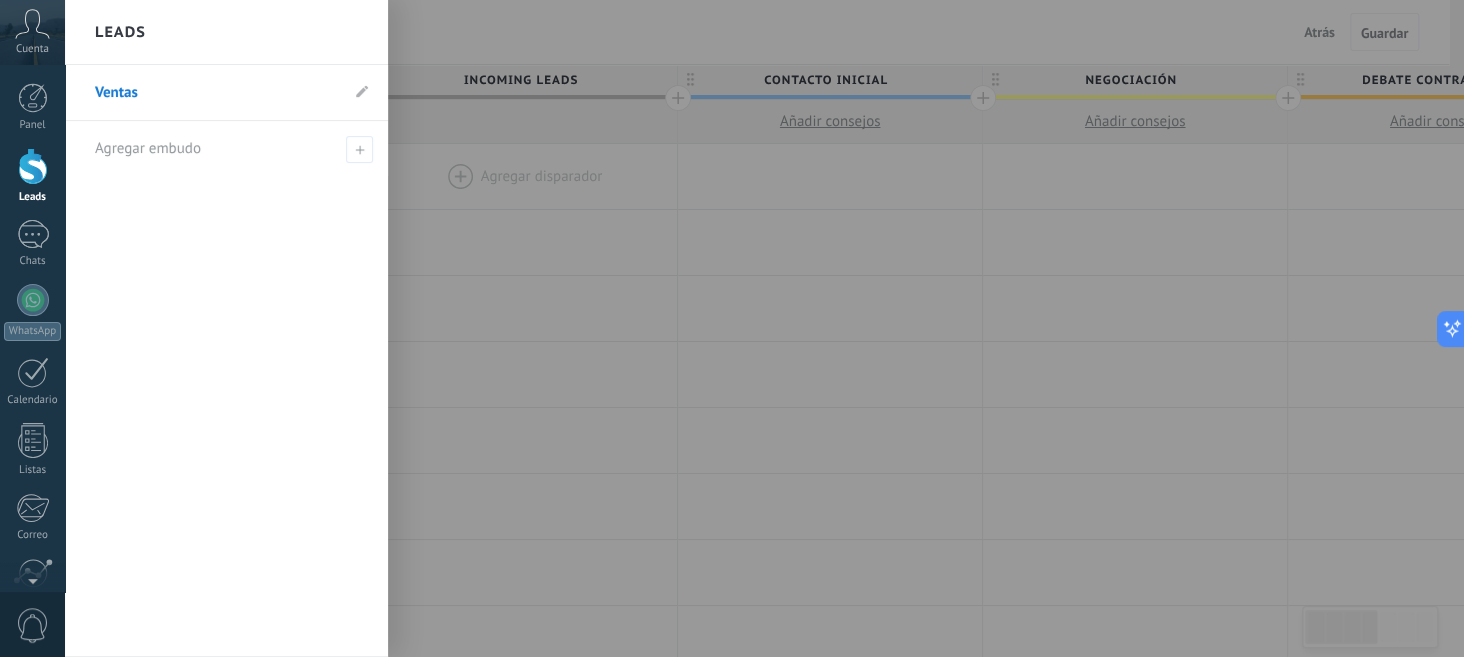 click on "Ventas" at bounding box center [226, 93] 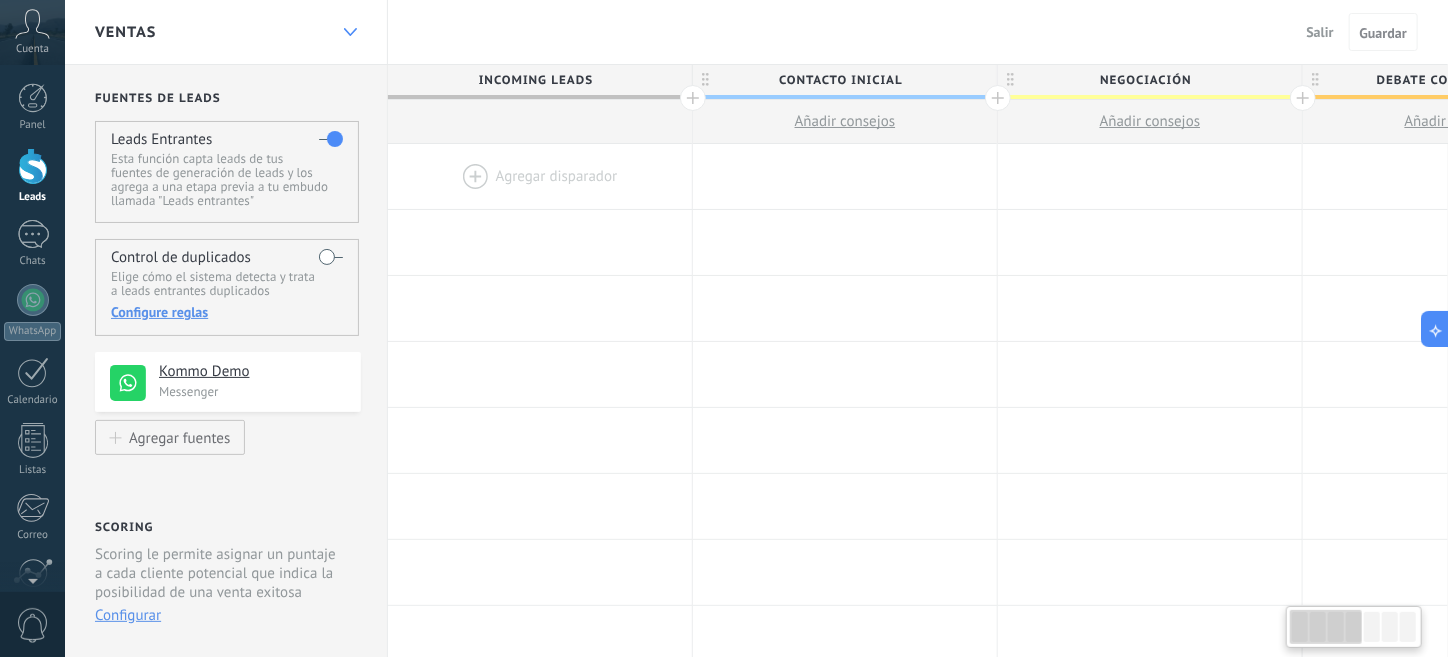 click at bounding box center (350, 32) 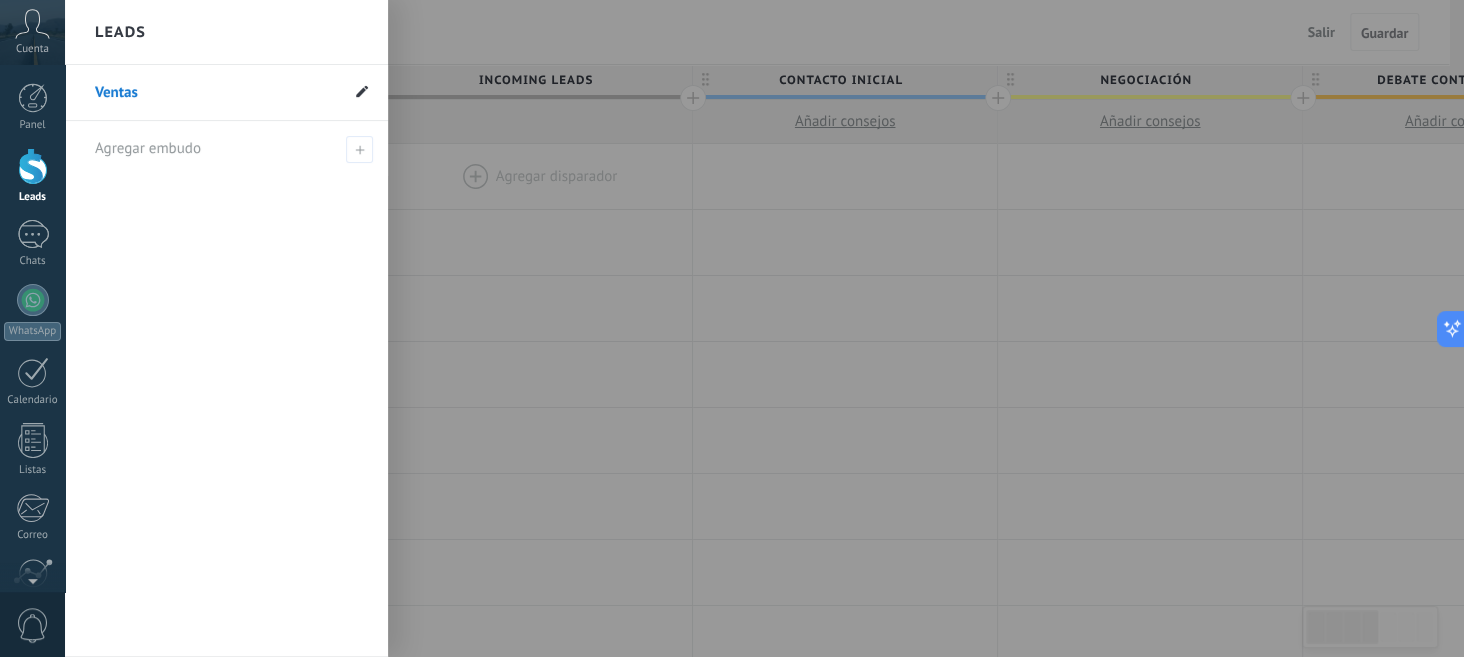 click 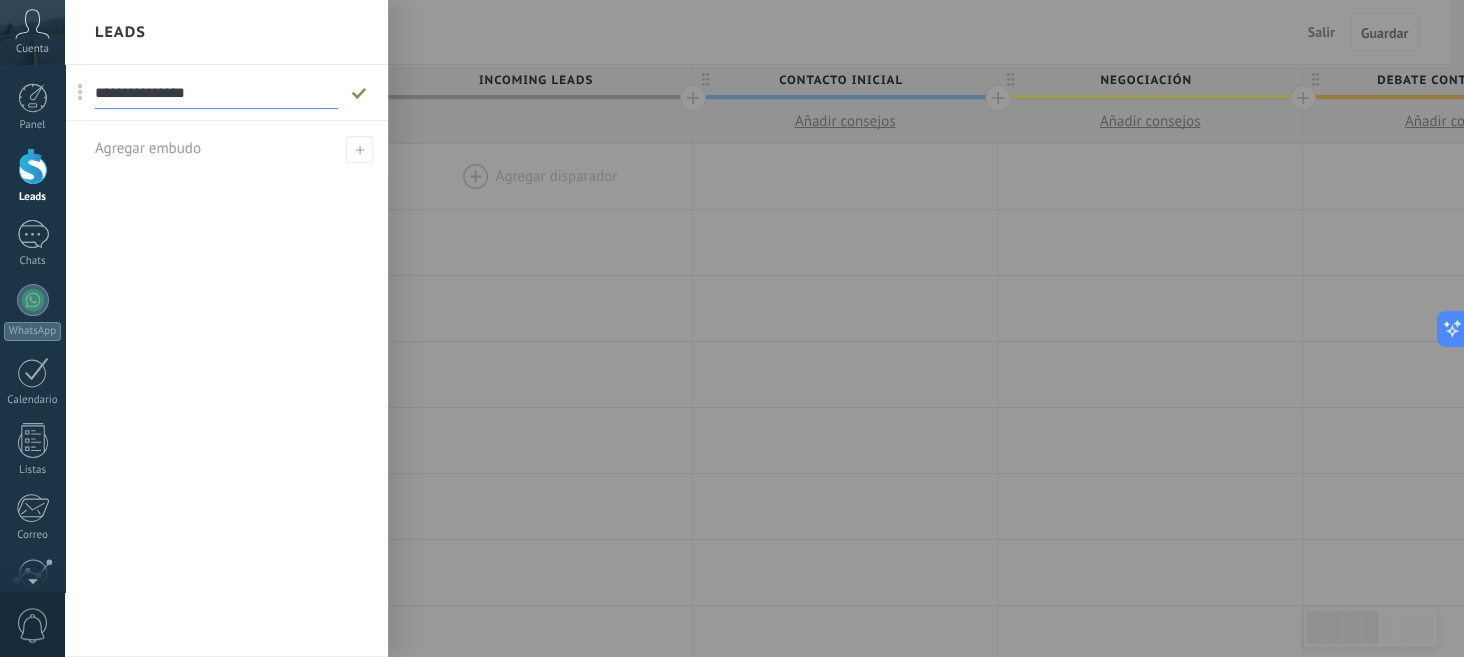 type on "**********" 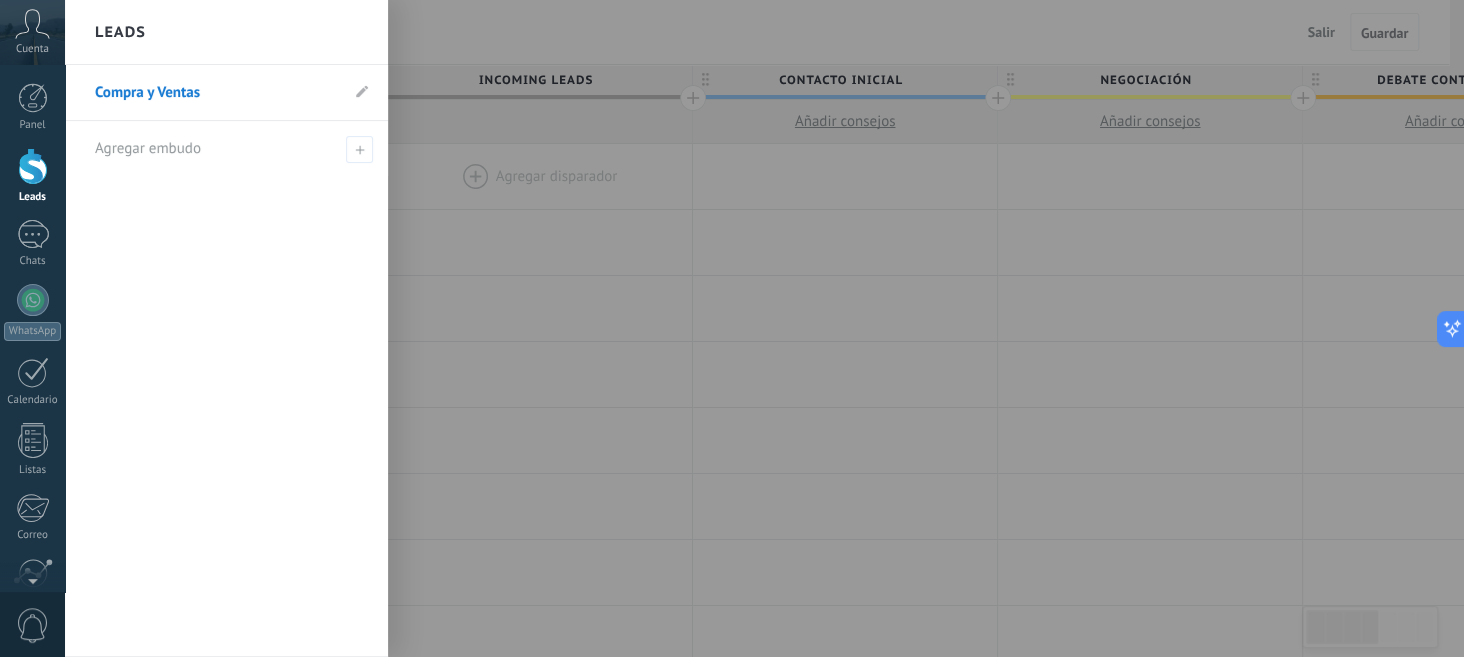 click at bounding box center (797, 328) 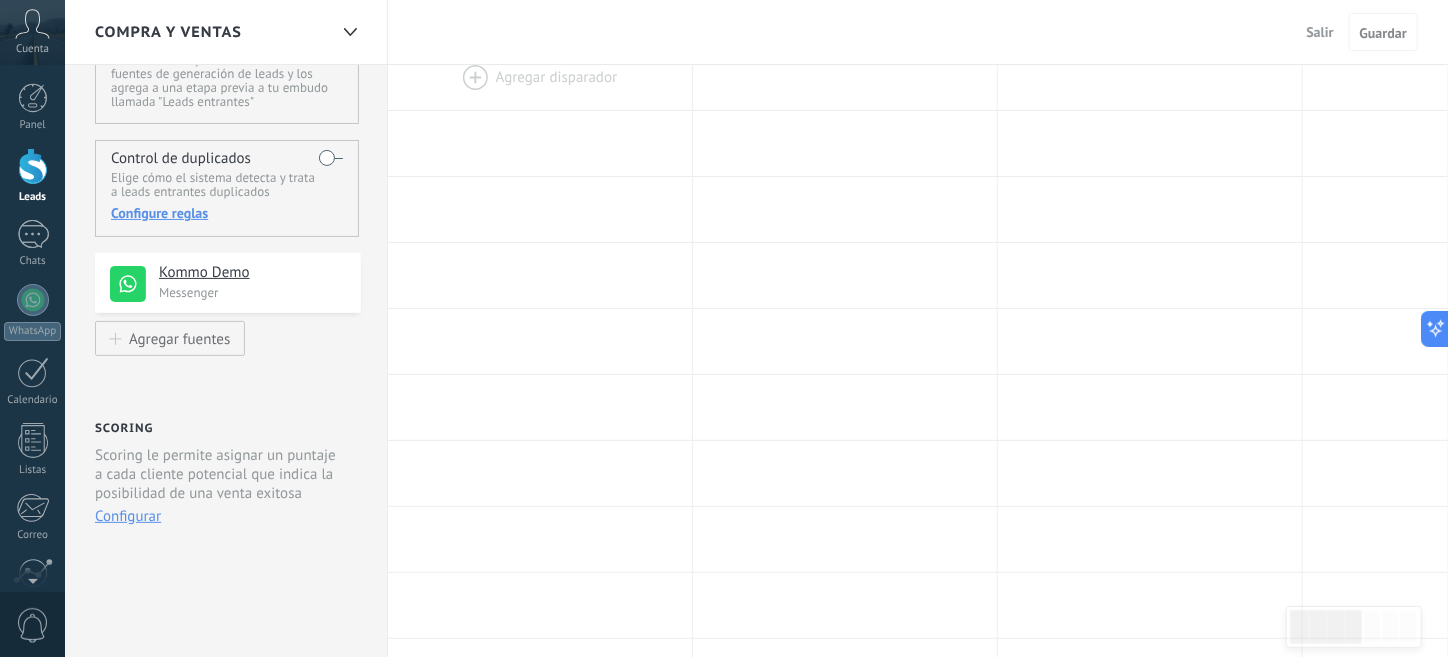 scroll, scrollTop: 0, scrollLeft: 0, axis: both 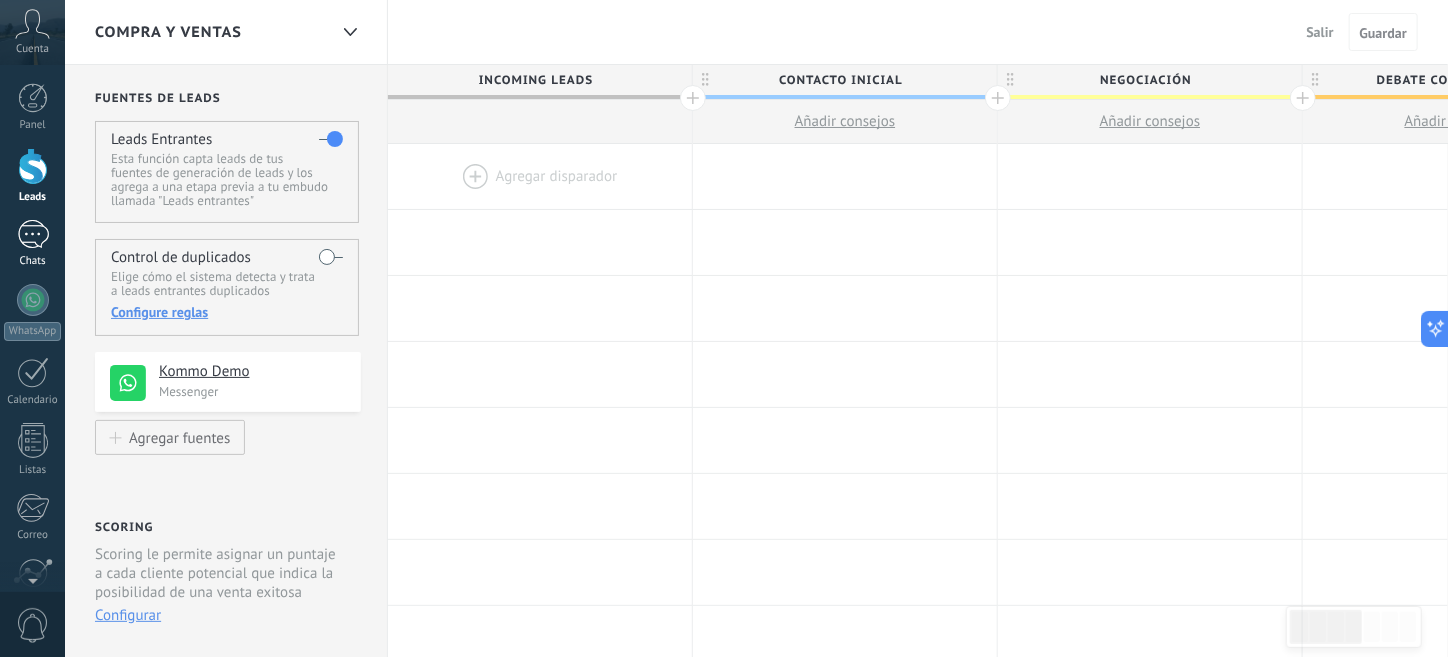 click at bounding box center [33, 234] 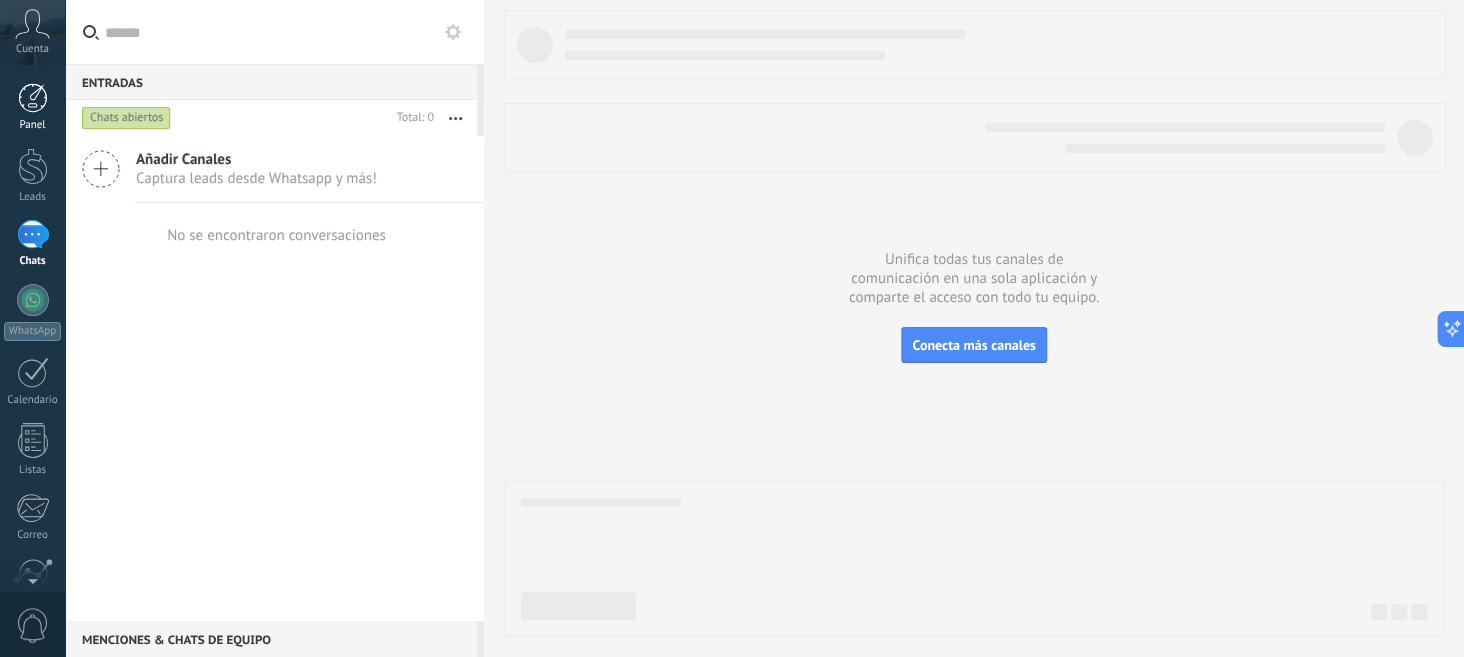 click at bounding box center [33, 98] 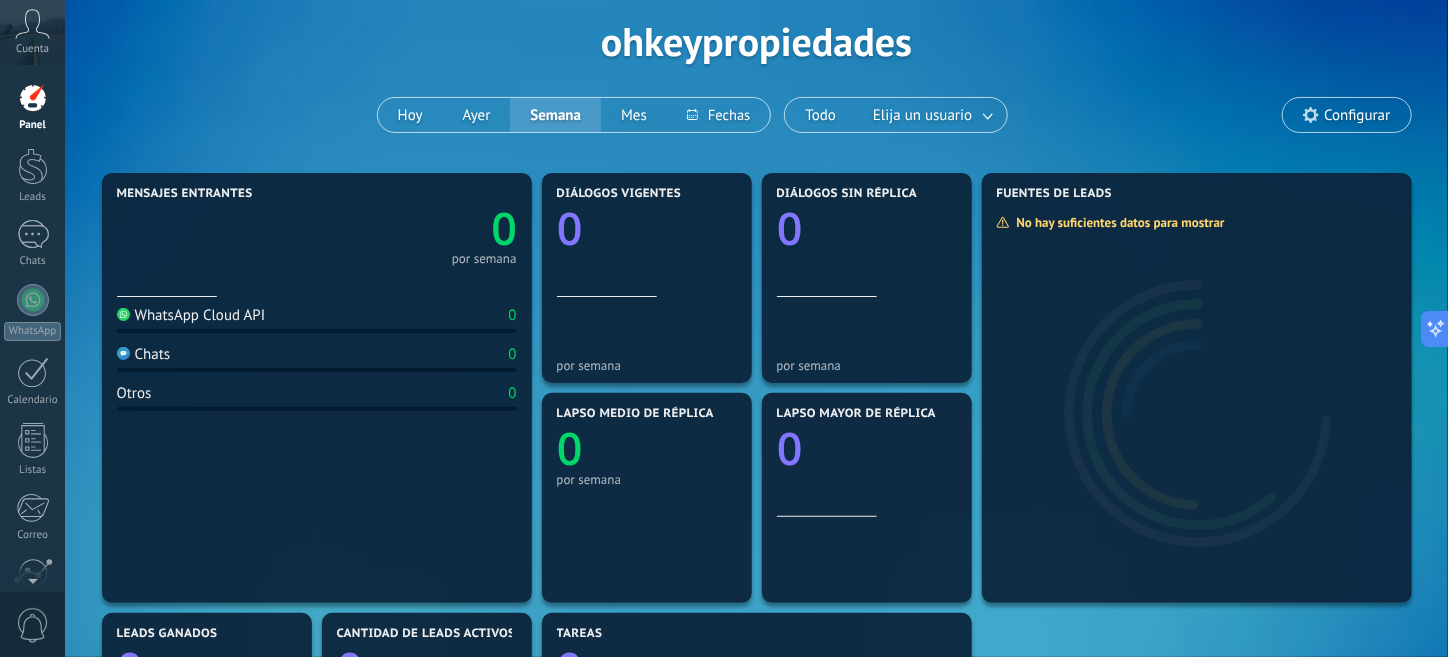 scroll, scrollTop: 0, scrollLeft: 0, axis: both 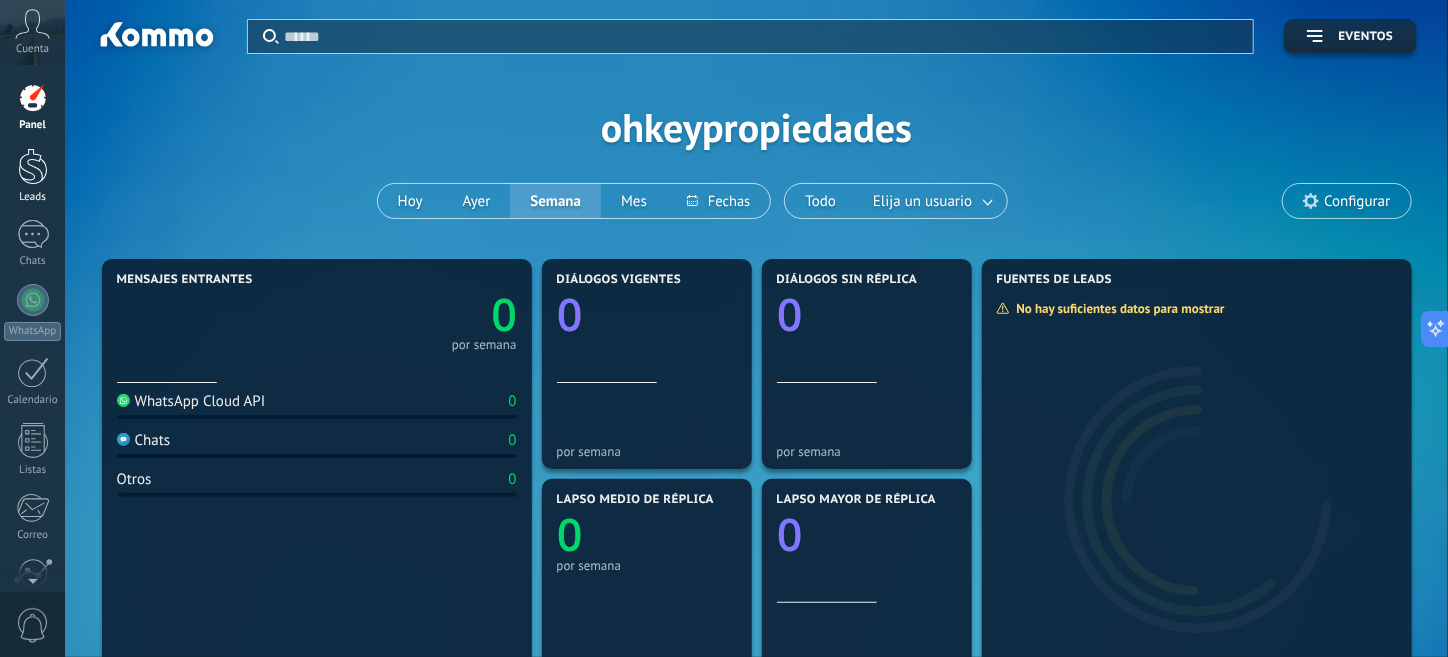 click at bounding box center (33, 166) 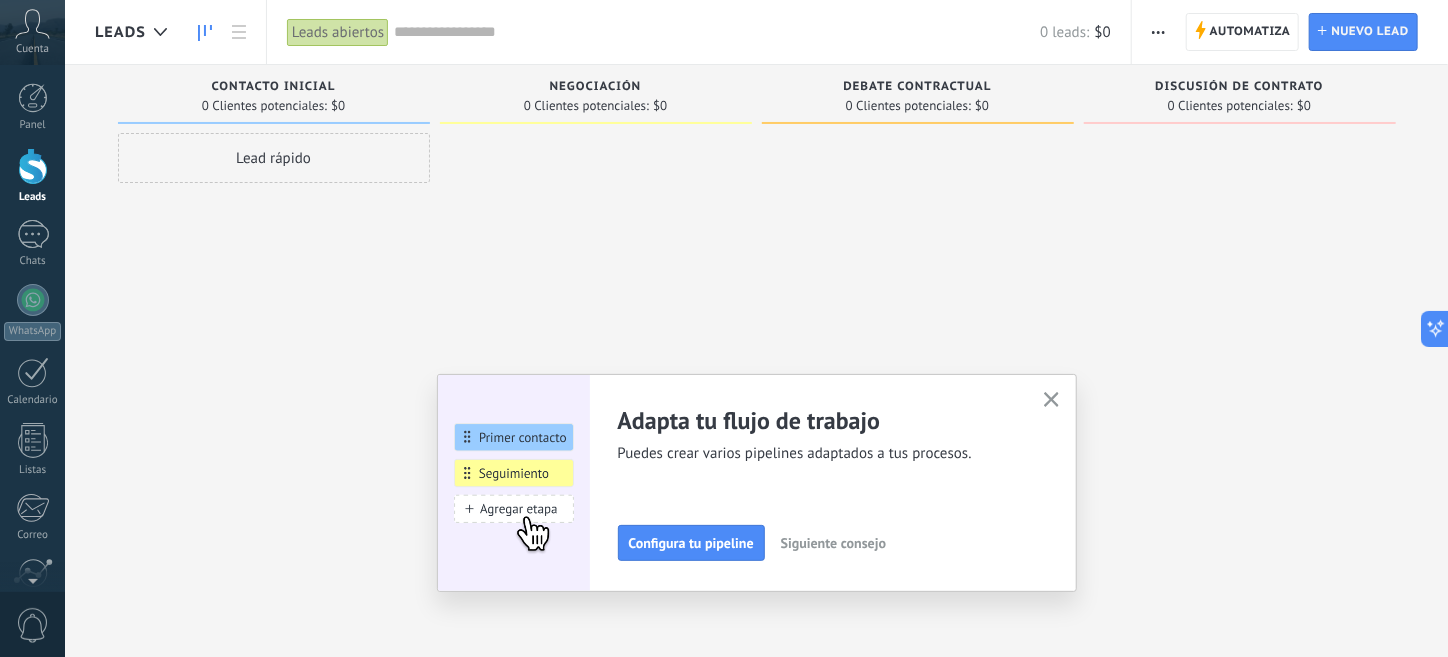 click at bounding box center [1051, 400] 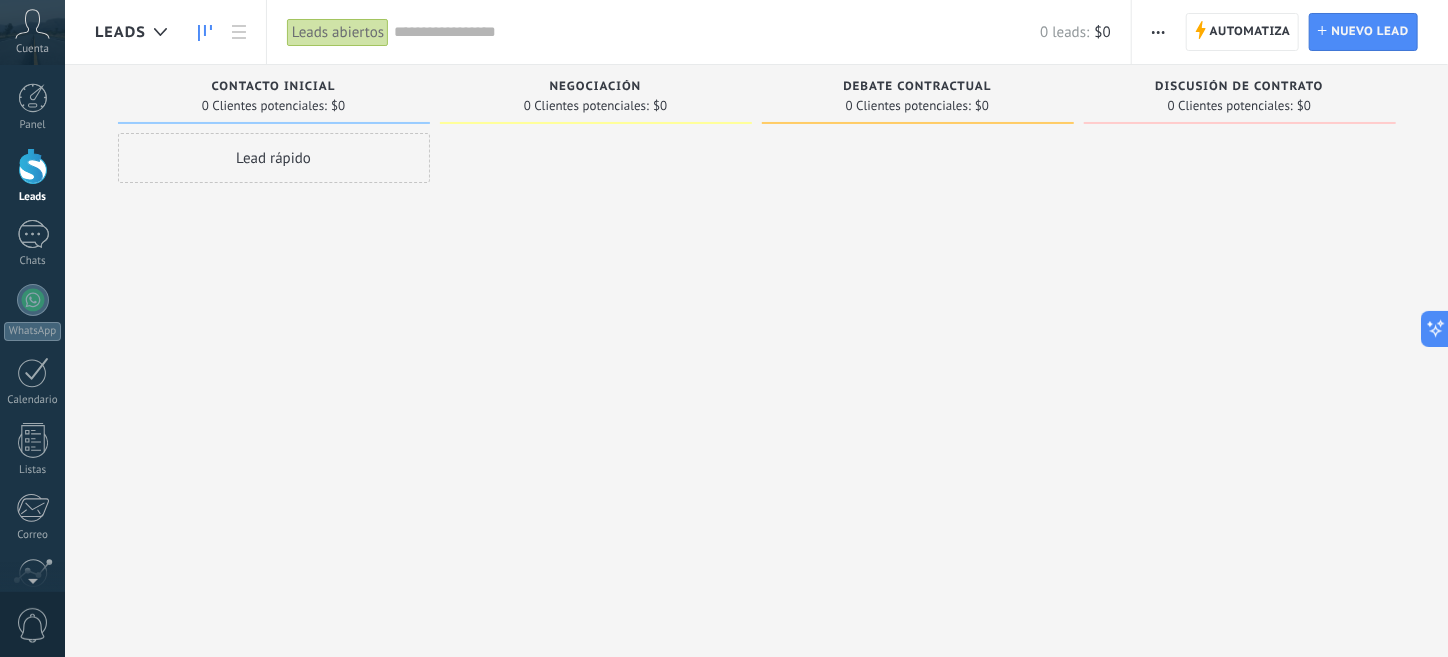 drag, startPoint x: 989, startPoint y: 104, endPoint x: 969, endPoint y: 108, distance: 20.396078 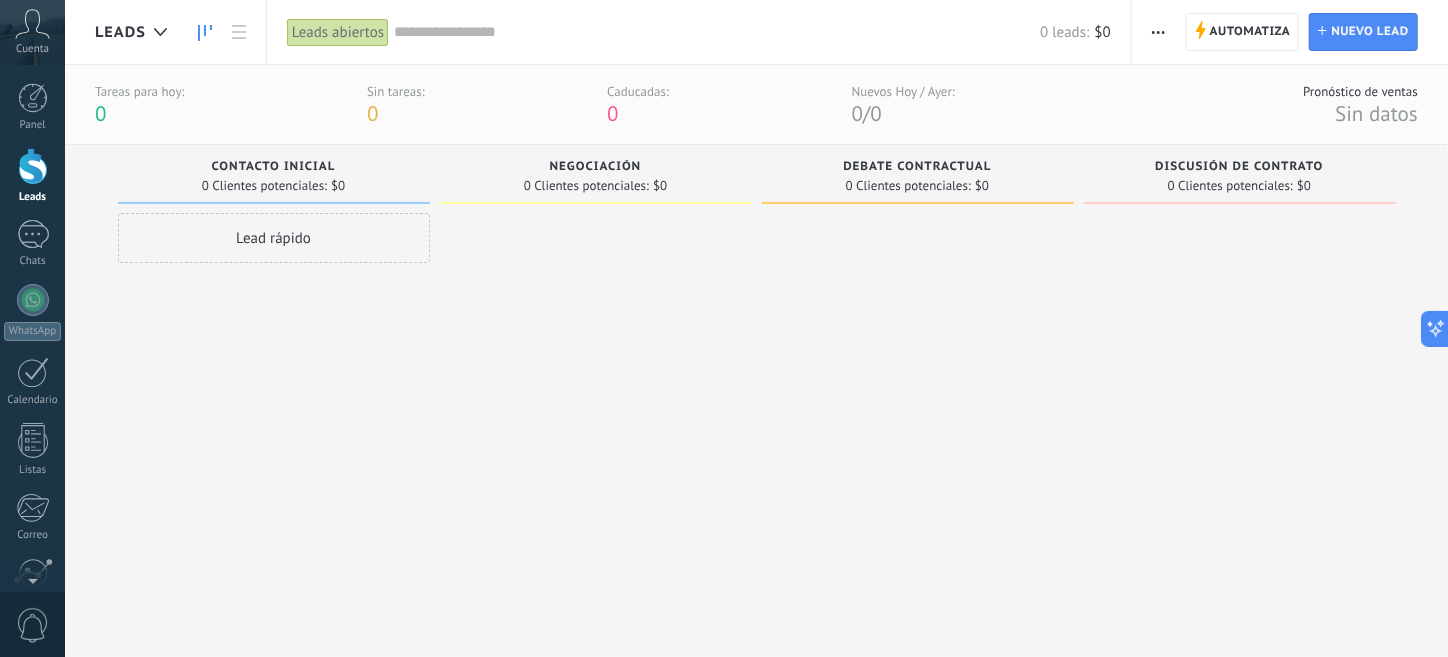 drag, startPoint x: 570, startPoint y: 294, endPoint x: 715, endPoint y: 291, distance: 145.03104 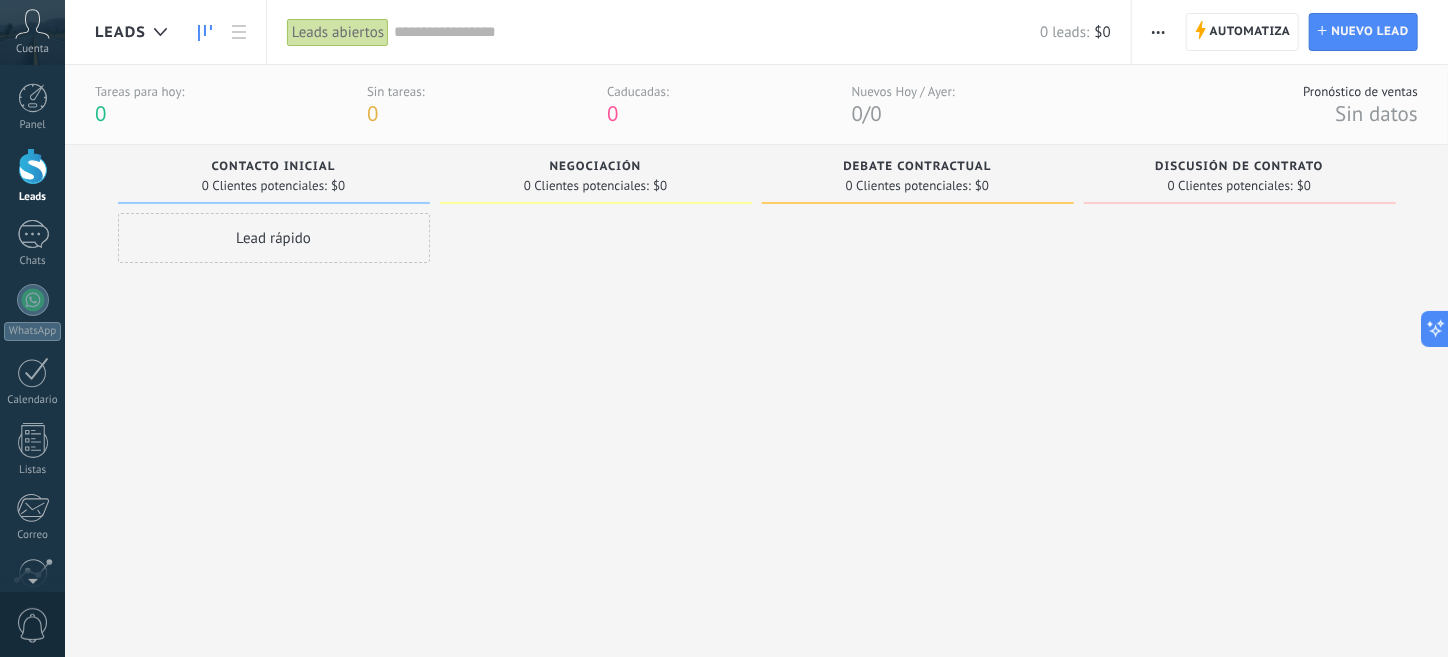 drag, startPoint x: 713, startPoint y: 298, endPoint x: 391, endPoint y: 301, distance: 322.01398 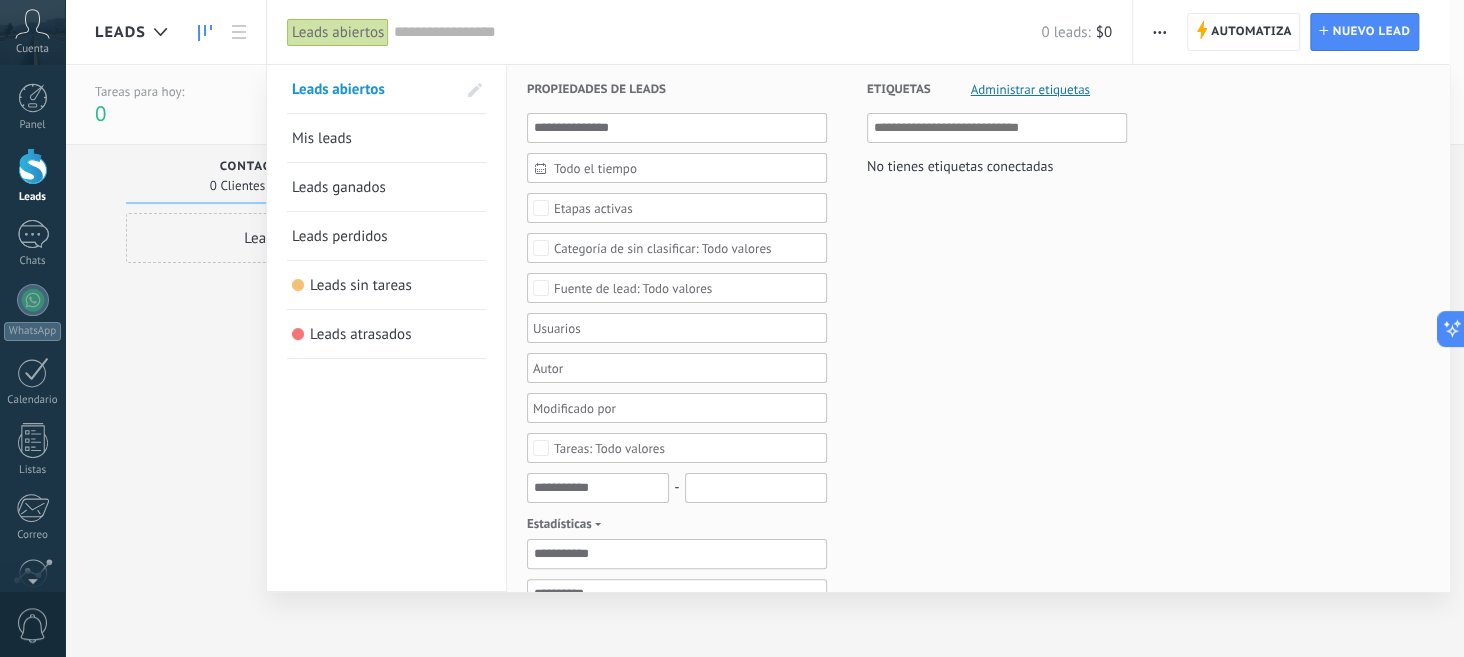 click on "0  leads: $0" at bounding box center (753, 32) 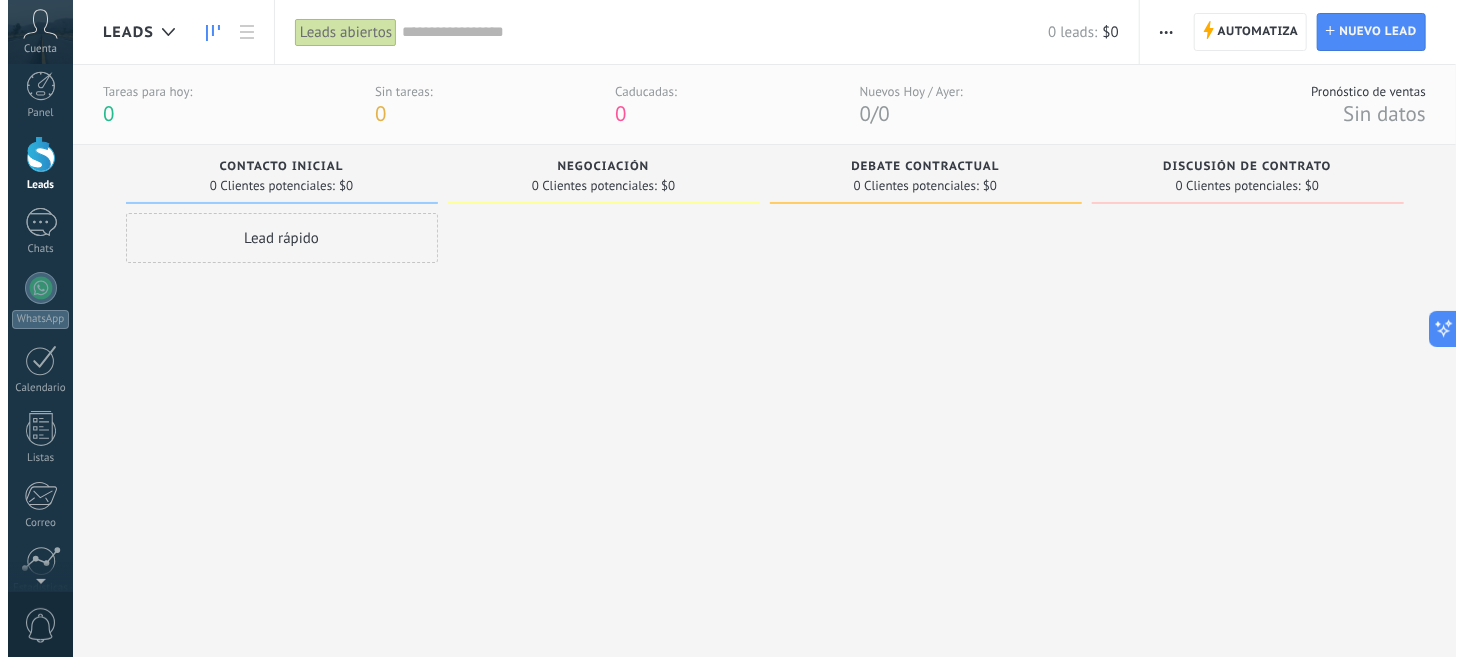 scroll, scrollTop: 0, scrollLeft: 0, axis: both 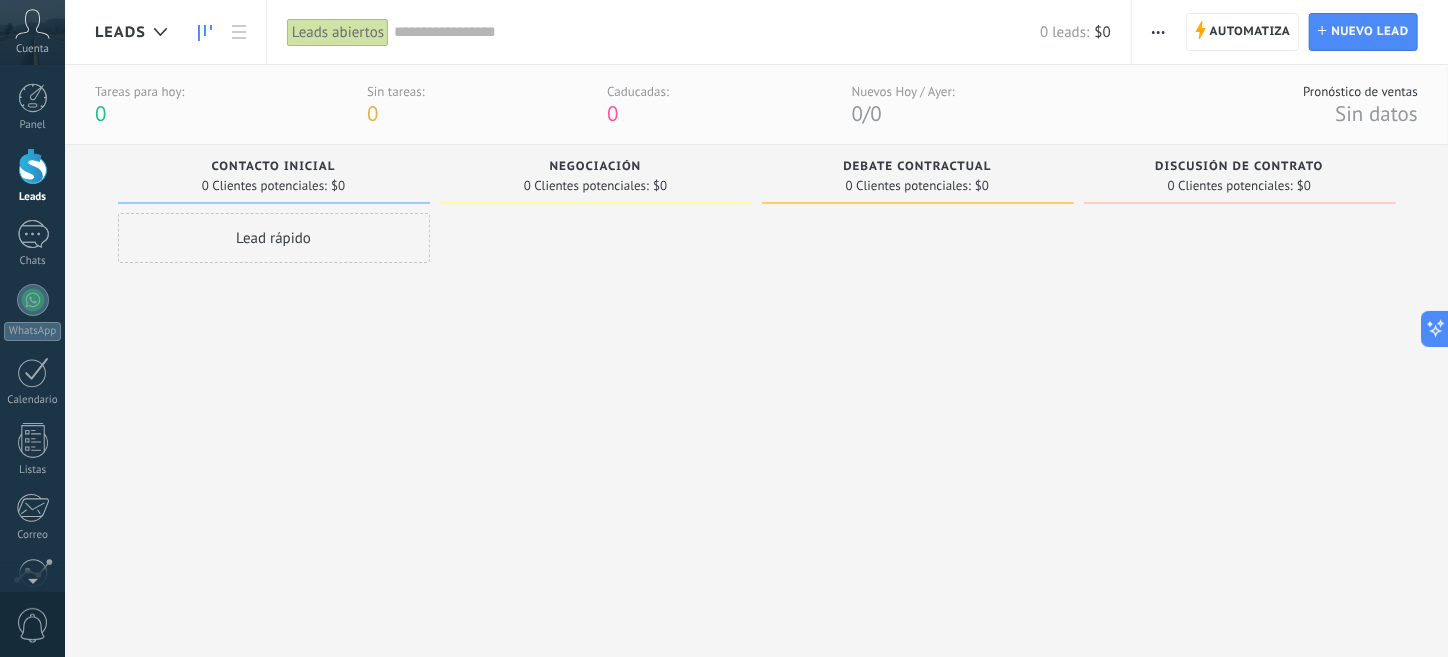 click on "Leads abiertos" at bounding box center (338, 32) 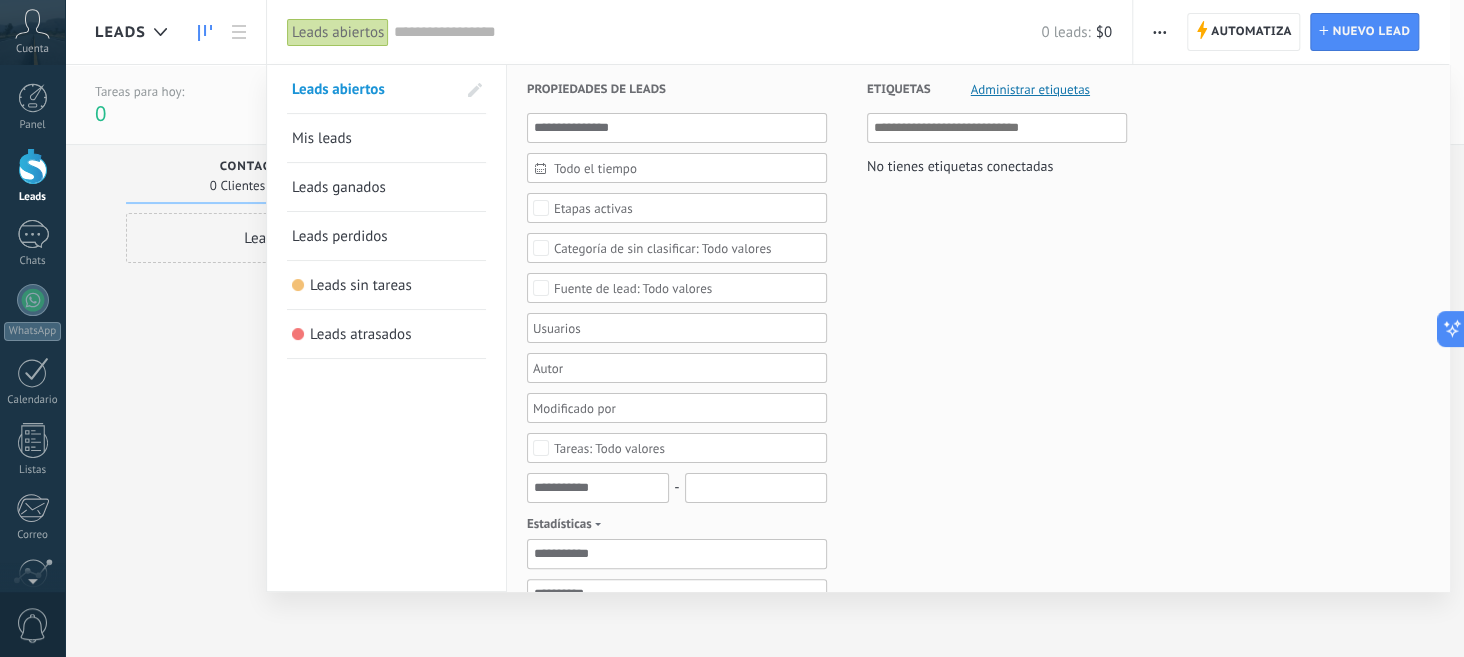 click at bounding box center (998, 128) 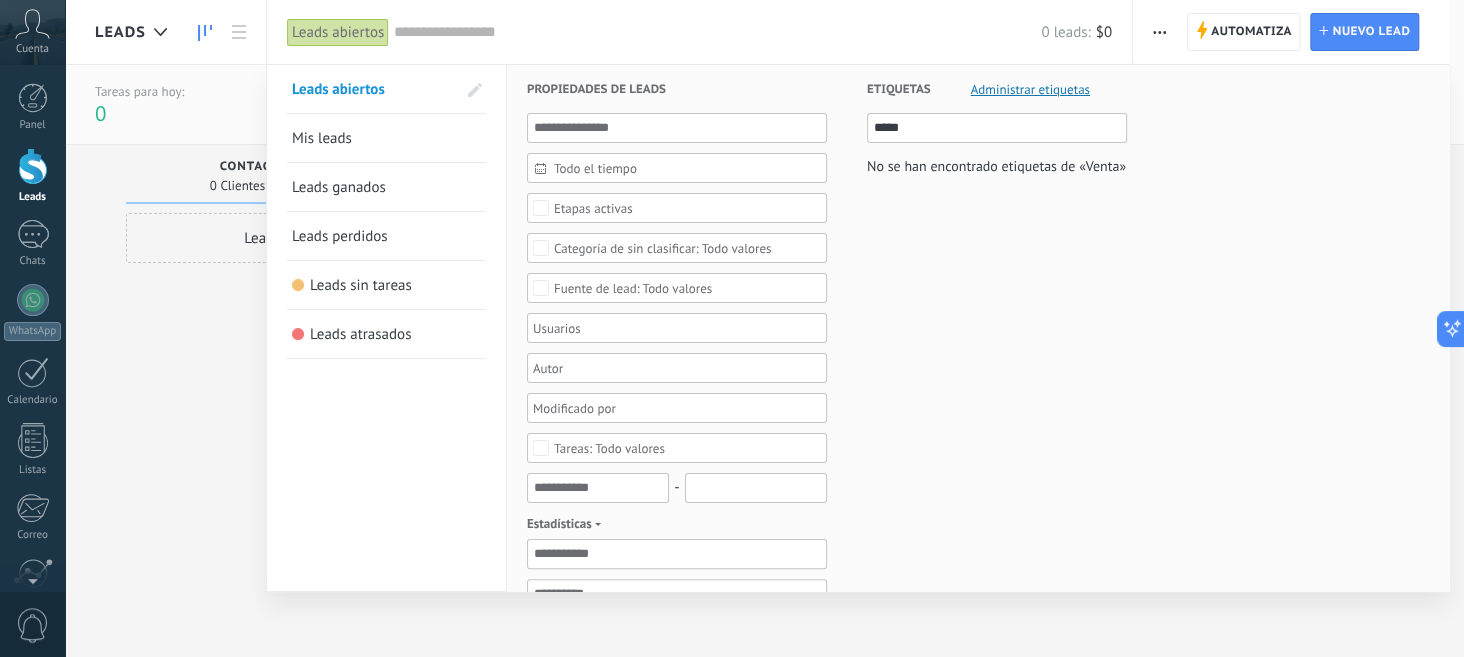 type on "*****" 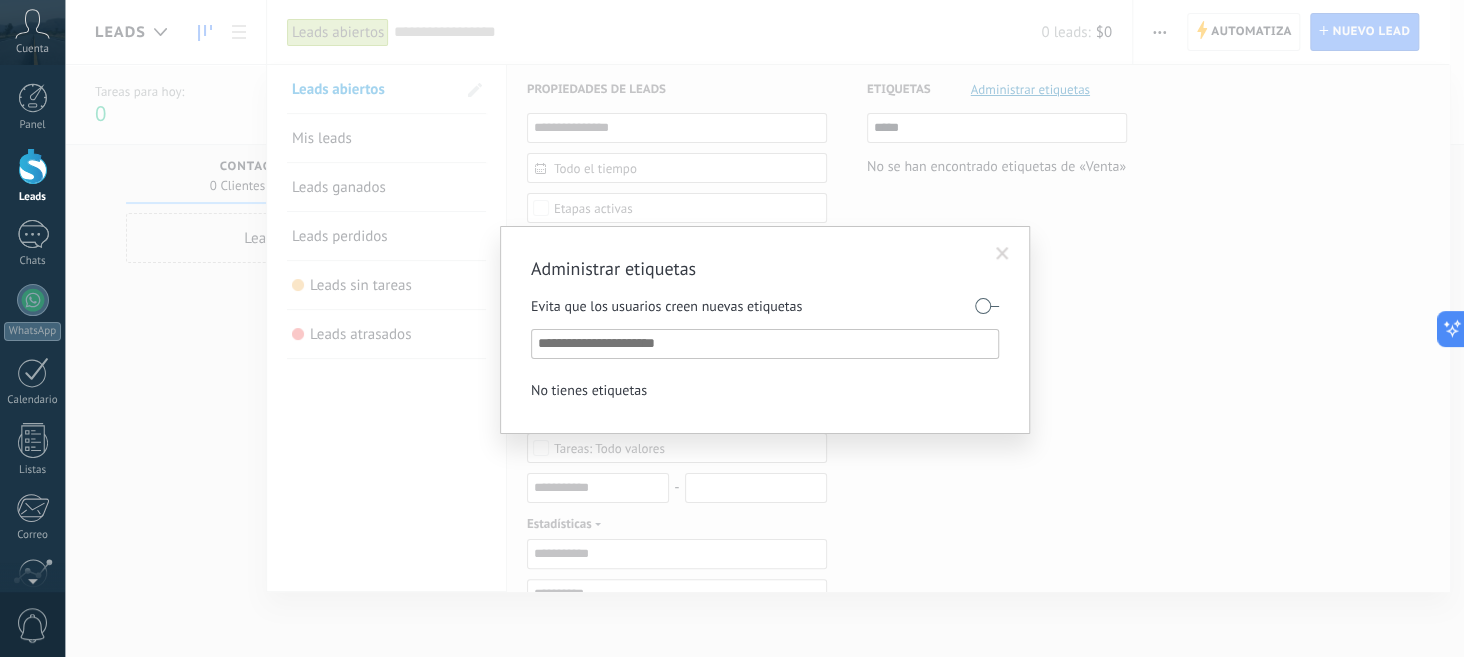 click at bounding box center [766, 344] 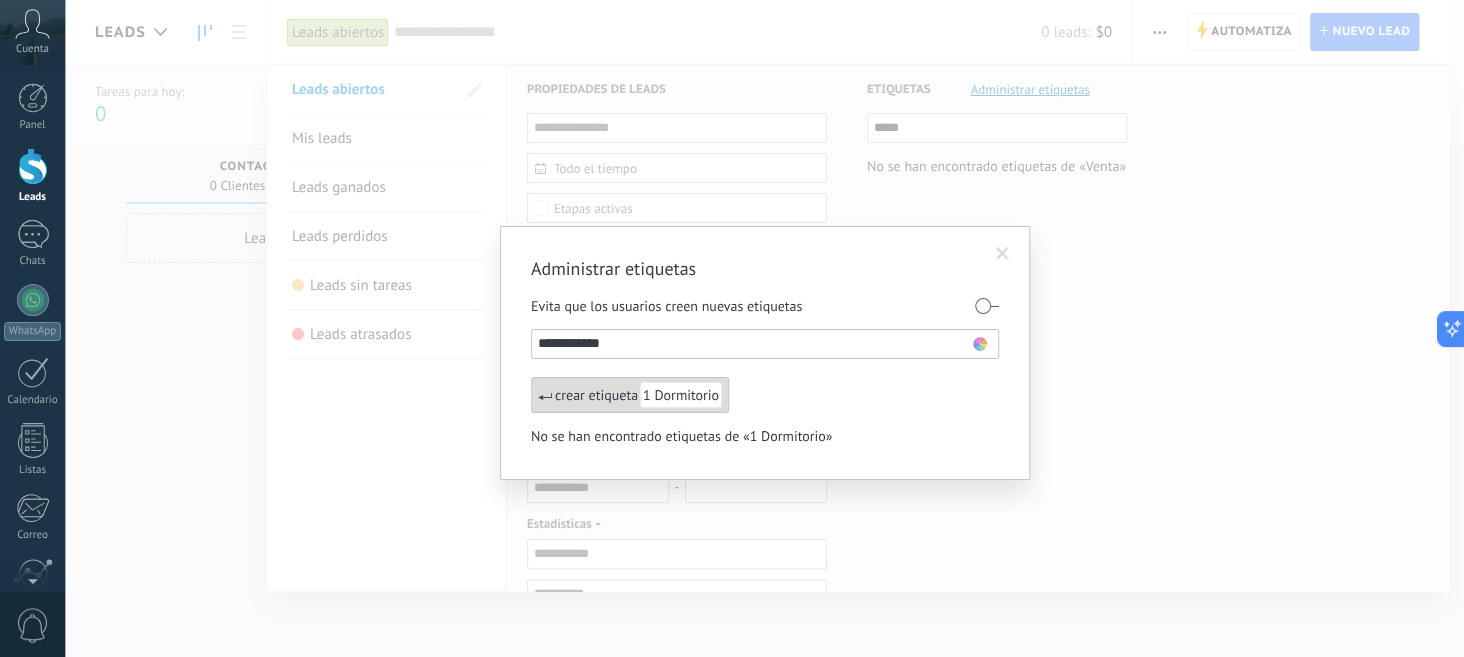 type on "**********" 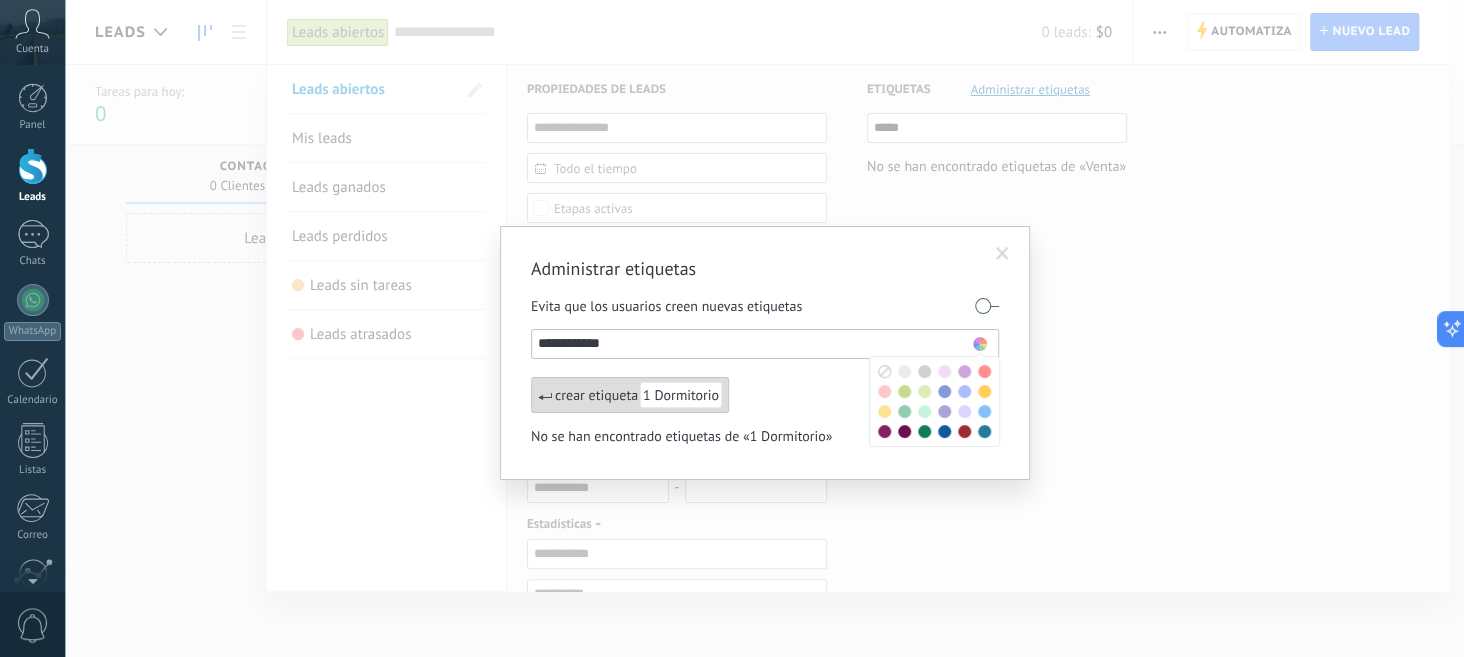 click at bounding box center (732, 328) 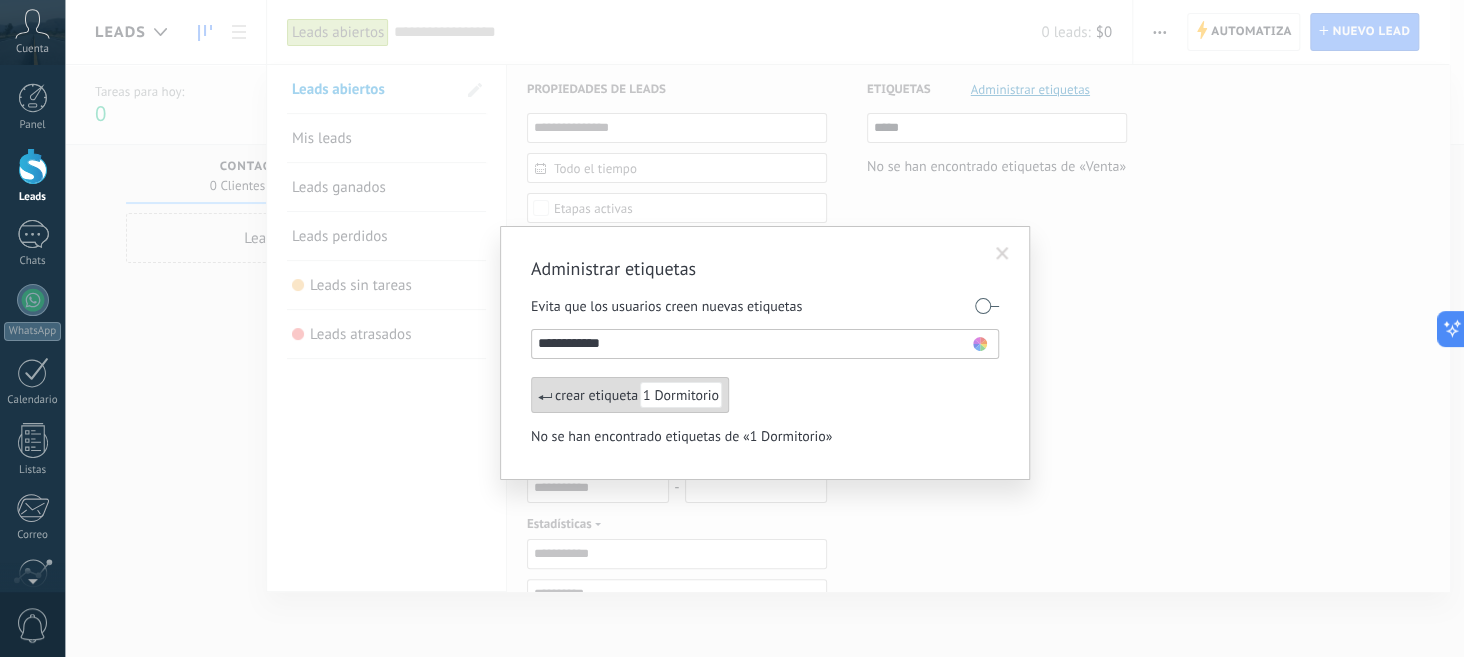 click at bounding box center [1002, 254] 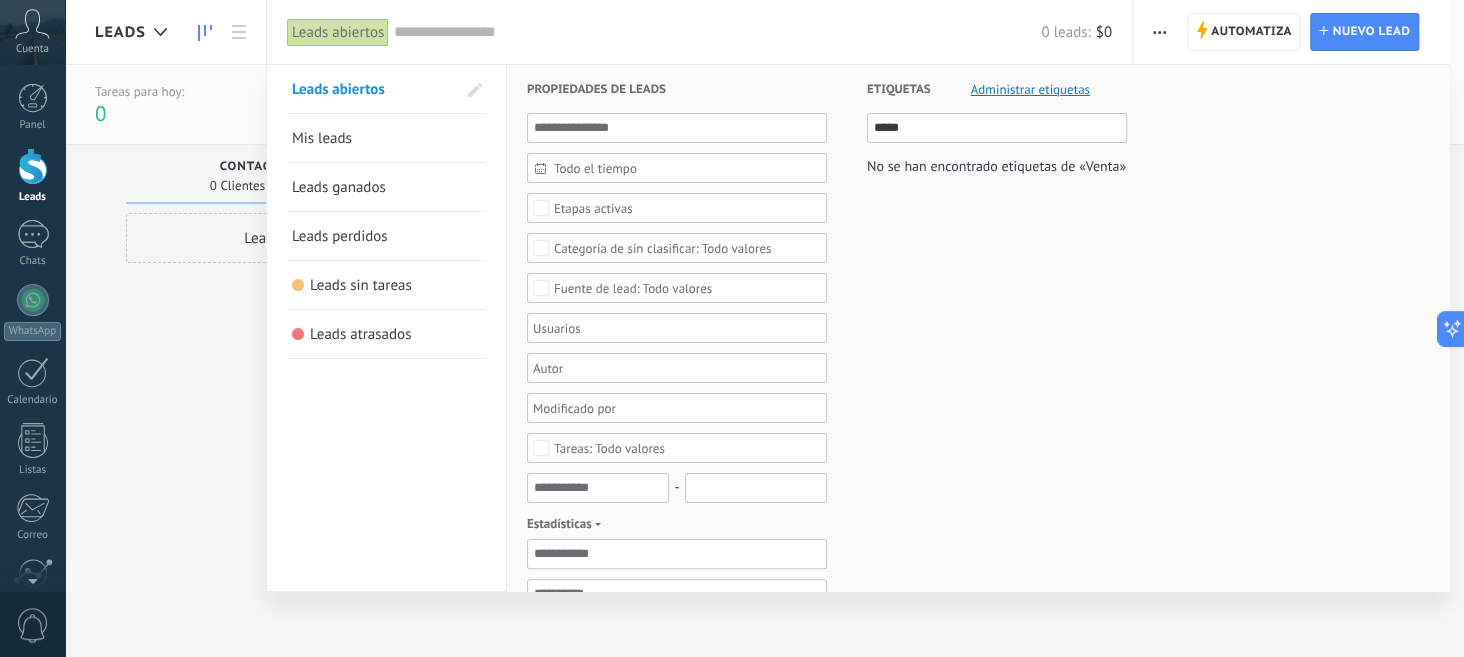 click at bounding box center [732, 328] 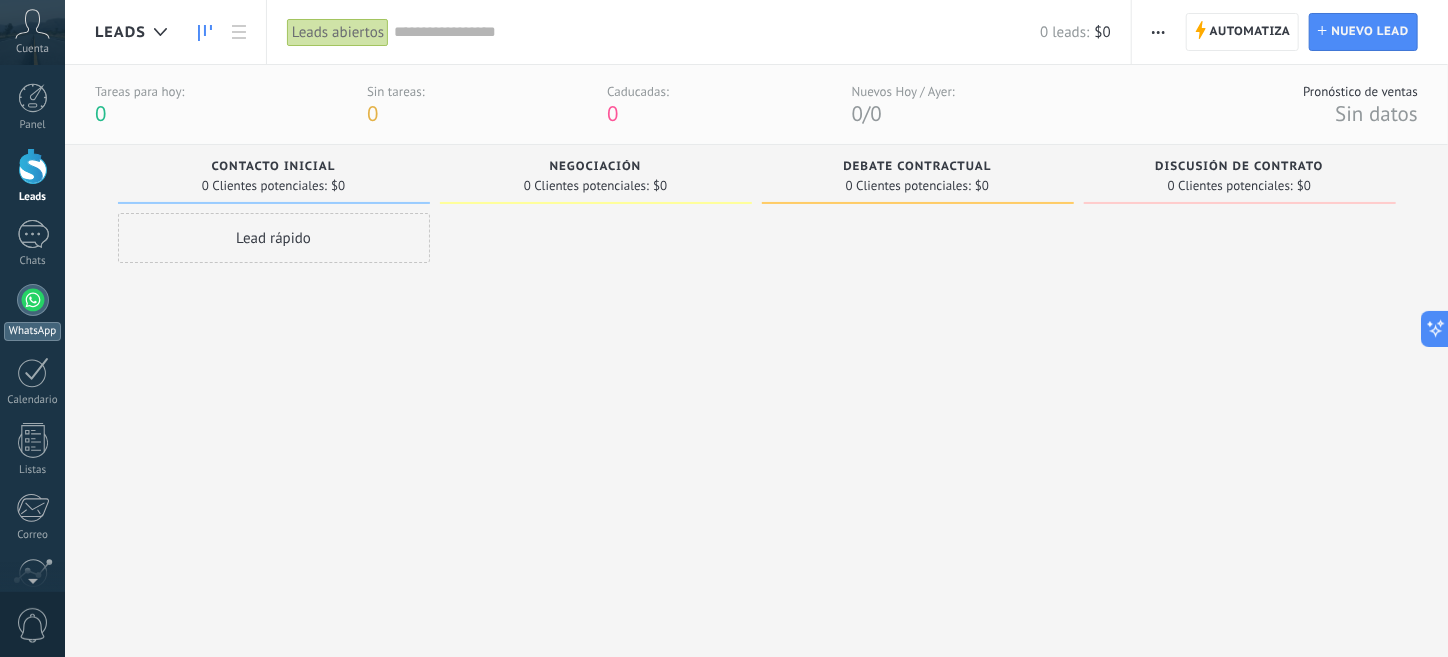 click at bounding box center [33, 300] 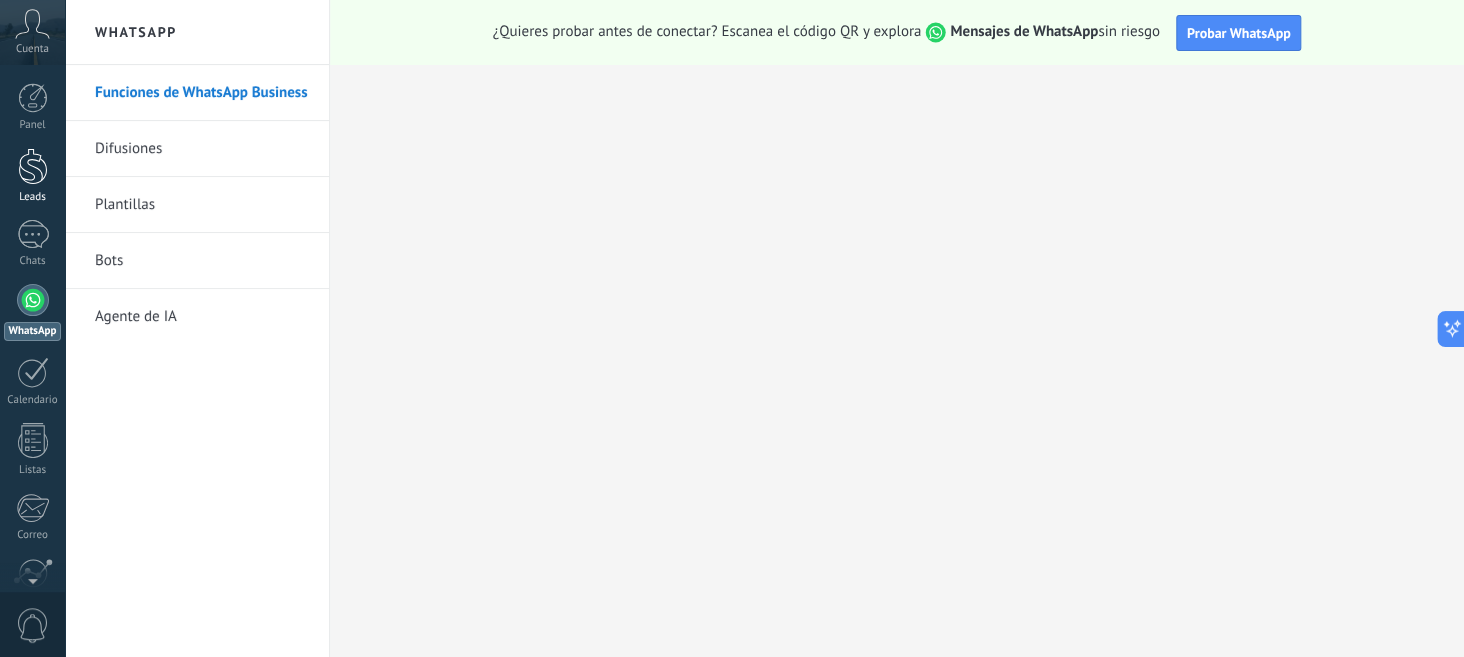 click at bounding box center [33, 166] 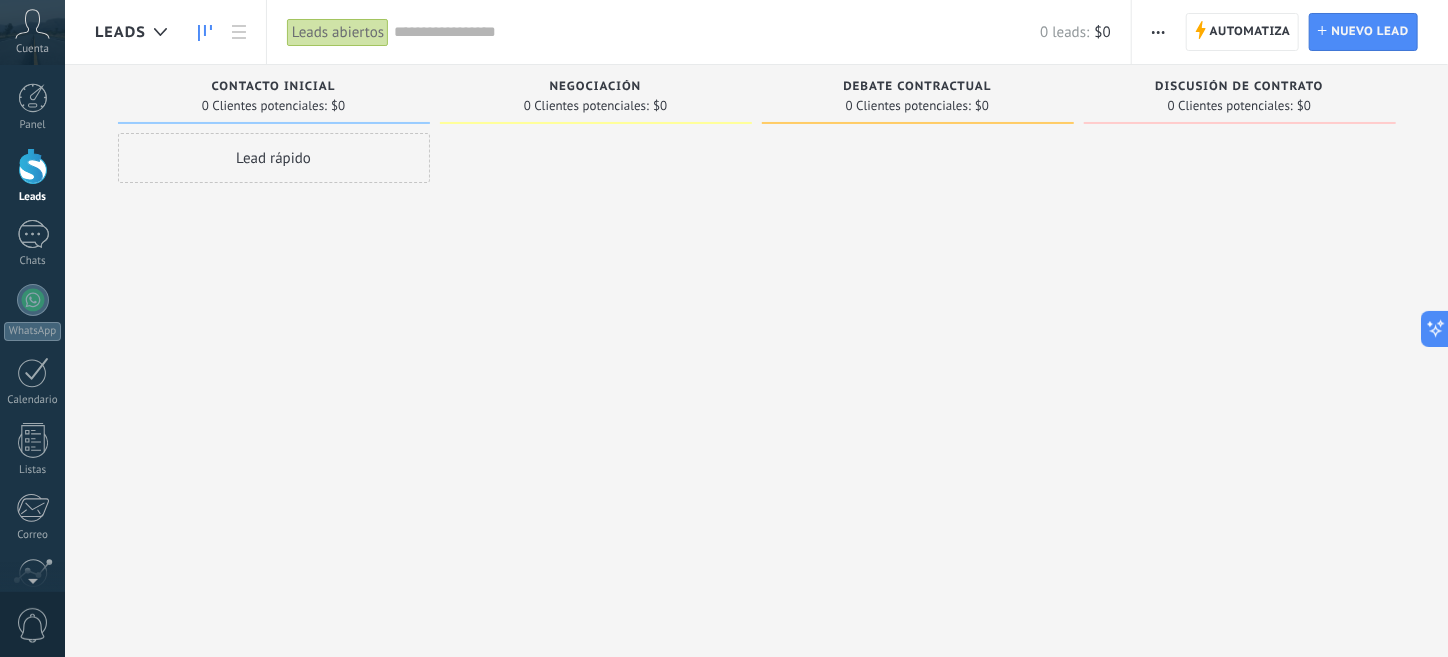 click on "Lead rápido" at bounding box center (274, 158) 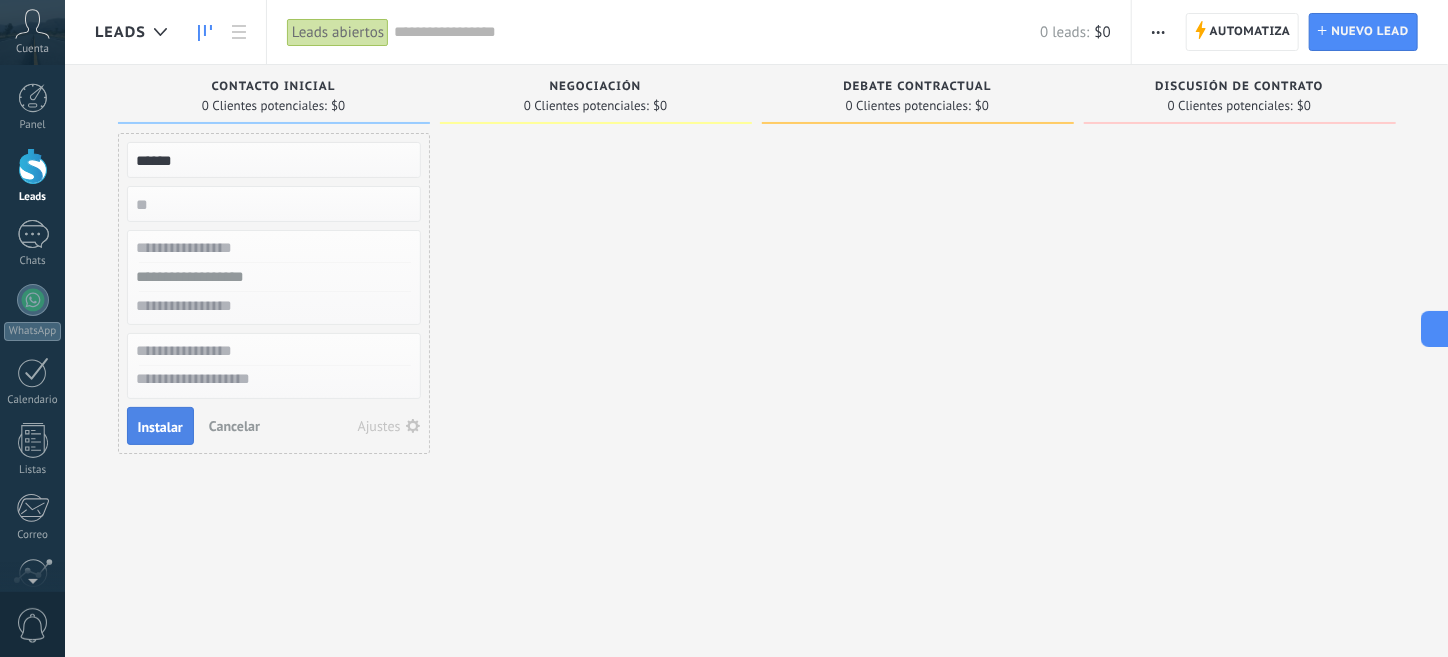type on "******" 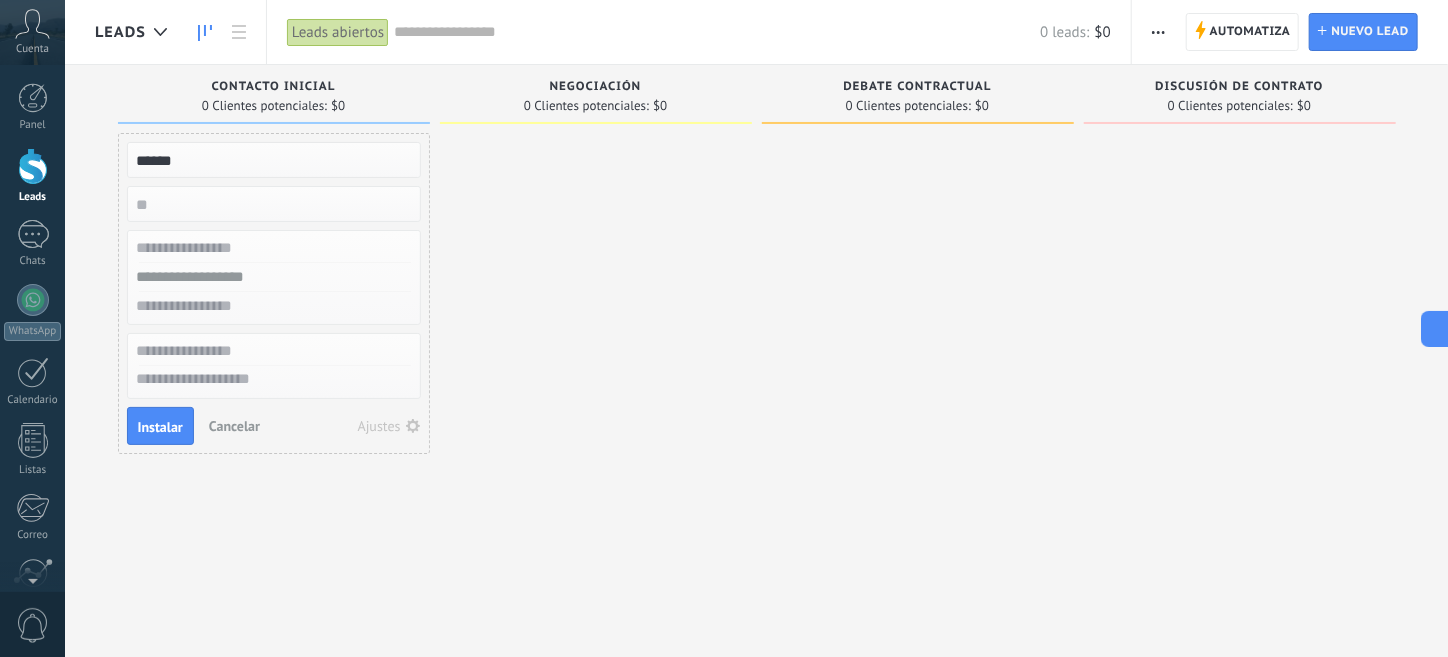 click on "Instalar" at bounding box center [160, 426] 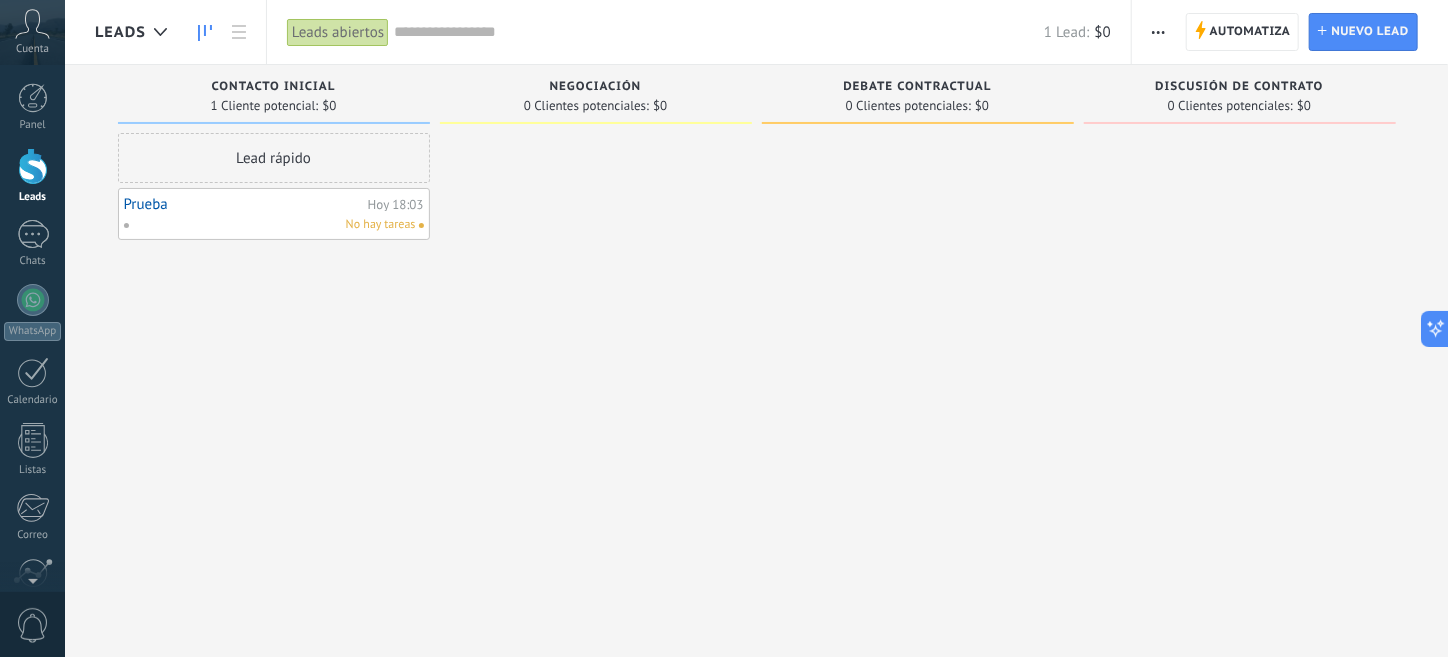 click on "Prueba Hoy 18:03 No hay tareas" at bounding box center (274, 214) 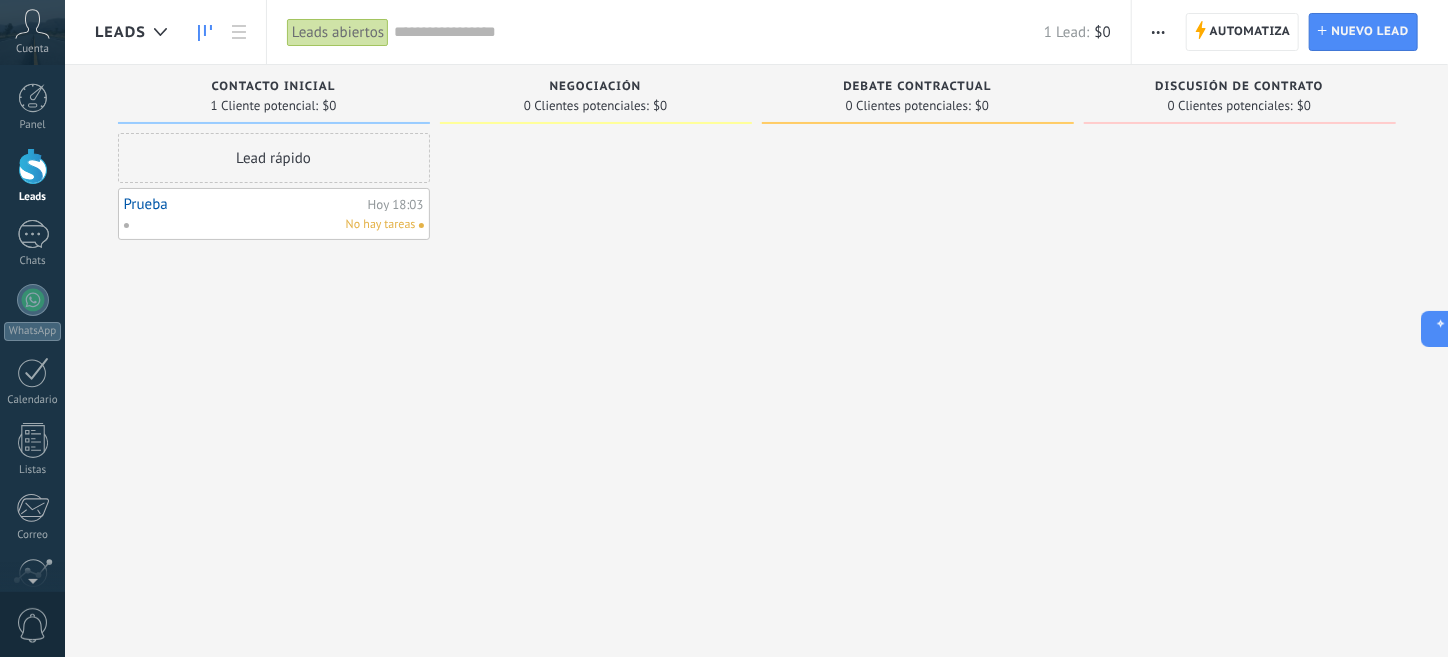 click on "Prueba" at bounding box center (243, 204) 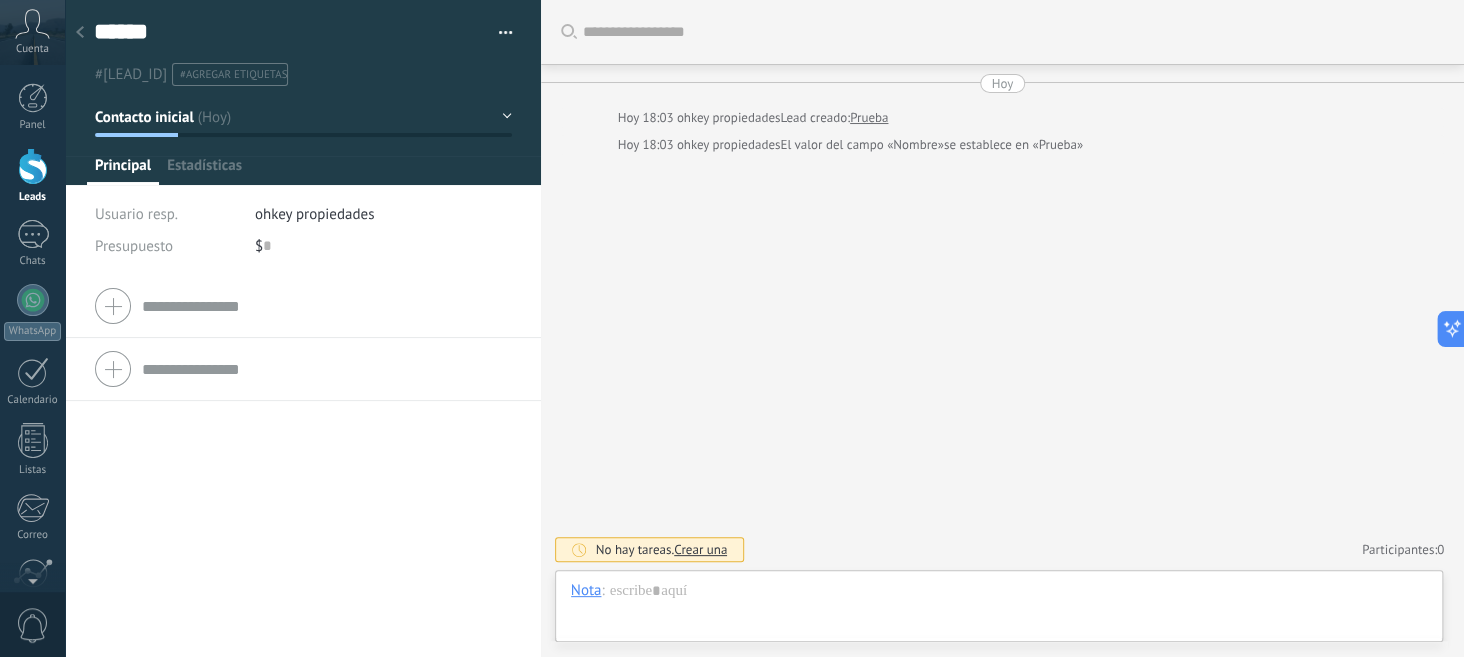 scroll, scrollTop: 30, scrollLeft: 0, axis: vertical 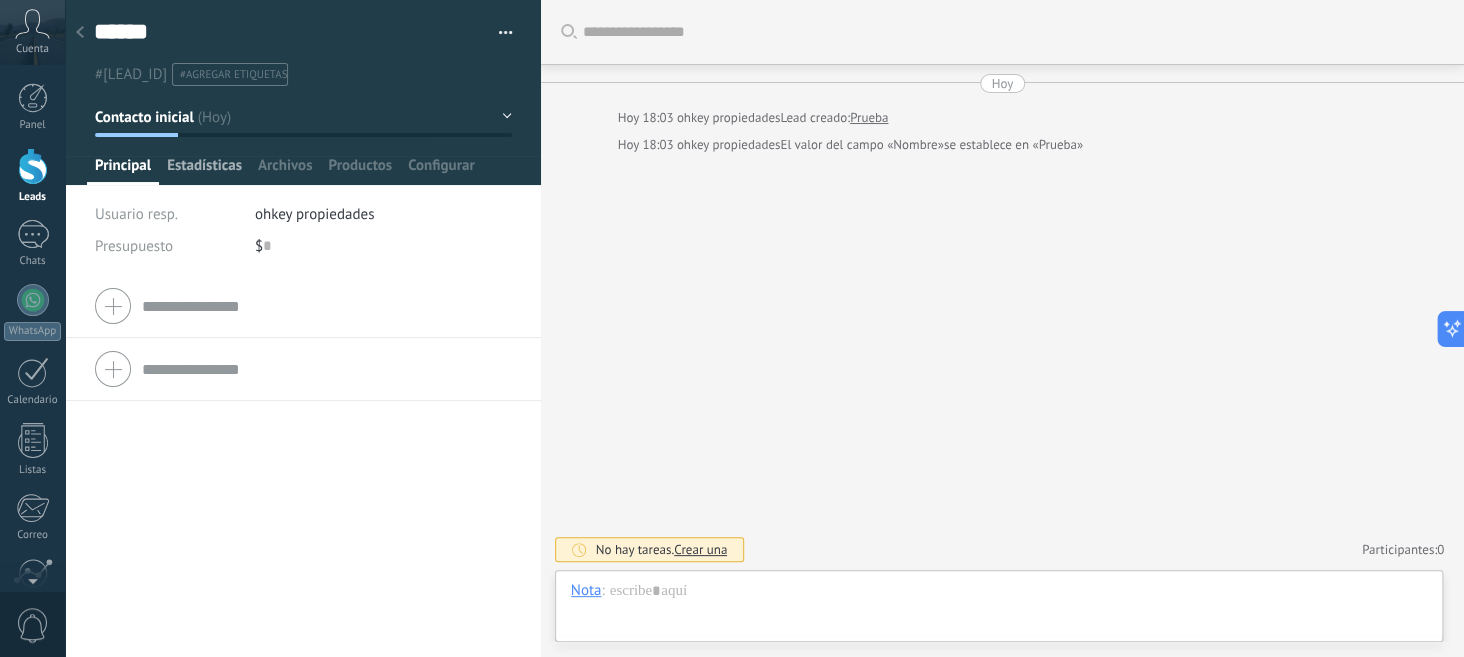 click on "Estadísticas" at bounding box center [204, 170] 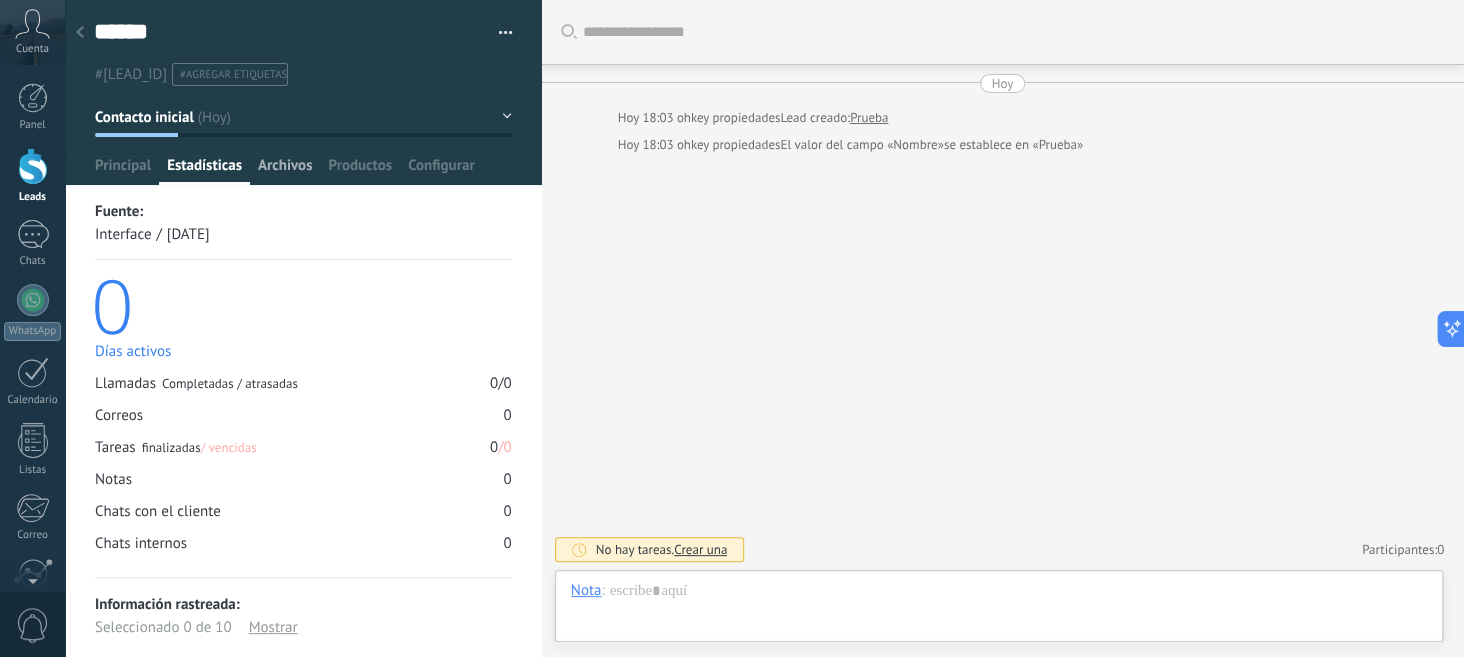 click on "Archivos" at bounding box center [285, 170] 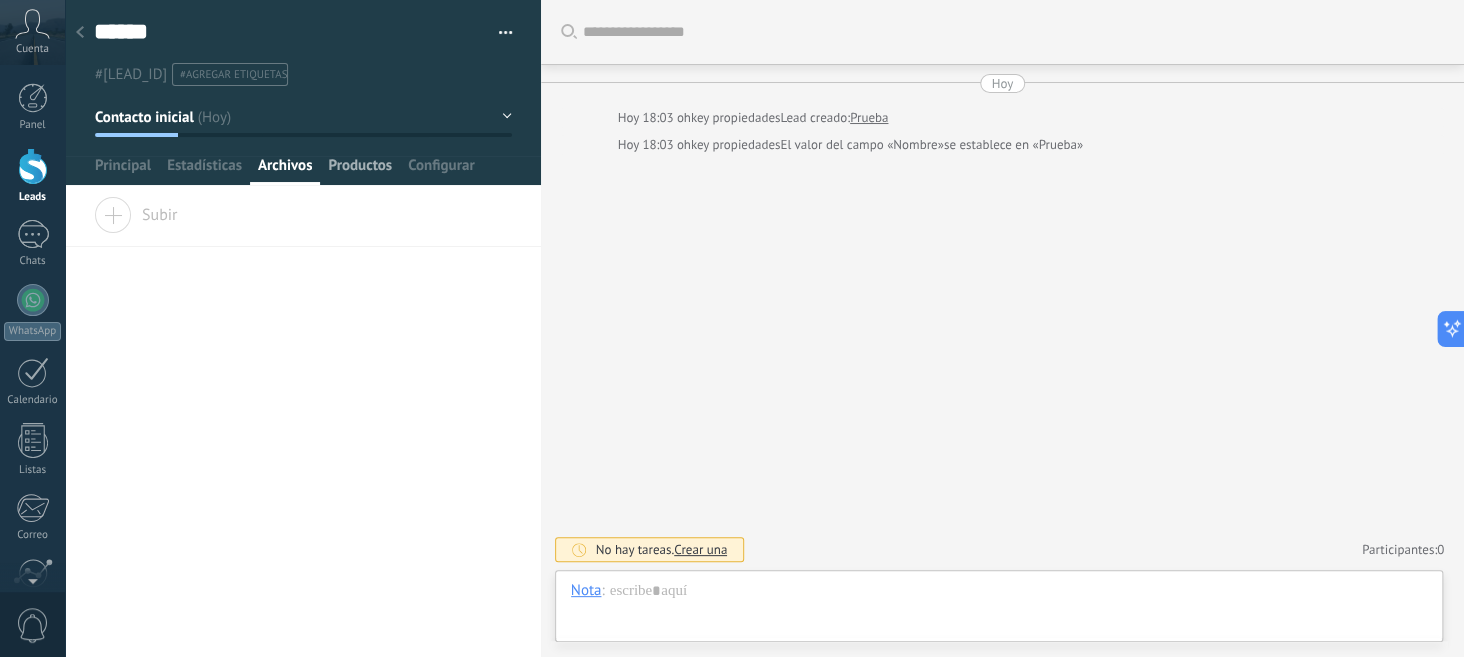 click on "Productos" at bounding box center (360, 170) 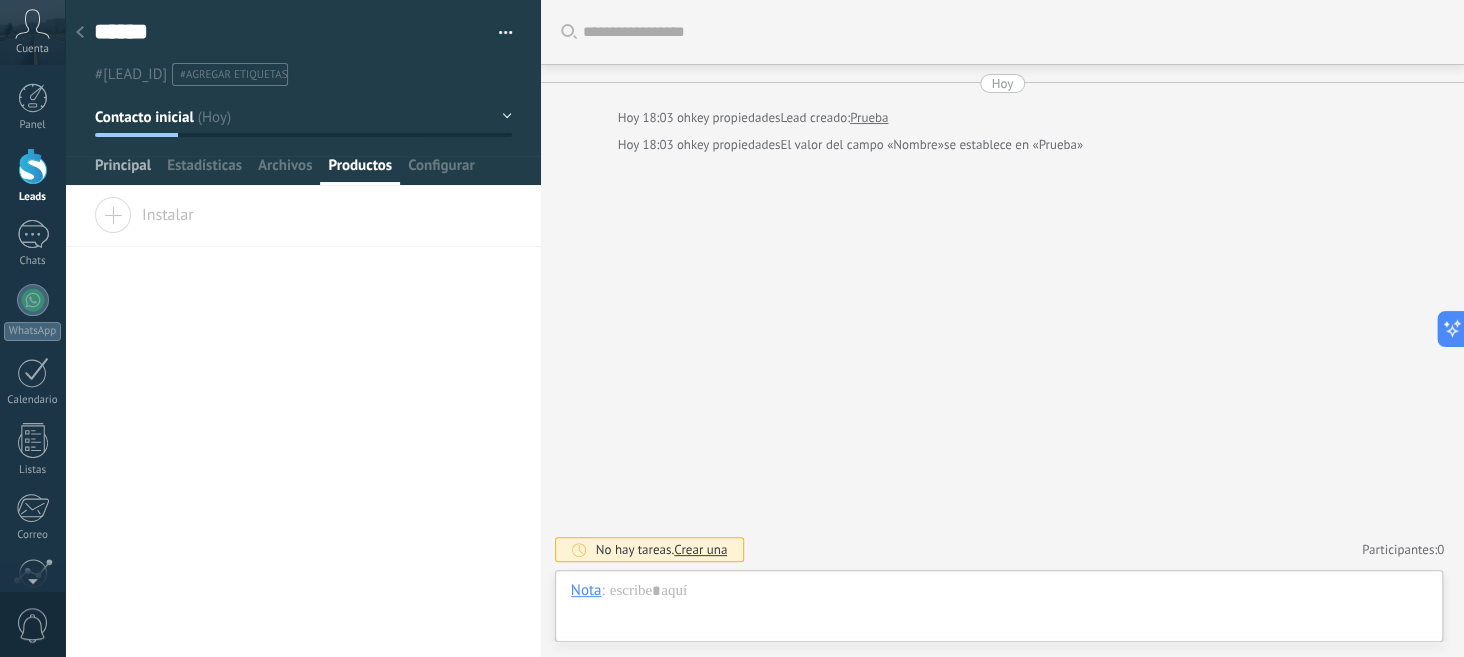 click on "******
Prueba
Guardar y crear
Imprimir
Administrar etiquetas
Exportar a excel" at bounding box center (303, 92) 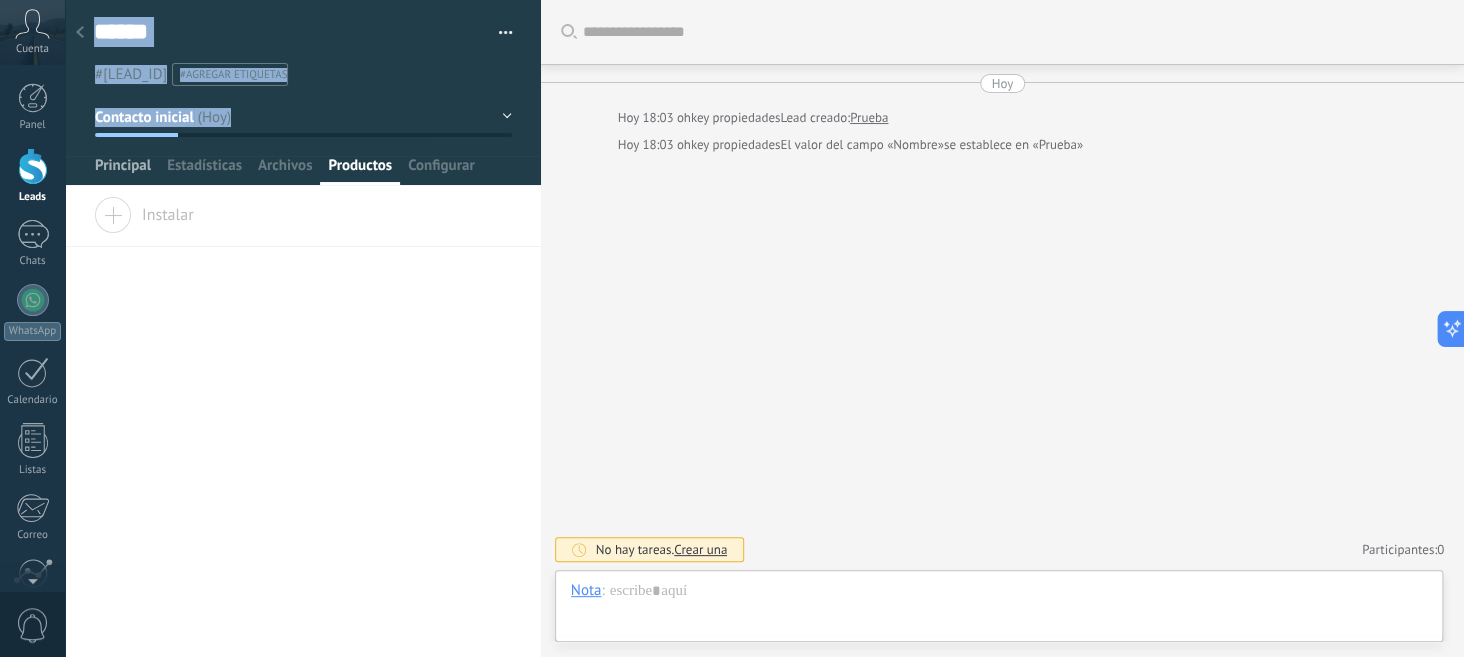 click on "Principal" at bounding box center [123, 170] 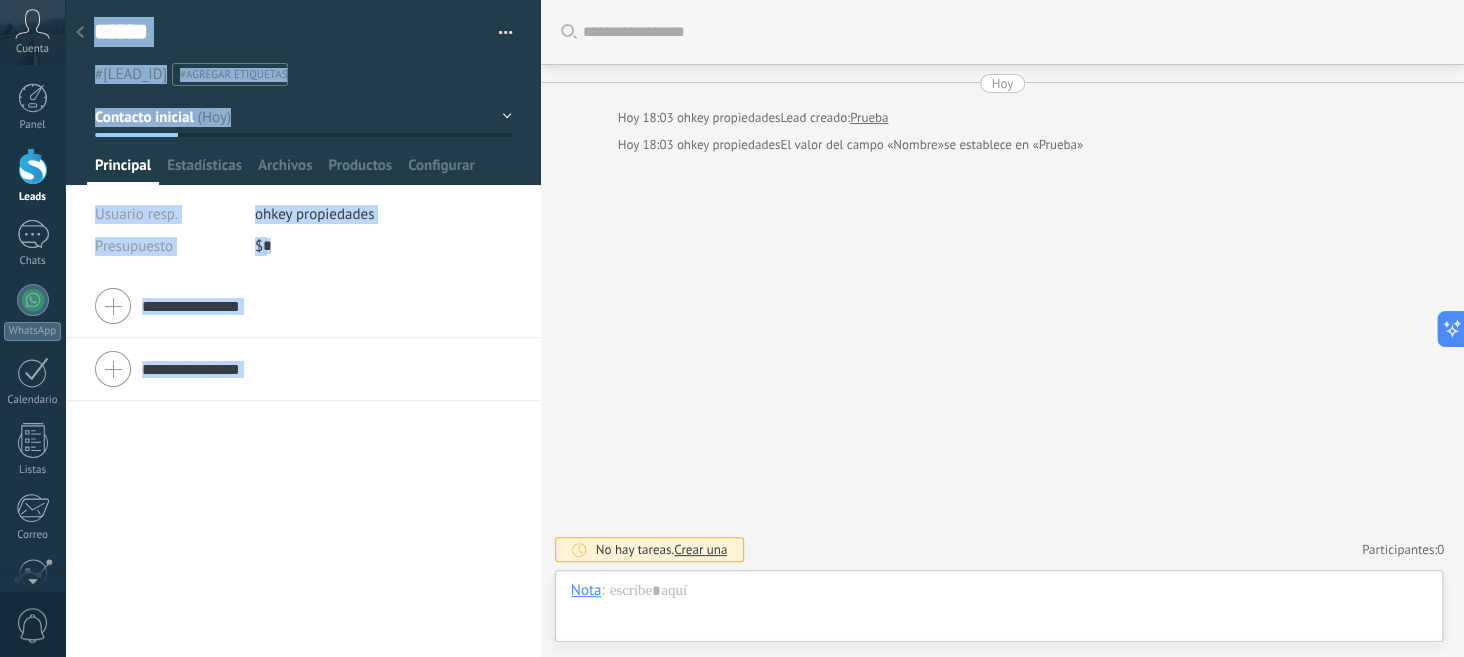 click at bounding box center (303, 306) 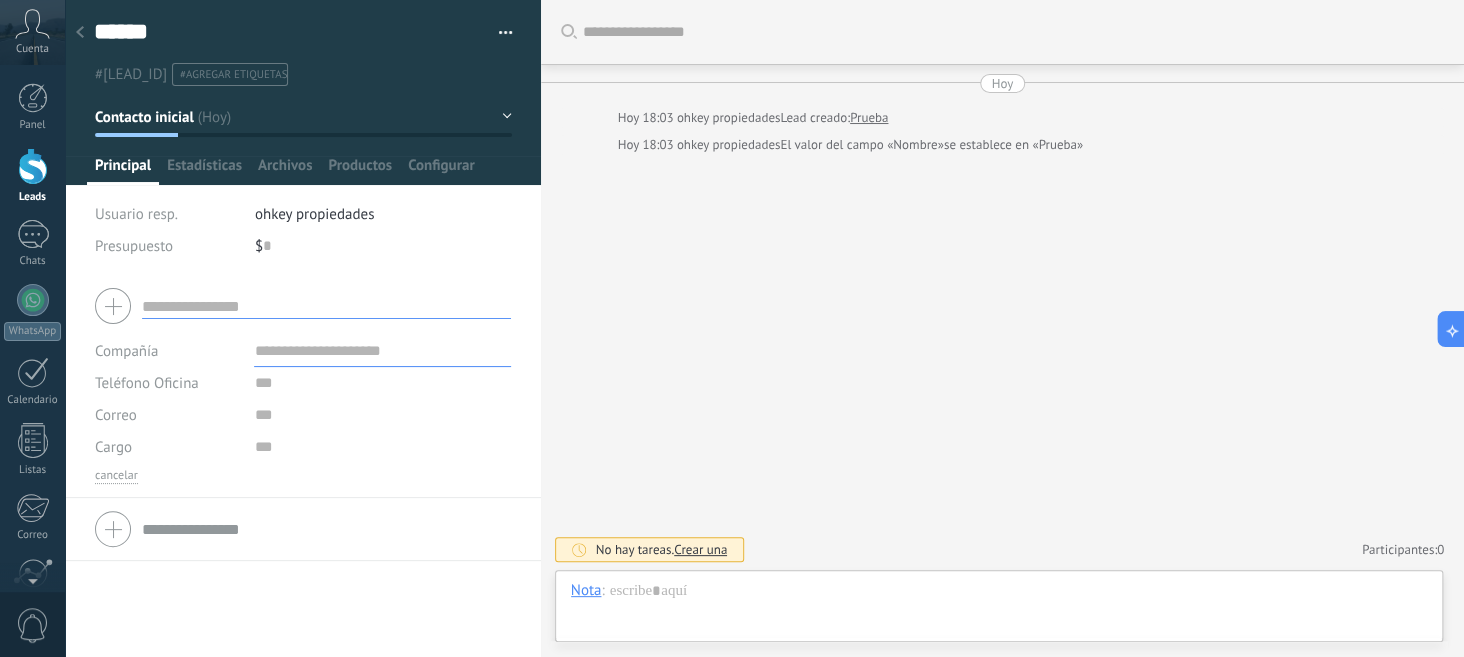click on "ohkey propiedades" at bounding box center [315, 214] 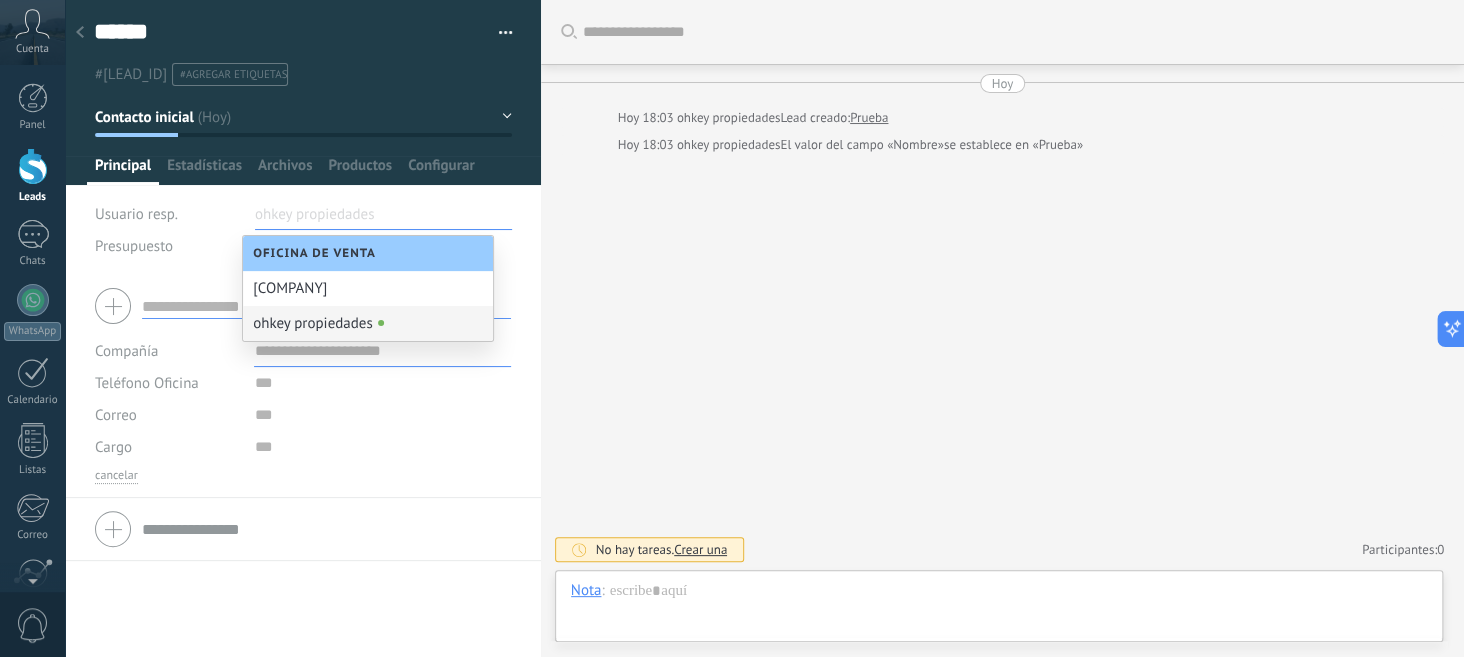 click on "******
Prueba
Guardar y crear
Imprimir
Administrar etiquetas
Exportar a excel" at bounding box center (303, 137) 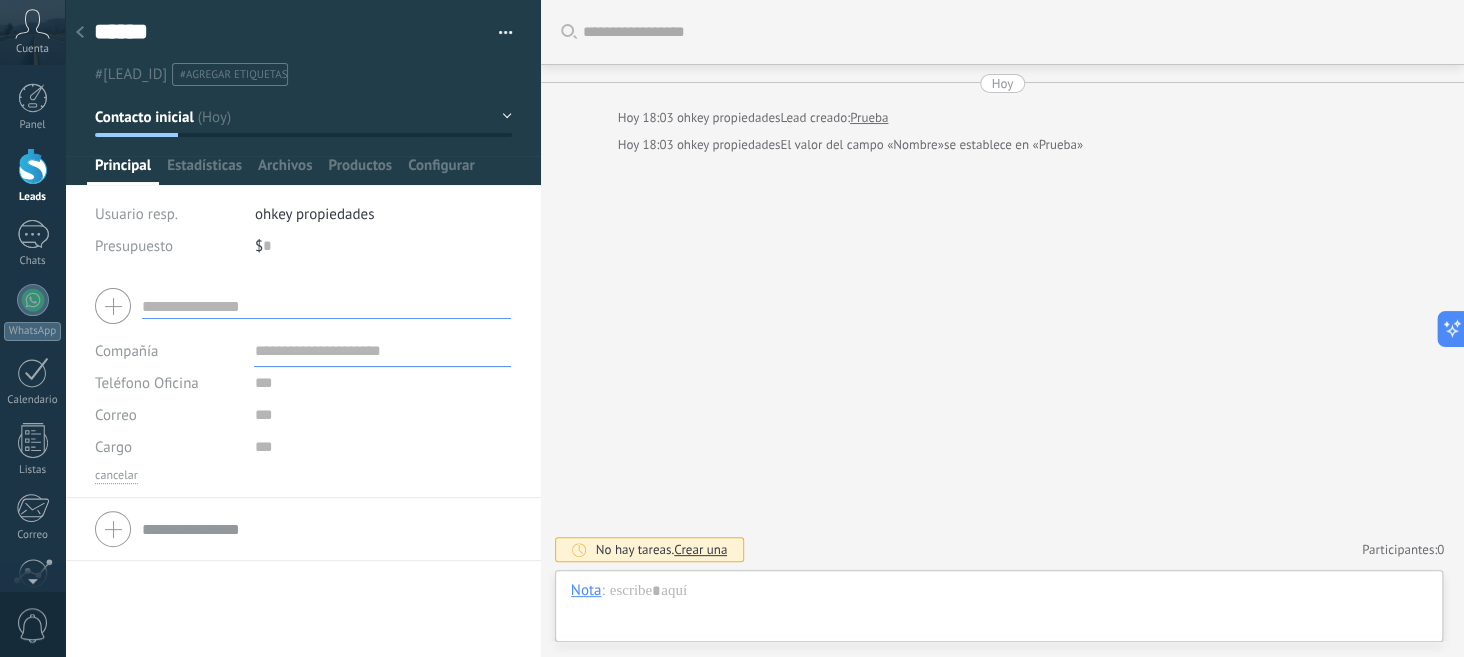 click on "ohkey propiedades" at bounding box center (315, 214) 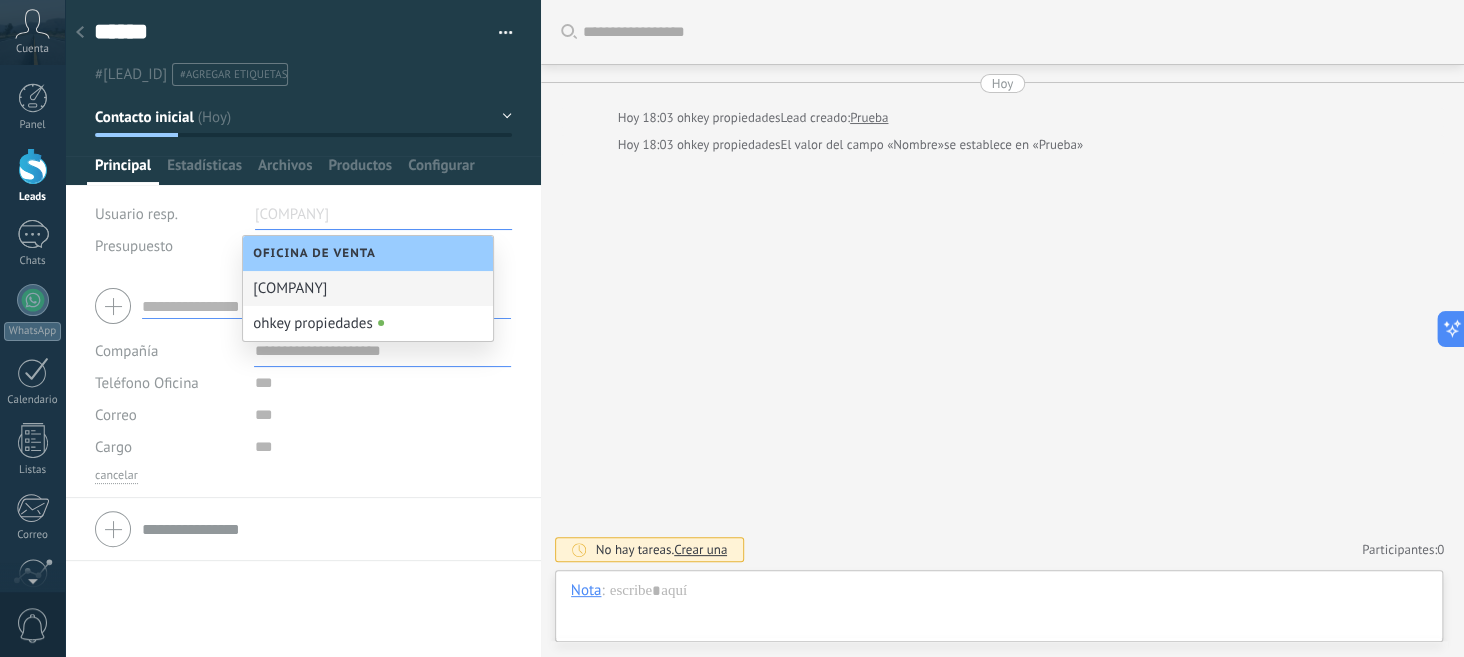 click on "Werkalec y Asociados" at bounding box center [368, 288] 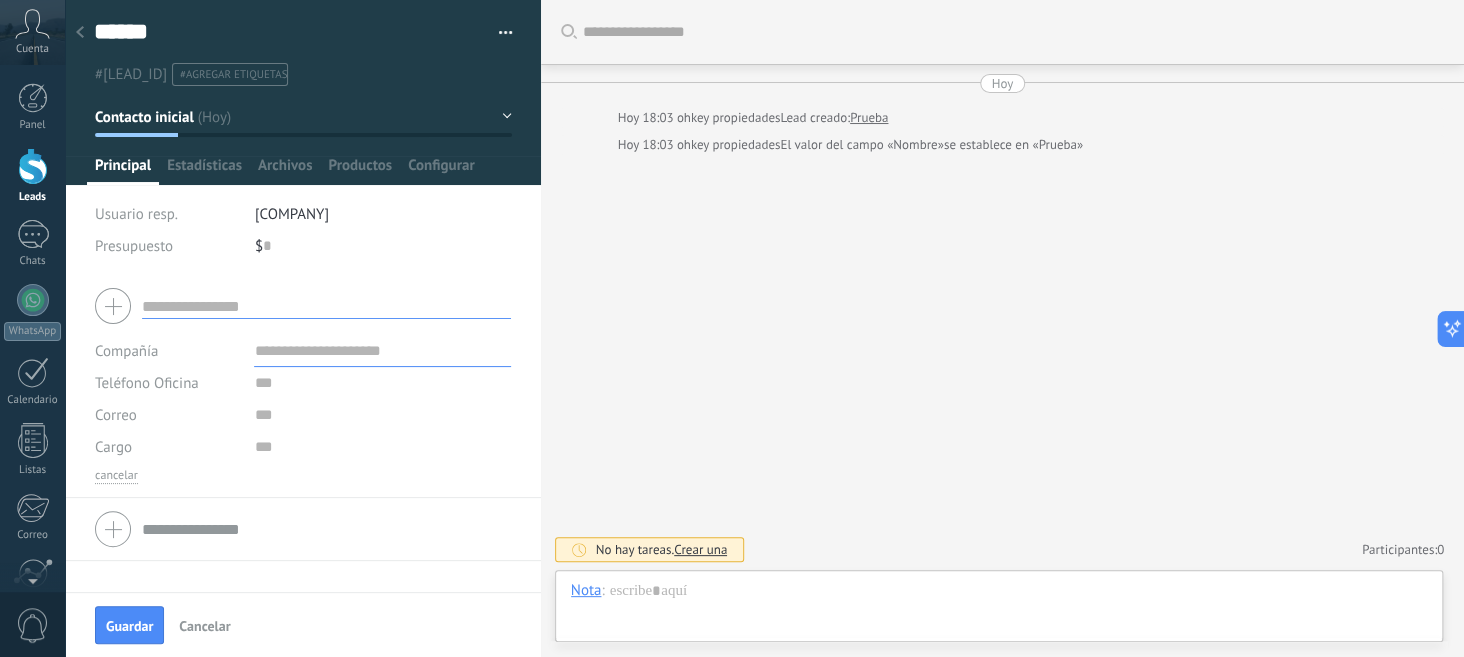 click on "Werkalec y Asociados" at bounding box center [292, 214] 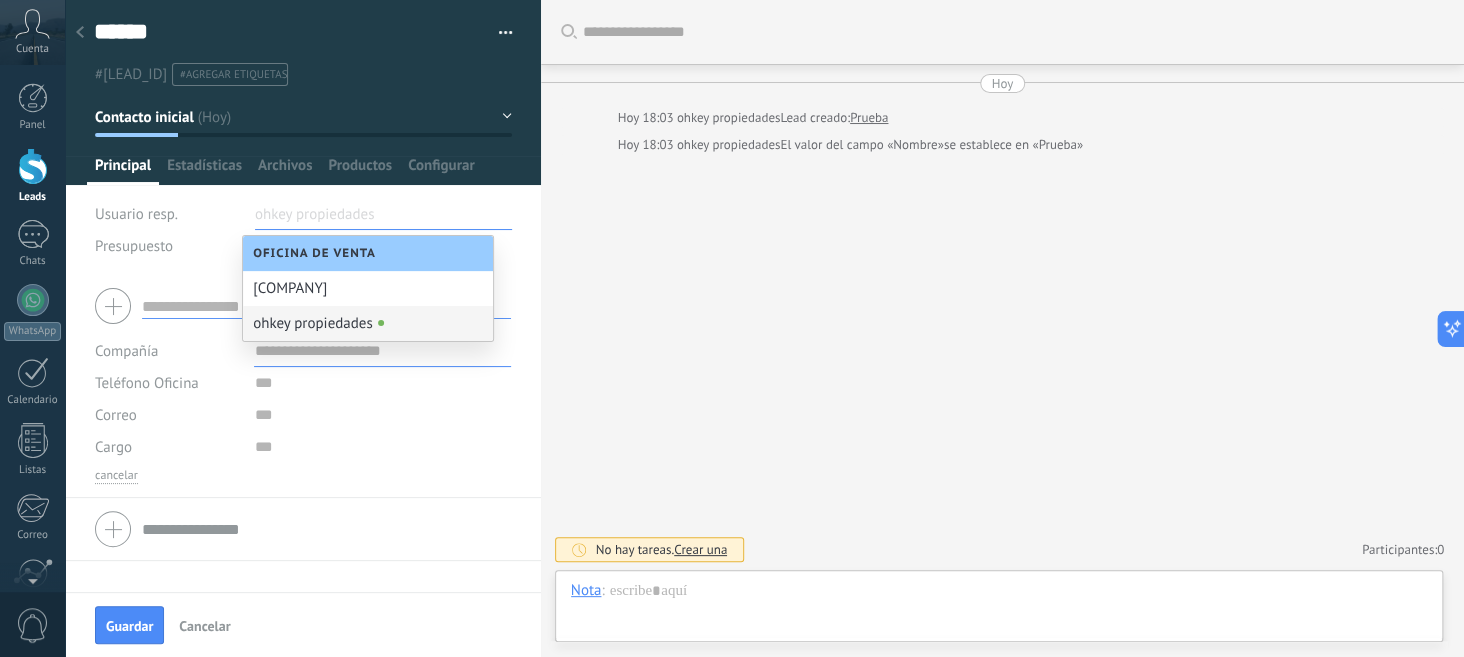 click on "ohkey propiedades" at bounding box center (368, 323) 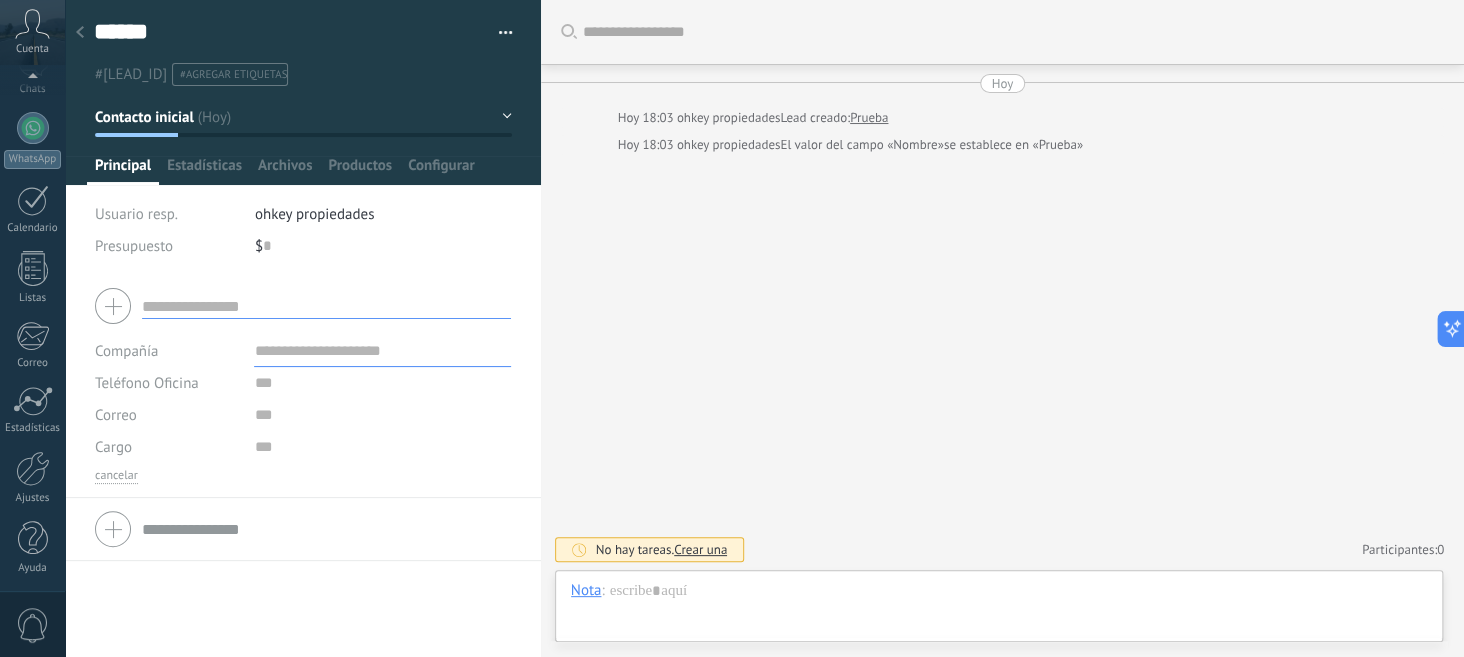 scroll, scrollTop: 0, scrollLeft: 0, axis: both 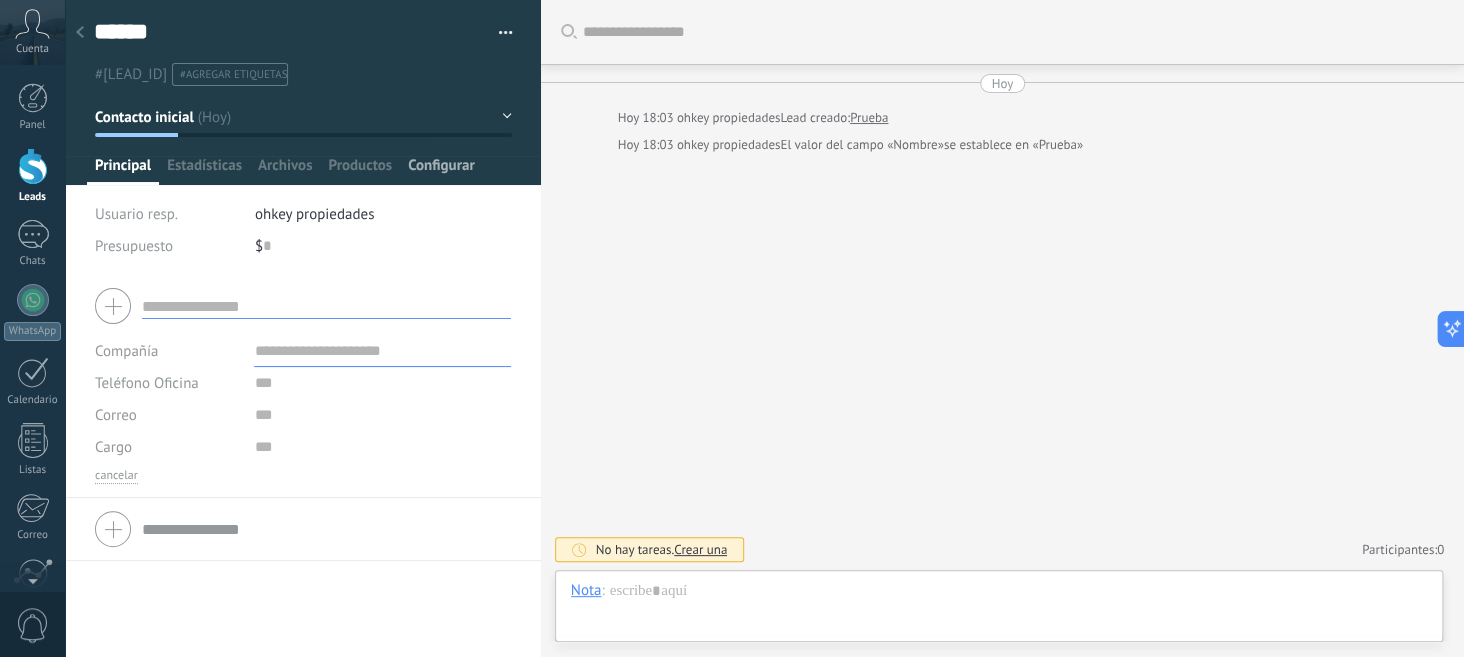 click on "Configurar" at bounding box center (441, 170) 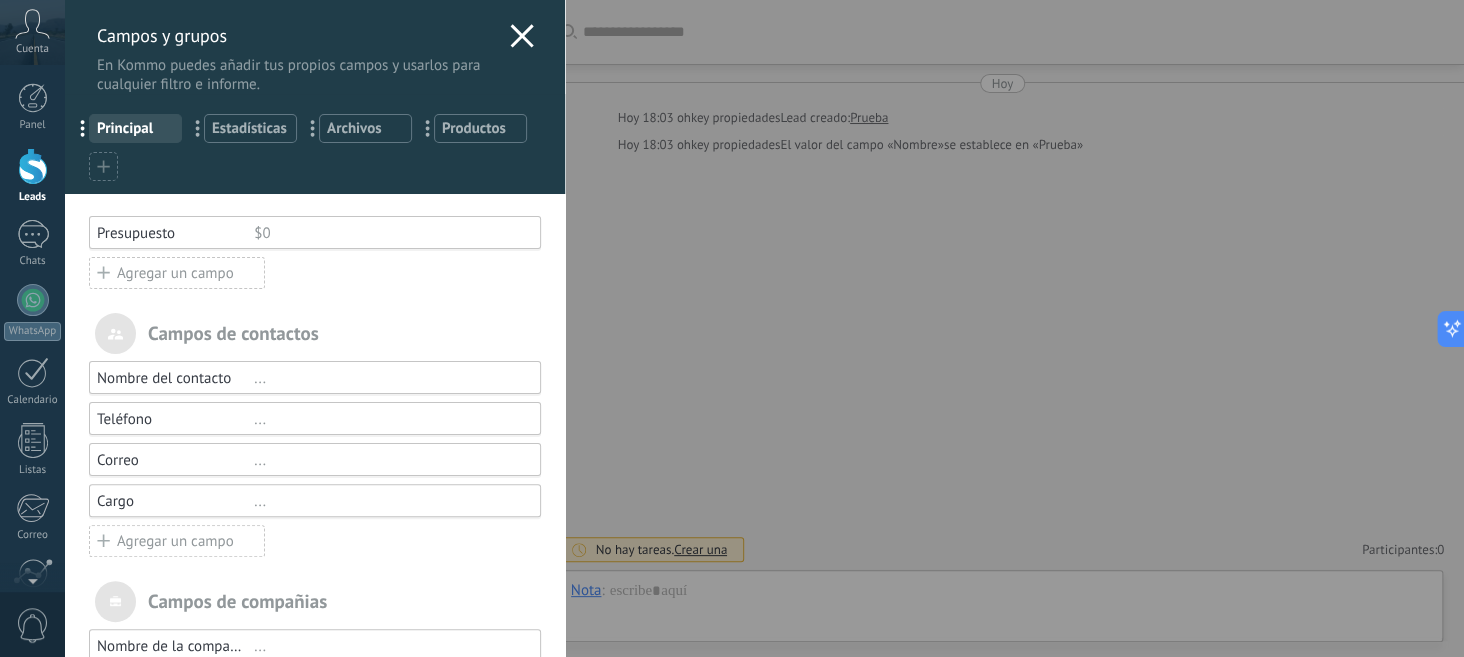 click on "Campos y grupos En Kommo puedes añadir tus propios campos y usarlos para cualquier filtro e informe. ... Principal ... Estadísticas ... Archivos ... Productos Usted ha alcanzado la cantidad máxima de los campos añadidos en la tarifa Periodo de prueba Presupuesto $0 Agregar un campo utm_content ... utm_medium ... utm_campaign ... utm_source ... utm_term ... utm_referrer ... referrer ... gclientid ... gclid ... fbclid ... Add meta Campos de contactos Nombre del contacto ... Teléfono ... Correo ... Cargo ... Agregar un campo Campos de compañias Nombre de la compañía ... Teléfono ... Correo ... Página web ... Dirección ... Agregar un campo" at bounding box center [764, 328] 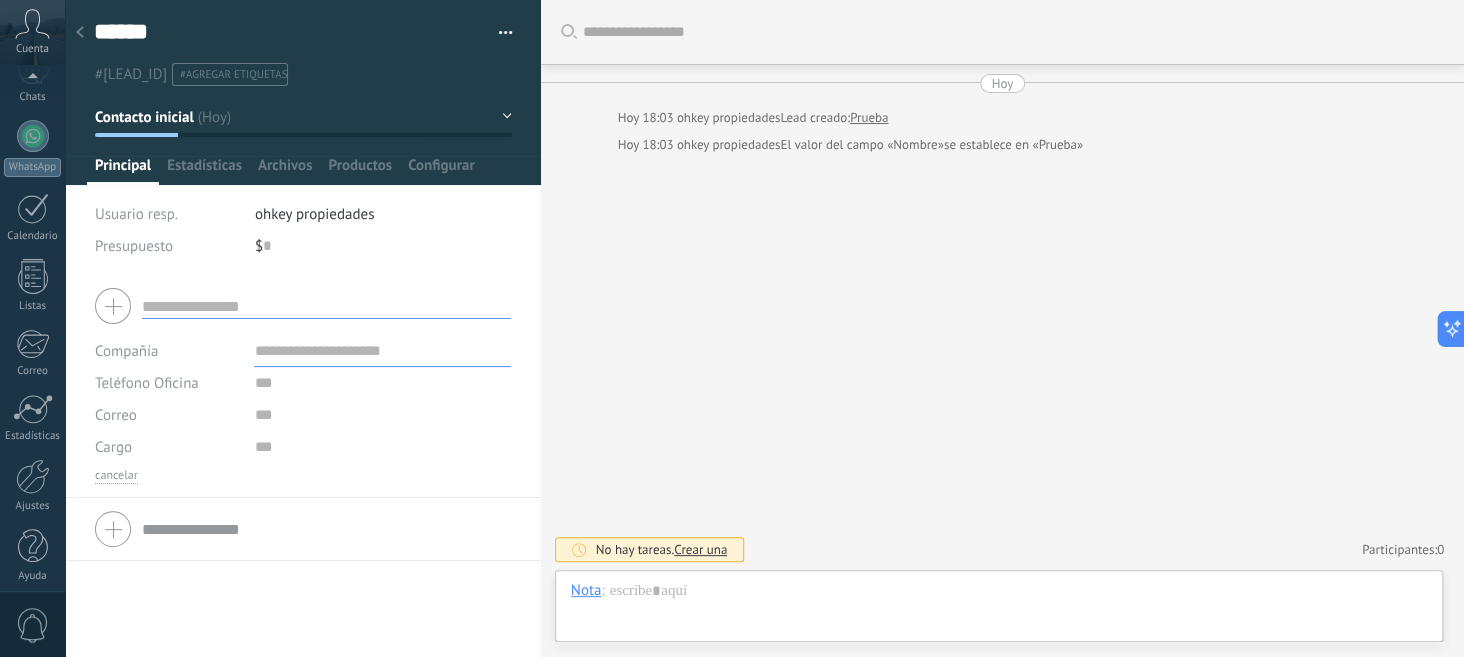 scroll, scrollTop: 172, scrollLeft: 0, axis: vertical 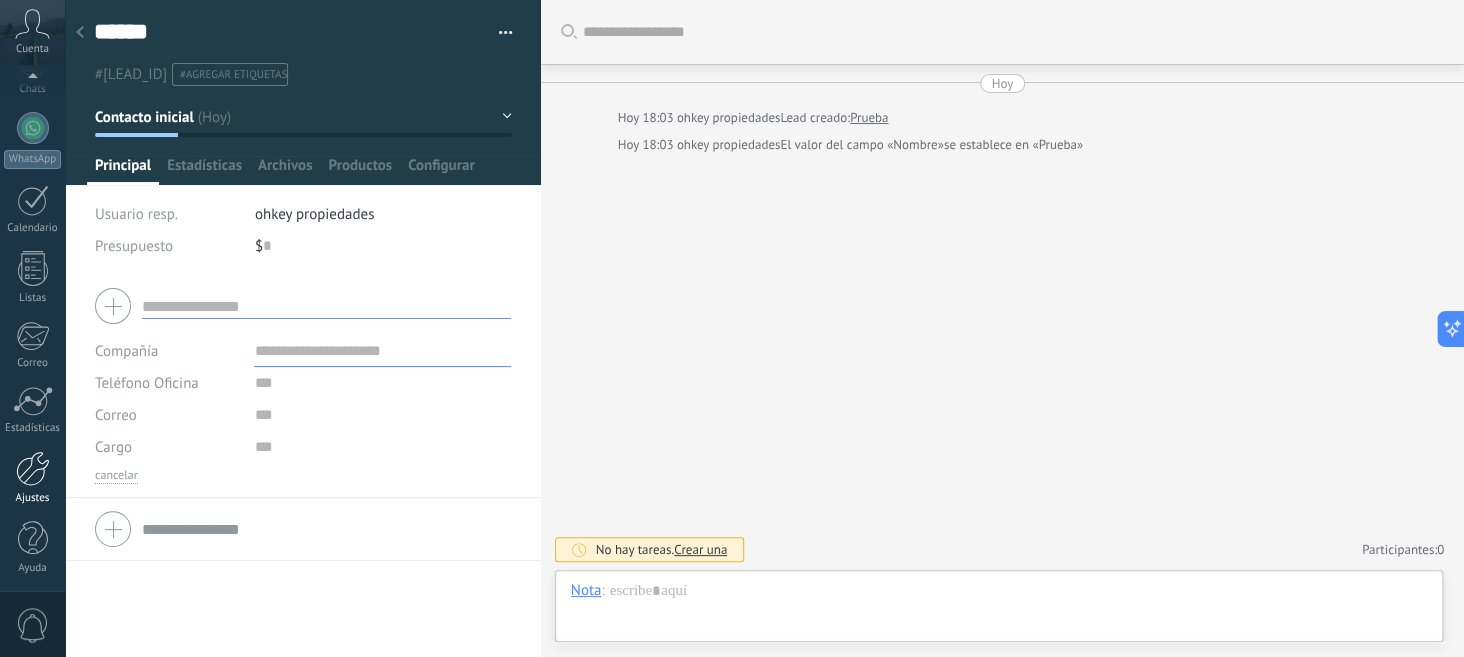 click at bounding box center (33, 468) 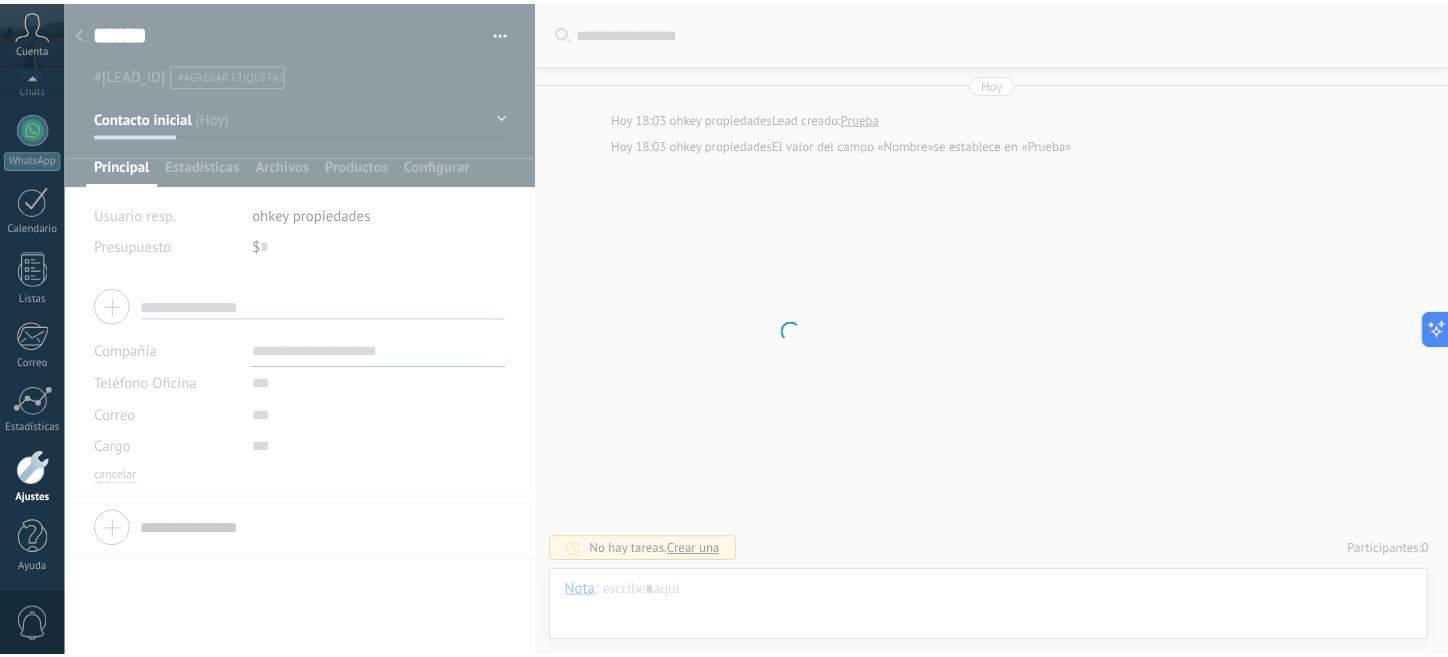 scroll, scrollTop: 173, scrollLeft: 0, axis: vertical 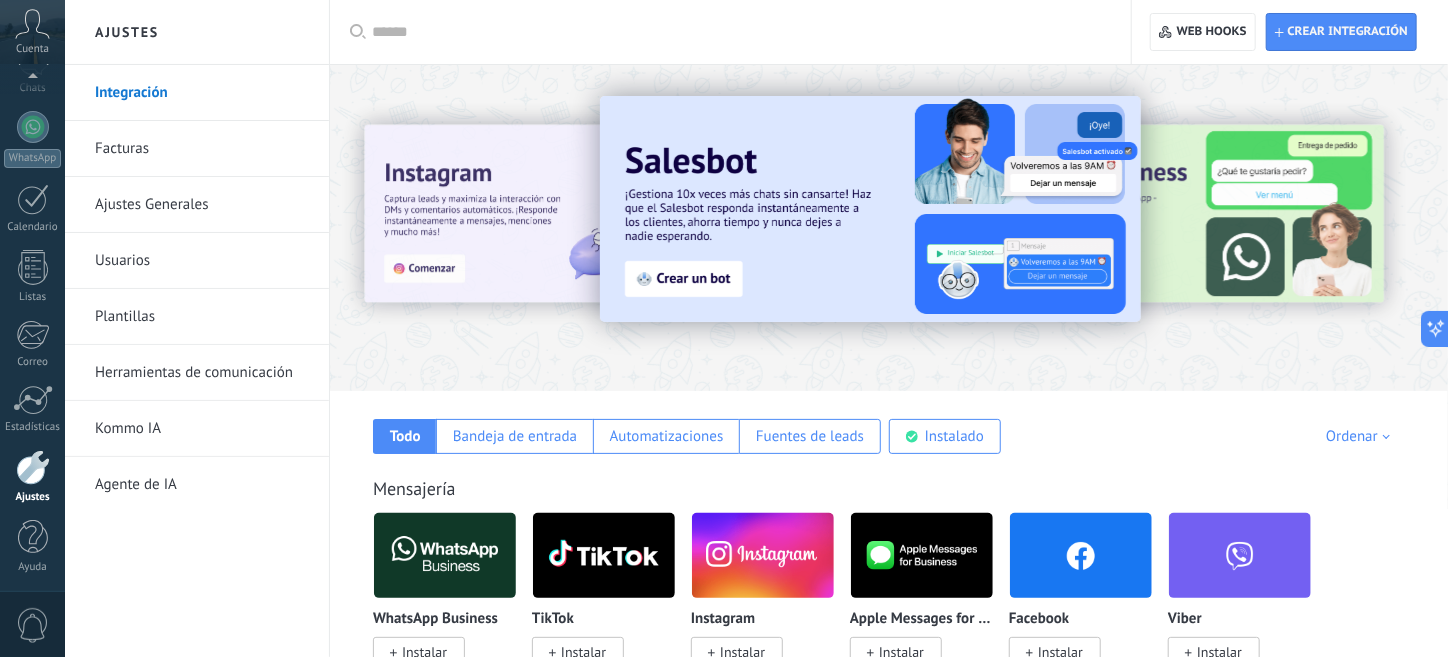 click on "Herramientas de comunicación" at bounding box center [202, 373] 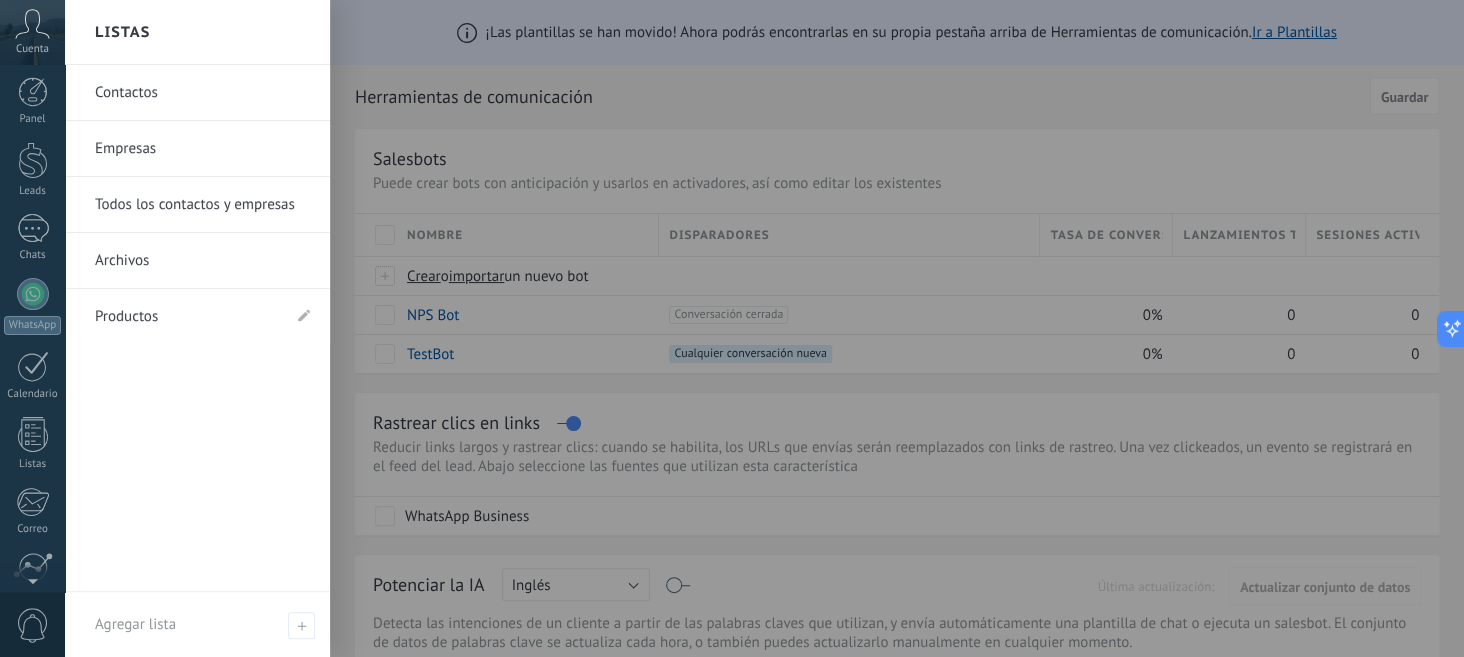 scroll, scrollTop: 0, scrollLeft: 0, axis: both 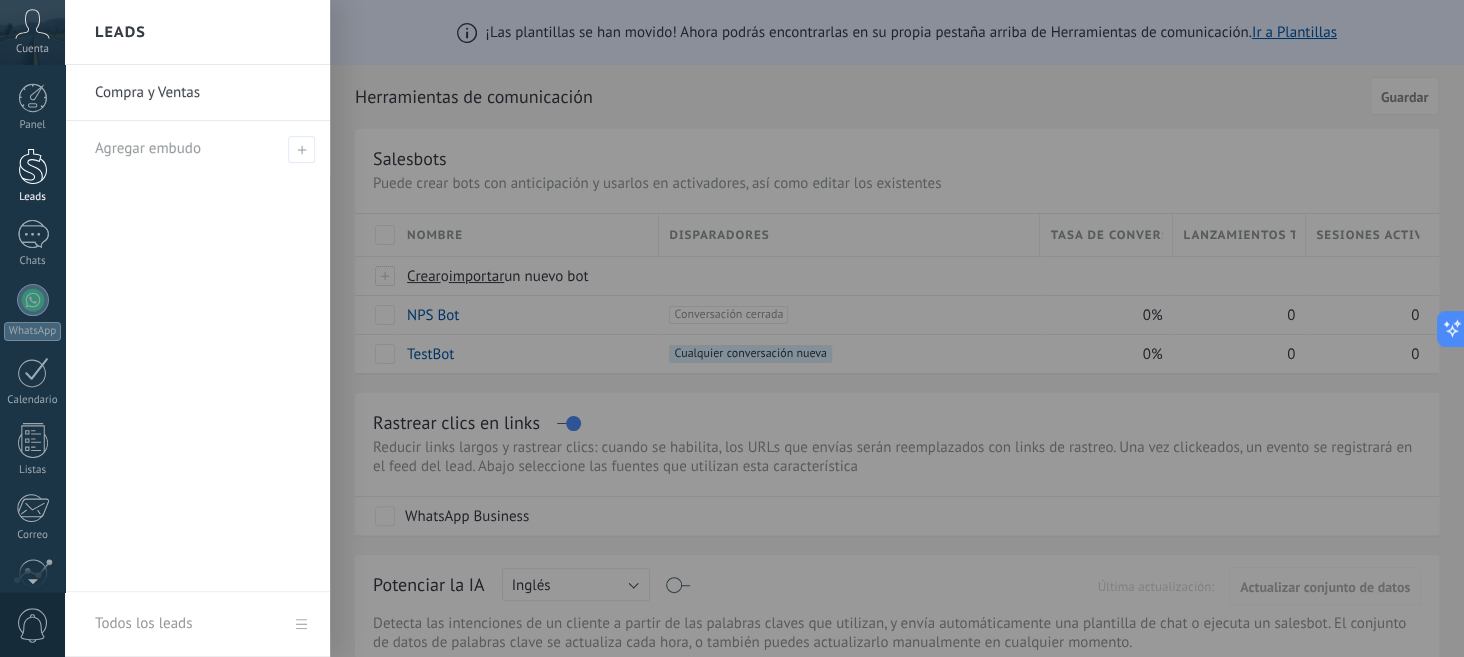 click at bounding box center [33, 166] 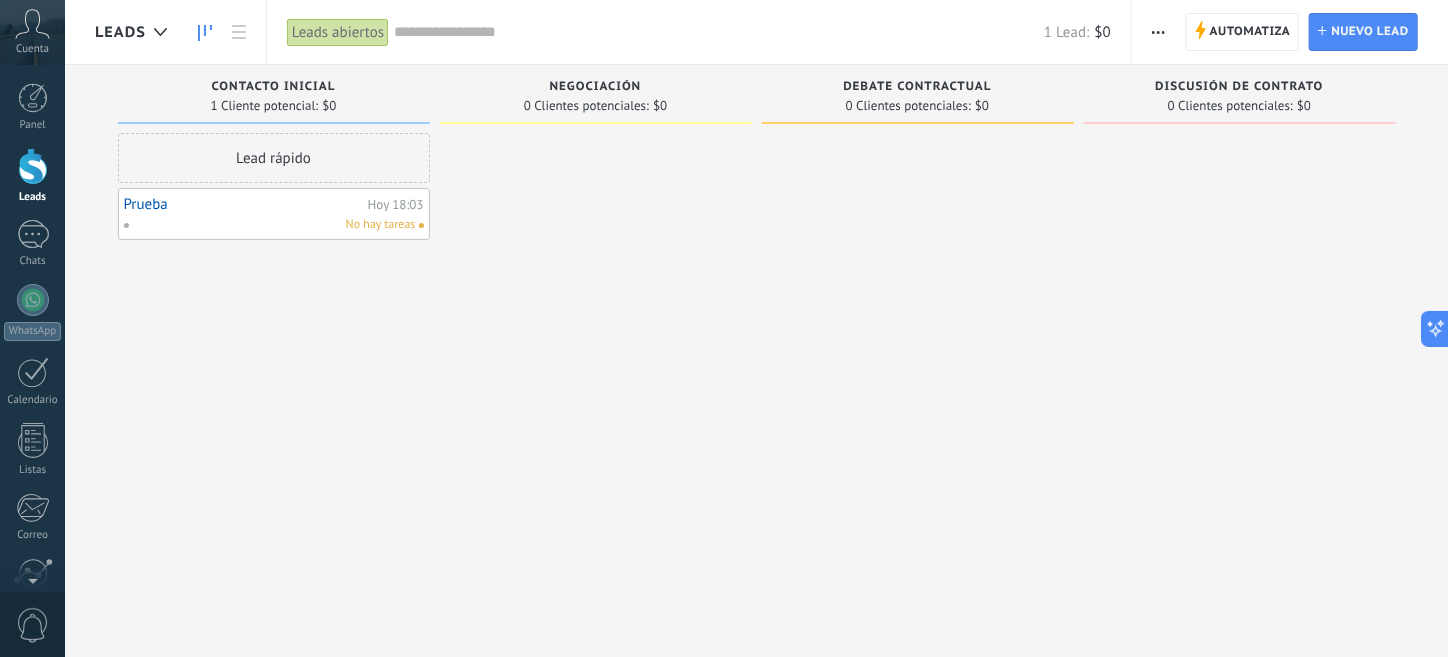 click on "Prueba" at bounding box center (243, 204) 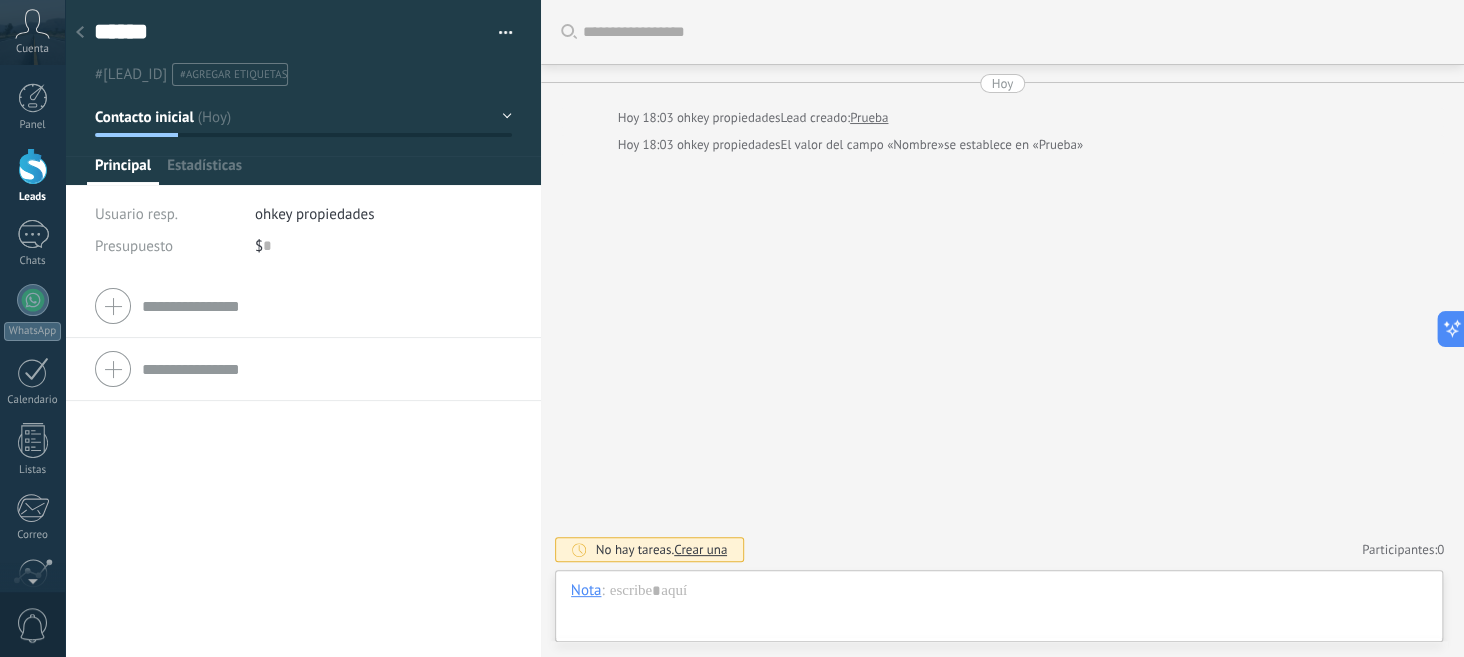 type on "******" 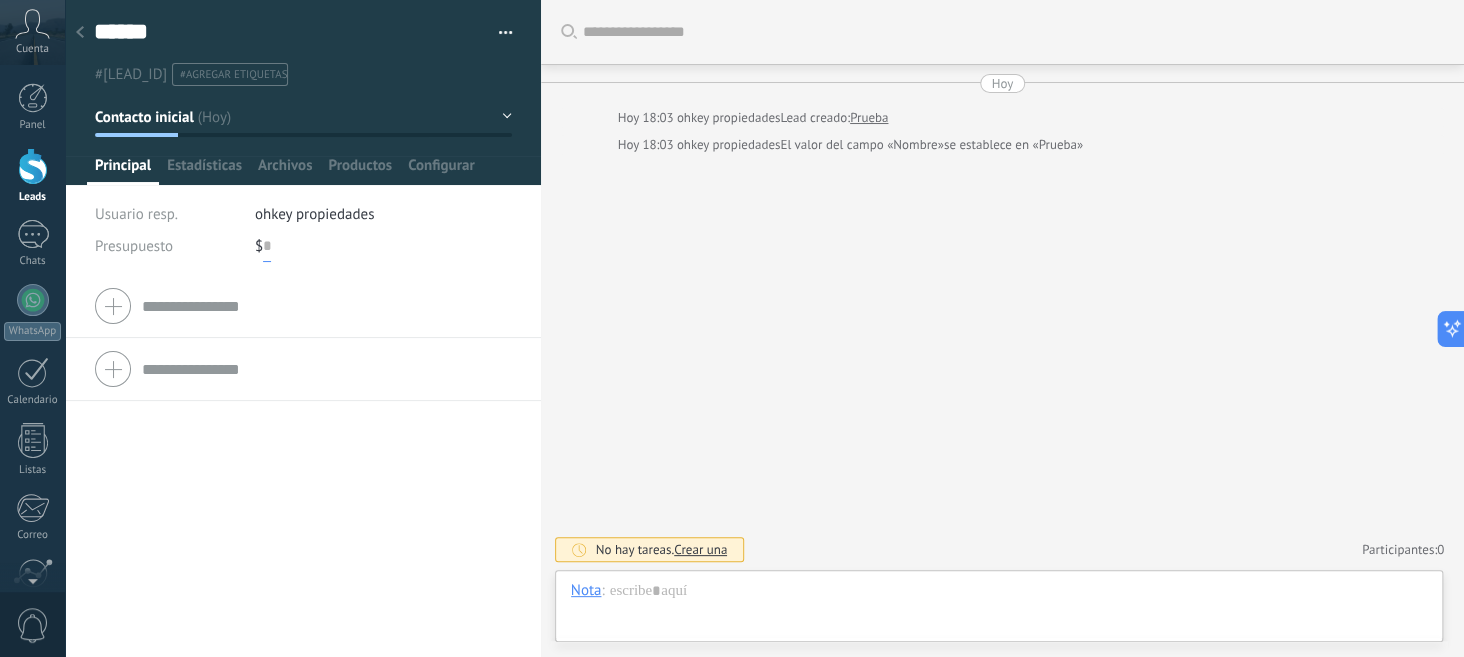click at bounding box center (267, 246) 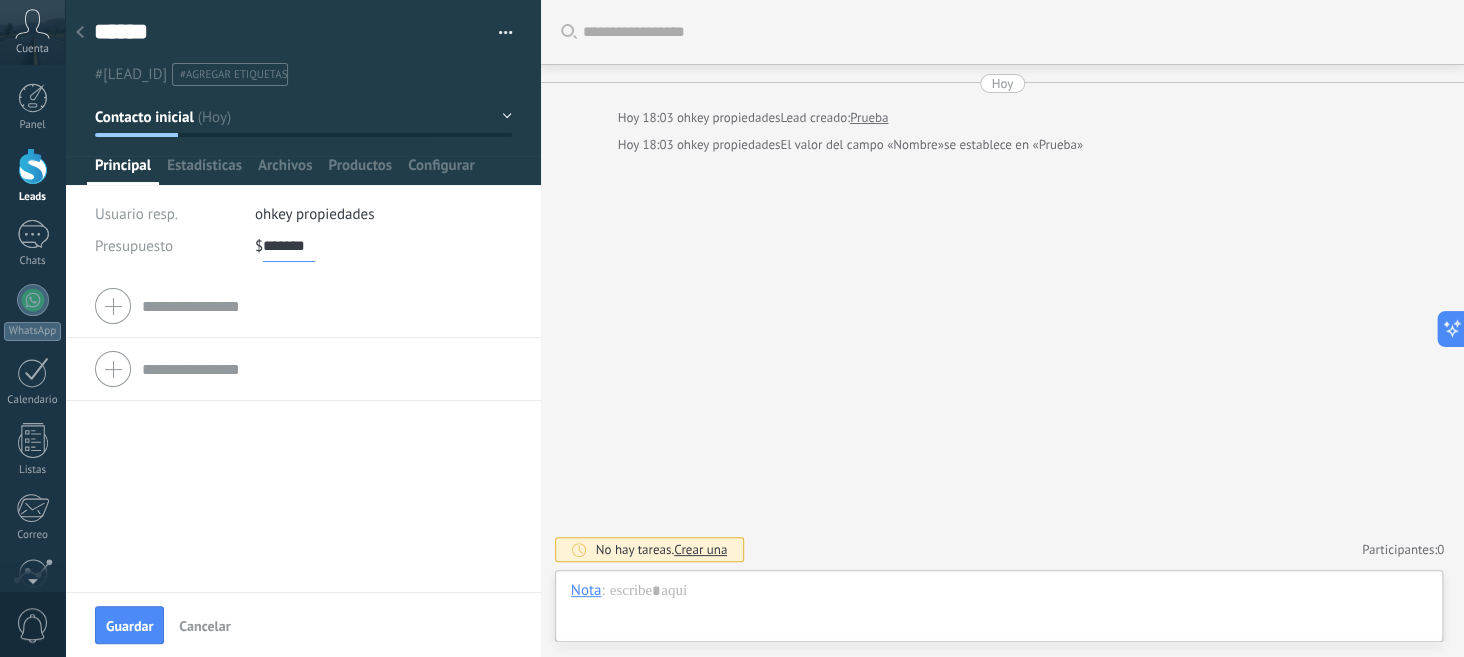 scroll, scrollTop: 0, scrollLeft: 0, axis: both 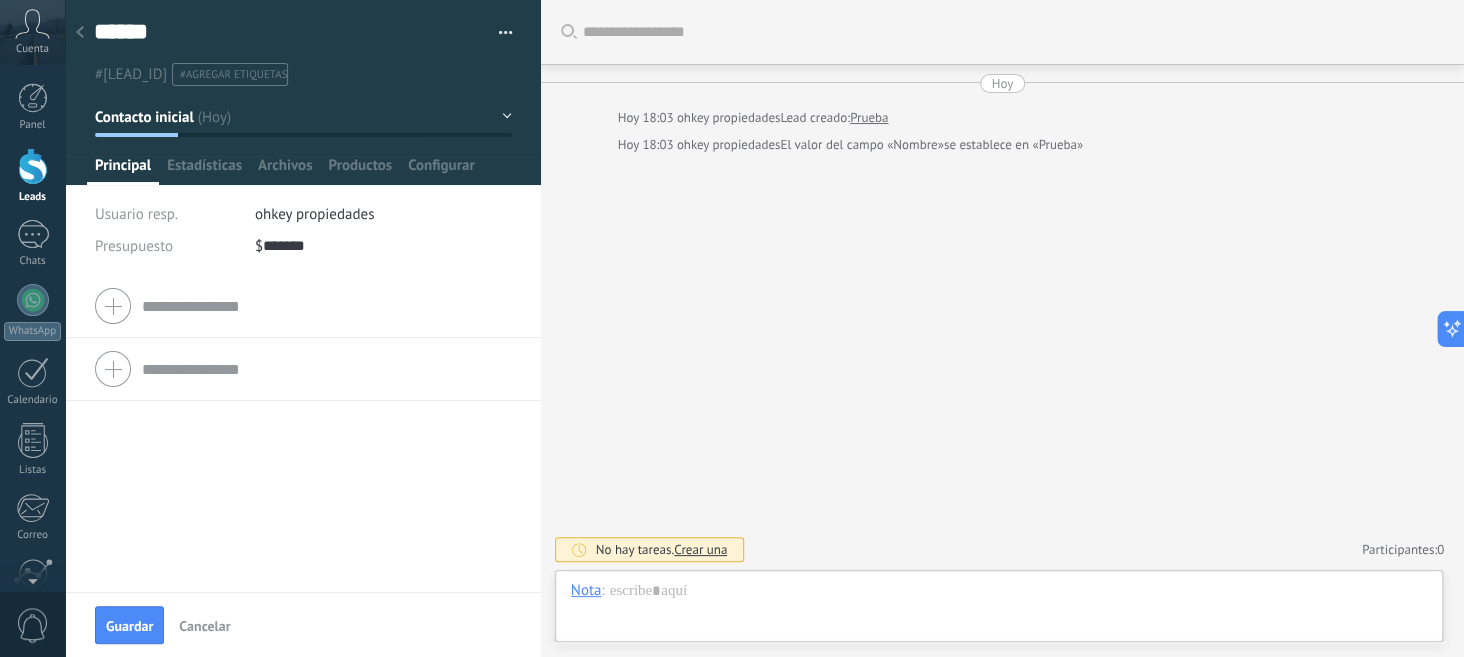 click on "$
******* 100.000" at bounding box center [383, 246] 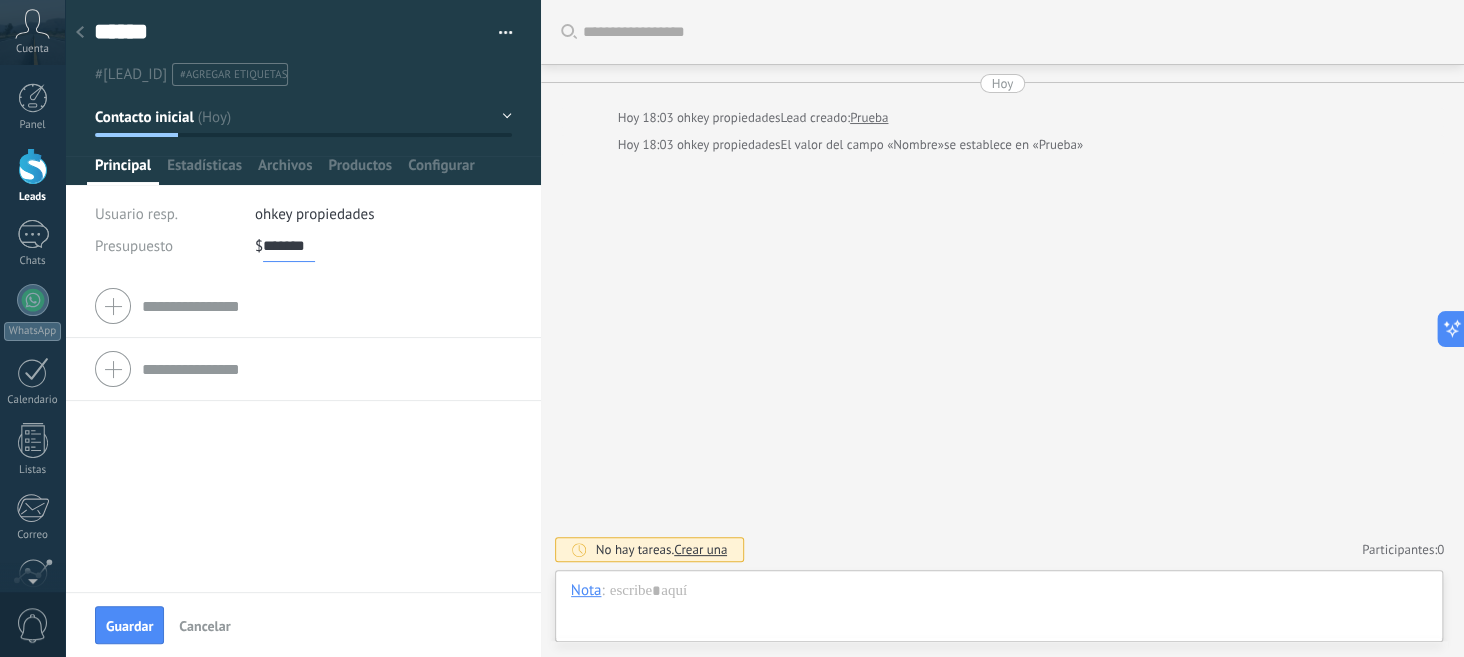 scroll, scrollTop: 0, scrollLeft: 0, axis: both 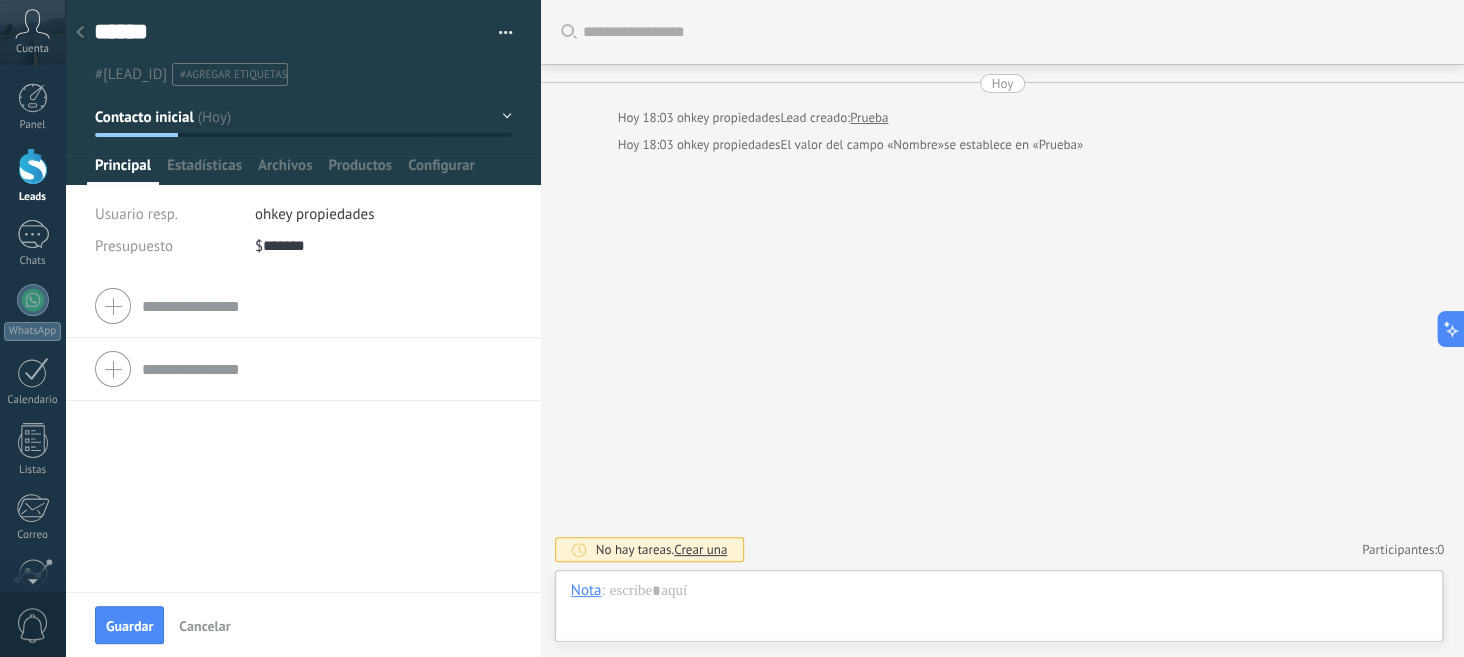 click on "Compañía
Teléfono Oficina
Ofic. directo
Celular
Fax
Casa
Otro
Teléfono Oficina
Llamar
Copiar
Editar
Correo
E-mail priv.
Otro e-mail" at bounding box center [303, 433] 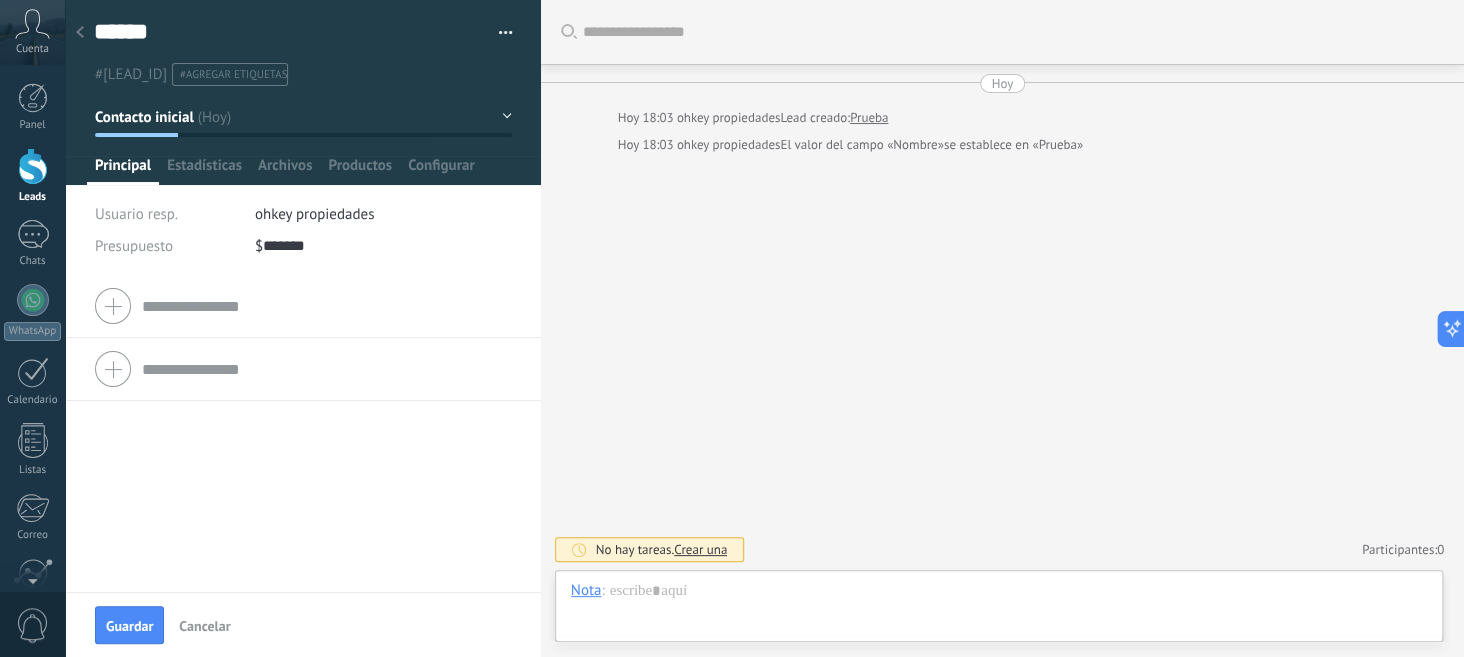 click at bounding box center (303, 306) 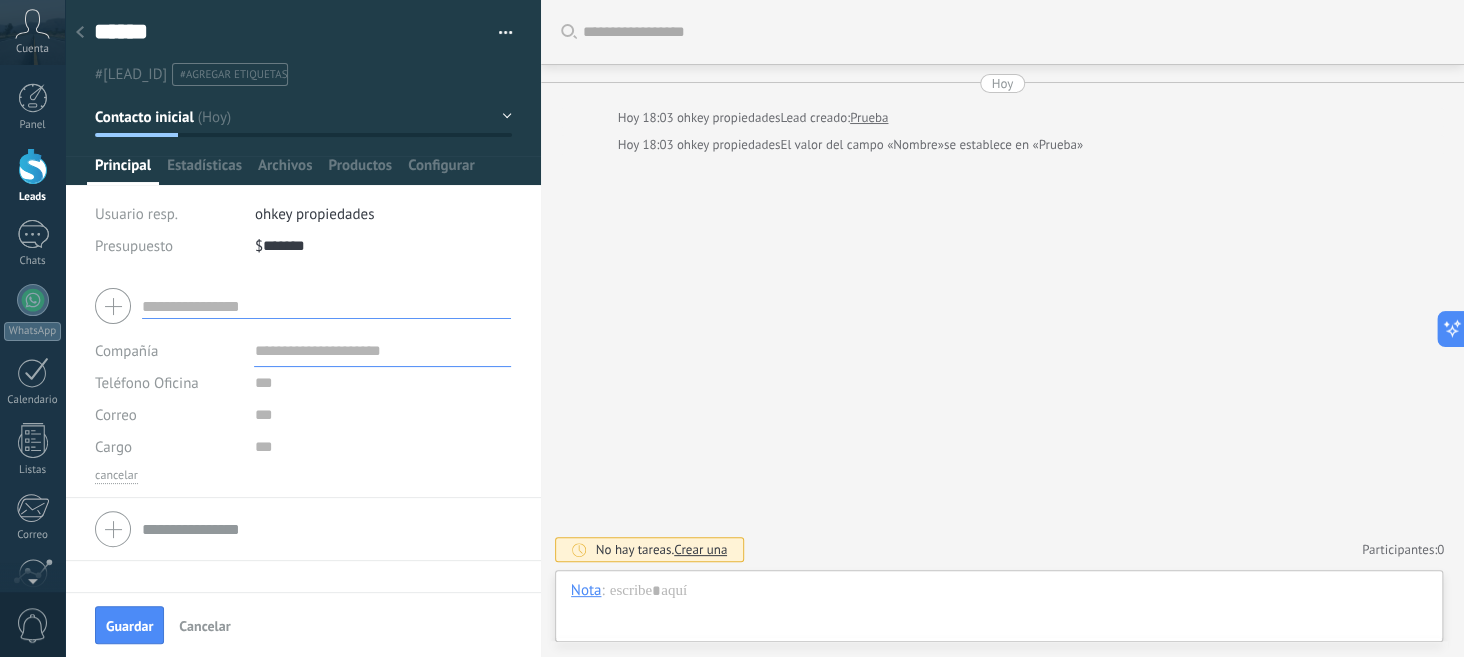 click at bounding box center (303, 306) 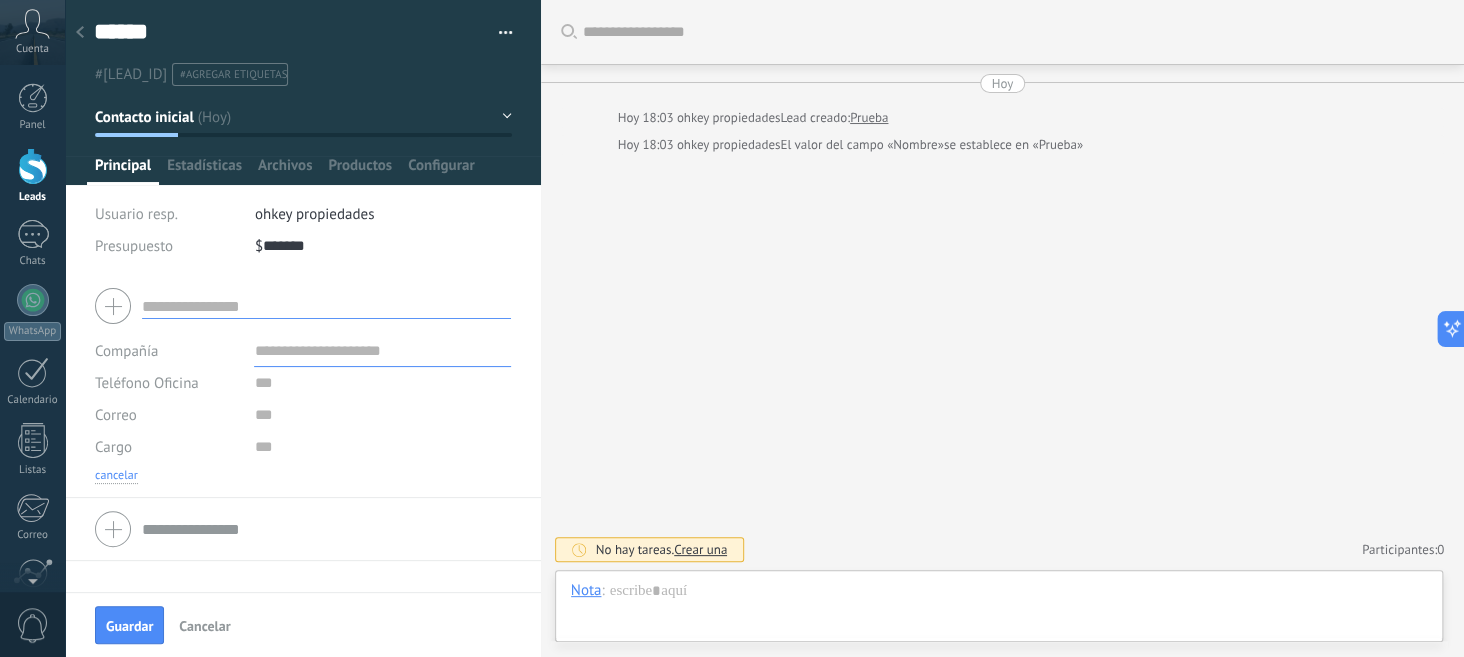 click on "cancelar" at bounding box center [116, 476] 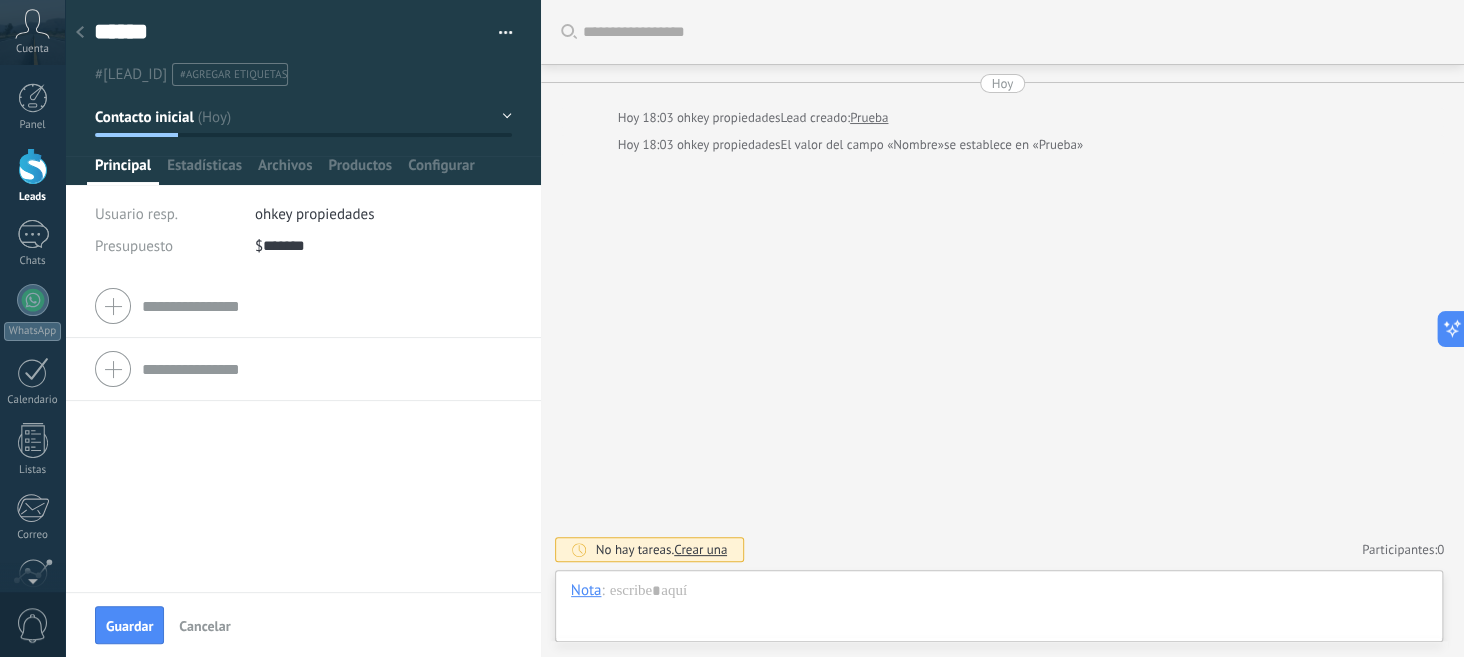 click at bounding box center [303, 369] 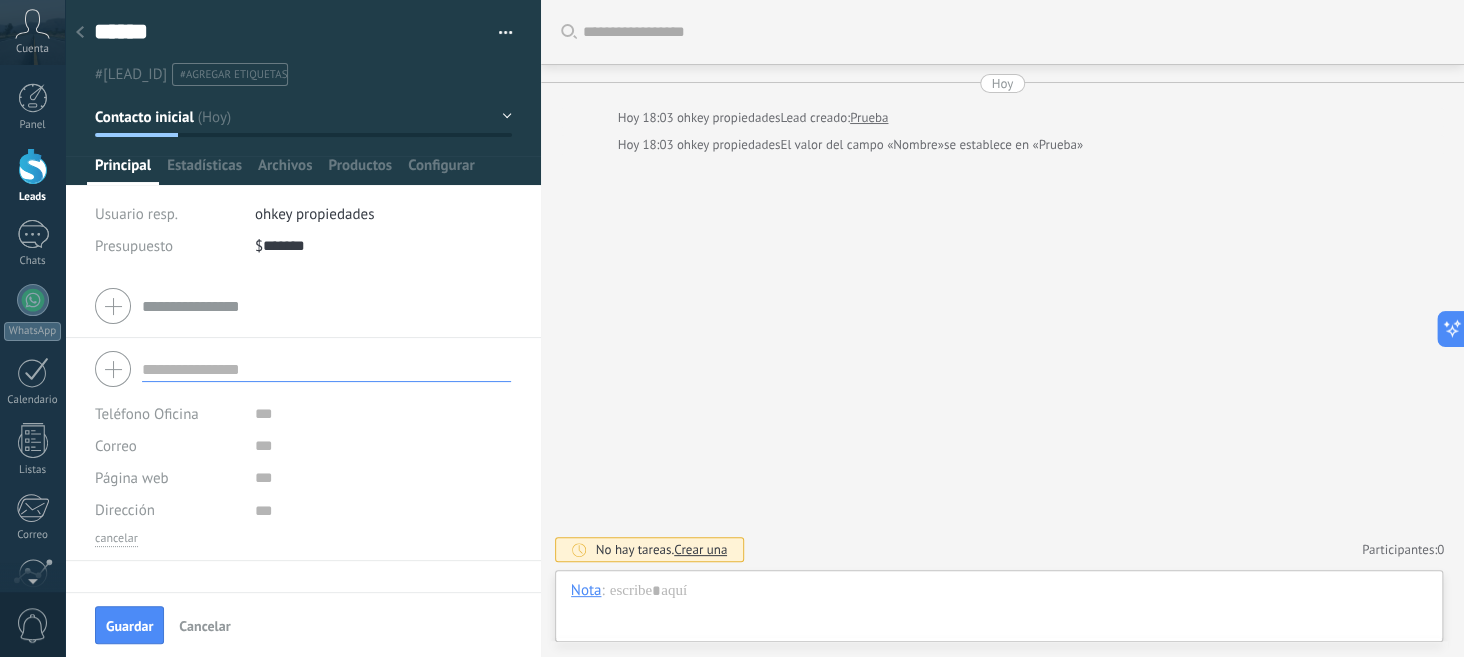 click at bounding box center (303, 369) 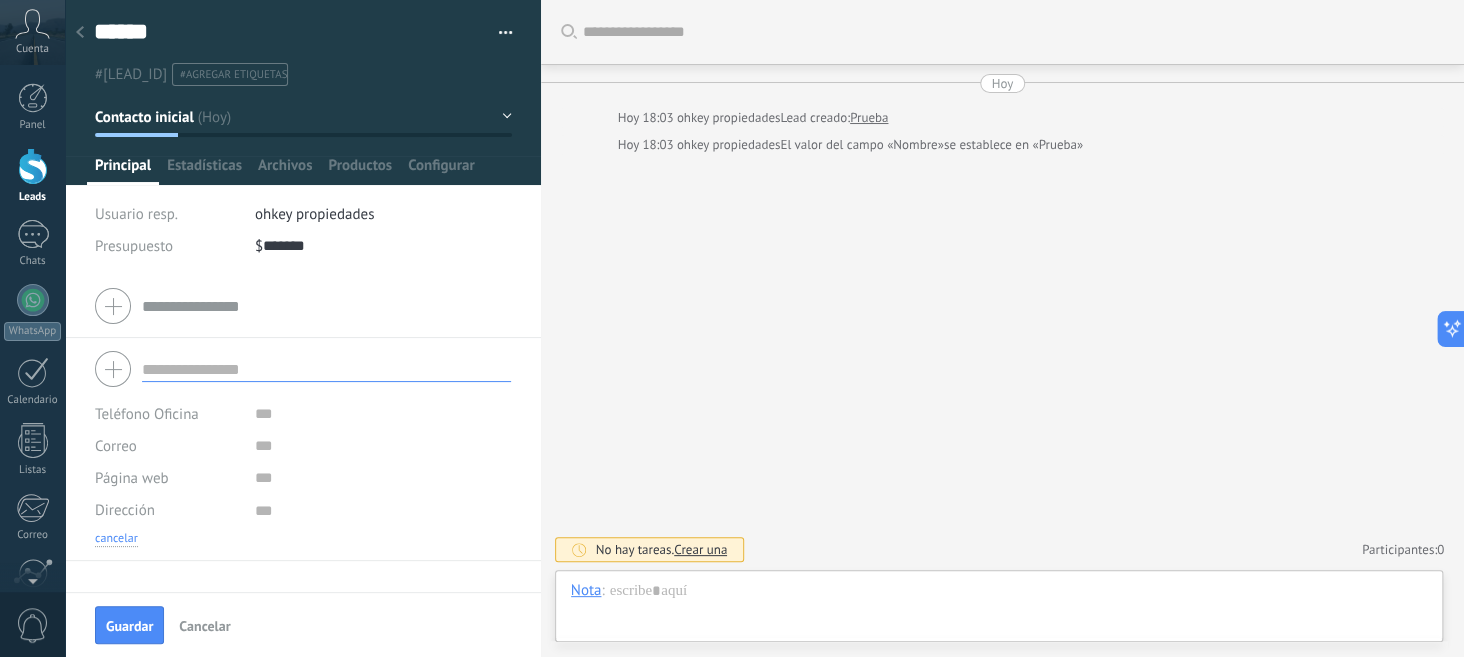 click on "cancelar" at bounding box center (116, 539) 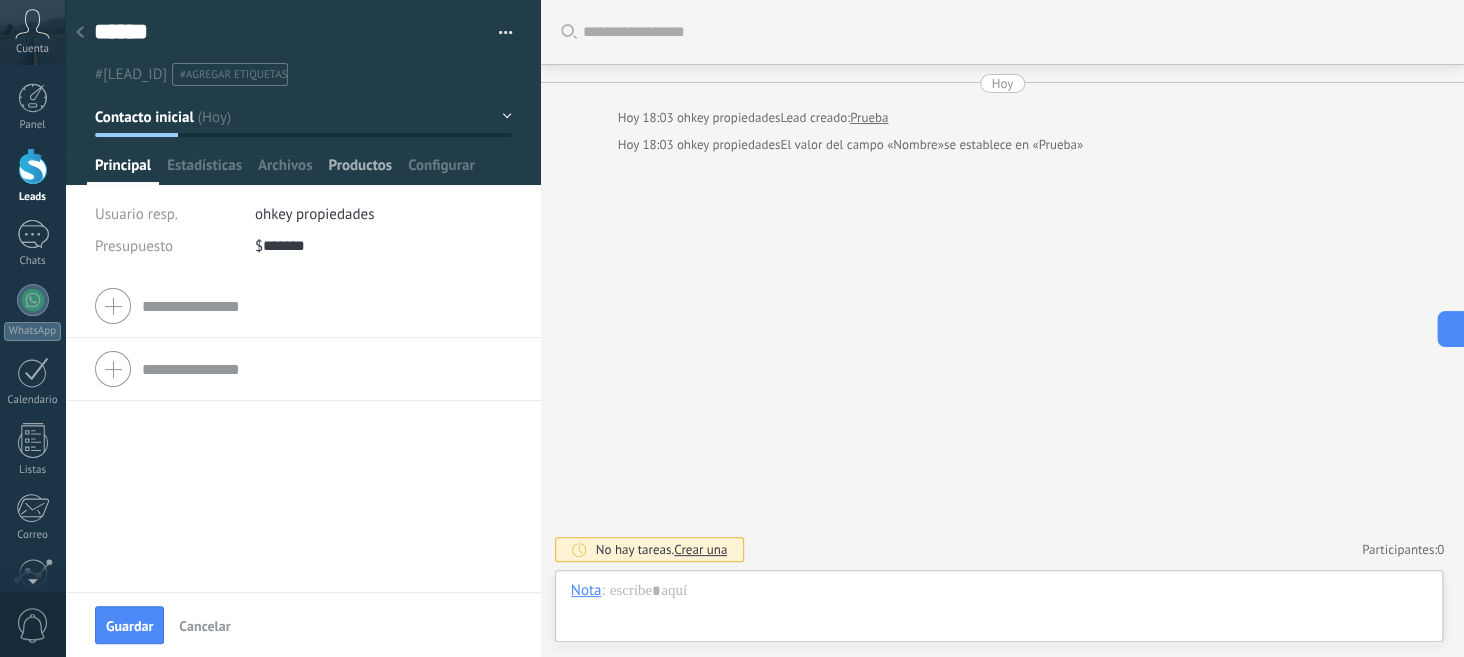 click on "Productos" at bounding box center (360, 170) 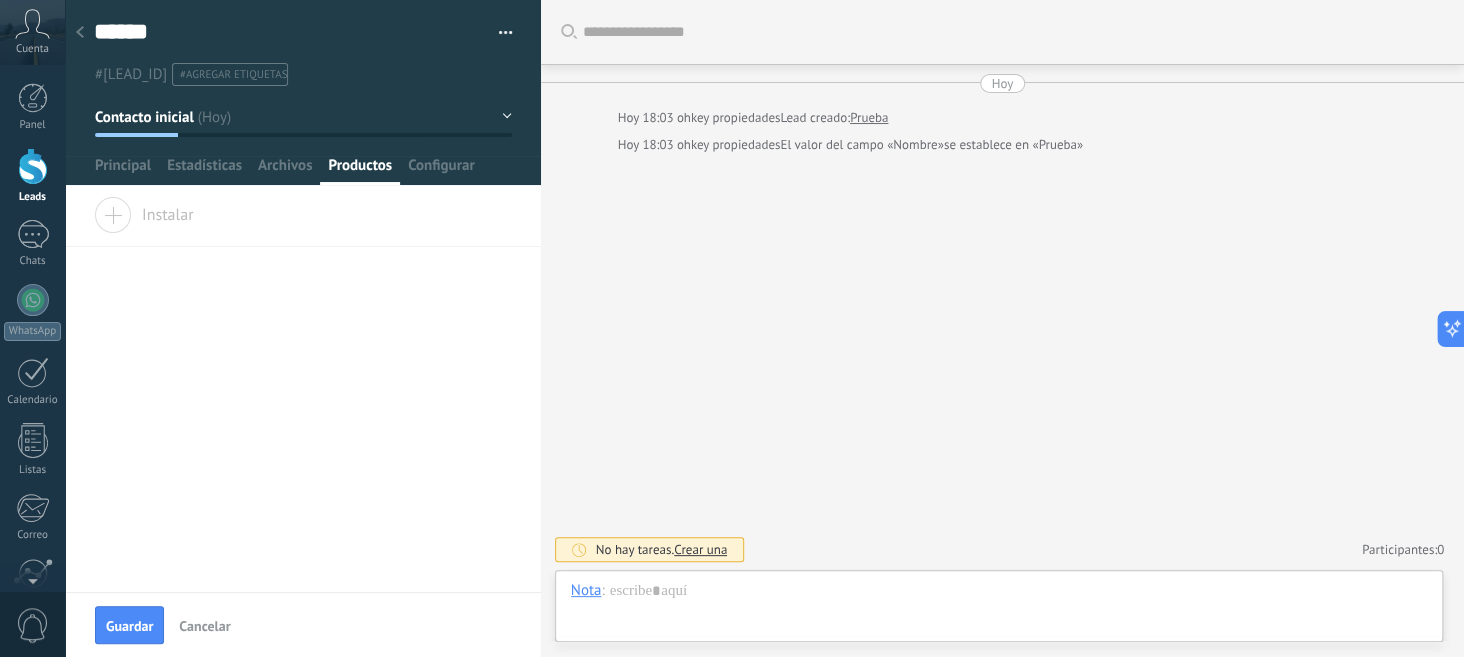 click on "Instalar" at bounding box center (144, 211) 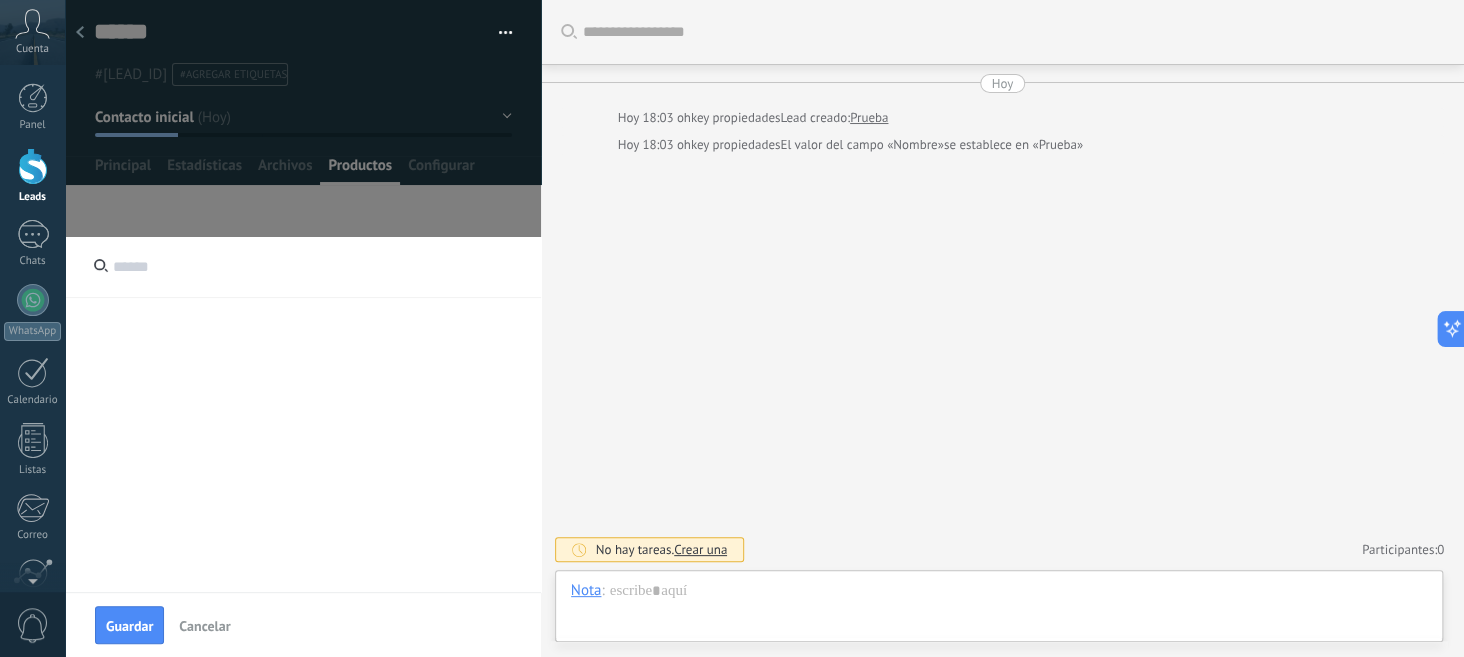 type on "*" 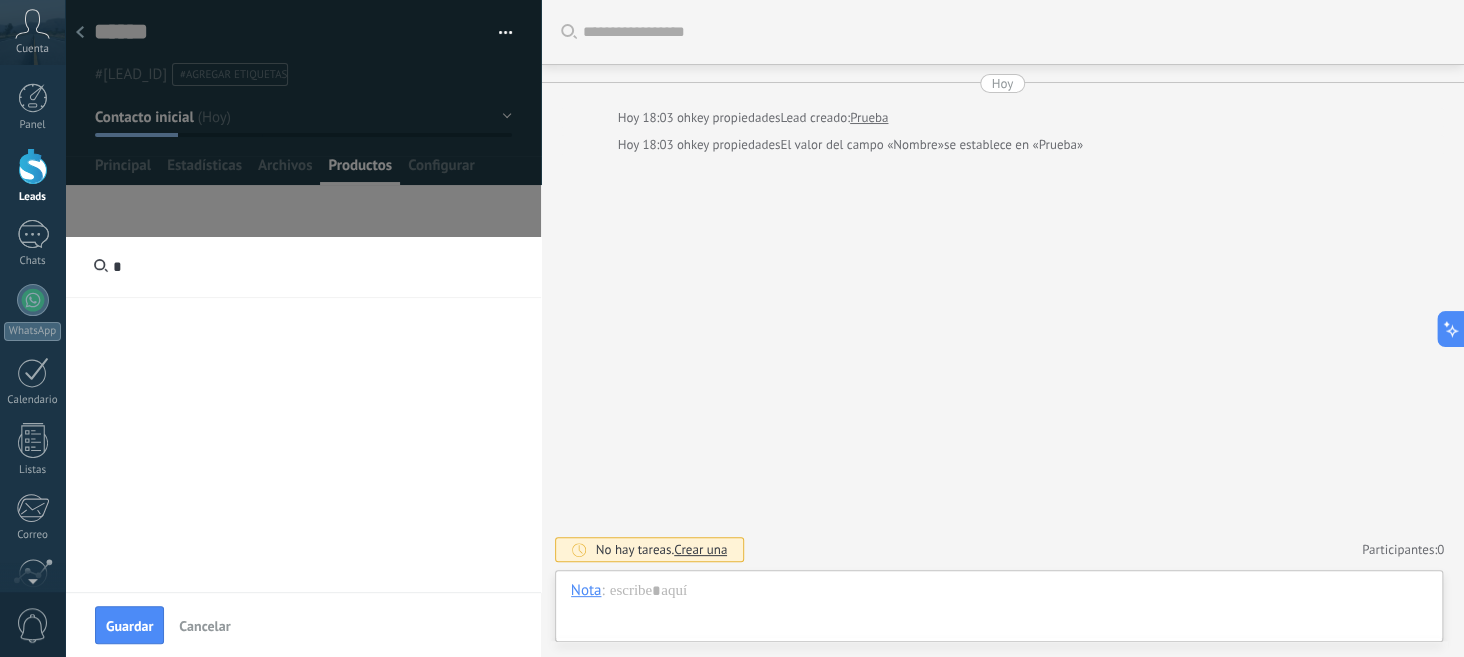 type 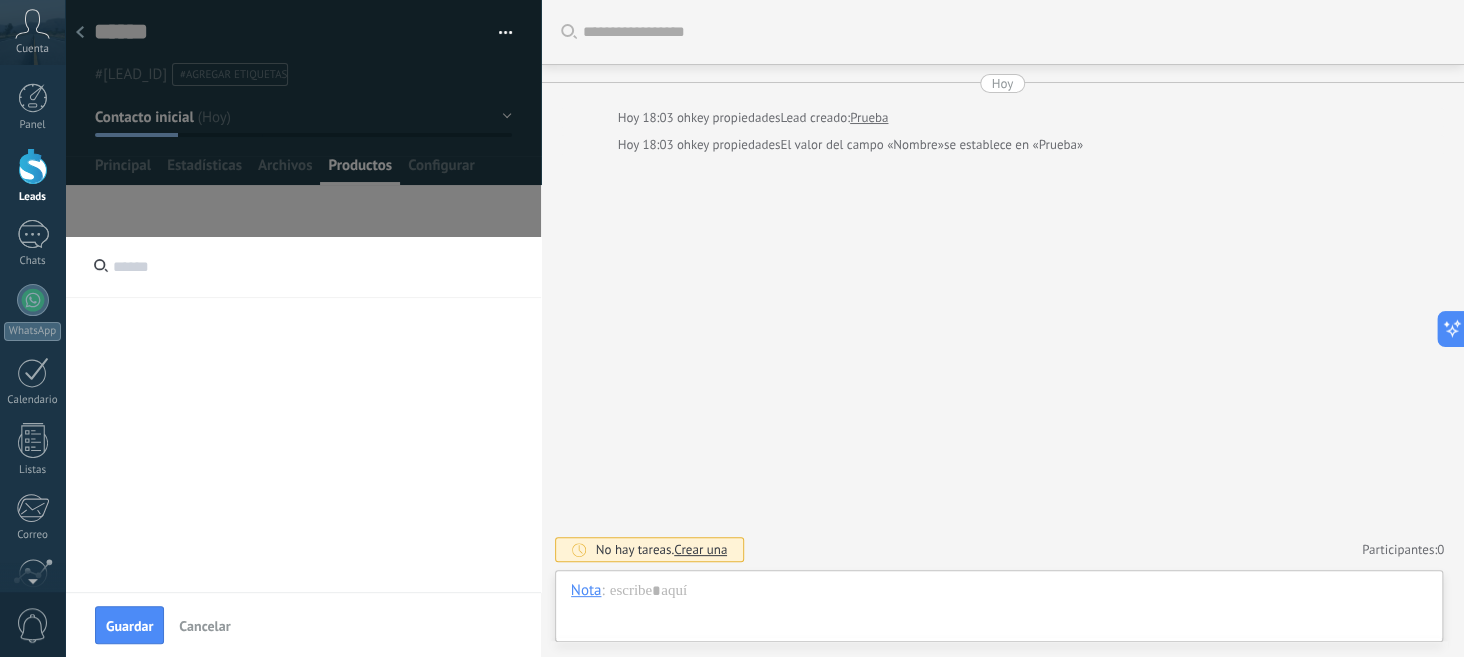 click at bounding box center (303, 587) 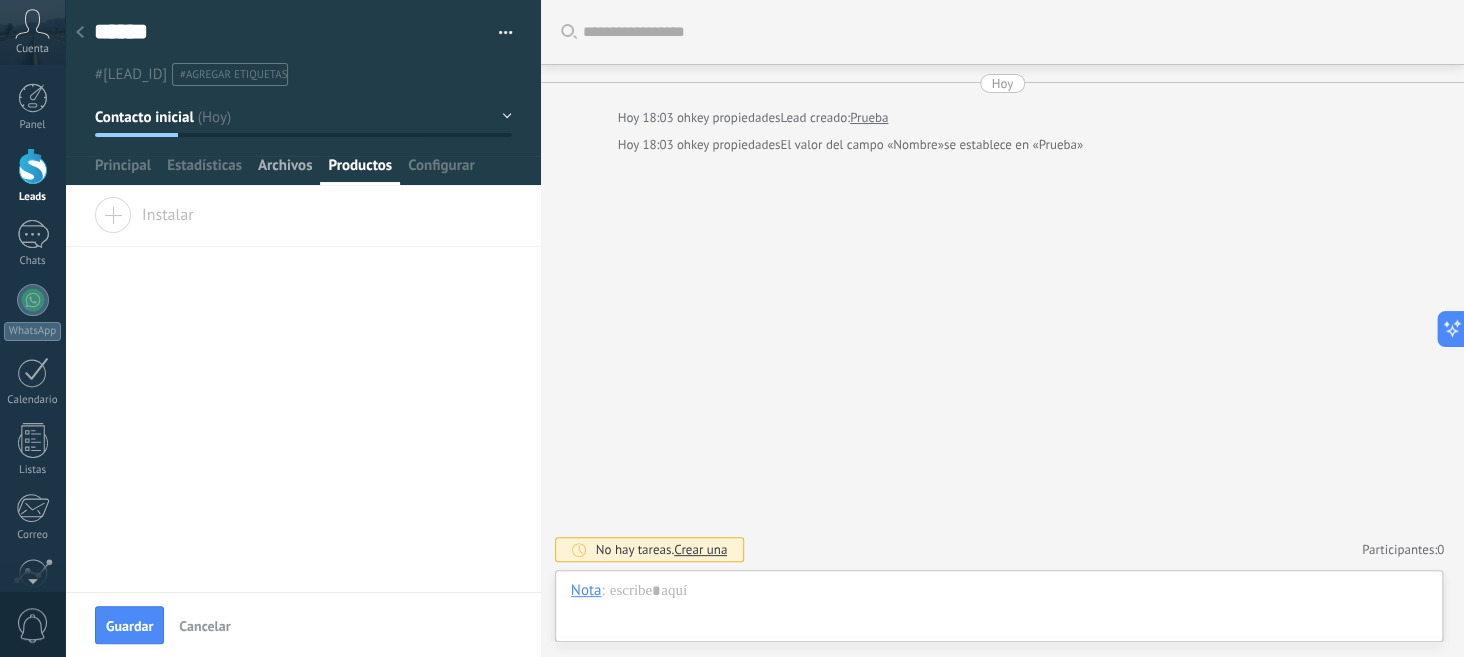 click on "Archivos" at bounding box center (285, 170) 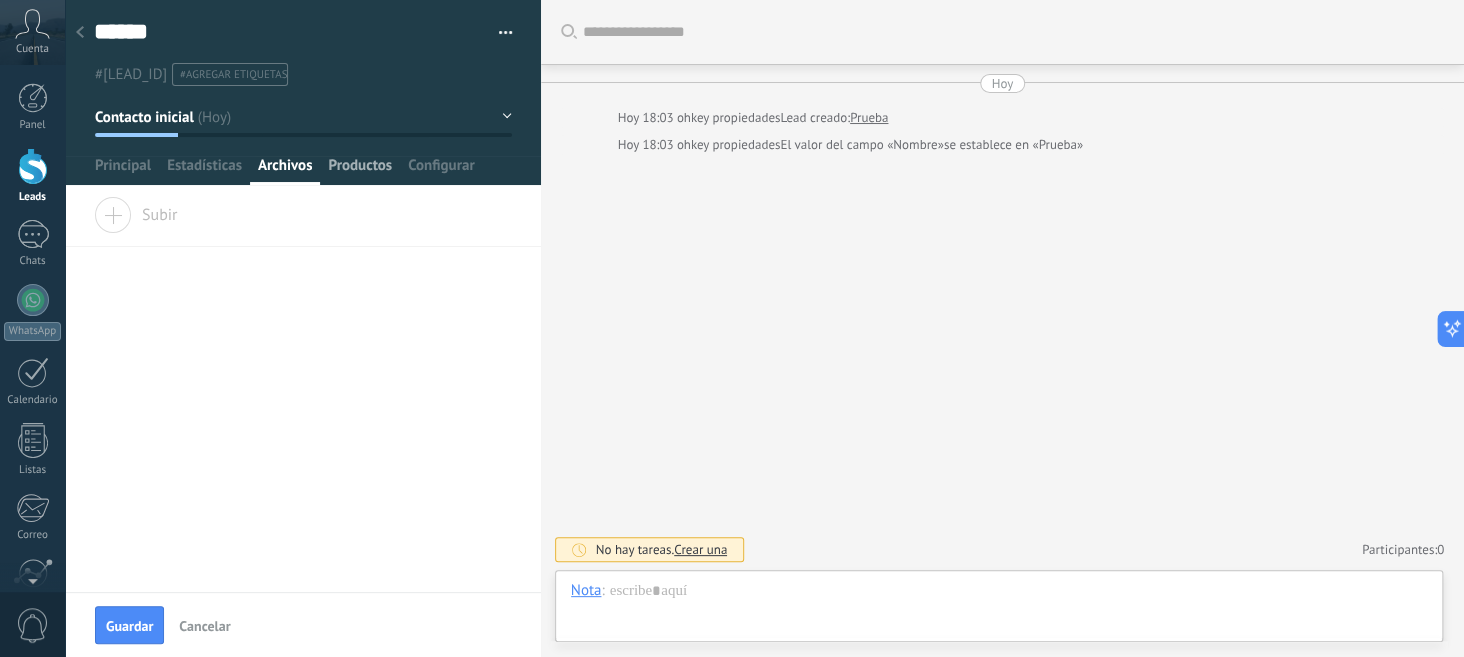 click on "Productos" at bounding box center [360, 170] 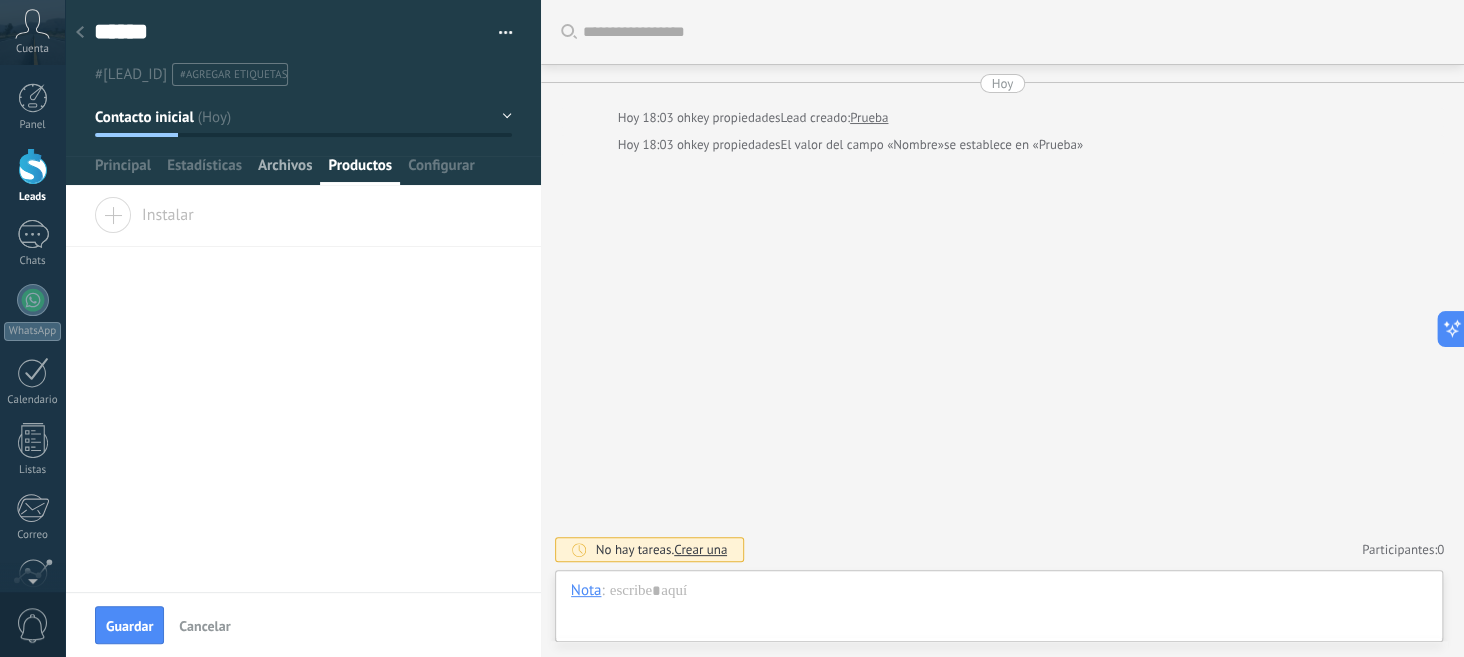 click on "Archivos" at bounding box center (285, 170) 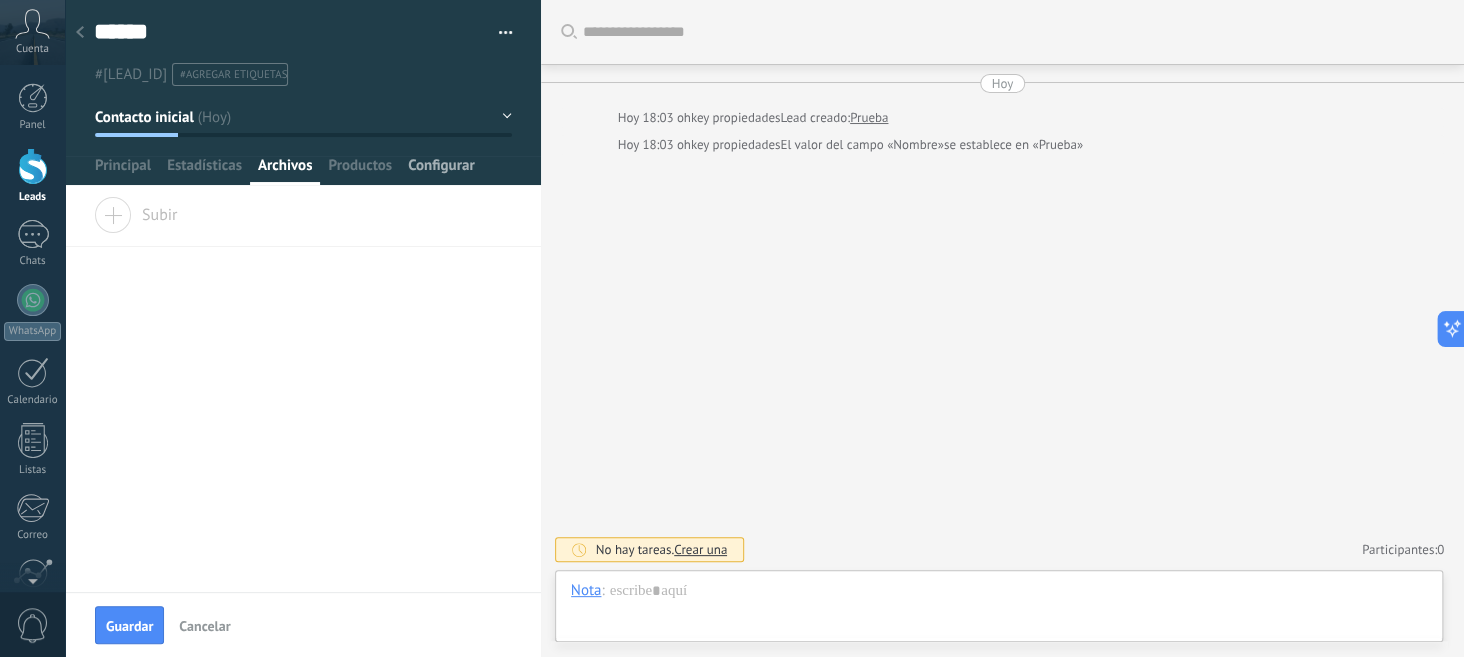 click on "Configurar" at bounding box center [441, 170] 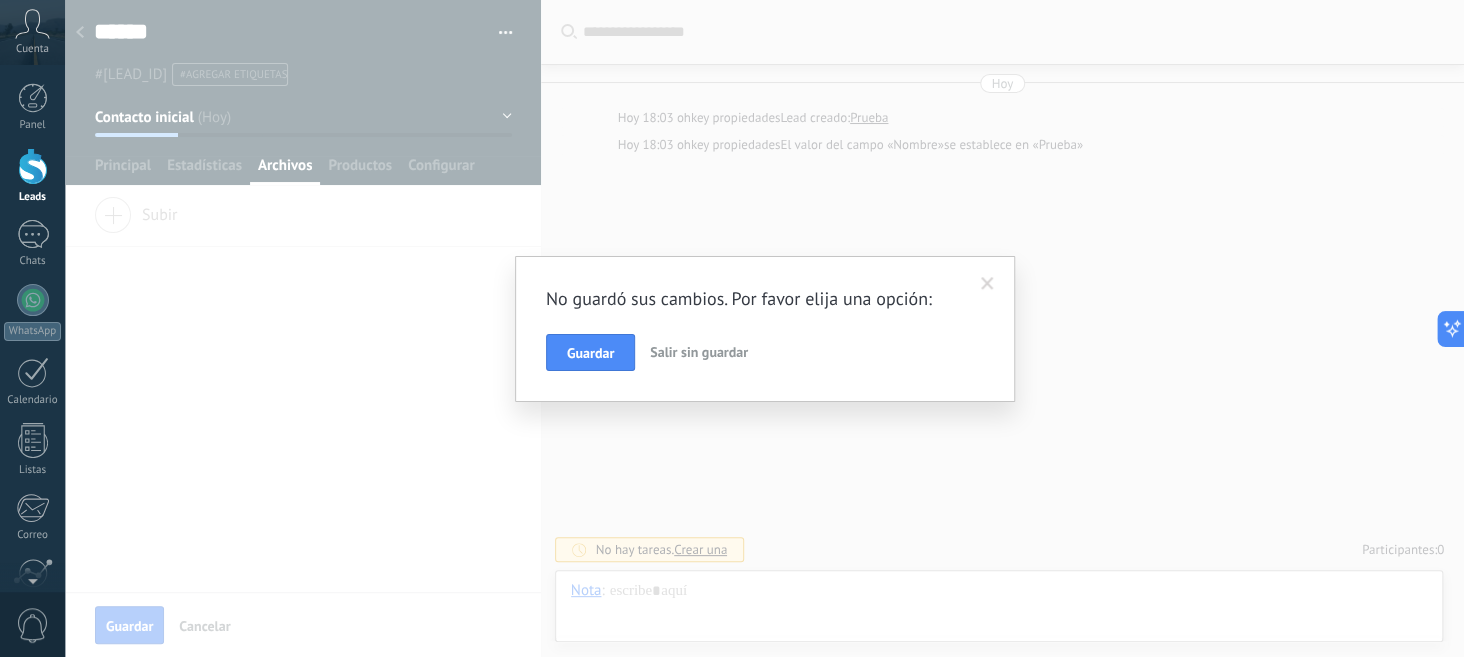 click on "Salir sin guardar" at bounding box center [699, 353] 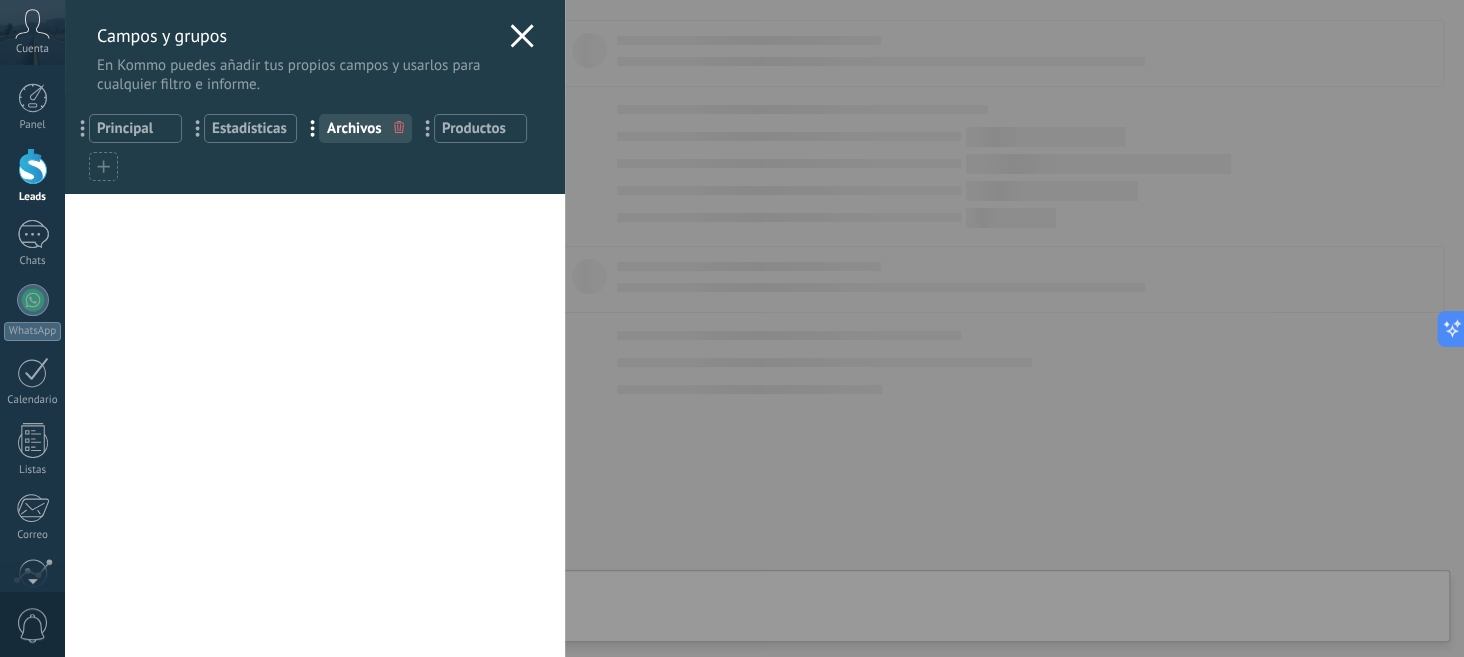 type on "******" 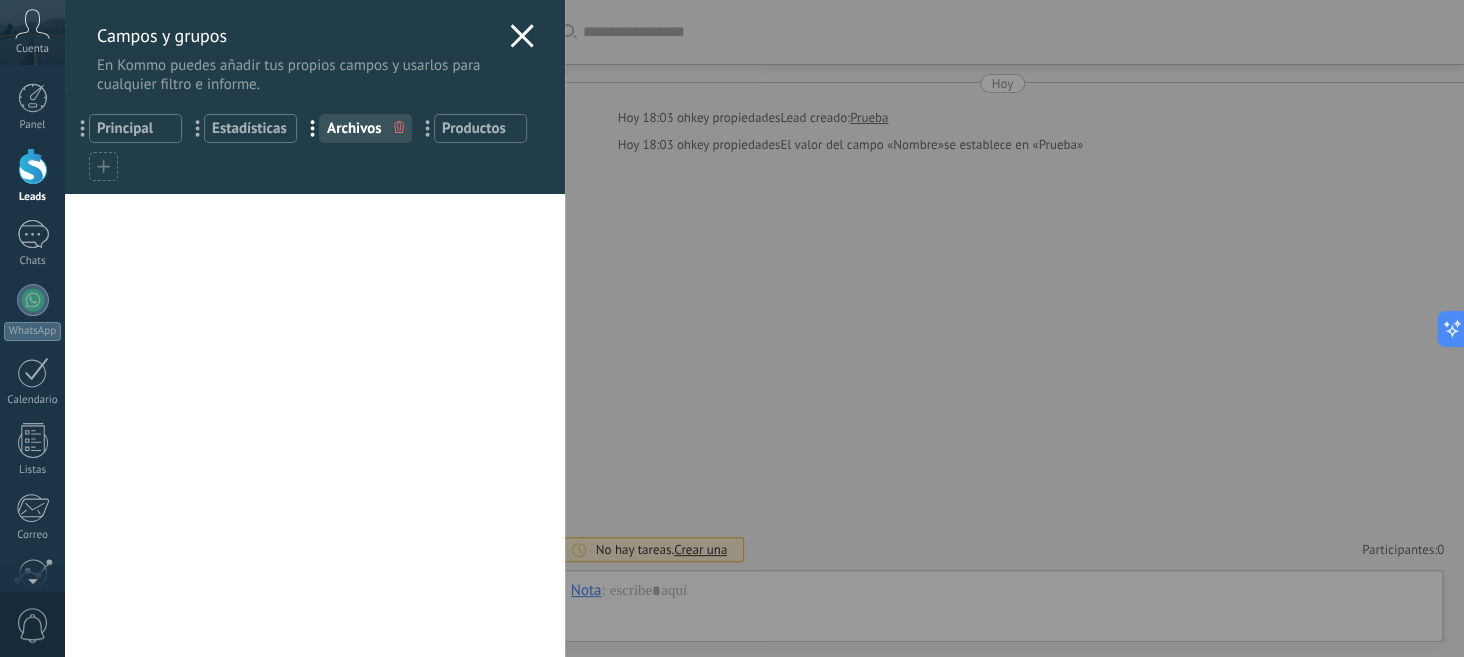 scroll, scrollTop: 30, scrollLeft: 0, axis: vertical 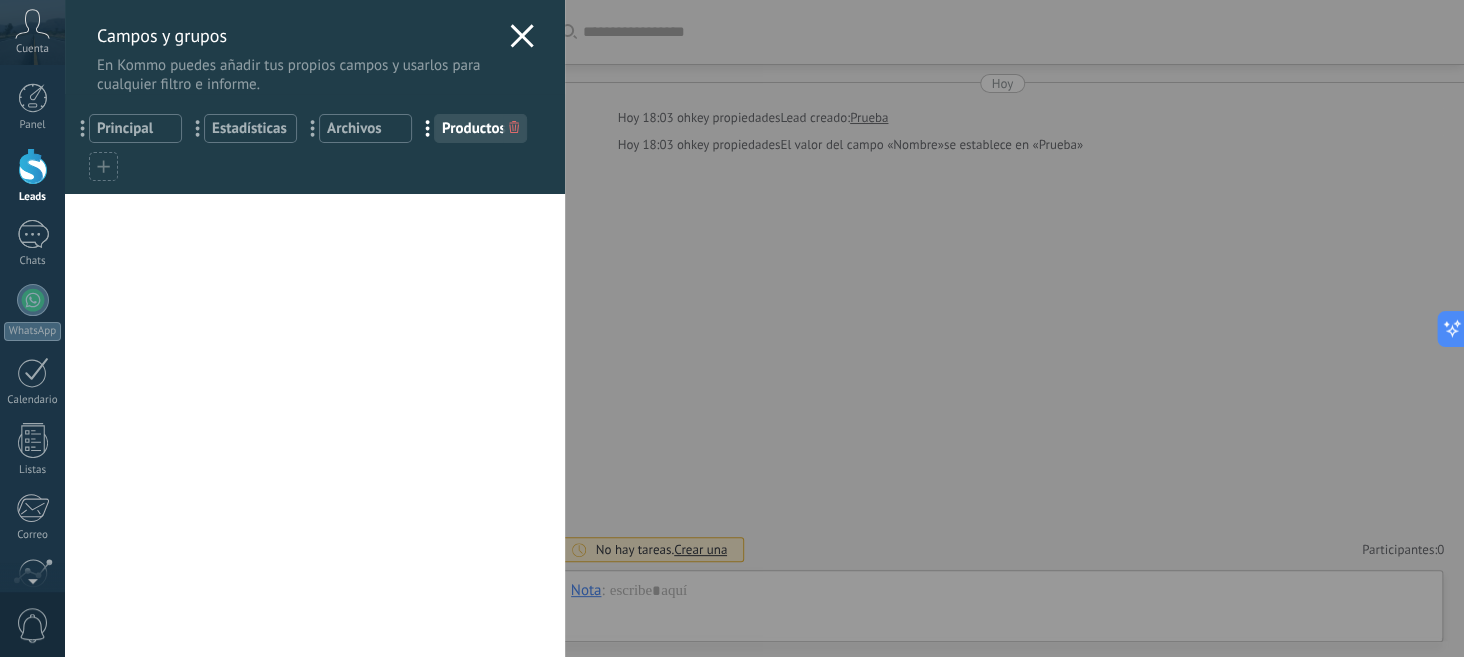 click on "Estadísticas" at bounding box center [250, 128] 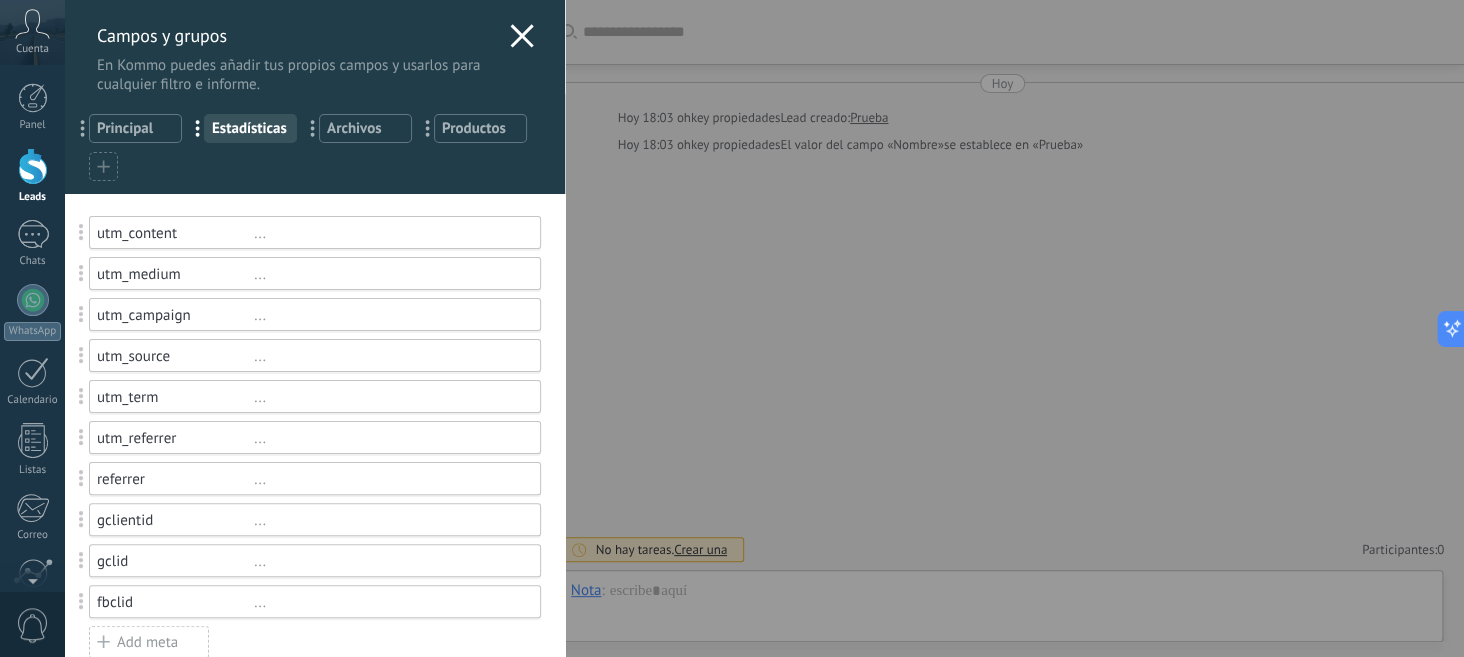 click on "Productos" at bounding box center (480, 128) 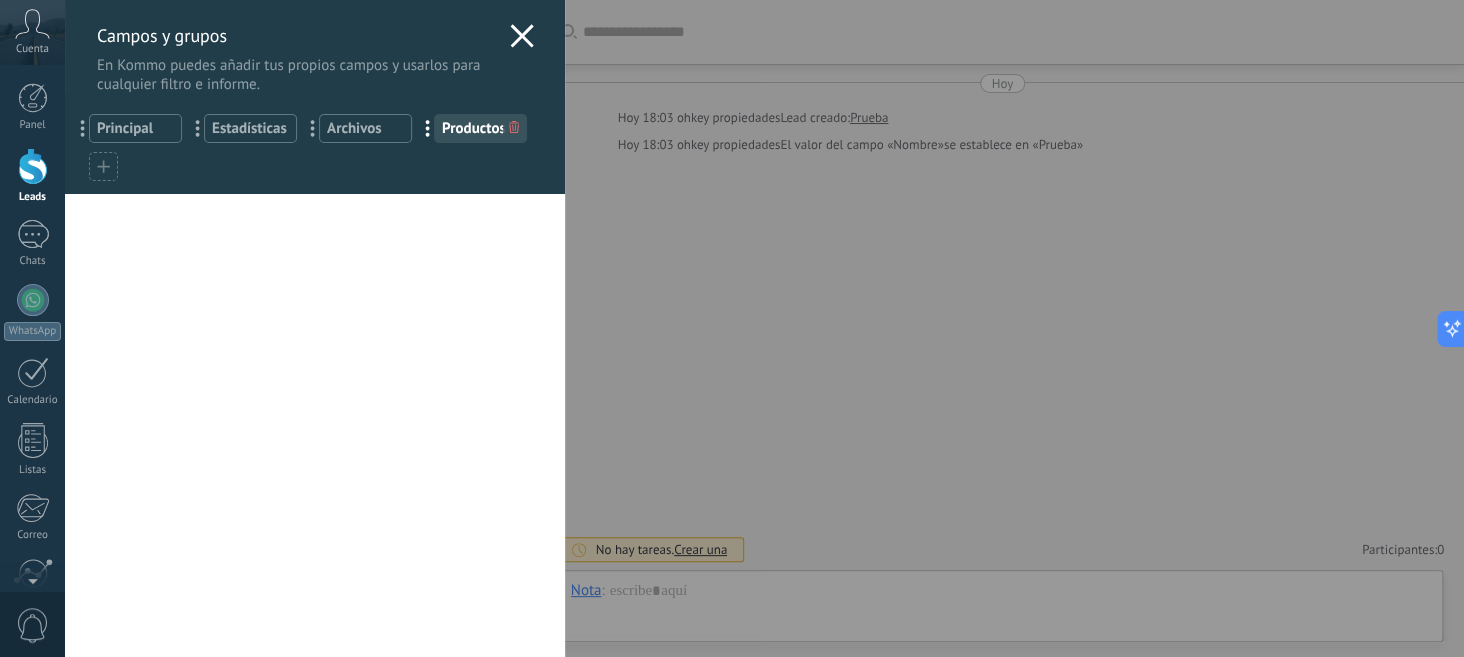 click on "Principal" at bounding box center (135, 128) 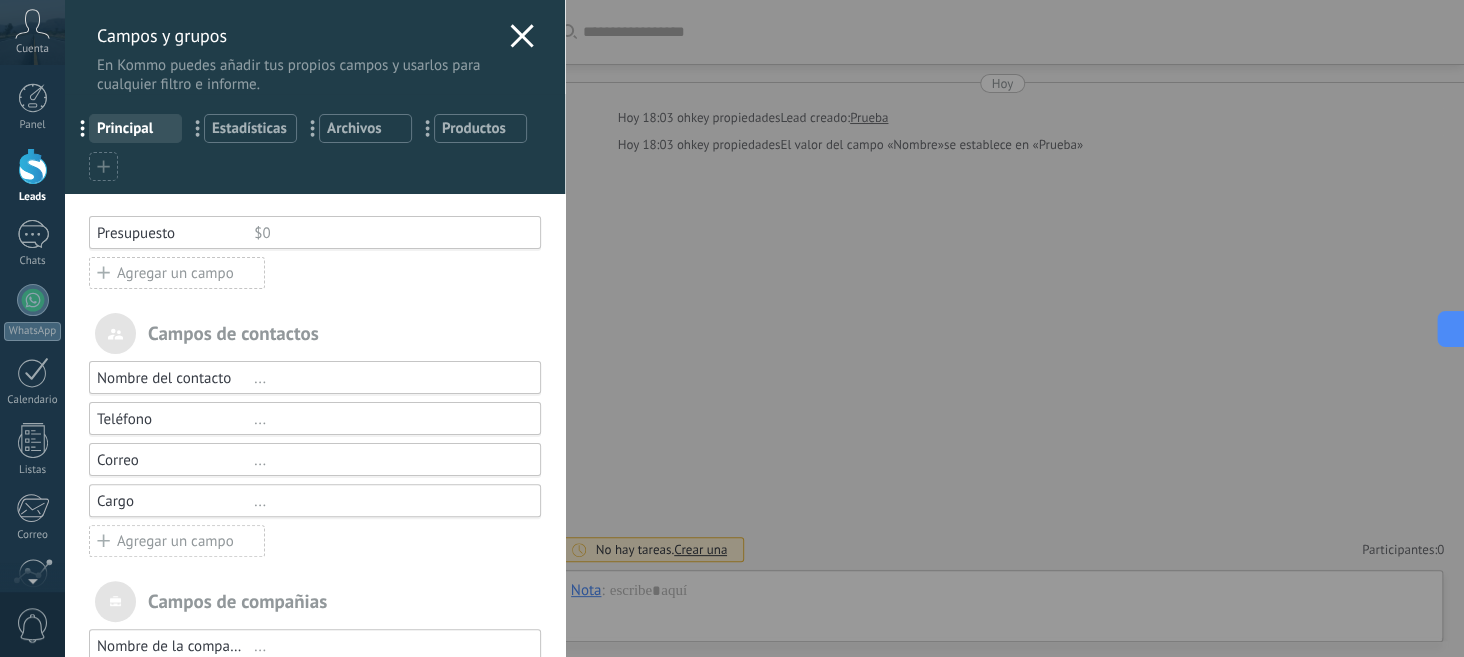 click 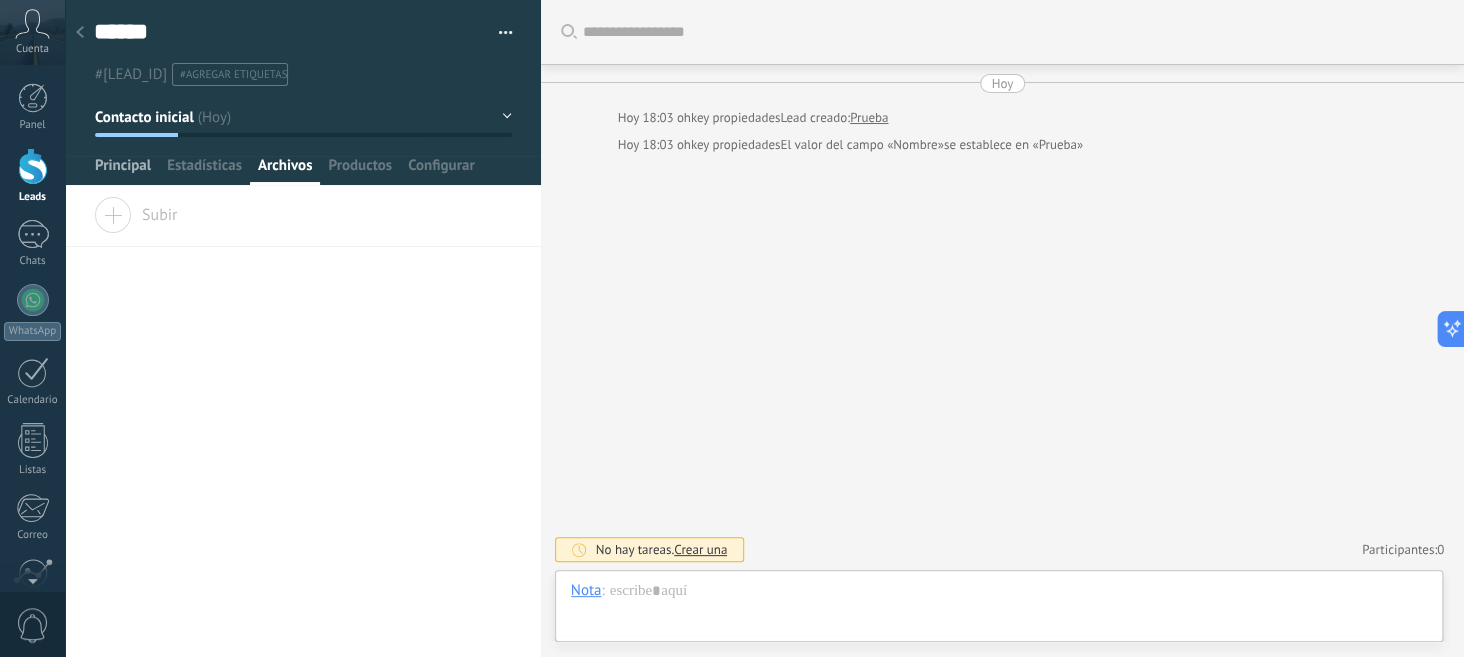 click on "Principal" at bounding box center [123, 170] 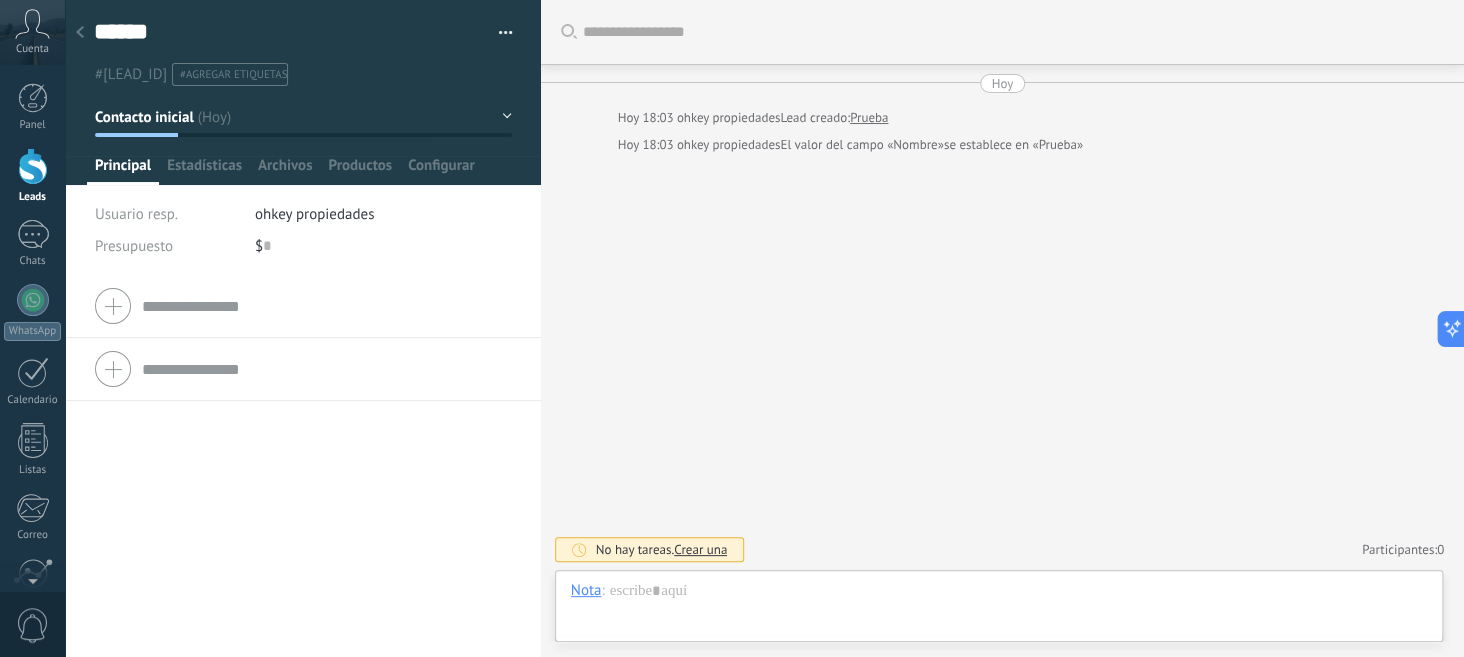 click on "$
0" at bounding box center (383, 246) 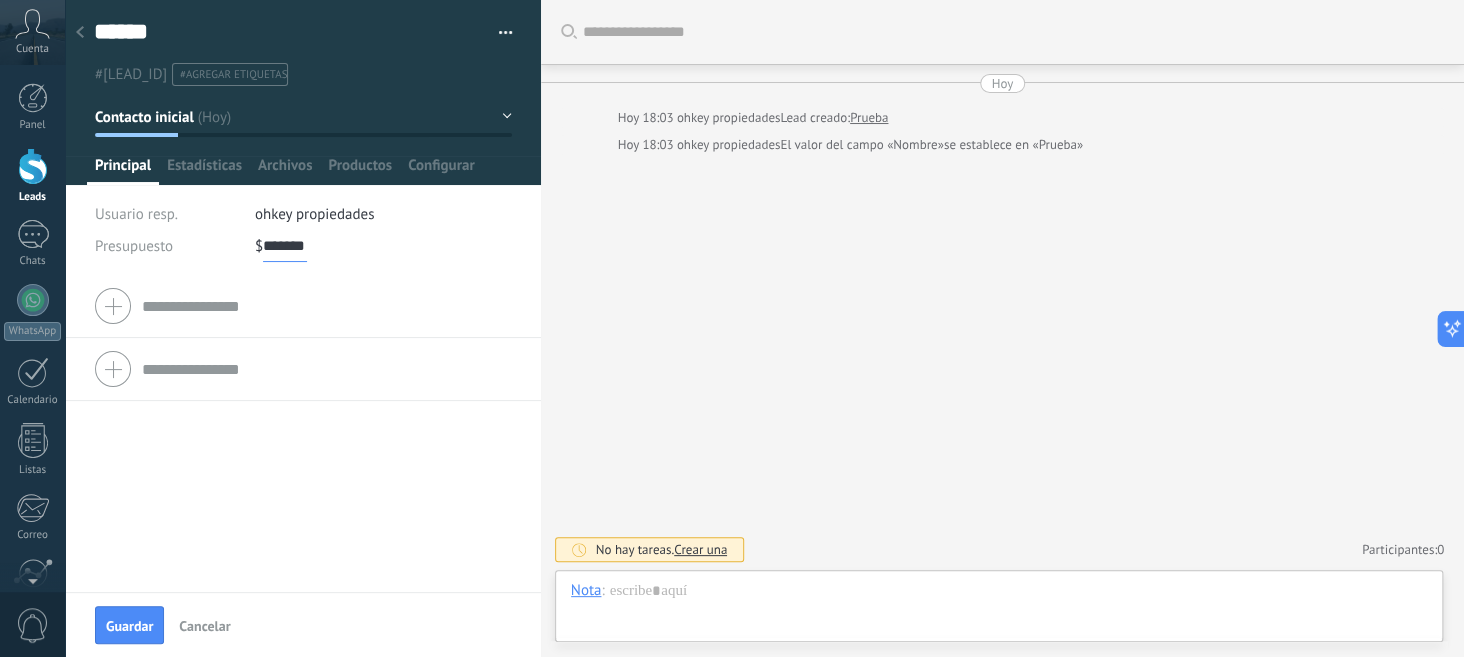 scroll, scrollTop: 0, scrollLeft: 0, axis: both 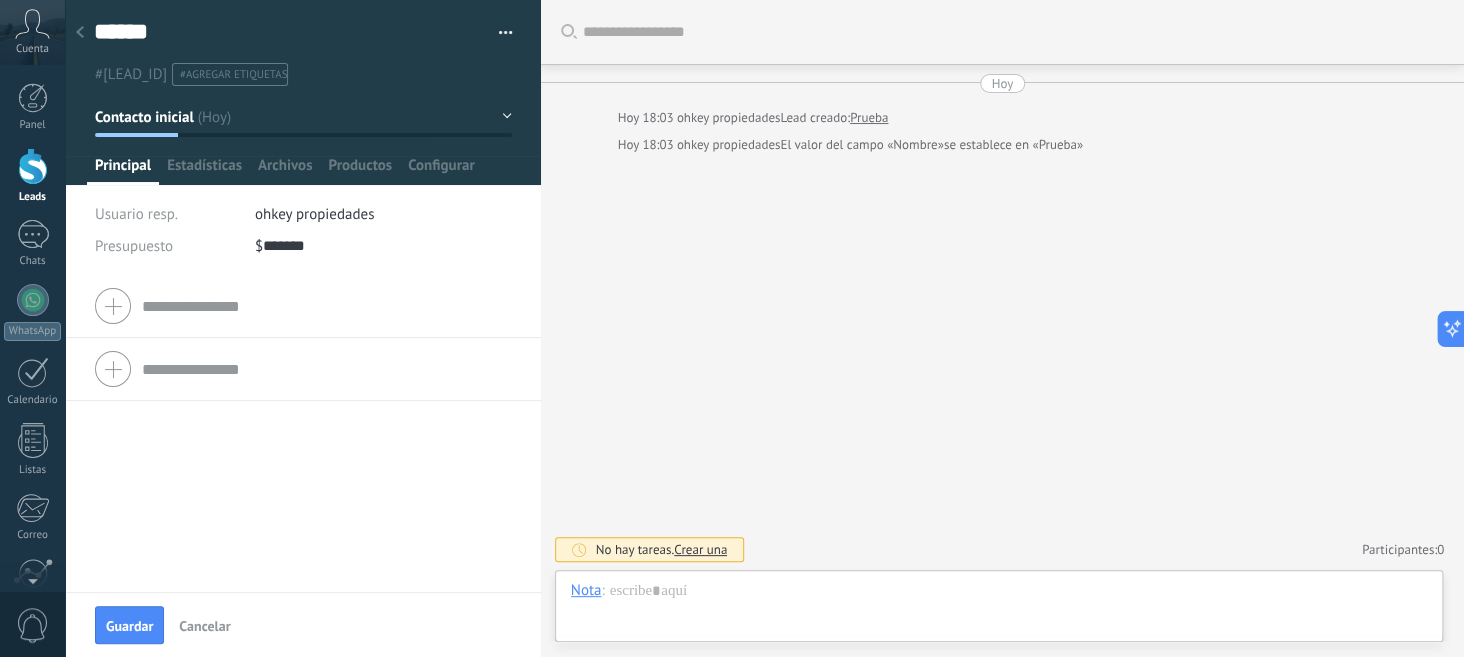 click on "Guardar" at bounding box center (129, 626) 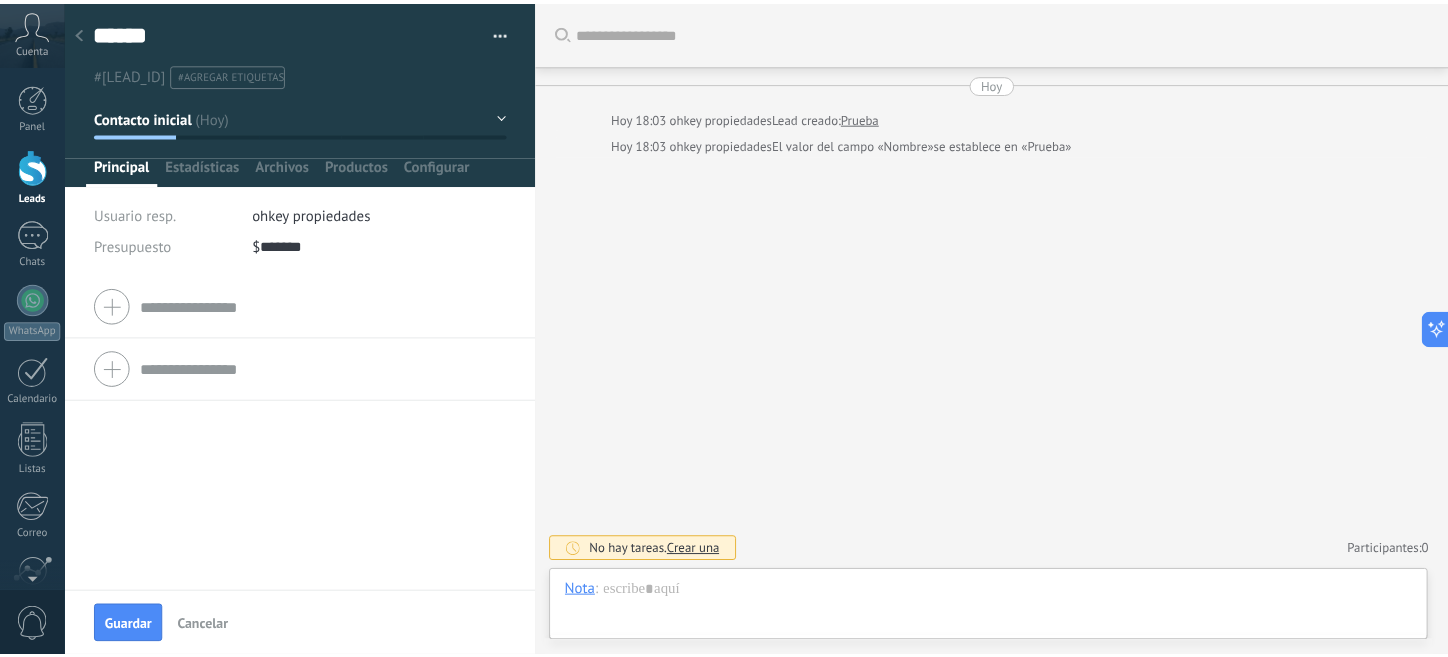 scroll, scrollTop: 0, scrollLeft: 0, axis: both 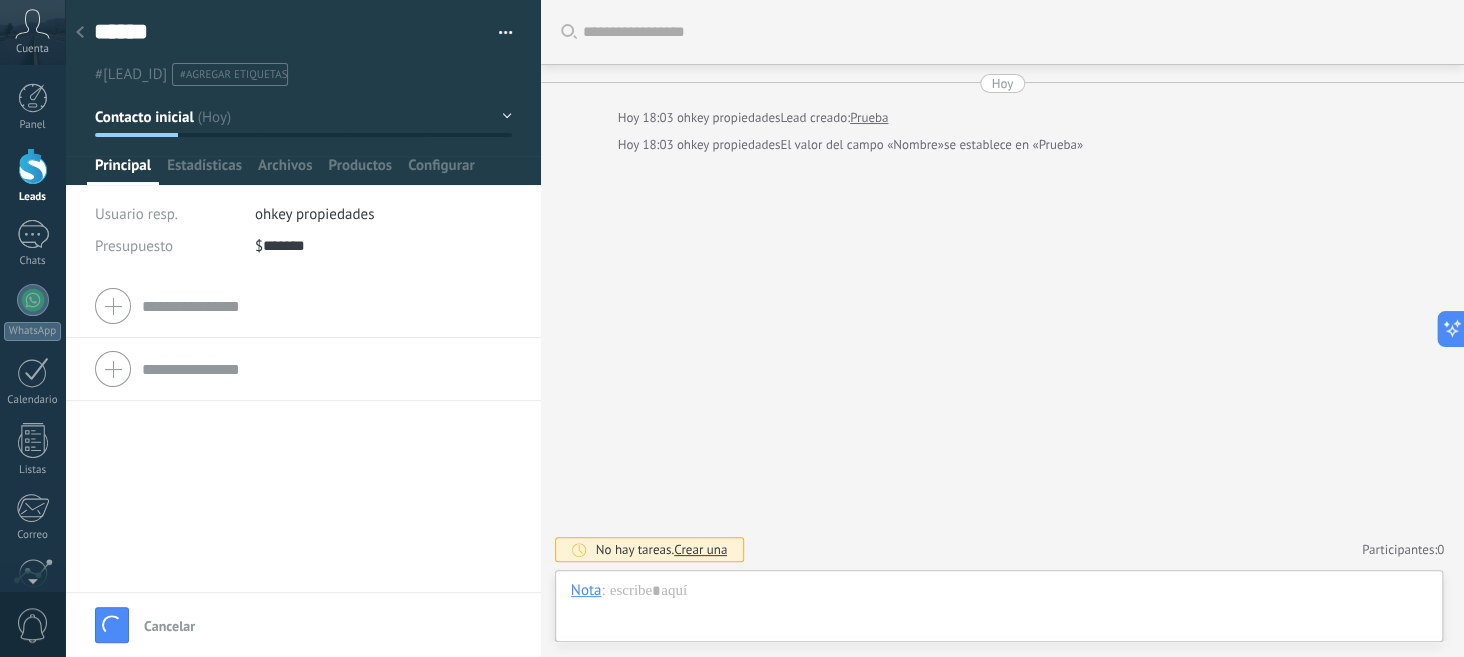 type on "*******" 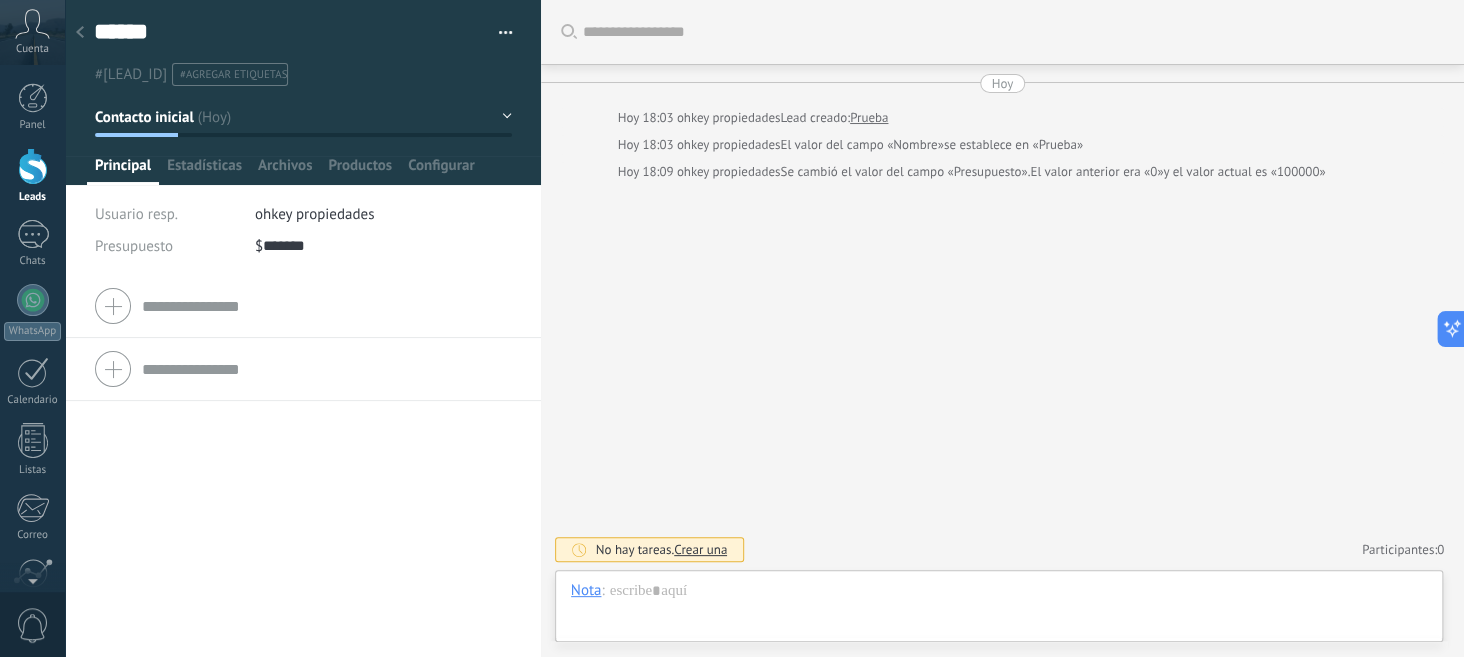 click on "Buscar Carga más Hoy Hoy 18:03 ohkey propiedades  Lead creado:  Prueba Hoy 18:03 ohkey propiedades  El valor del campo «Nombre»  se establece en «Prueba» Hoy 18:09 ohkey propiedades  Se cambió el valor del campo «Presupuesto».  El valor anterior era «0»  y el valor actual es «100000» No hay tareas.  Crear una Participantes:  0 Agregar usuario Bots:  0" at bounding box center (1002, 328) 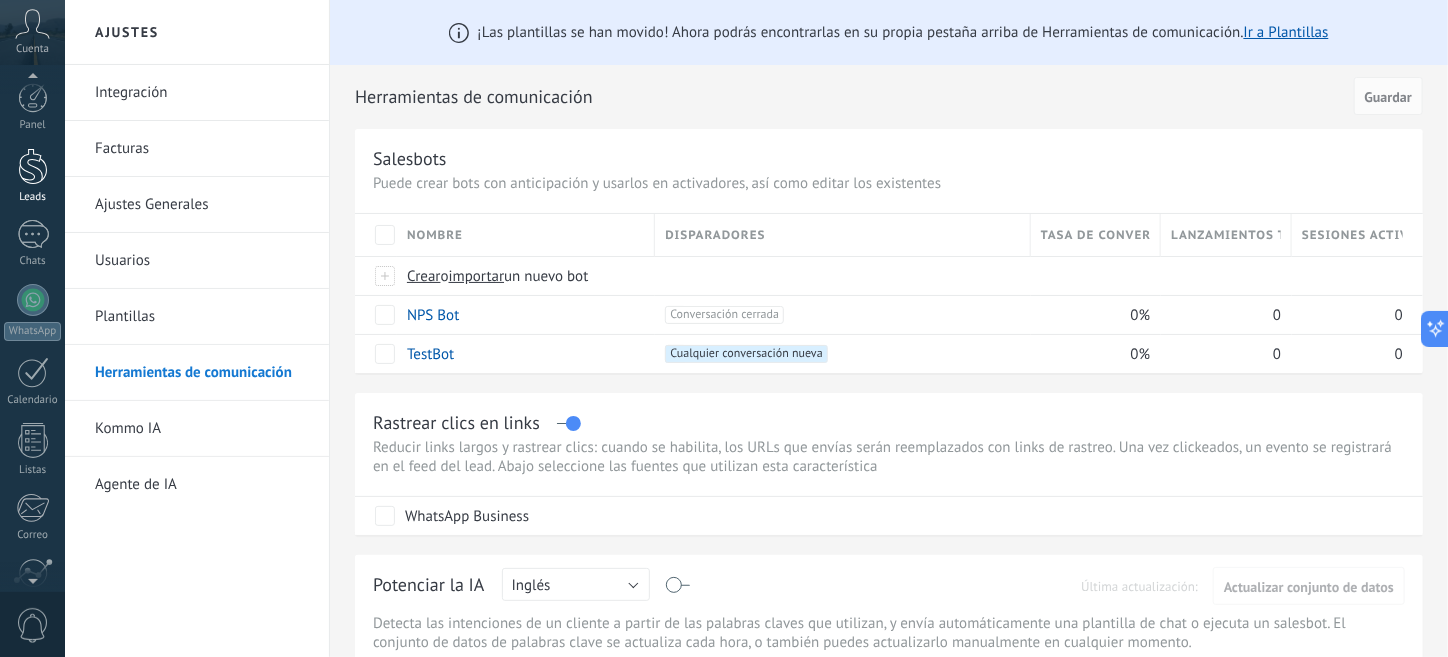 scroll, scrollTop: 0, scrollLeft: 0, axis: both 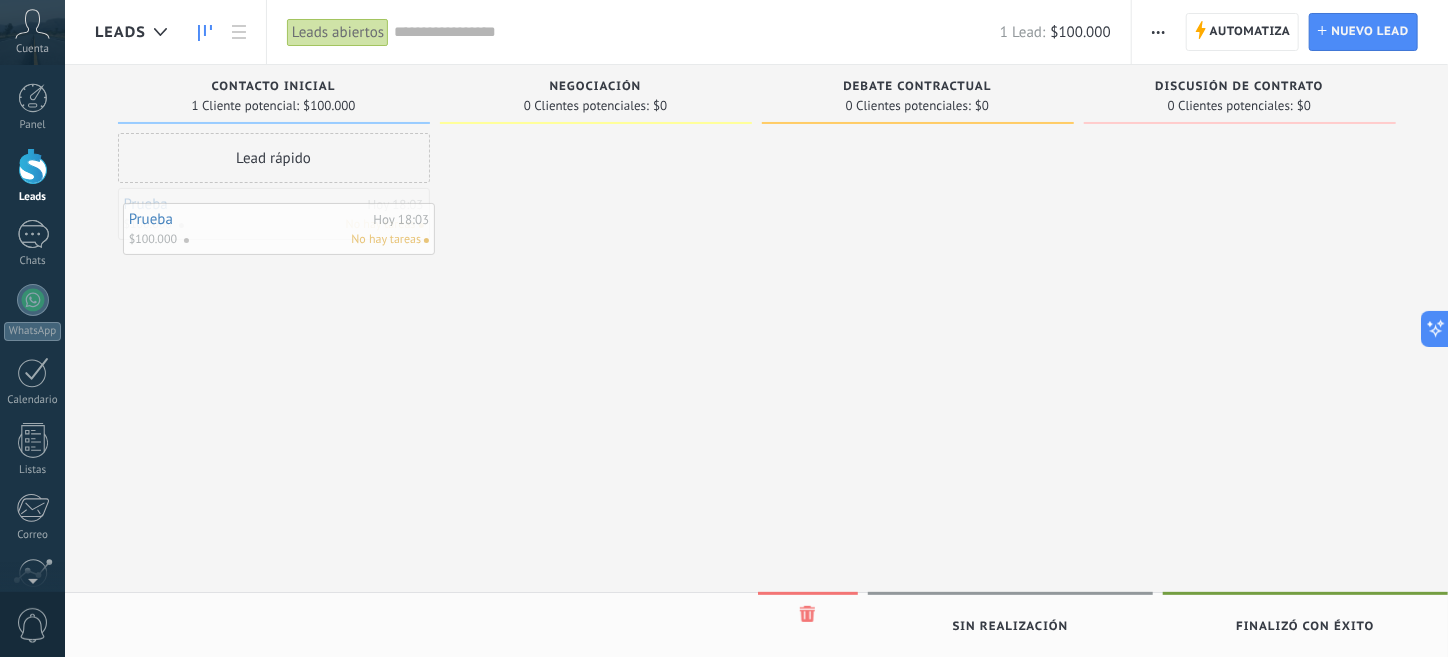 drag, startPoint x: 281, startPoint y: 217, endPoint x: 286, endPoint y: 232, distance: 15.811388 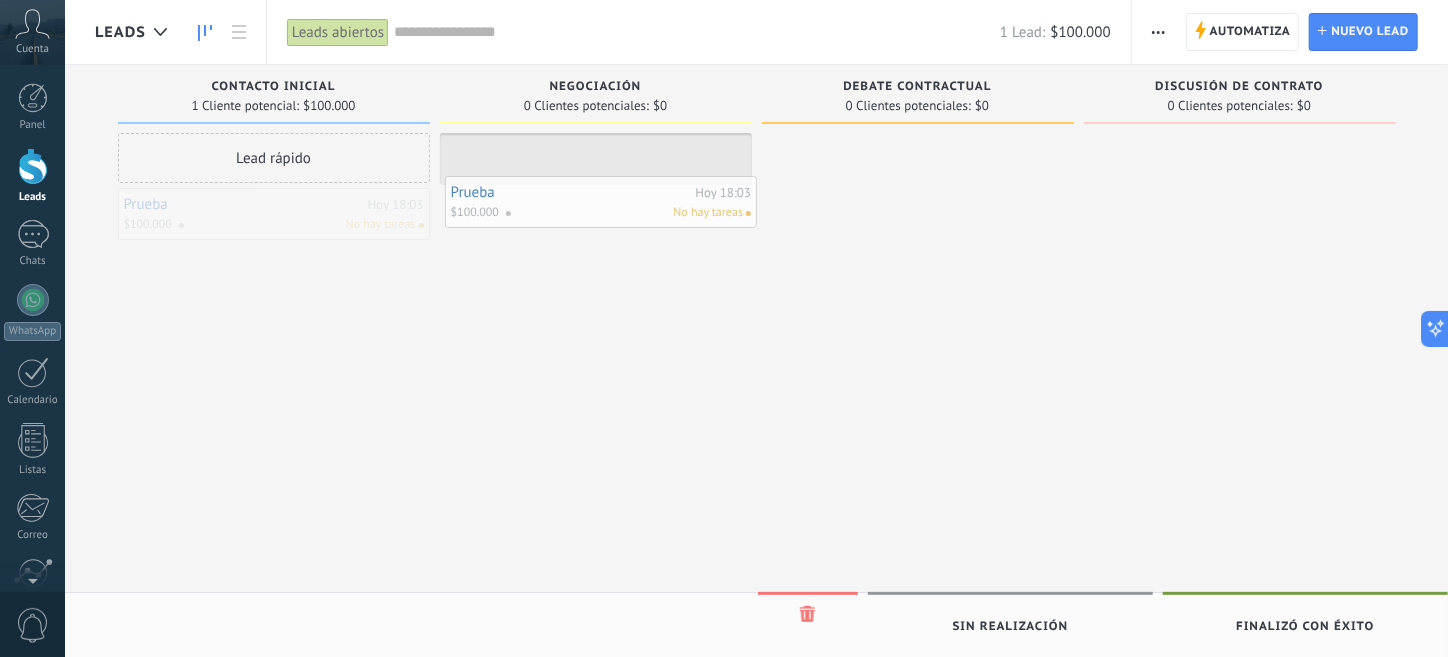 drag, startPoint x: 268, startPoint y: 229, endPoint x: 595, endPoint y: 217, distance: 327.22012 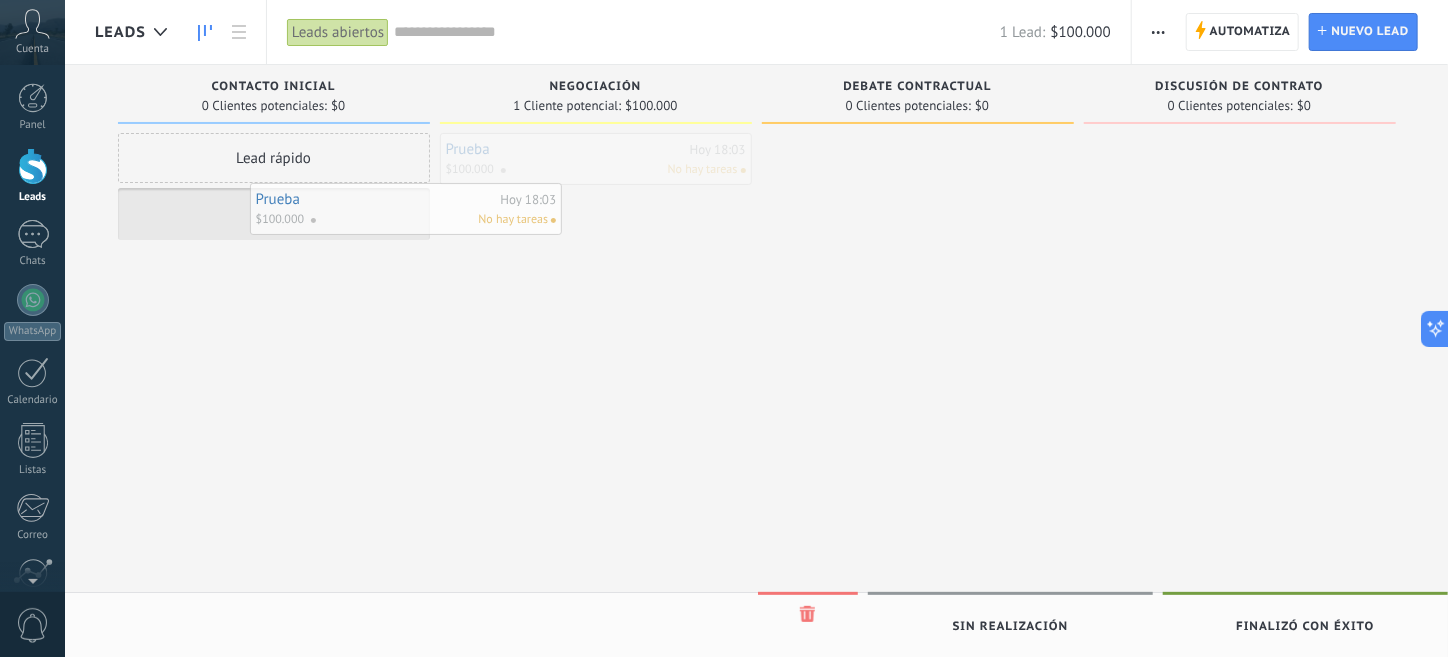 drag, startPoint x: 578, startPoint y: 175, endPoint x: 400, endPoint y: 213, distance: 182.01099 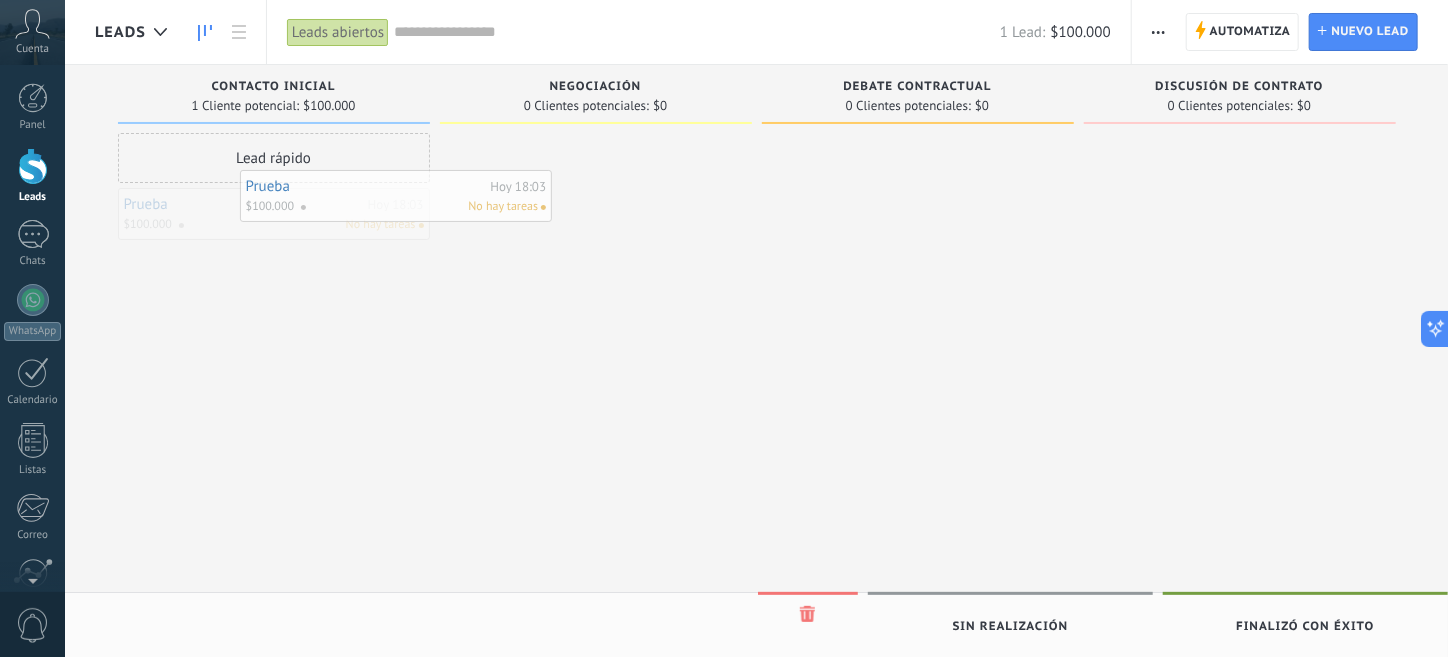 drag, startPoint x: 339, startPoint y: 212, endPoint x: 589, endPoint y: 200, distance: 250.28784 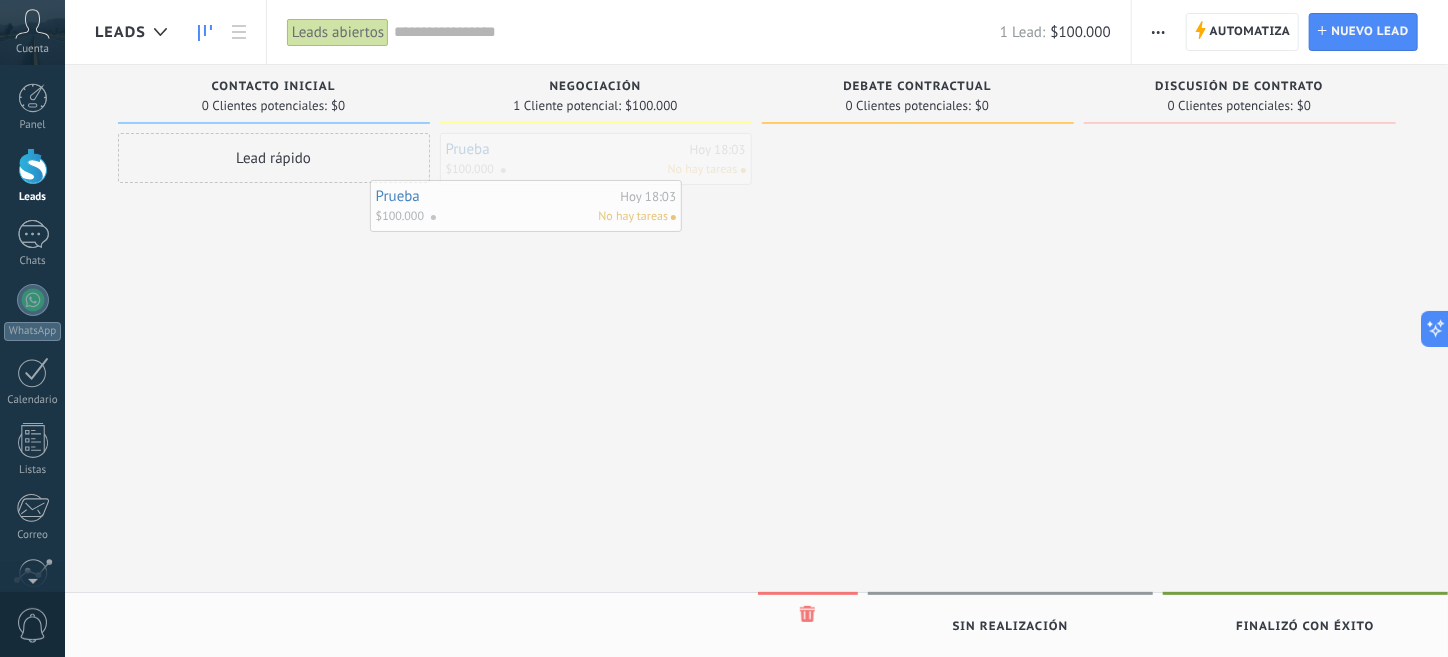 drag, startPoint x: 611, startPoint y: 157, endPoint x: 387, endPoint y: 254, distance: 244.10039 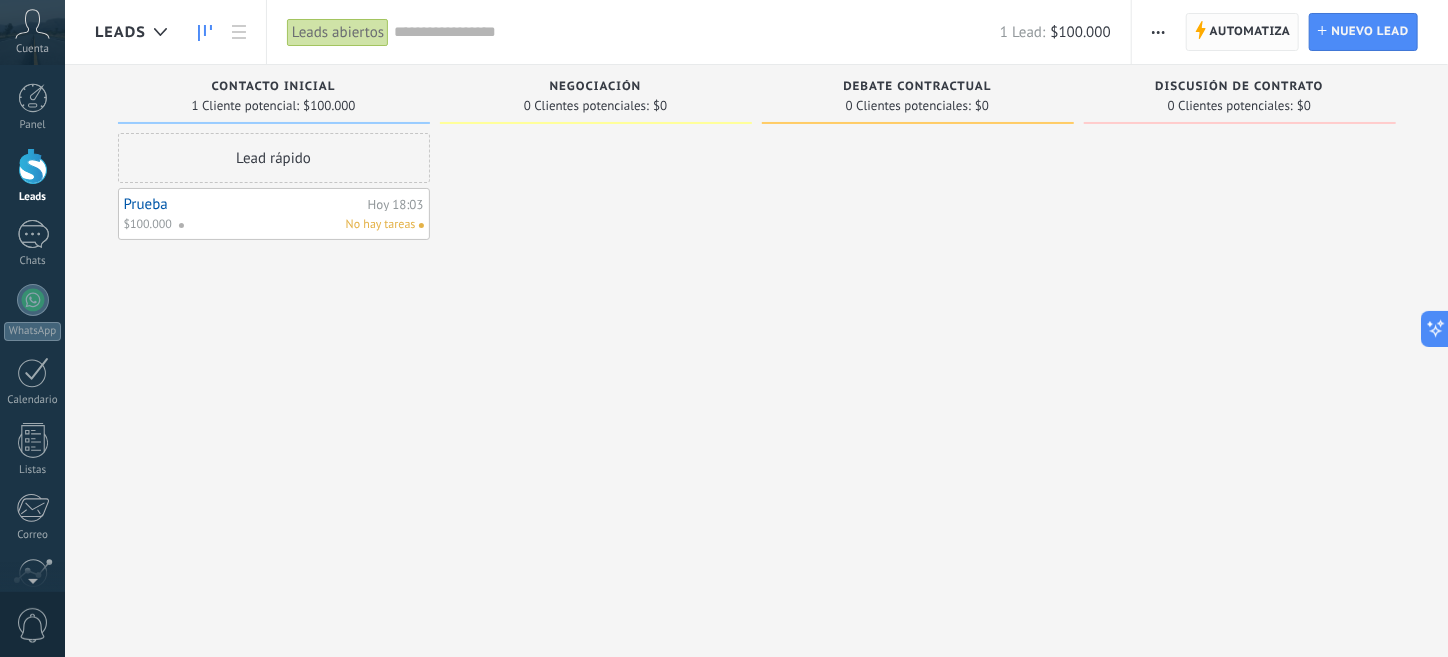 click 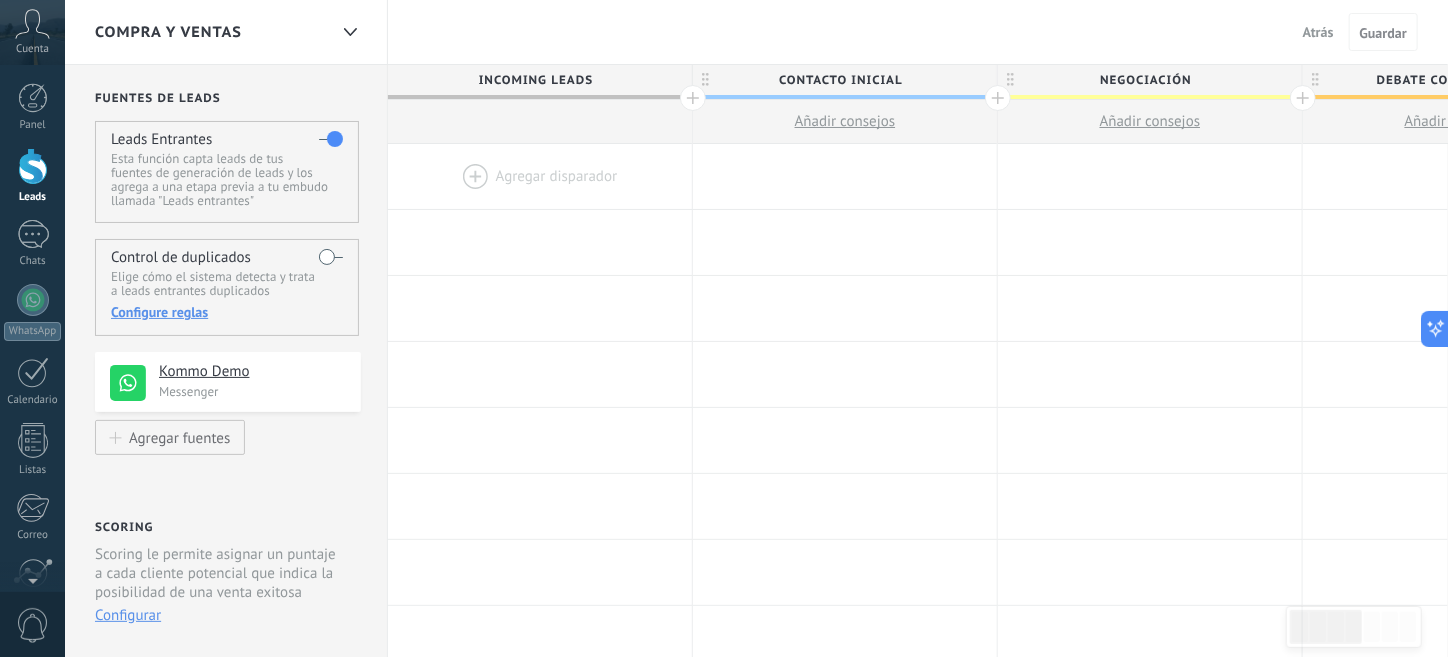 click at bounding box center [540, 176] 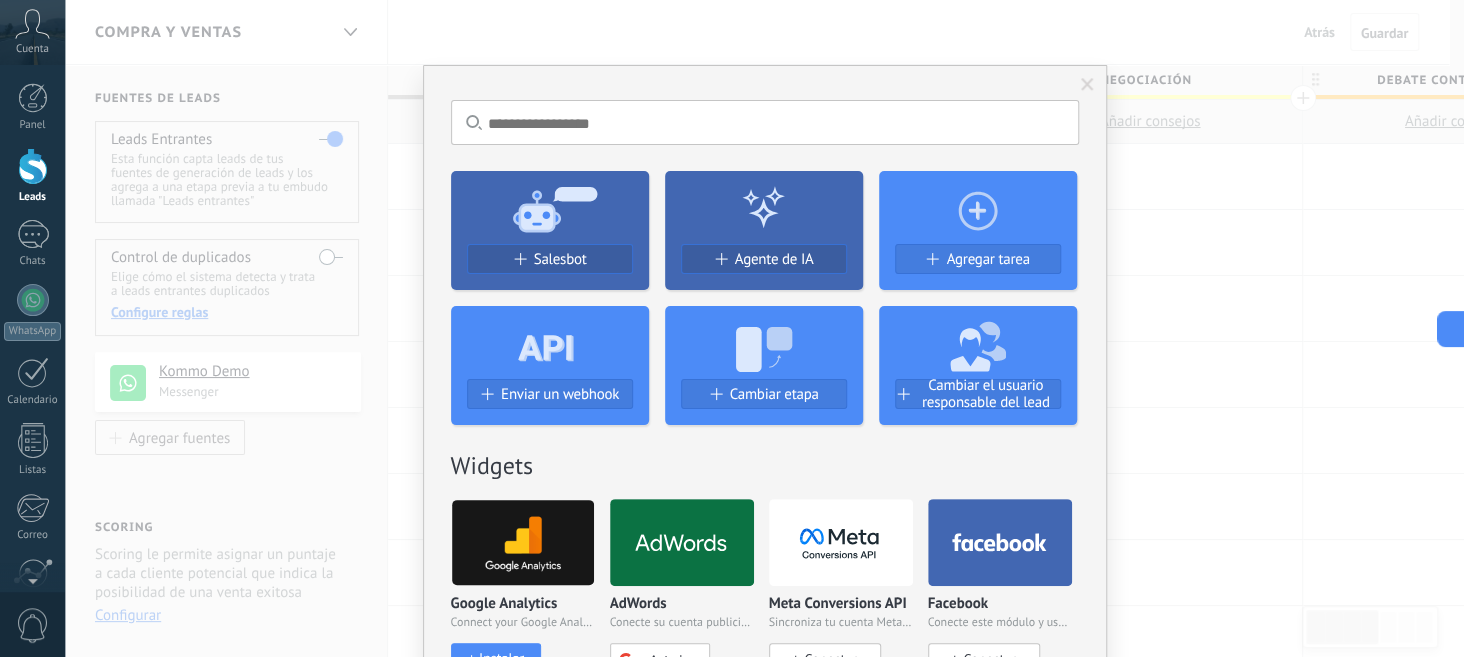 click on "No hay resultados Salesbot Agente de IA Agregar tarea Enviar un webhook Cambiar etapa Cambiar el usuario responsable del lead Widgets Google Analytics Connect your Google Analytics account and create custom Google Analytics Instalar AdWords Conecte su cuenta publicitaria y configure la publicidad en Google Autorizar Meta Conversions API Sincroniza tu cuenta Meta para mejorar tus anuncios Conectar Facebook Conecte este módulo y use la publicidad en Facebook Conectar Creditor por CatCode Control de pagos parciales en un lead Instalar Chatter - WA+ChatGPT via Komanda F5 Integración de WhatsApp, Telegram, Avito & VK Instalar Documentos de Google por AMOGURU Documentos de Google por AMOGURU Instalar Distribución Inteligente por AMOGURU Distribución inteligente de leads de amoGURU Instalar Bloque de cambio de estado de AMOGURU Mover leads solo a etapas configuradas. Instalar Whatsapp de YouMessages Integración de Whatsapp y creador de bots Instalar Calculadora de campo. Fórmulas Instalar Guru Service Instalar" at bounding box center (764, 328) 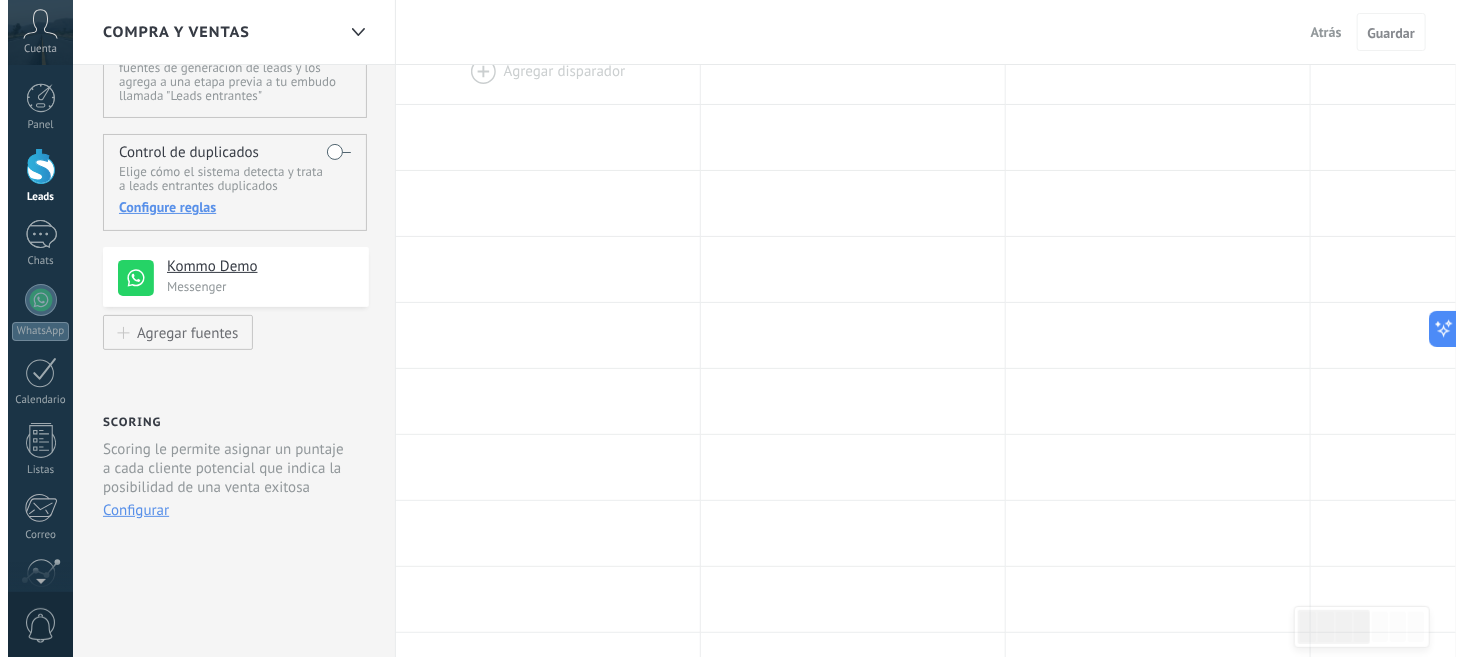 scroll, scrollTop: 0, scrollLeft: 0, axis: both 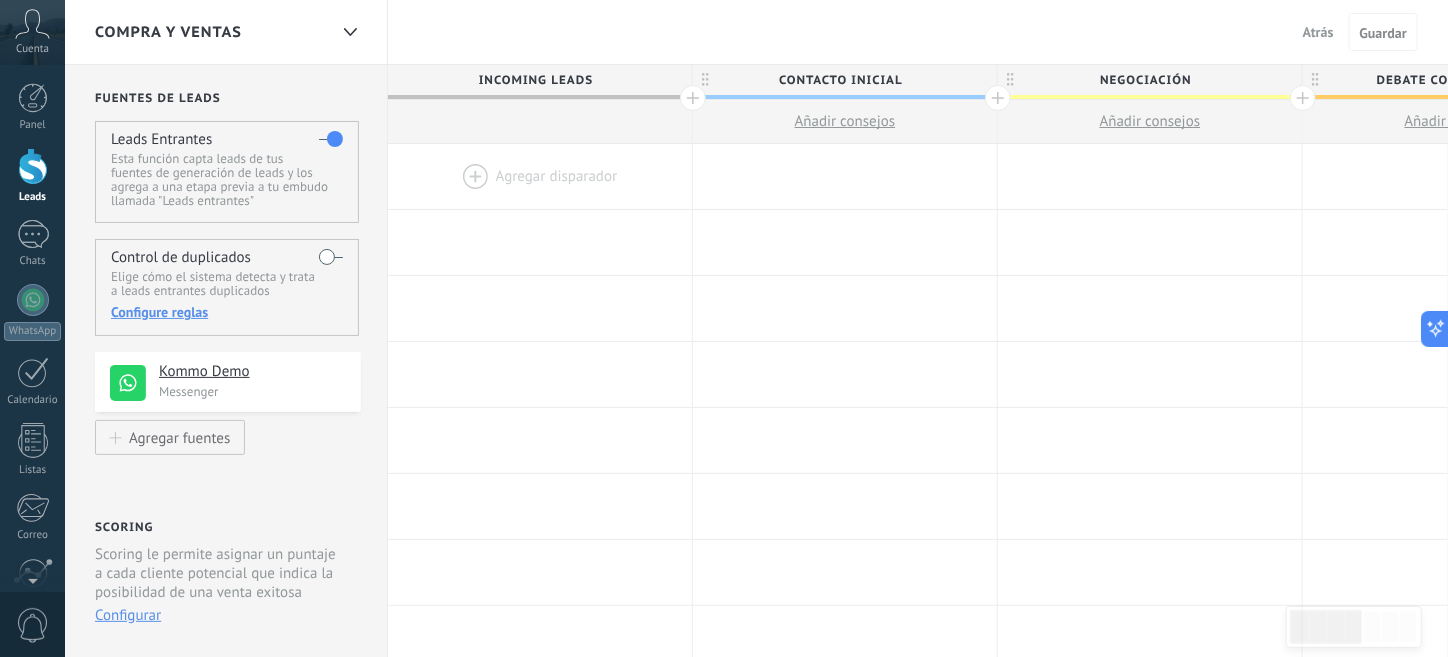 click at bounding box center [540, 176] 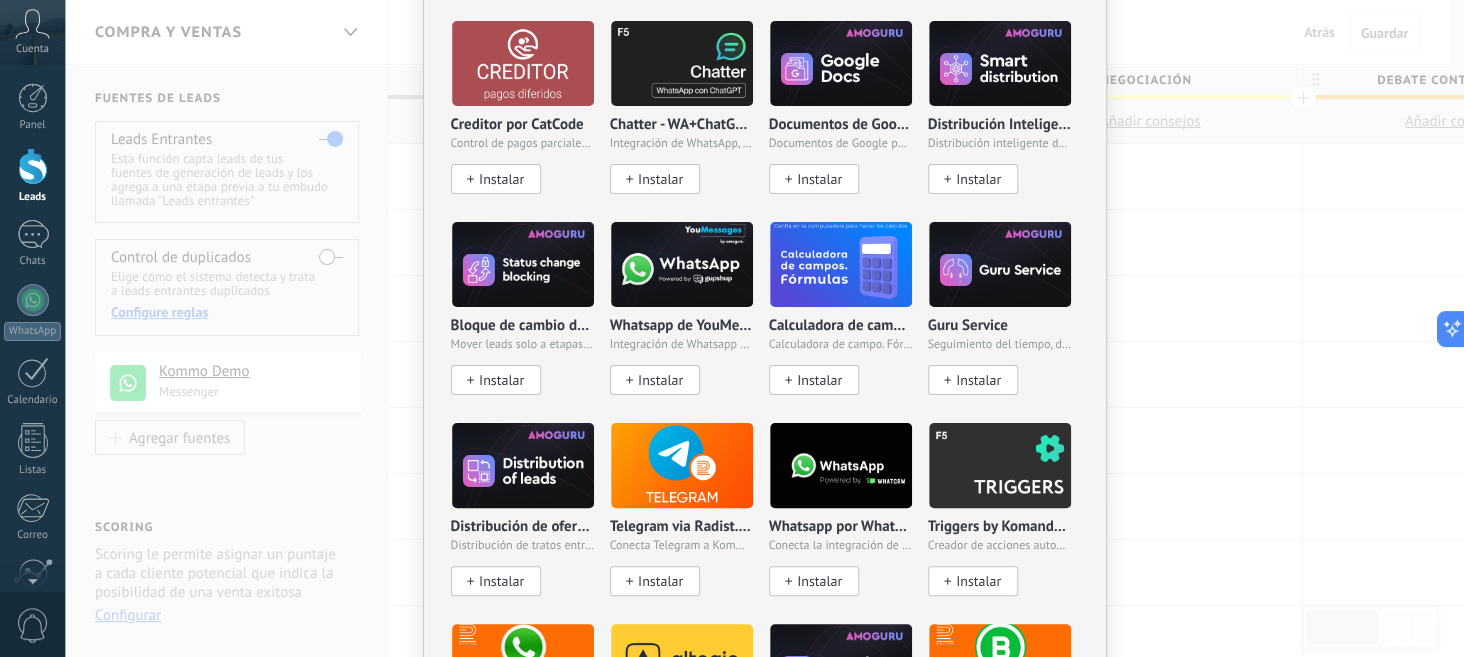 scroll, scrollTop: 899, scrollLeft: 0, axis: vertical 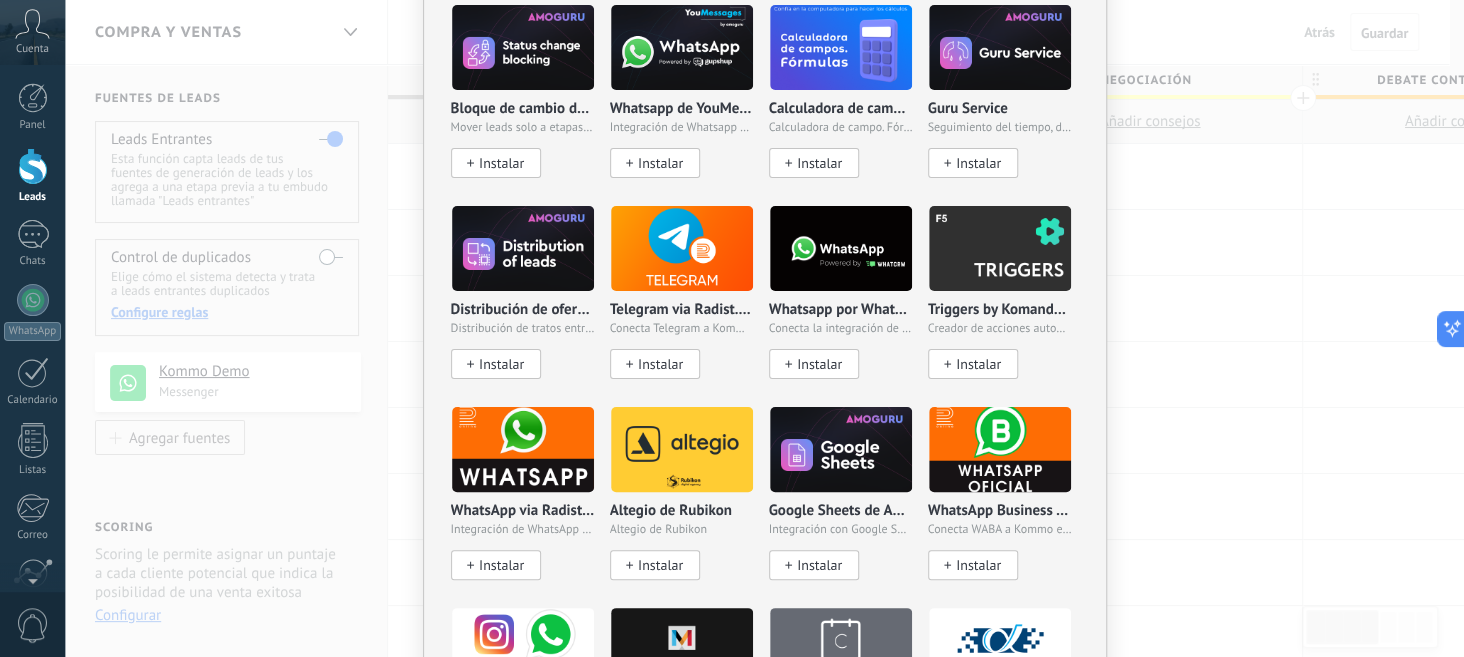 click on "No hay resultados Salesbot Agente de IA Agregar tarea Enviar un webhook Cambiar etapa Cambiar el usuario responsable del lead Widgets Google Analytics Connect your Google Analytics account and create custom Google Analytics Instalar AdWords Conecte su cuenta publicitaria y configure la publicidad en Google Autorizar Meta Conversions API Sincroniza tu cuenta Meta para mejorar tus anuncios Conectar Facebook Conecte este módulo y use la publicidad en Facebook Conectar Creditor por CatCode Control de pagos parciales en un lead Instalar Chatter - WA+ChatGPT via Komanda F5 Integración de WhatsApp, Telegram, Avito & VK Instalar Documentos de Google por AMOGURU Documentos de Google por AMOGURU Instalar Distribución Inteligente por AMOGURU Distribución inteligente de leads de amoGURU Instalar Bloque de cambio de estado de AMOGURU Mover leads solo a etapas configuradas. Instalar Whatsapp de YouMessages Integración de Whatsapp y creador de bots Instalar Calculadora de campo. Fórmulas Instalar Guru Service Instalar" at bounding box center [764, 328] 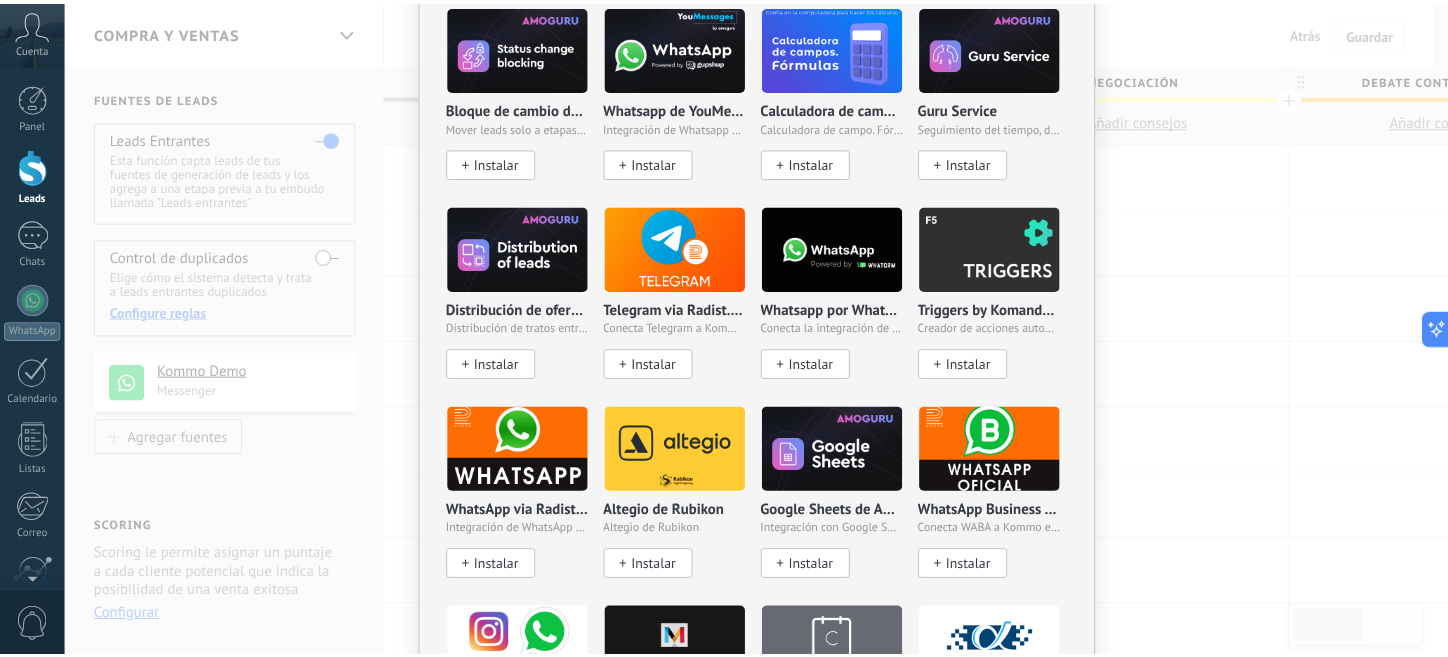scroll, scrollTop: 0, scrollLeft: 0, axis: both 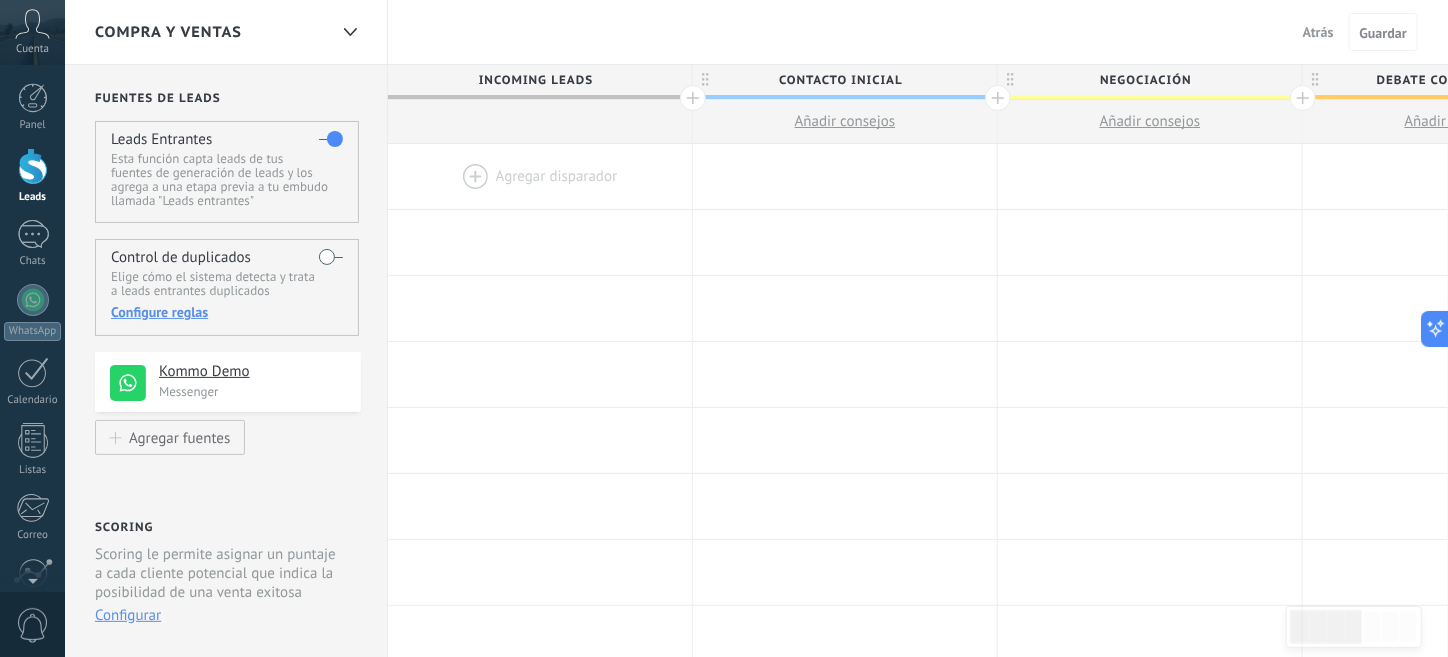 click at bounding box center [33, 166] 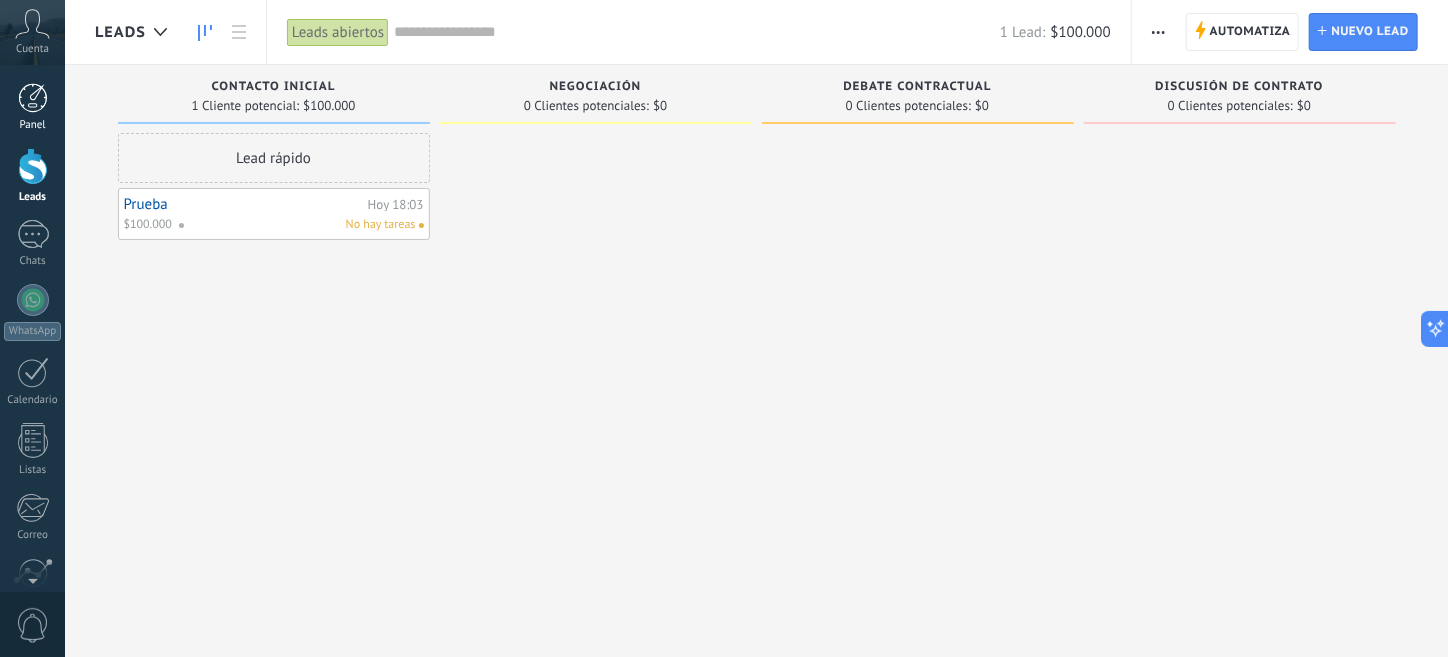 click at bounding box center (33, 98) 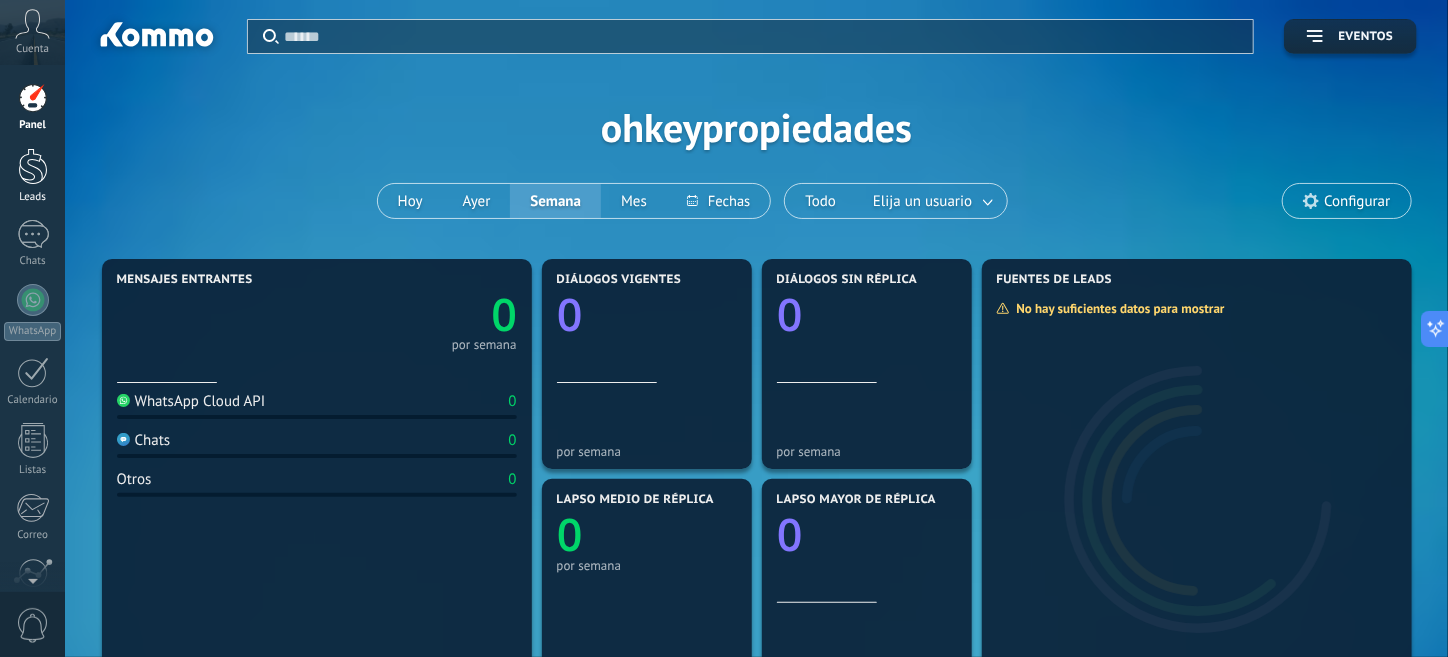 click at bounding box center [33, 166] 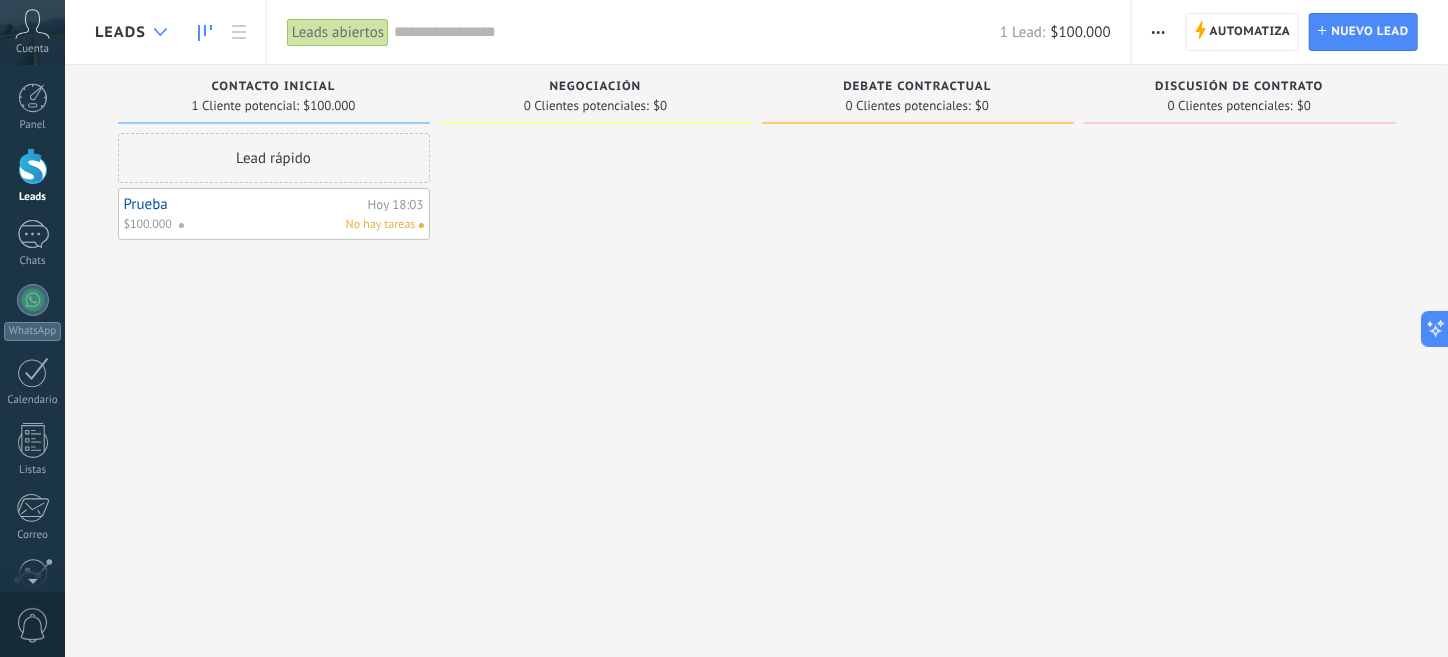 click 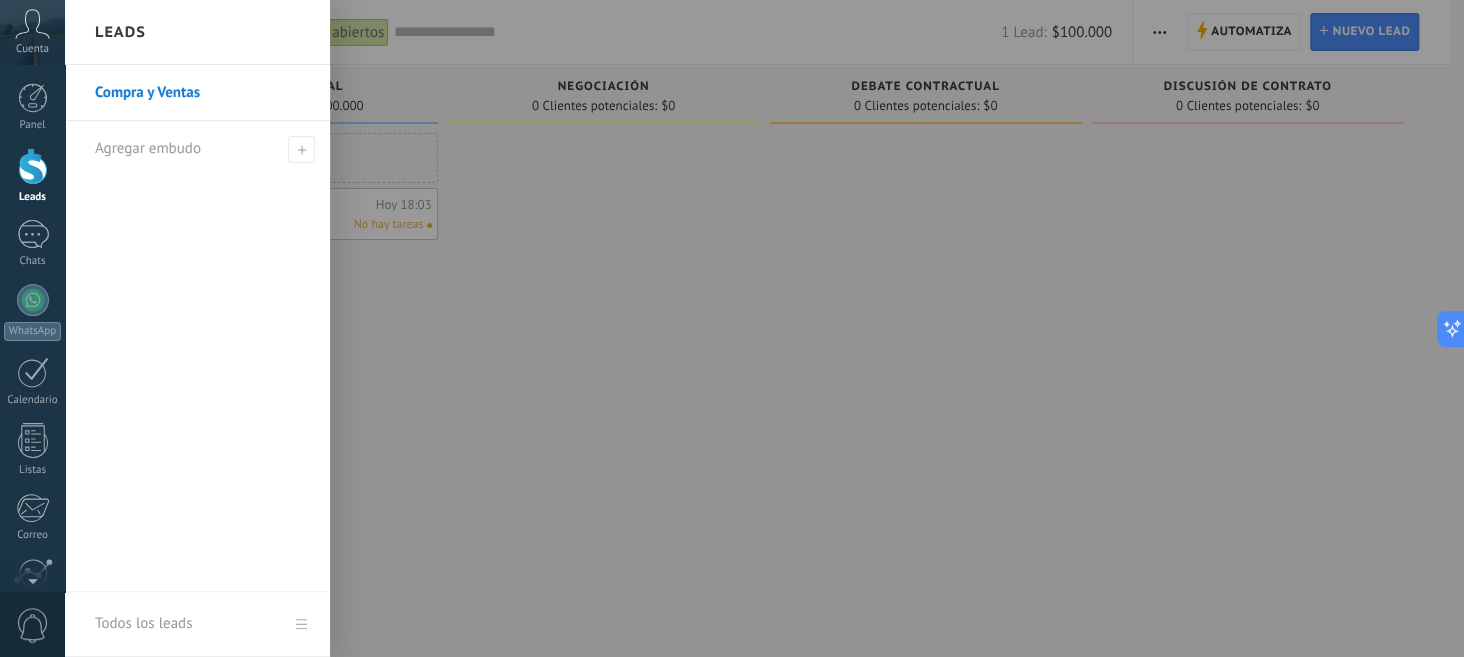 click on "Leads" at bounding box center [197, 32] 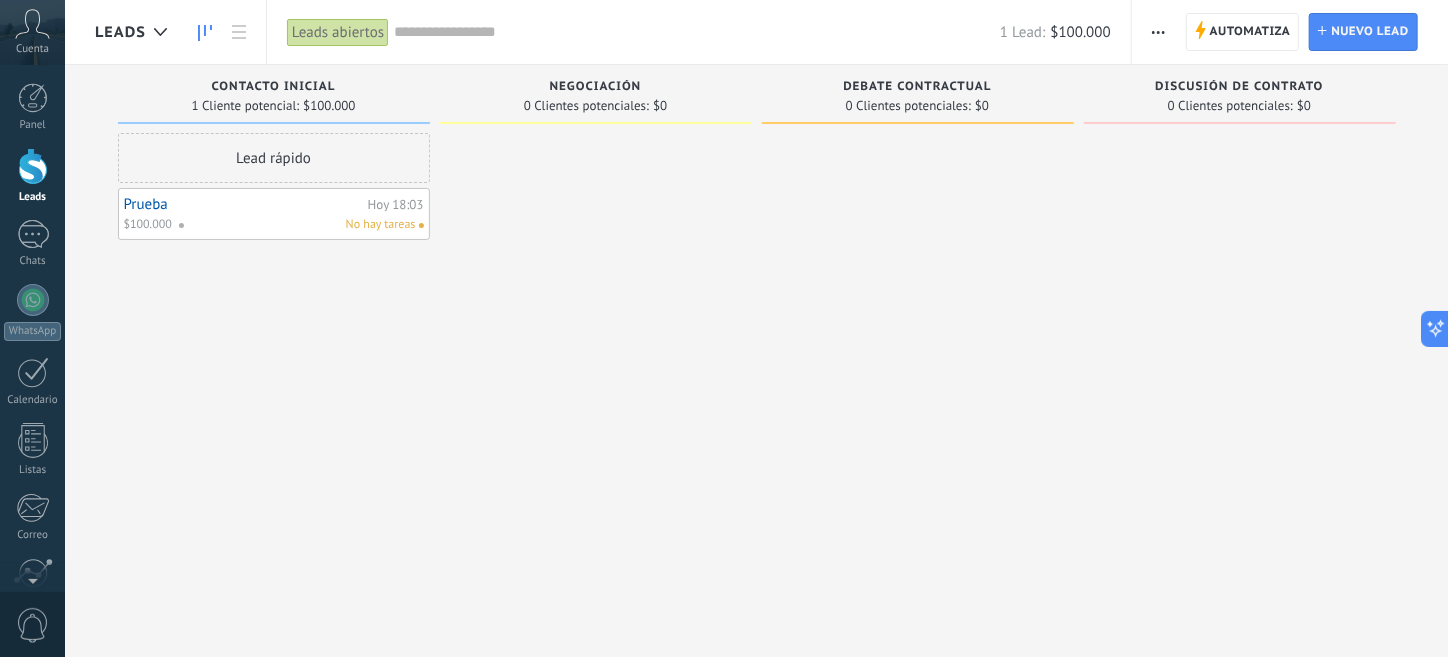 click at bounding box center (596, 331) 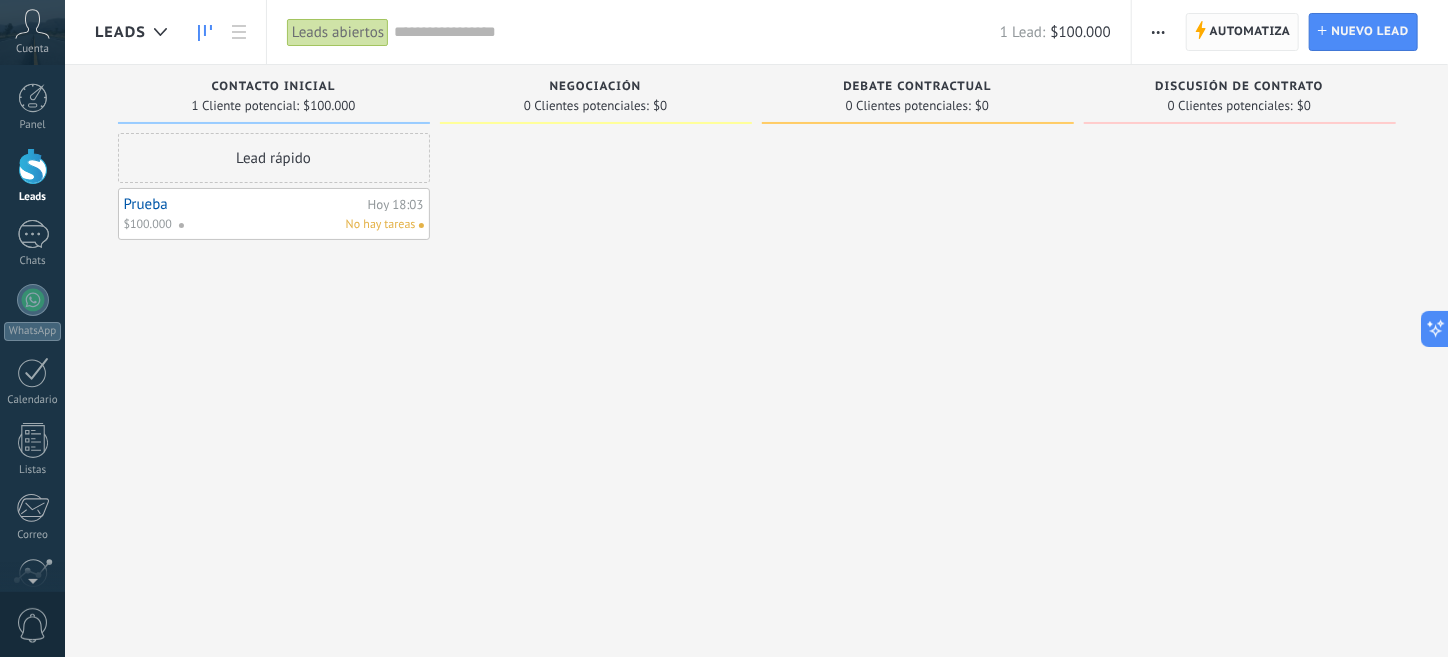 click on "Automatiza" at bounding box center (1250, 32) 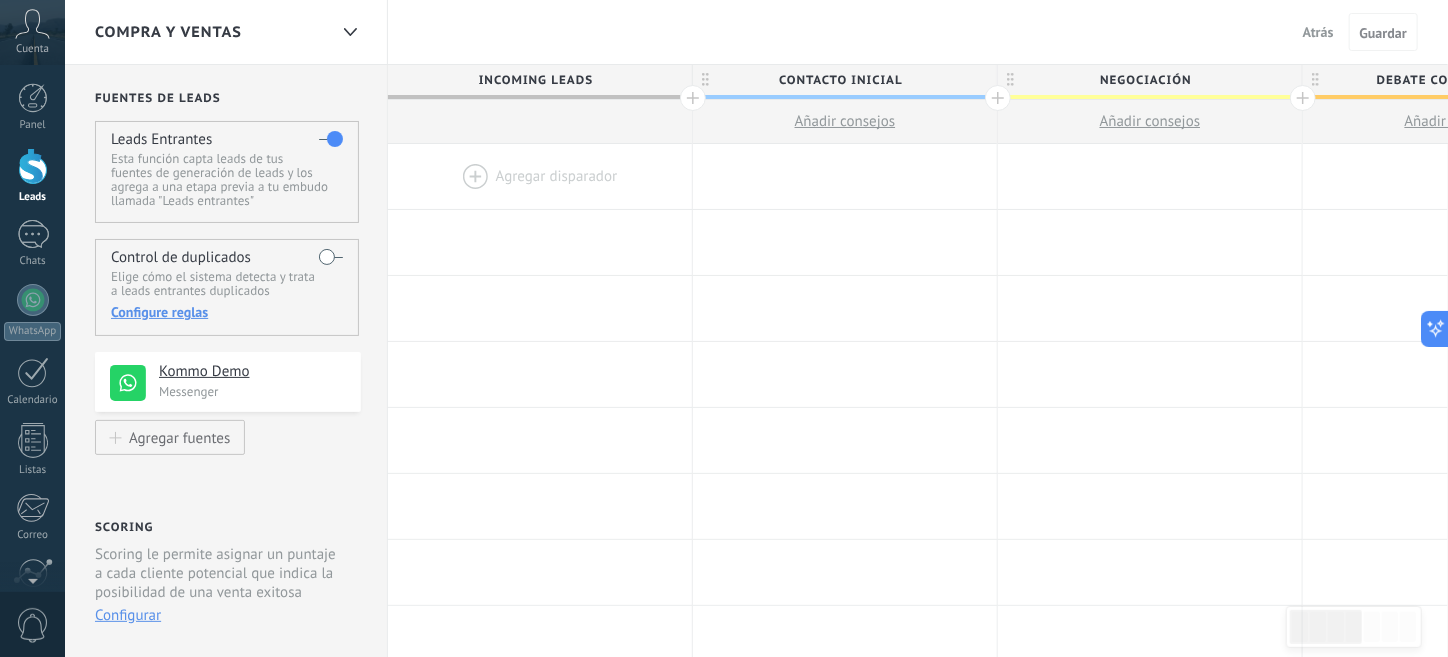 scroll, scrollTop: 99, scrollLeft: 0, axis: vertical 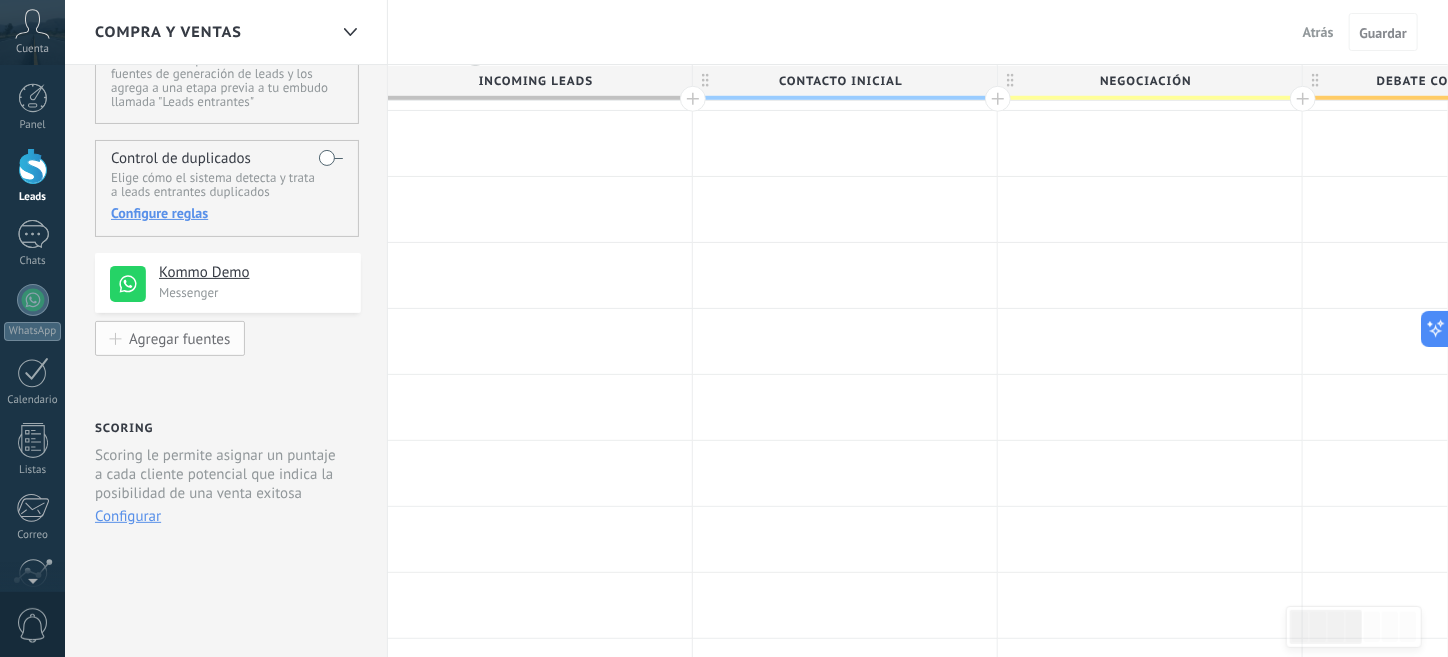 click on "Agregar fuentes" at bounding box center (179, 338) 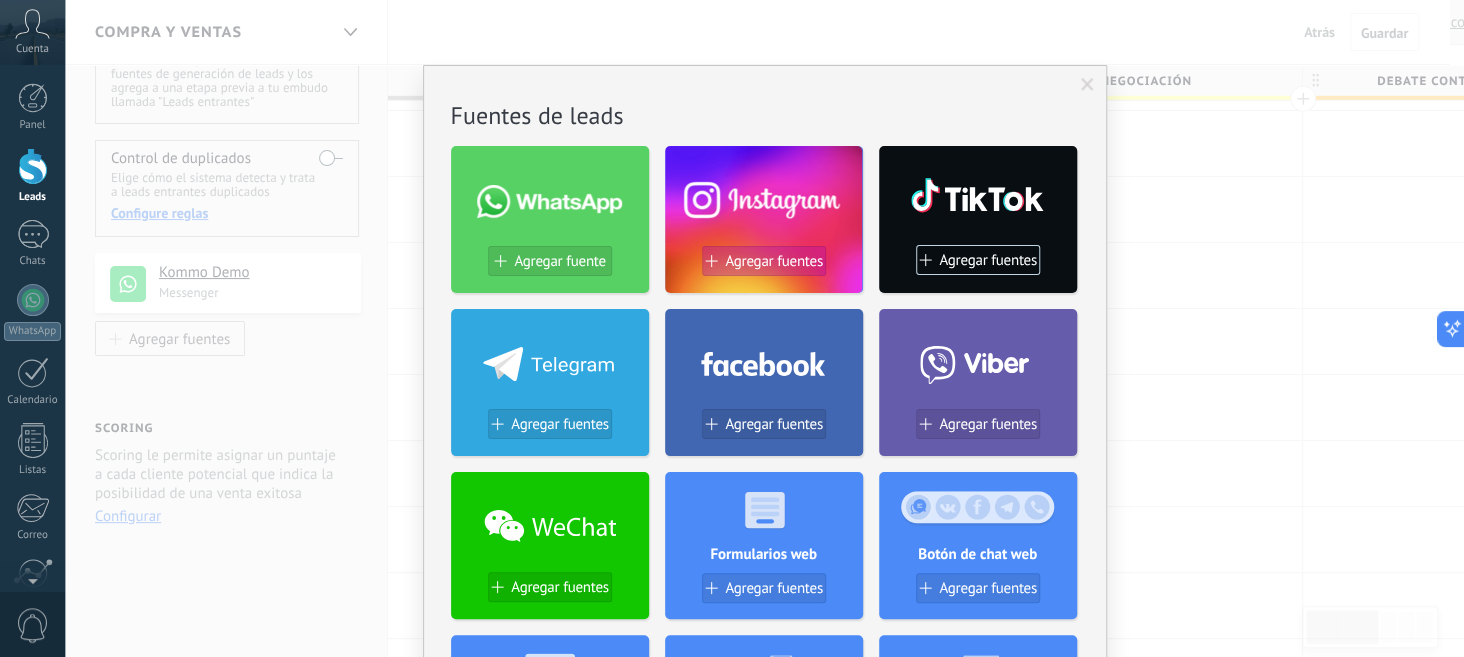 click on "Agregar fuentes" at bounding box center [764, 261] 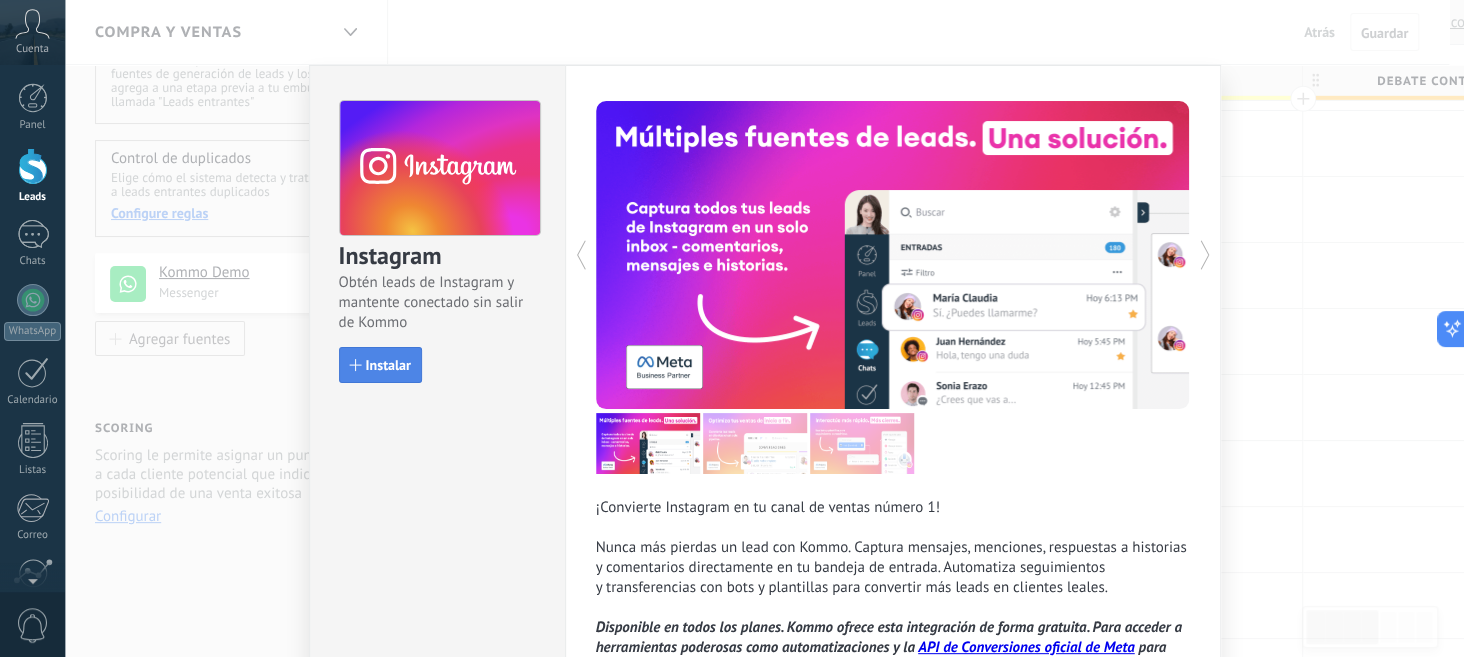 click on "Instalar" at bounding box center (388, 365) 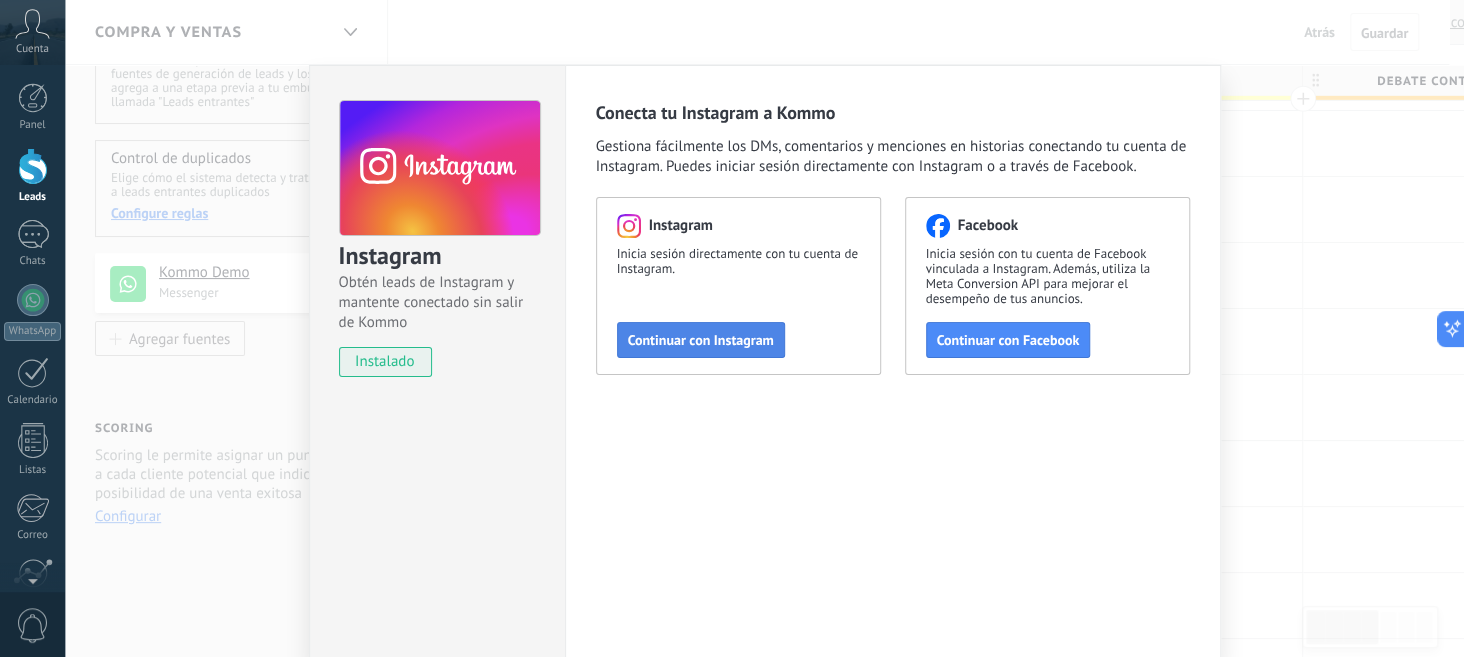 click on "Continuar con Instagram" at bounding box center (701, 340) 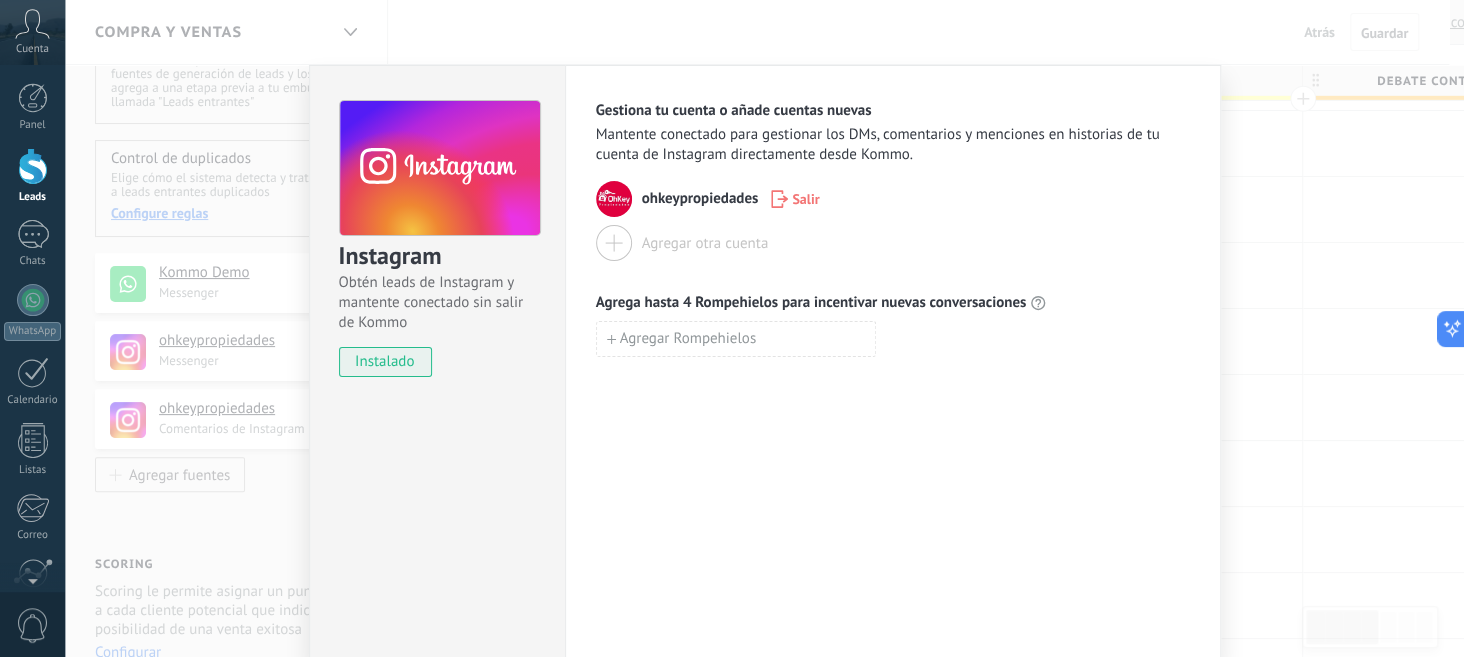 click on "Instagram Obtén leads de Instagram y mantente conectado sin salir de Kommo instalado Gestiona tu cuenta o añade cuentas nuevas Mantente conectado para gestionar los DMs, comentarios y menciones en historias de tu cuenta de Instagram directamente desde Kommo. ohkeypropiedades Salir Agregar otra cuenta Agrega hasta 4 Rompehielos para incentivar nuevas conversaciones Agregar Rompehielos" at bounding box center [764, 328] 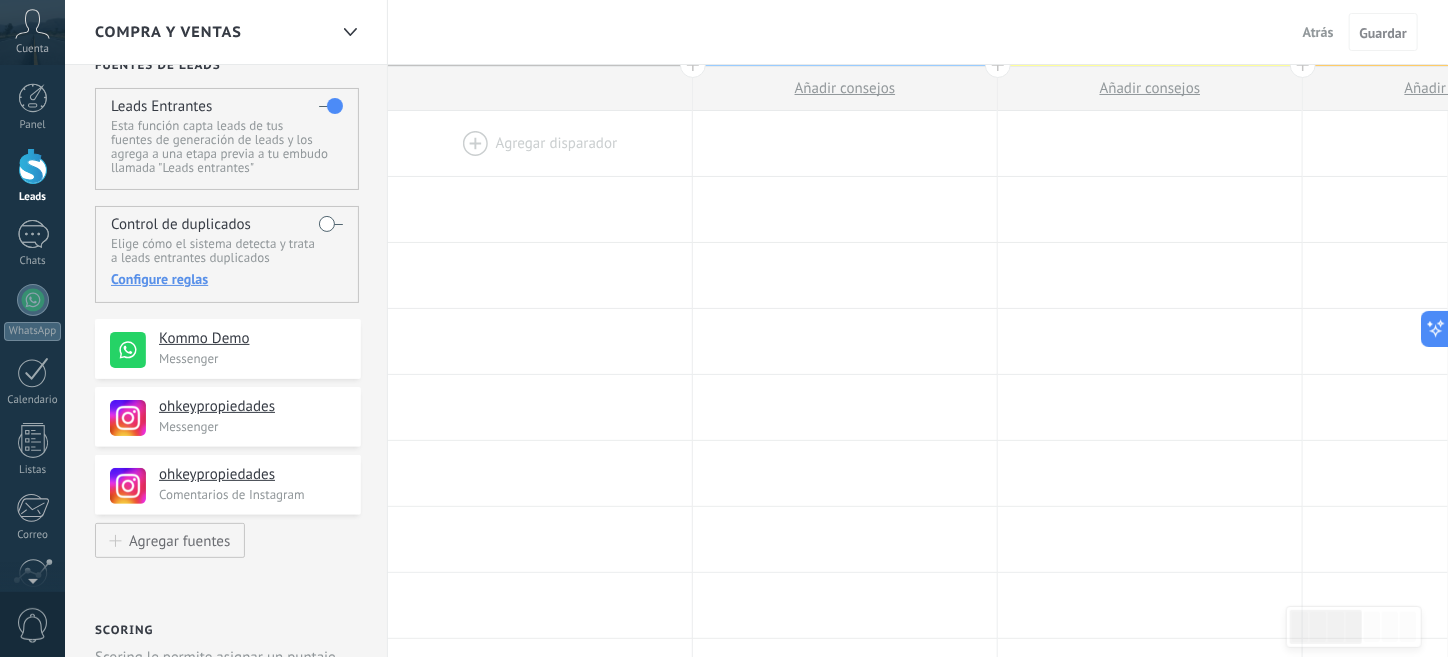 scroll, scrollTop: 0, scrollLeft: 0, axis: both 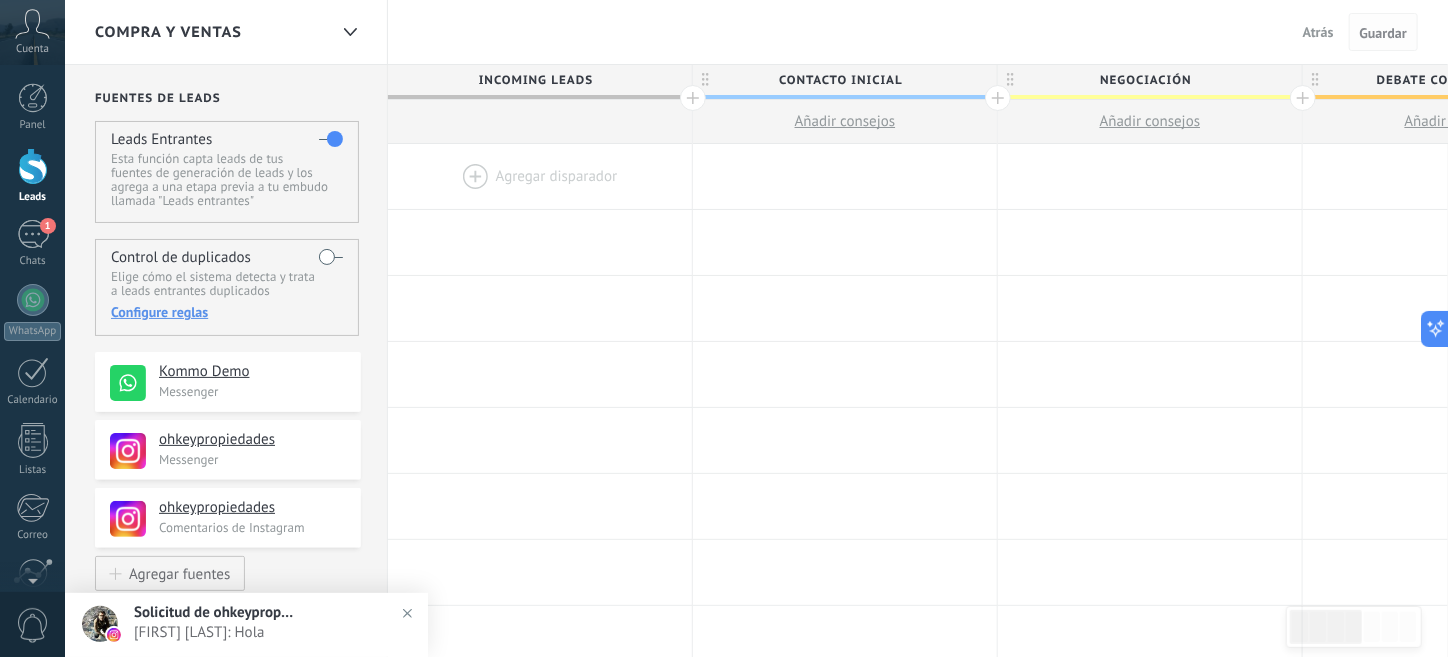 click on "Guardar" at bounding box center [1383, 33] 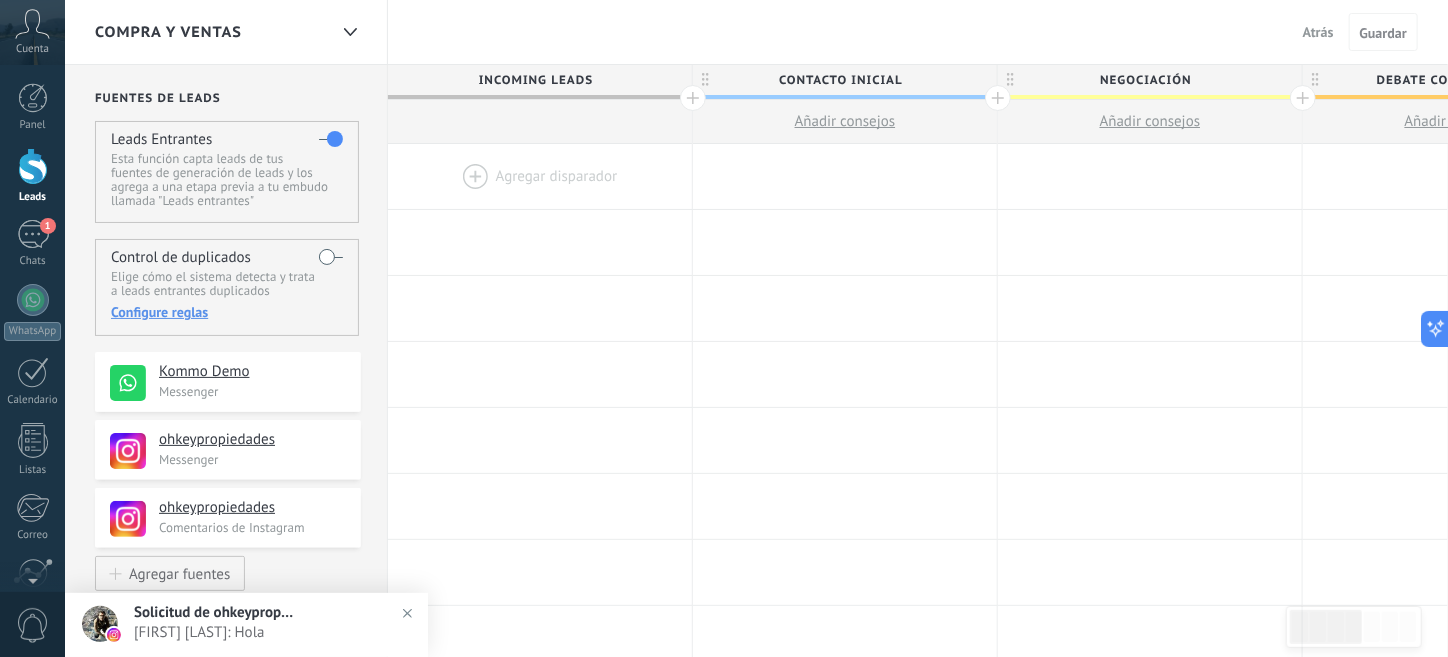 click on "Compra y Ventas Atrás Cancelar Guardar" at bounding box center [756, 32] 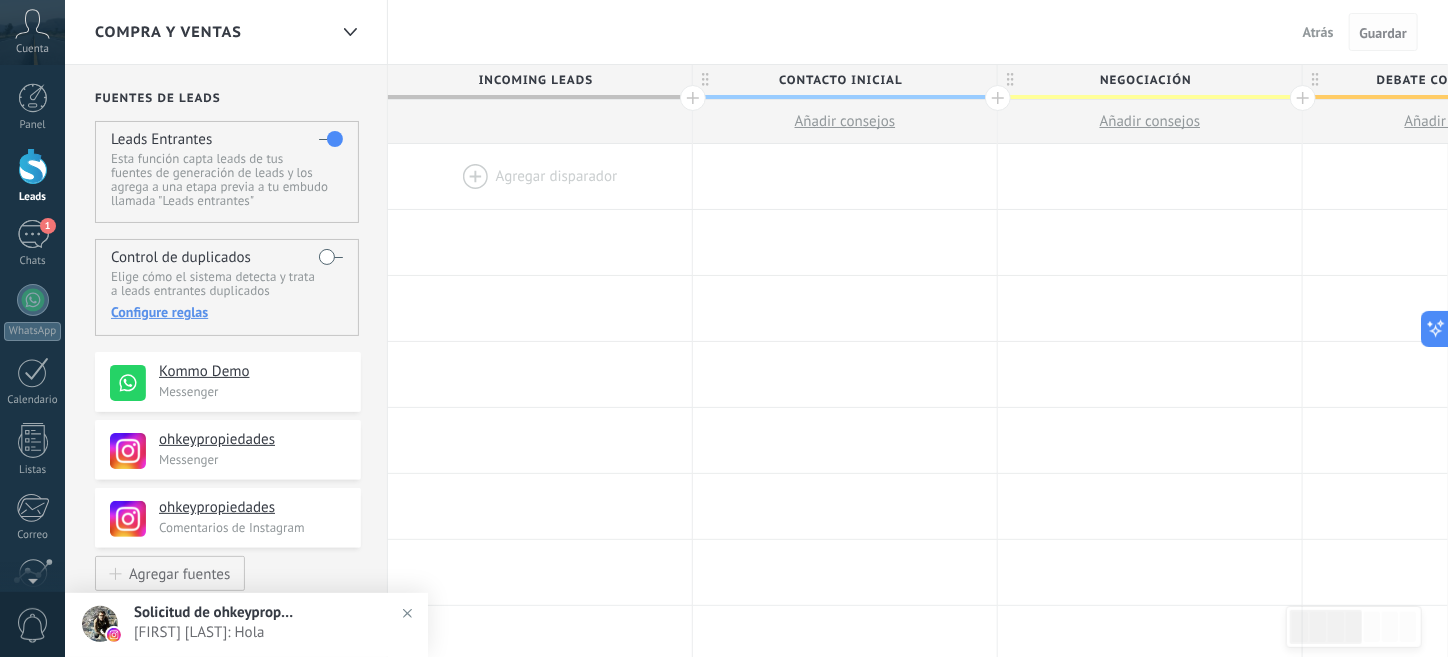 click on "Guardar" at bounding box center [1383, 33] 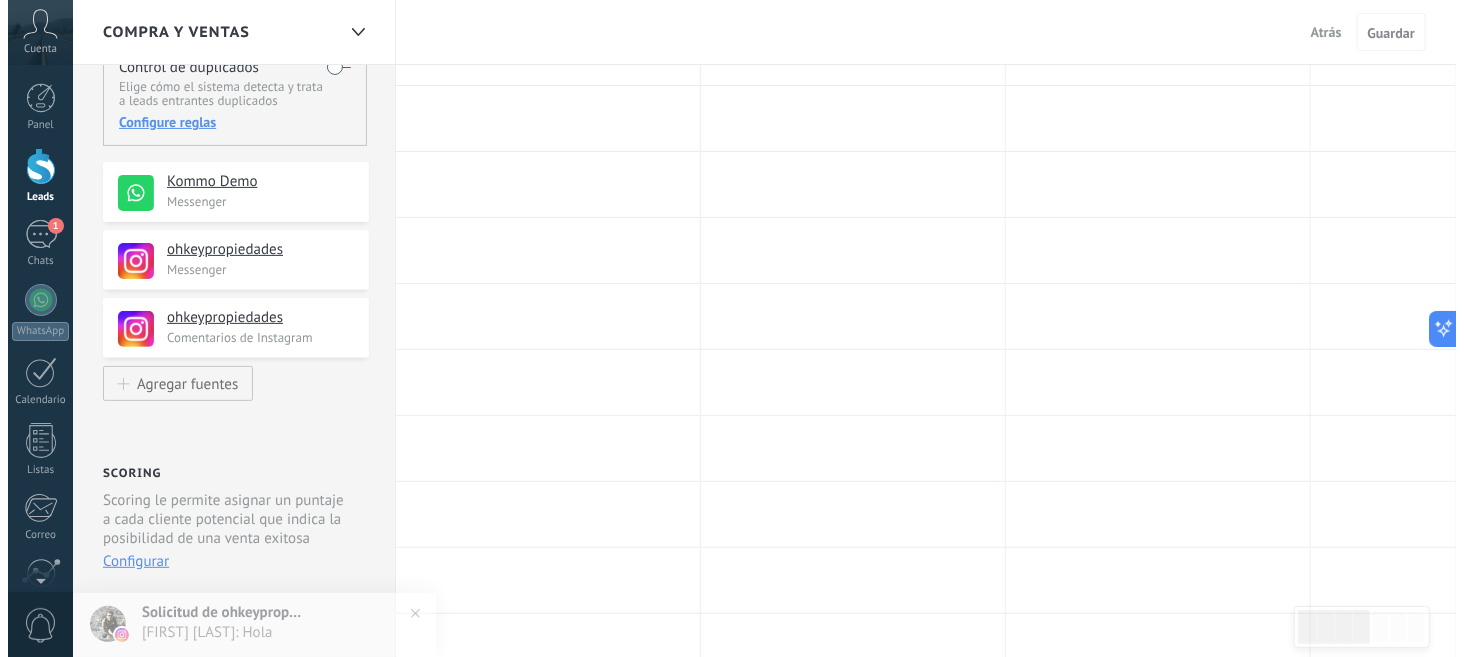 scroll, scrollTop: 0, scrollLeft: 0, axis: both 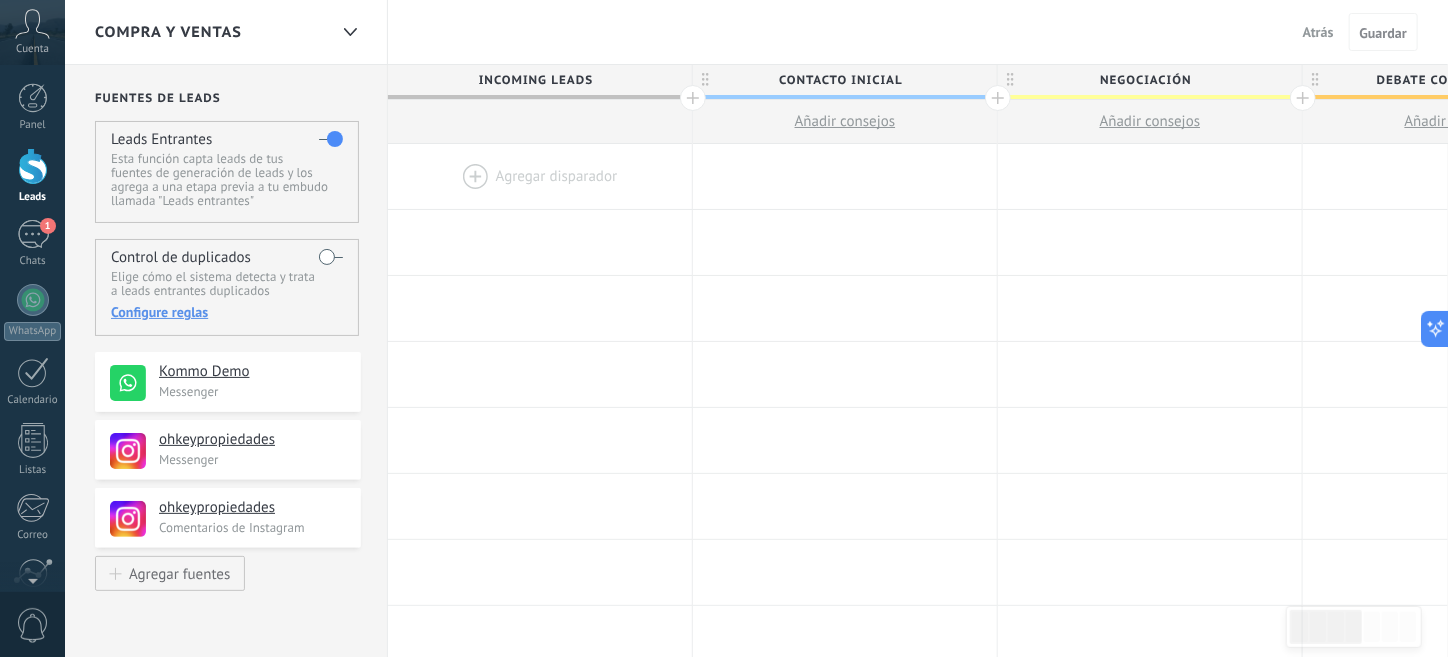 click at bounding box center [33, 166] 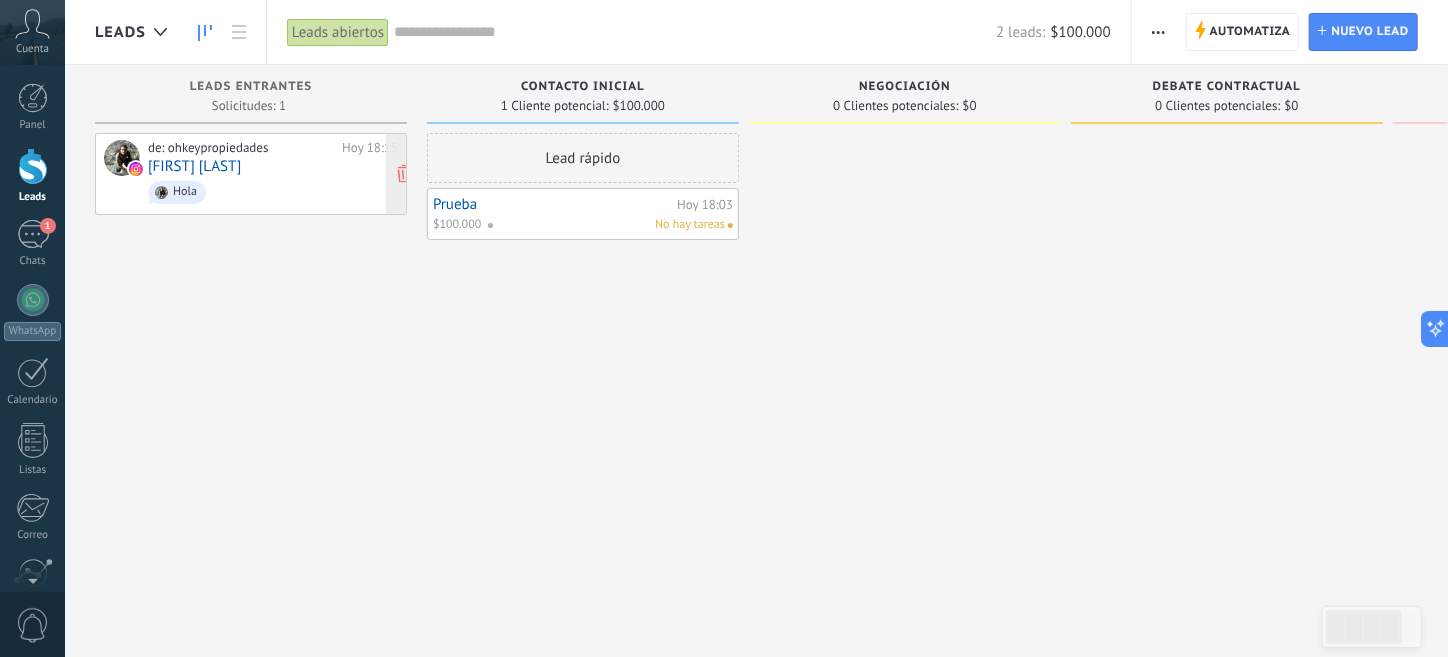 click on "Hola" at bounding box center [273, 192] 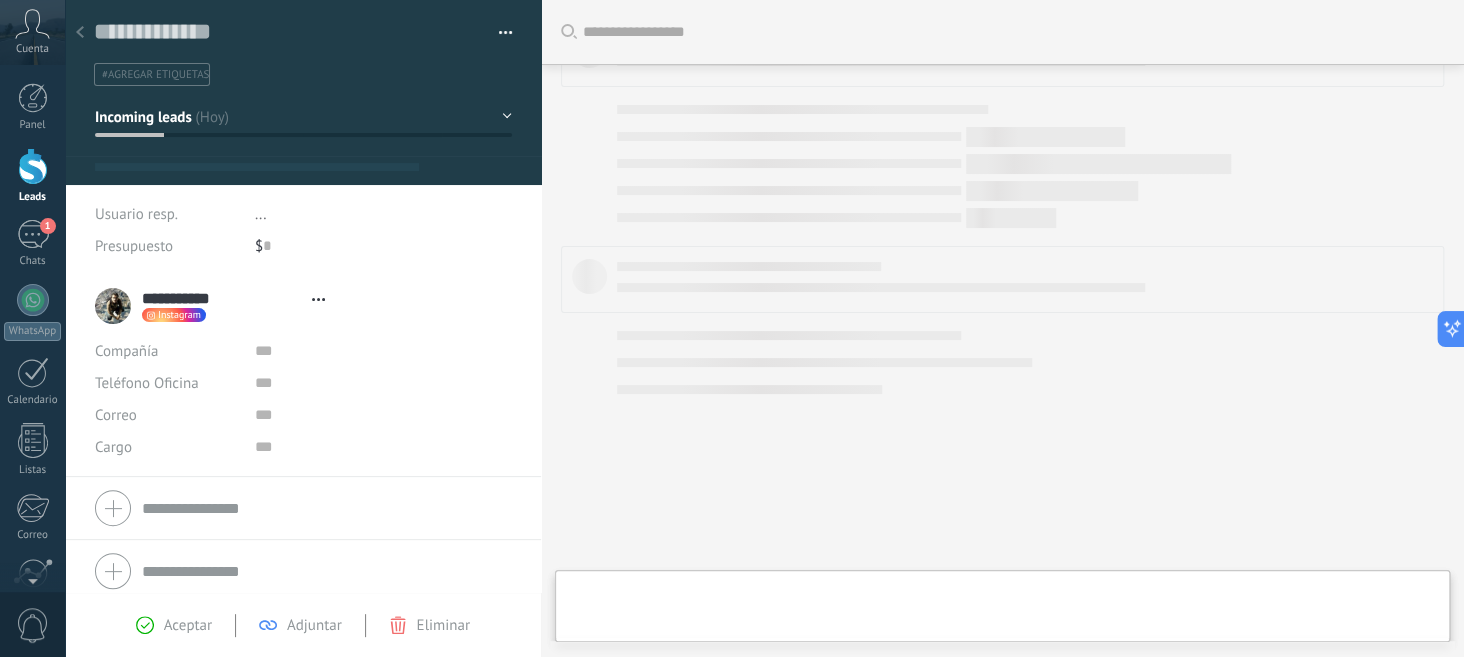 type on "**********" 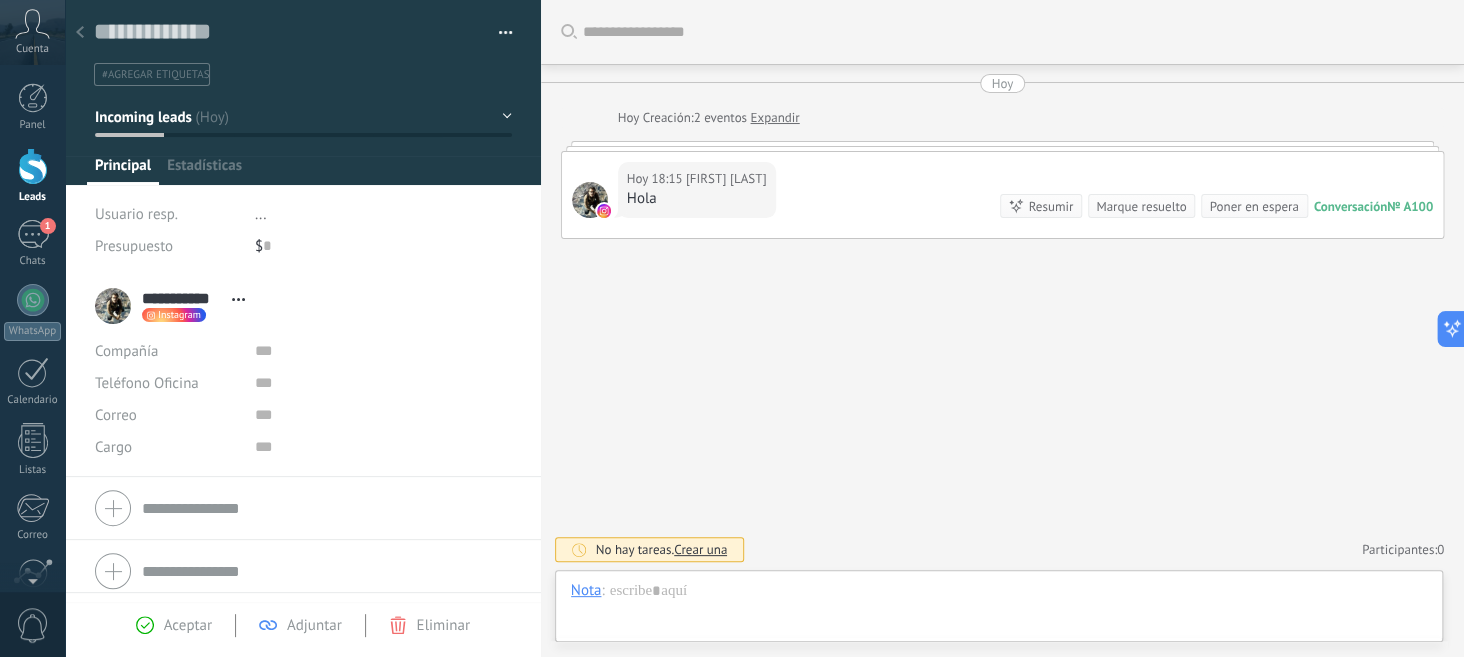 scroll, scrollTop: 30, scrollLeft: 0, axis: vertical 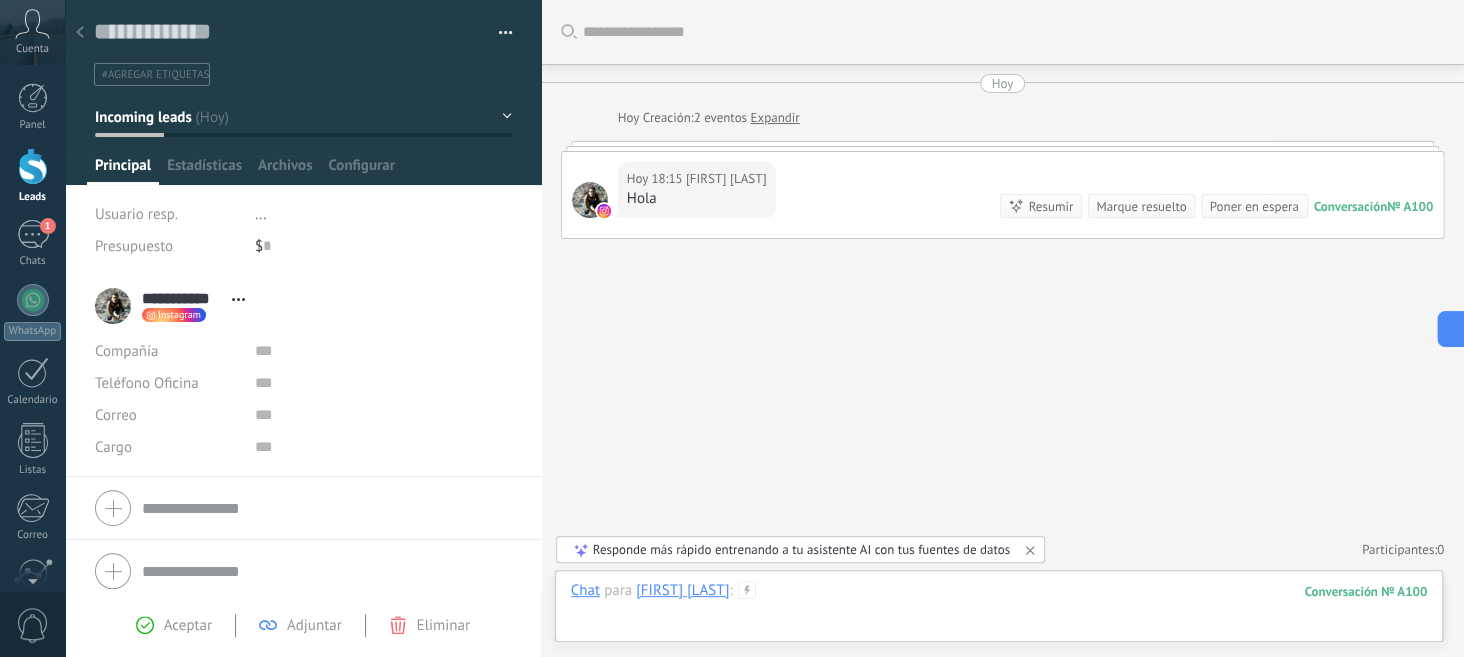 click at bounding box center [999, 611] 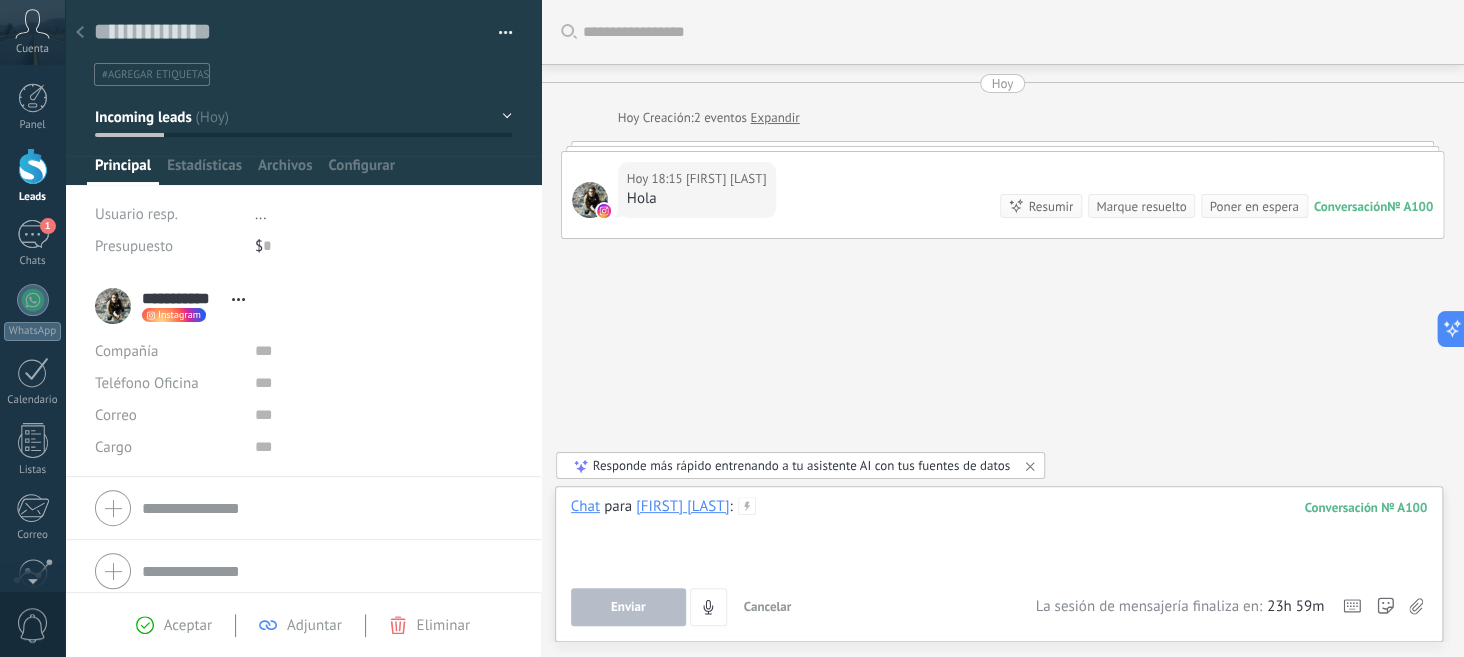 type 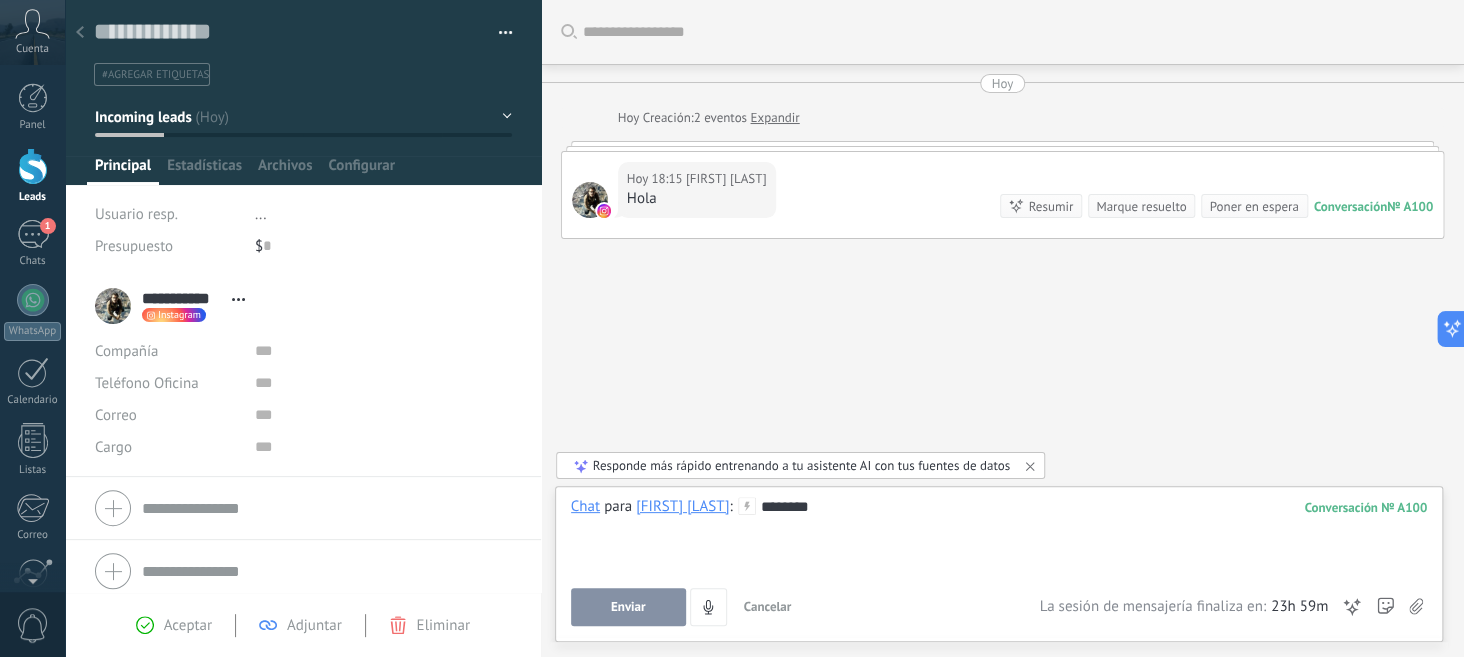 click on "Enviar" at bounding box center [628, 607] 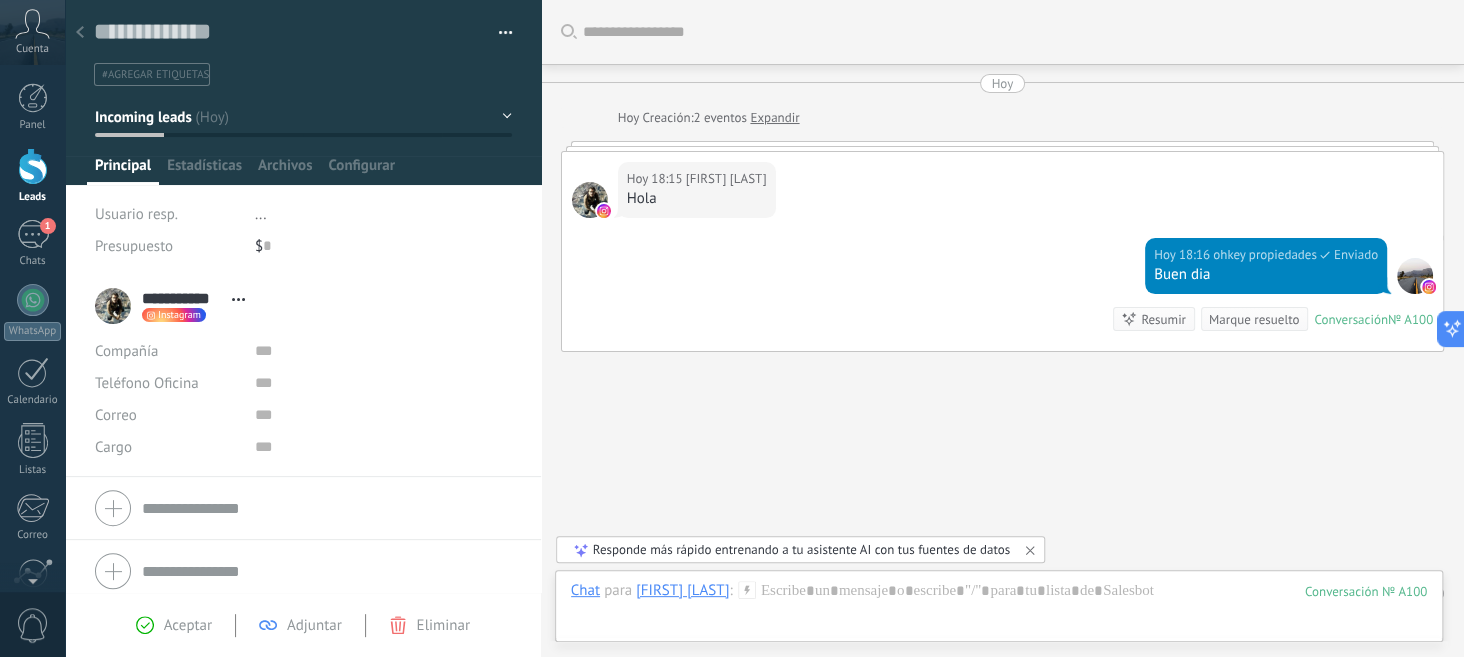 scroll, scrollTop: 42, scrollLeft: 0, axis: vertical 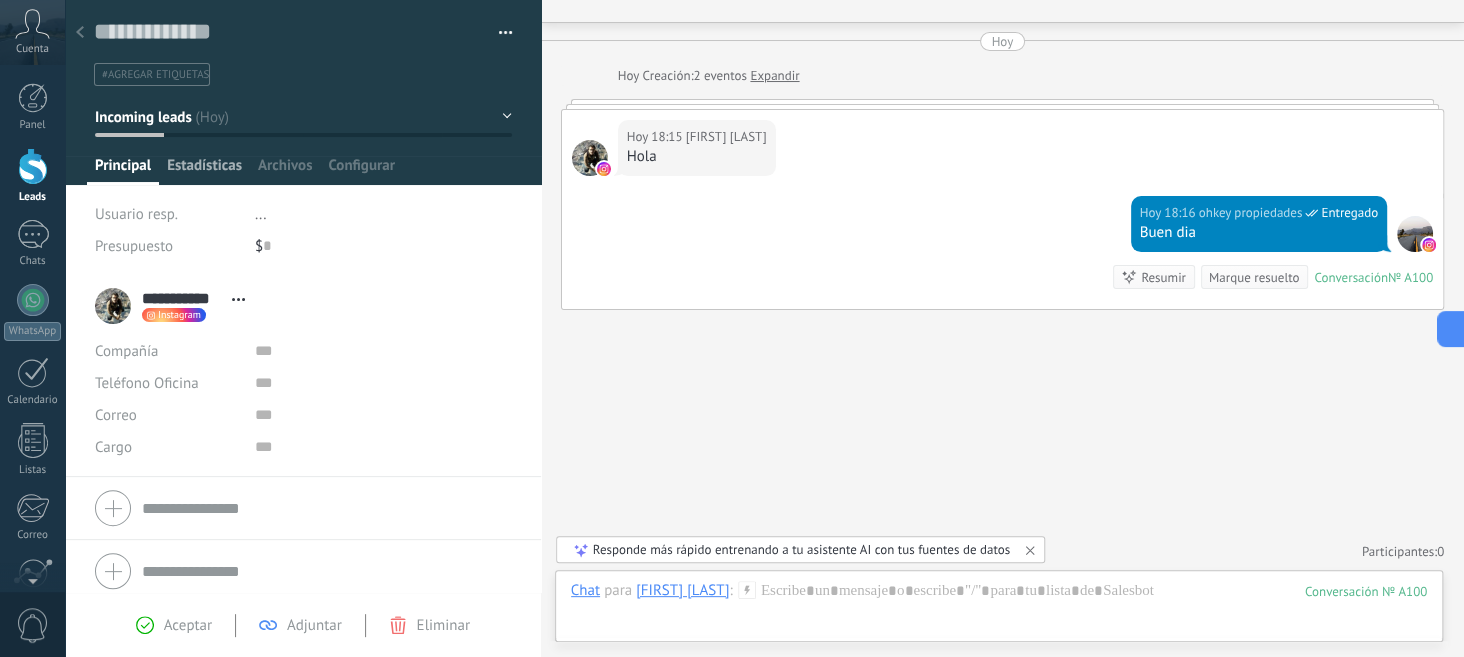 click on "Estadísticas" at bounding box center (204, 170) 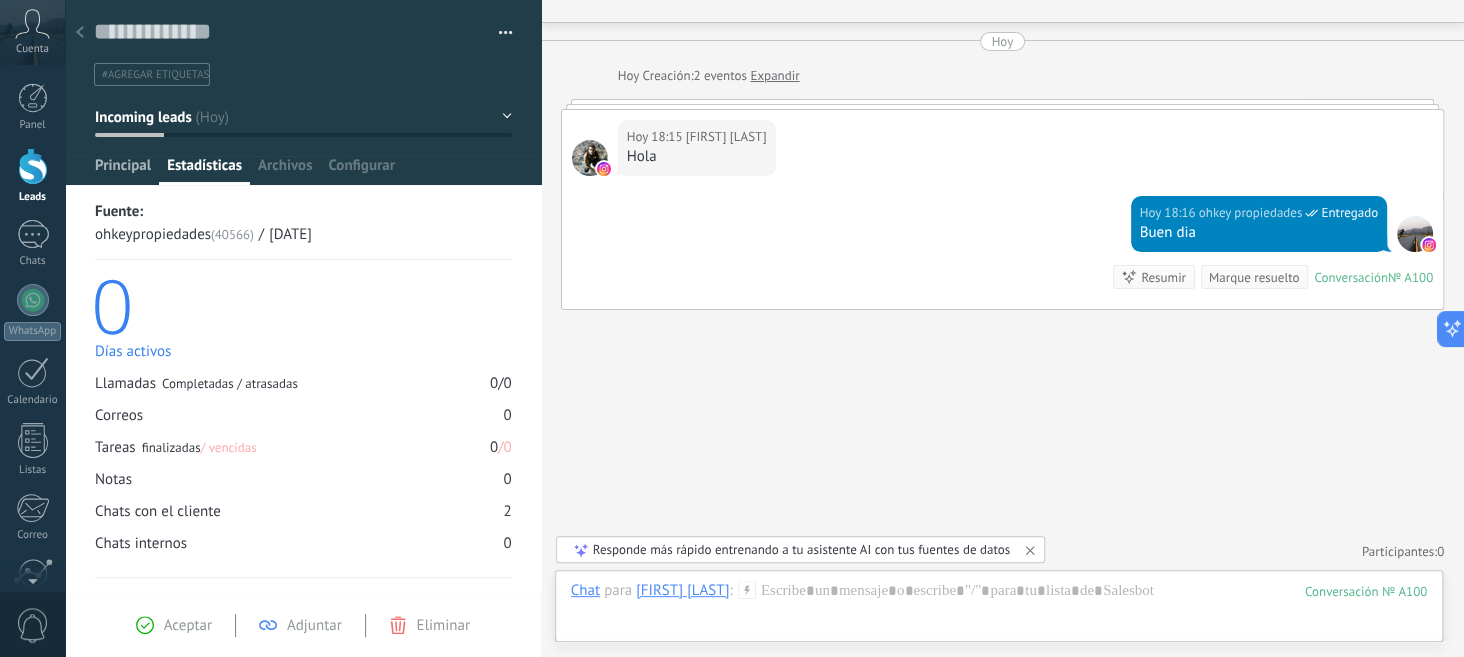 click on "Principal" at bounding box center (123, 170) 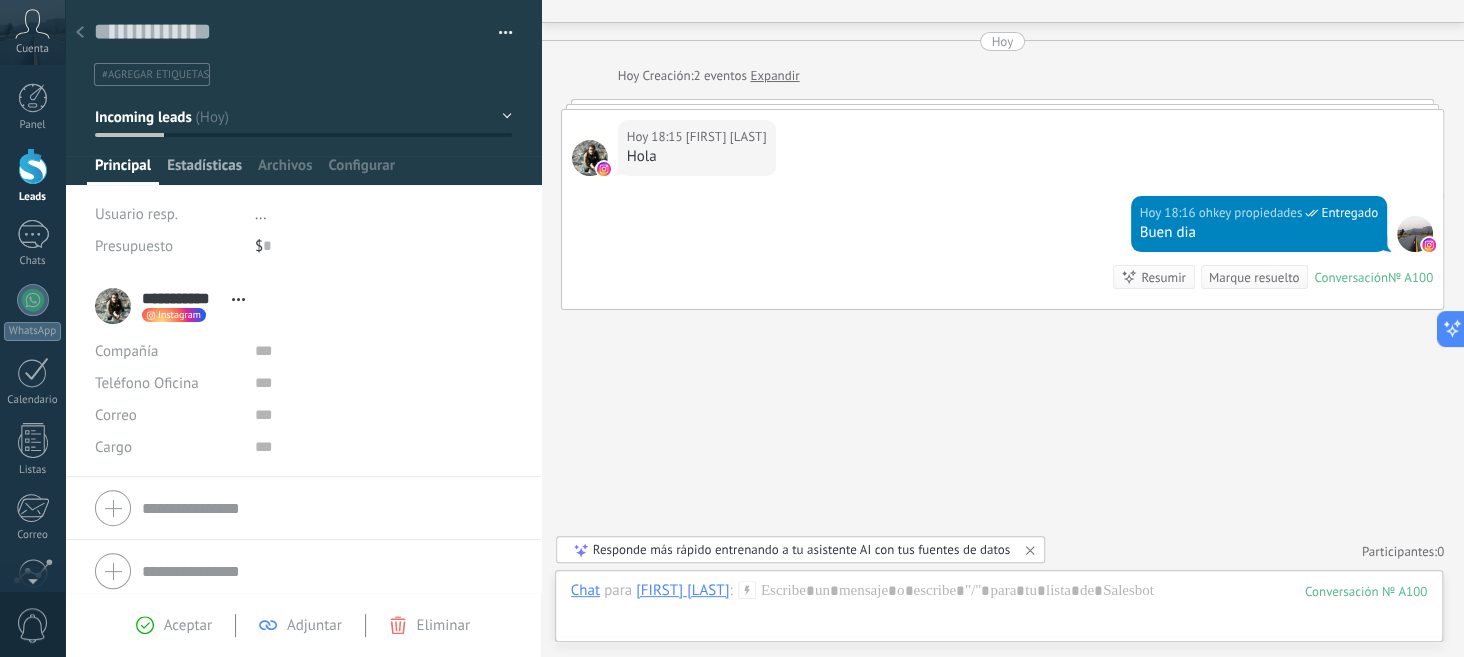 click on "Estadísticas" at bounding box center (204, 170) 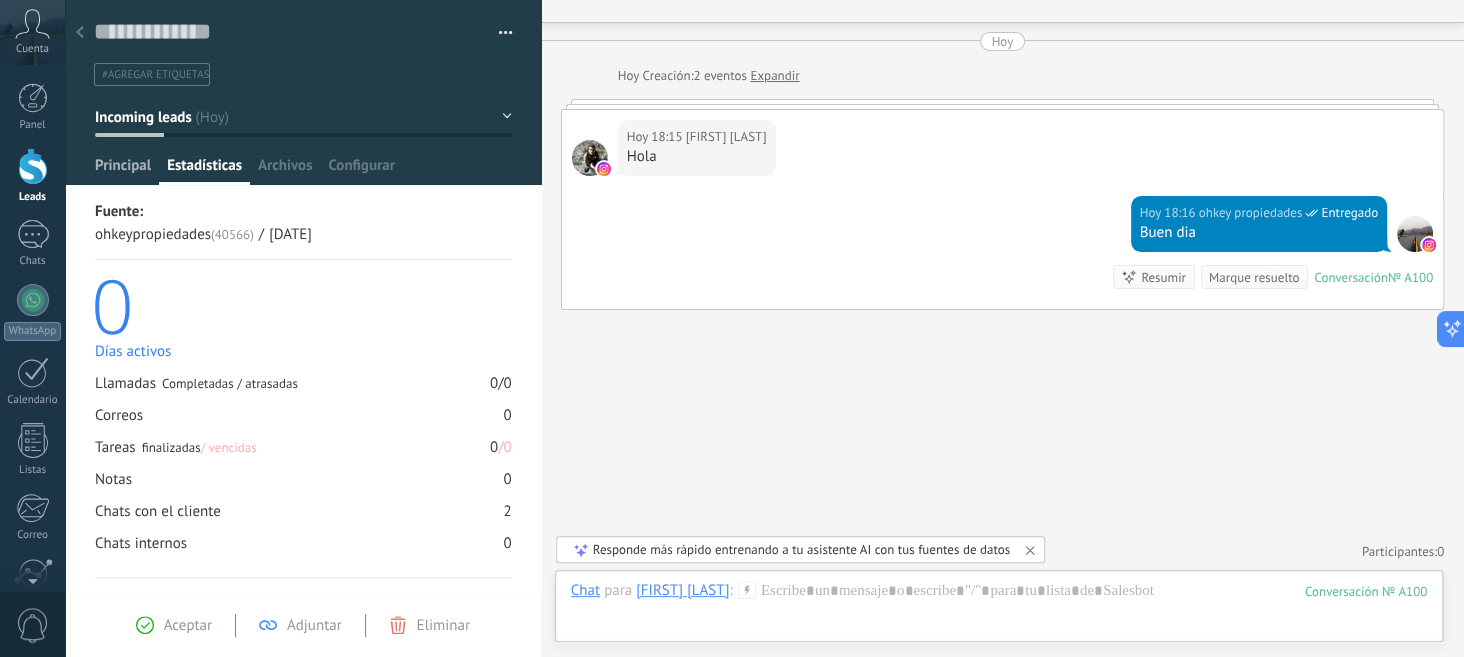 click on "Principal" at bounding box center (123, 170) 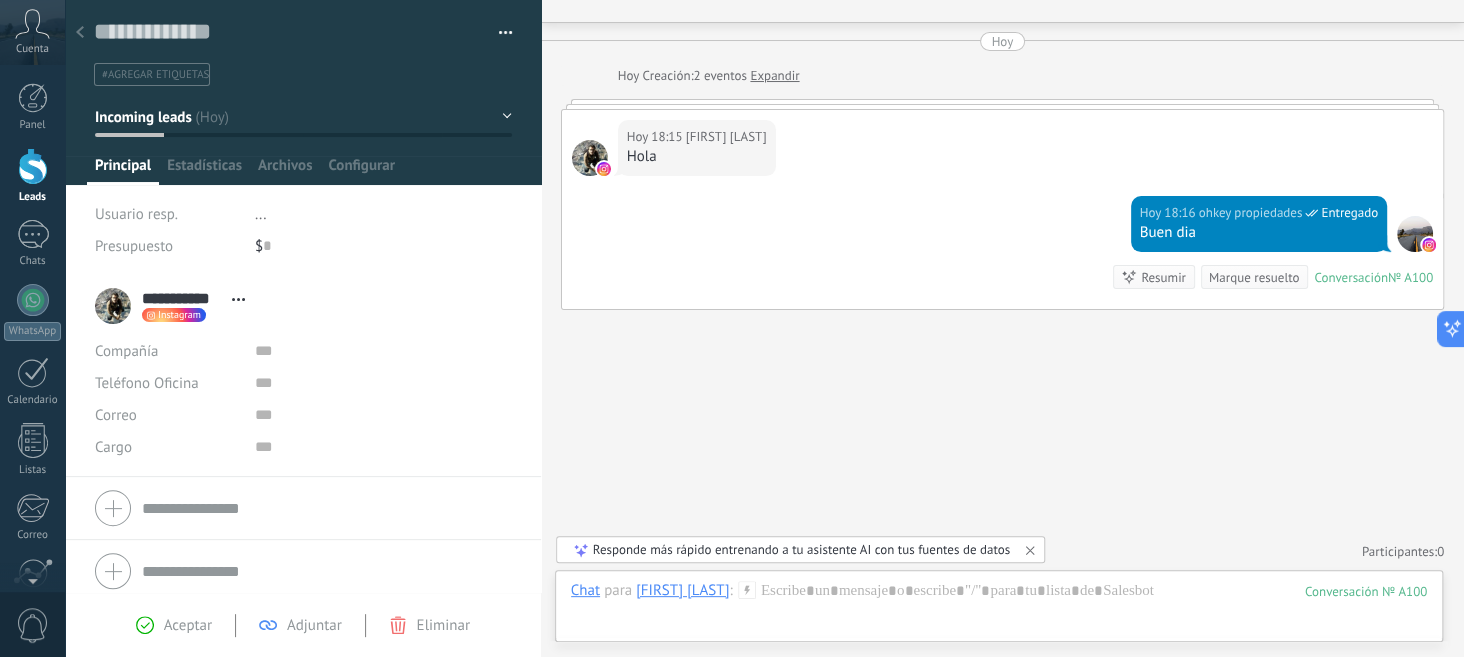 click on "Instagram" at bounding box center [179, 315] 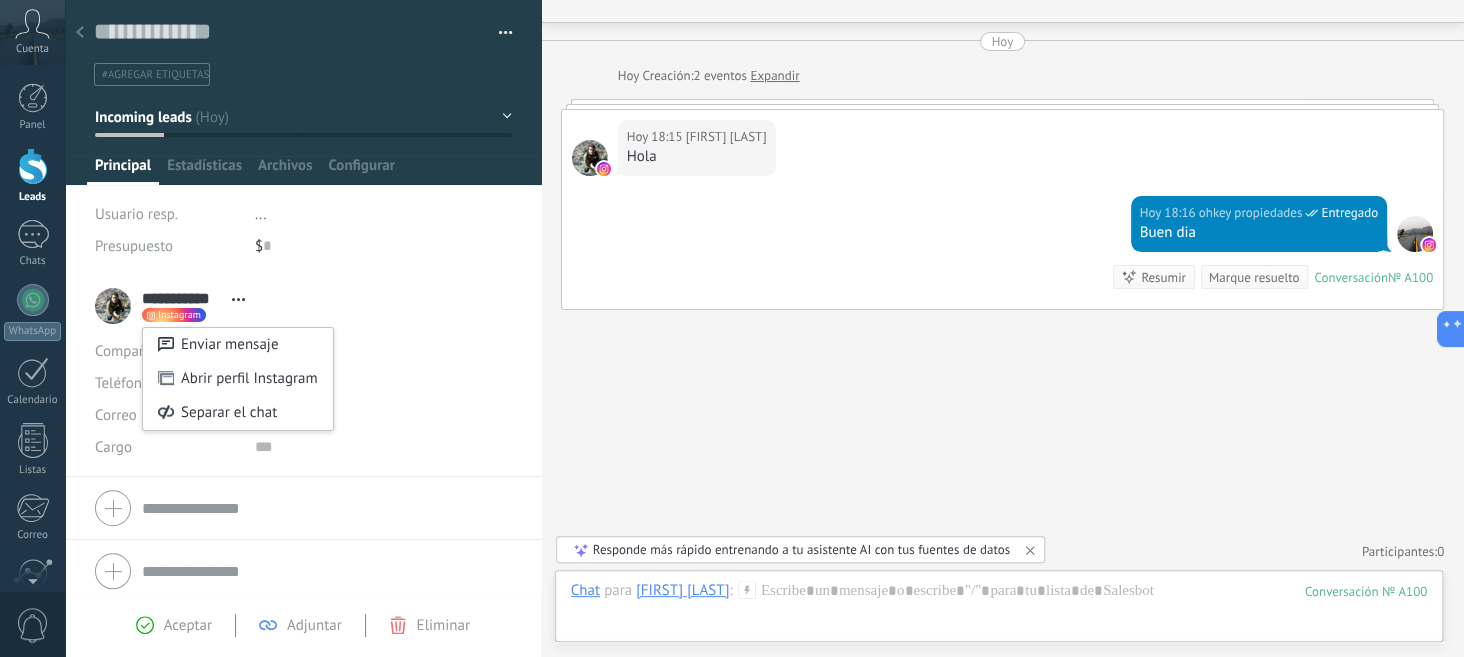 click at bounding box center (732, 328) 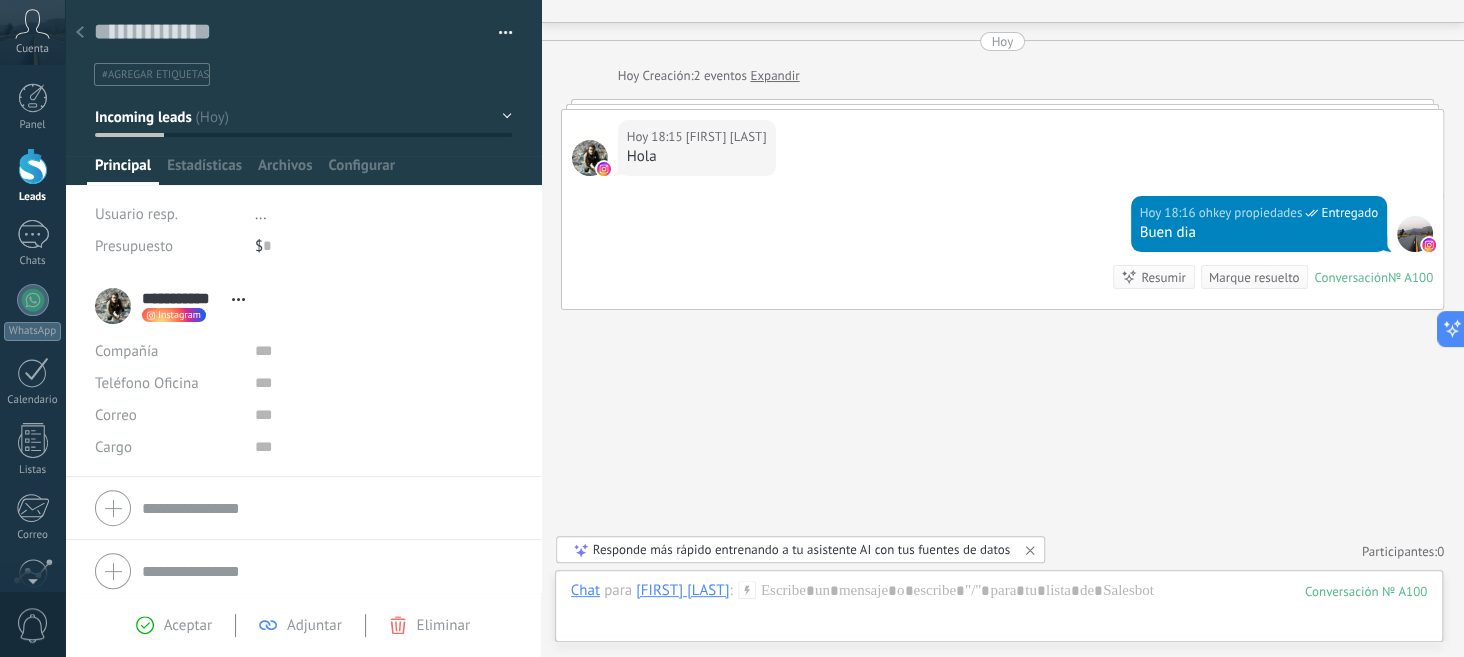 click on "..." at bounding box center [383, 214] 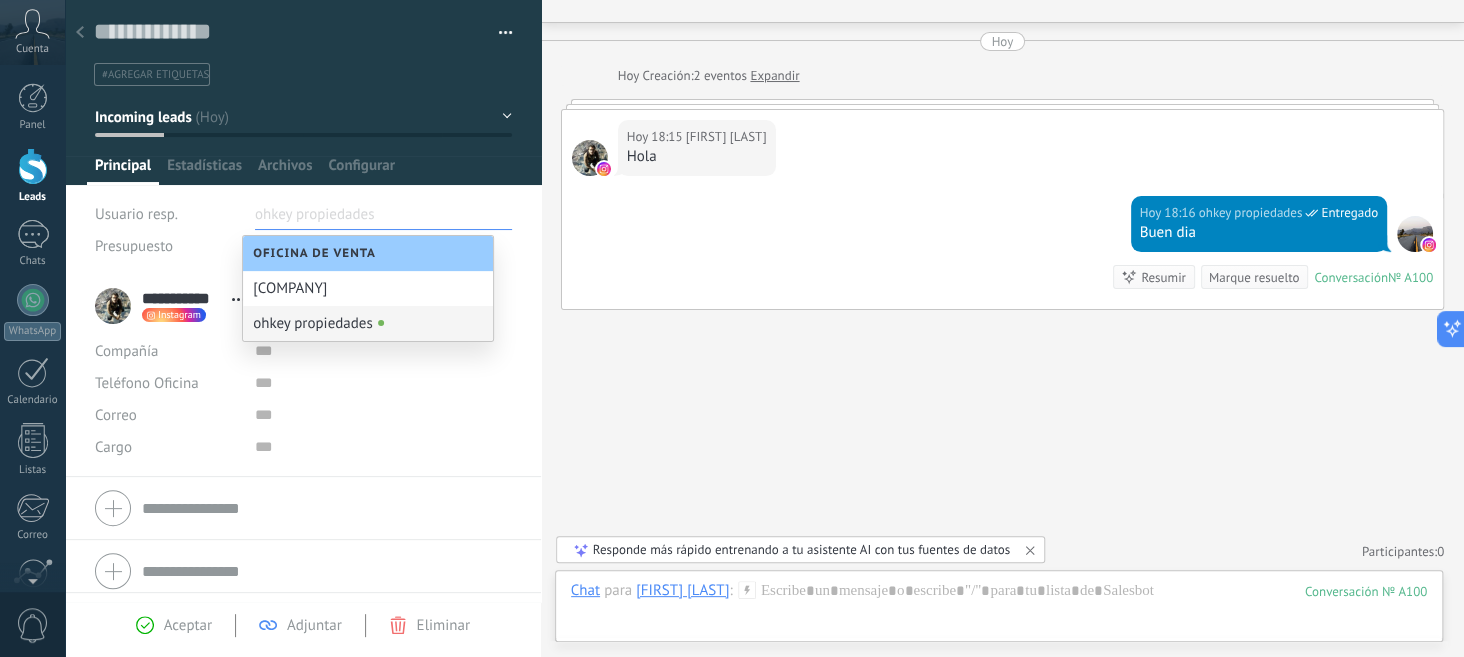 click on "Buscar Carga más Hoy Hoy Creación:  2  eventos   Expandir Hoy 18:15 Martín Ghia  Hola Hoy 18:16 ohkey propiedades  Entregado Buen dia Conversación  № A100 Conversación № A100 Resumir Resumir Marque resuelto Hoy 18:16 ohkey propiedades: Buen dia Conversación № A100 No hay tareas.  Crear una Participantes:  0 Agregar usuario Bots:  0" at bounding box center (1002, 308) 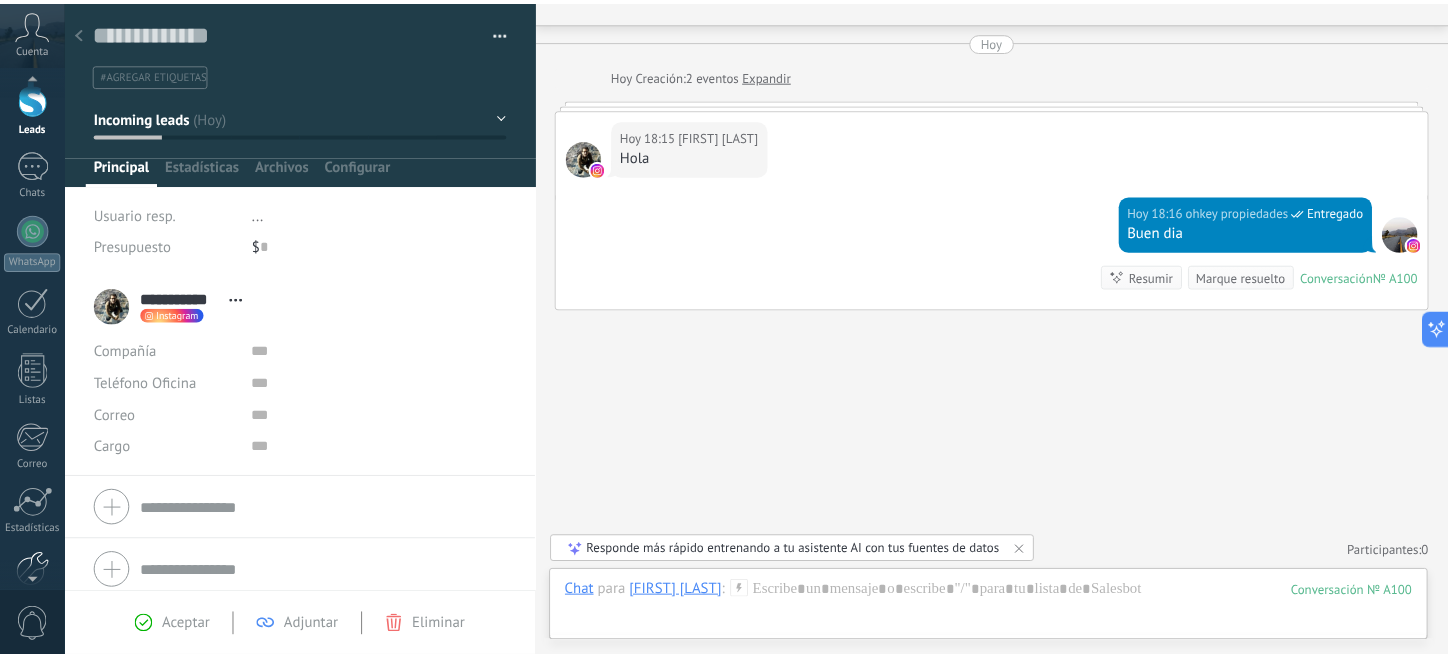 scroll, scrollTop: 97, scrollLeft: 0, axis: vertical 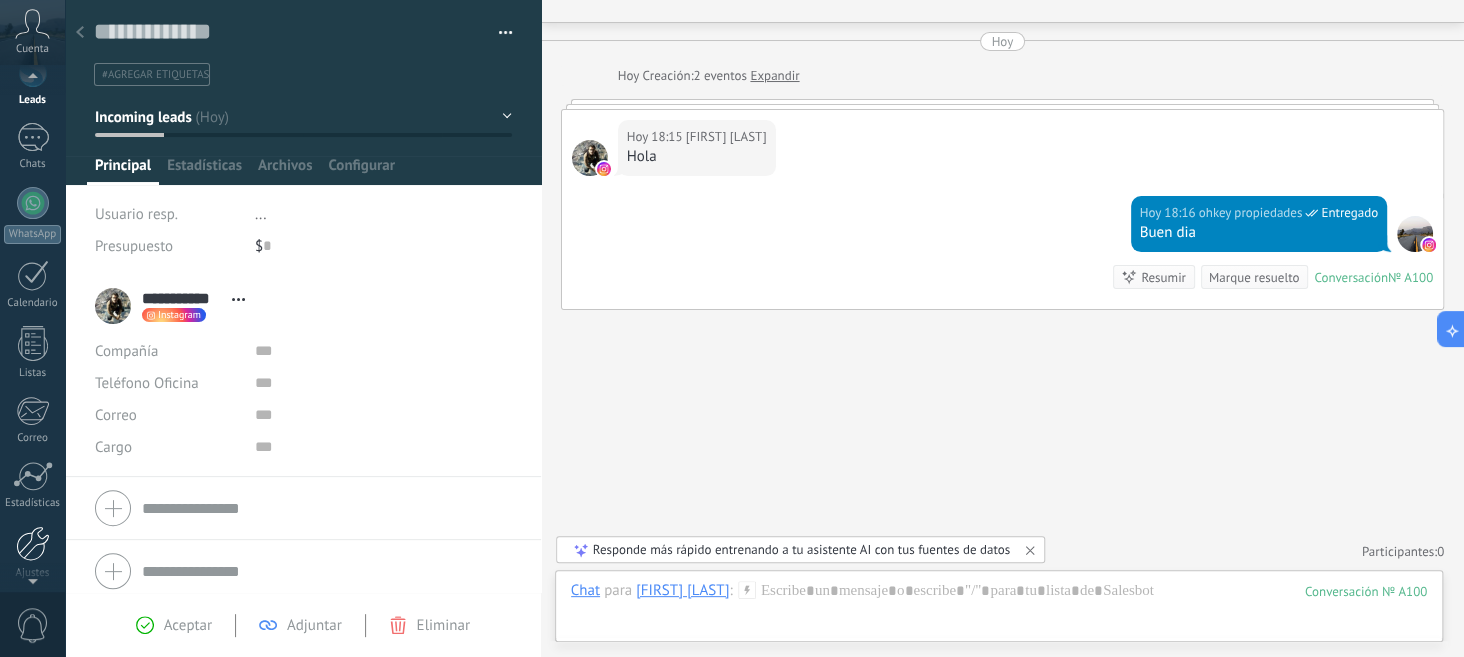 click at bounding box center [33, 543] 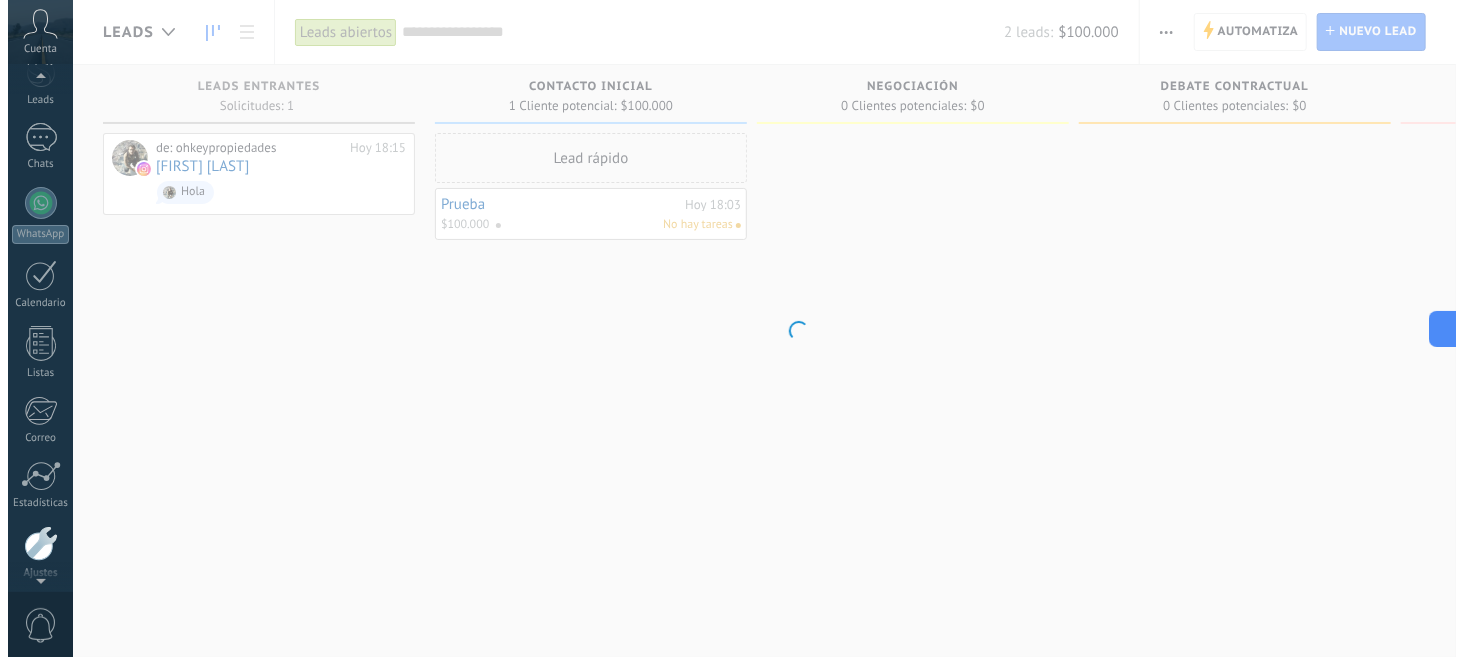 scroll, scrollTop: 173, scrollLeft: 0, axis: vertical 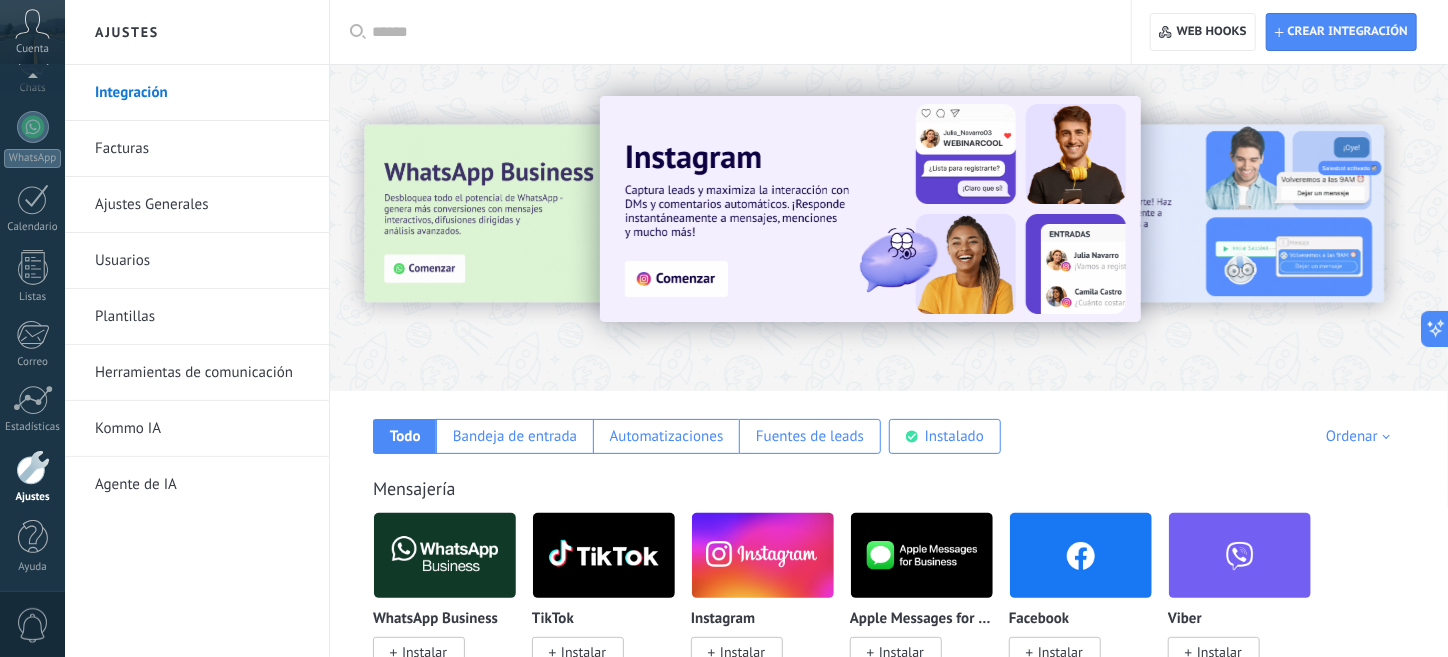 click on "Usuarios" at bounding box center (202, 261) 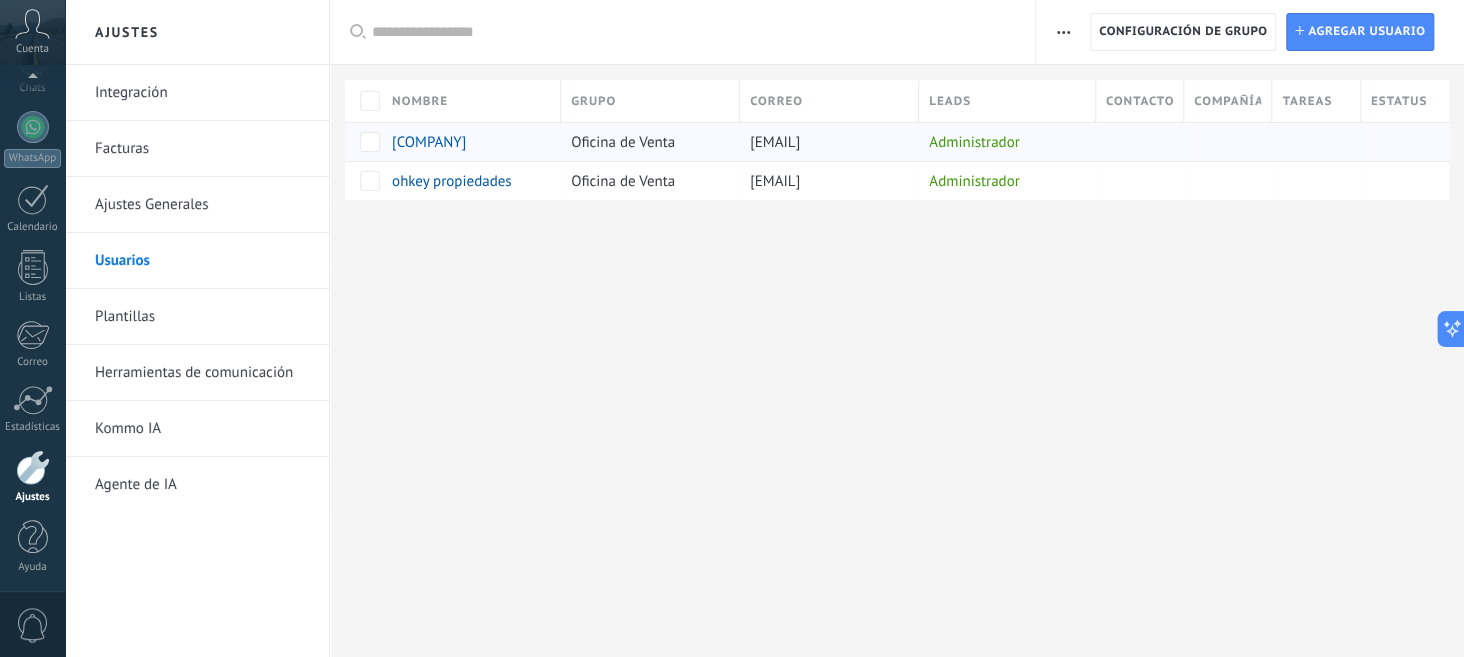 click on "Administrador" at bounding box center [1002, 142] 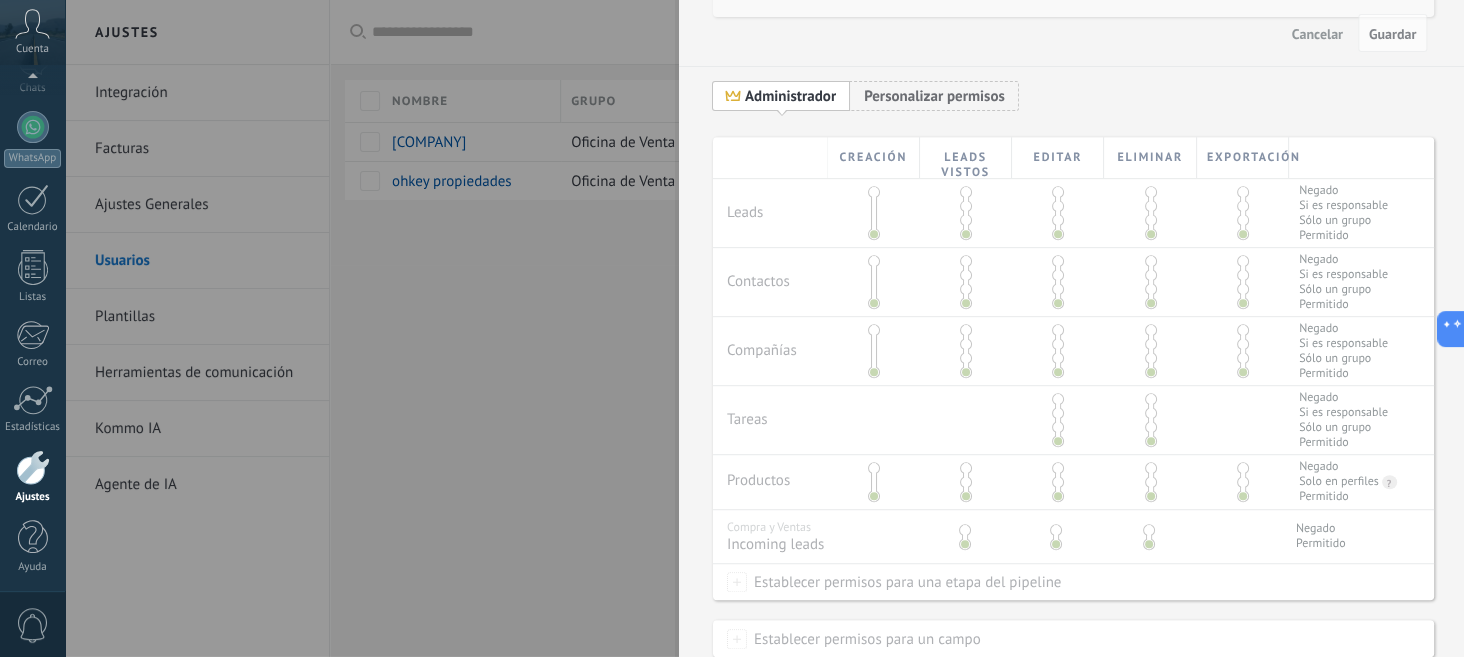 scroll, scrollTop: 300, scrollLeft: 0, axis: vertical 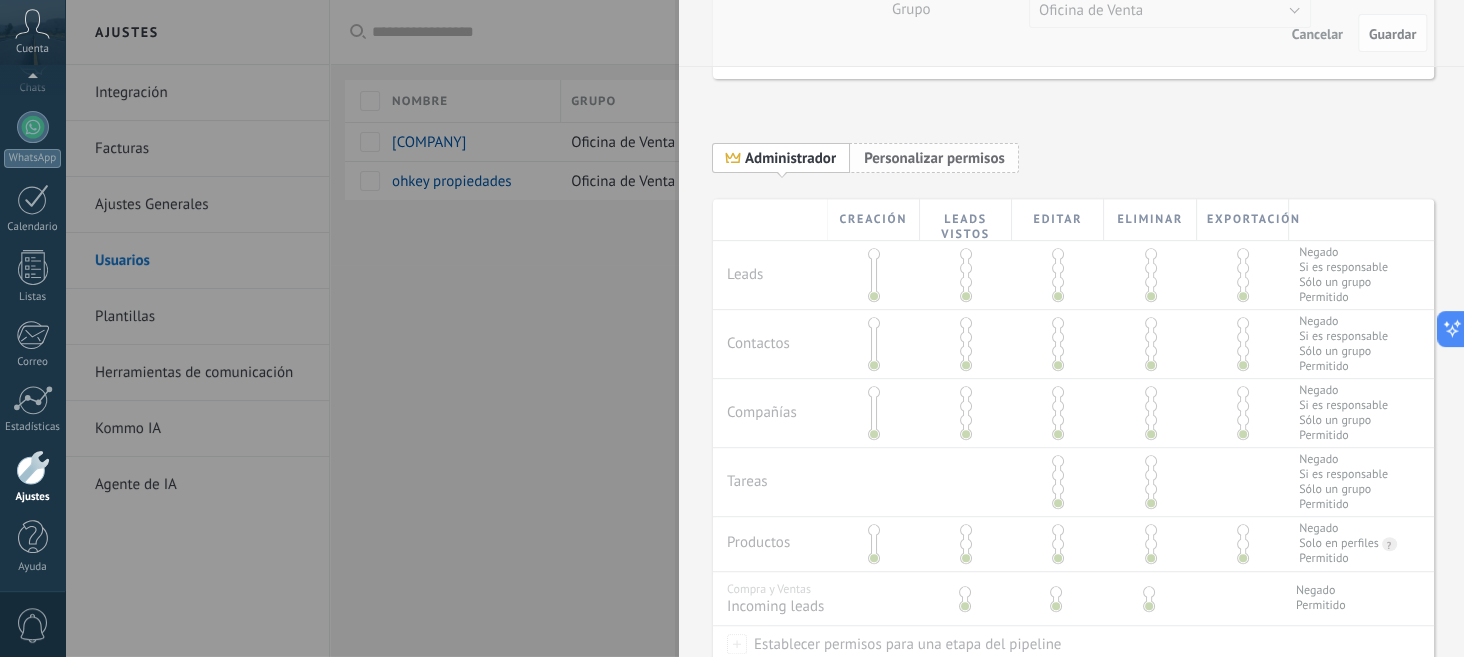 click on "Personalizar permisos" at bounding box center (934, 158) 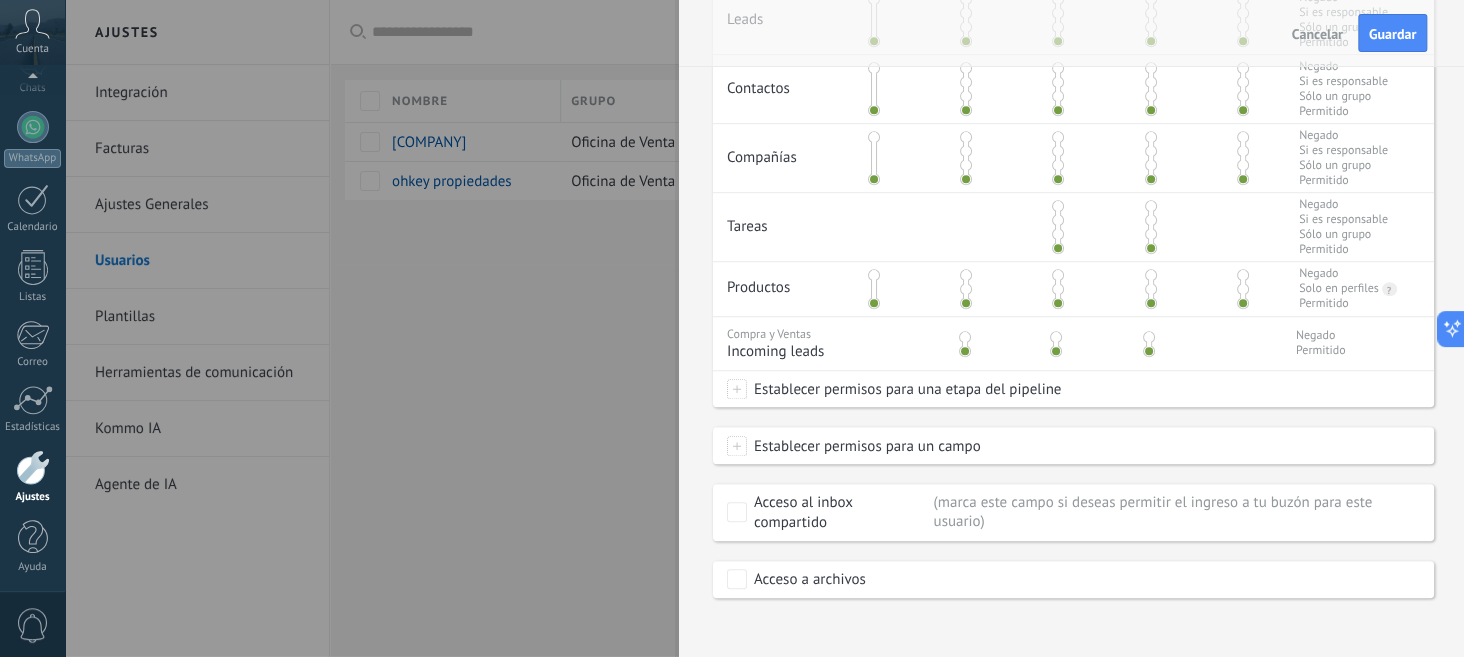 scroll, scrollTop: 566, scrollLeft: 0, axis: vertical 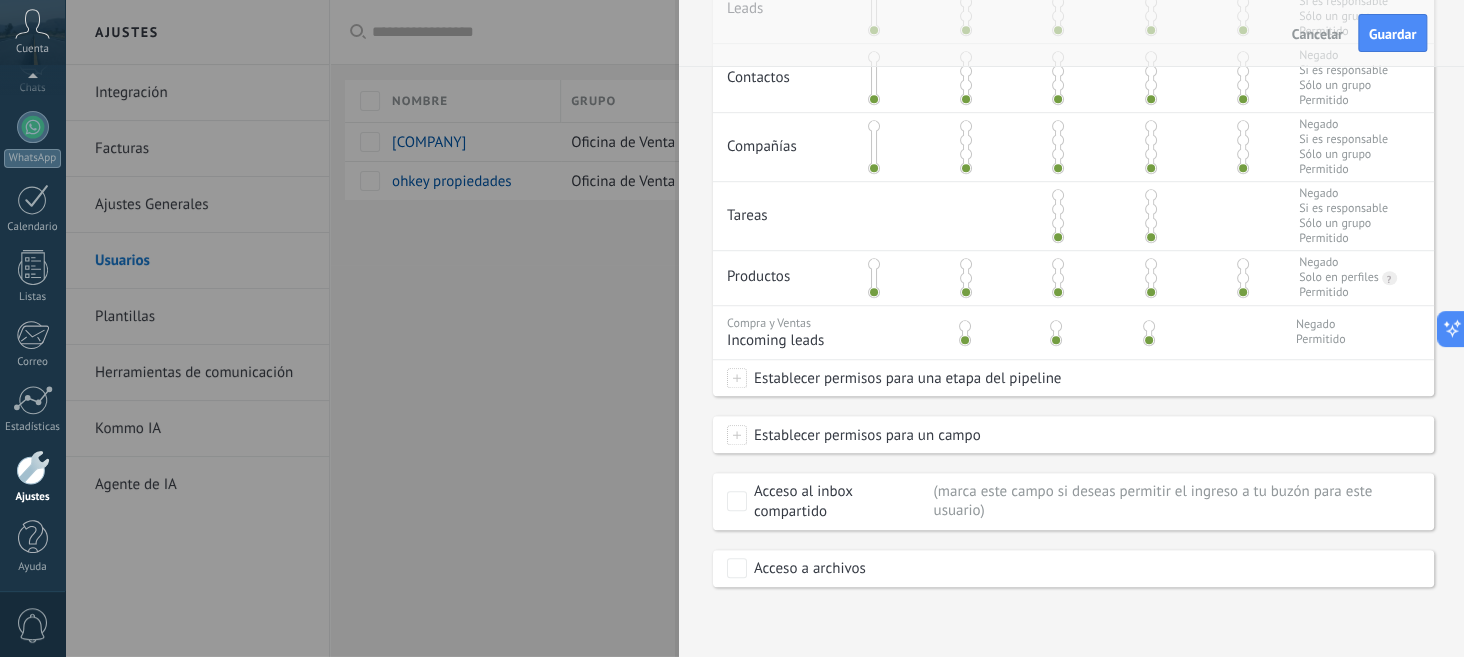click at bounding box center (732, 328) 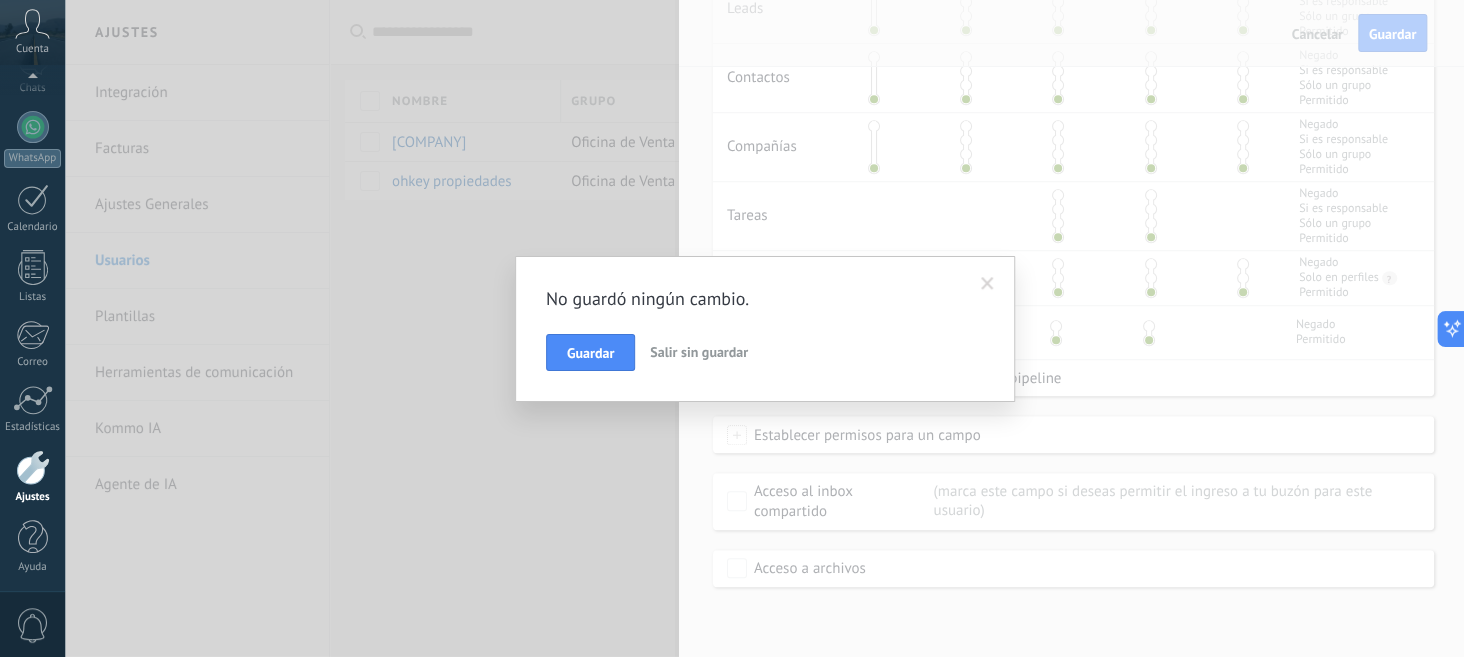 click on "Salir sin guardar" at bounding box center [699, 352] 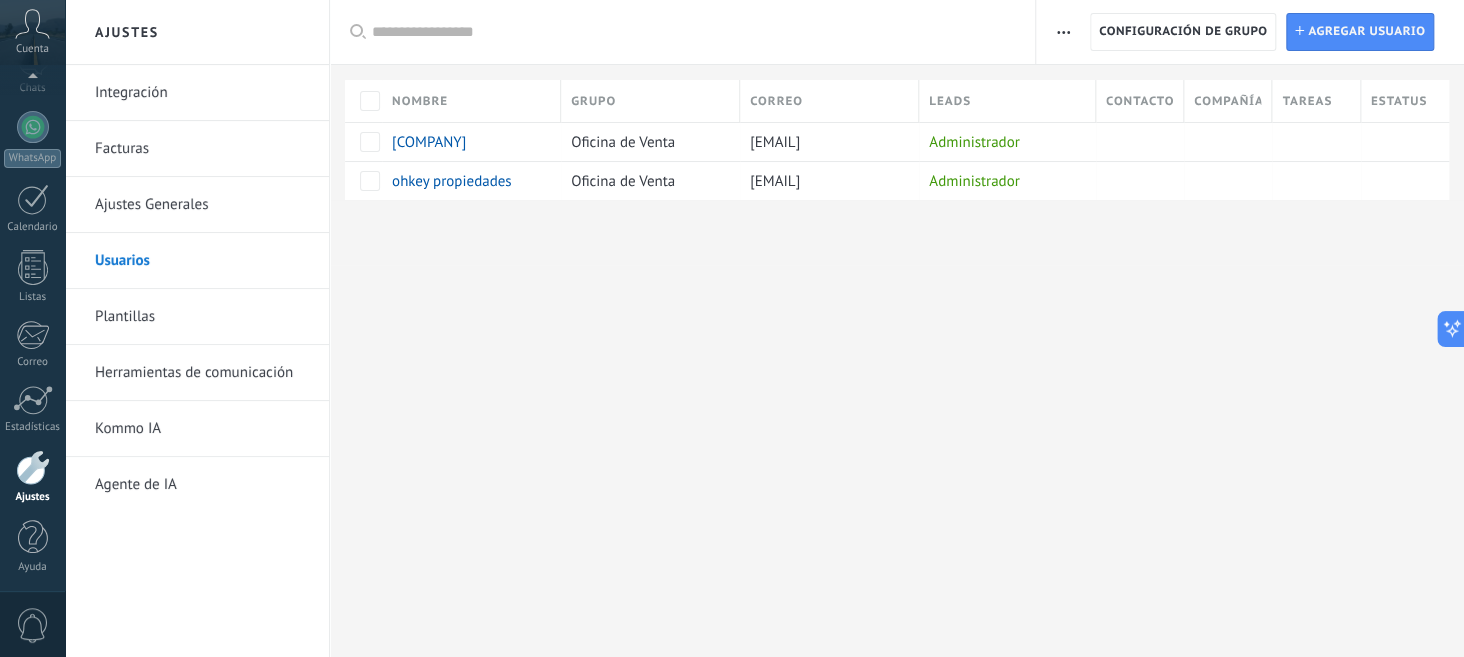 scroll, scrollTop: 0, scrollLeft: 0, axis: both 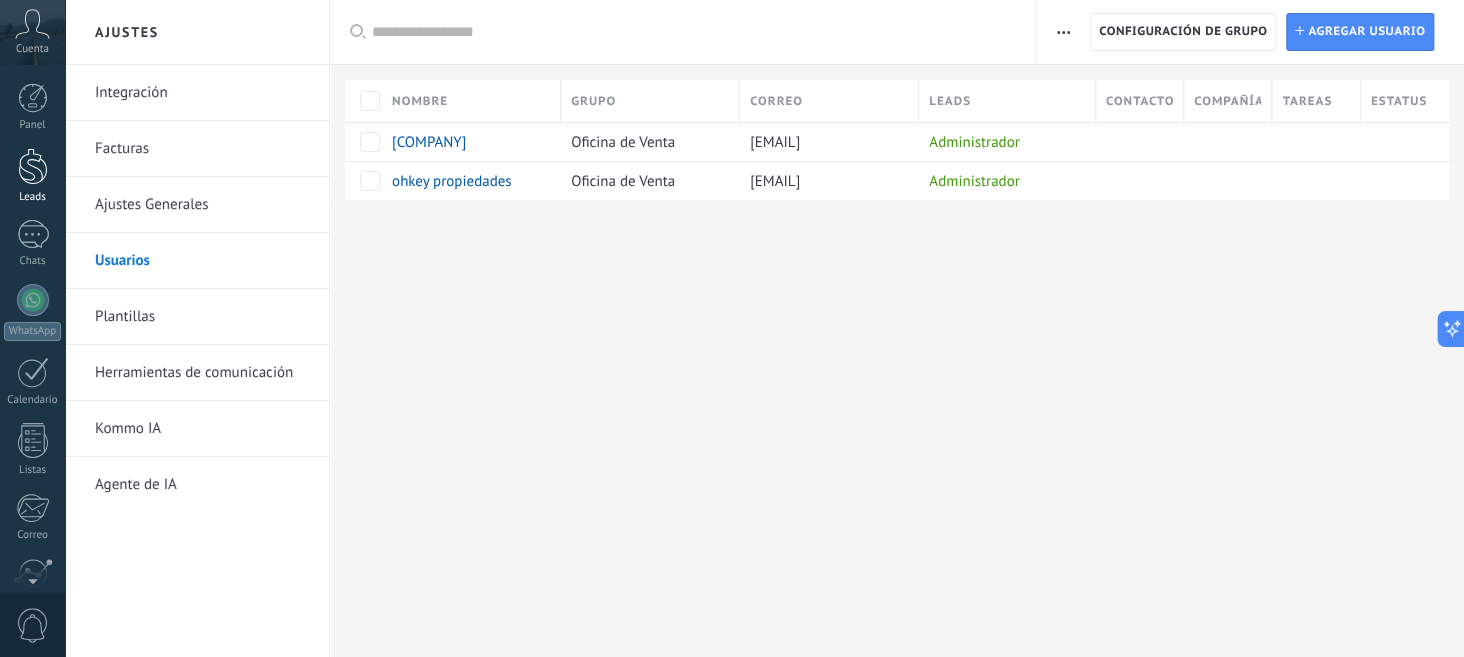 click at bounding box center (33, 166) 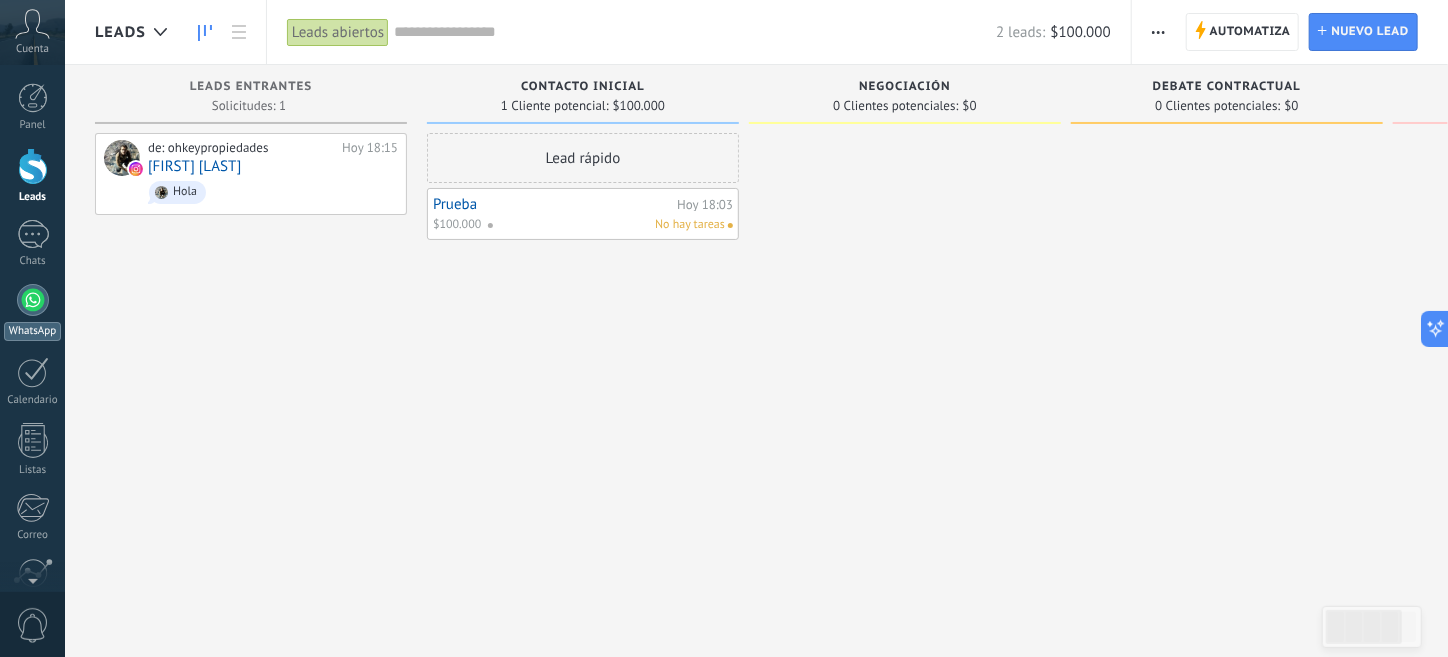 click at bounding box center [33, 300] 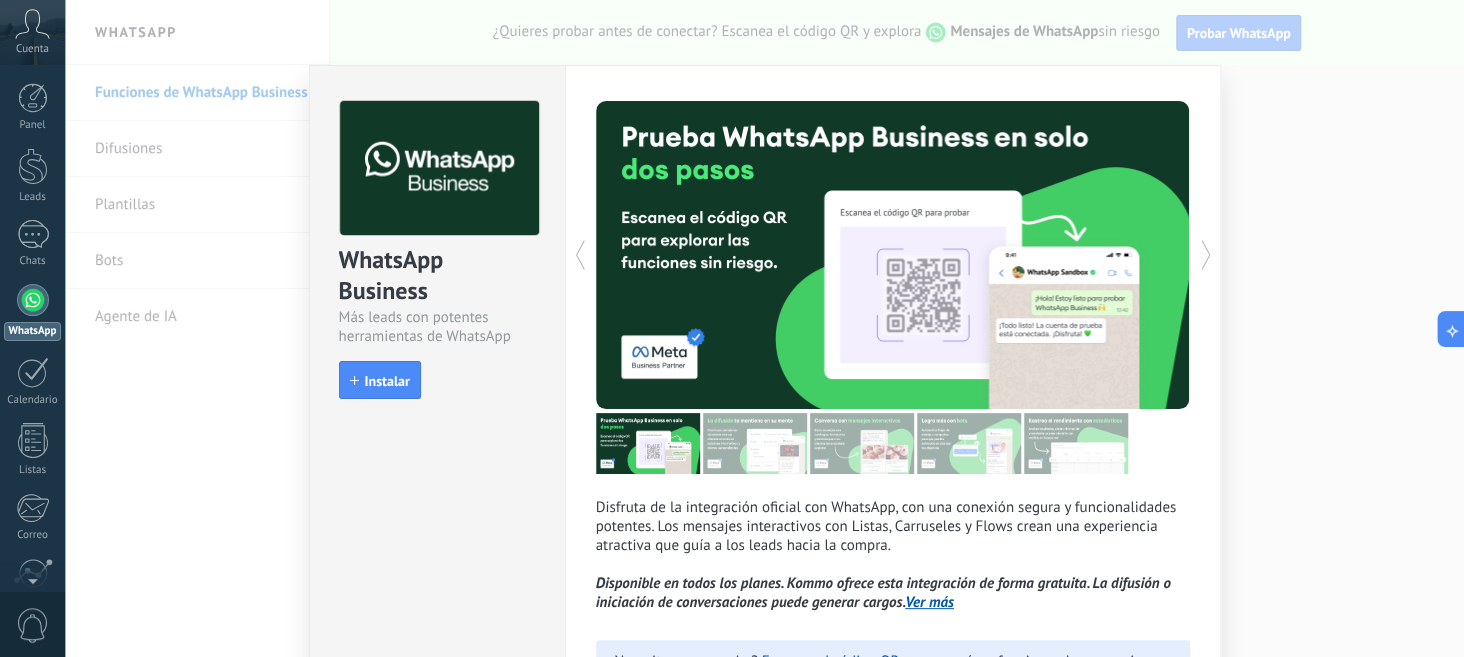click on "WhatsApp Business Más leads con potentes herramientas de WhatsApp install Instalar Disfruta de la integración oficial con WhatsApp, con una conexión segura y funcionalidades potentes. Los mensajes interactivos con Listas, Carruseles y Flows crean una experiencia atractiva que guía a los leads hacia la compra.    Disponible en todos los planes. Kommo ofrece esta integración de forma gratuita. La difusión o iniciación de conversaciones puede generar cargos.  Ver más más ¿Necesitas una prueba?   Escanea el código QR   para ver cómo funcionan los mensajes." at bounding box center [764, 328] 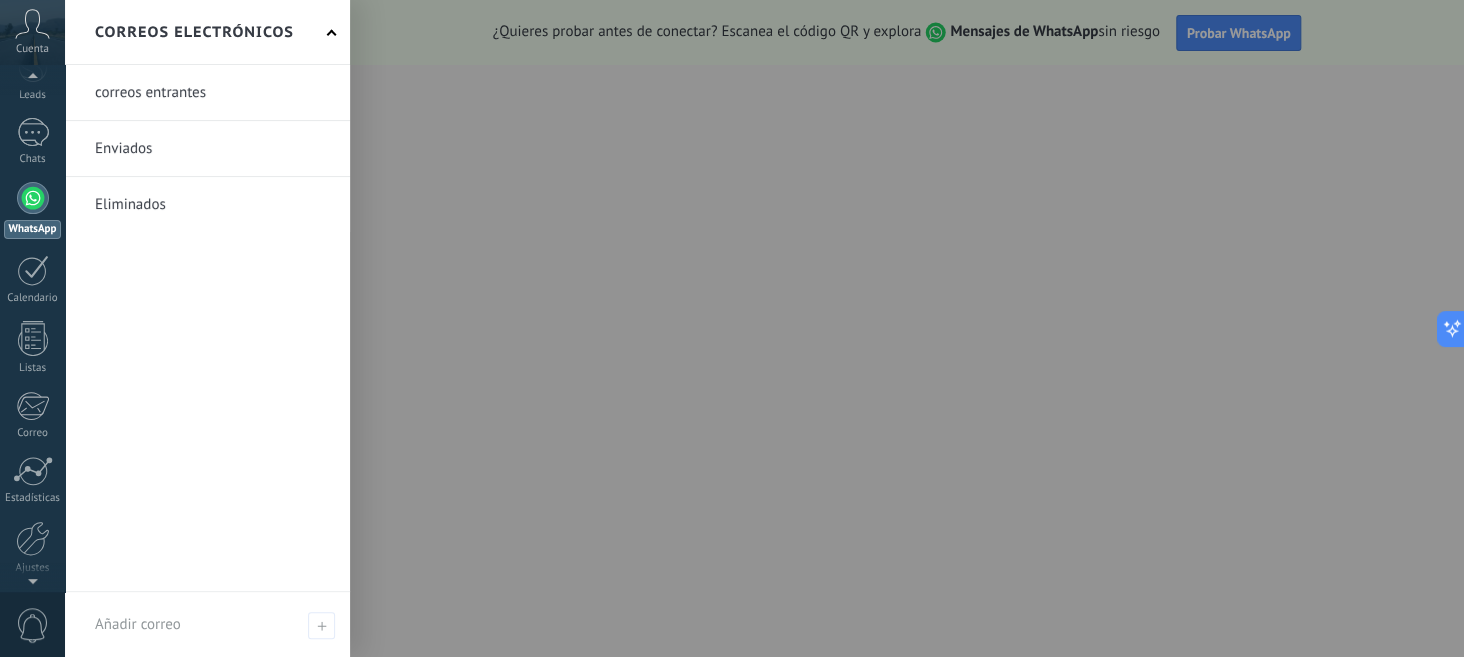 scroll, scrollTop: 172, scrollLeft: 0, axis: vertical 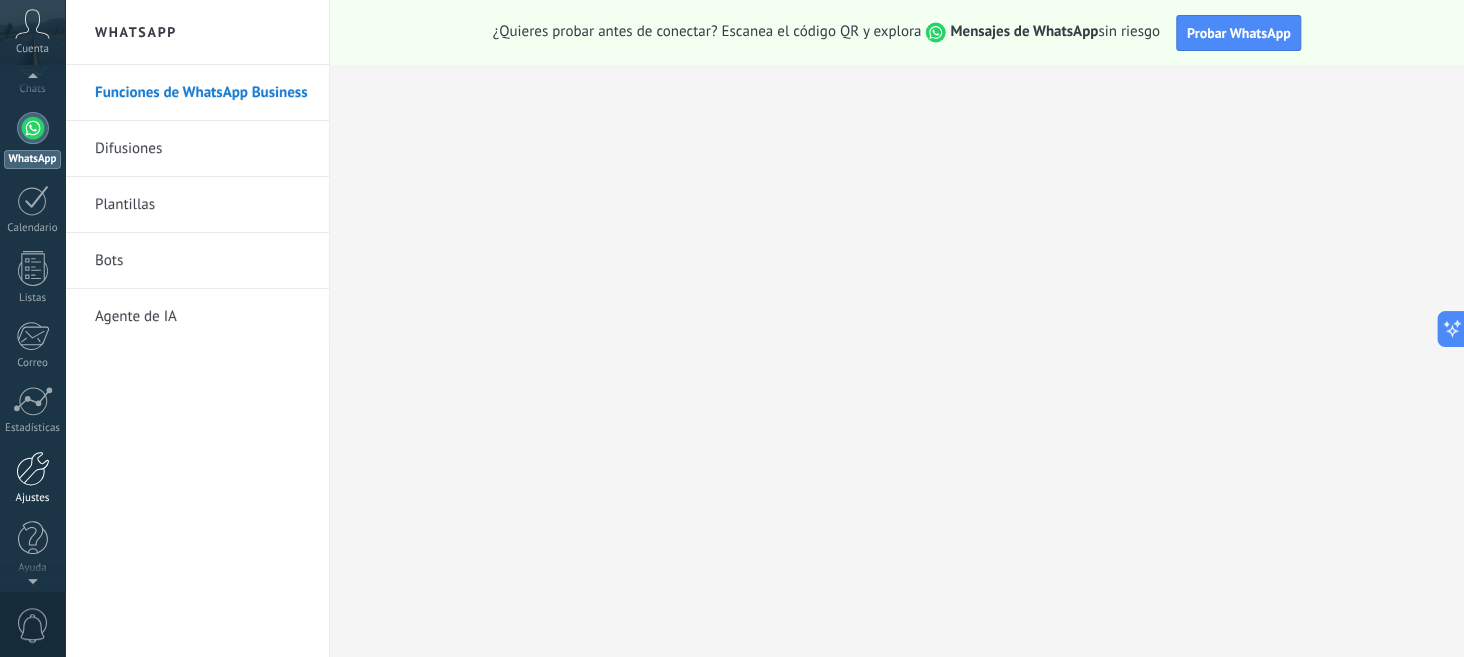 click at bounding box center (33, 468) 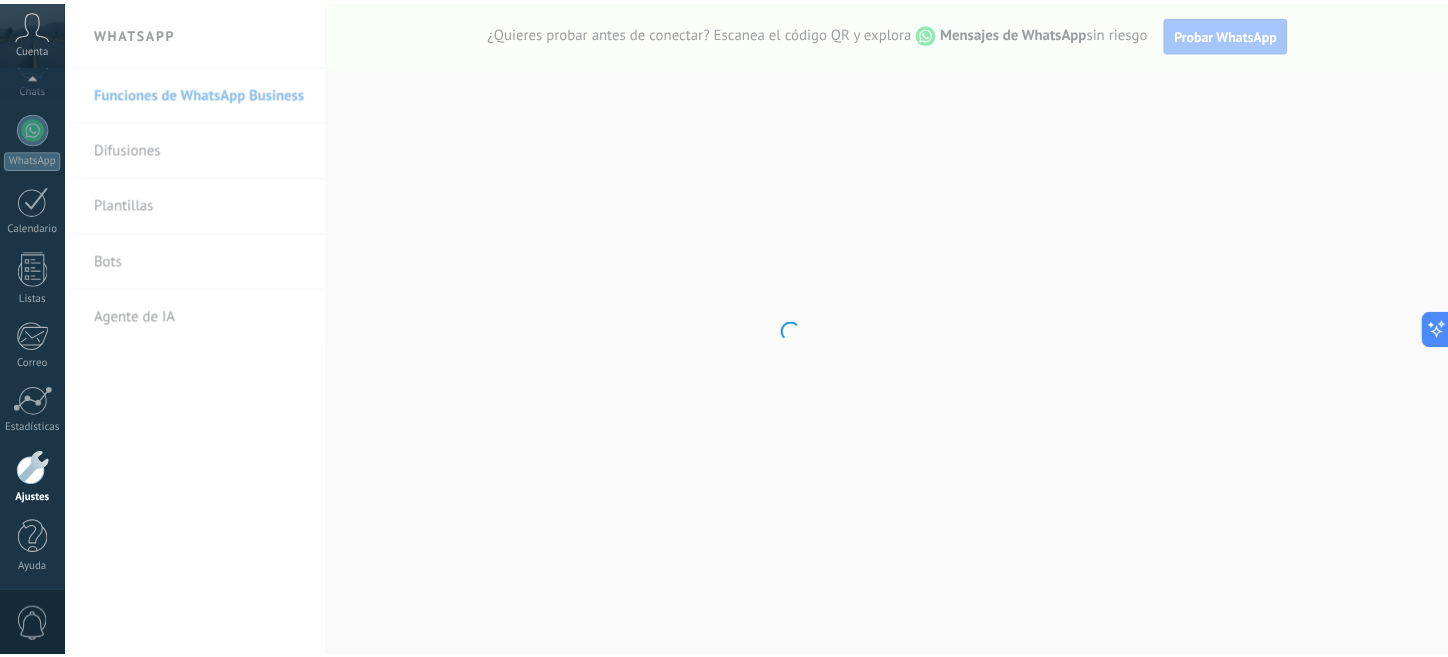 scroll, scrollTop: 173, scrollLeft: 0, axis: vertical 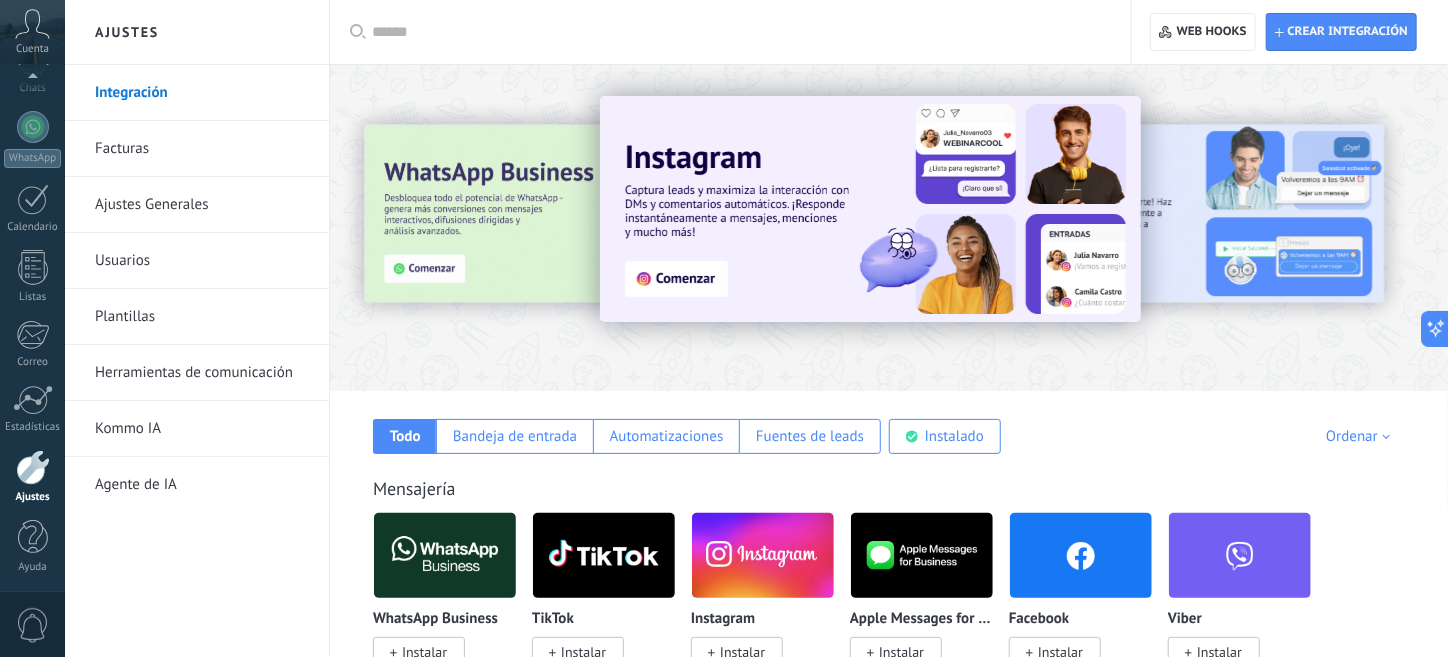 click at bounding box center [737, 32] 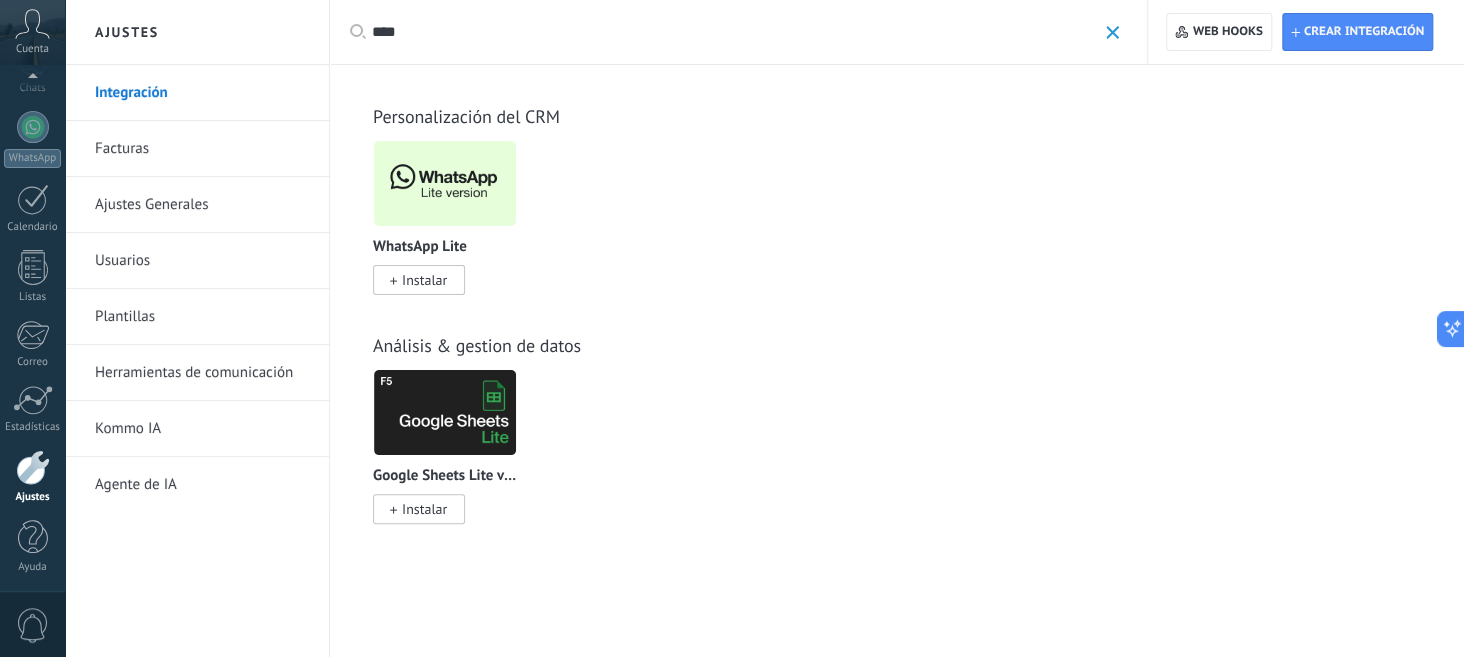 type on "****" 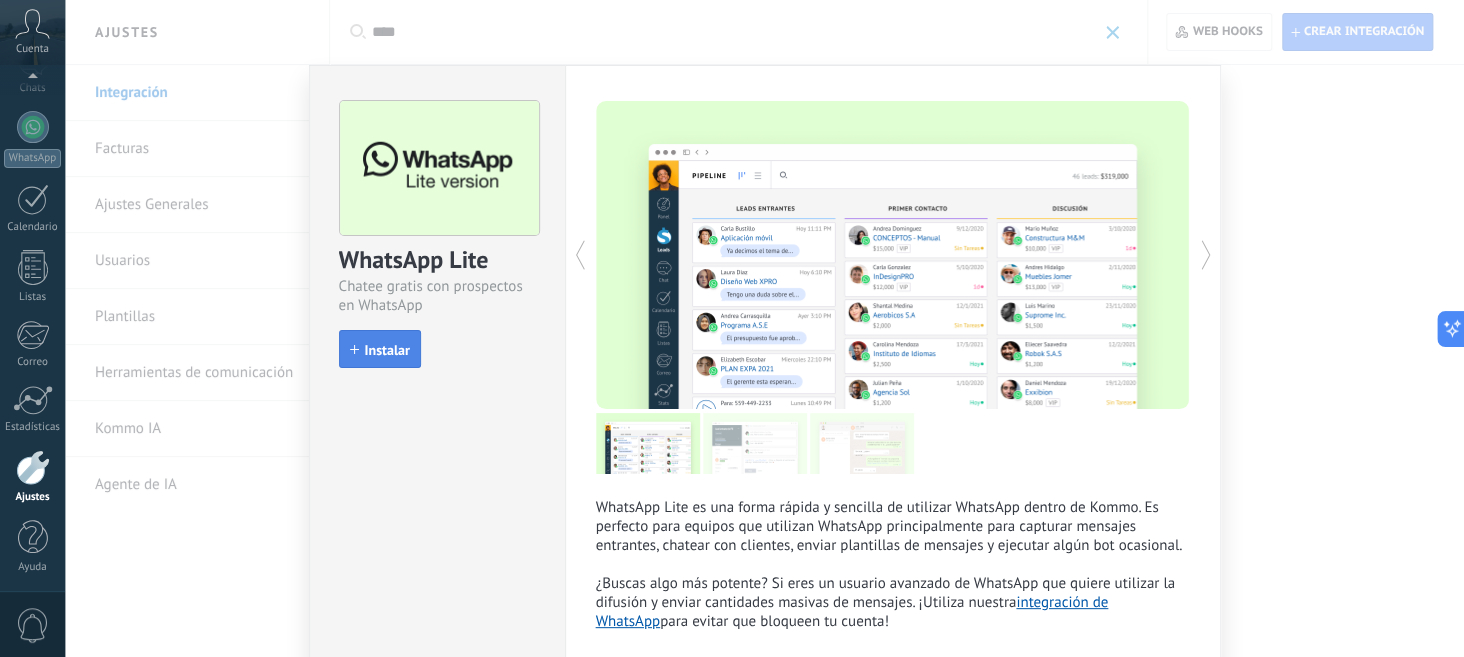 click on "Instalar" at bounding box center [387, 350] 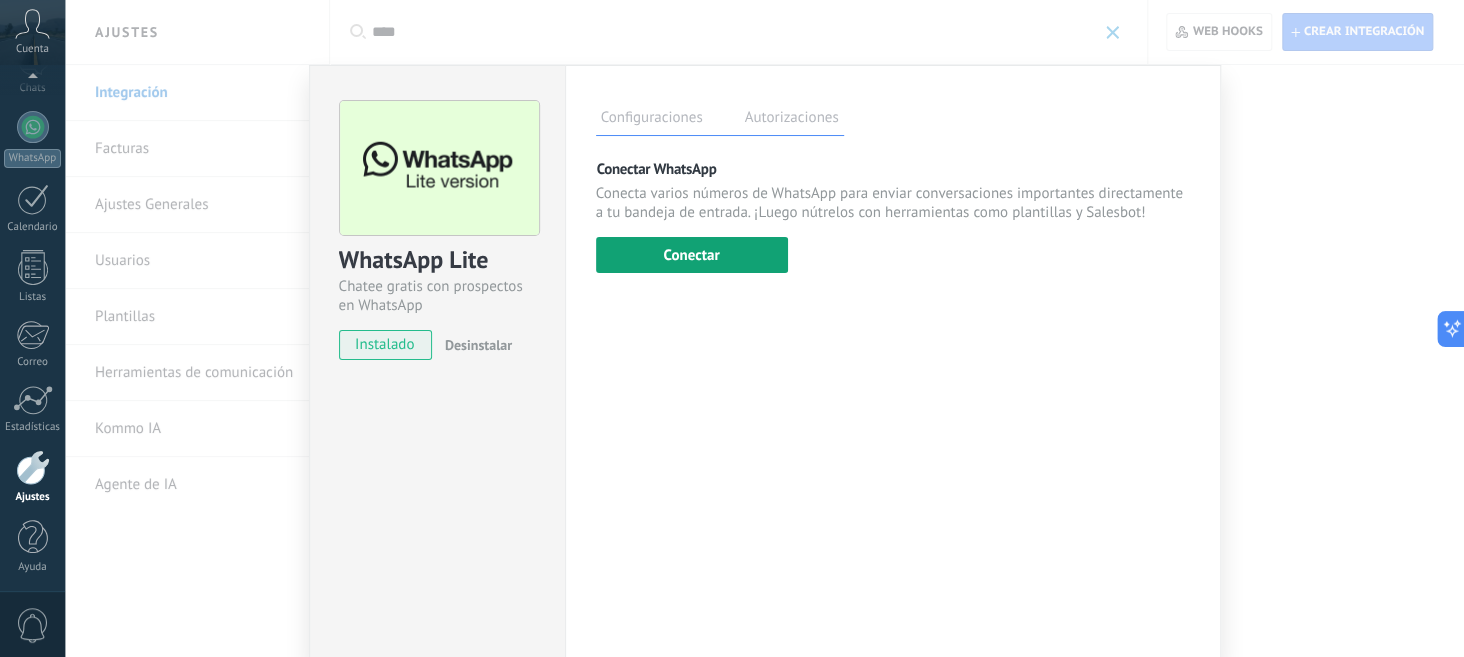 click on "Conectar" at bounding box center (692, 255) 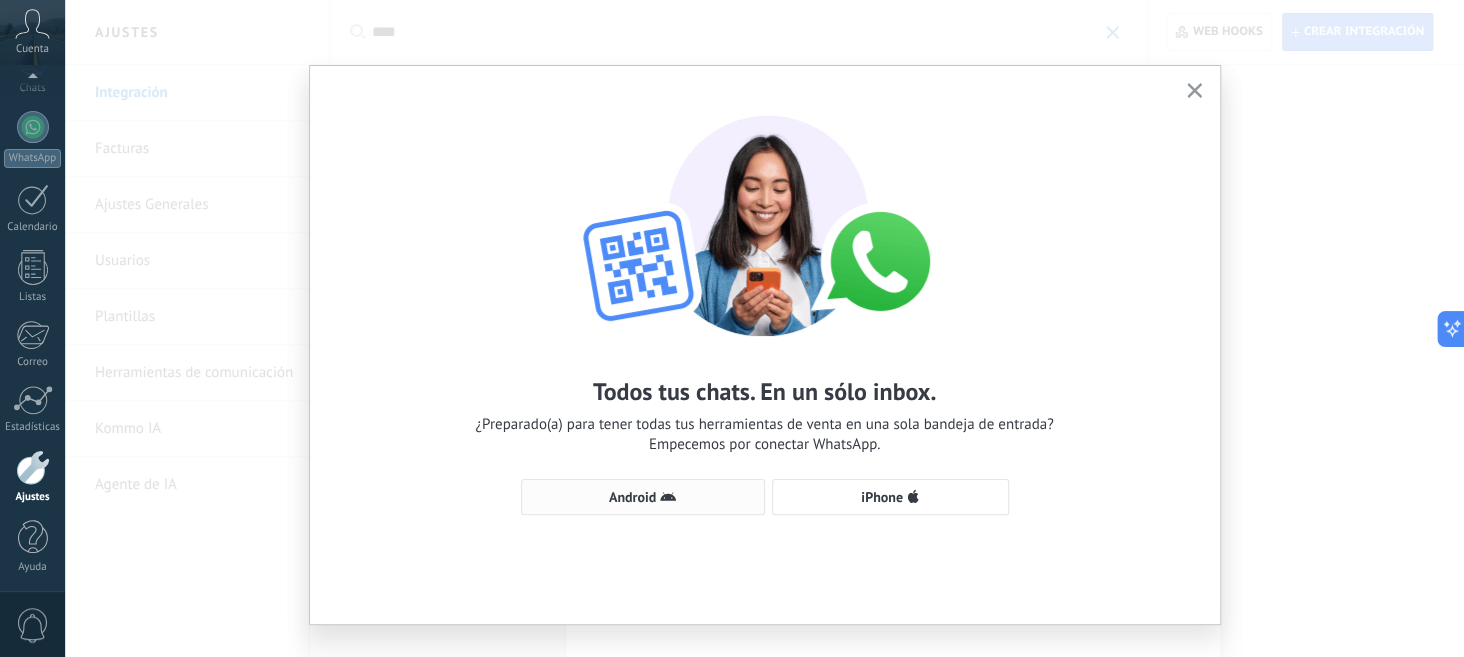 click on "Android" at bounding box center [643, 497] 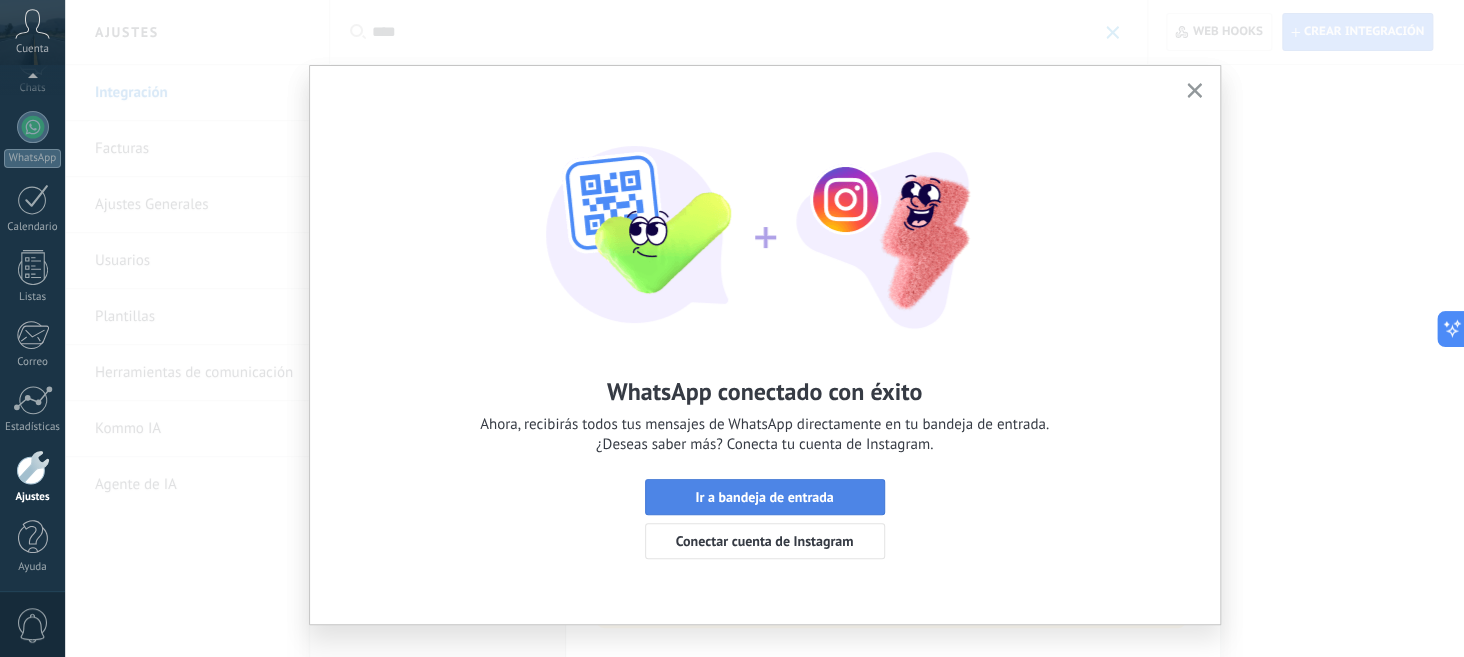 click on "Ir a bandeja de entrada" at bounding box center [765, 497] 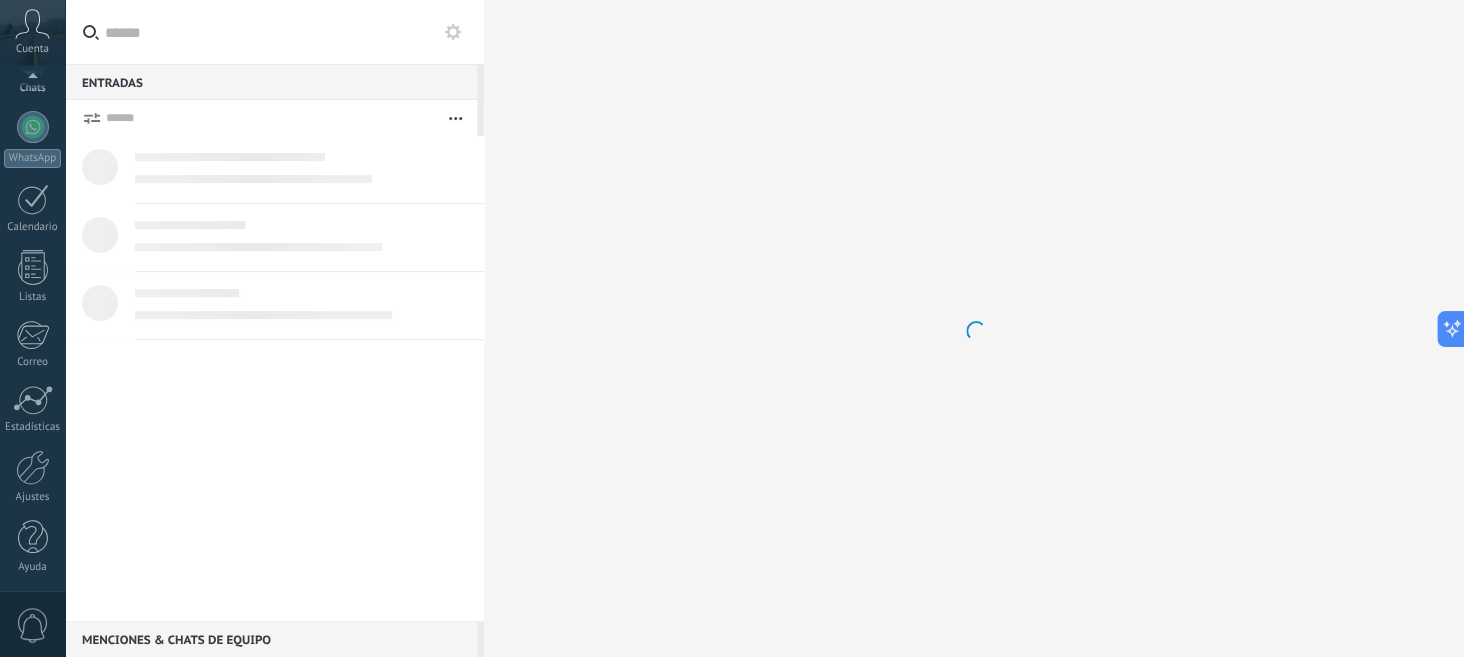 scroll, scrollTop: 0, scrollLeft: 0, axis: both 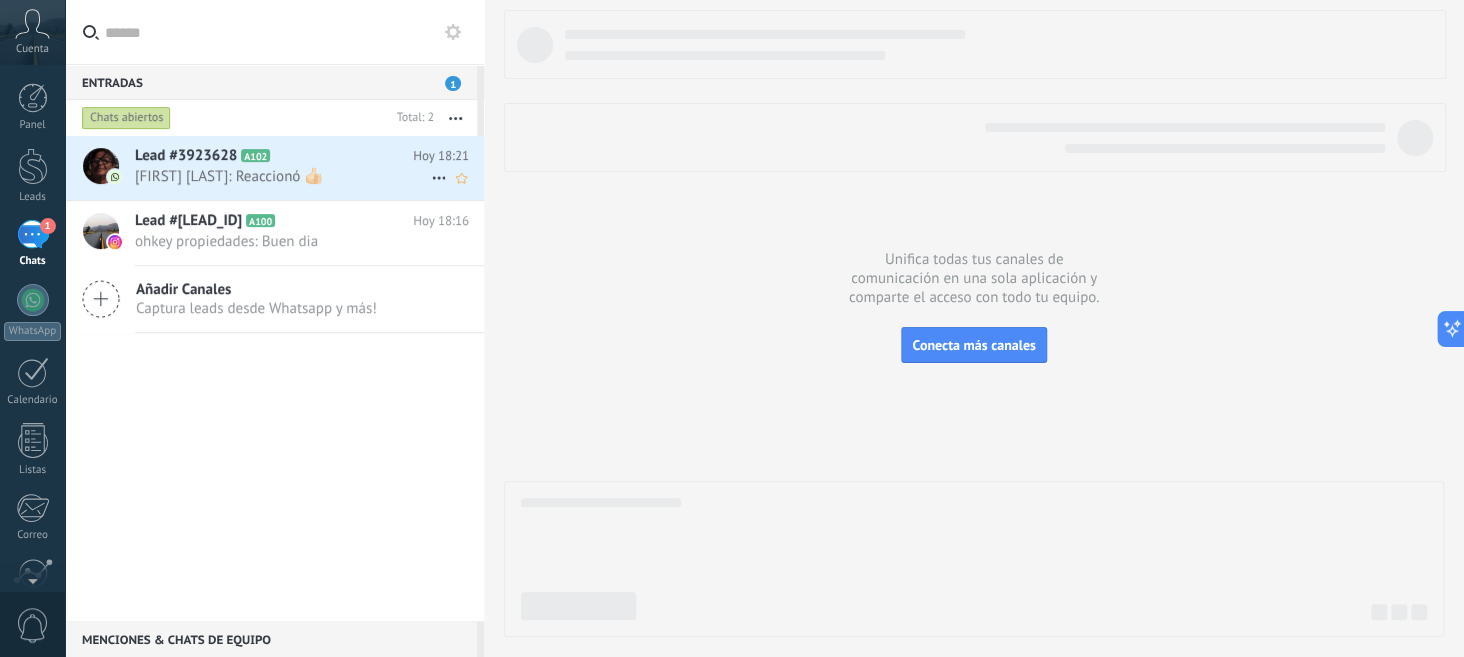 click on "Graciela Acosta: Reaccionó 👍🏻" at bounding box center [283, 176] 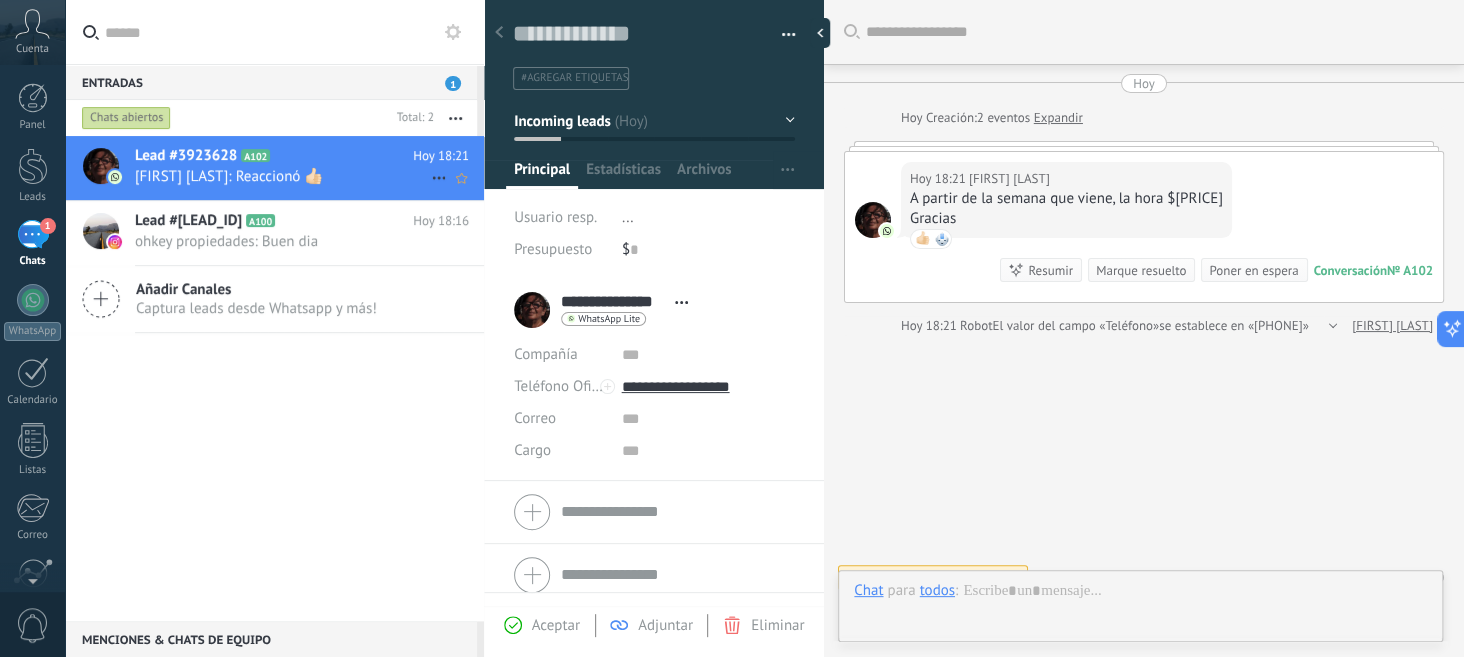 scroll, scrollTop: 30, scrollLeft: 0, axis: vertical 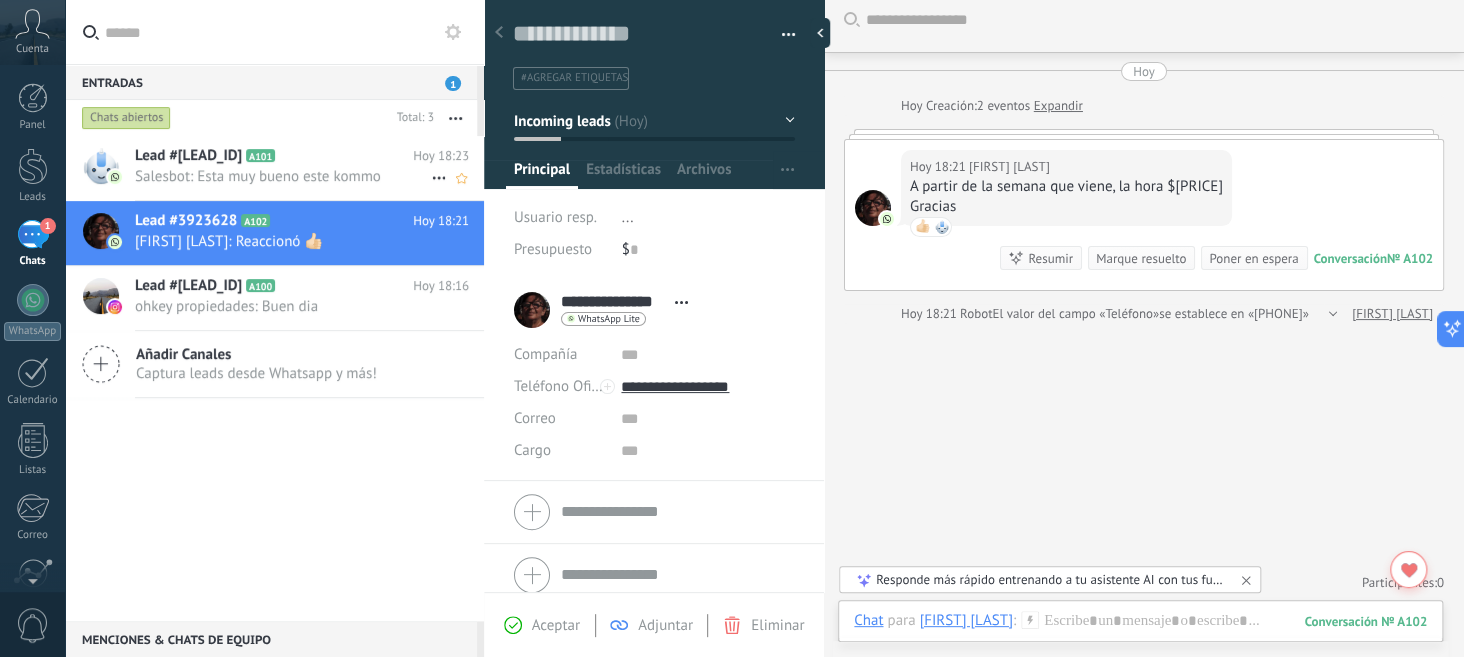 click on "Salesbot: Esta muy bueno este kommo" at bounding box center [283, 176] 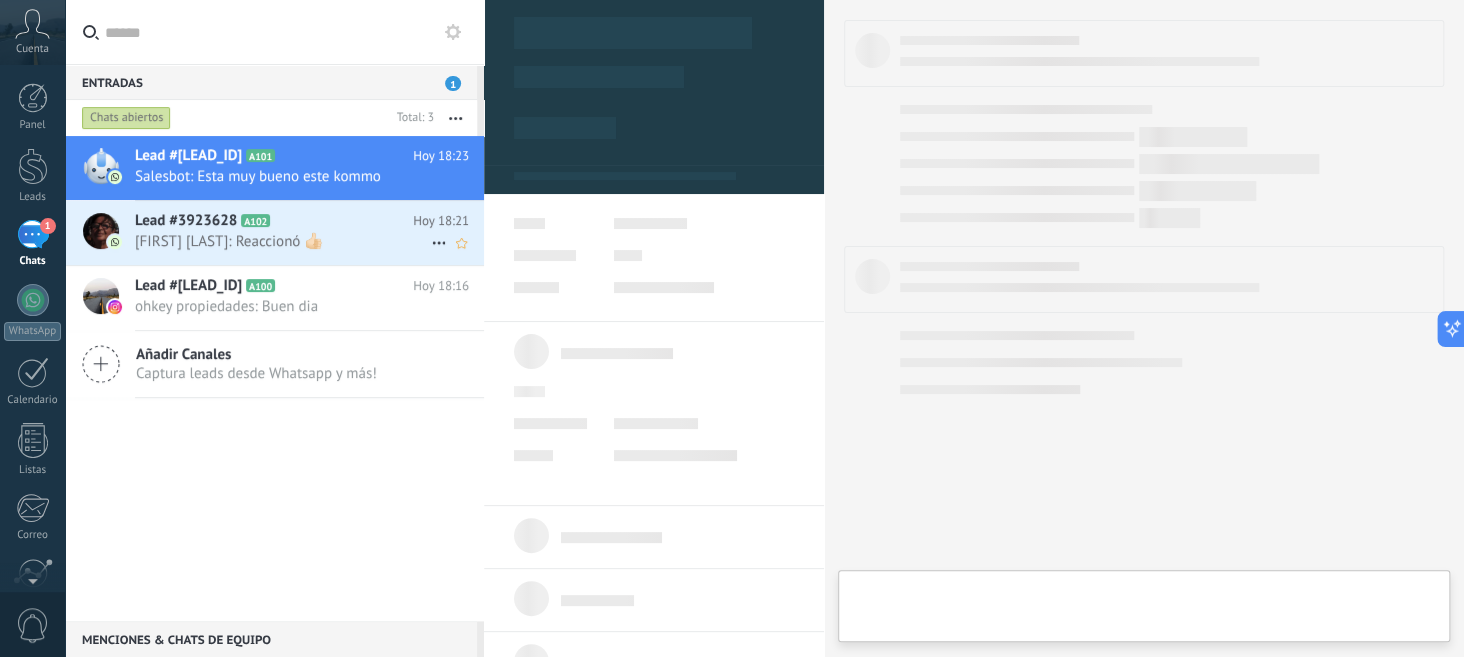 type on "**********" 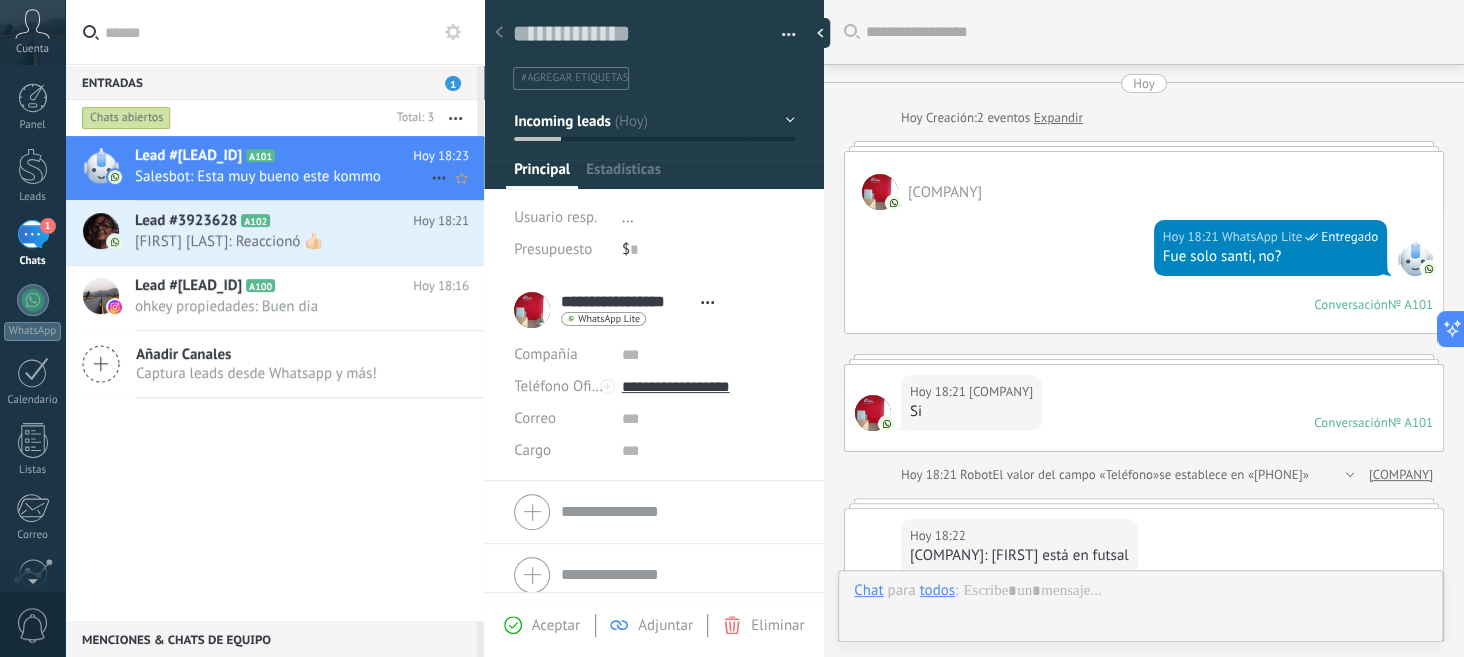 scroll, scrollTop: 30, scrollLeft: 0, axis: vertical 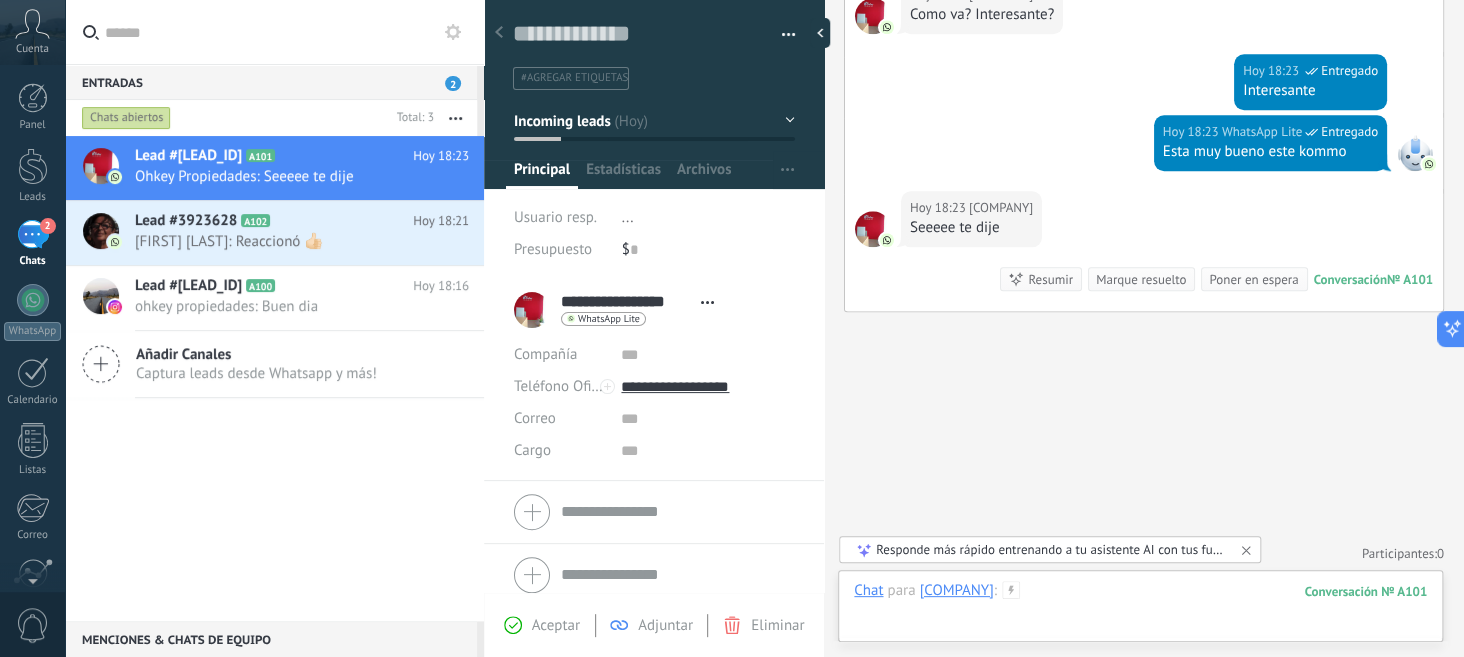 click at bounding box center [1140, 611] 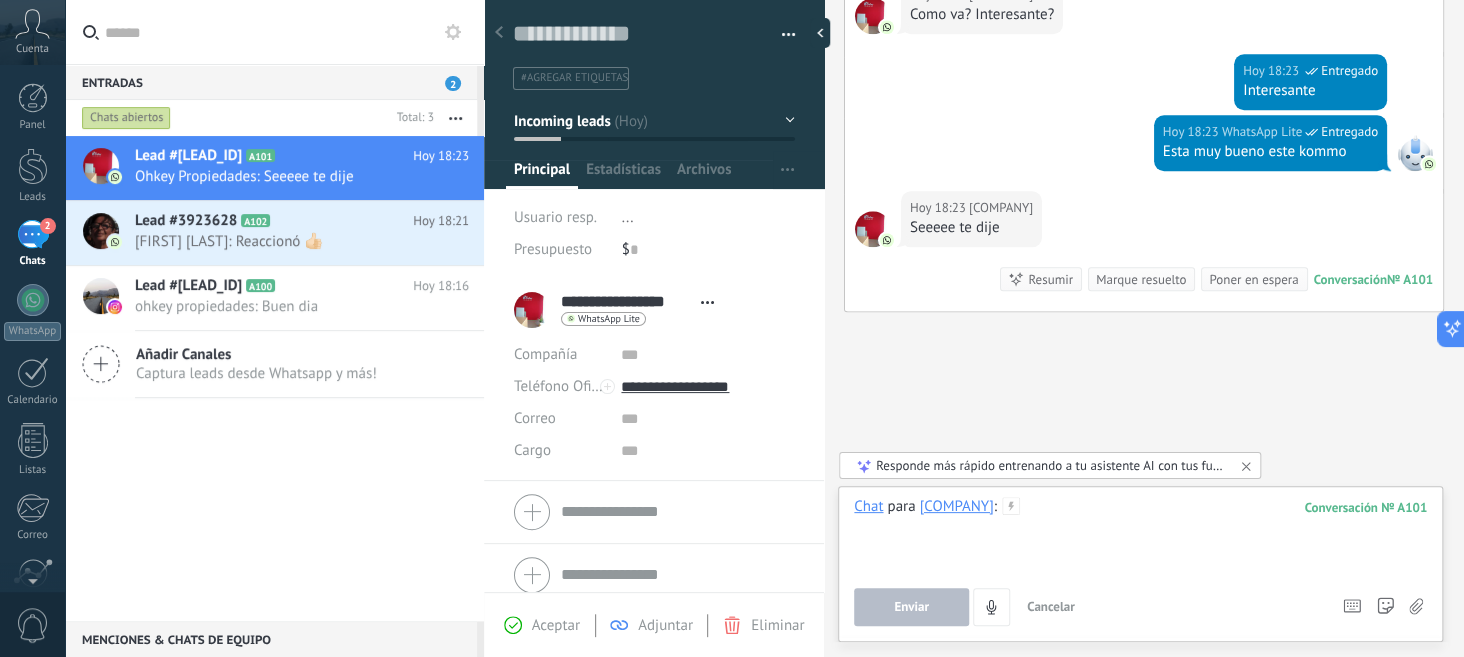 type 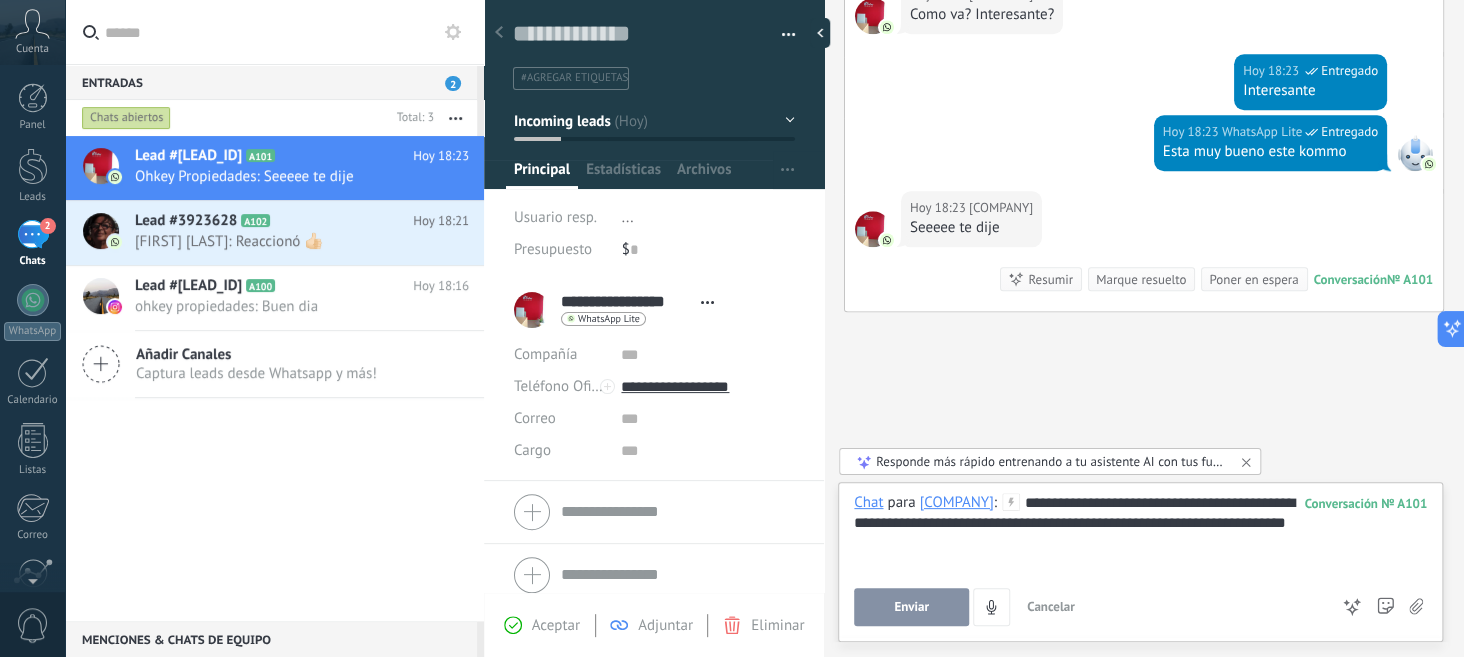 click on "Enviar" at bounding box center (911, 607) 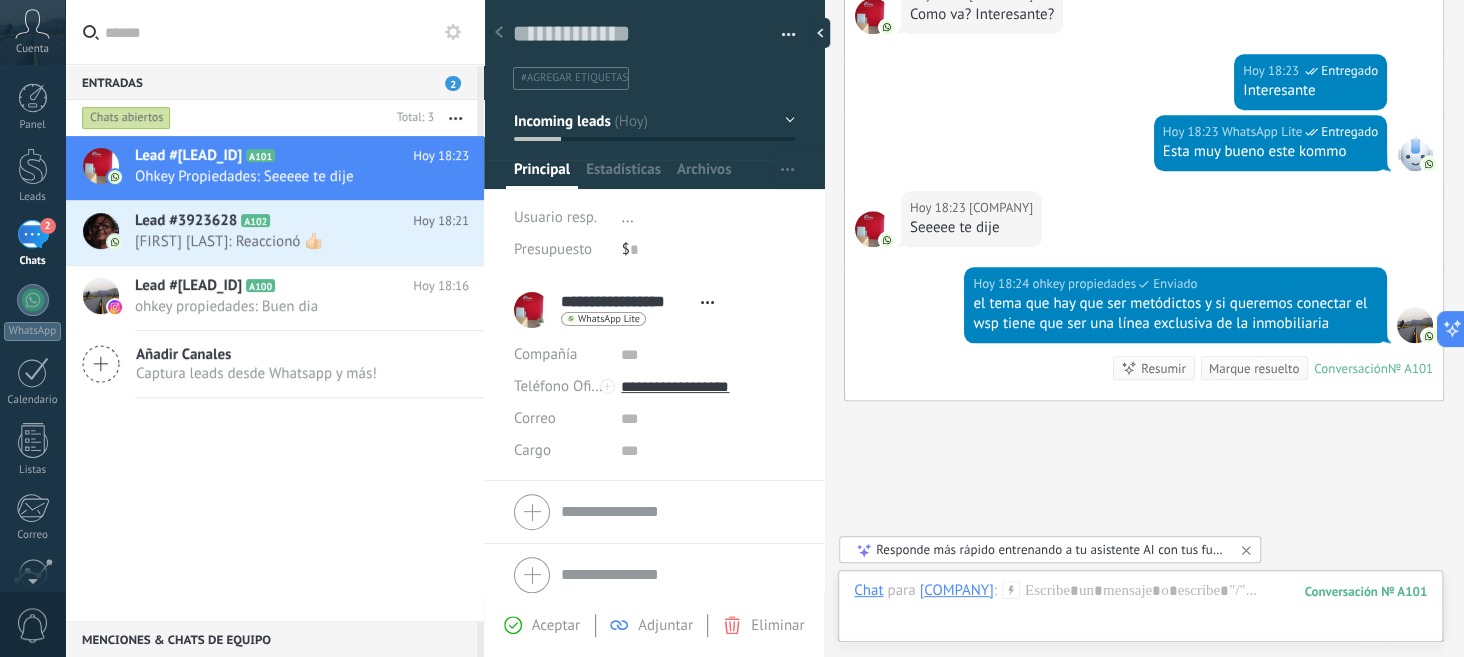 scroll, scrollTop: 1026, scrollLeft: 0, axis: vertical 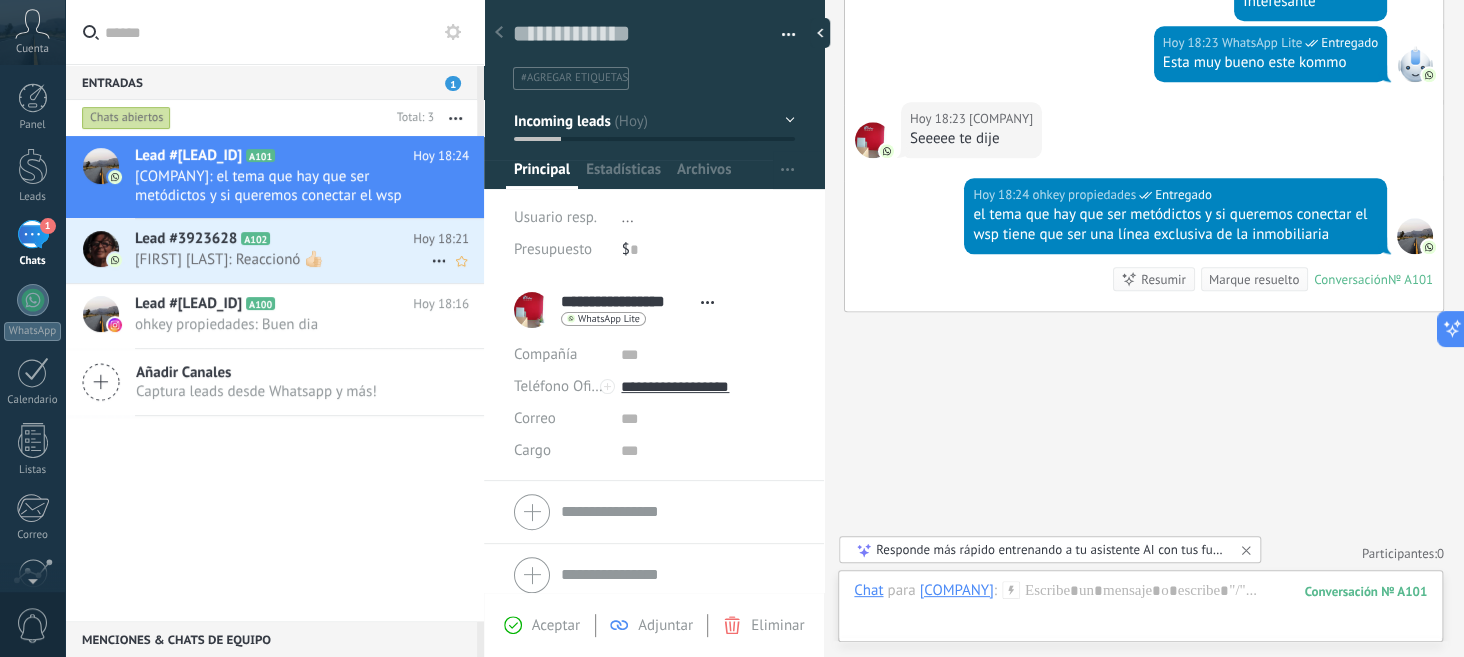 click on "Graciela Acosta: Reaccionó 👍🏻" at bounding box center [283, 259] 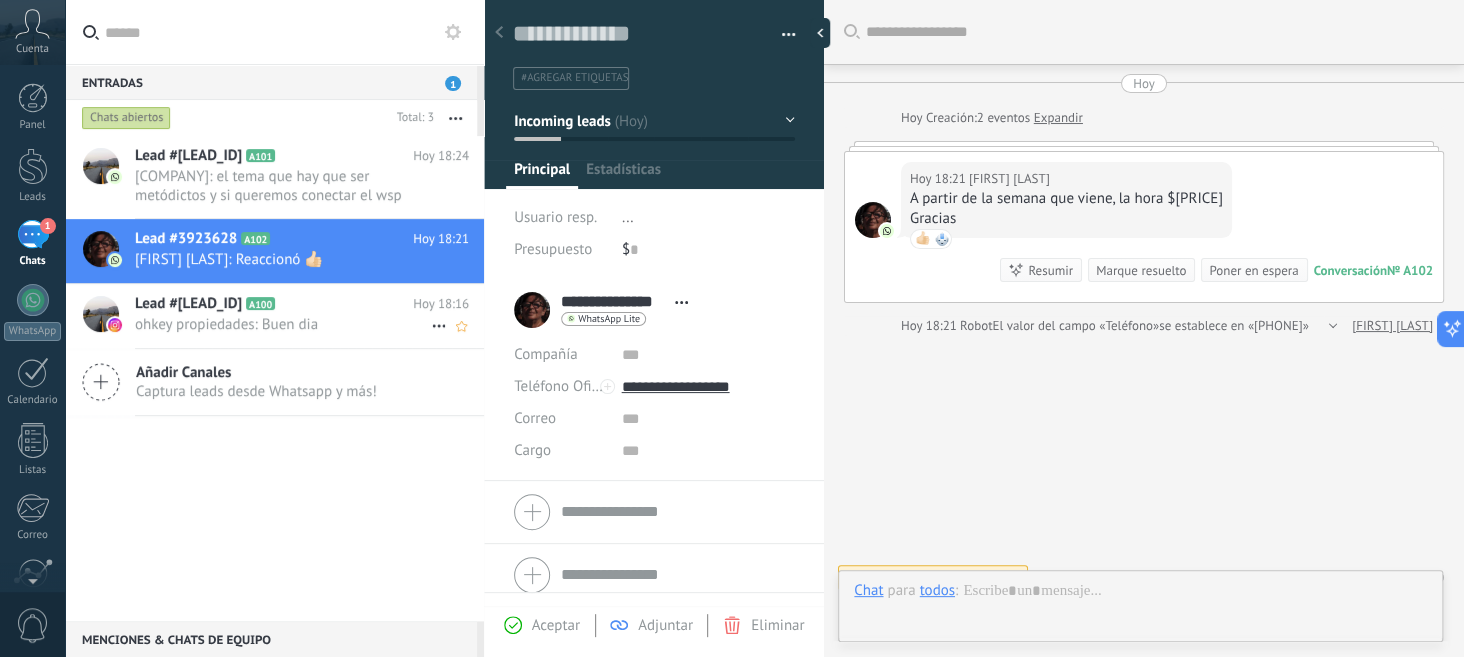 scroll, scrollTop: 30, scrollLeft: 0, axis: vertical 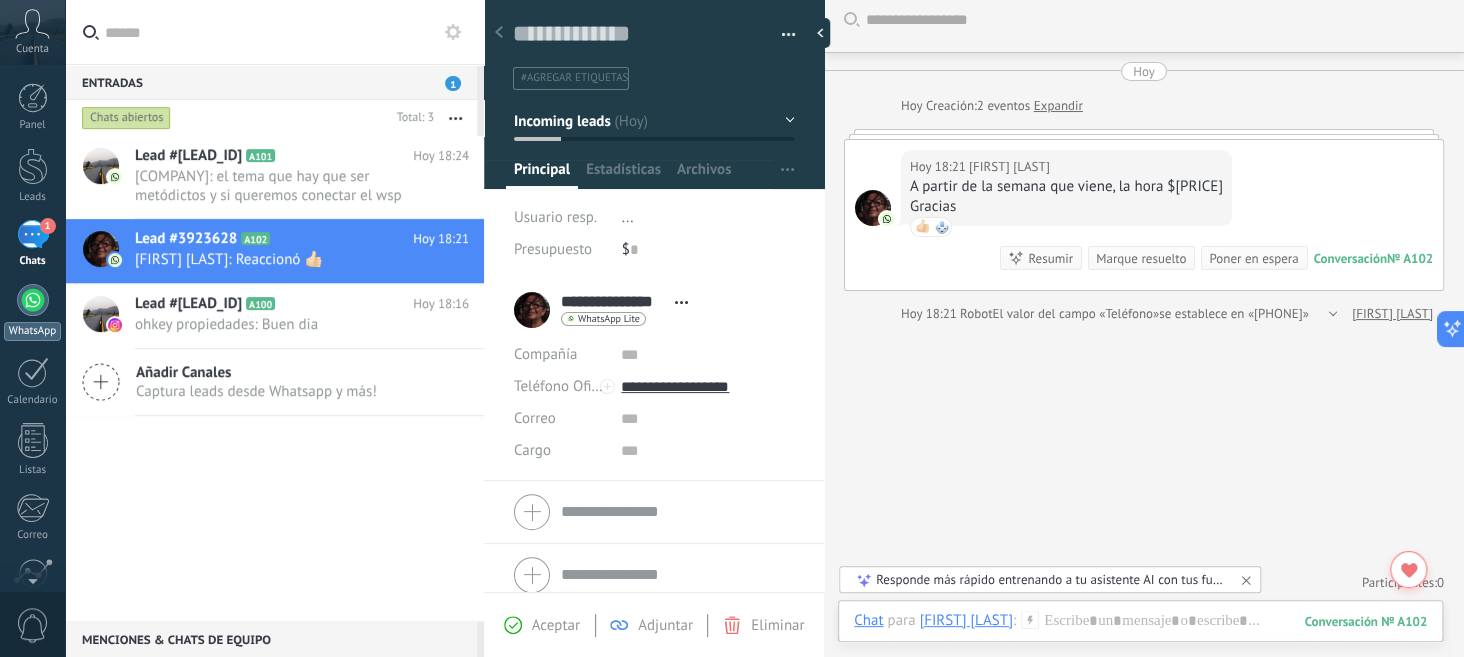 click at bounding box center (33, 300) 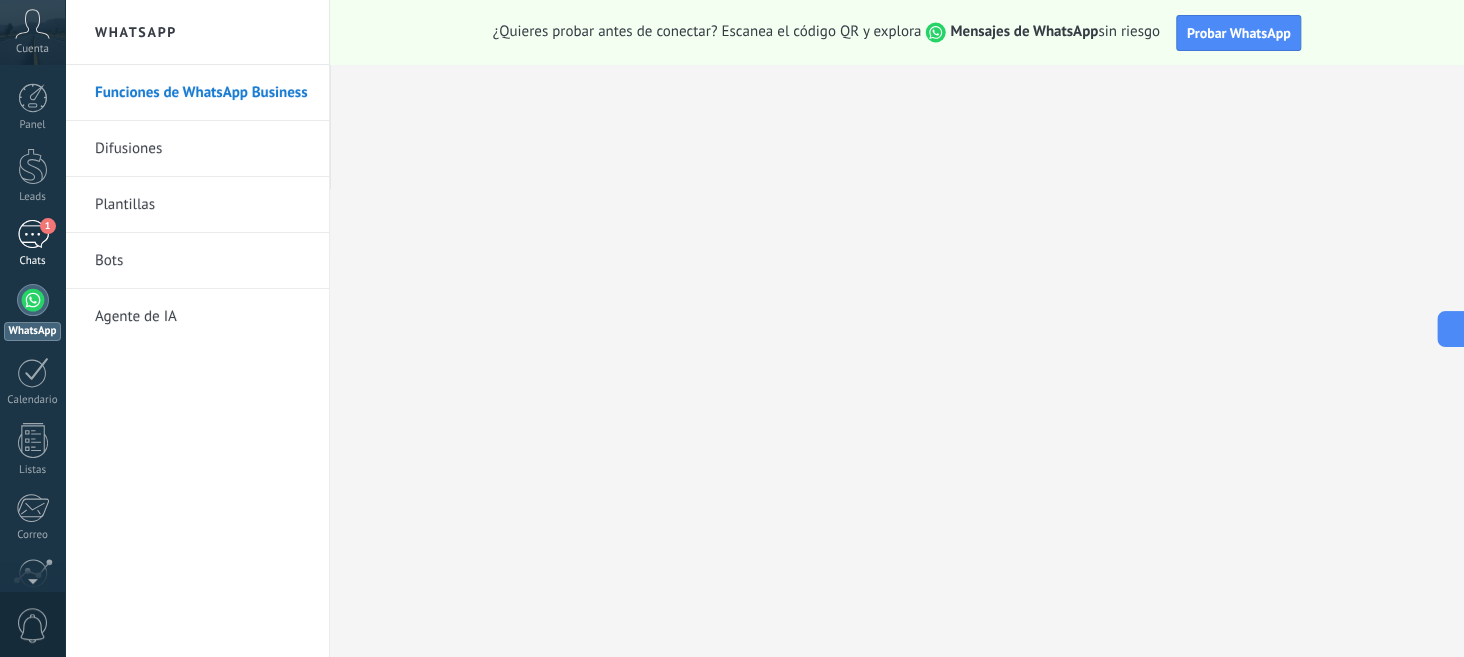 click on "1" at bounding box center [33, 234] 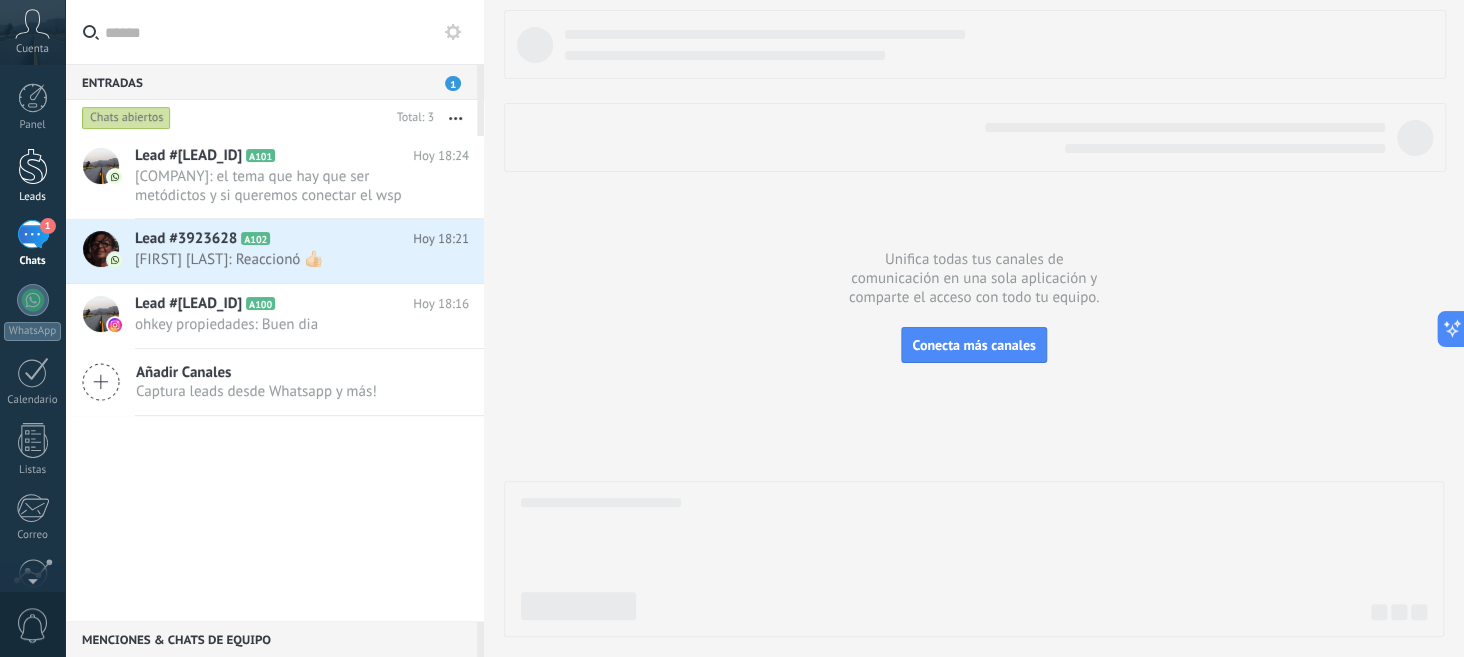 click at bounding box center (33, 166) 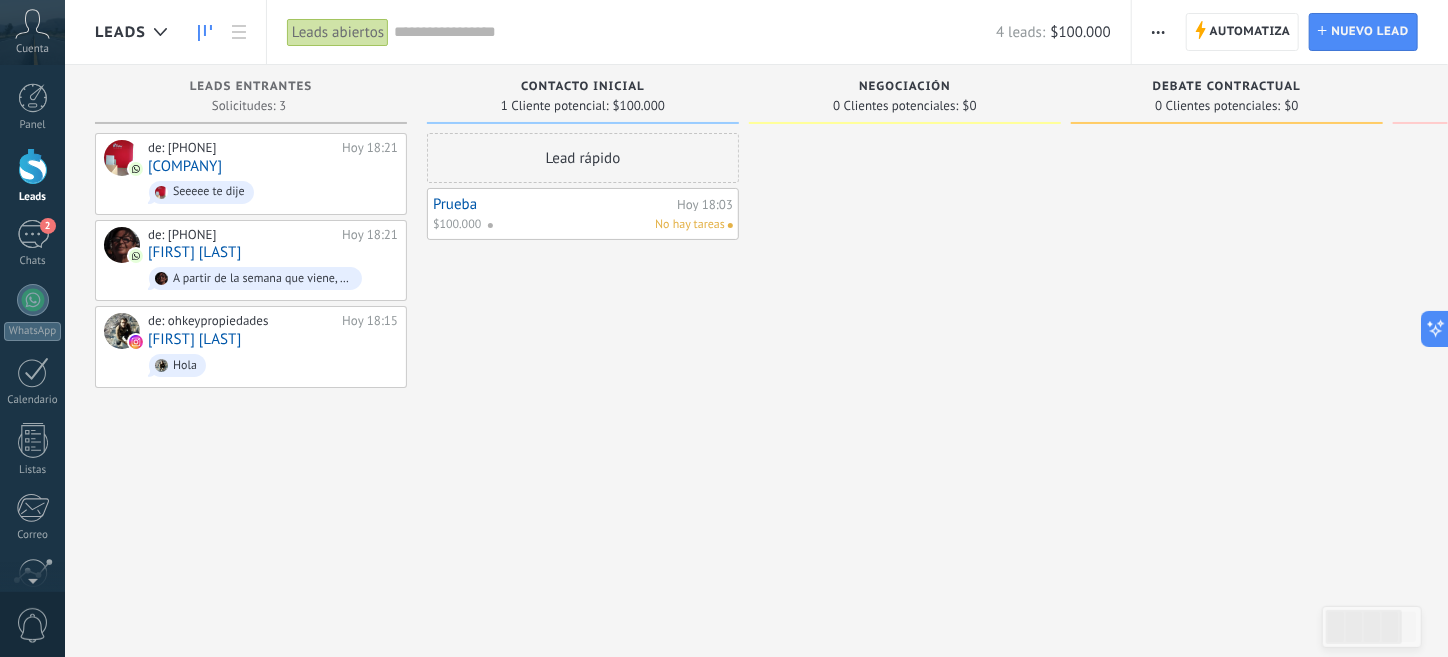 click on "Lead rápido Prueba Hoy 18:03 $100.000 No hay tareas" at bounding box center [583, 331] 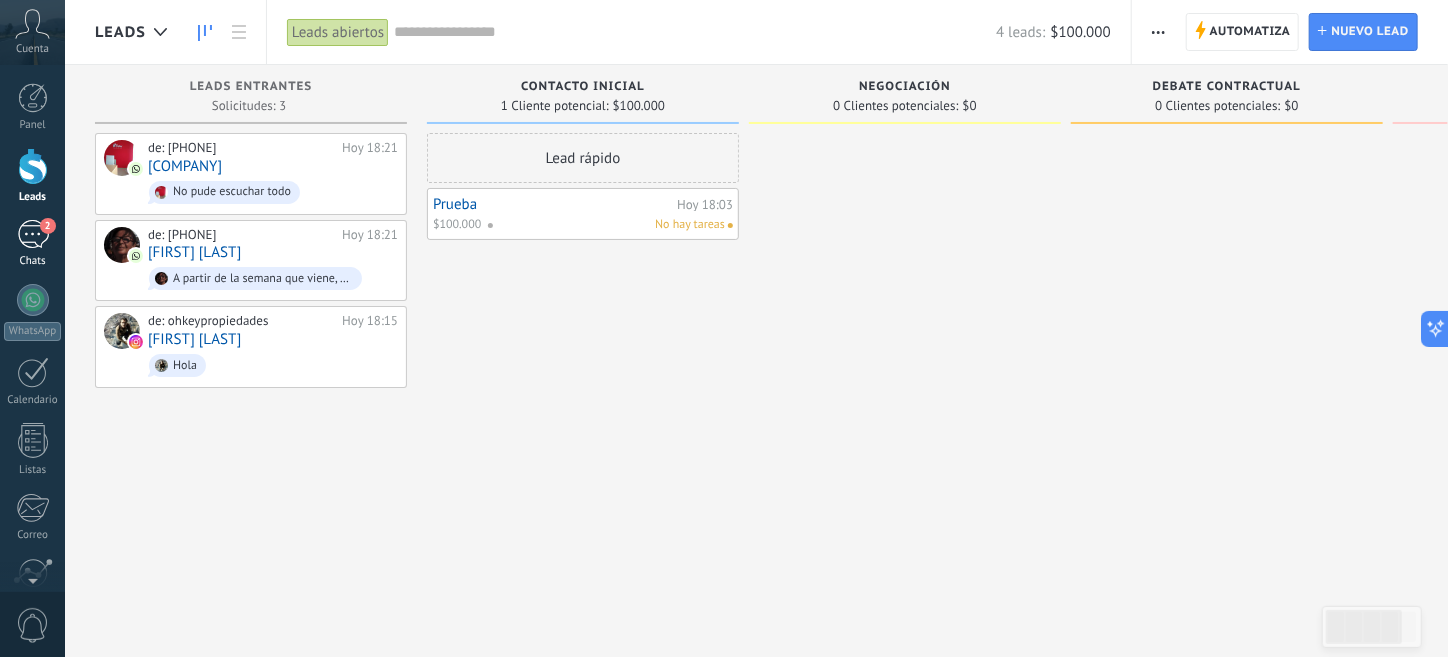 click on "2" at bounding box center (33, 234) 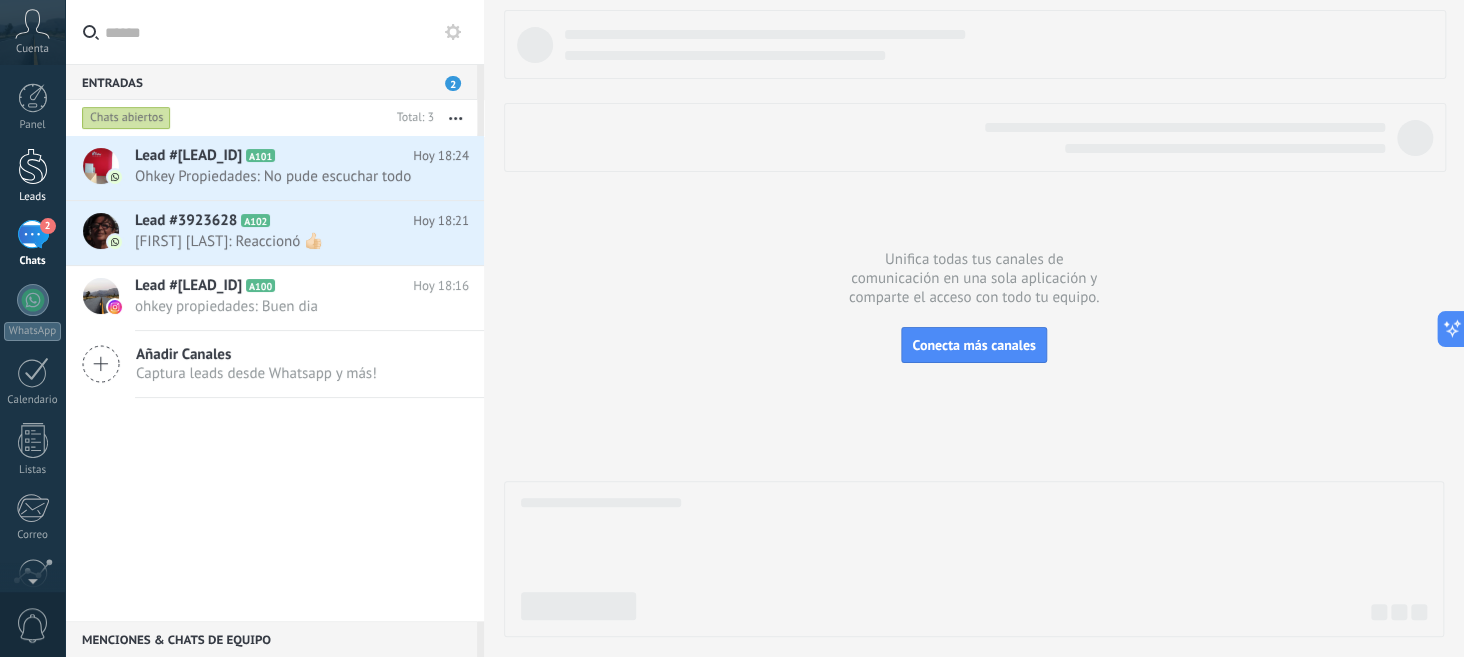 click at bounding box center [33, 166] 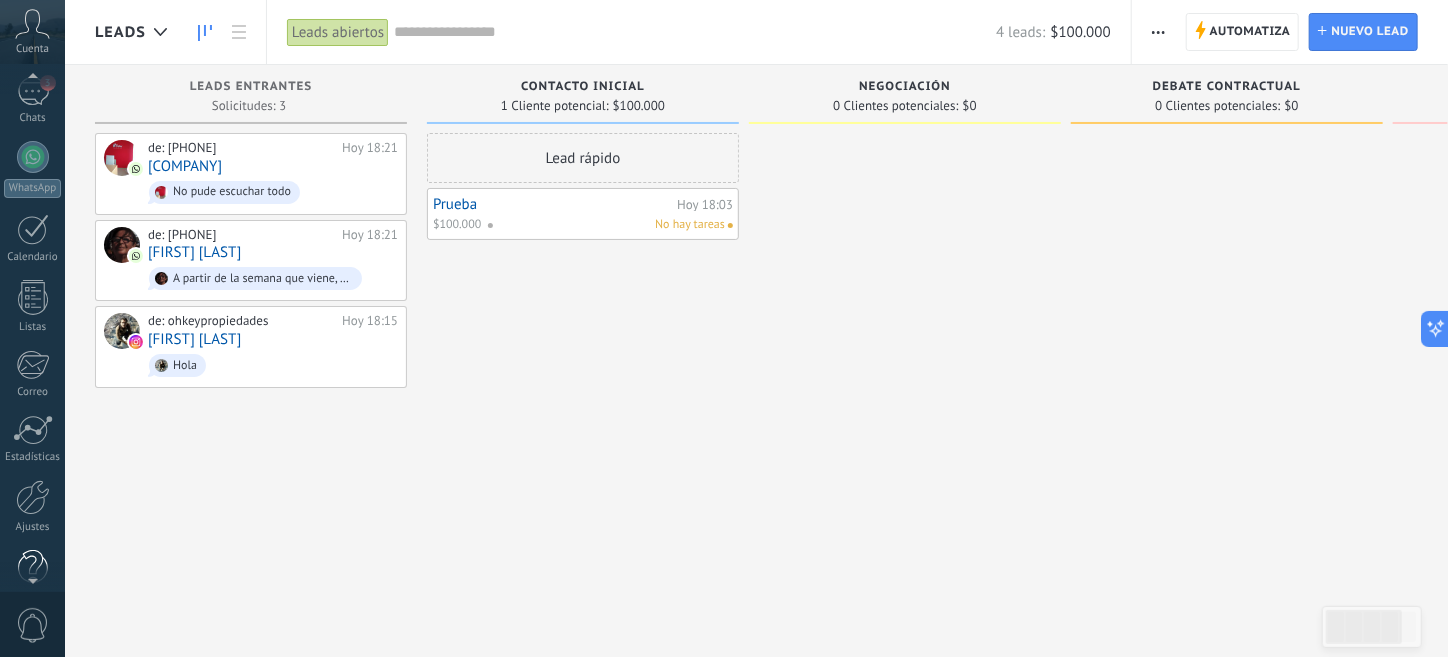 scroll, scrollTop: 172, scrollLeft: 0, axis: vertical 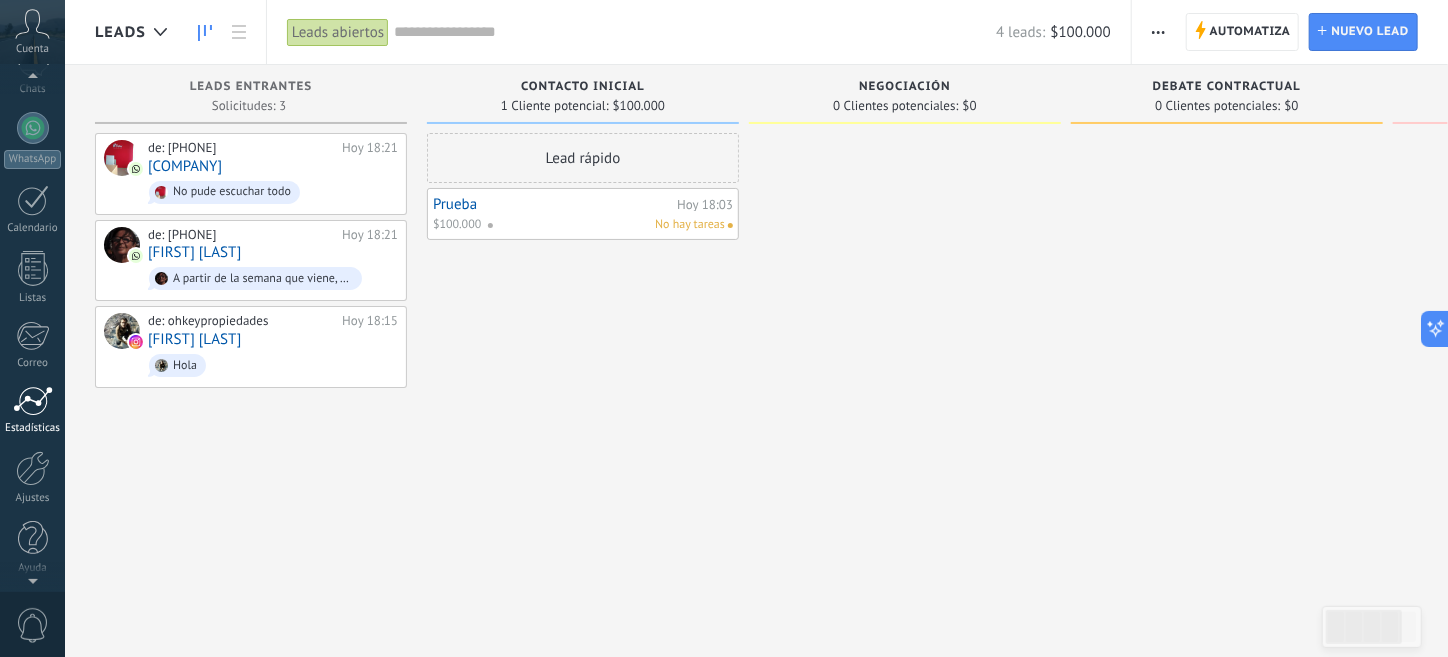 click at bounding box center [33, 401] 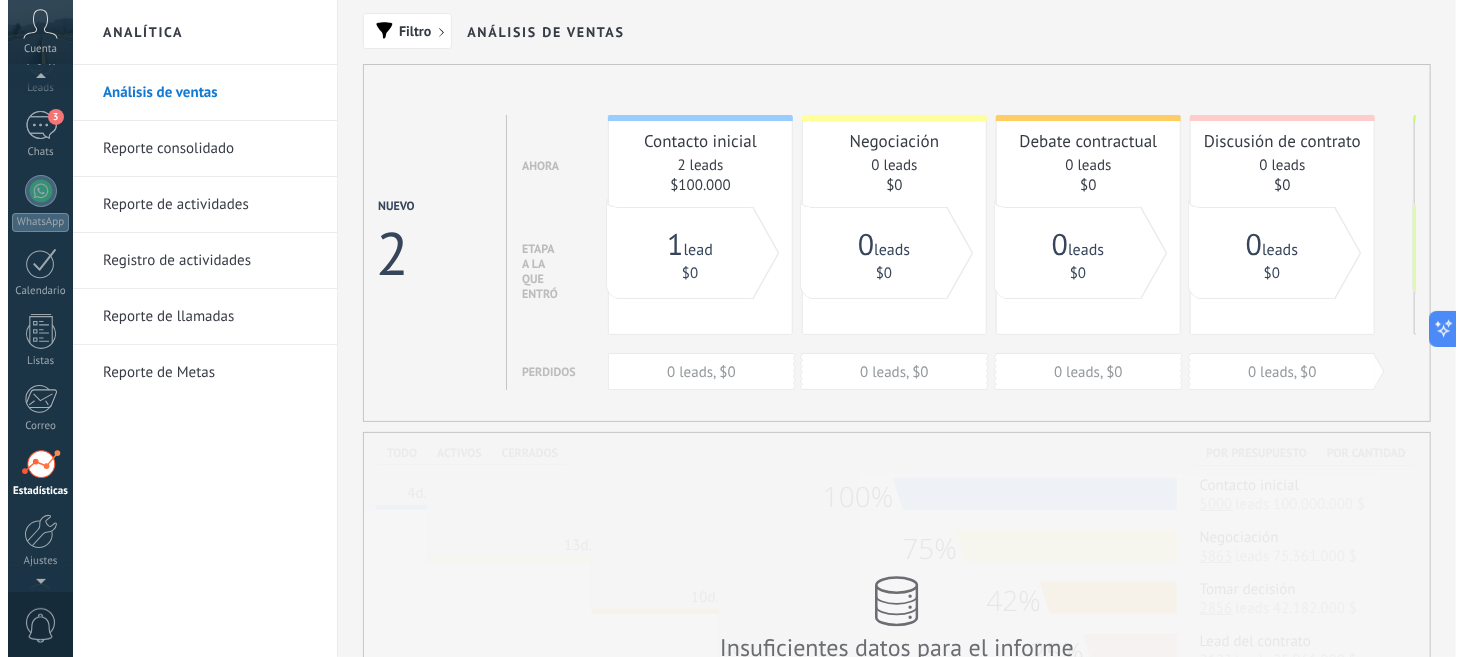scroll, scrollTop: 97, scrollLeft: 0, axis: vertical 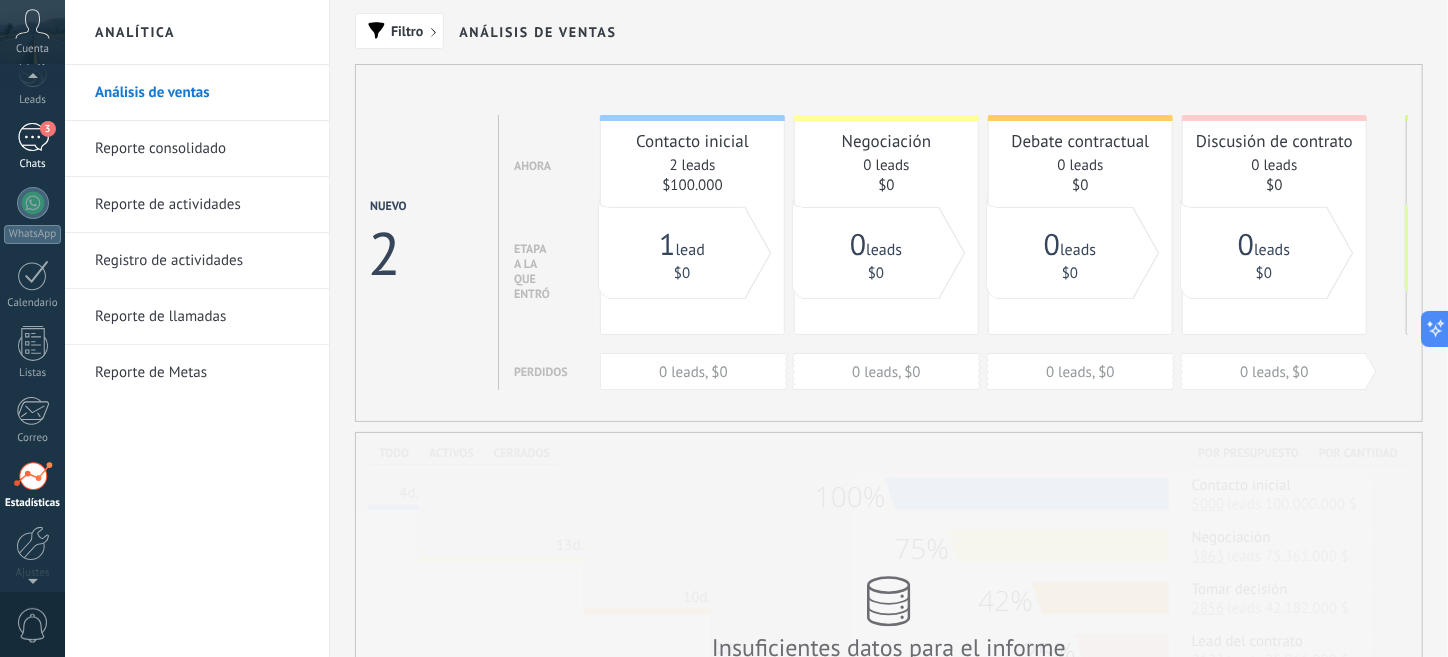 click on "3" at bounding box center [33, 137] 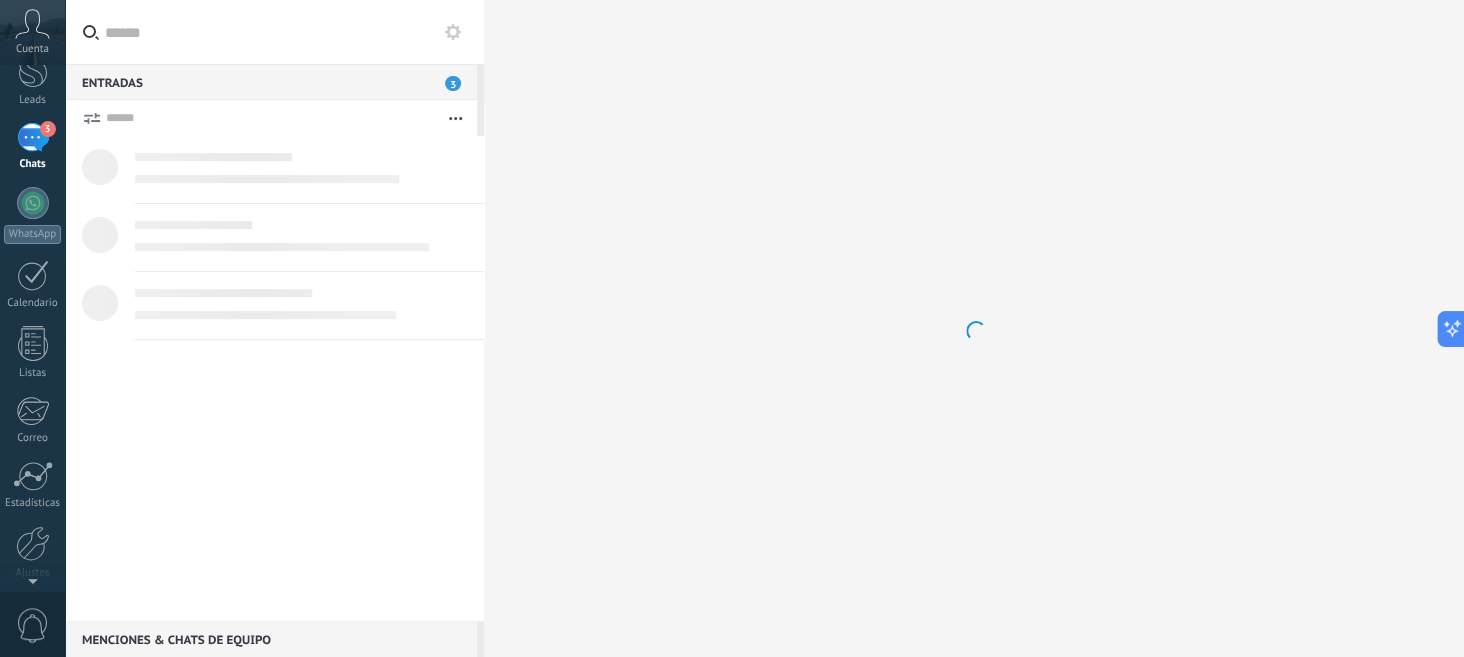 scroll, scrollTop: 0, scrollLeft: 0, axis: both 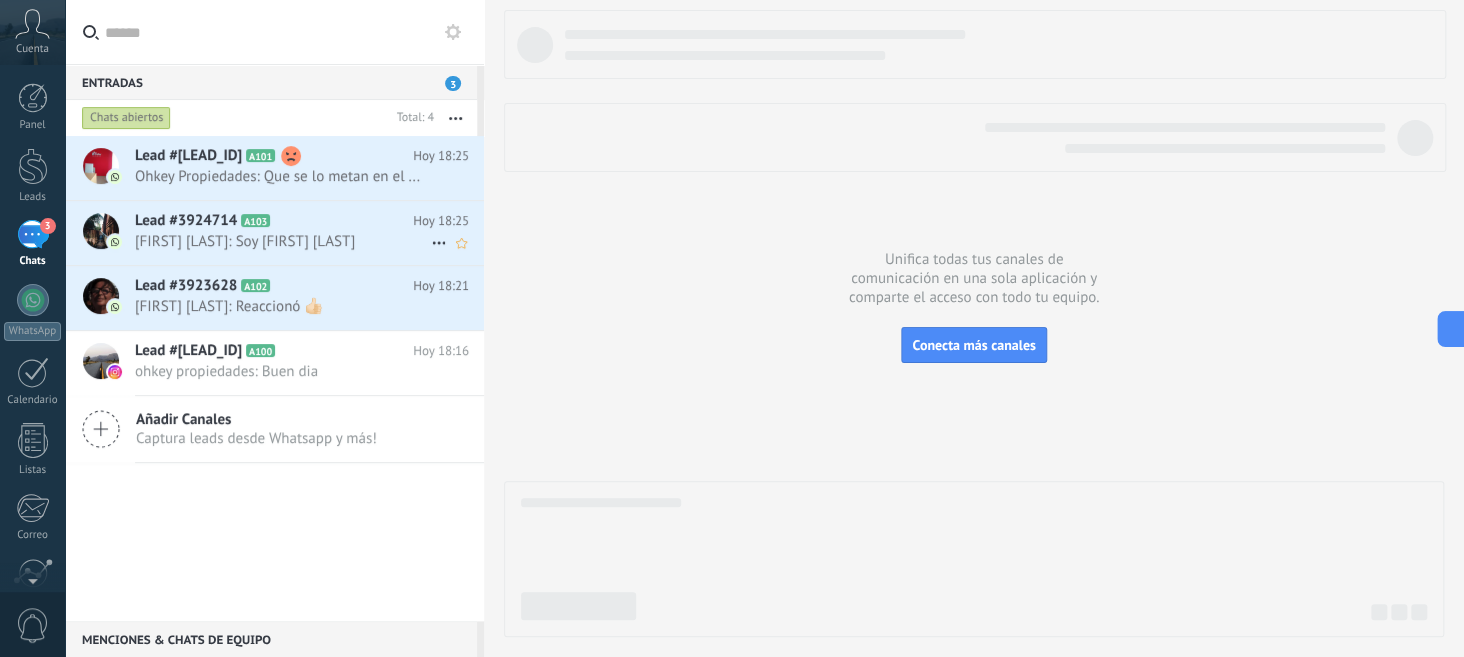 click on "Lead #3924714" at bounding box center (186, 221) 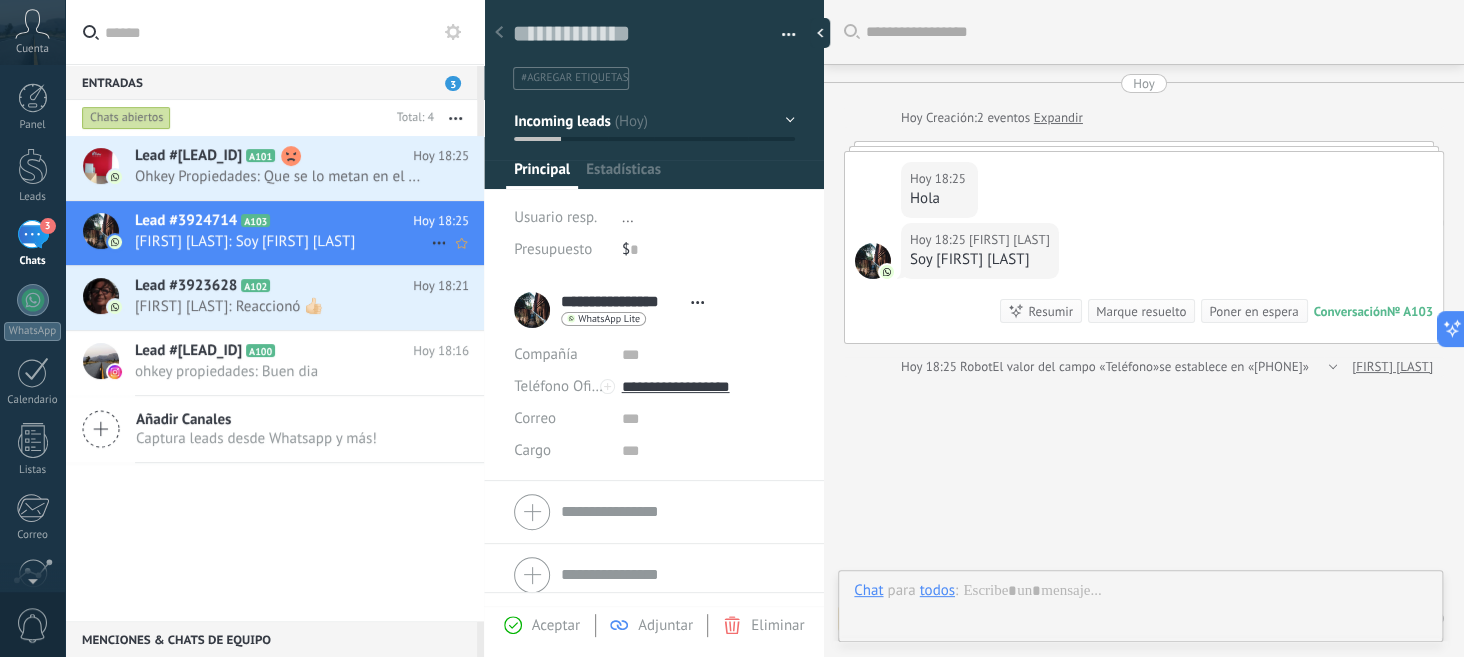 scroll, scrollTop: 30, scrollLeft: 0, axis: vertical 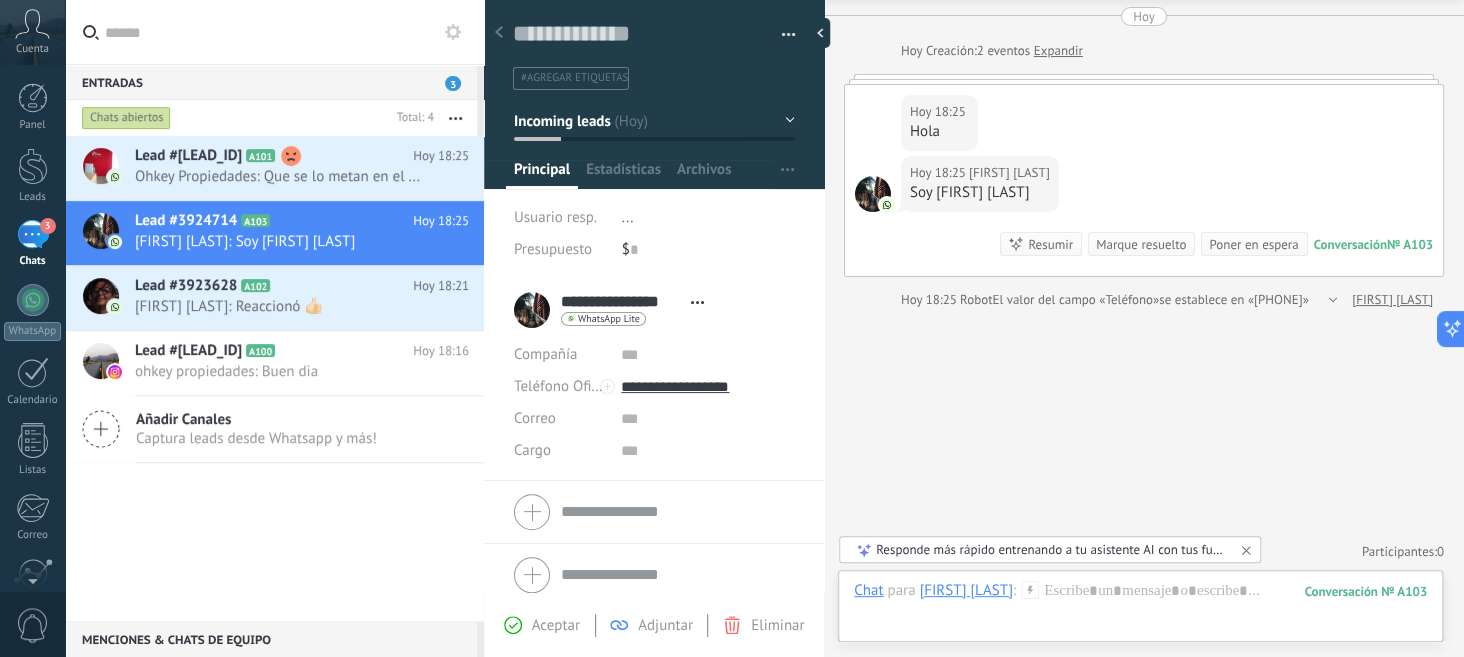 click 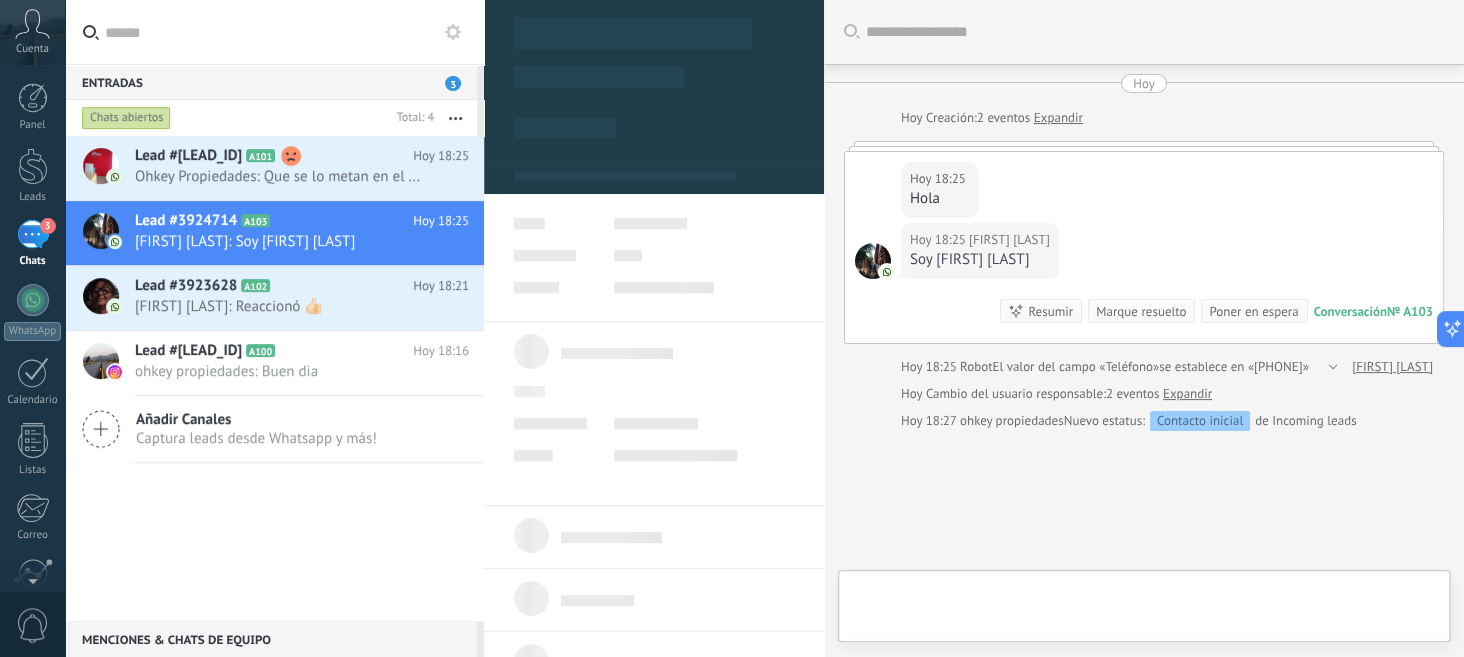 scroll, scrollTop: 121, scrollLeft: 0, axis: vertical 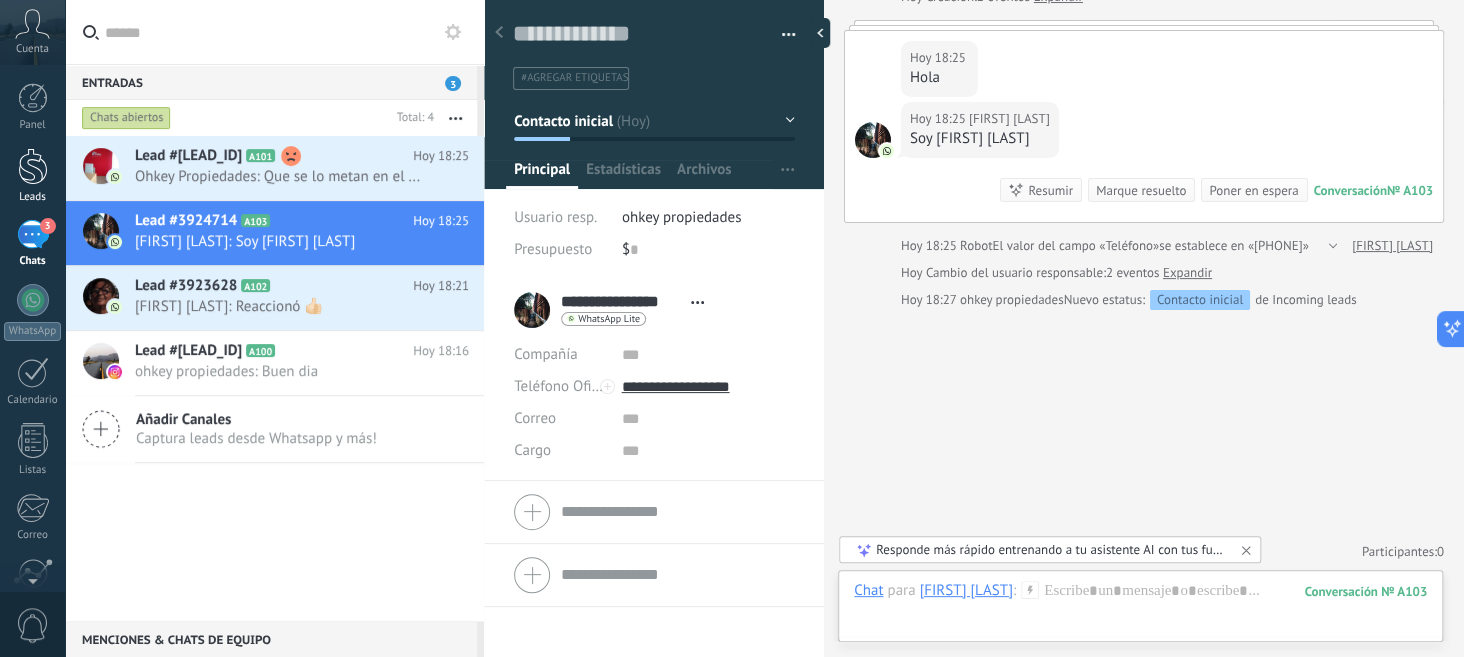 click at bounding box center [33, 166] 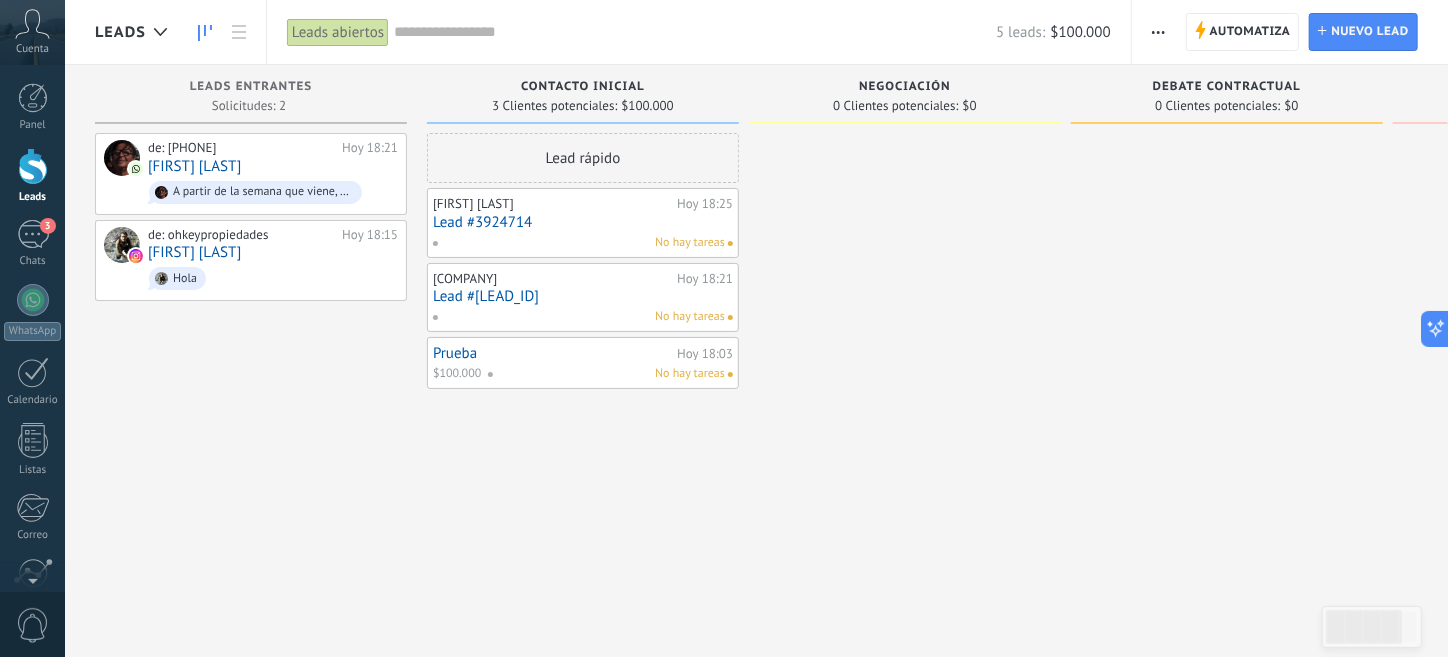 click on "Lead #3923686" at bounding box center (583, 296) 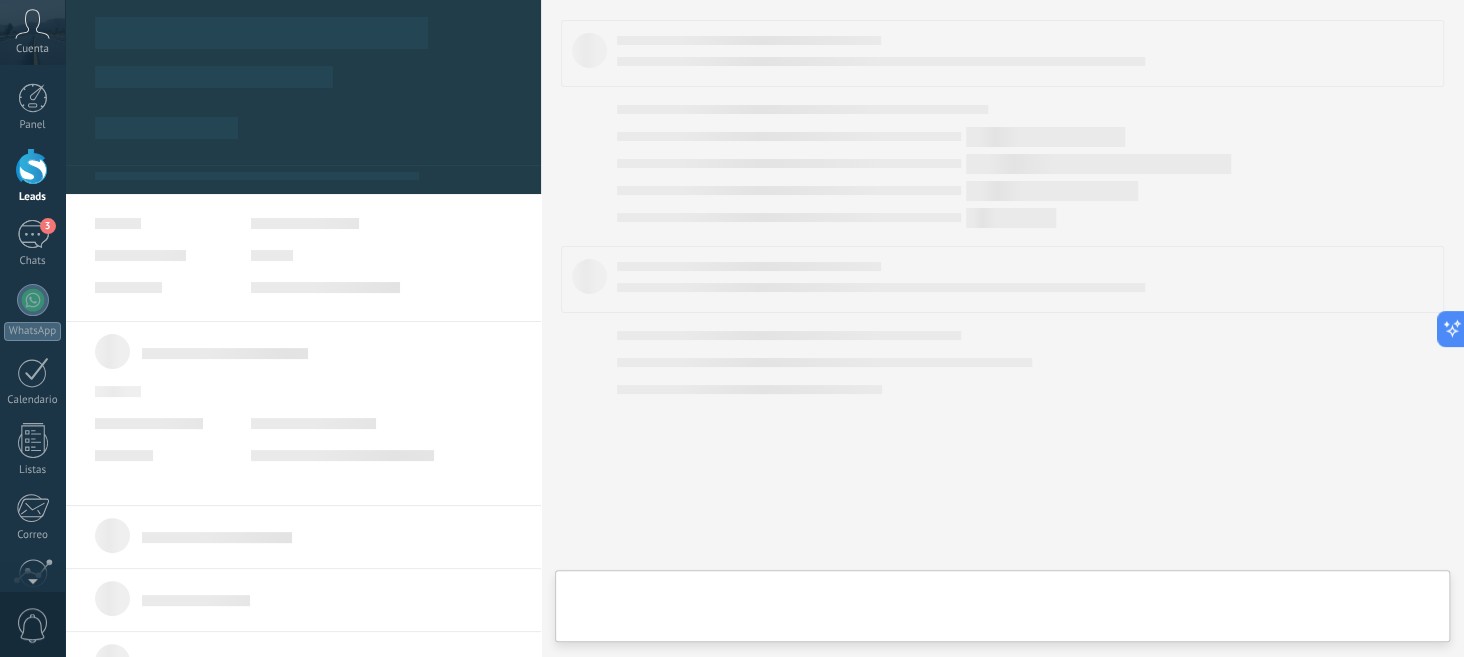 type on "**********" 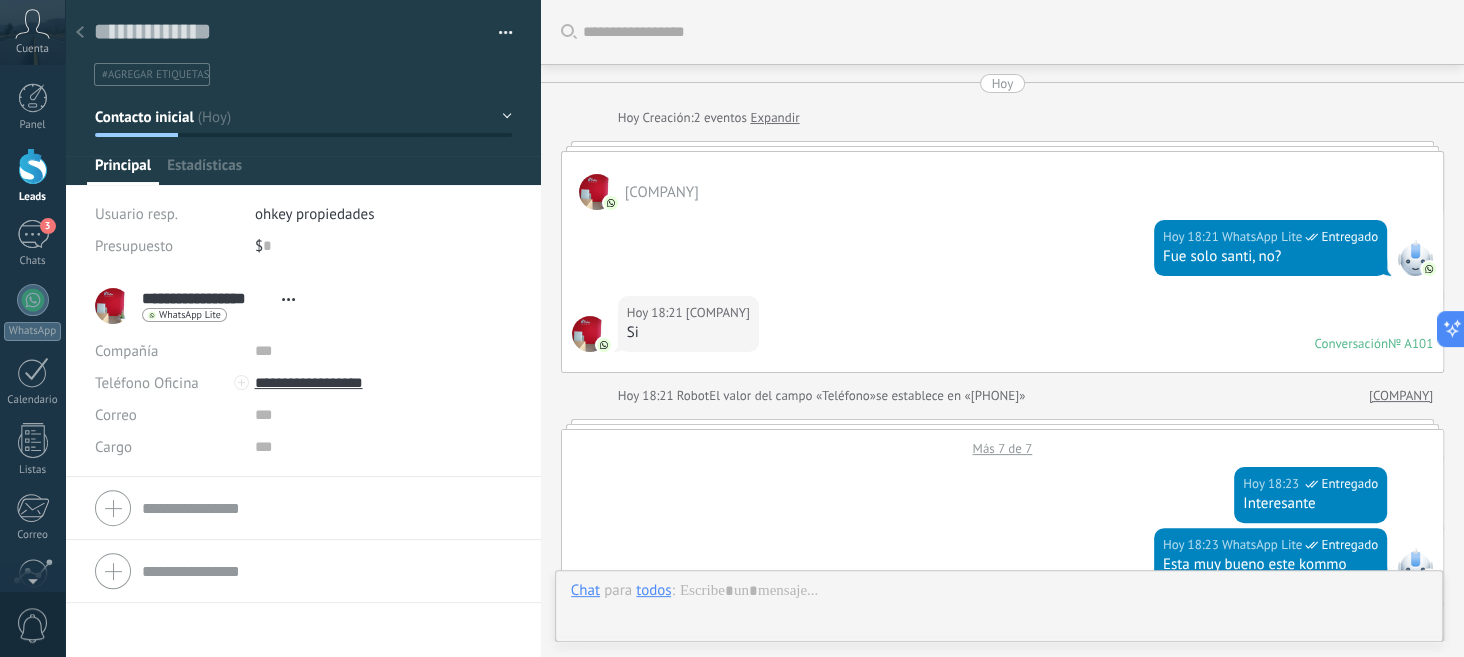 scroll, scrollTop: 30, scrollLeft: 0, axis: vertical 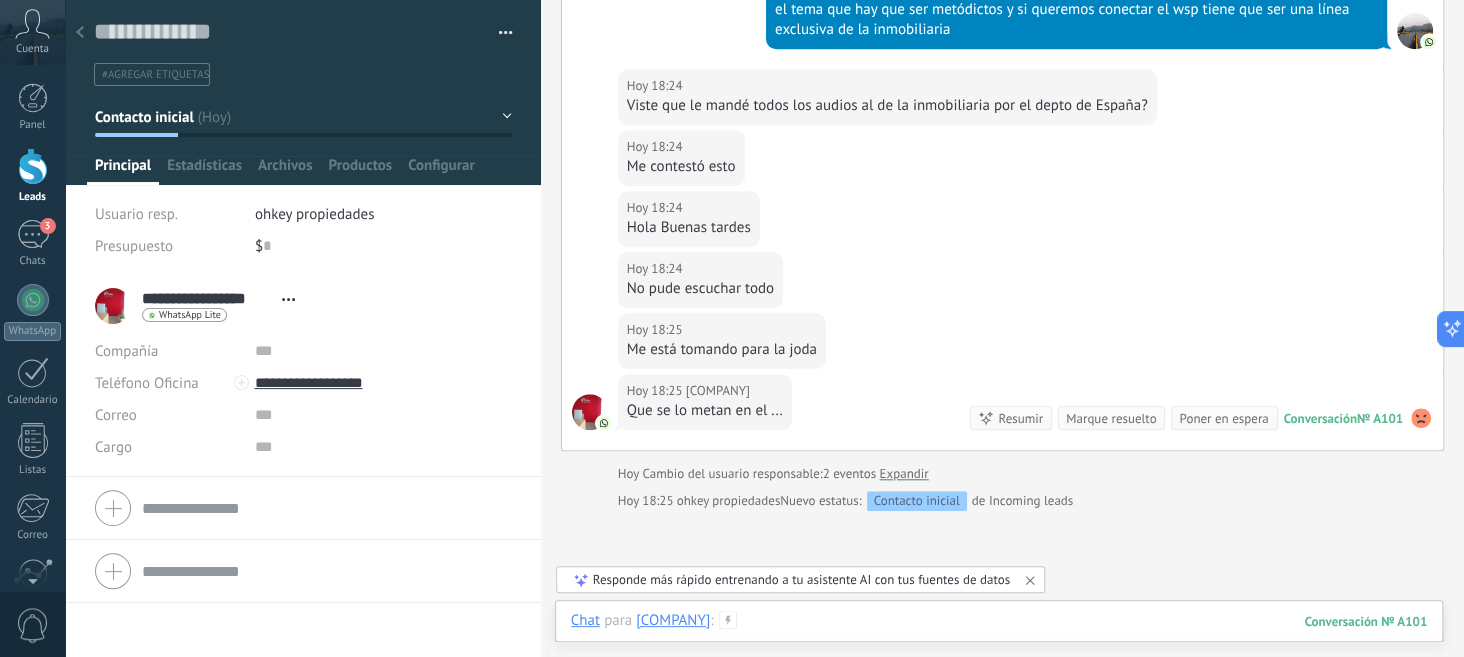 click at bounding box center (999, 641) 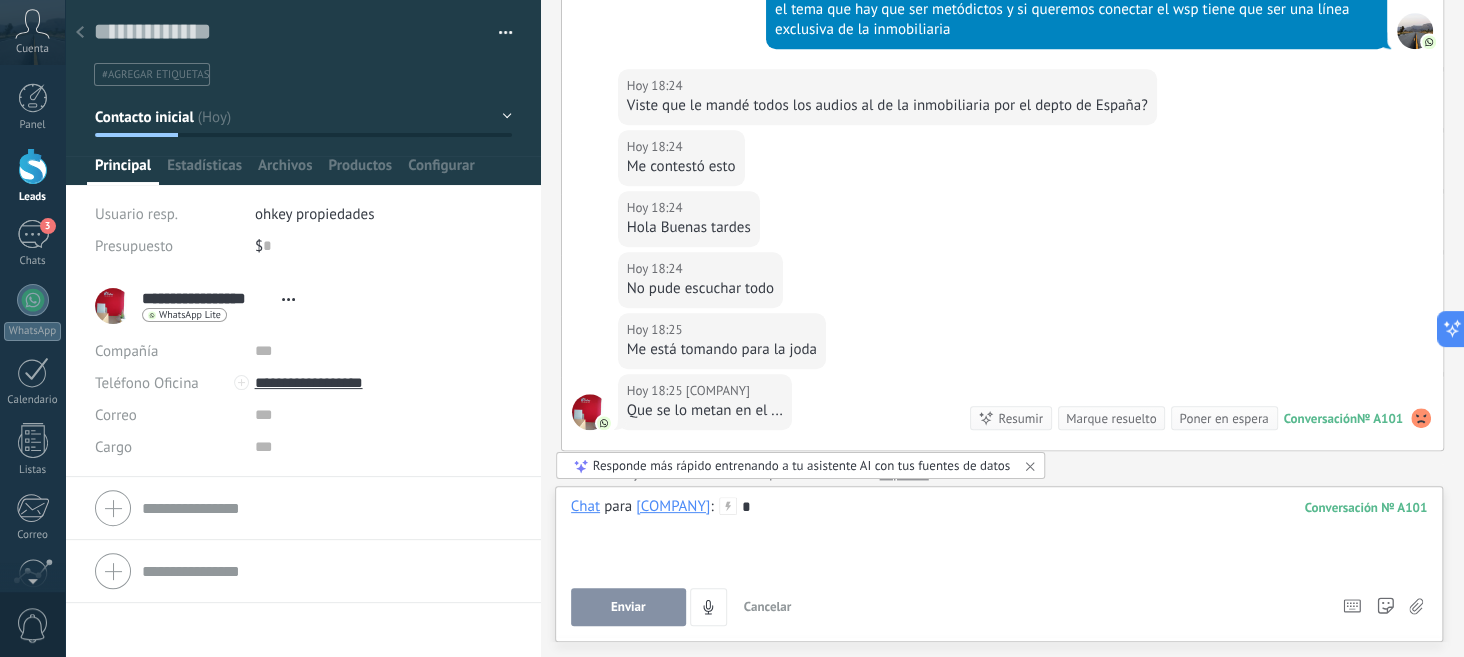 type 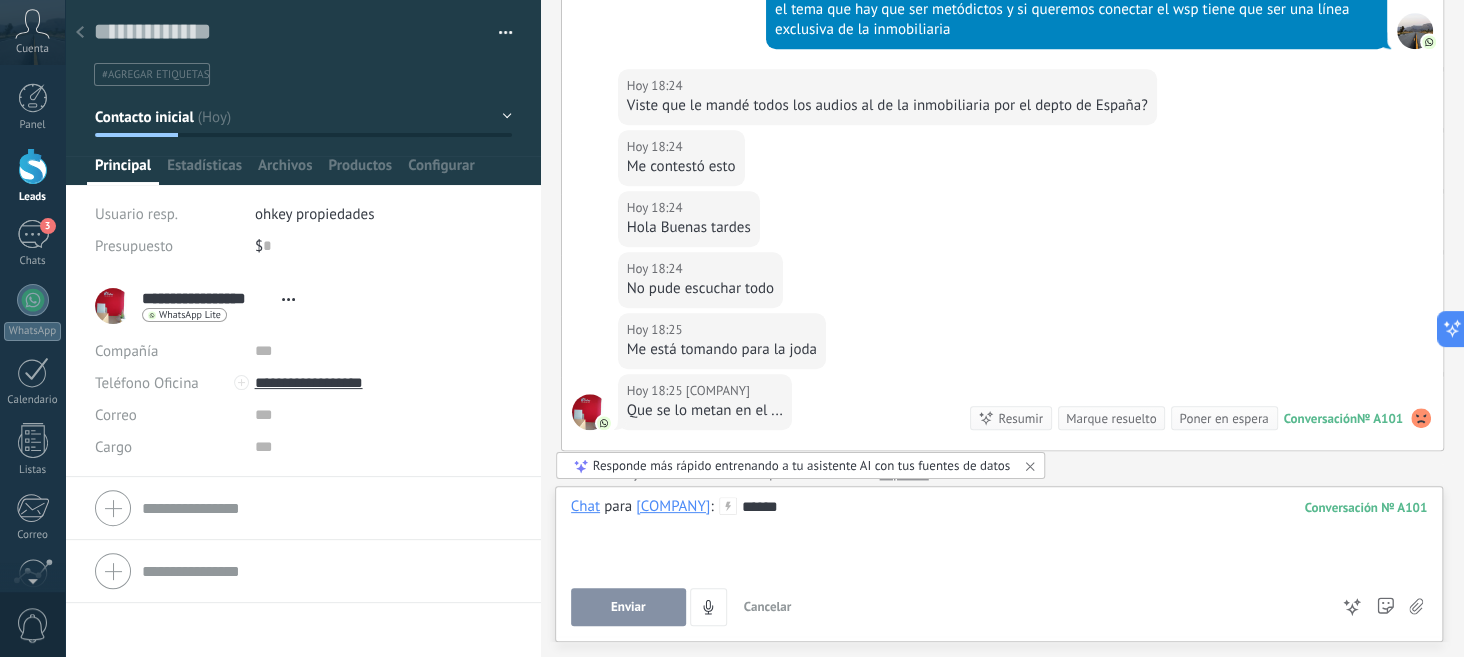 click on "Enviar" at bounding box center [628, 607] 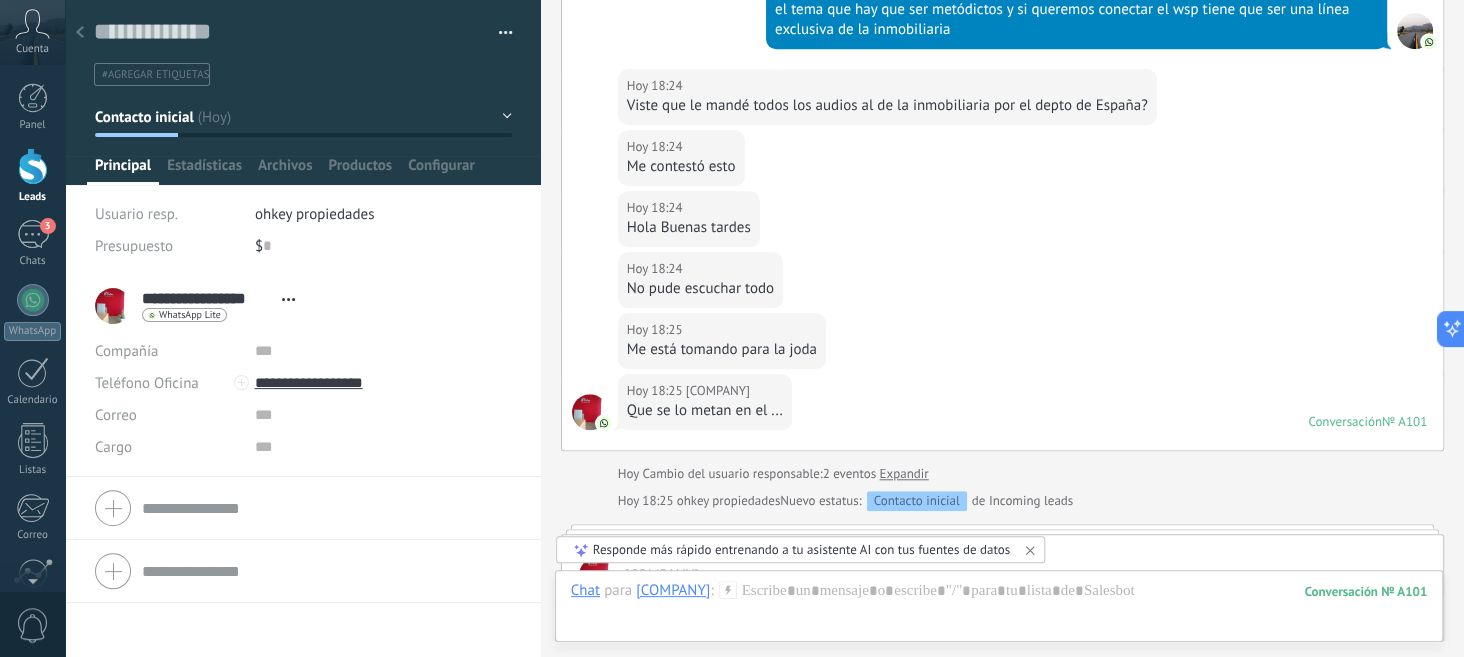 scroll, scrollTop: 894, scrollLeft: 0, axis: vertical 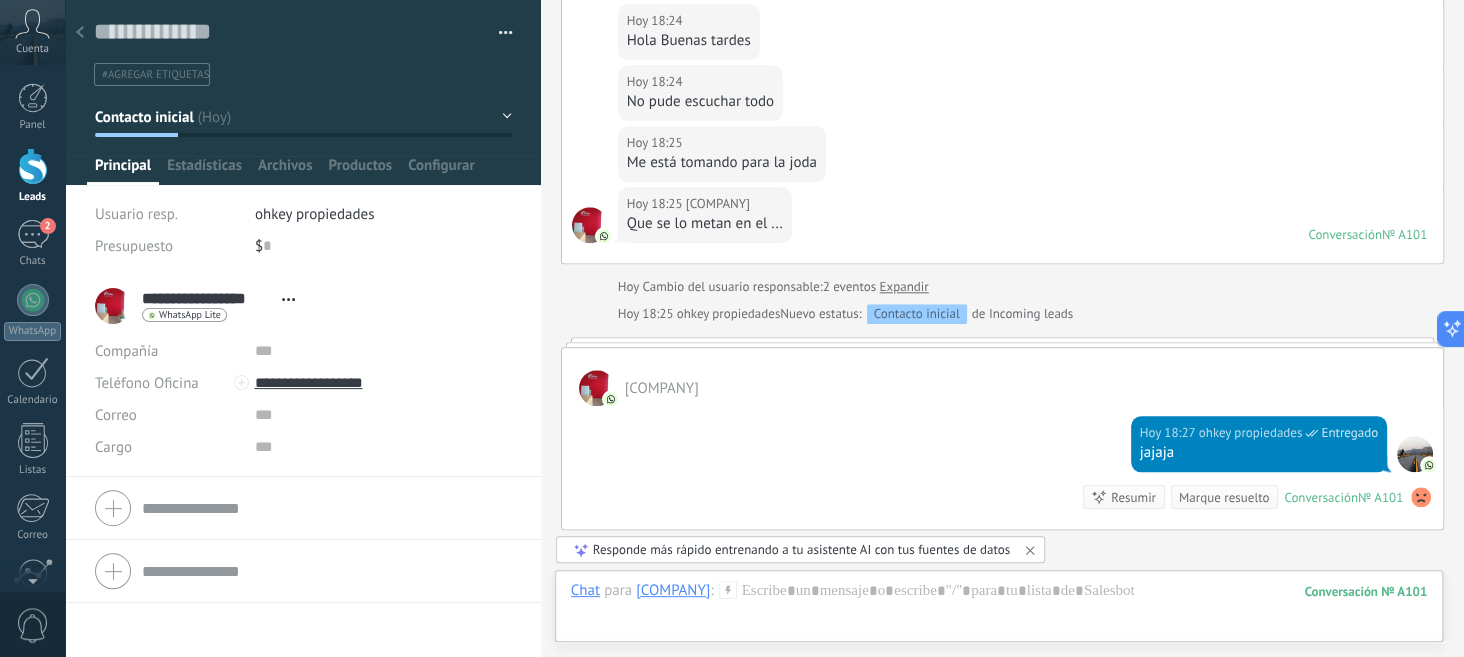 click at bounding box center (1415, 454) 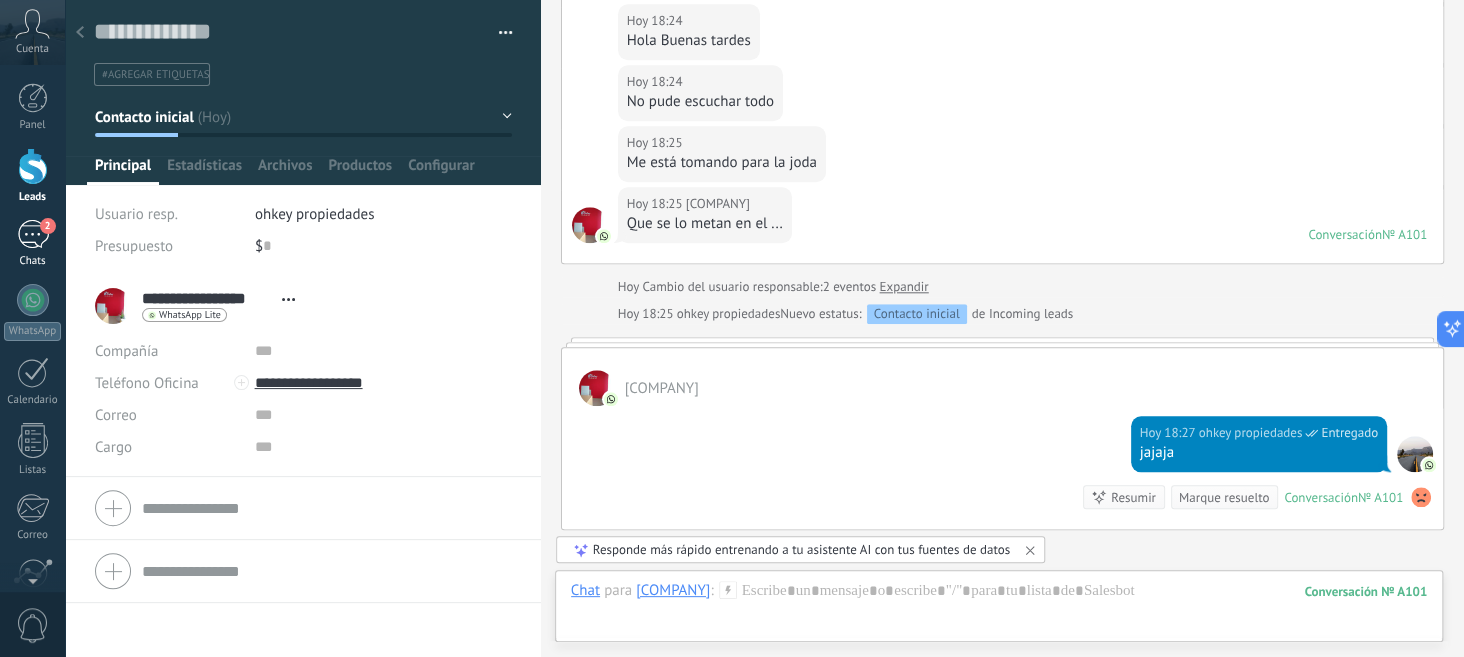 click on "2" at bounding box center [33, 234] 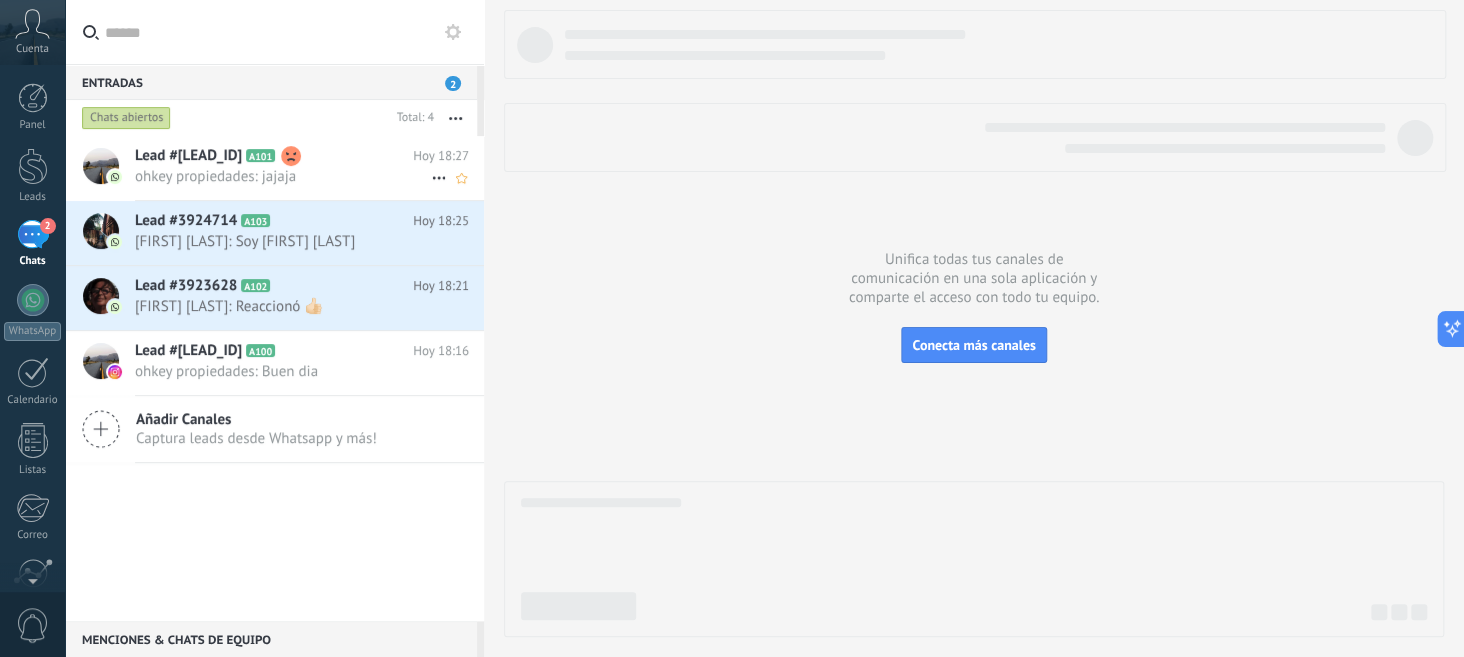 click on "ohkey propiedades: jajaja" at bounding box center (283, 176) 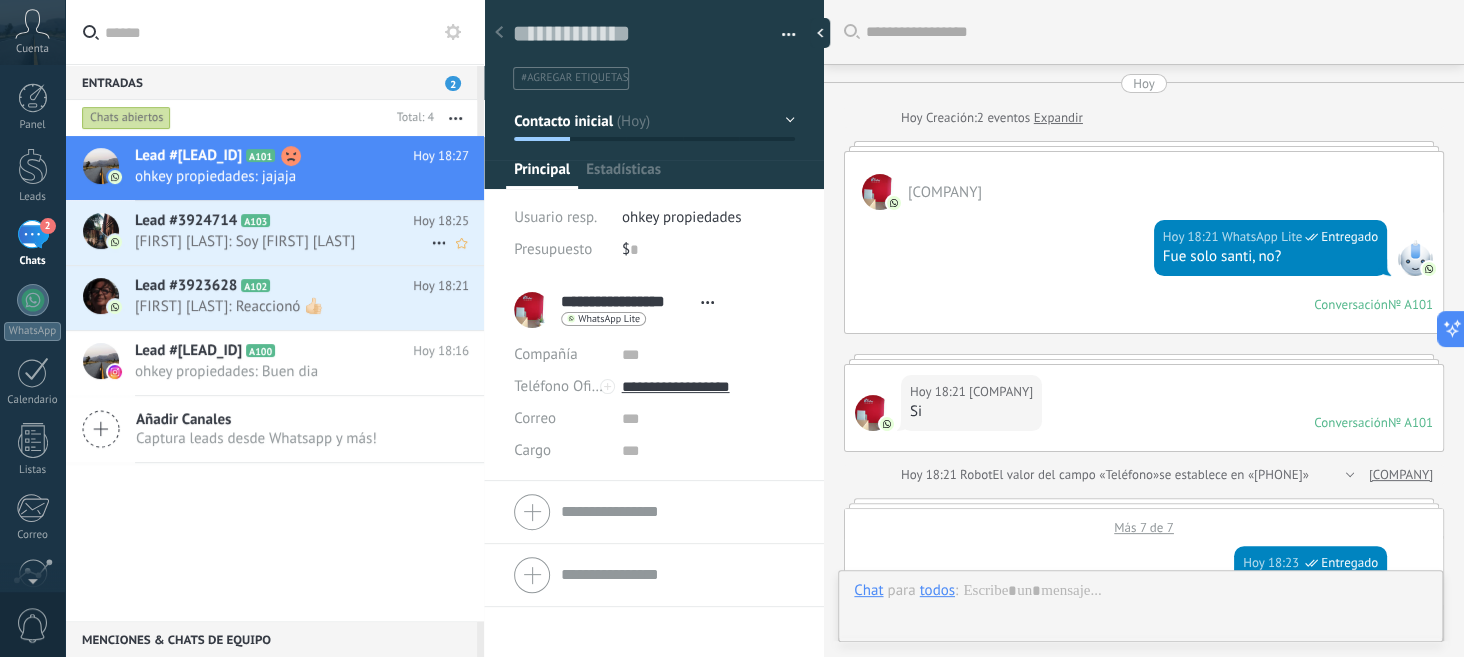 scroll, scrollTop: 1225, scrollLeft: 0, axis: vertical 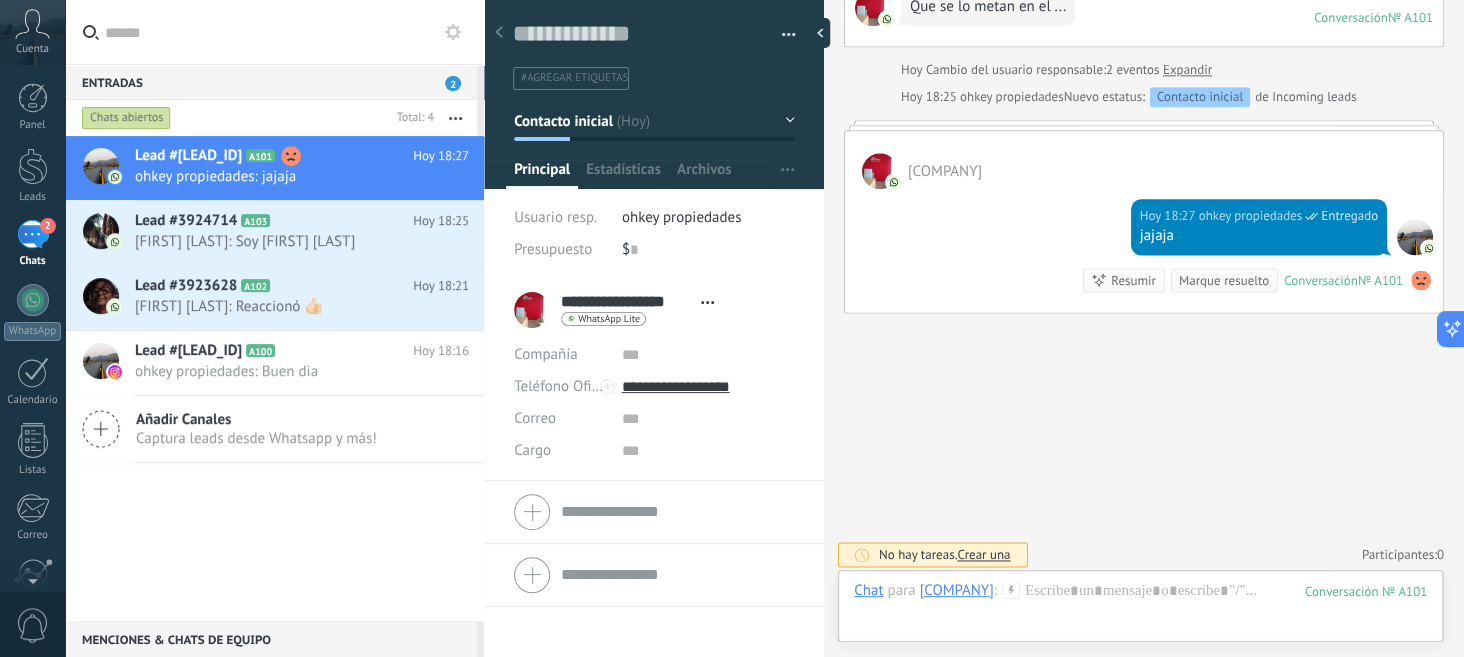 click on "Crear una" at bounding box center (983, 554) 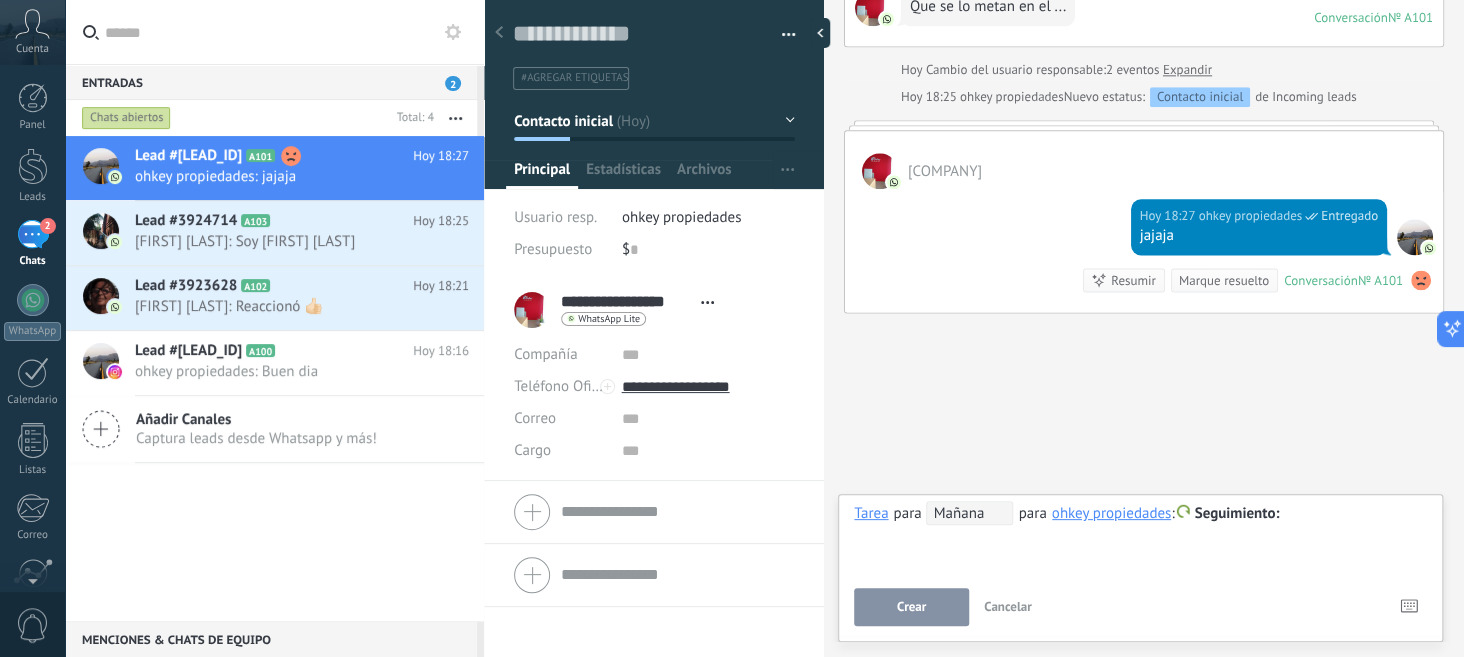 click on "Buscar Carga más Hoy Hoy Creación:  2  eventos   Expandir Ohkey Propiedades  Hoy 18:21 WhatsApp Lite  Entregado Fue solo santi, no? Conversación  № A101 Conversación № A101 Hoy 18:21 Ohkey Propiedades  Si Conversación  № A101 Conversación № A101 Hoy 18:21 Robot  El valor del campo «Teléfono»  se establece en «+5493412520068» Ohkey Propiedades Más 7 de 7 Hoy 18:23 WhatsApp Lite  Entregado Interesante Hoy 18:23 WhatsApp Lite  Entregado Esta muy bueno este kommo Hoy 18:23 Ohkey Propiedades  Seeeee te dije Hoy 18:24 ohkey propiedades  Entregado el tema que hay que ser metódictos y si queremos conectar el wsp tiene que ser una línea exclusiva de la inmobiliaria Hoy 18:24 Ohkey Propiedades  Viste que le mandé todos los audios al de la inmobiliaria por el depto de España? Hoy 18:24 Ohkey Propiedades  Me contestó esto Hoy 18:24 Ohkey Propiedades  Hola Buenas tardes Hoy 18:24 Ohkey Propiedades  No pude escuchar todo Hoy 18:25 Ohkey Propiedades  Me está tomando para la joda 0" at bounding box center [1144, -282] 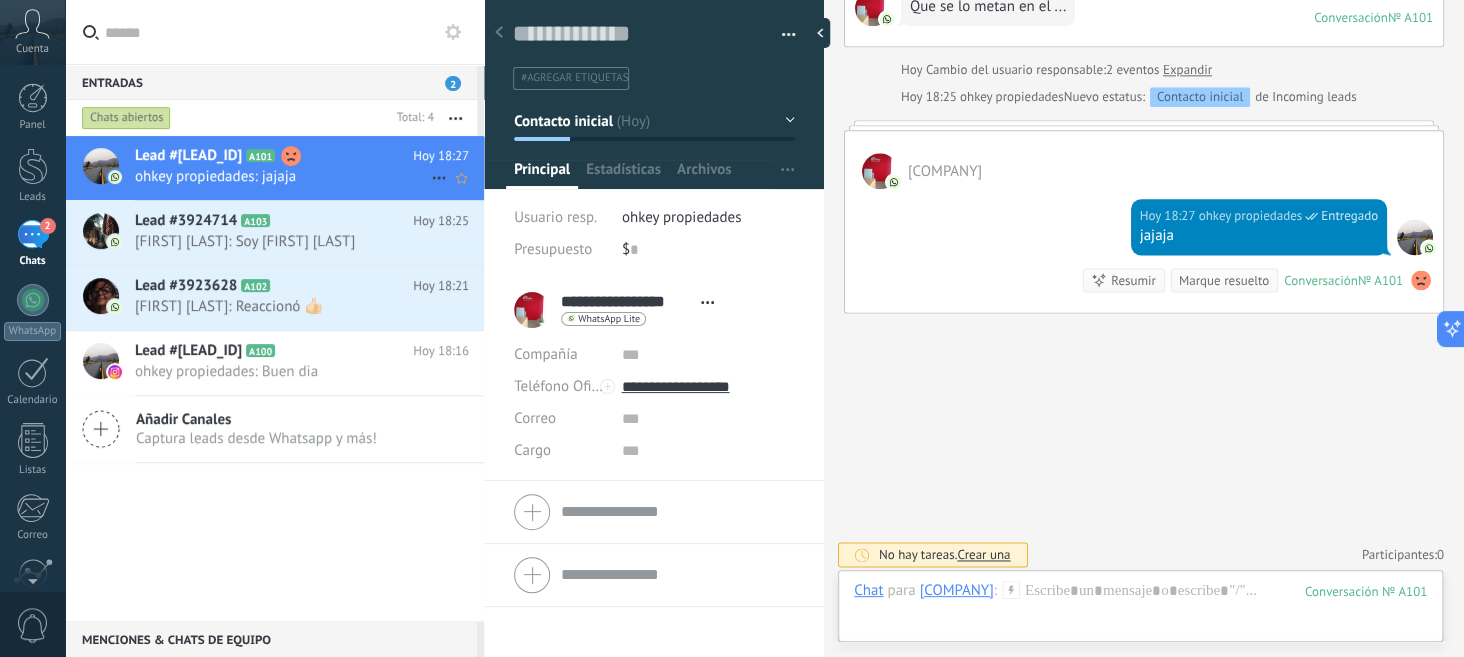 click 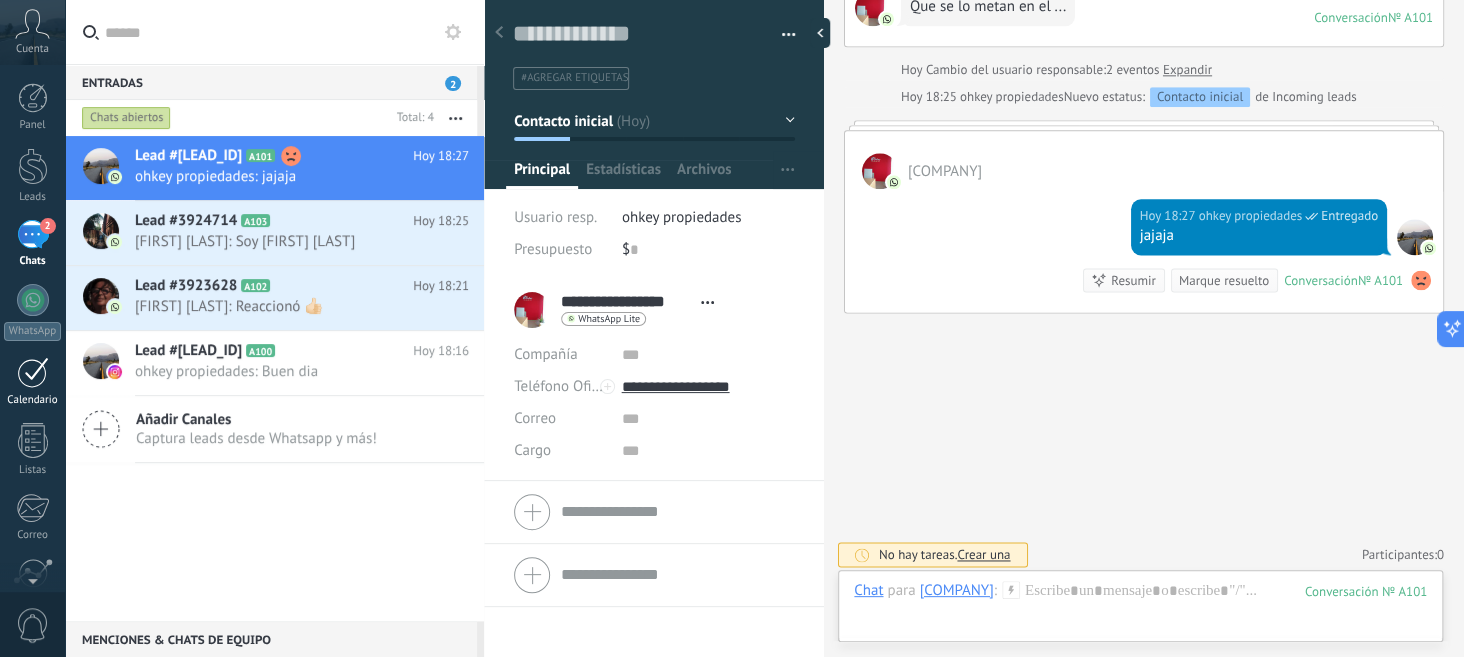 click on "Calendario" at bounding box center (32, 382) 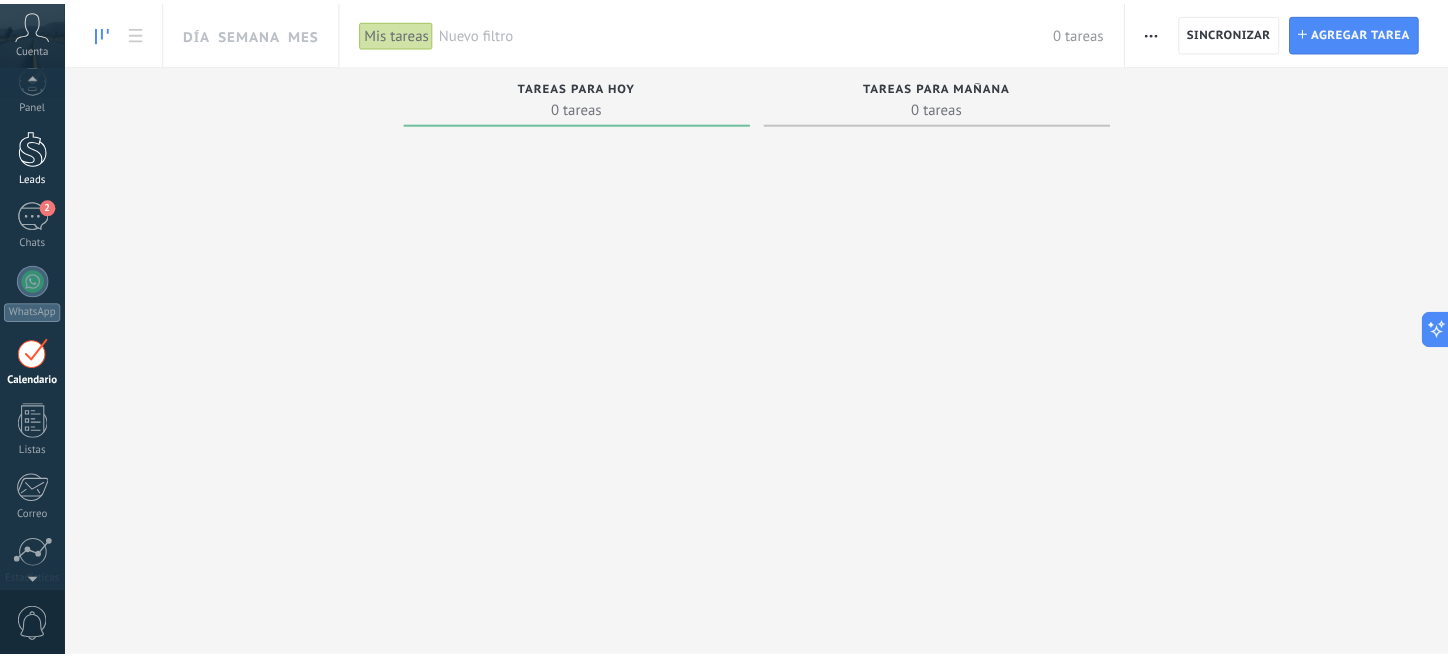 scroll, scrollTop: 0, scrollLeft: 0, axis: both 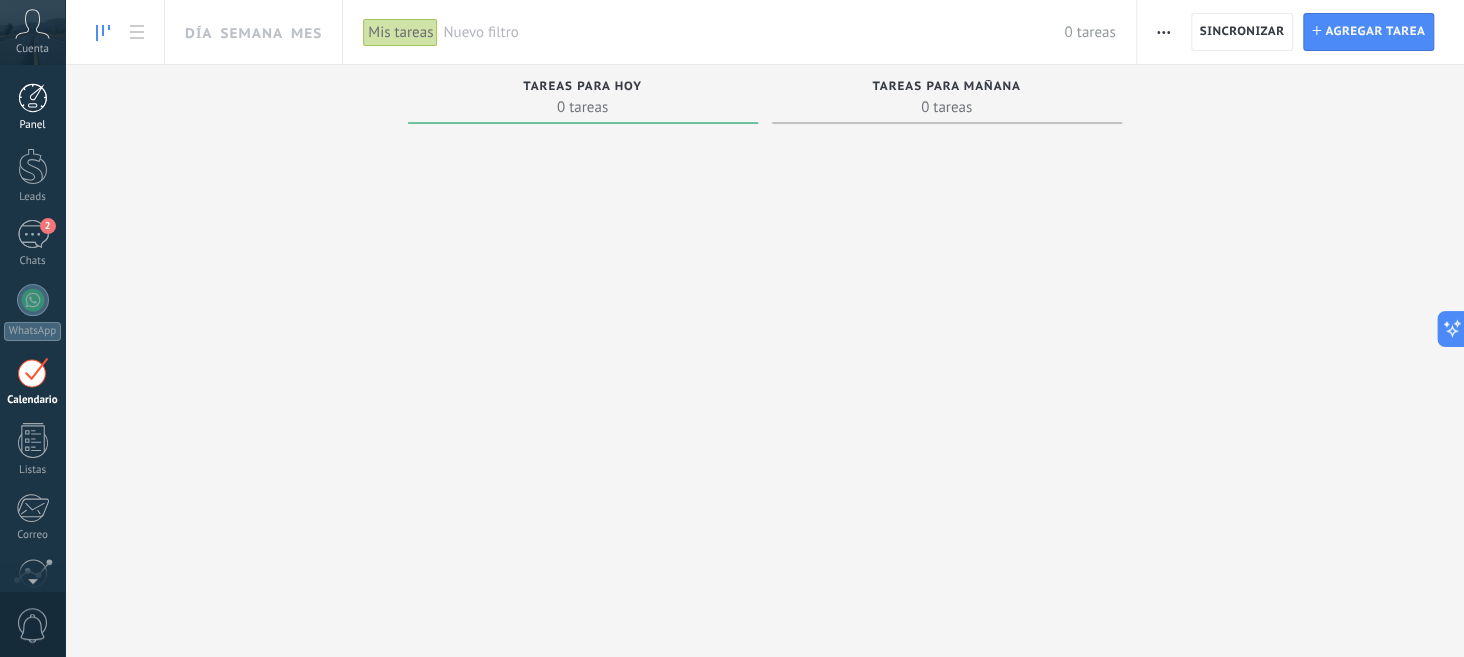 click at bounding box center (33, 98) 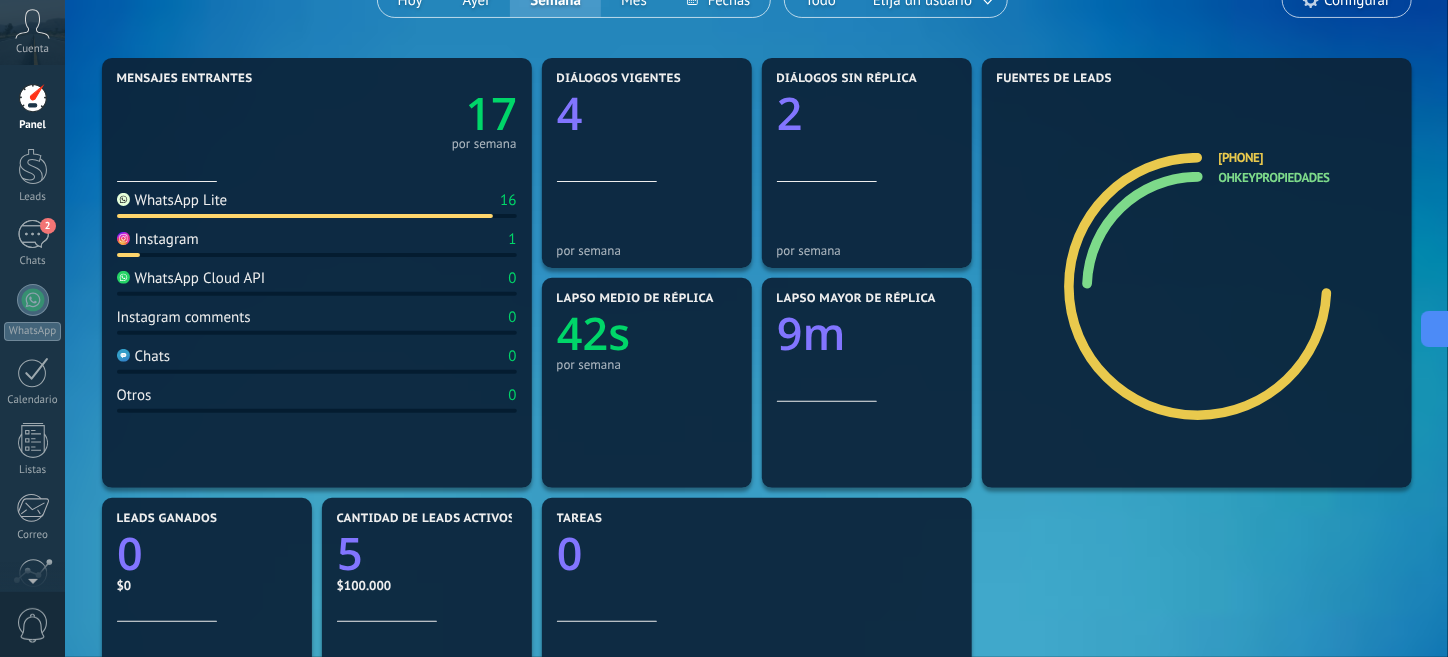 scroll, scrollTop: 200, scrollLeft: 0, axis: vertical 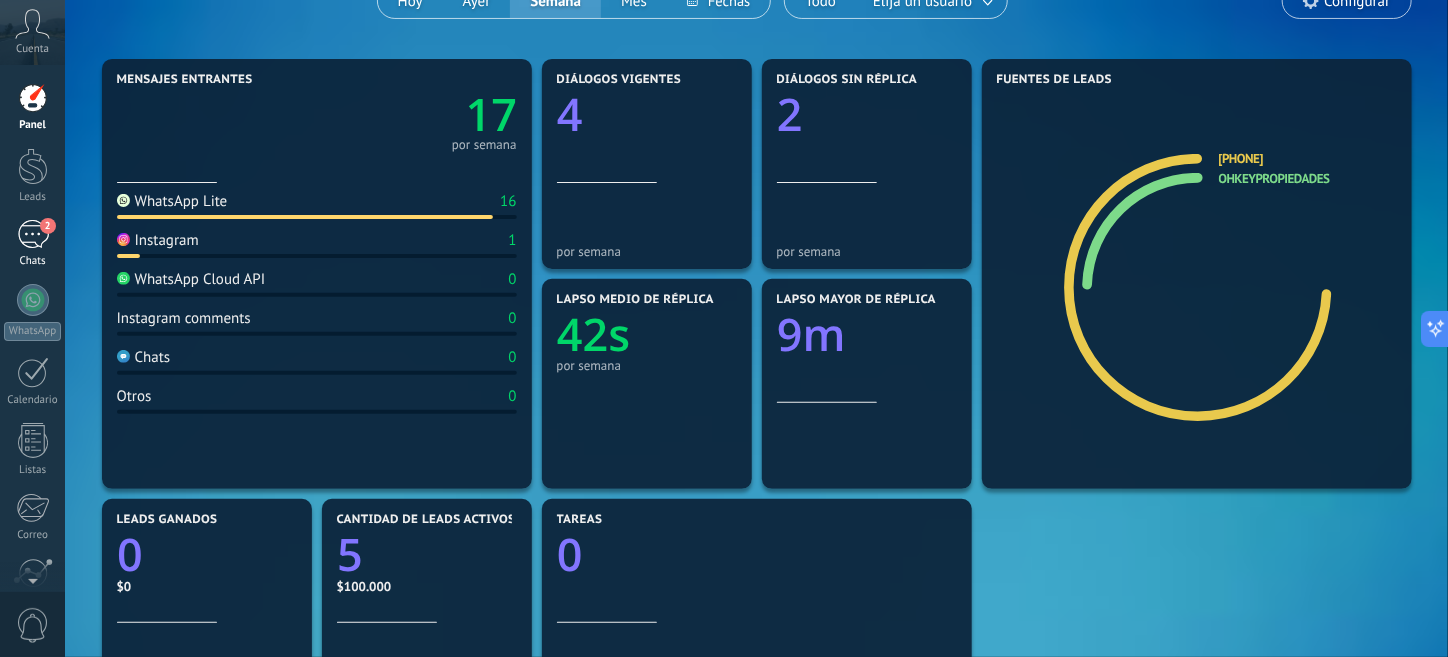 click on "2" at bounding box center (33, 234) 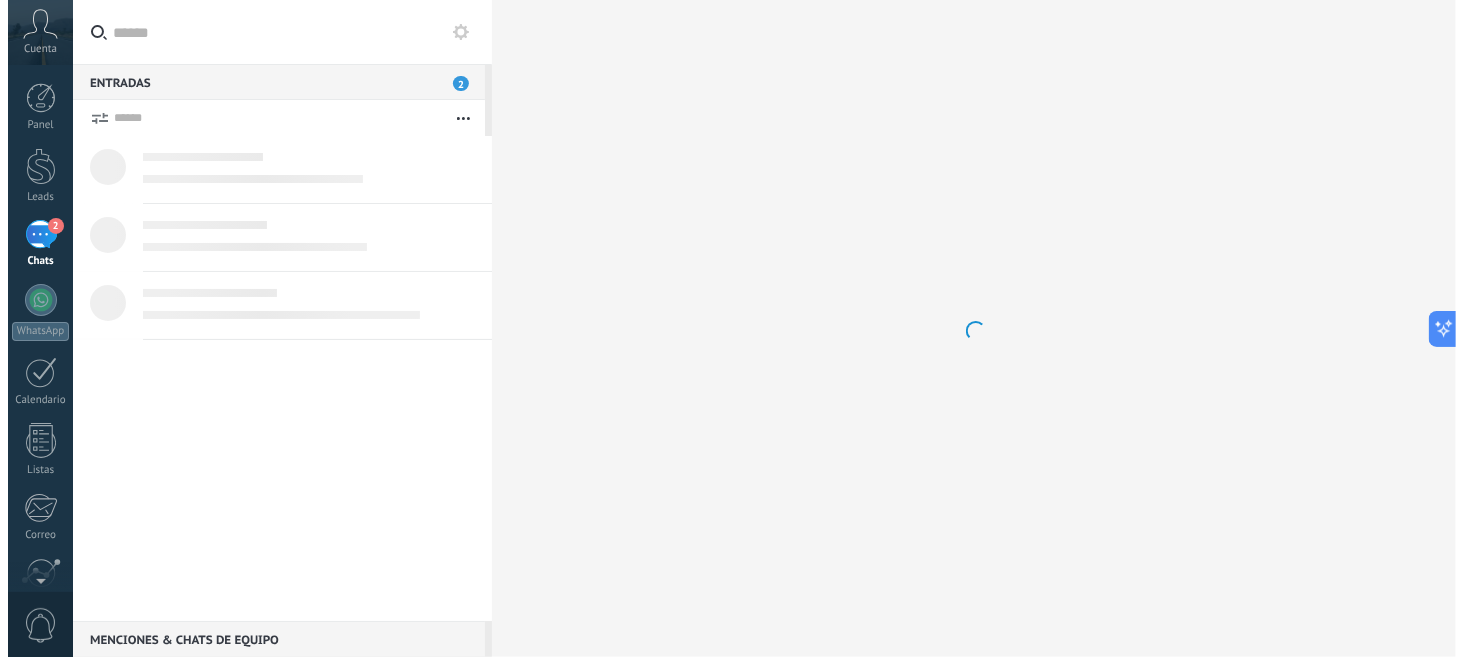 scroll, scrollTop: 0, scrollLeft: 0, axis: both 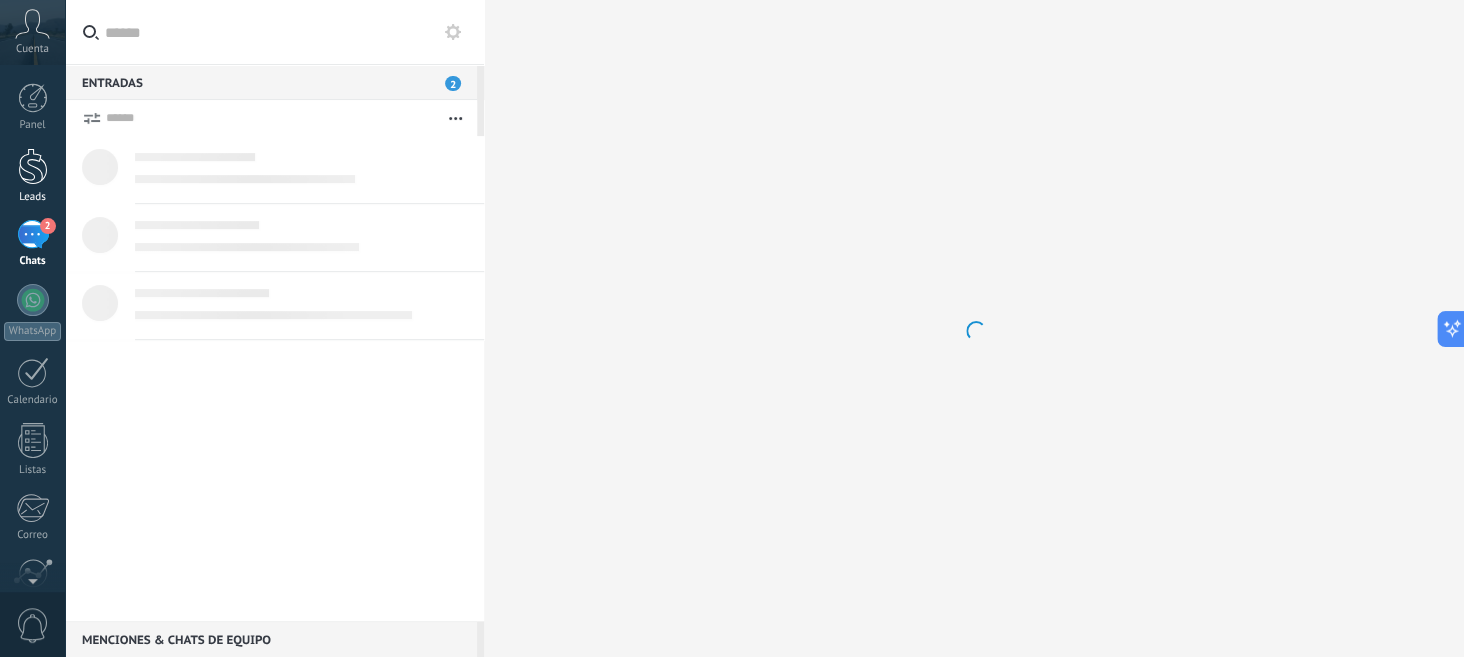 click at bounding box center (33, 166) 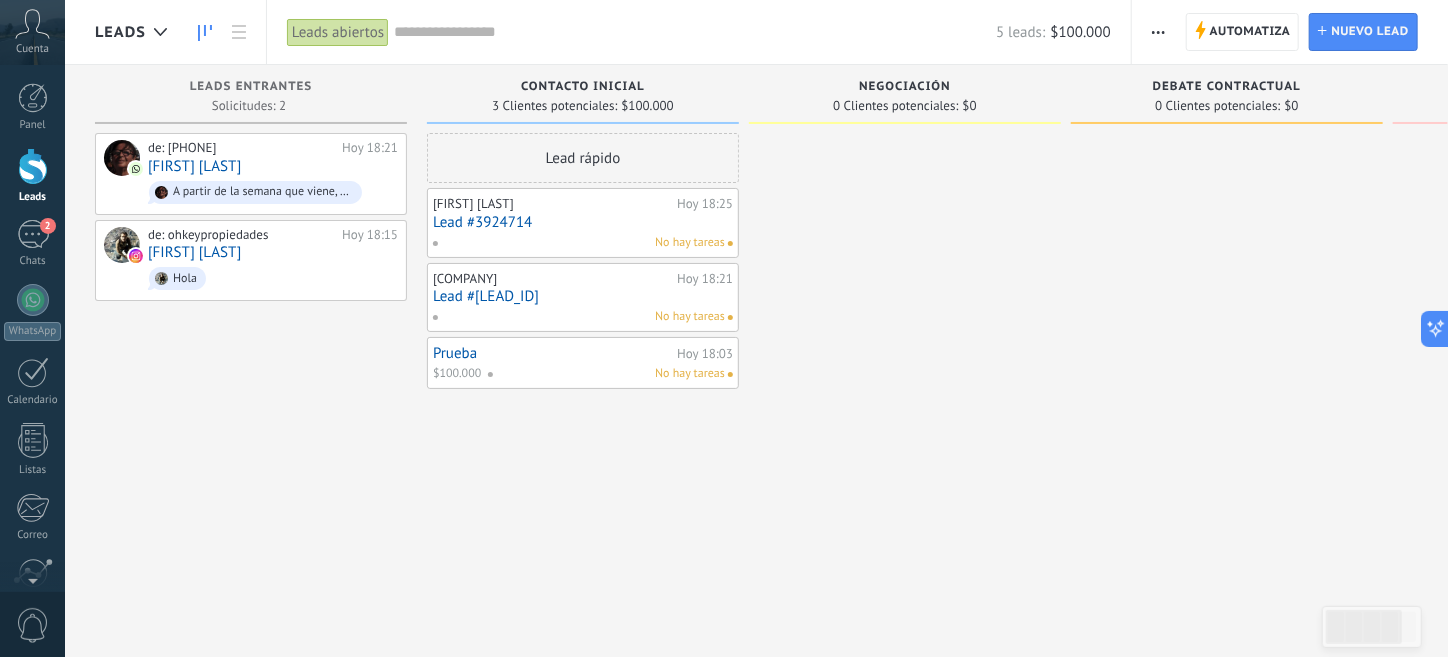 click on "Lead #3924714" at bounding box center (583, 222) 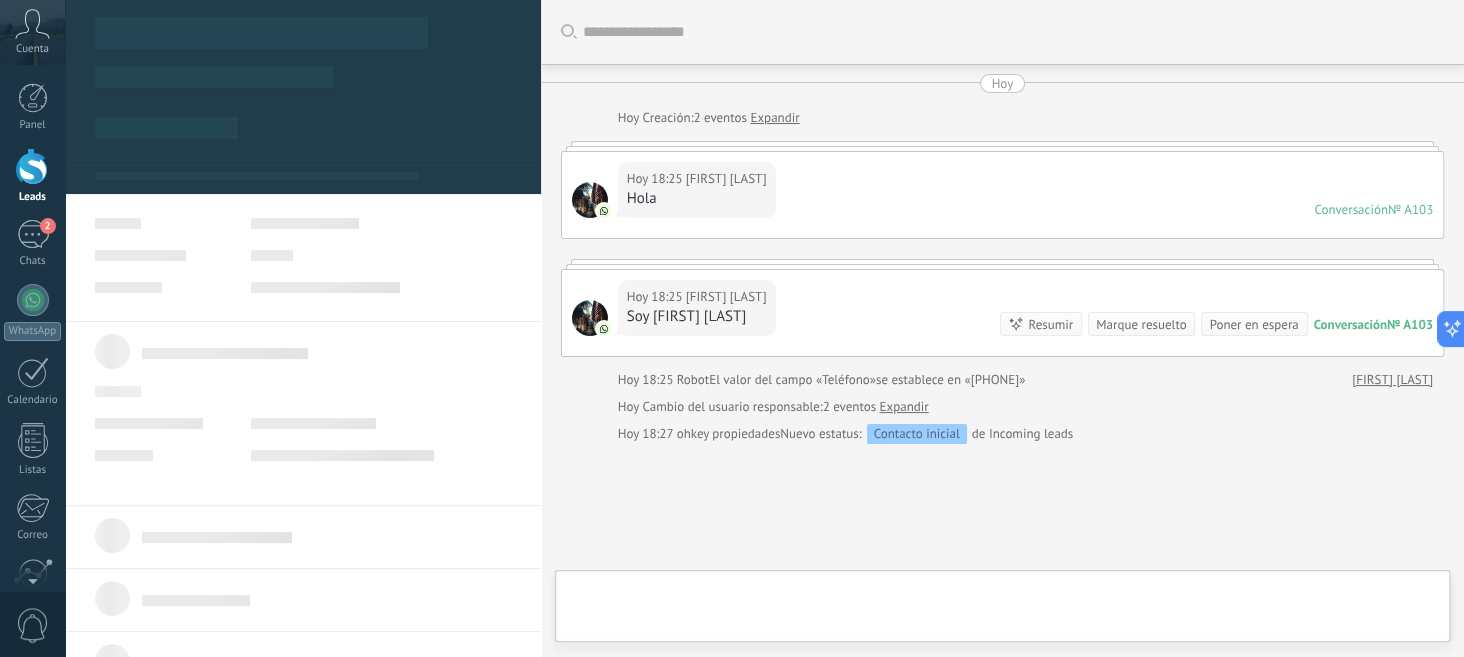 scroll, scrollTop: 133, scrollLeft: 0, axis: vertical 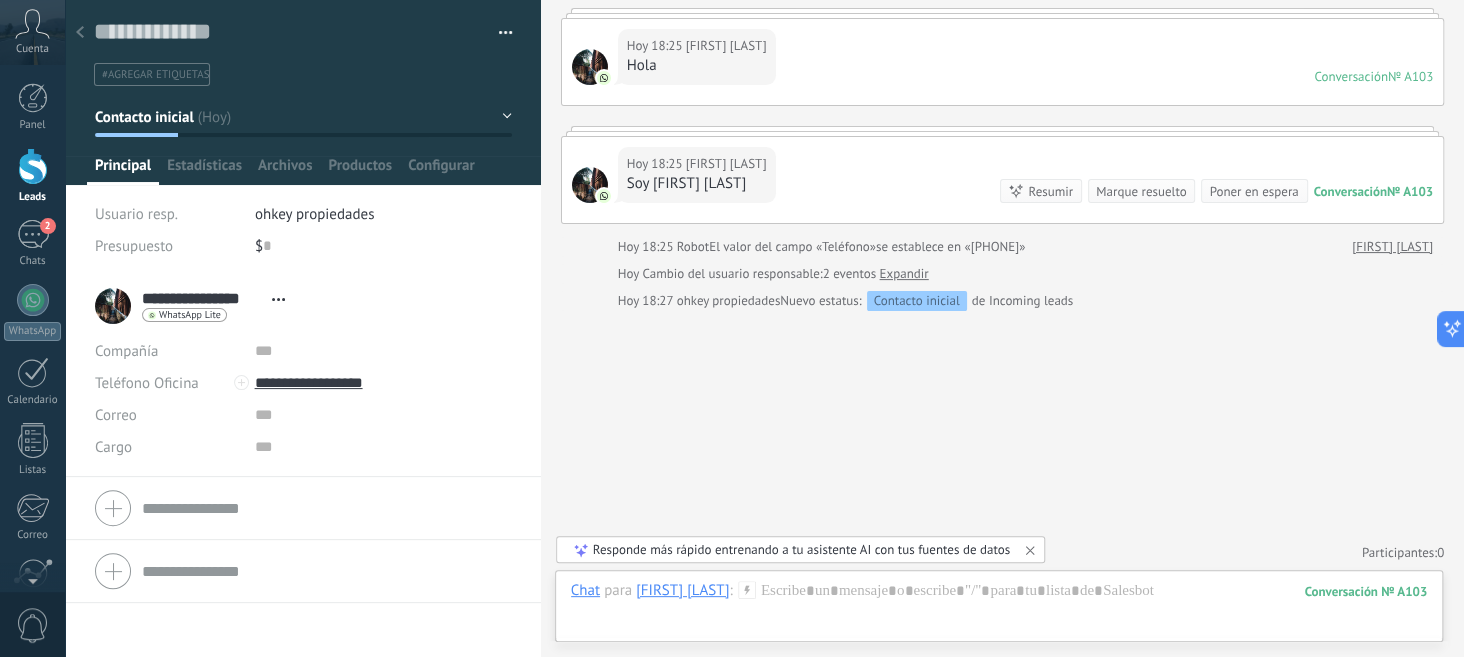 click on "Hoy 18:25 Mariana Martinez  Soy Mariana Martinez Conversación  № A103 Conversación № A103 Resumir Resumir Marque resuelto Poner en espera" at bounding box center [1002, 180] 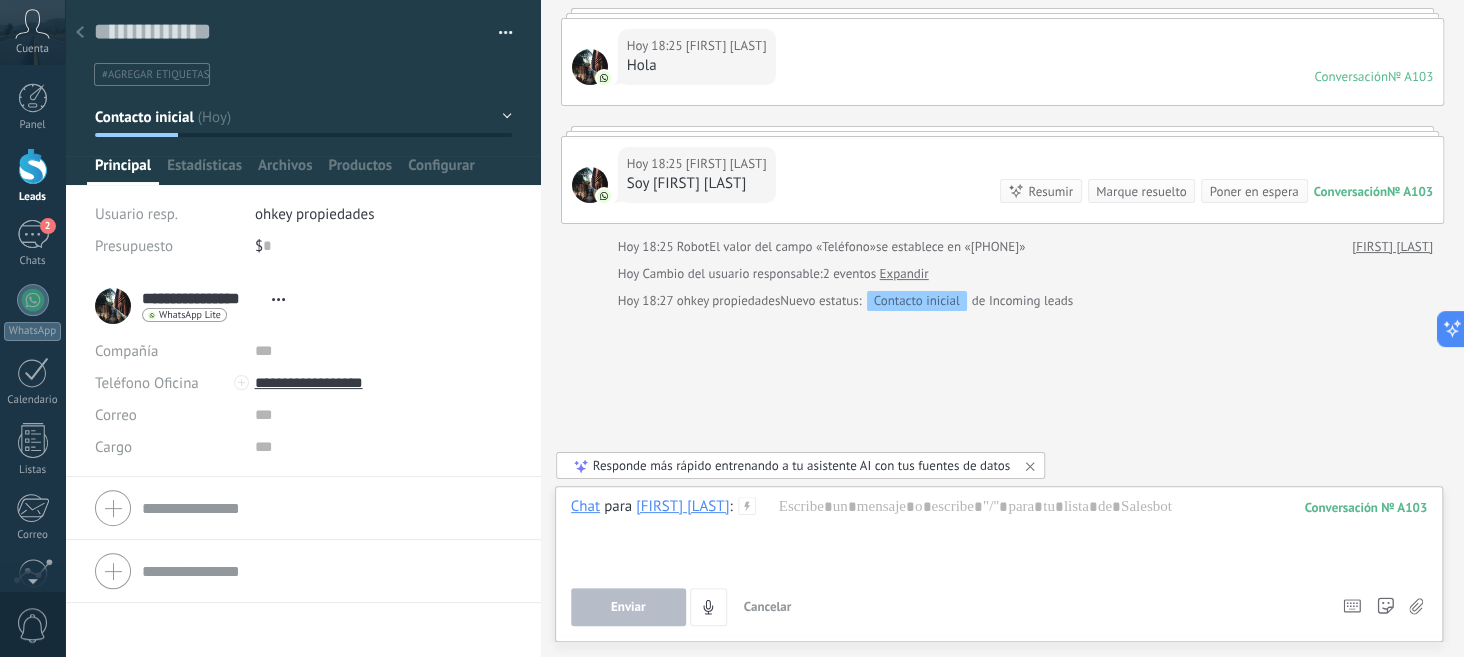 click on "Conversación" at bounding box center (1350, 191) 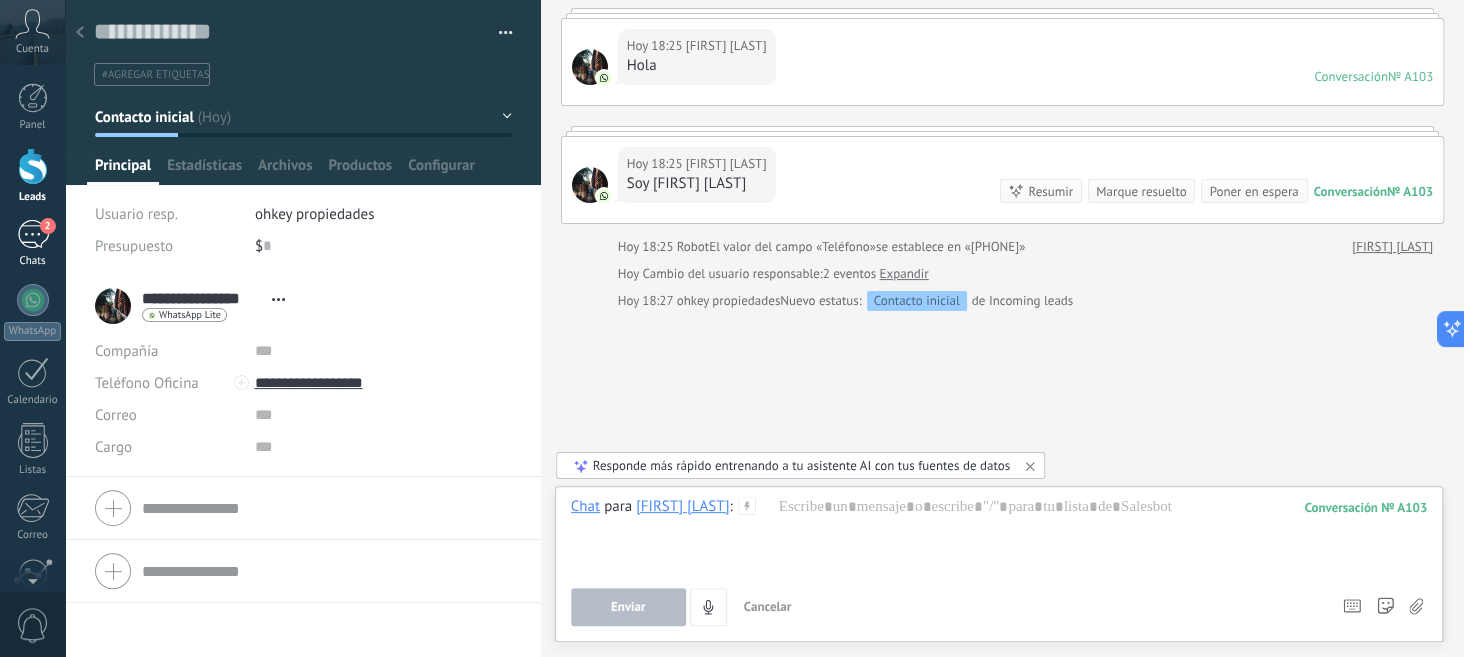 click on "2" at bounding box center (33, 234) 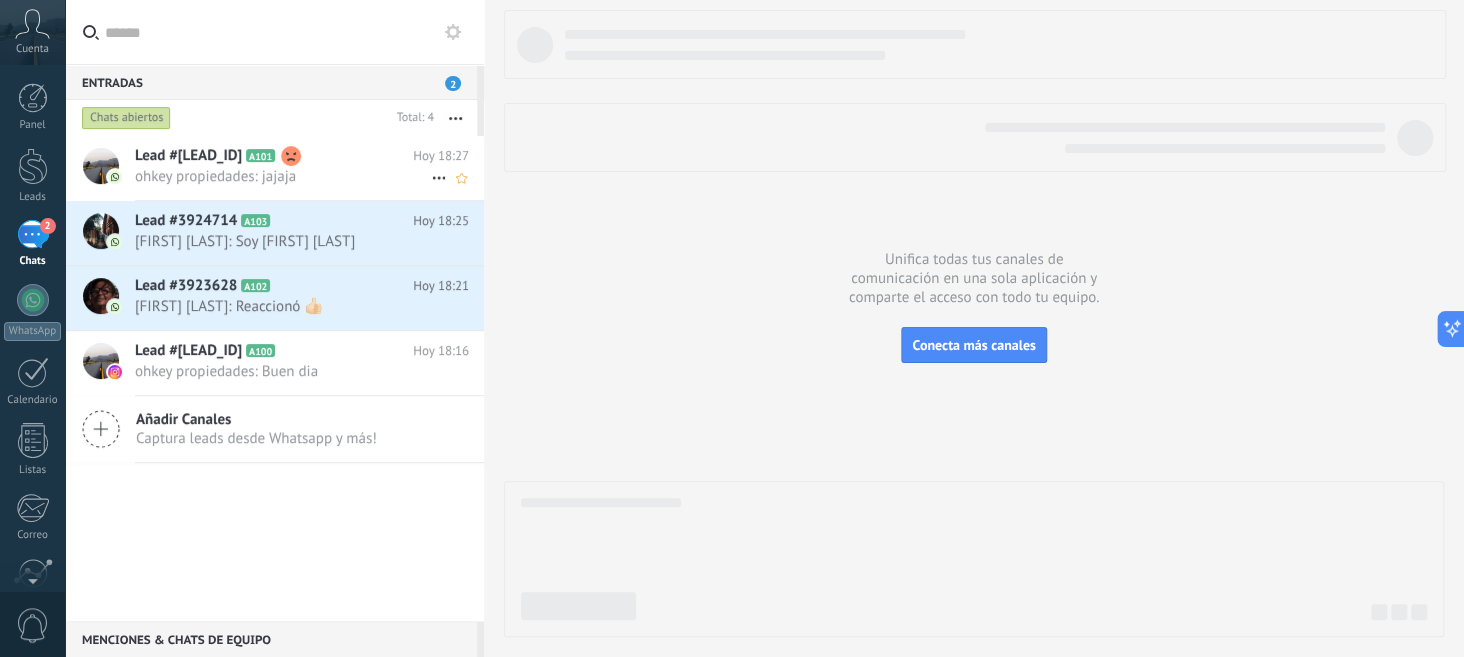 click on "Lead #3923686" at bounding box center [188, 156] 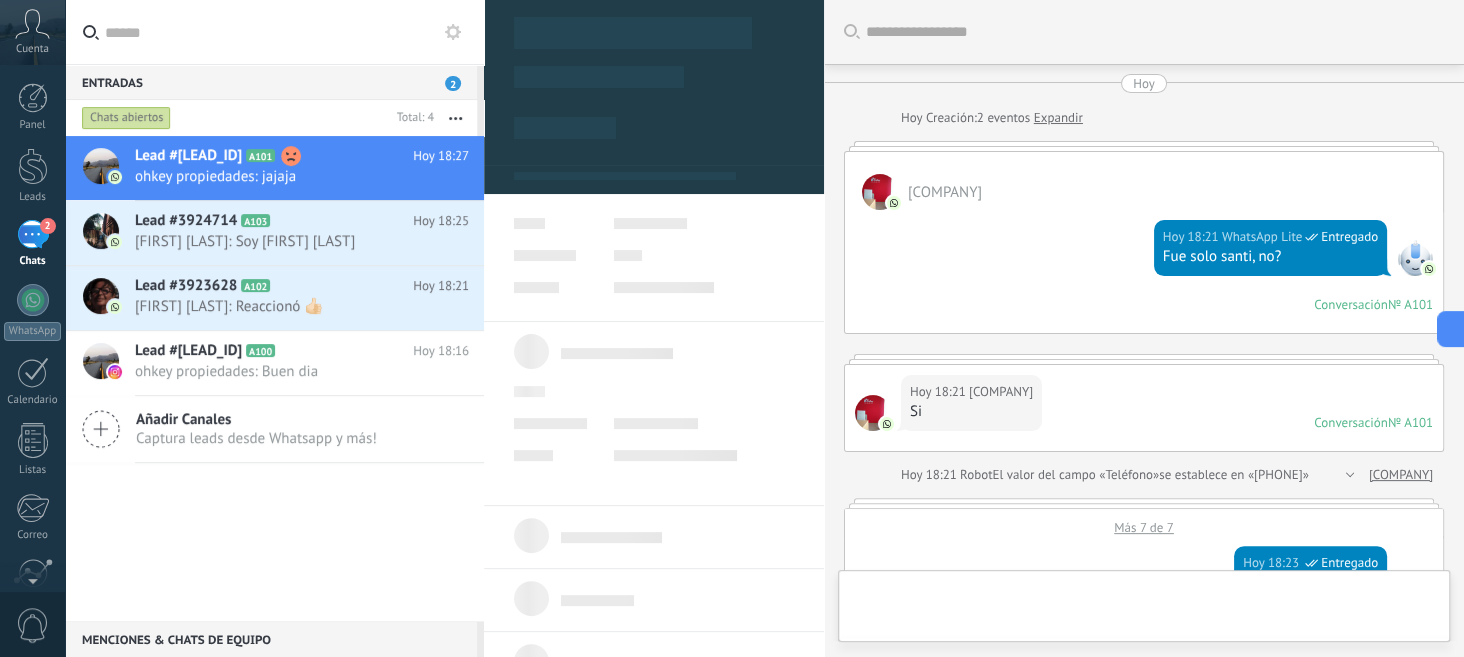 type on "**********" 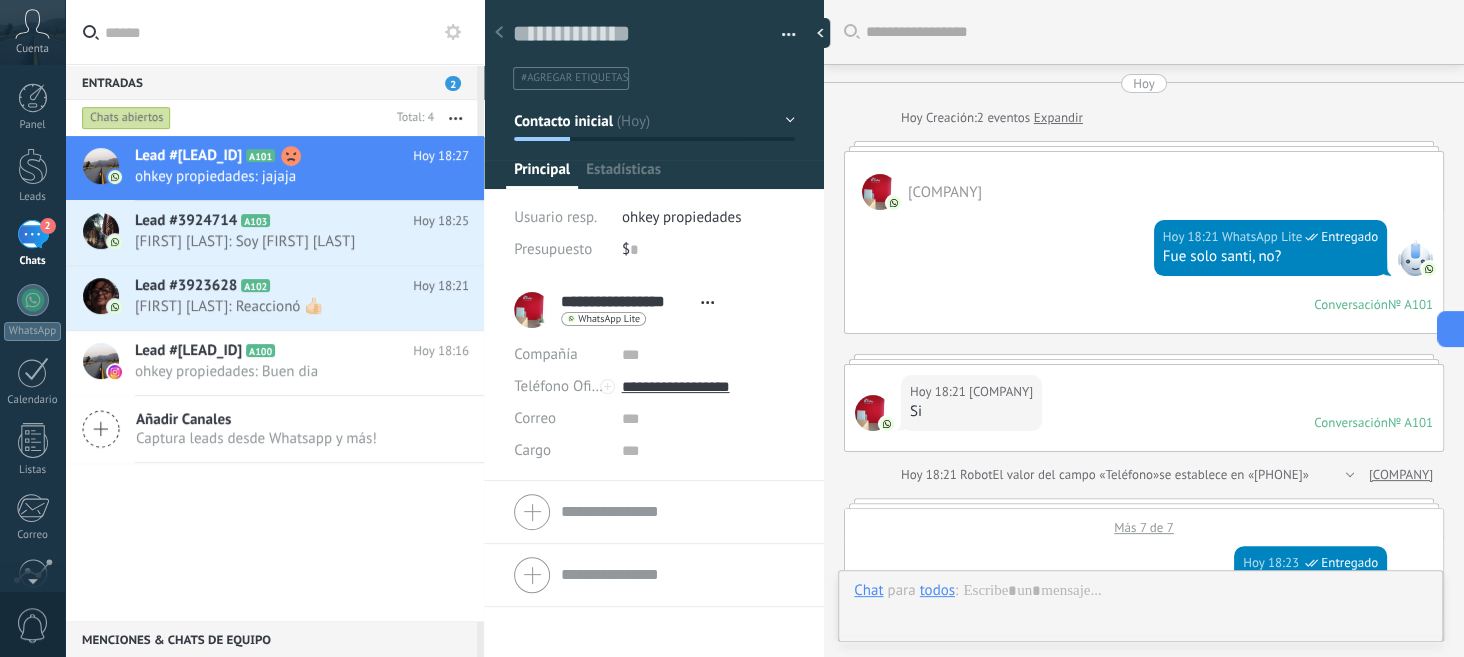 scroll, scrollTop: 1225, scrollLeft: 0, axis: vertical 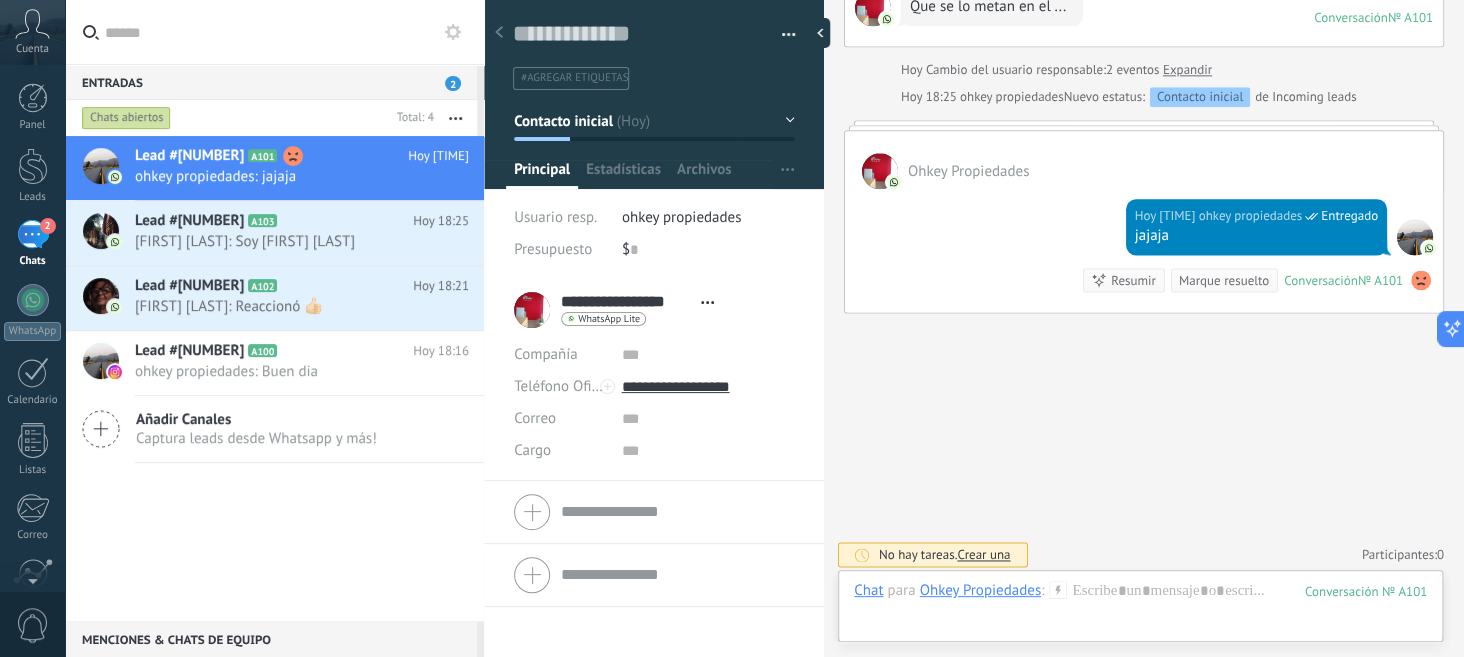 click on "Hoy 18:27 ohkey propiedades  Entregado jajaja Conversación  № A101 Conversación № A101 Resumir Resumir Marque resuelto" at bounding box center (1144, 250) 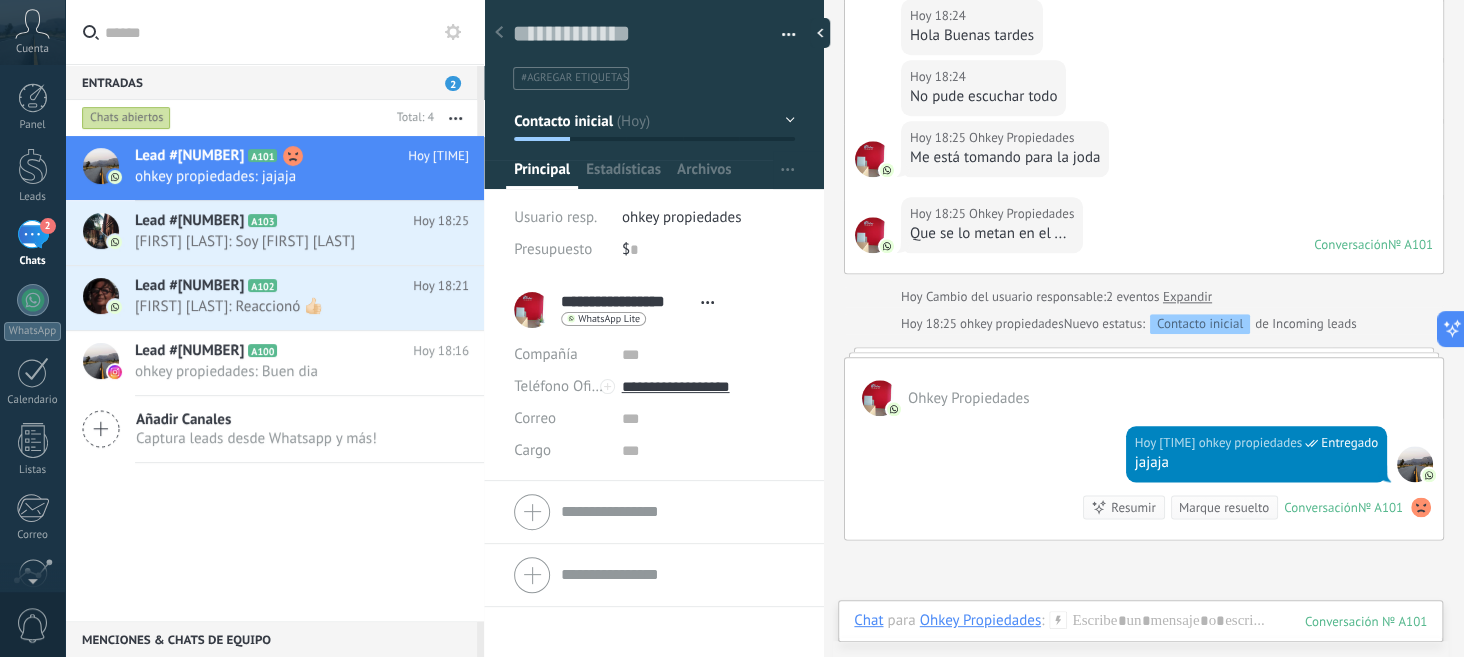 scroll, scrollTop: 1025, scrollLeft: 0, axis: vertical 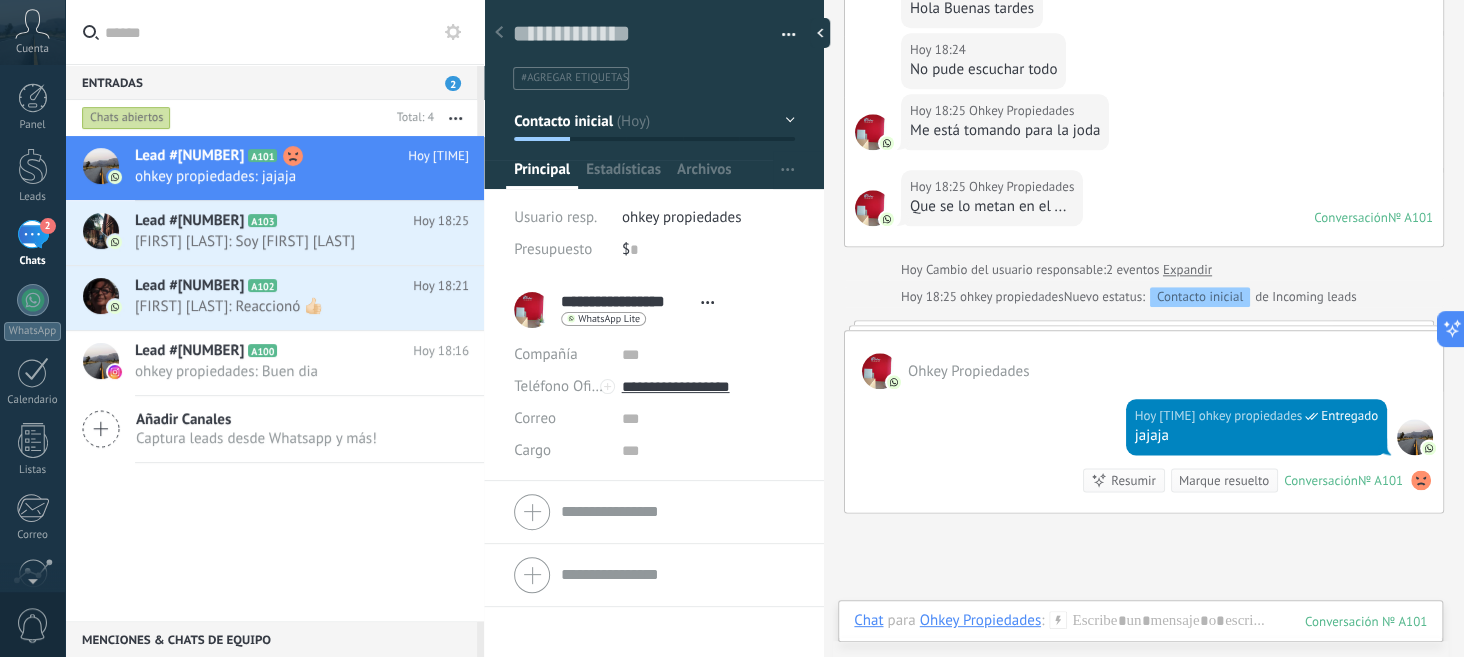 click on "Expandir" at bounding box center [1187, 270] 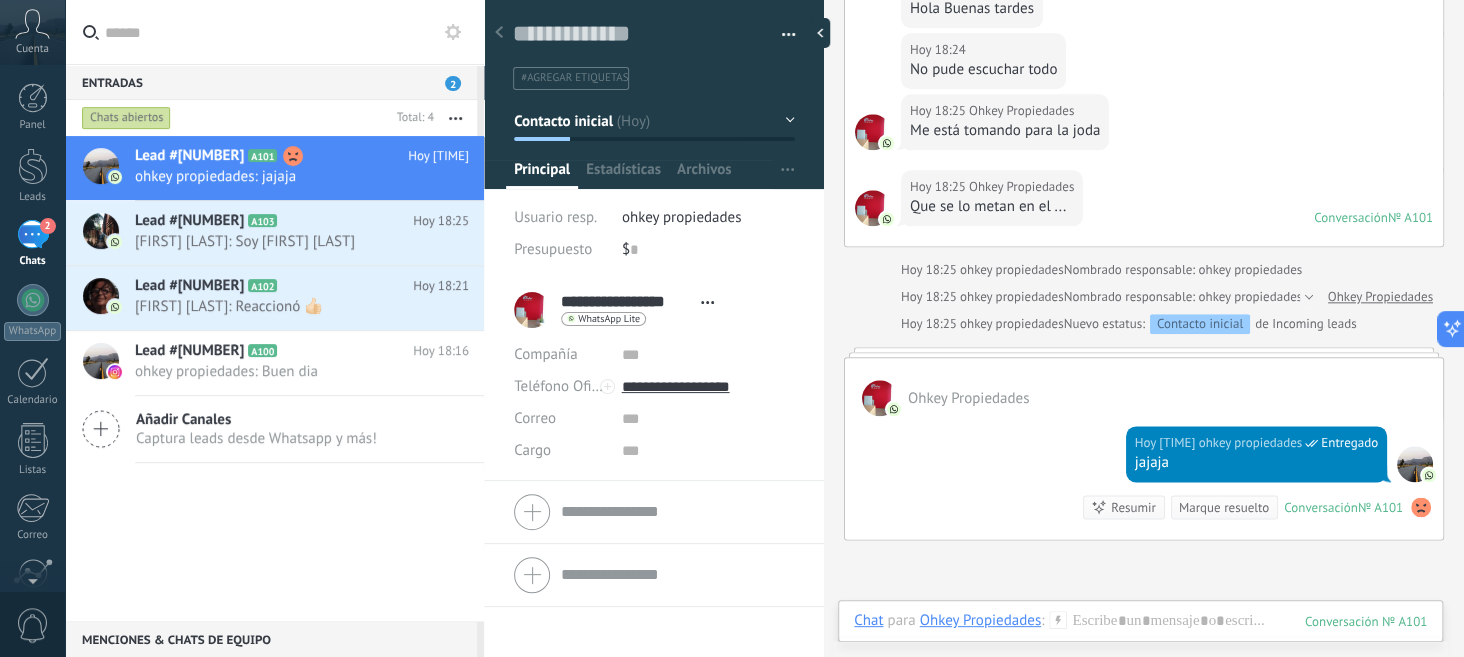 scroll, scrollTop: 1114, scrollLeft: 0, axis: vertical 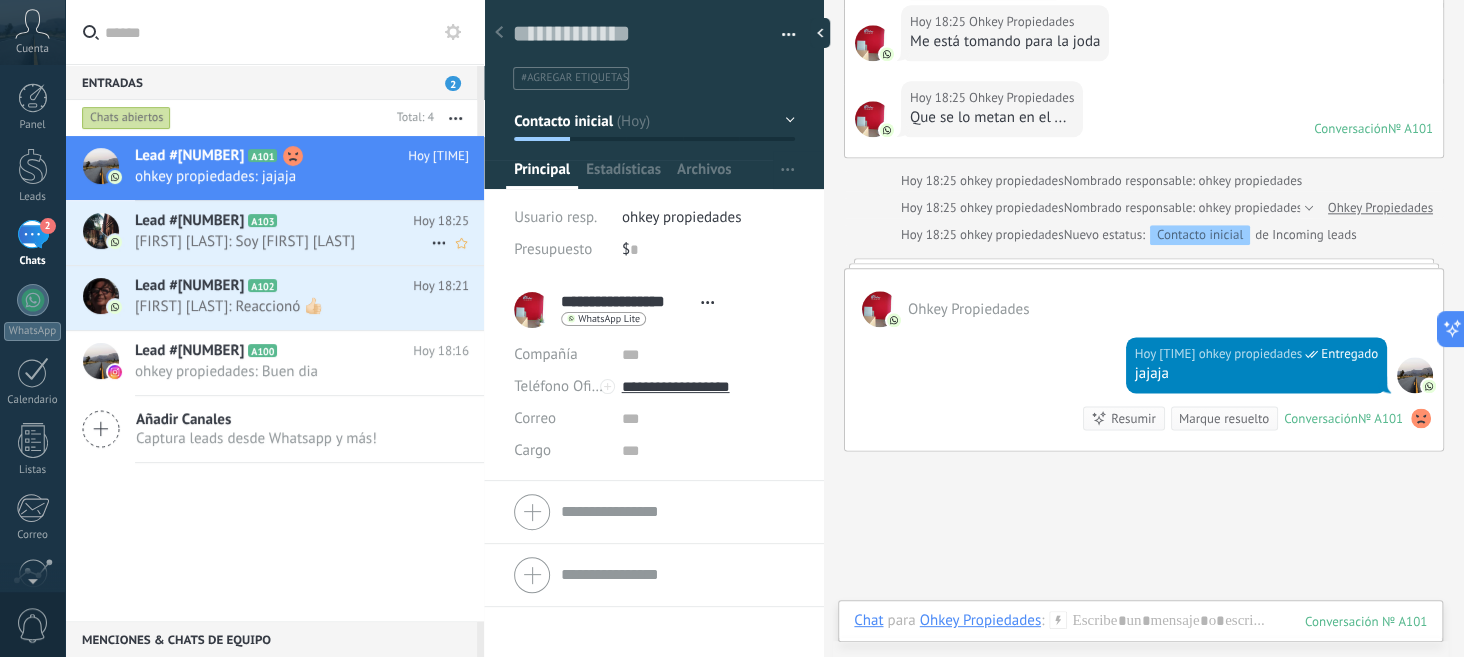 click on "Lead #3924714" at bounding box center (189, 221) 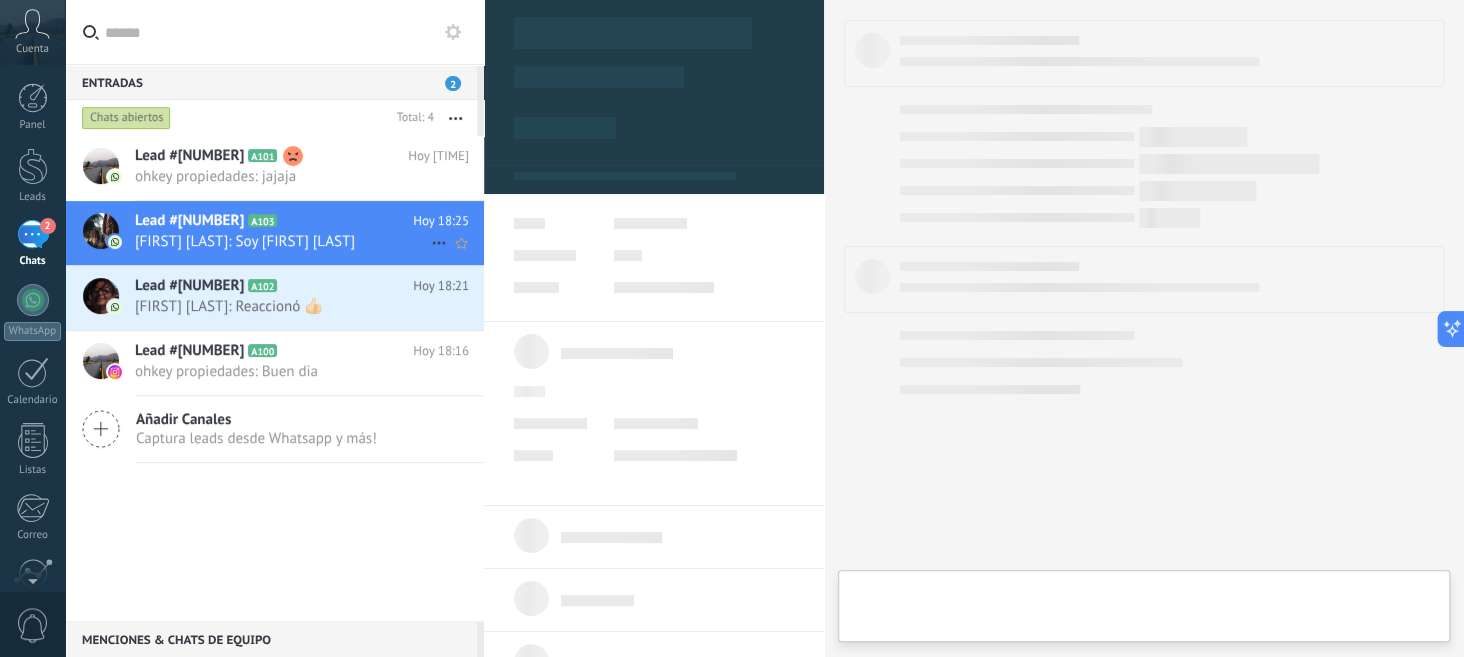 scroll, scrollTop: 30, scrollLeft: 0, axis: vertical 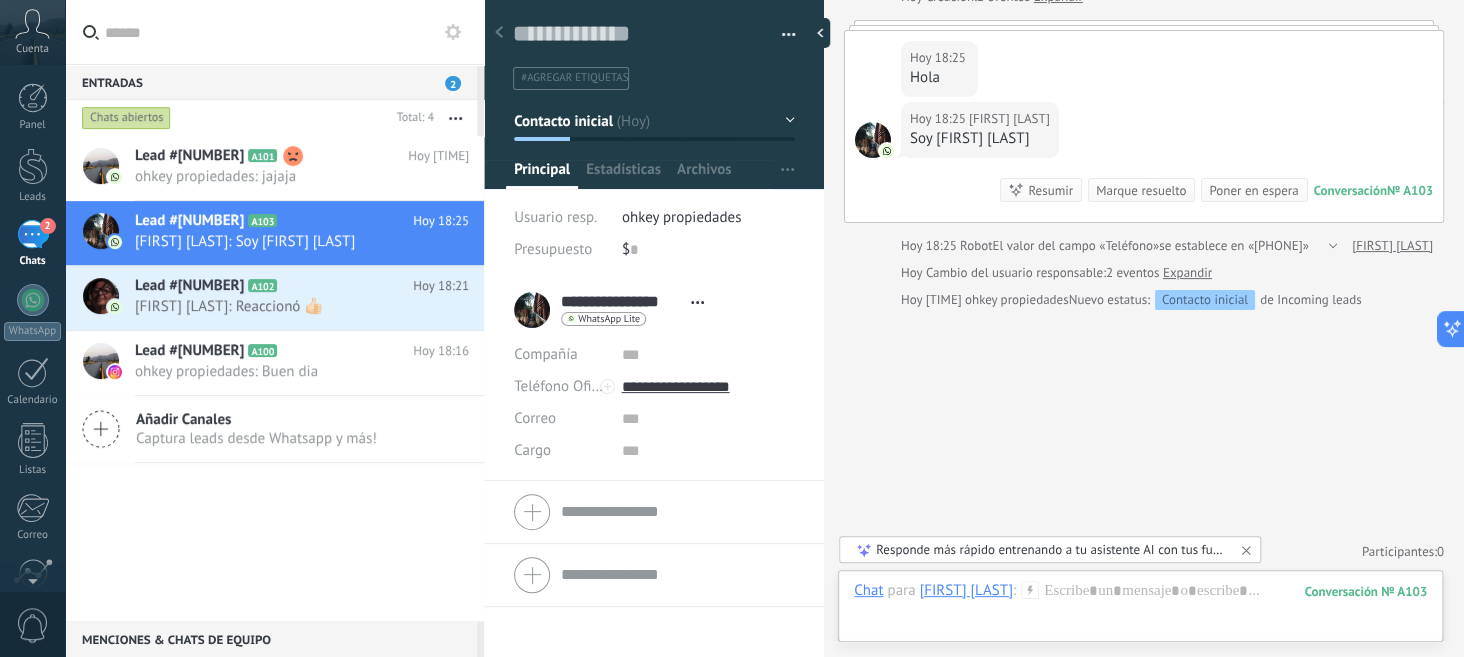 click on "WhatsApp Lite" at bounding box center [609, 319] 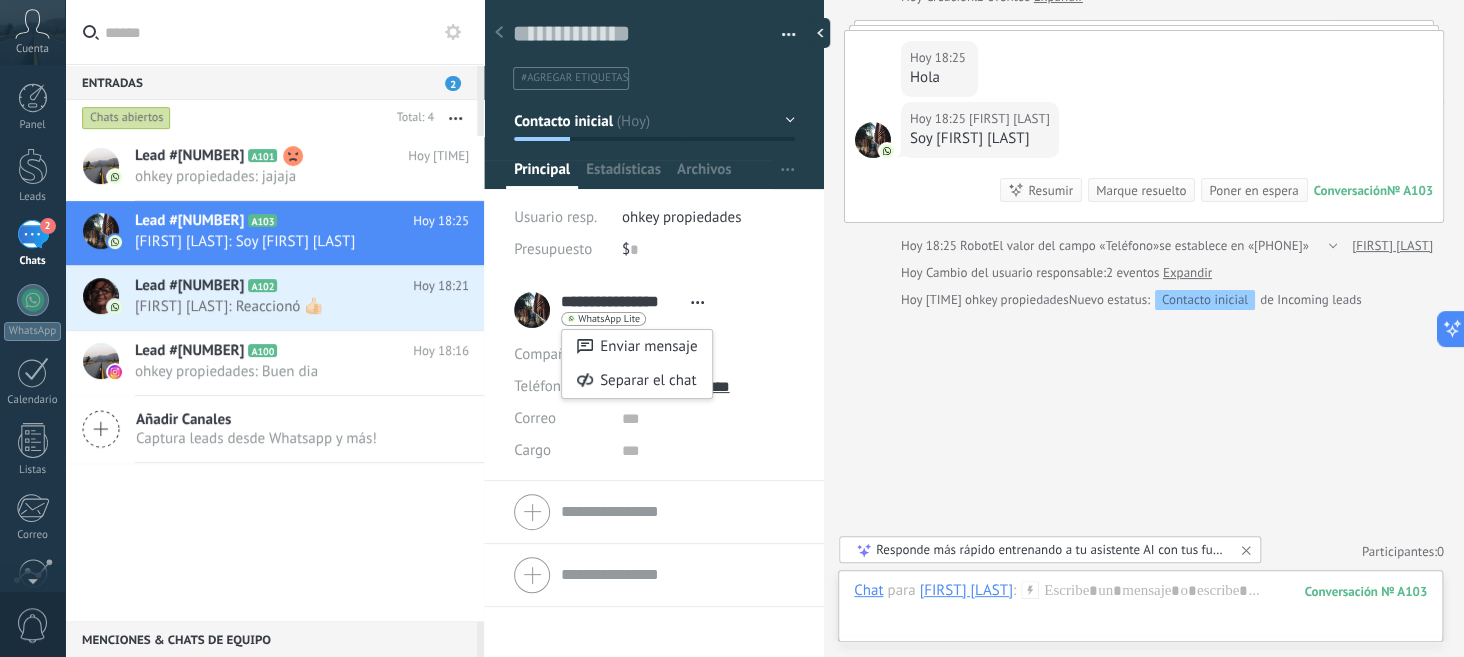 click at bounding box center (732, 328) 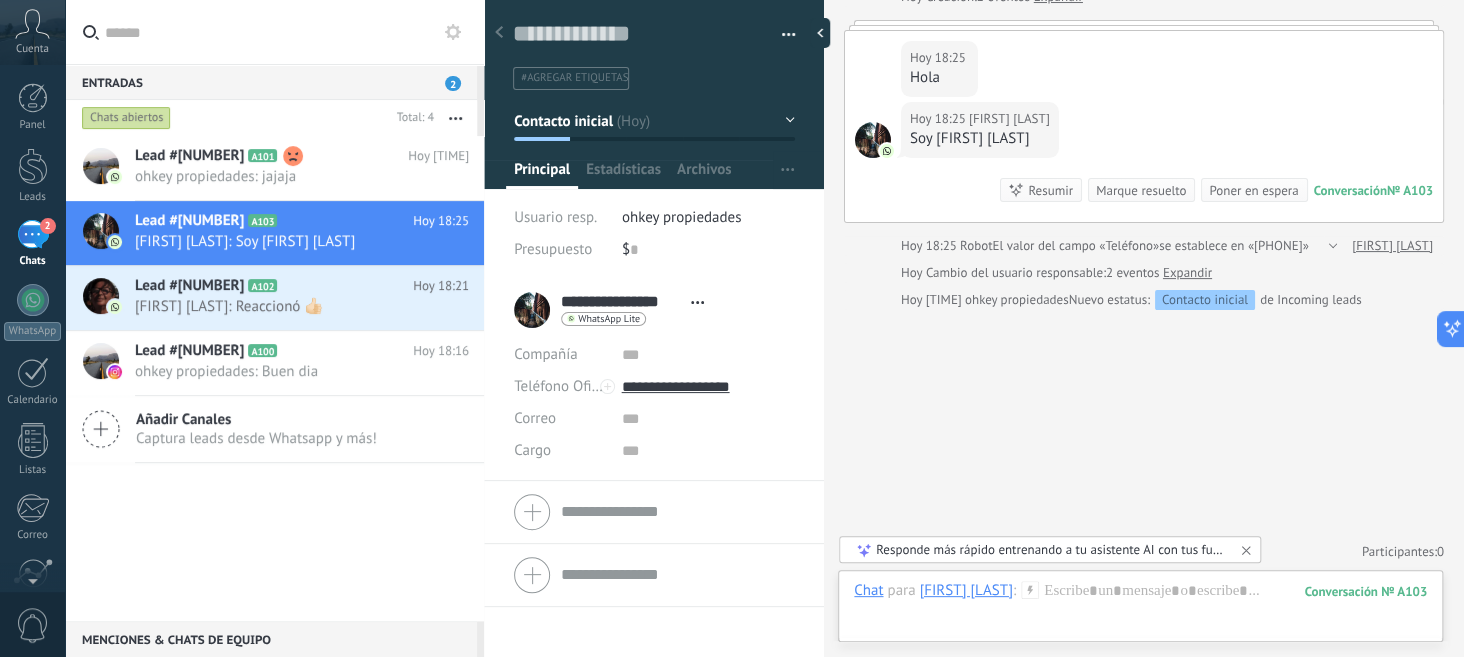 click 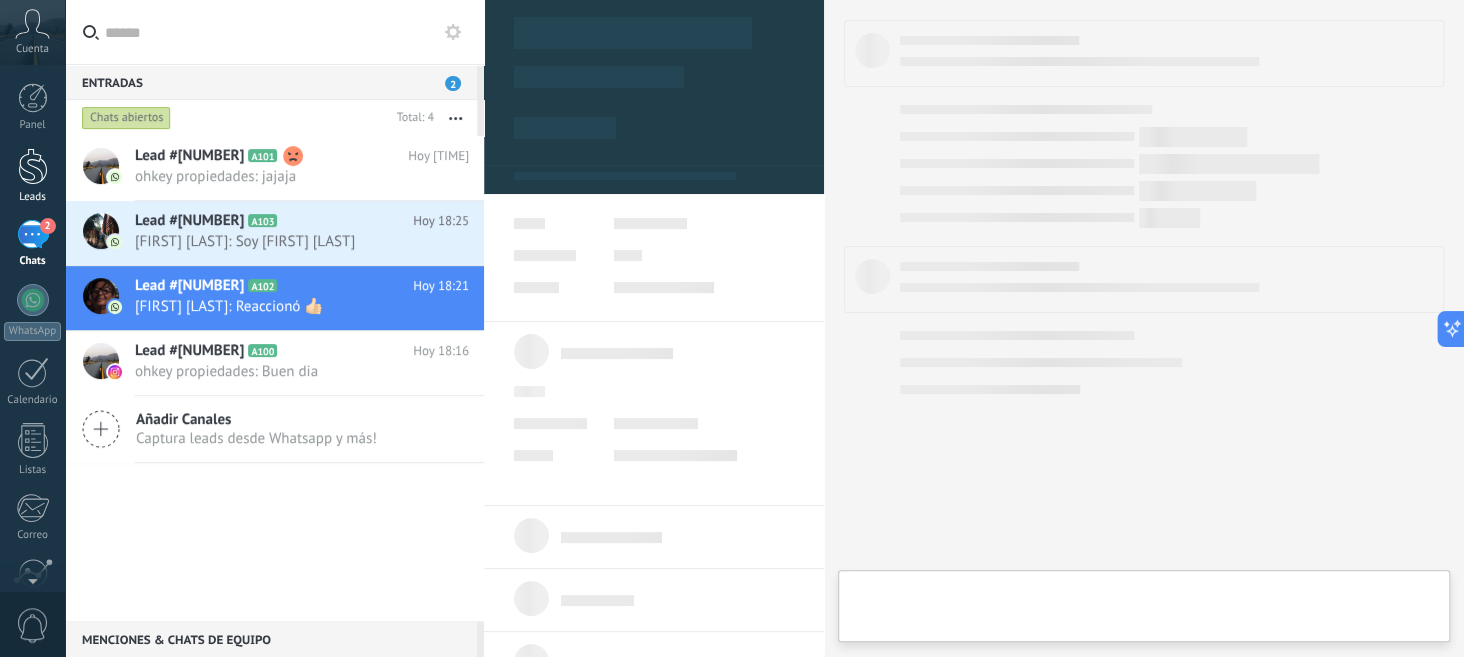 type on "**********" 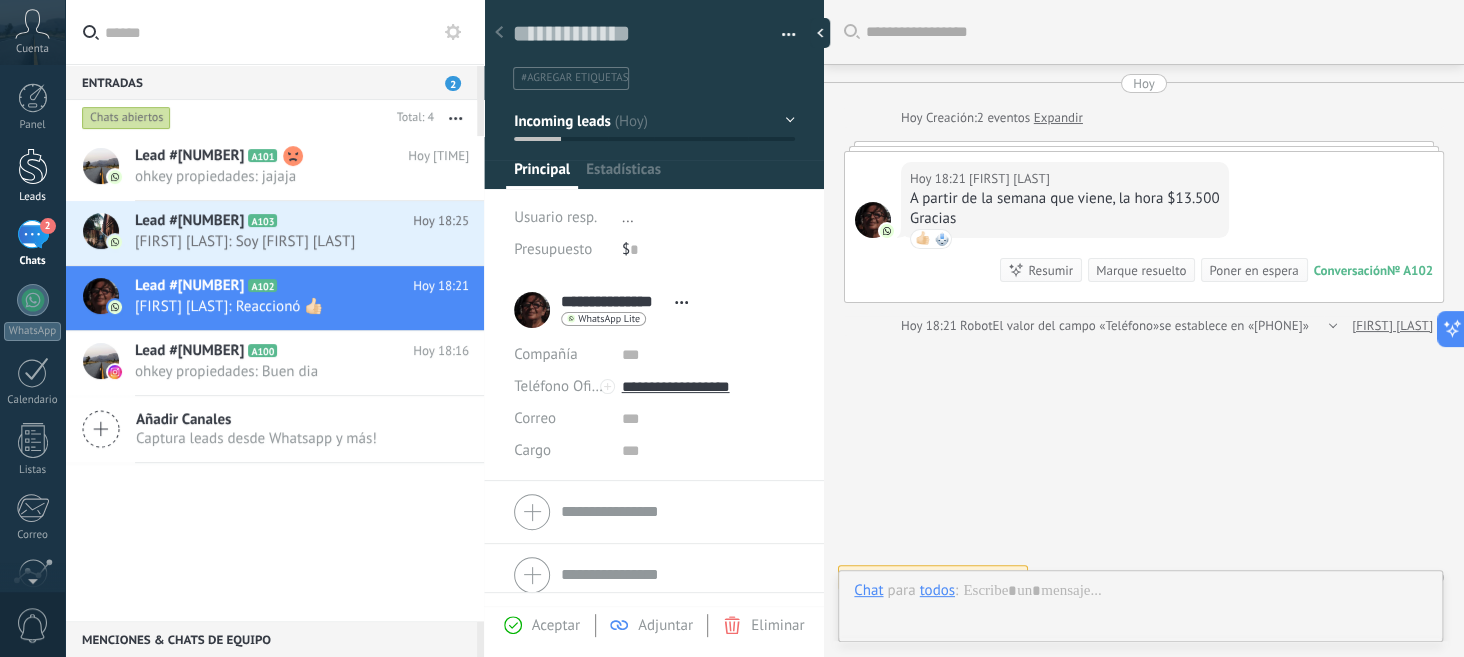 scroll, scrollTop: 30, scrollLeft: 0, axis: vertical 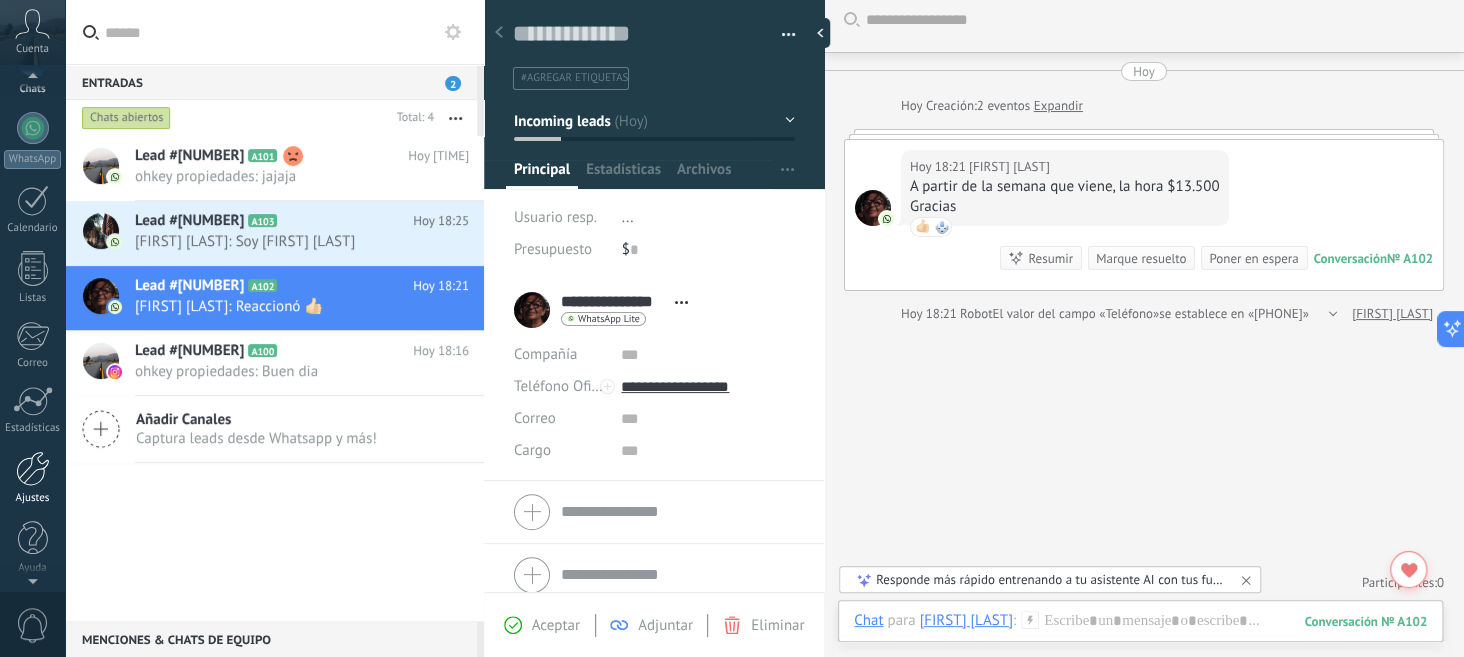 click on "Ajustes" at bounding box center [32, 478] 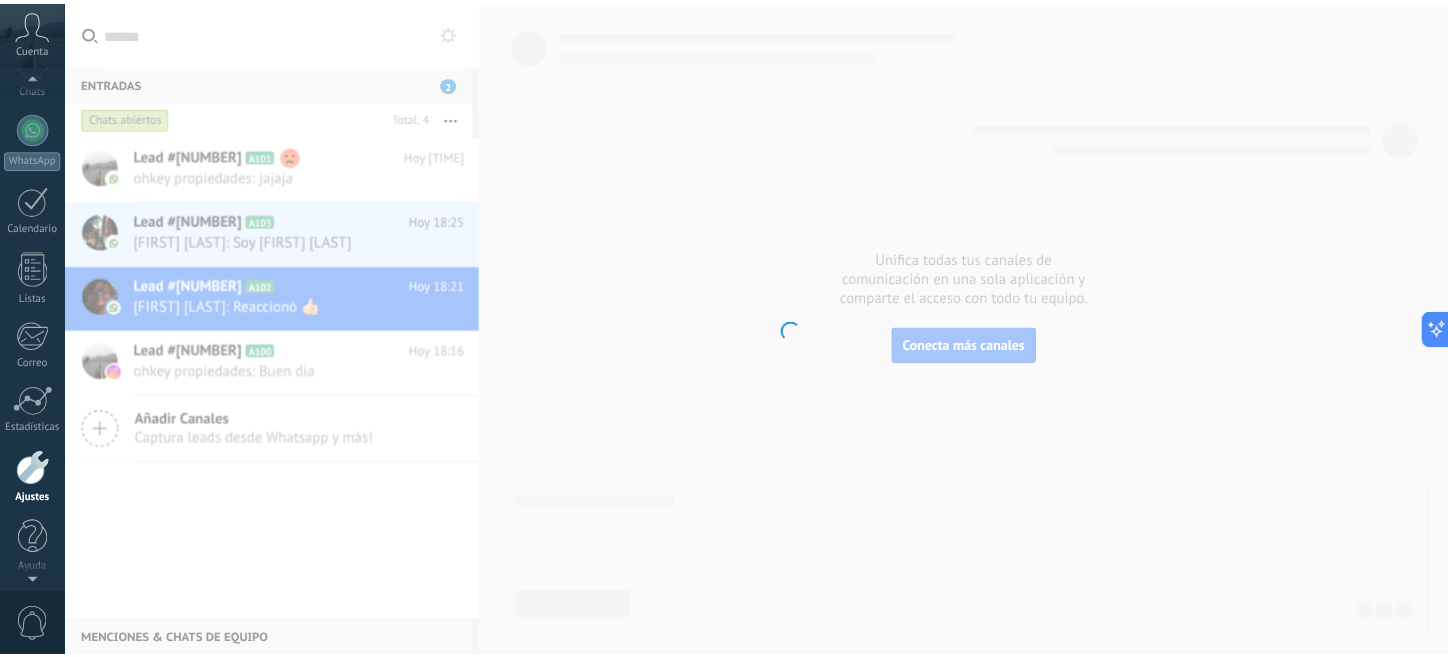 scroll, scrollTop: 173, scrollLeft: 0, axis: vertical 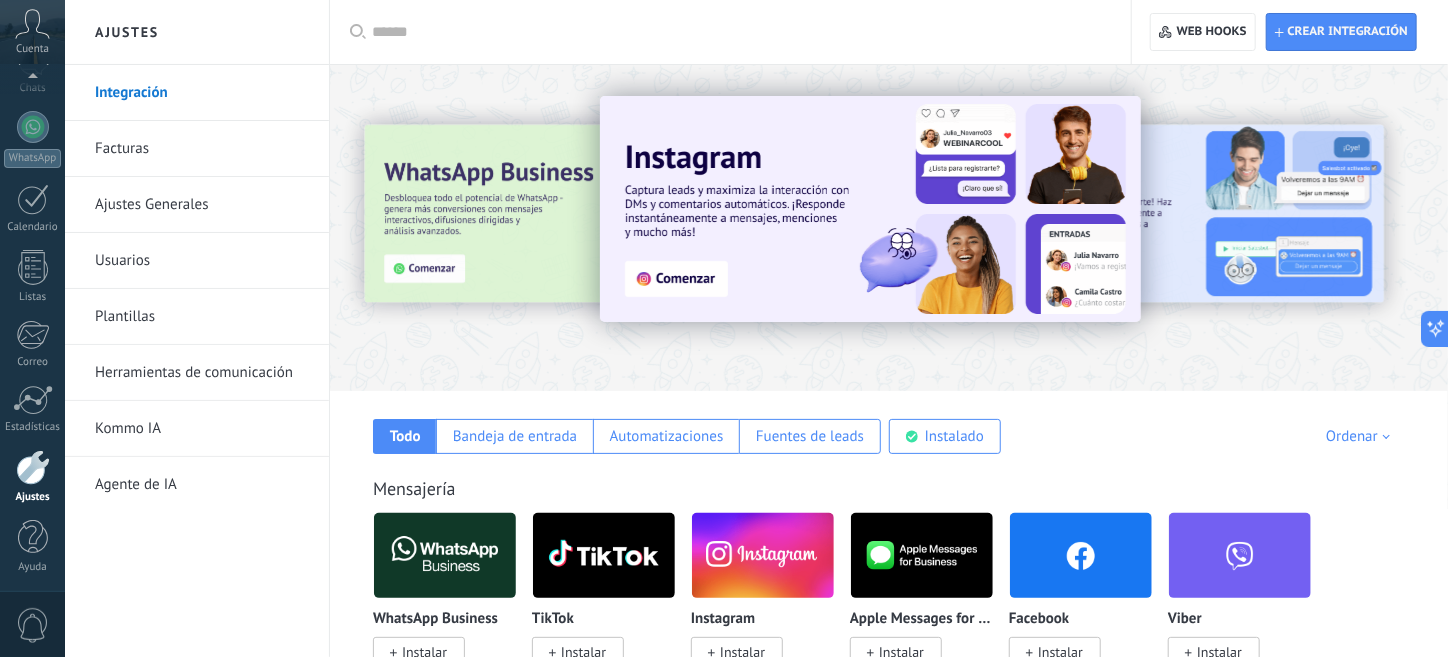 click at bounding box center (737, 32) 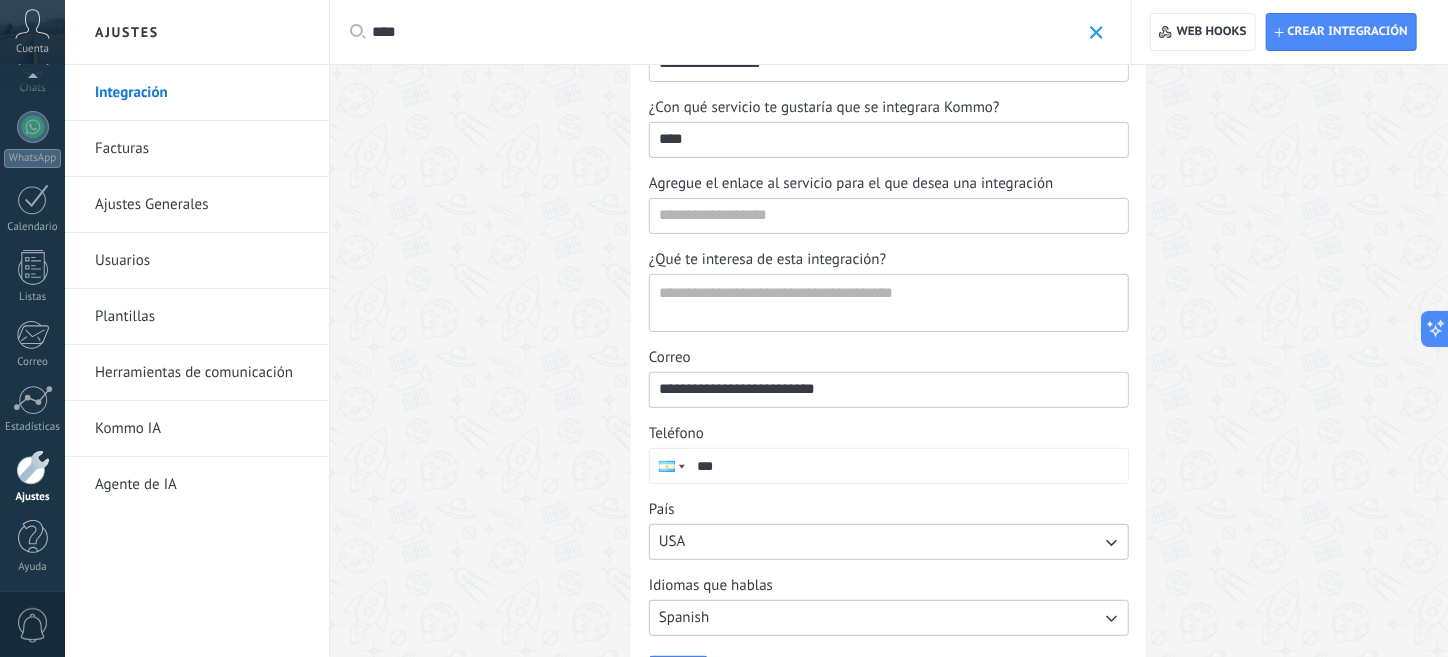 scroll, scrollTop: 0, scrollLeft: 0, axis: both 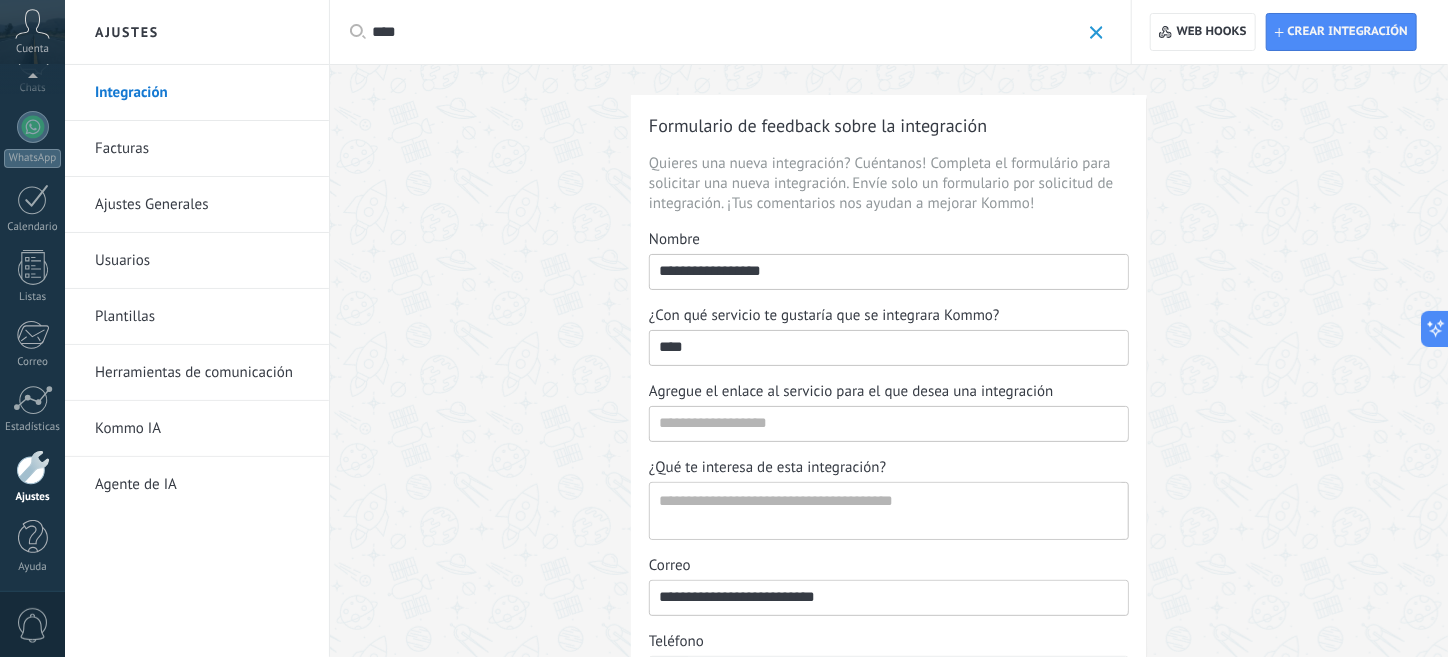 click on "Integración" at bounding box center (202, 93) 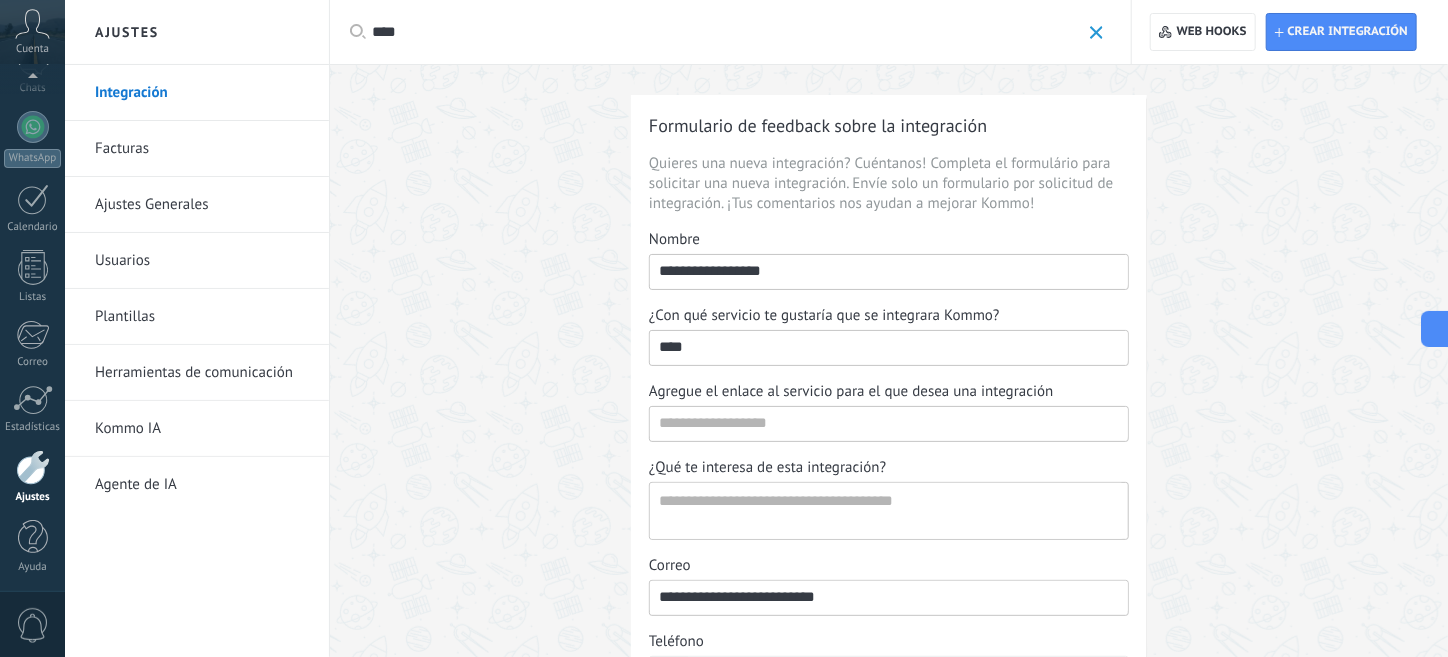 click on "****" at bounding box center (726, 32) 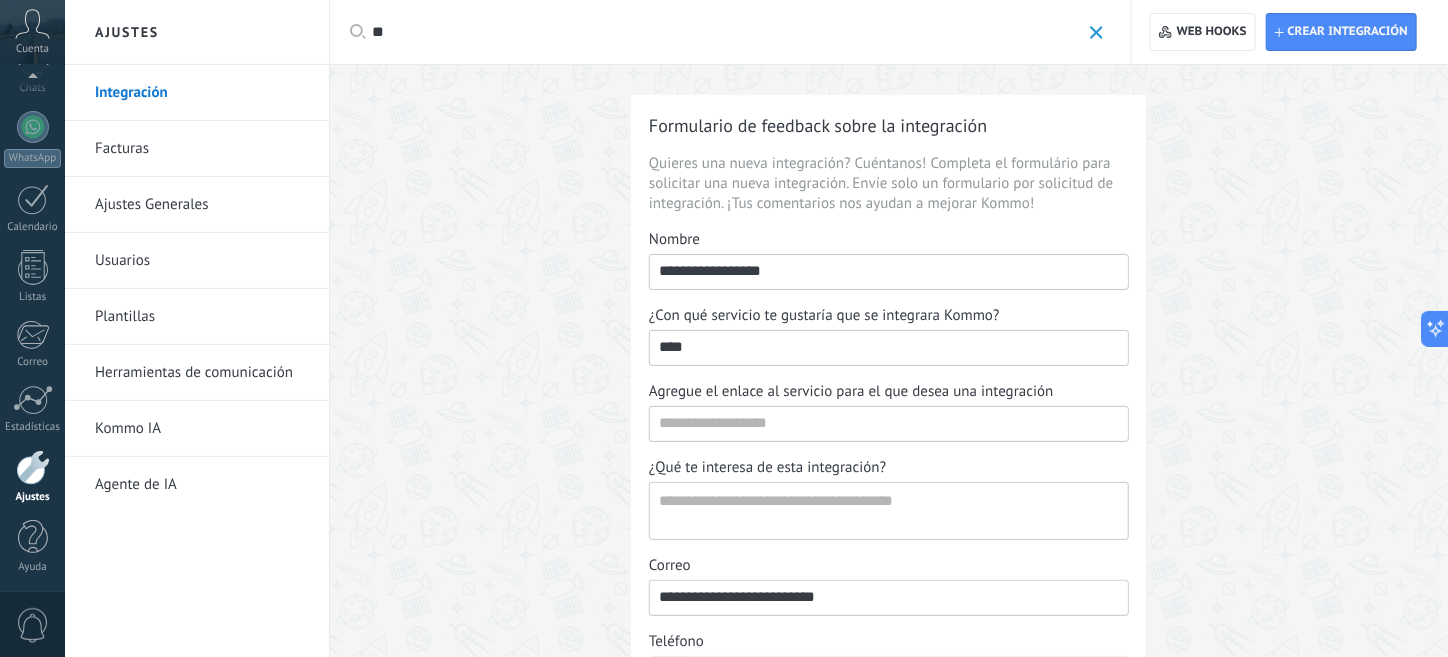 type on "*" 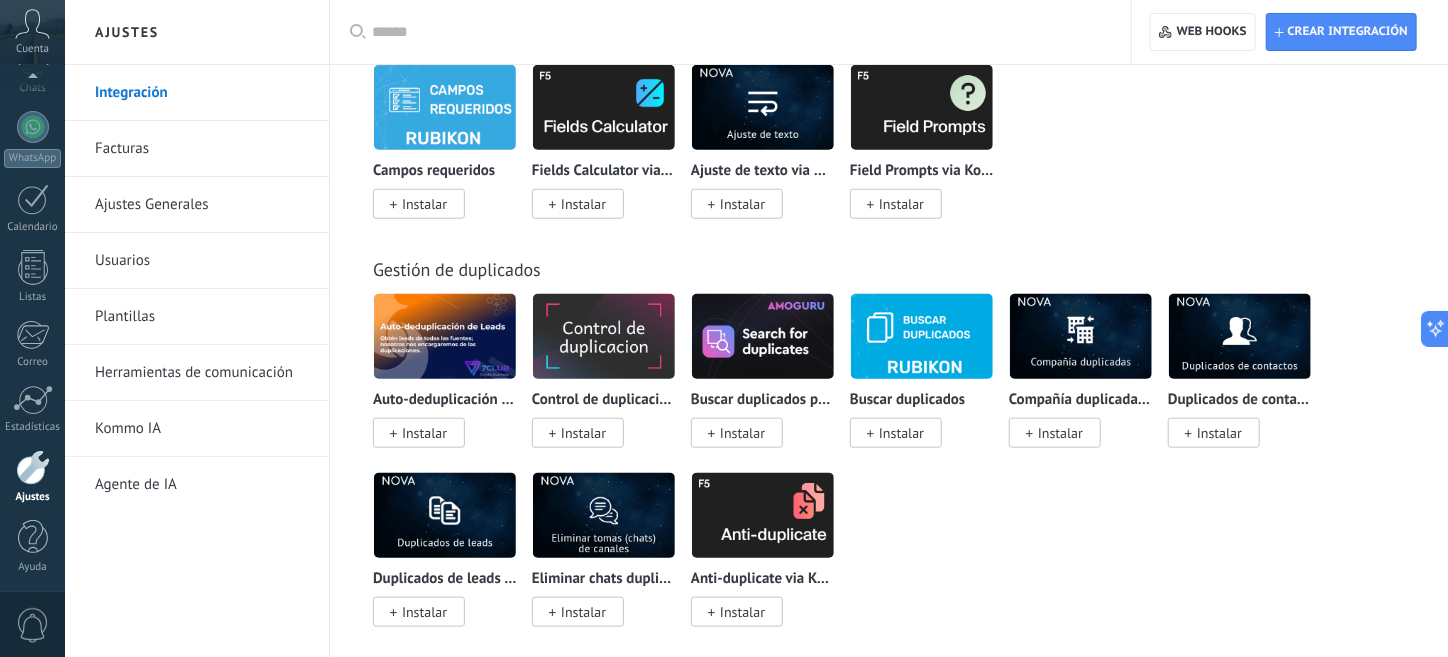 scroll, scrollTop: 8410, scrollLeft: 0, axis: vertical 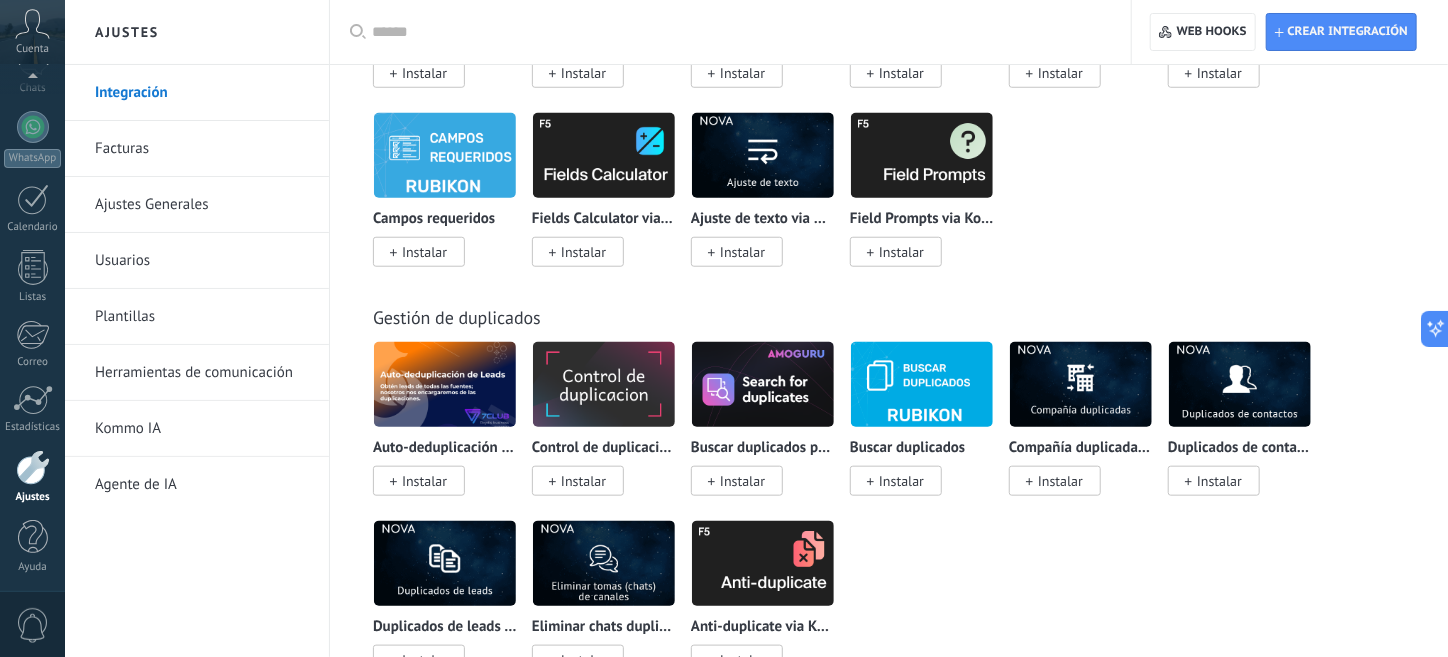 type 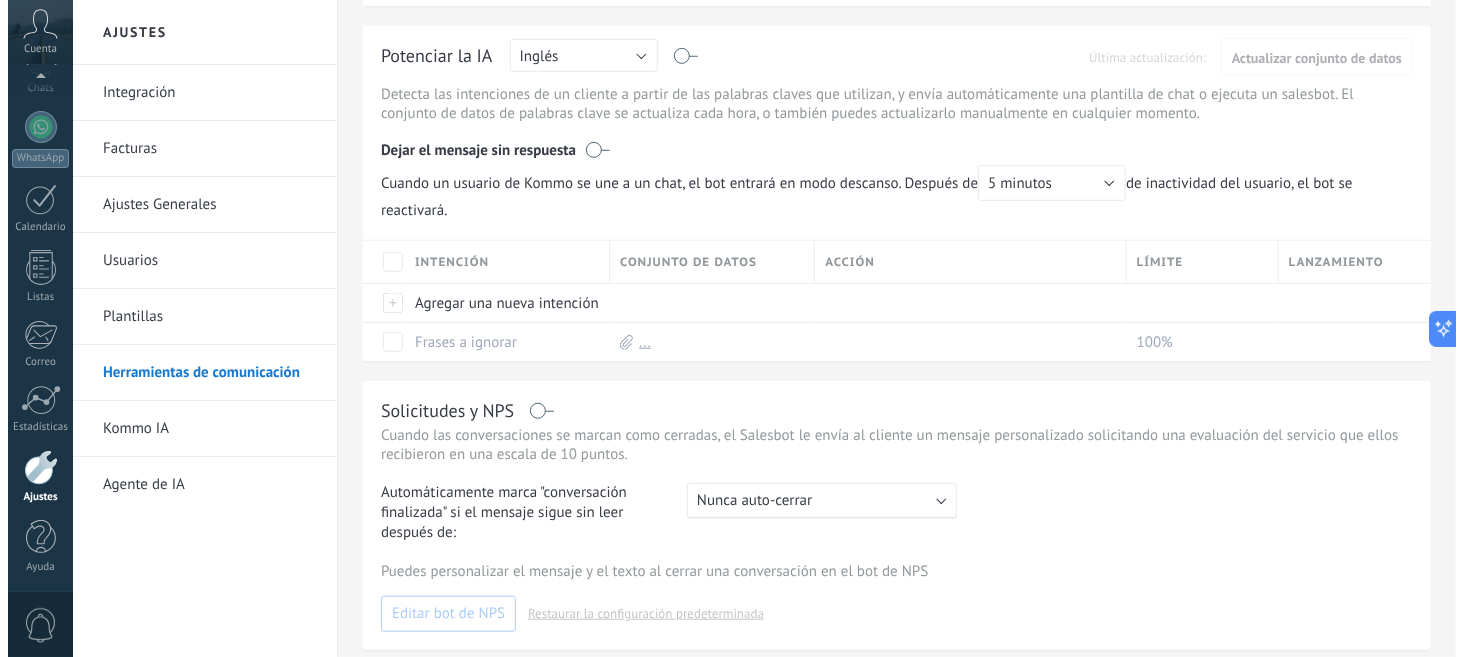 scroll, scrollTop: 400, scrollLeft: 0, axis: vertical 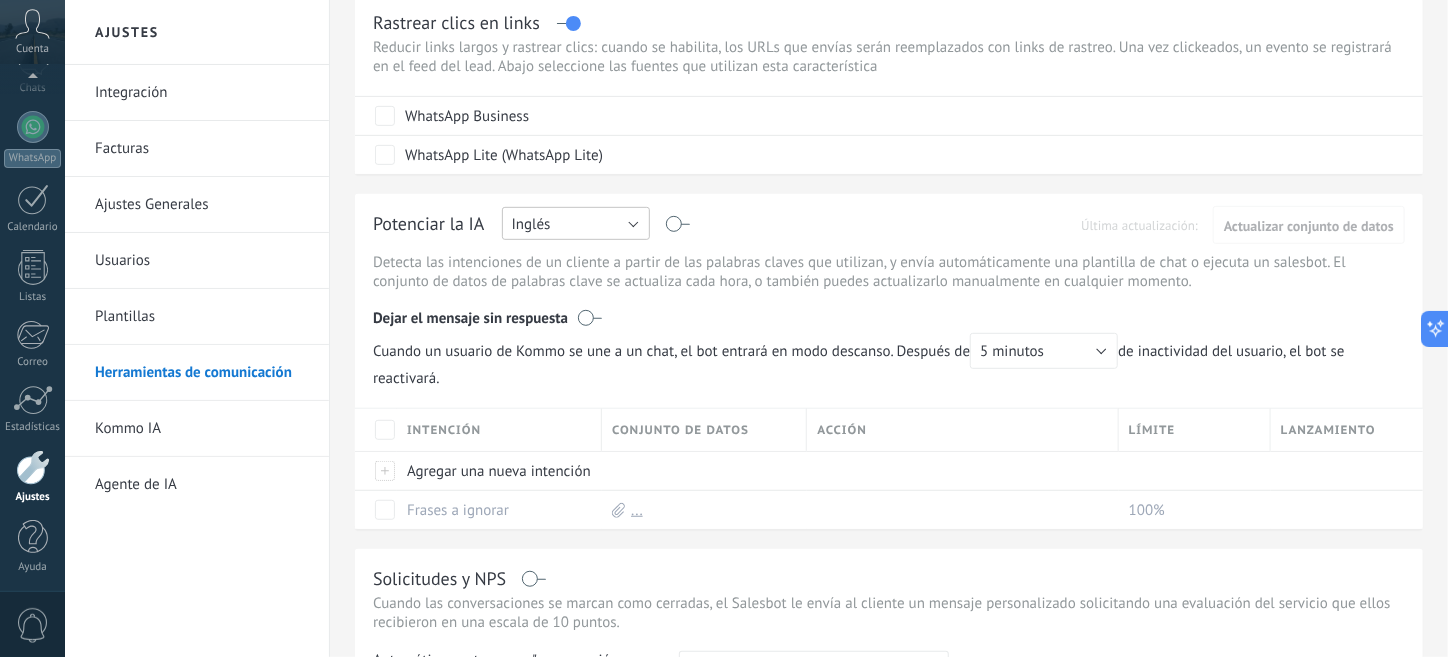 click on "Inglés" at bounding box center [576, 223] 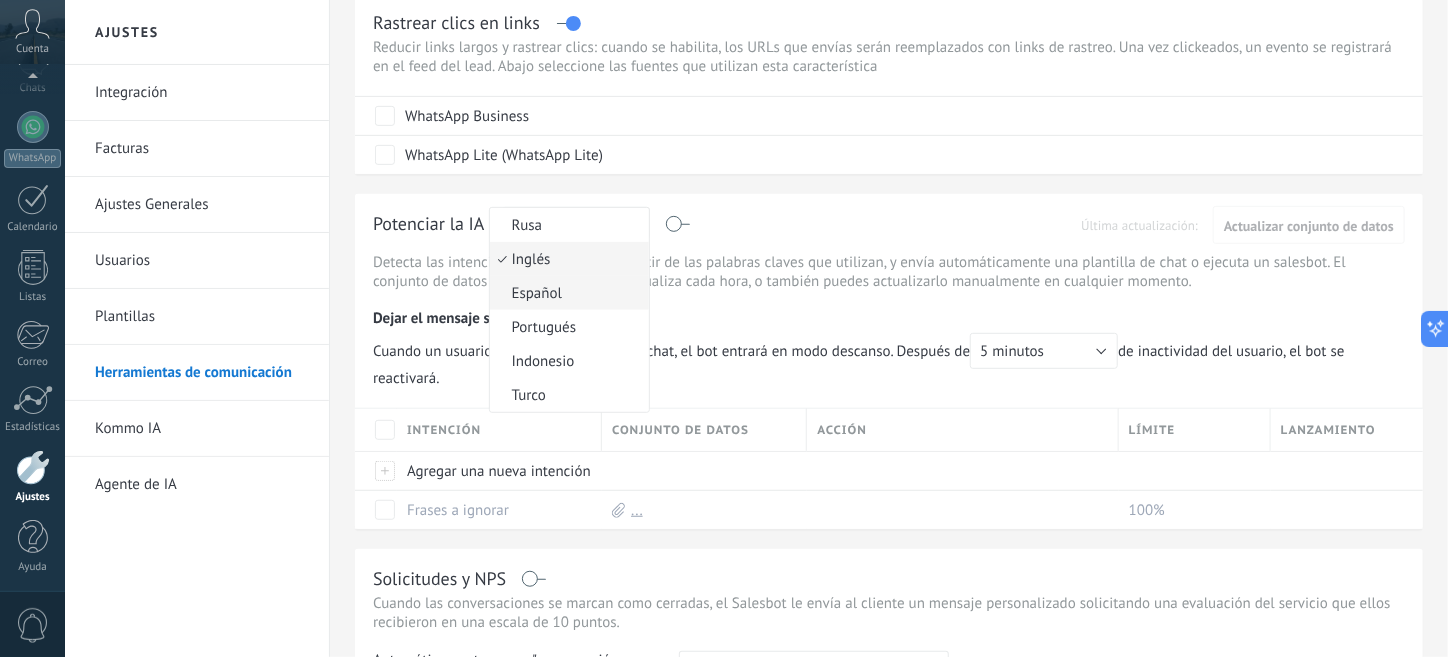 click on "Español" at bounding box center (566, 293) 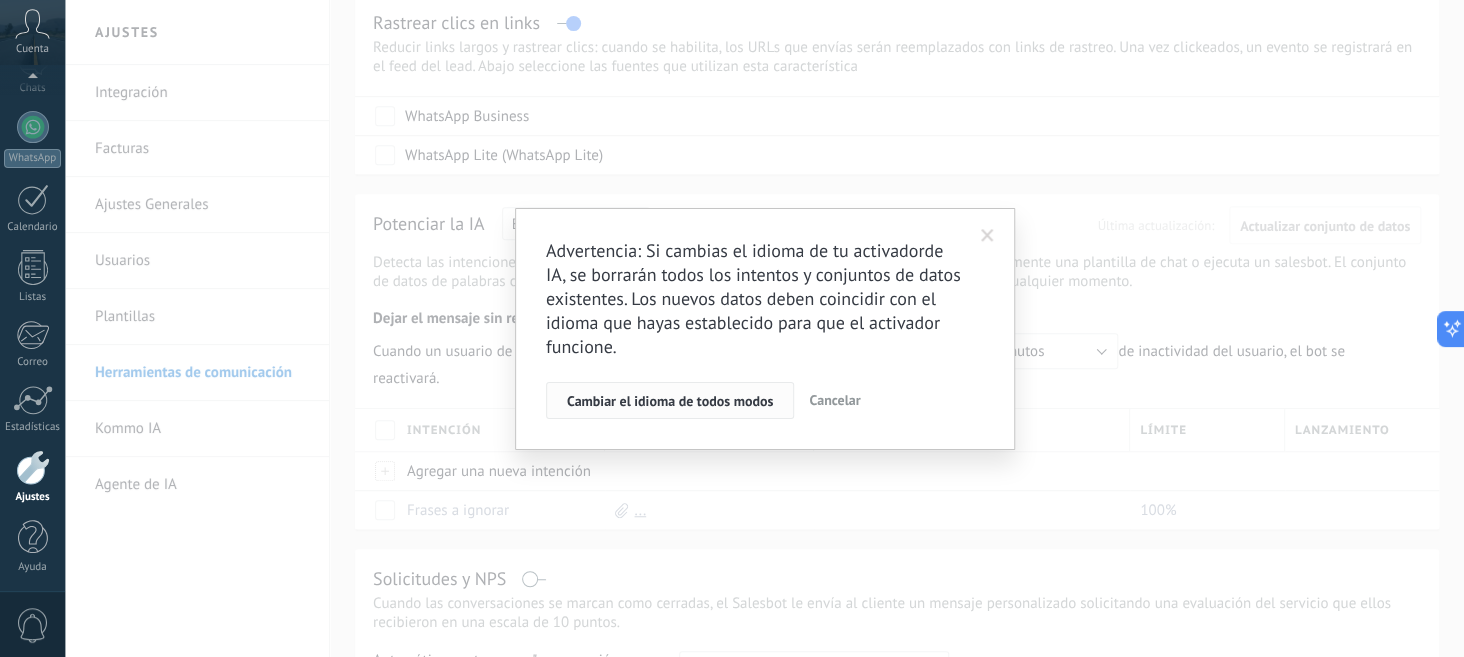 click on "Cambiar el idioma de todos modos" at bounding box center [670, 401] 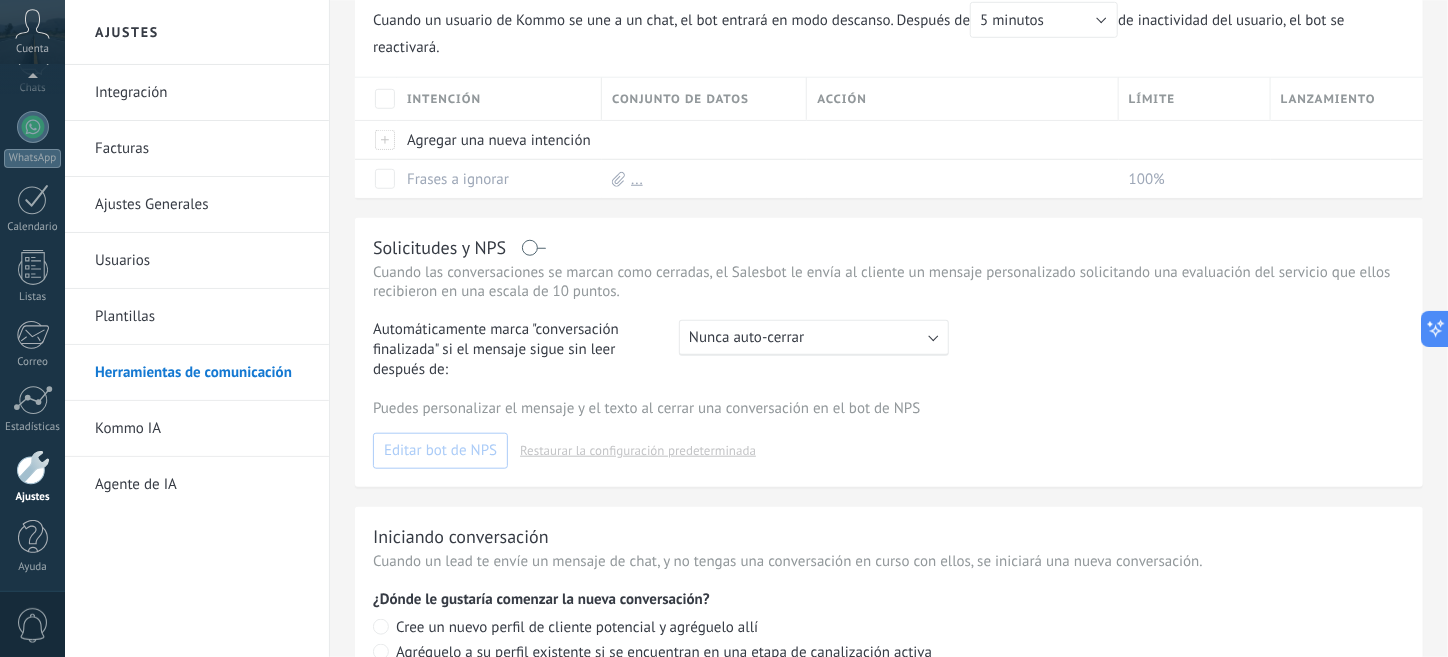 scroll, scrollTop: 800, scrollLeft: 0, axis: vertical 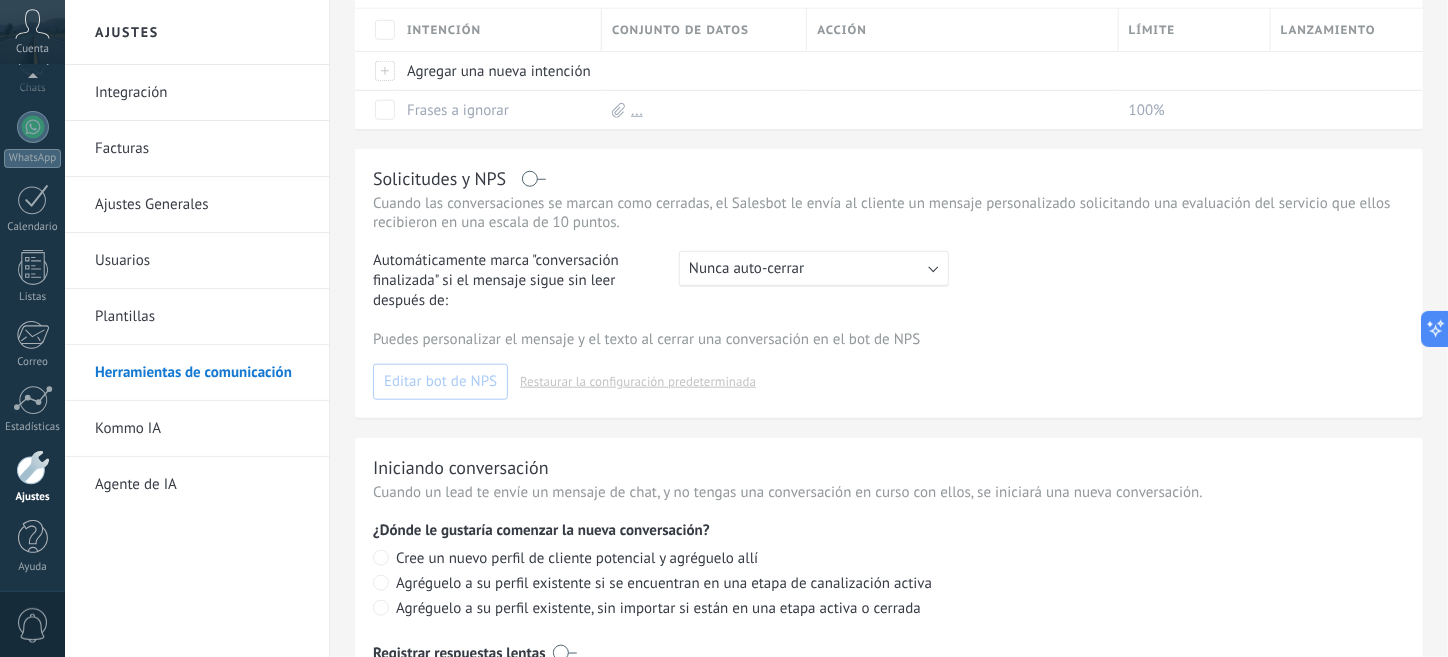 click on "Kommo IA" at bounding box center [202, 429] 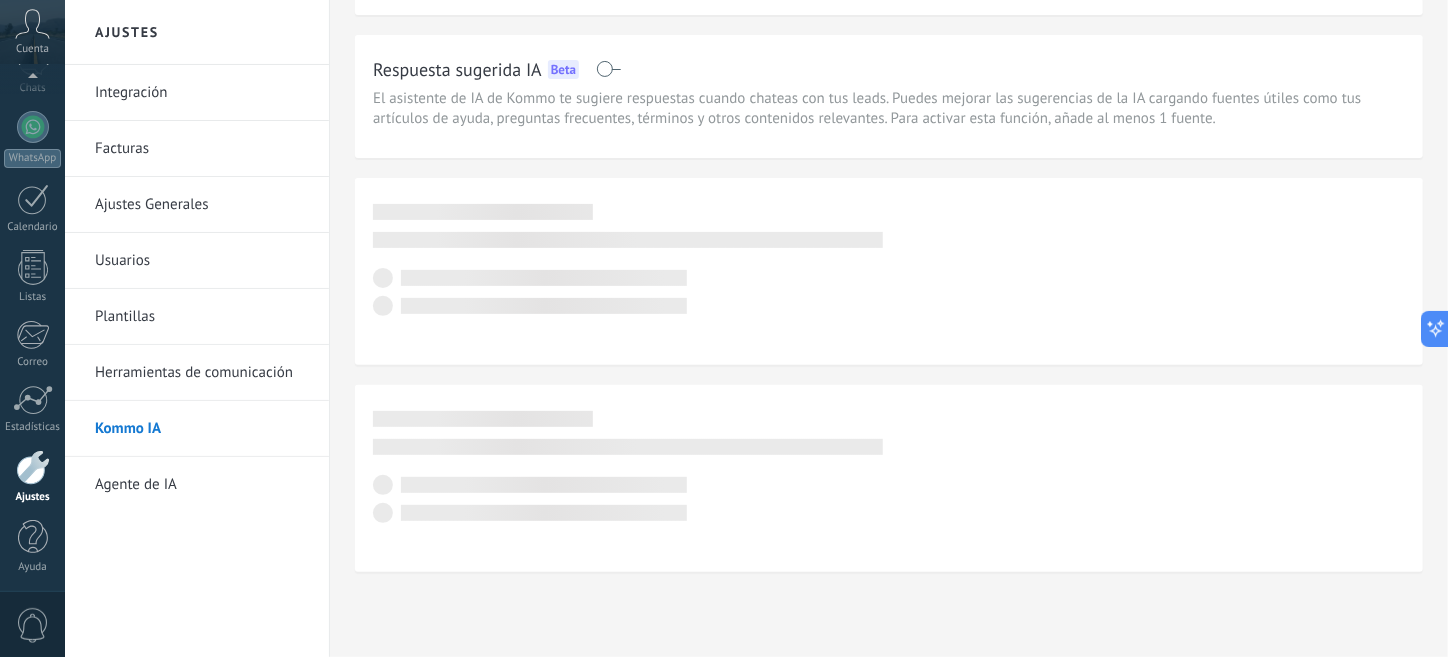 scroll, scrollTop: 0, scrollLeft: 0, axis: both 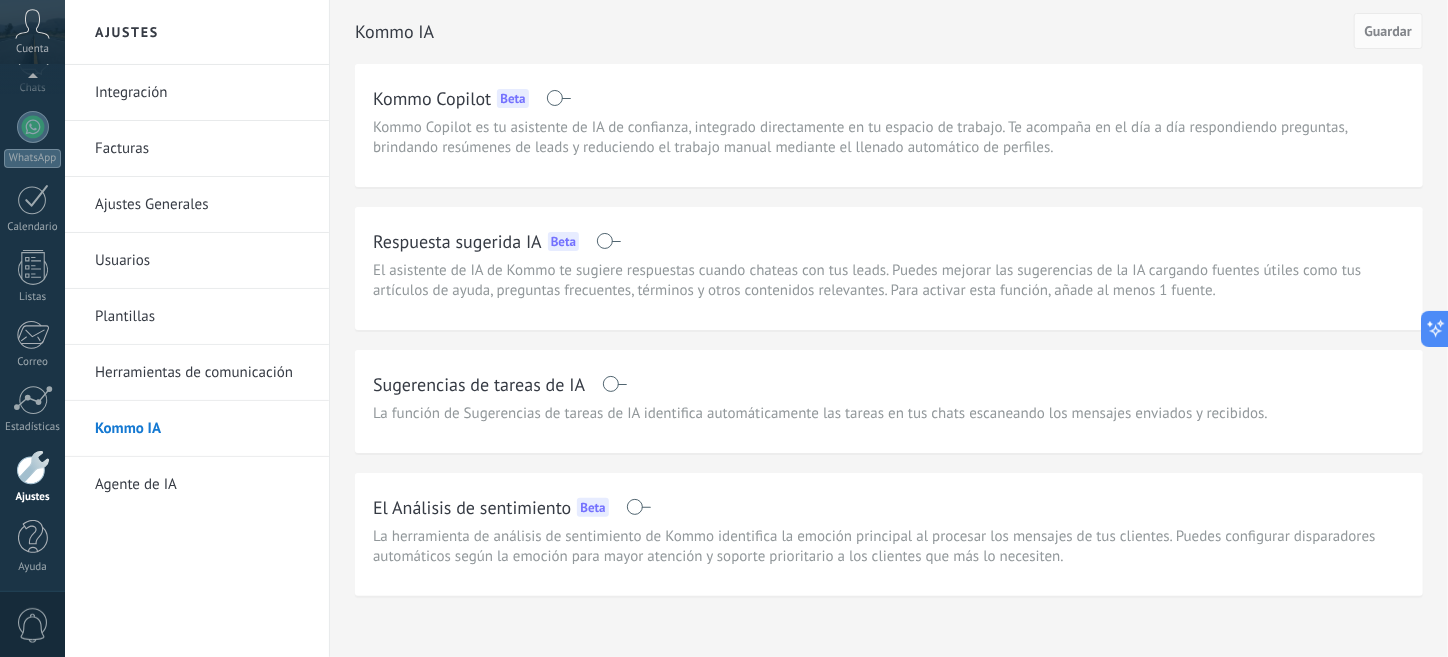 click on "Ajustes Generales" at bounding box center [202, 205] 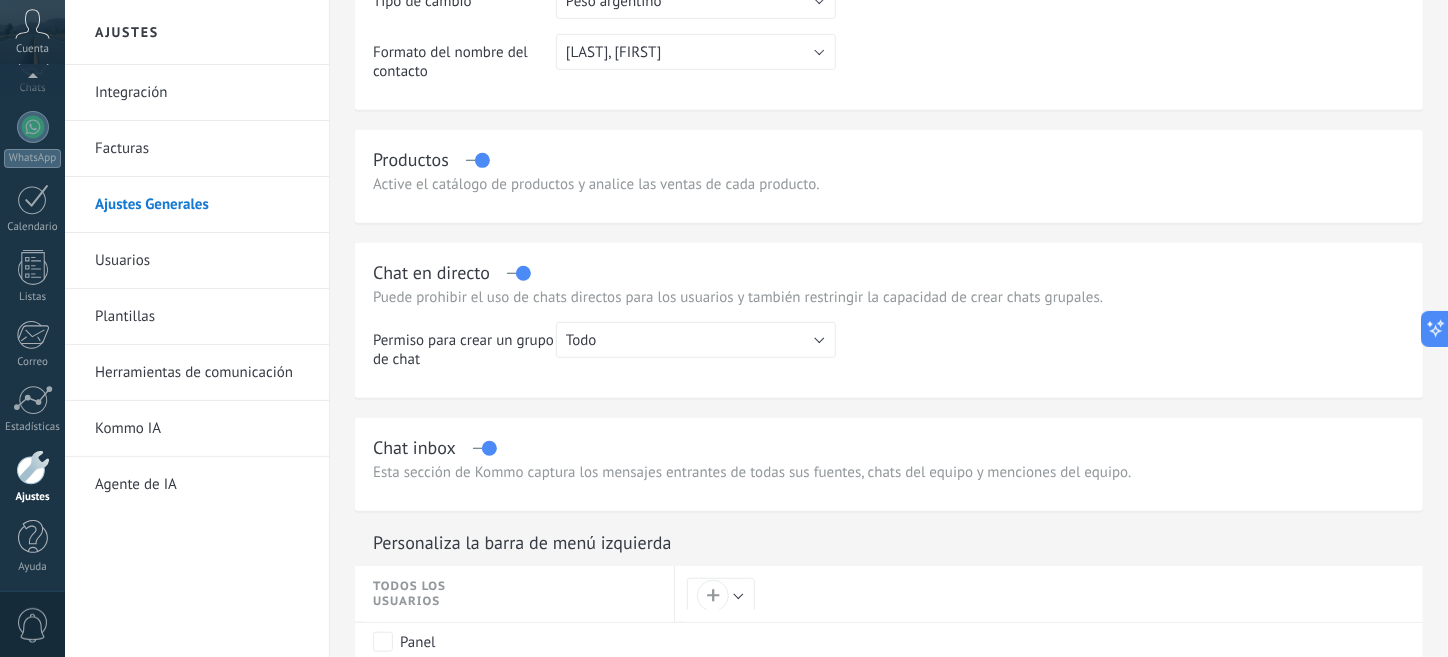 scroll, scrollTop: 499, scrollLeft: 0, axis: vertical 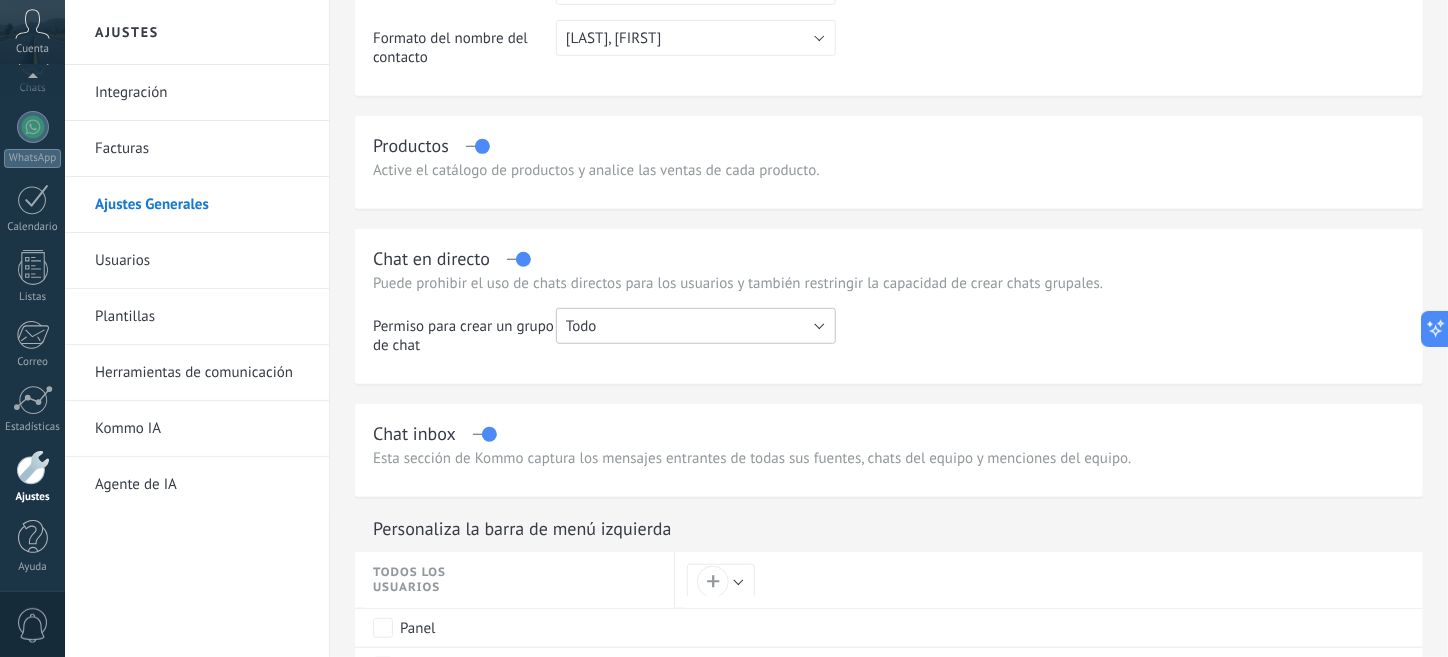 click on "Todo" at bounding box center [696, 326] 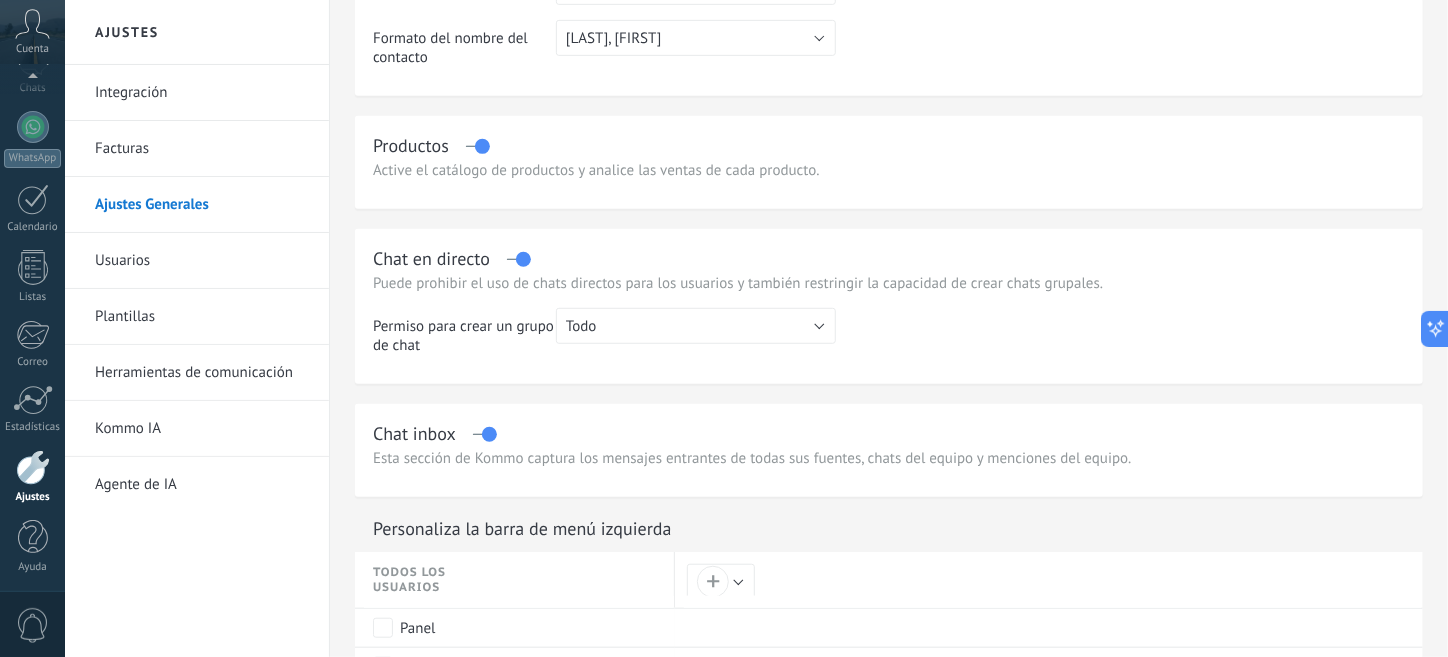 click at bounding box center (1120, 339) 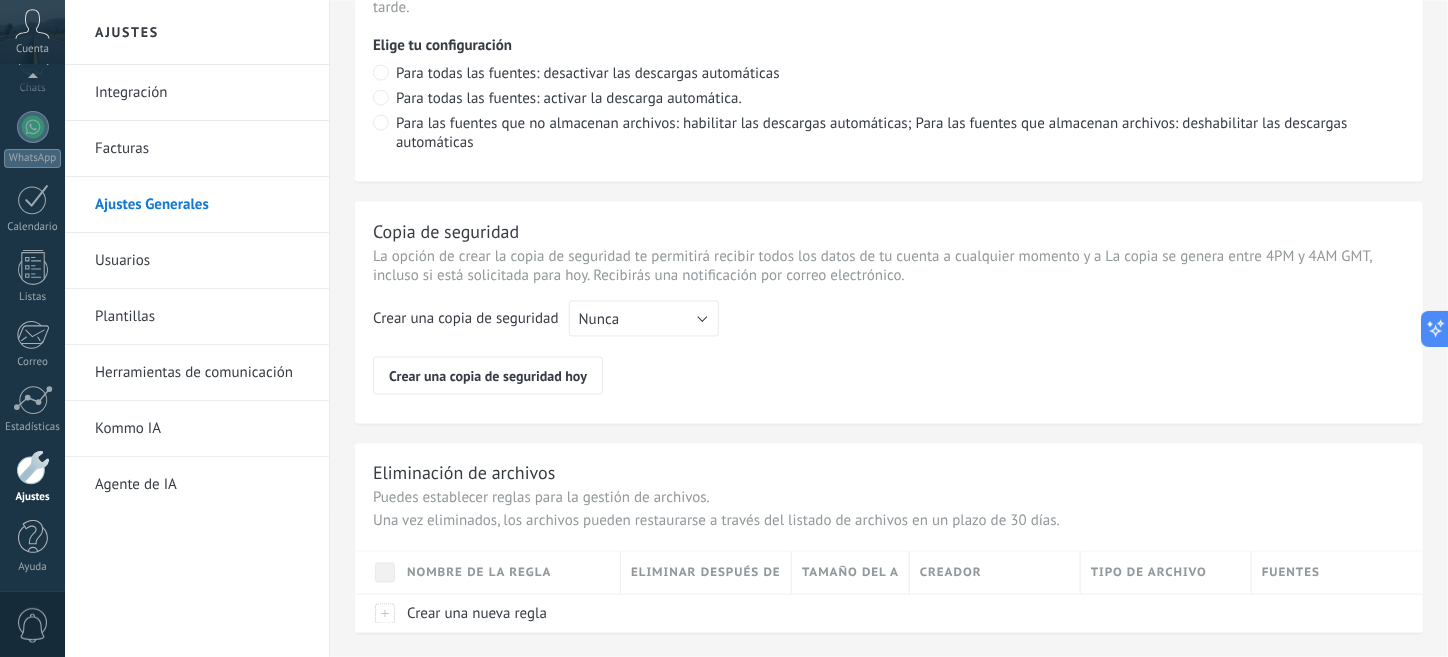 scroll, scrollTop: 1586, scrollLeft: 0, axis: vertical 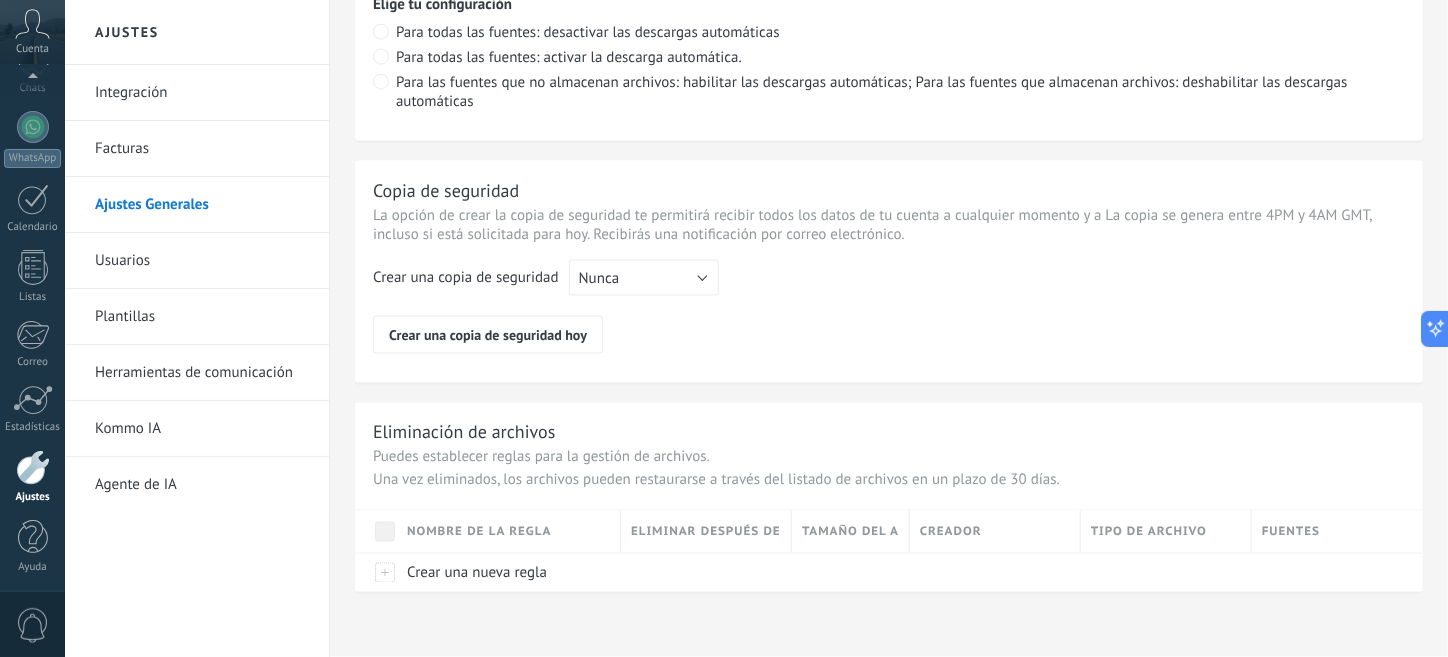 click on "Facturas" at bounding box center (202, 149) 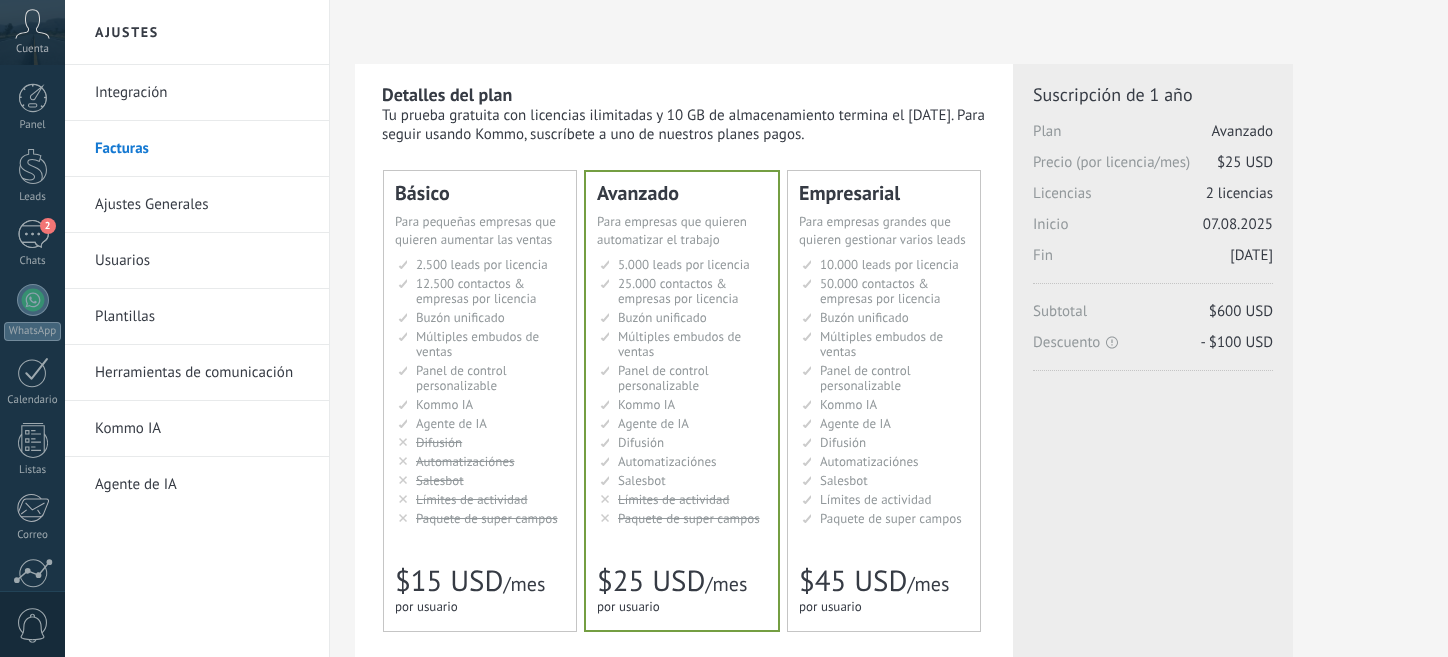 scroll, scrollTop: 282, scrollLeft: 0, axis: vertical 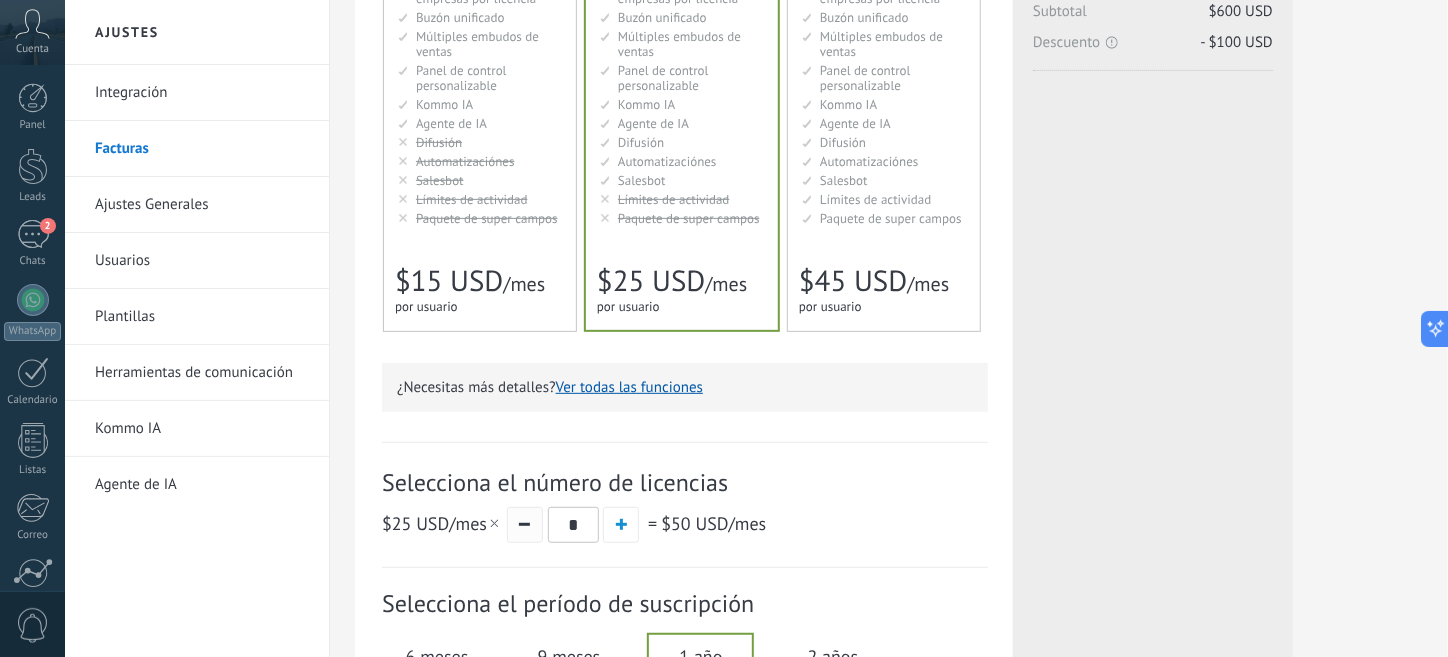 click at bounding box center (525, 525) 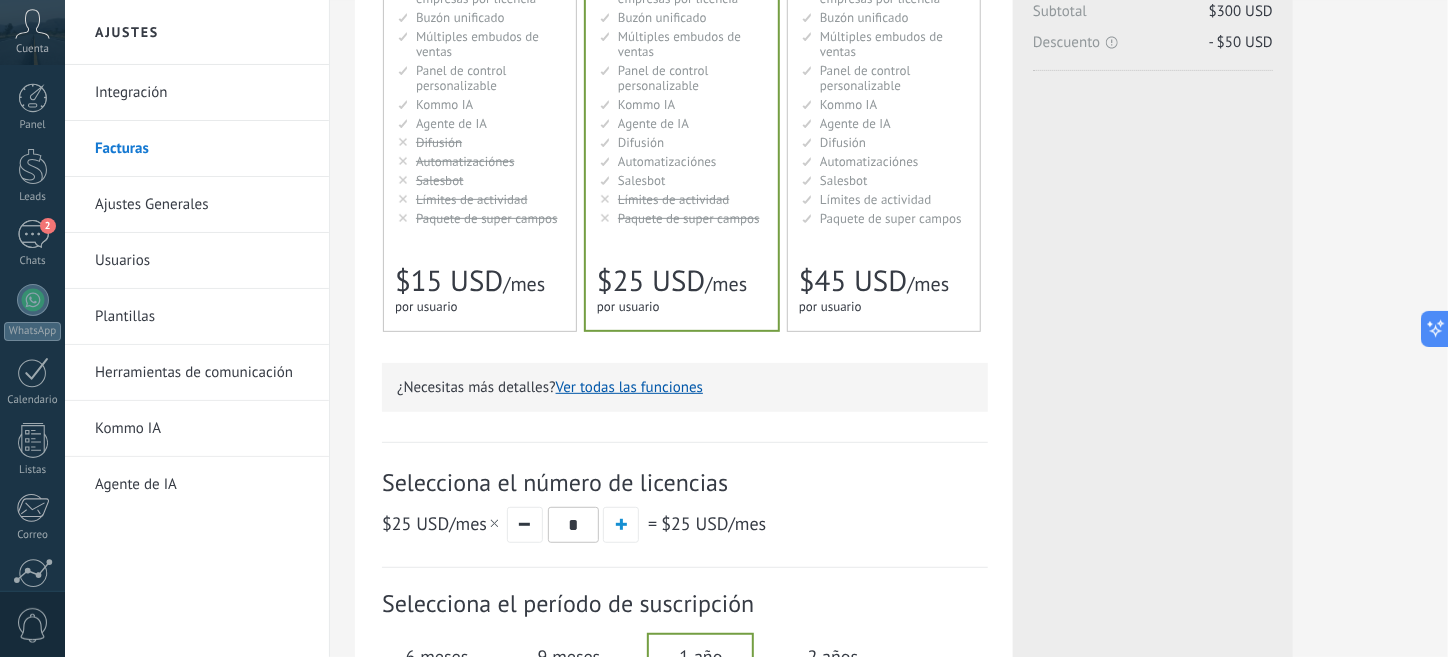 click on "Selecciona el número de licencias
$25 USD /mes
*
=
$25 USD /mes" at bounding box center [685, 505] 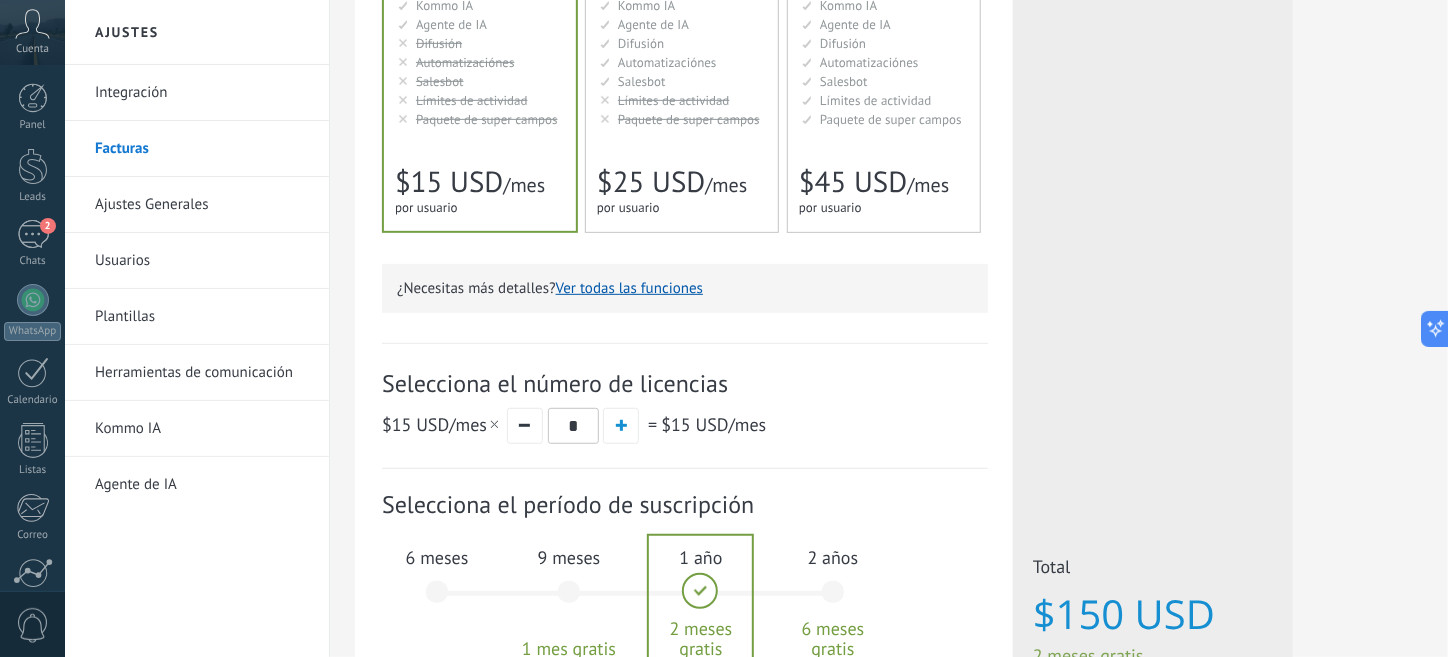 scroll, scrollTop: 424, scrollLeft: 0, axis: vertical 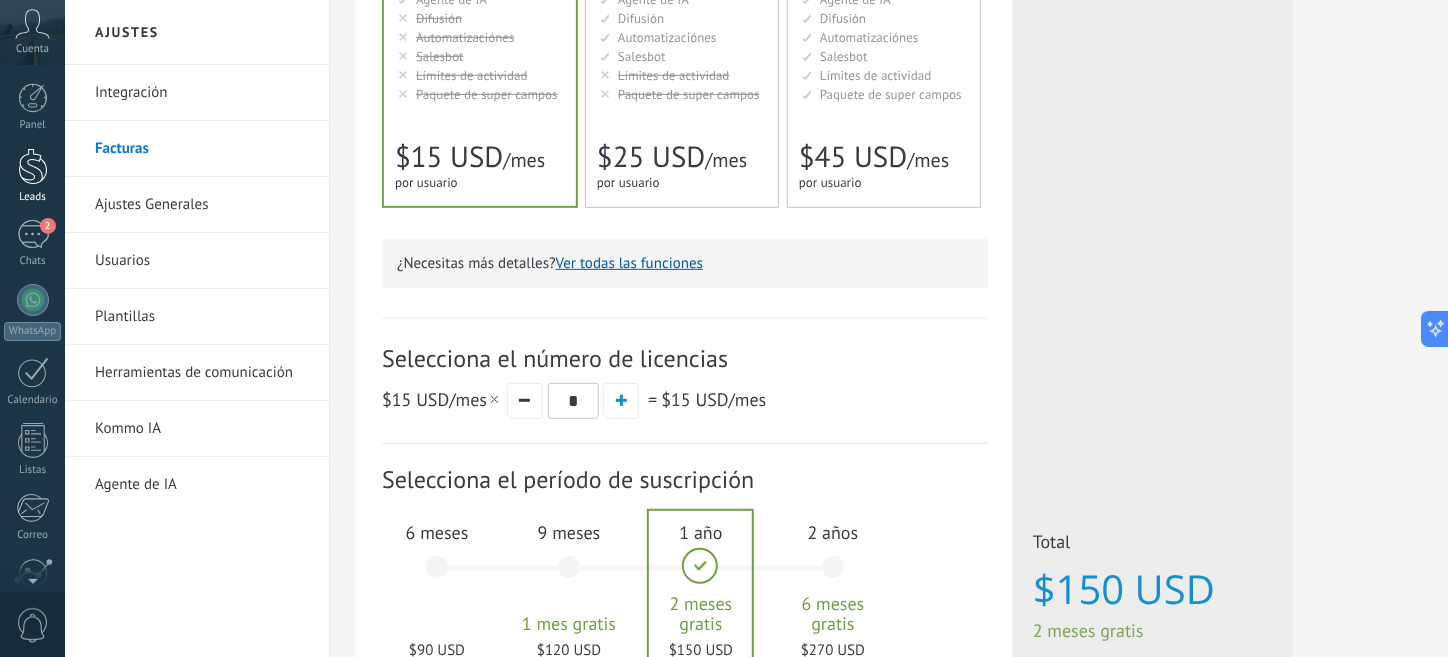 click at bounding box center (33, 166) 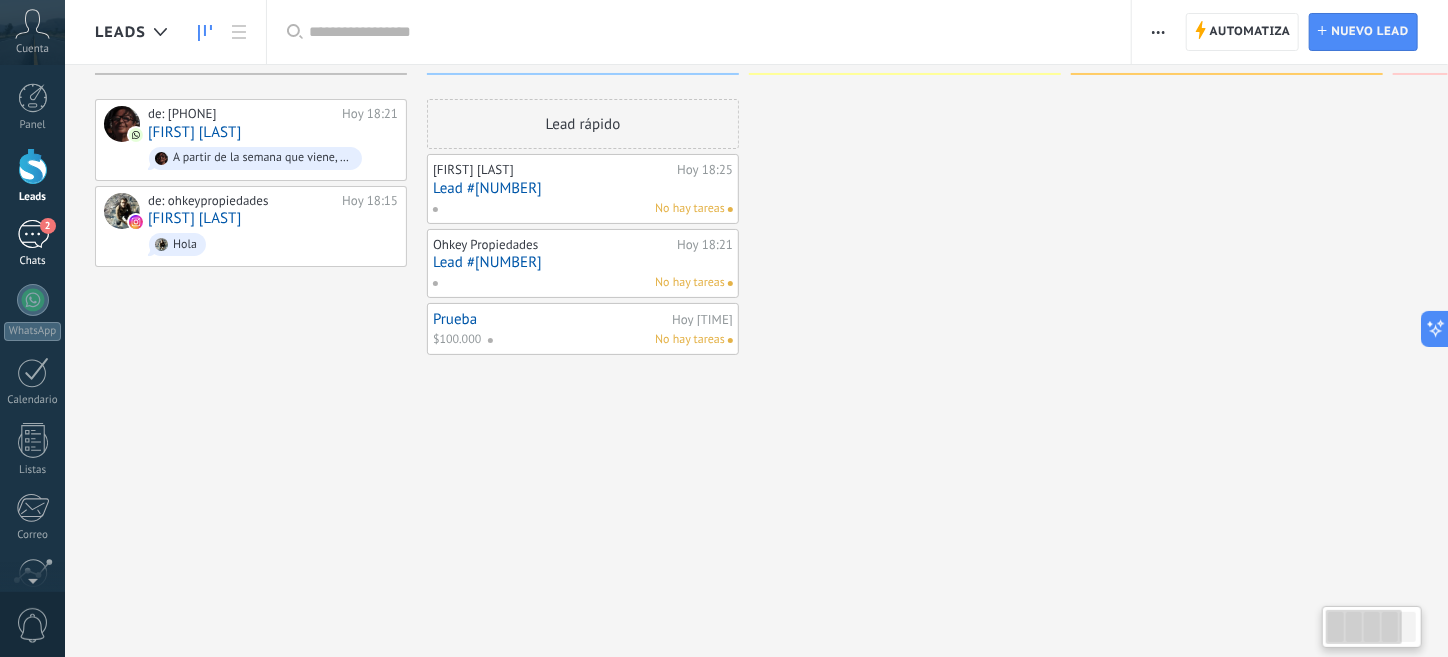 scroll, scrollTop: 0, scrollLeft: 0, axis: both 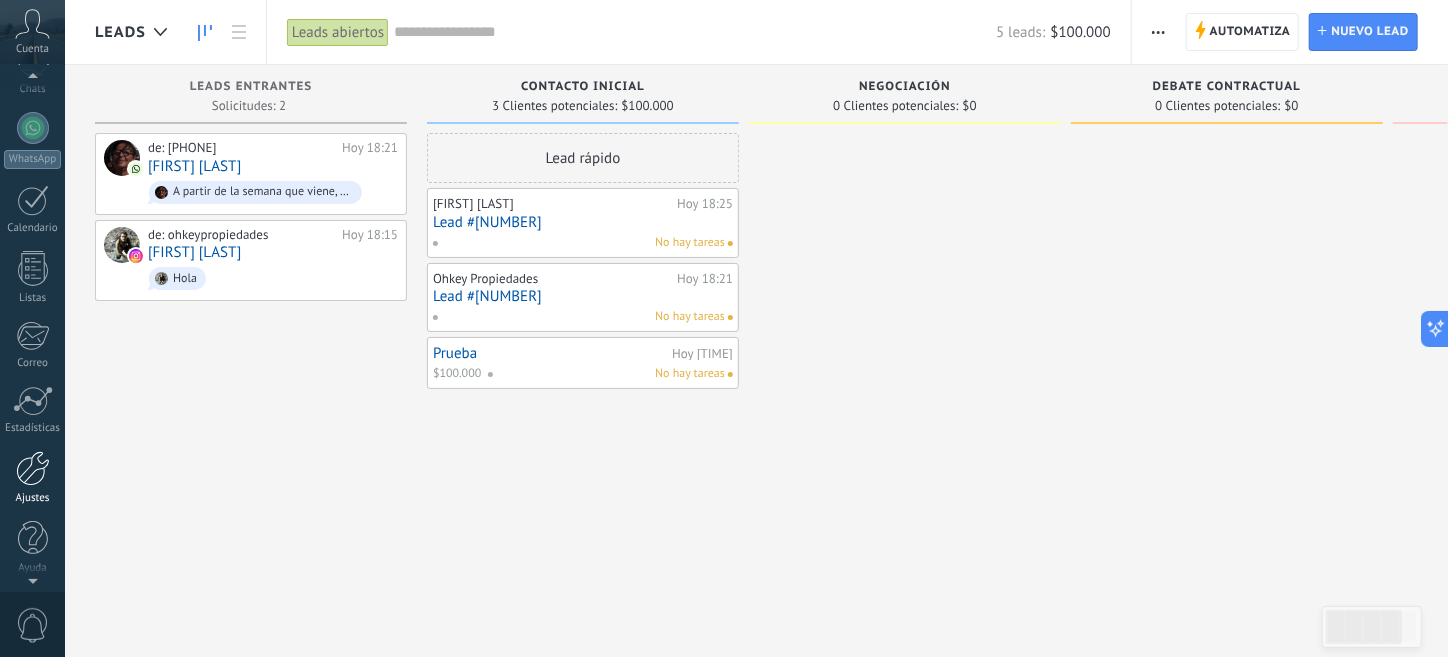 click at bounding box center [33, 468] 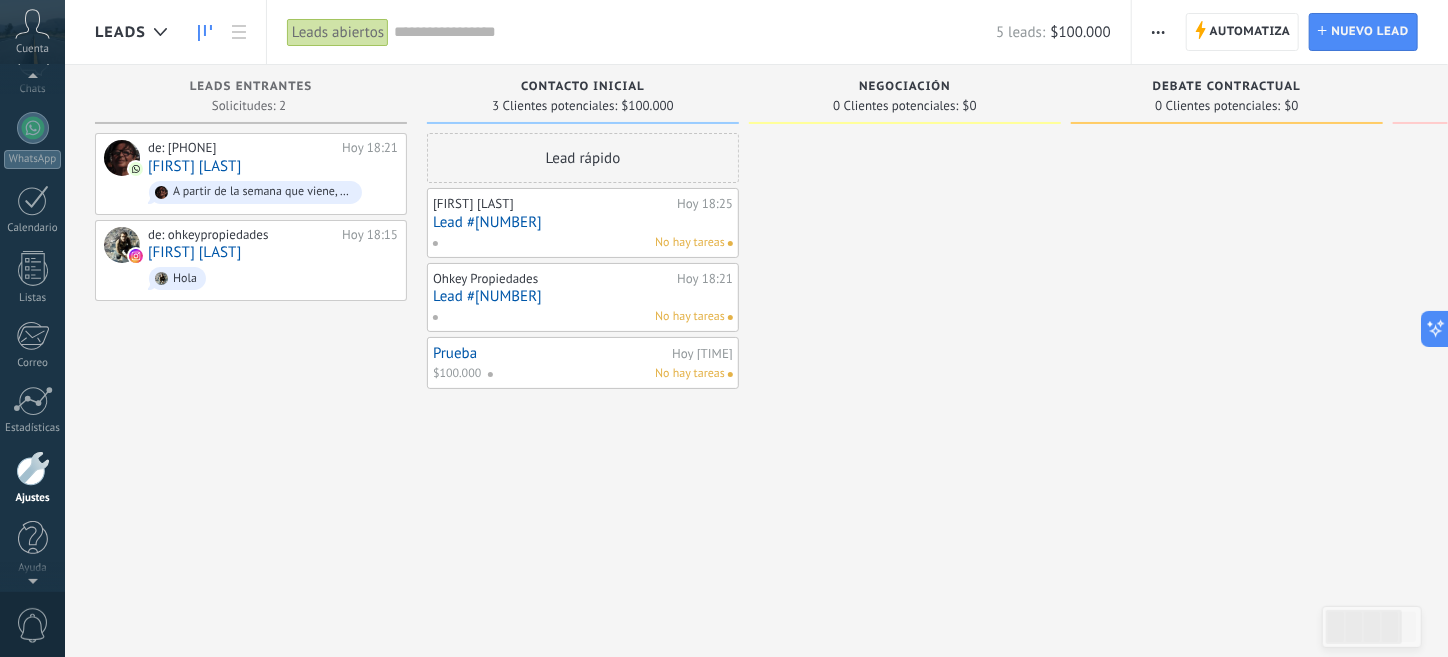 scroll, scrollTop: 173, scrollLeft: 0, axis: vertical 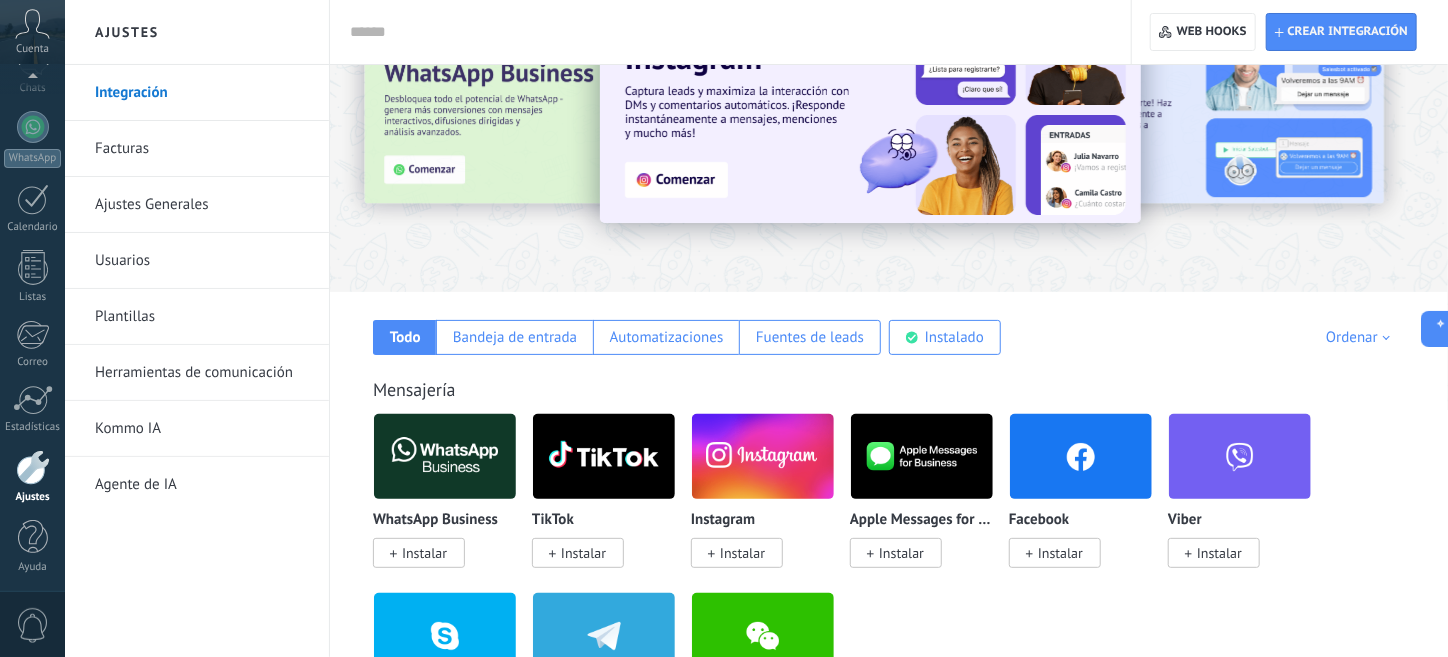 click on "Instalar" at bounding box center [742, 553] 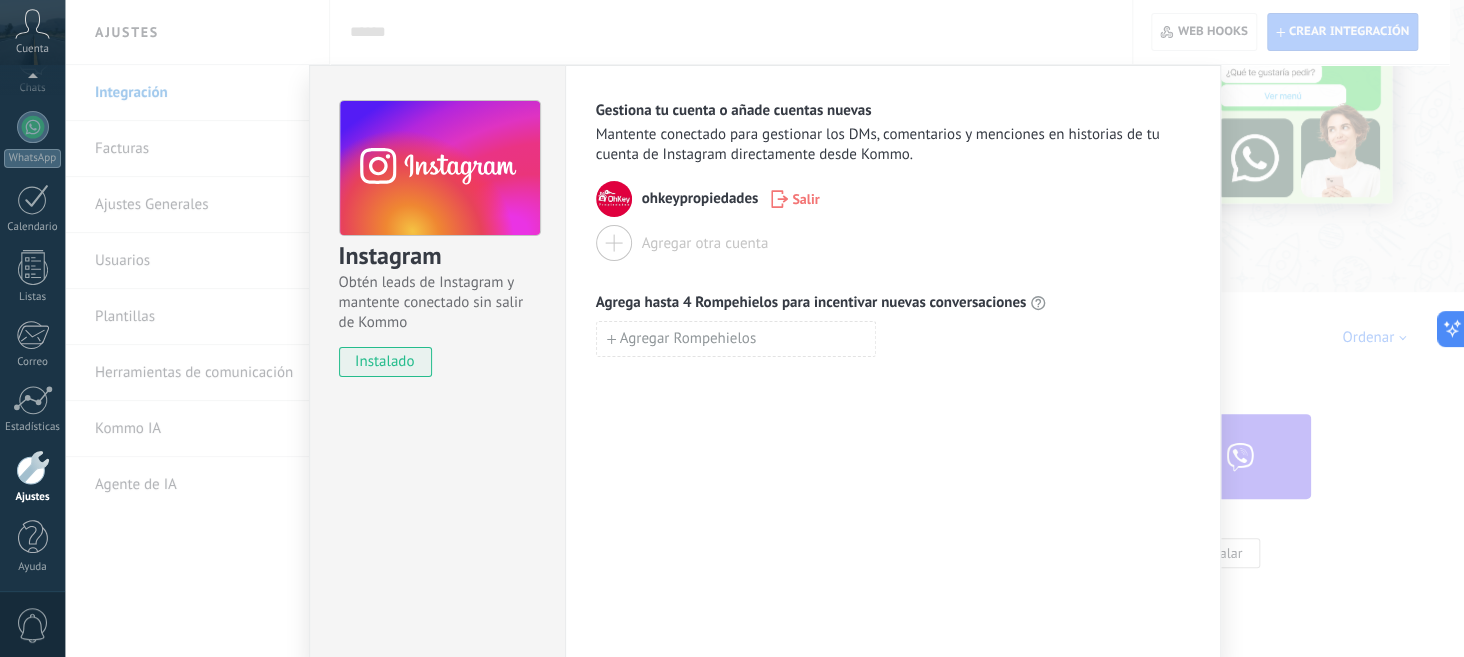 click on "instalado" at bounding box center [385, 362] 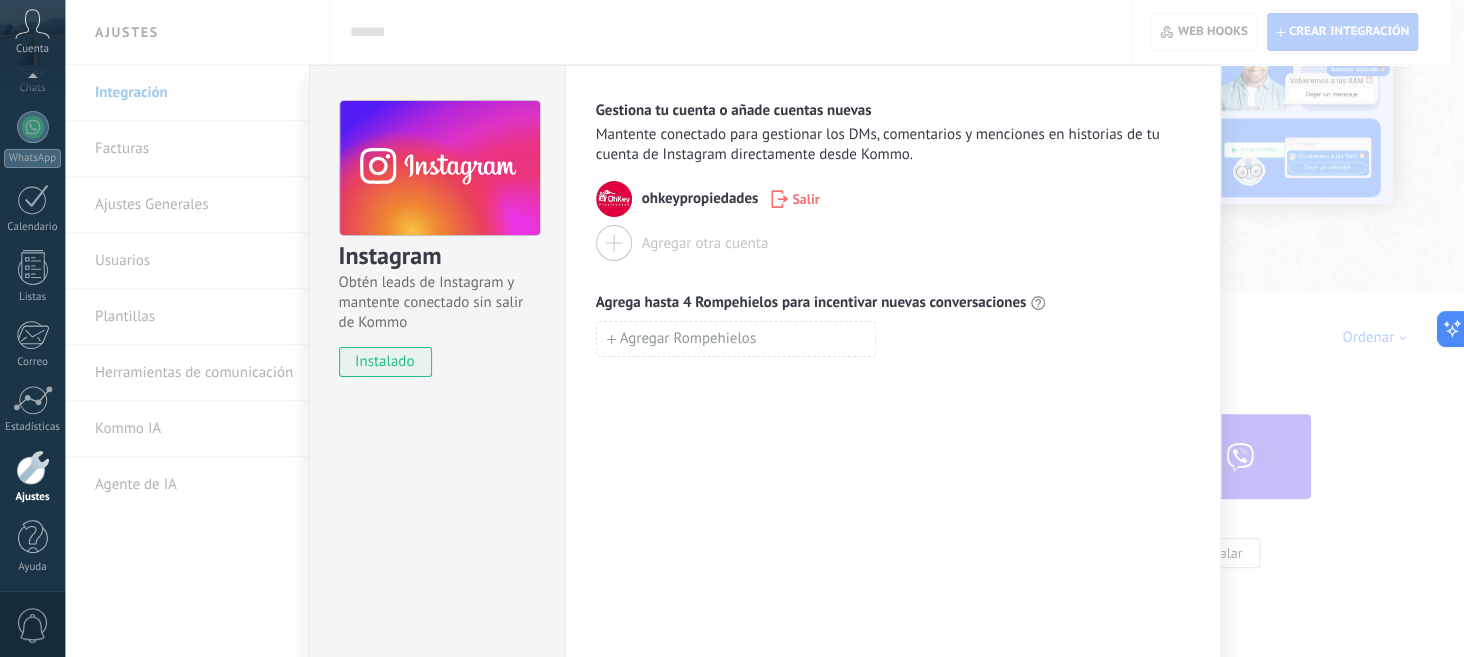 click on "Instagram Obtén leads de Instagram y mantente conectado sin salir de Kommo instalado Gestiona tu cuenta o añade cuentas nuevas Mantente conectado para gestionar los DMs, comentarios y menciones en historias de tu cuenta de Instagram directamente desde Kommo. ohkeypropiedades Salir Agregar otra cuenta Agrega hasta 4 Rompehielos para incentivar nuevas conversaciones Agregar Rompehielos" at bounding box center (764, 328) 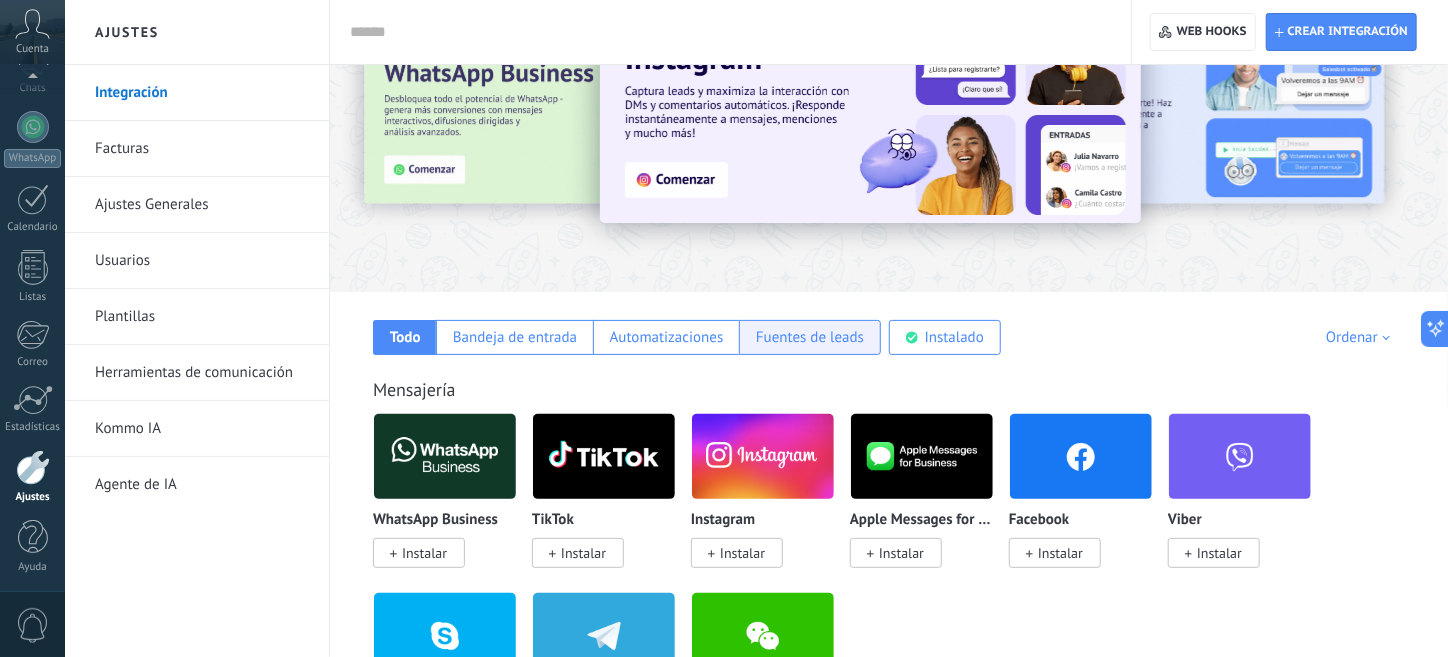 click on "Fuentes de leads" at bounding box center (810, 337) 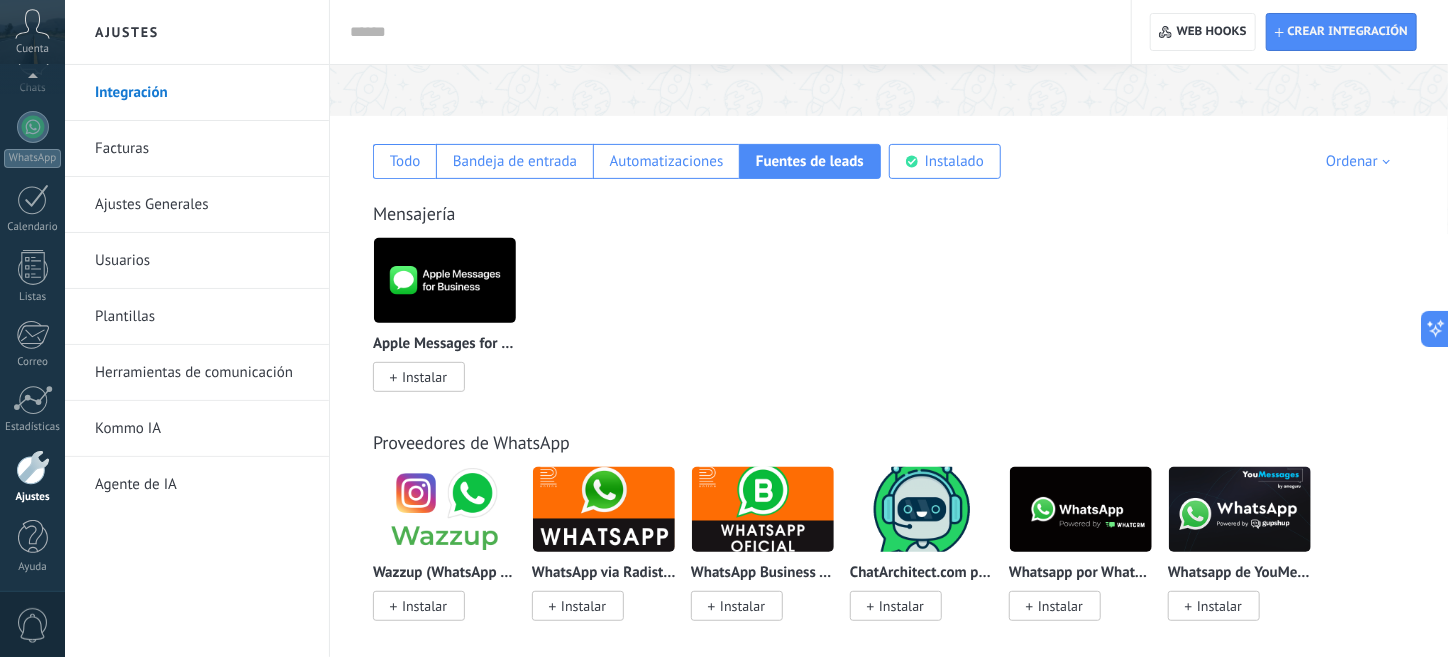 scroll, scrollTop: 300, scrollLeft: 0, axis: vertical 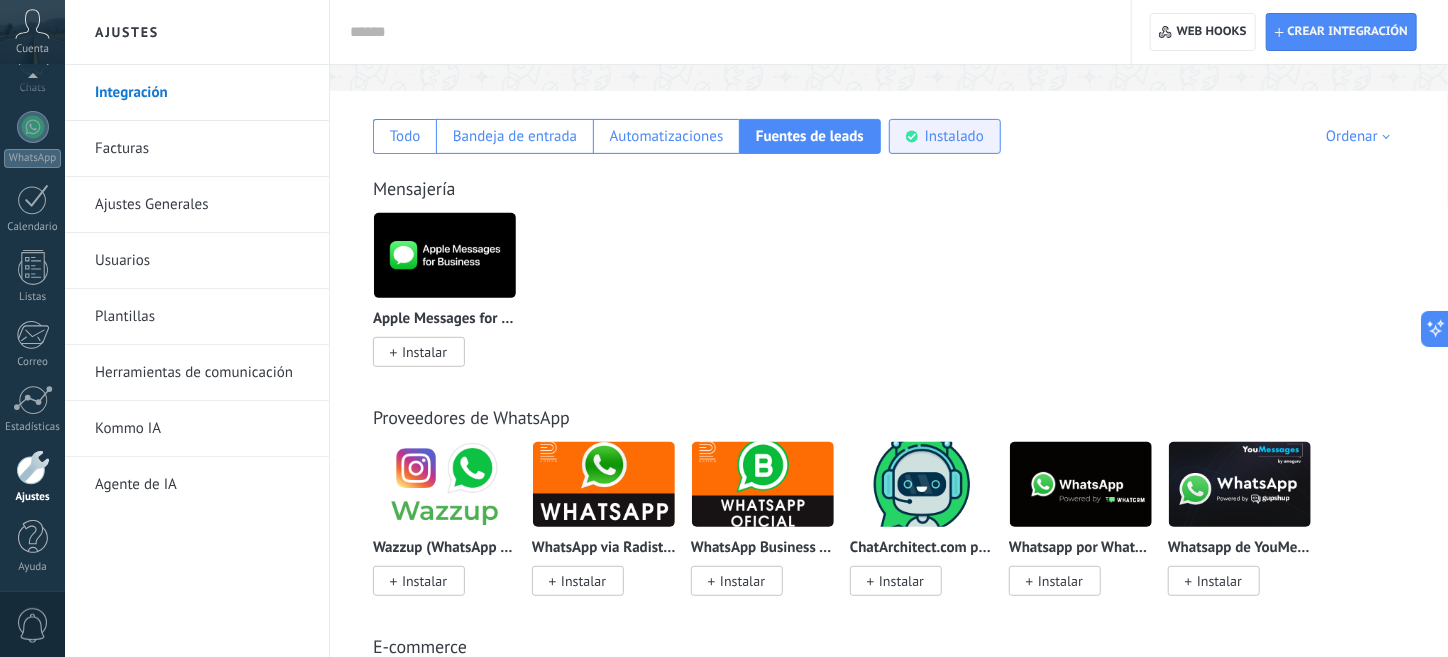 click on "Instalado" at bounding box center [945, 136] 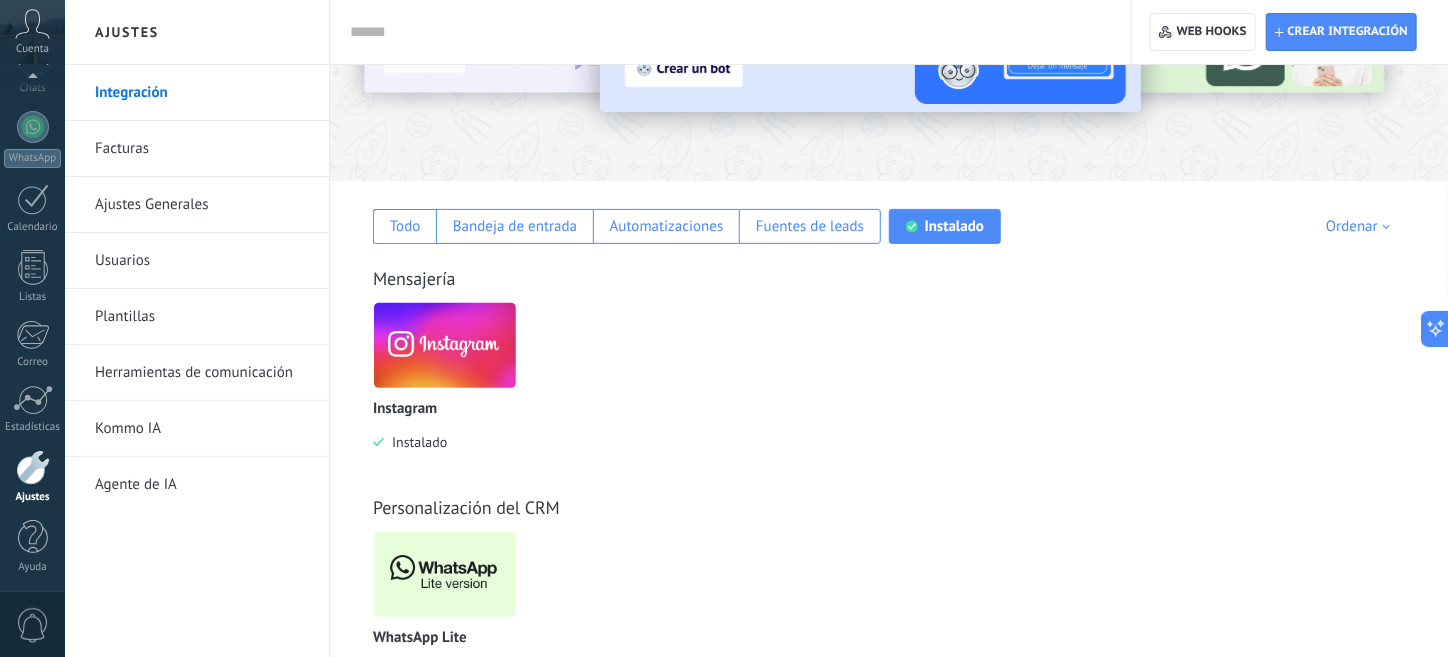 scroll, scrollTop: 189, scrollLeft: 0, axis: vertical 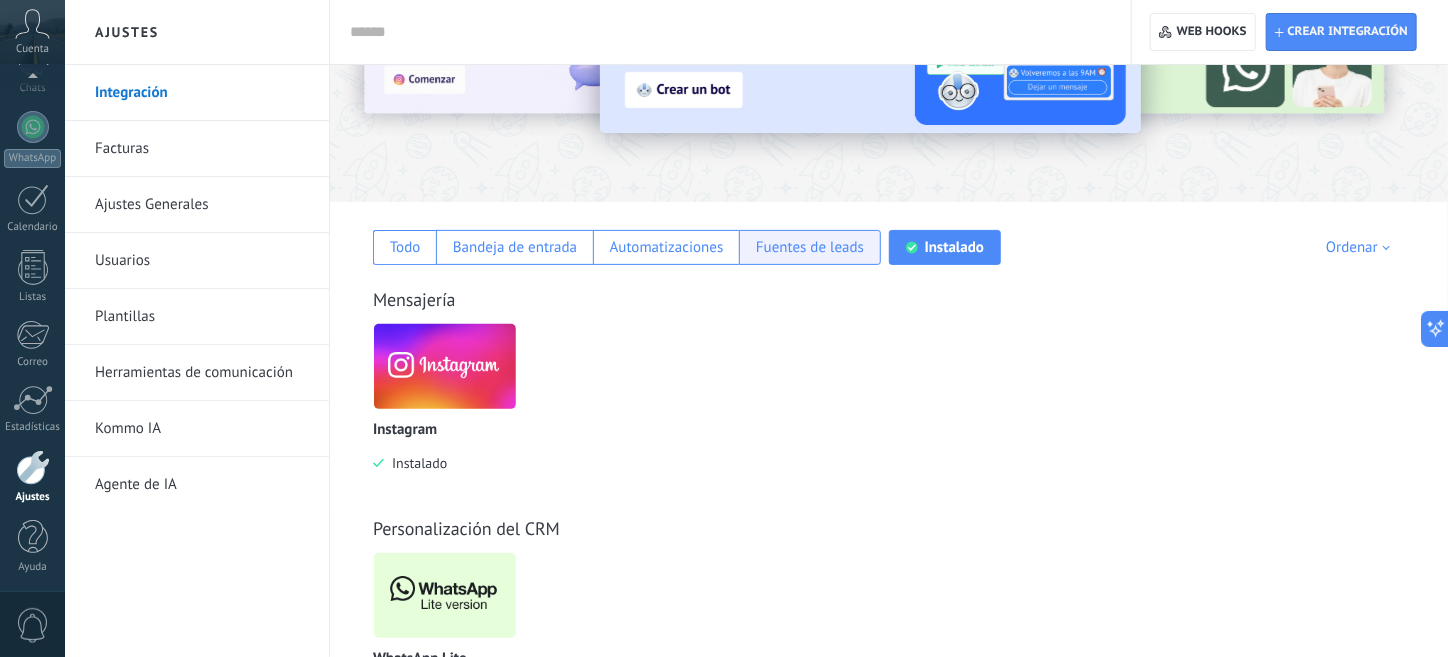 click on "Fuentes de leads" at bounding box center (810, 247) 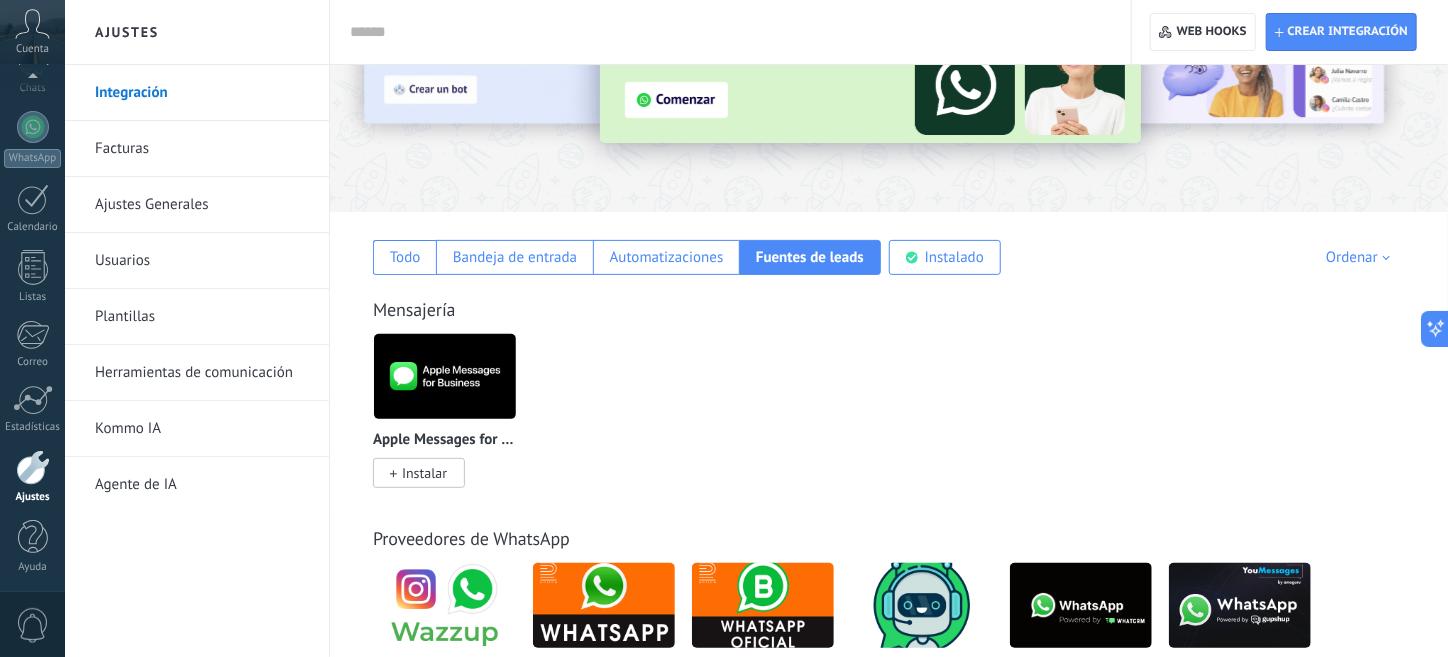 scroll, scrollTop: 70, scrollLeft: 0, axis: vertical 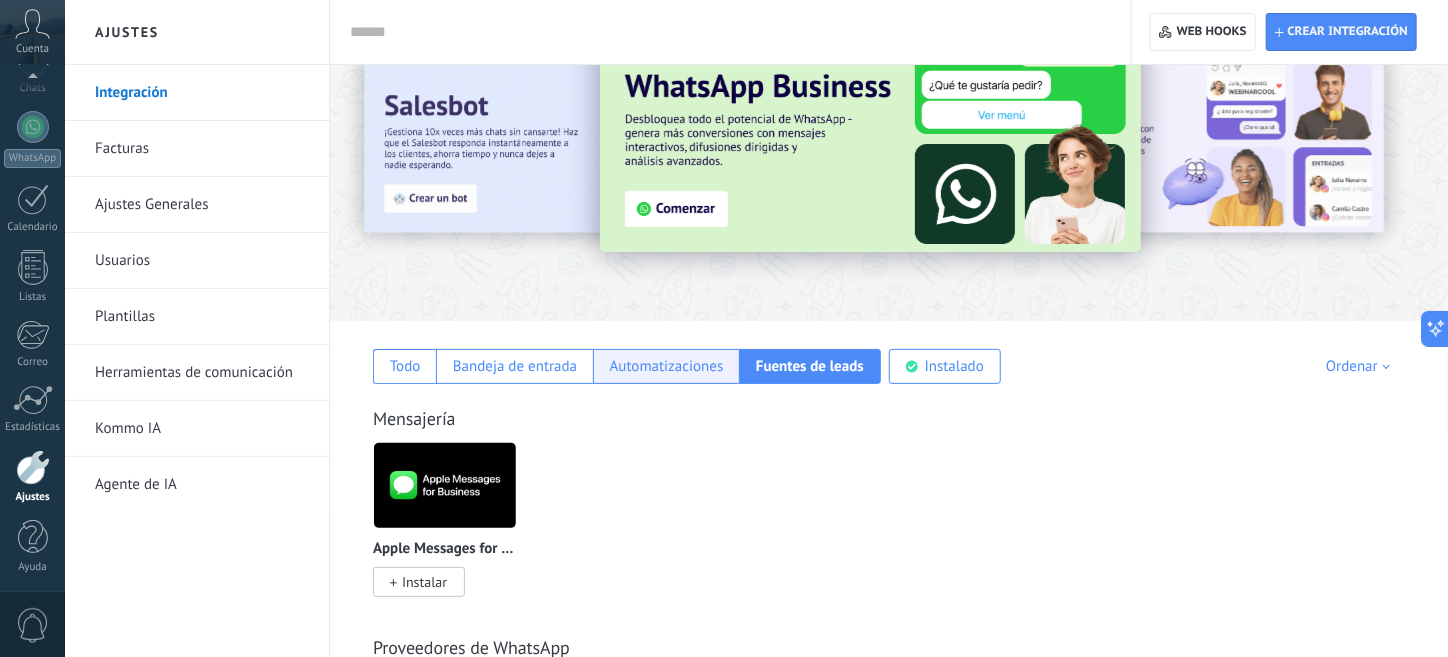 click on "Automatizaciones" at bounding box center [667, 366] 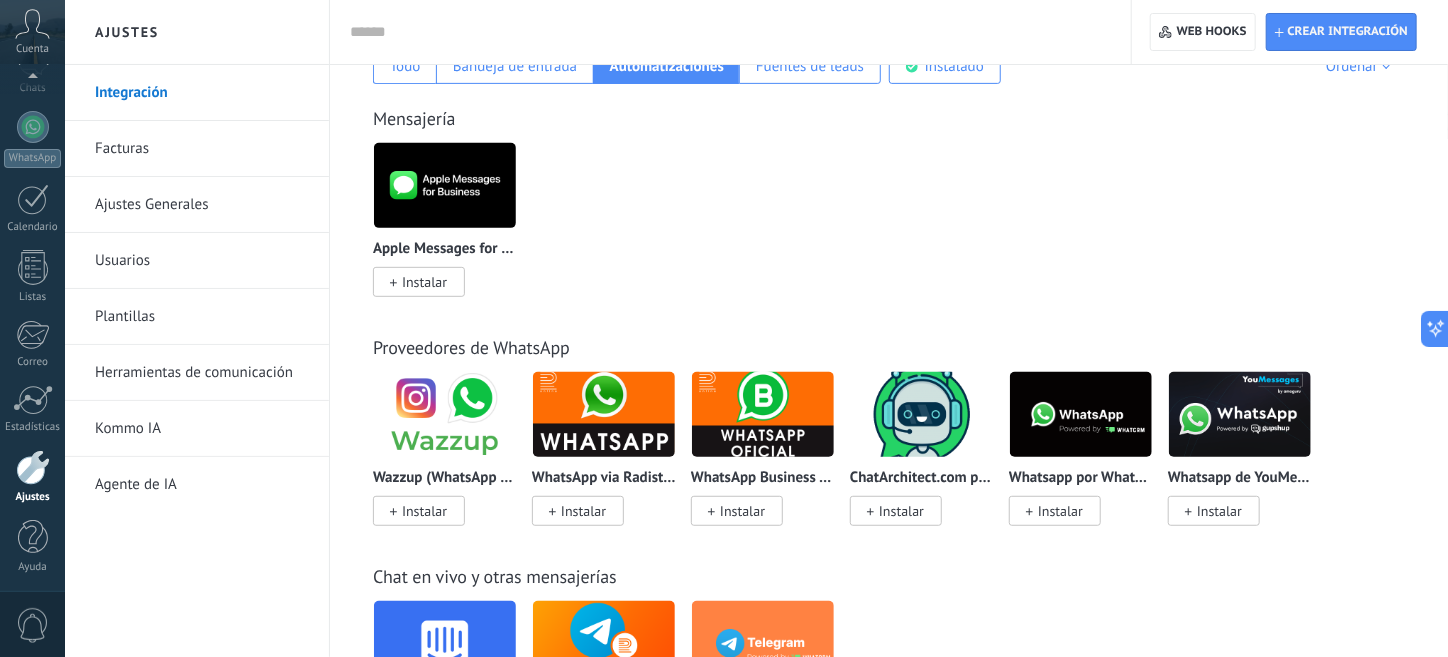 scroll, scrollTop: 0, scrollLeft: 0, axis: both 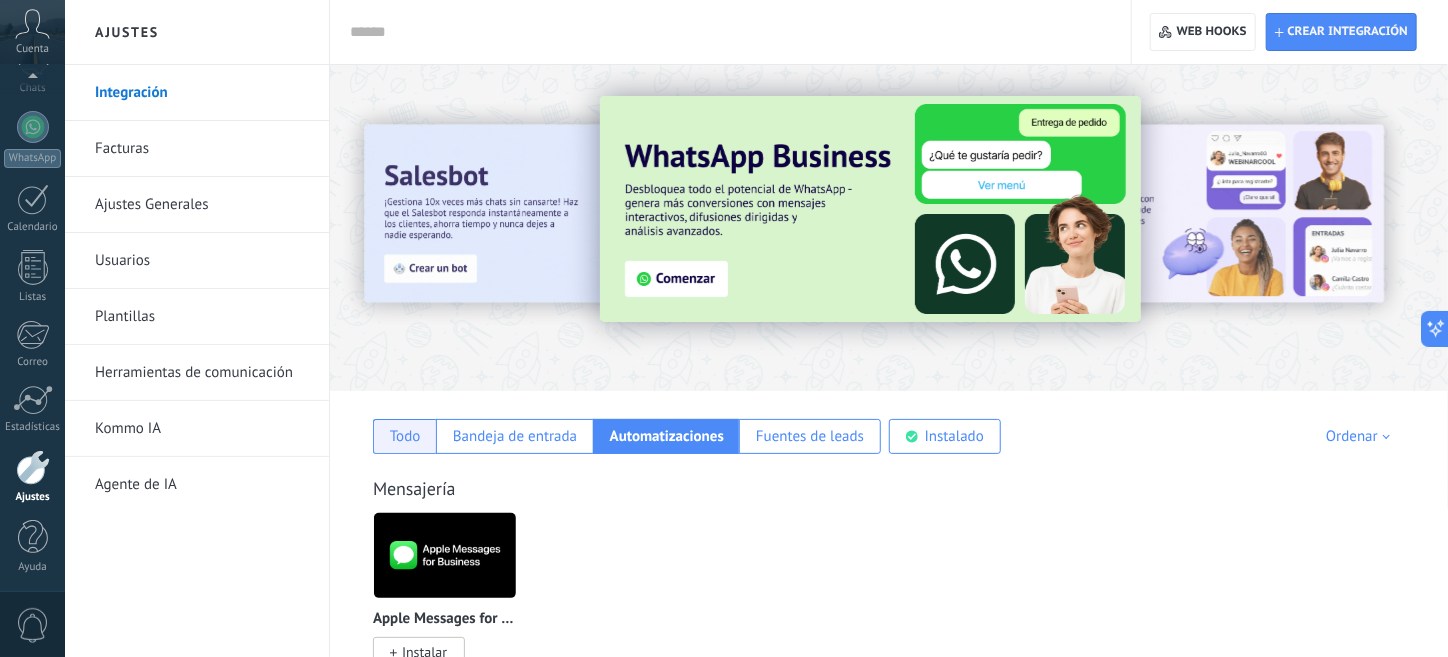 click on "Todo" at bounding box center (404, 436) 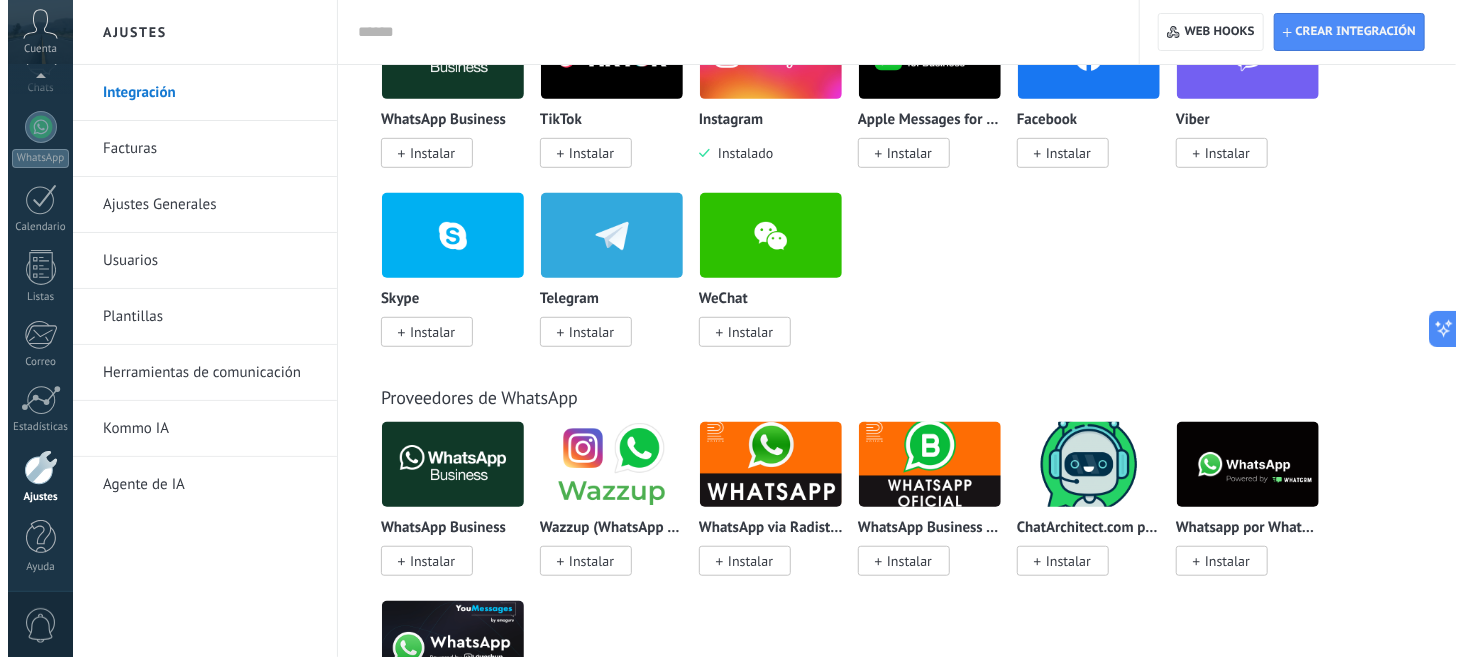scroll, scrollTop: 200, scrollLeft: 0, axis: vertical 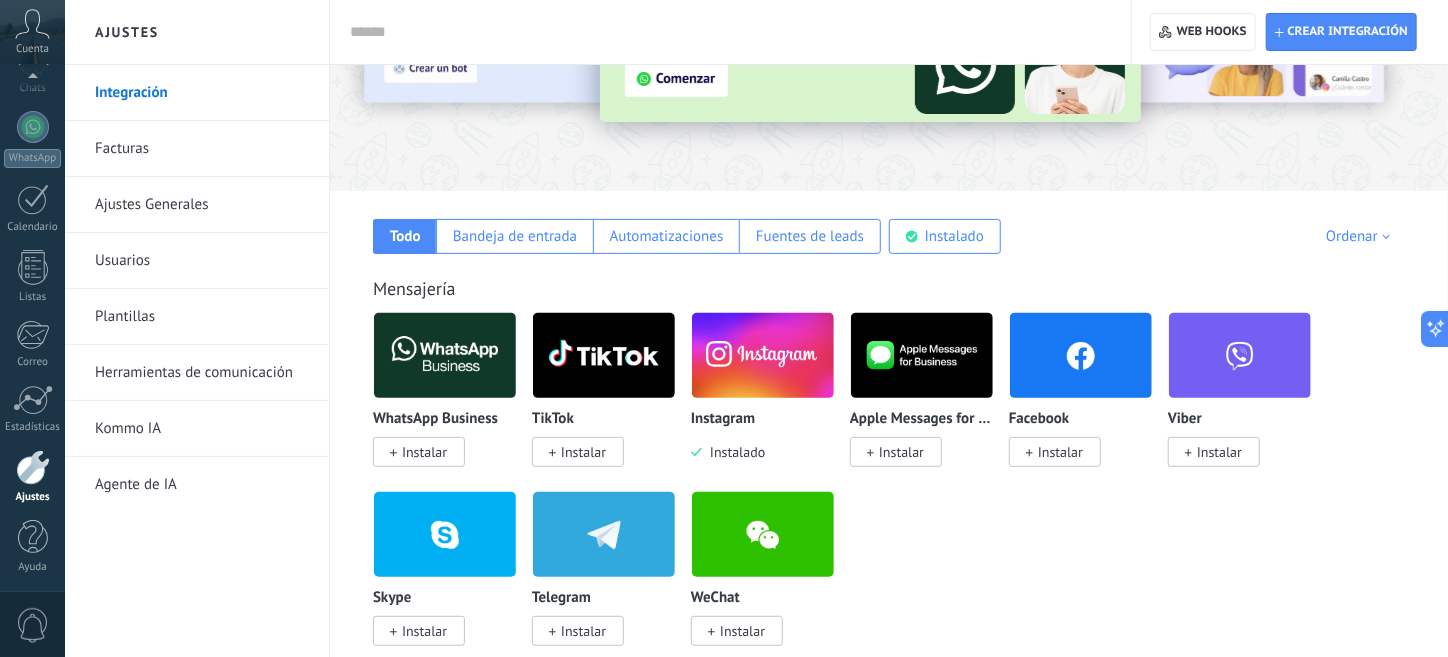 click at bounding box center (1081, 355) 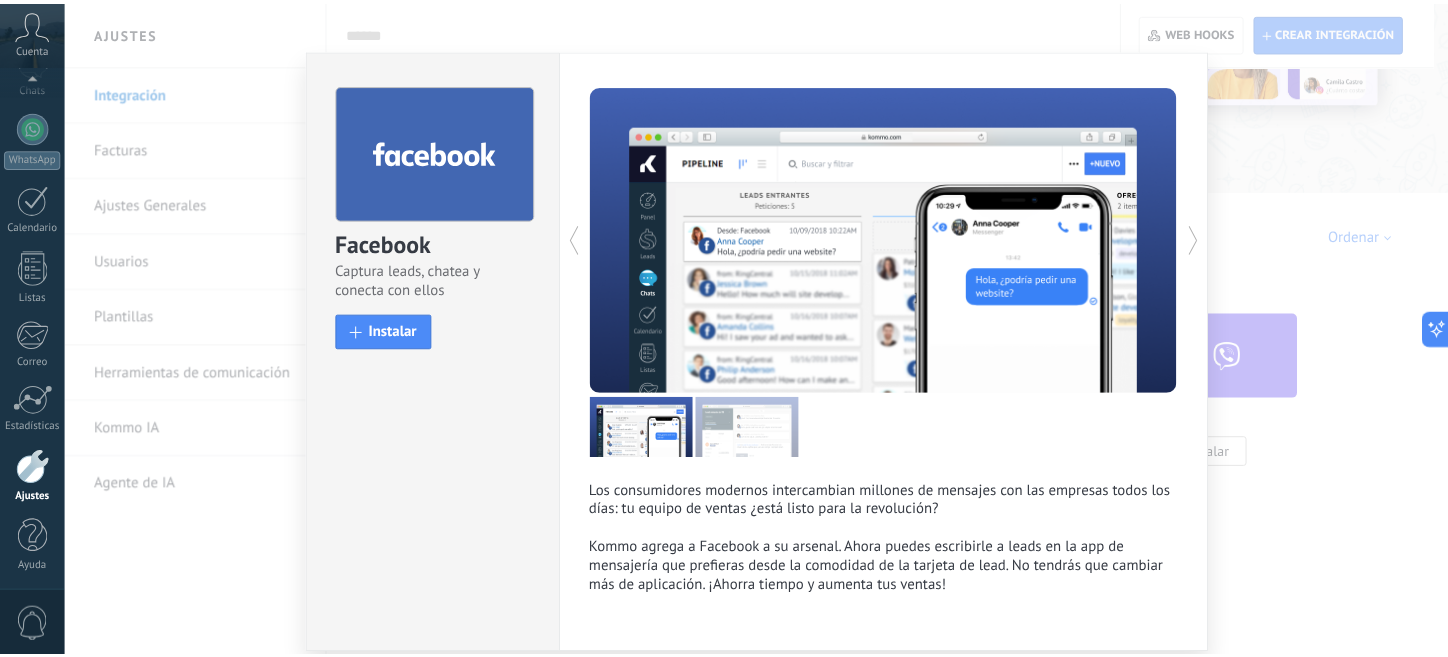 scroll, scrollTop: 0, scrollLeft: 0, axis: both 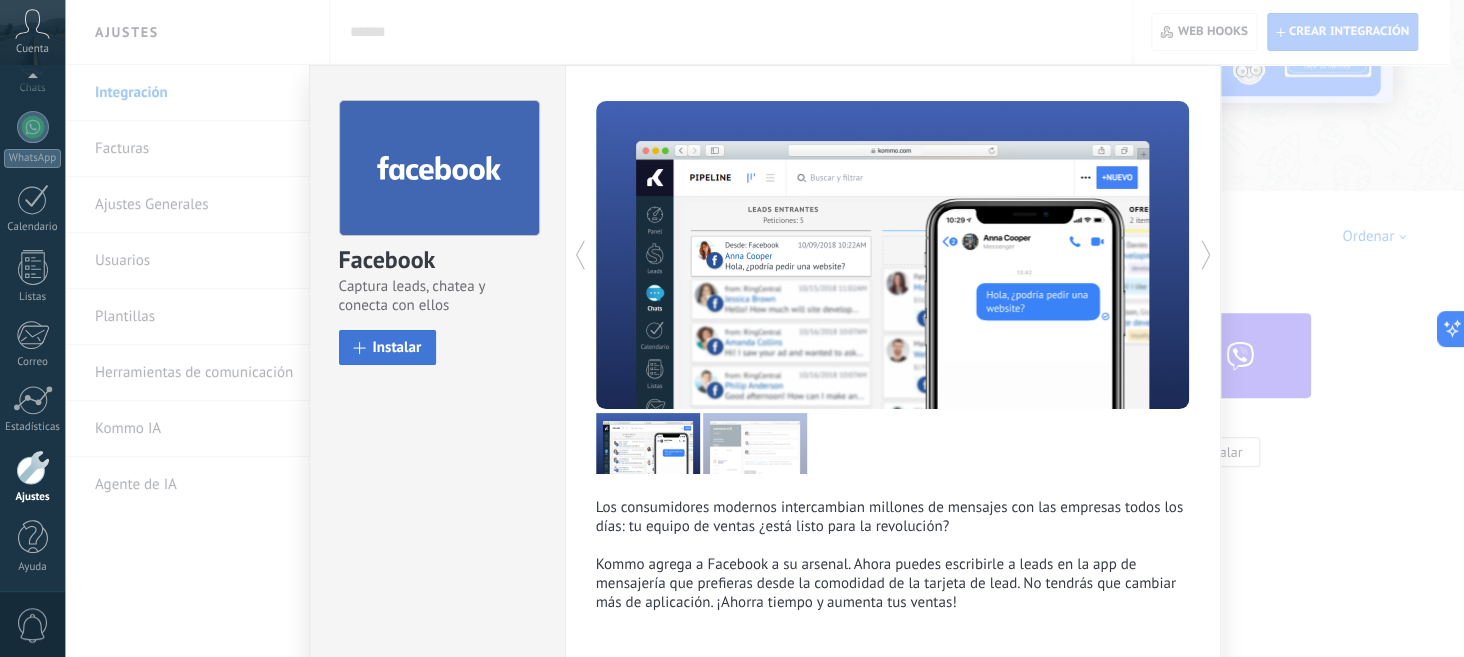 click on "Instalar" at bounding box center (397, 347) 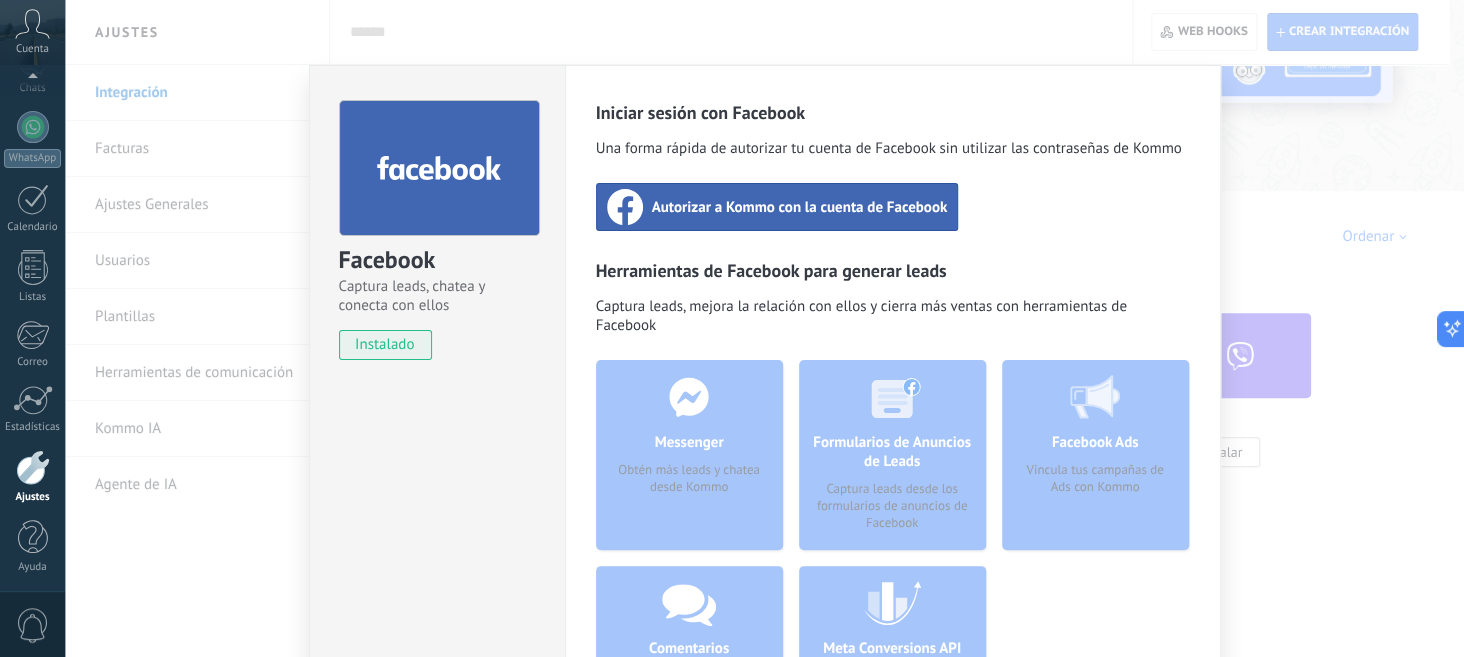 click on "Autorizar a Kommo con la cuenta de Facebook" at bounding box center [800, 207] 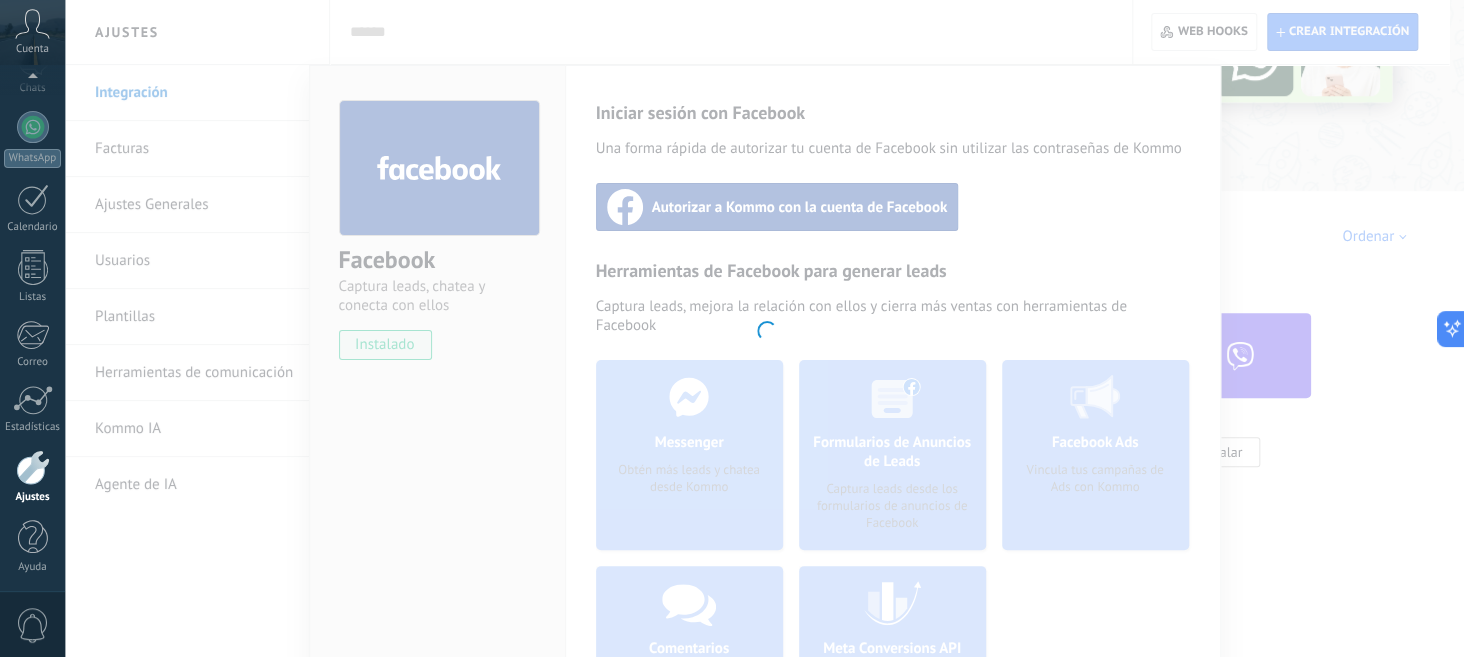 click at bounding box center (764, 328) 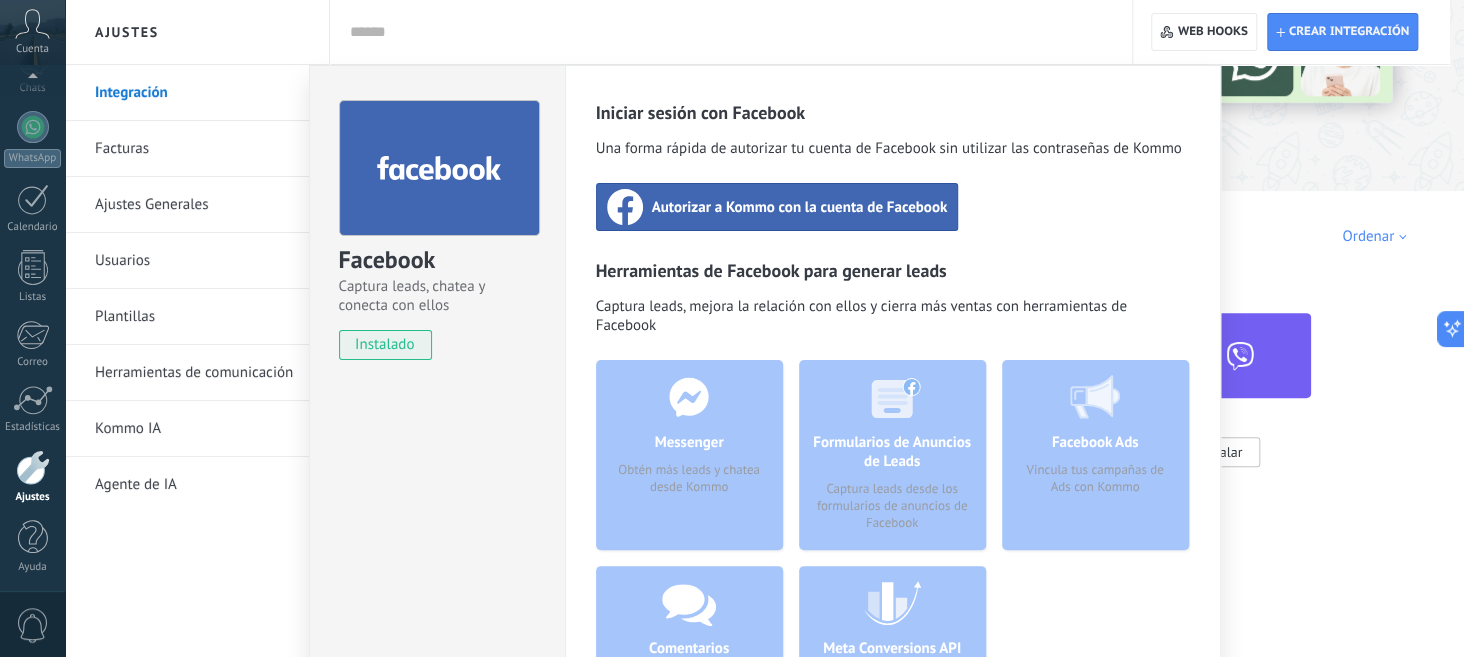 click on "Facebook Captura leads, chatea y conecta con ellos instalado Desinstalar Iniciar sesión con Facebook Una forma rápida de autorizar tu cuenta de Facebook sin utilizar las contraseñas de Kommo Autorizar a Kommo con la cuenta de Facebook Herramientas de Facebook para generar leads Captura leads, mejora la relación con ellos y cierra más ventas con herramientas de Facebook Messenger Obtén más leads y chatea desde Kommo Comentarios Obtén leads de los comentarios de Facebook y responde desde Kommo Formularios de Anuncios de Leads Captura leads desde los formularios de anuncios de Facebook Meta Conversions API Sincroniza eventos de mensajes para mejorar tus anuncios Facebook Ads Vincula tus campañas de Ads con Kommo más" at bounding box center (764, 328) 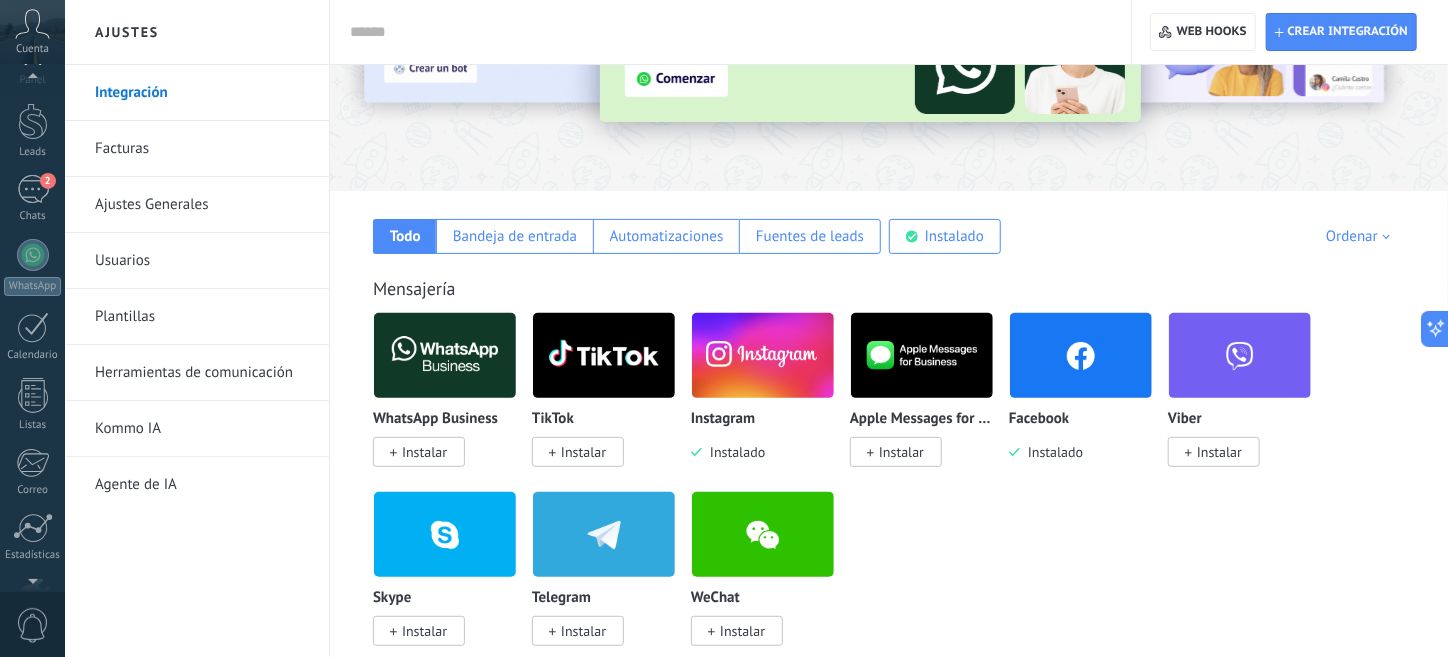 scroll, scrollTop: 21, scrollLeft: 0, axis: vertical 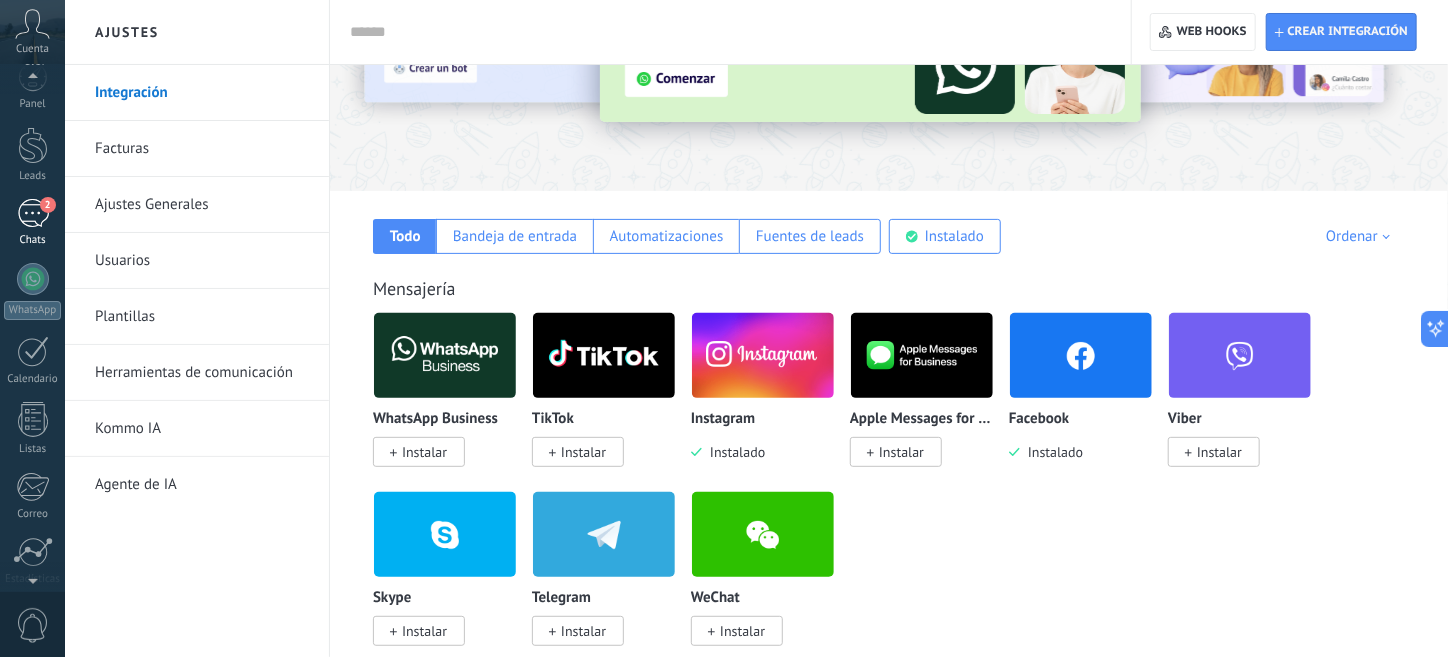 click on "2" at bounding box center [33, 213] 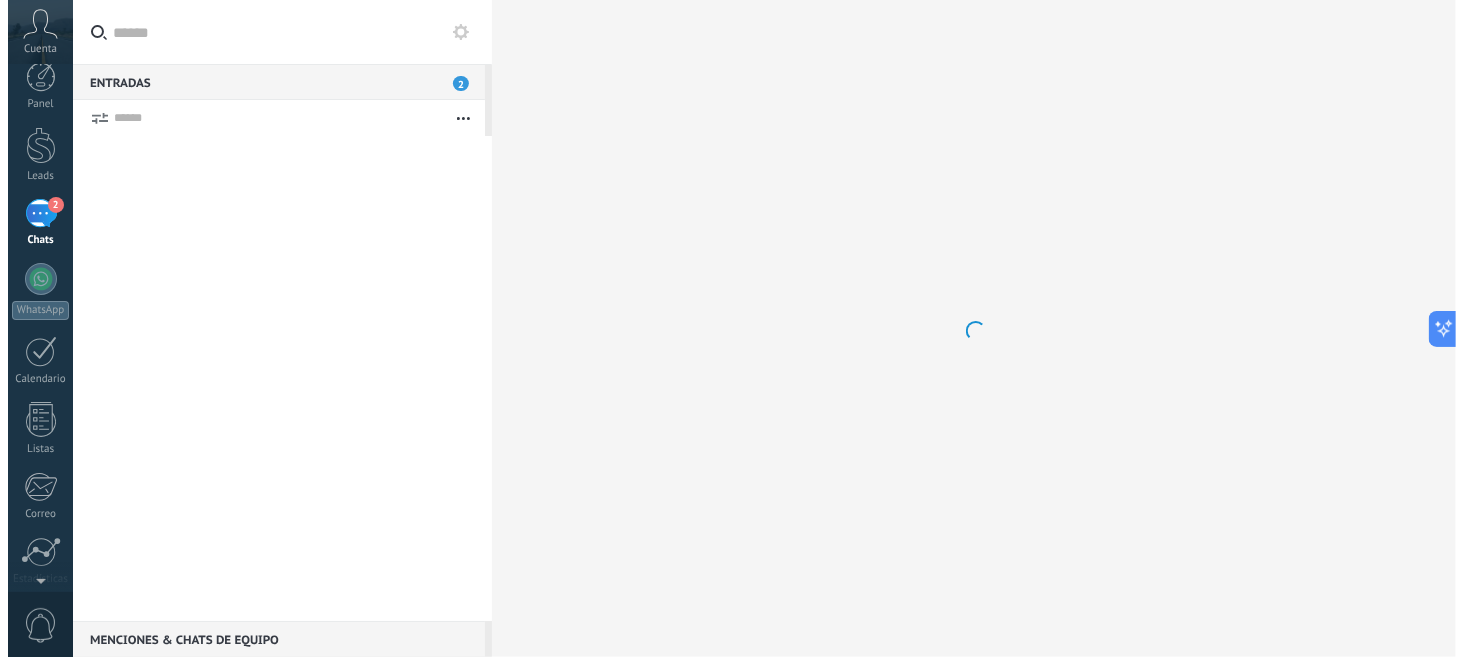 scroll, scrollTop: 0, scrollLeft: 0, axis: both 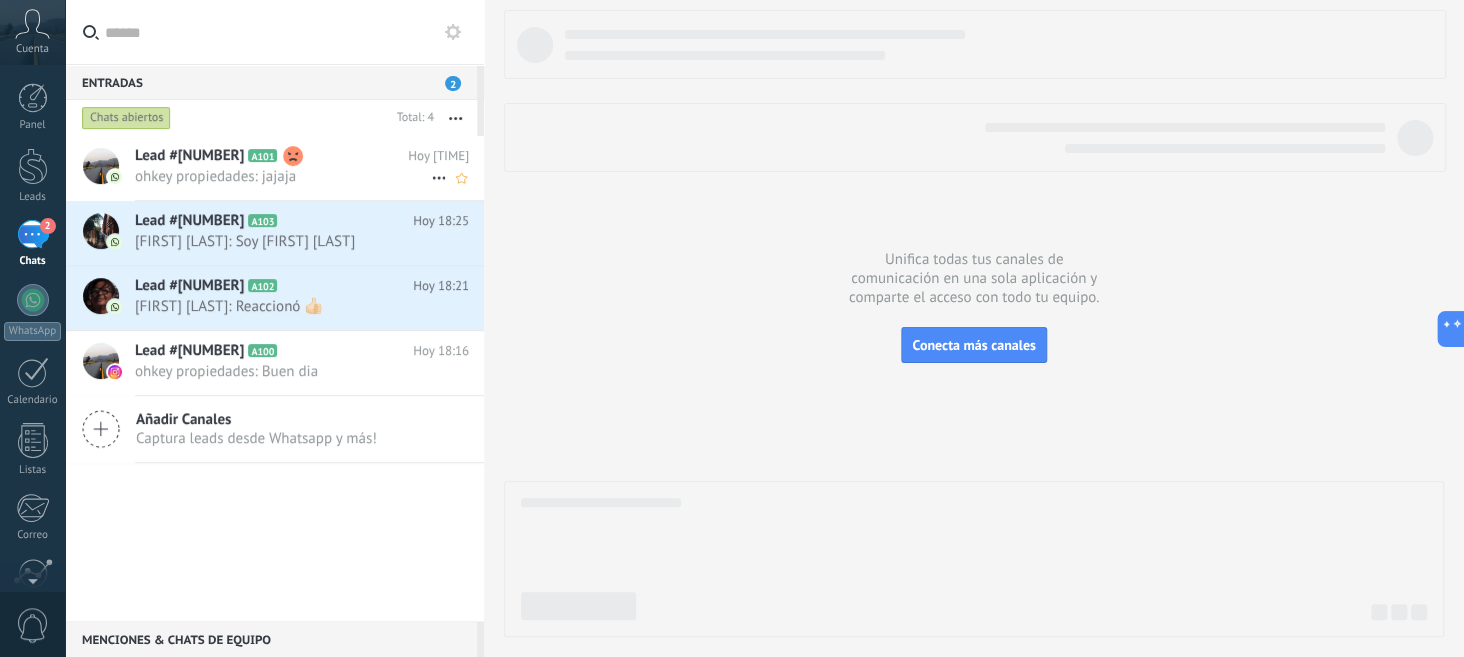 click on "Lead #[LEAD_ID]" at bounding box center [189, 156] 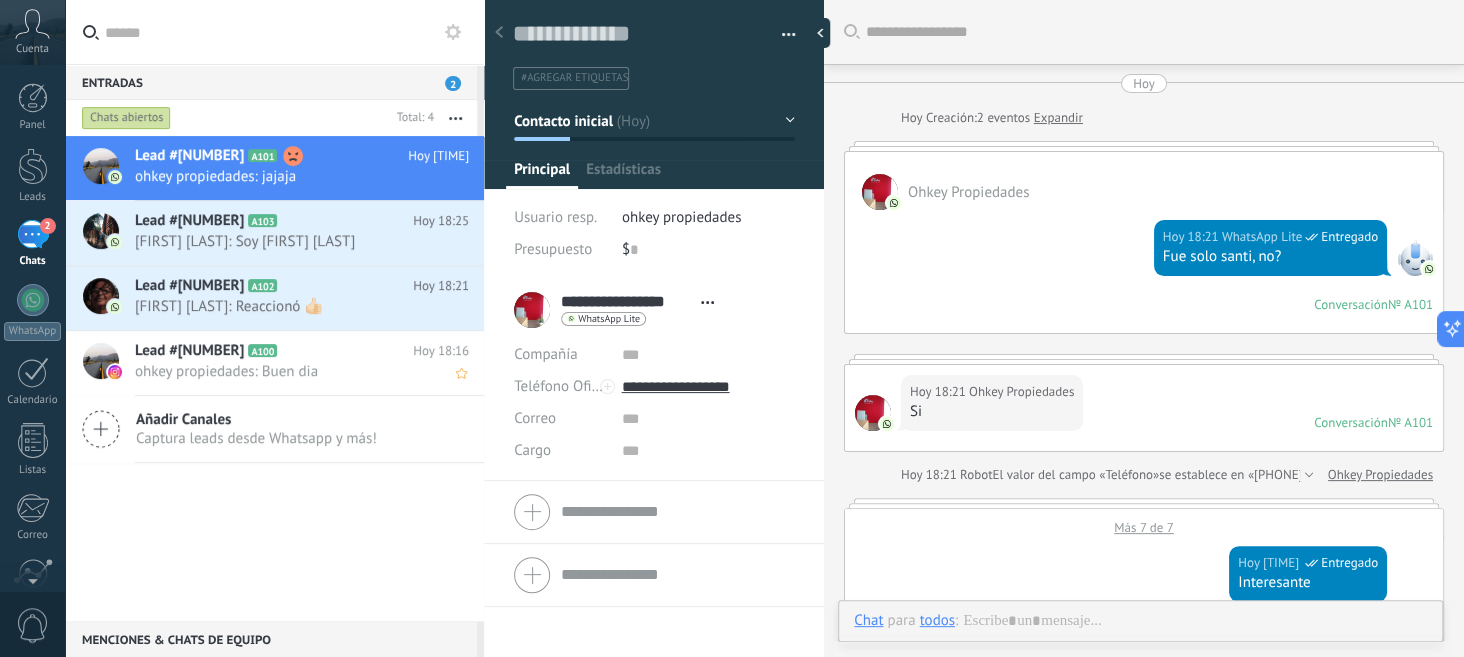 scroll, scrollTop: 1108, scrollLeft: 0, axis: vertical 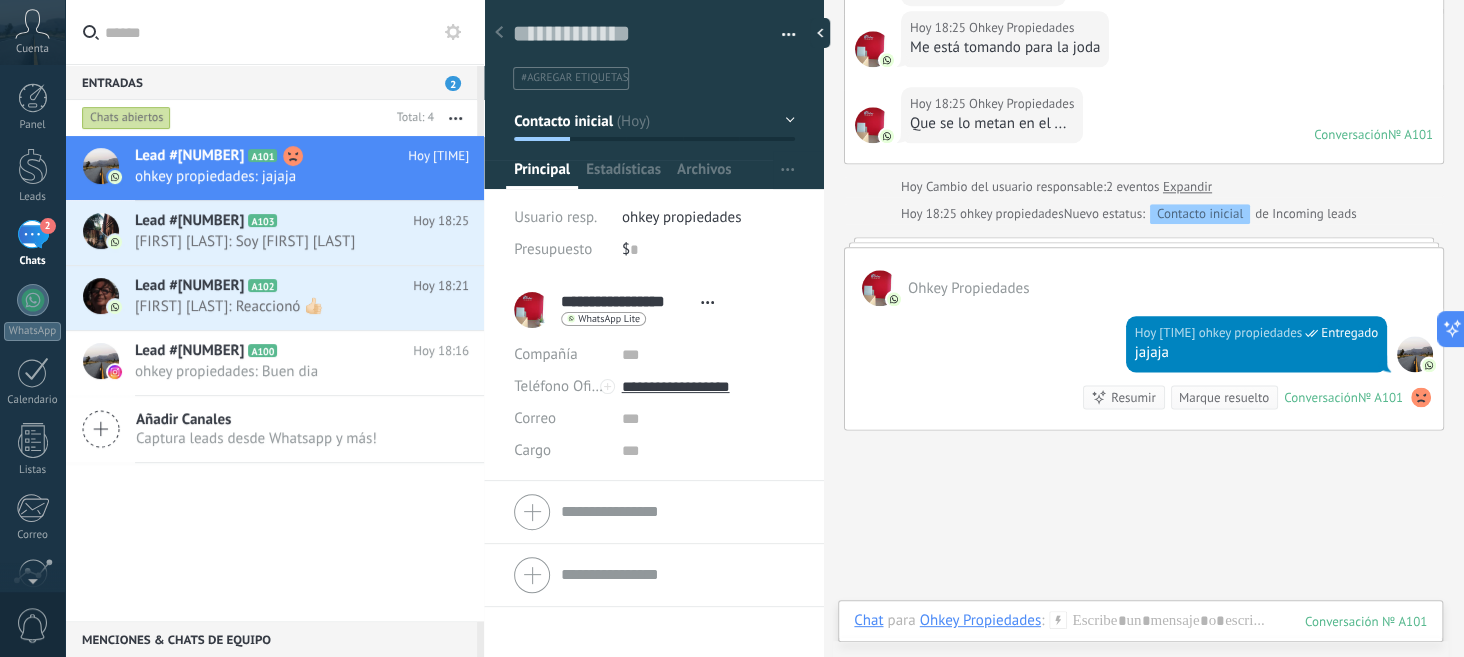 click on "Buscar Carga más Hoy Hoy Creación:  2  eventos   Expandir Ohkey Propiedades  Hoy 18:21 WhatsApp Lite  Entregado Fue solo santi, no? Conversación  № A101 Conversación № A101 Hoy 18:21 Ohkey Propiedades  Si Conversación  № A101 Conversación № A101 Hoy 18:21 Robot  El valor del campo «Teléfono»  se establece en «+5493412520068» Ohkey Propiedades Más 7 de 7 Hoy 18:23 WhatsApp Lite  Entregado Interesante Hoy 18:23 WhatsApp Lite  Entregado Esta muy bueno este kommo Hoy 18:23 Ohkey Propiedades  Seeeee te dije Hoy 18:24 ohkey propiedades  Entregado el tema que hay que ser metódictos y si queremos conectar el wsp tiene que ser una línea exclusiva de la inmobiliaria Hoy 18:24 Ohkey Propiedades  Viste que le mandé todos los audios al de la inmobiliaria por el depto de España? Hoy 18:24 Ohkey Propiedades  Me contestó esto Hoy 18:24 Ohkey Propiedades  Hola Buenas tardes Hoy 18:24 Ohkey Propiedades  No pude escuchar todo Hoy 18:25 Ohkey Propiedades  Me está tomando para la joda 0" at bounding box center [1144, -165] 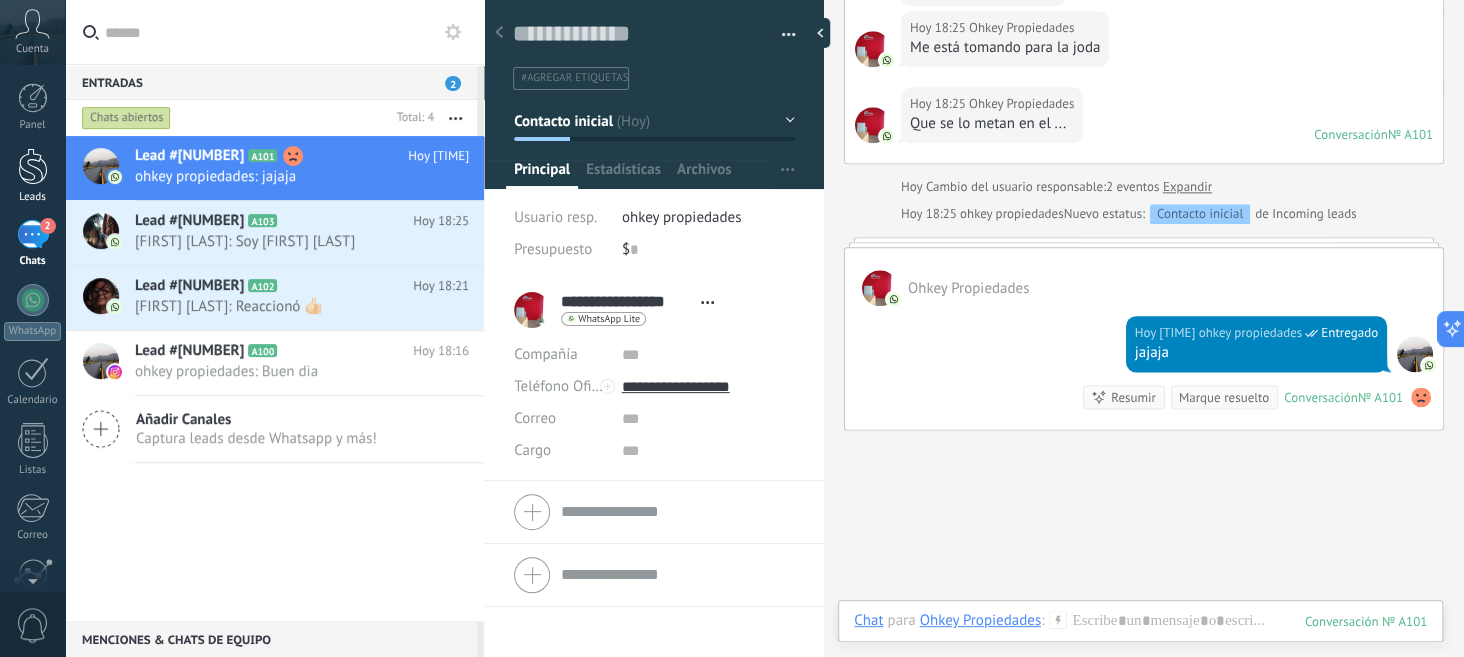 click at bounding box center (33, 166) 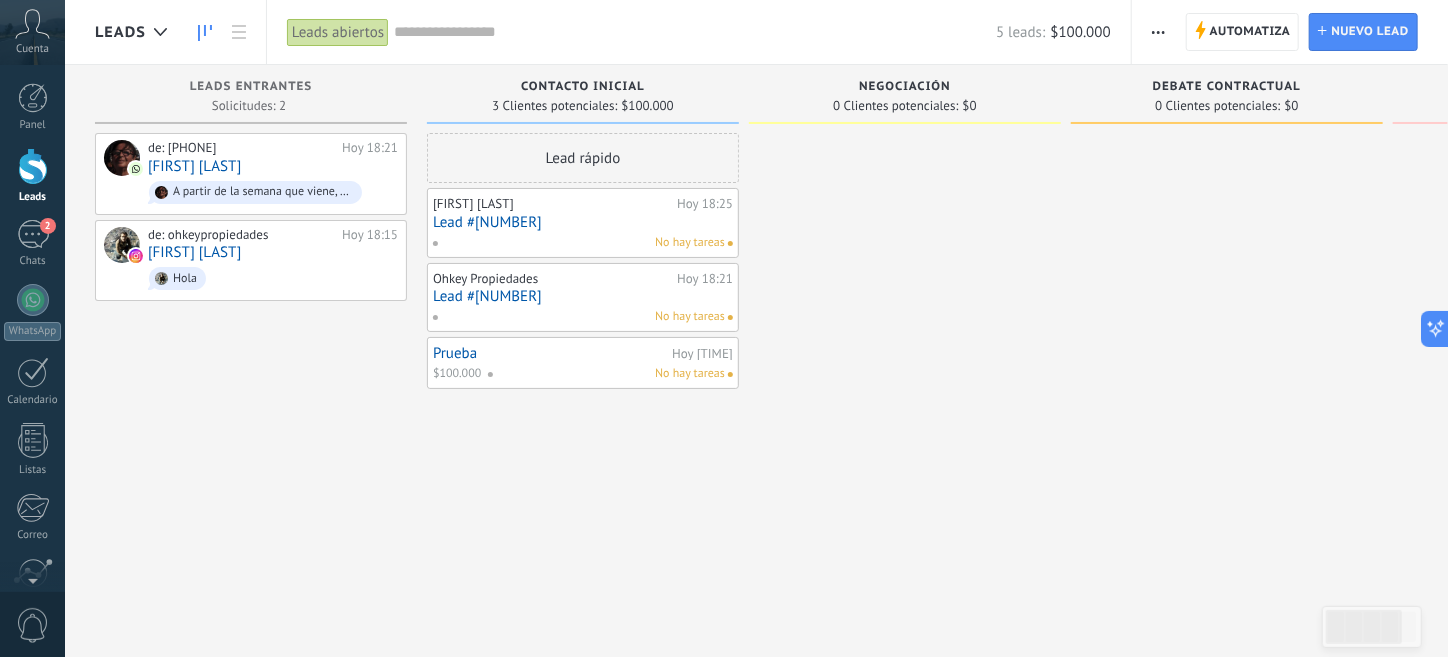 click on "Ohkey Propiedades" at bounding box center (552, 279) 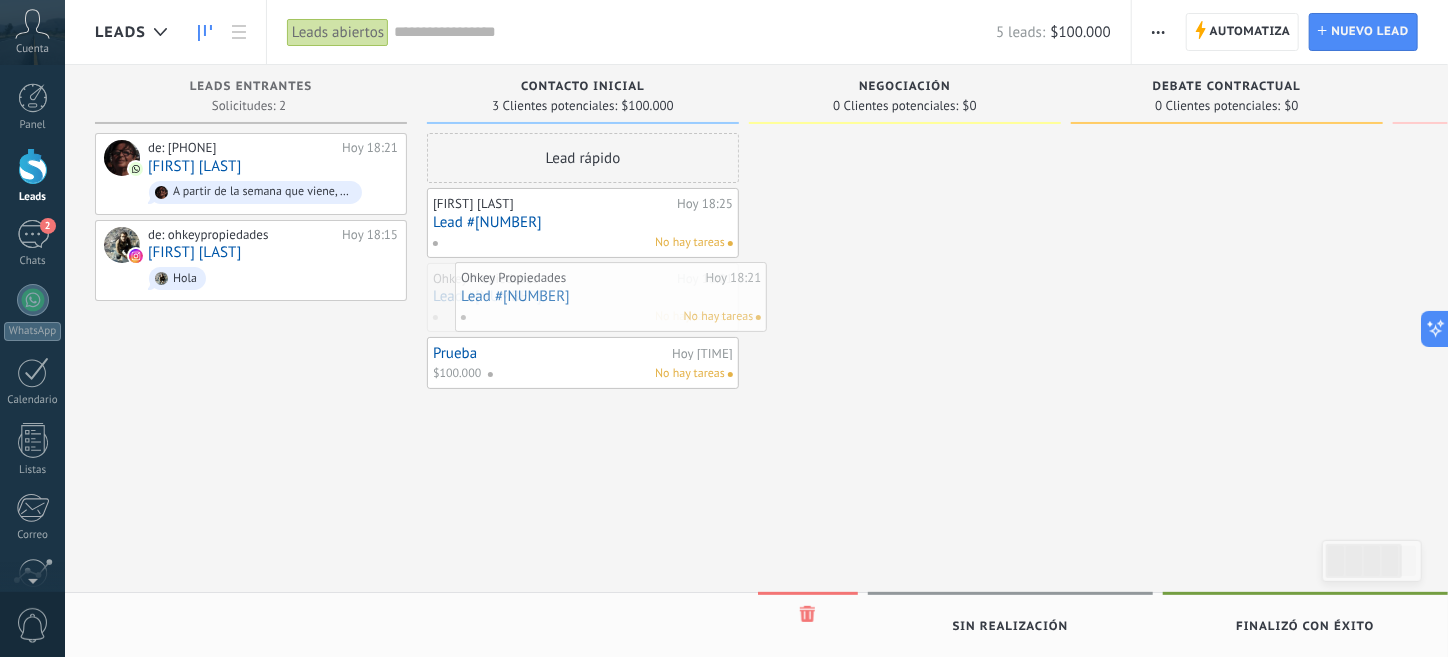 drag, startPoint x: 563, startPoint y: 279, endPoint x: 586, endPoint y: 276, distance: 23.194826 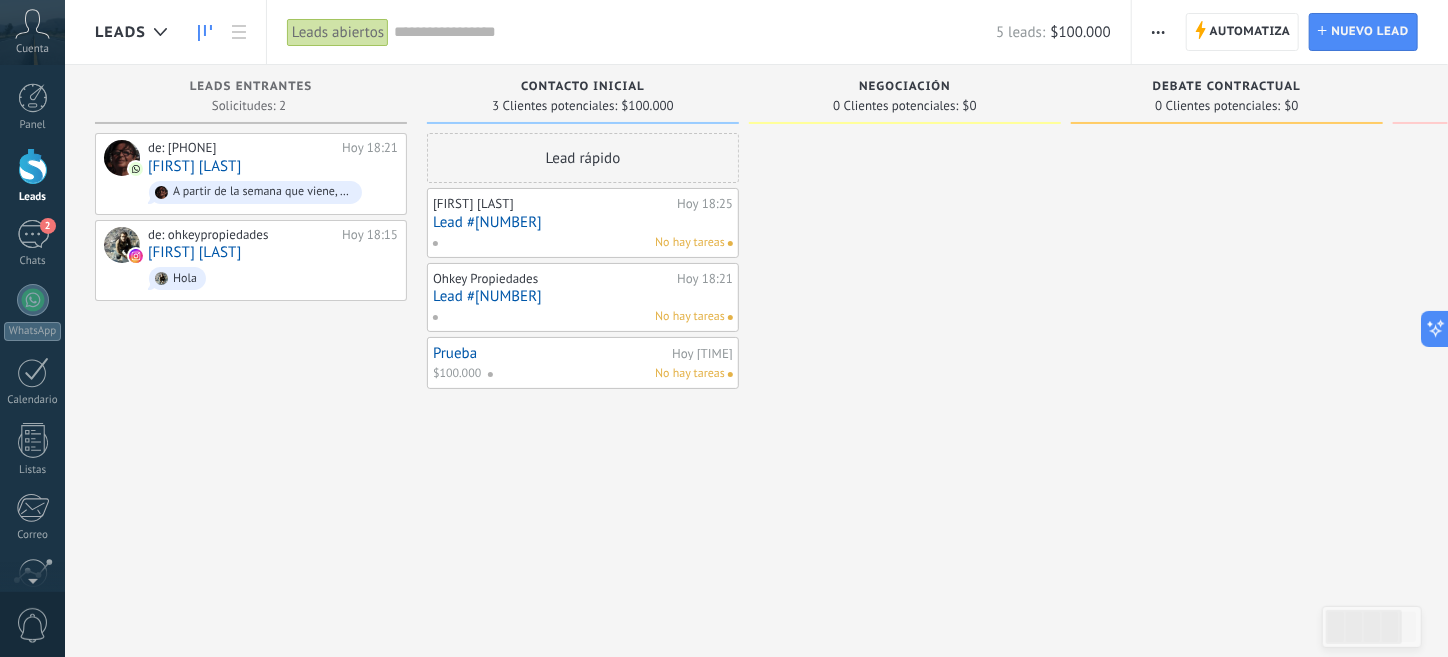 click on "Lead #3923686" at bounding box center [583, 296] 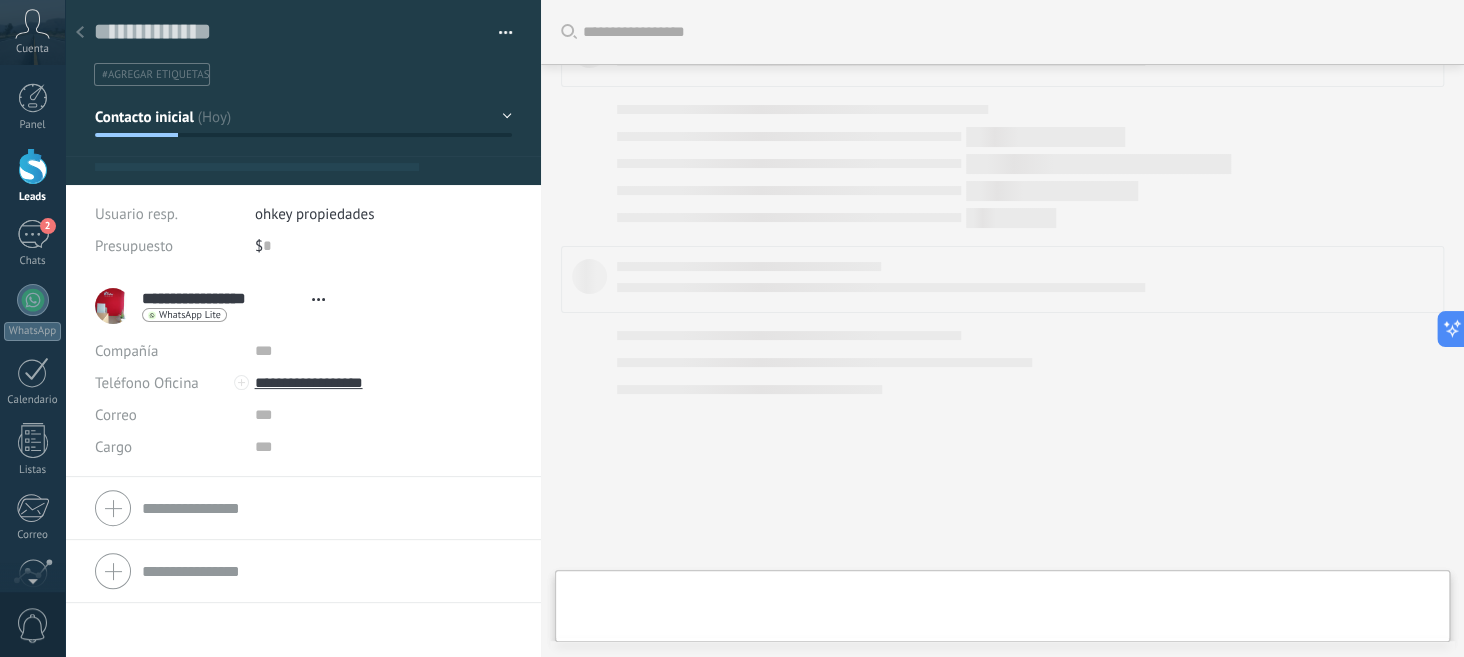type on "**********" 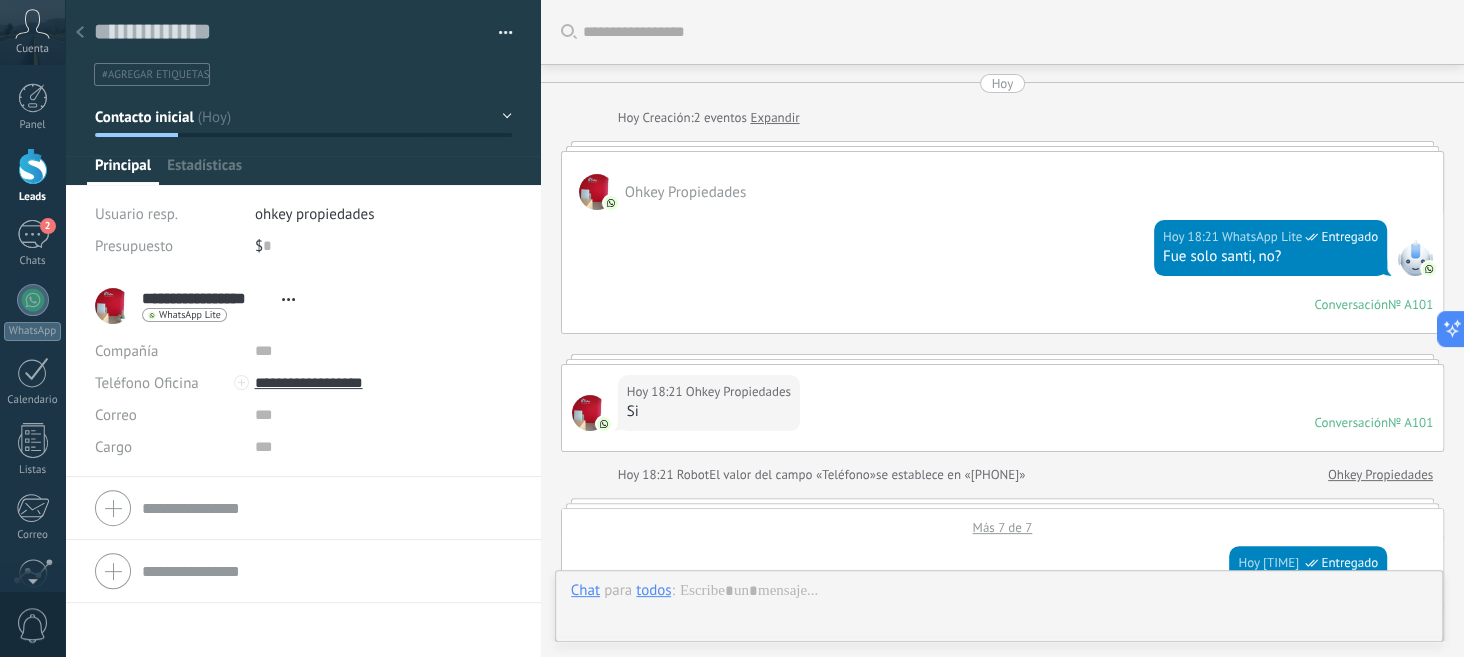 scroll, scrollTop: 1205, scrollLeft: 0, axis: vertical 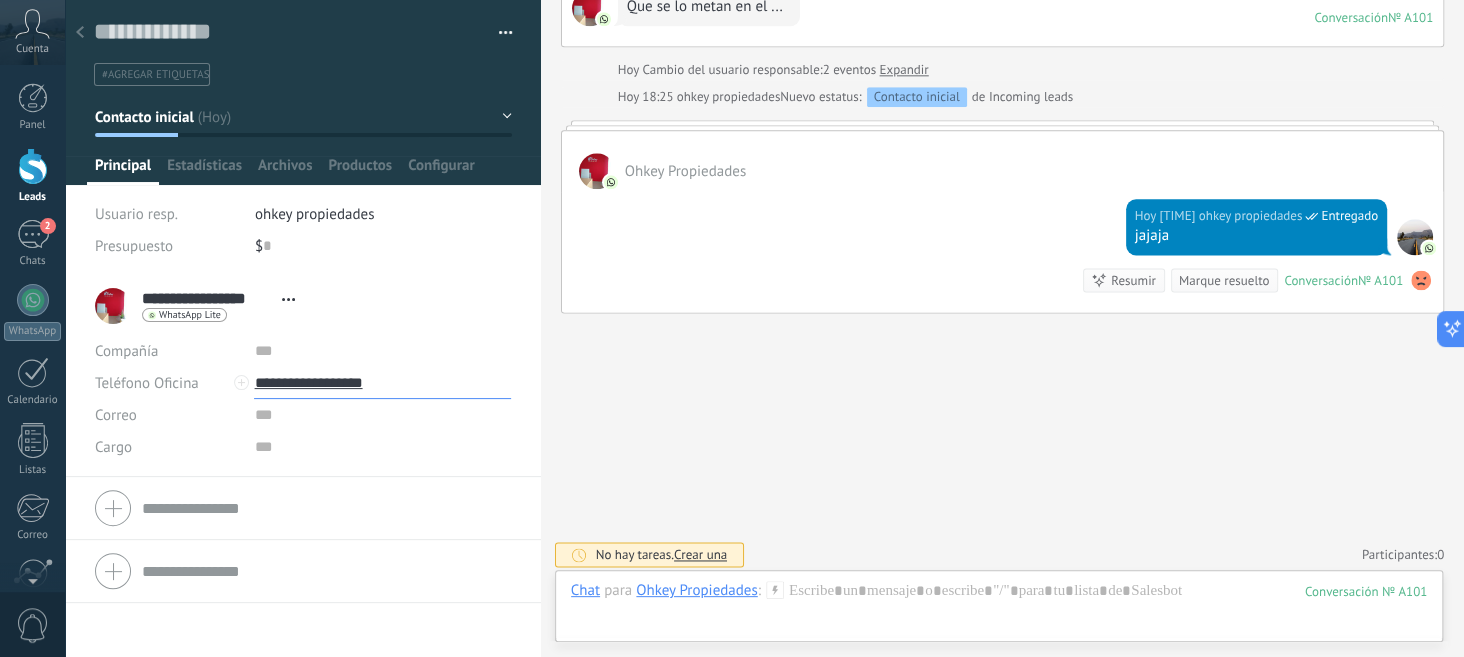 click on "**********" at bounding box center [382, 383] 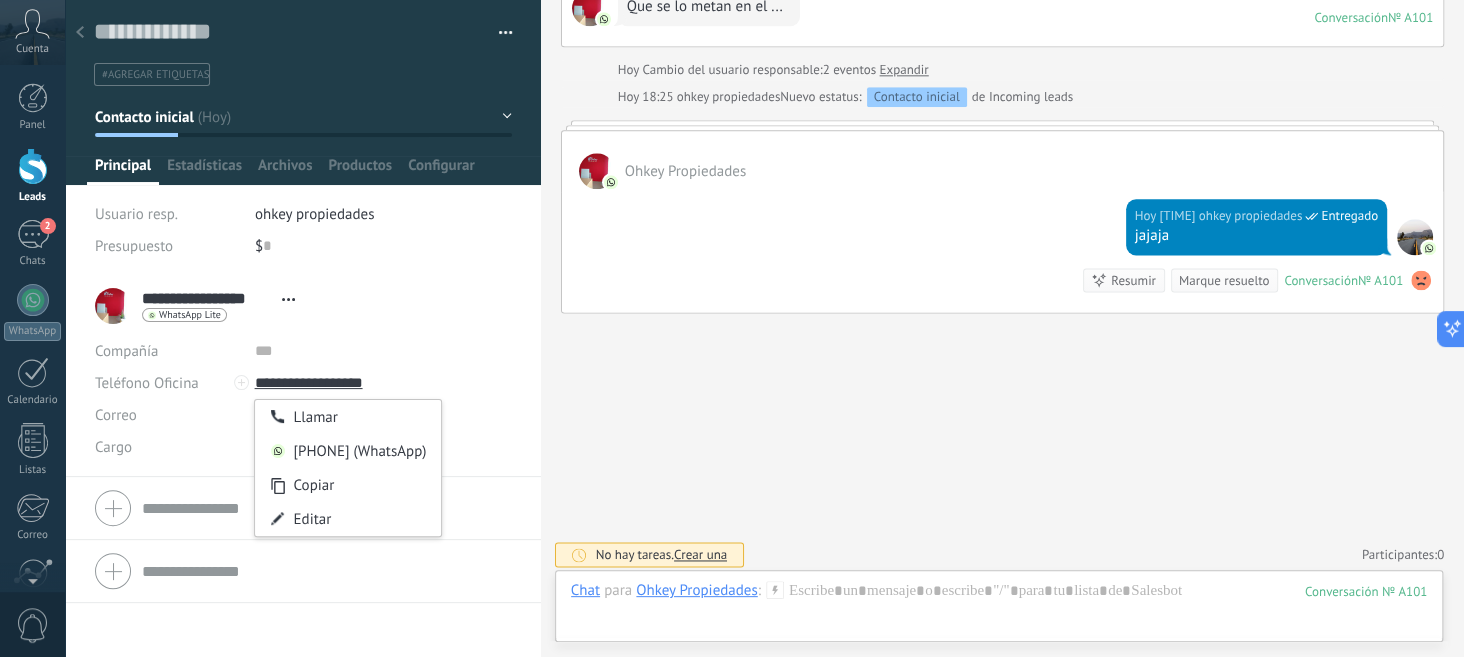 type on "**********" 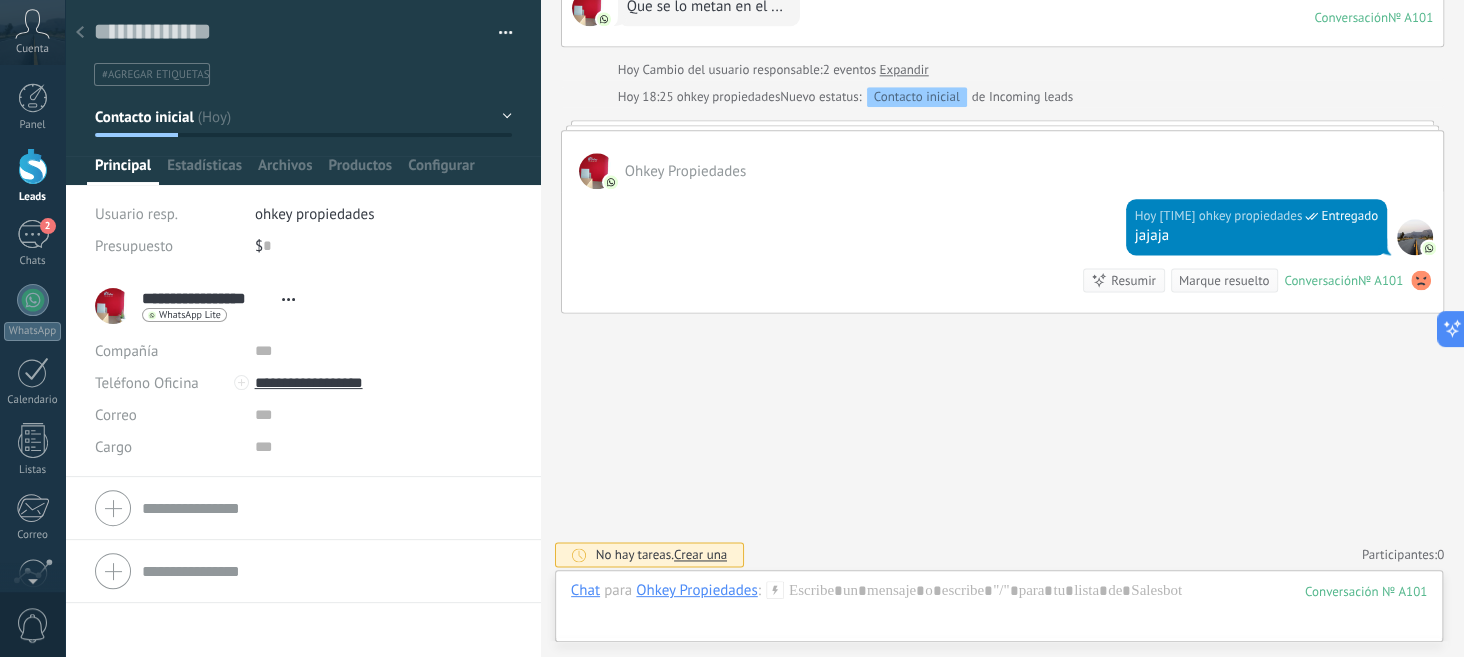 click on "Principal" at bounding box center (123, 170) 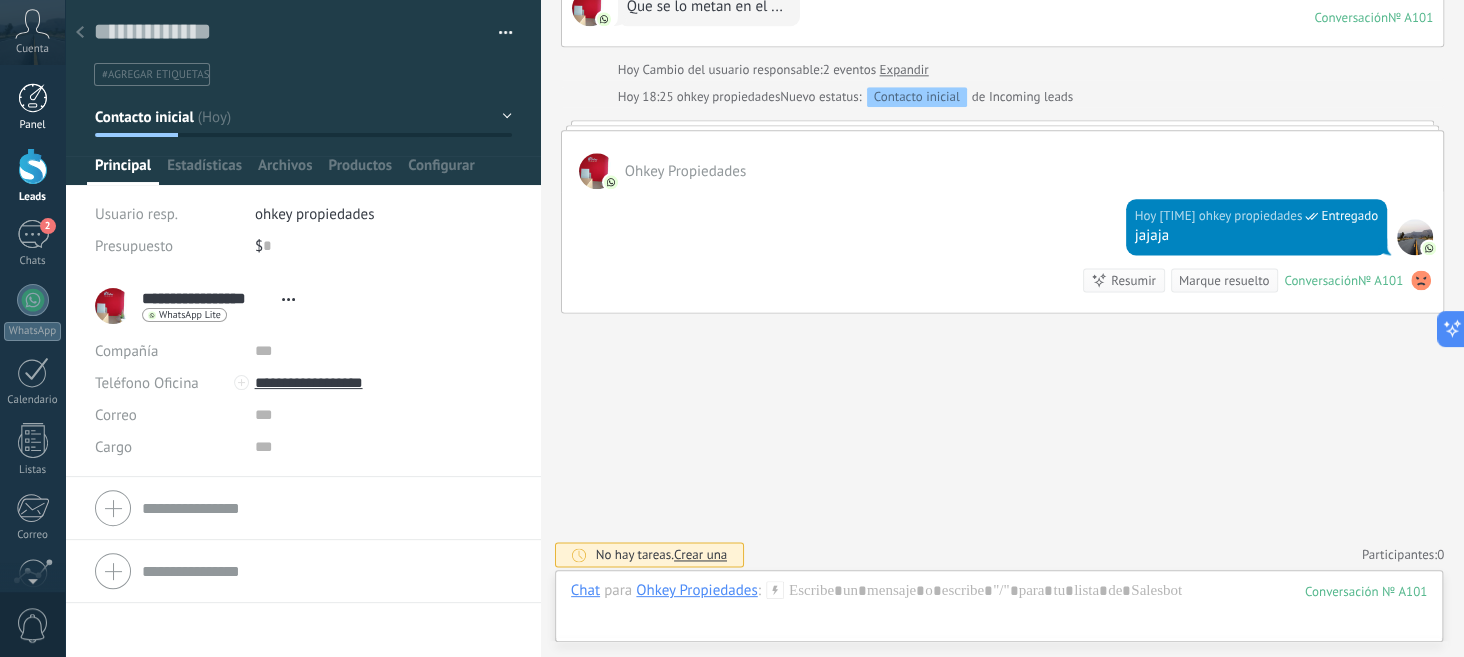 click at bounding box center (33, 98) 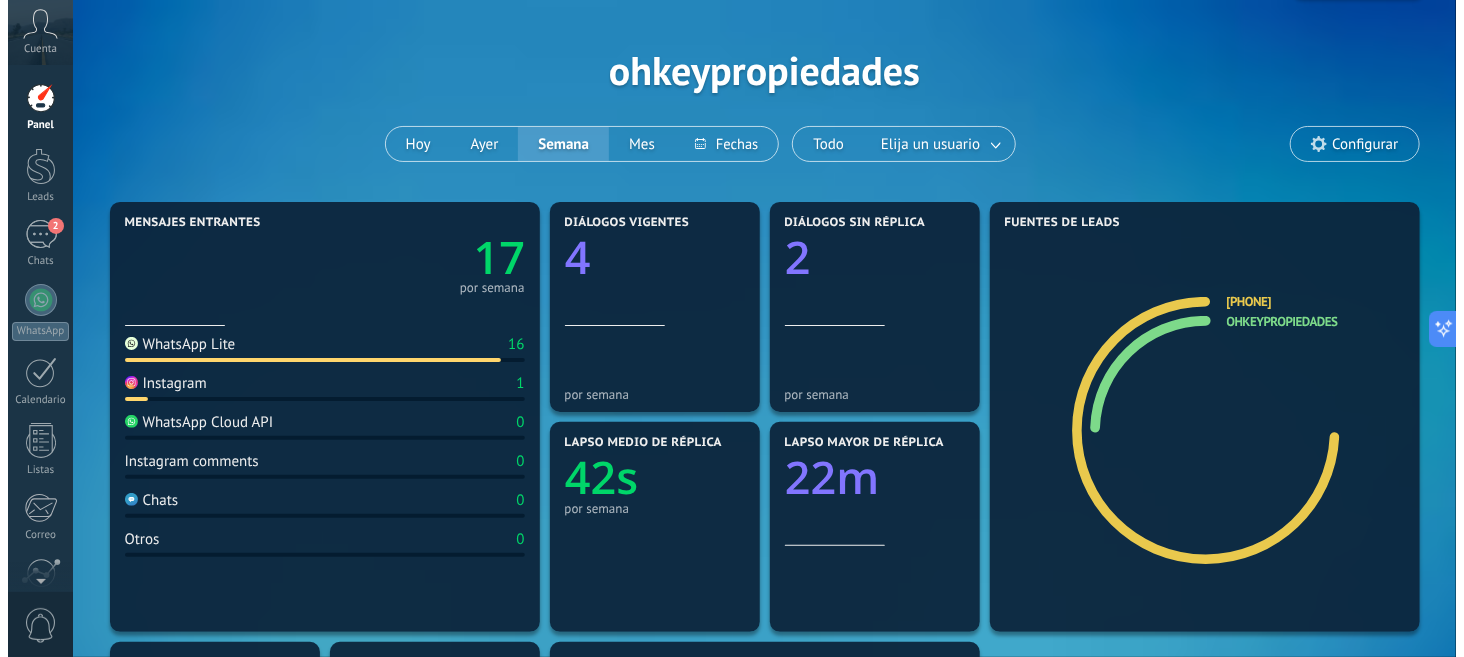 scroll, scrollTop: 0, scrollLeft: 0, axis: both 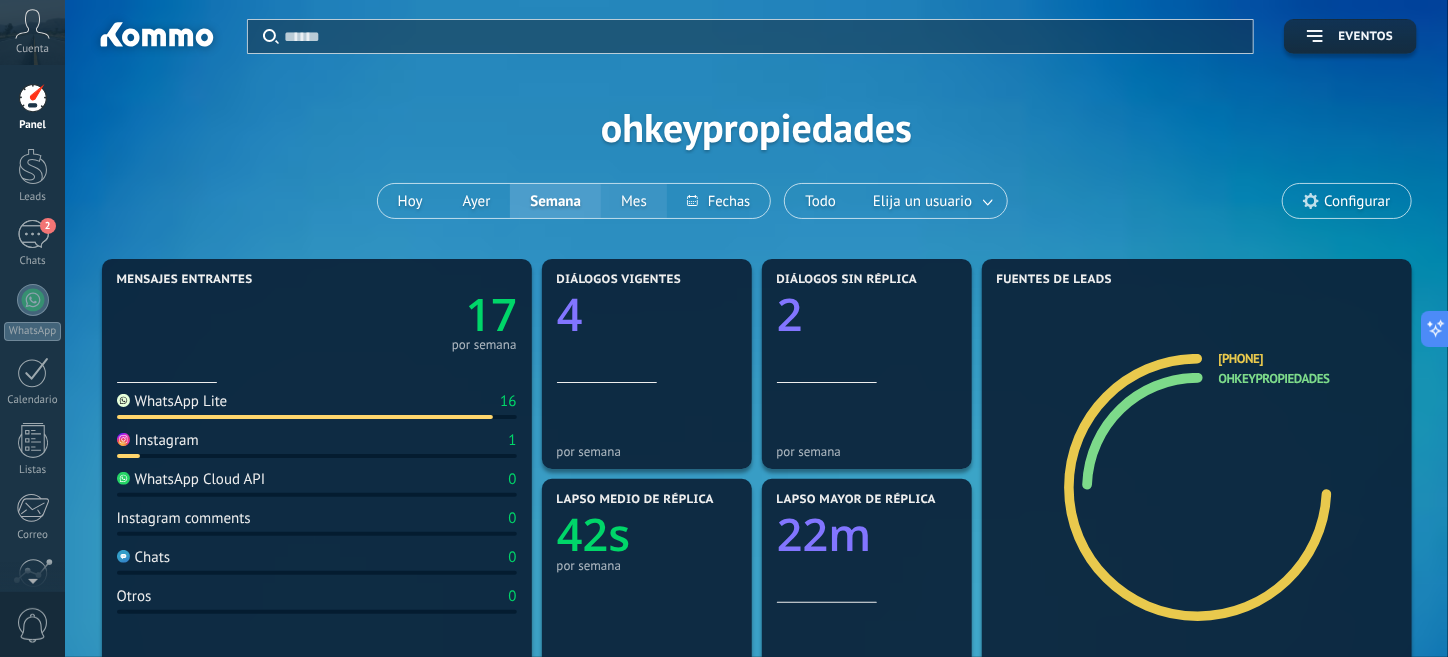 click on "Mes" at bounding box center (634, 201) 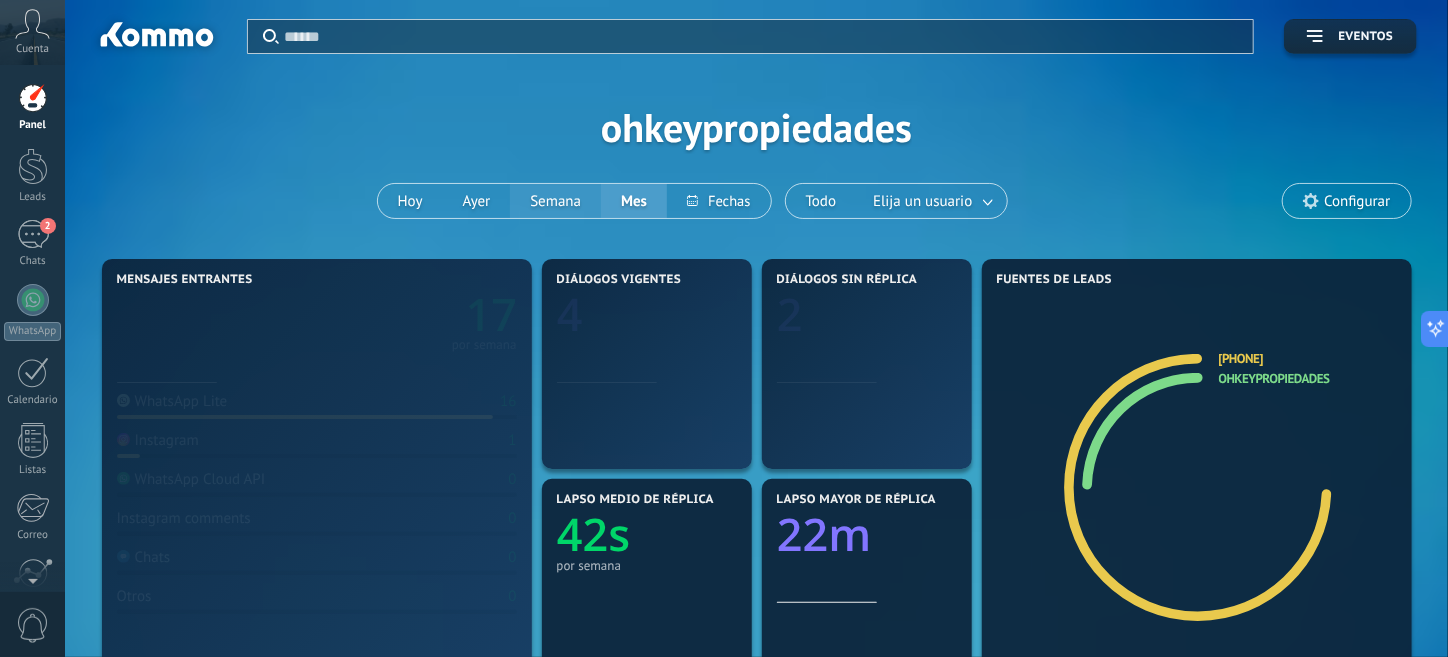 click on "Semana" at bounding box center [555, 201] 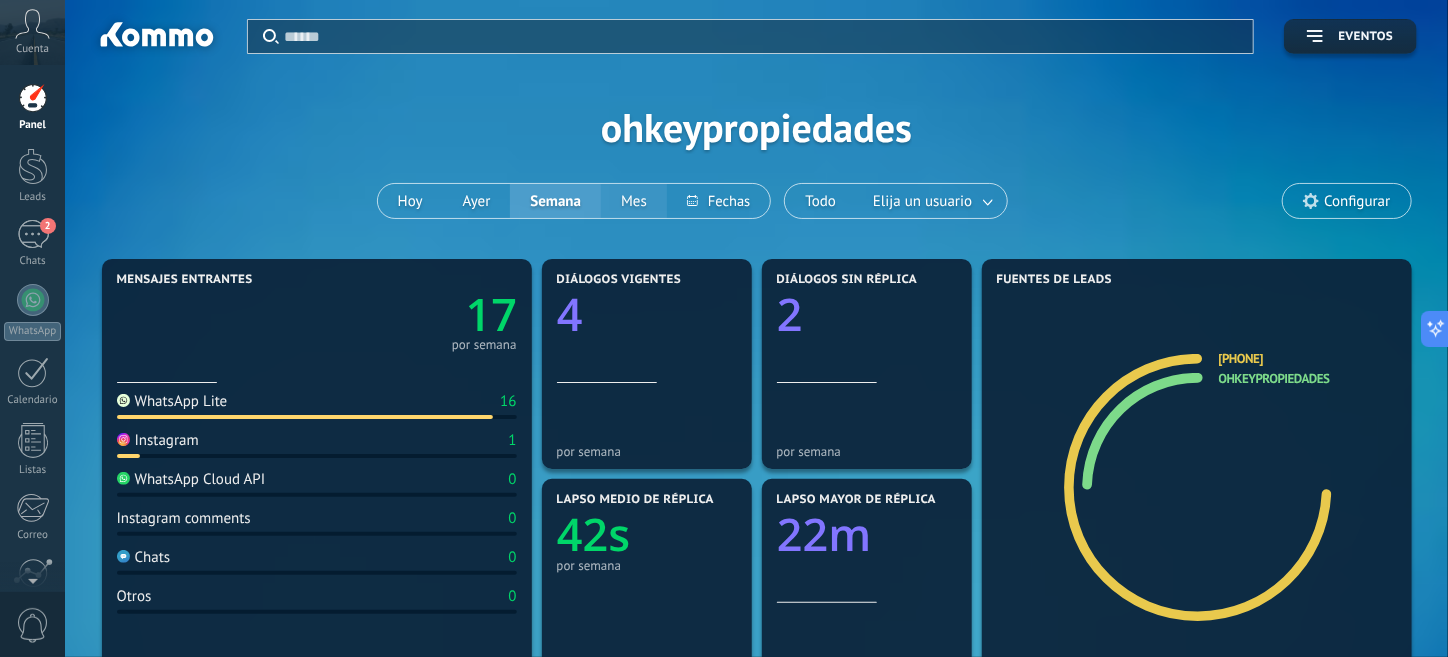 click on "Mes" at bounding box center (634, 201) 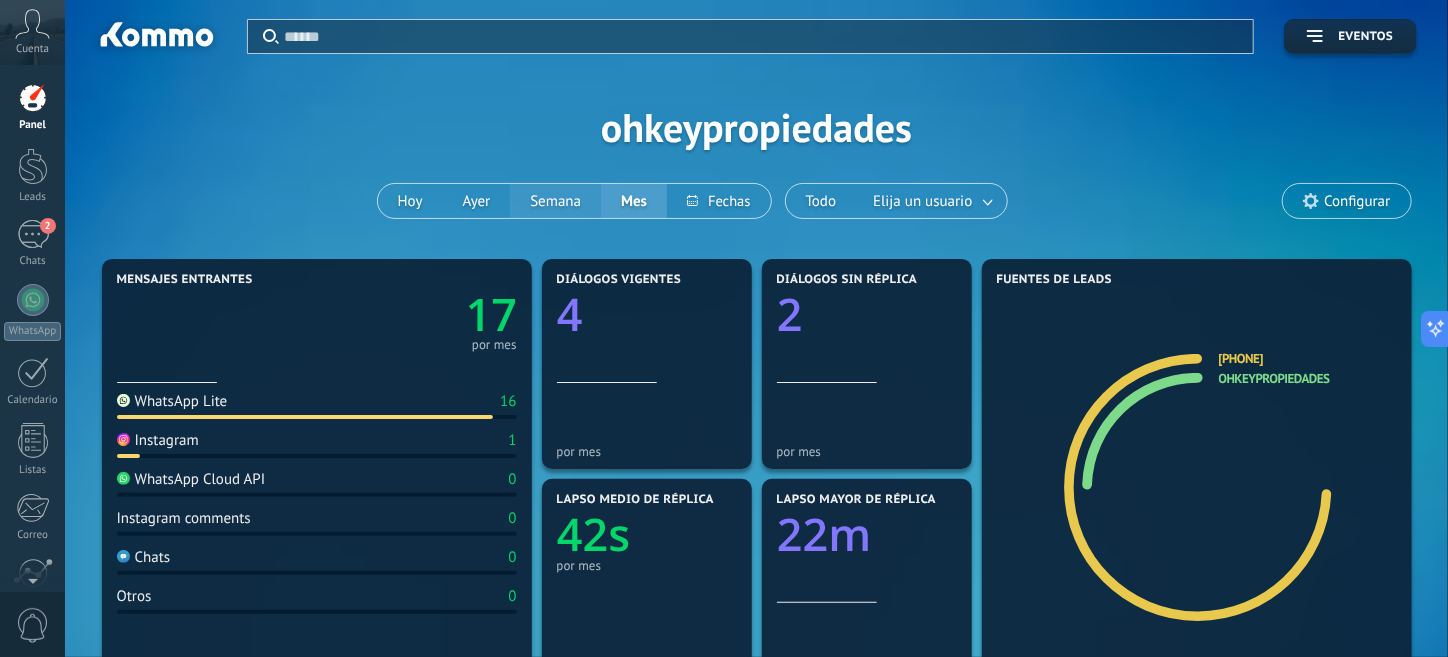 click on "Semana" at bounding box center [555, 201] 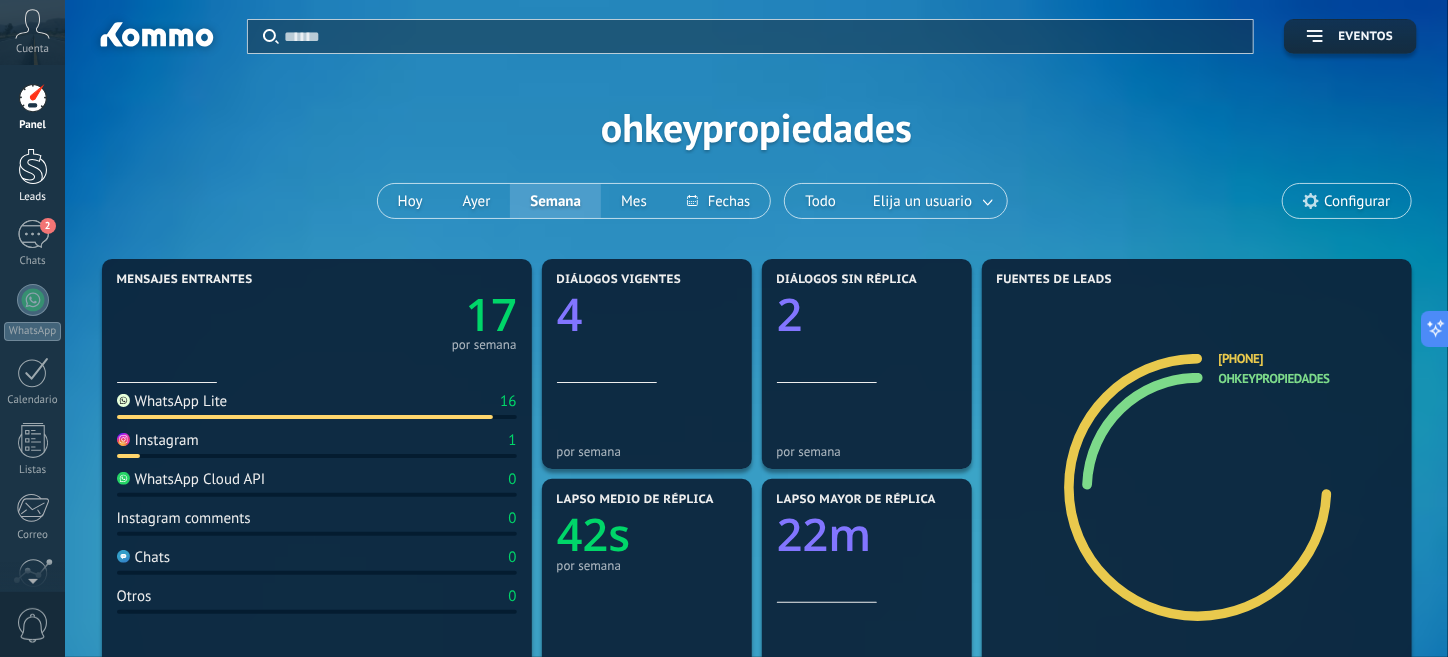 click at bounding box center (33, 166) 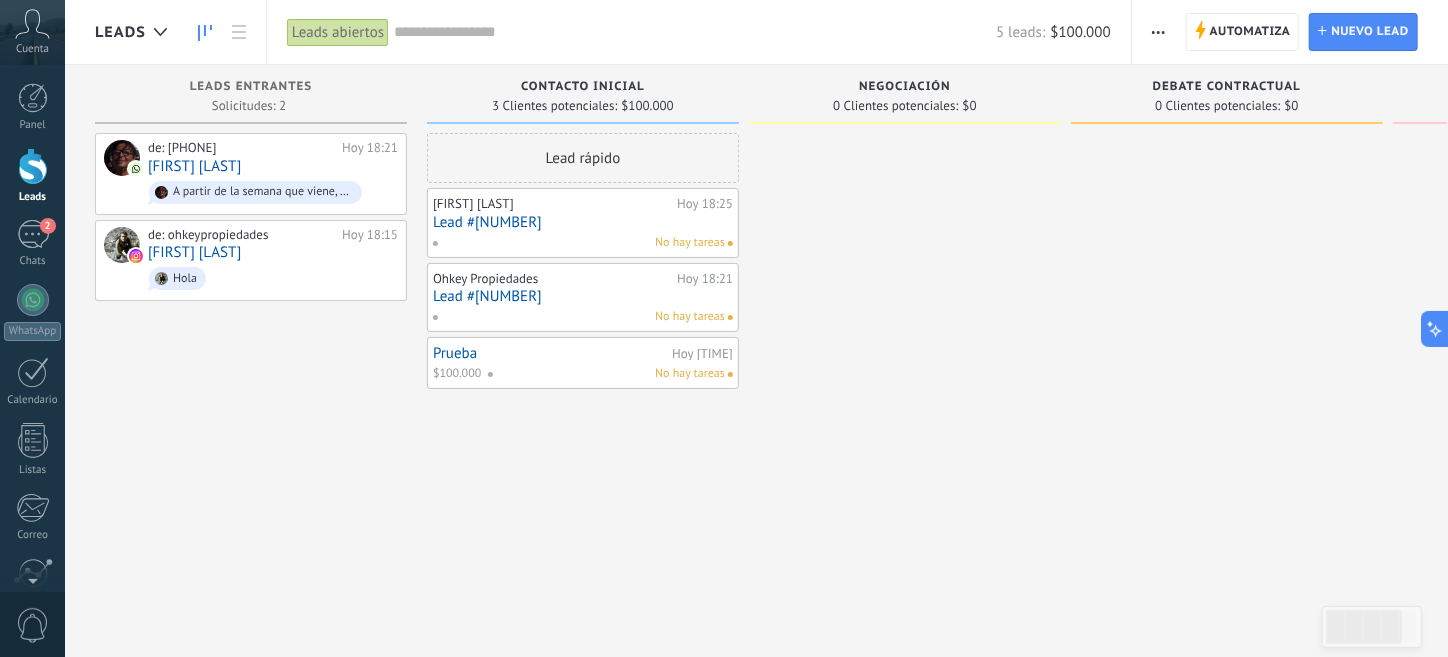 click on "Lead #3923686" at bounding box center (583, 296) 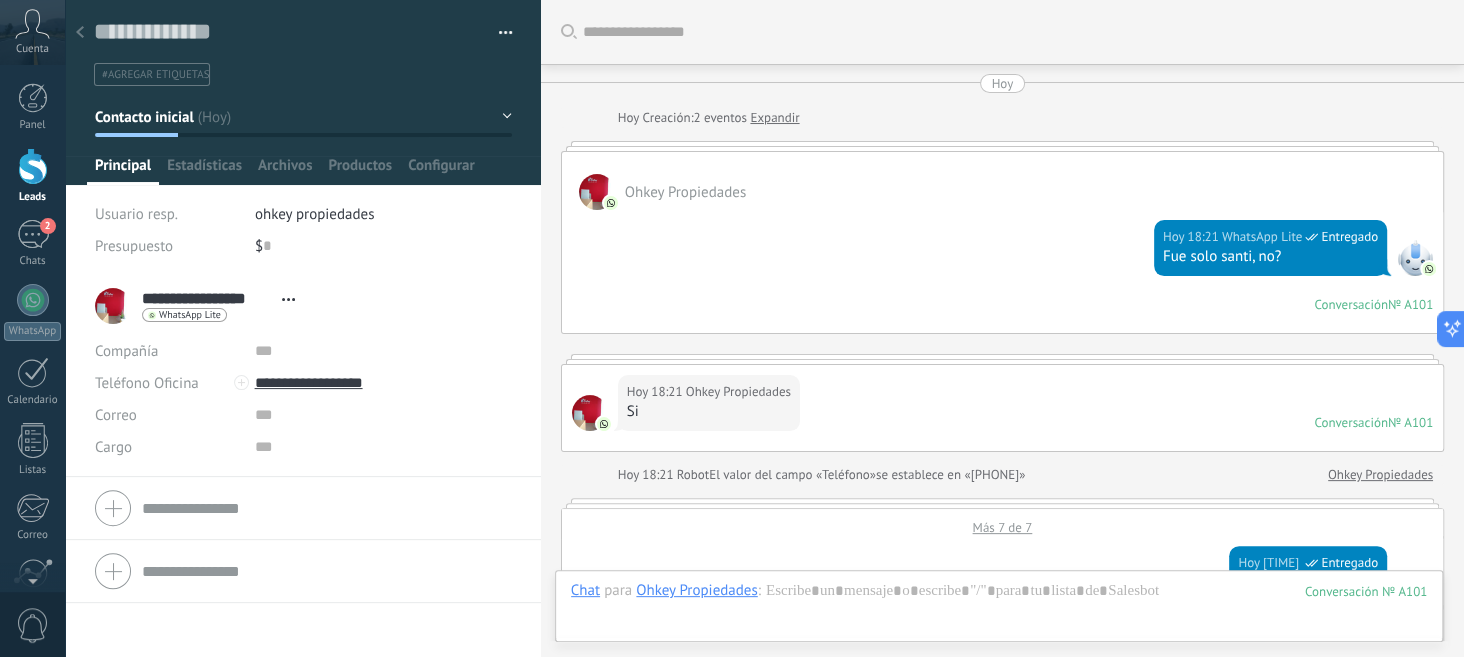 scroll, scrollTop: 30, scrollLeft: 0, axis: vertical 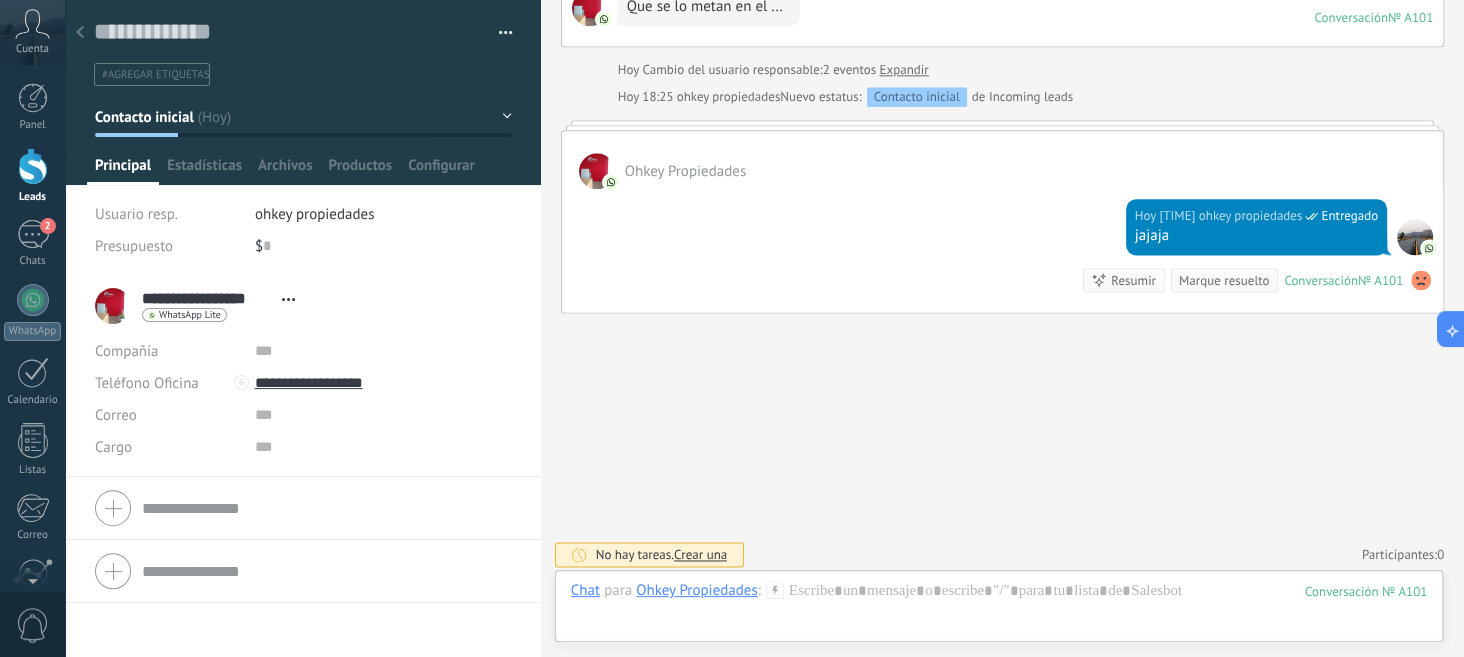 click at bounding box center [498, 33] 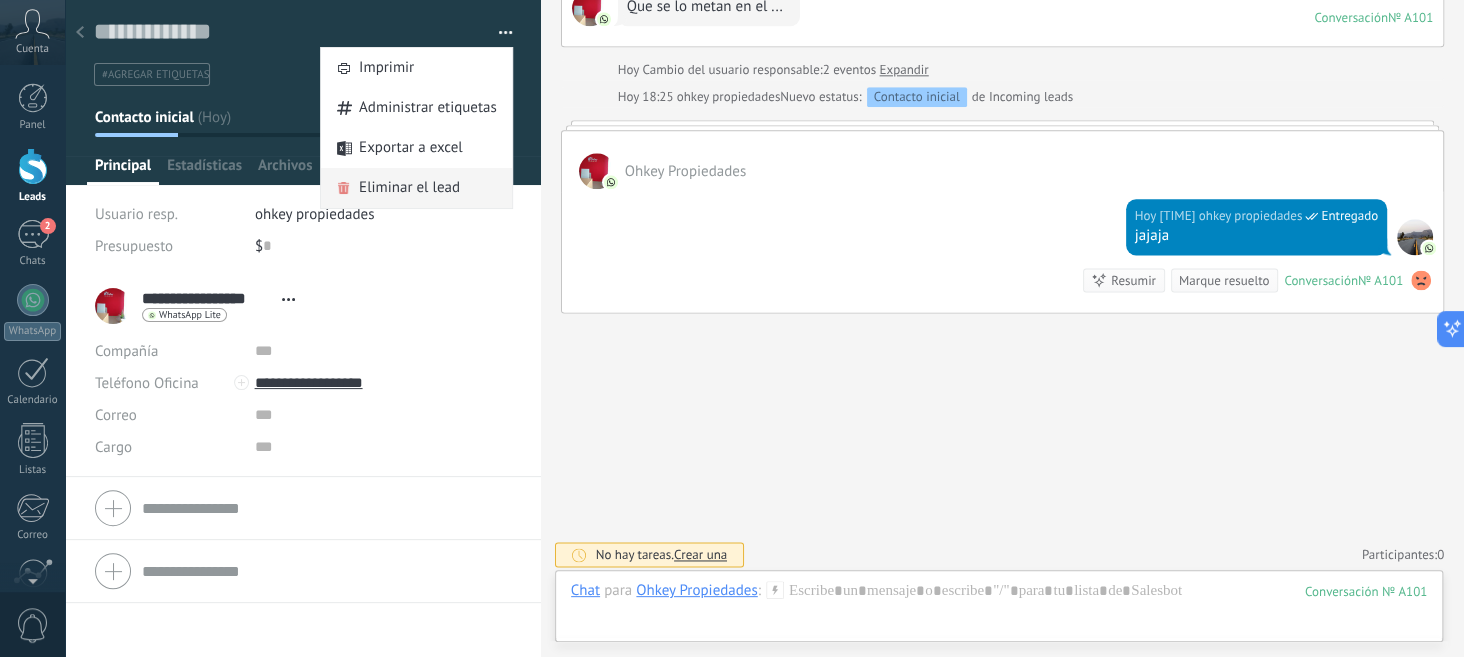 click on "Eliminar el lead" at bounding box center (409, 188) 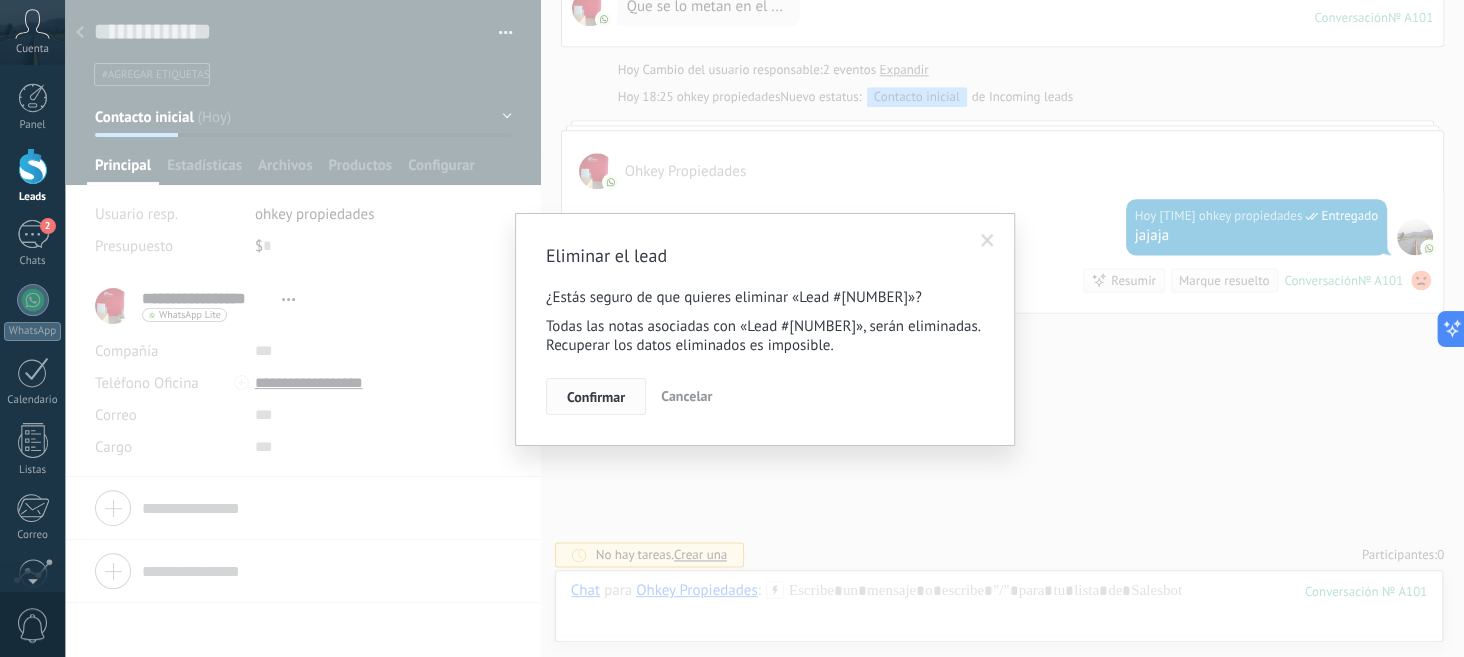 click on "Confirmar" at bounding box center (596, 397) 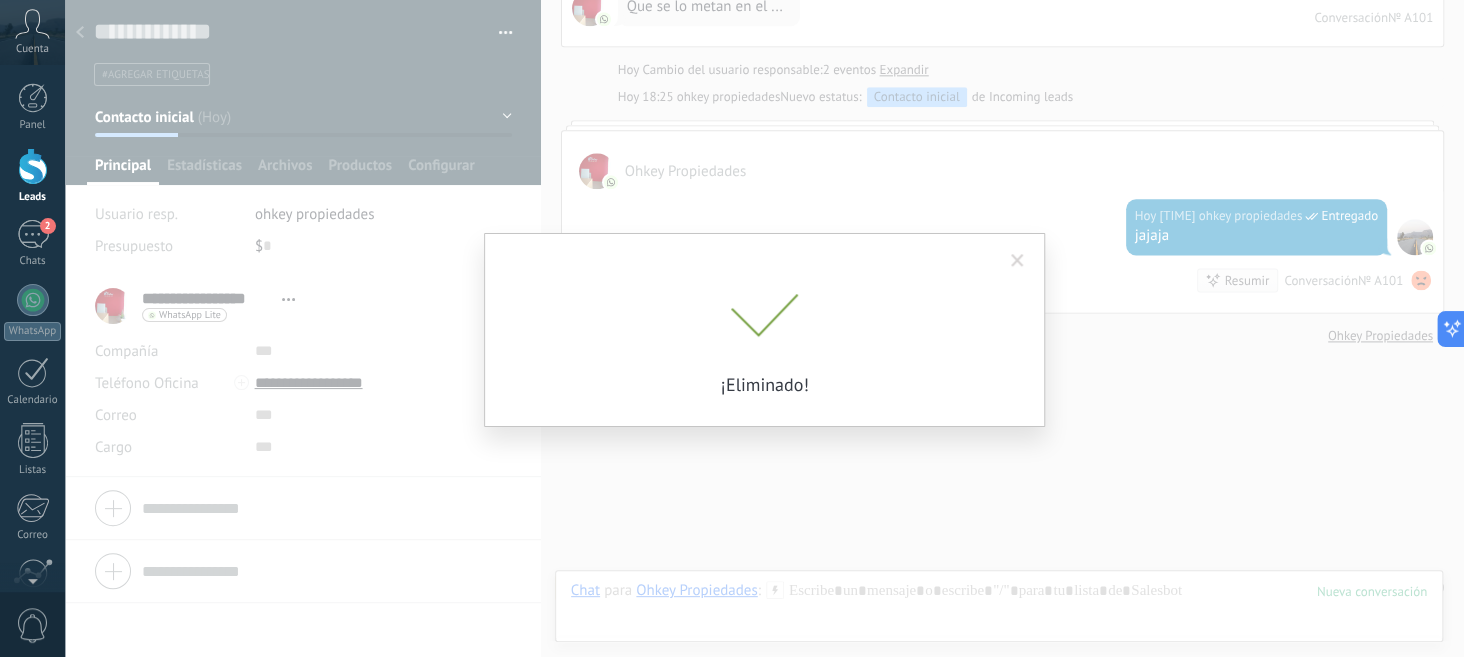 scroll, scrollTop: 1238, scrollLeft: 0, axis: vertical 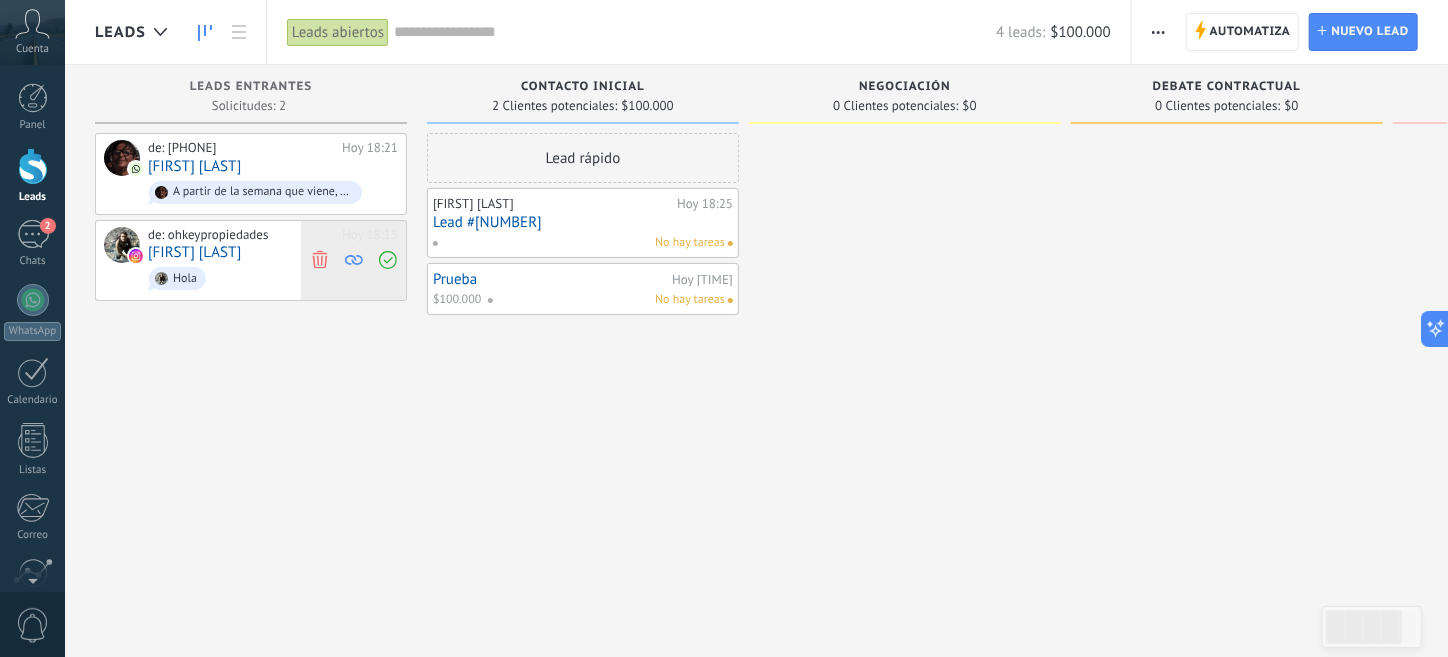click 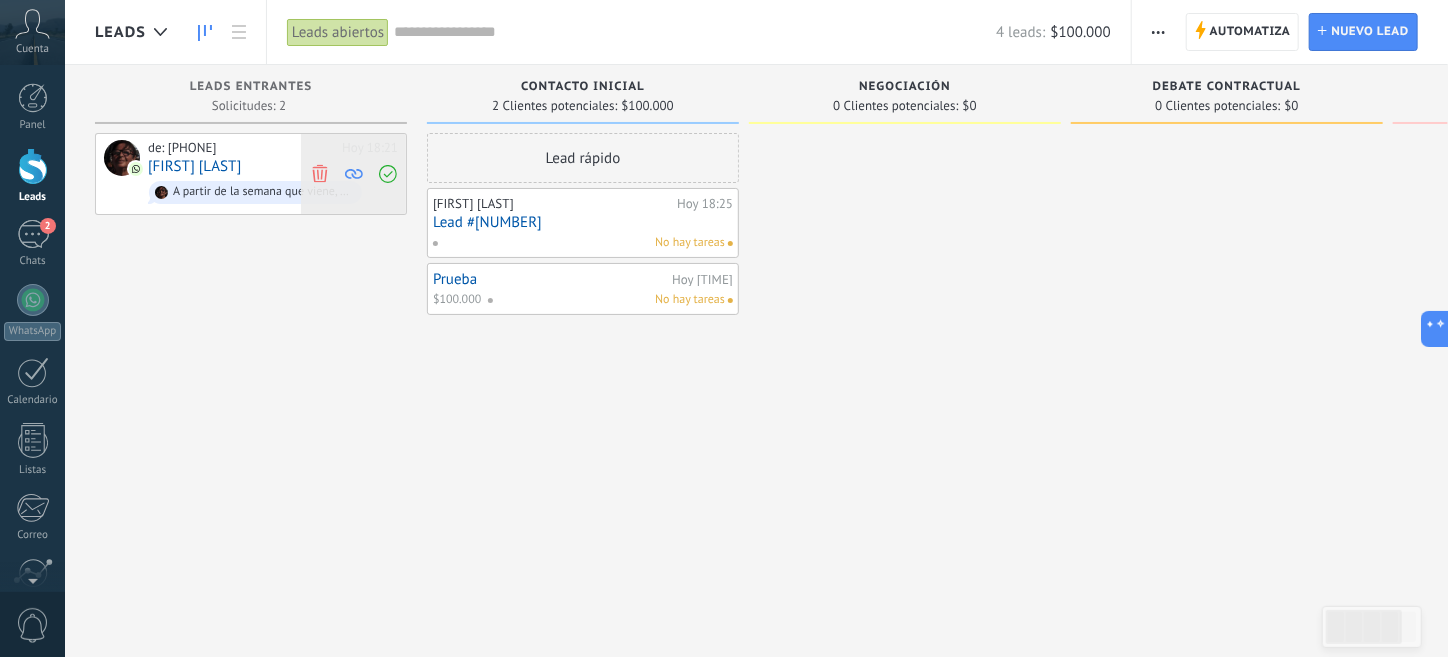 click 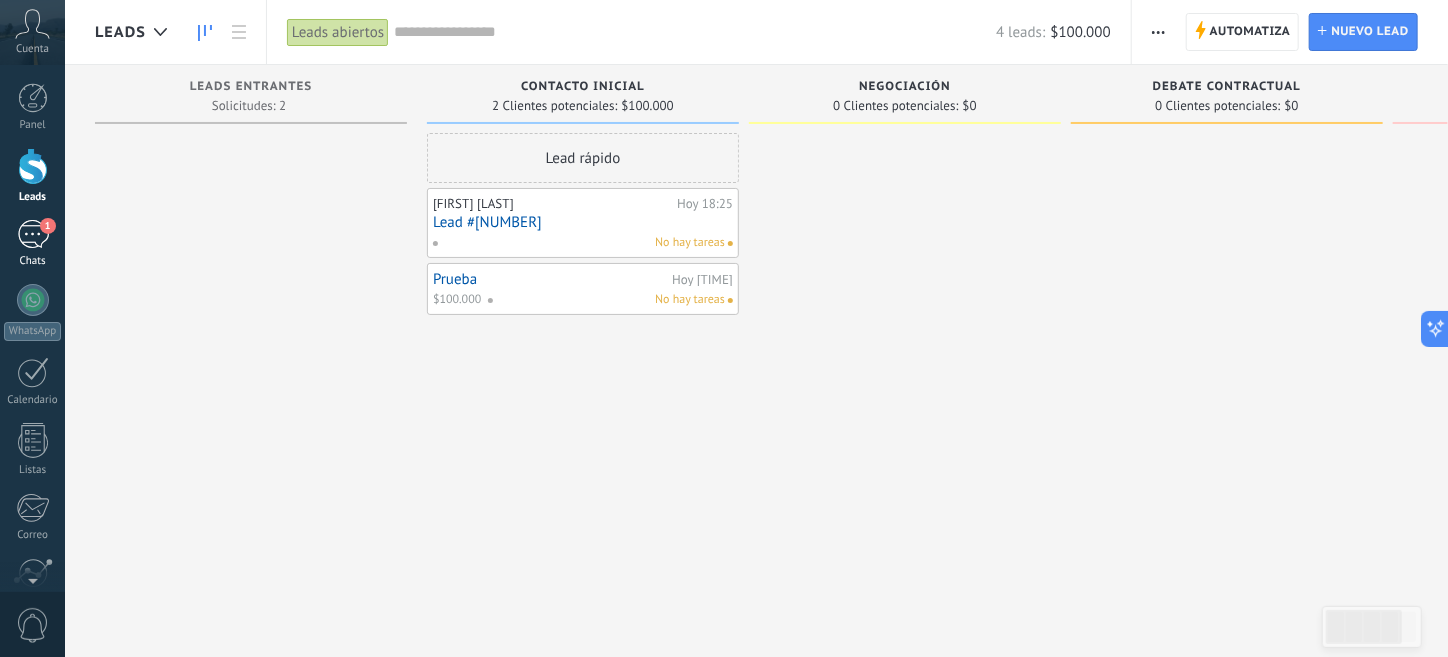 click on "1" at bounding box center [33, 234] 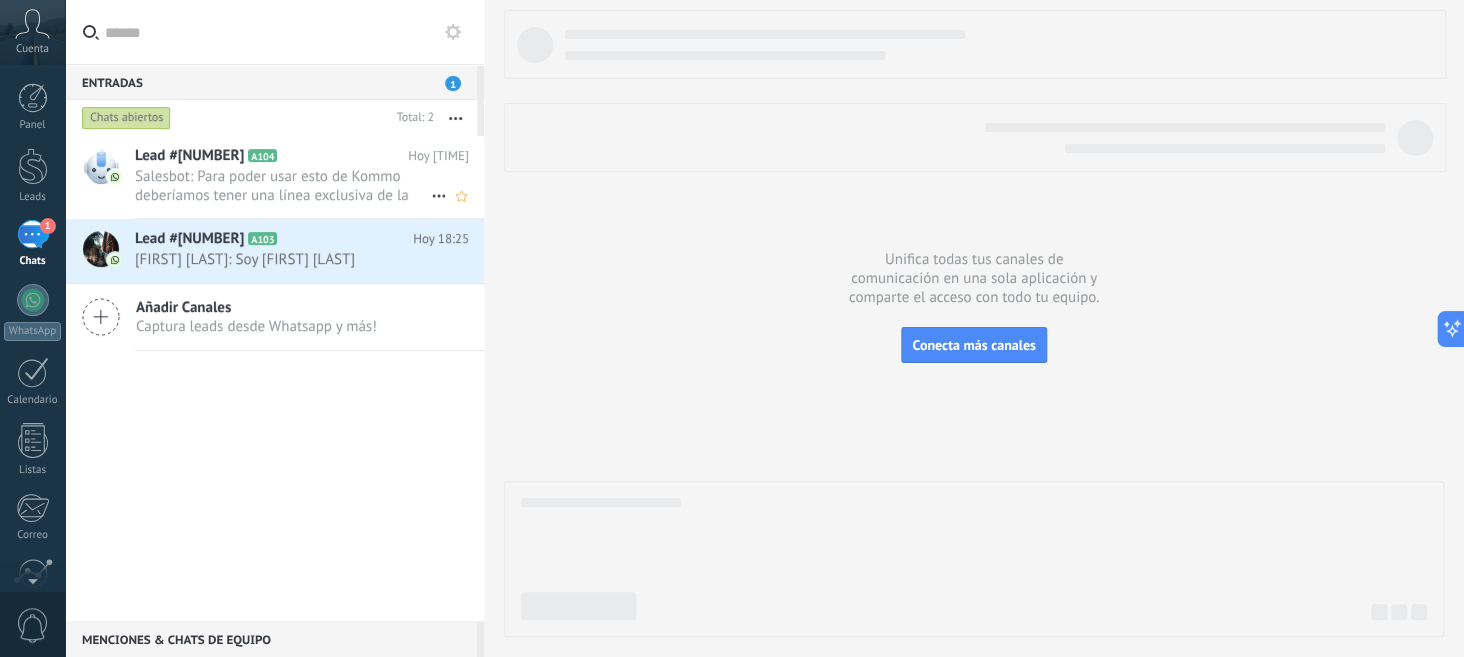 click on "Salesbot: Para poder usar esto de Kommo deberíamos tener una línea exclusiva de la inmobiliaria" at bounding box center [283, 186] 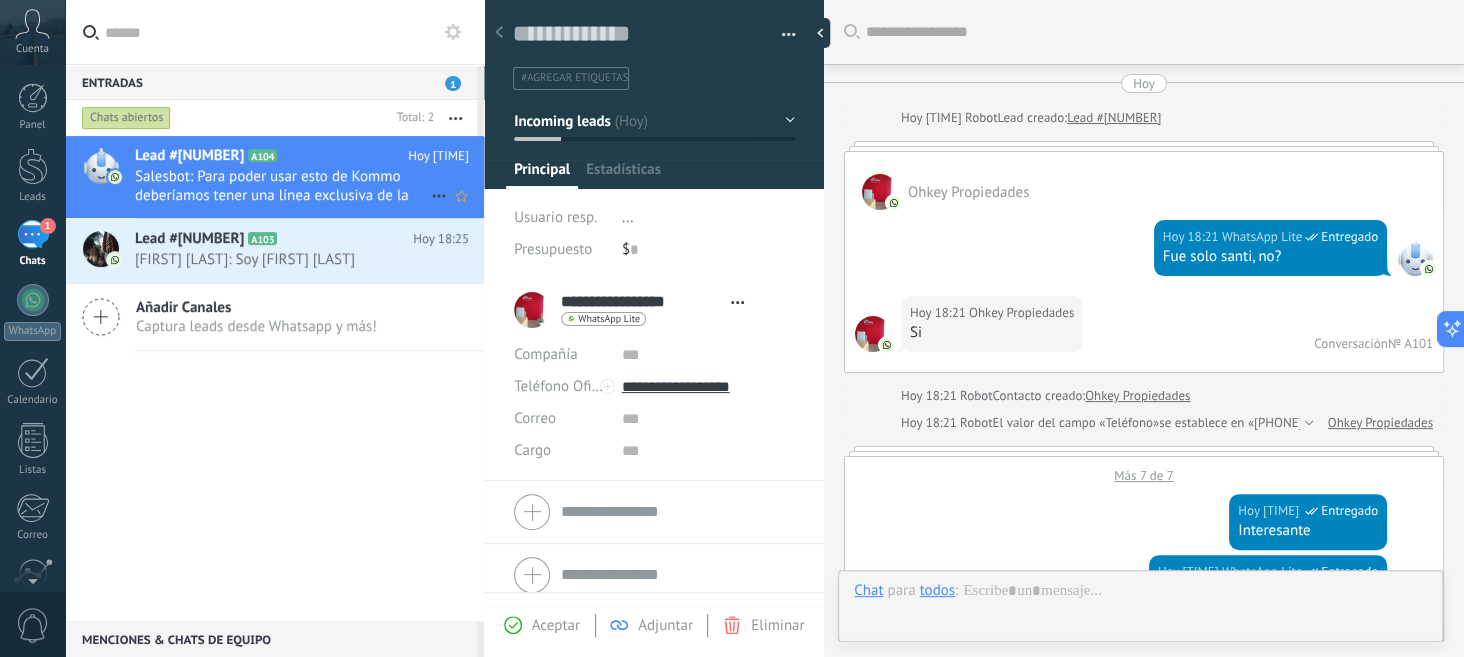 type on "**********" 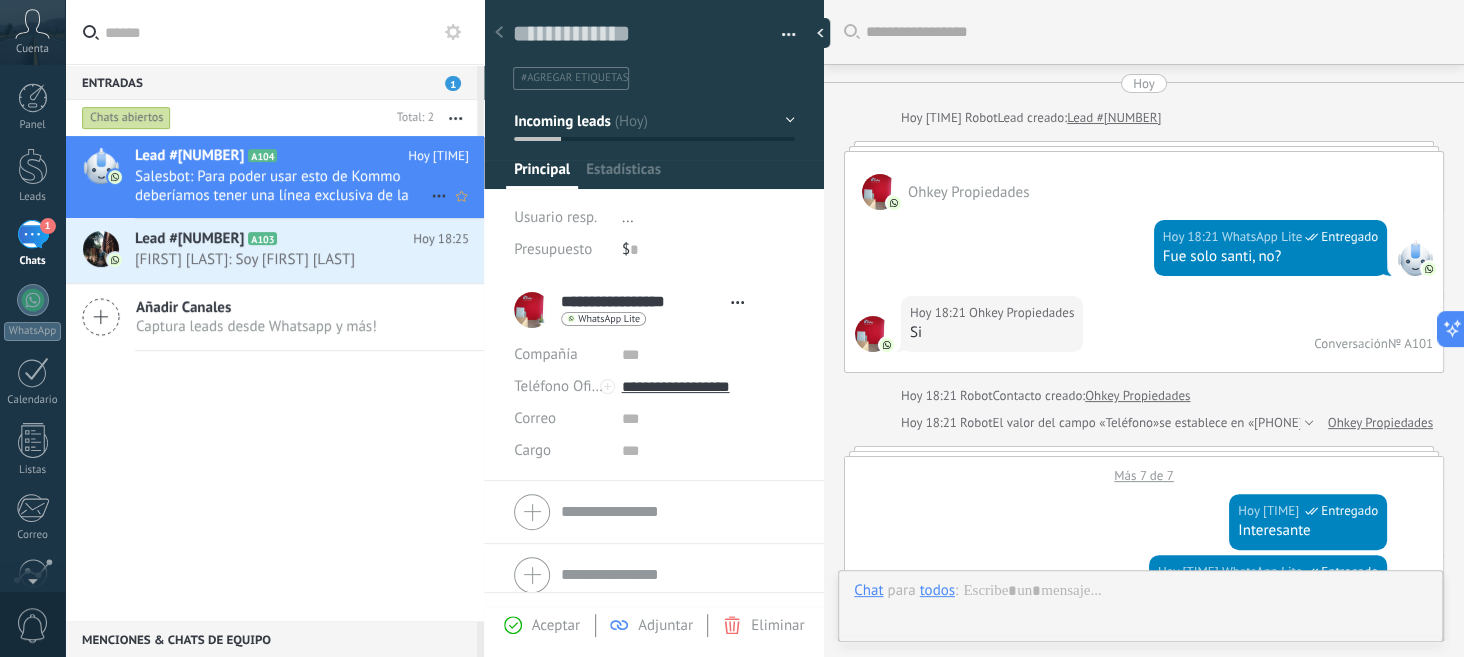 scroll, scrollTop: 30, scrollLeft: 0, axis: vertical 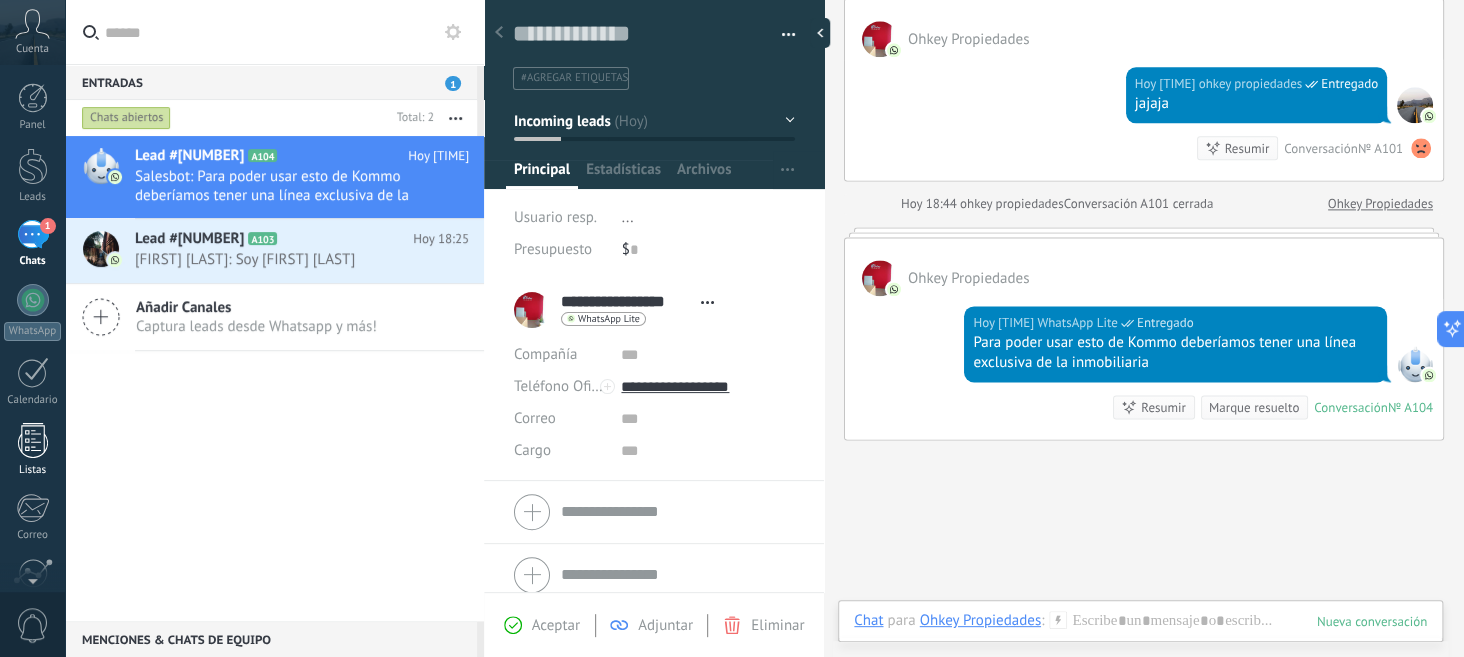 click at bounding box center [33, 440] 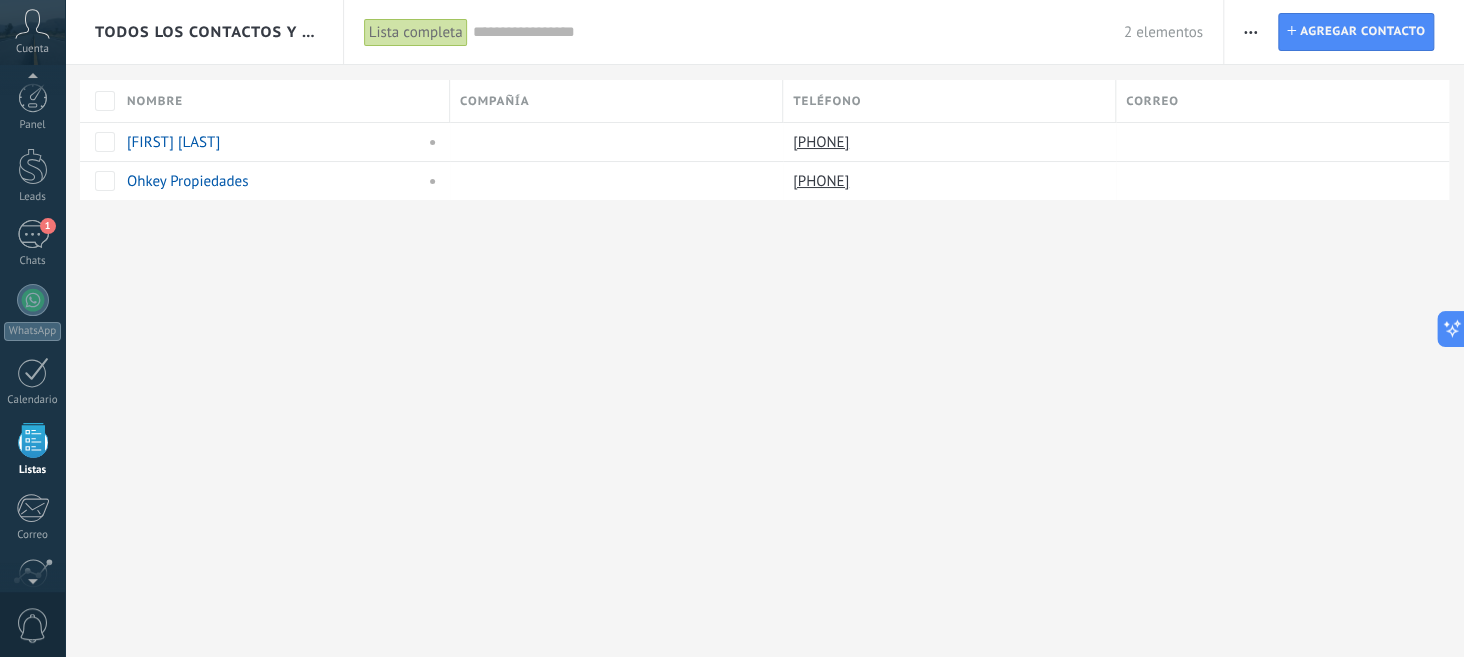 scroll, scrollTop: 122, scrollLeft: 0, axis: vertical 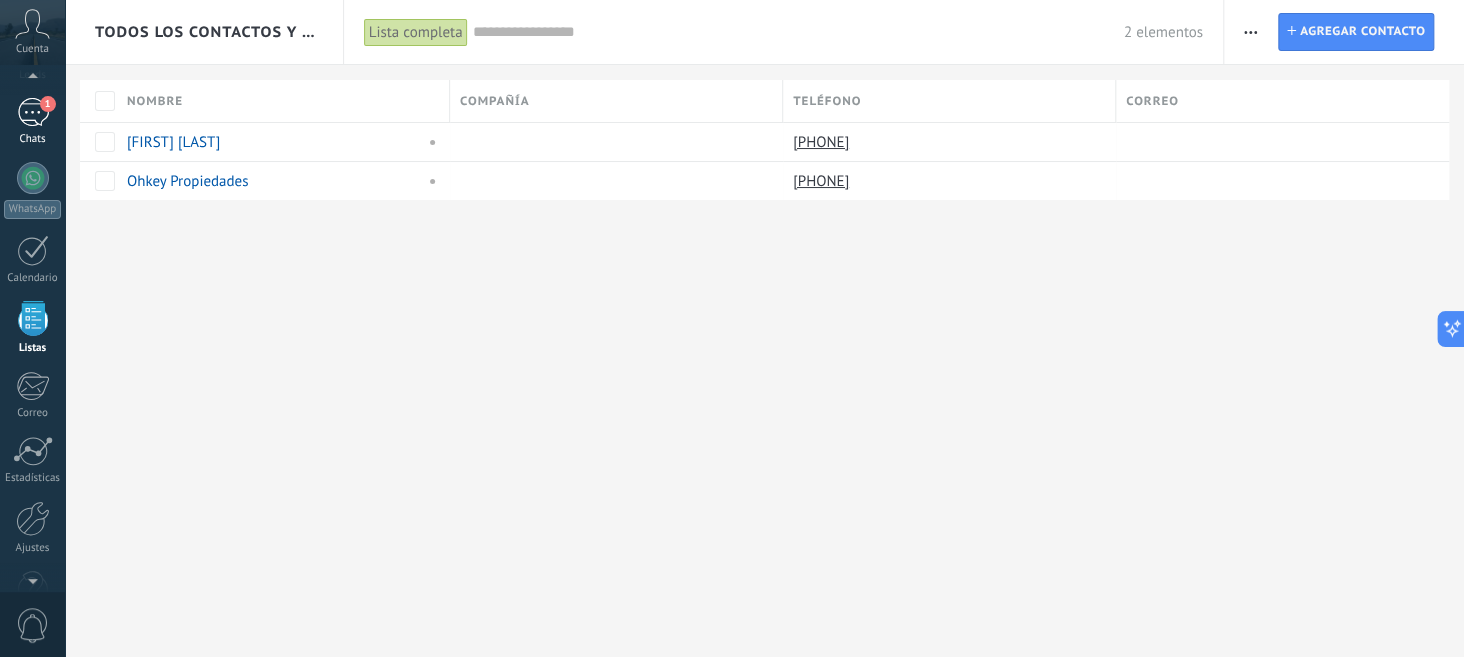 click on "1" at bounding box center [33, 112] 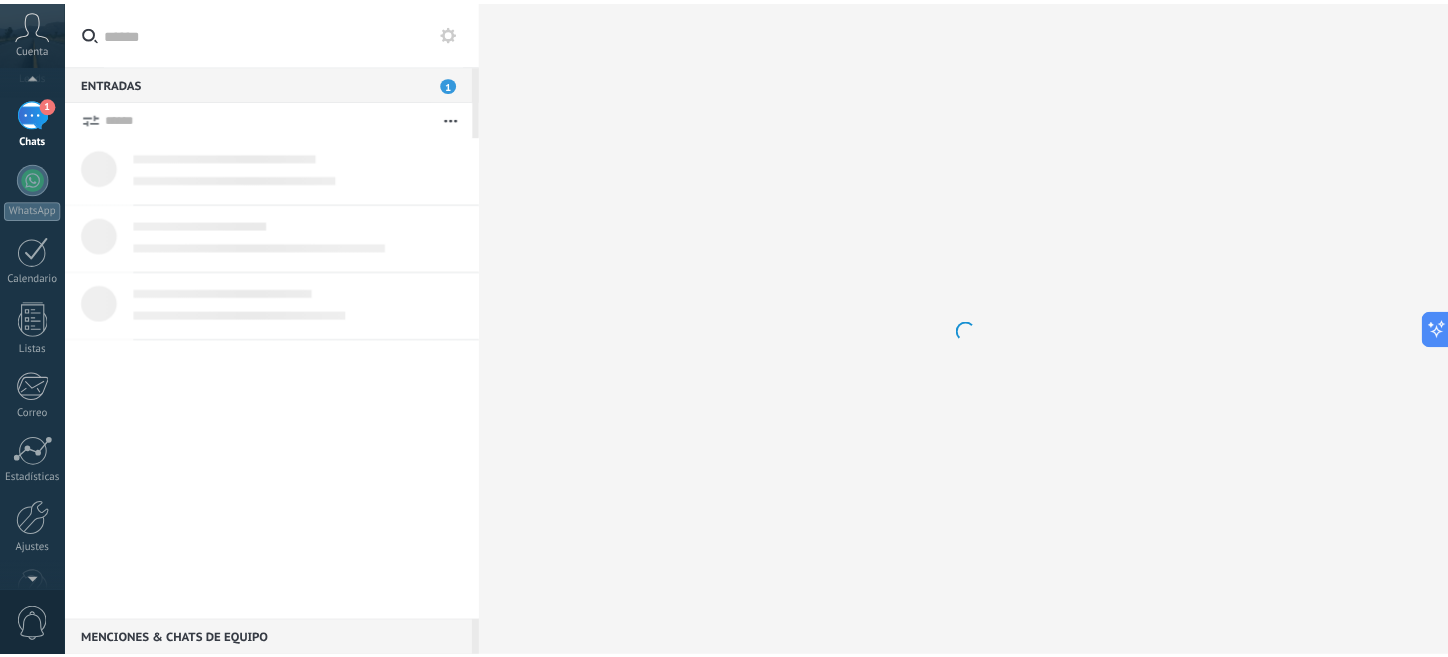 scroll, scrollTop: 0, scrollLeft: 0, axis: both 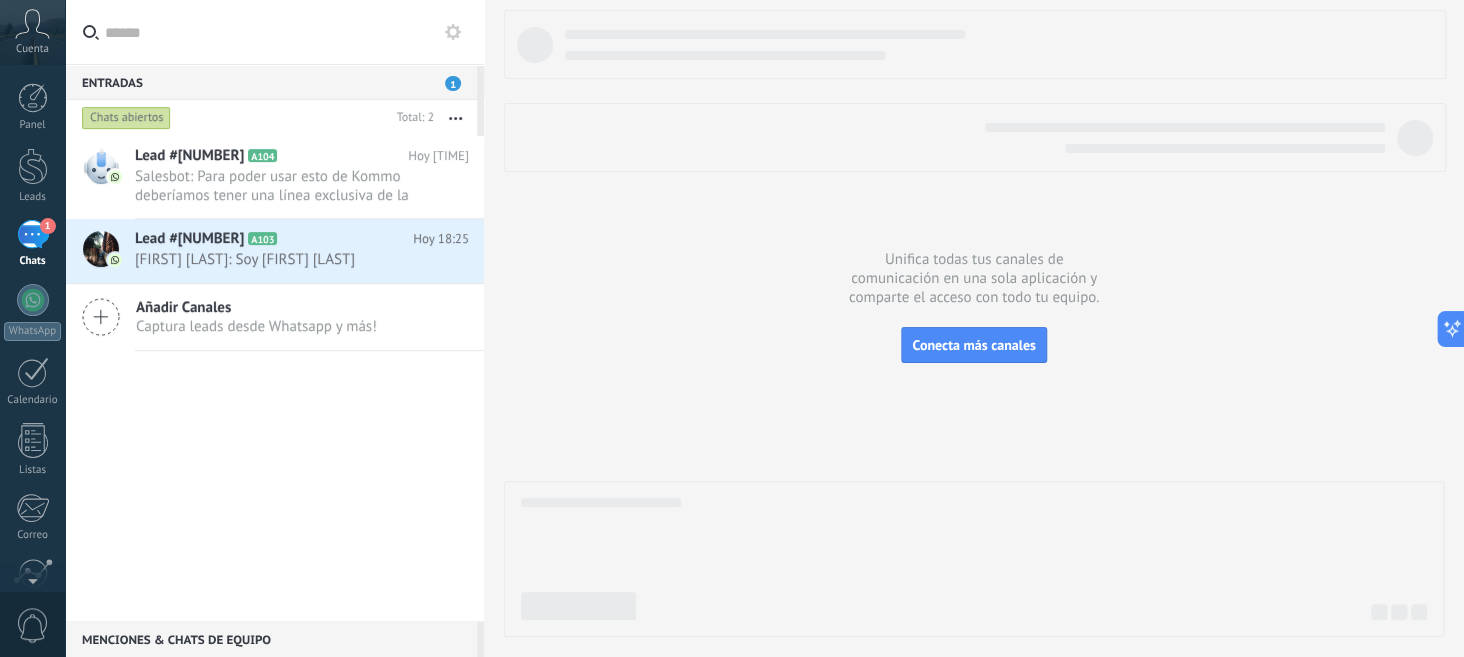 click on "Añadir Canales" at bounding box center [256, 307] 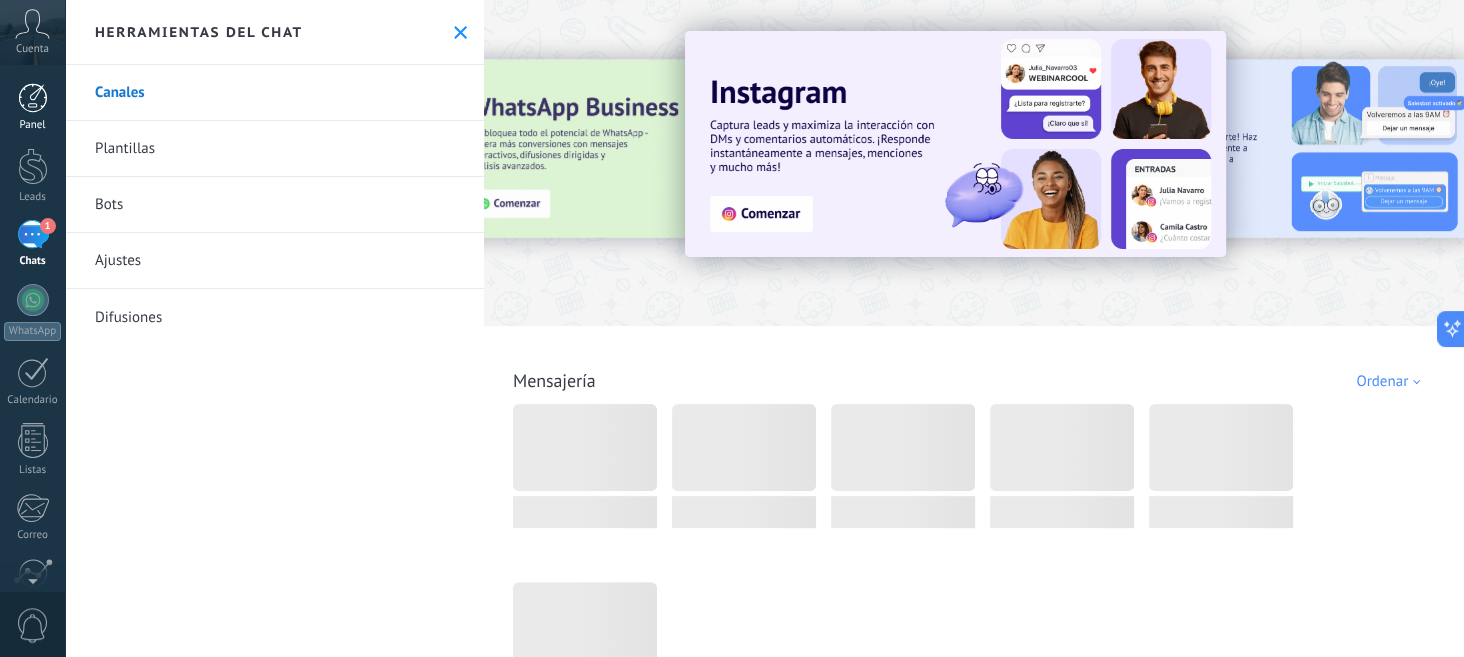 click at bounding box center (33, 98) 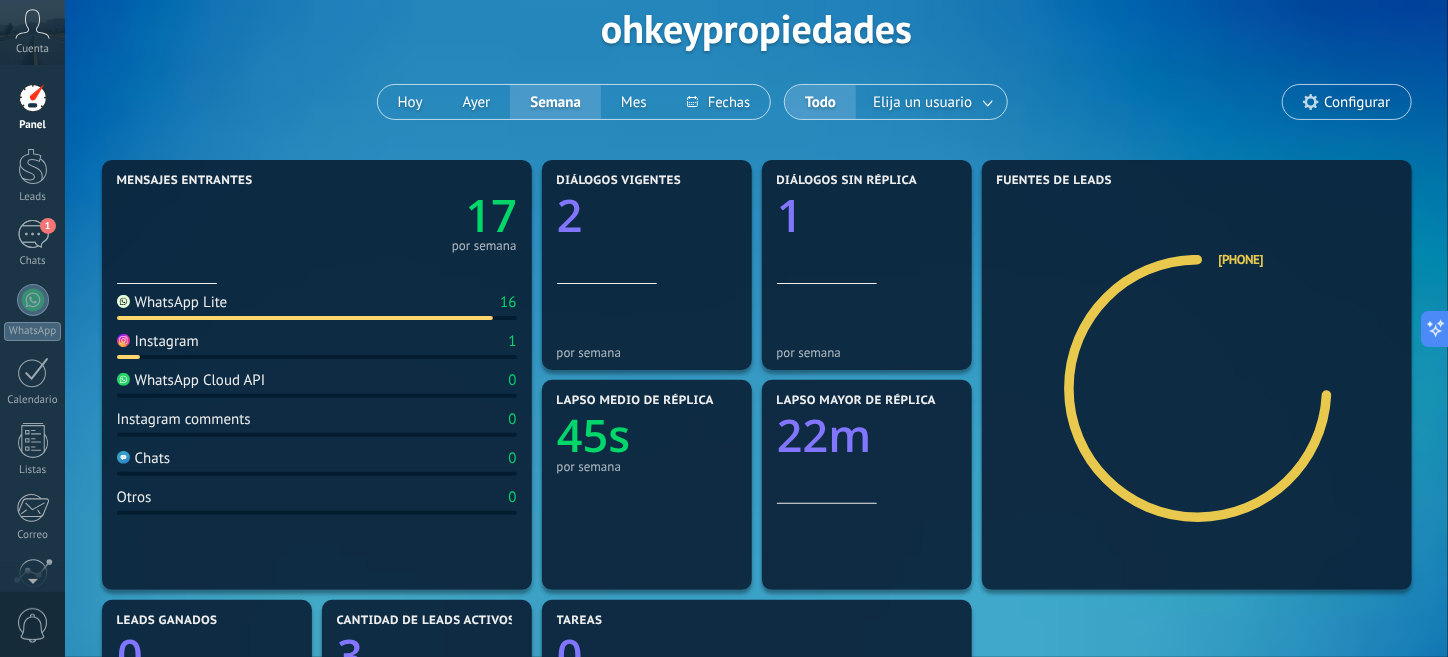 scroll, scrollTop: 99, scrollLeft: 0, axis: vertical 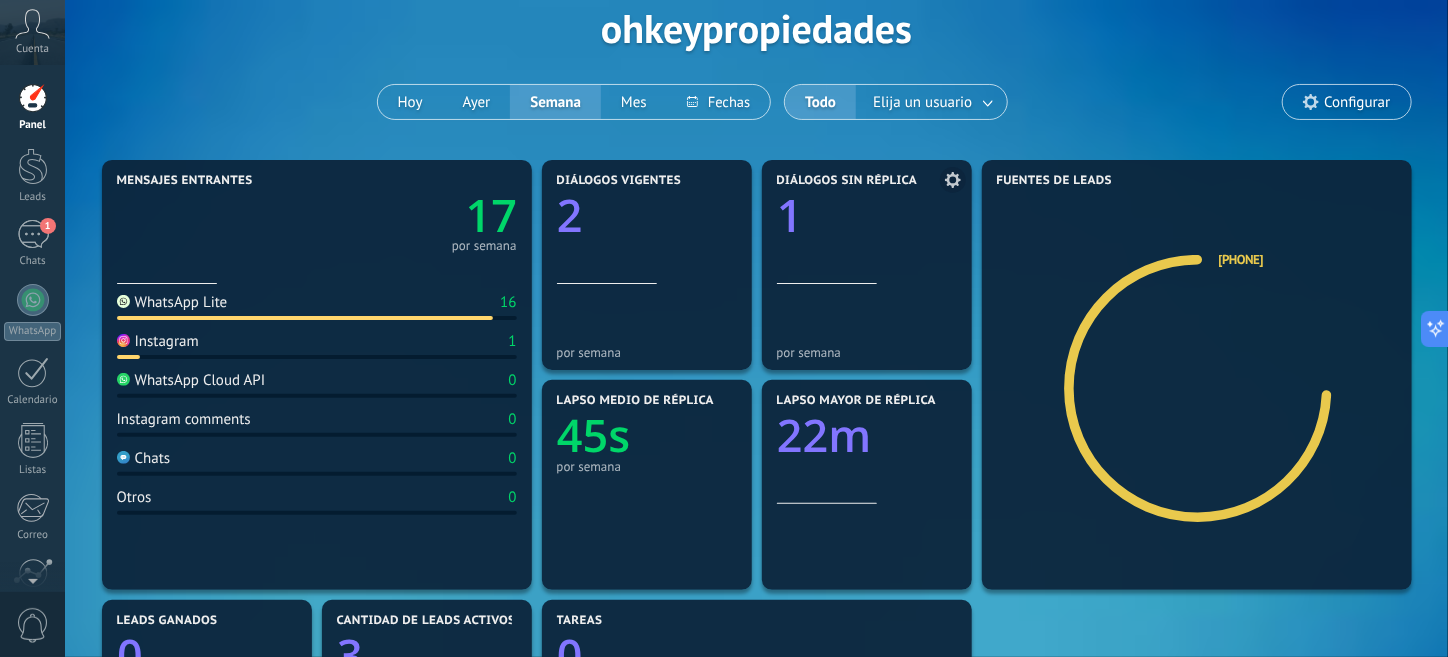 click on "1" 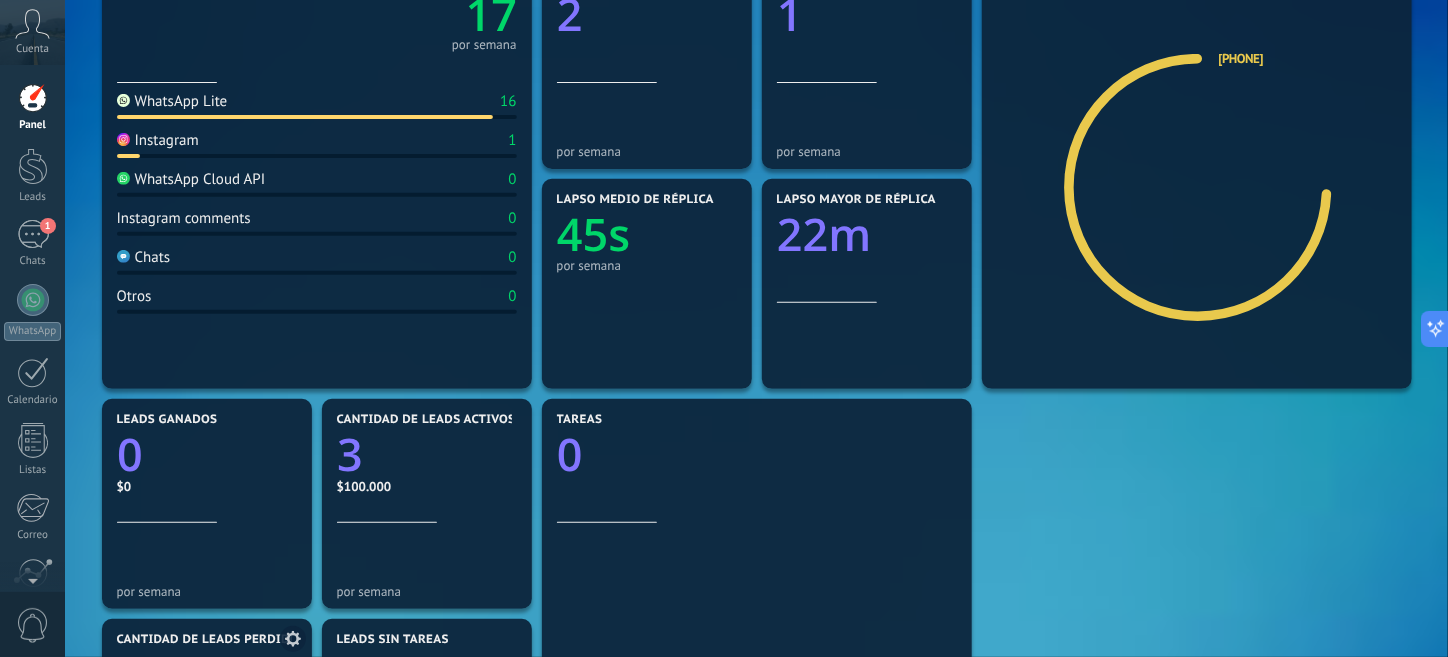 scroll, scrollTop: 0, scrollLeft: 0, axis: both 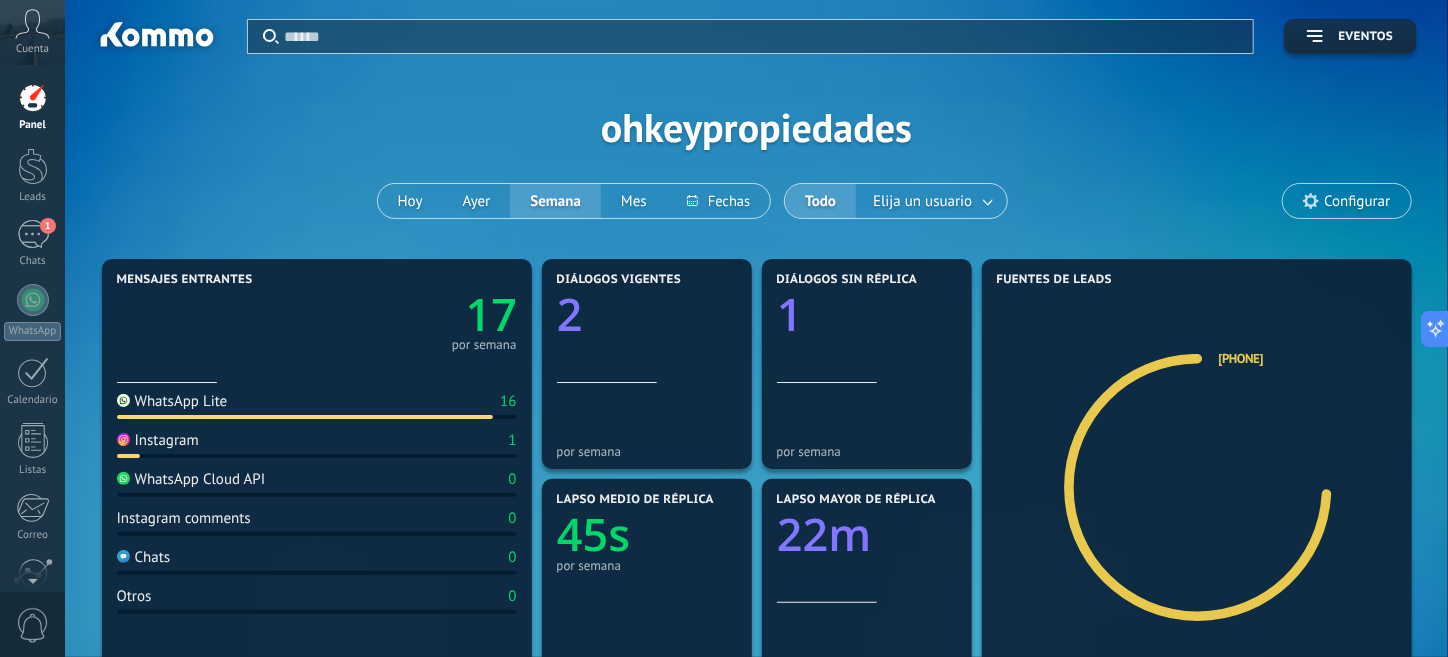 click at bounding box center [33, 98] 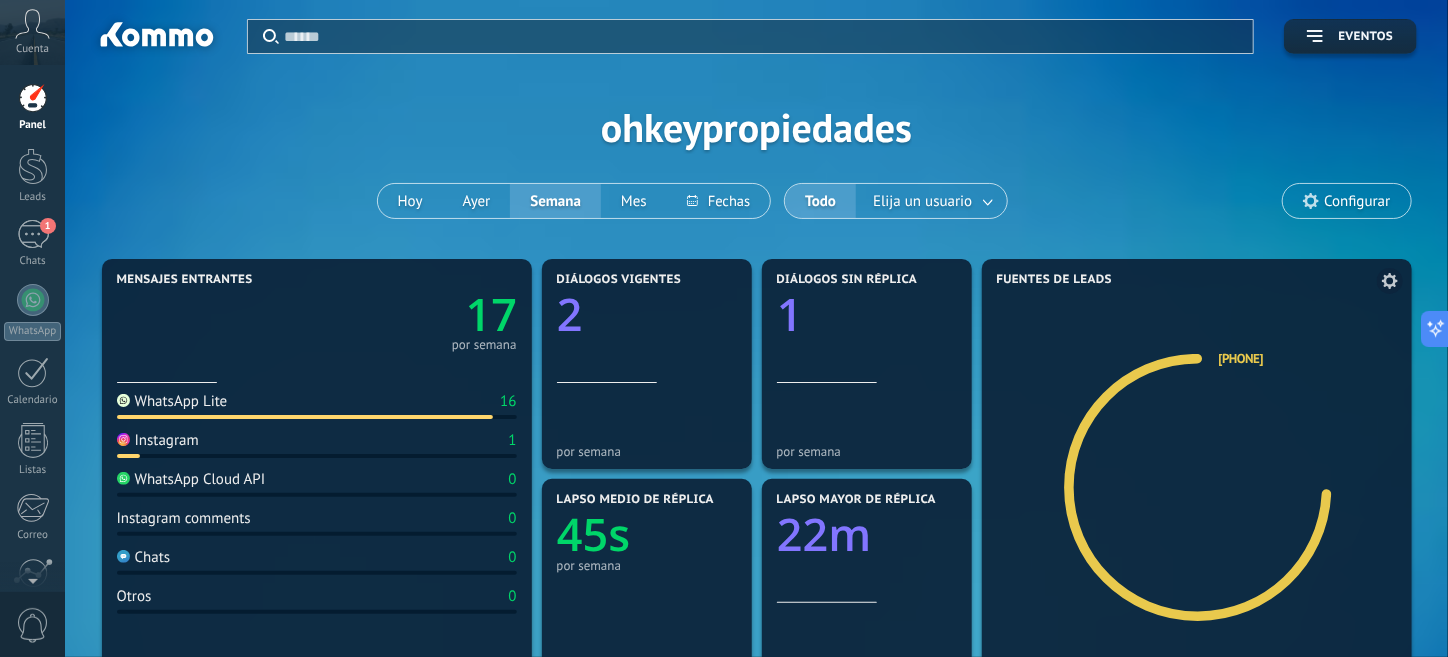 click on "[PHONE]" at bounding box center (1241, 358) 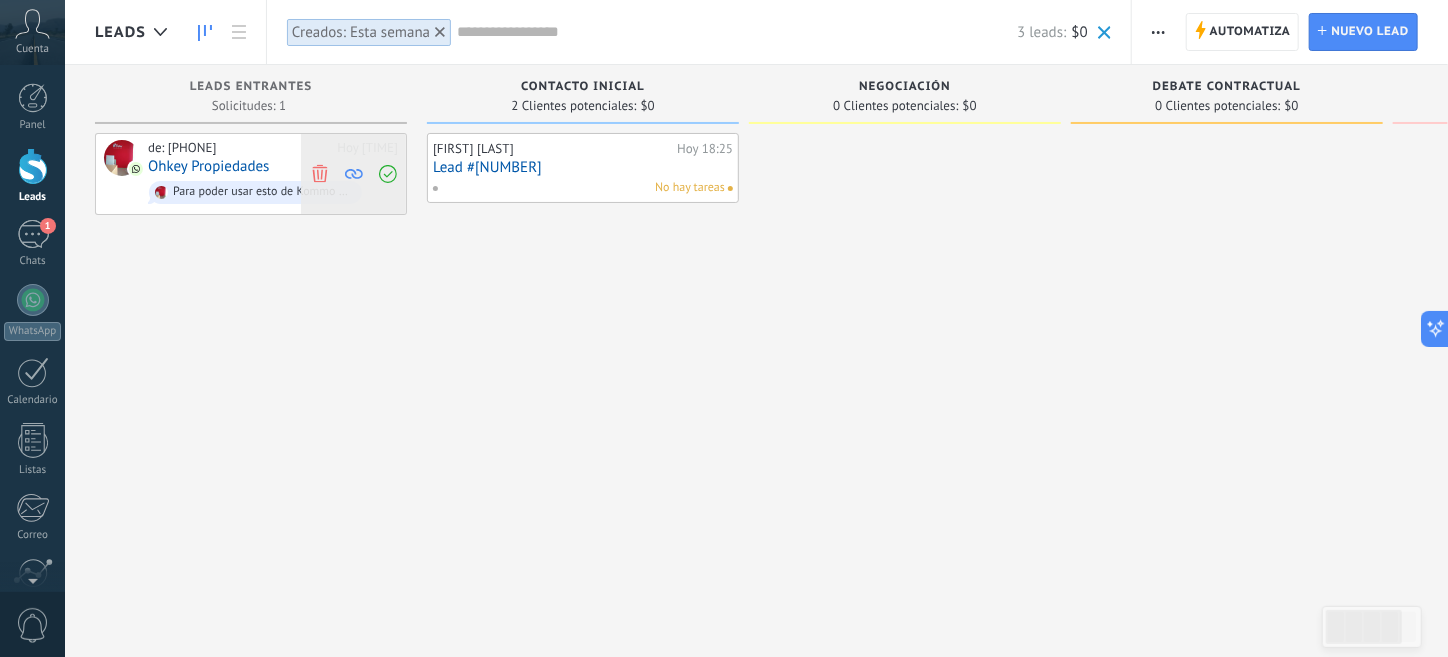 click 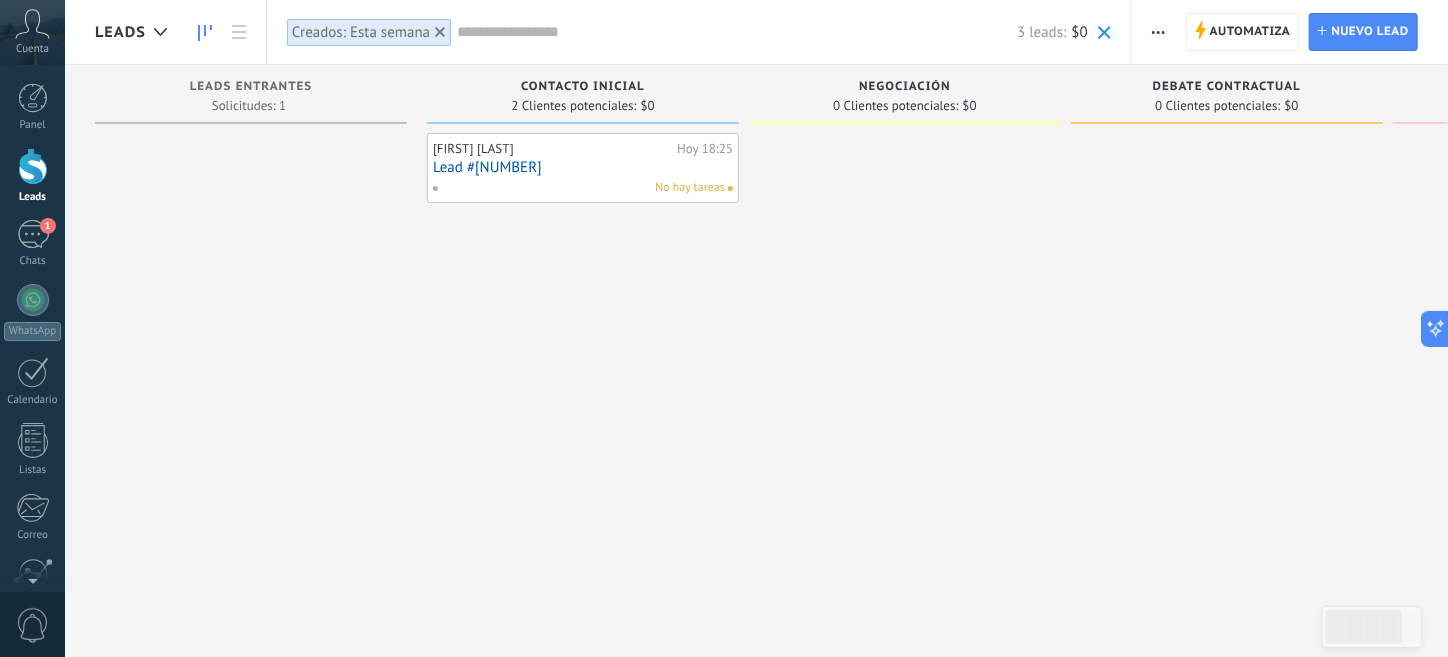 click at bounding box center (251, 331) 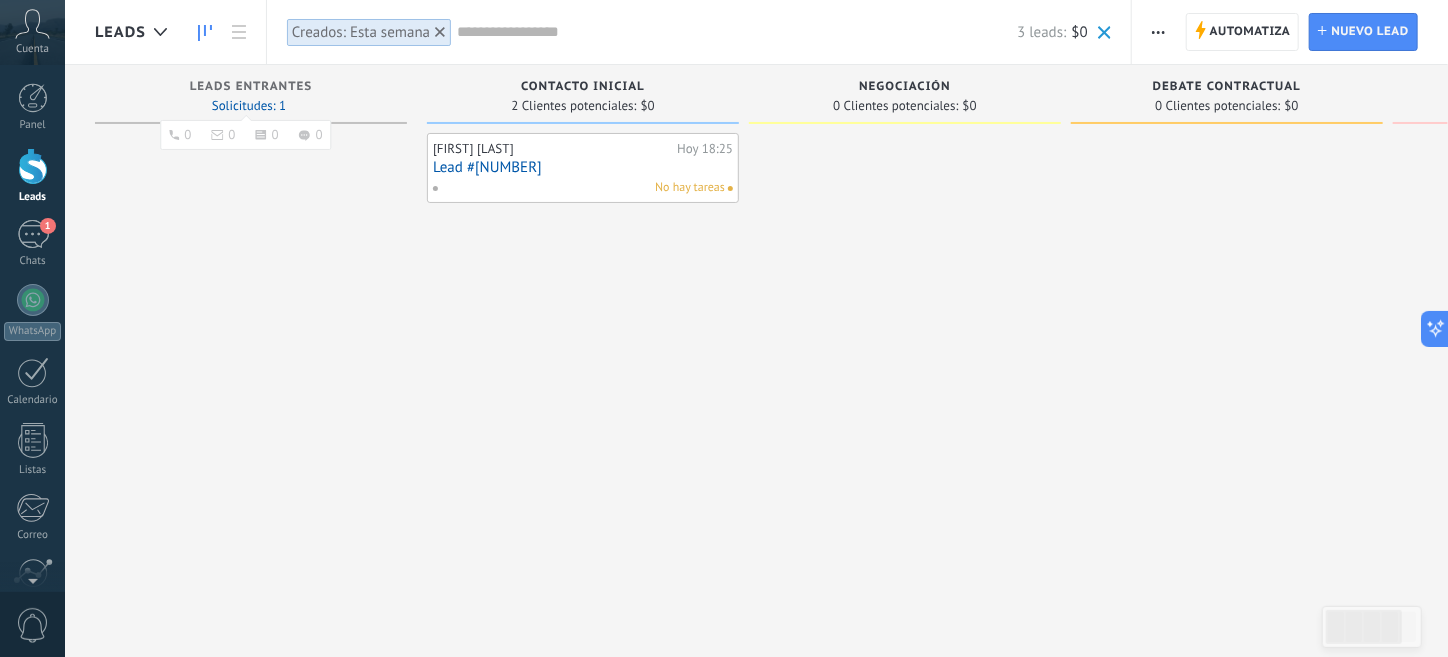 click on "Solicitudes: 1 0 0 0 0 0 0 0 0" at bounding box center (249, 106) 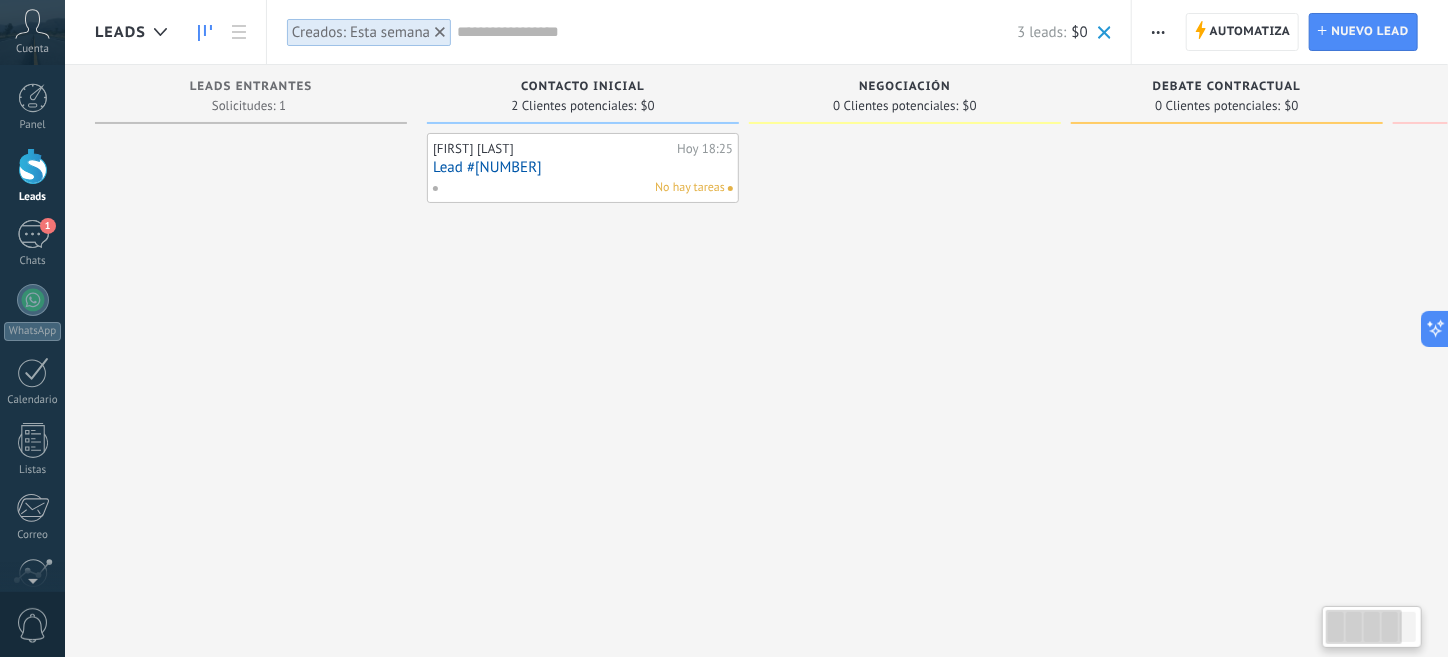 click at bounding box center (251, 331) 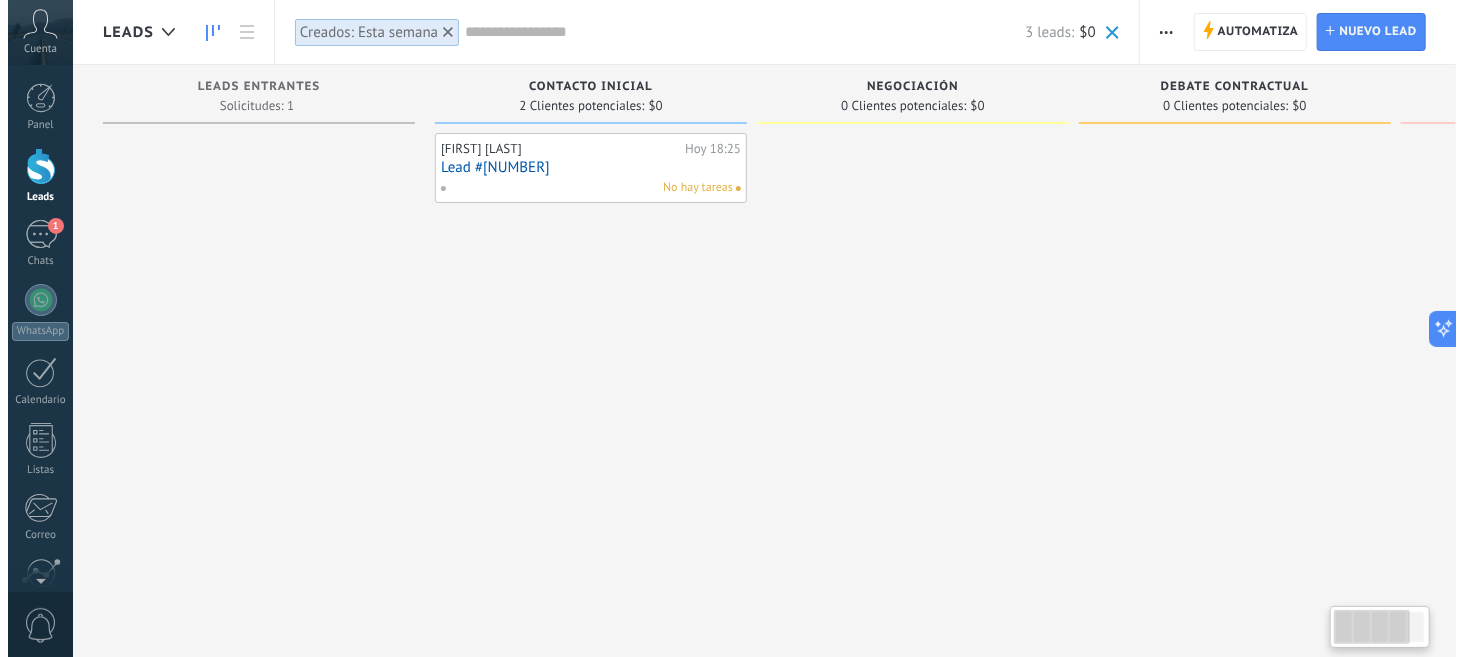 scroll, scrollTop: 0, scrollLeft: 0, axis: both 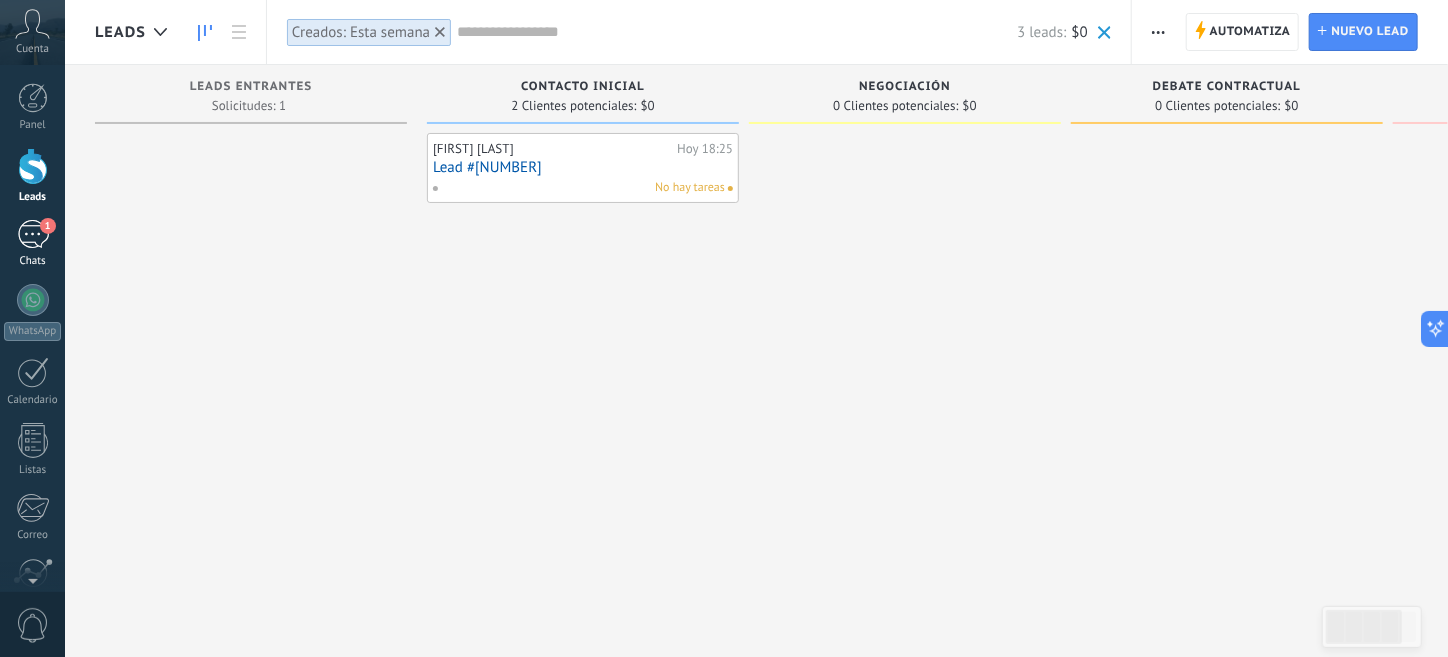 click on "1" at bounding box center (33, 234) 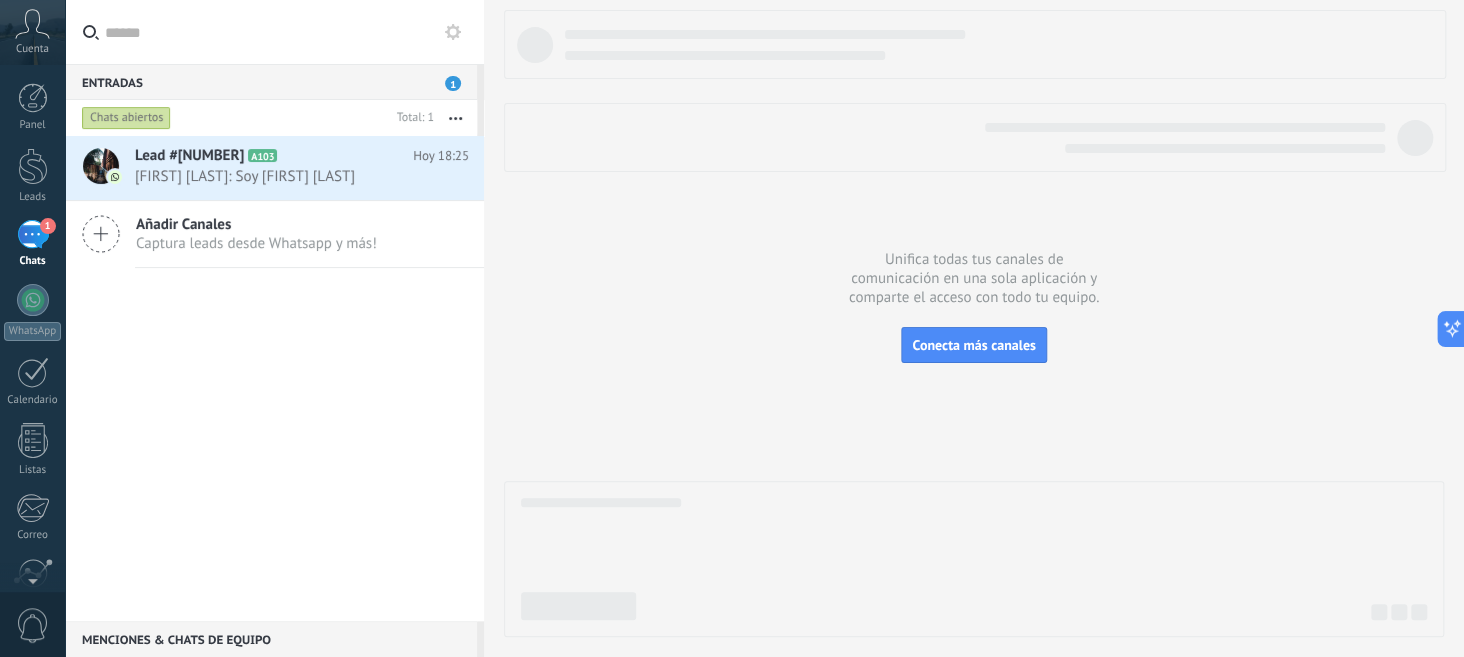 click 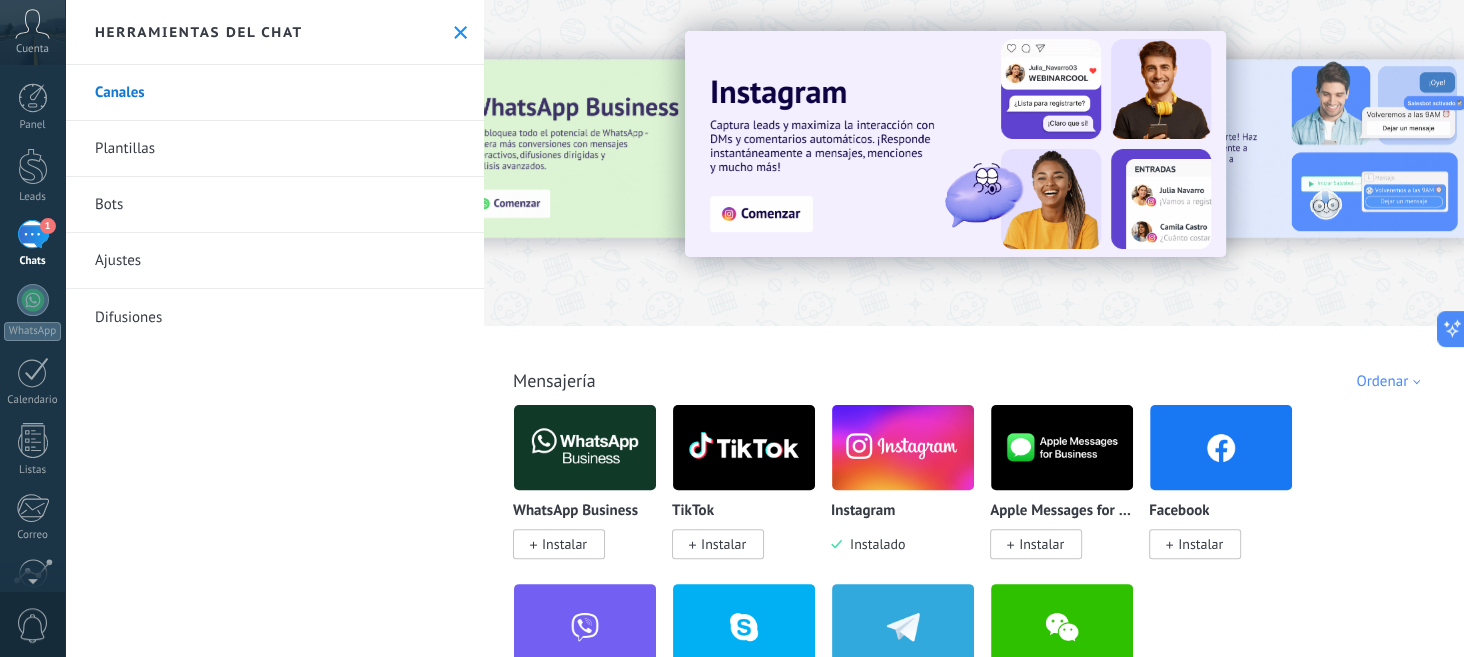 click on "Plantillas" at bounding box center (274, 149) 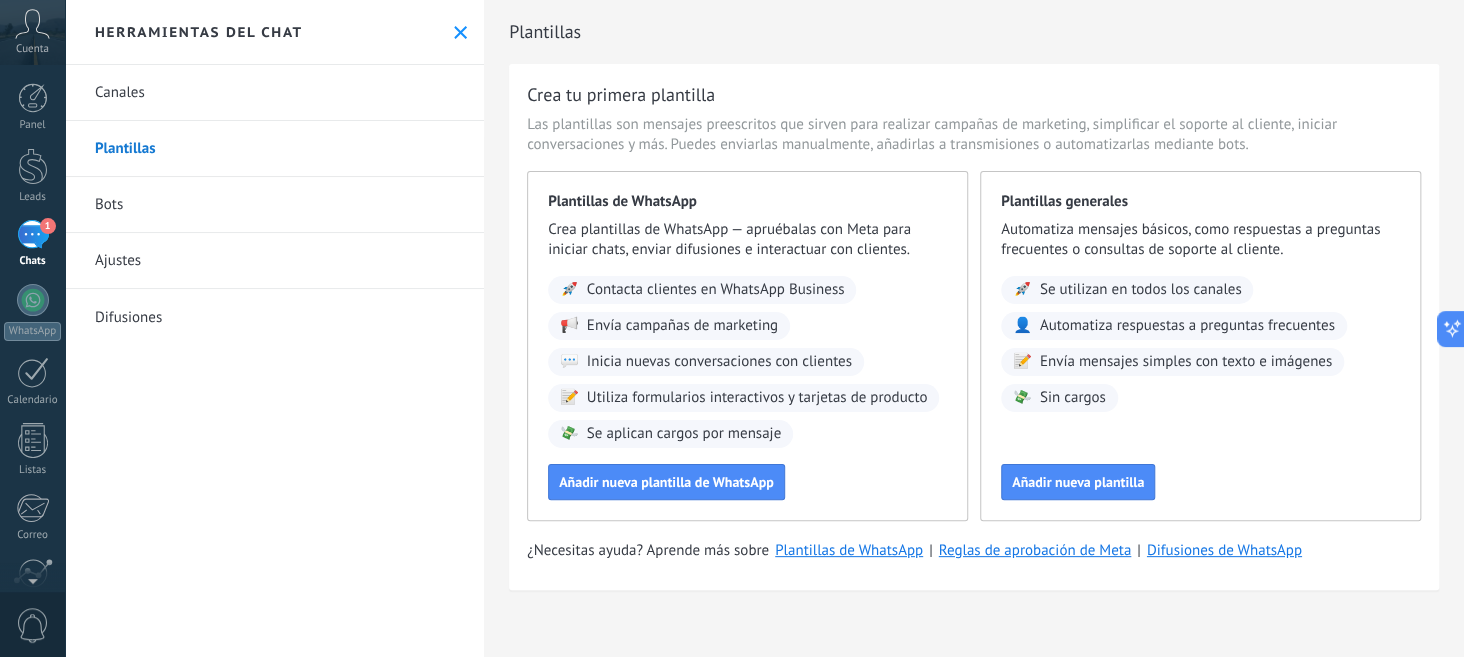 click on "Bots" at bounding box center (274, 205) 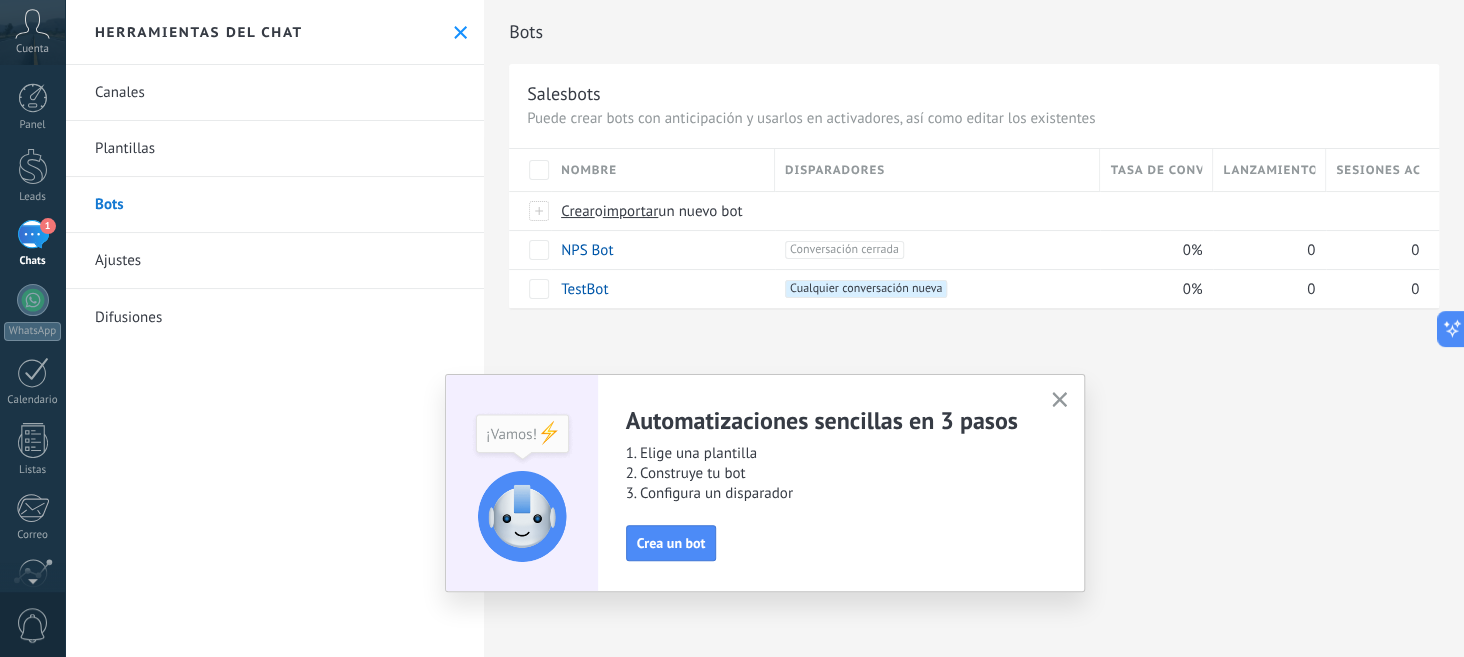 click 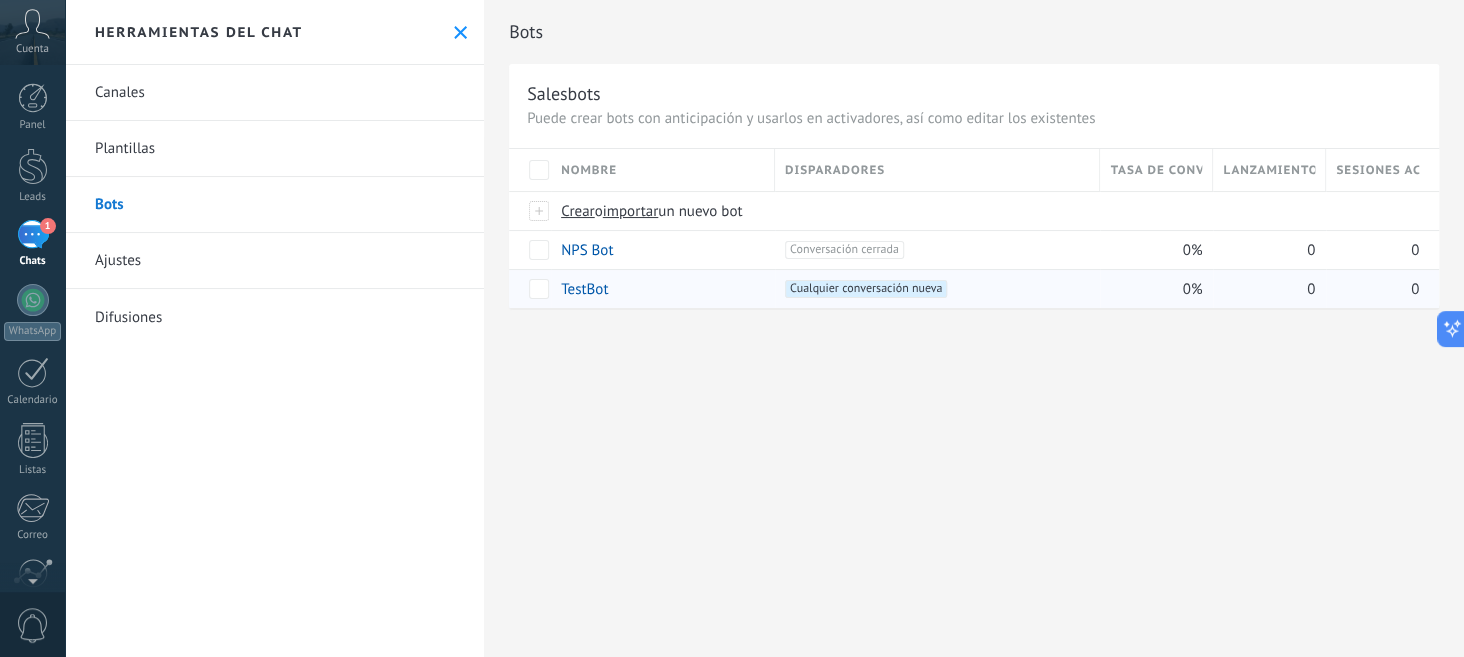 click on "TestBot" at bounding box center (584, 289) 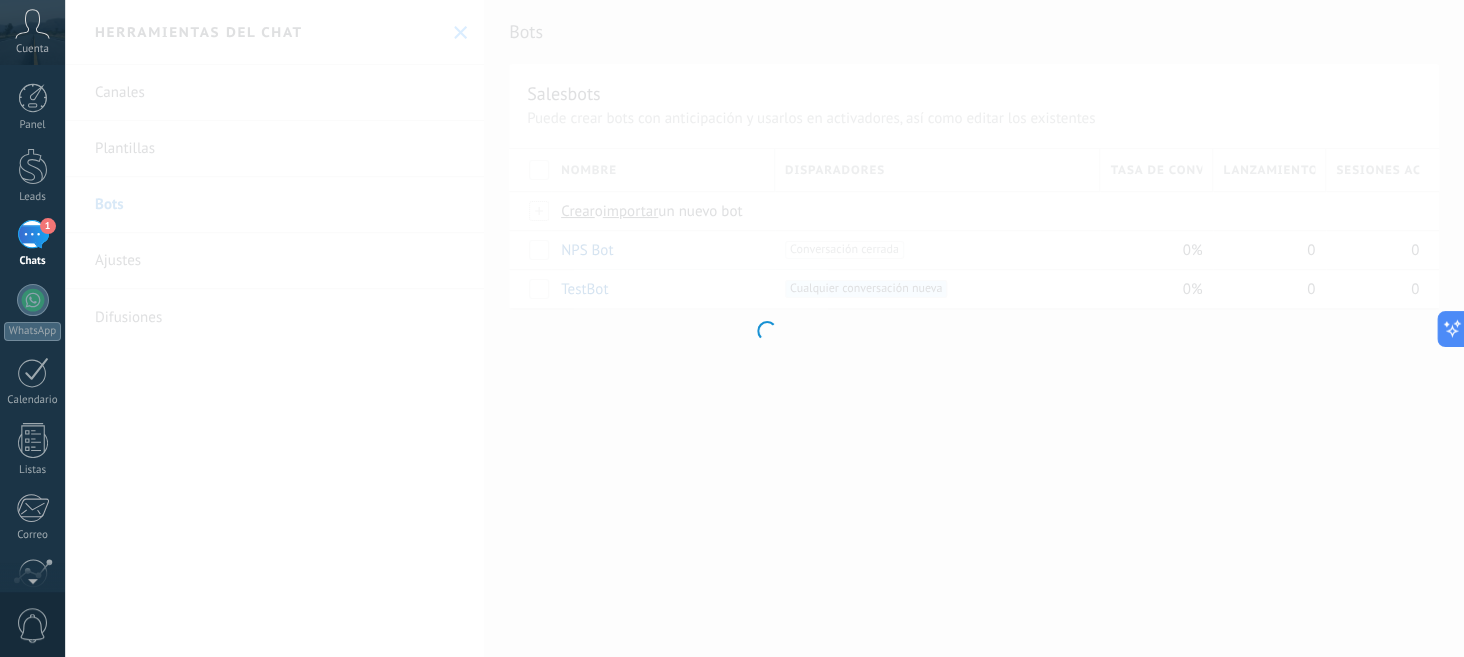 type on "*******" 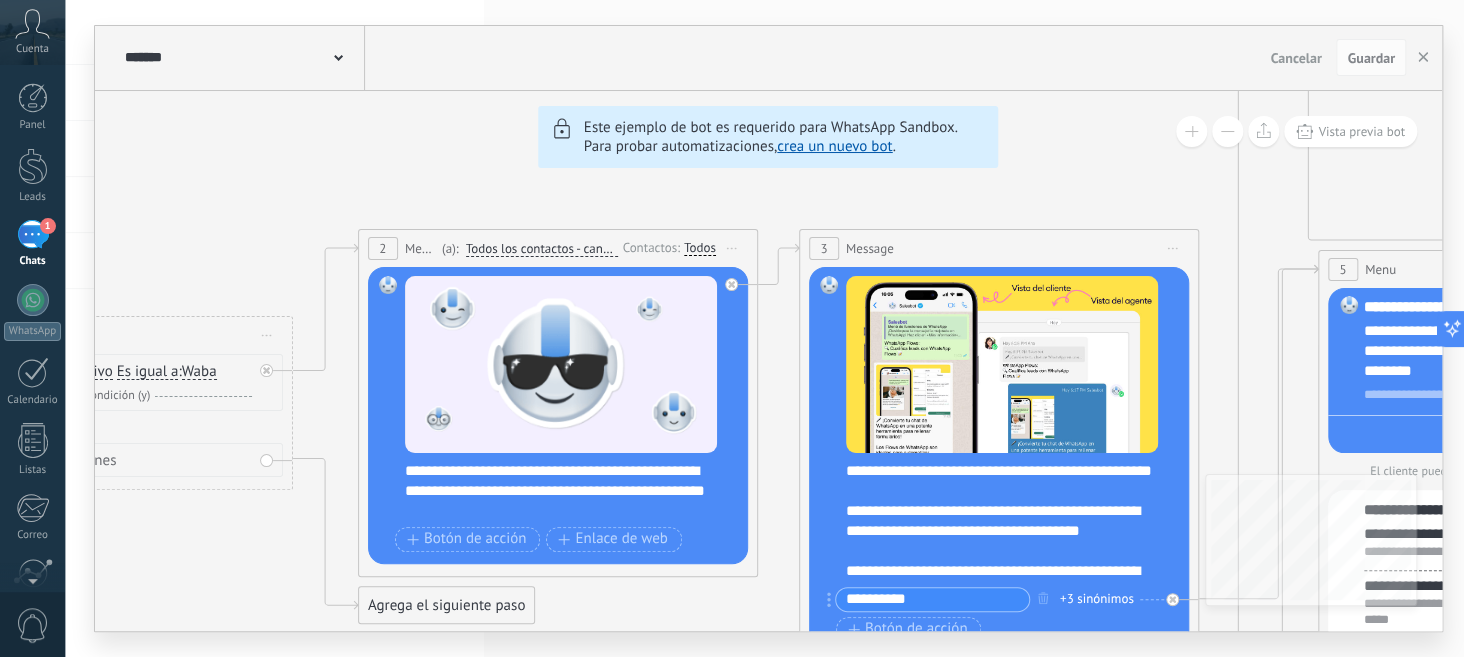 click at bounding box center (1227, 131) 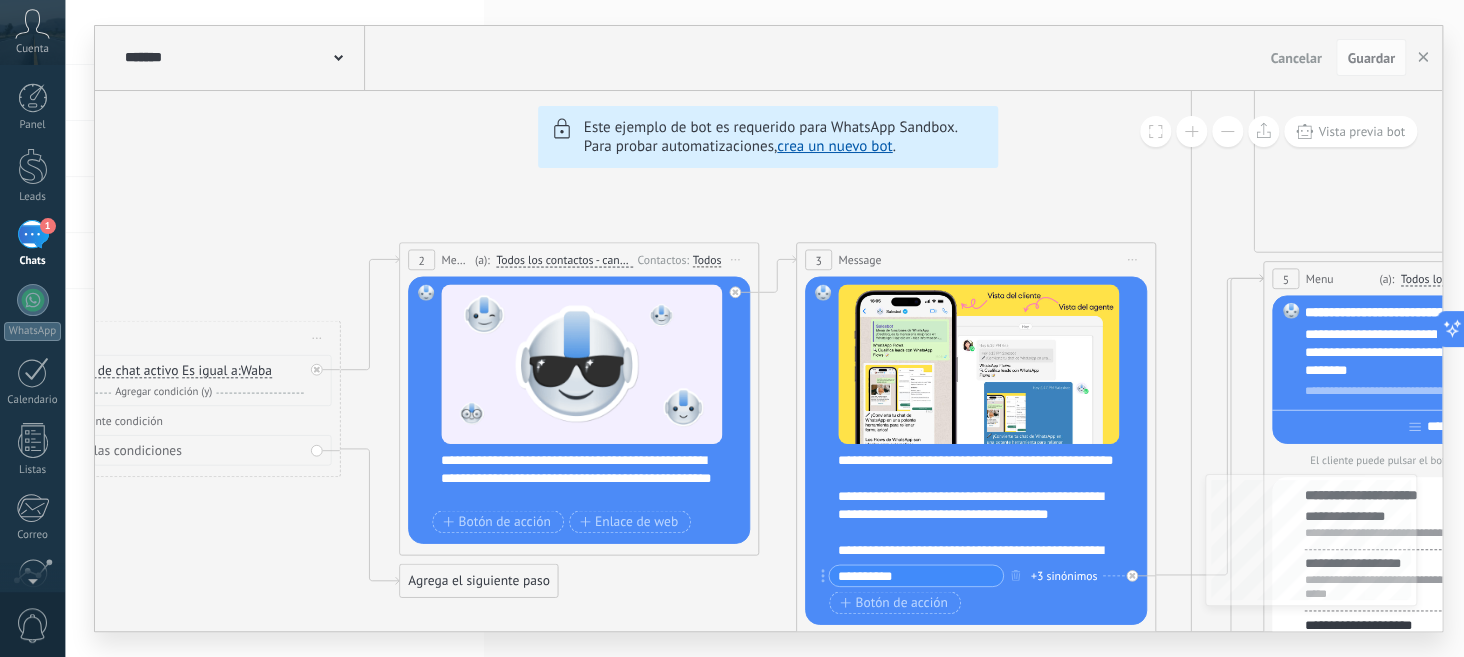 click at bounding box center (1227, 131) 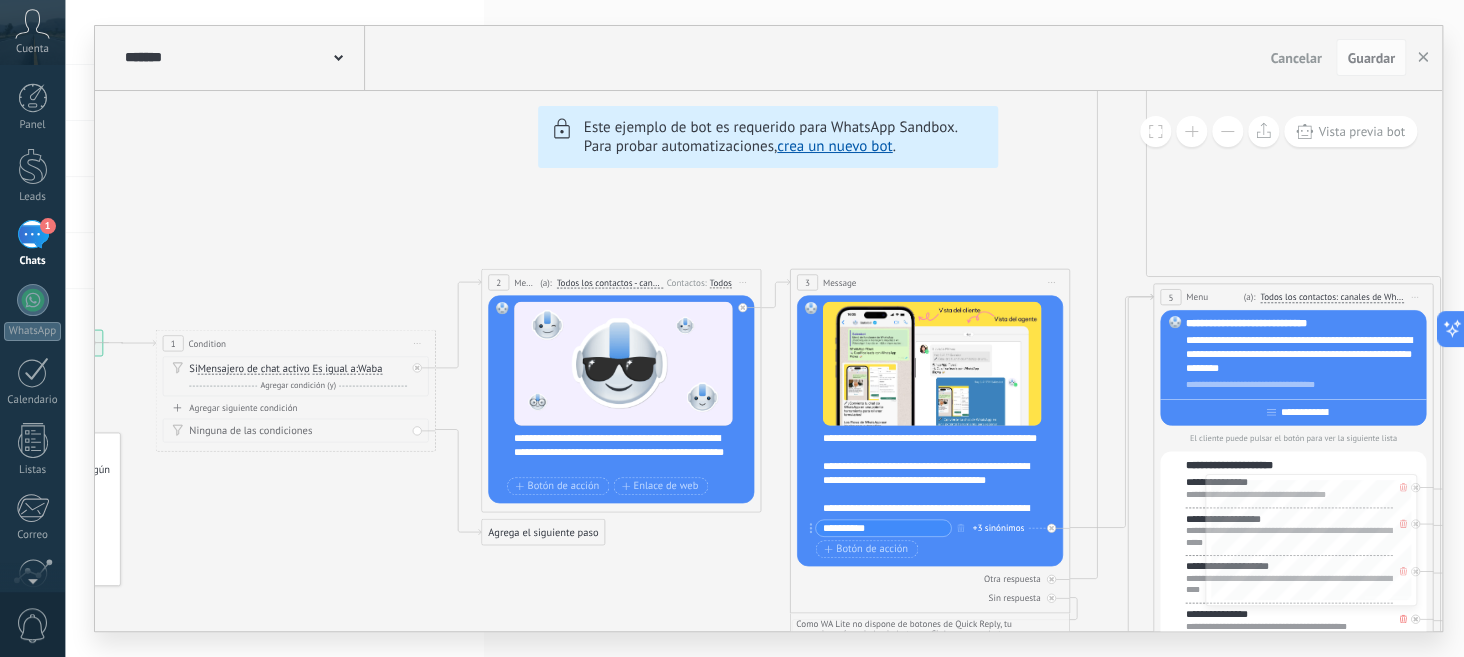 click at bounding box center (1227, 131) 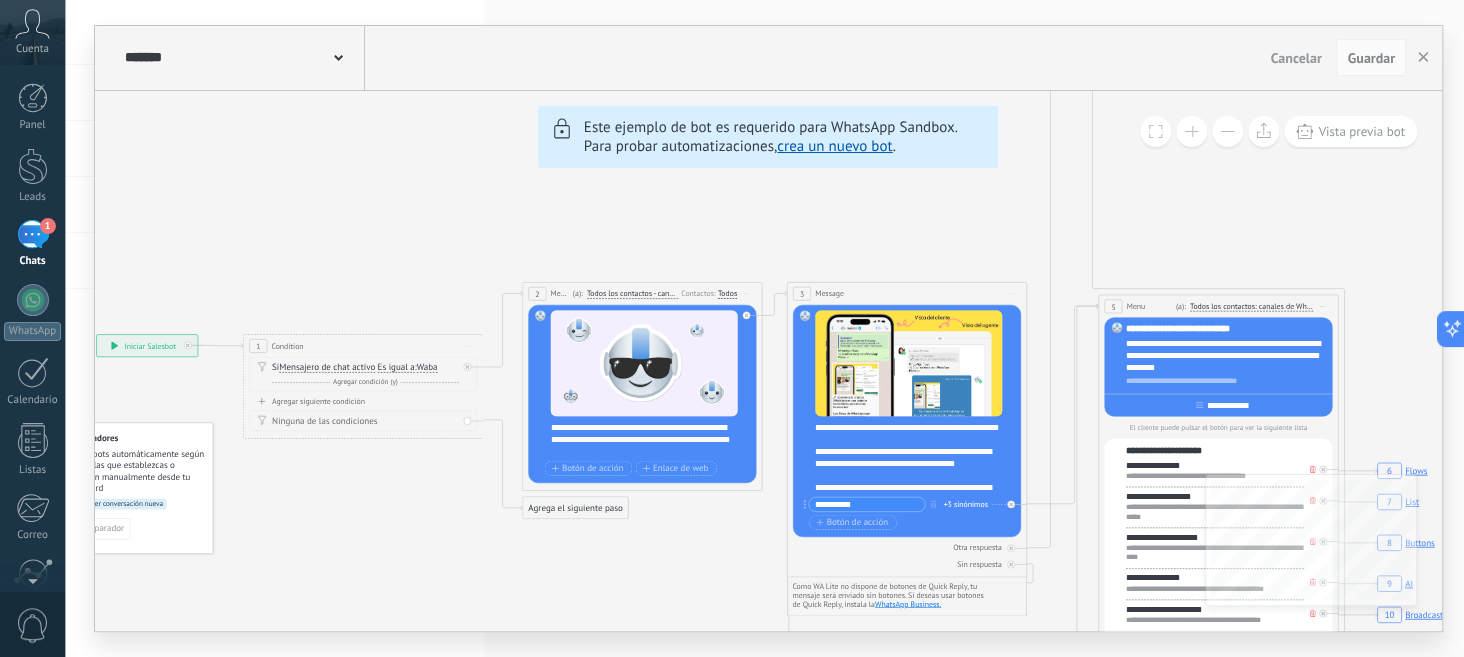 click at bounding box center [1227, 131] 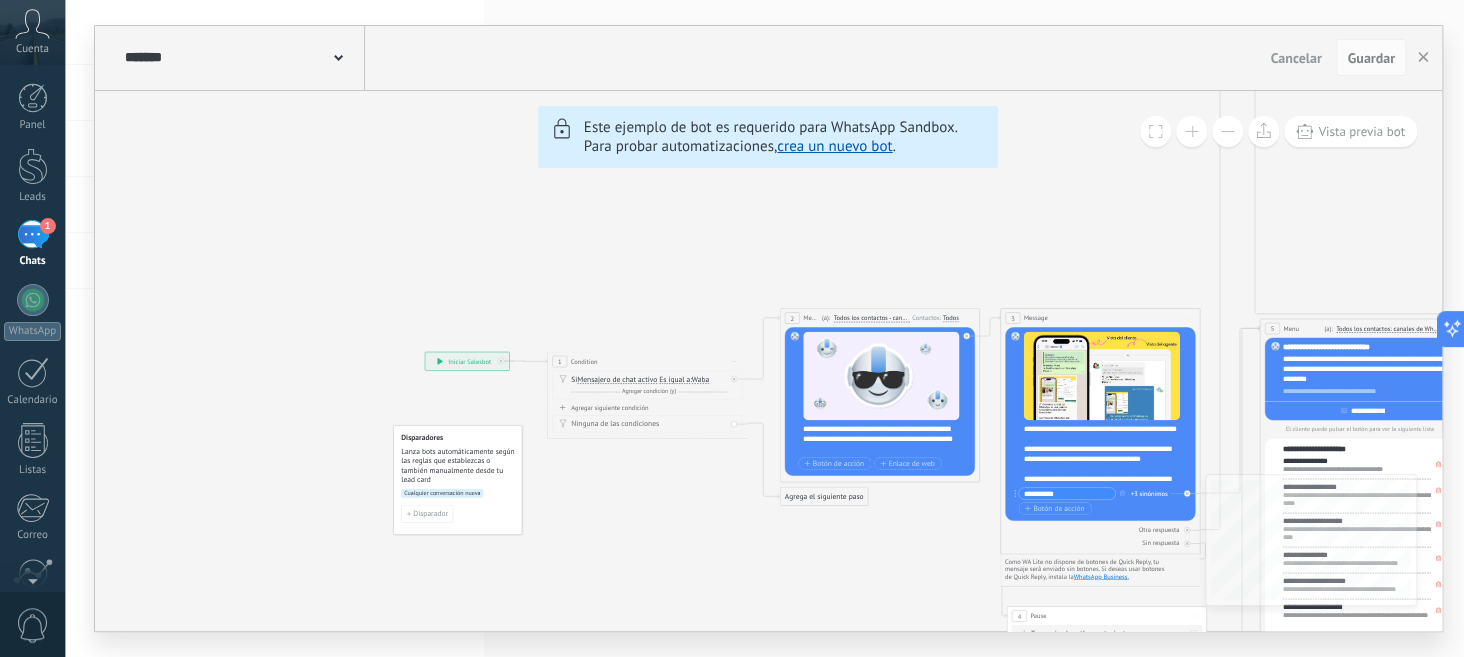 drag, startPoint x: 386, startPoint y: 234, endPoint x: 602, endPoint y: 247, distance: 216.39085 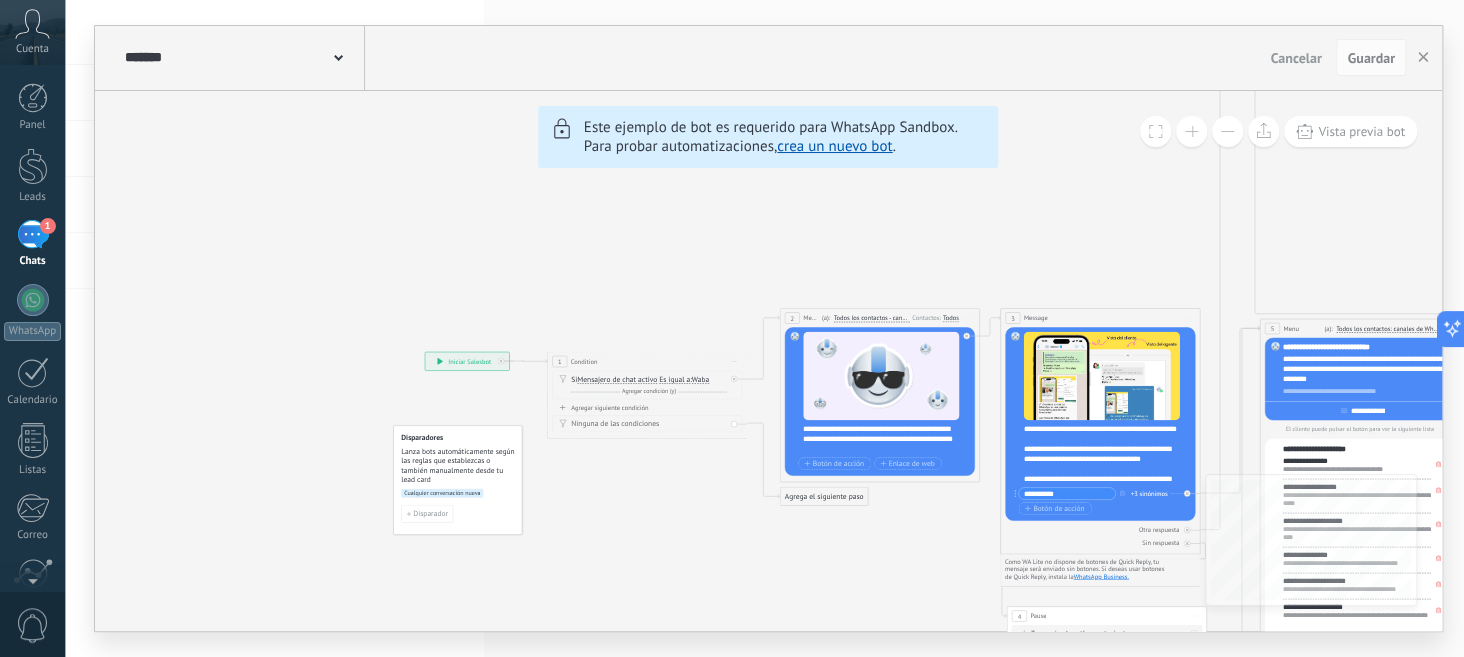 click on "6 Flows 7 List 8 Buttons 9 AI 10 Broadcast 11 Ads 12 Carousel 13 Verification 14 Get started 15 Get a demo 19 Close the bot" 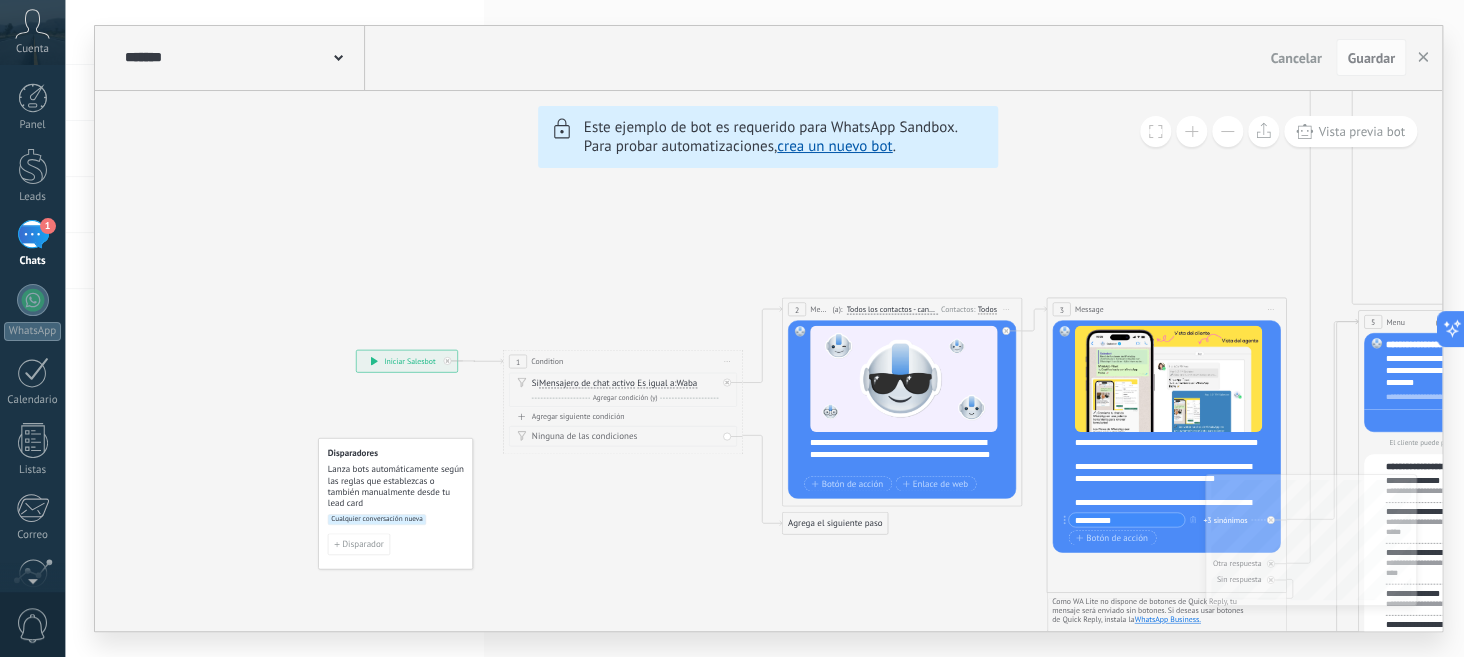 click on "6 Flows 7 List 8 Buttons 9 AI 10 Broadcast 11 Ads 12 Carousel 13 Verification 14 Get started 15 Get a demo 19 Close the bot" 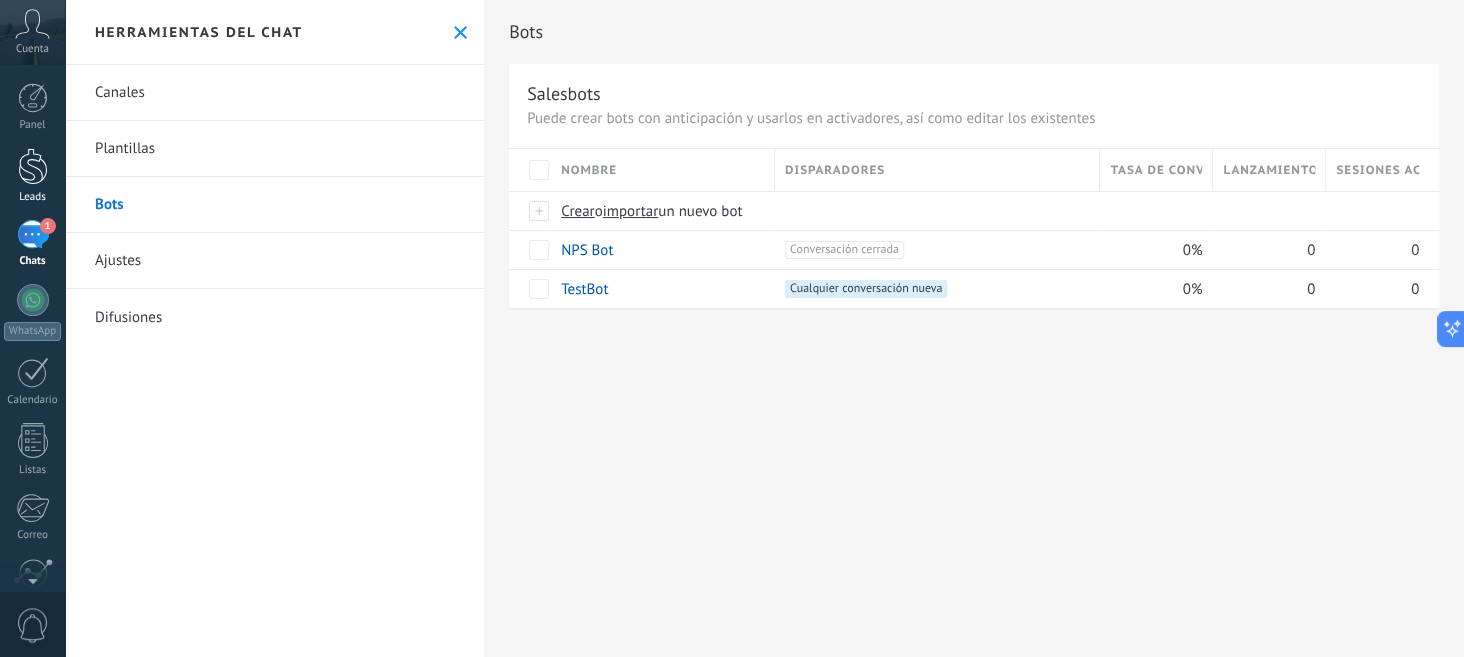 click at bounding box center [33, 166] 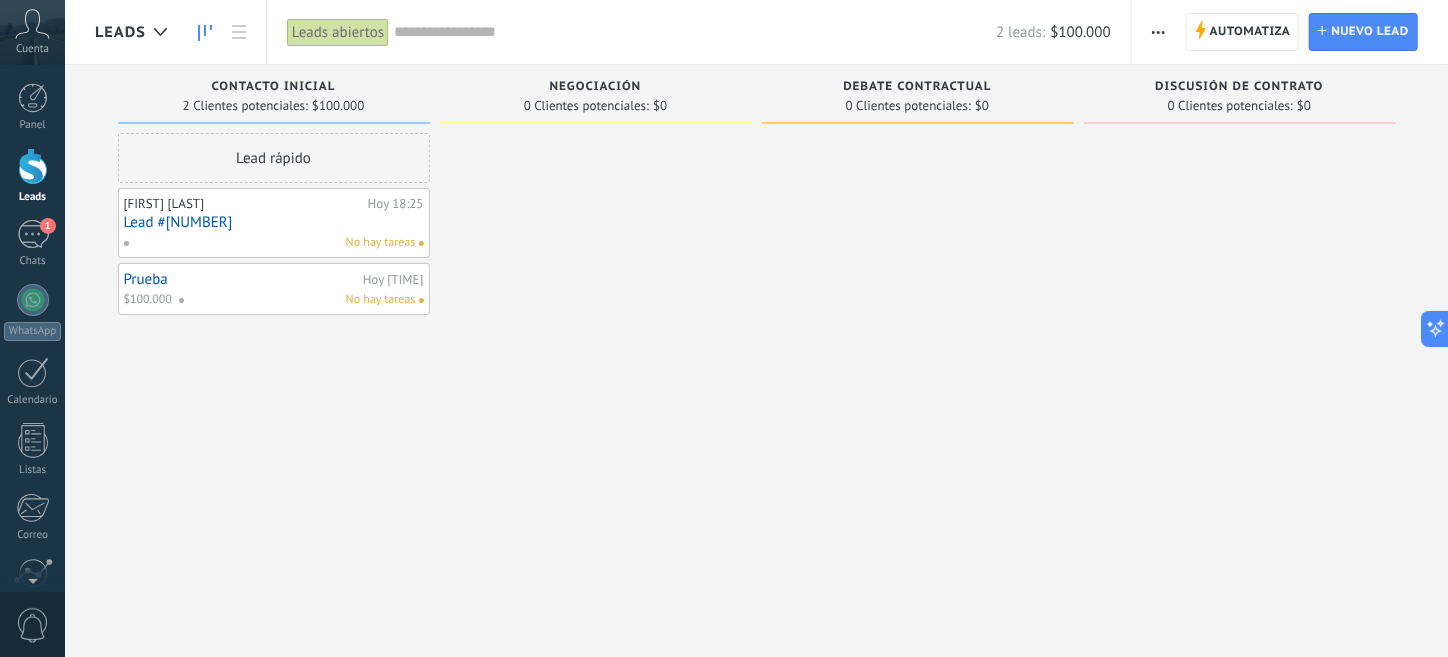 click on "Prueba" at bounding box center (241, 279) 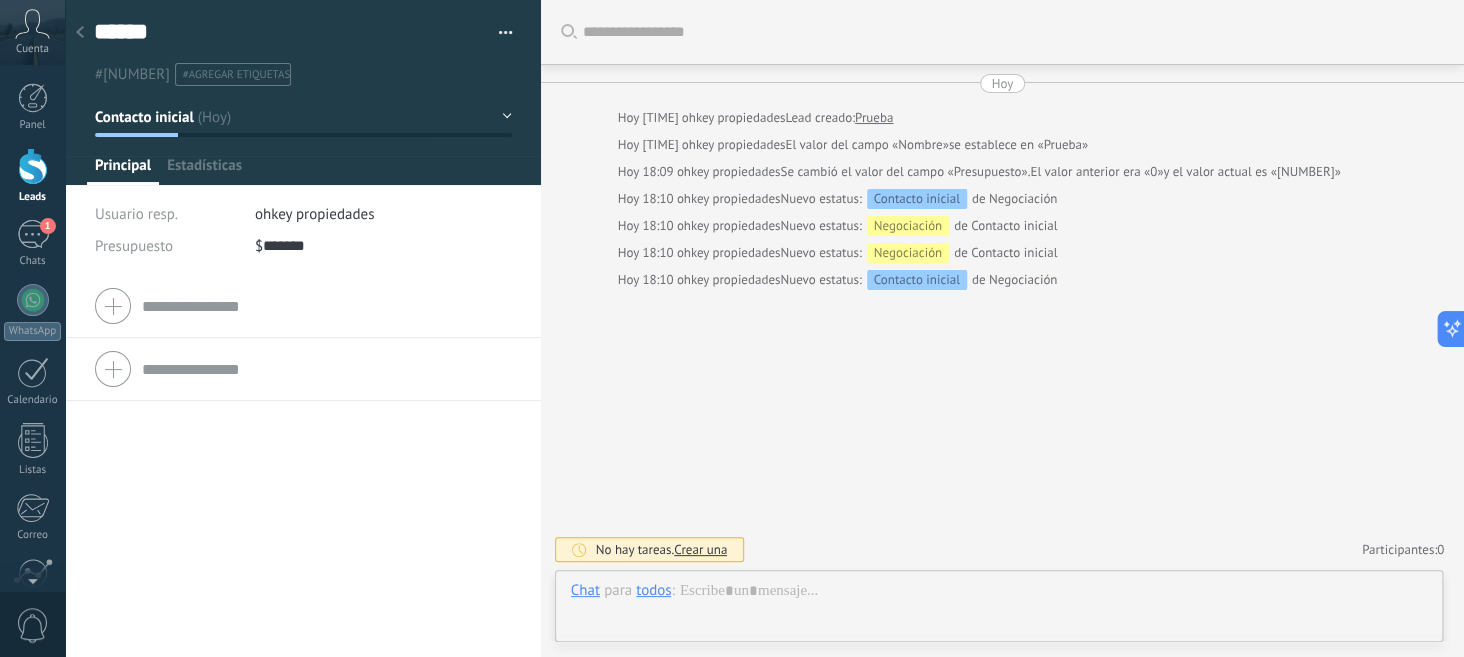 scroll, scrollTop: 30, scrollLeft: 0, axis: vertical 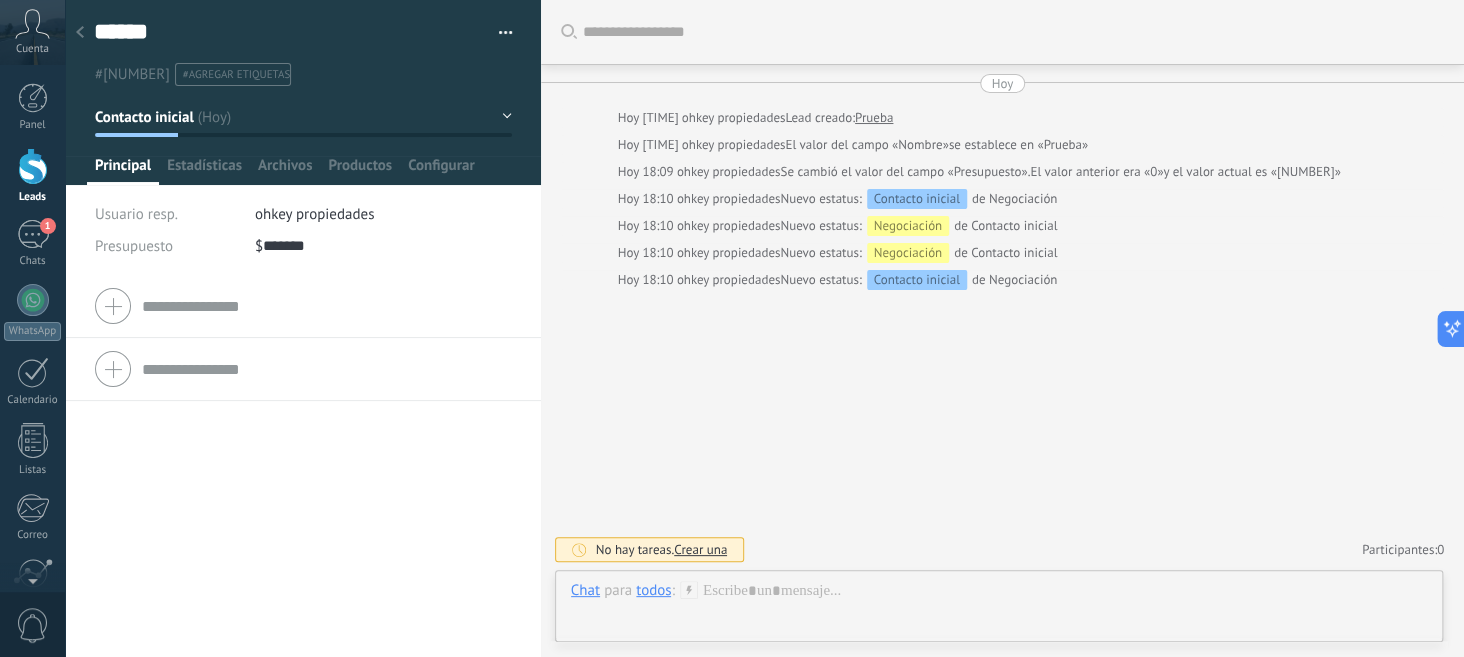 click at bounding box center (80, 33) 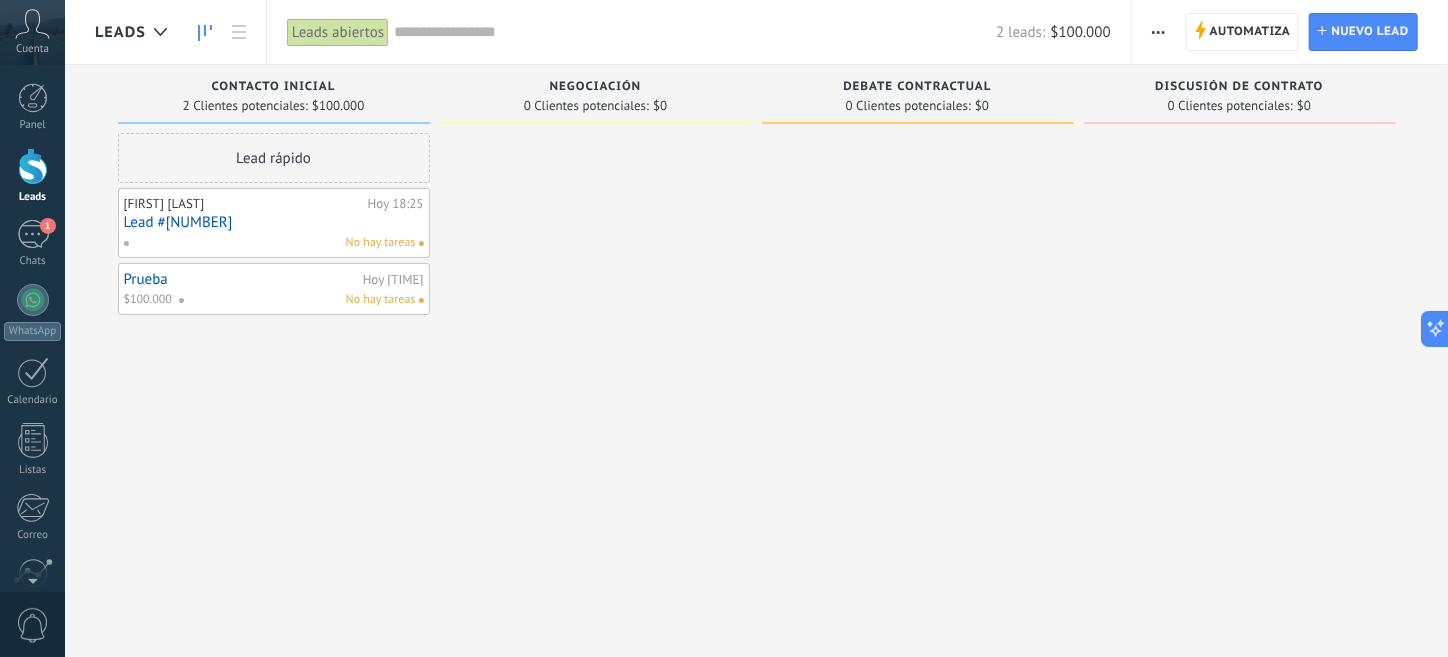 click on "Prueba" at bounding box center (241, 279) 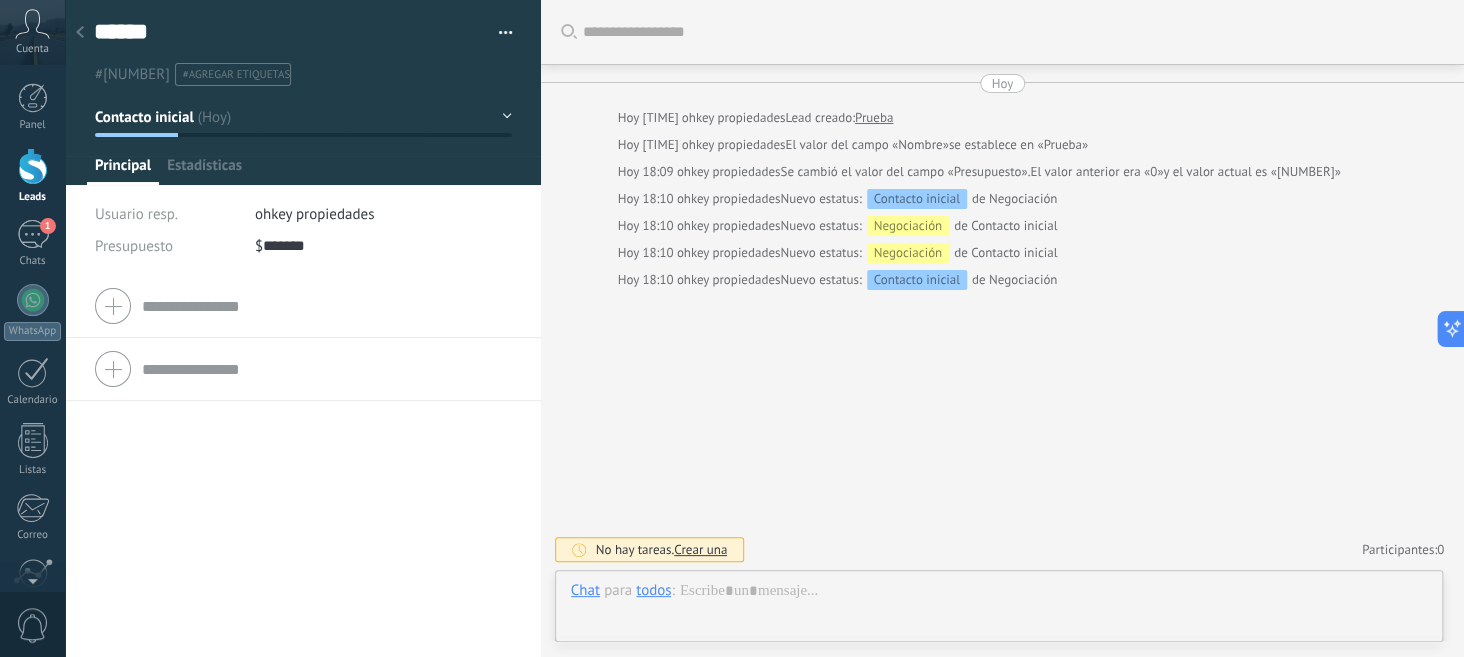 scroll, scrollTop: 30, scrollLeft: 0, axis: vertical 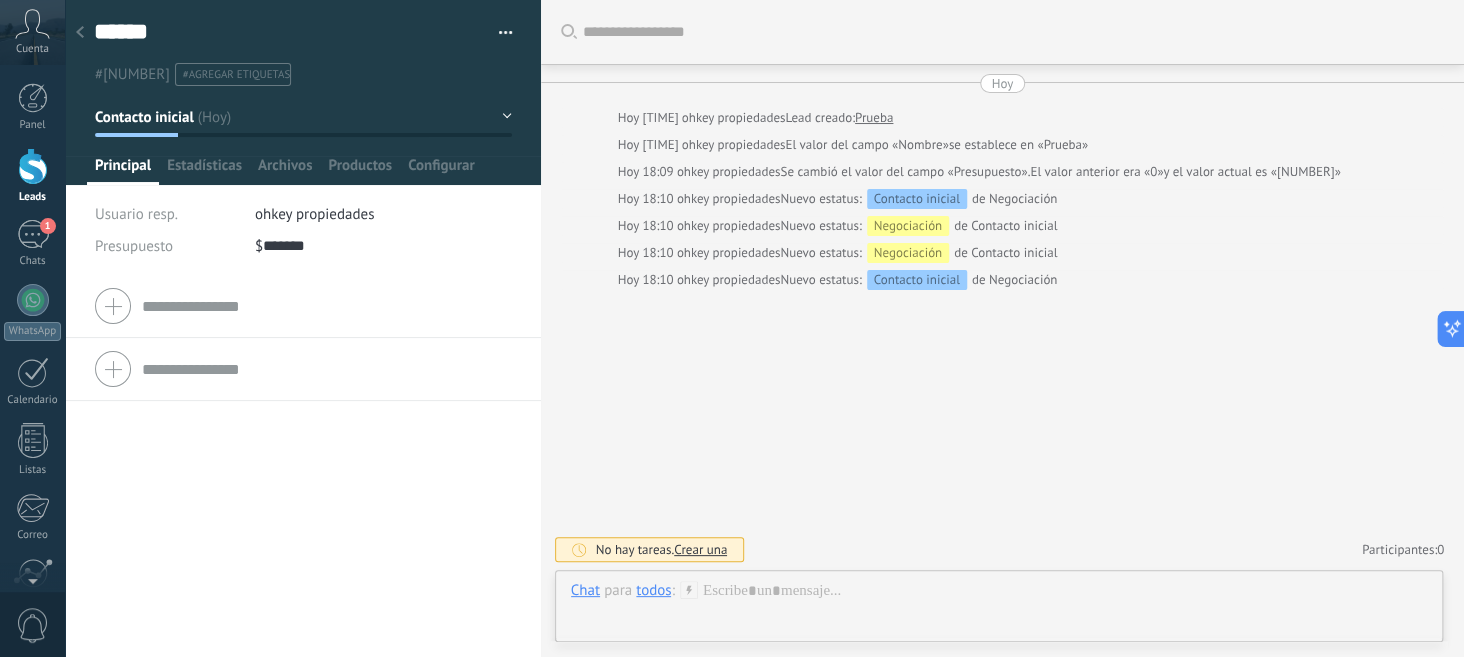 click at bounding box center [498, 33] 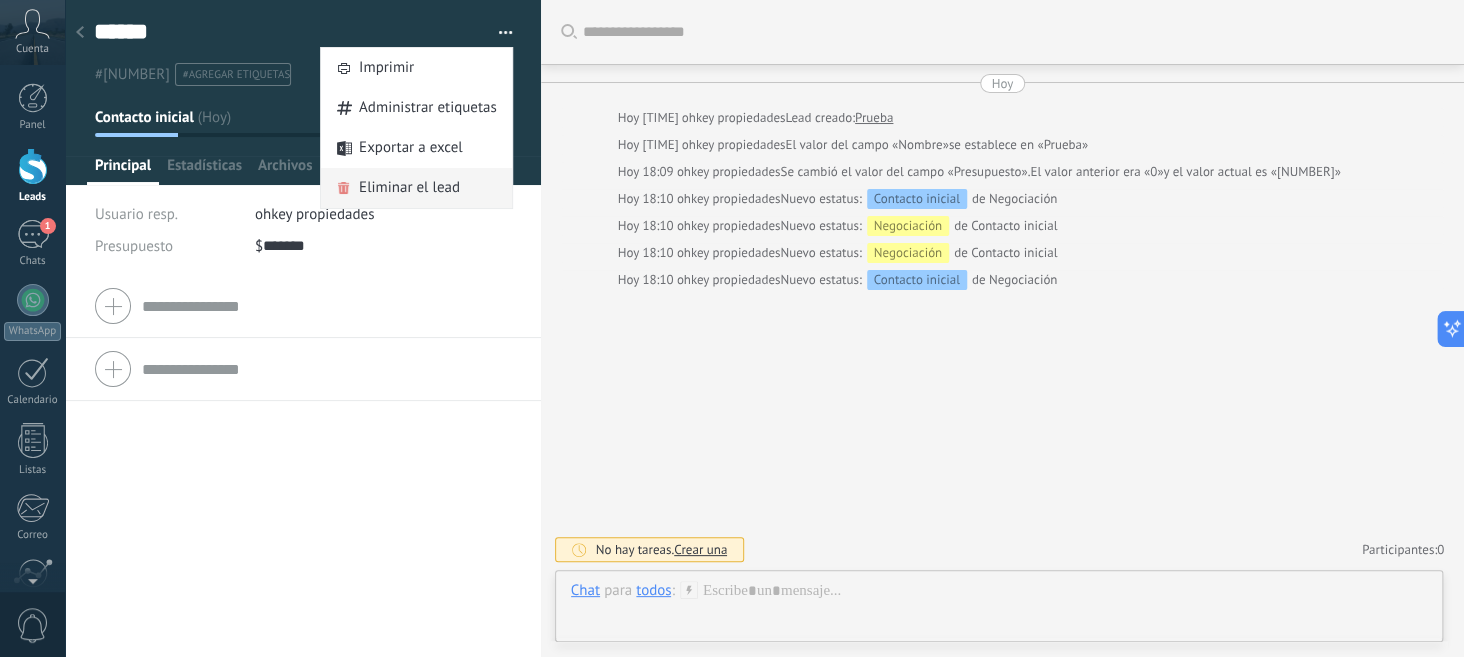 click on "Eliminar el lead" at bounding box center [409, 188] 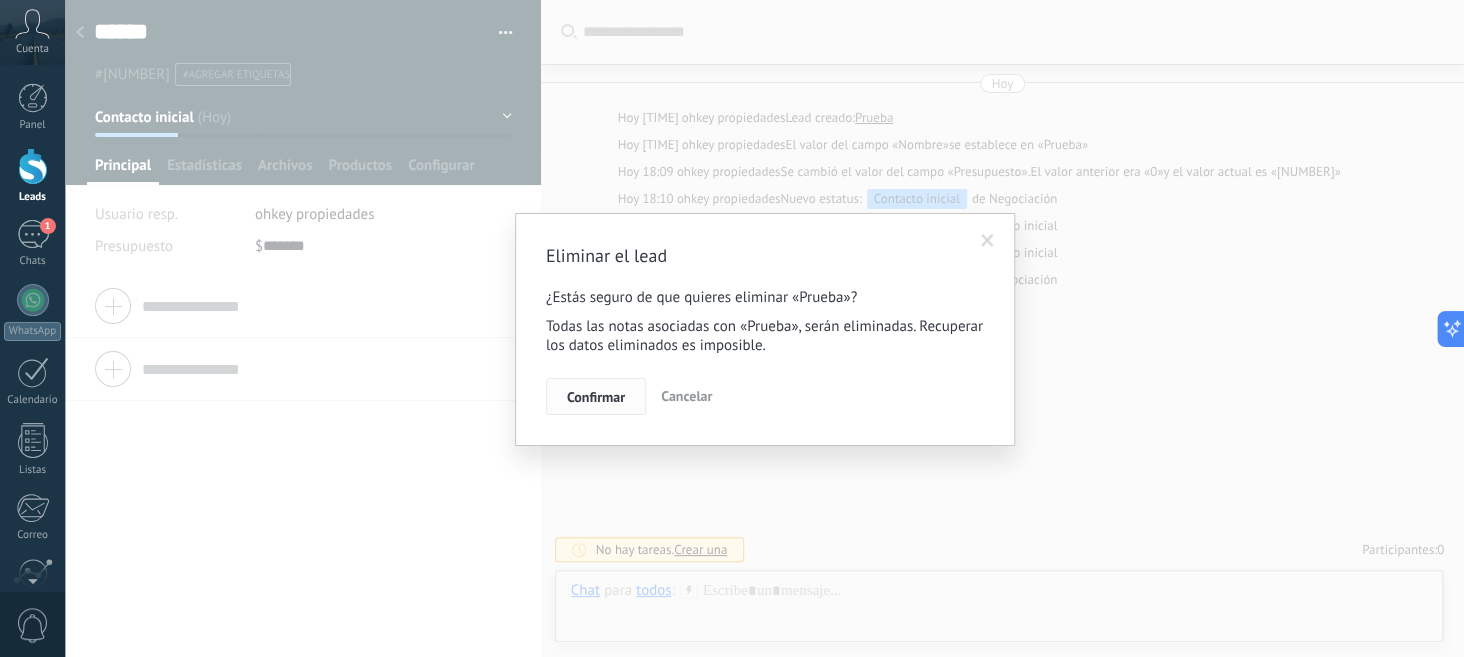 click on "Confirmar" at bounding box center (596, 397) 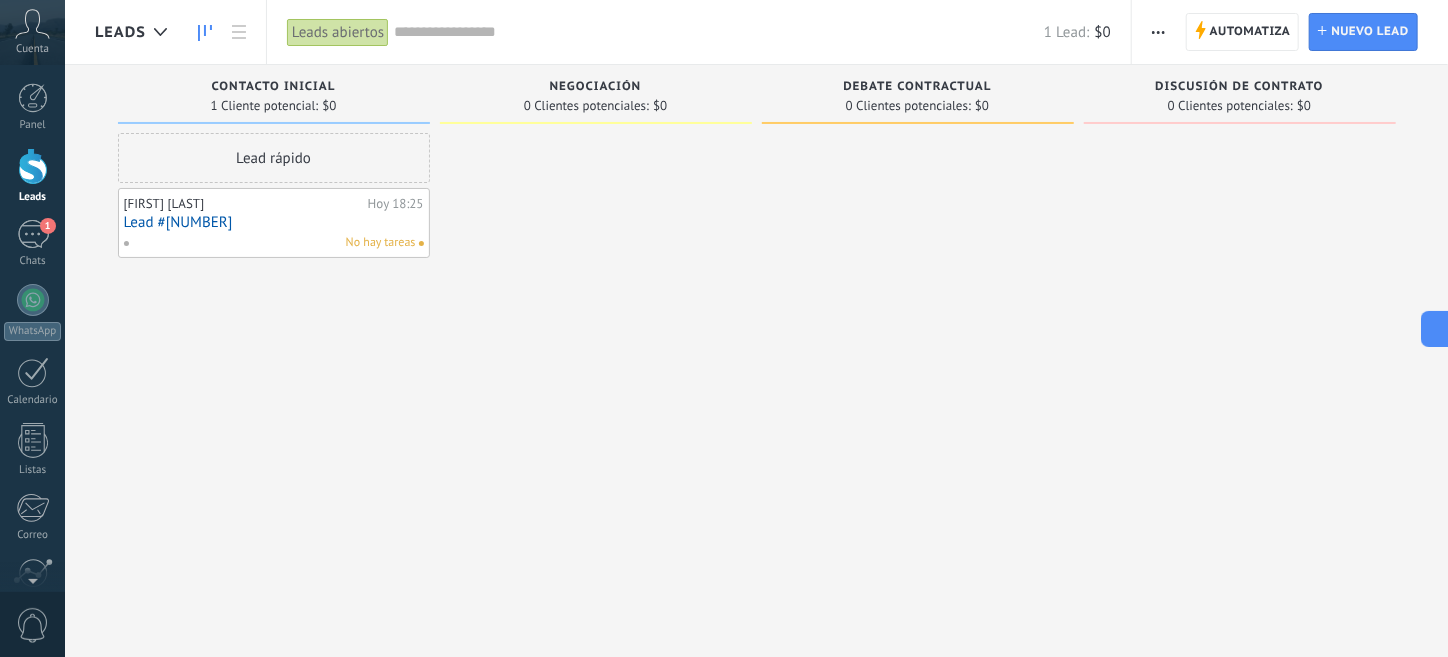 click on "Lead #3924714" at bounding box center [274, 222] 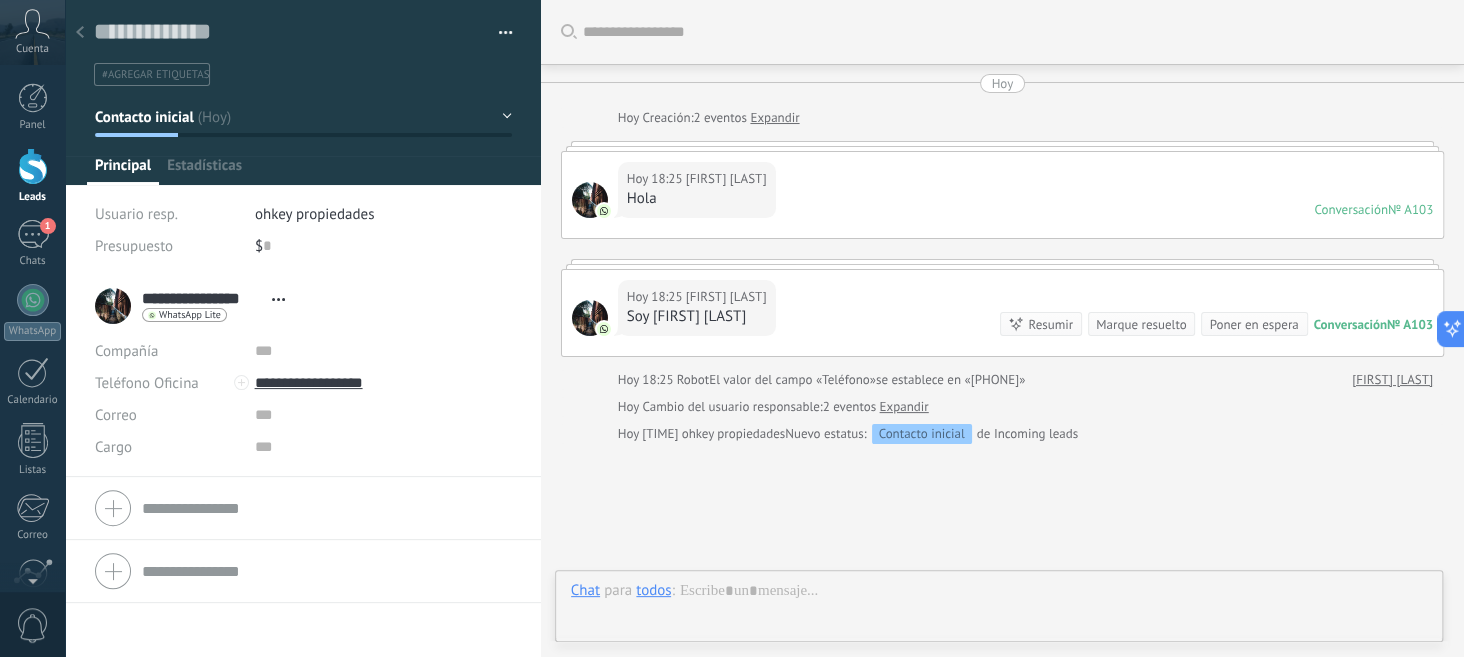 scroll, scrollTop: 133, scrollLeft: 0, axis: vertical 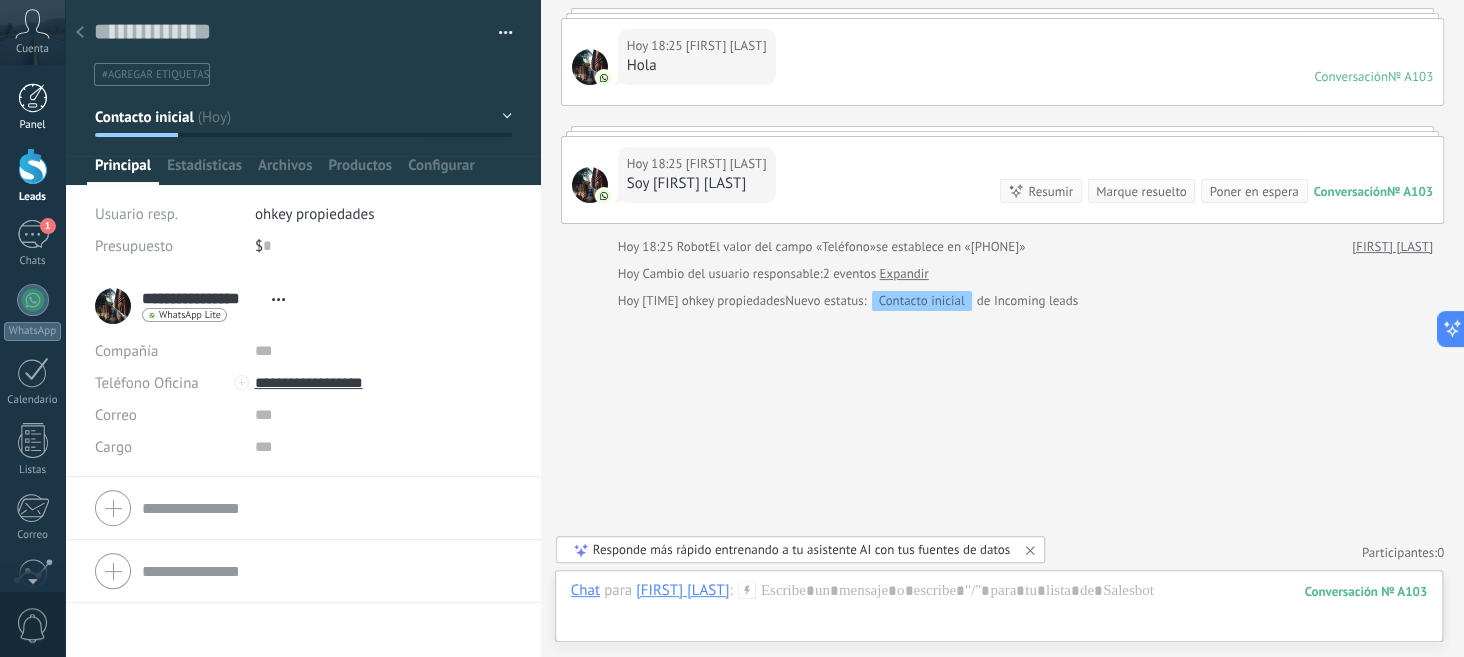 click at bounding box center (33, 98) 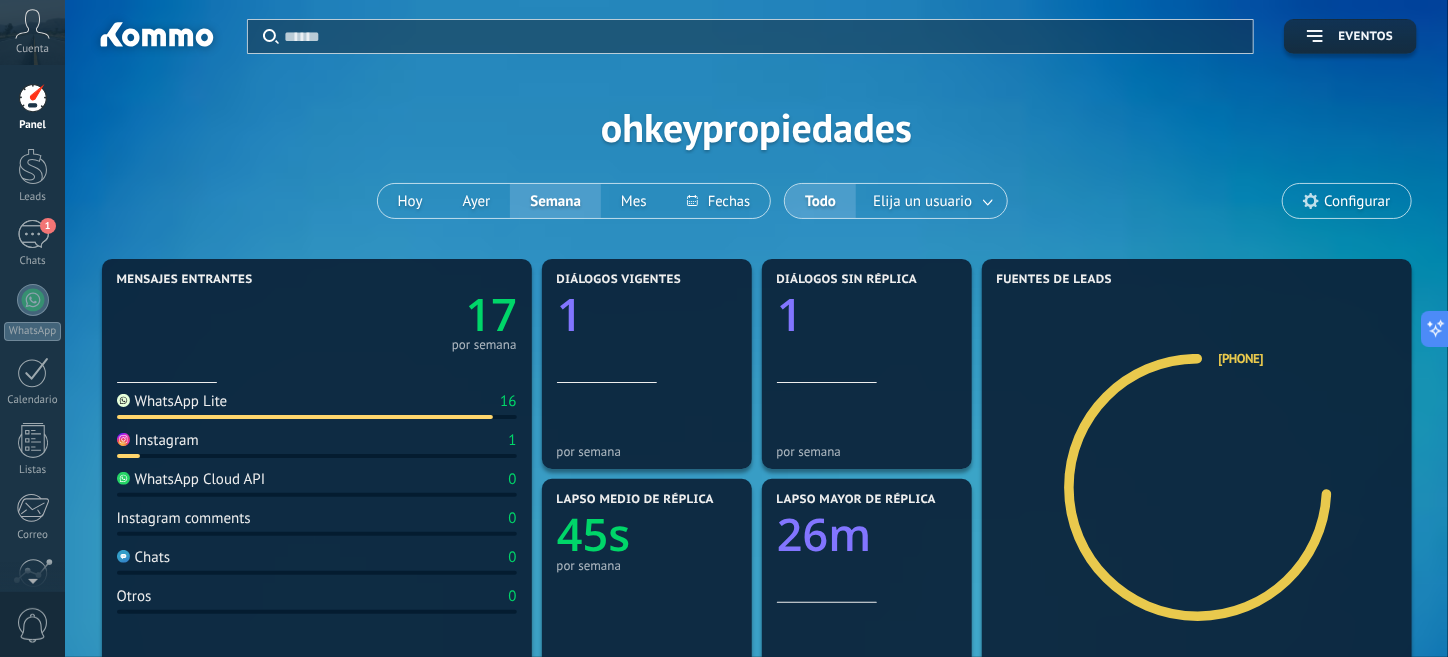 click 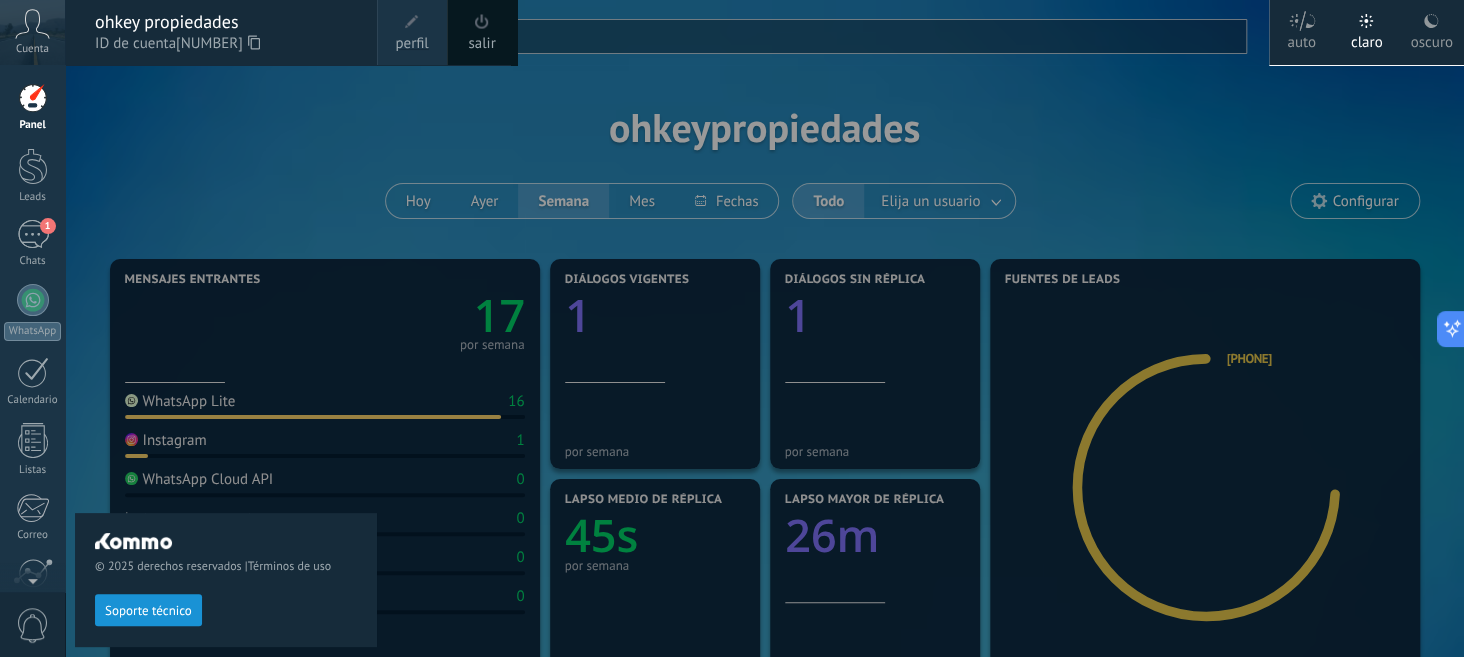 click on "©  2025  derechos reservados |  Términos de uso
Soporte técnico" at bounding box center [226, 361] 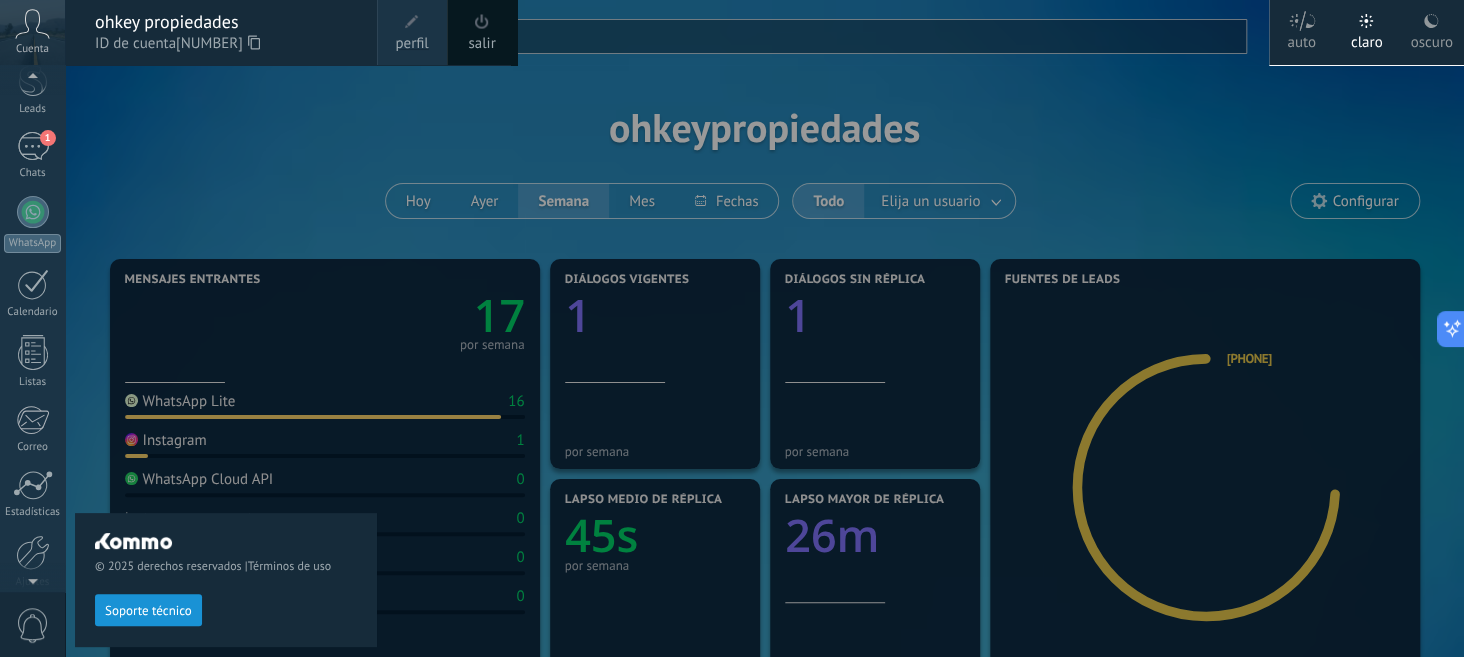 click at bounding box center [32, 577] 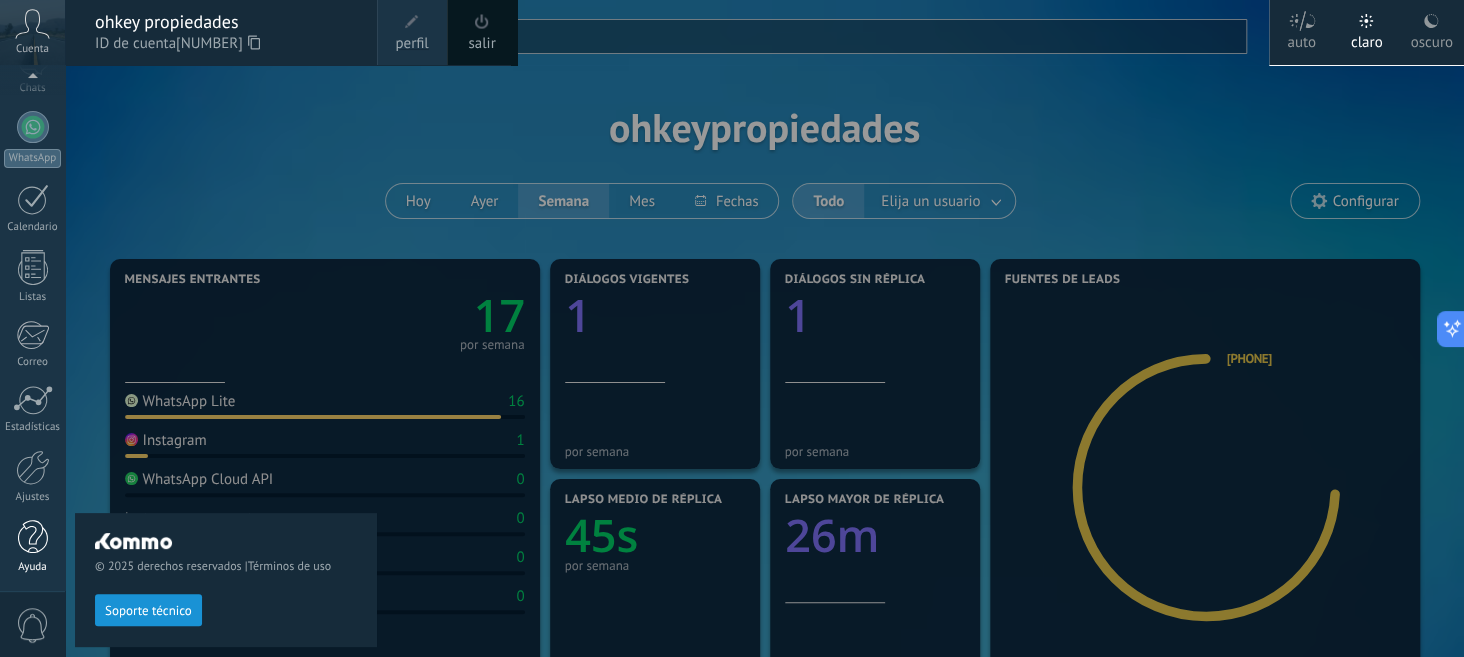 scroll, scrollTop: 172, scrollLeft: 0, axis: vertical 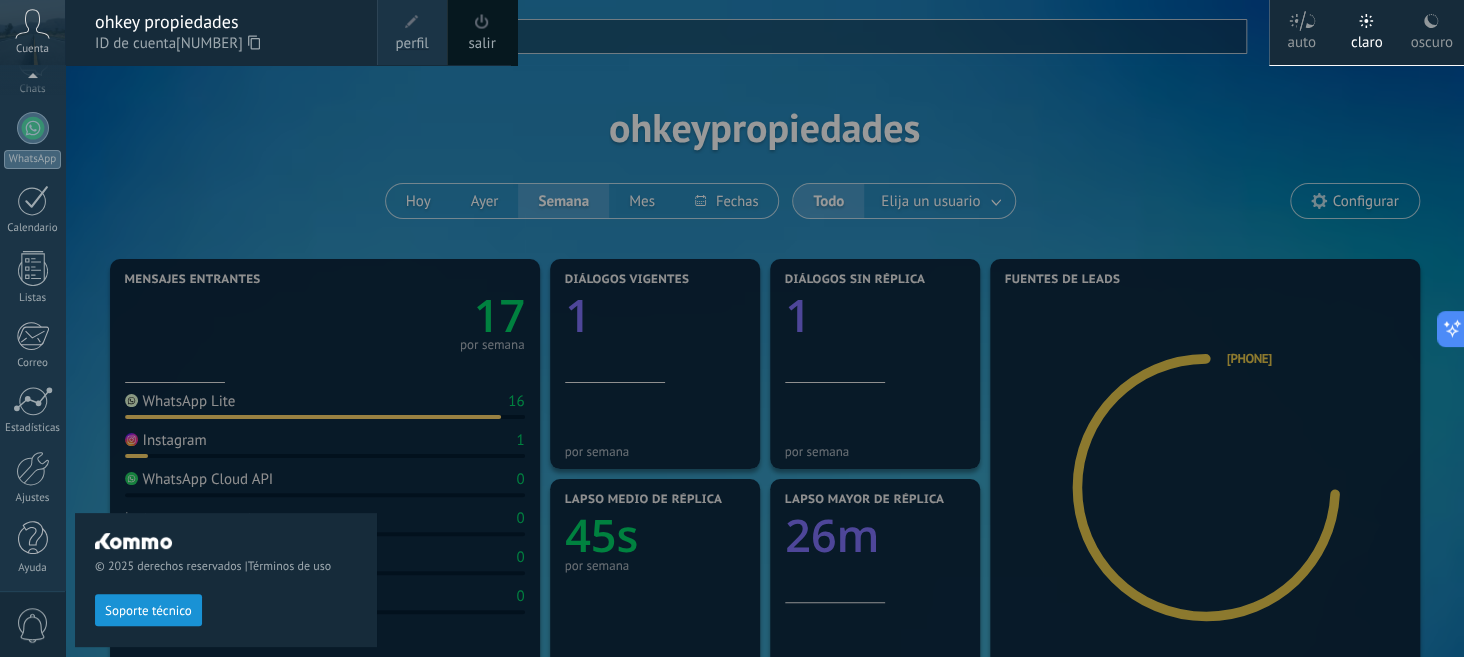 click on "©  2025  derechos reservados |  Términos de uso
Soporte técnico" at bounding box center (226, 361) 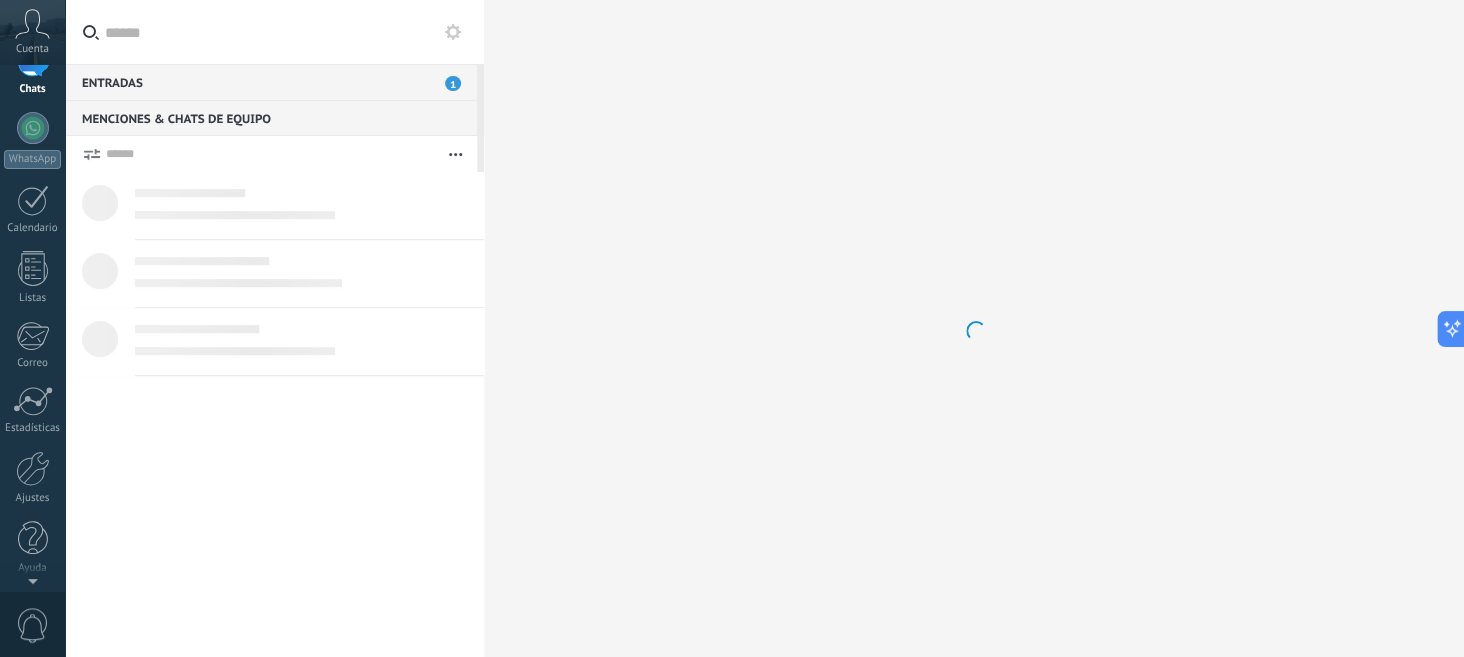 scroll, scrollTop: 0, scrollLeft: 0, axis: both 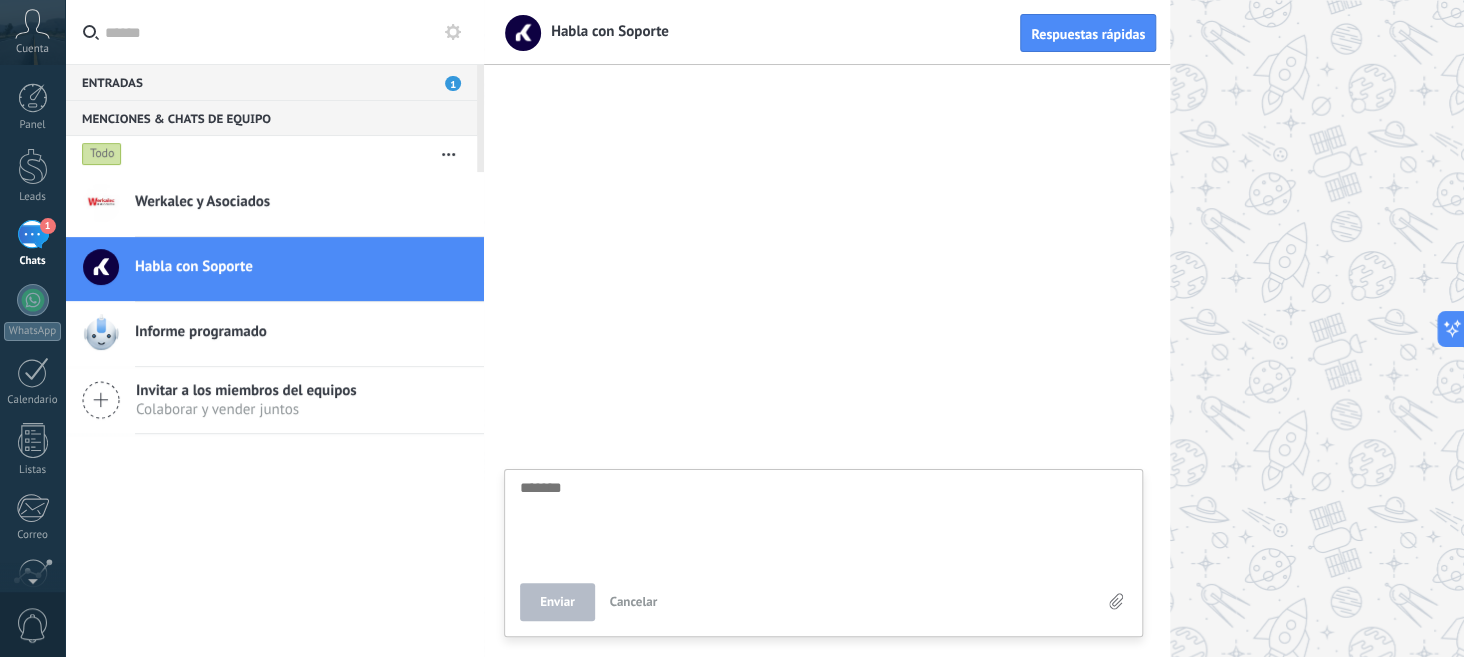 click on "Werkalec y Asociados" at bounding box center (309, 204) 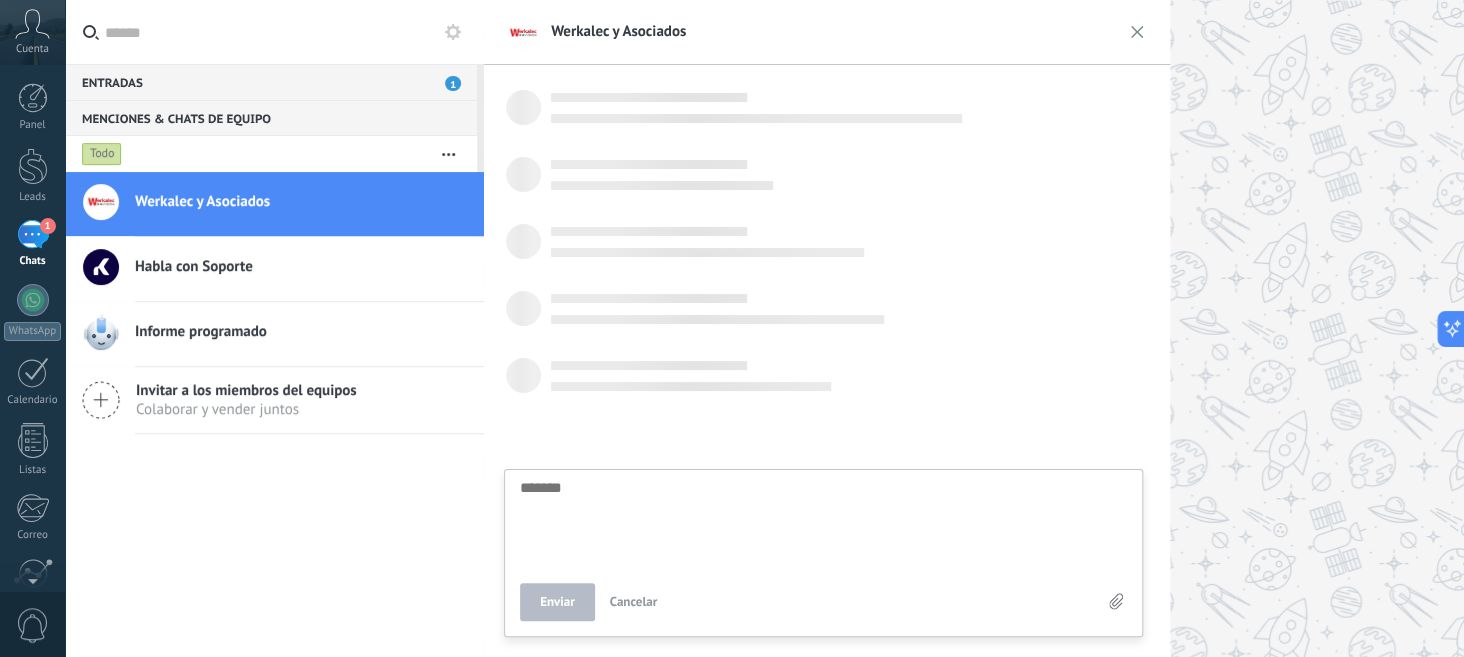scroll, scrollTop: 19, scrollLeft: 0, axis: vertical 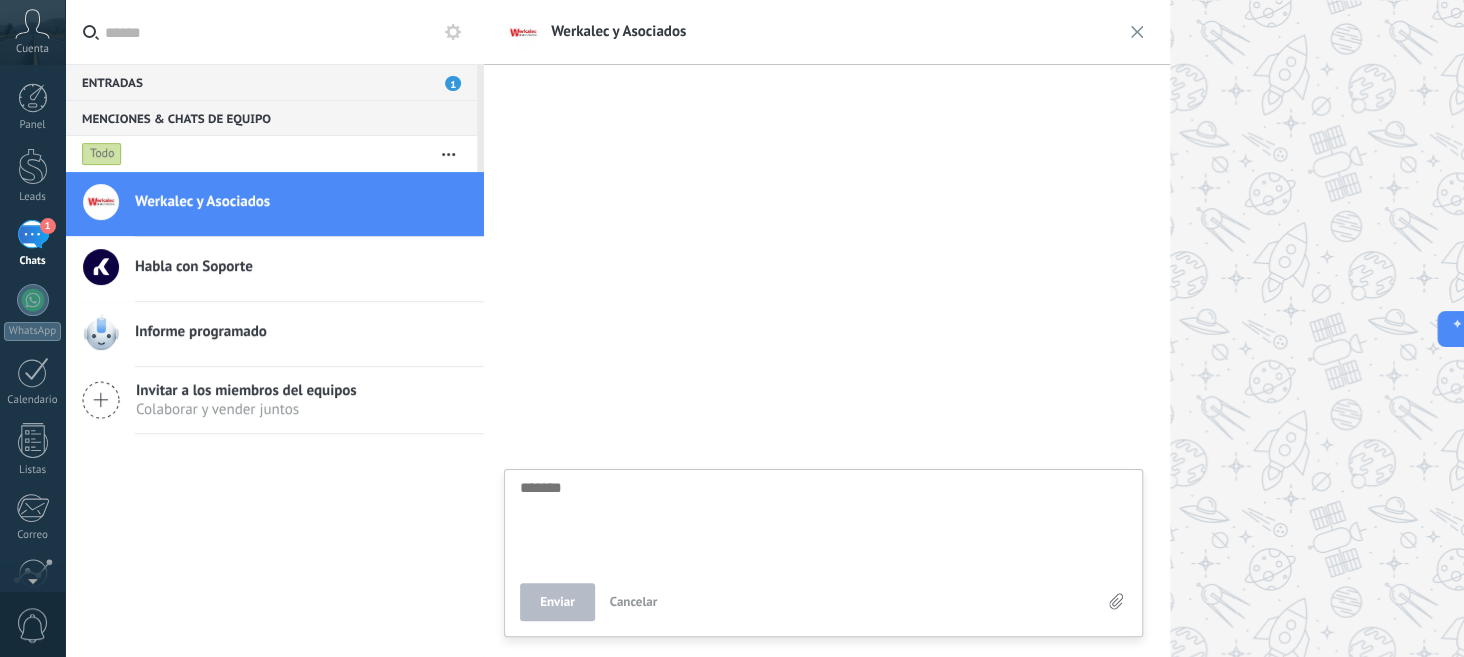 click on "Cuenta" at bounding box center [32, 49] 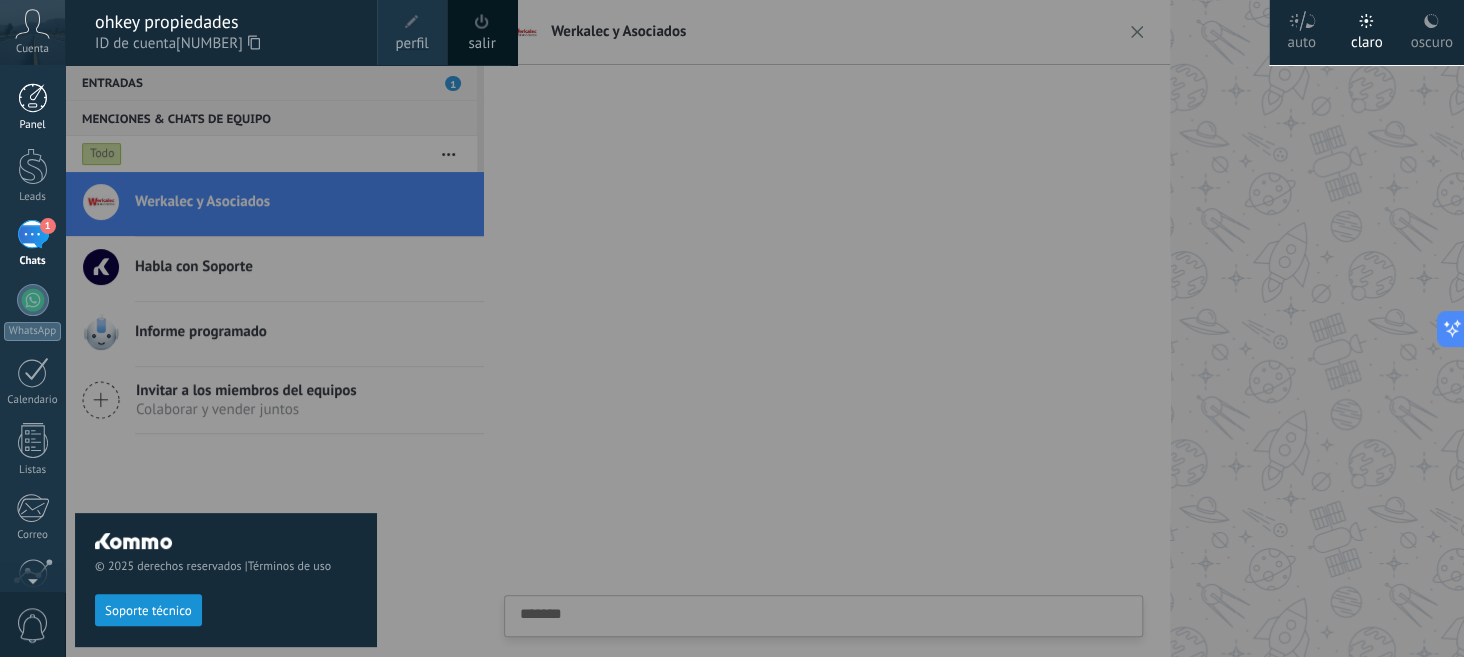 click at bounding box center (33, 98) 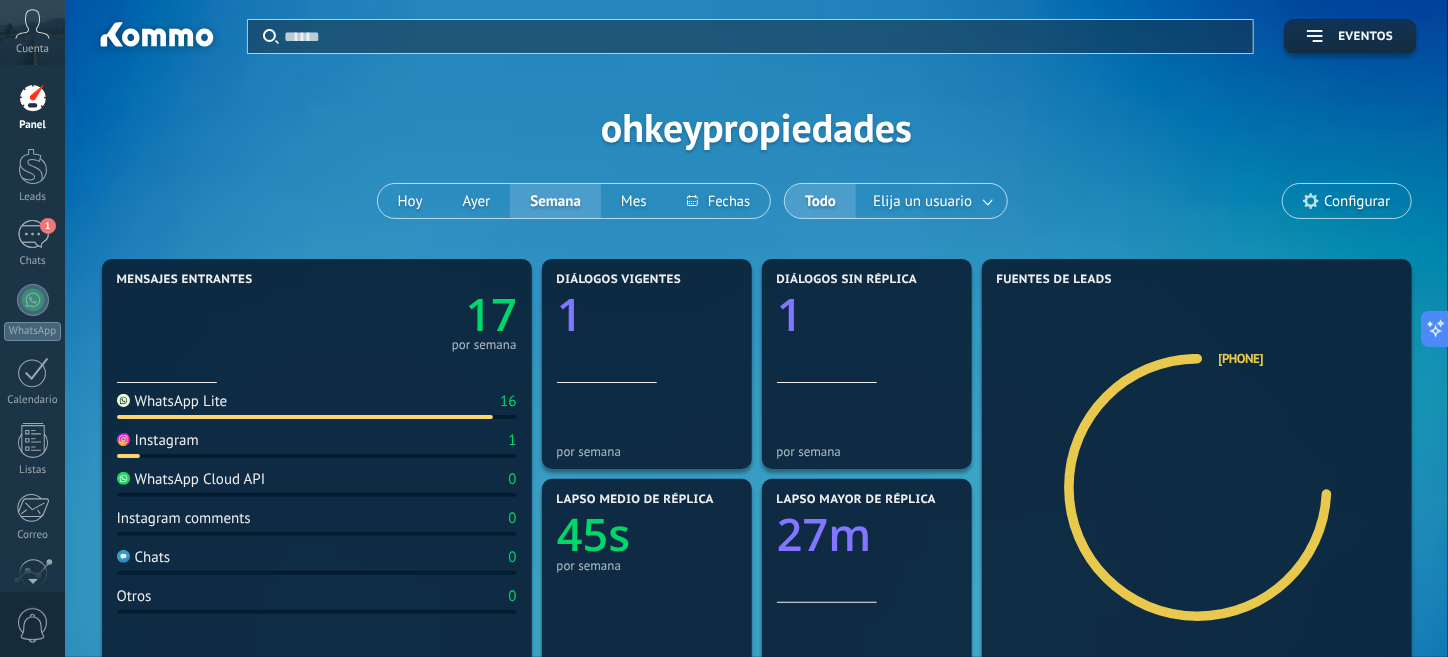 click on "Cuenta" at bounding box center (32, 32) 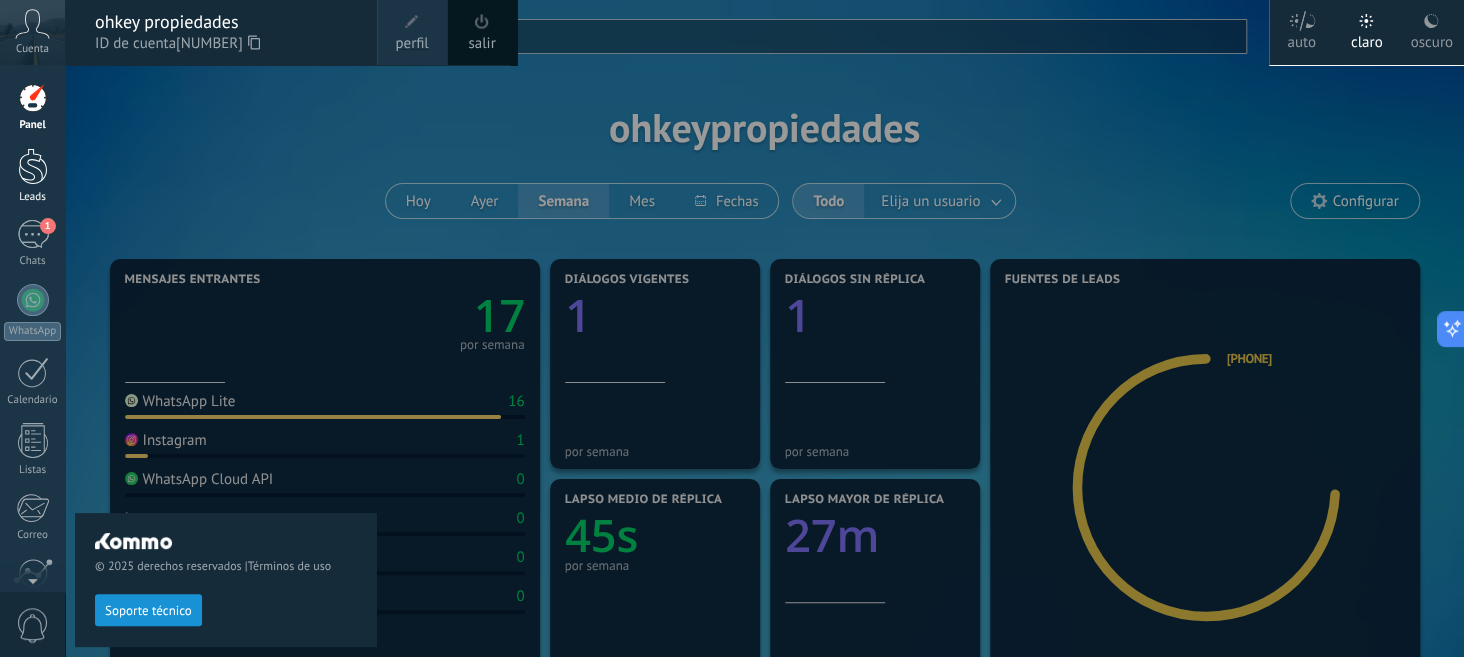 click at bounding box center (33, 166) 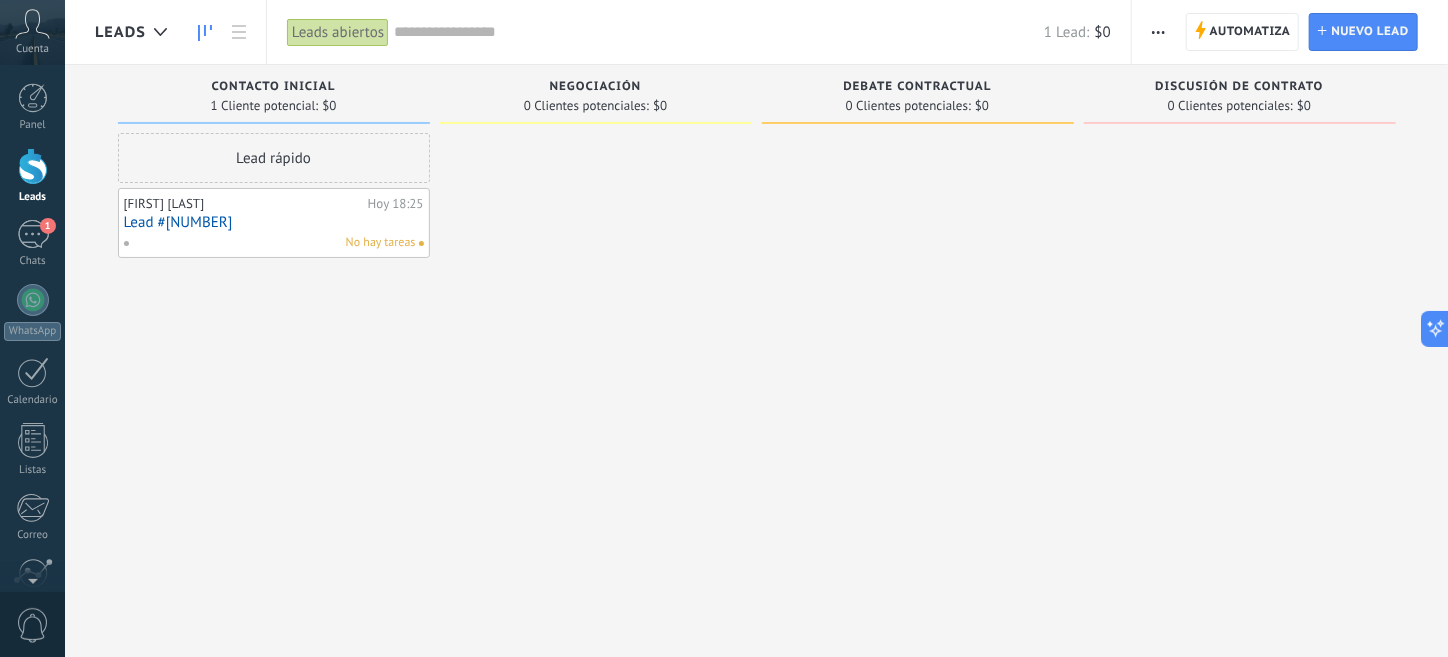 click at bounding box center [33, 166] 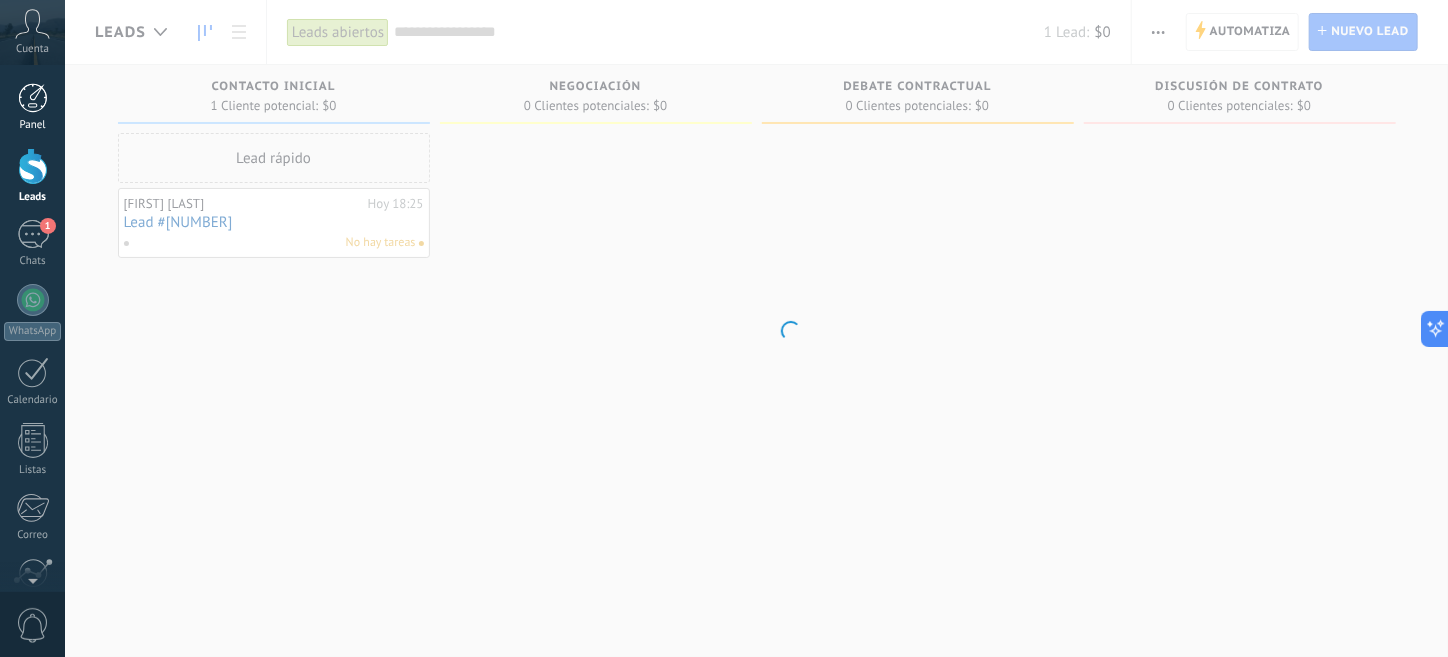 click at bounding box center [33, 98] 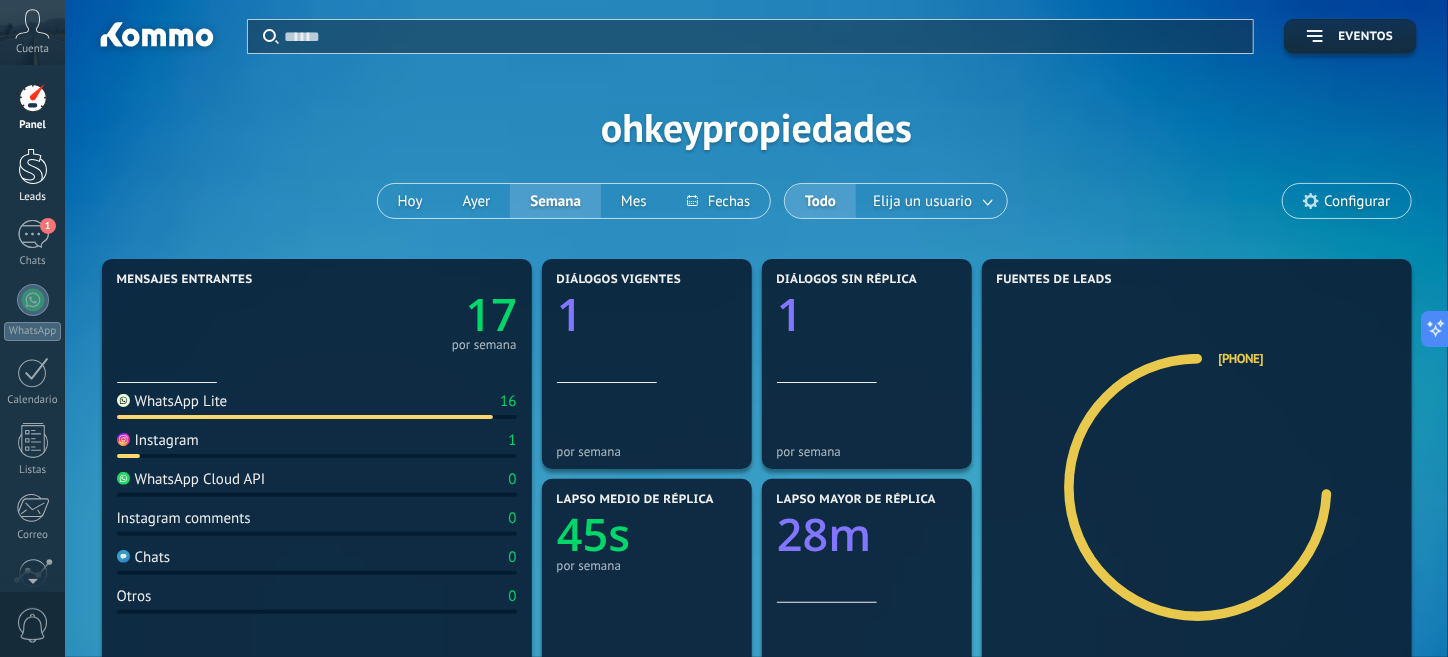 click at bounding box center [33, 166] 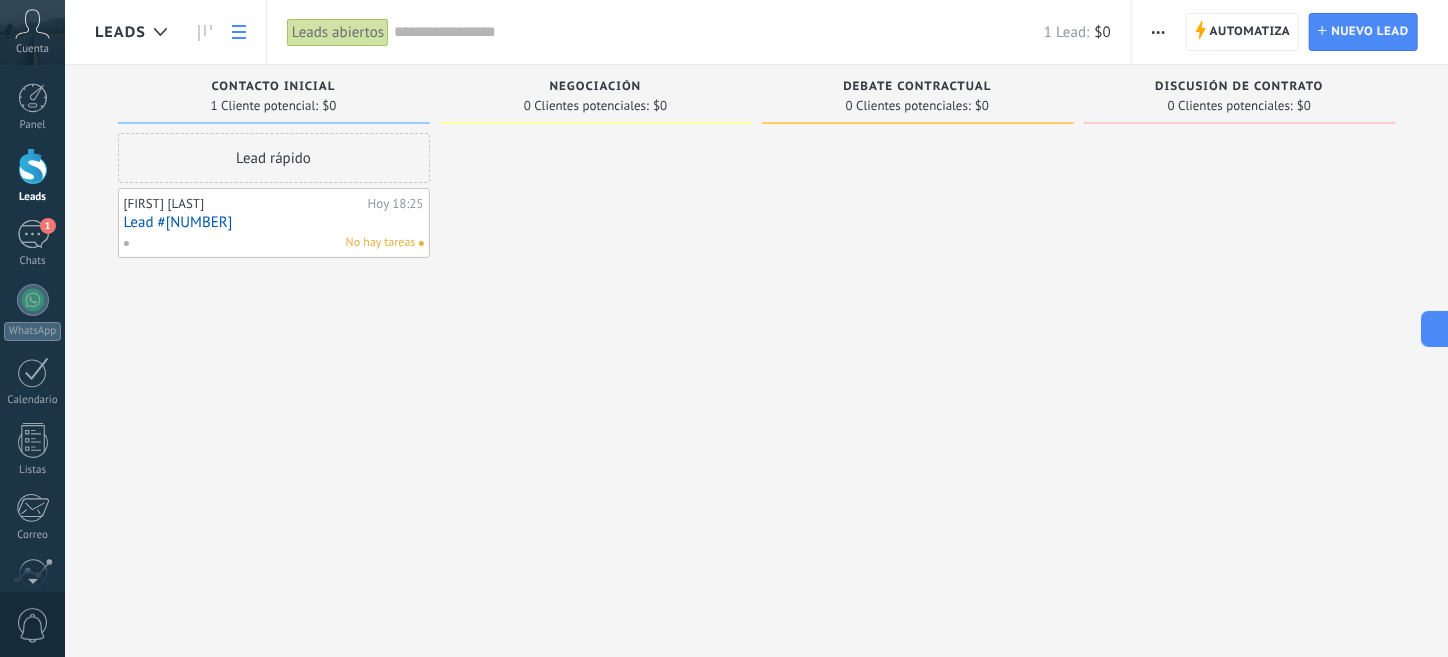 click at bounding box center (239, 32) 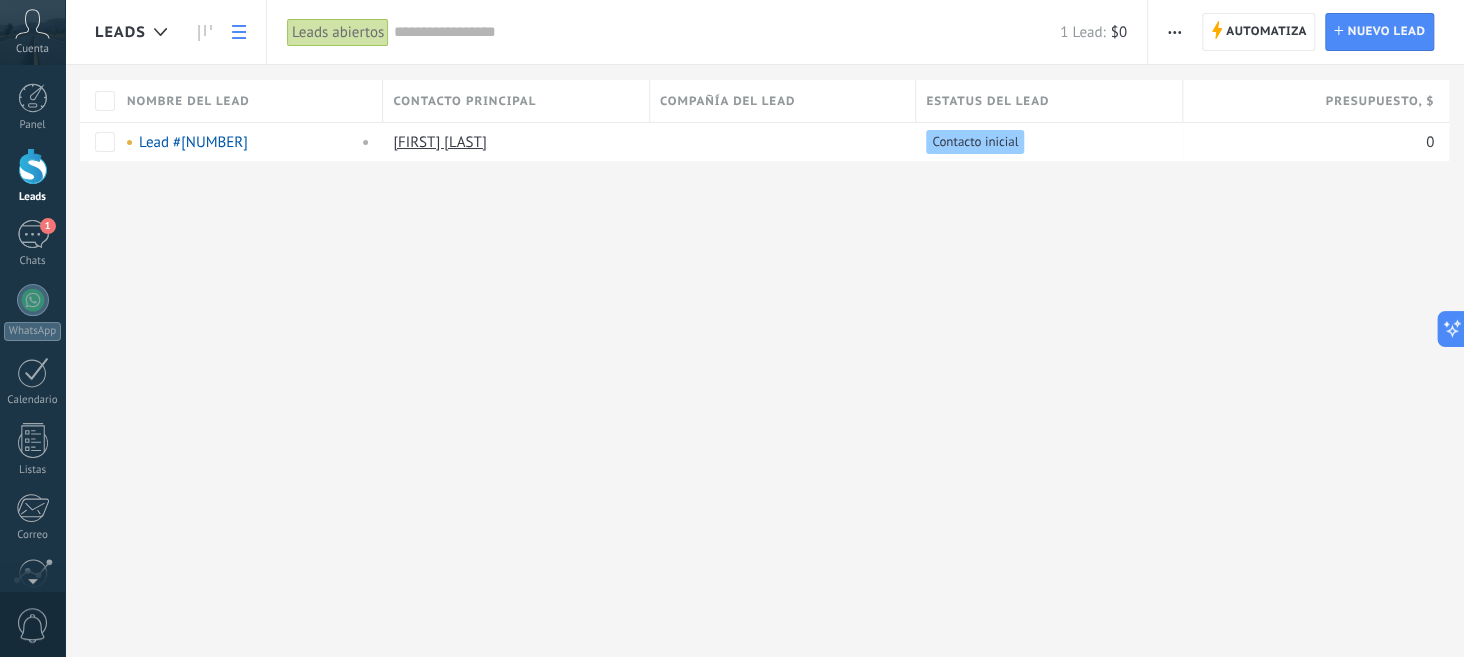 click at bounding box center [205, 32] 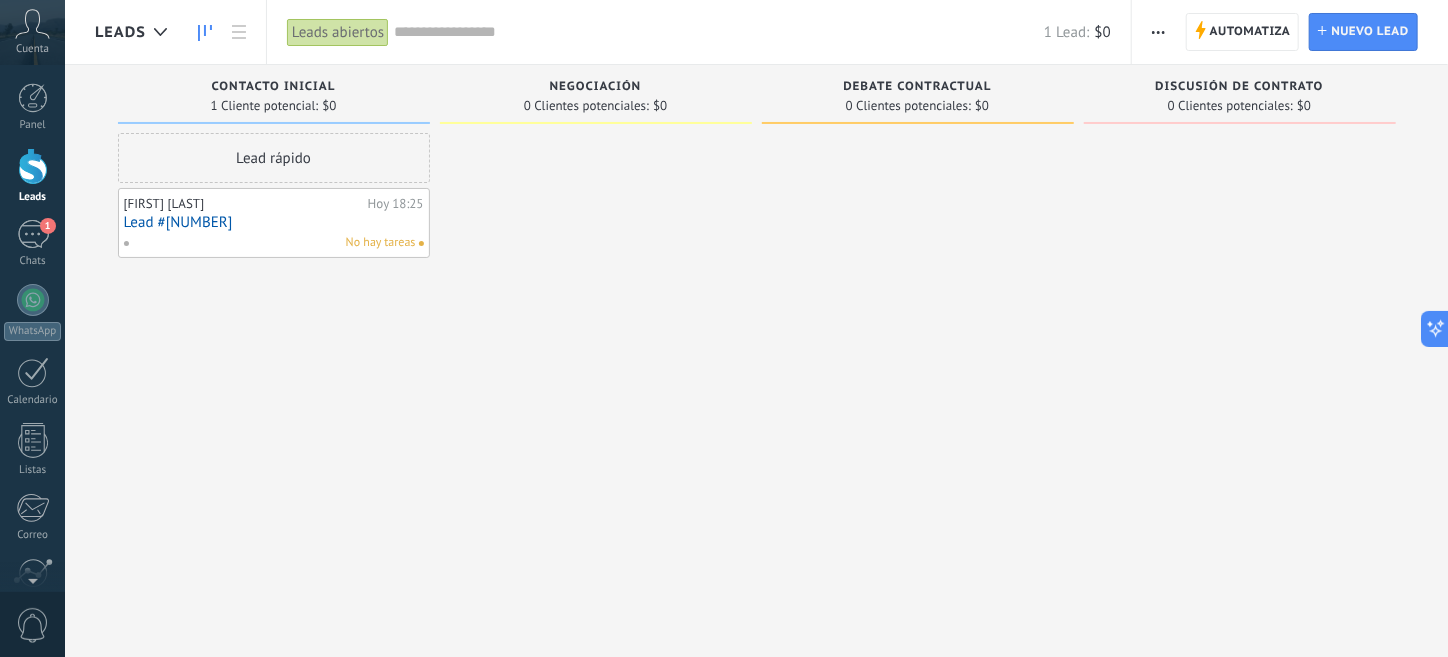 click at bounding box center (33, 166) 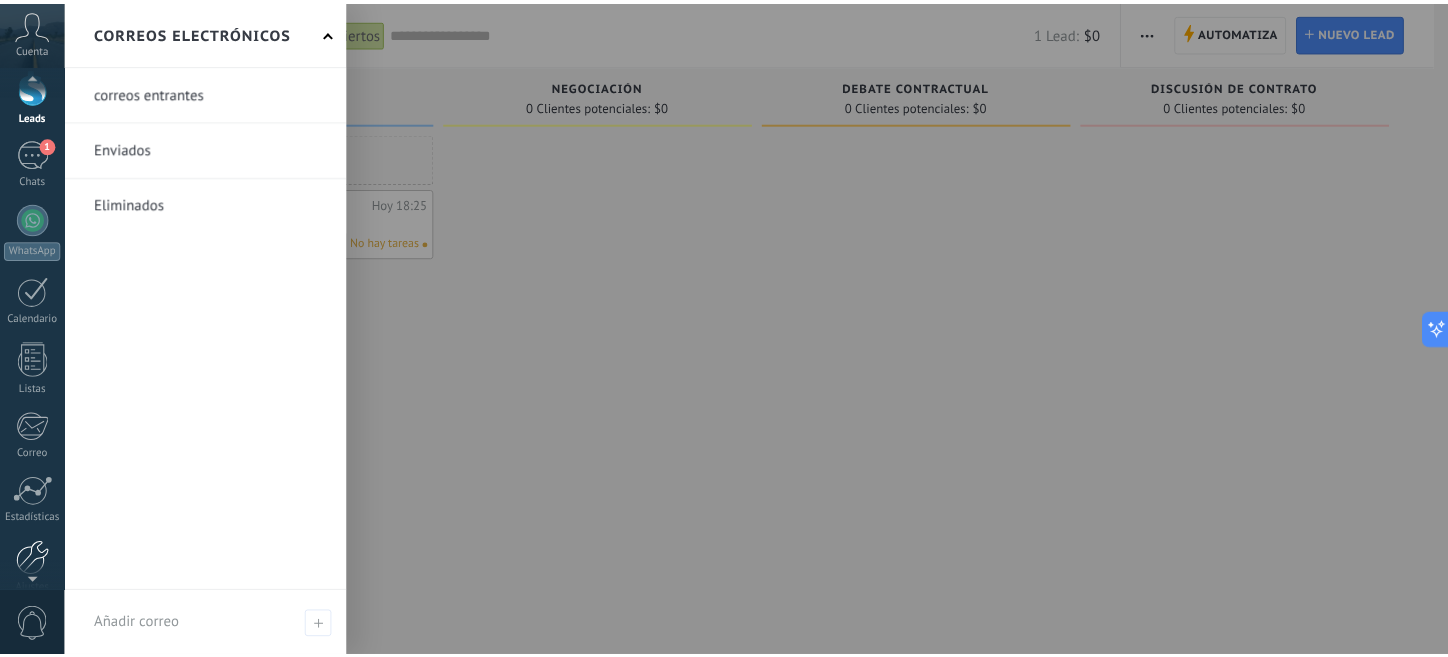 scroll, scrollTop: 172, scrollLeft: 0, axis: vertical 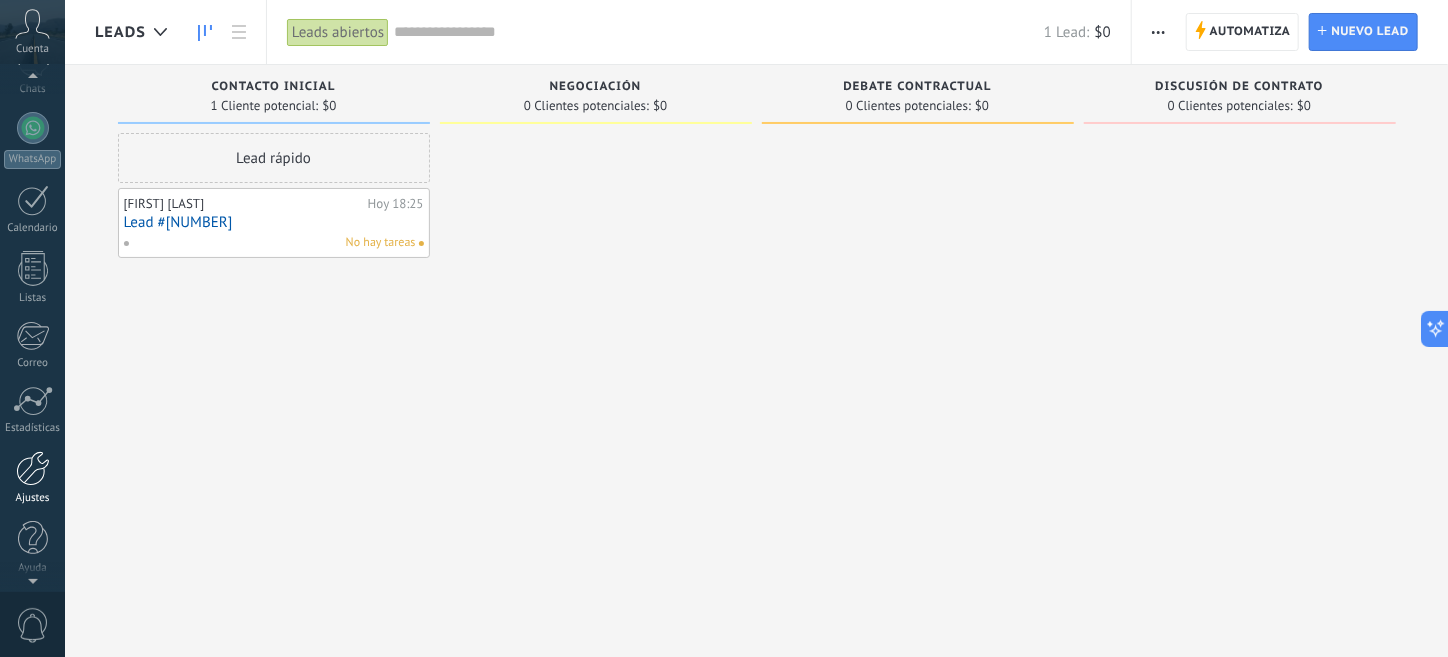 click at bounding box center [33, 468] 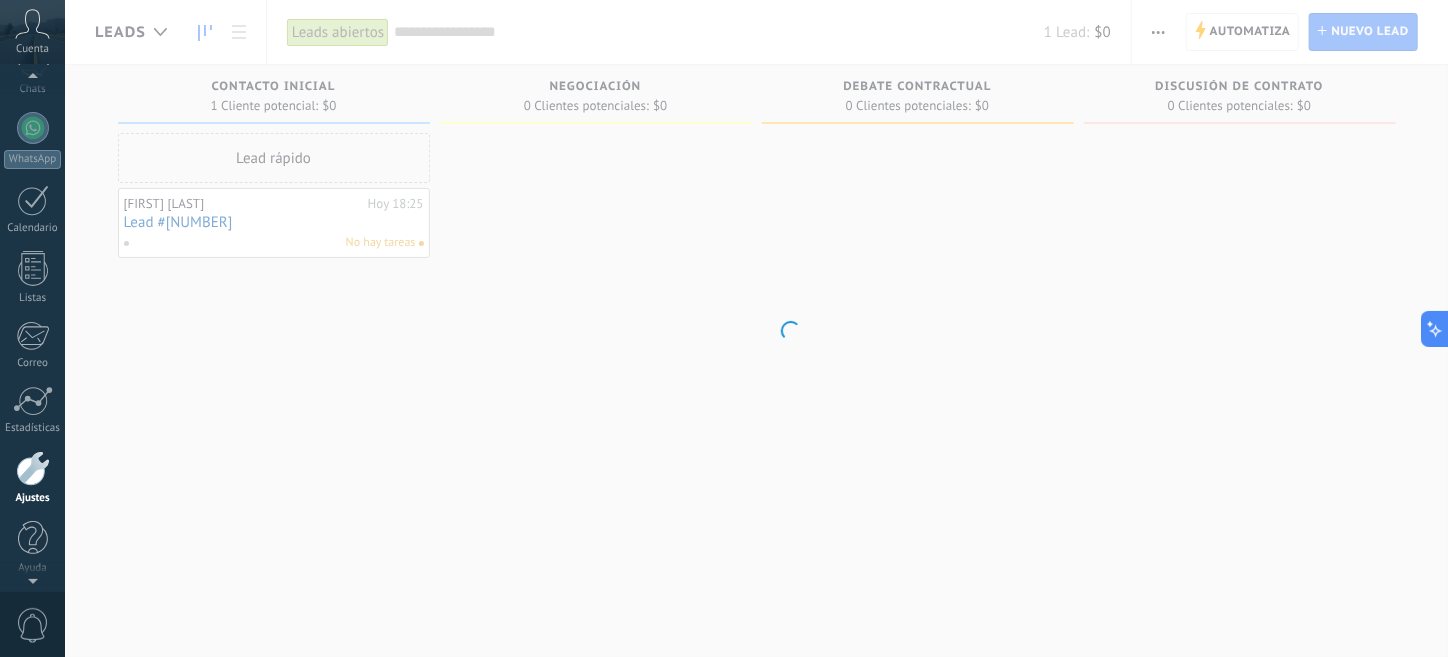 scroll, scrollTop: 173, scrollLeft: 0, axis: vertical 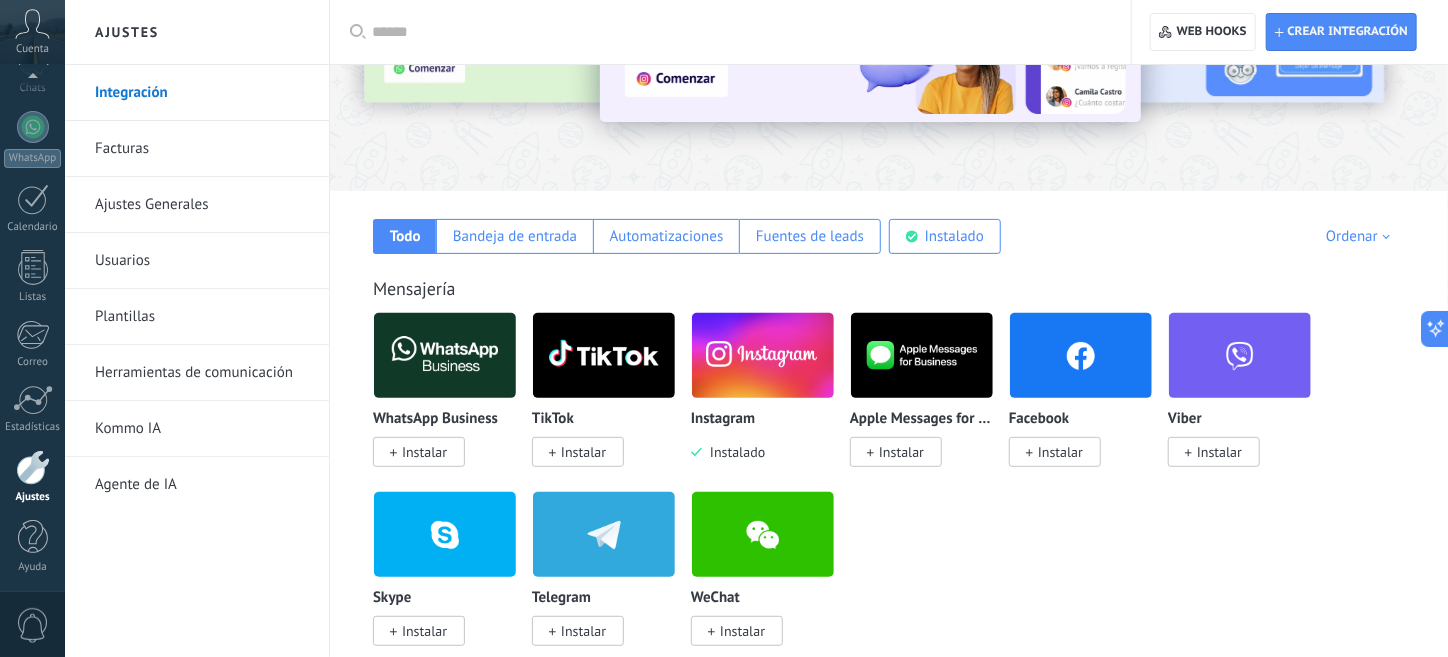 click at bounding box center [1081, 355] 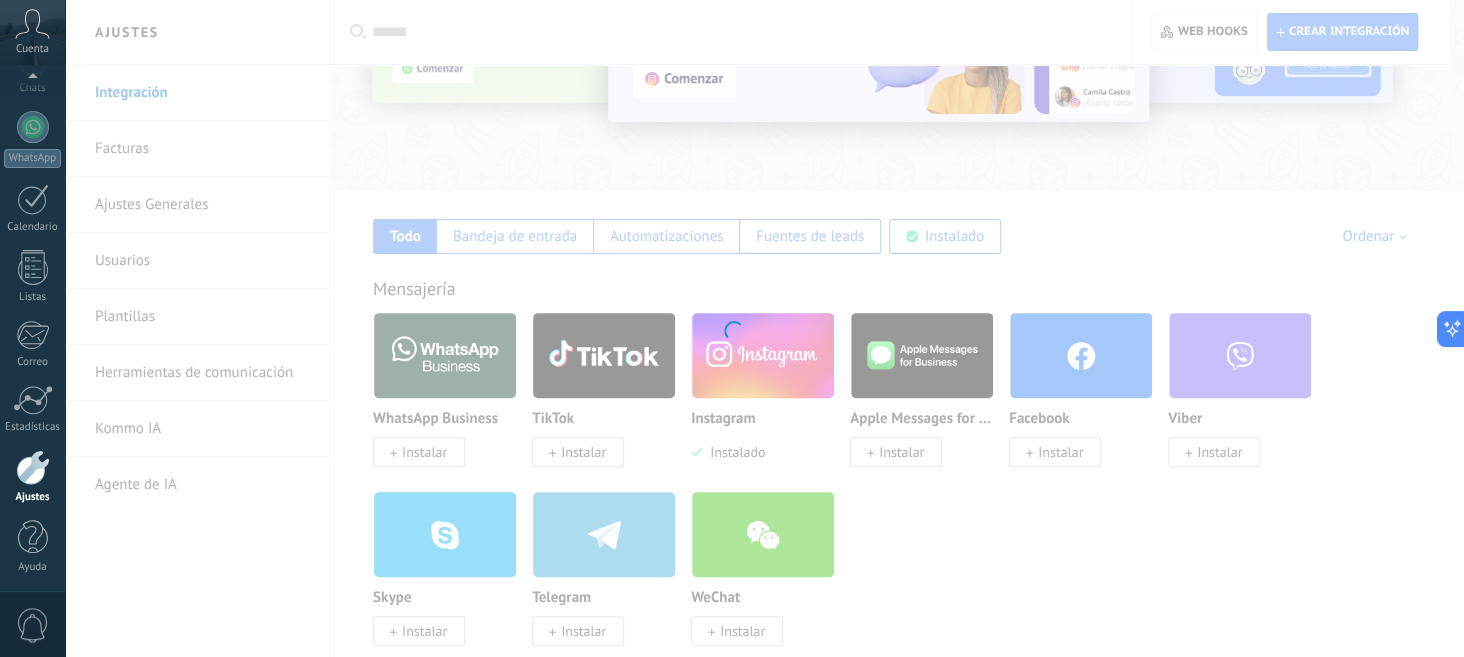 click at bounding box center (732, 328) 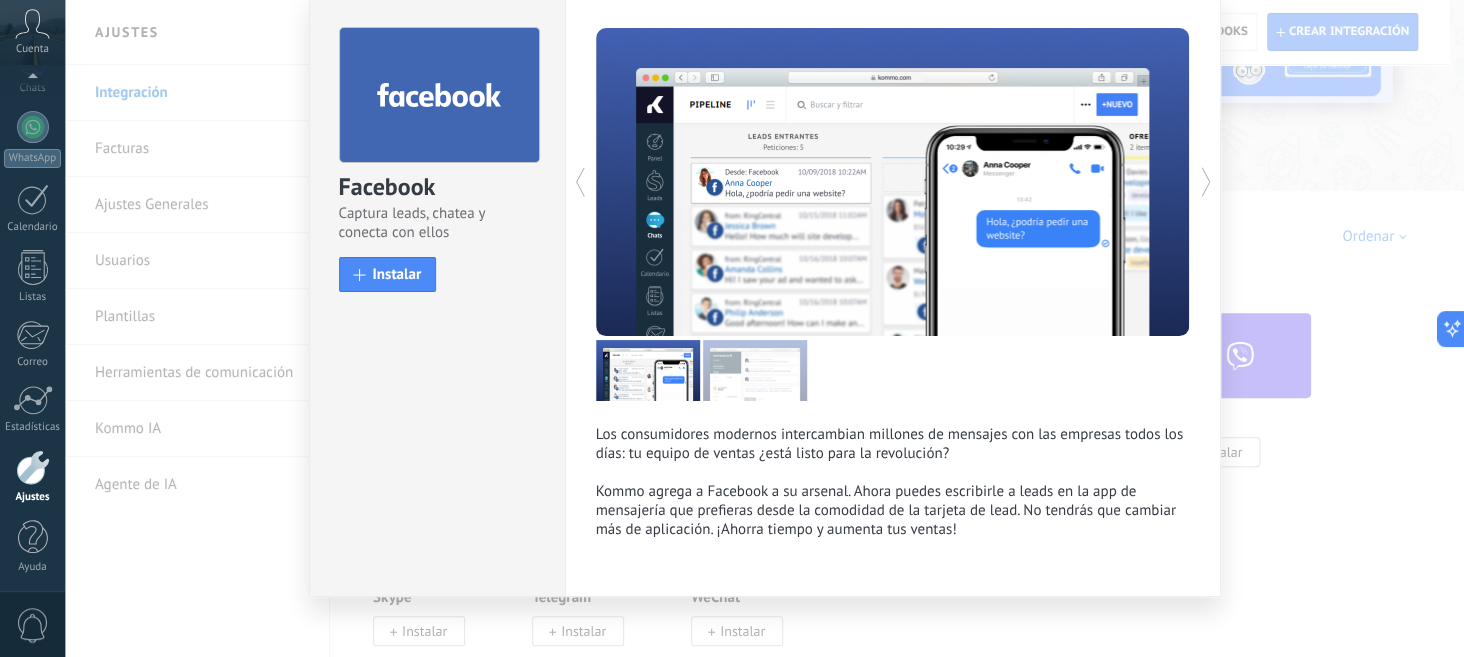 scroll, scrollTop: 87, scrollLeft: 0, axis: vertical 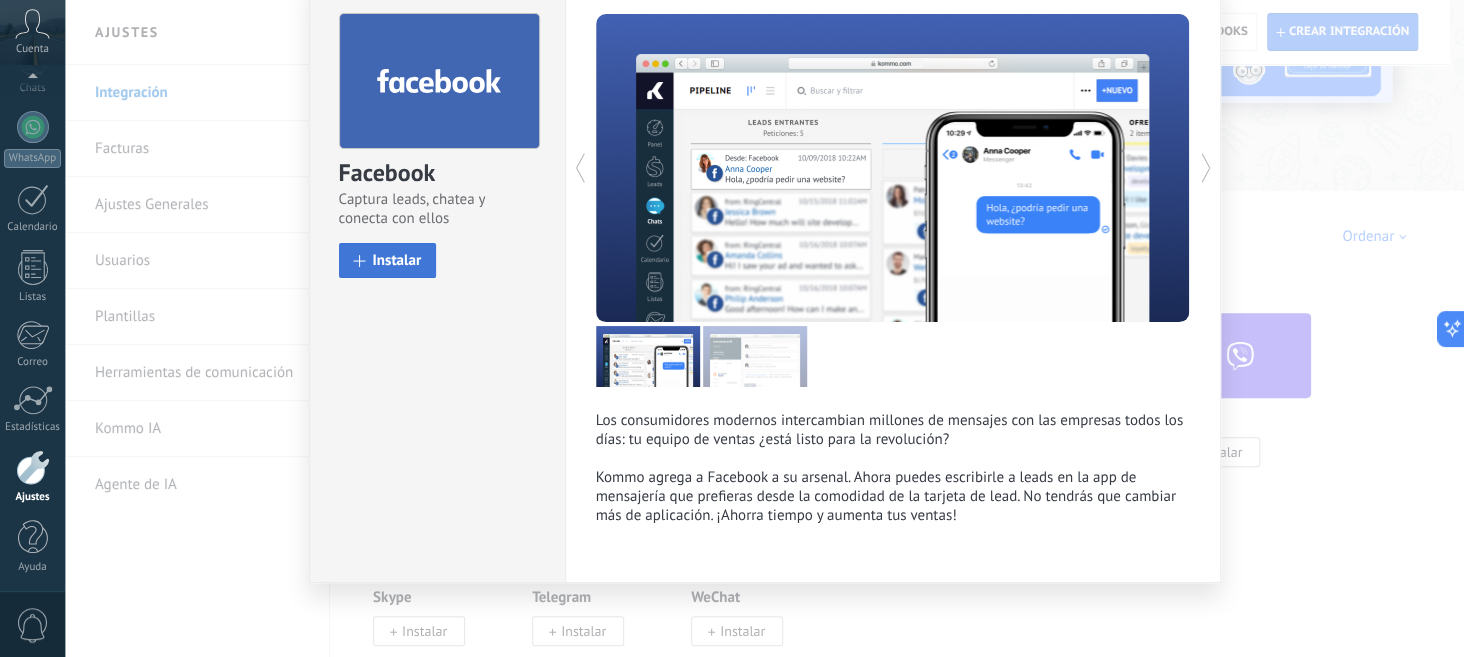 click on "Instalar" at bounding box center (397, 260) 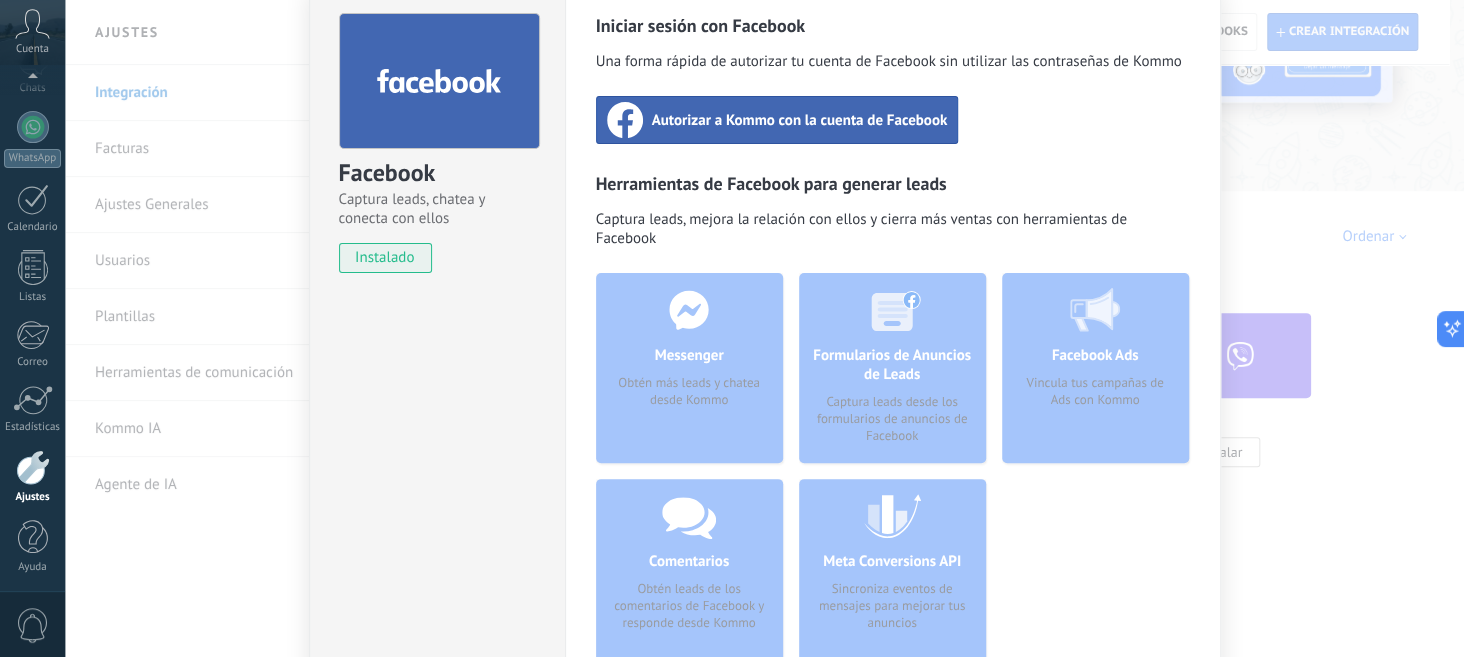 click on "Autorizar a Kommo con la cuenta de Facebook" at bounding box center (800, 120) 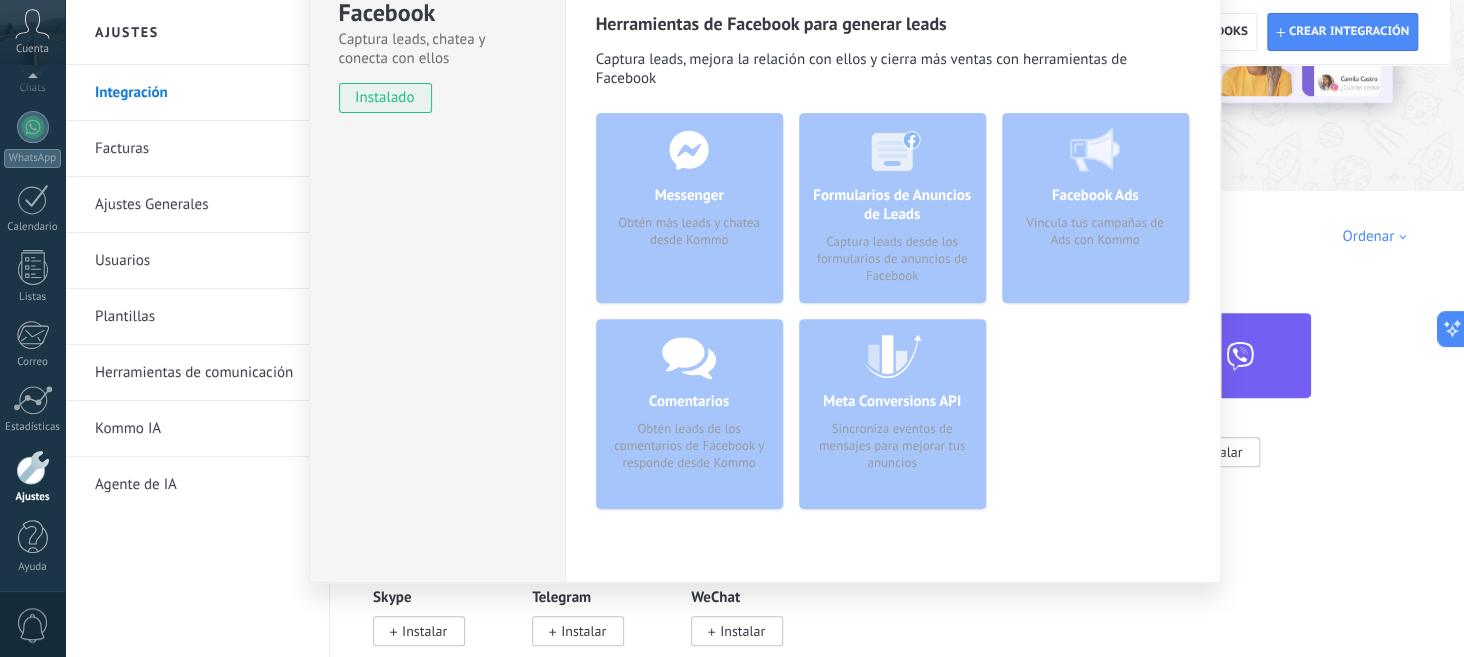 scroll, scrollTop: 0, scrollLeft: 0, axis: both 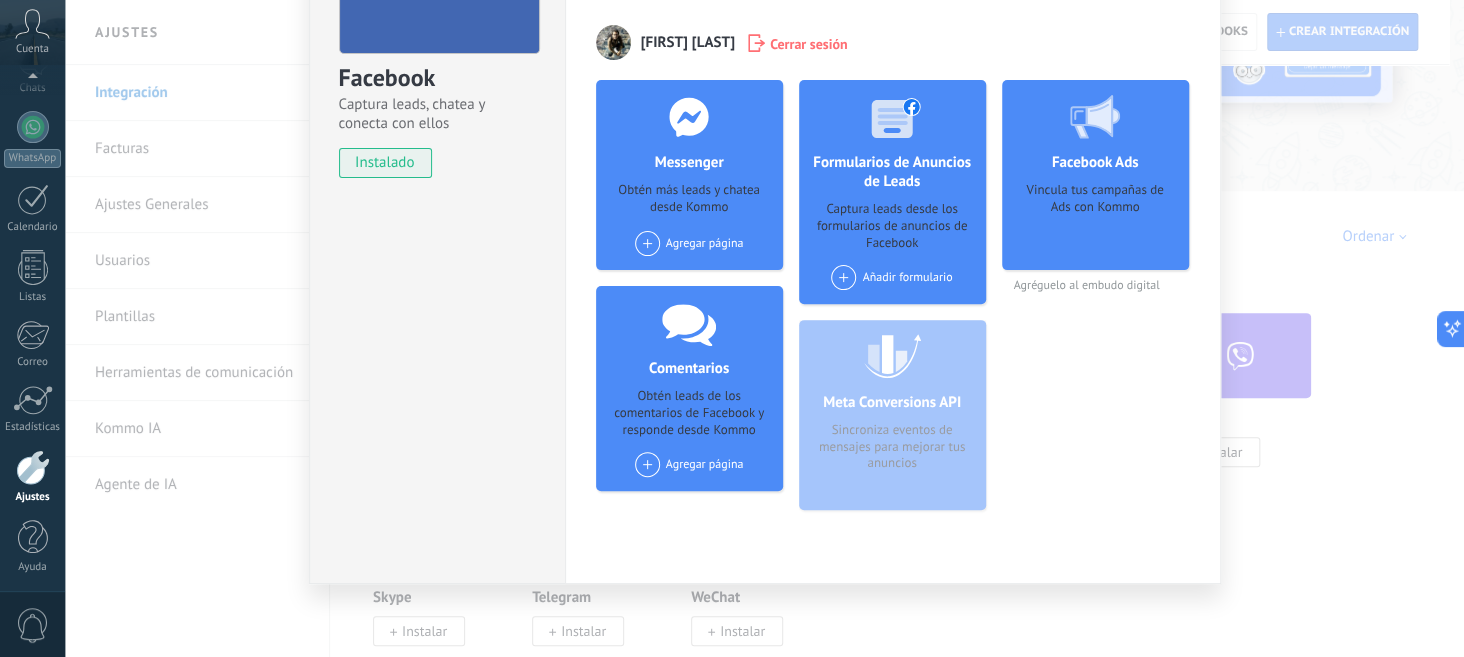 click at bounding box center [647, 243] 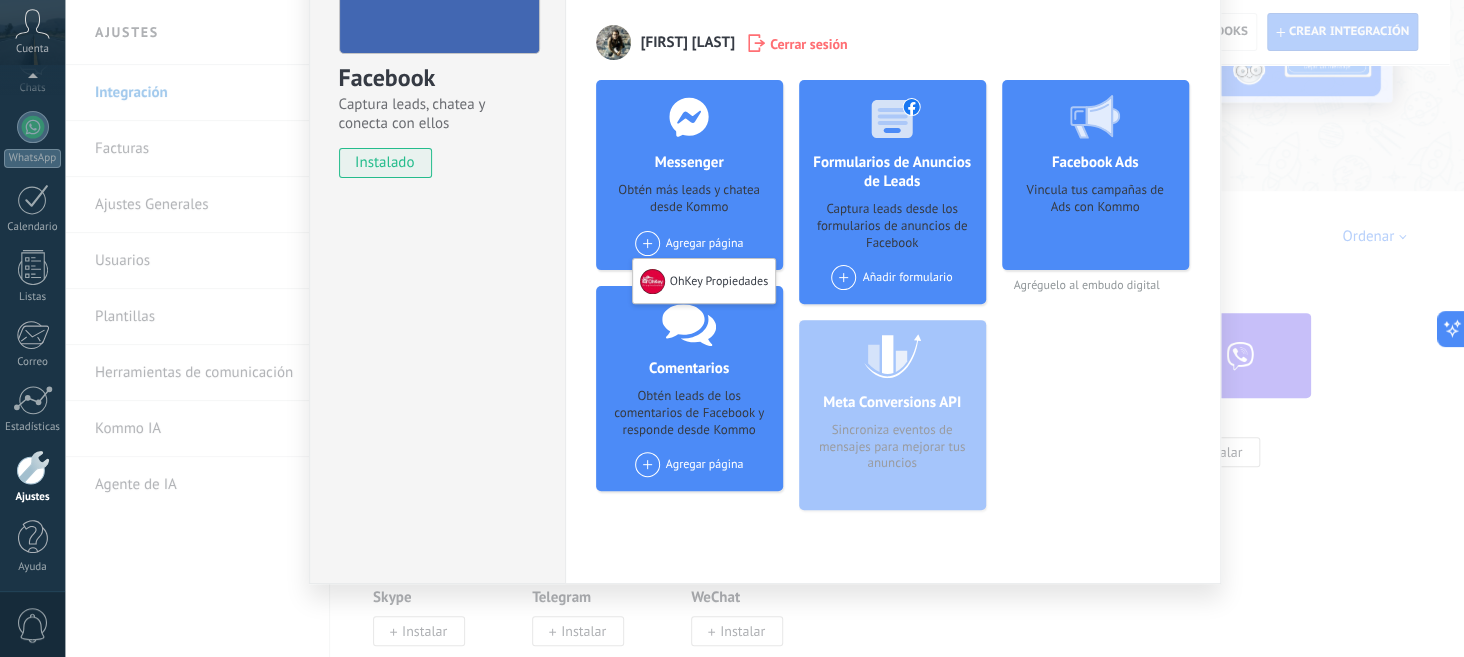 click on "OhKey Propiedades" at bounding box center (704, 281) 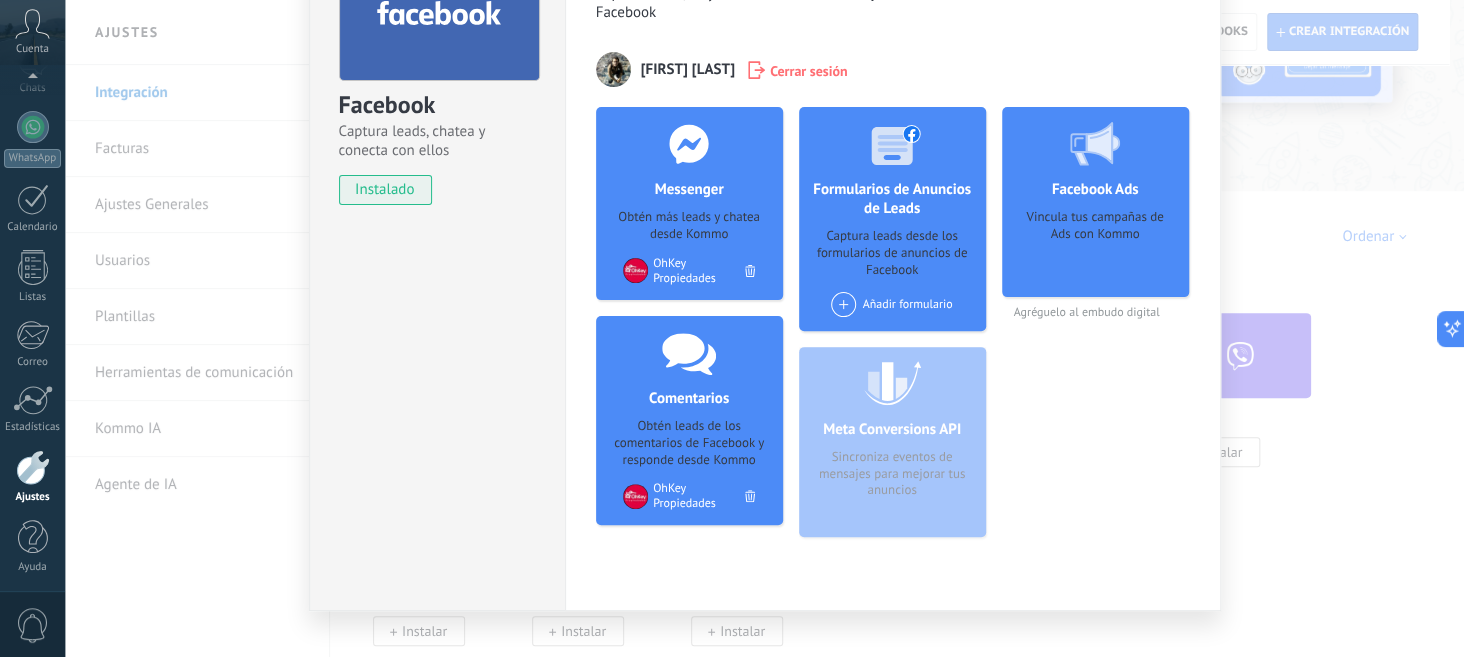 scroll, scrollTop: 182, scrollLeft: 0, axis: vertical 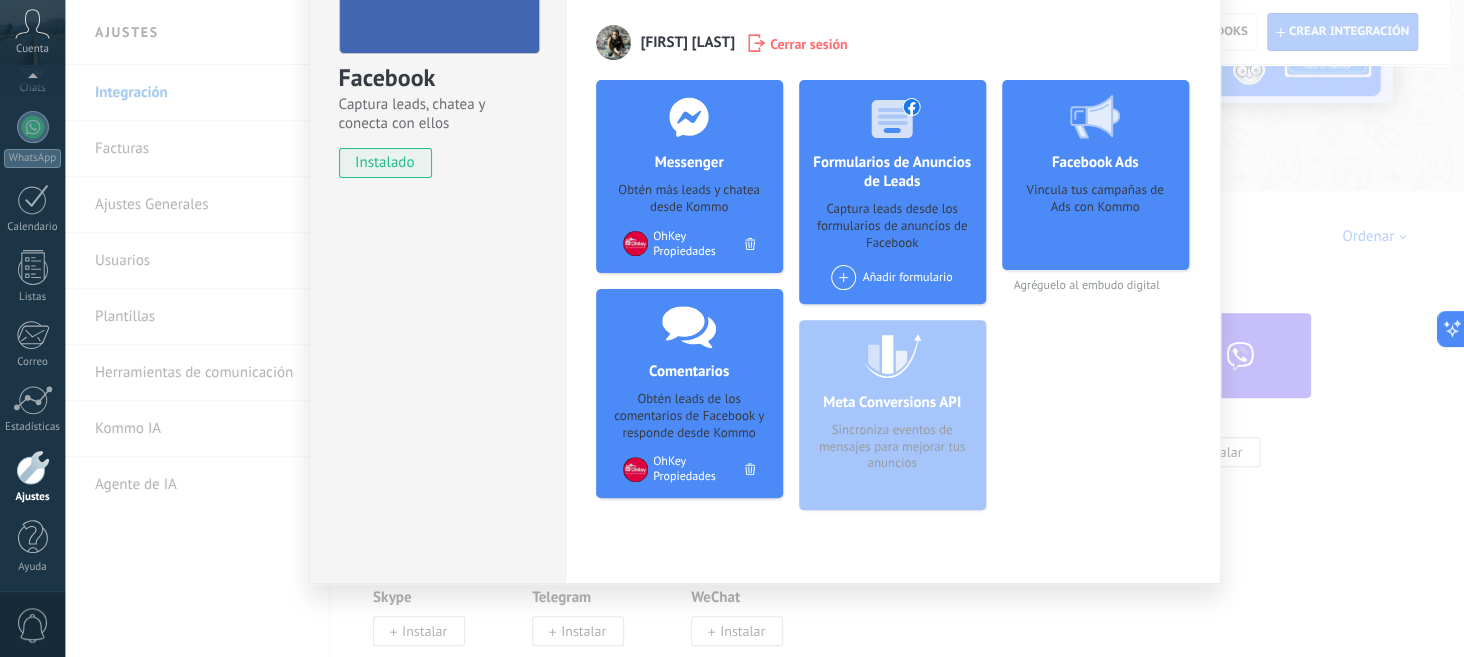 click on "Facebook Captura leads, chatea y conecta con ellos instalado Desinstalar Herramientas de Facebook para generar leads Captura leads, mejora la relación con ellos y cierra más ventas con herramientas de Facebook Martín Ghia Cerrar sesión Messenger Obtén más leads y chatea desde Kommo Agregar página OhKey Propiedades Comentarios Obtén leads de los comentarios de Facebook y responde desde Kommo Agregar página OhKey Propiedades Formularios de Anuncios de Leads Captura leads desde los formularios de anuncios de Facebook Añadir formulario Meta Conversions API Sincroniza eventos de mensajes para mejorar tus anuncios Facebook Ads Vincula tus campañas de Ads con Kommo Agréguelo al embudo digital más" at bounding box center (764, 328) 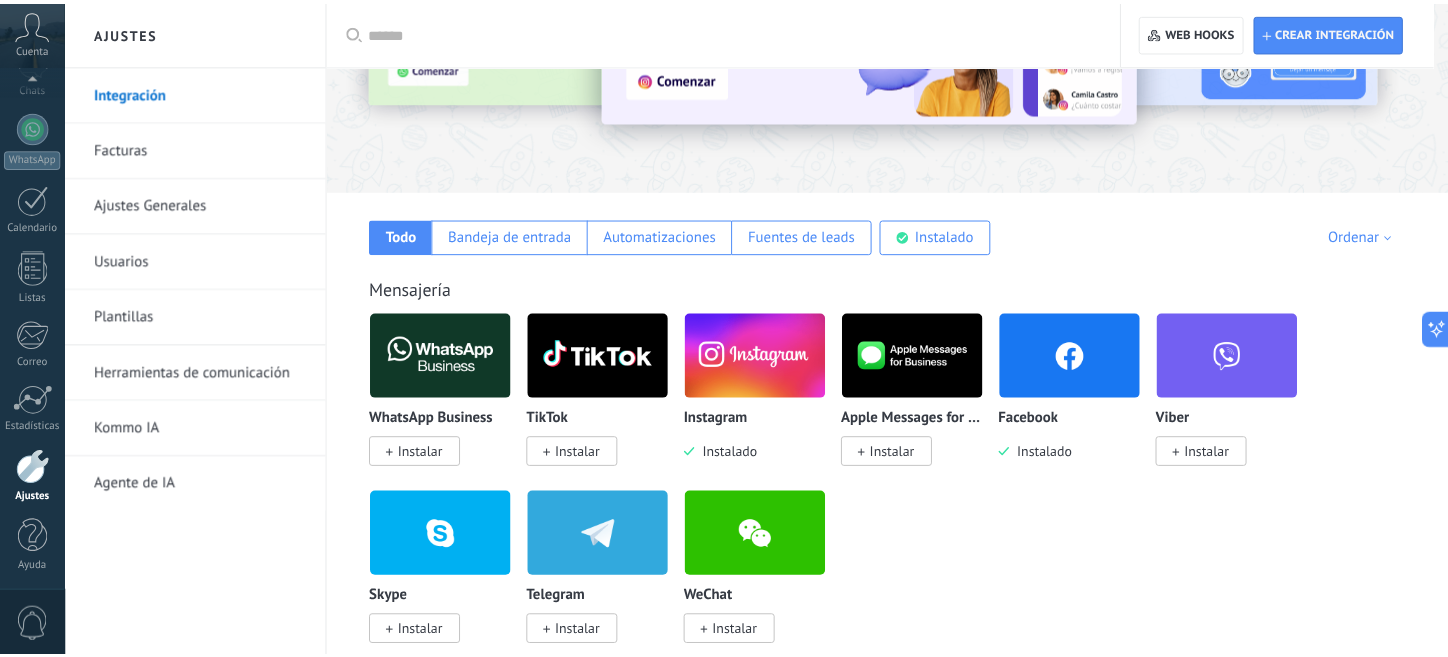 scroll, scrollTop: 0, scrollLeft: 0, axis: both 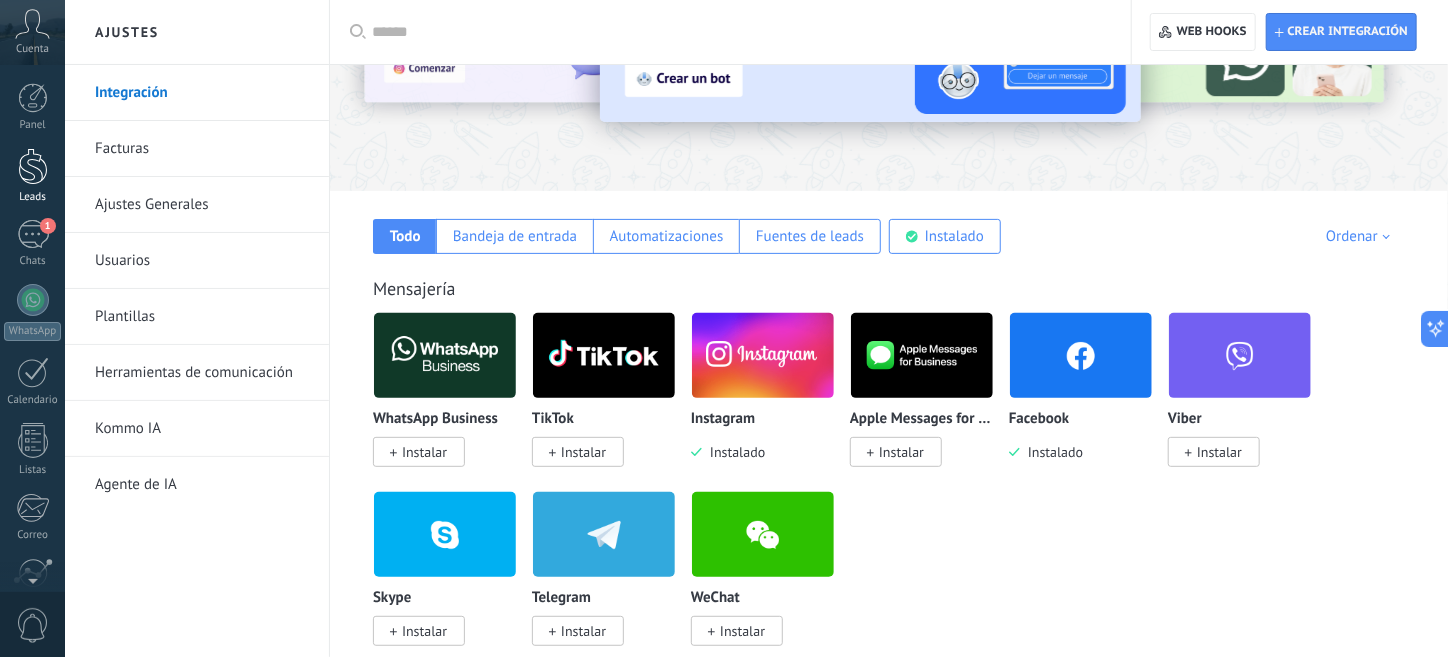 click at bounding box center [33, 166] 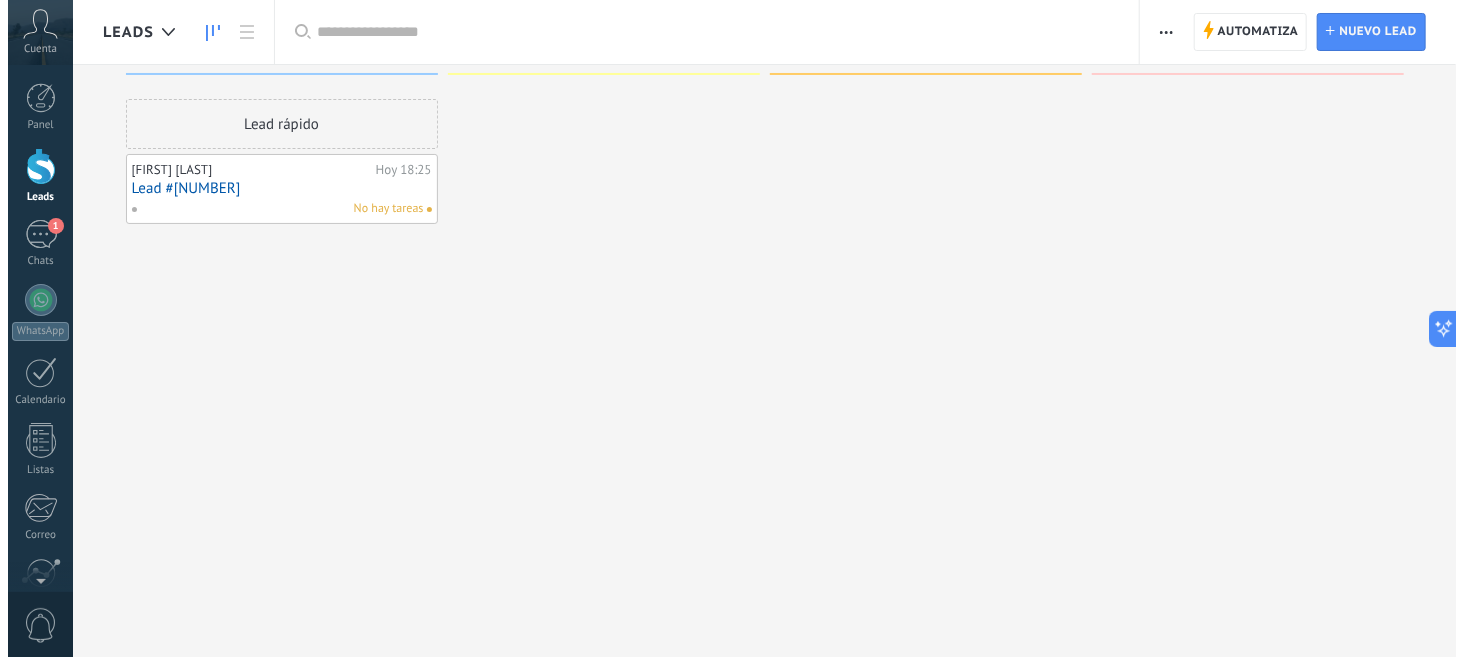 scroll, scrollTop: 0, scrollLeft: 0, axis: both 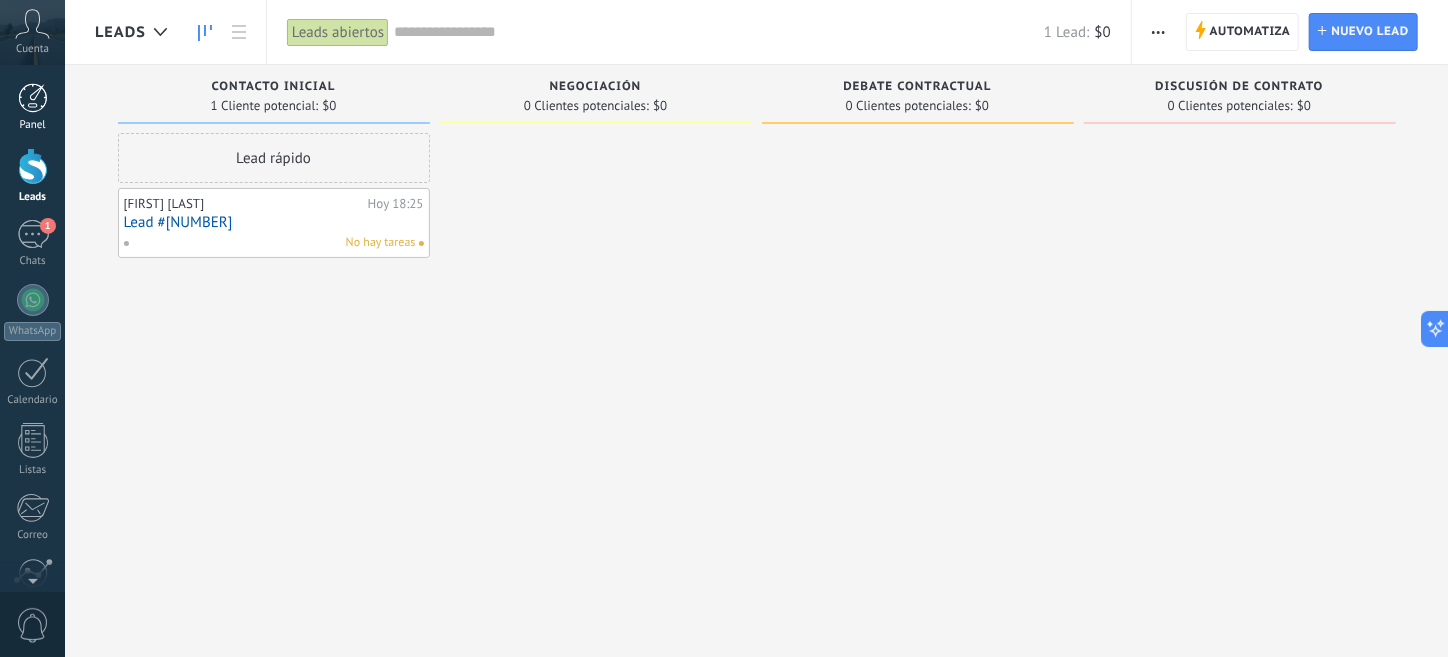 click at bounding box center (33, 98) 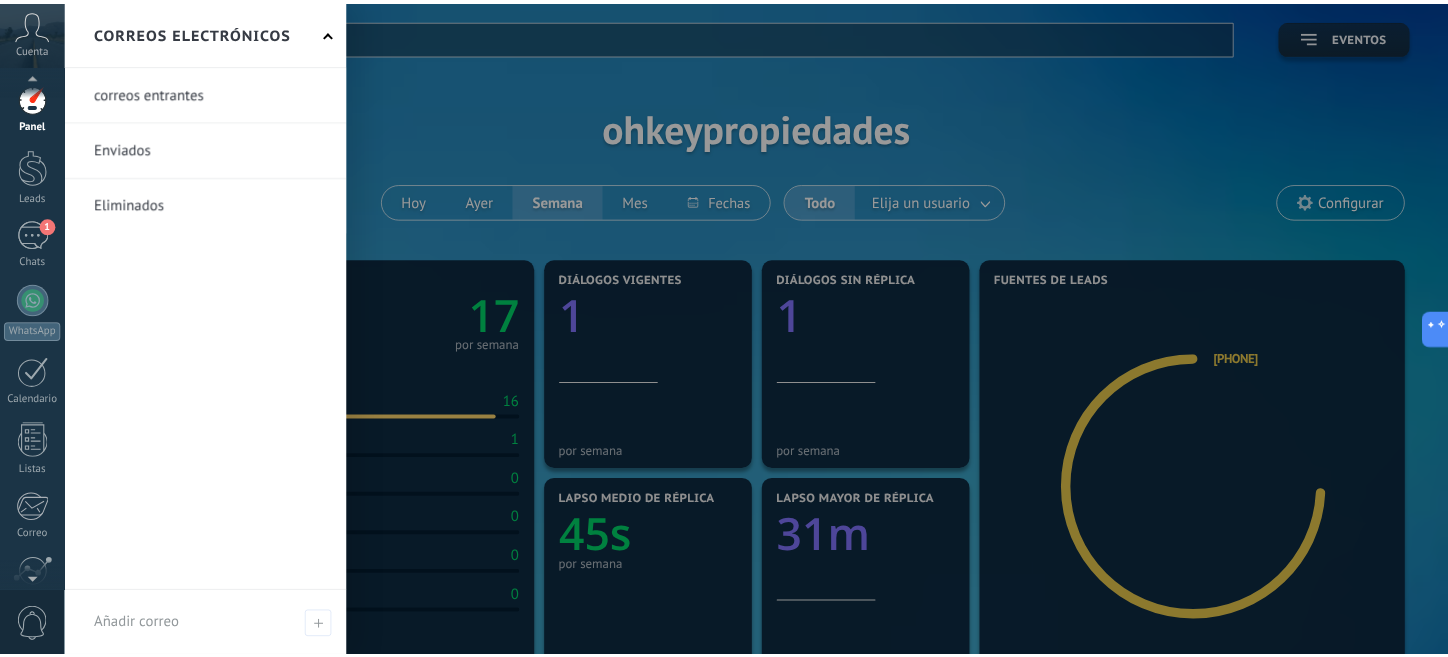 scroll, scrollTop: 172, scrollLeft: 0, axis: vertical 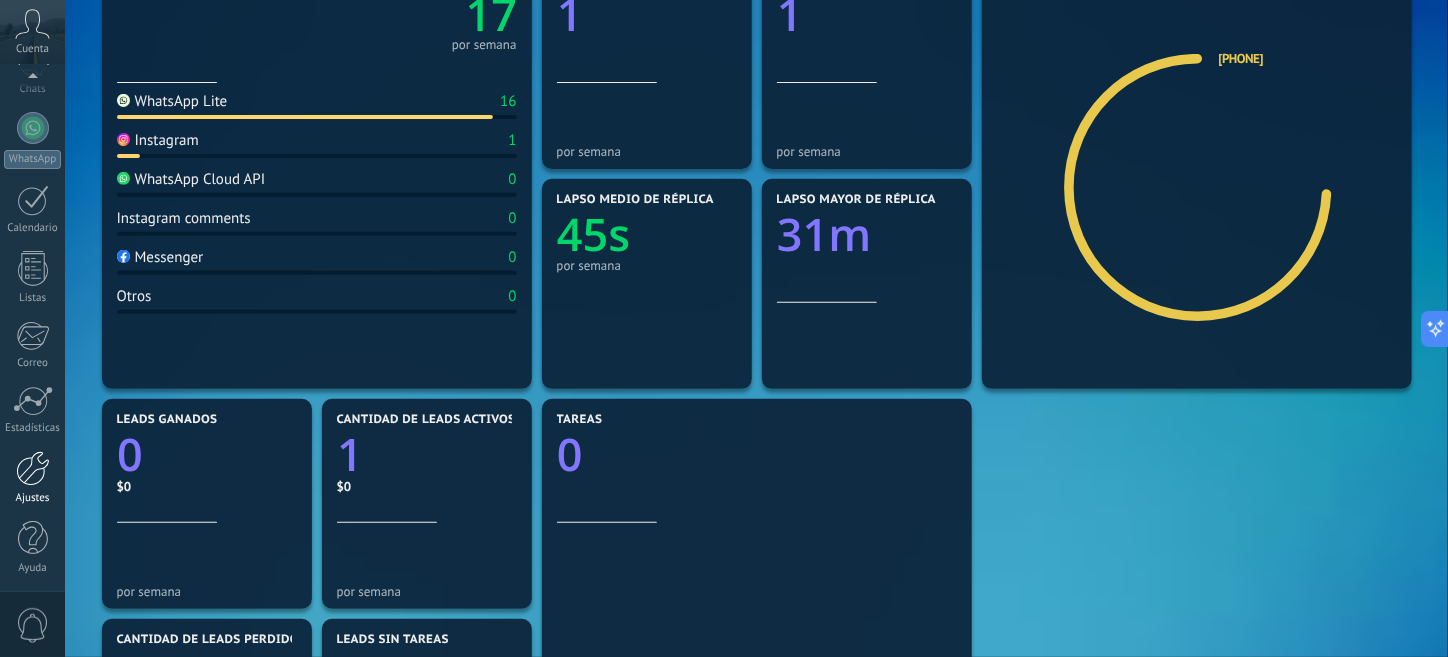 click at bounding box center (33, 468) 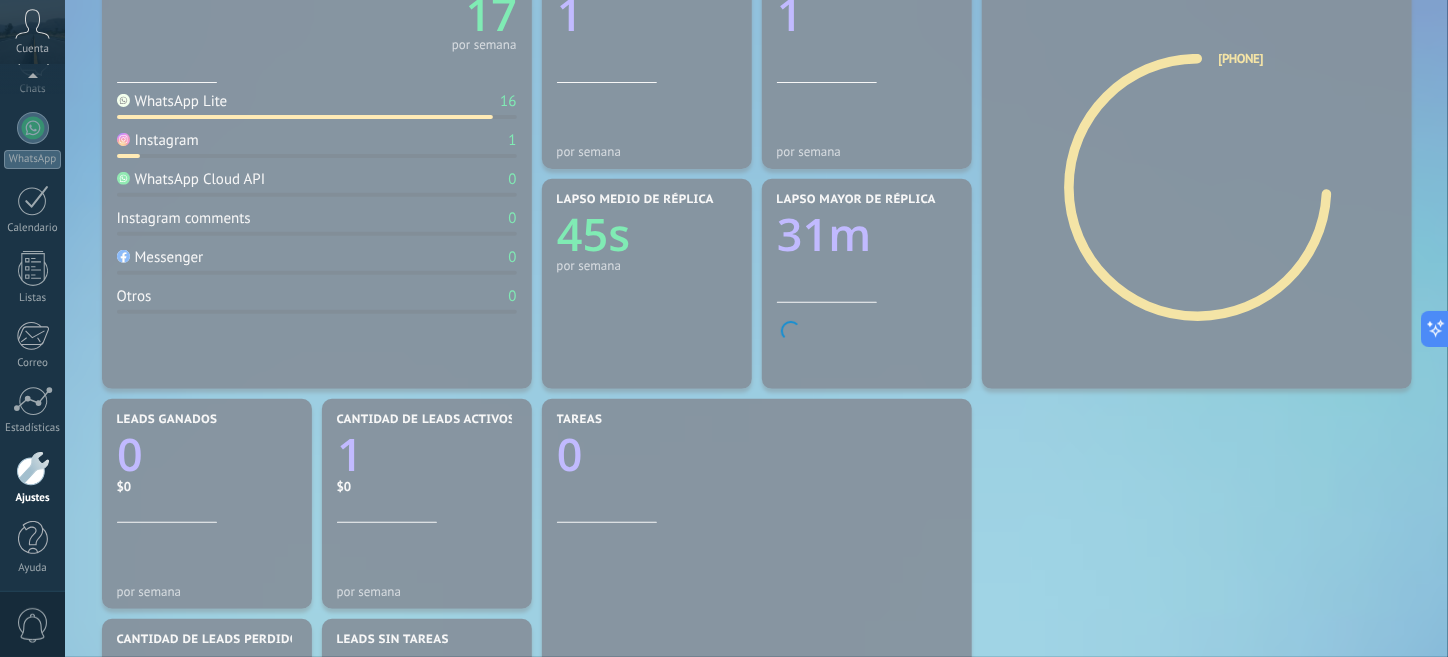 scroll, scrollTop: 173, scrollLeft: 0, axis: vertical 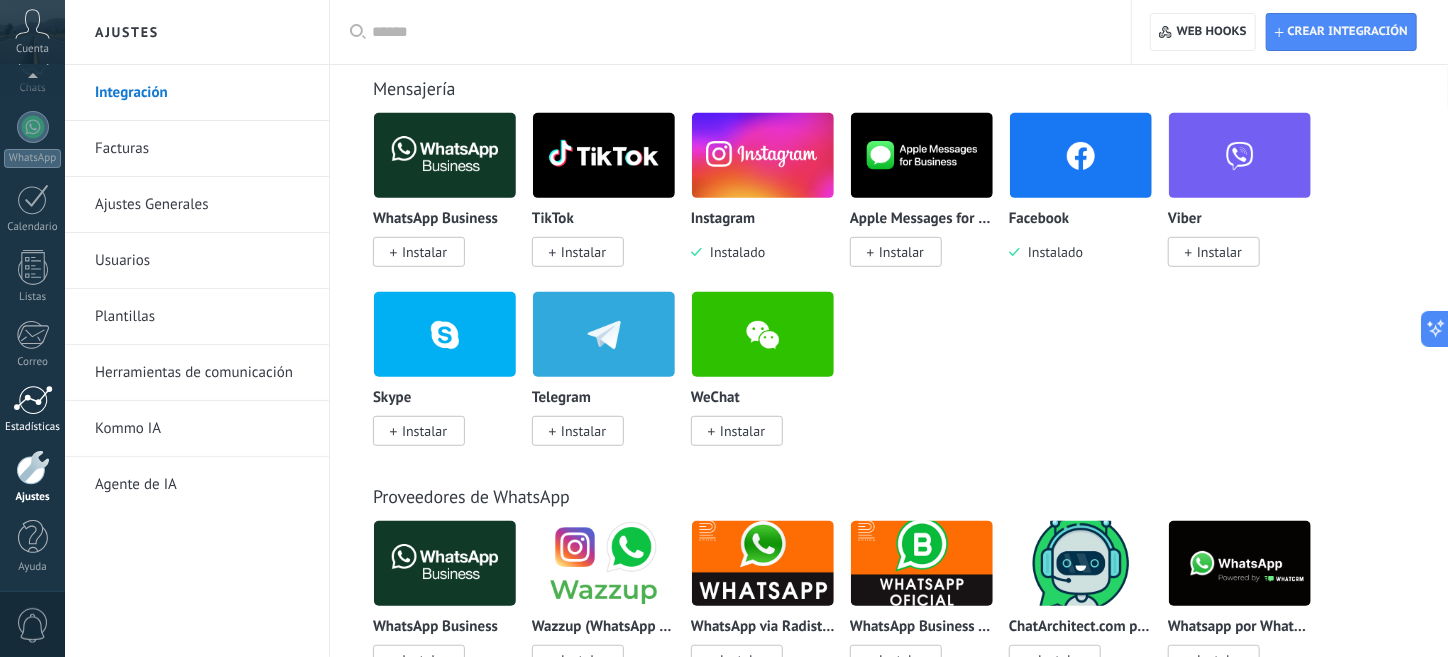 click at bounding box center [33, 400] 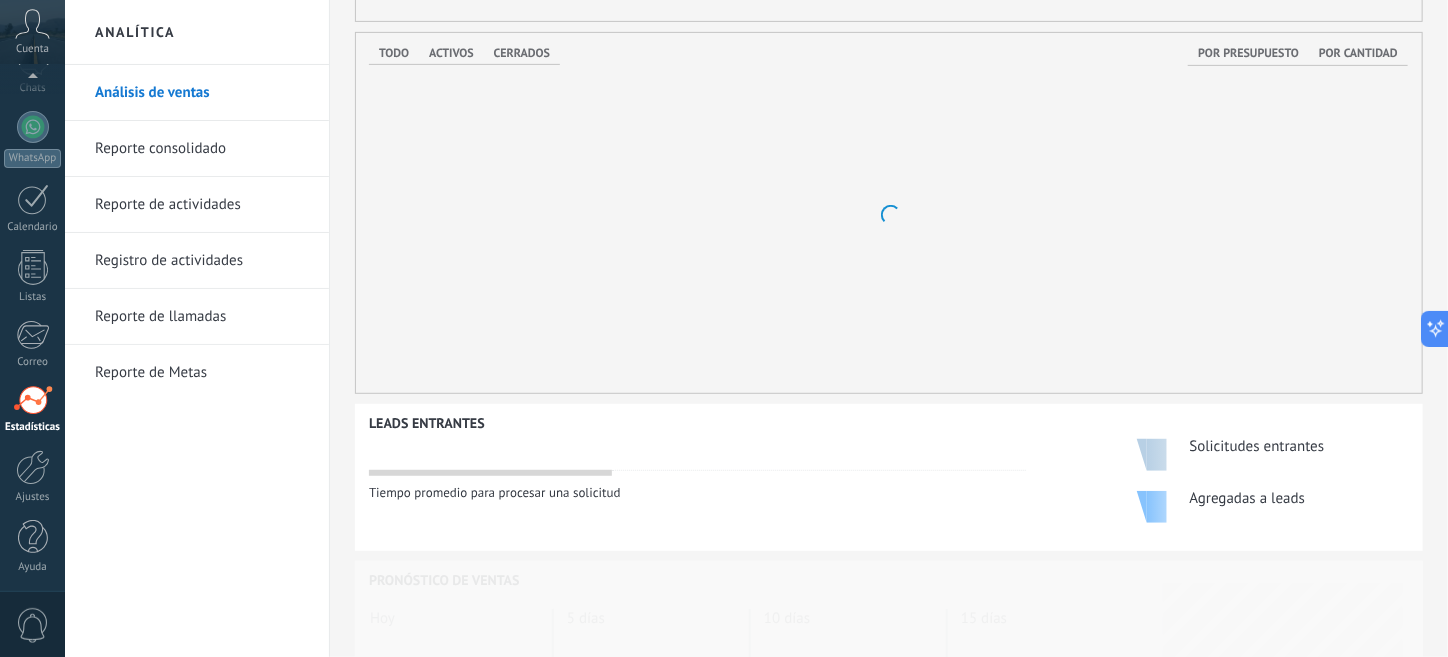 scroll, scrollTop: 0, scrollLeft: 0, axis: both 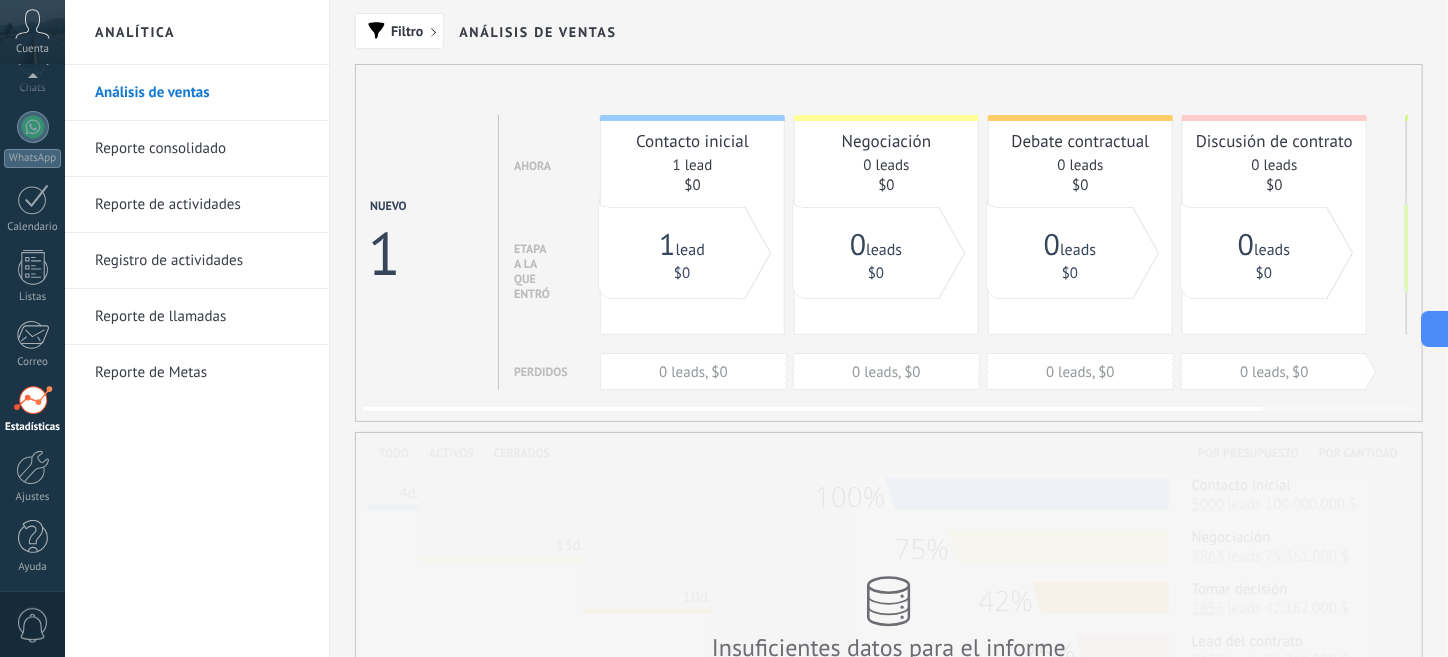 click on "Reporte consolidado" at bounding box center (202, 149) 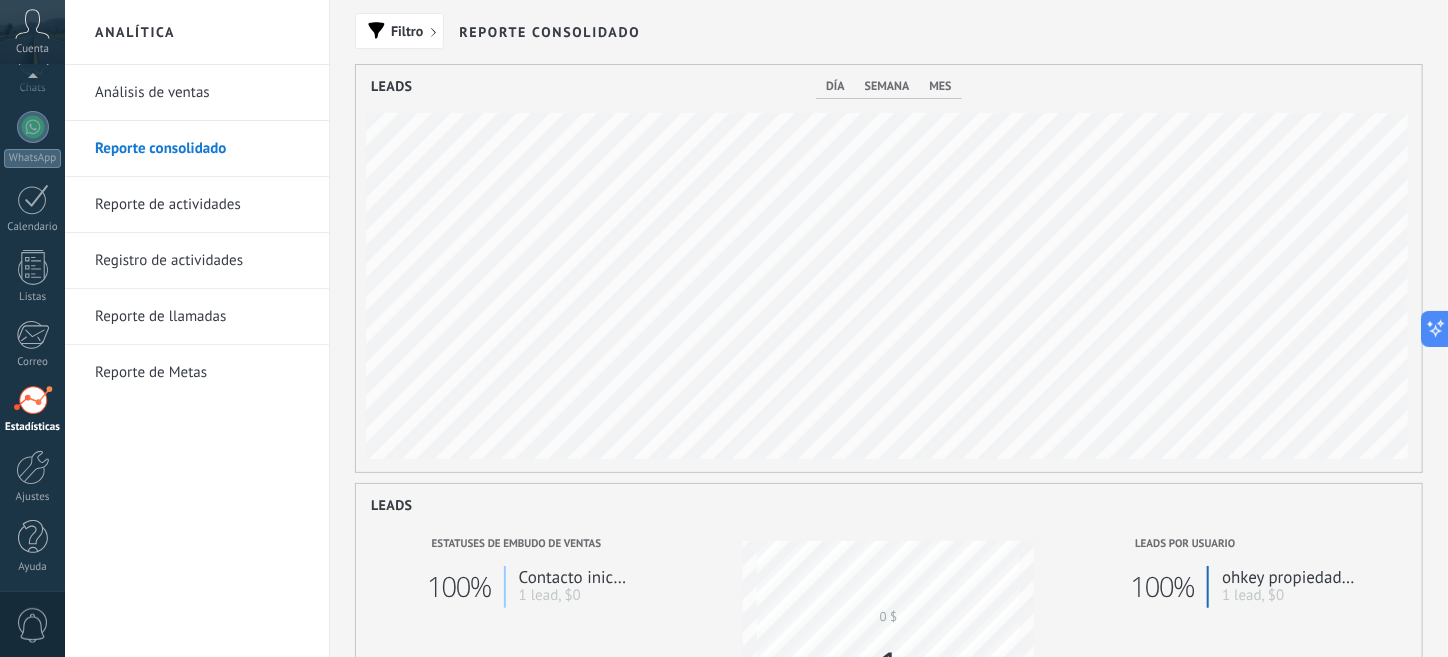 scroll, scrollTop: 999593, scrollLeft: 998933, axis: both 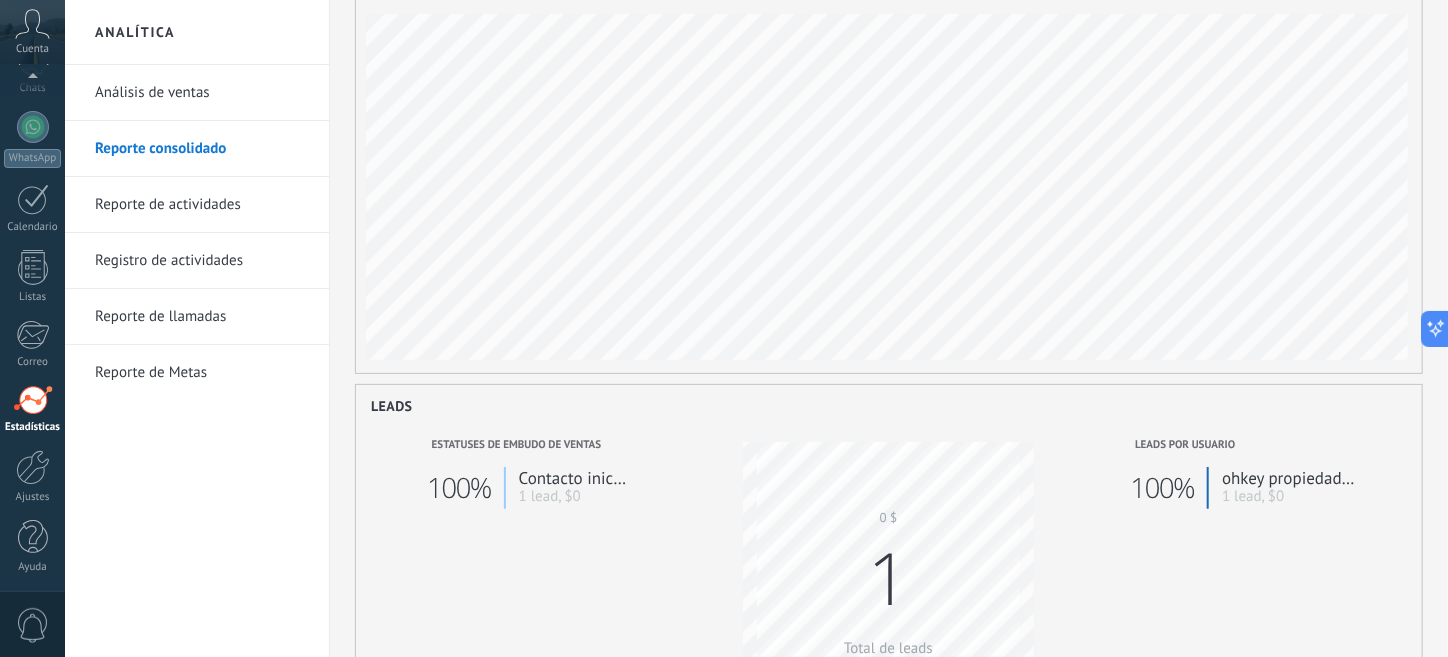 click on "Reporte de actividades" at bounding box center (202, 205) 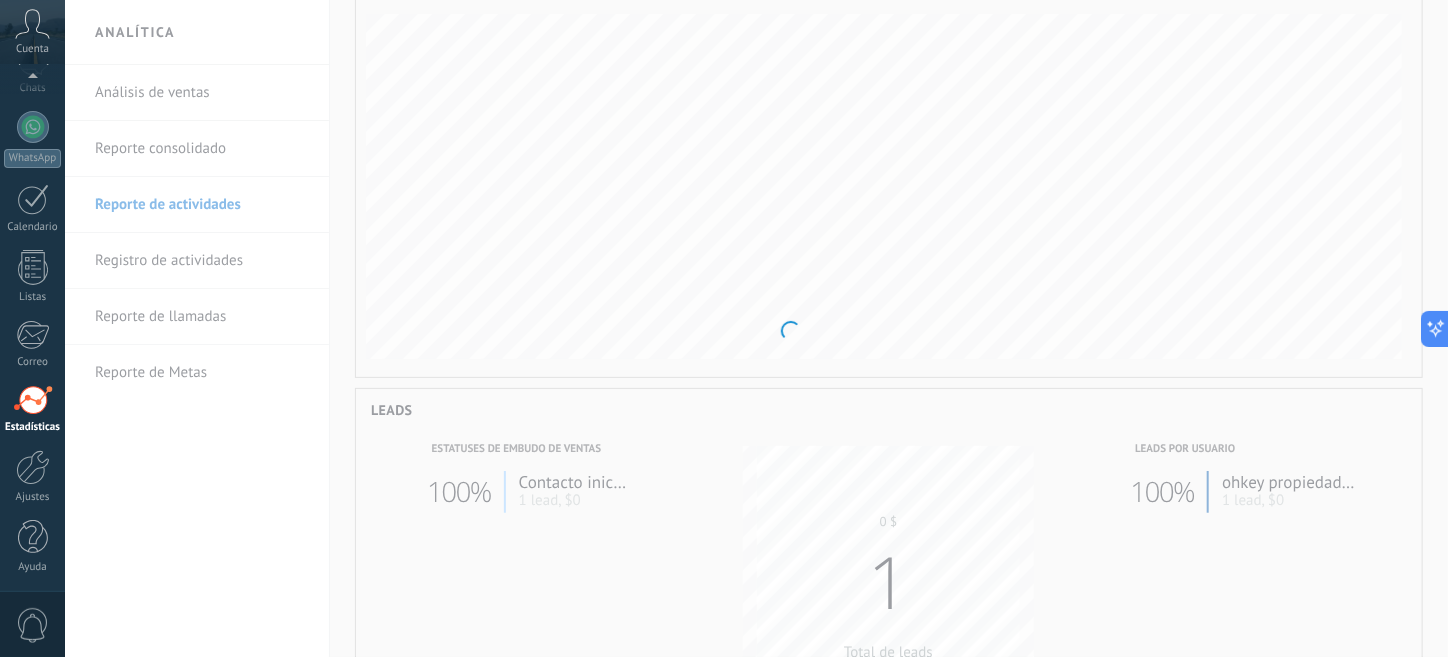 scroll, scrollTop: 0, scrollLeft: 0, axis: both 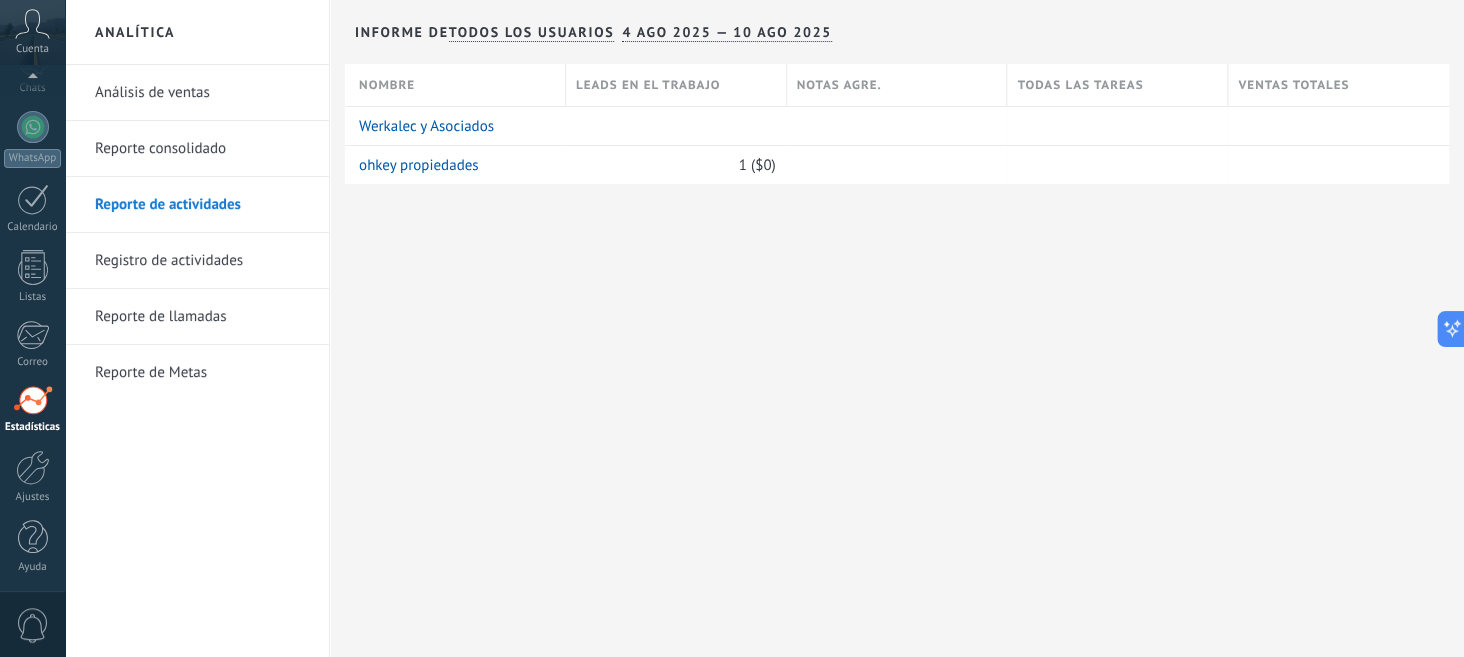 click on "Reporte consolidado" at bounding box center [202, 149] 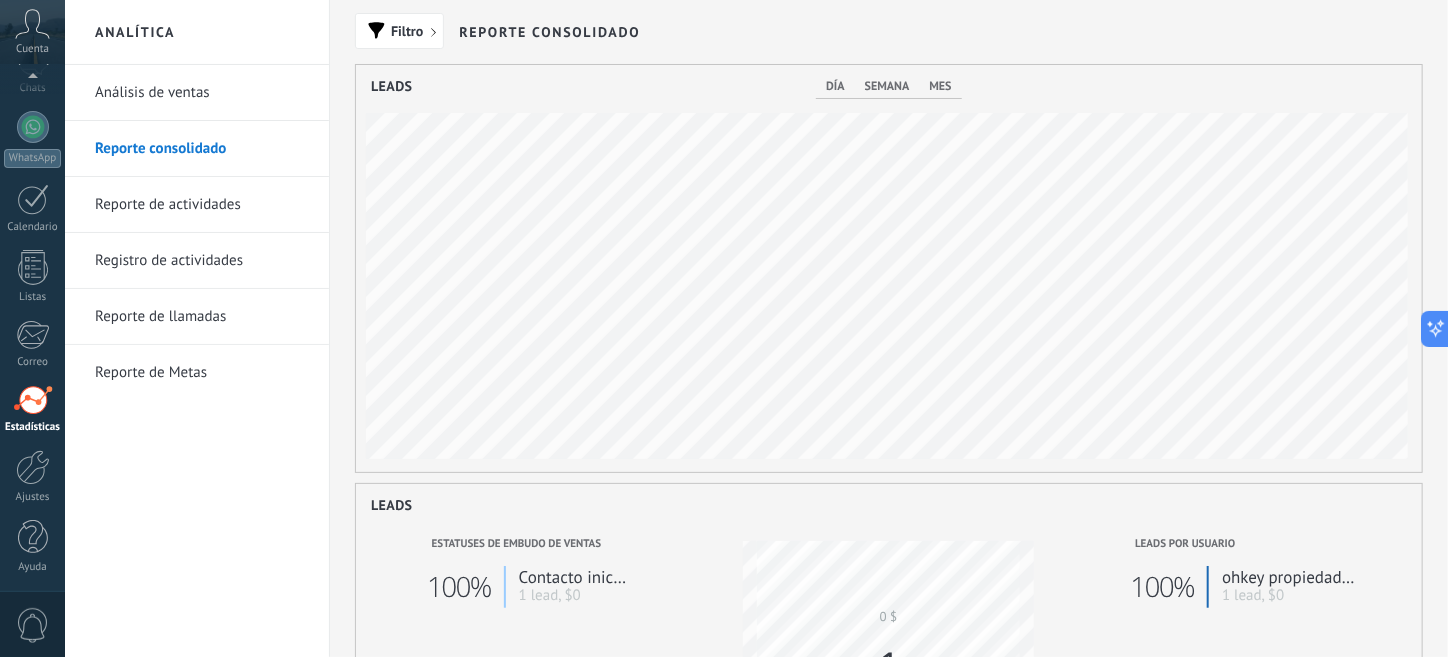 scroll, scrollTop: 999593, scrollLeft: 998933, axis: both 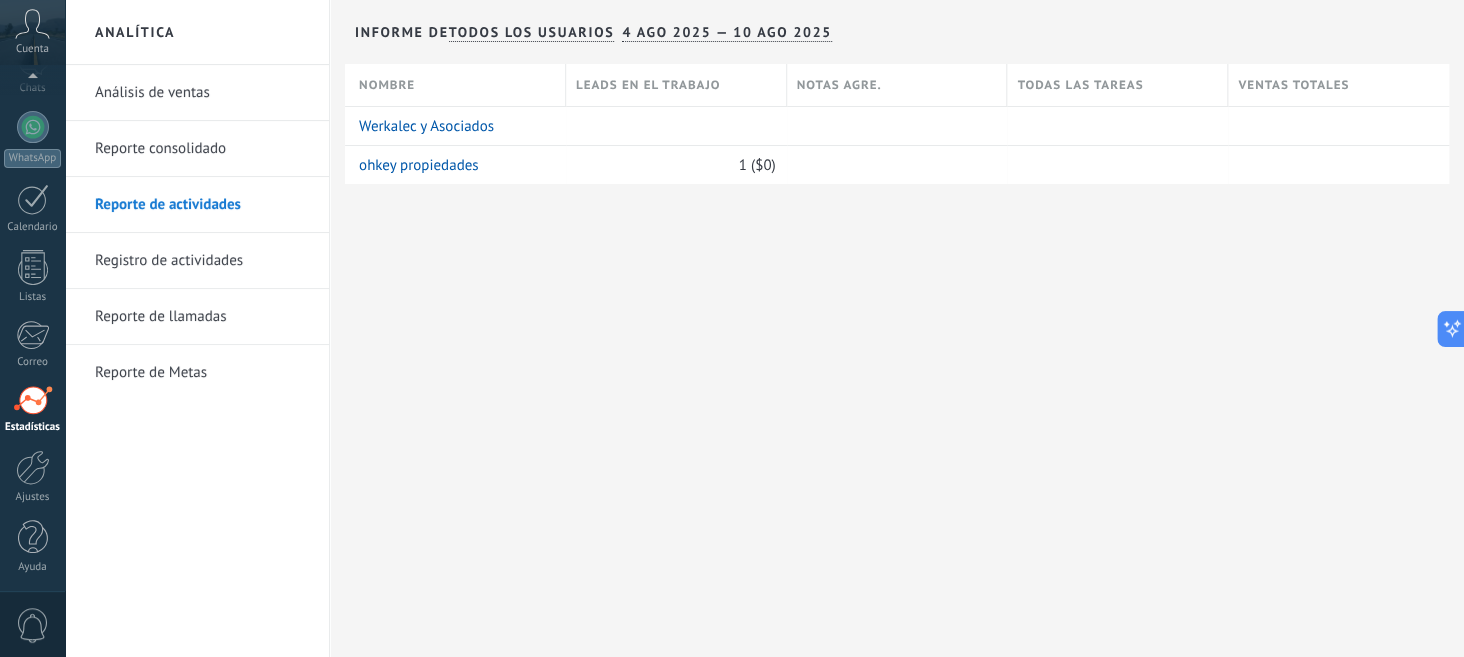 click on "Registro de actividades" at bounding box center [202, 261] 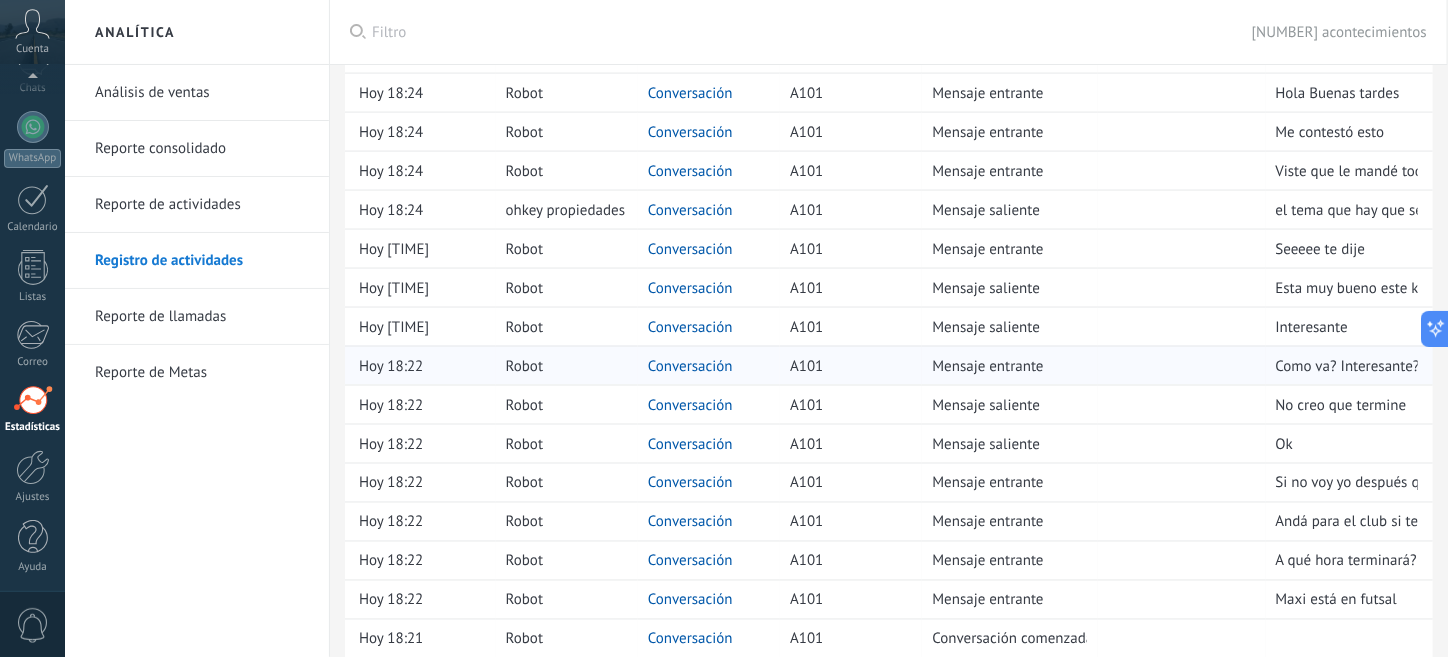 scroll, scrollTop: 1467, scrollLeft: 0, axis: vertical 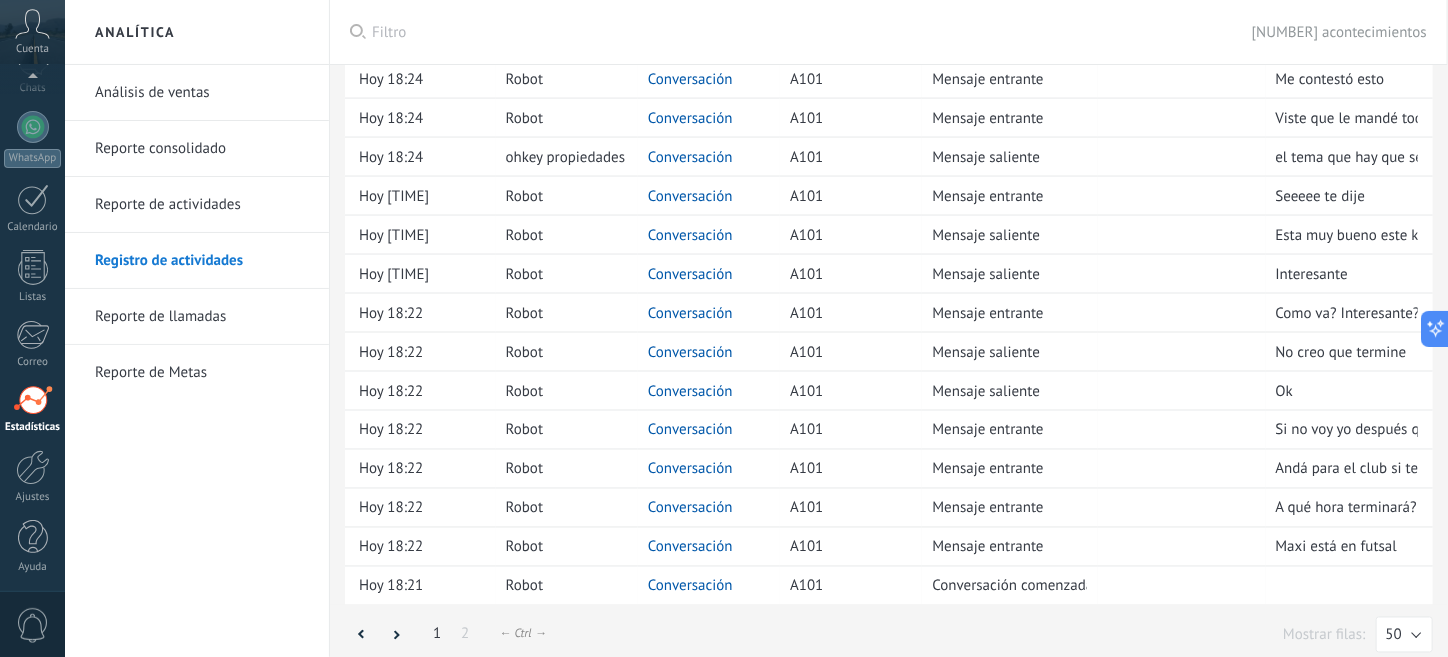 click on "Reporte de llamadas" at bounding box center [202, 317] 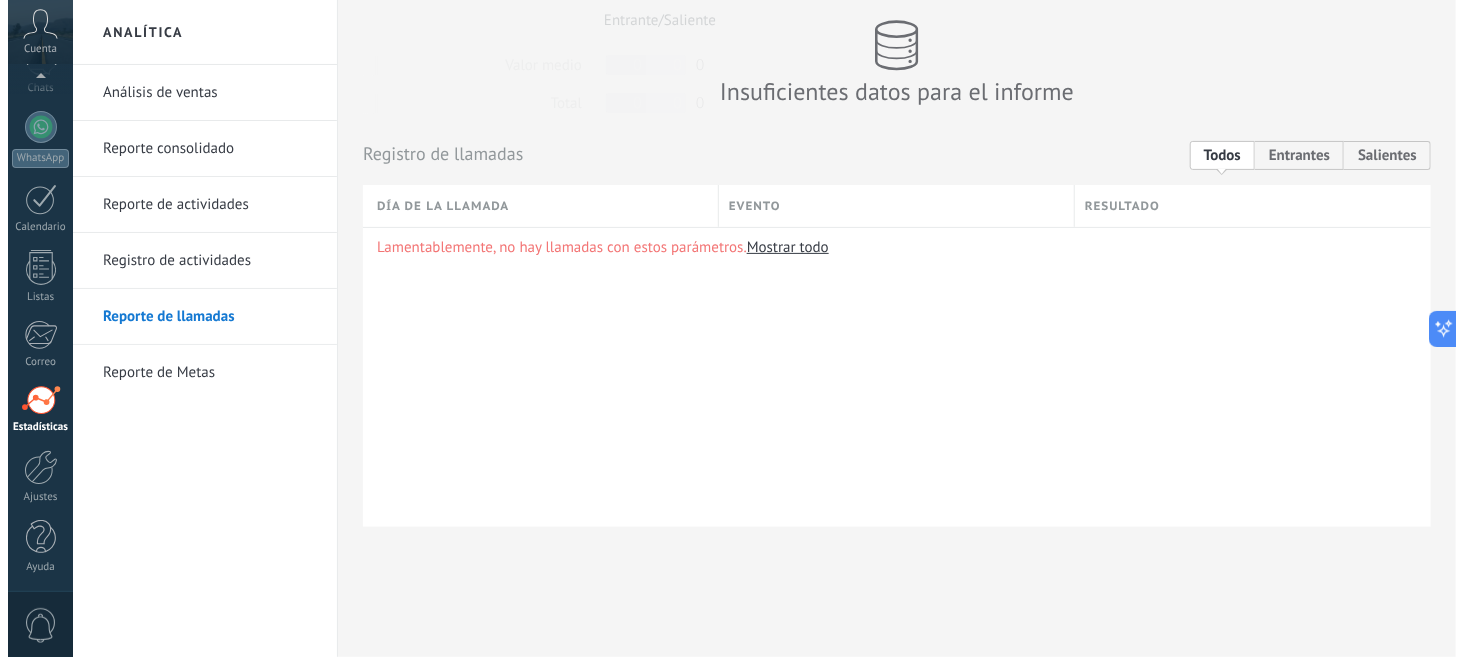 scroll, scrollTop: 0, scrollLeft: 0, axis: both 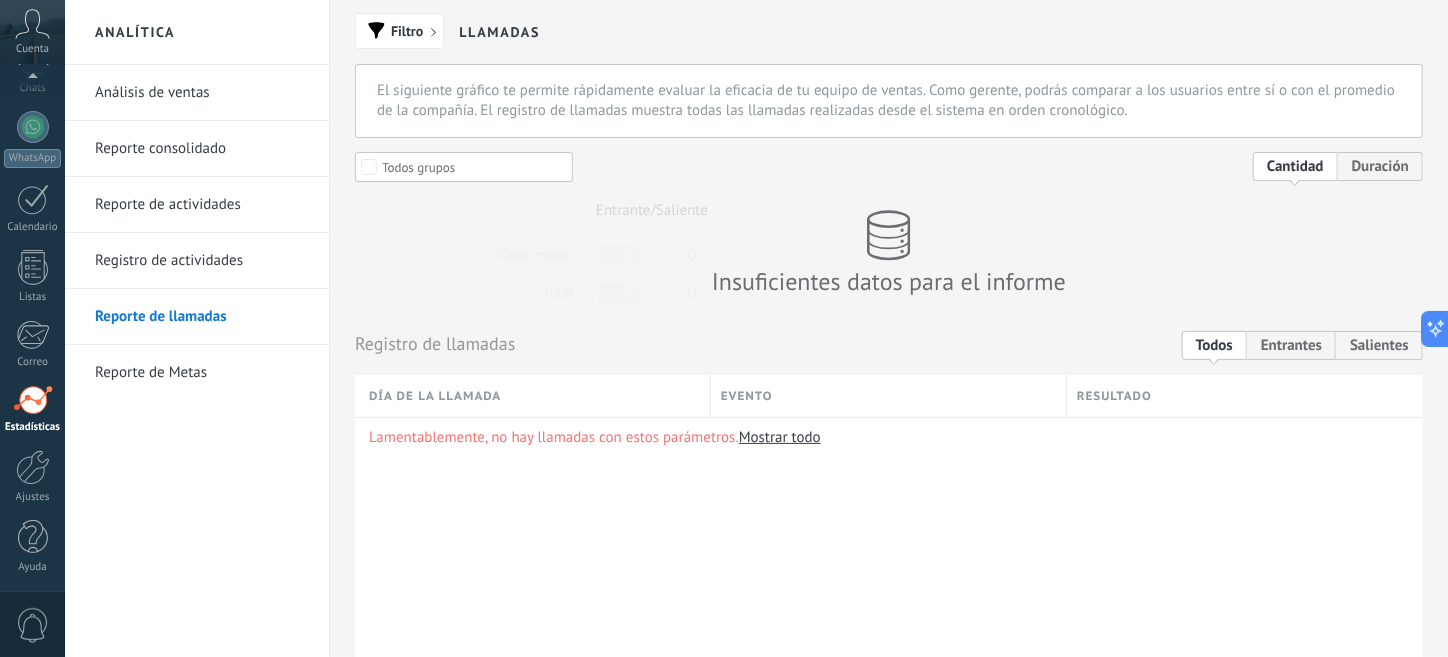 click on "Reporte de Metas" at bounding box center [202, 373] 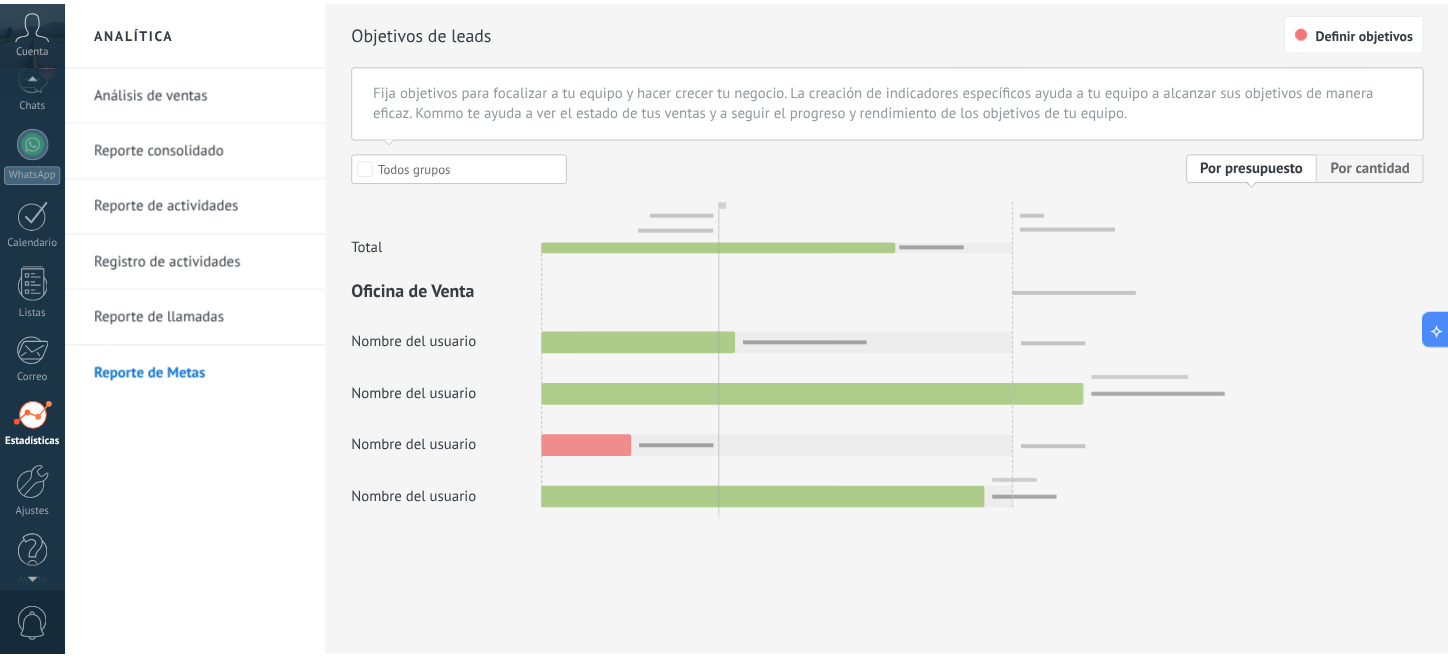 scroll, scrollTop: 0, scrollLeft: 0, axis: both 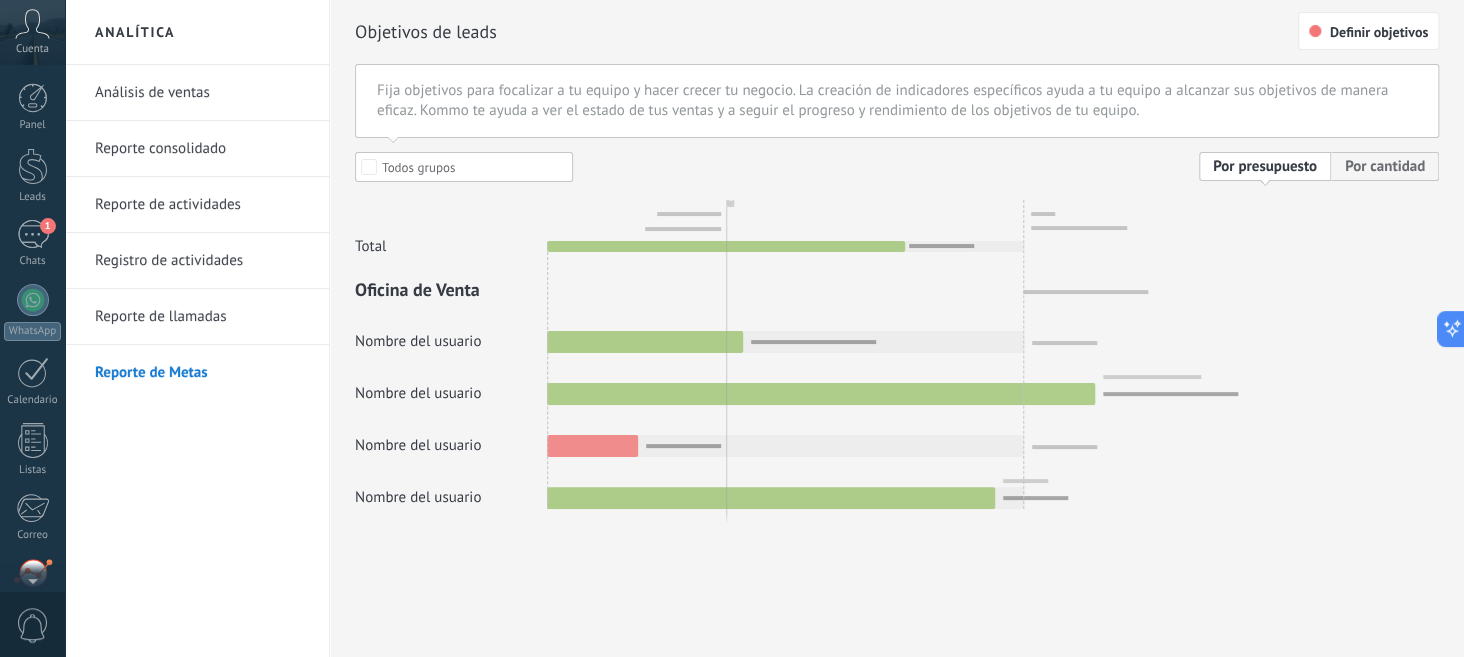 click 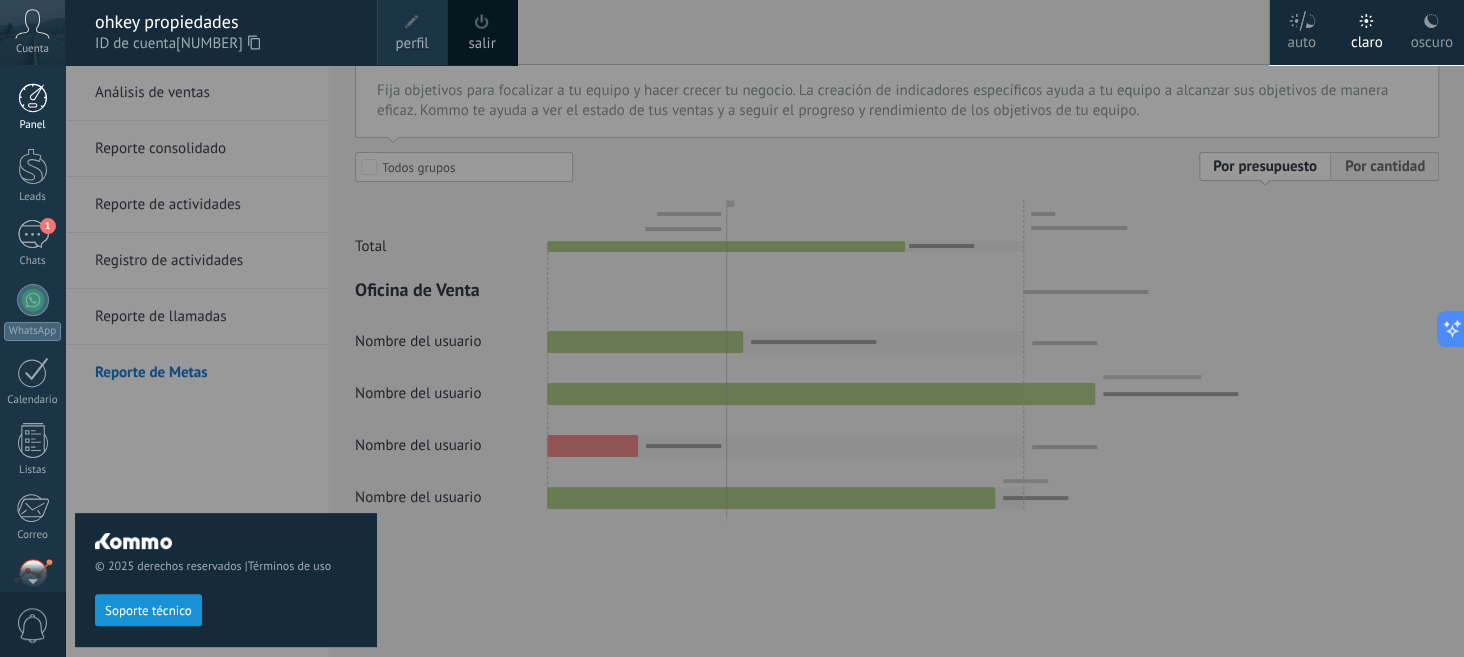 click at bounding box center [33, 98] 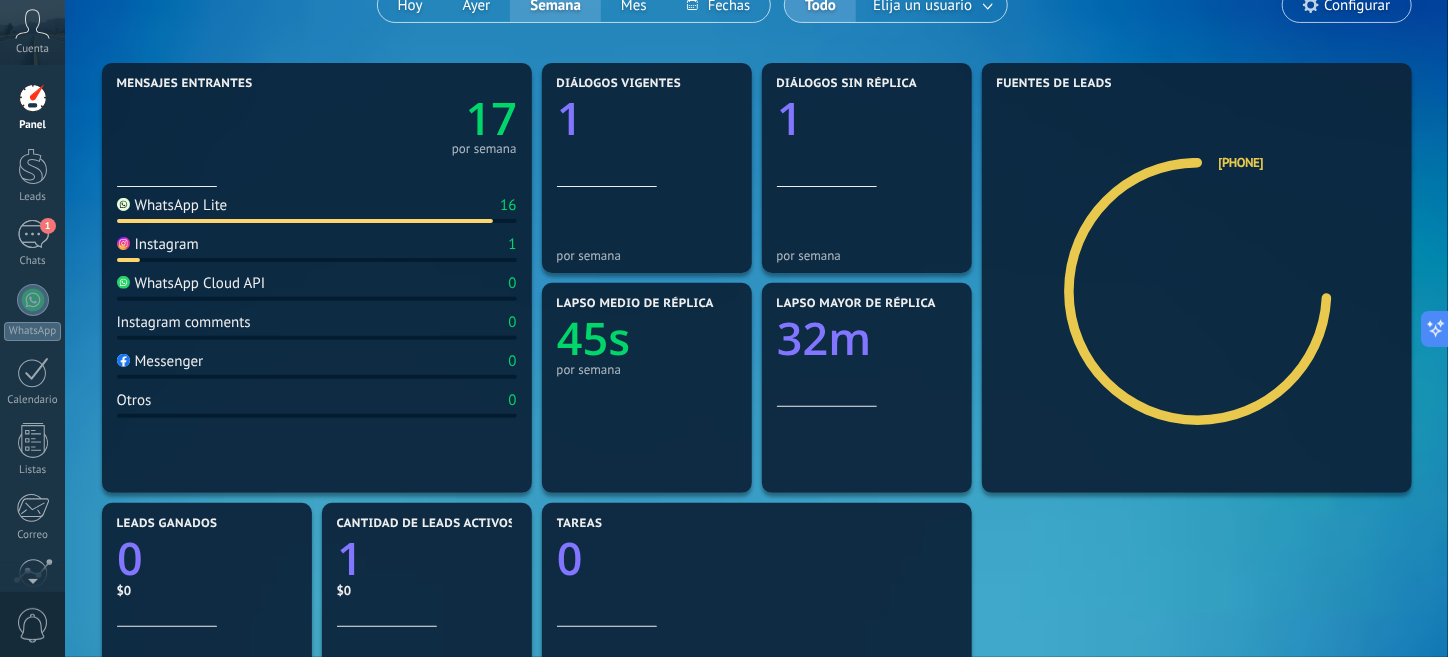 scroll, scrollTop: 200, scrollLeft: 0, axis: vertical 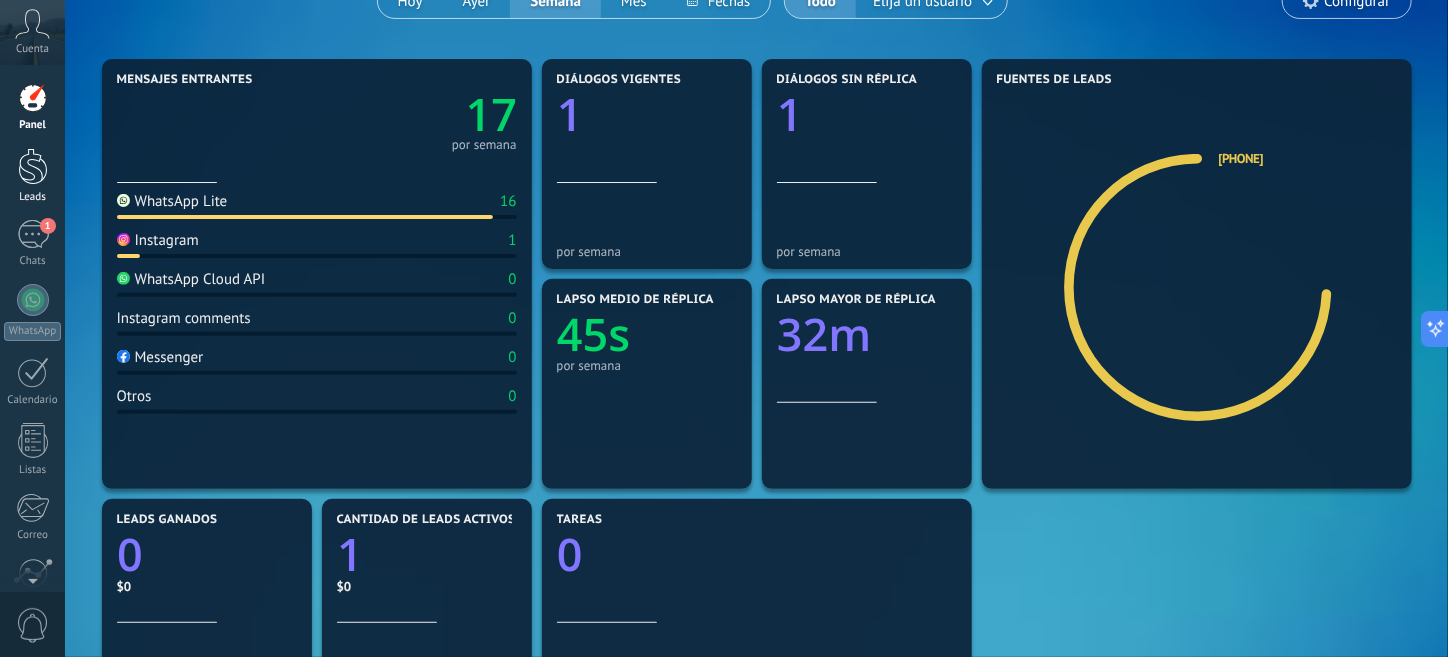 click at bounding box center [33, 166] 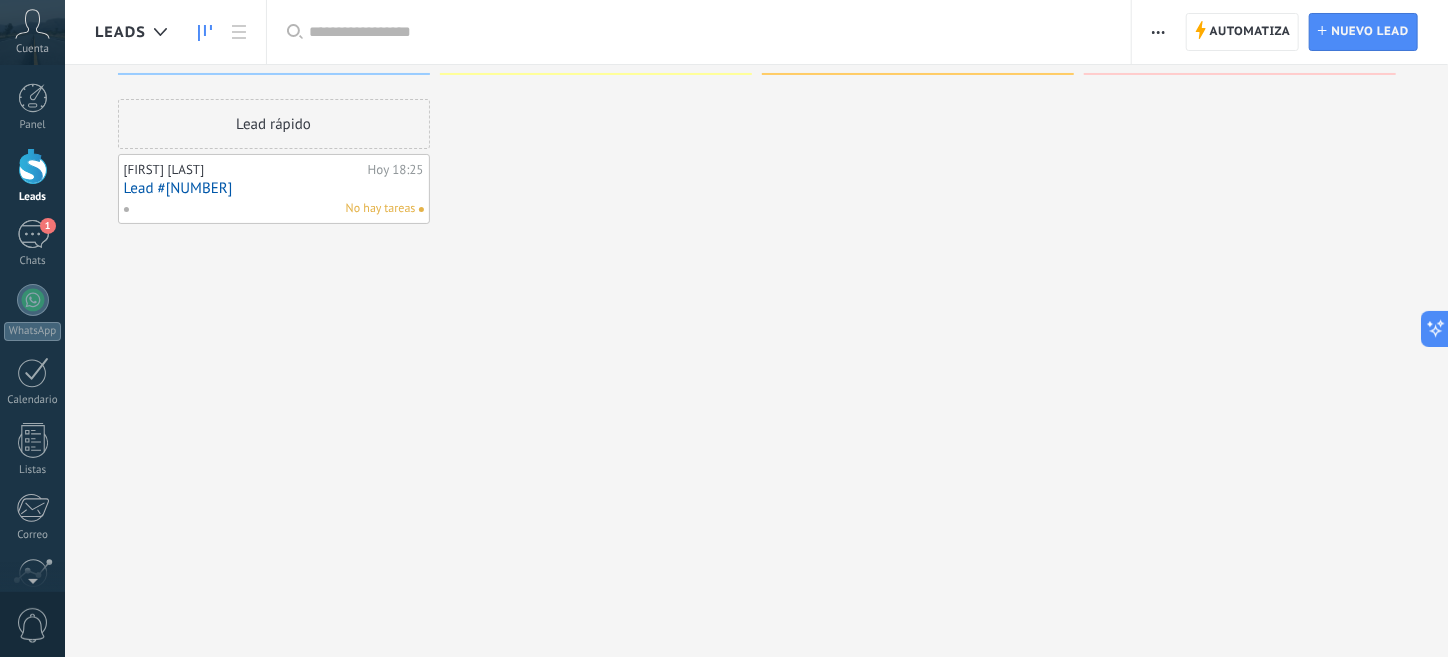 scroll, scrollTop: 0, scrollLeft: 0, axis: both 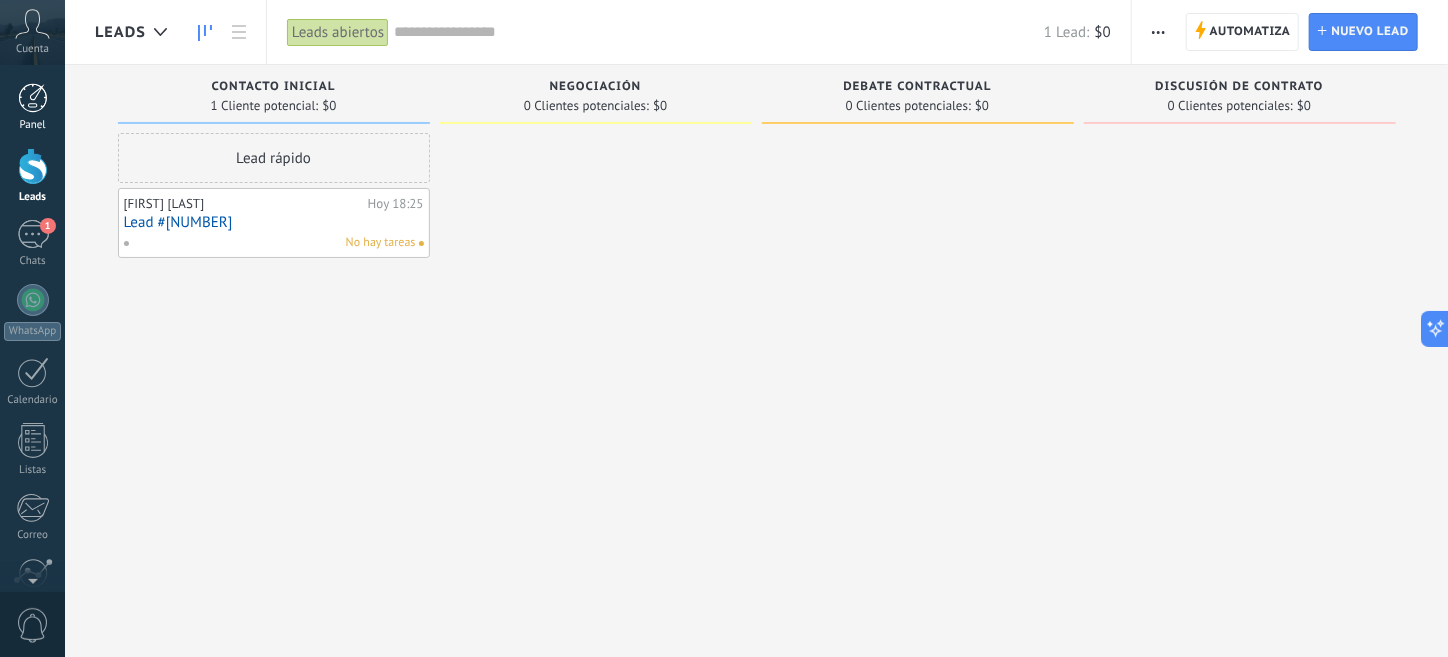 click at bounding box center [33, 98] 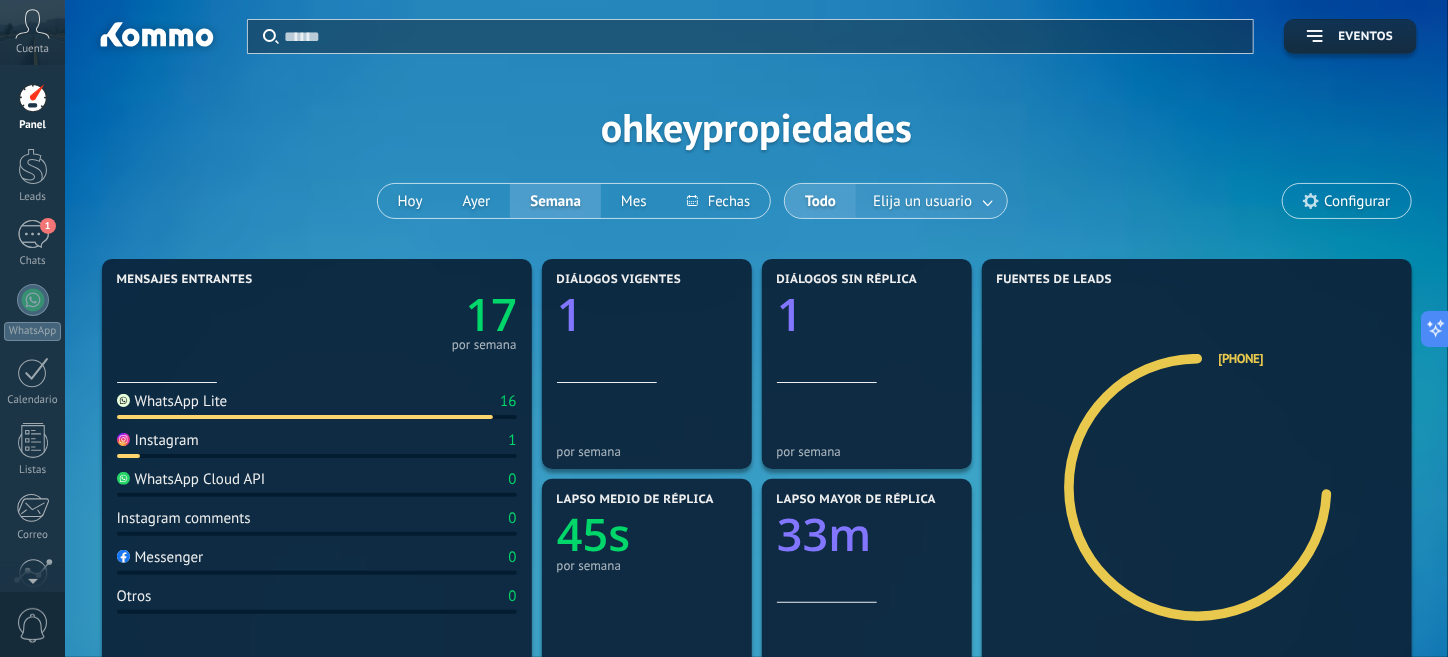 click at bounding box center [989, 201] 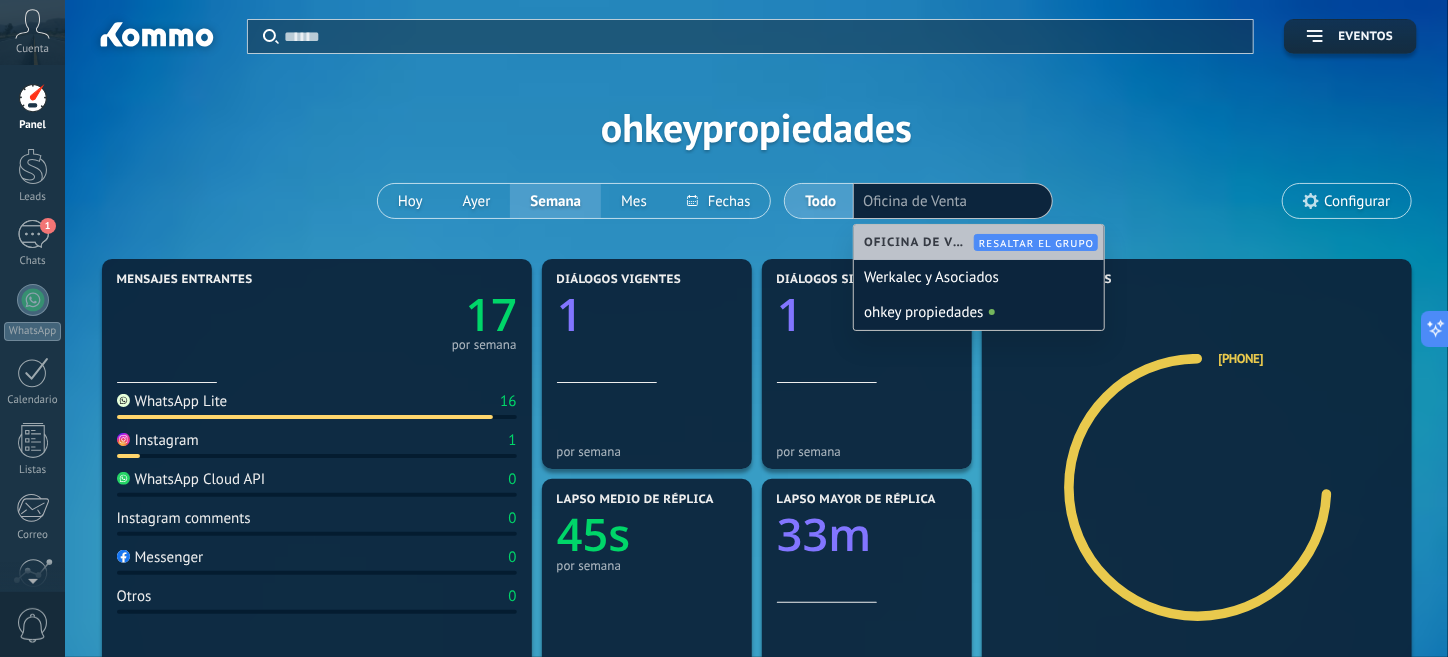 click on "Aplicar Eventos ohkeypropiedades Hoy Ayer Semana Mes Todo Elija un usuario Oficina de Venta Configurar" at bounding box center (756, 127) 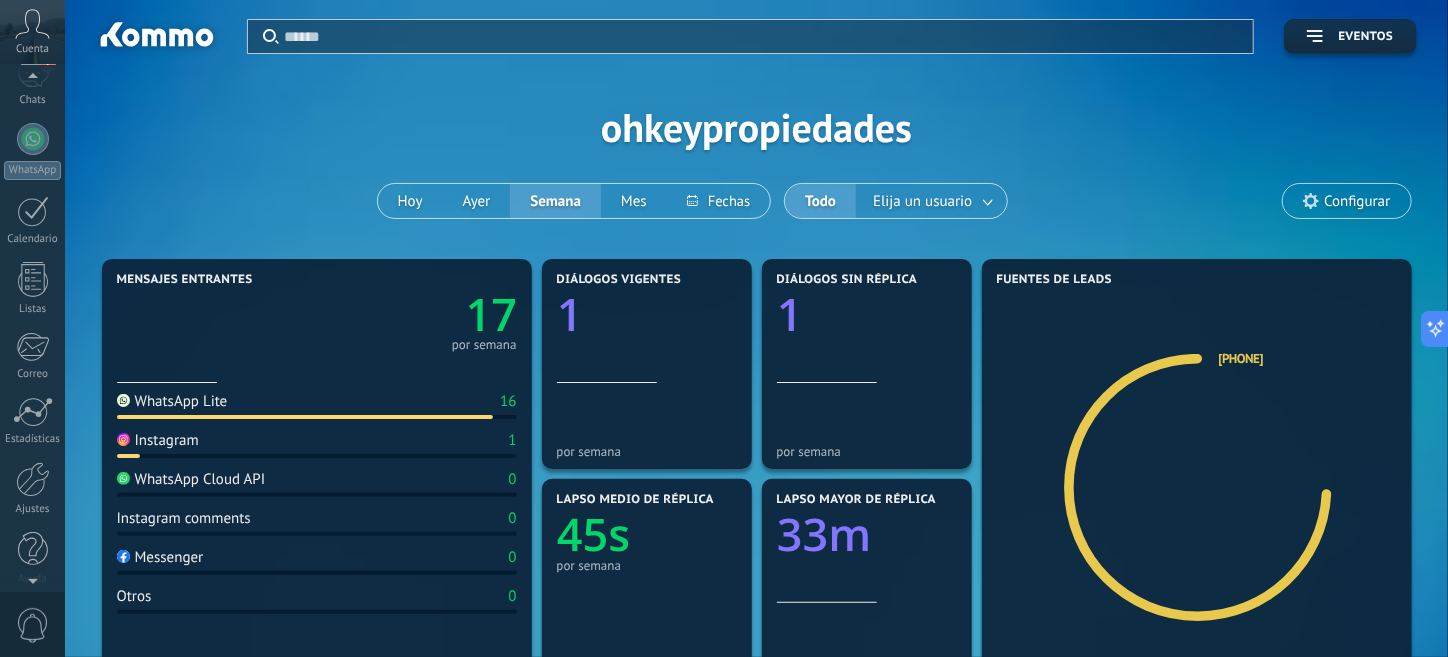 scroll, scrollTop: 172, scrollLeft: 0, axis: vertical 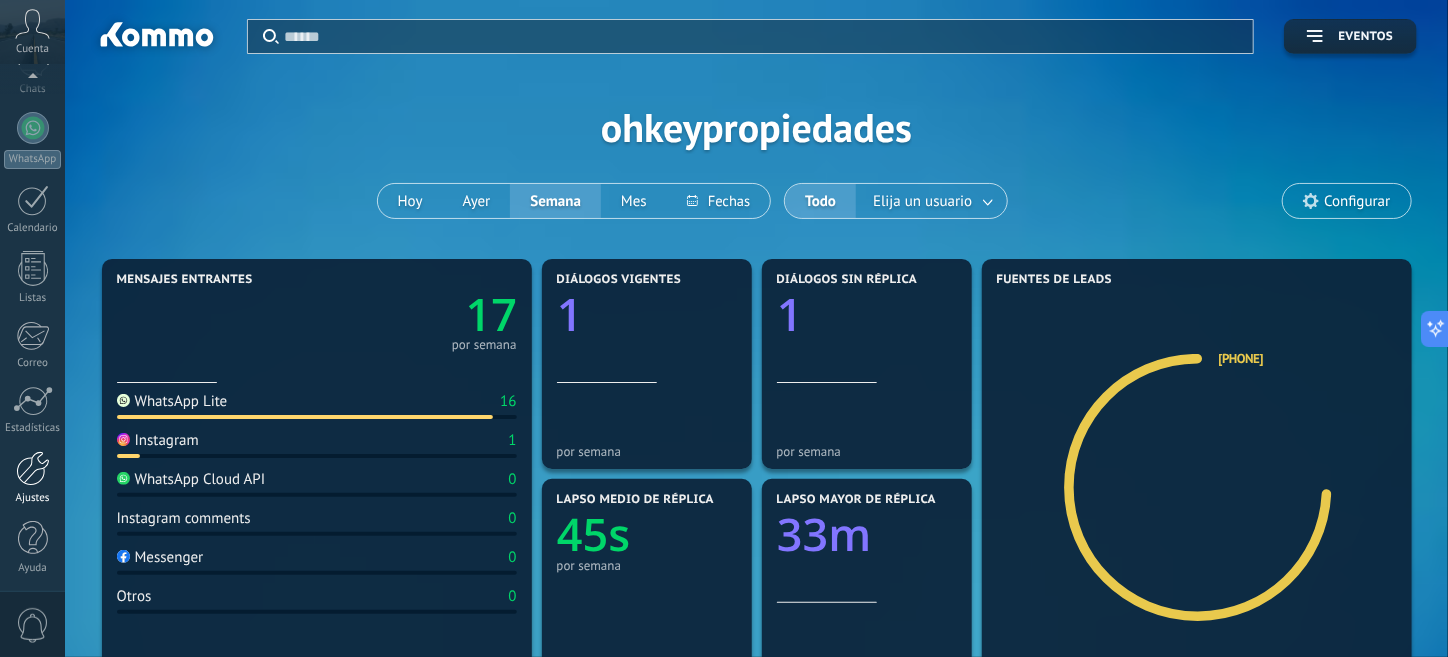 click at bounding box center (33, 468) 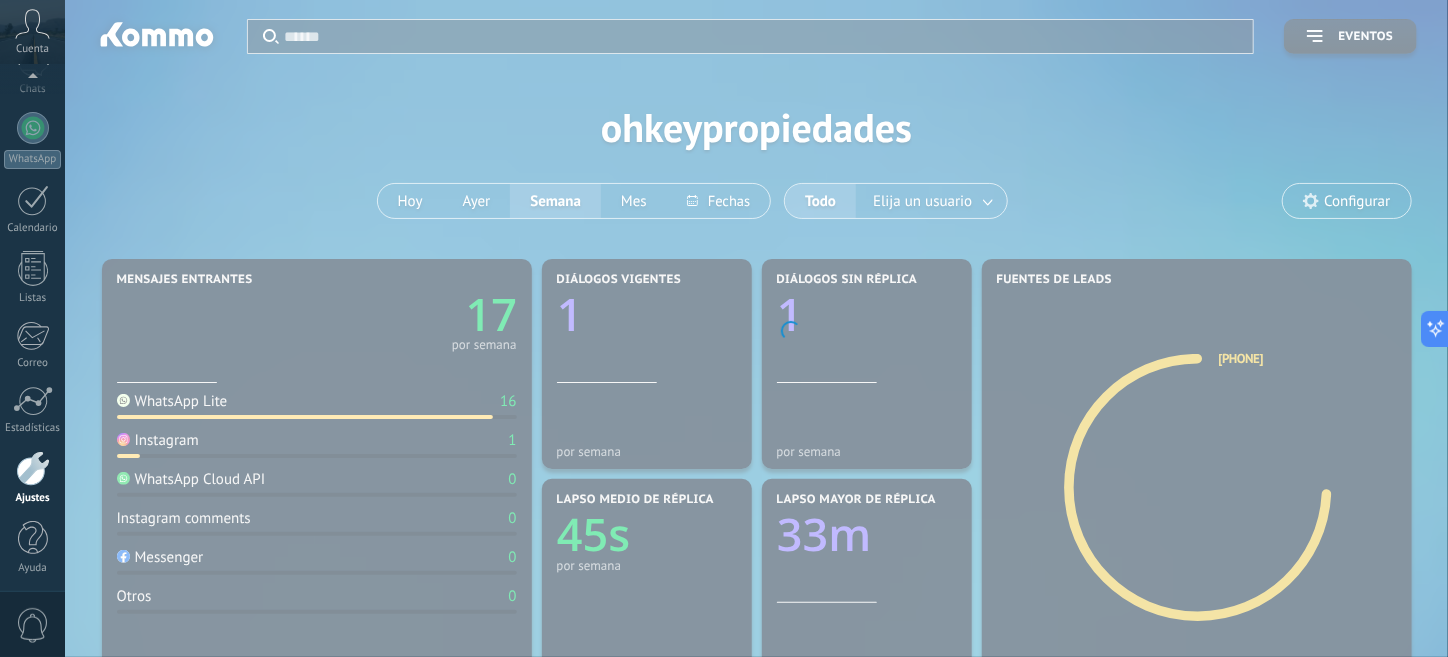 scroll, scrollTop: 173, scrollLeft: 0, axis: vertical 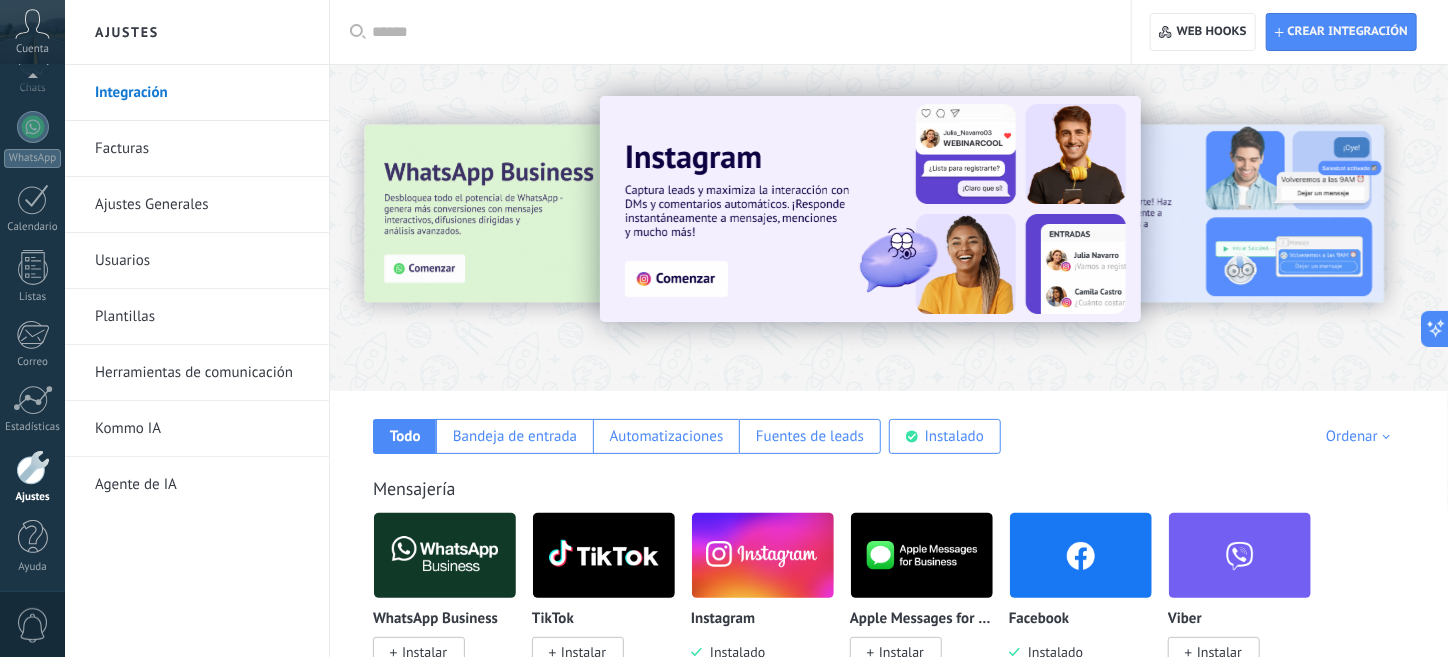 click on "Facturas" at bounding box center [202, 149] 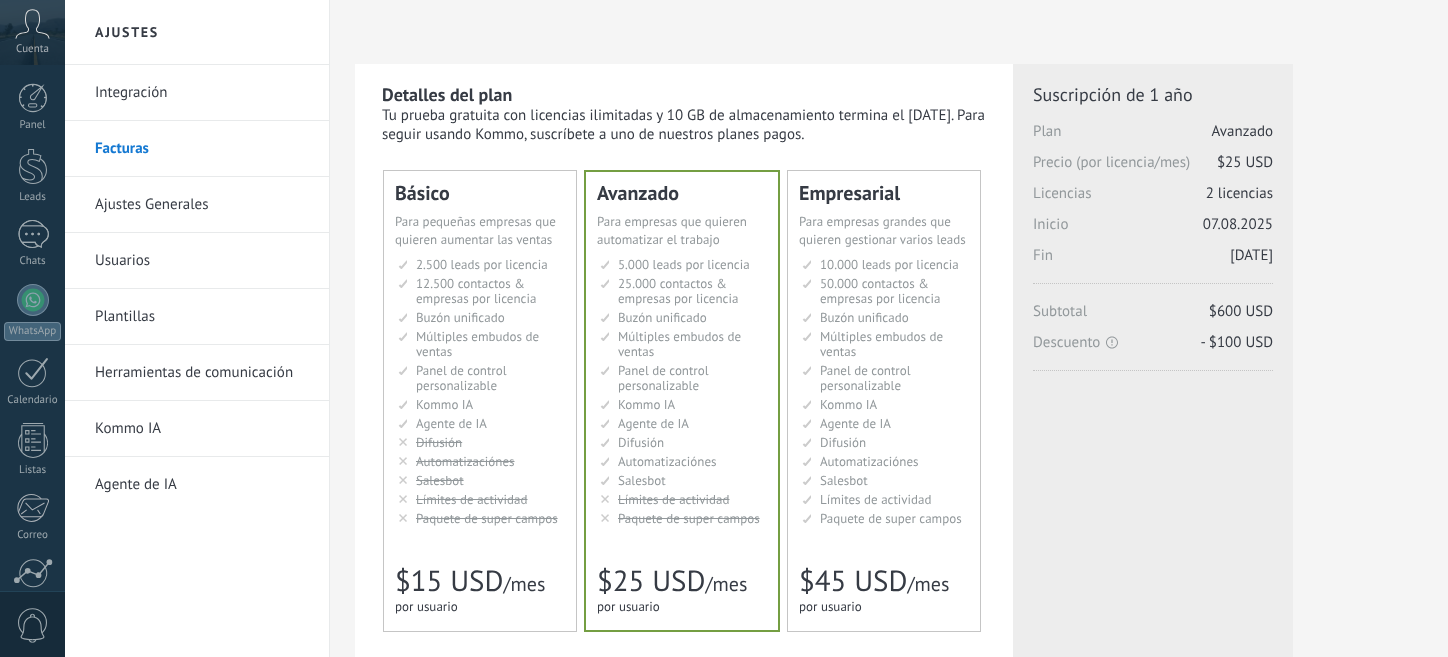 click on "Ajustes Generales" at bounding box center [202, 205] 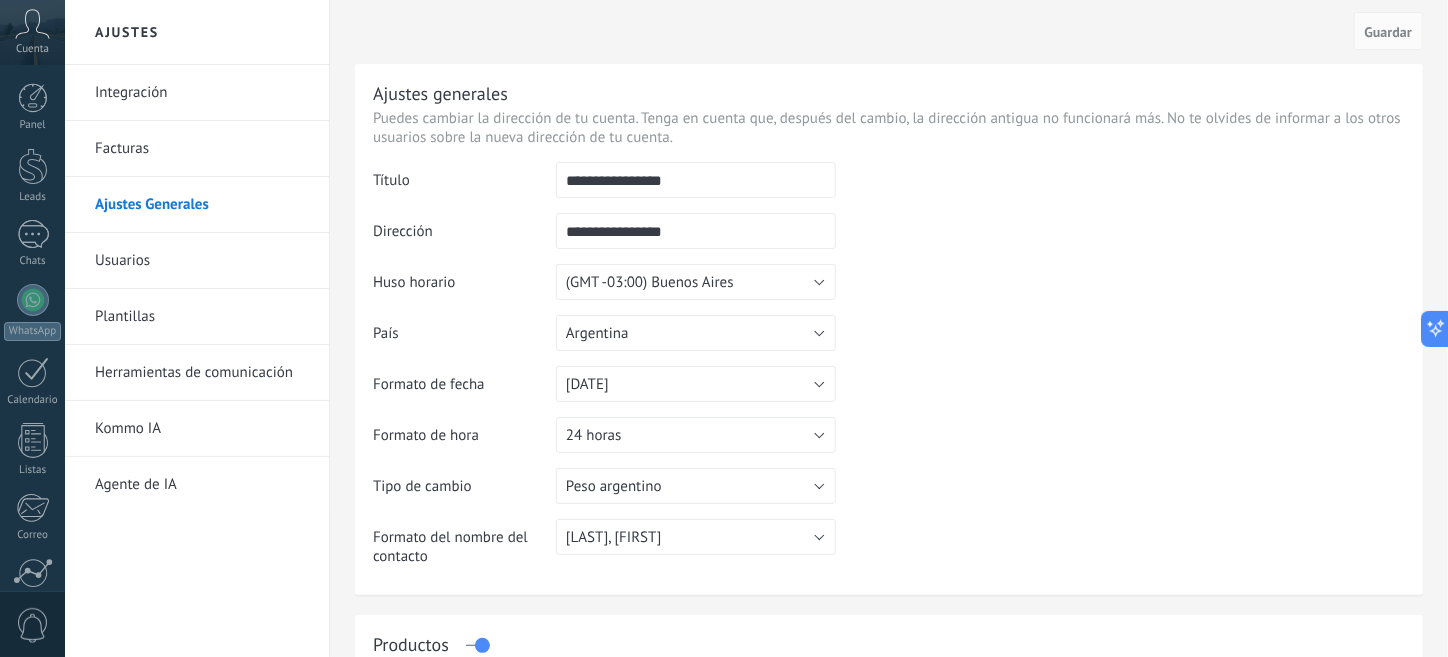 scroll, scrollTop: 0, scrollLeft: 0, axis: both 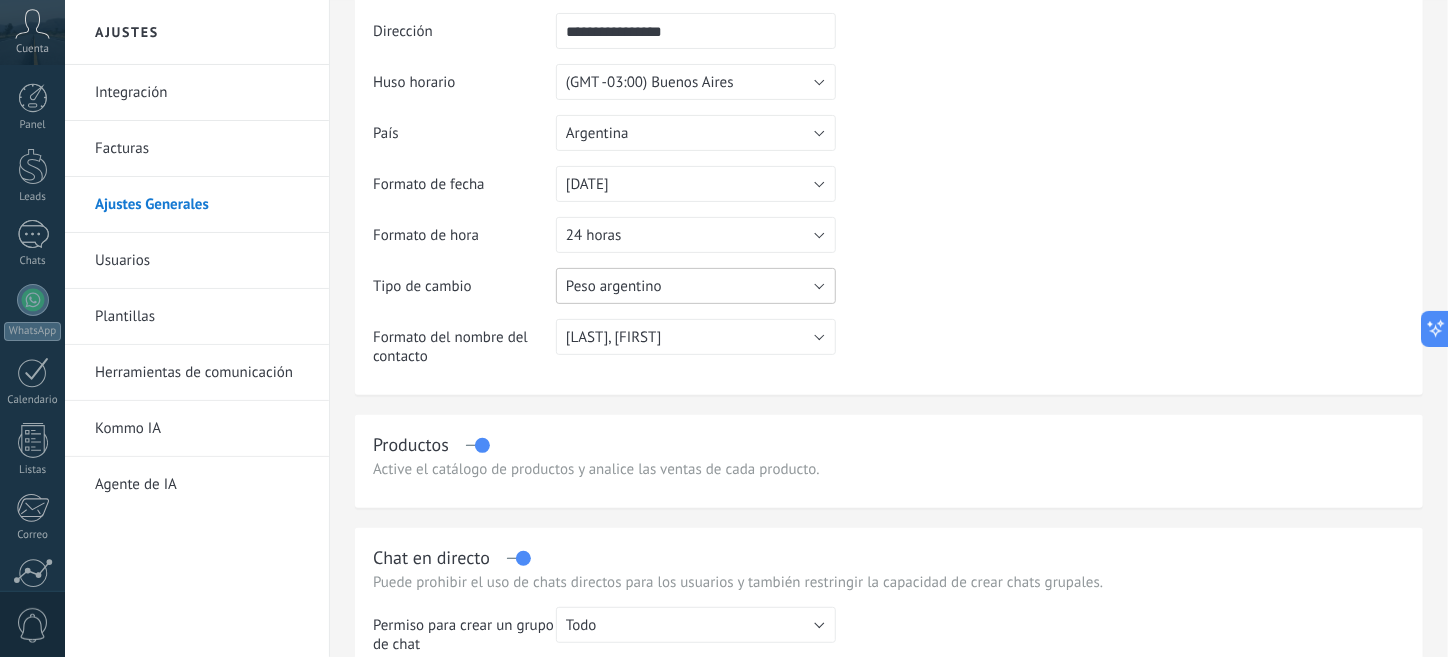 click on "Peso argentino" at bounding box center (696, 286) 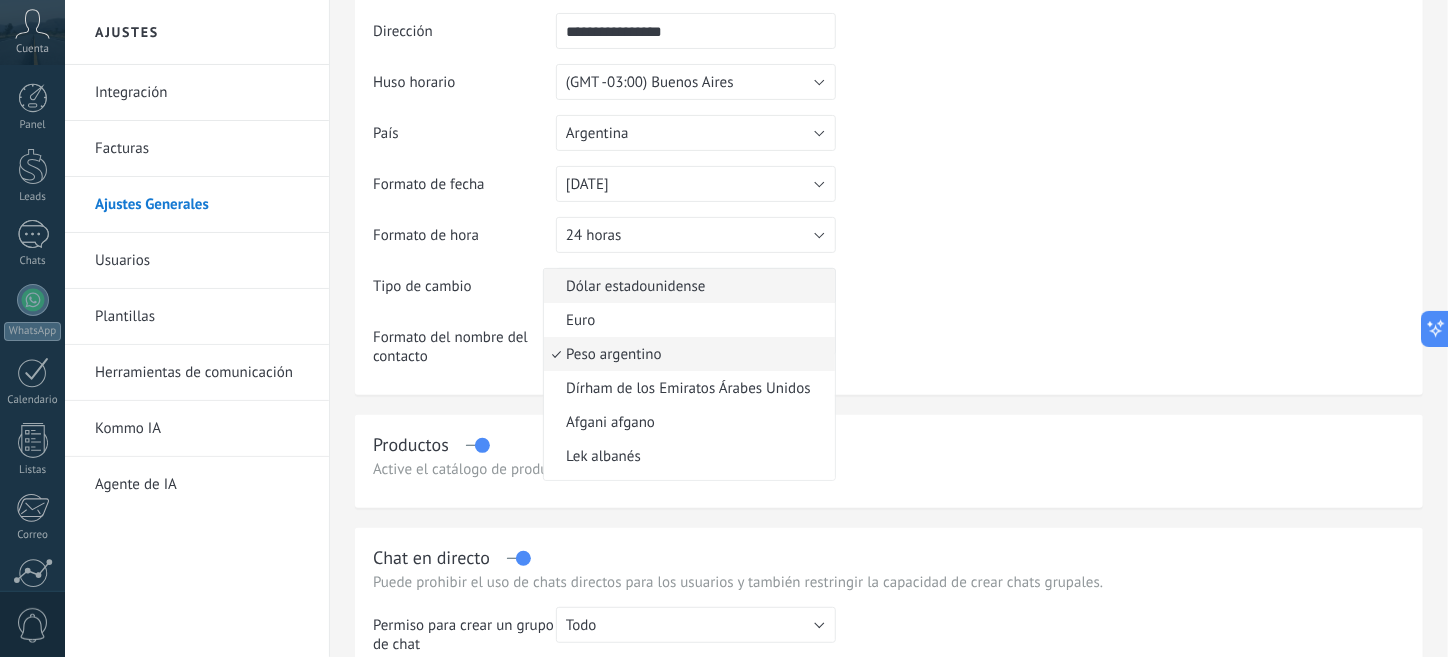 click on "Dólar estadounidense" at bounding box center (686, 286) 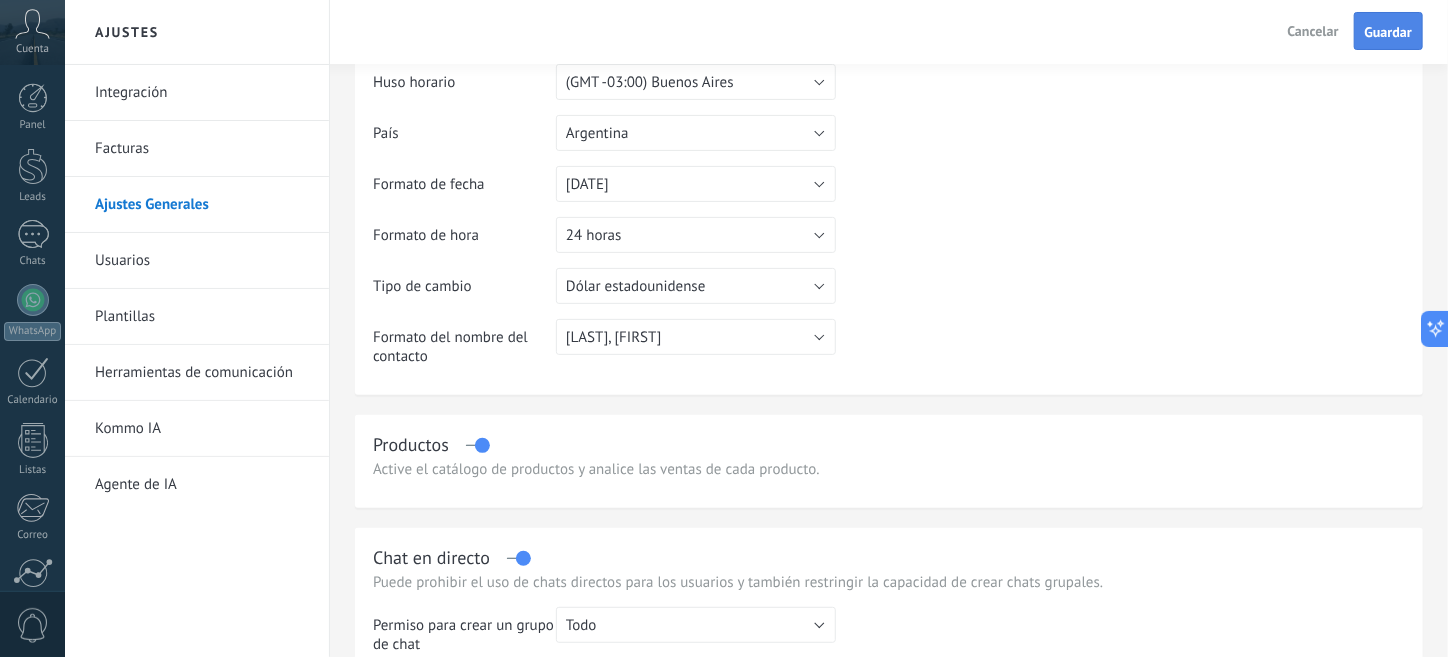 click on "Guardar" at bounding box center [1388, 32] 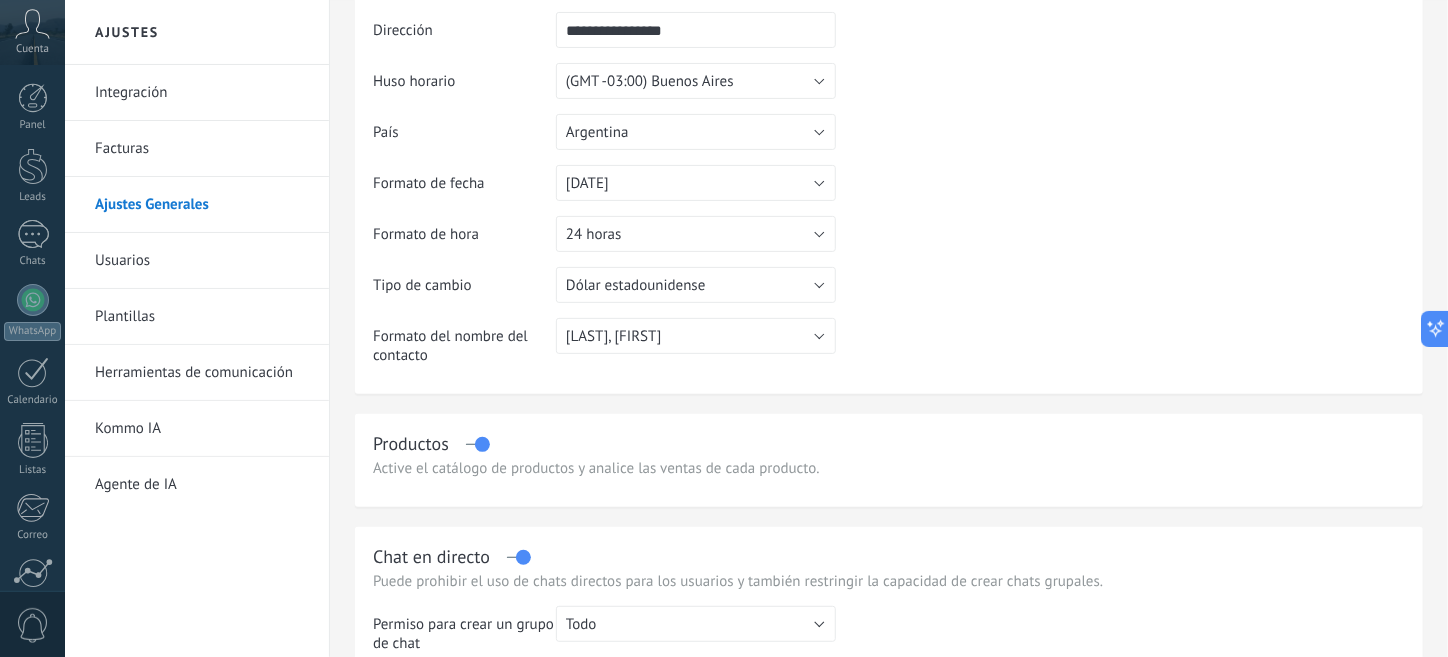 scroll, scrollTop: 268, scrollLeft: 0, axis: vertical 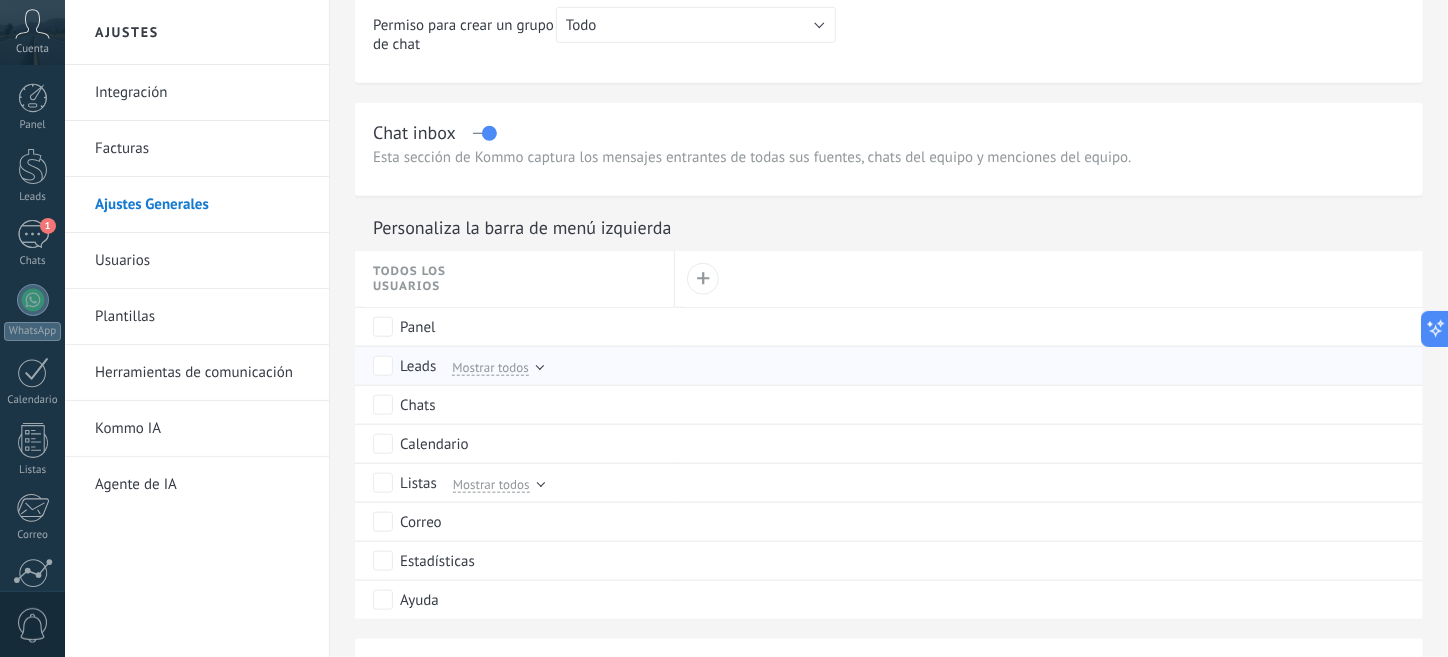 click at bounding box center (540, 366) 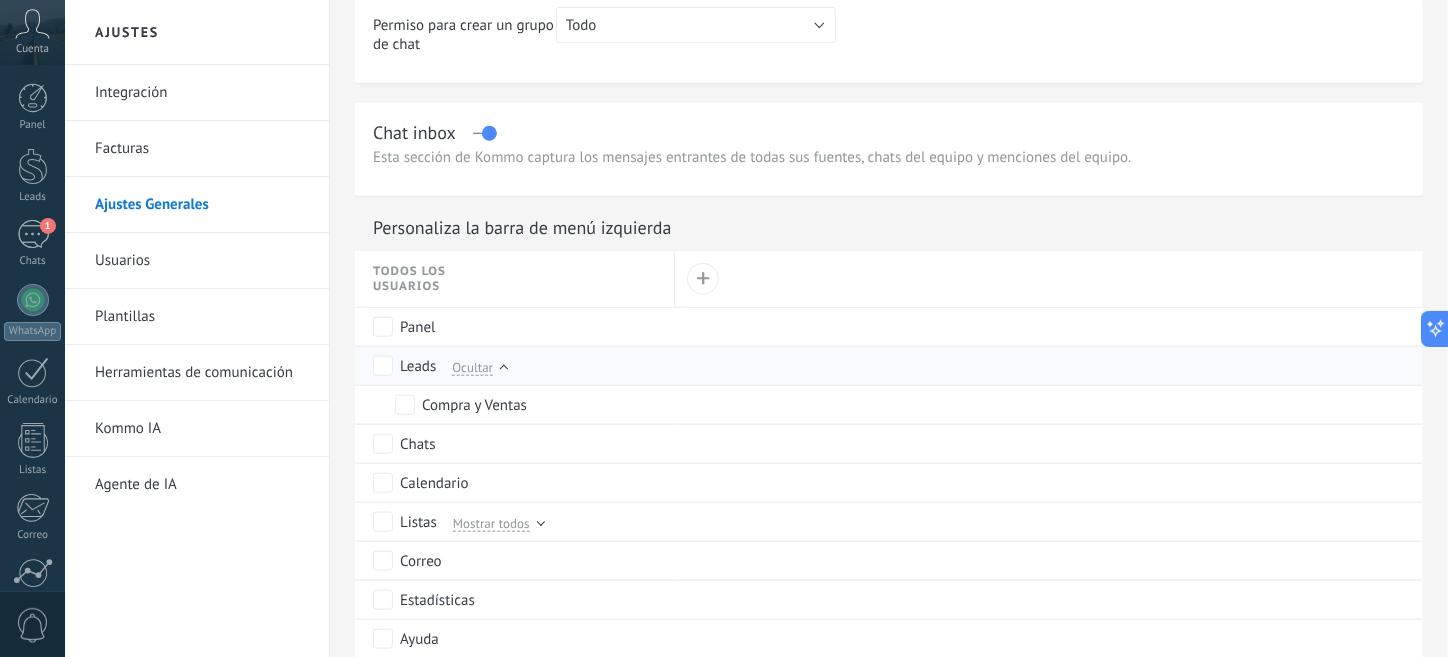 click on "Ocultar" at bounding box center [475, 366] 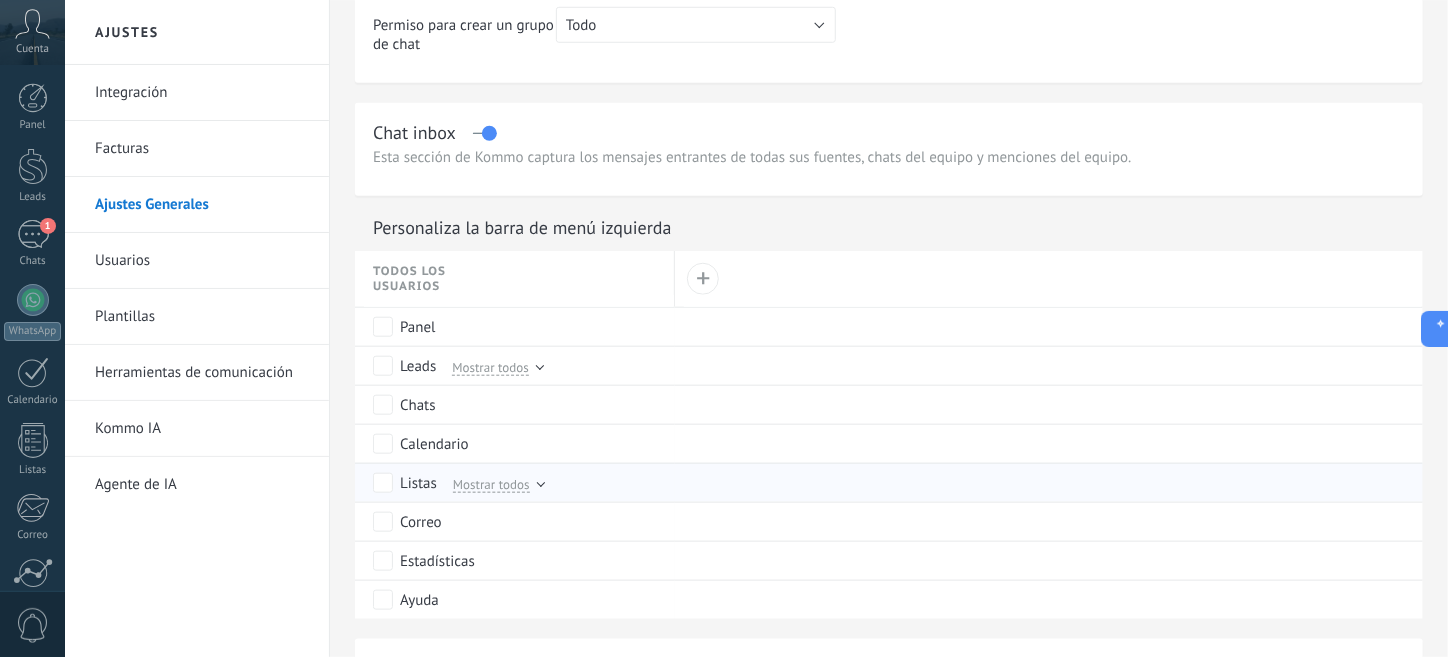 click at bounding box center [541, 486] 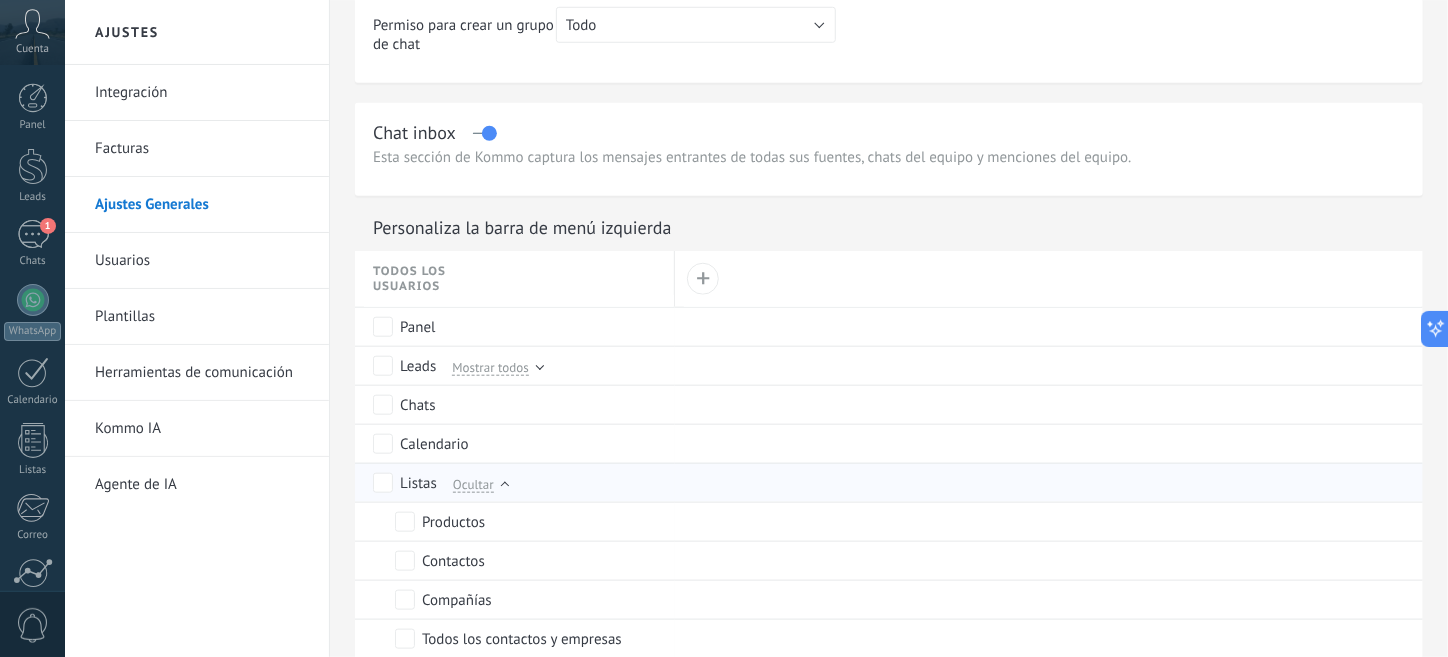 scroll, scrollTop: 1000, scrollLeft: 0, axis: vertical 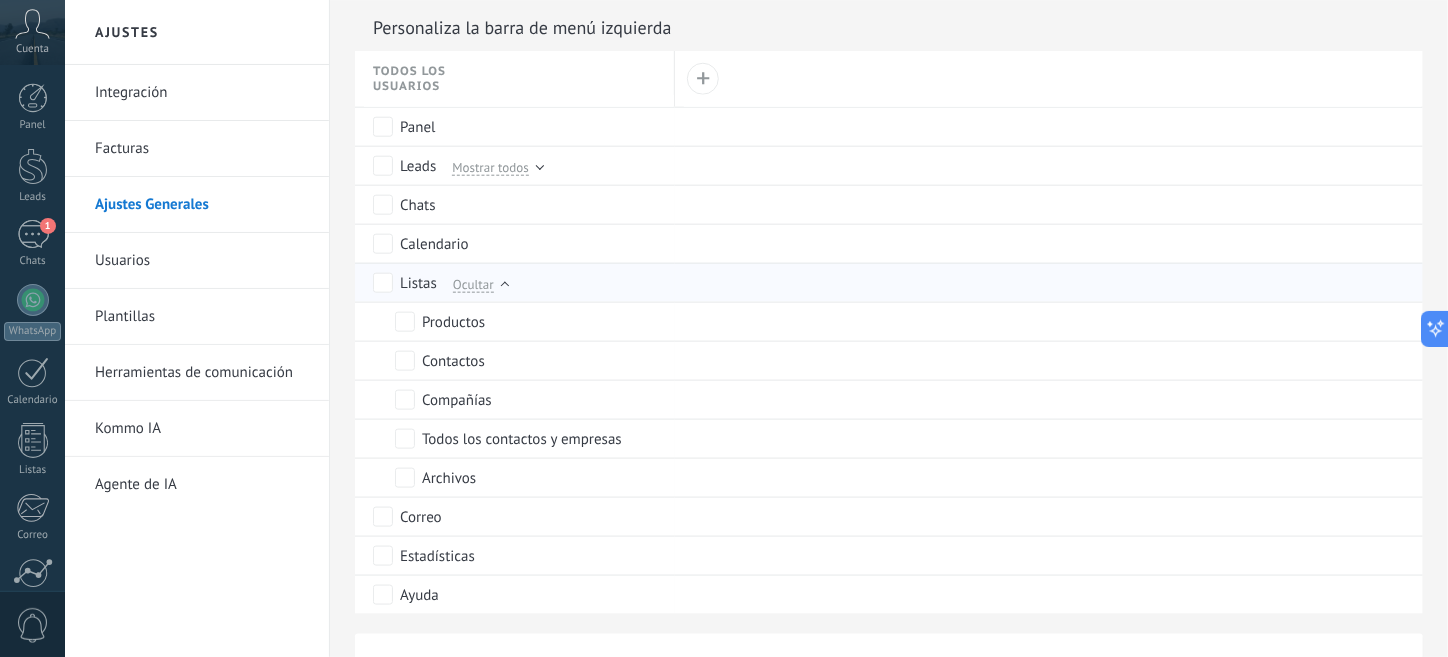 click on "Ocultar" at bounding box center [476, 283] 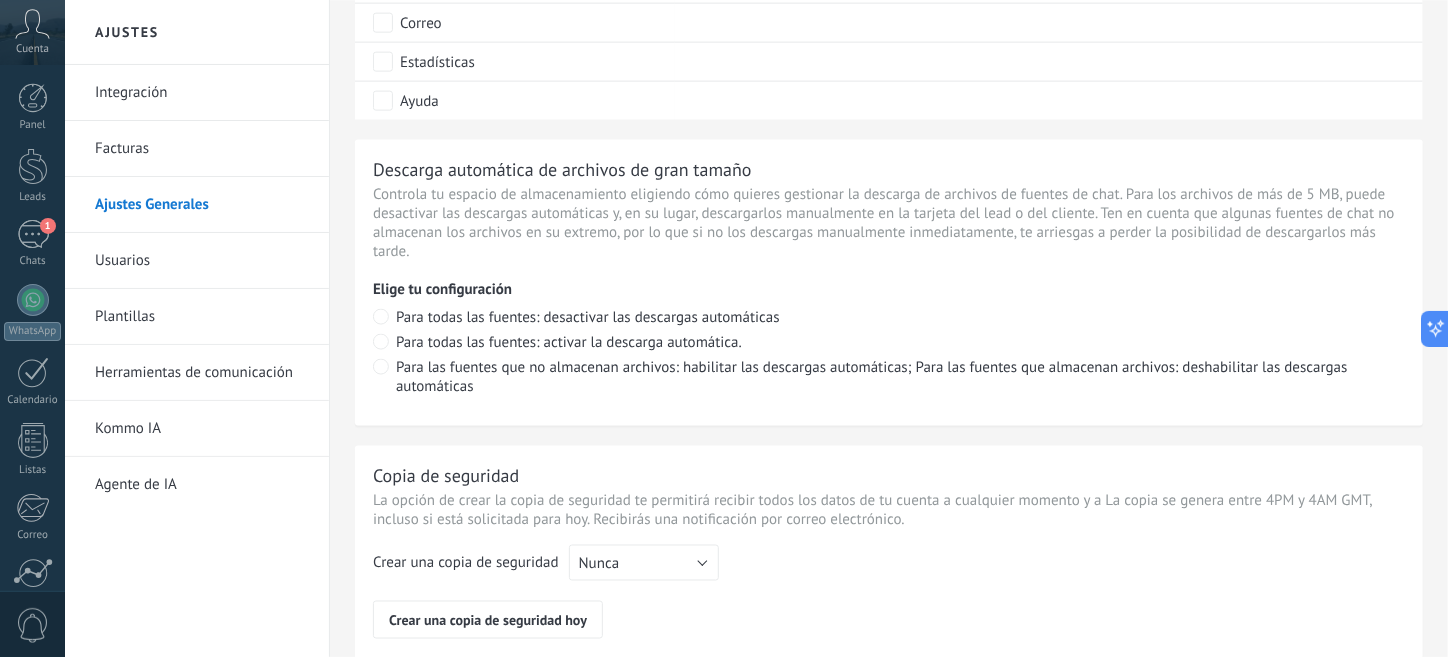 scroll, scrollTop: 1400, scrollLeft: 0, axis: vertical 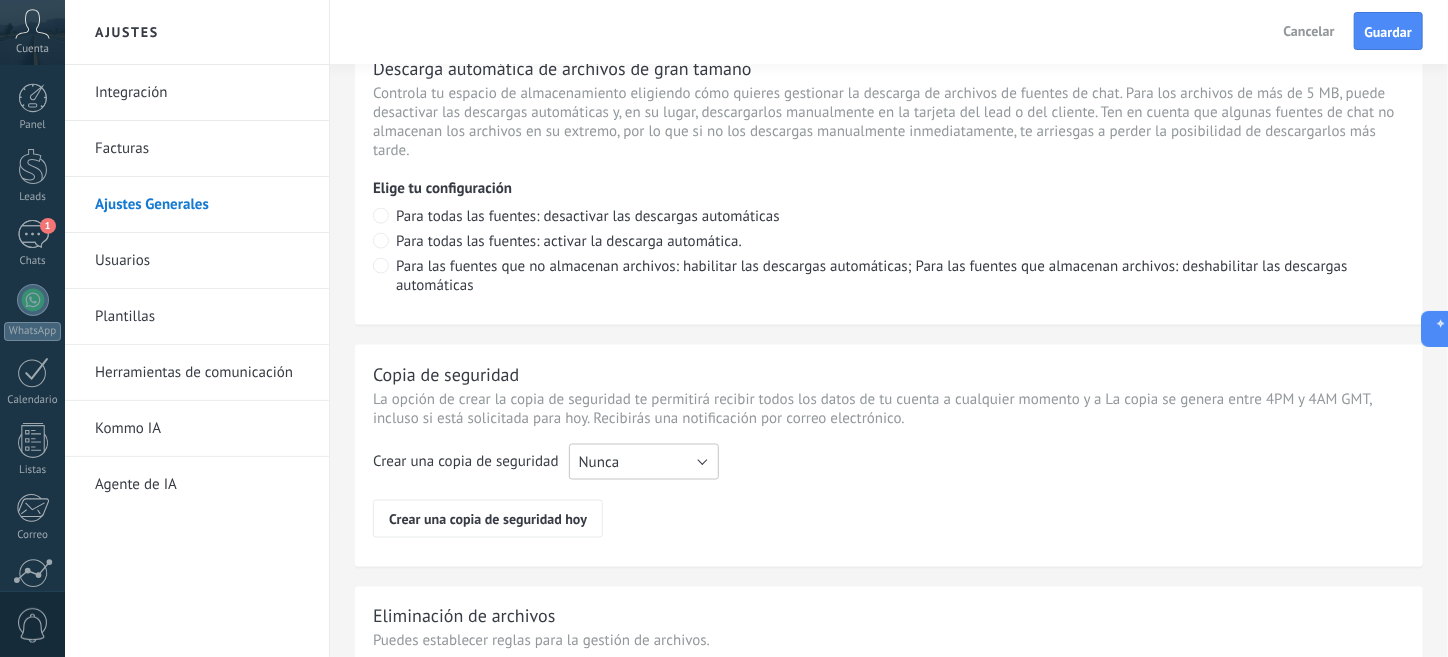 click on "Nunca" at bounding box center [644, 462] 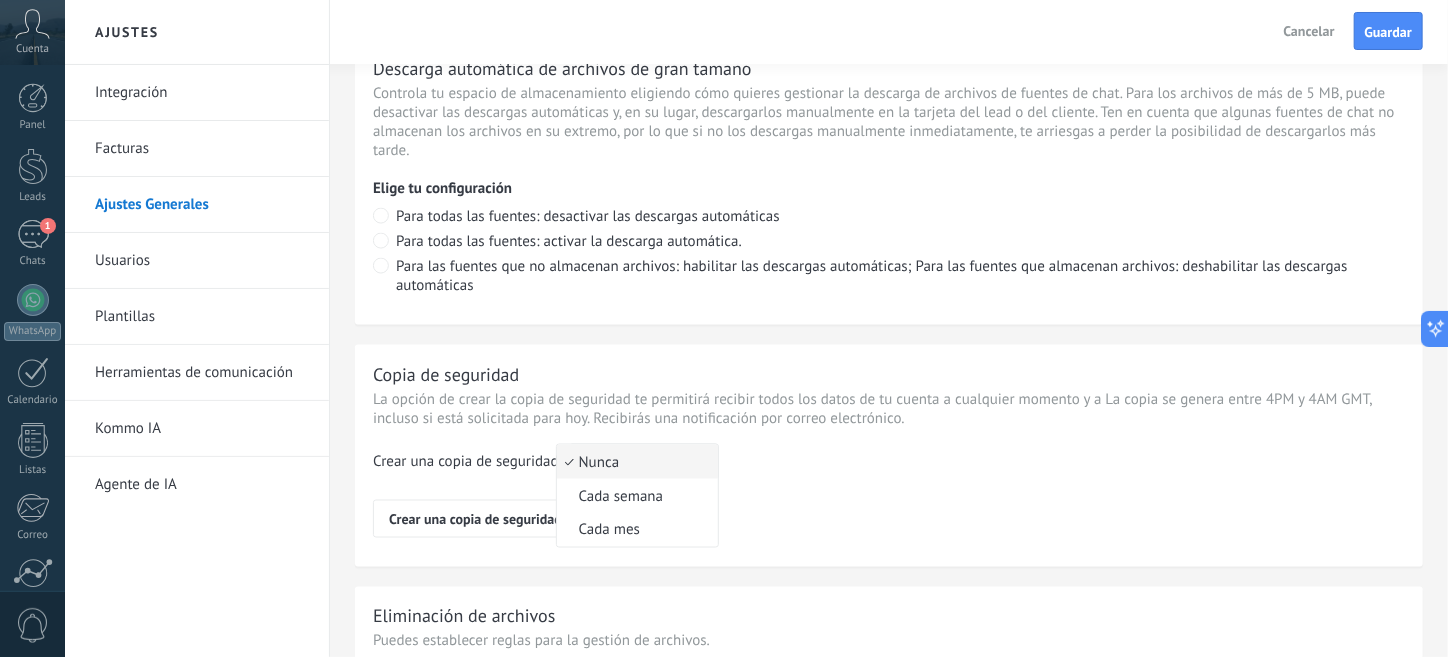 click on "Nunca" at bounding box center [634, 462] 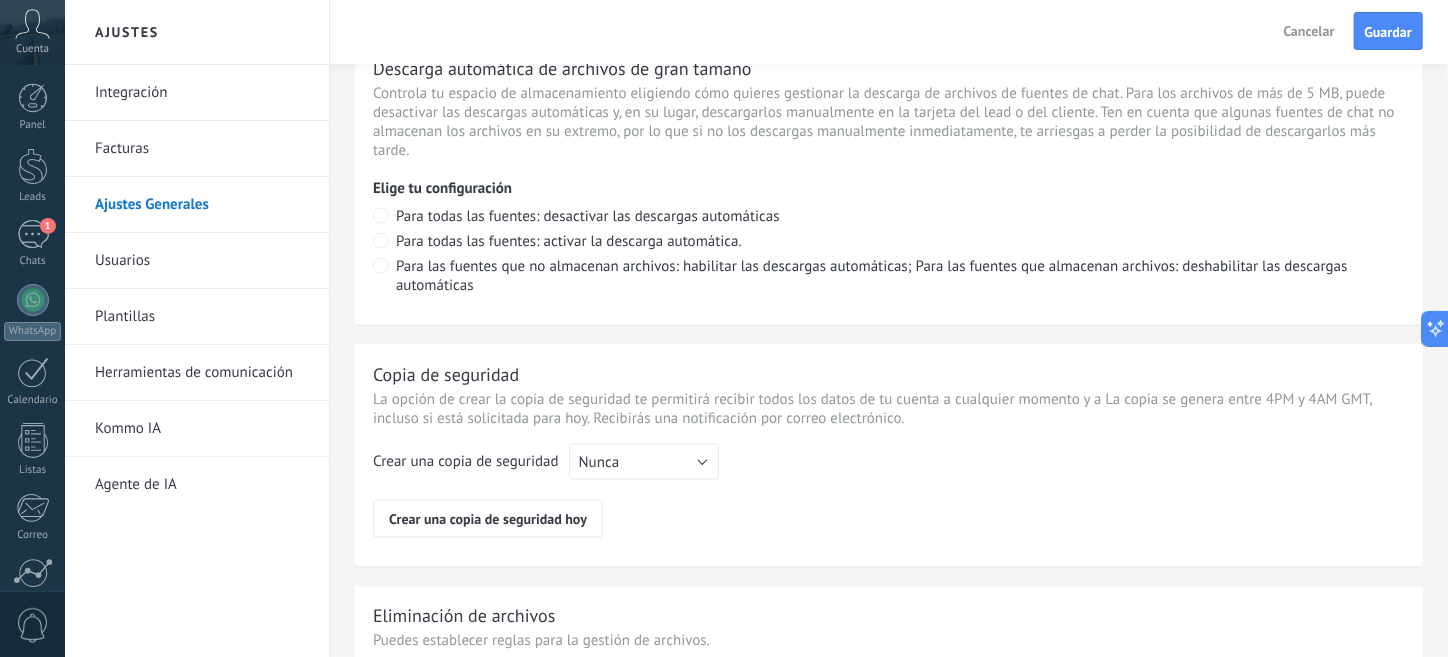 click on "(GMT +03:00) [CITY]" at bounding box center (889, -280) 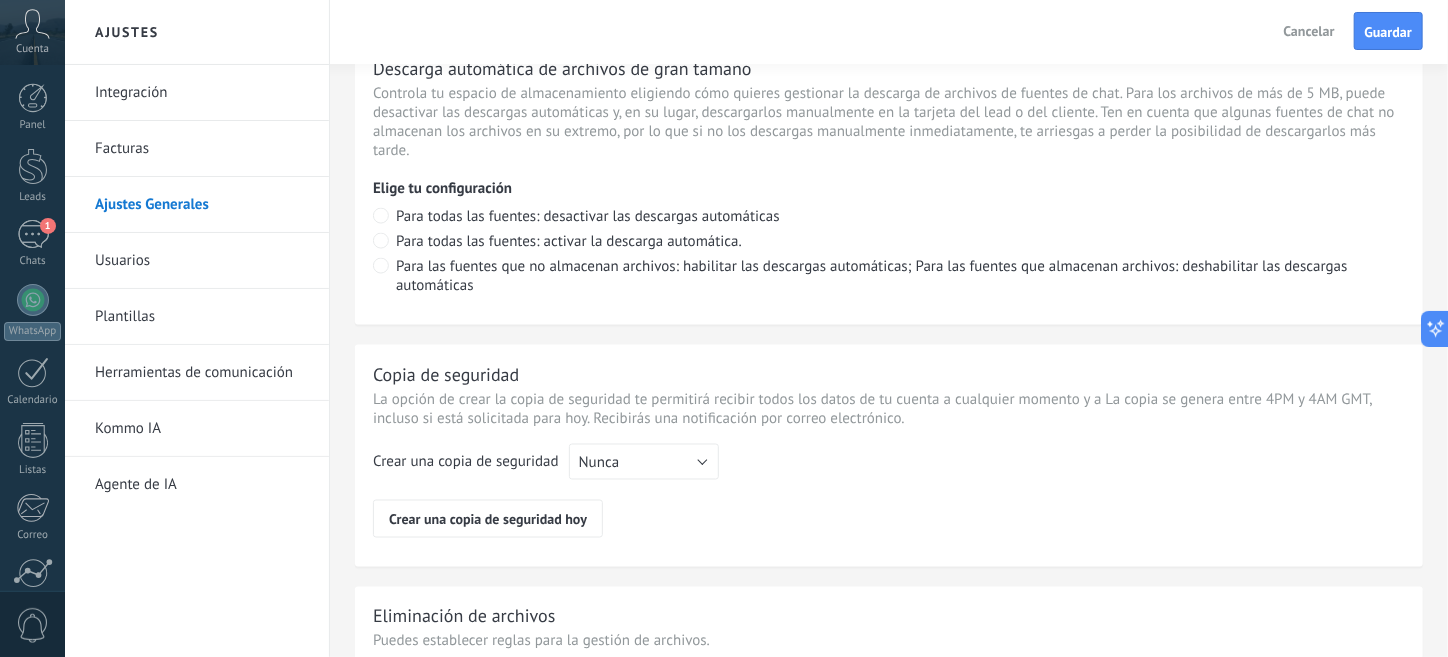 click on "Integración
Facturas
Ajustes Generales
Usuarios
Plantillas
Herramientas de comunicación
Kommo IA
Agente de IA" at bounding box center [197, 361] 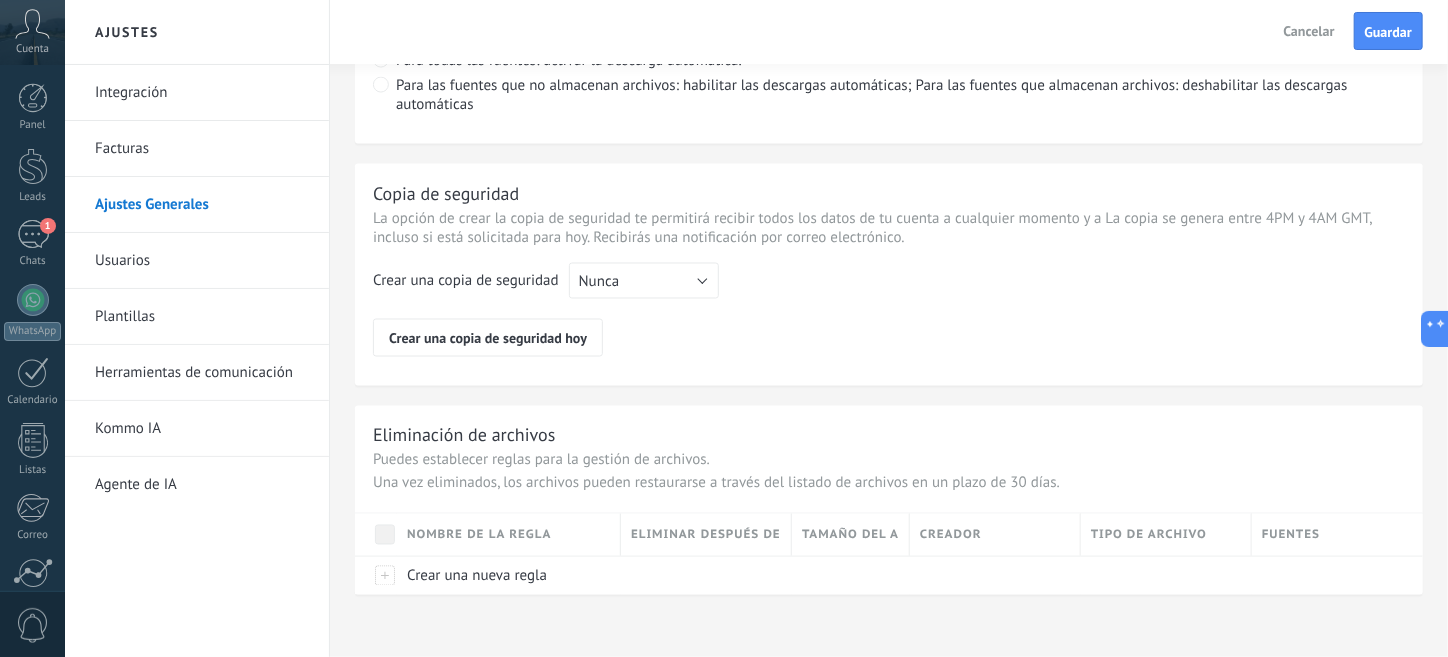 scroll, scrollTop: 1586, scrollLeft: 0, axis: vertical 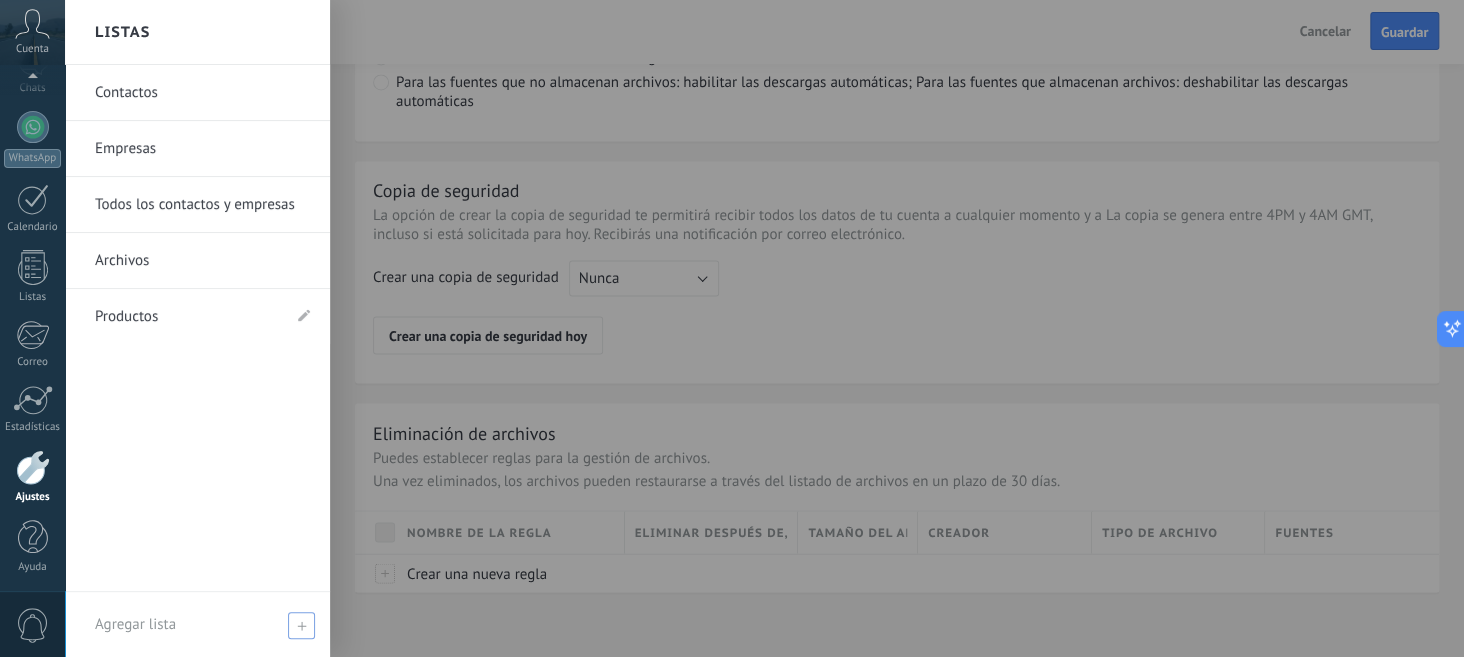click at bounding box center [301, 625] 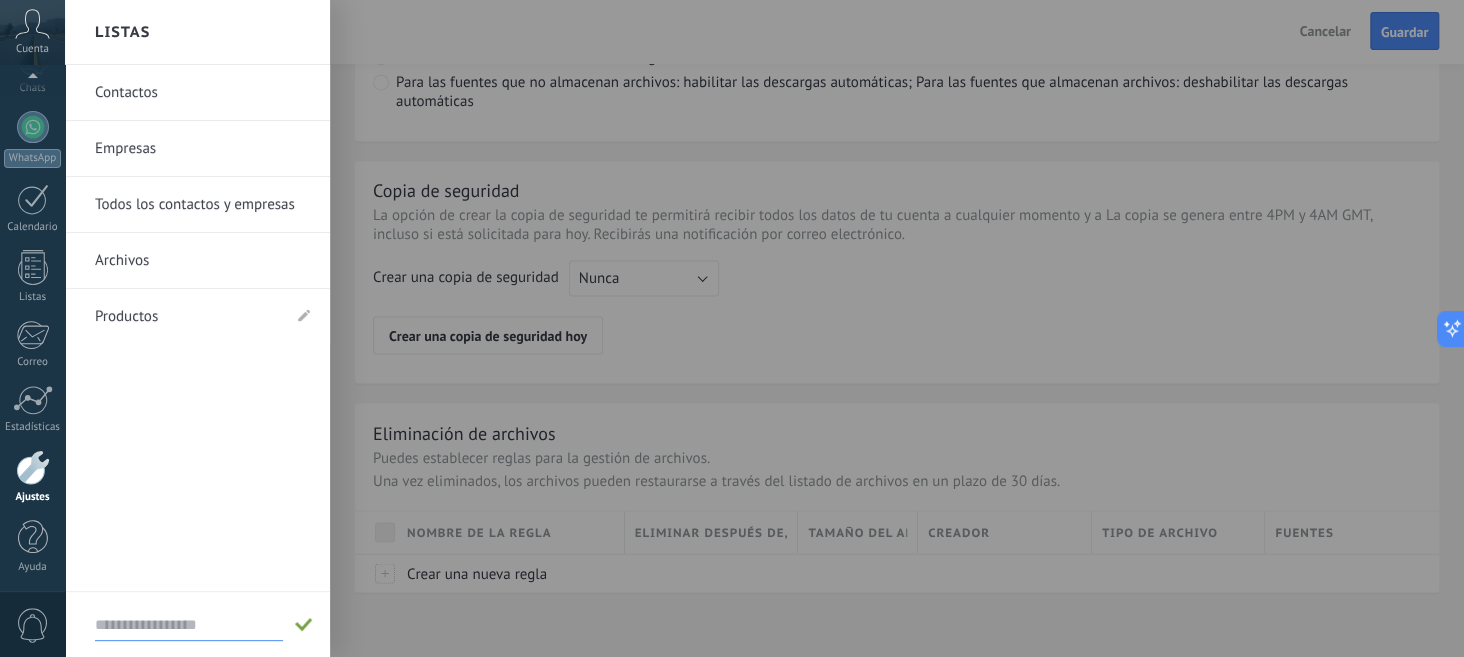 click on "Contactos Empresas Todos los contactos y empresas Archivos Productos" at bounding box center (197, 328) 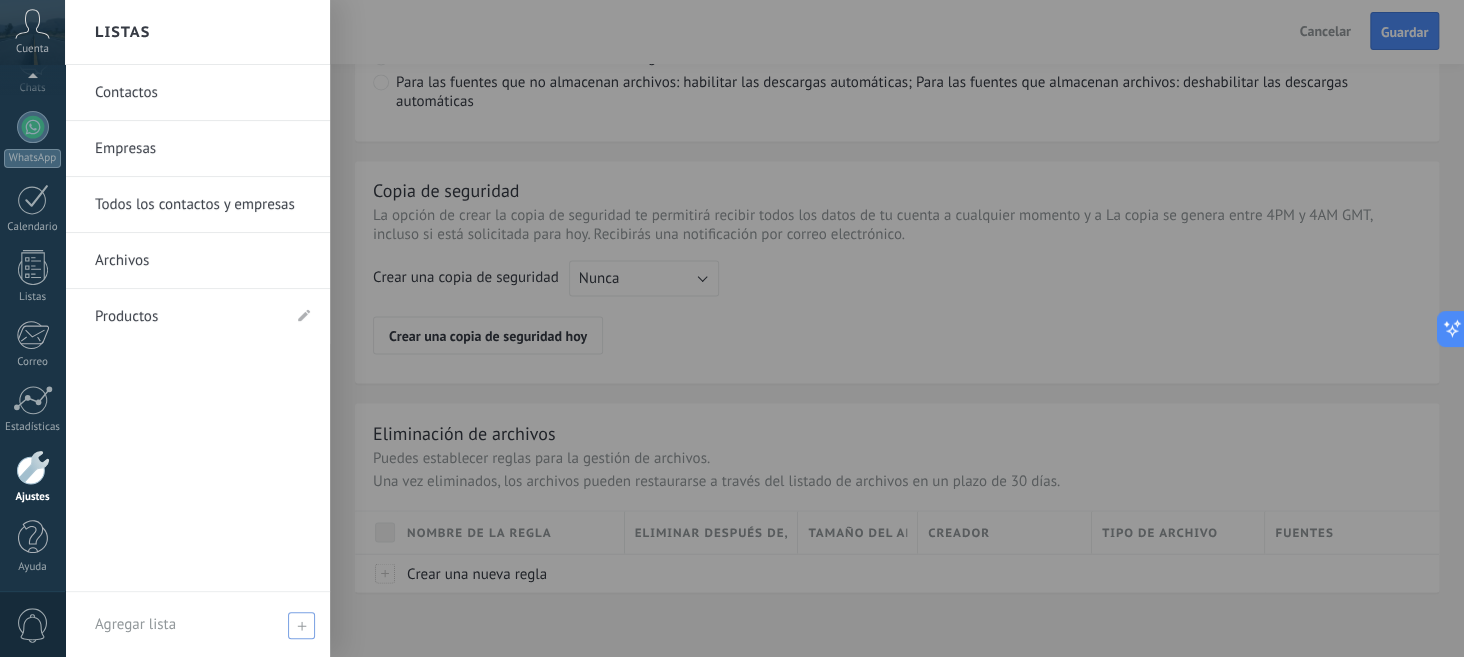 click on "Archivos" at bounding box center [202, 261] 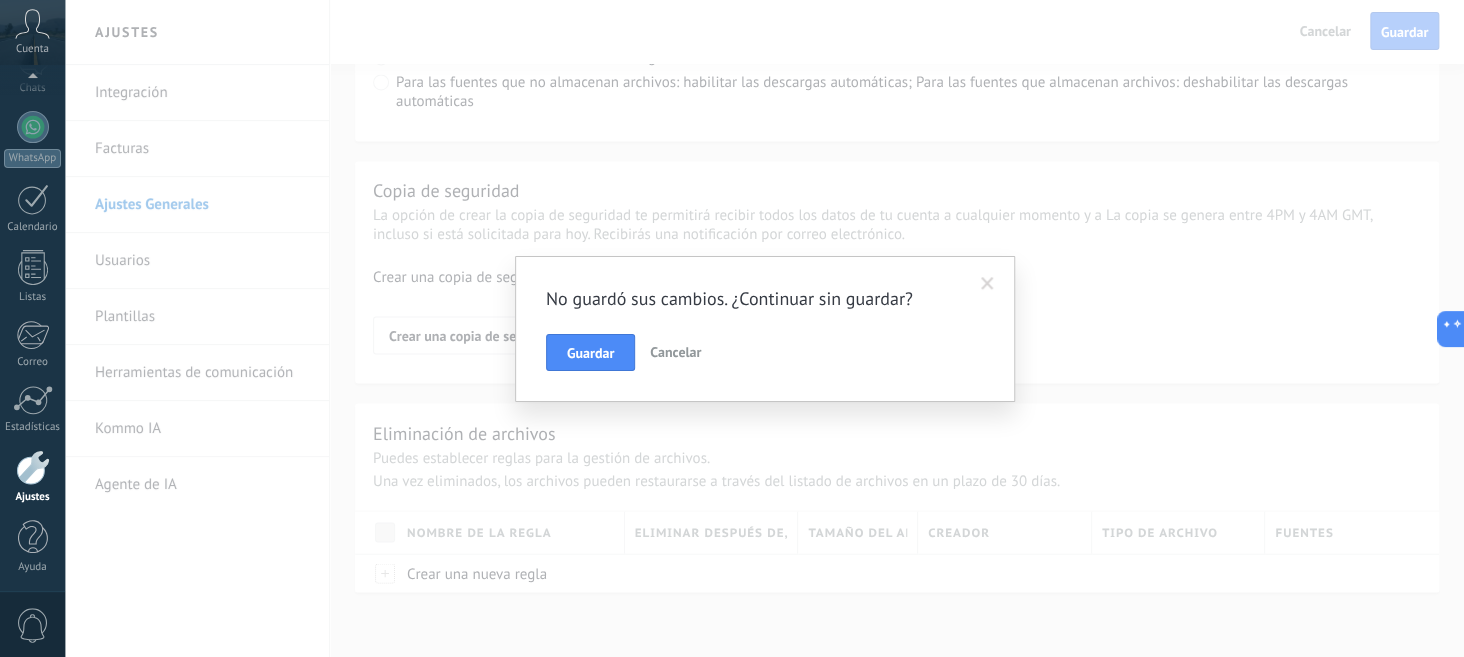 click on "Cancelar" at bounding box center (675, 352) 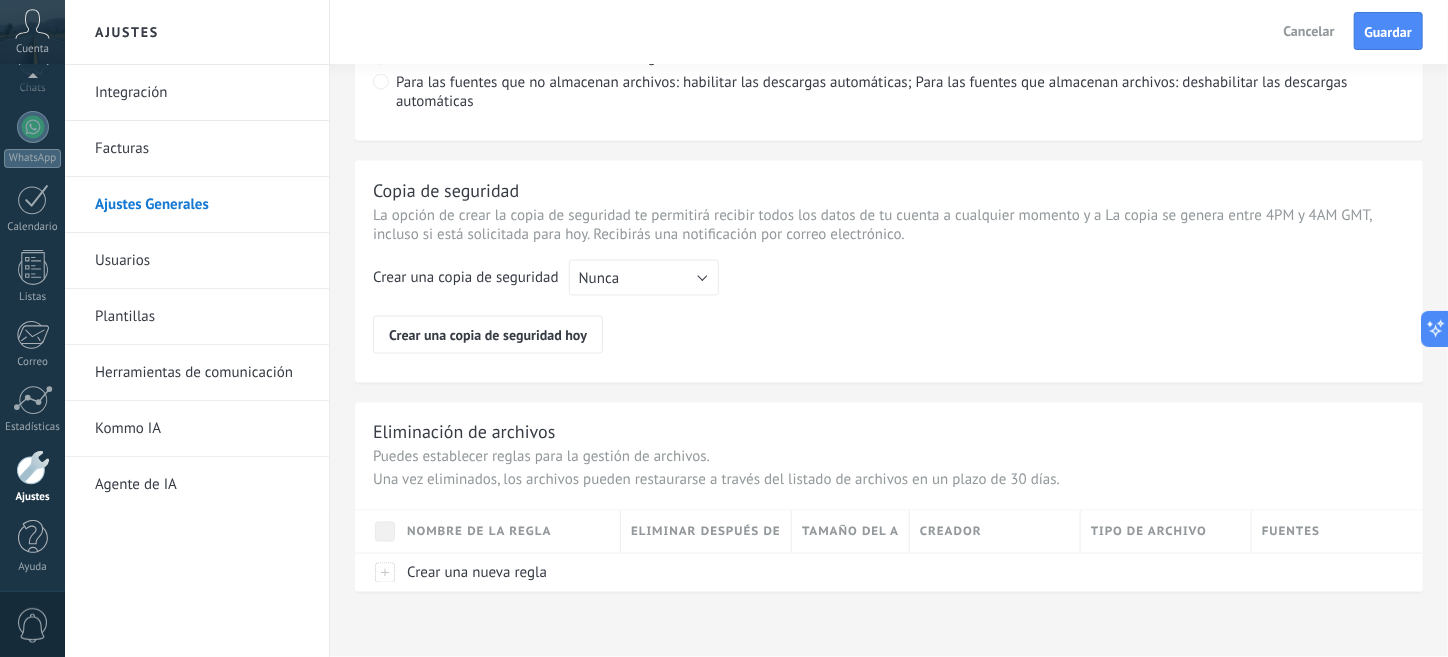 click on "Facturas" at bounding box center (202, 149) 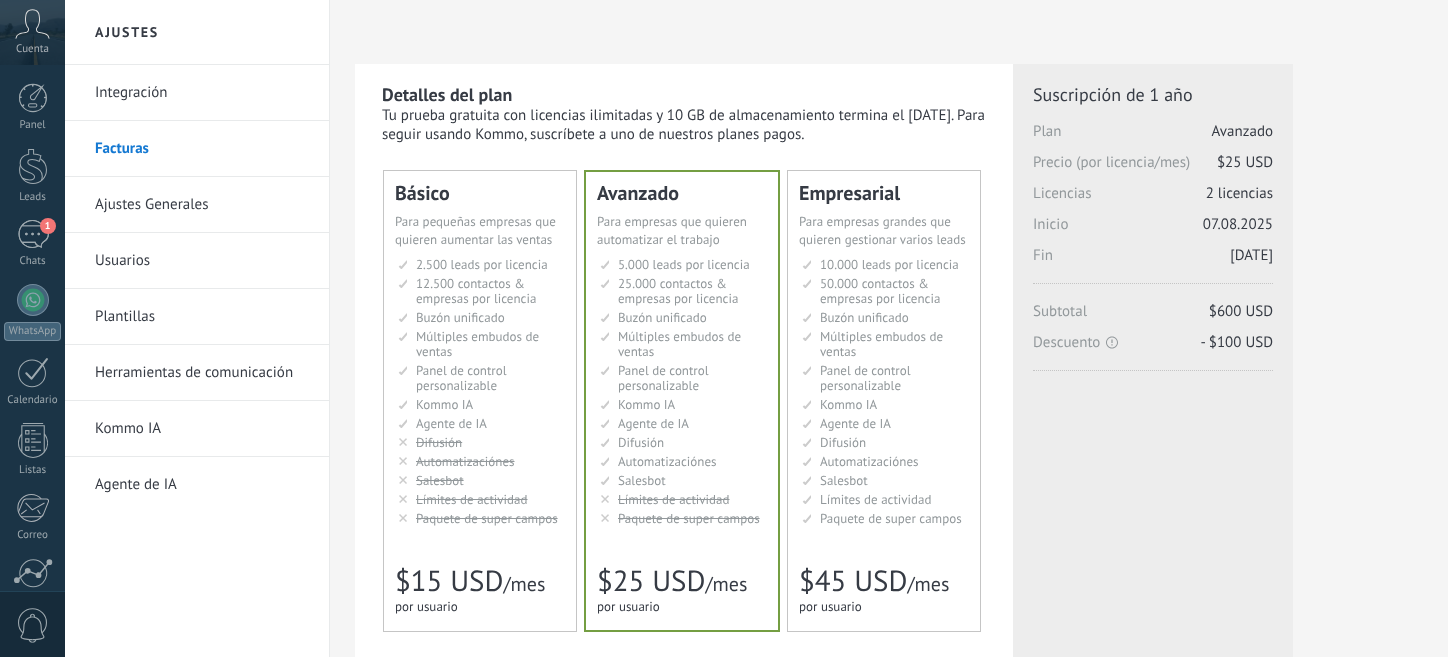 scroll, scrollTop: 99, scrollLeft: 0, axis: vertical 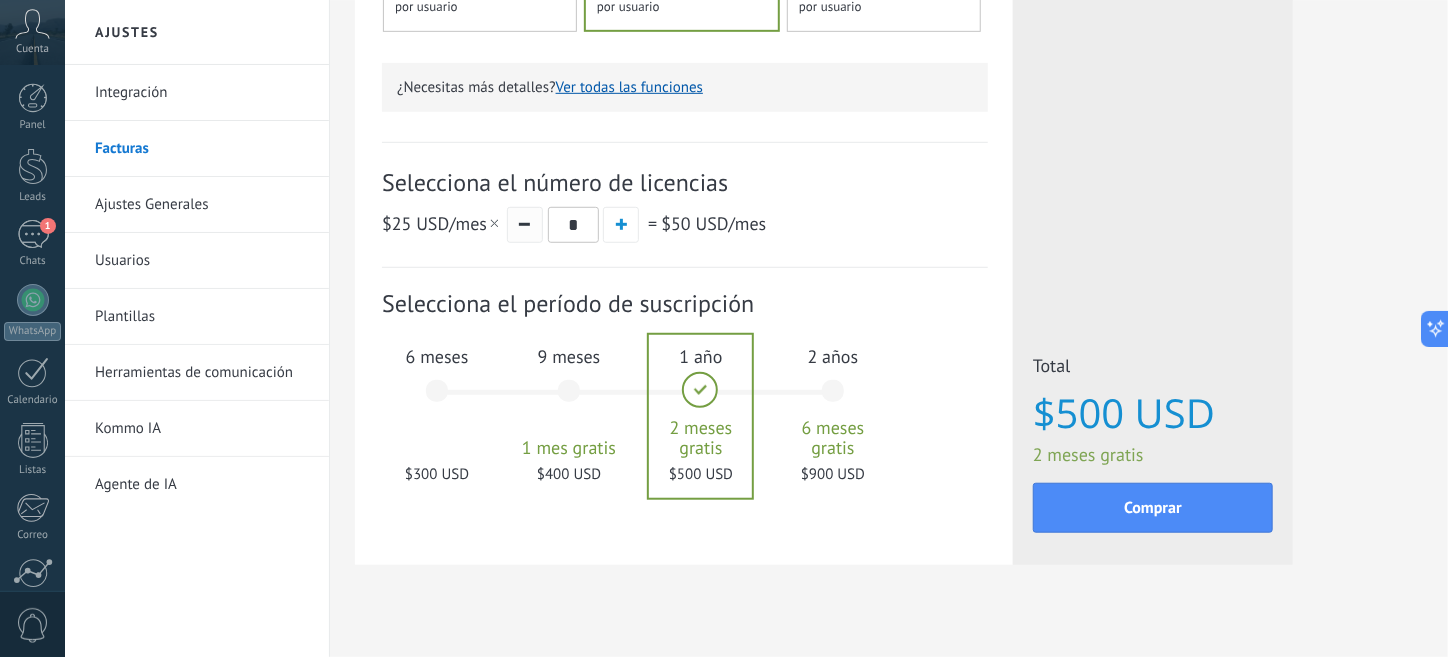 click at bounding box center (525, 225) 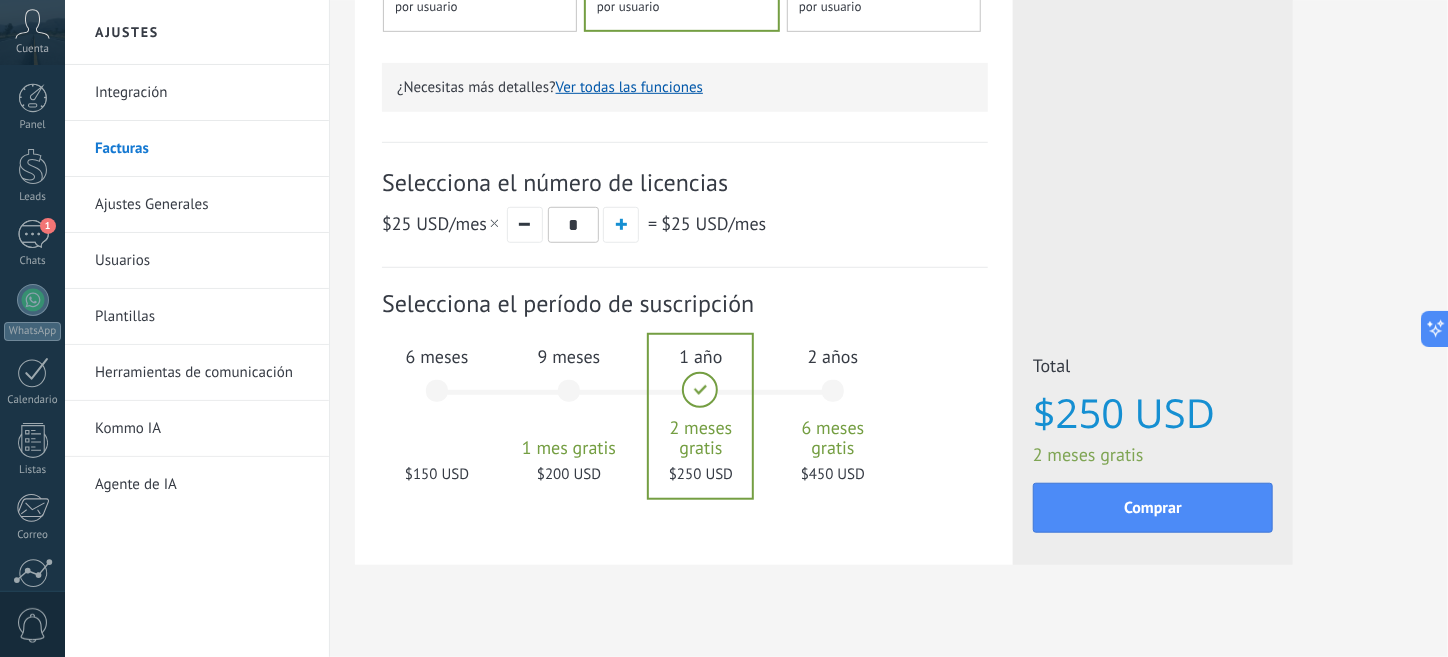 click on "$25 USD /mes
*
=
$25 USD /mes" at bounding box center (685, 224) 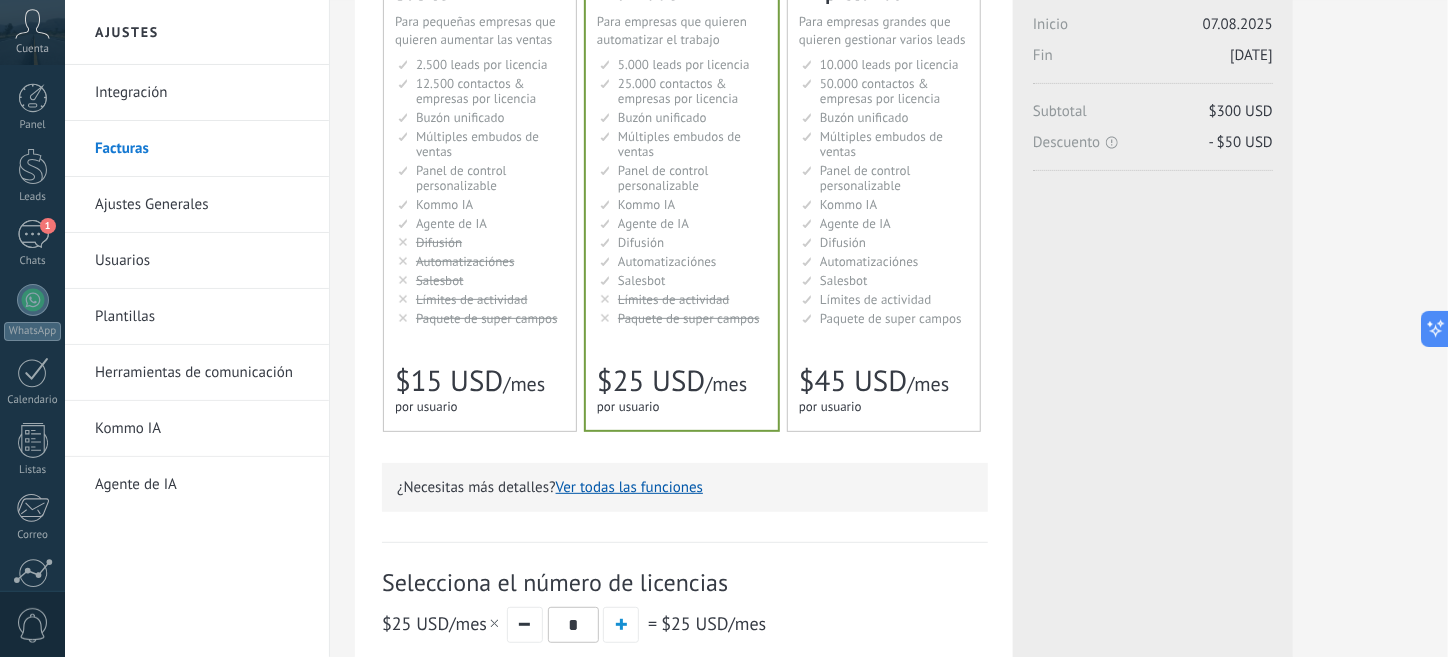 scroll, scrollTop: 99, scrollLeft: 0, axis: vertical 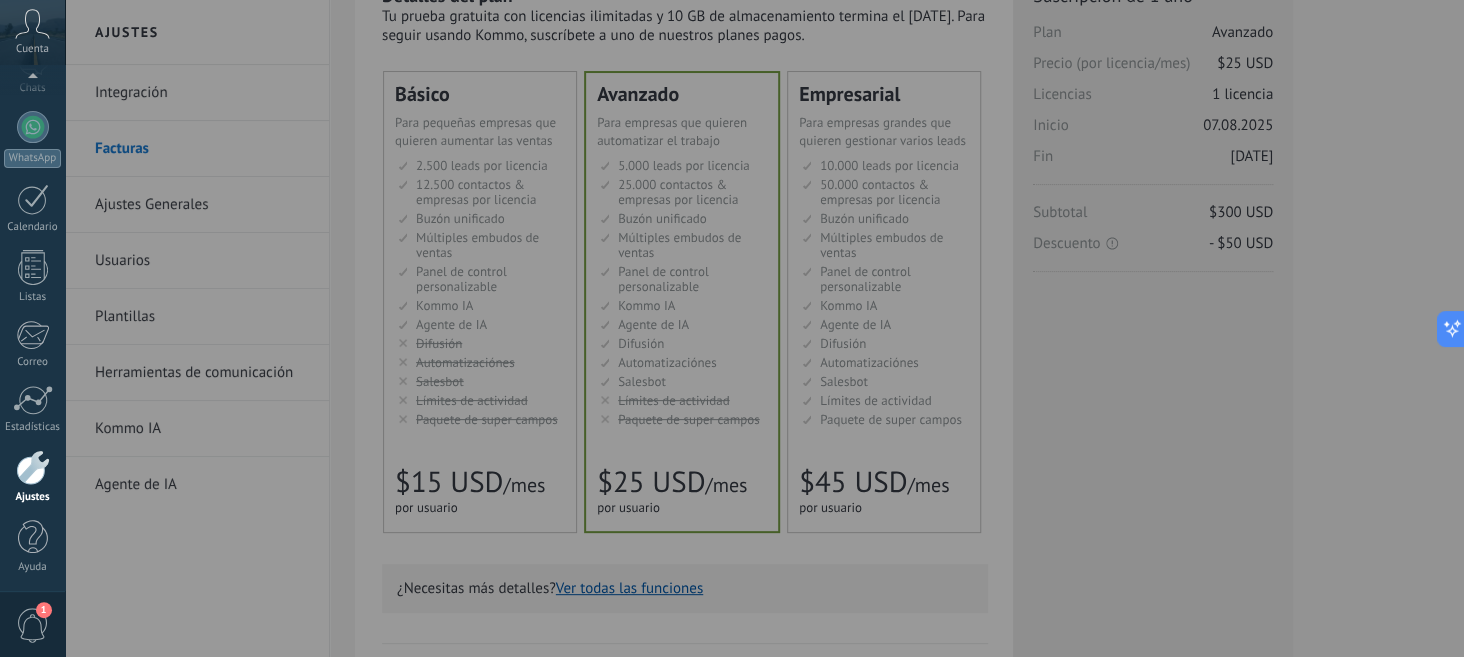 click at bounding box center (797, 328) 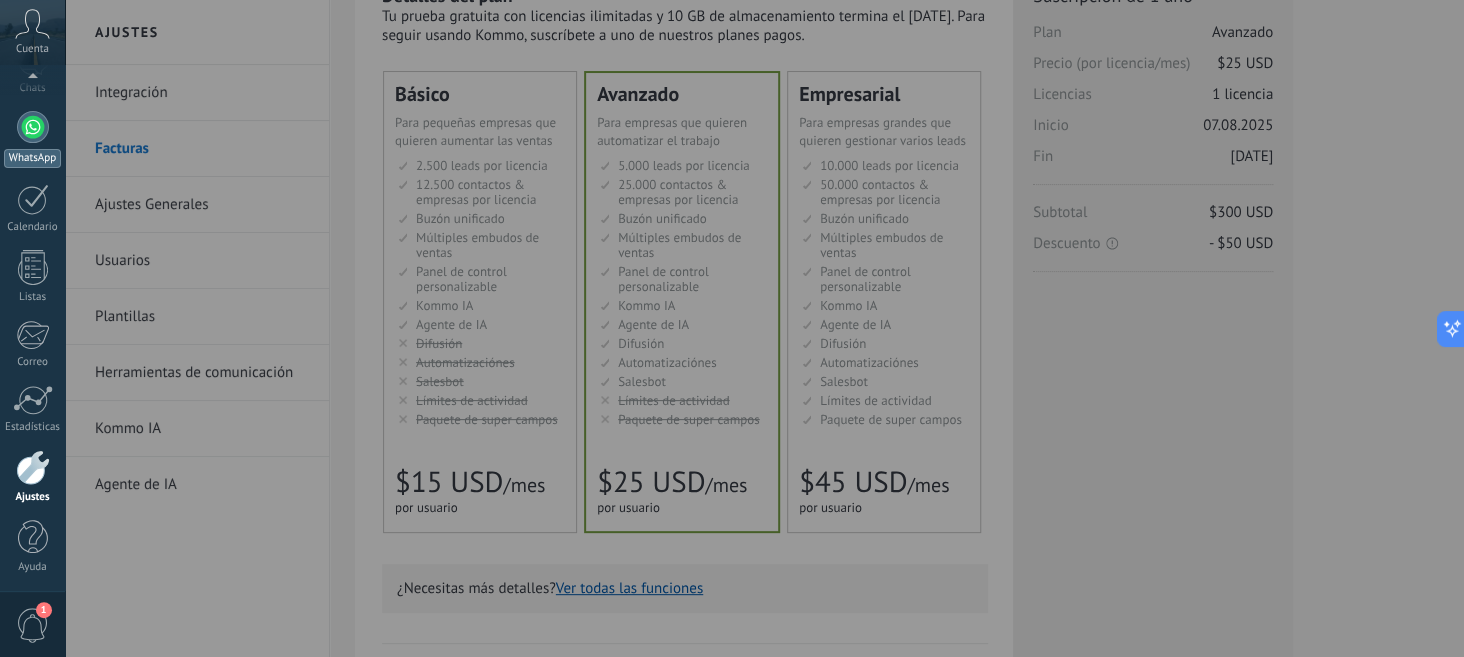 click at bounding box center [33, 127] 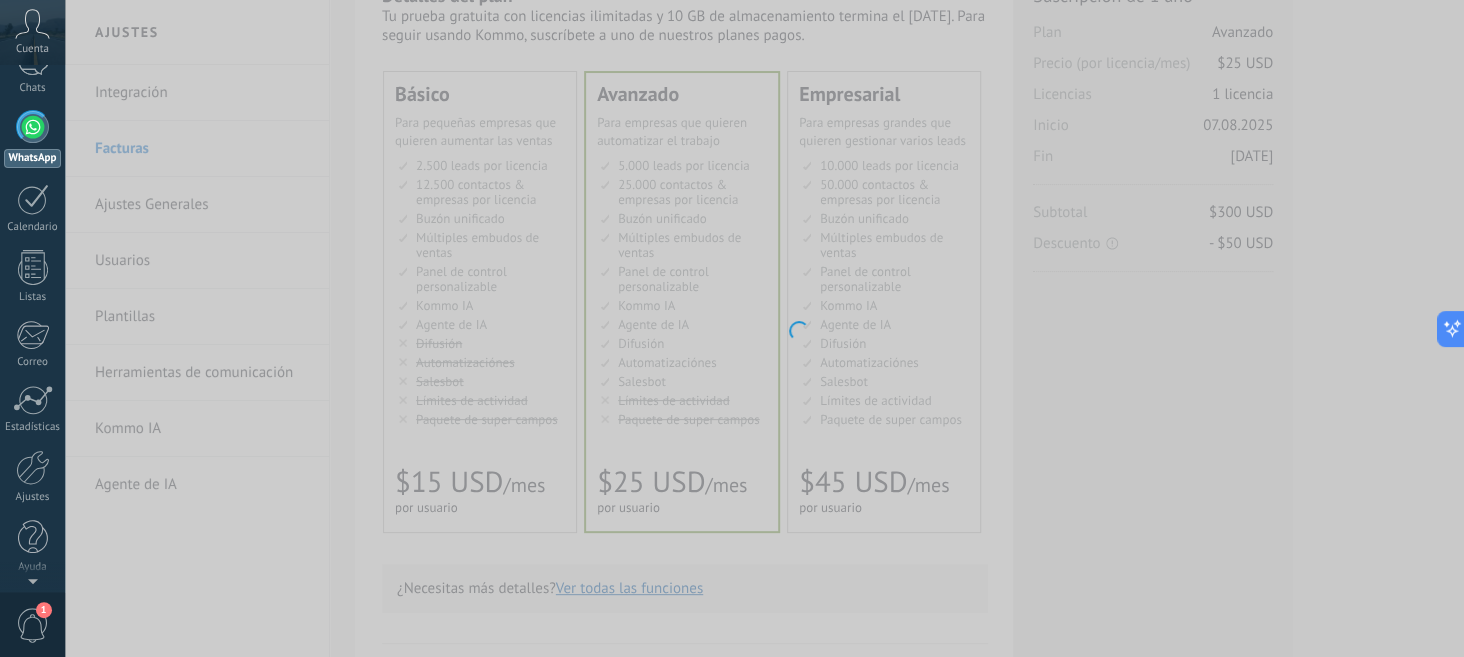 scroll, scrollTop: 0, scrollLeft: 0, axis: both 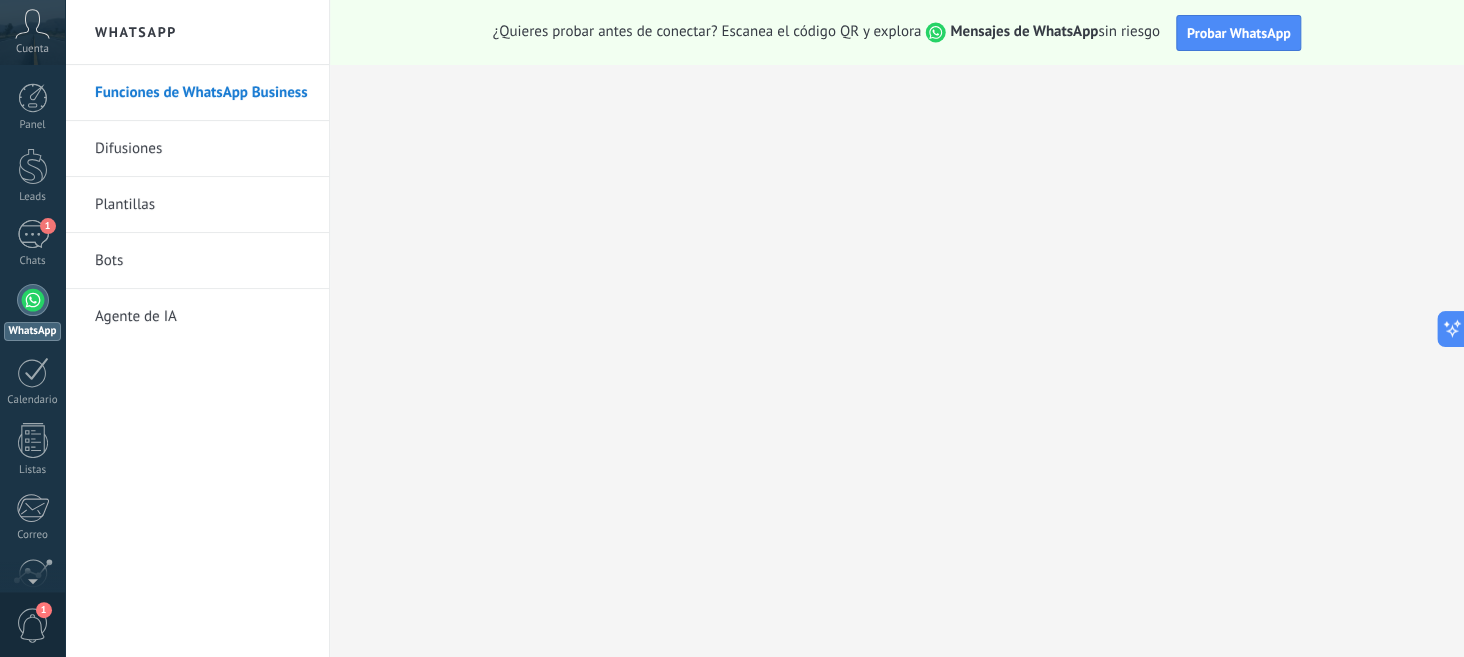 click on "Difusiones" at bounding box center (202, 149) 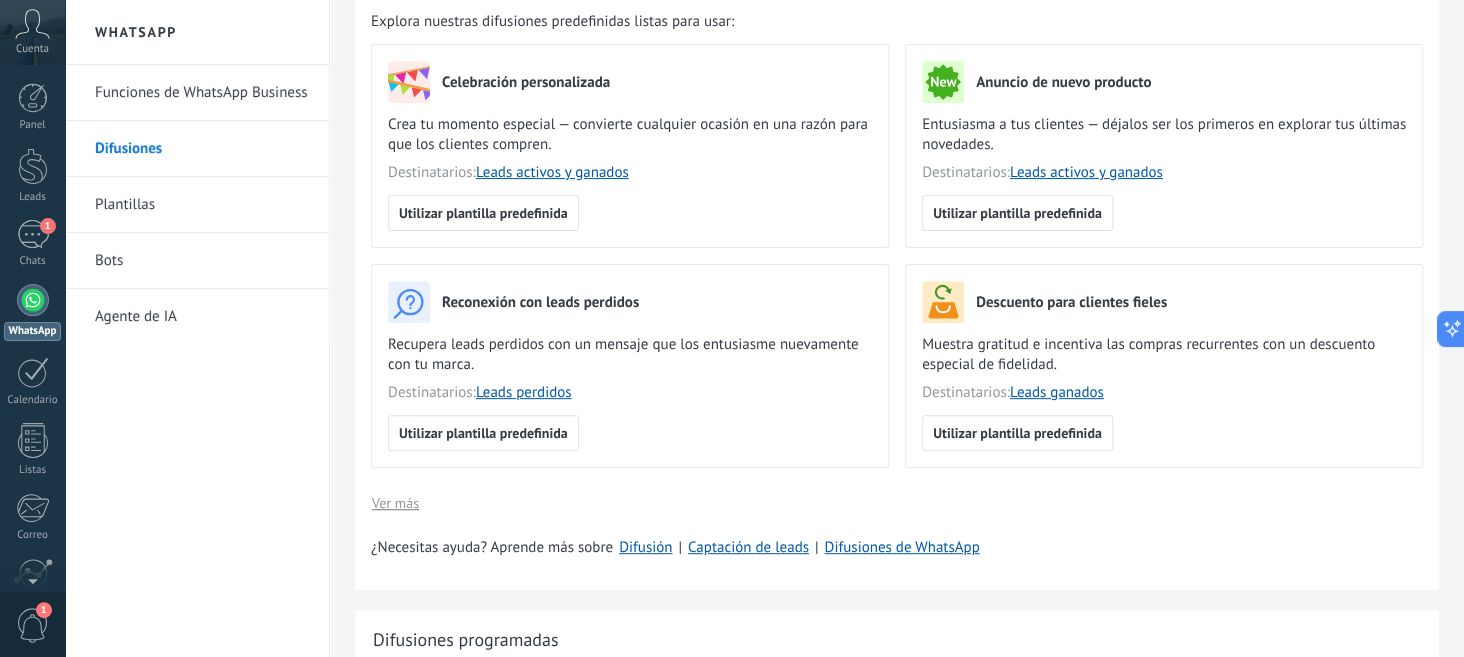 scroll, scrollTop: 99, scrollLeft: 0, axis: vertical 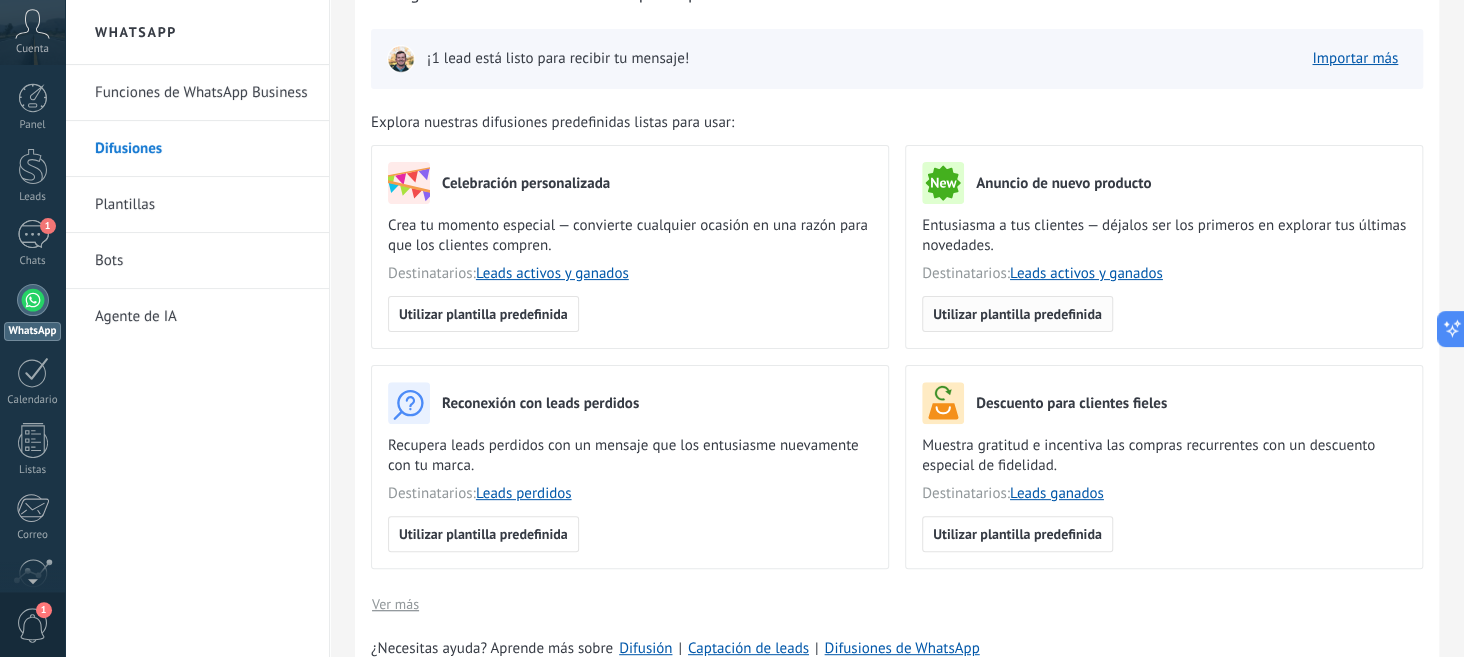 click on "Utilizar plantilla predefinida" at bounding box center [1017, 314] 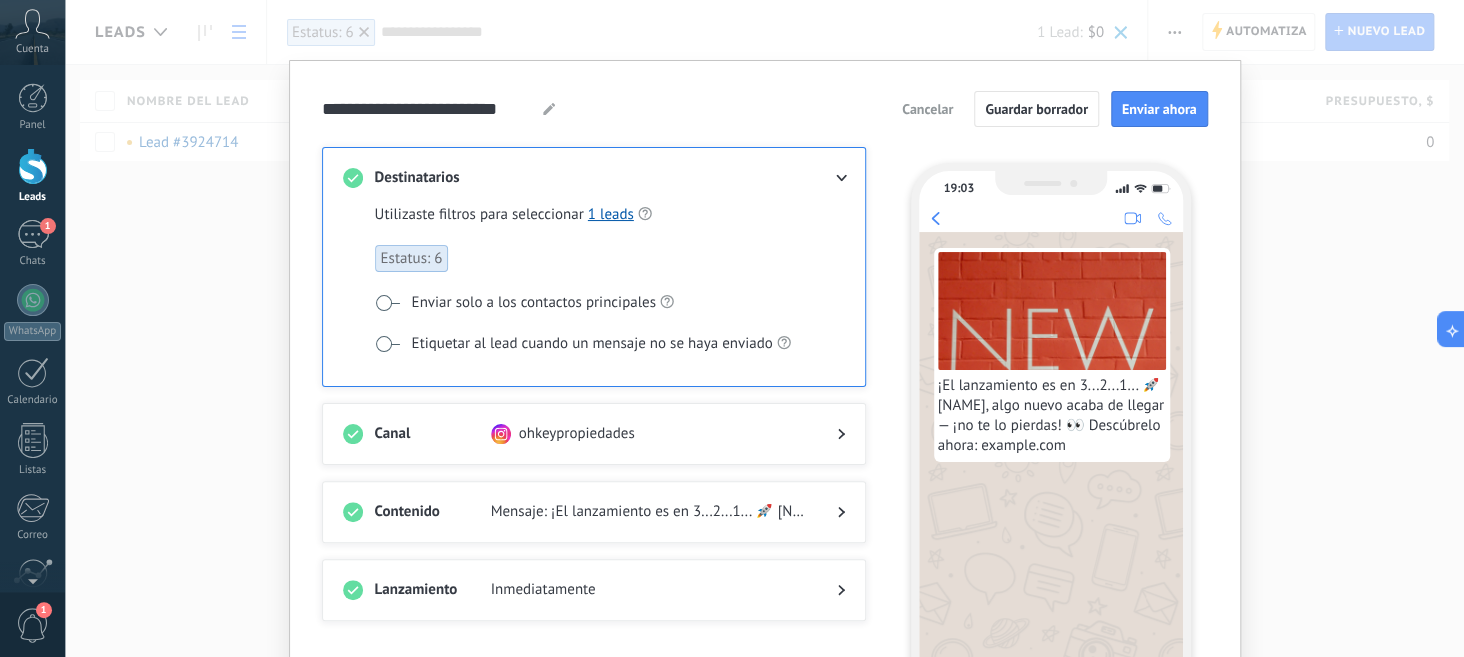 scroll, scrollTop: 0, scrollLeft: 0, axis: both 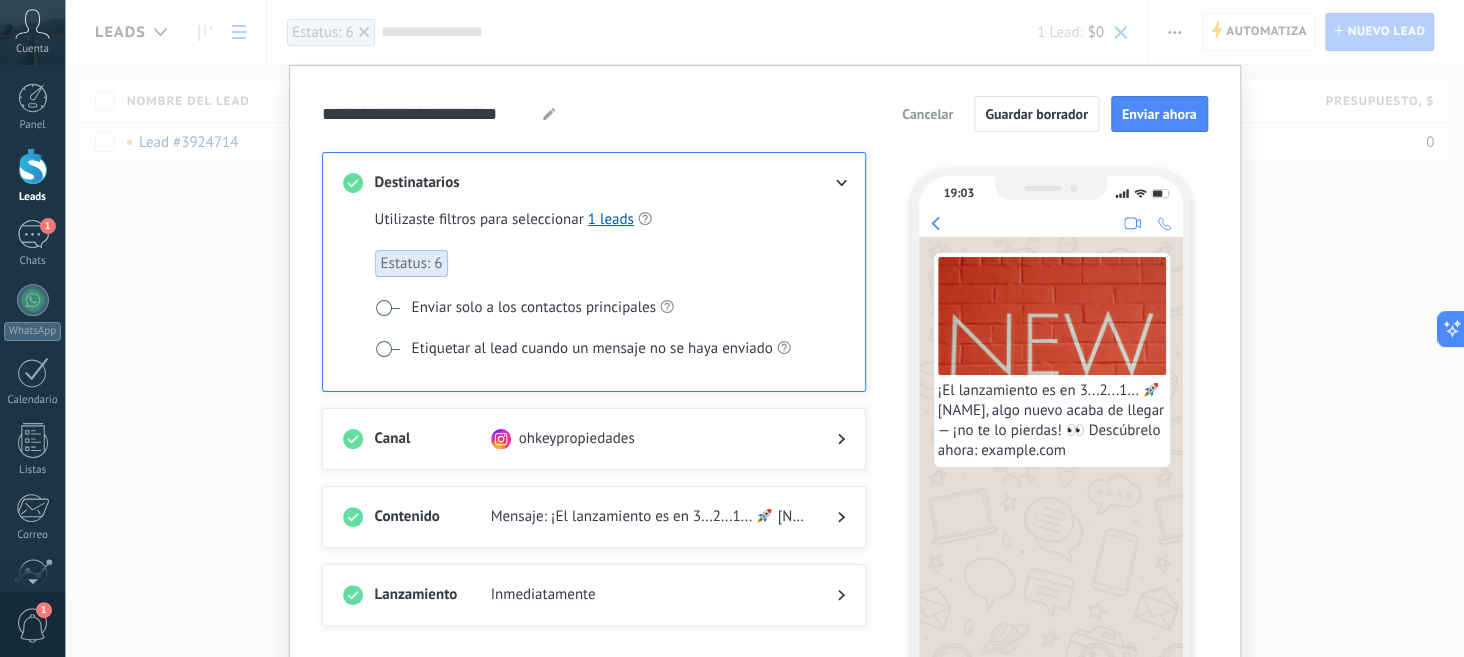 click at bounding box center (825, 517) 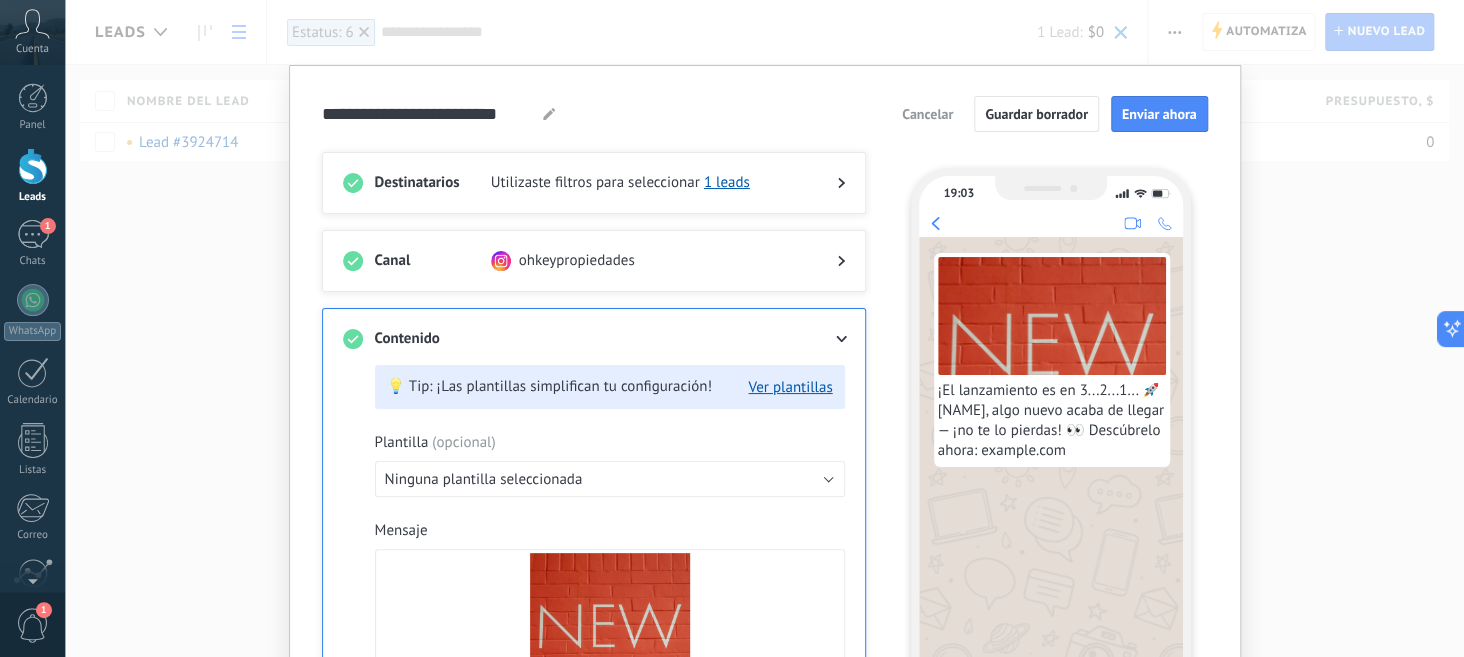 scroll, scrollTop: 200, scrollLeft: 0, axis: vertical 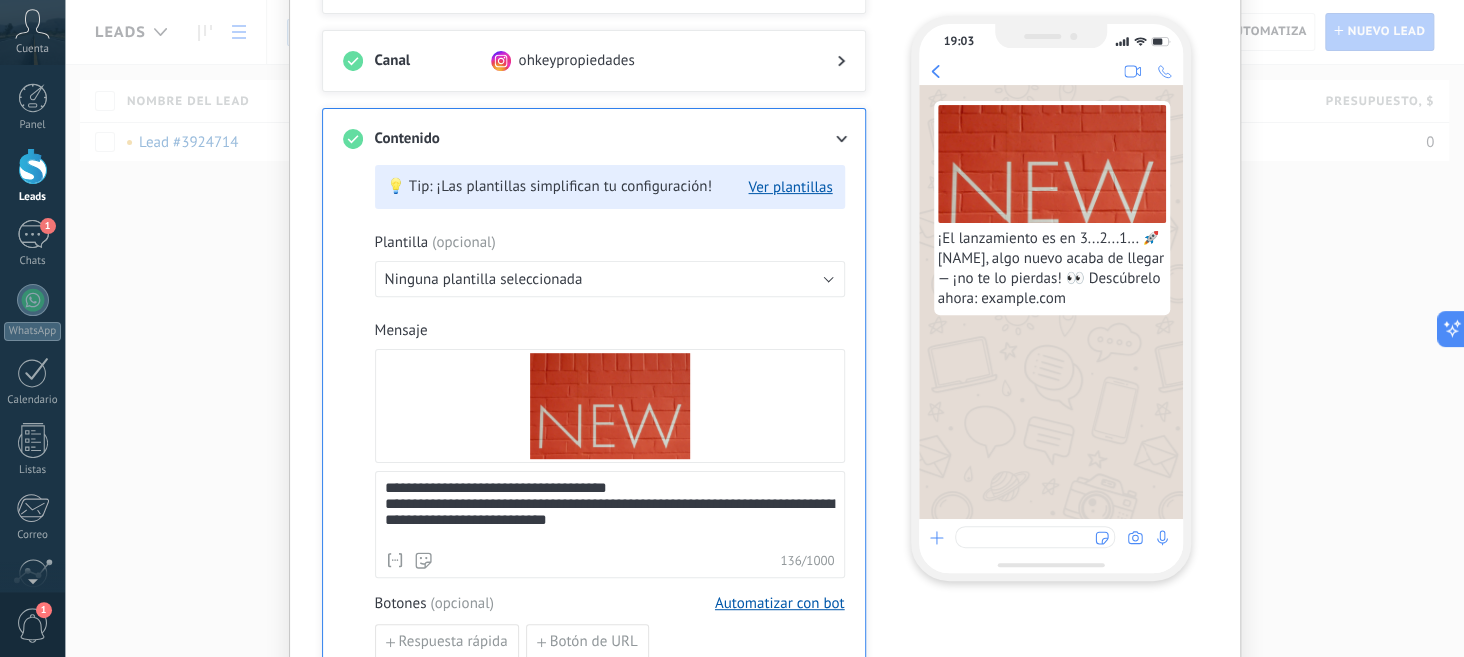 click 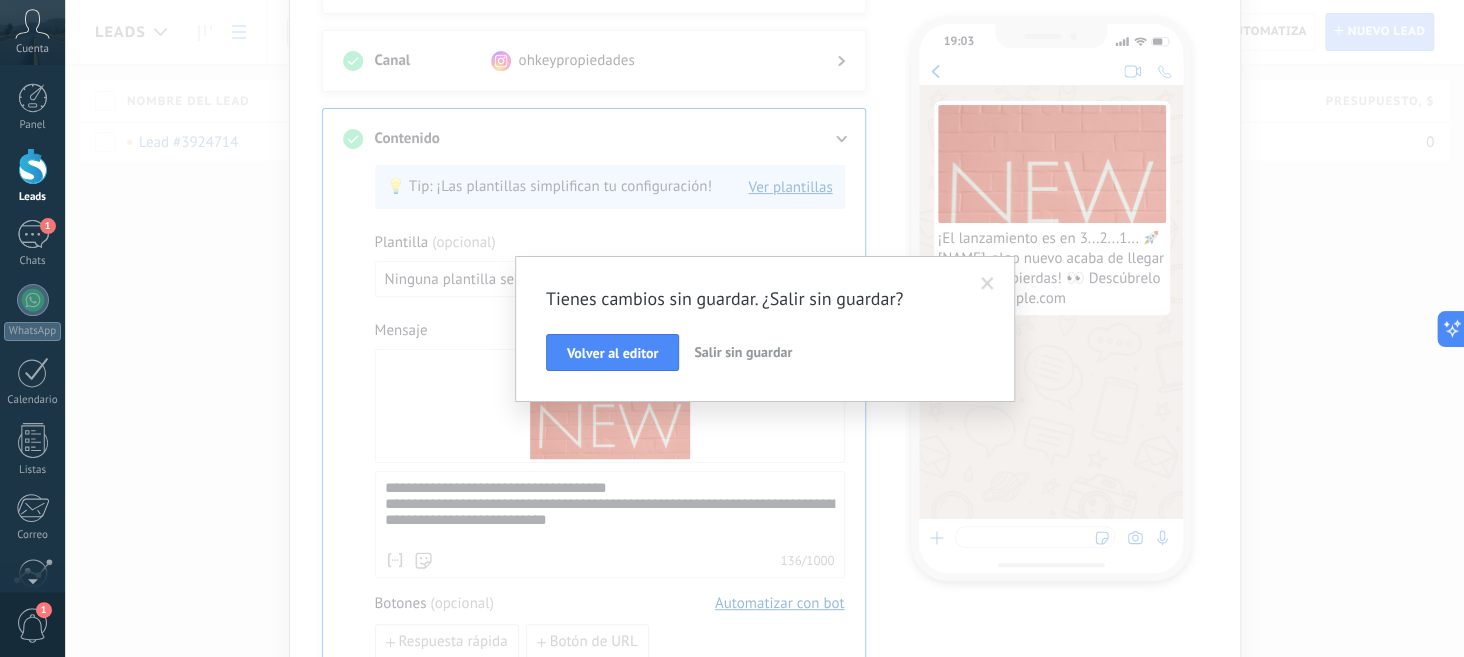 click on "Salir sin guardar" at bounding box center [743, 352] 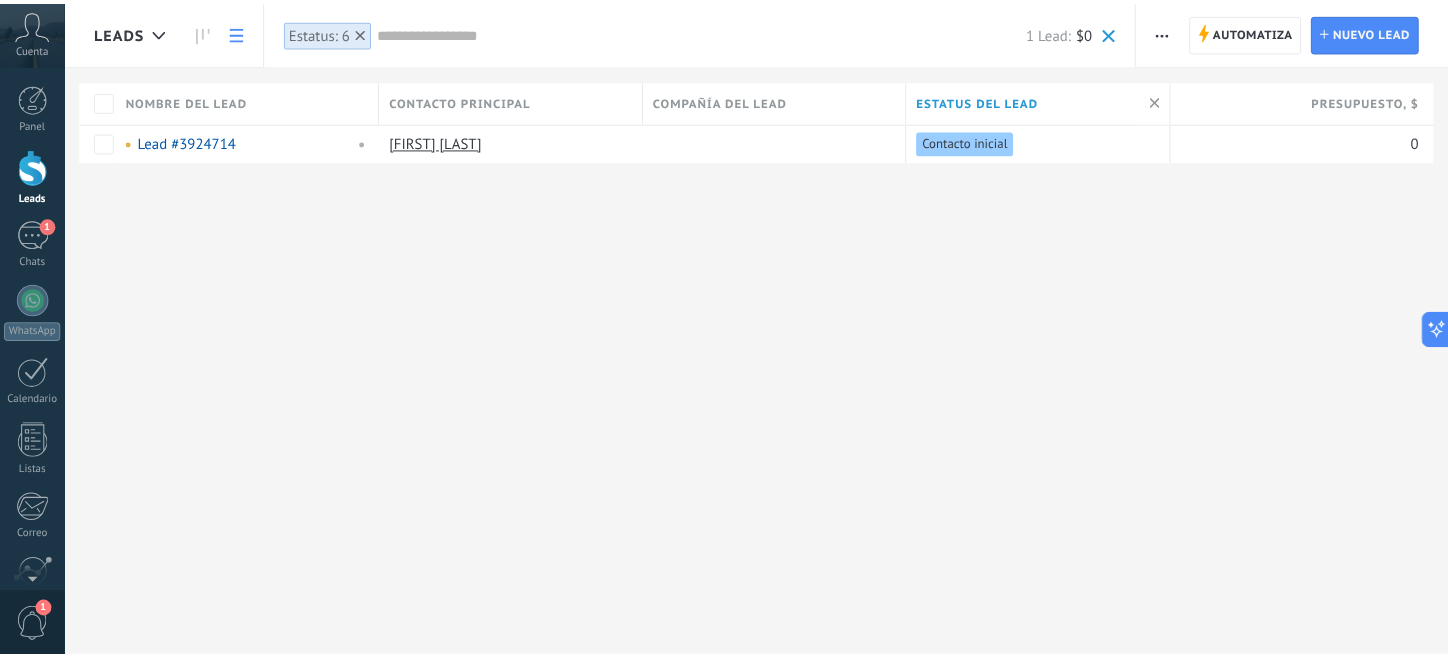 scroll, scrollTop: 0, scrollLeft: 0, axis: both 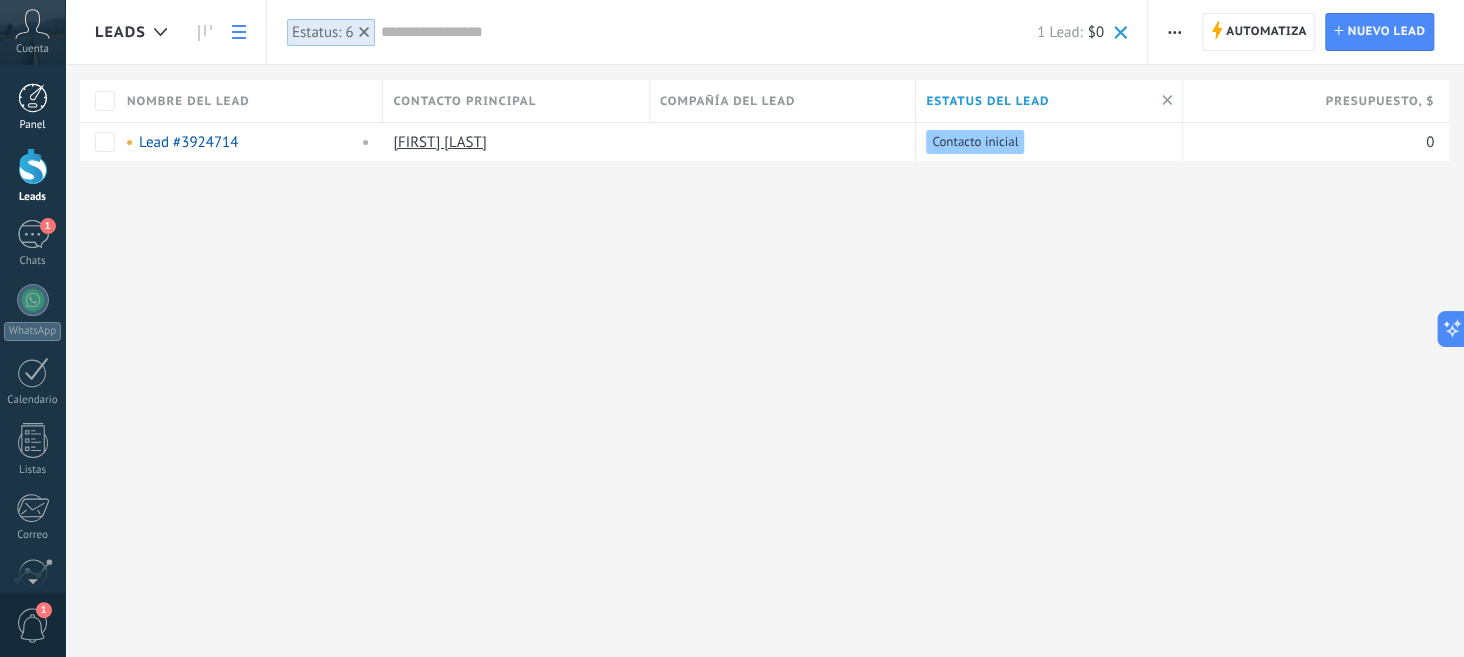click at bounding box center [33, 98] 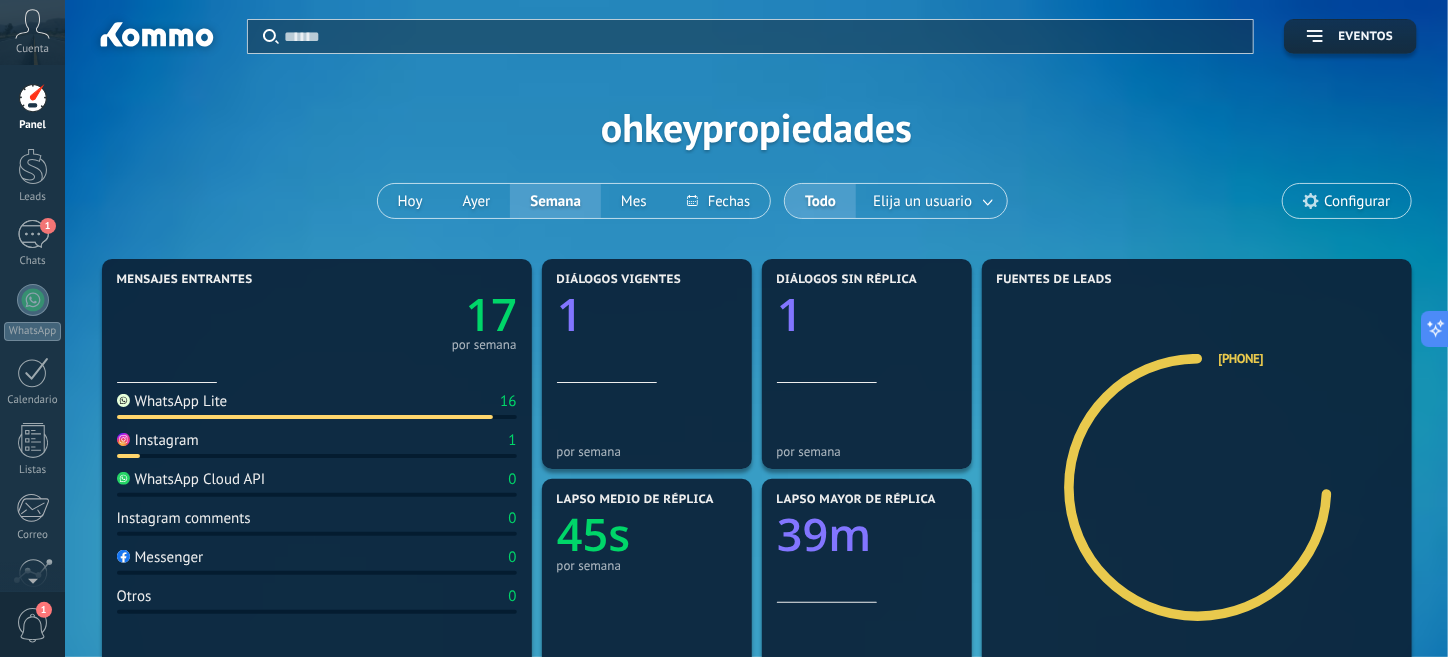 click 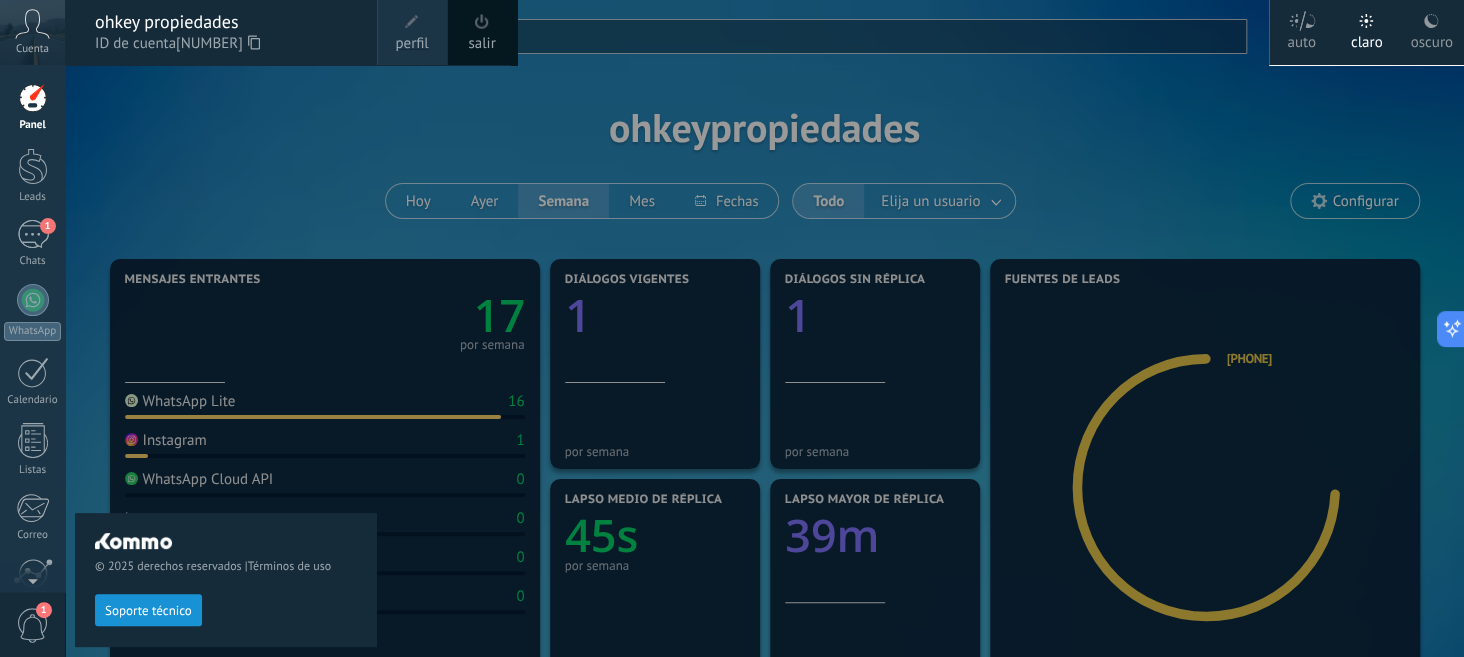 click at bounding box center [33, 98] 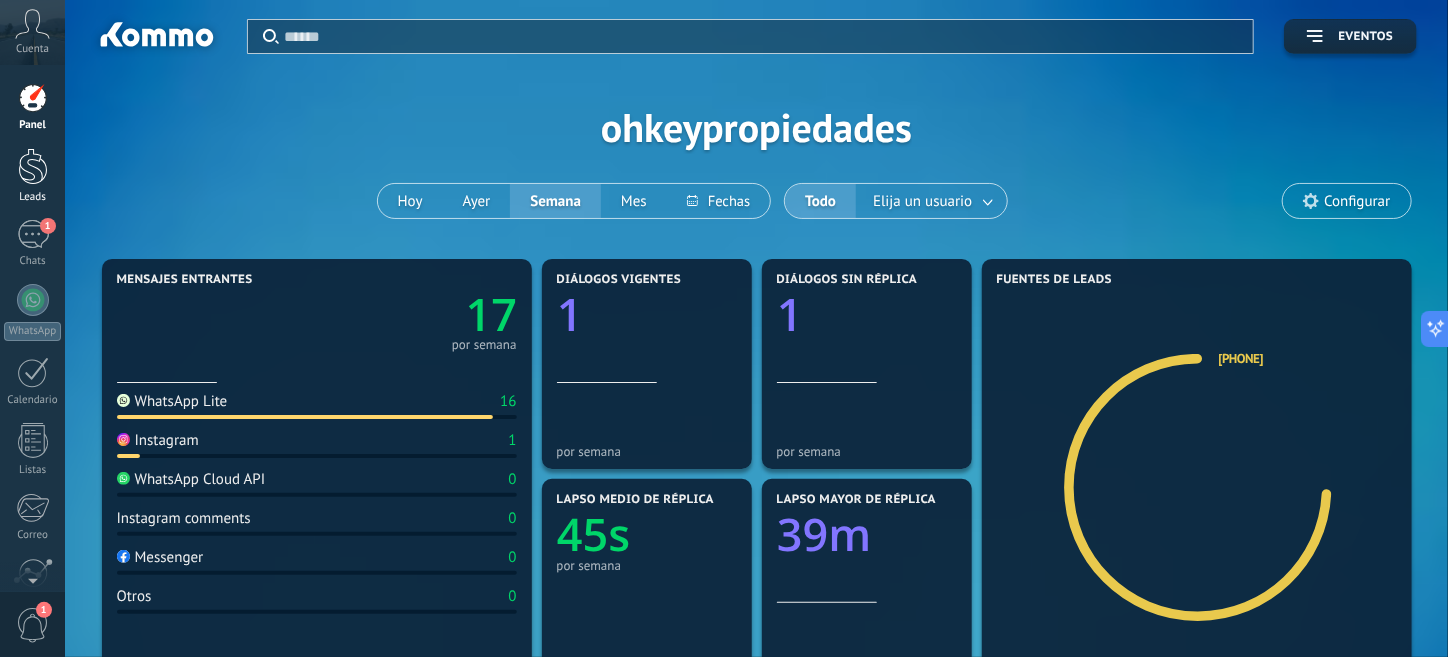 click at bounding box center (33, 166) 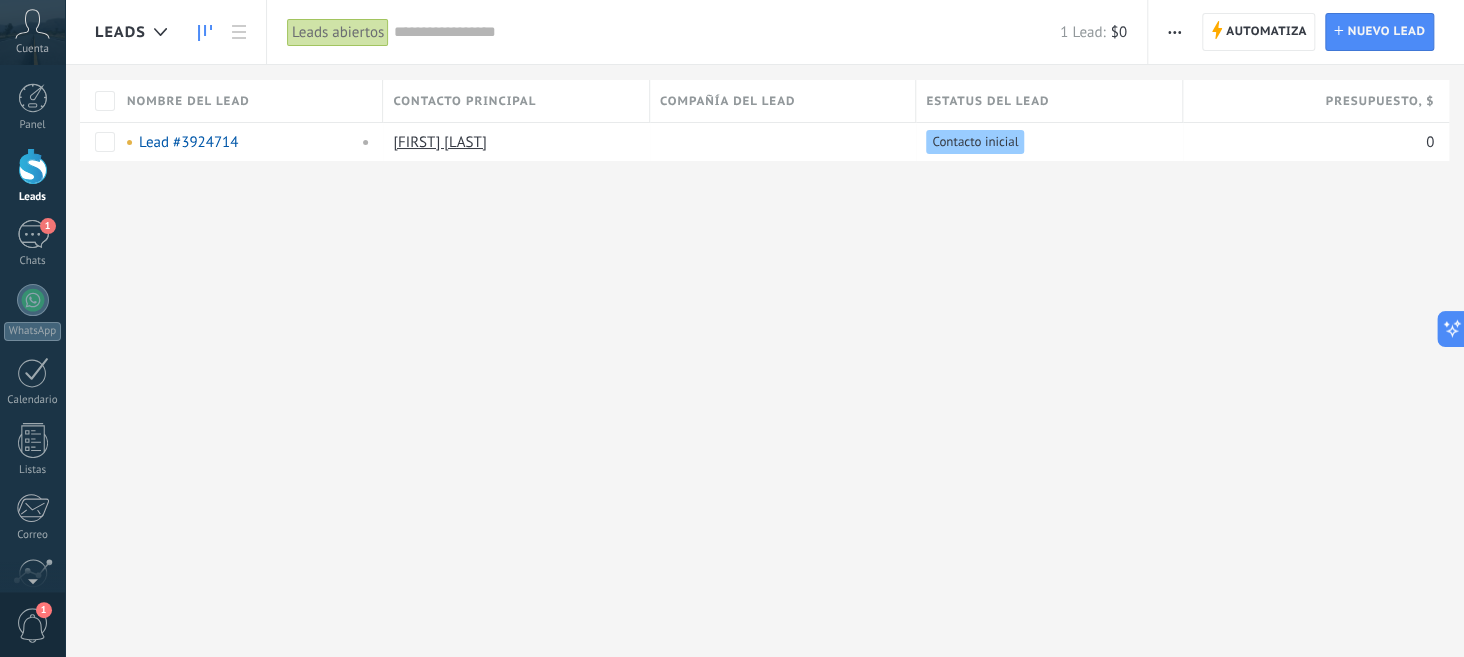 click 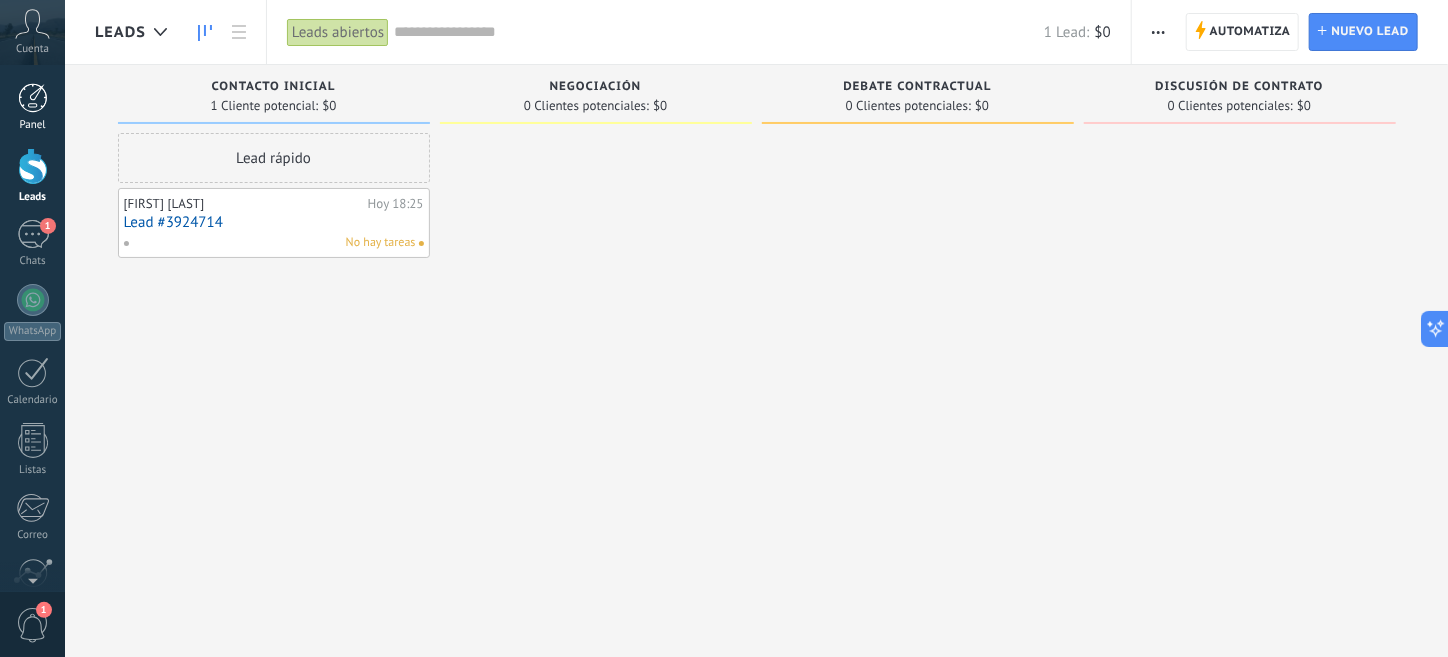 click at bounding box center (33, 98) 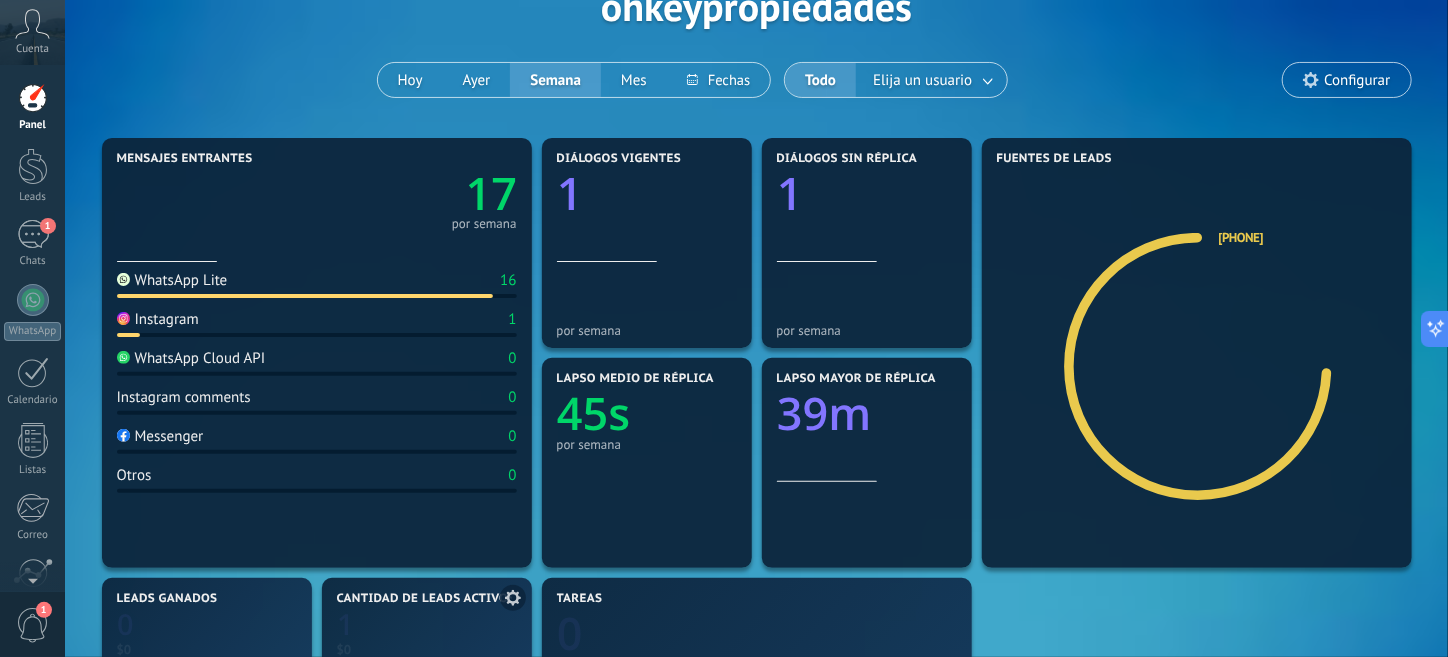 scroll, scrollTop: 600, scrollLeft: 0, axis: vertical 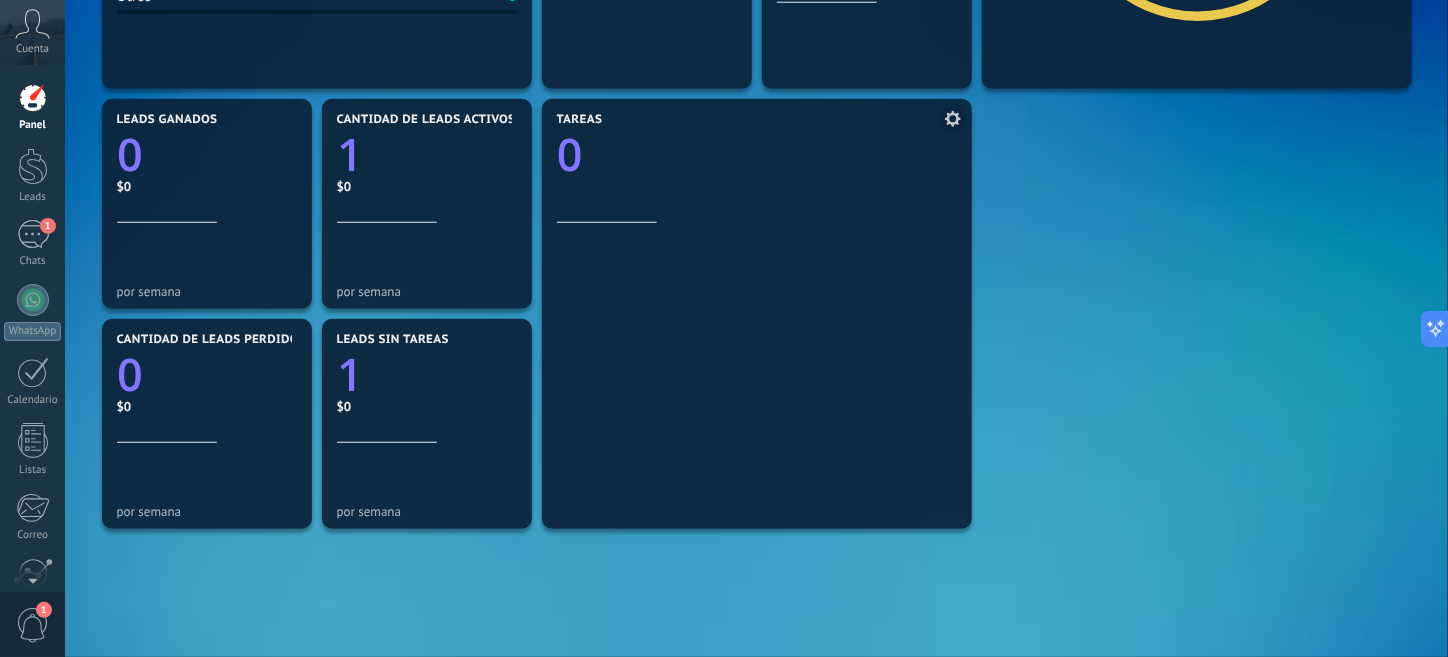click on "0" 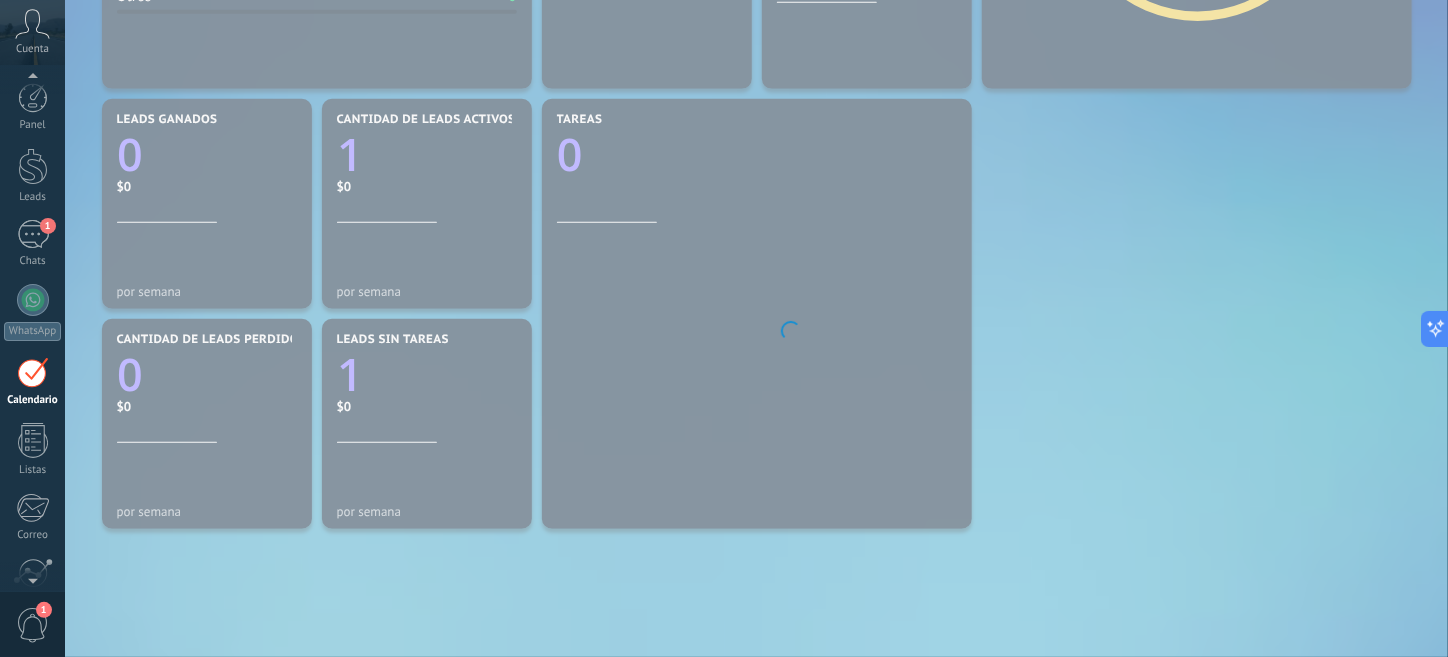 scroll, scrollTop: 57, scrollLeft: 0, axis: vertical 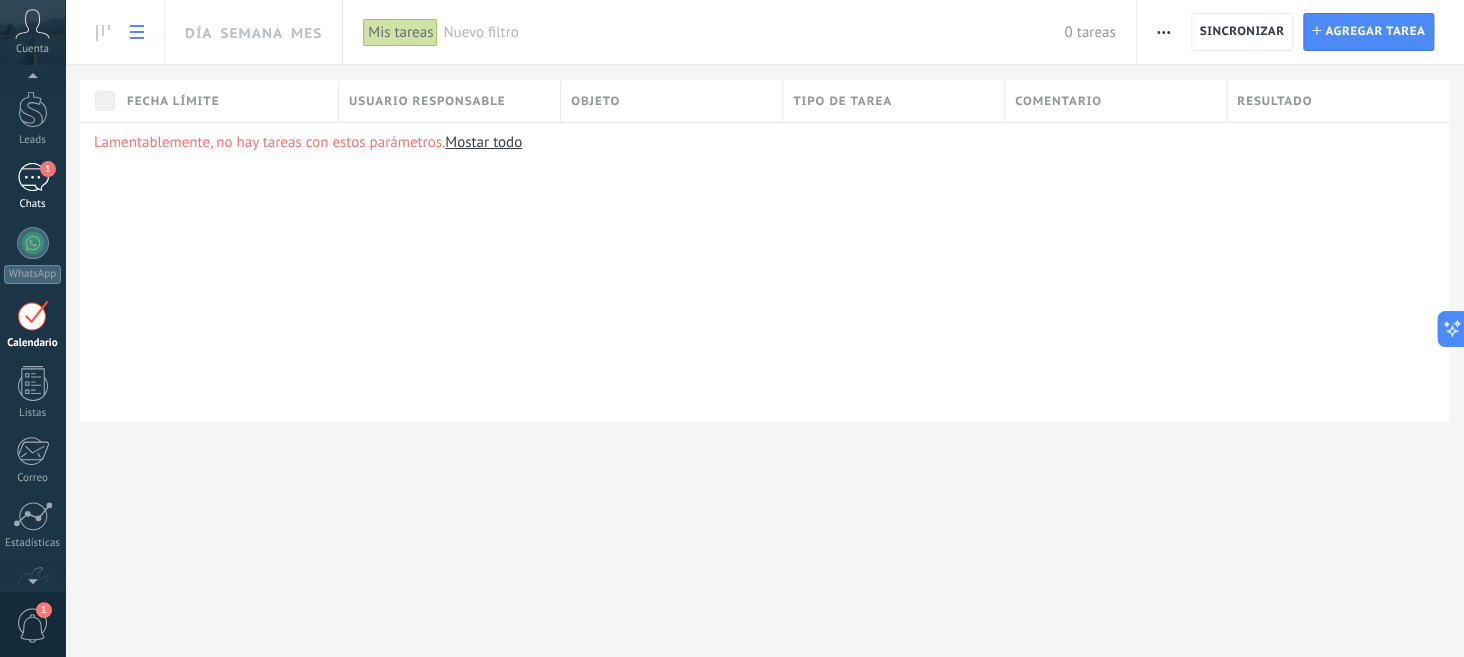 click on "1" at bounding box center [33, 177] 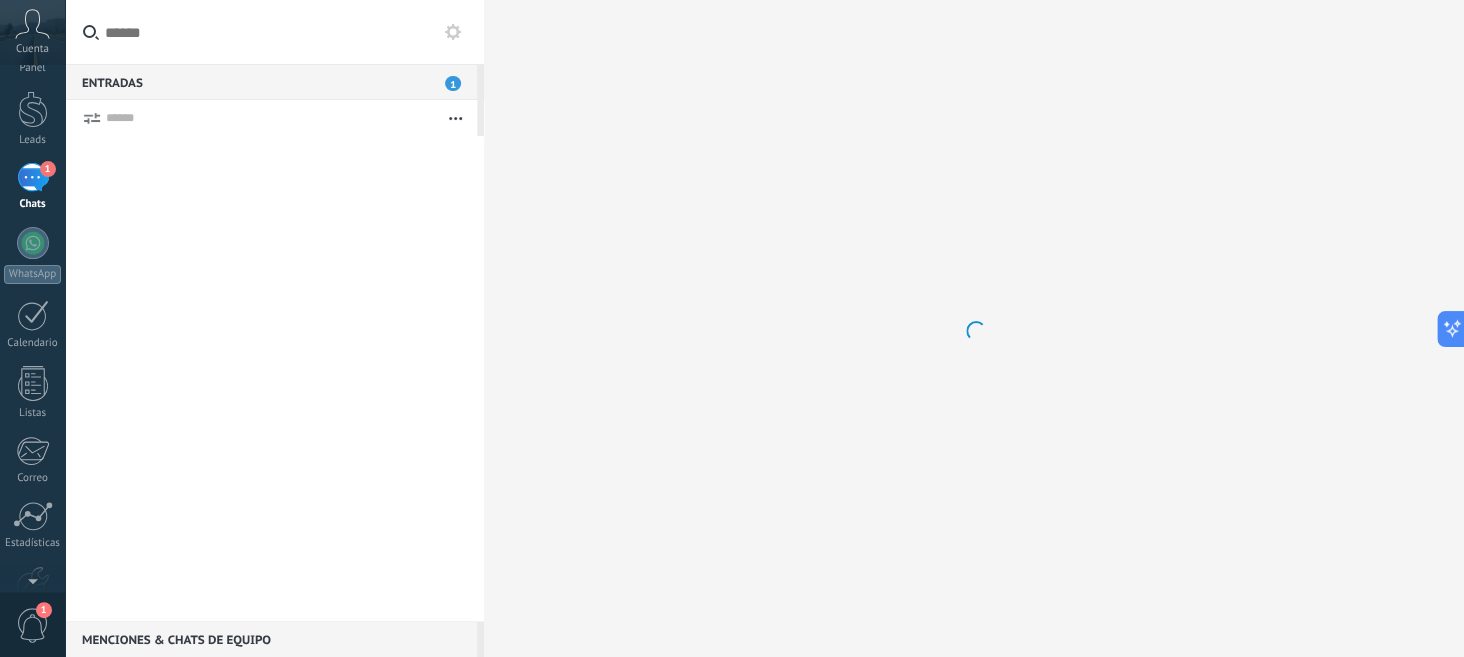 scroll, scrollTop: 0, scrollLeft: 0, axis: both 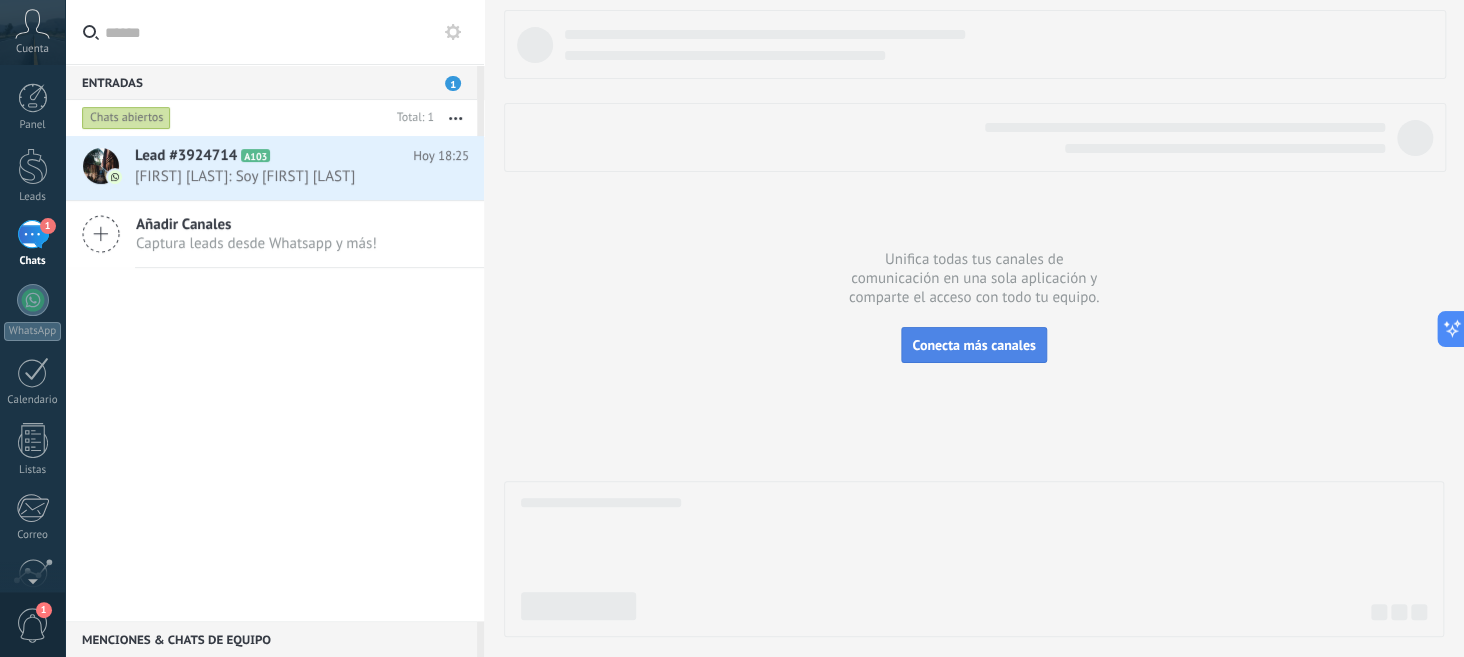 click on "Conecta más canales" at bounding box center [973, 345] 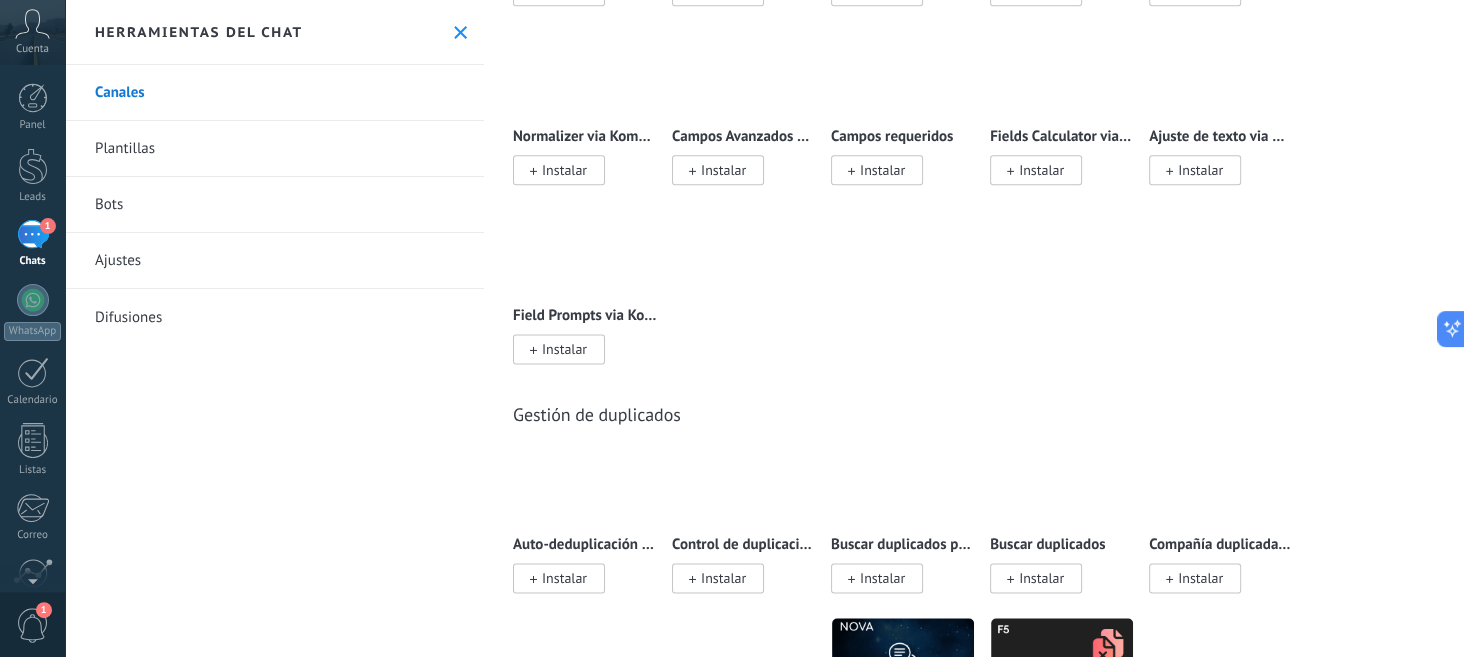 scroll, scrollTop: 9120, scrollLeft: 0, axis: vertical 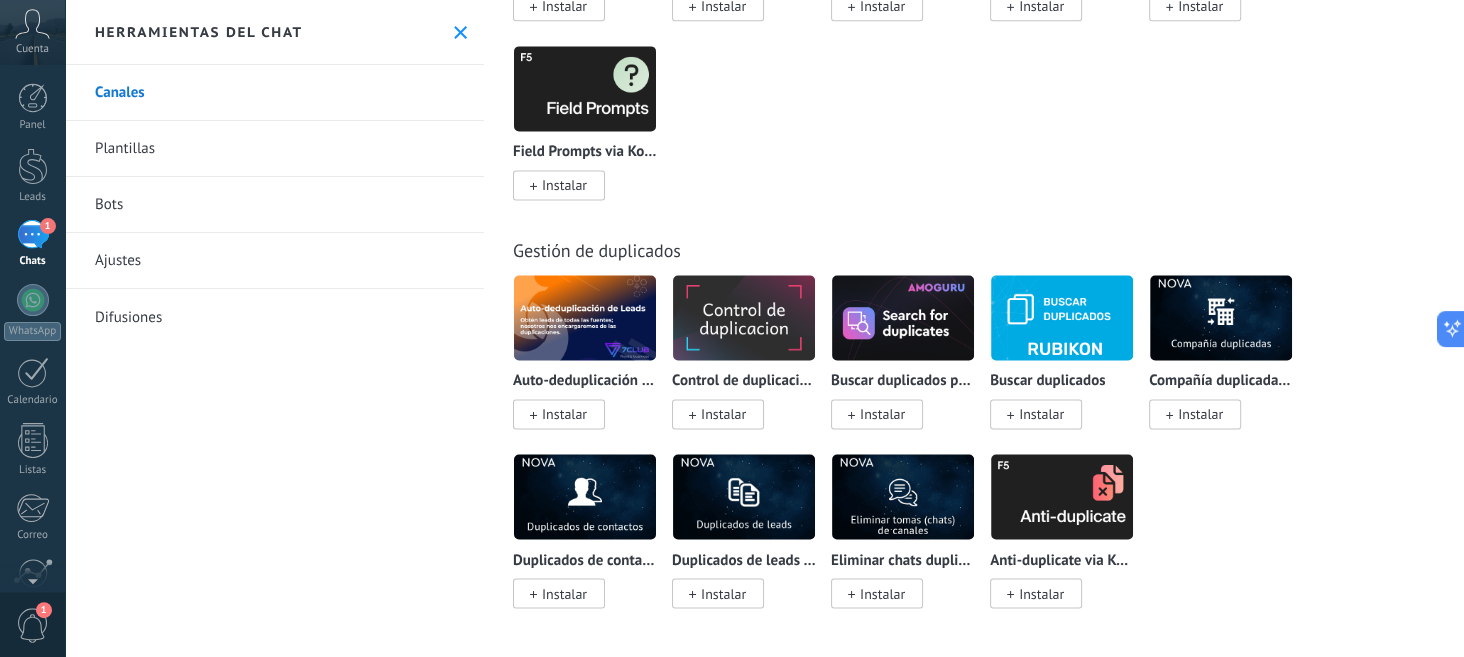 click on "Ajustes" at bounding box center (274, 261) 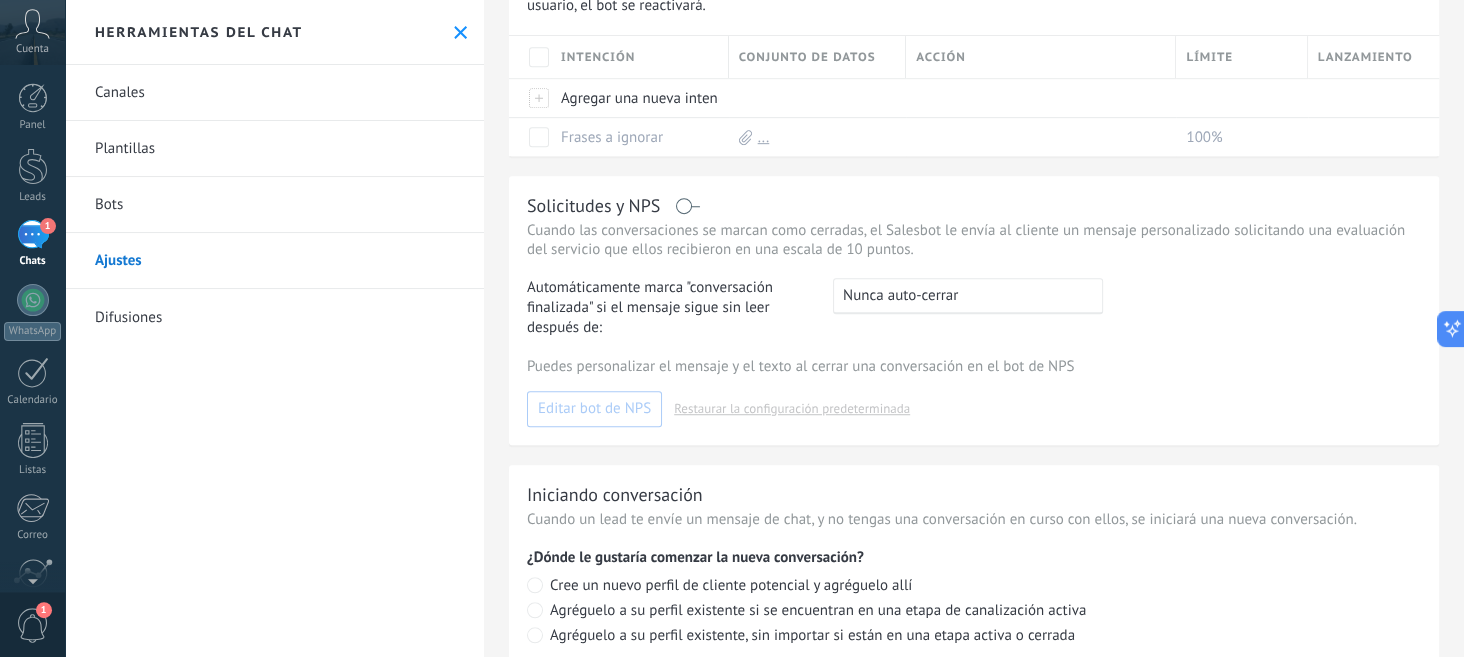 scroll, scrollTop: 371, scrollLeft: 0, axis: vertical 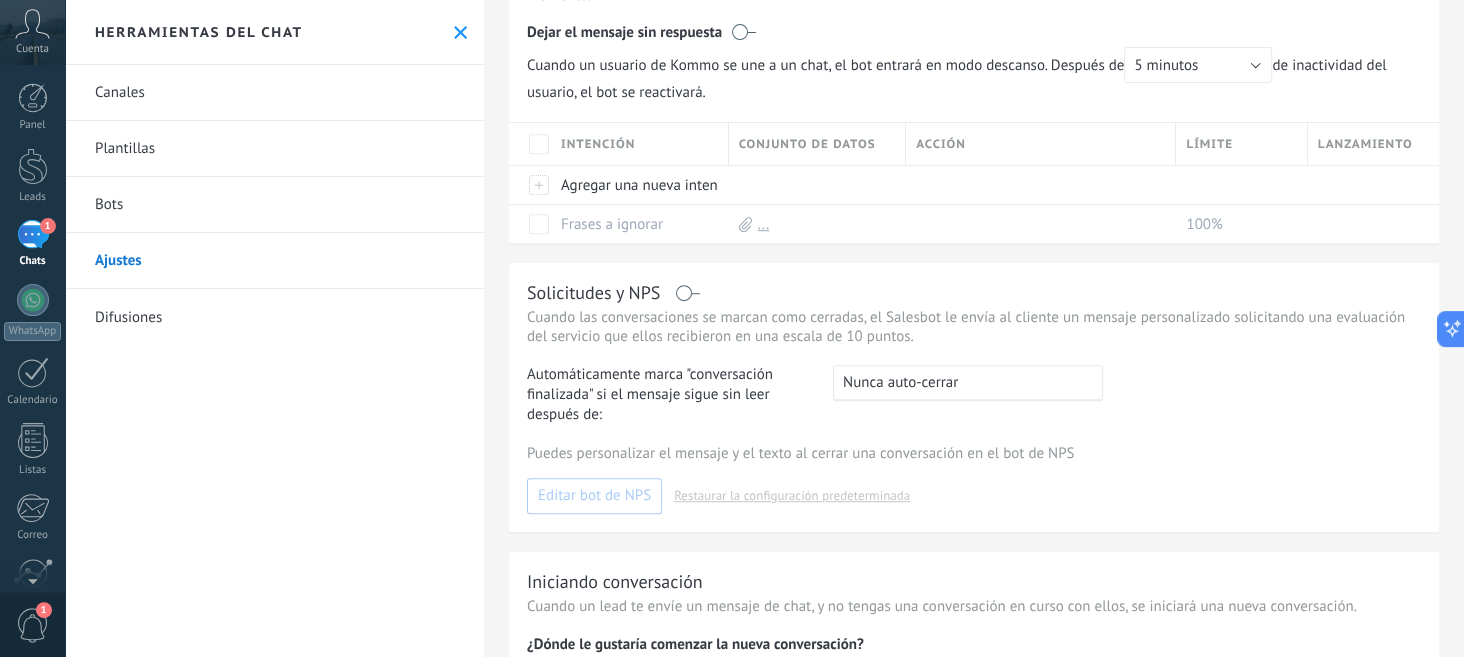click 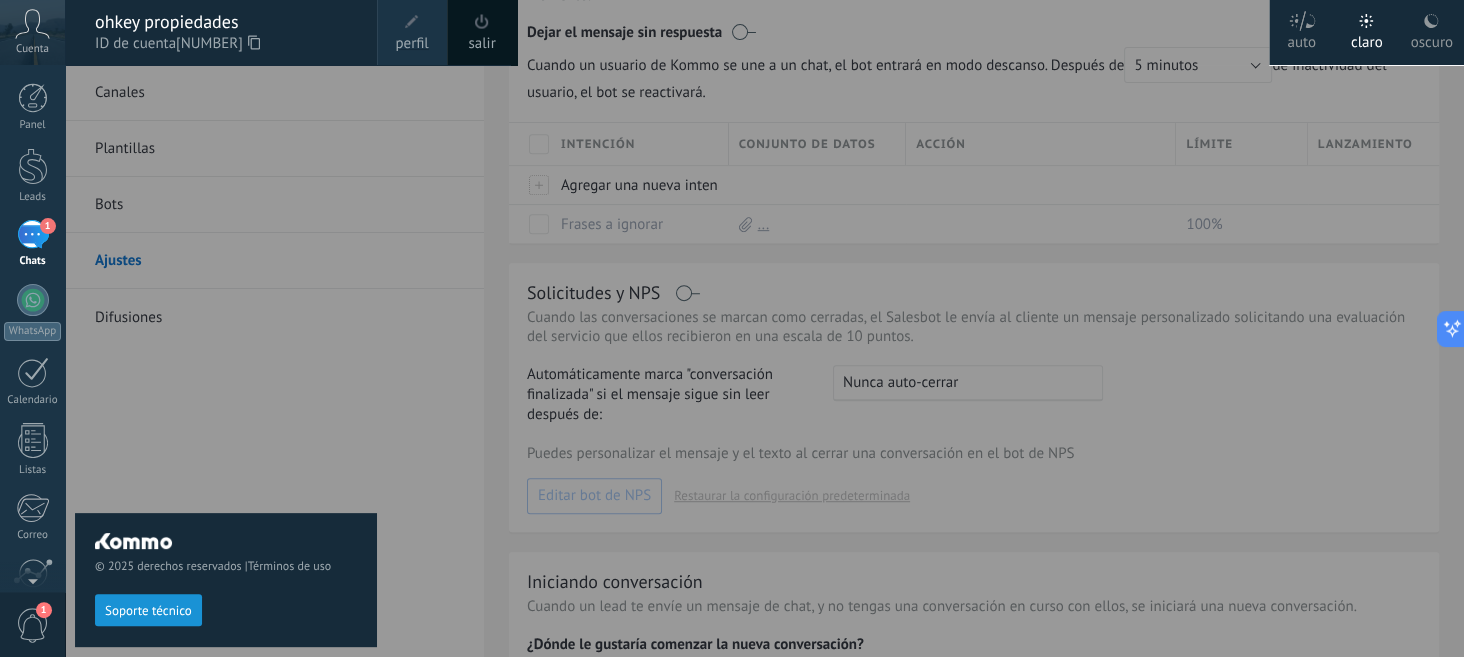 click on "perfil" at bounding box center (411, 44) 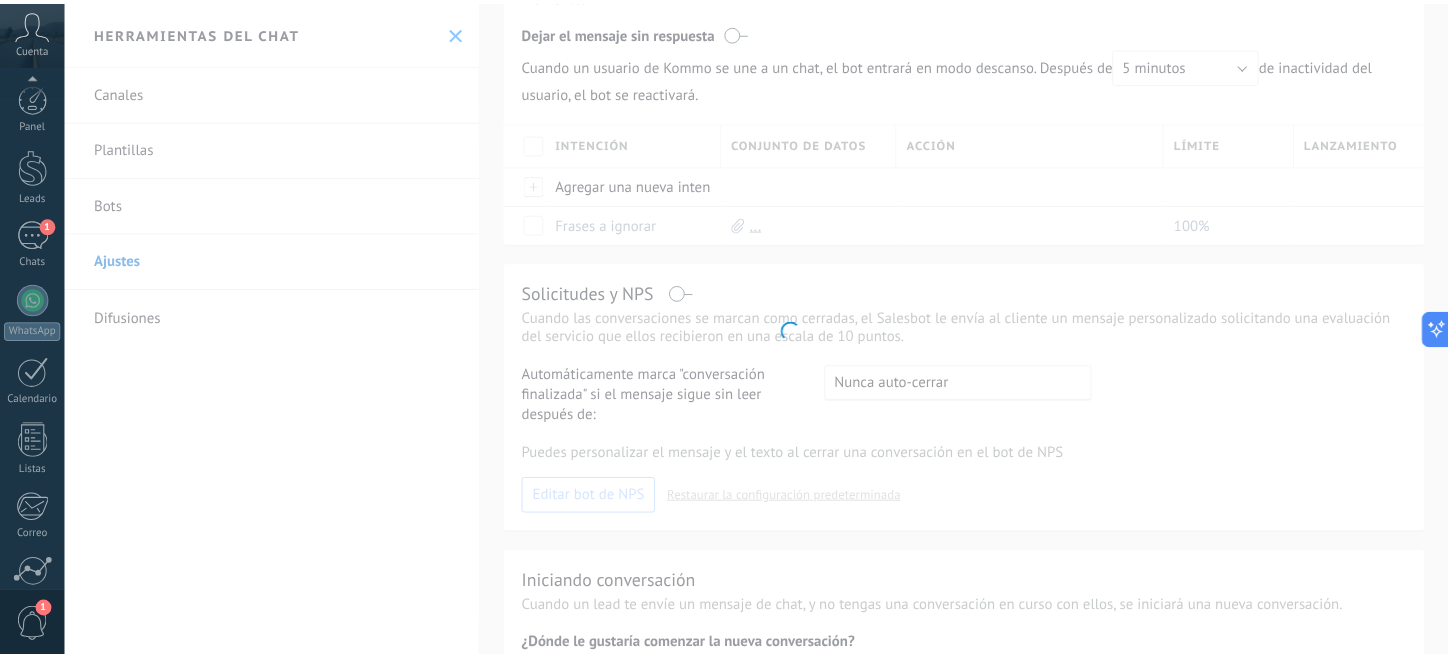 scroll, scrollTop: 173, scrollLeft: 0, axis: vertical 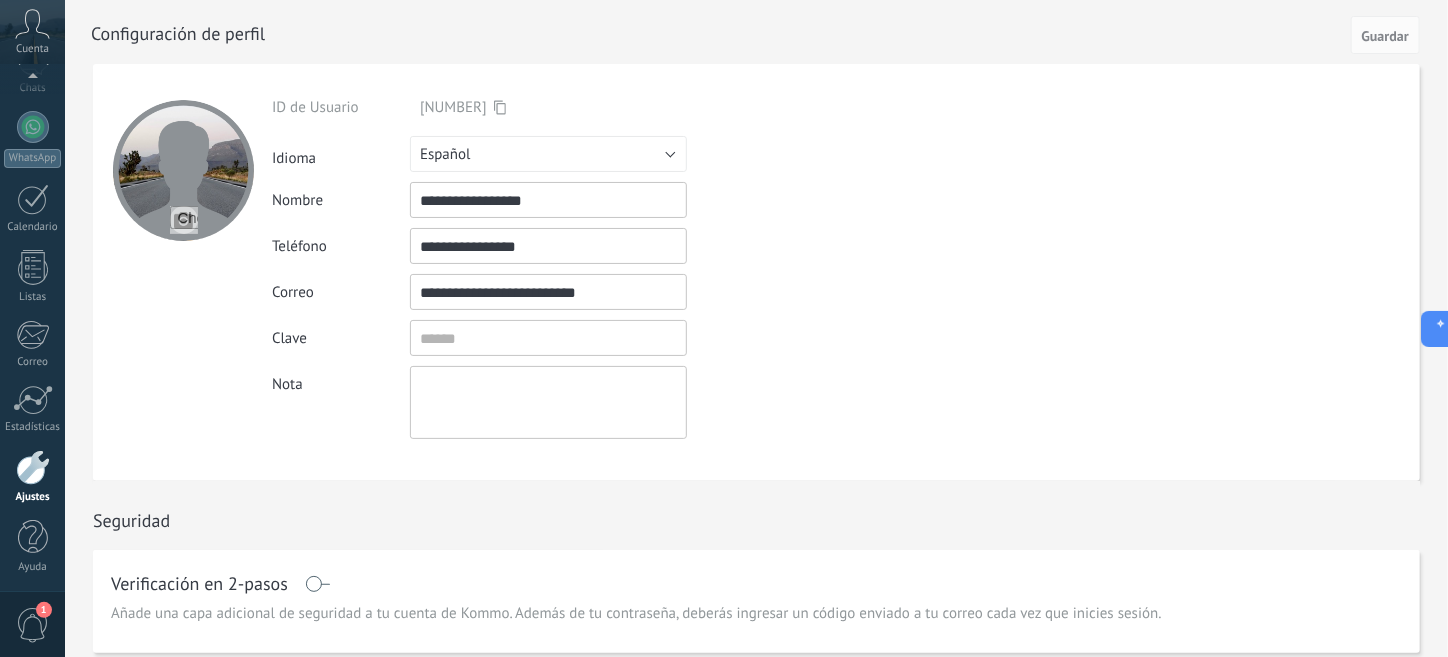 drag, startPoint x: 560, startPoint y: 196, endPoint x: 340, endPoint y: 197, distance: 220.00227 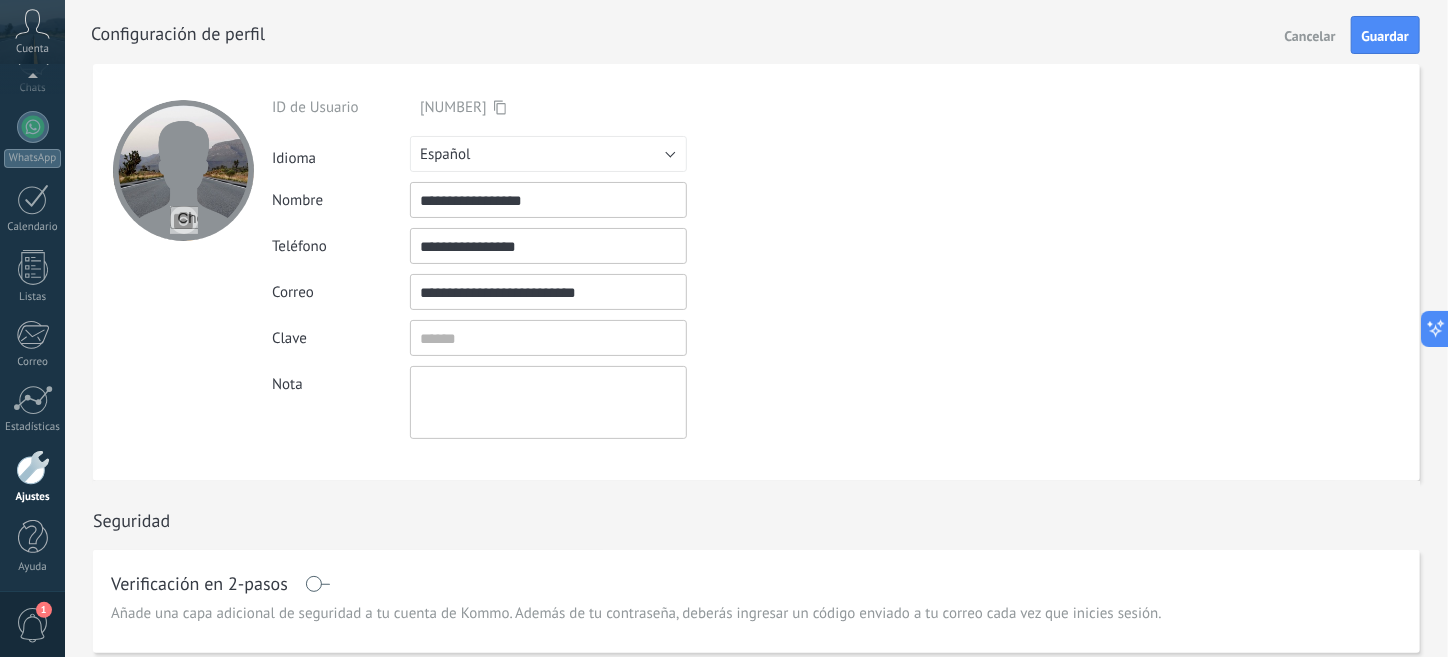 type on "**********" 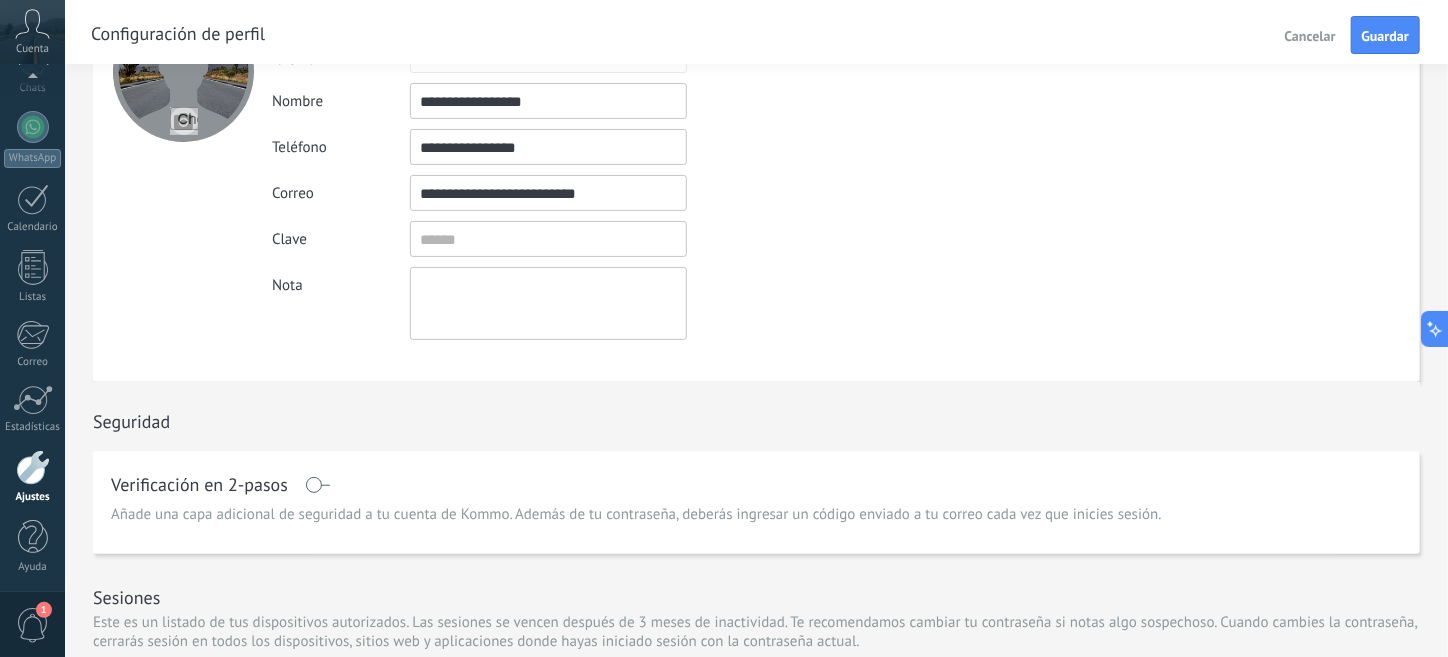 drag, startPoint x: 545, startPoint y: 141, endPoint x: 474, endPoint y: 153, distance: 72.00694 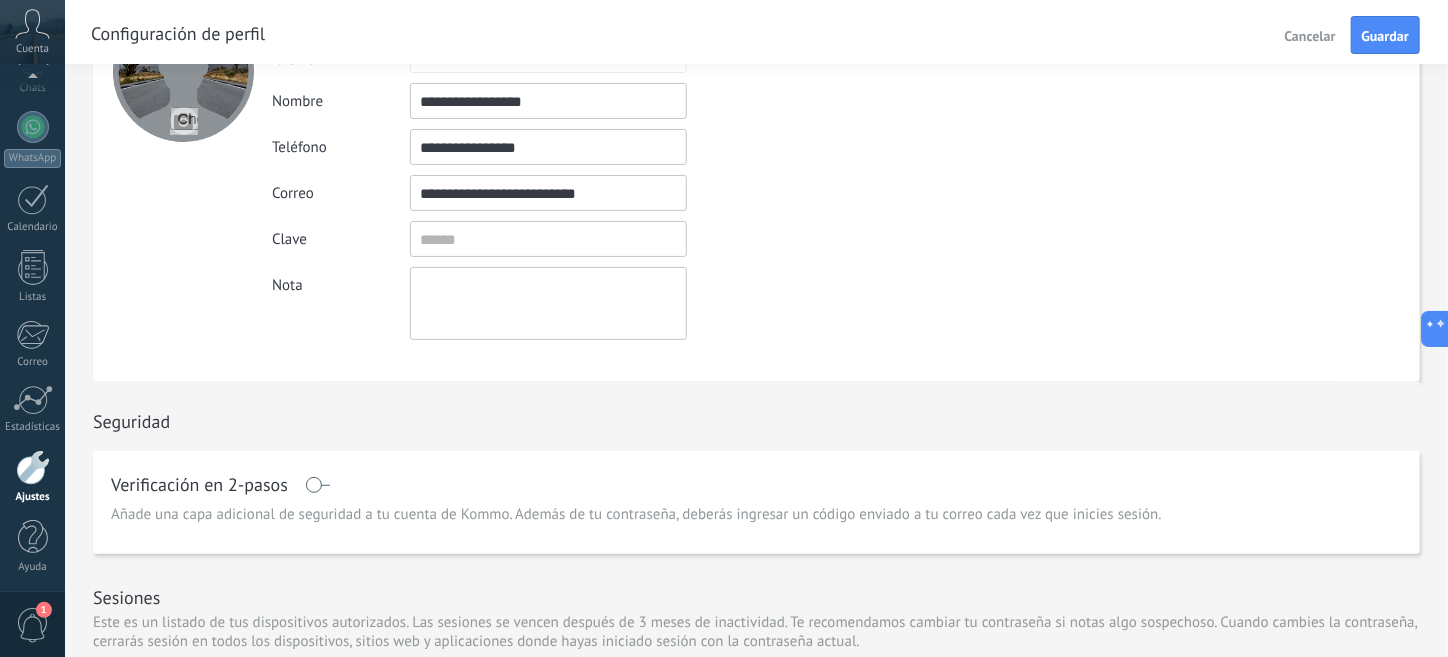 click on "**********" at bounding box center (595, 147) 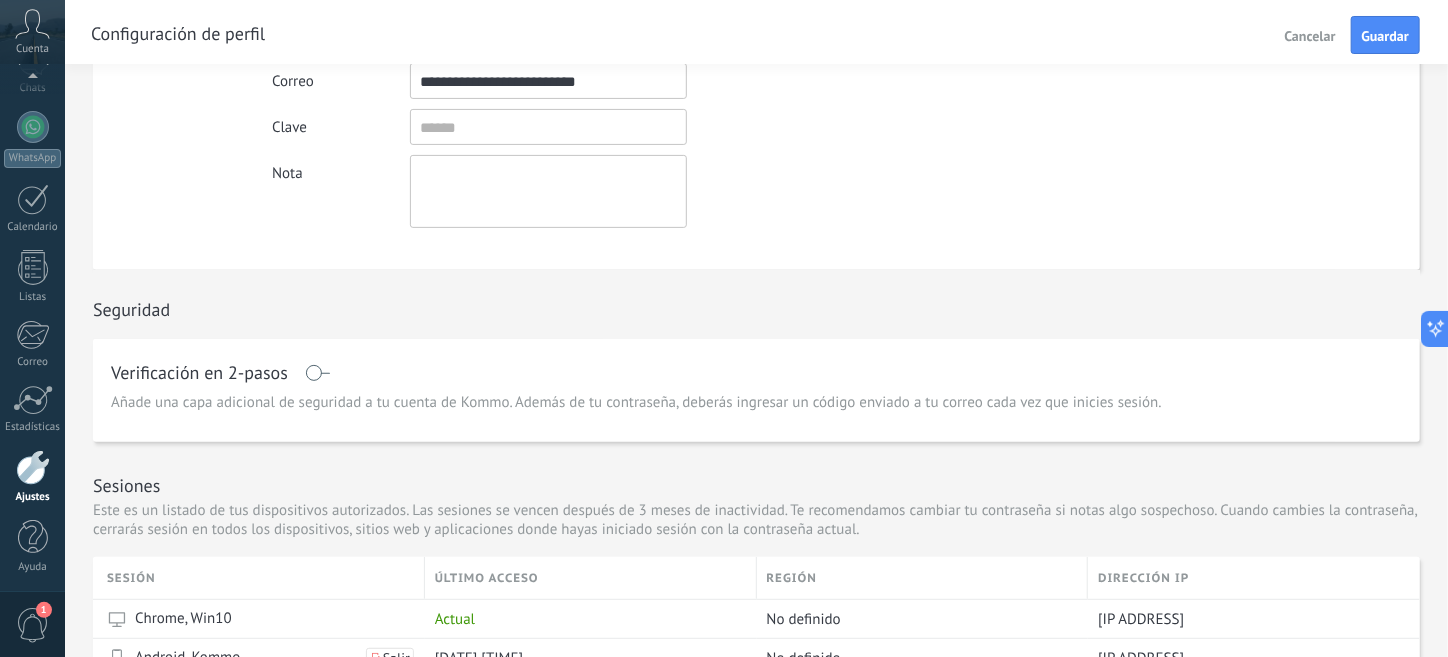 scroll, scrollTop: 147, scrollLeft: 0, axis: vertical 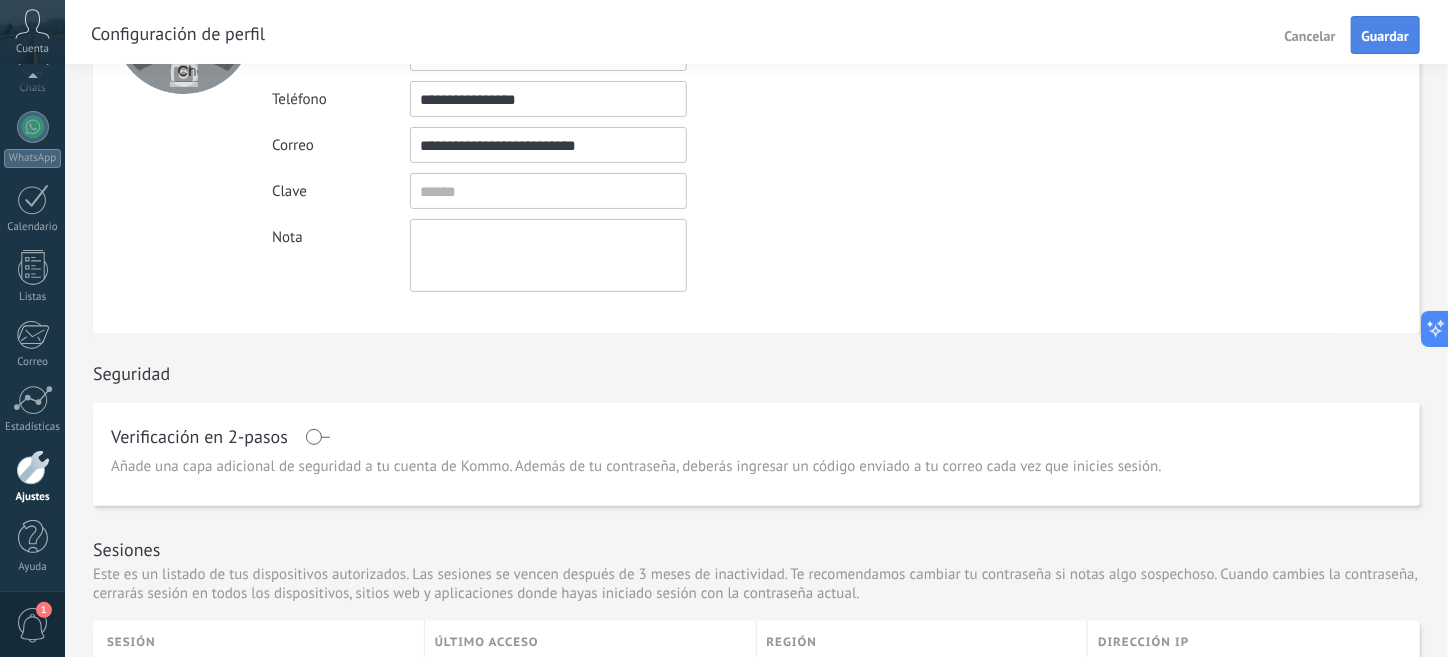 click on "Guardar" at bounding box center [1385, 35] 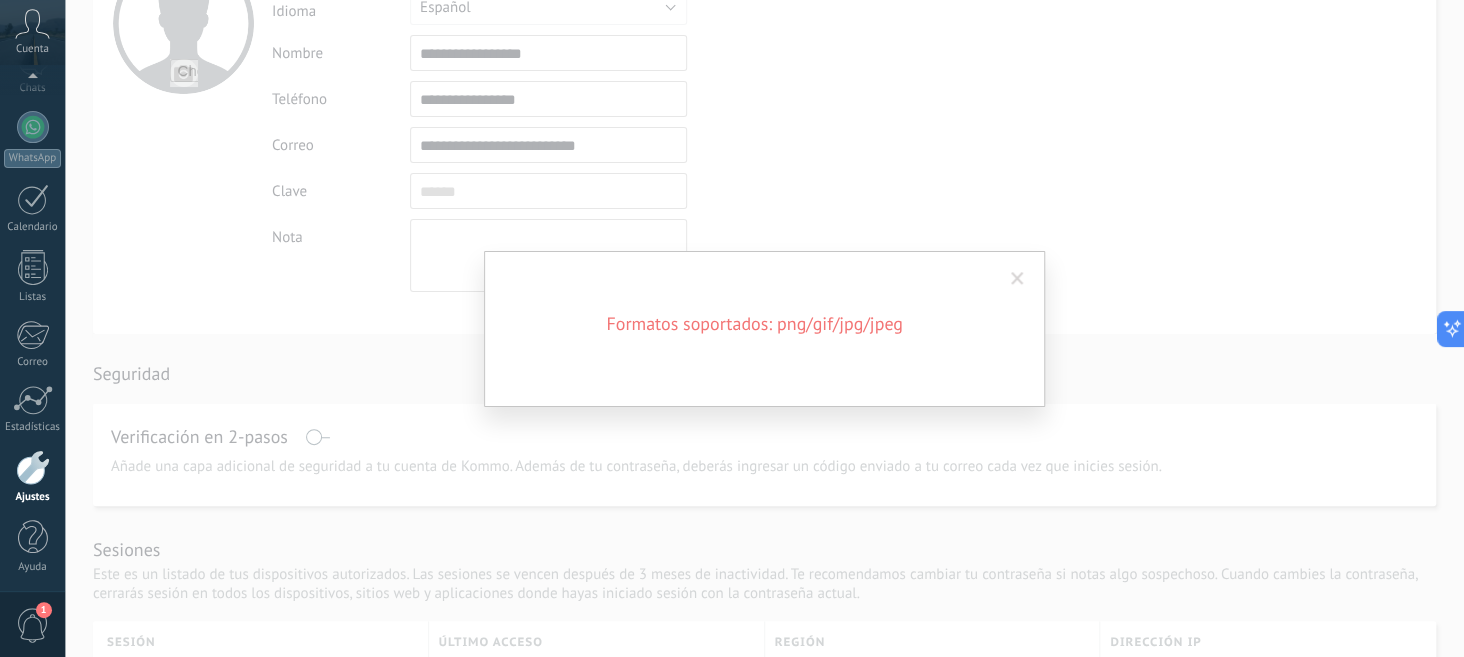 click at bounding box center (1017, 279) 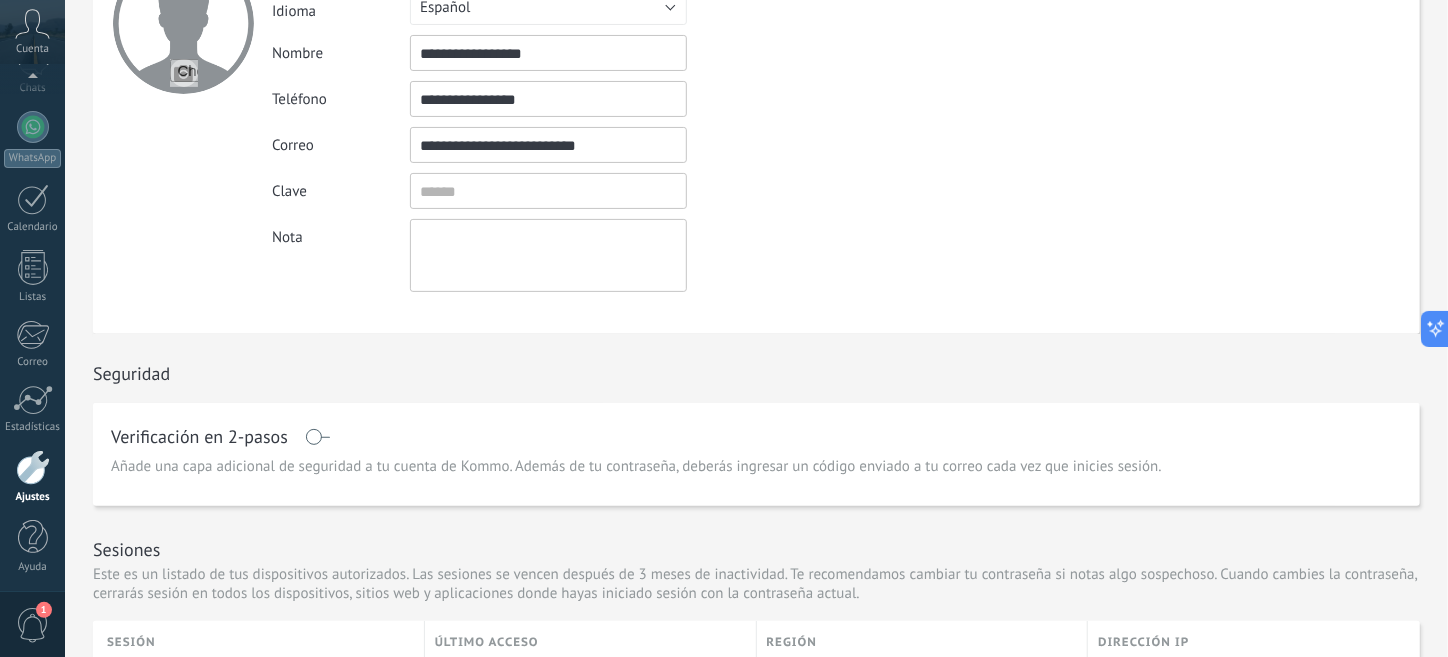 click at bounding box center (184, 73) 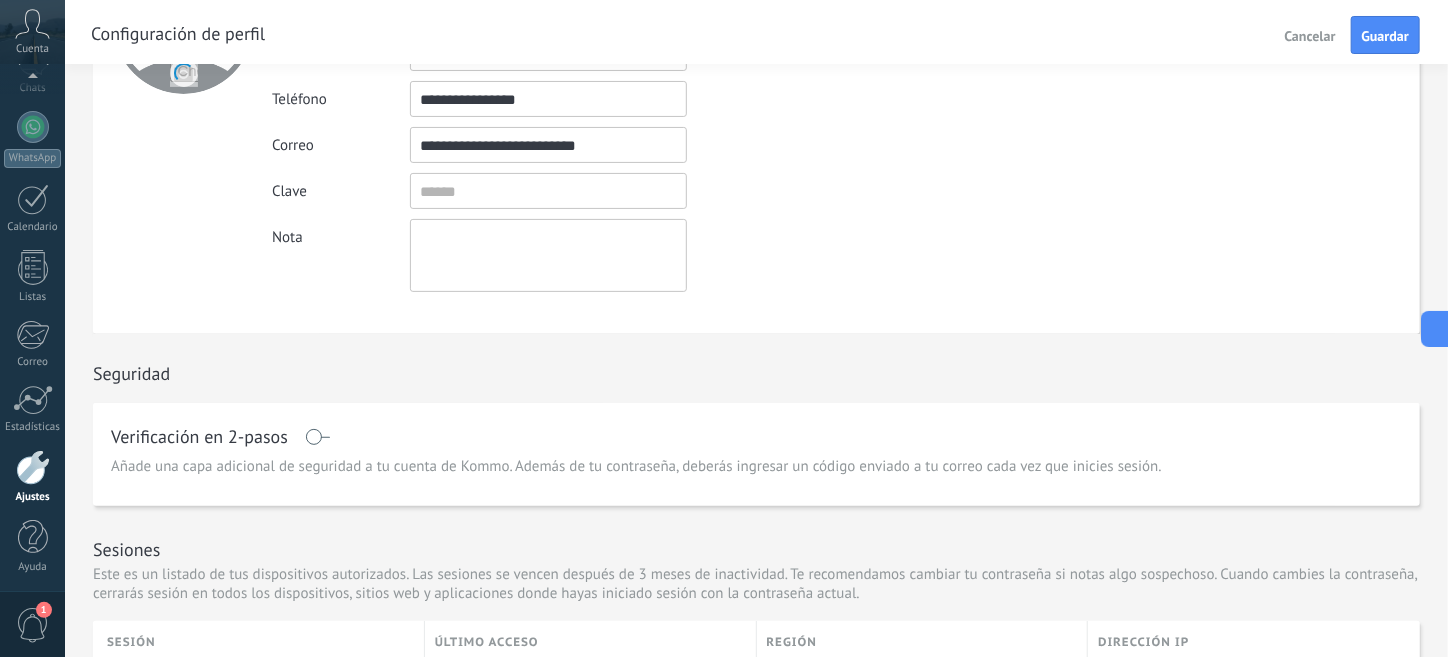 scroll, scrollTop: 0, scrollLeft: 0, axis: both 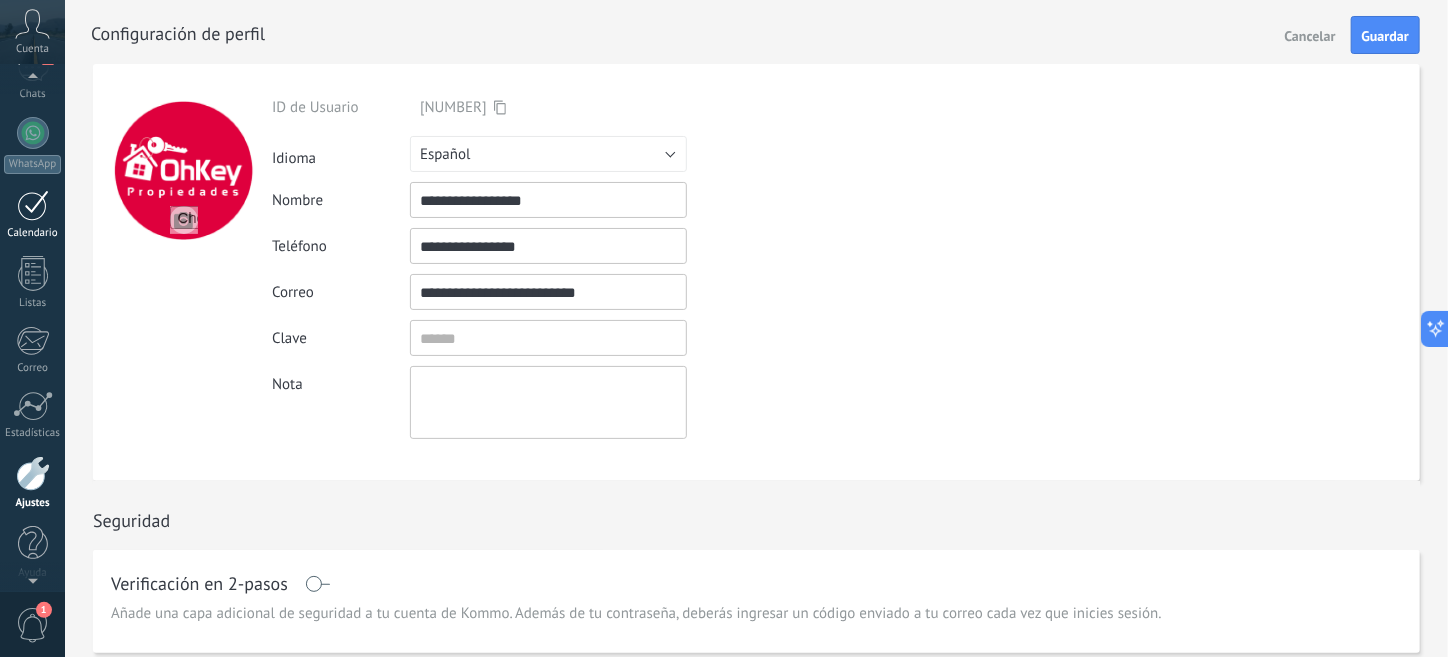 click at bounding box center (33, 205) 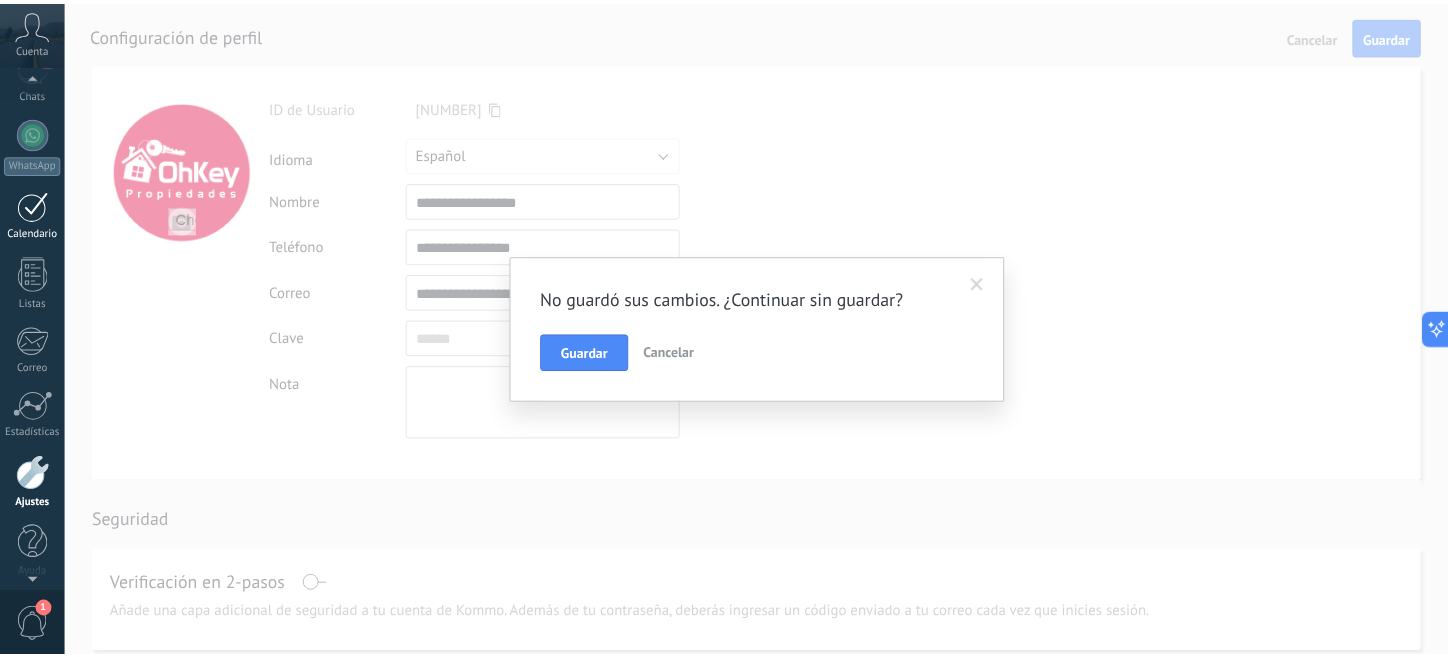 scroll, scrollTop: 173, scrollLeft: 0, axis: vertical 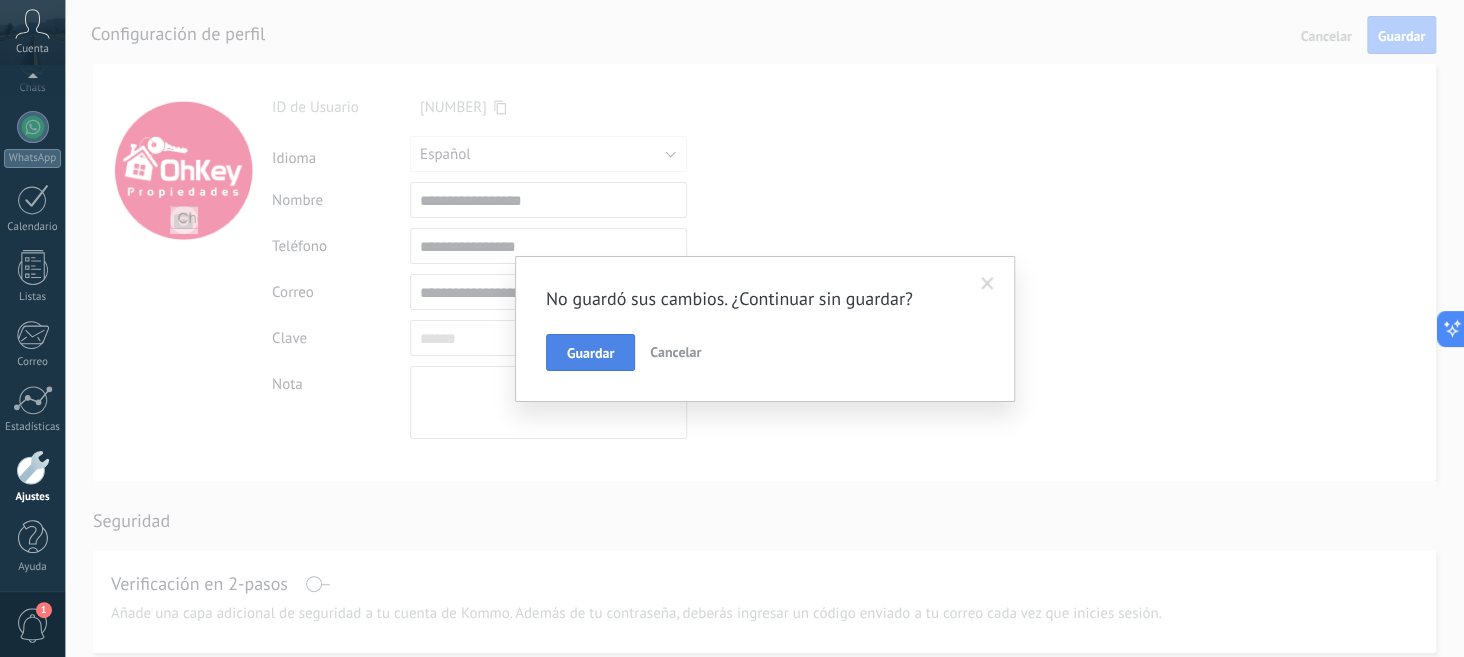 click on "Guardar" at bounding box center (590, 353) 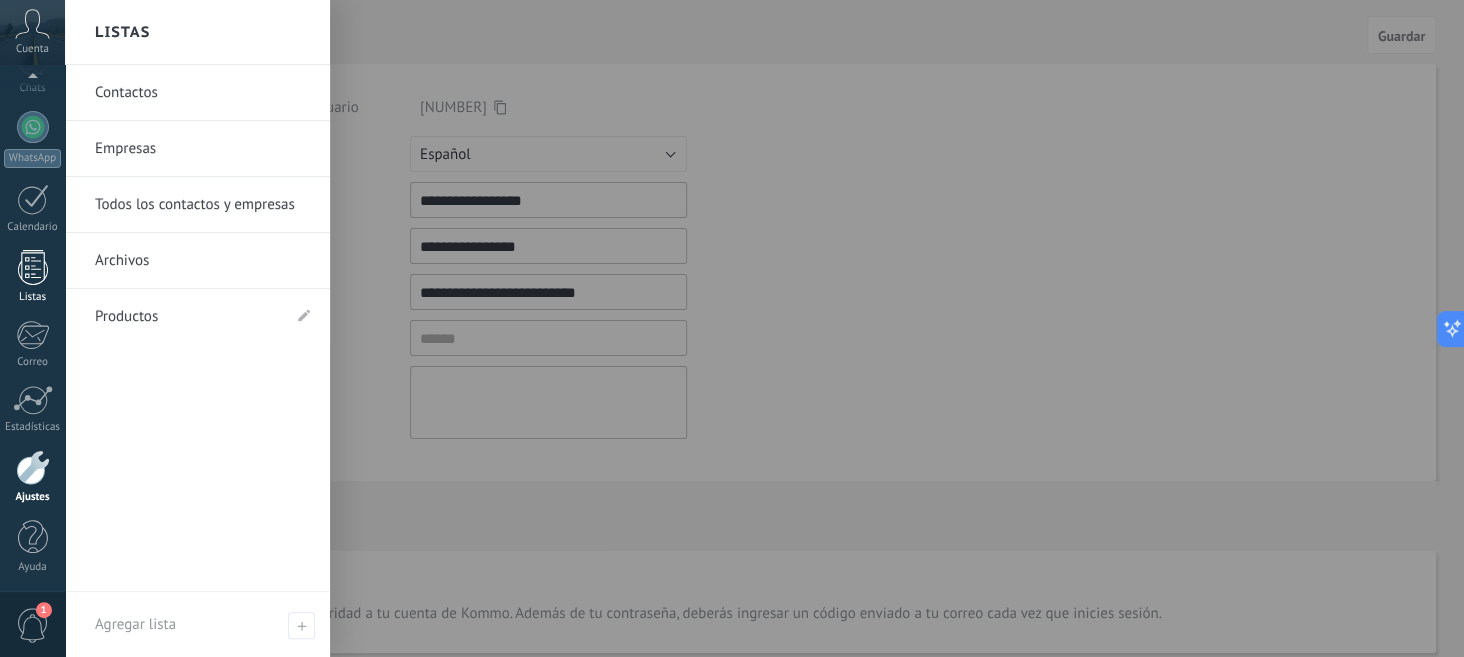 click at bounding box center [33, 267] 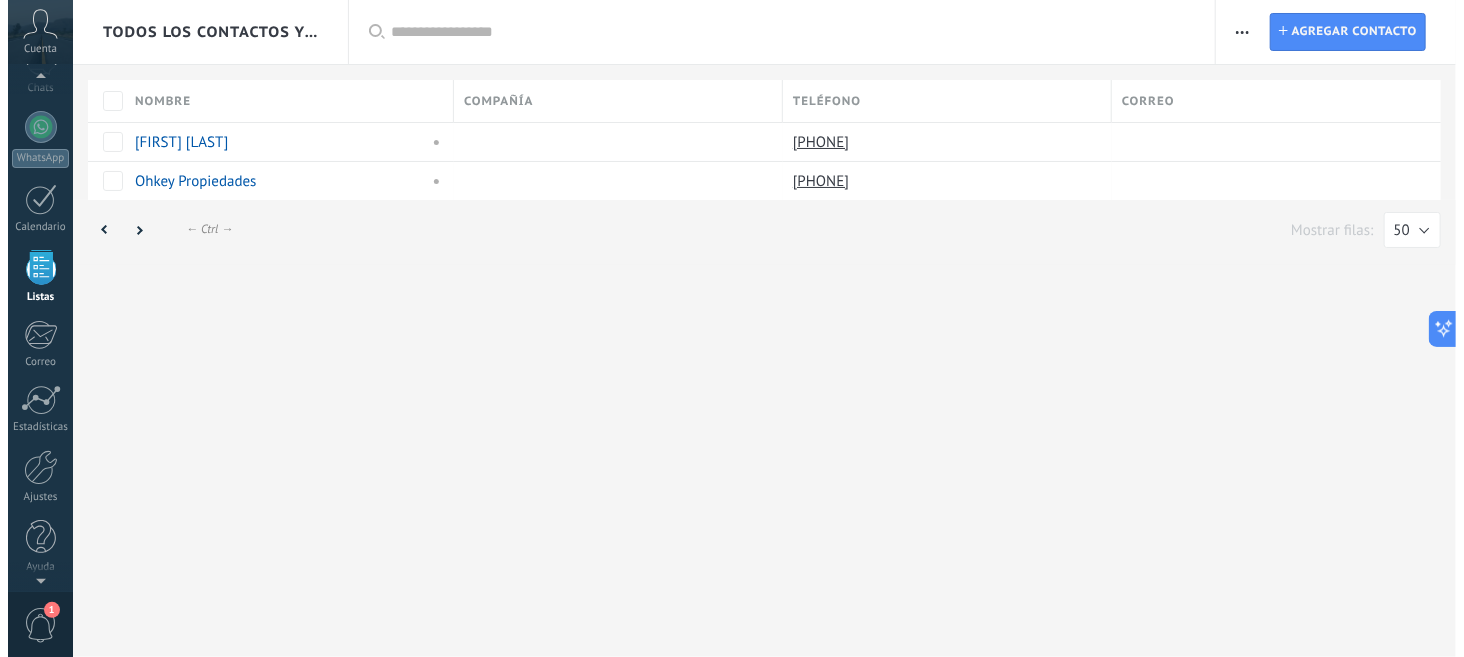 scroll, scrollTop: 122, scrollLeft: 0, axis: vertical 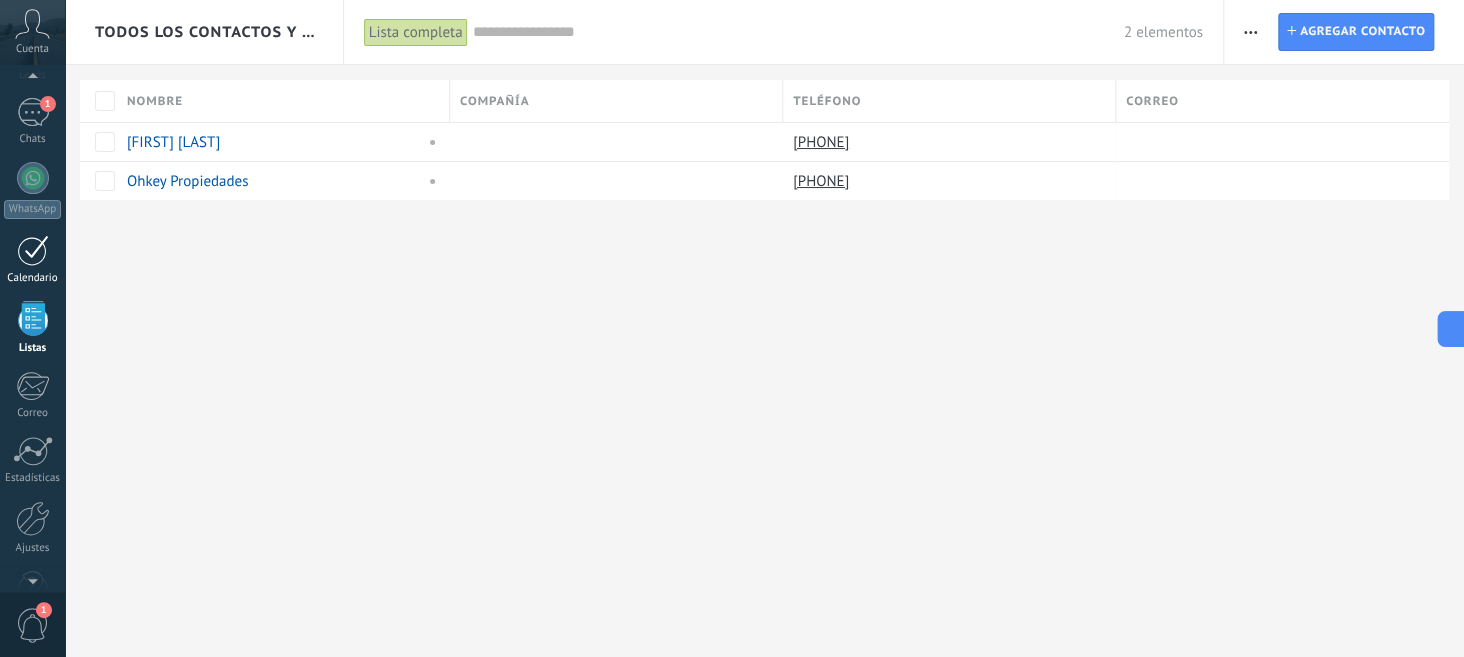 click at bounding box center (33, 250) 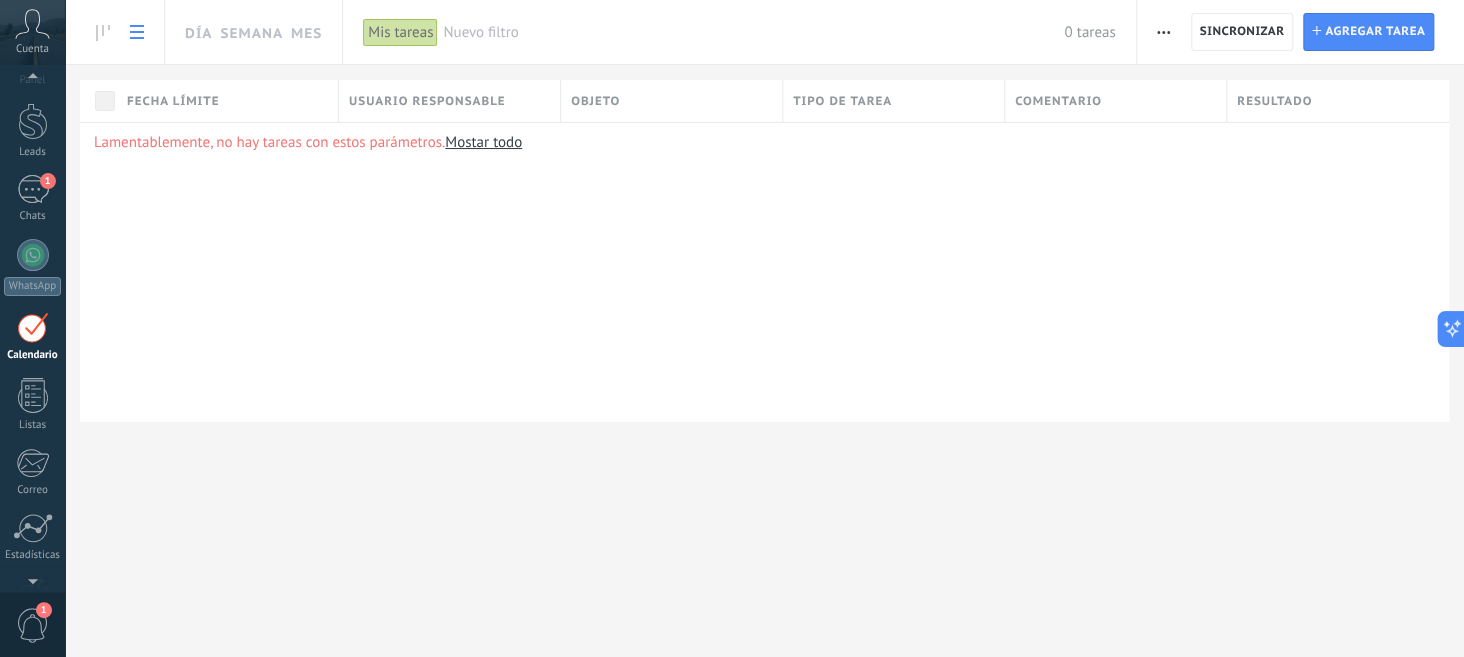 scroll, scrollTop: 0, scrollLeft: 0, axis: both 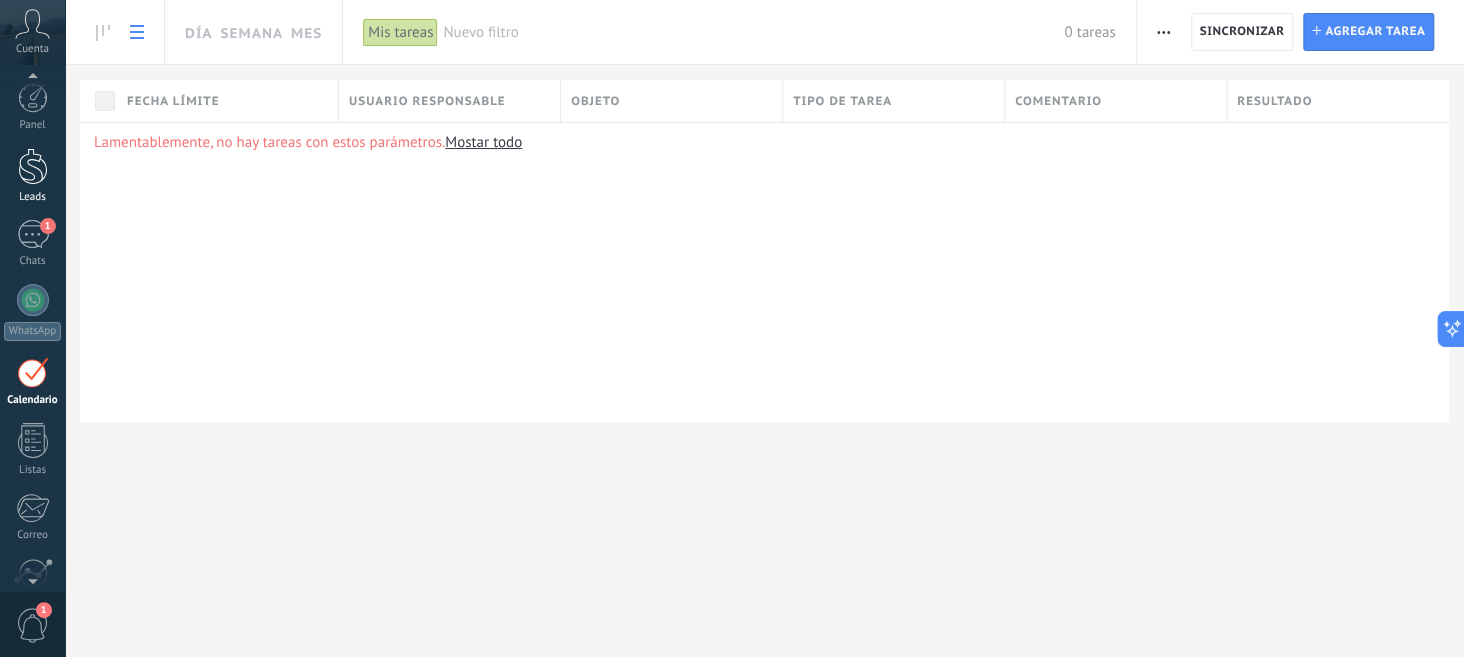 click at bounding box center (33, 166) 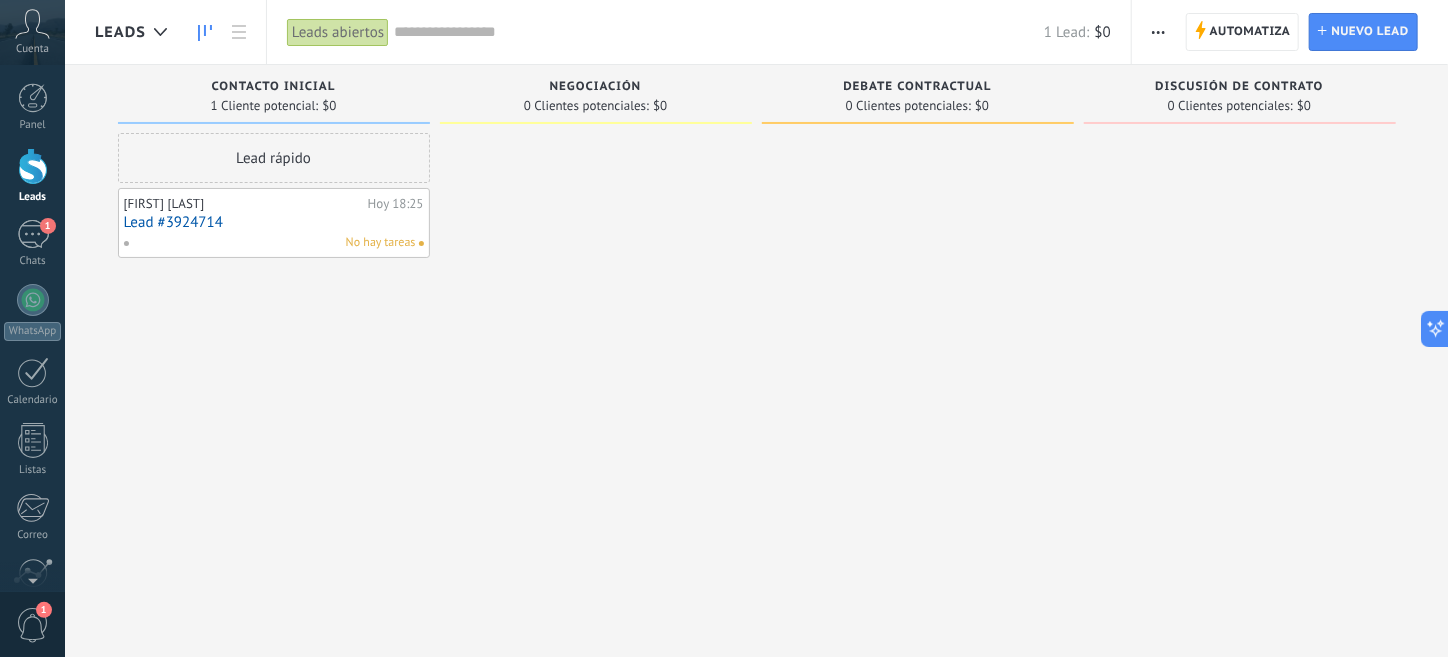 click on "[FIRST] [LAST]" at bounding box center [243, 204] 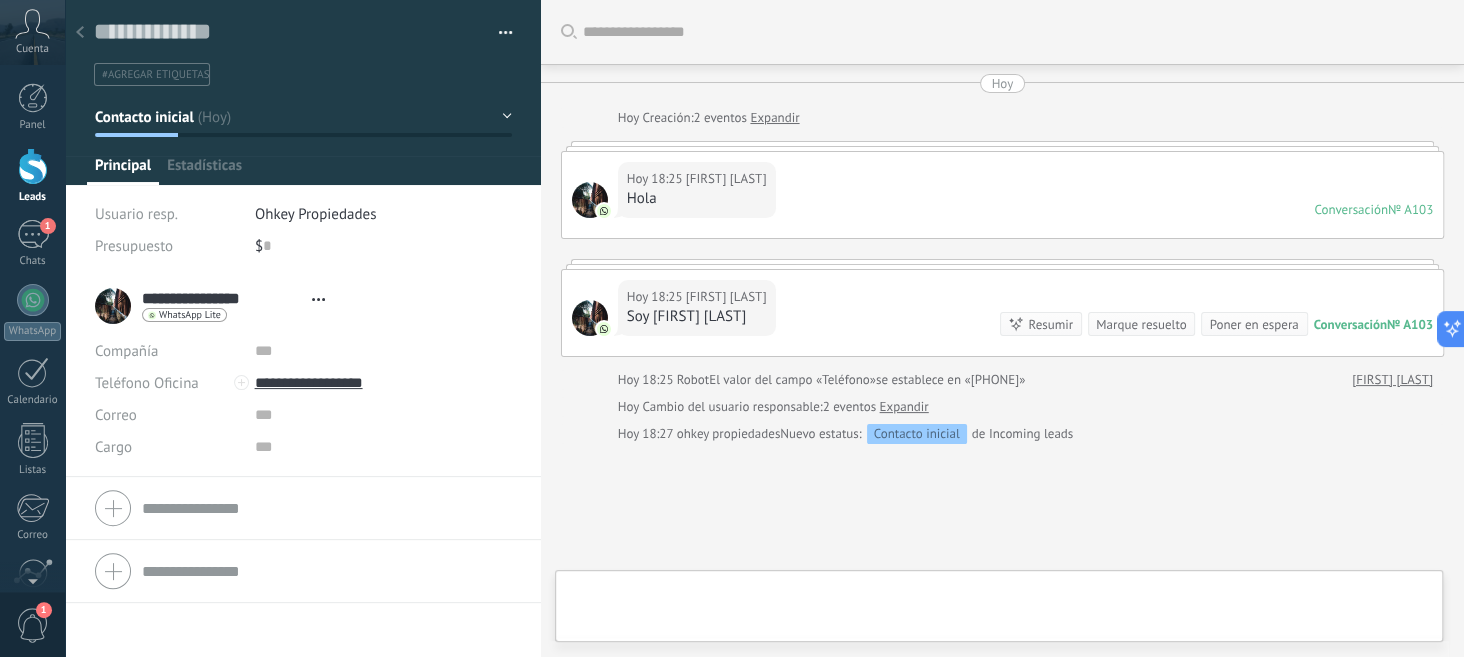 scroll, scrollTop: 133, scrollLeft: 0, axis: vertical 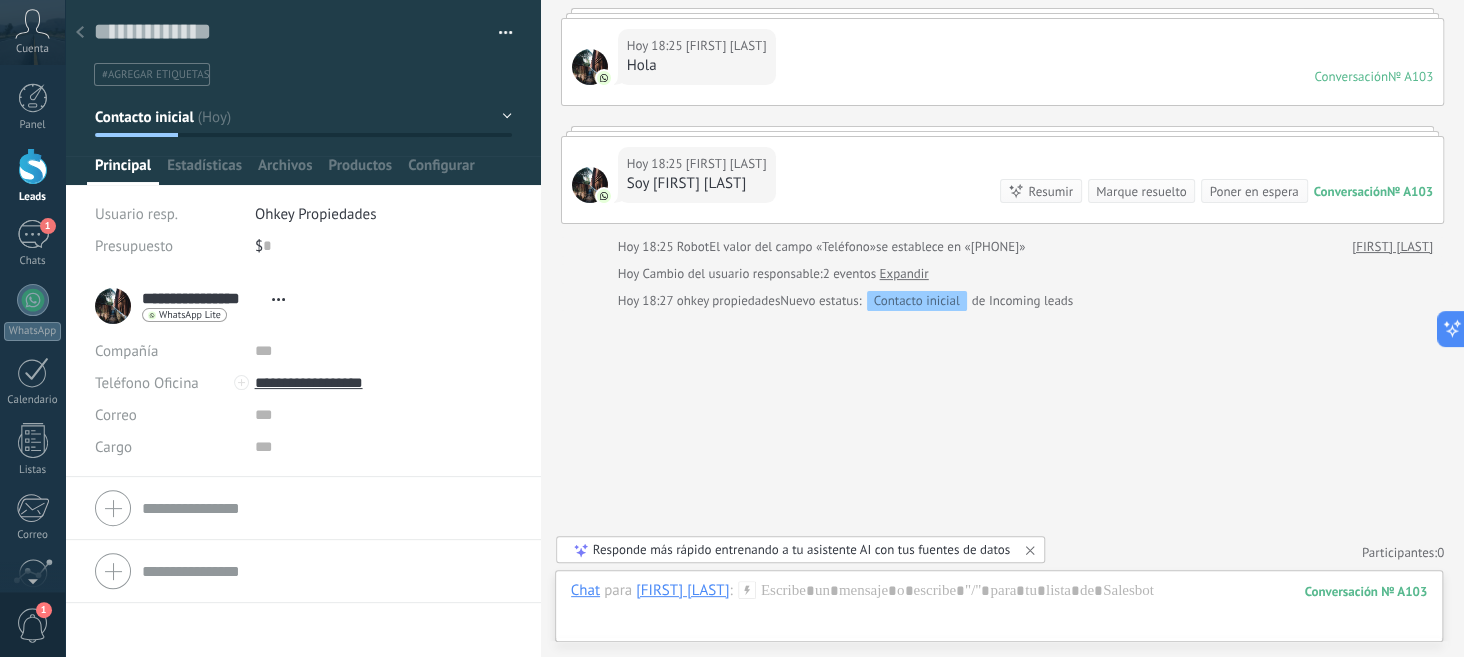 click 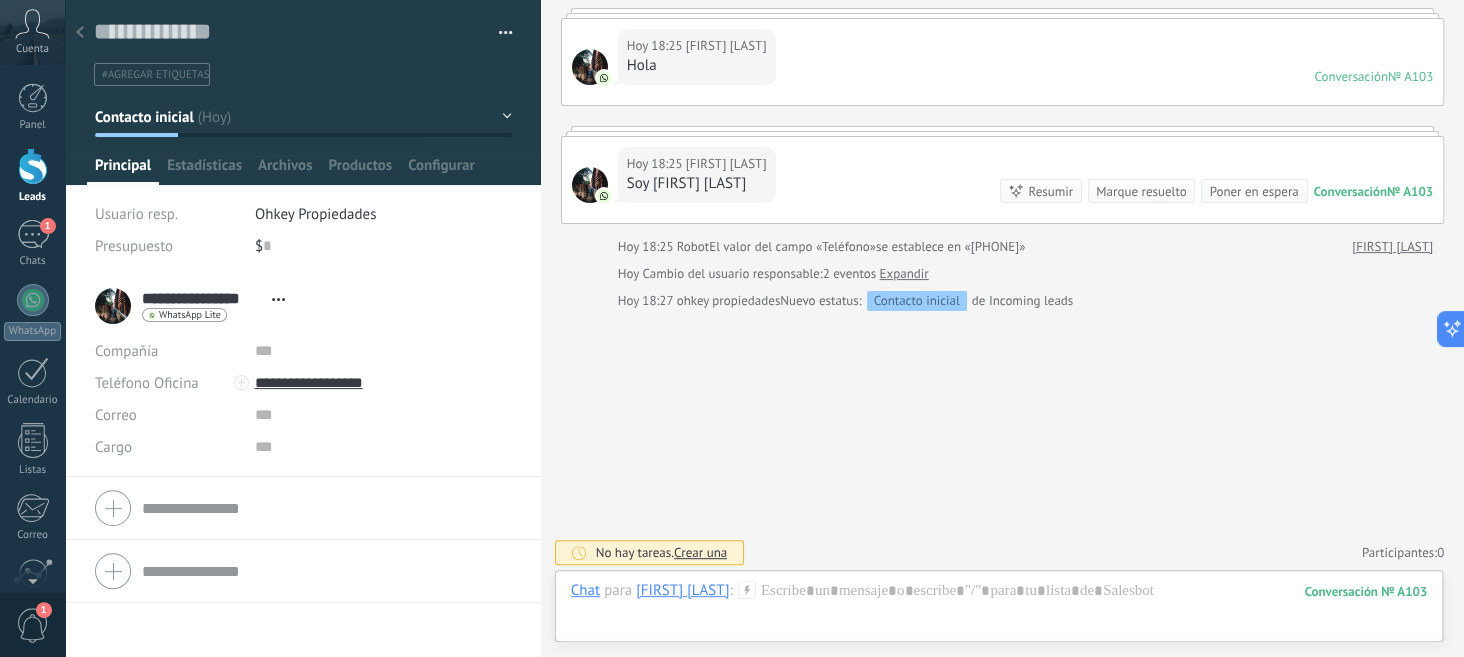 click on "Crear una" at bounding box center (700, 552) 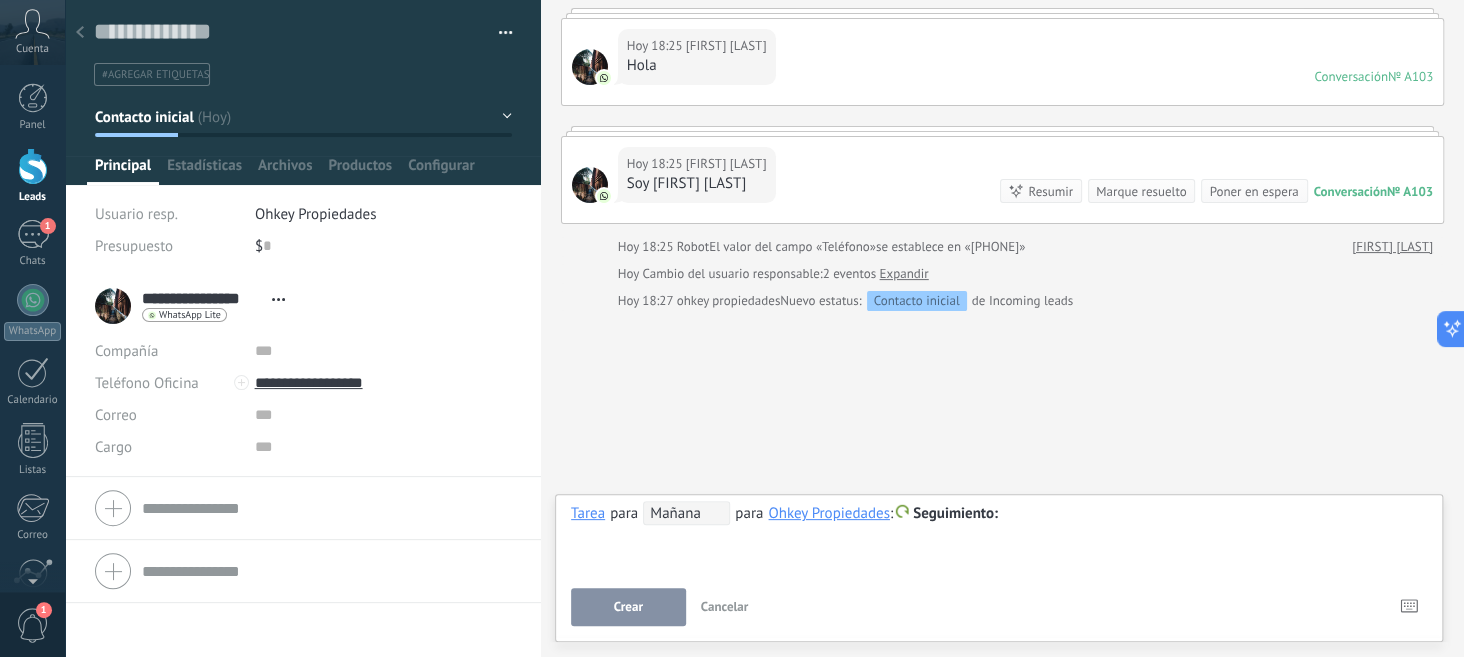 click on "**********" at bounding box center [999, 537] 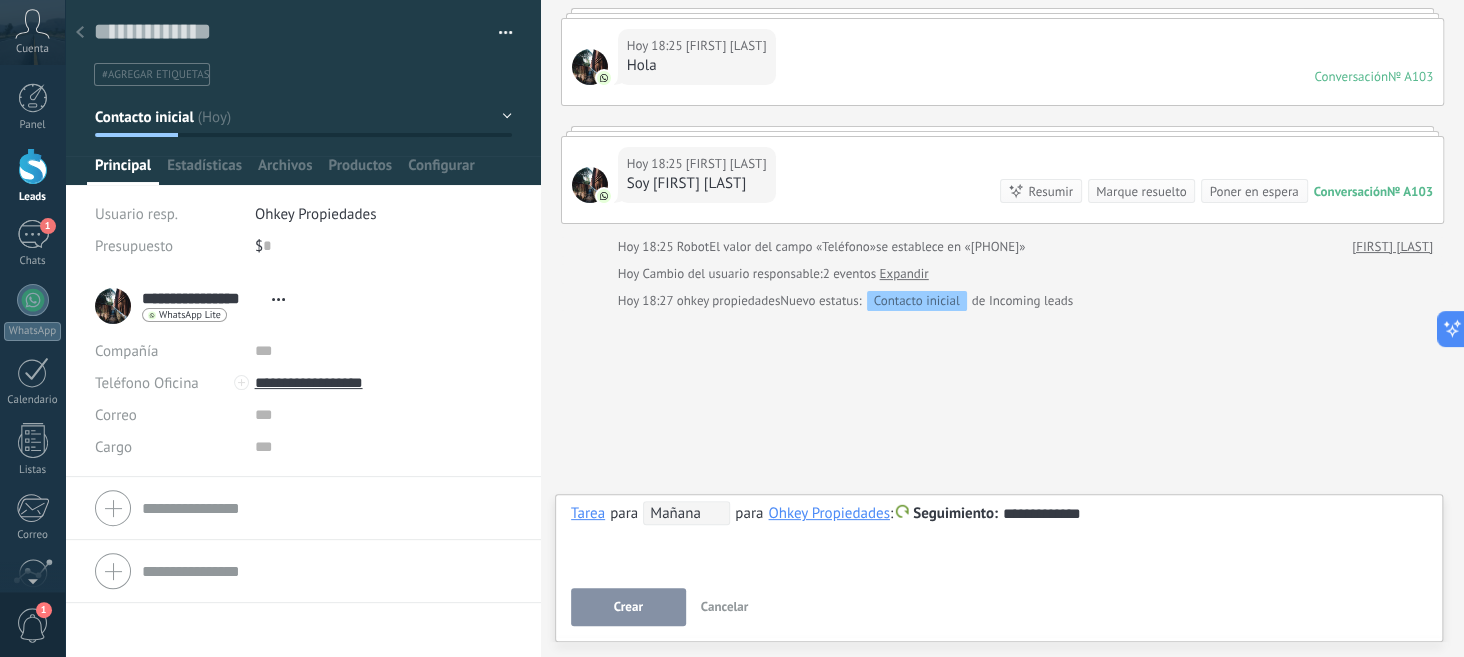 click on "Mañana" at bounding box center [686, 513] 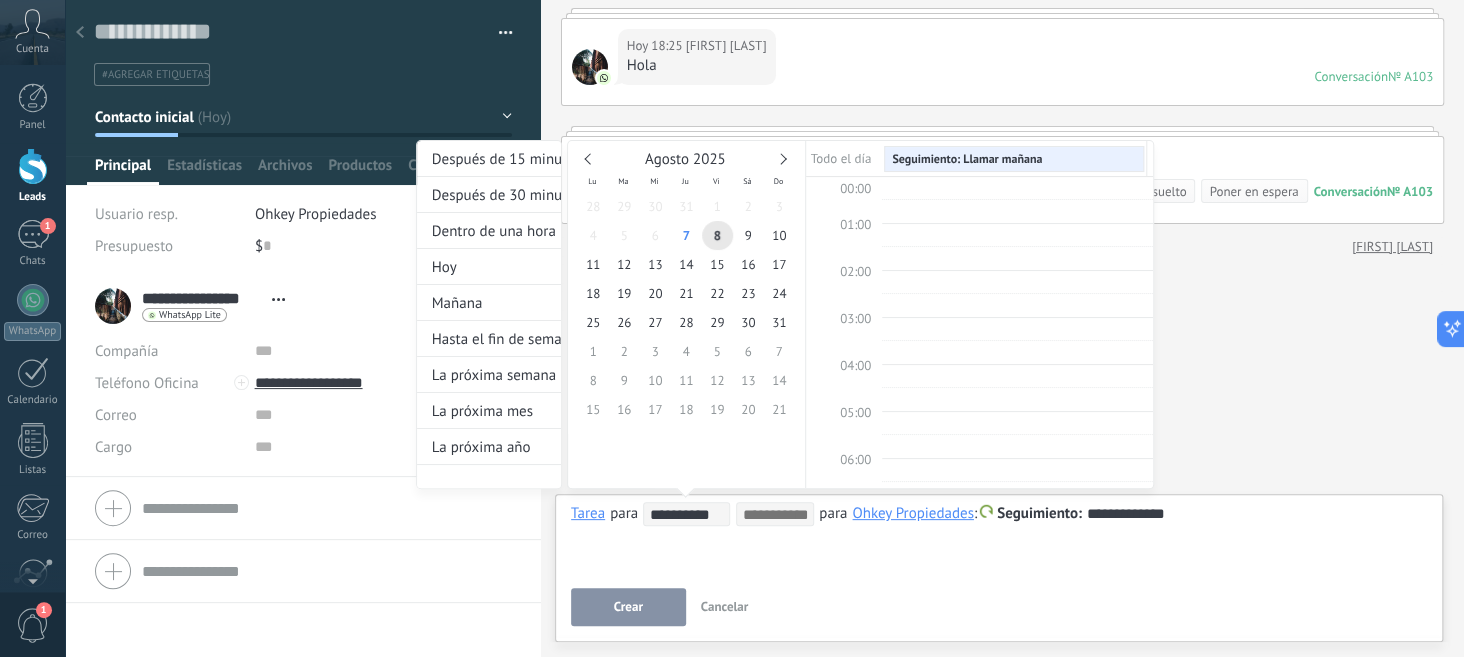 scroll, scrollTop: 373, scrollLeft: 0, axis: vertical 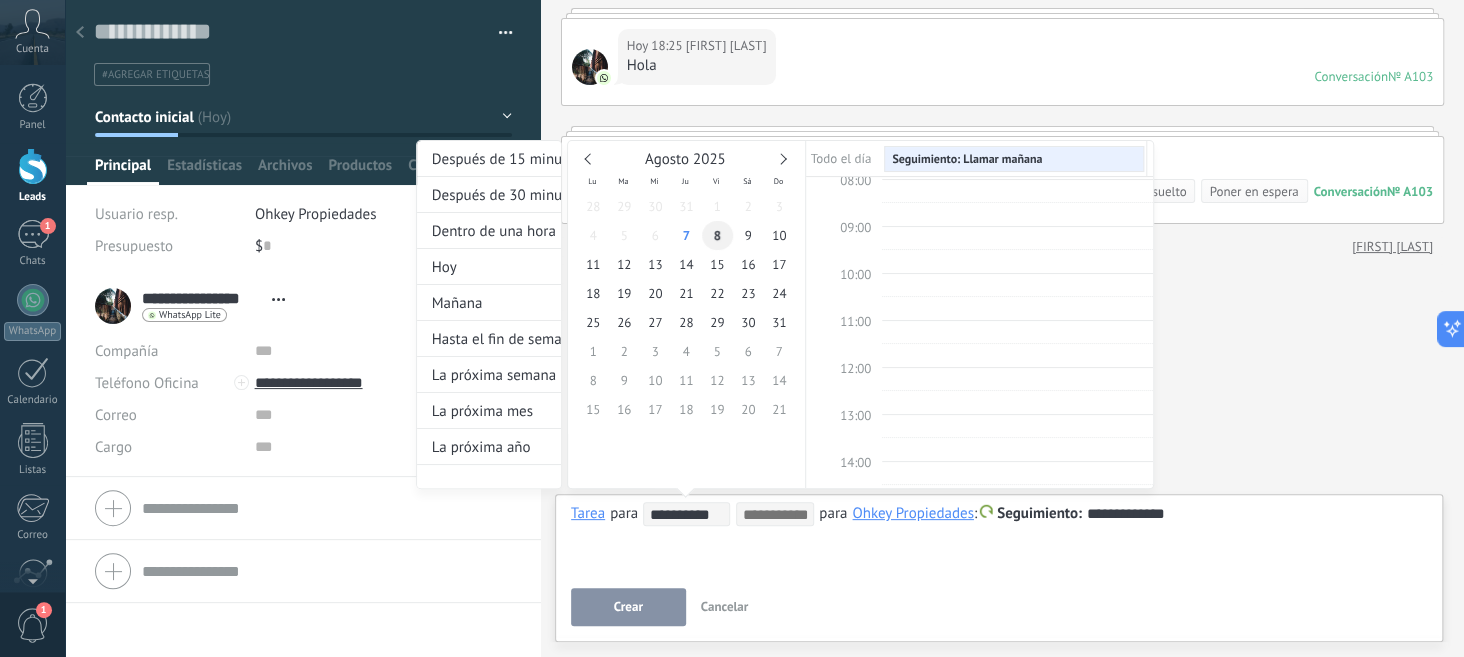 click on "8" at bounding box center (717, 235) 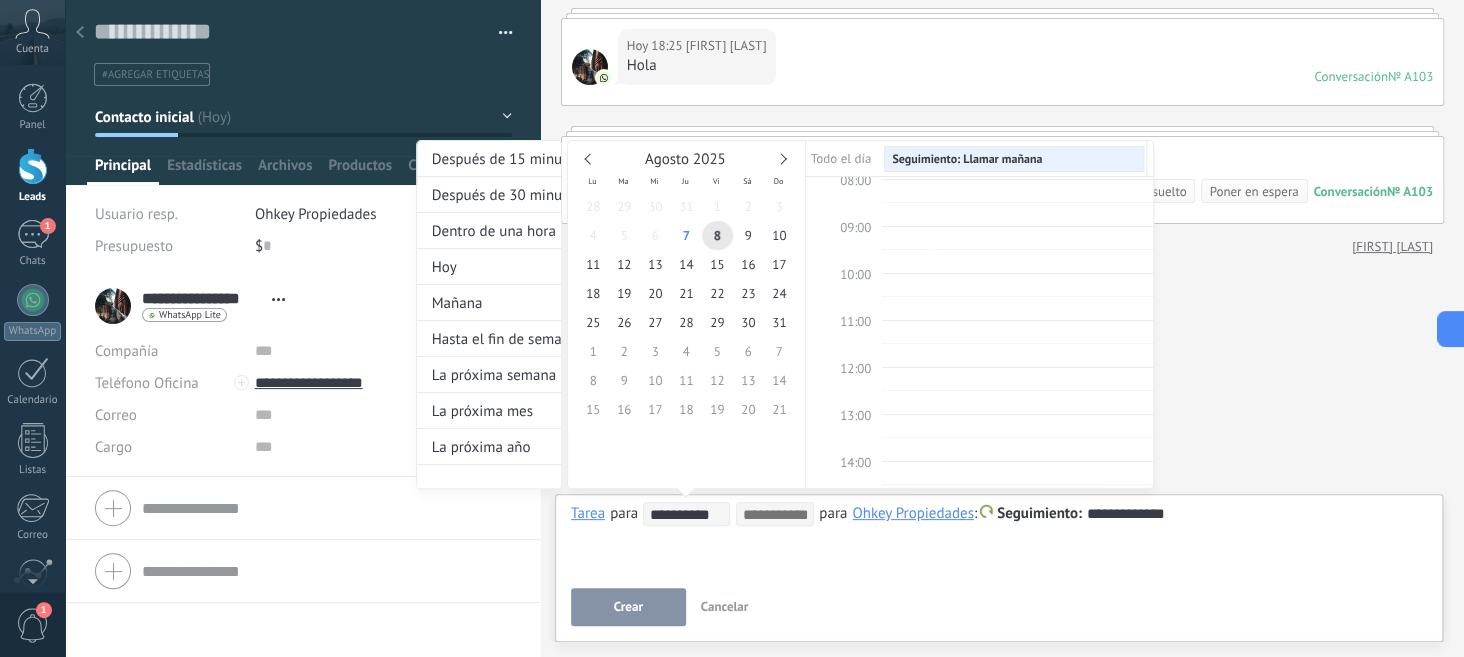 click at bounding box center [732, 328] 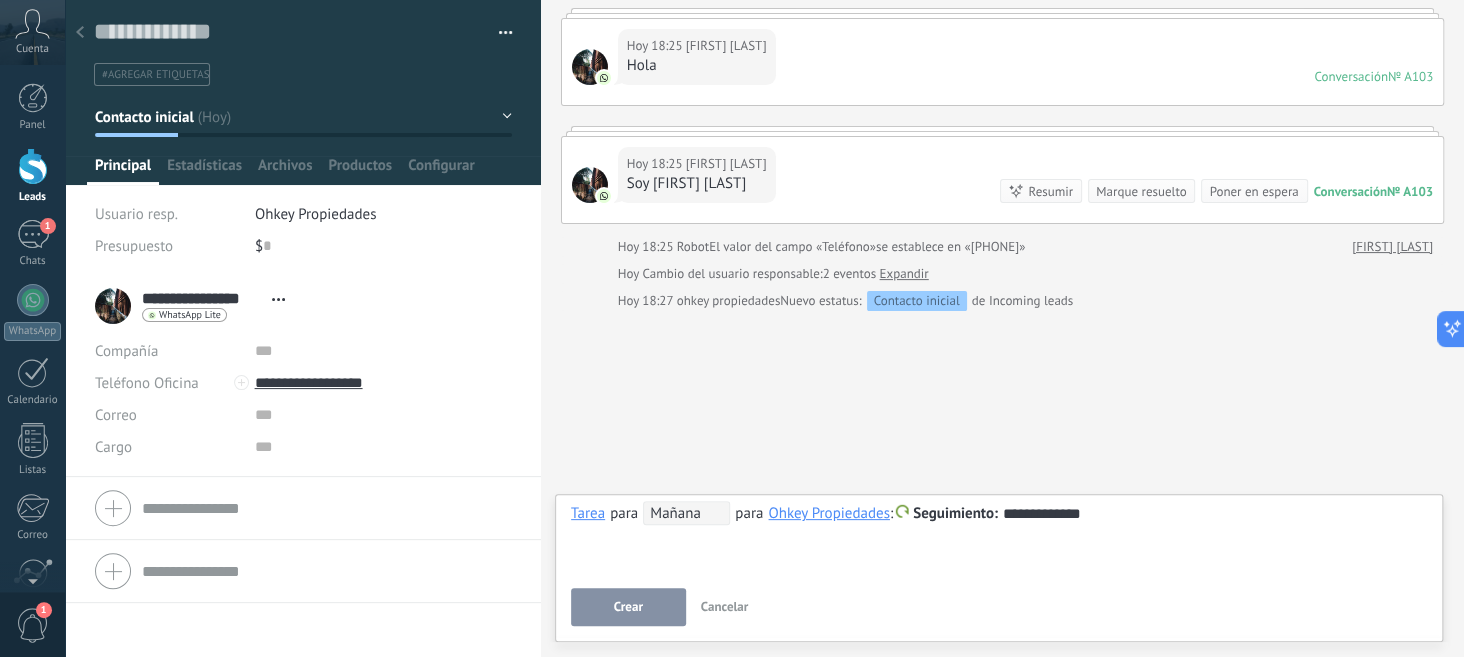 click on "Crear" at bounding box center [628, 607] 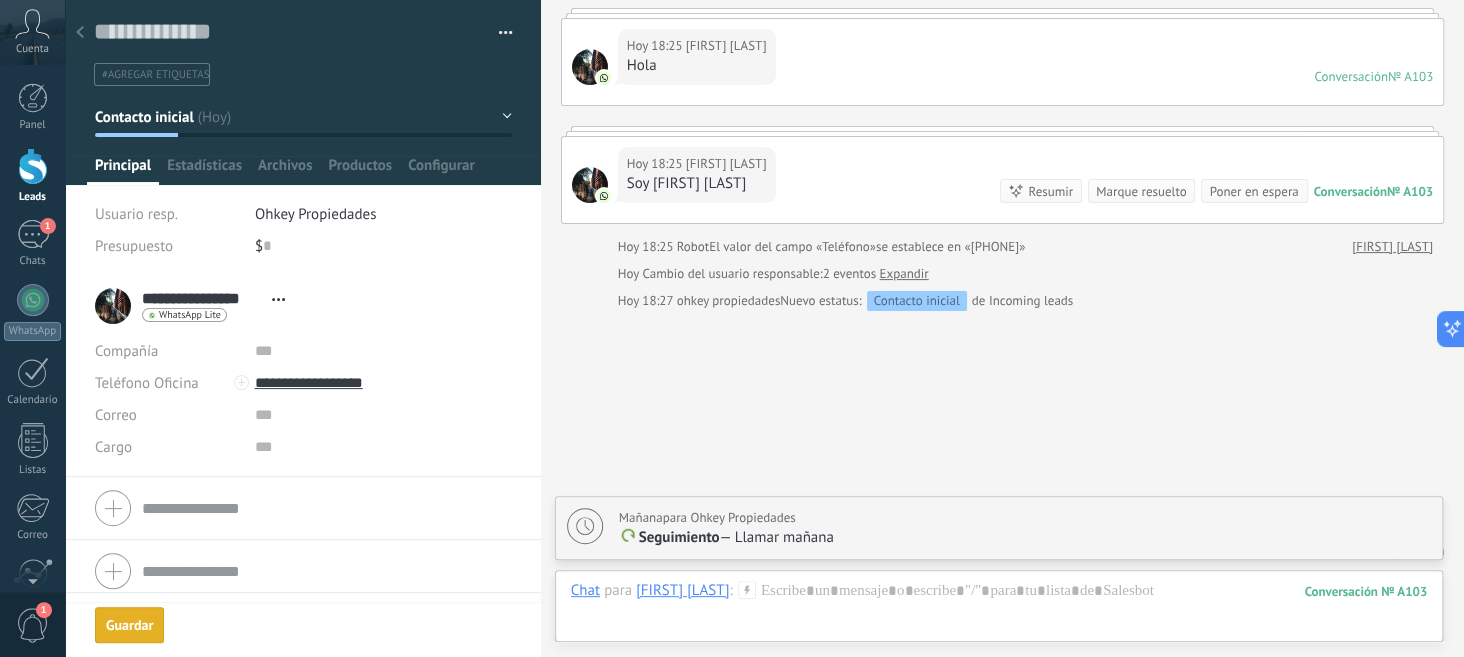 scroll, scrollTop: 202, scrollLeft: 0, axis: vertical 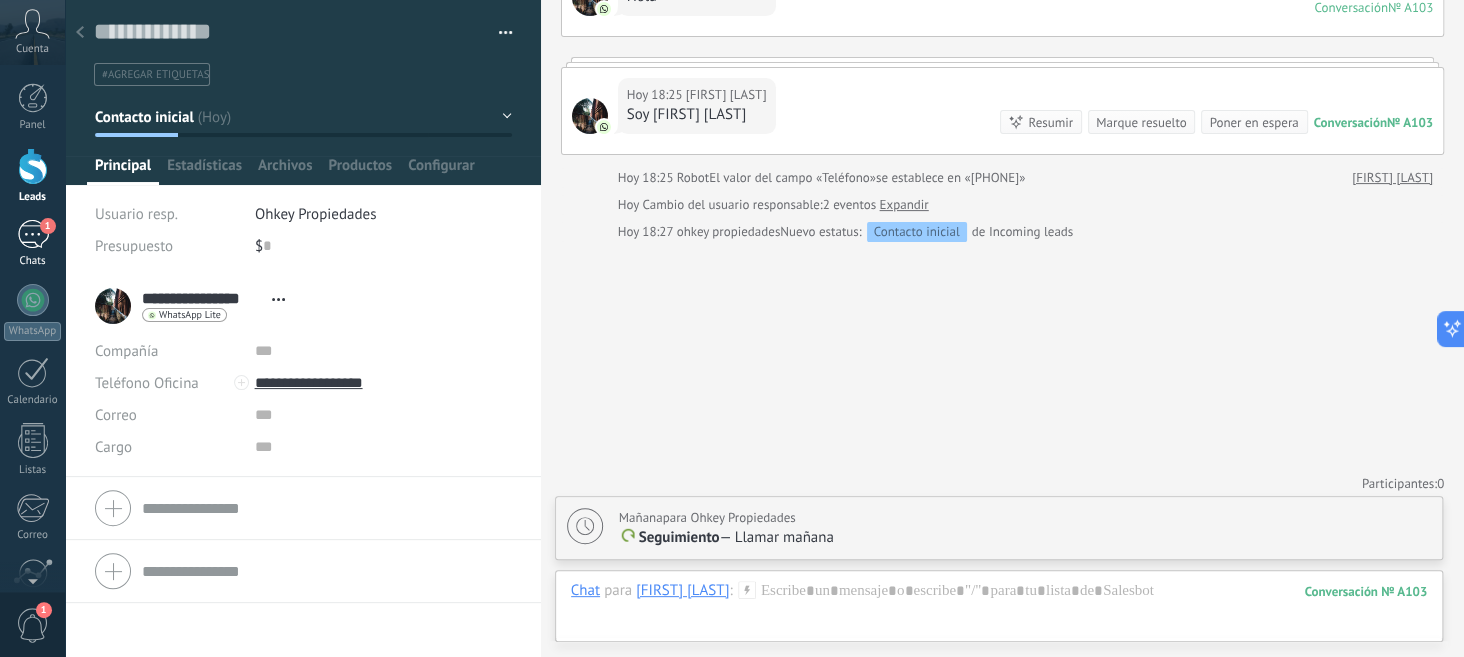 click on "1" at bounding box center [33, 234] 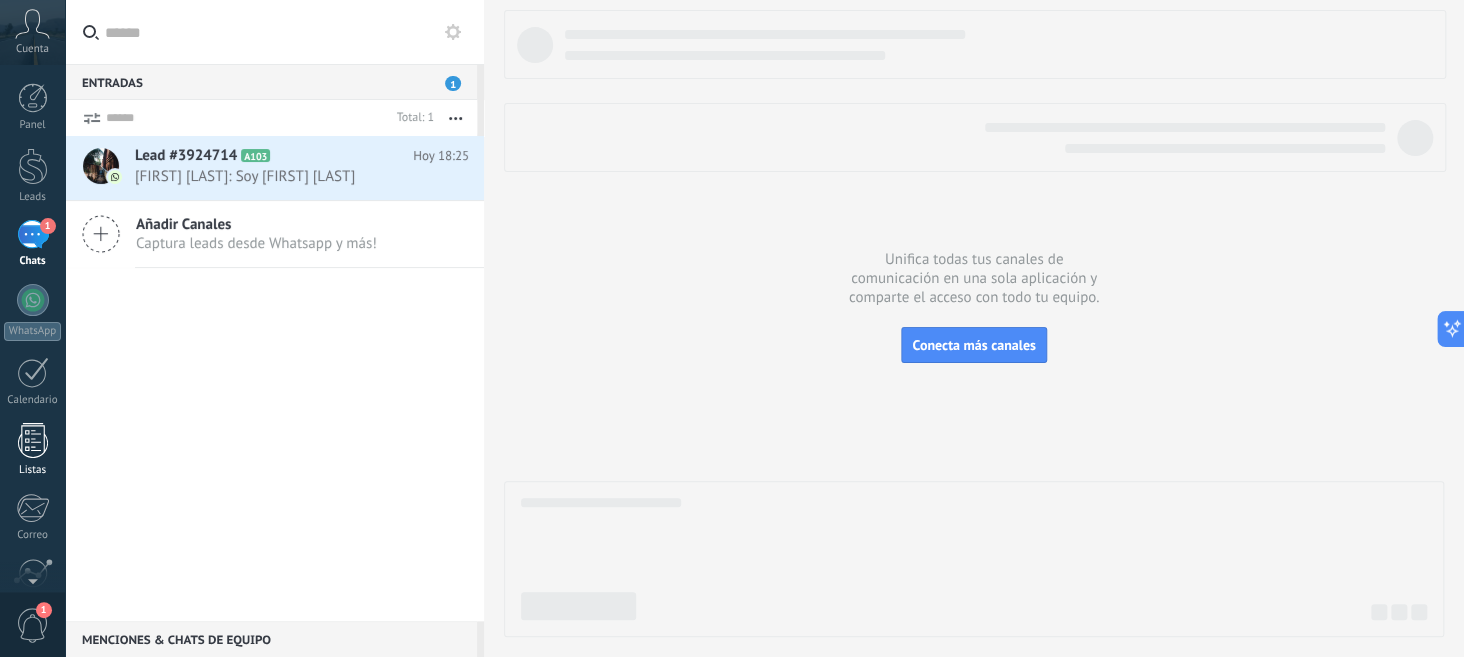 click at bounding box center (33, 440) 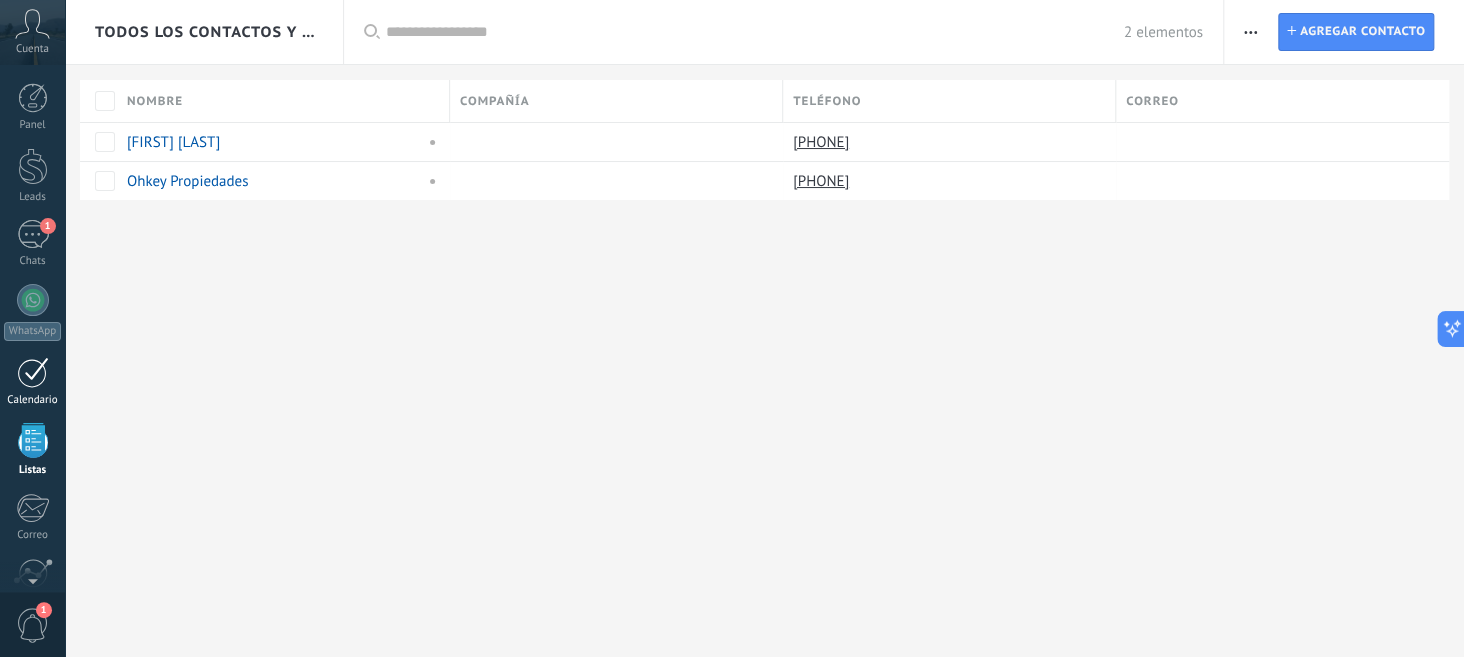 click at bounding box center [33, 372] 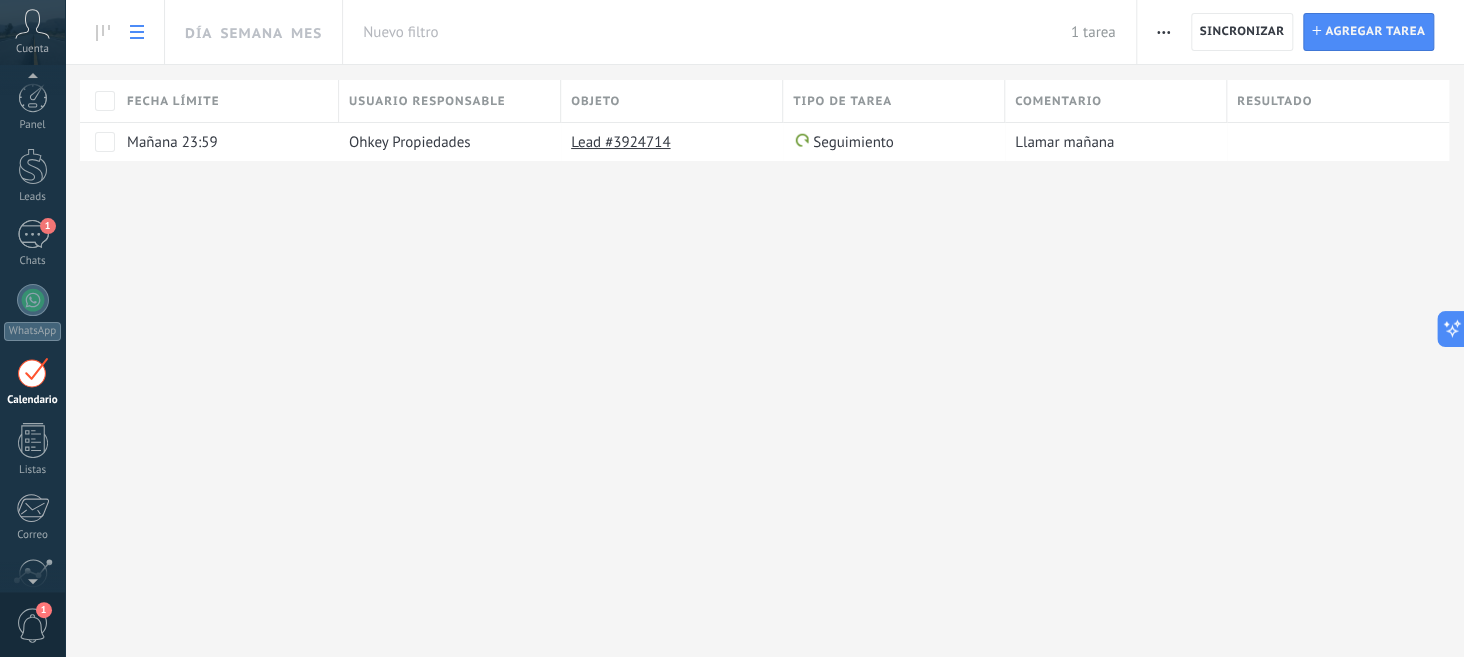 scroll, scrollTop: 57, scrollLeft: 0, axis: vertical 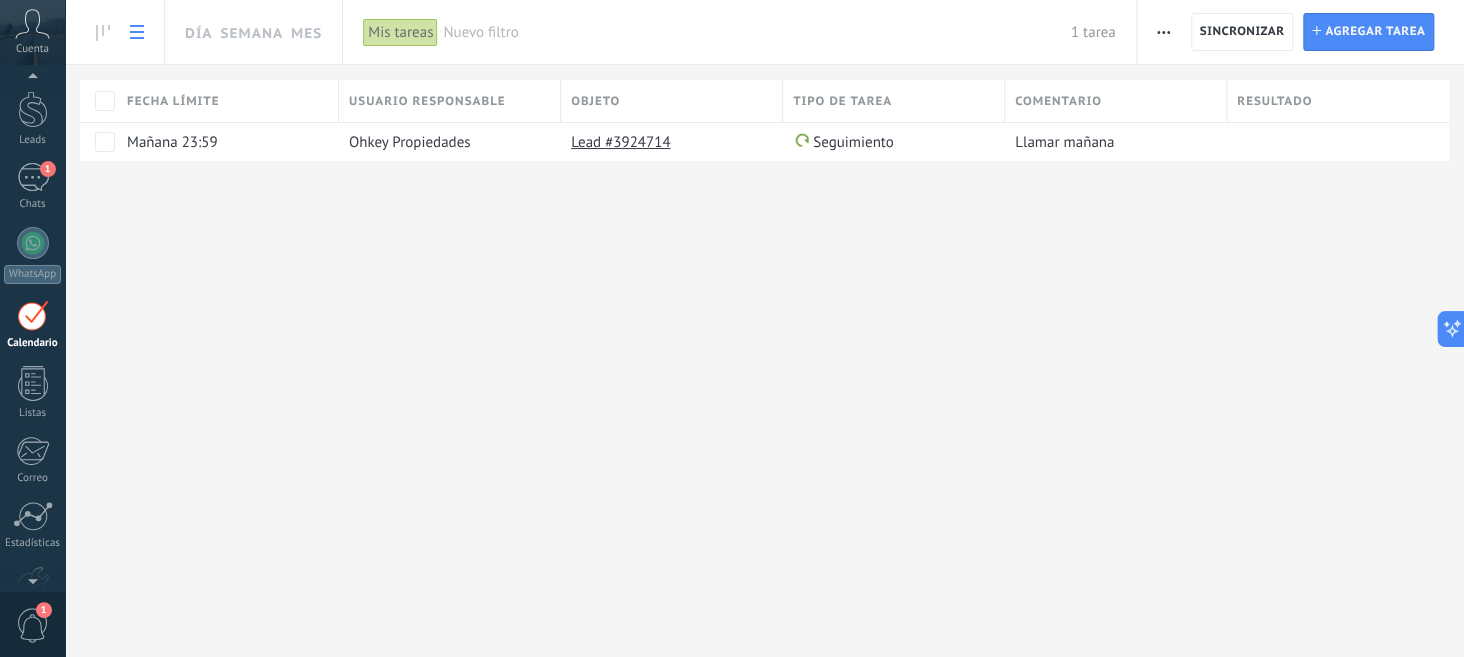 click 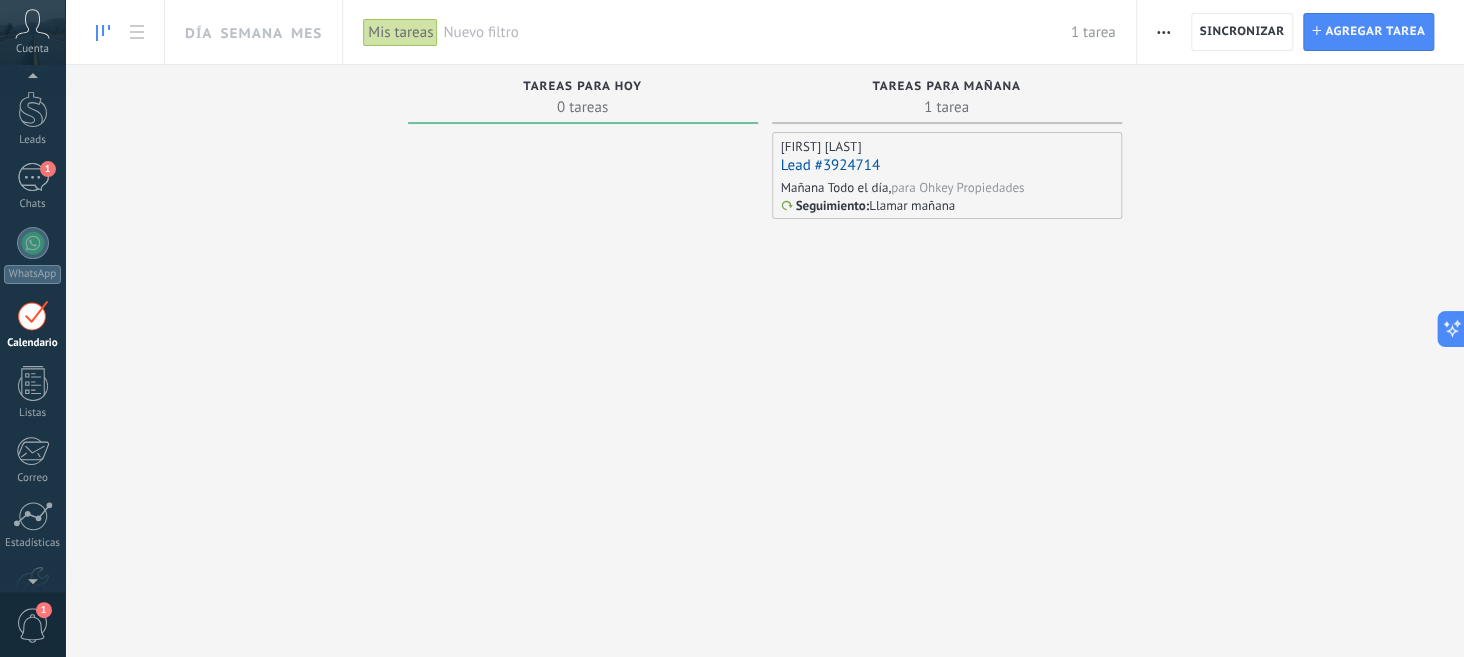 click 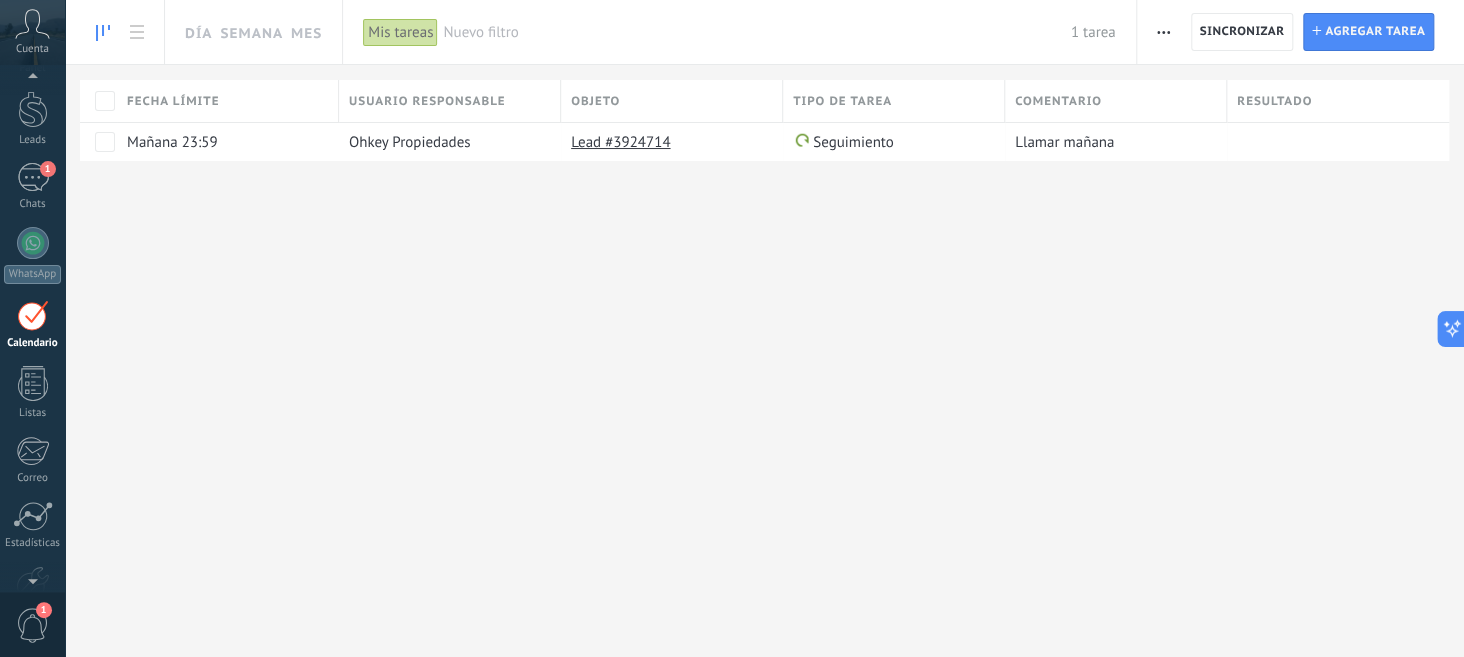 click 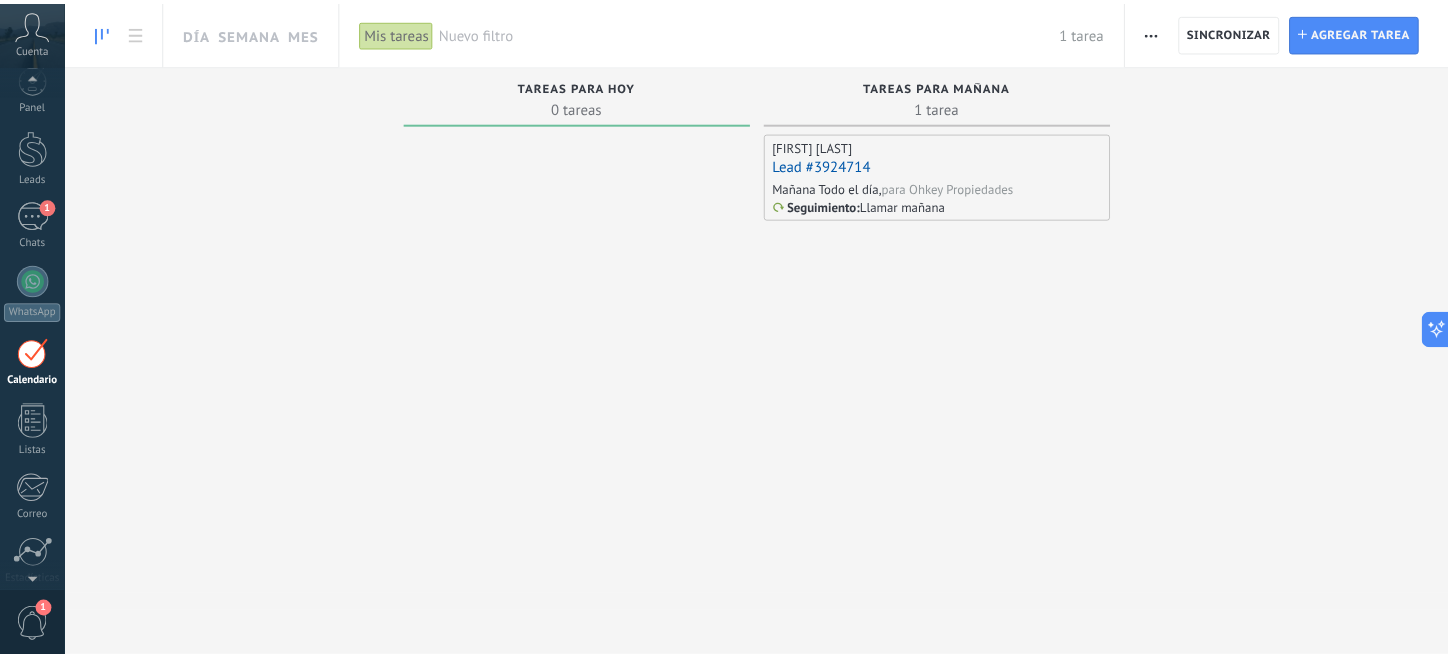 scroll, scrollTop: 0, scrollLeft: 0, axis: both 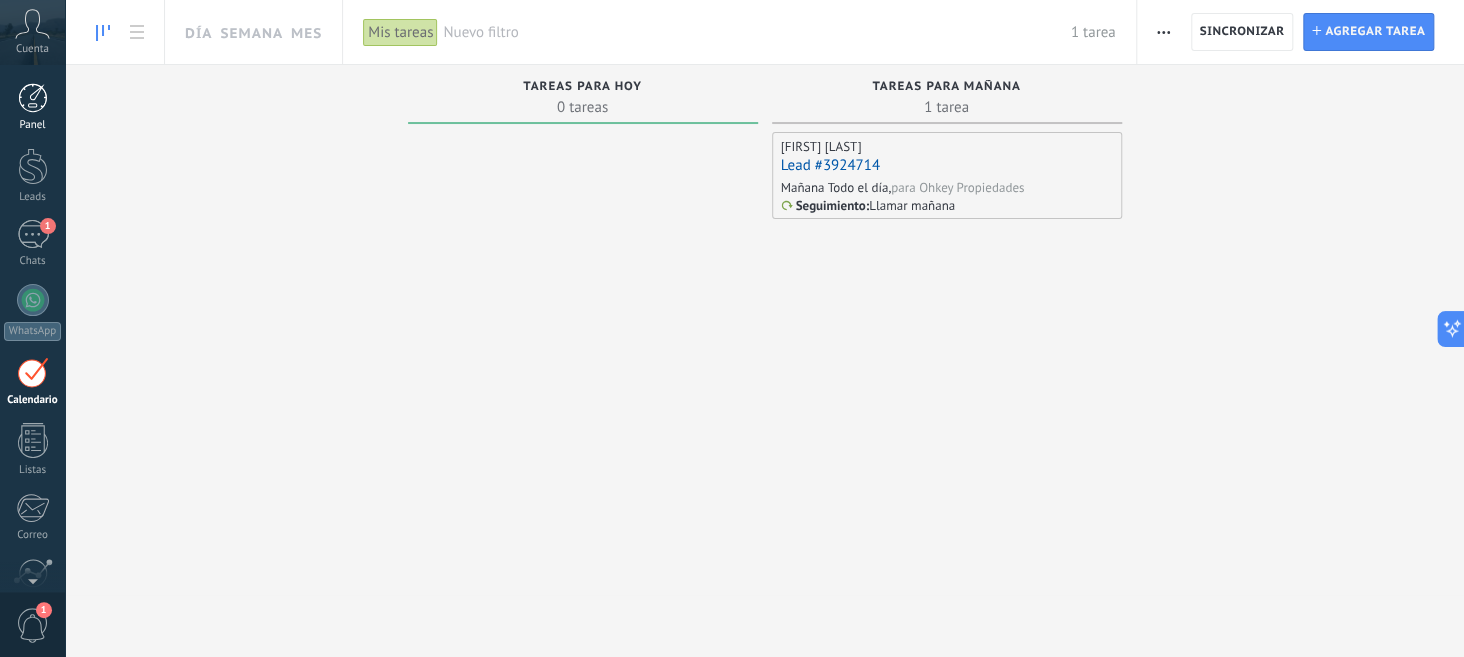 click at bounding box center (33, 98) 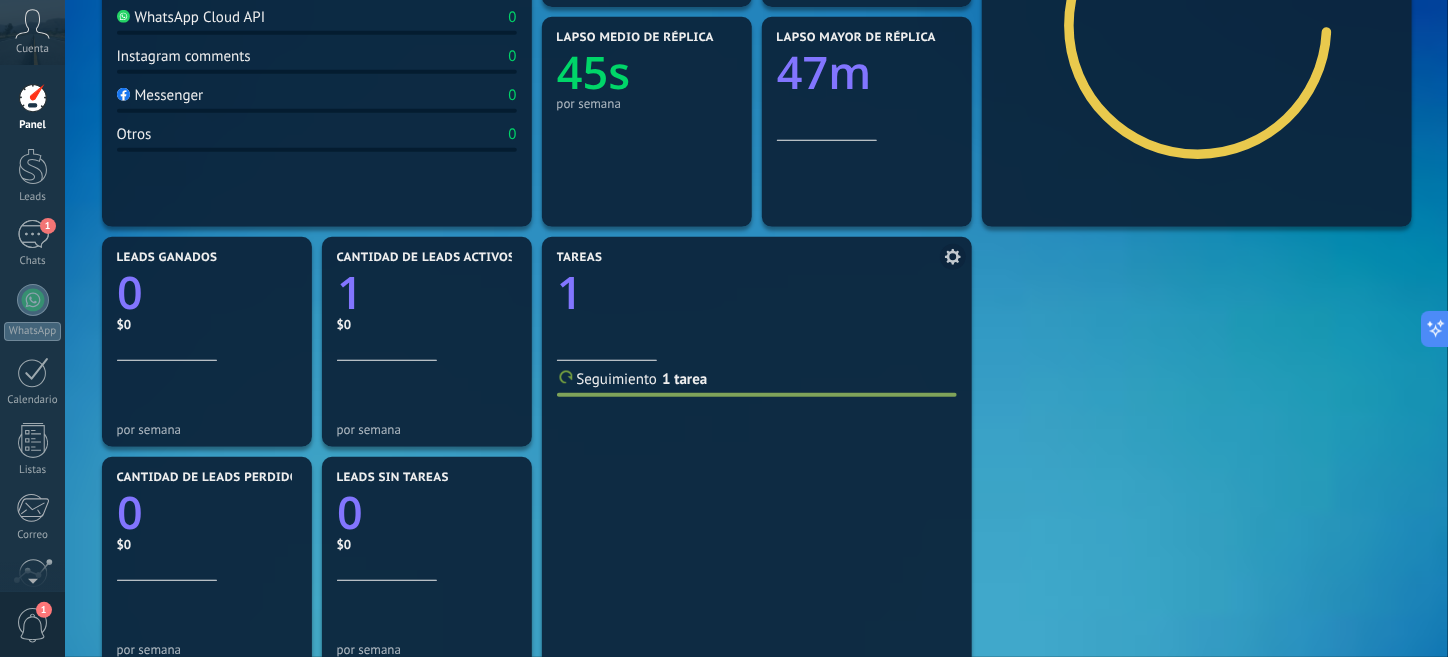 scroll, scrollTop: 300, scrollLeft: 0, axis: vertical 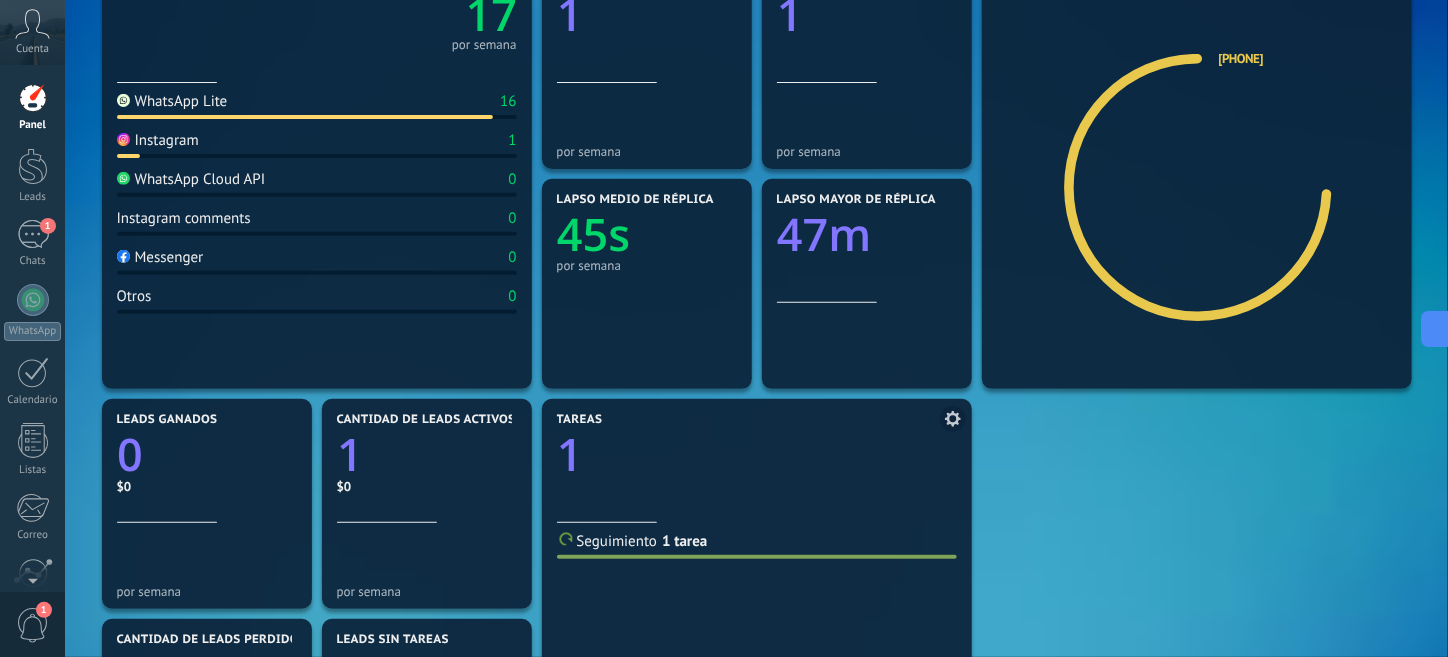 click on "Seguimiento" at bounding box center [617, 541] 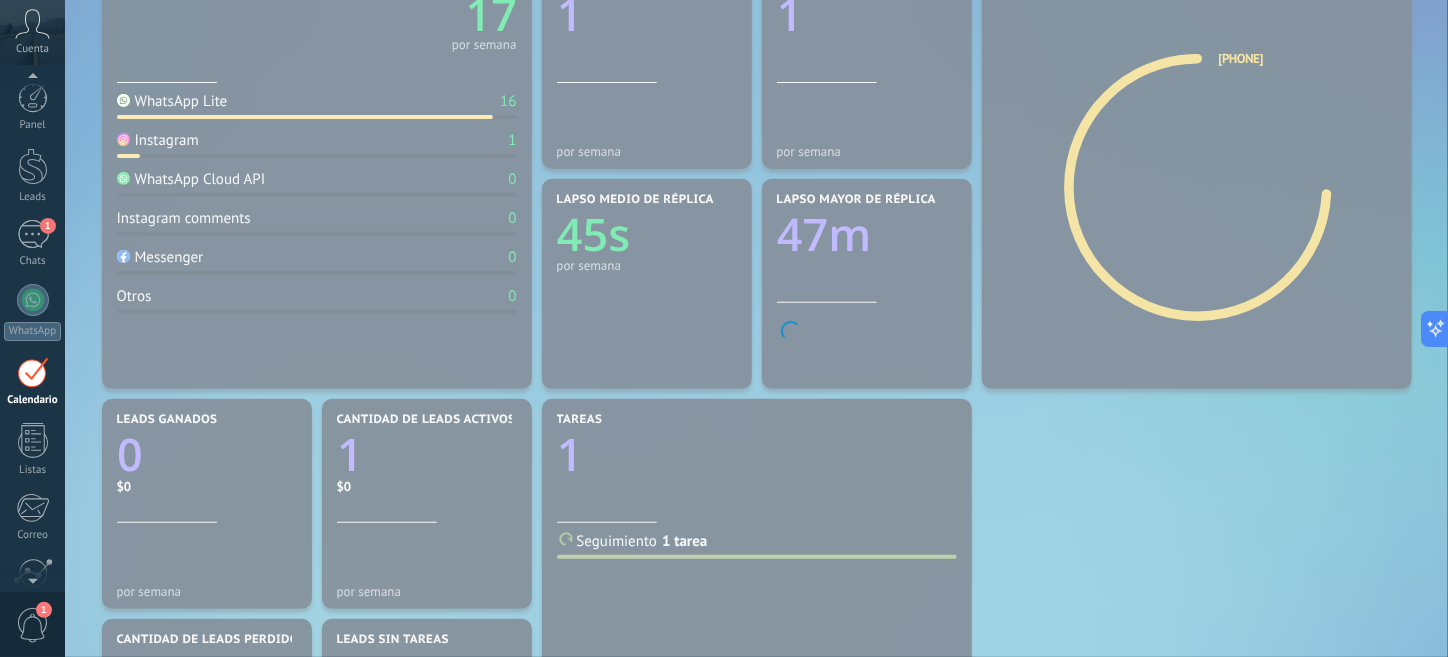 scroll, scrollTop: 57, scrollLeft: 0, axis: vertical 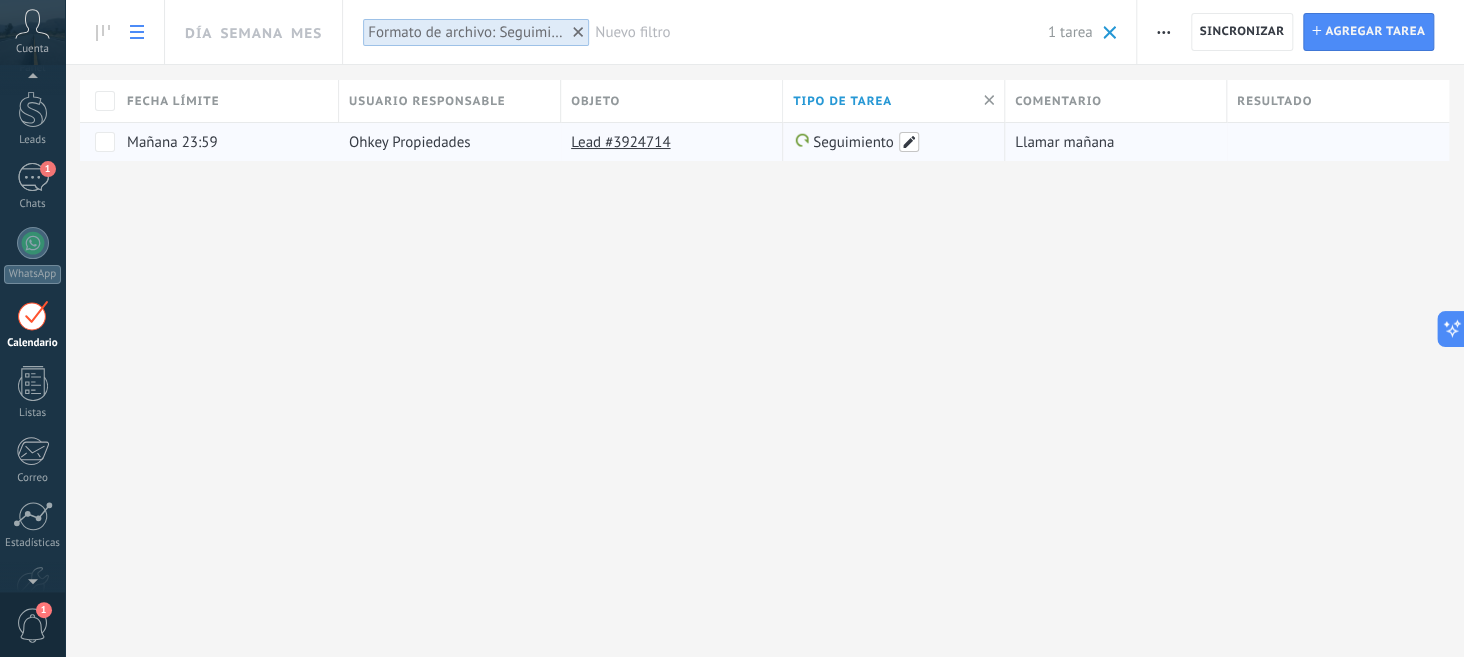 click at bounding box center (909, 142) 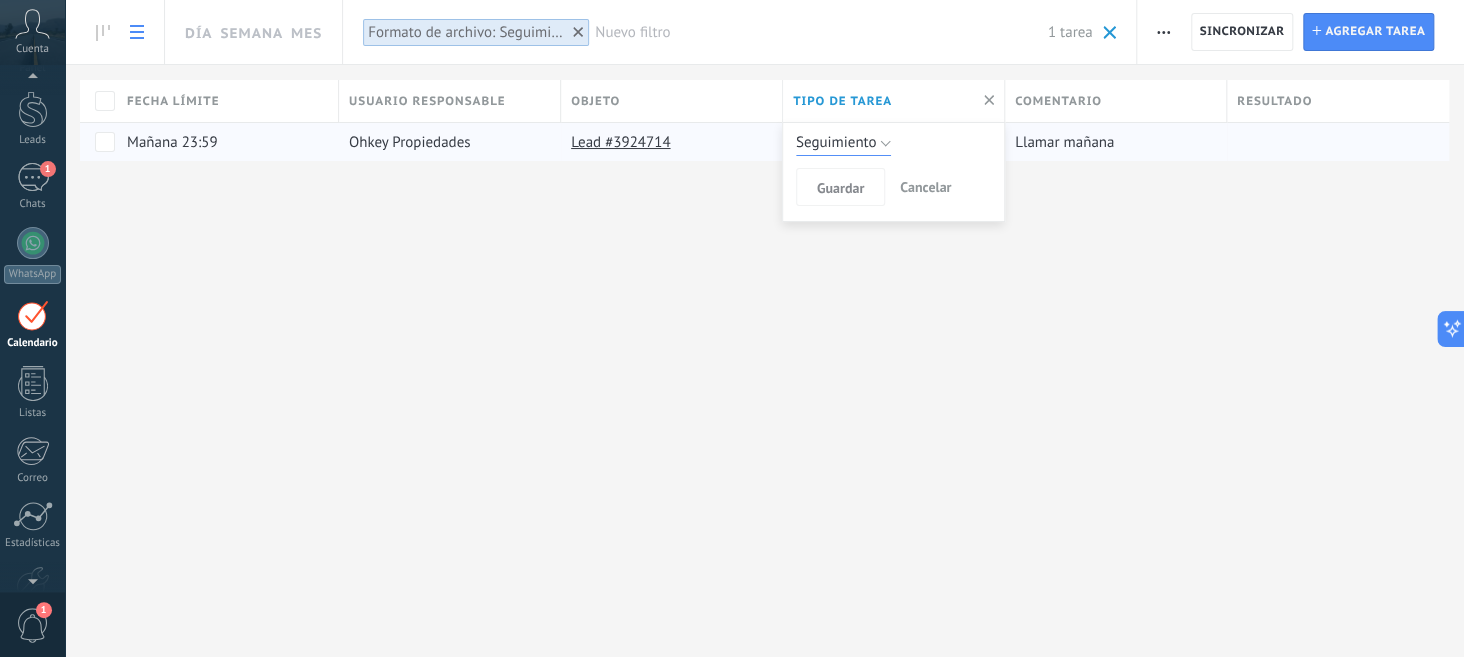 click on "Seguimiento" at bounding box center [844, 143] 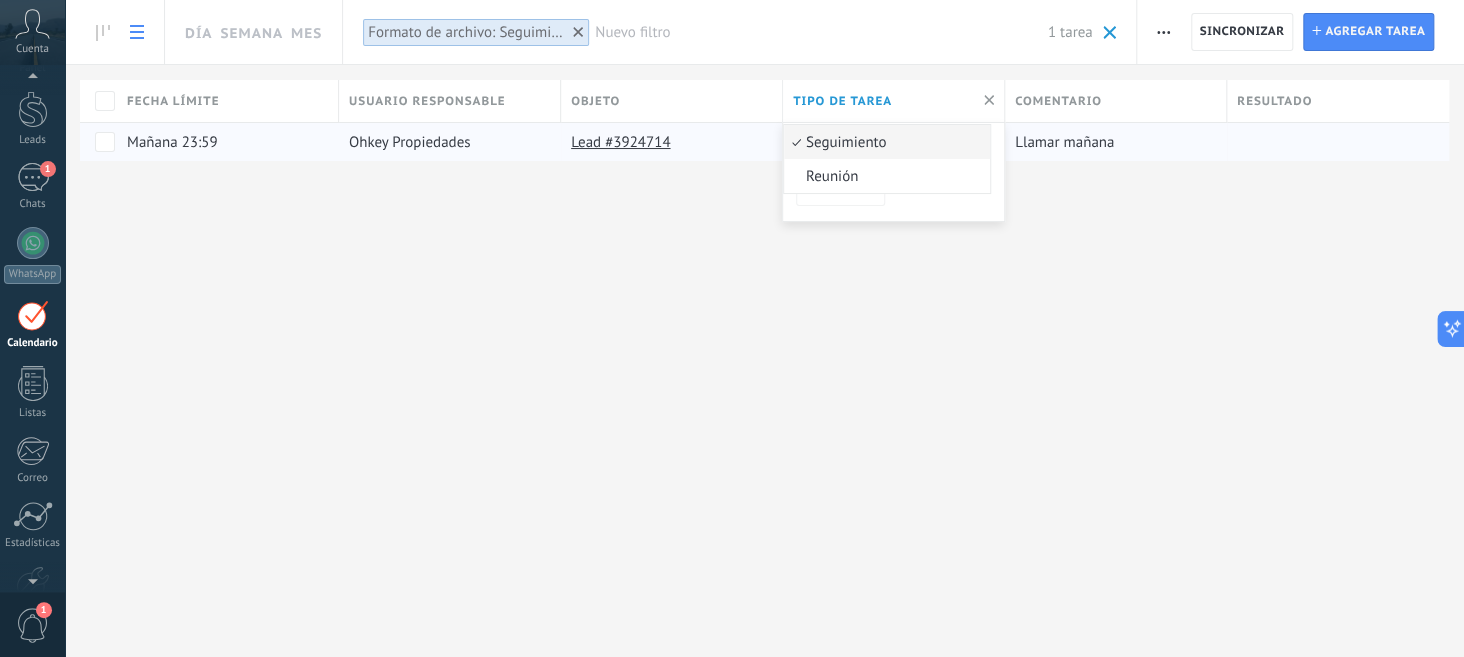 click on "Día Semana Mes Imprimir Exportación Administrar los tipos de tareas Sincronizar Ajustes de la lista Sincronizar Tarea Agregar tarea Formato de archivo: Seguimiento Aplicar Nuevo filtro 1 tarea Mis tareas Tareas caducadas Tareas completadas Todas las tareas Eliminadas Guardar Todo el tiempo Todo el tiempo Hoy Ayer Últimos  ** 30  dias Esta semana La última semana Este mes El mes pasado Este trimestre Este año Ninguno Seguimiento Reunión Seguimiento Incoming leads Contacto inicial Negociación Debate contractual Discusión de contrato Logrado con éxito Venta Perdido   Seleccionar todo No completas Completas Todo  estatus Ohkey Propiedades Aplicar Restablecer Columnas adicionales Autor Autor del cambio Día Estatus Fecha de Creación Hecho Cancelar Para todos los usuarios de la cuenta Fecha límite Usuario responsable Objeto Tipo de tarea Comentario Resultado         Mañana 23:59 Ohkey Propiedades Lead #3924714 Seguimiento Llamar mañana Lamentablemente, no hay tareas con estos parámetros.  Mostar todo" at bounding box center [764, 328] 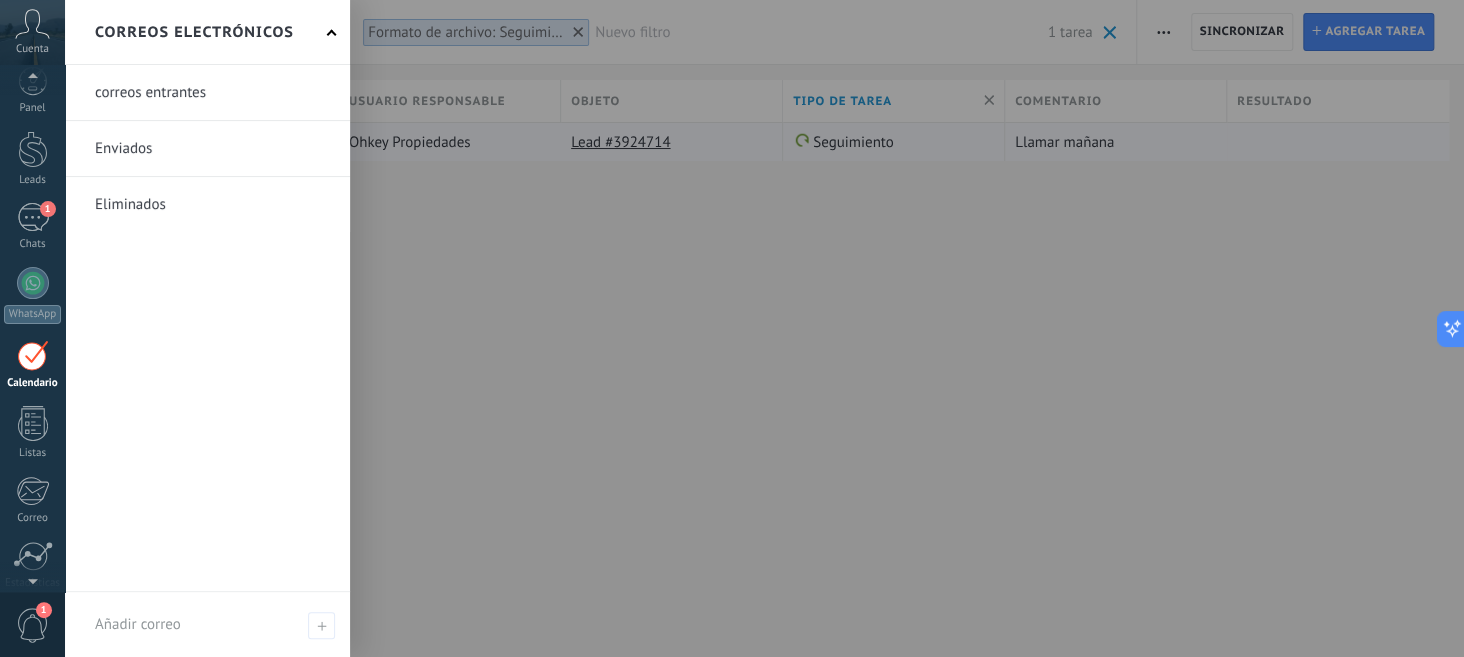 scroll, scrollTop: 32, scrollLeft: 0, axis: vertical 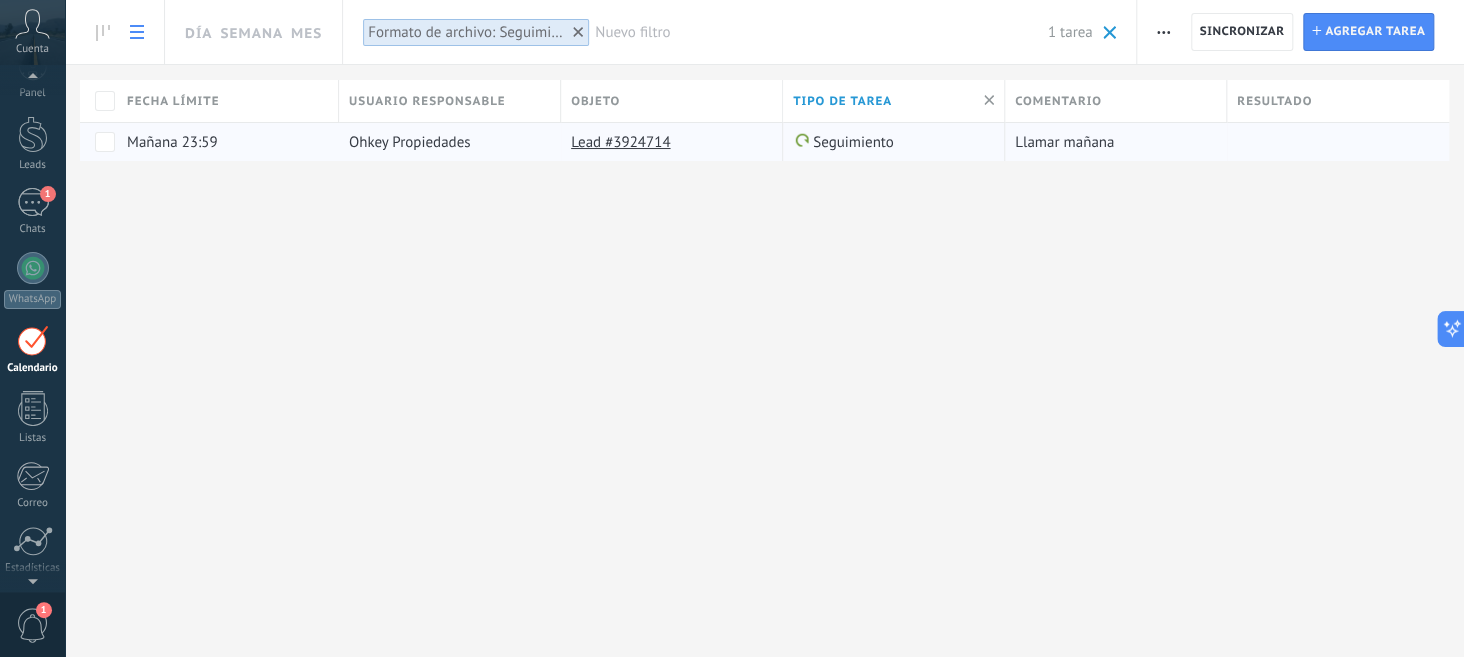 click on "1" at bounding box center [33, 625] 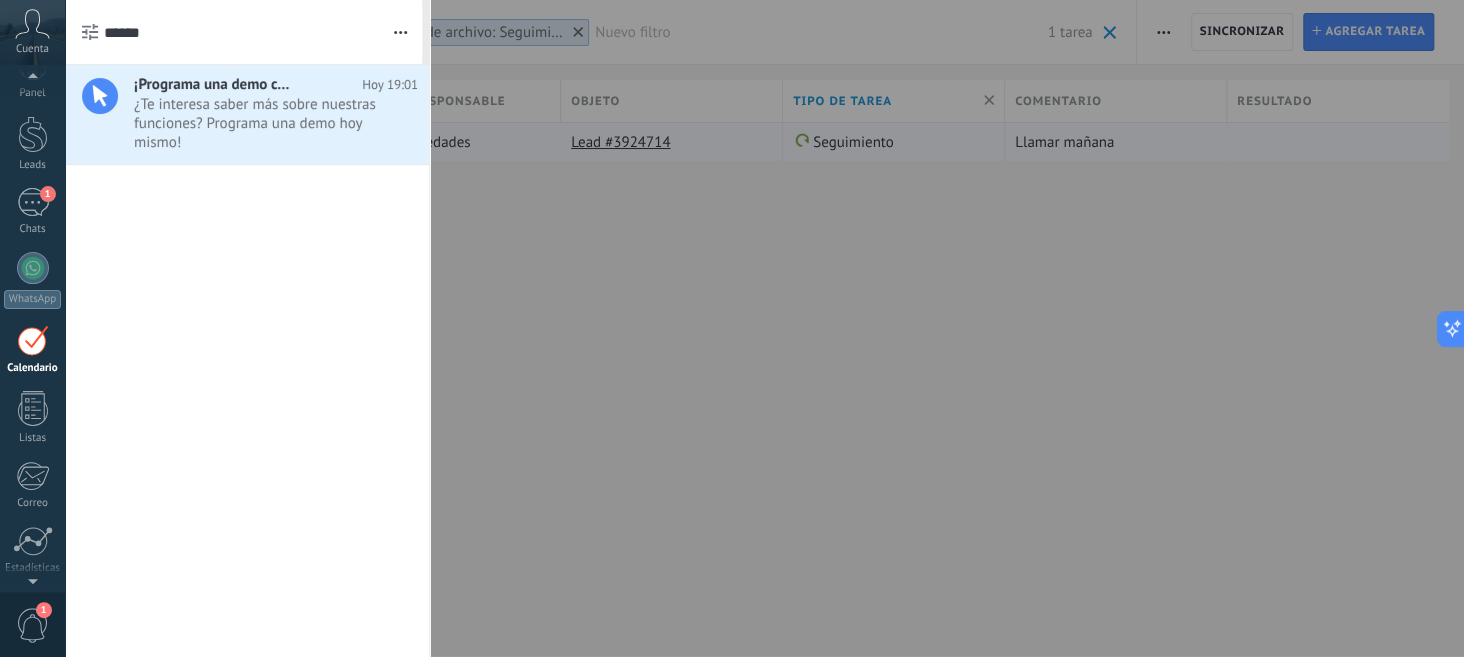 scroll, scrollTop: 57, scrollLeft: 0, axis: vertical 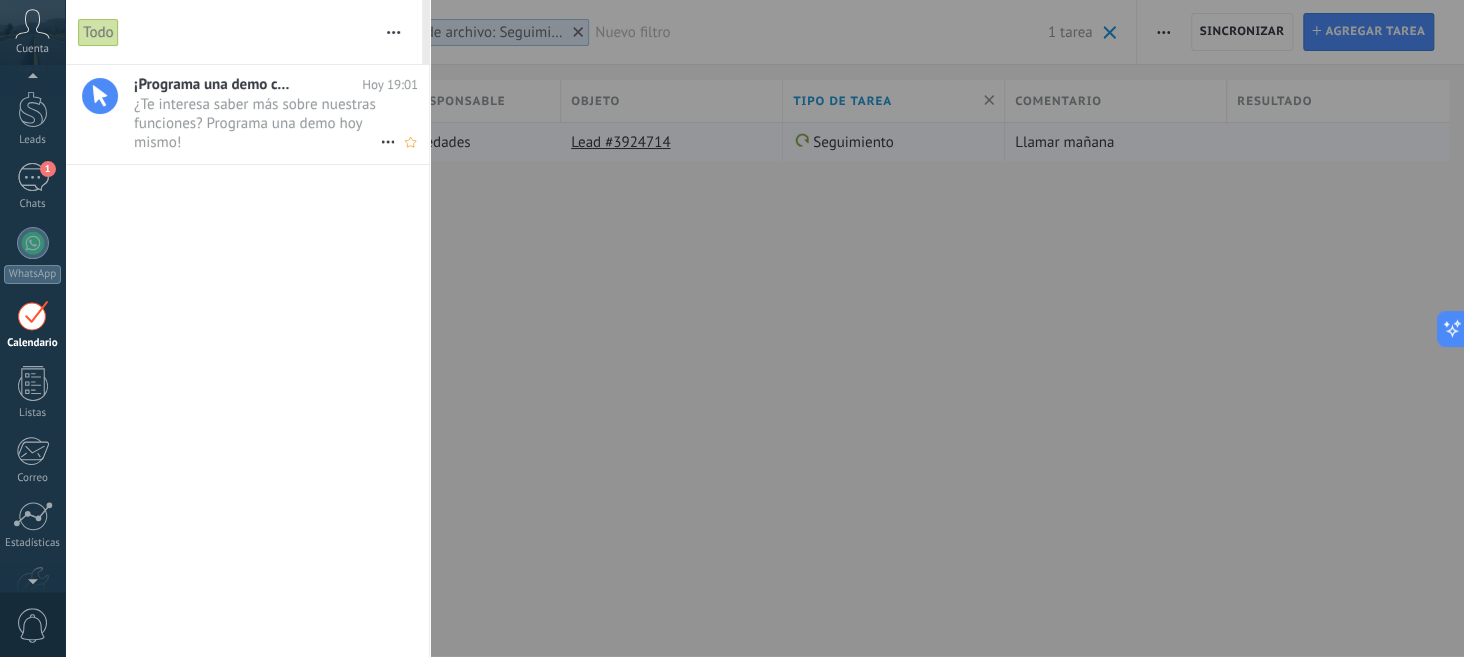 click on "¿Te interesa saber más sobre nuestras funciones? Programa una demo hoy mismo!
•••" at bounding box center [257, 123] 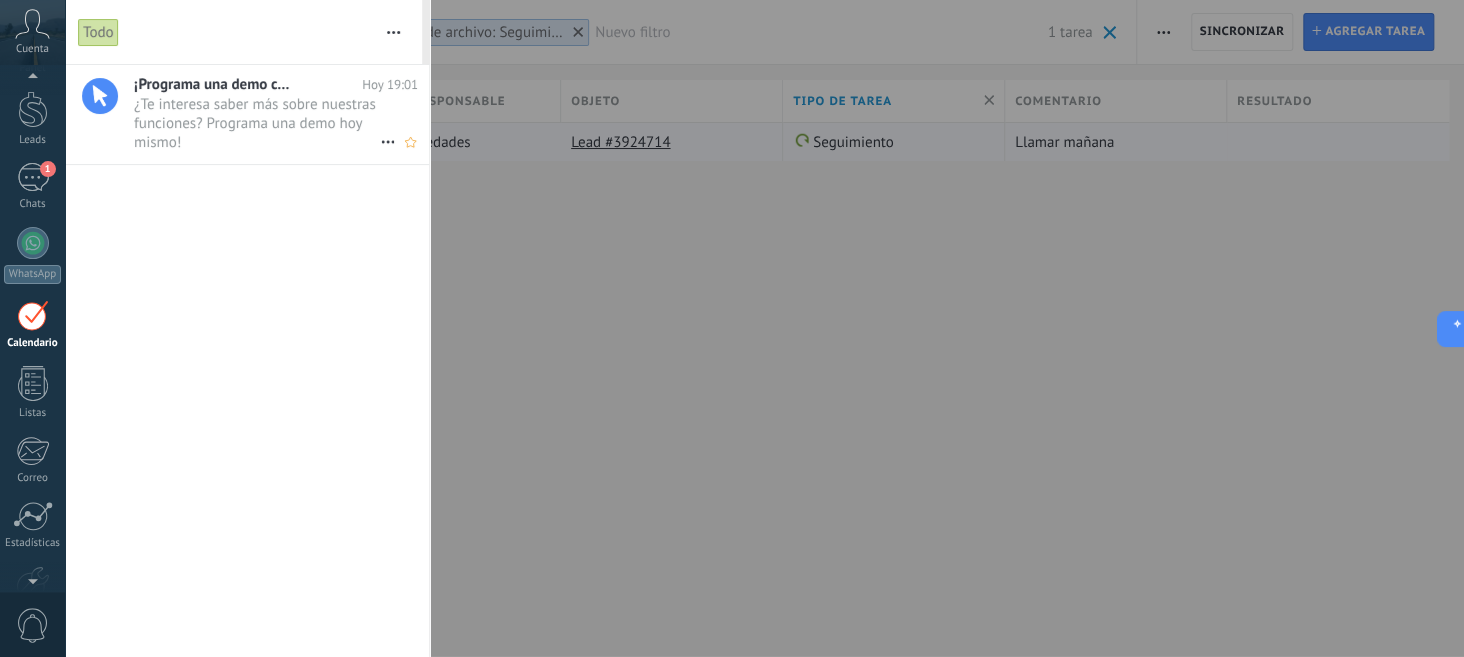 click 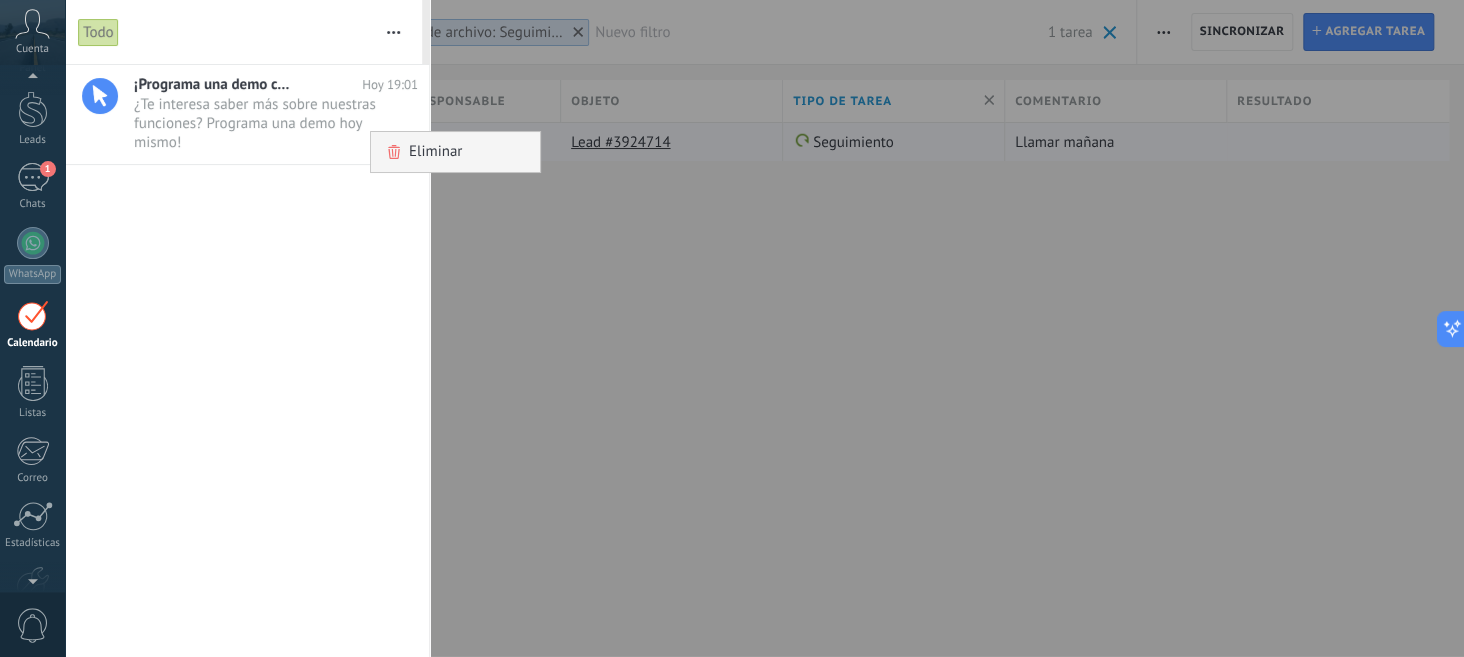 click on "Eliminar" at bounding box center [435, 152] 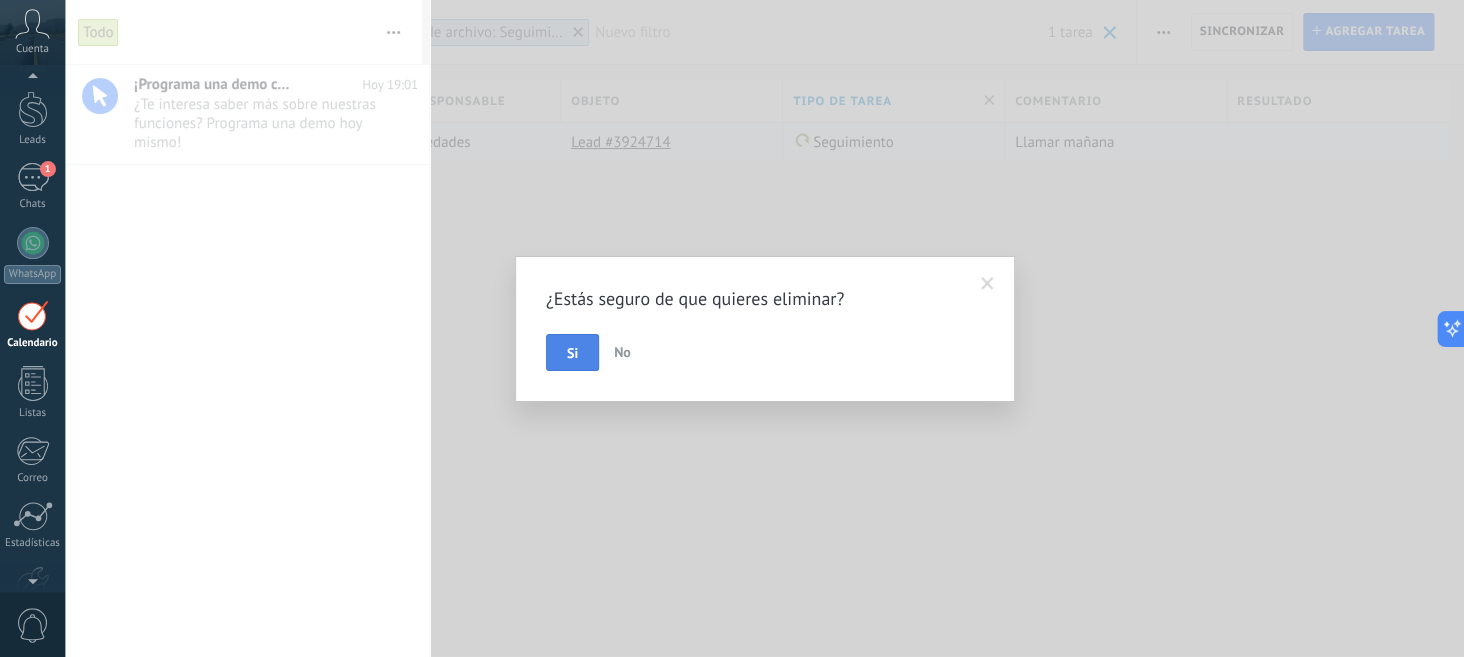 click on "Si" at bounding box center [572, 353] 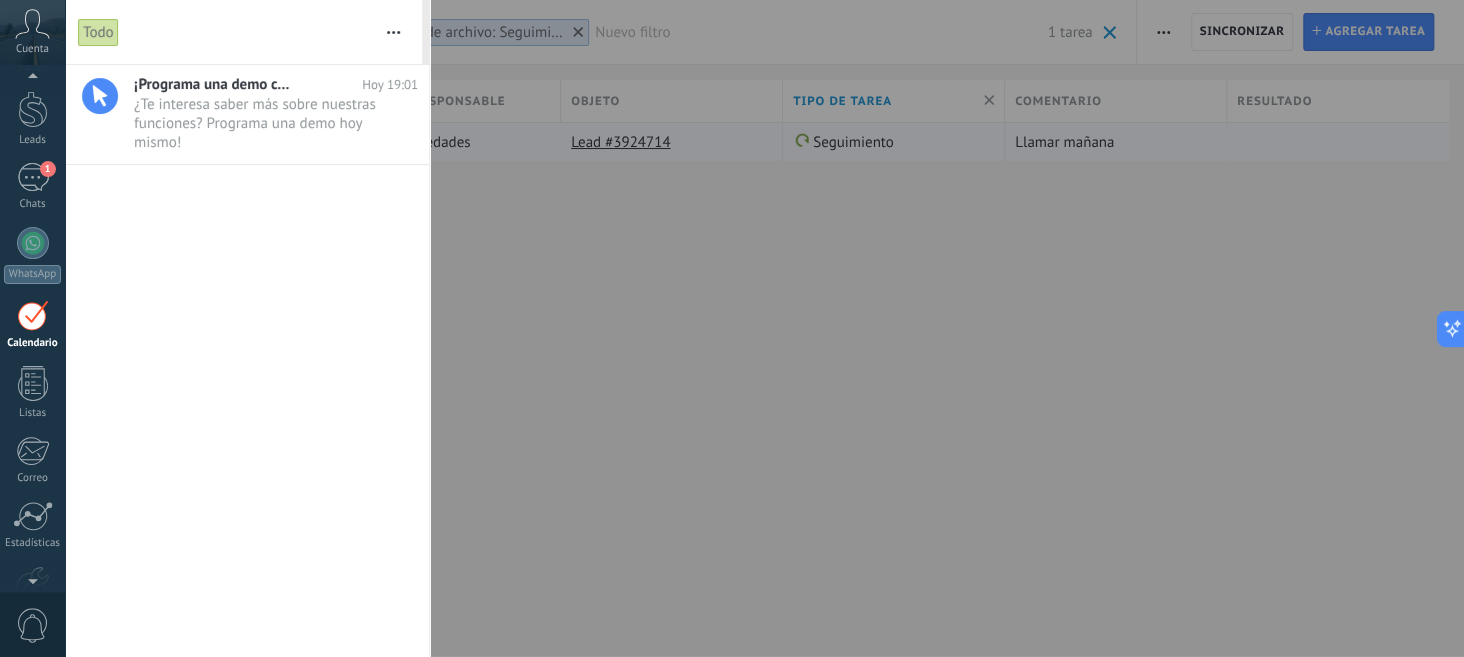 scroll, scrollTop: 38, scrollLeft: 0, axis: vertical 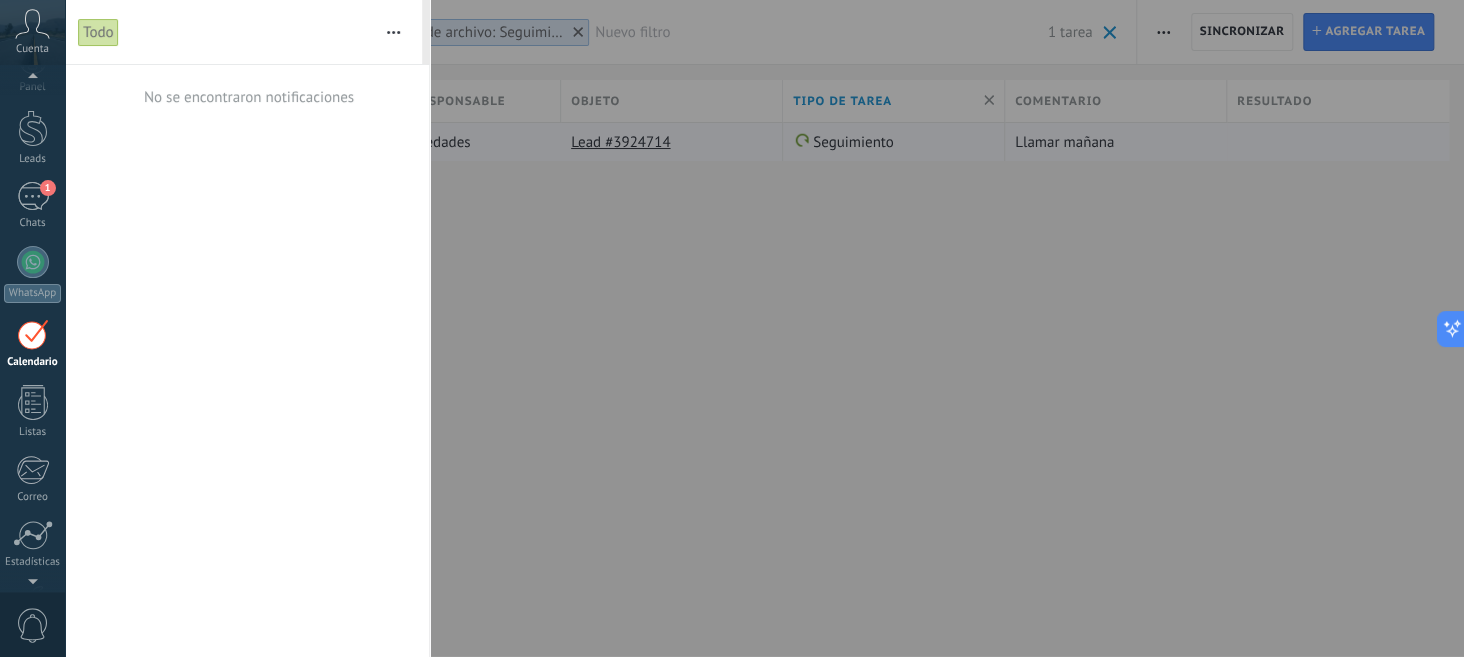 click 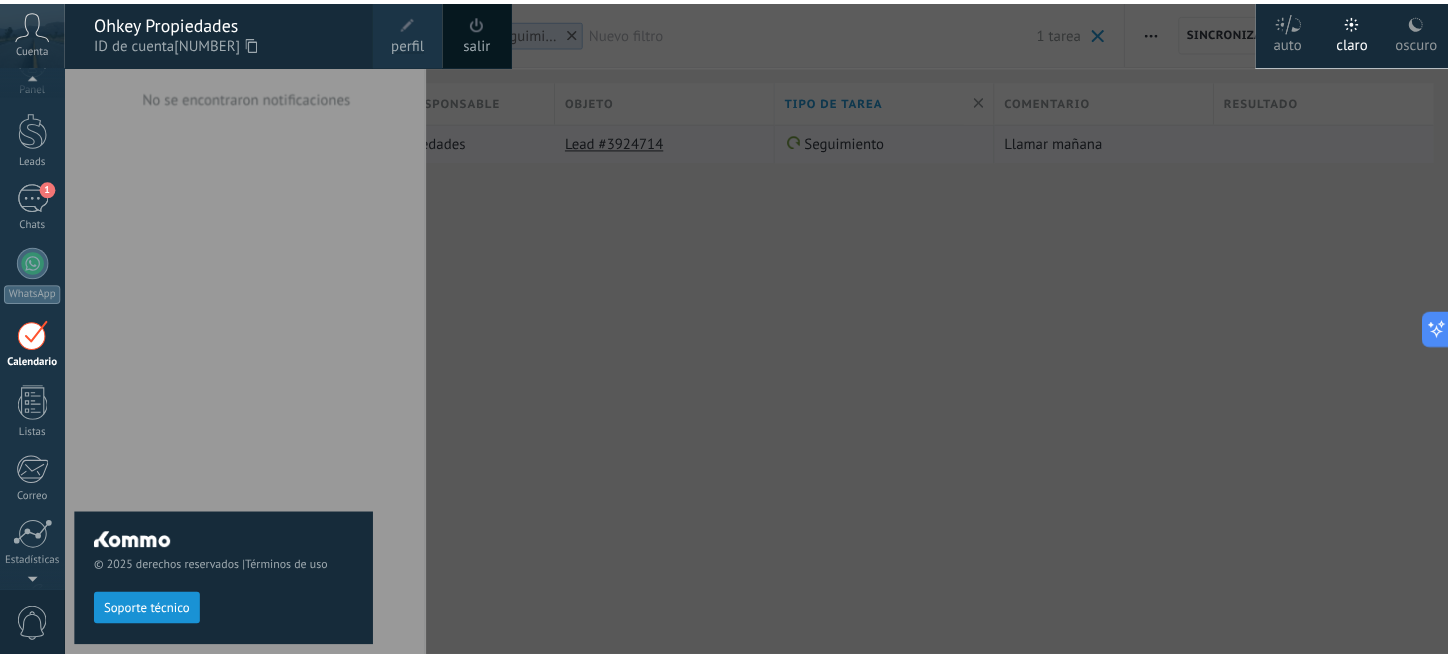 scroll, scrollTop: 0, scrollLeft: 0, axis: both 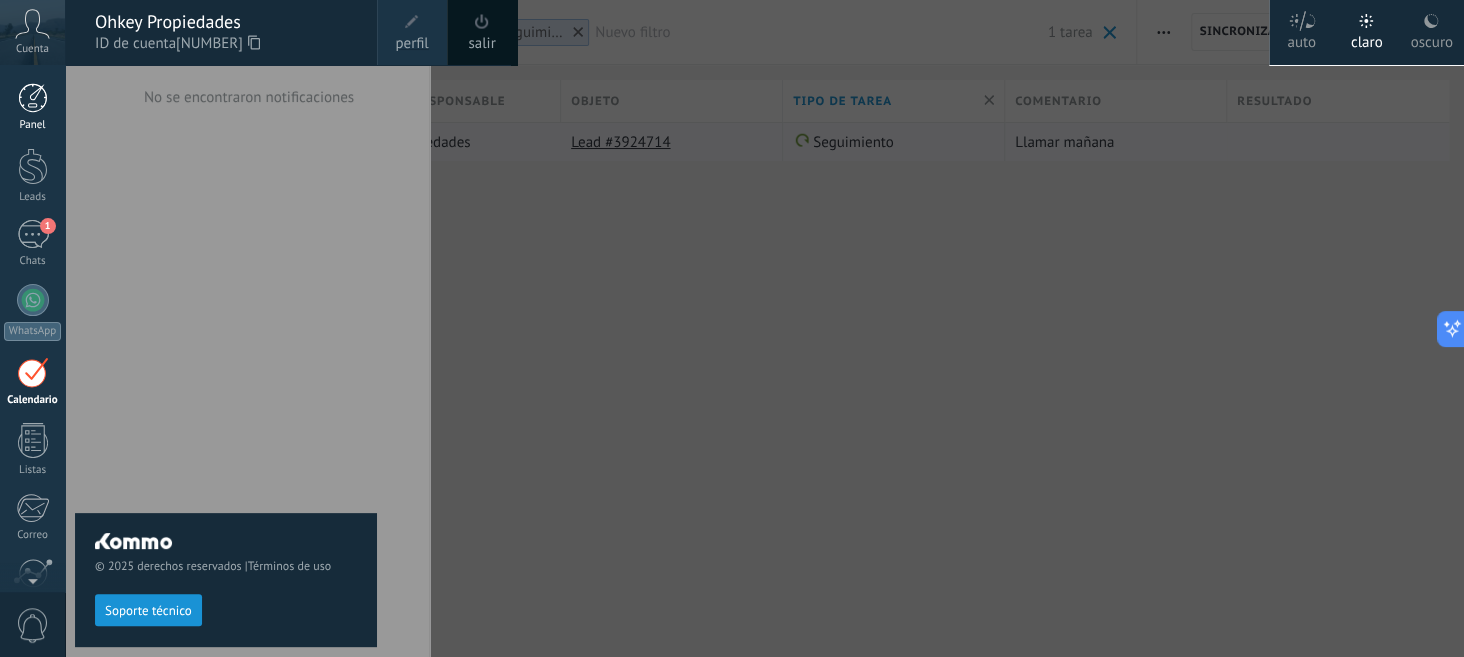 click on "Panel" at bounding box center (33, 125) 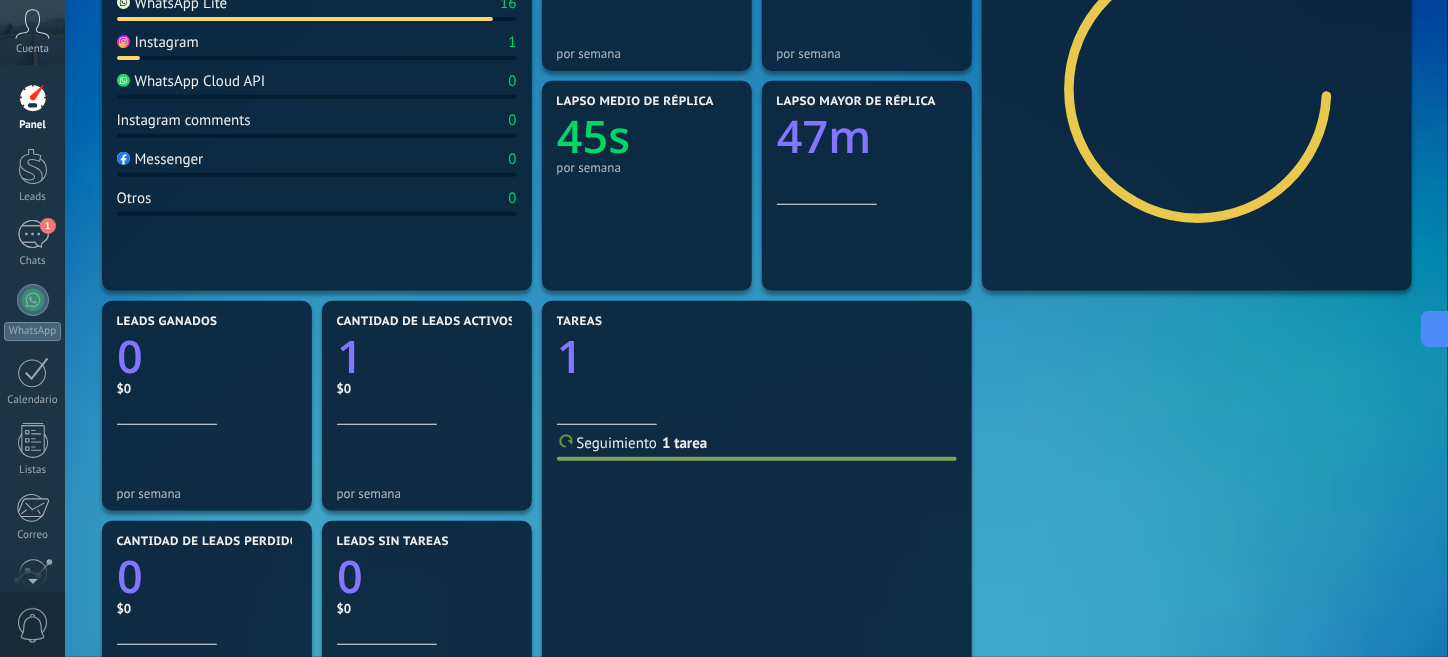 scroll, scrollTop: 200, scrollLeft: 0, axis: vertical 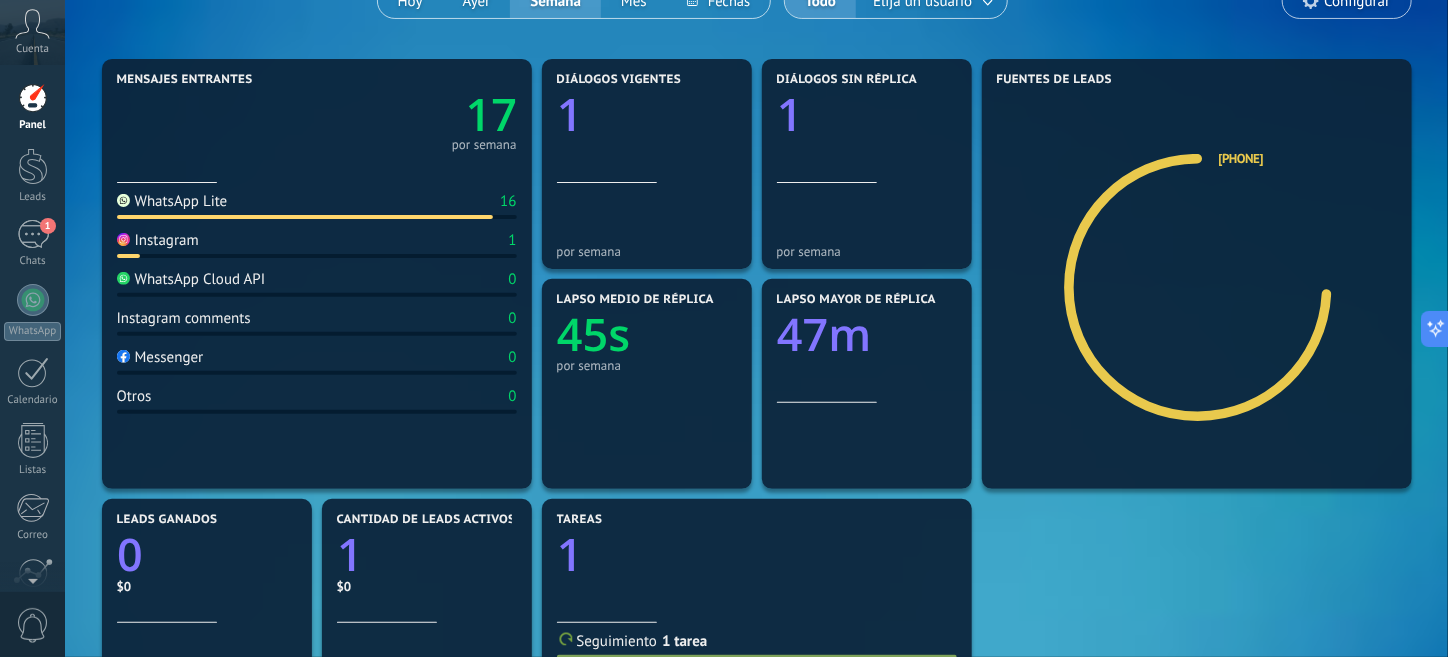 click 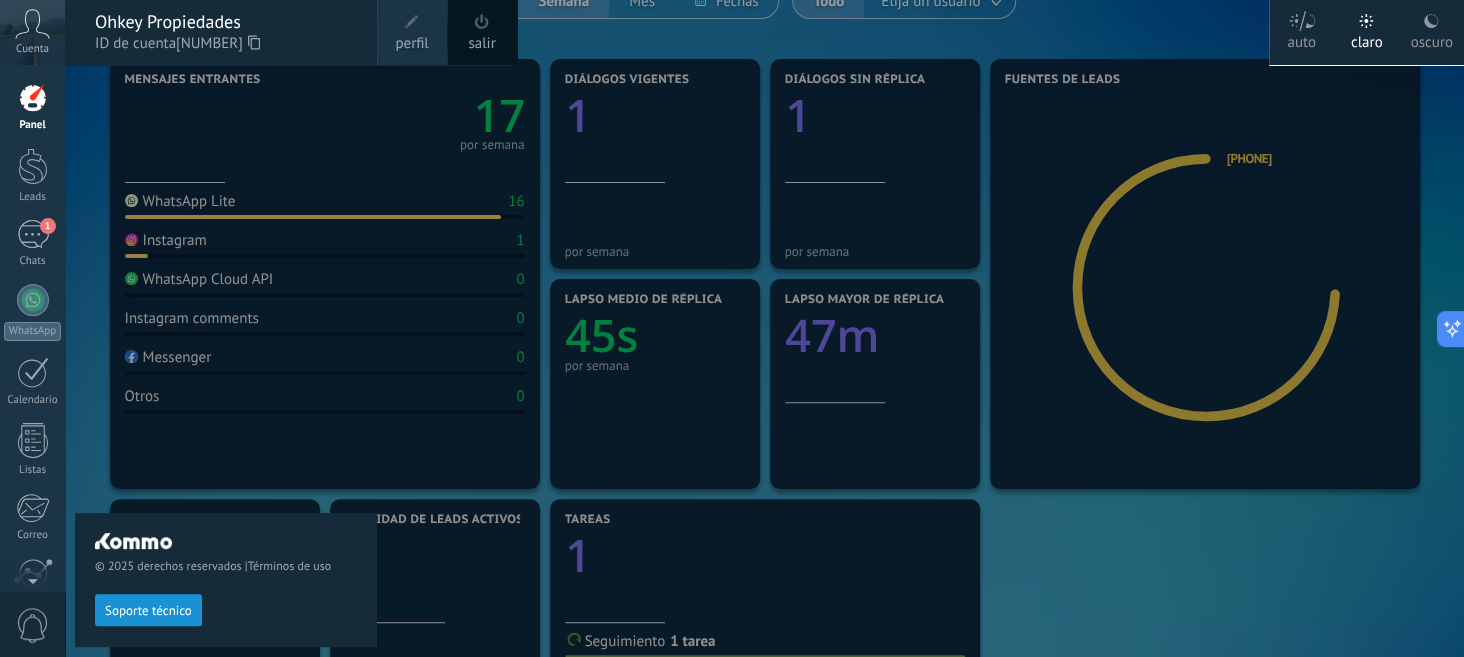 click at bounding box center [412, 22] 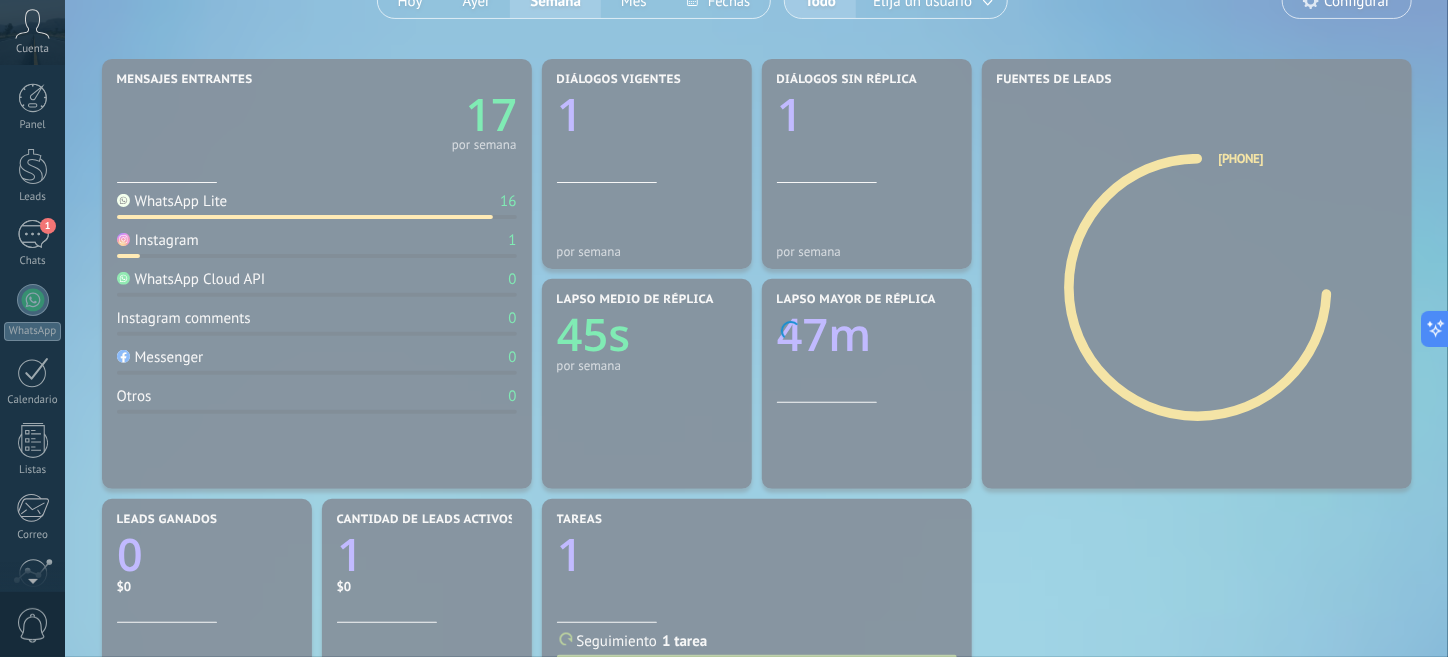 scroll, scrollTop: 173, scrollLeft: 0, axis: vertical 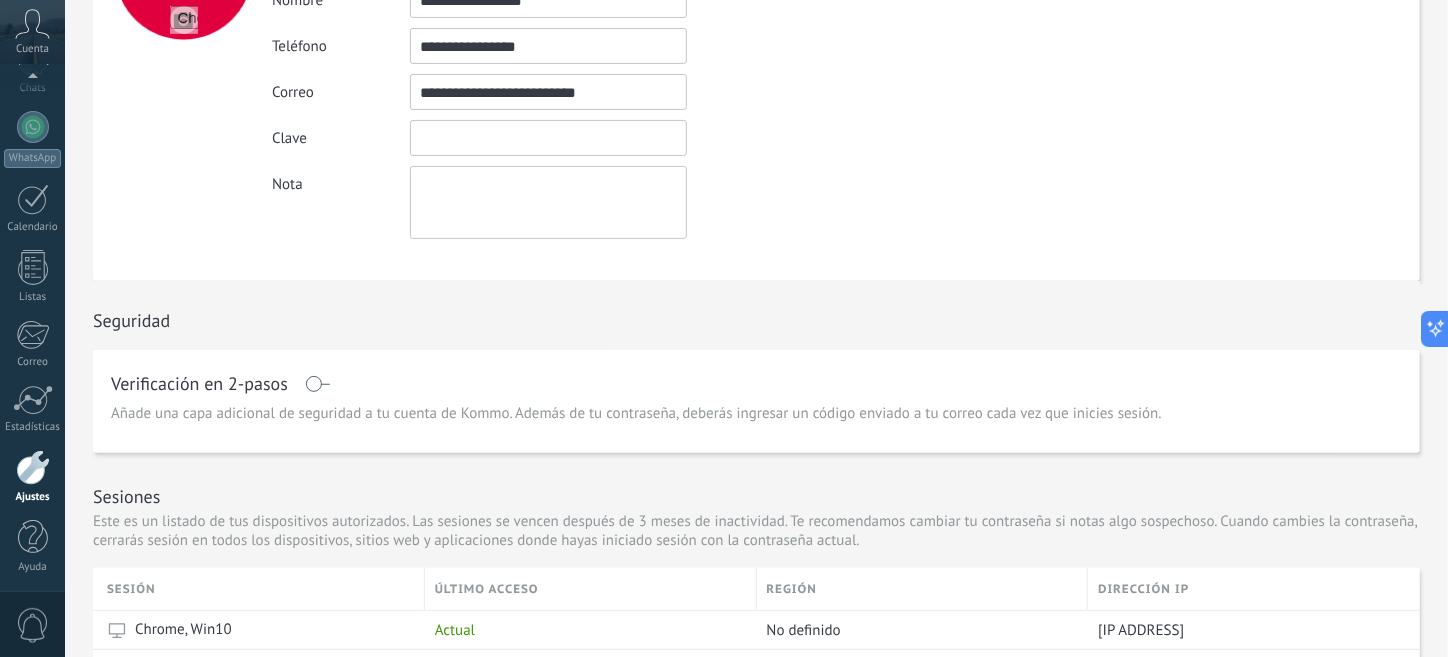 click at bounding box center (548, 138) 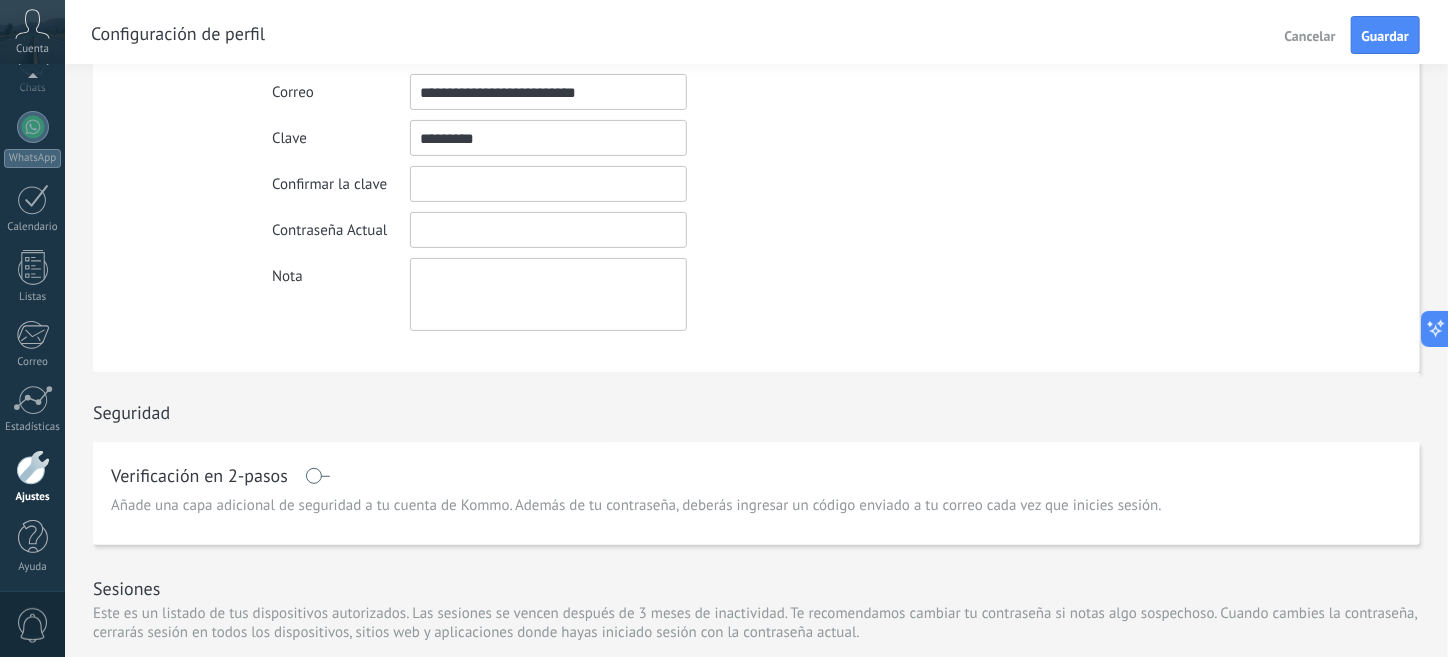 type on "*********" 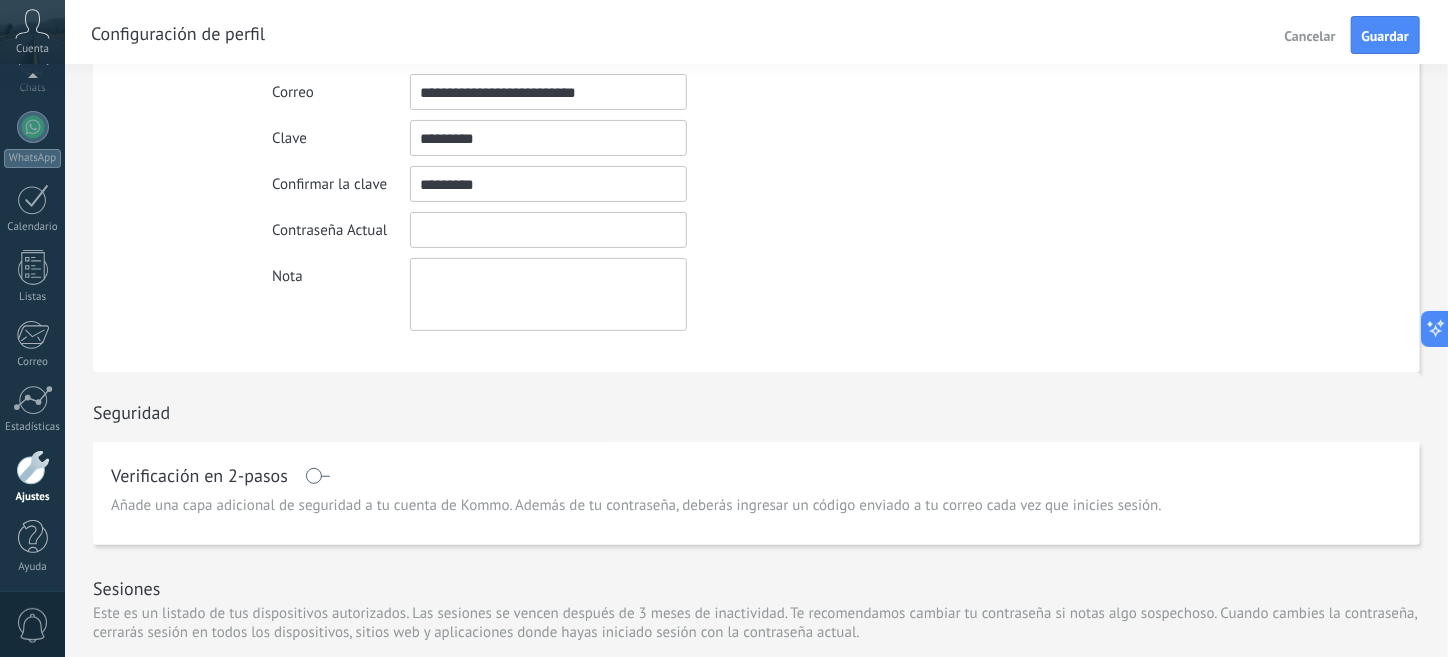 type on "*********" 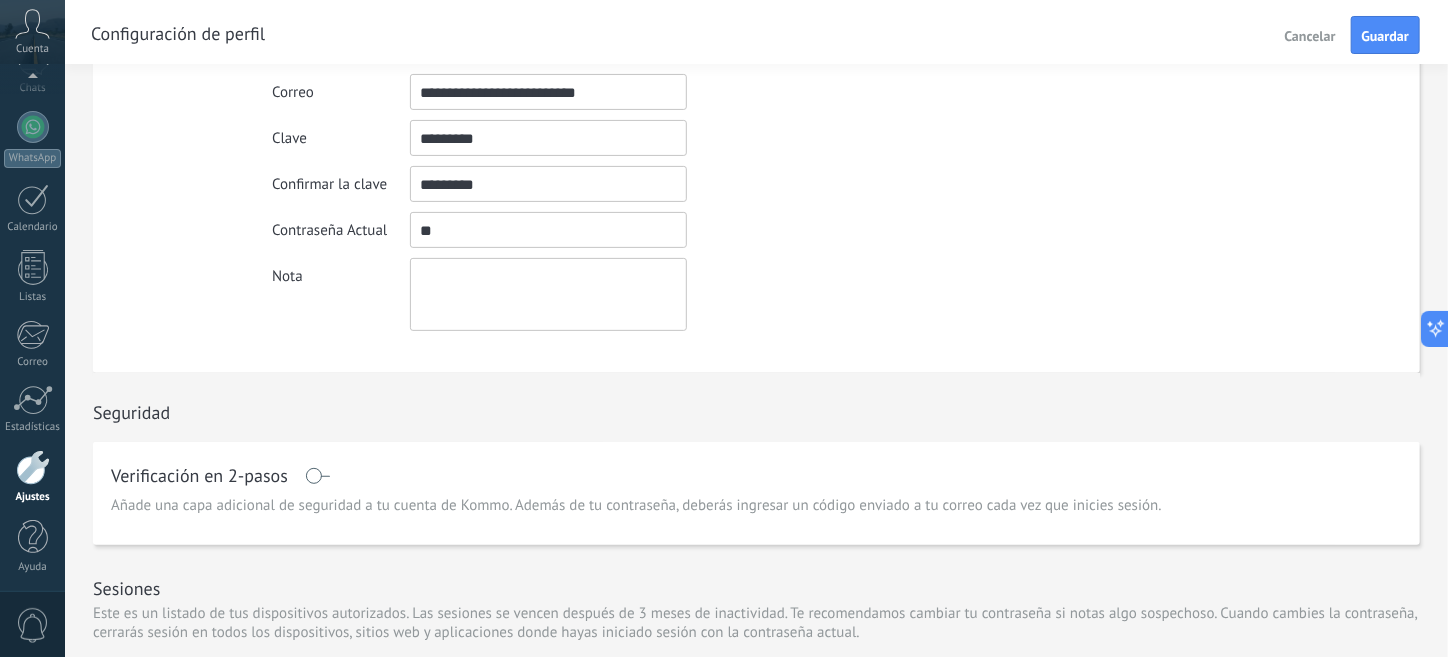 type on "*" 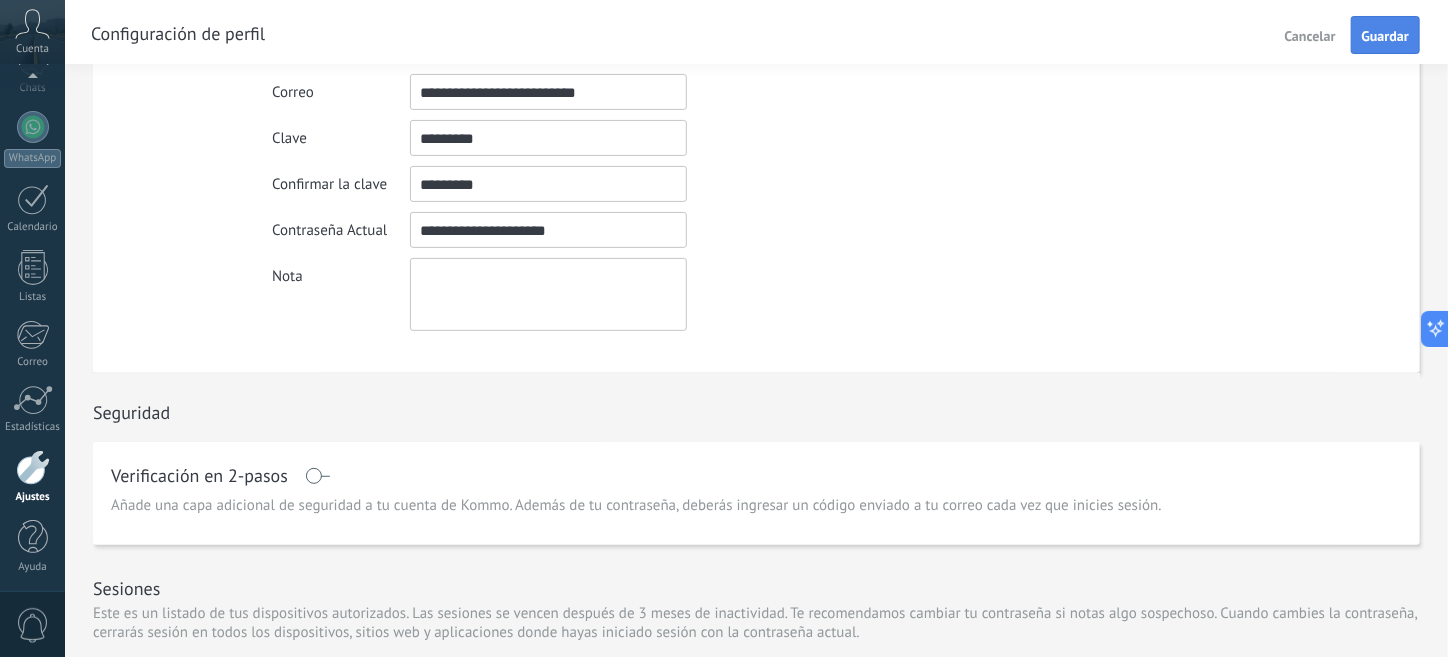 type on "**********" 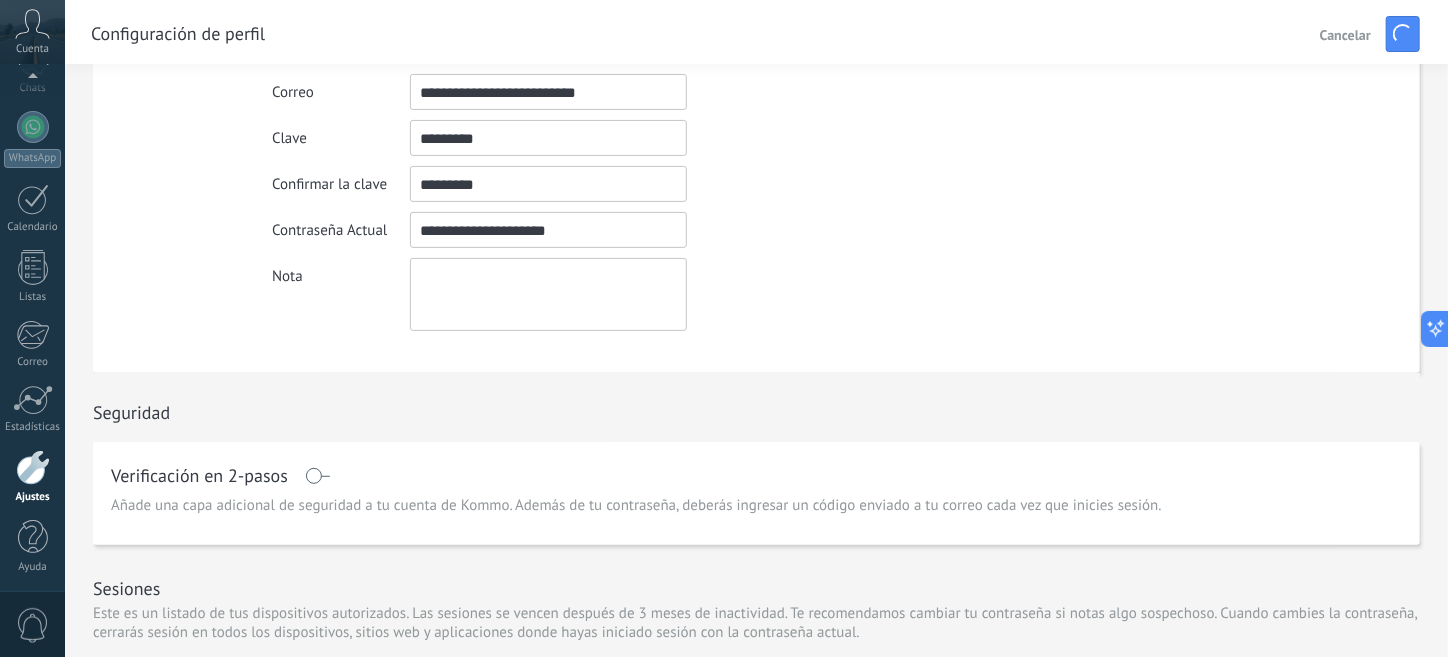 type 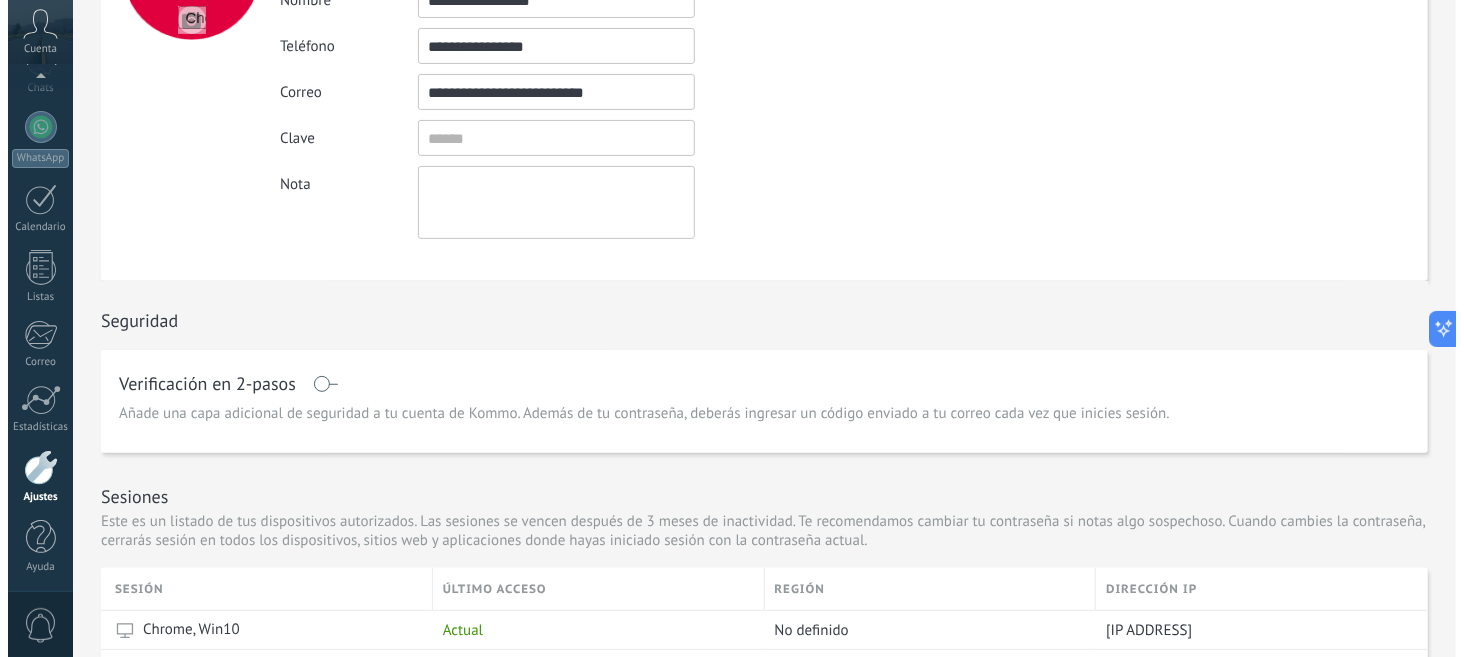 scroll, scrollTop: 400, scrollLeft: 0, axis: vertical 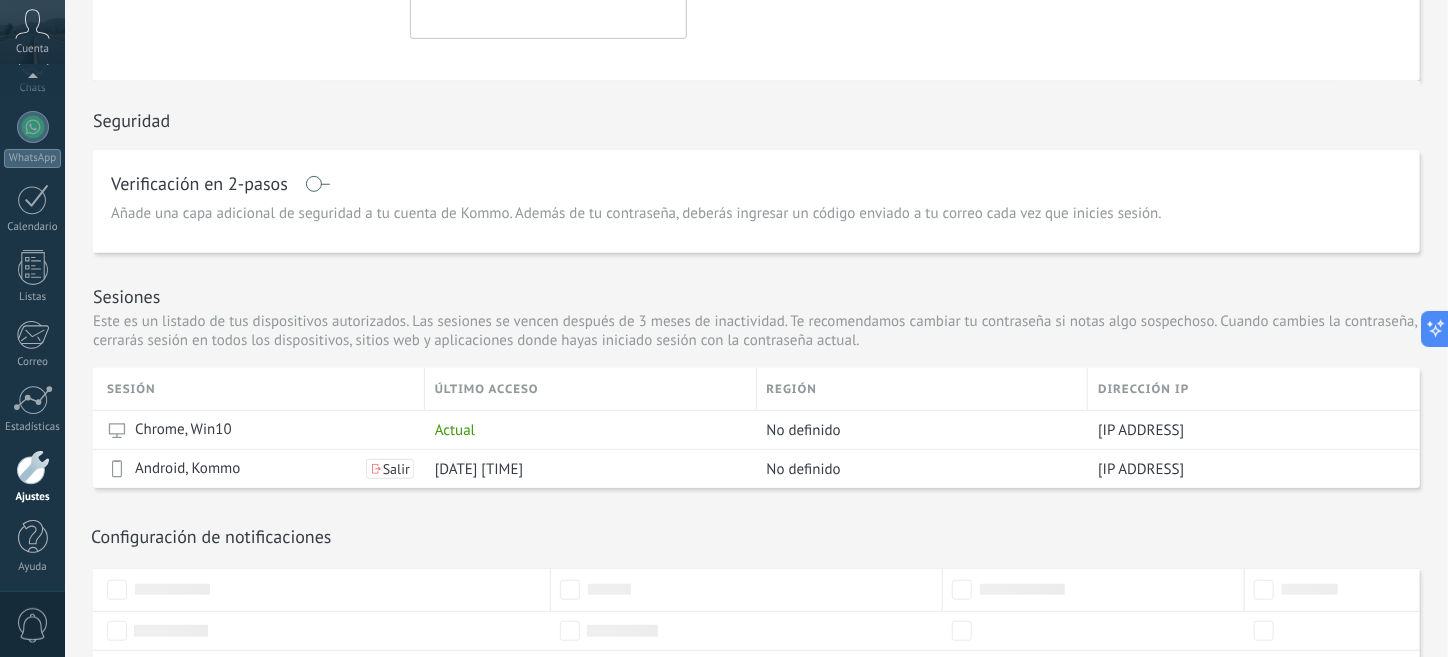 click at bounding box center (317, 184) 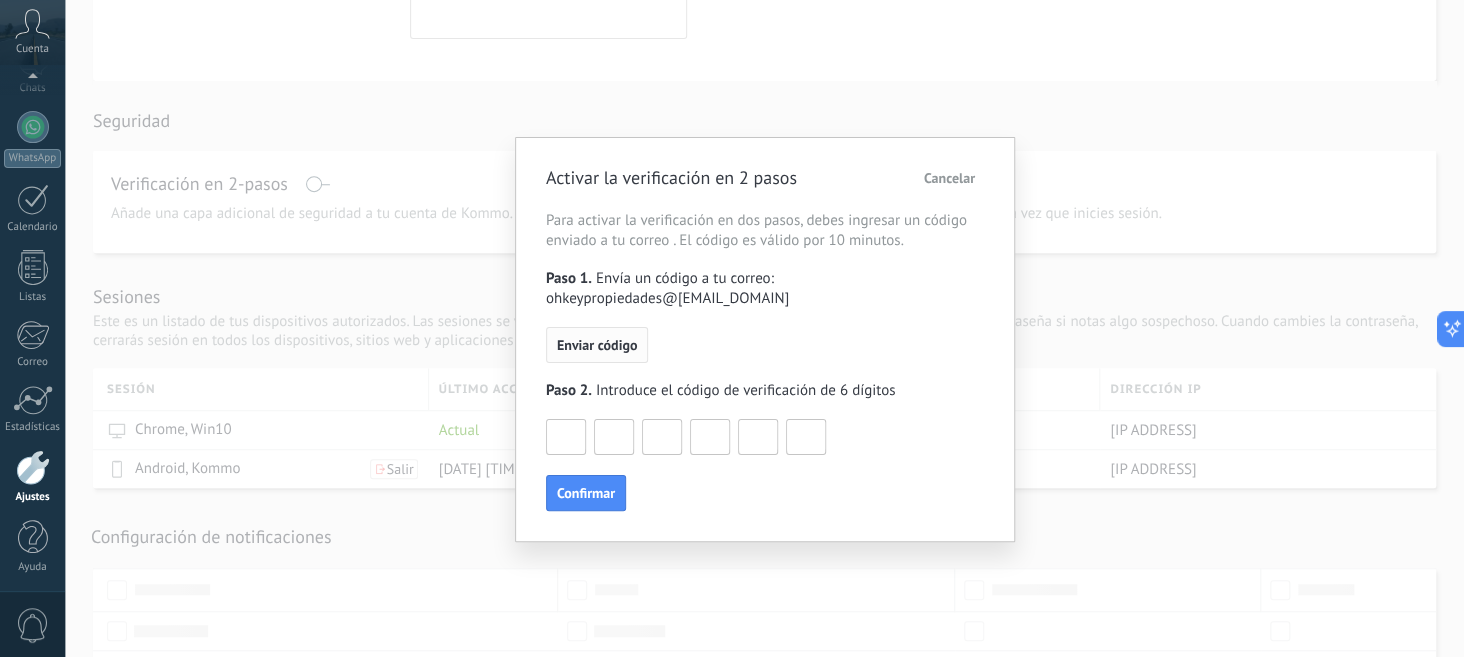 click on "Enviar código" at bounding box center [597, 345] 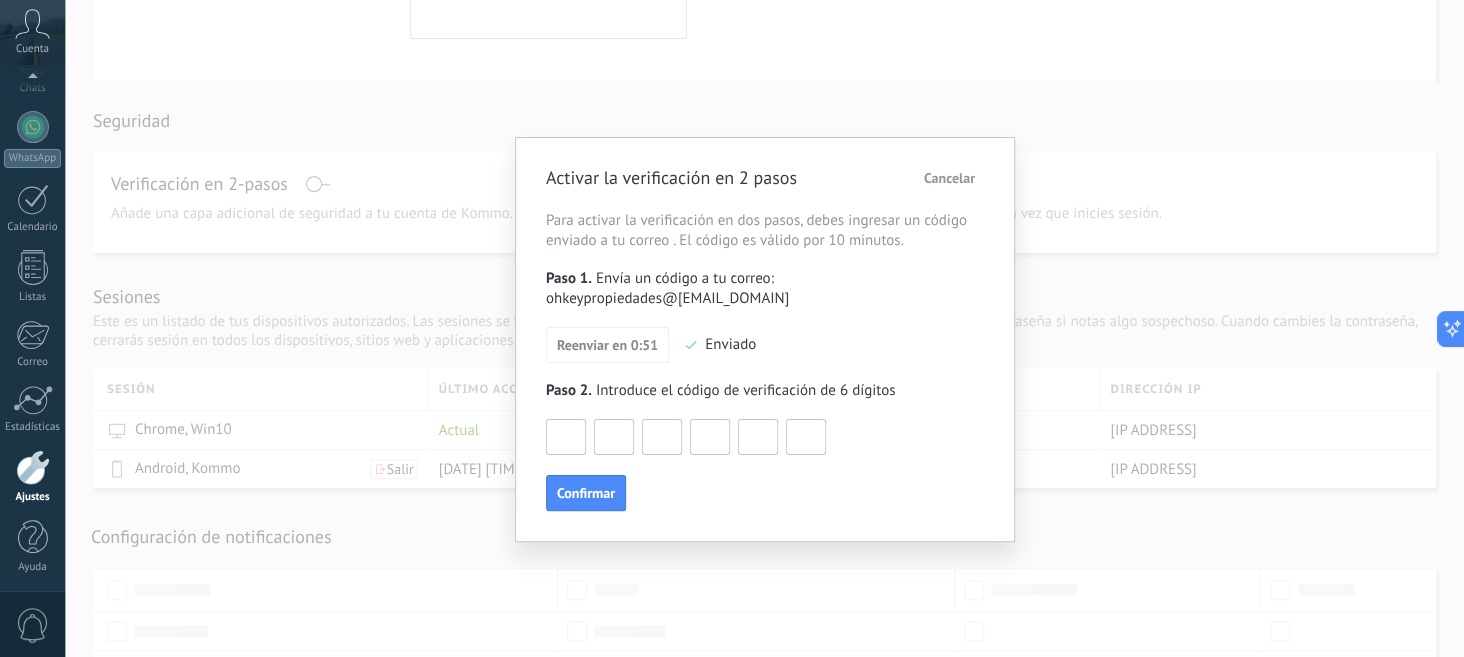 click at bounding box center [566, 436] 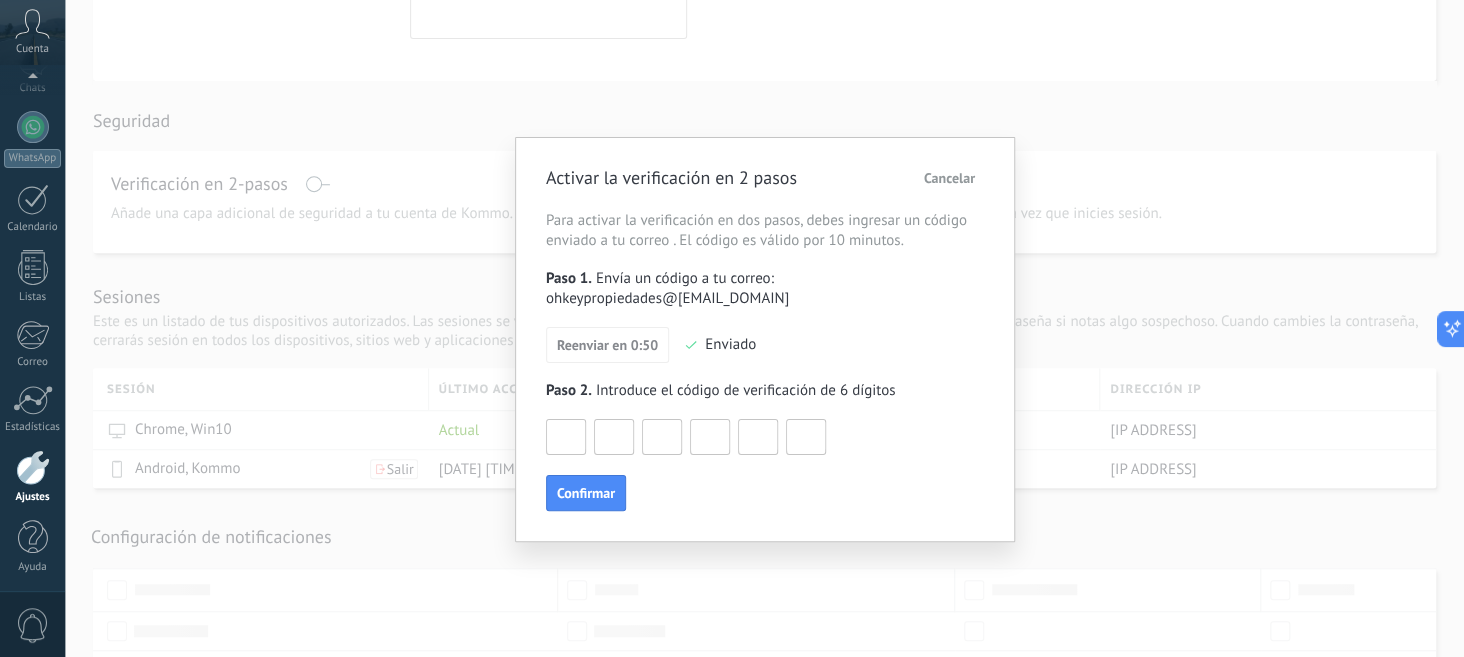 type on "*" 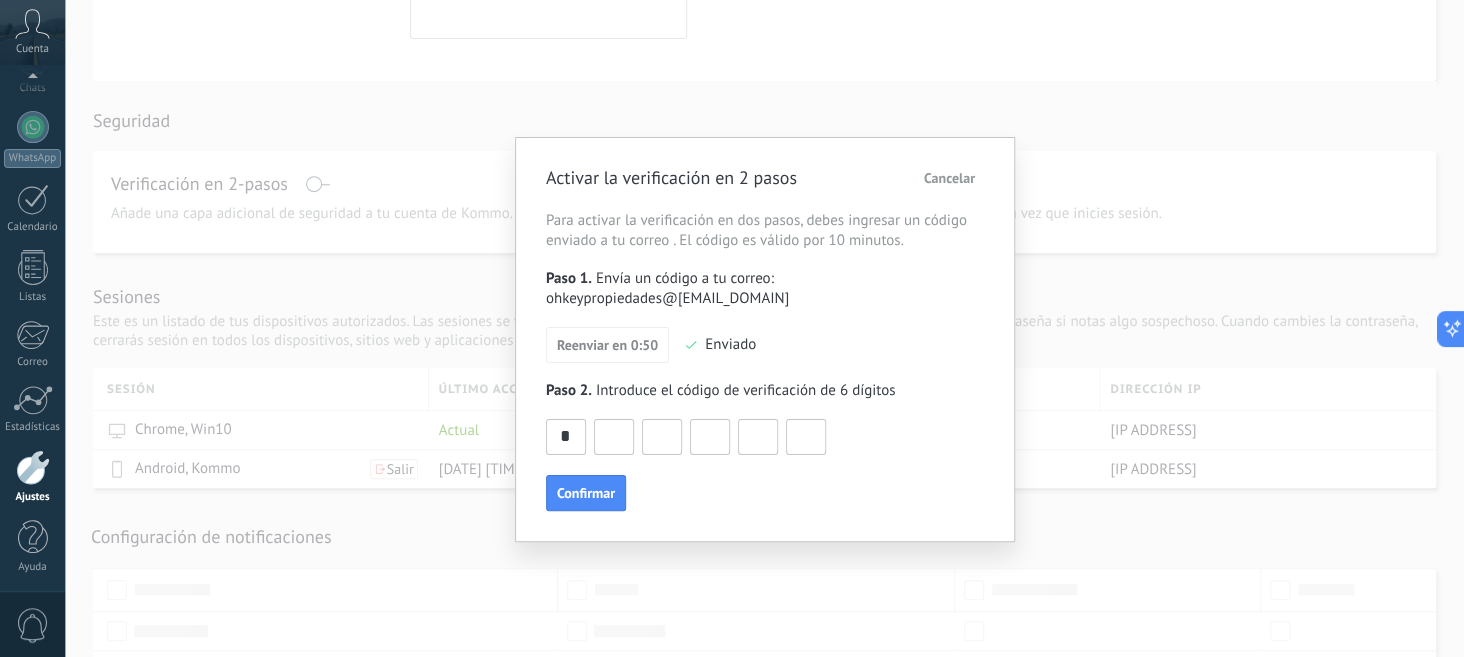 type on "*" 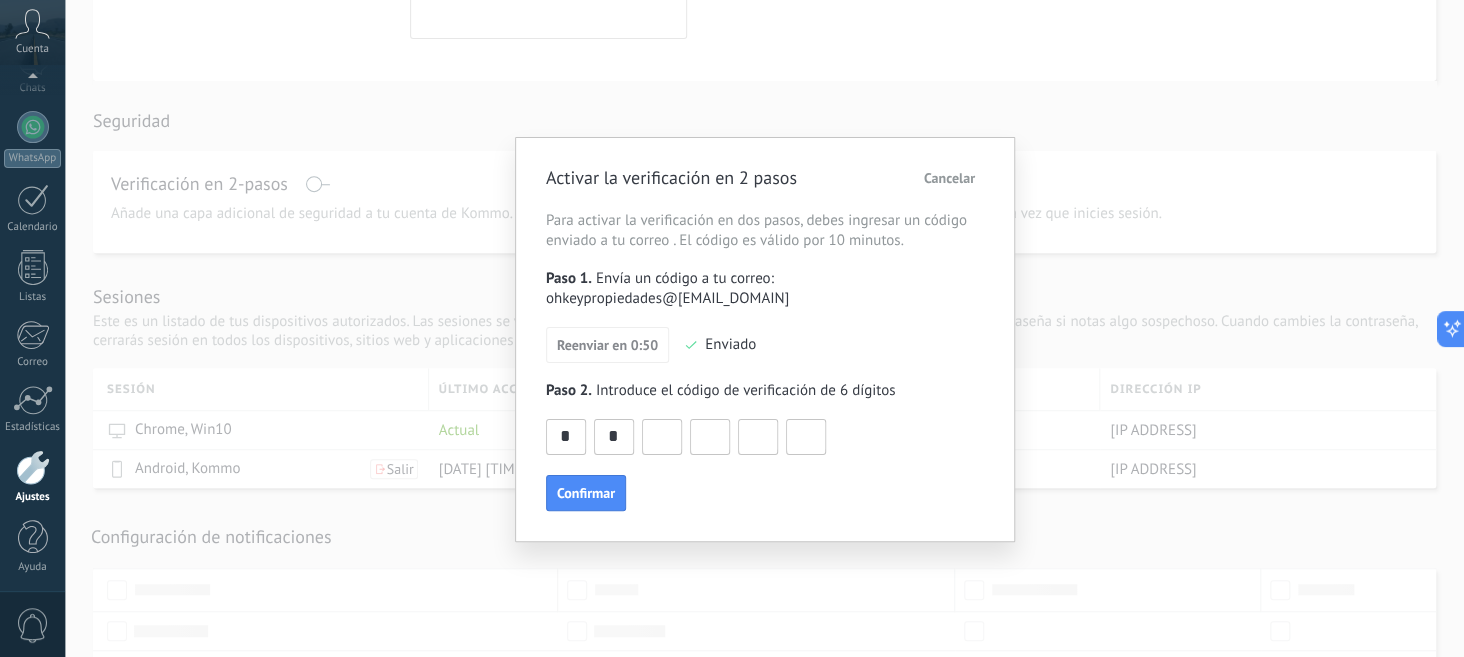 type on "*" 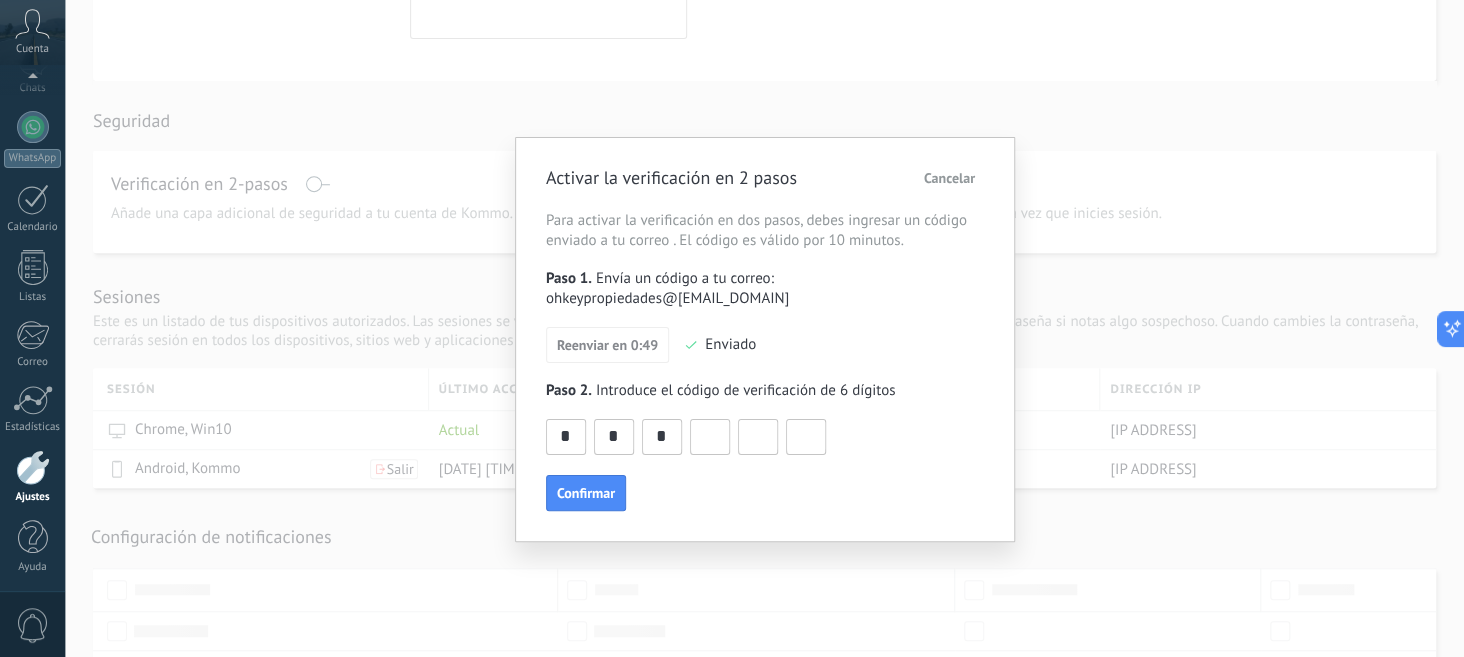 type on "*" 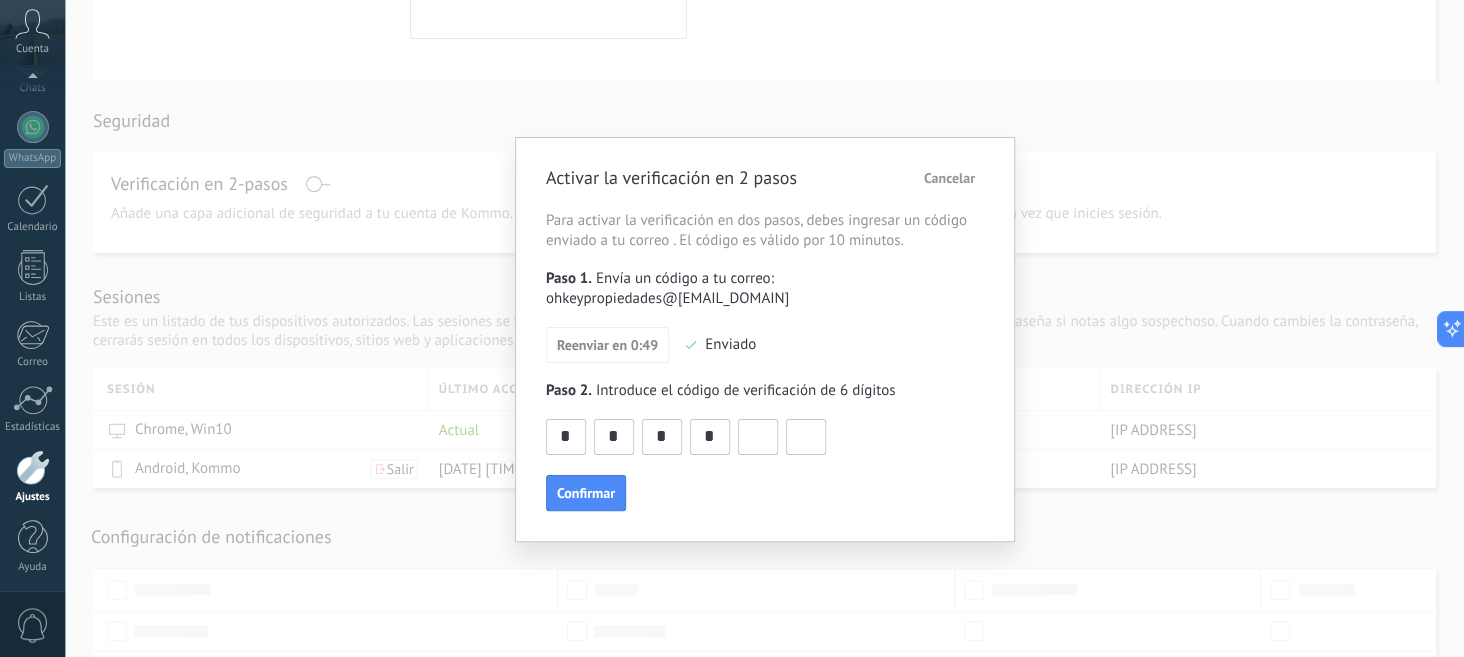 type on "*" 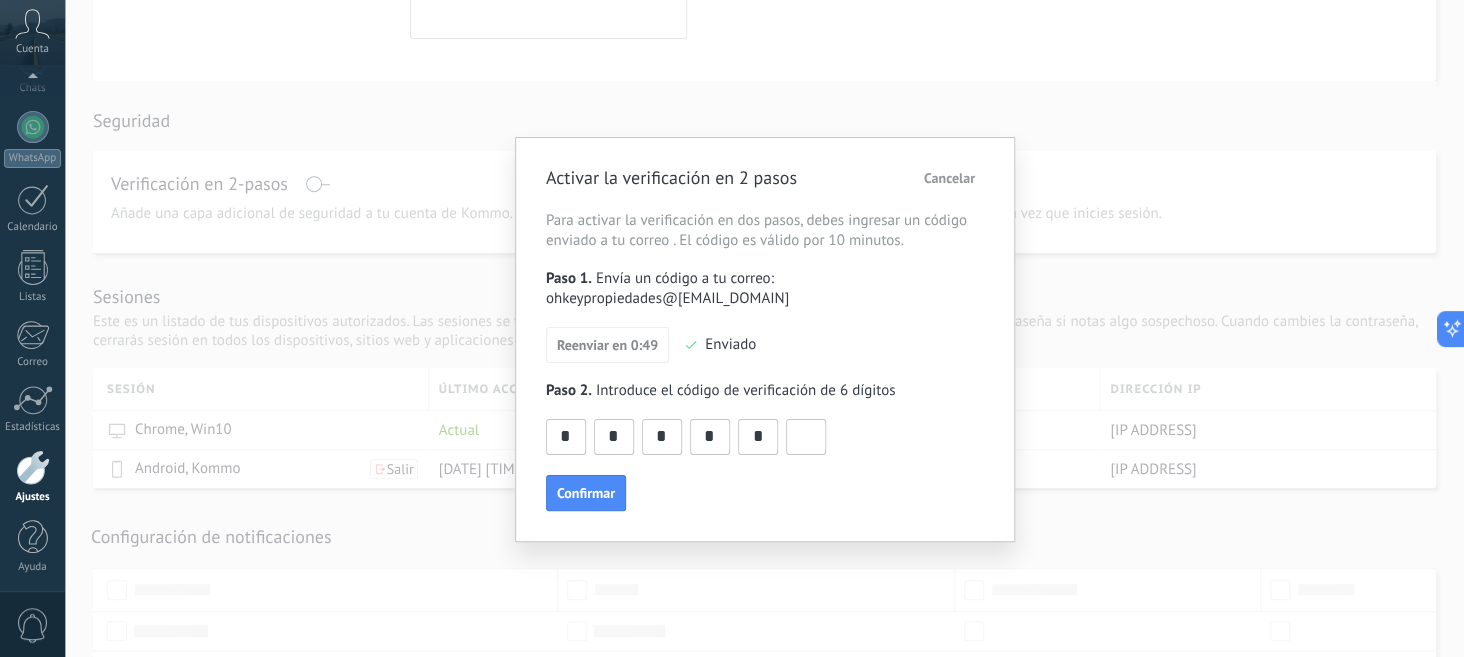 type on "*" 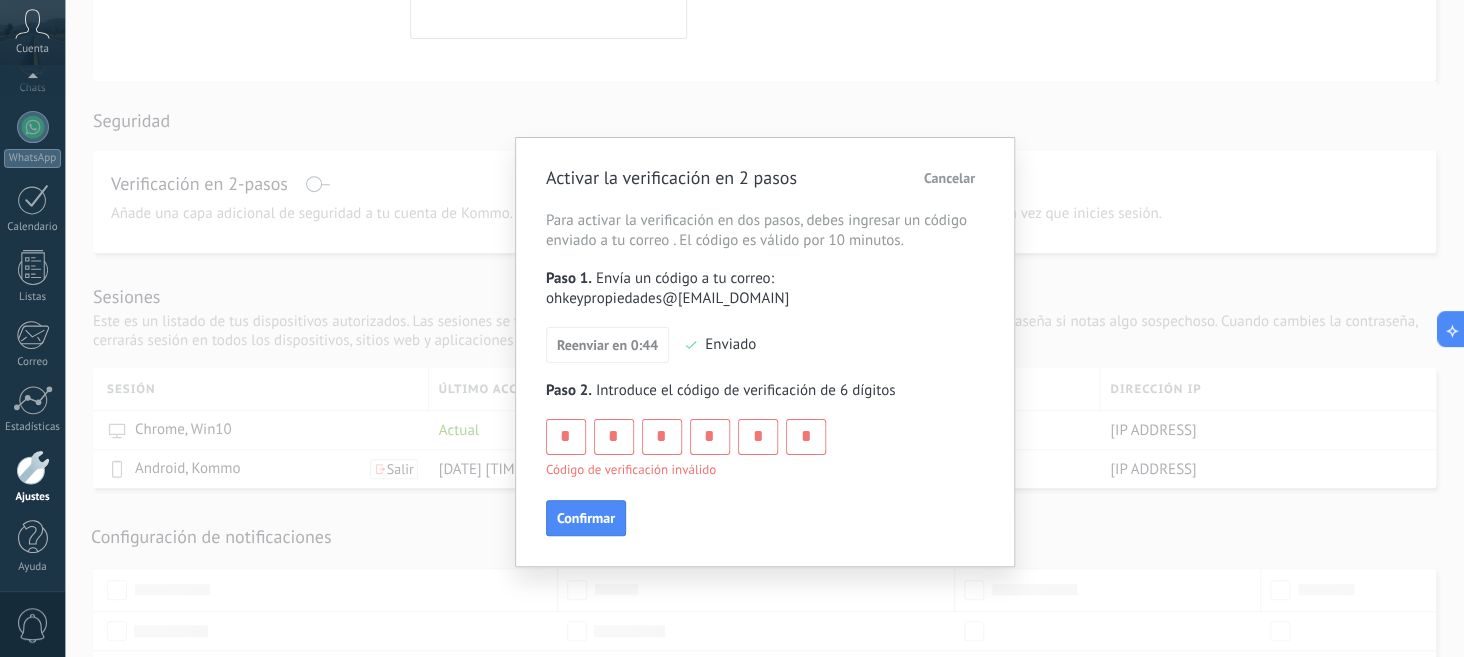 click on "*" at bounding box center [806, 436] 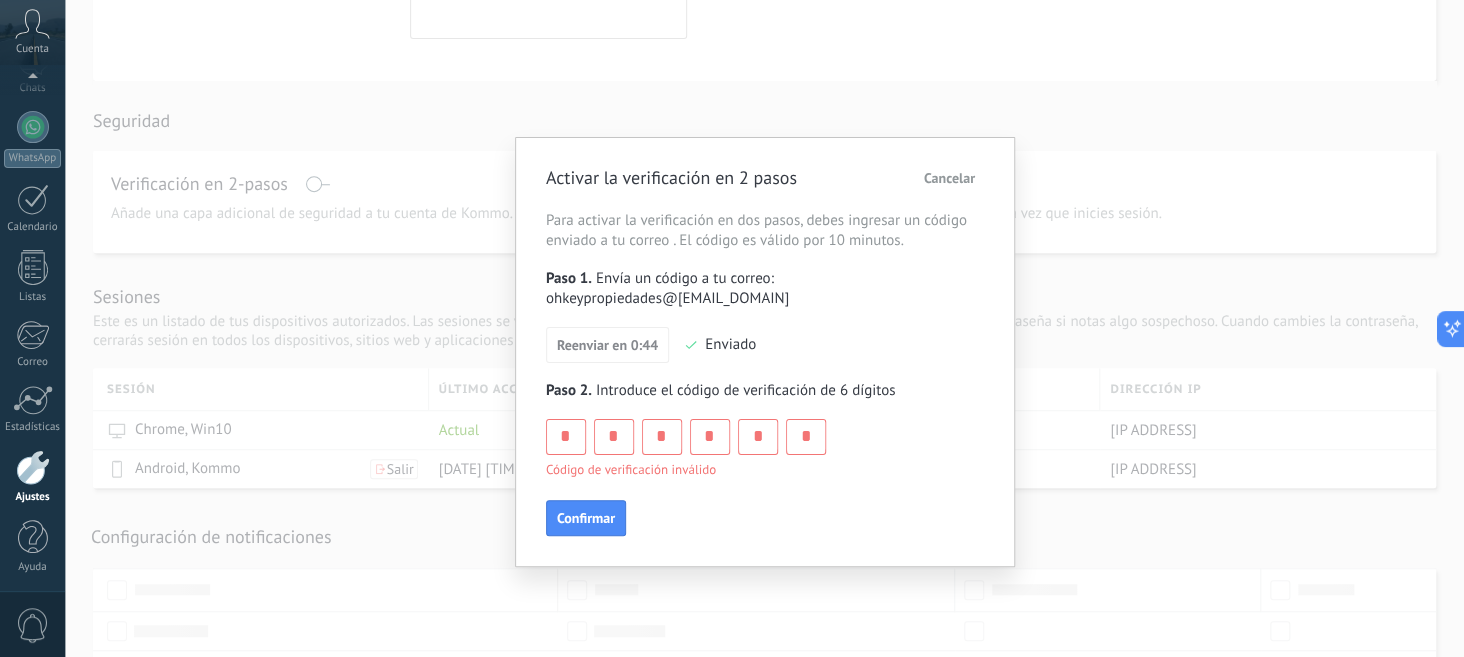 type 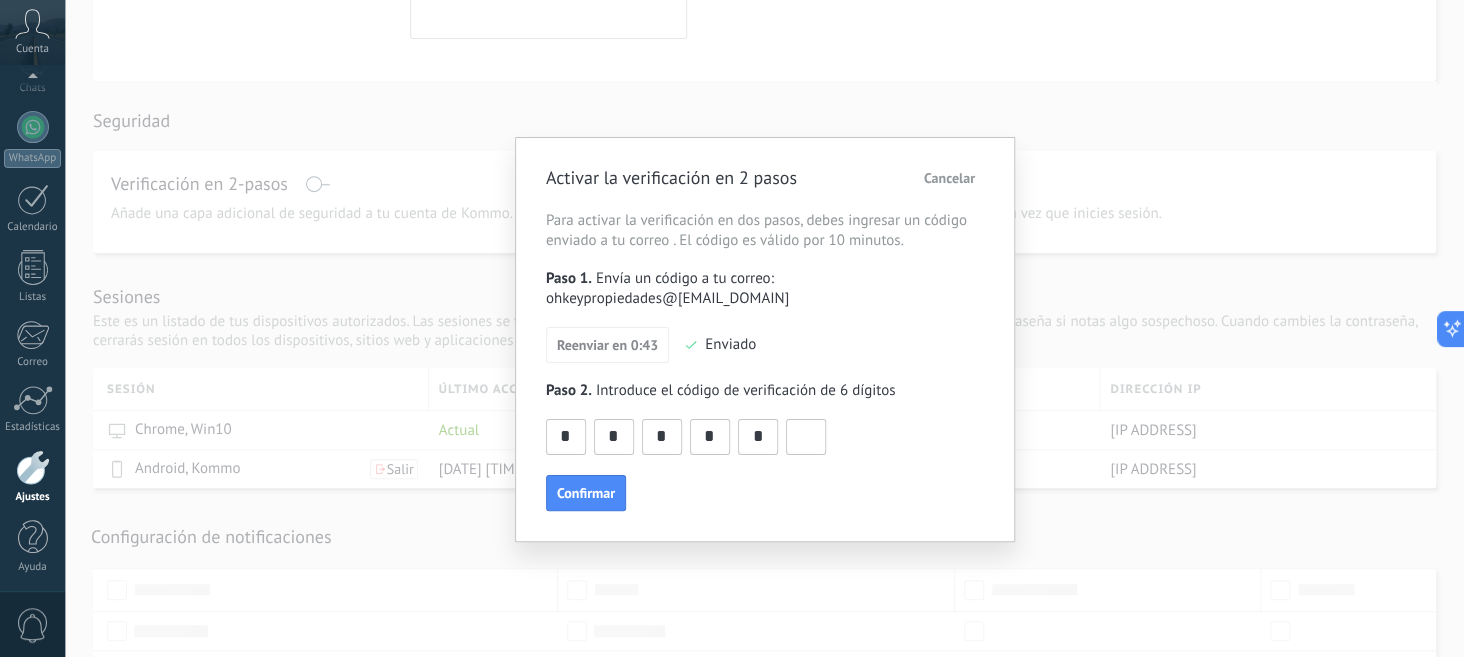 type 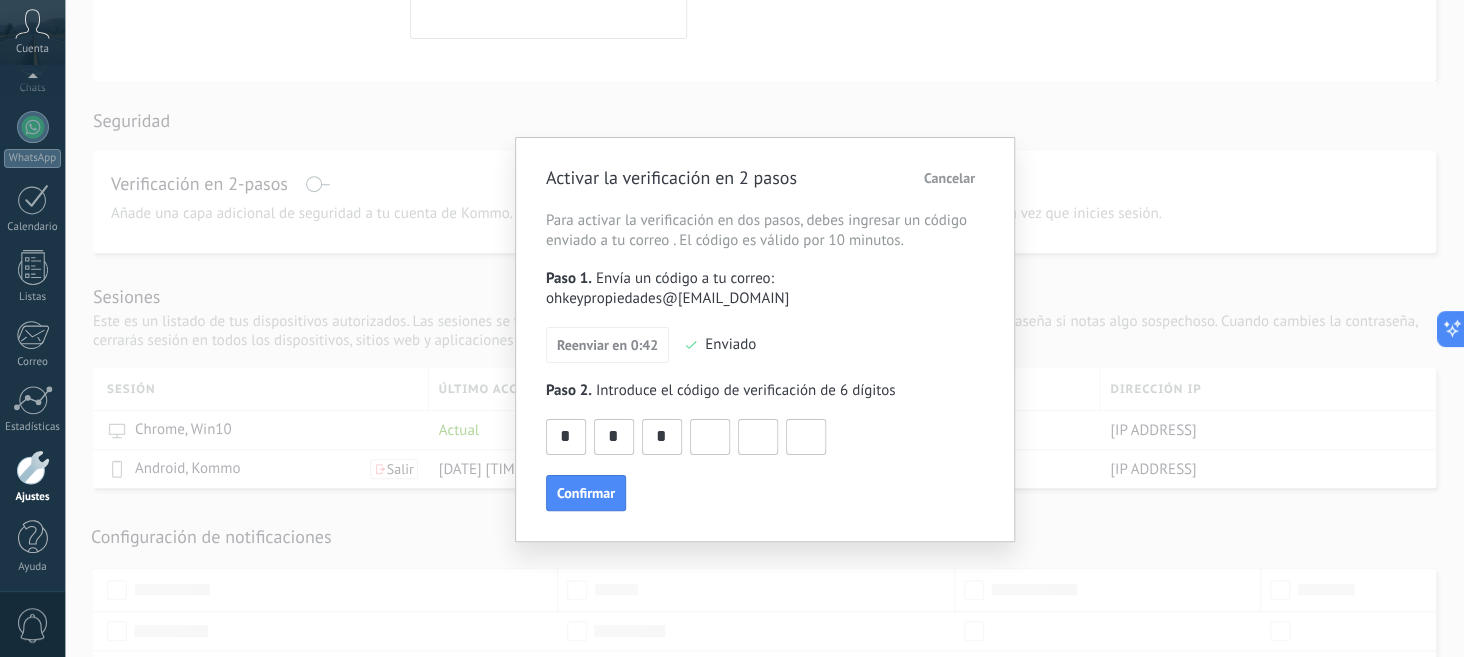 type on "*" 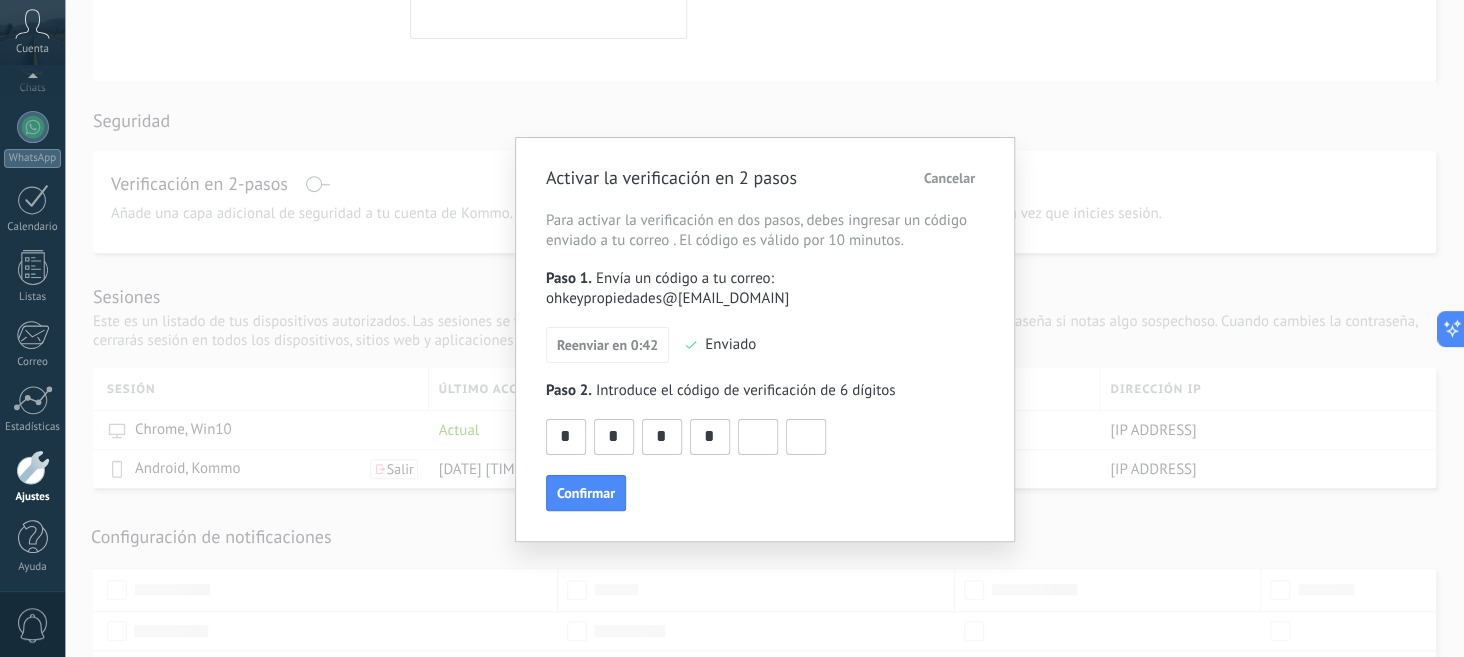 type on "*" 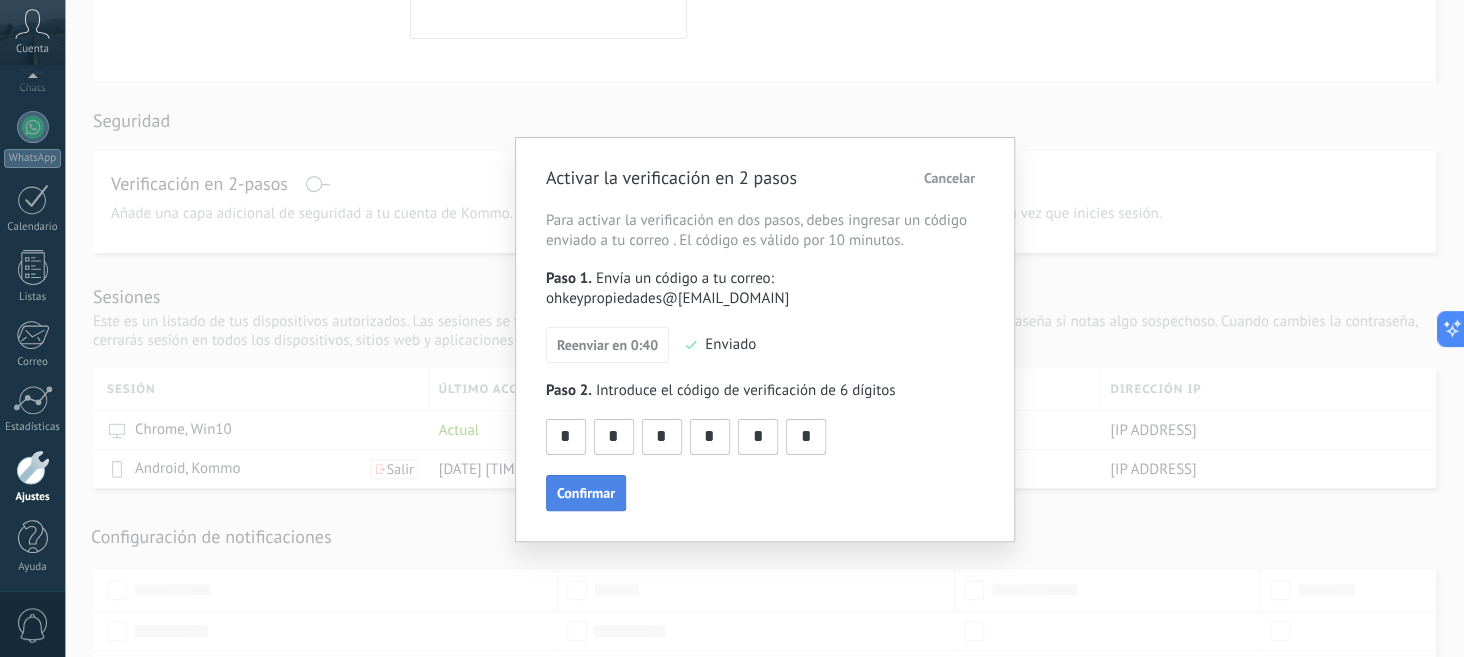 type on "*" 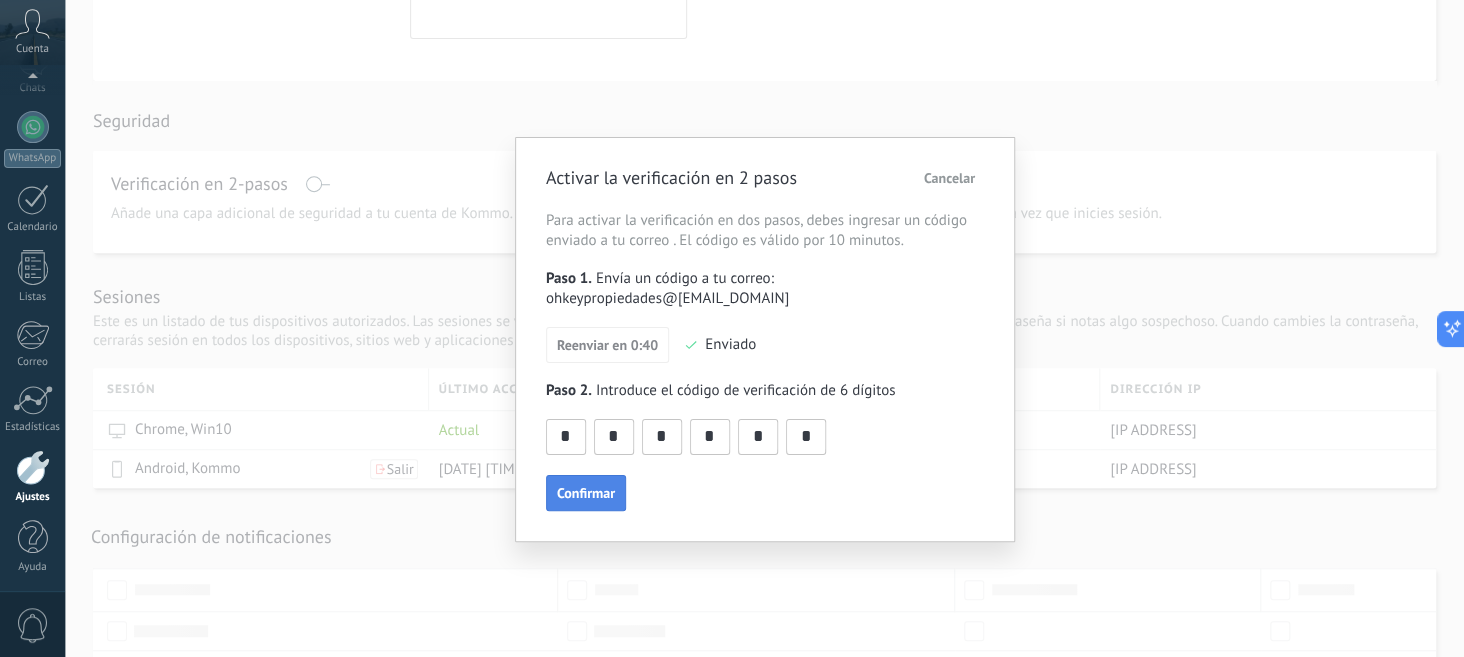 click on "Confirmar" at bounding box center (586, 493) 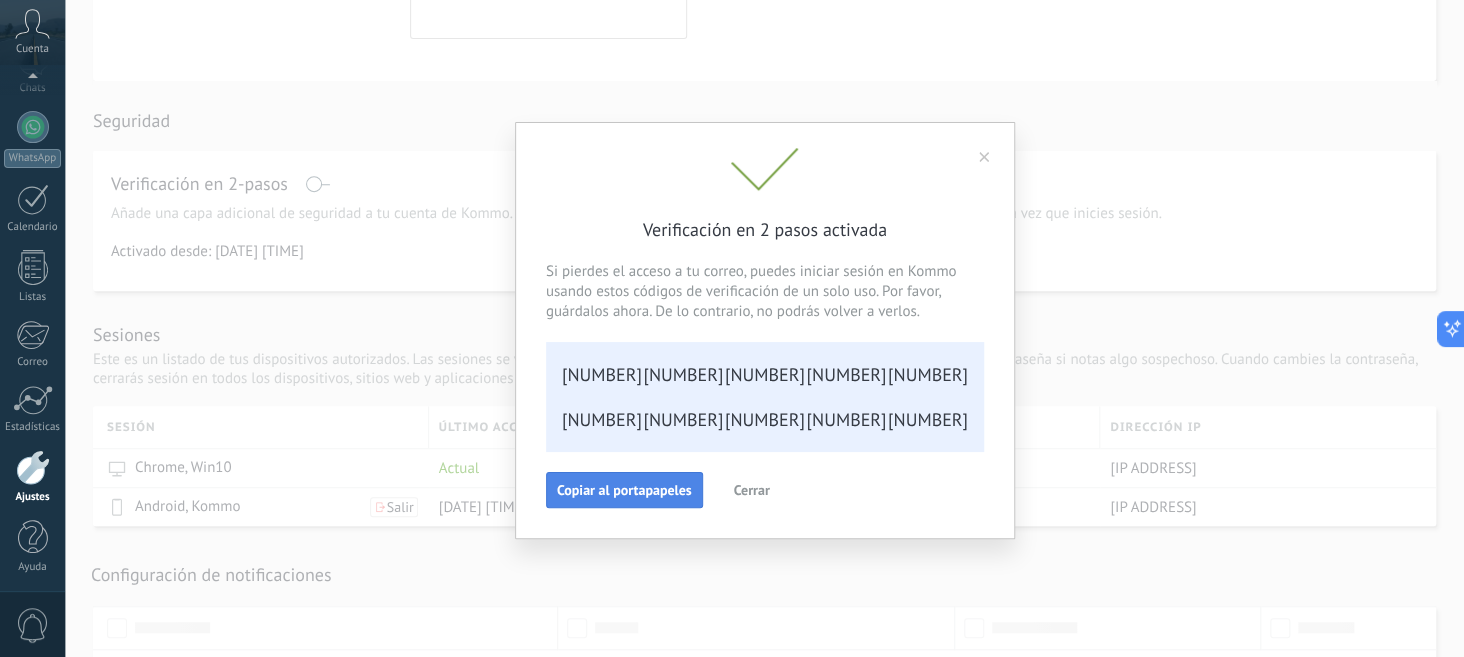 click on "Copiar al portapapeles" at bounding box center [624, 490] 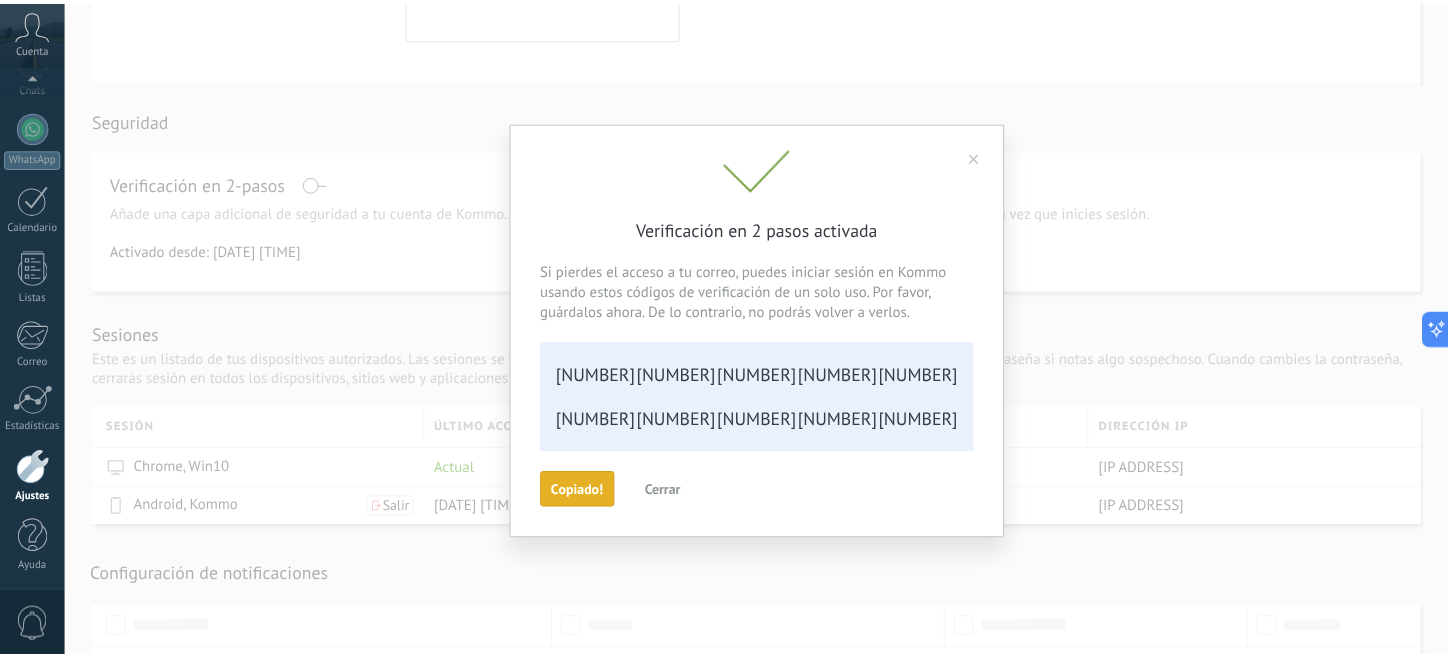 scroll, scrollTop: 0, scrollLeft: 0, axis: both 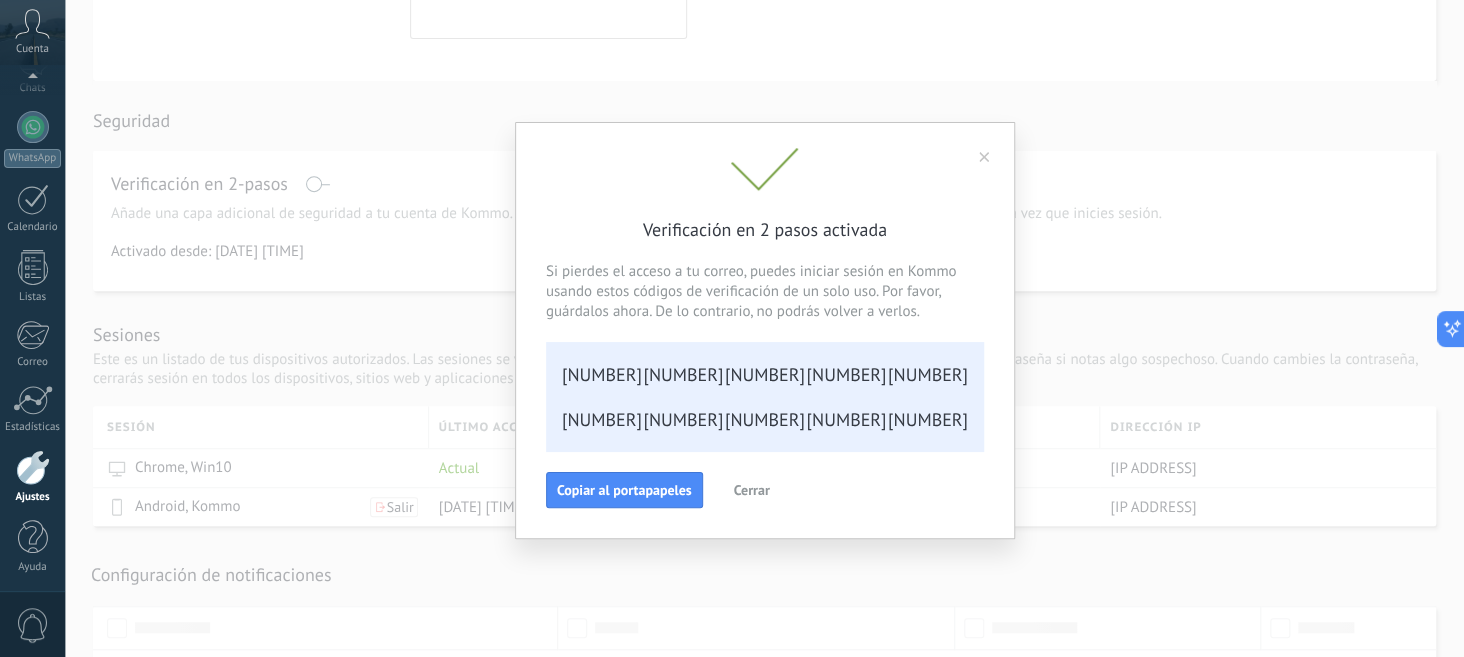 click 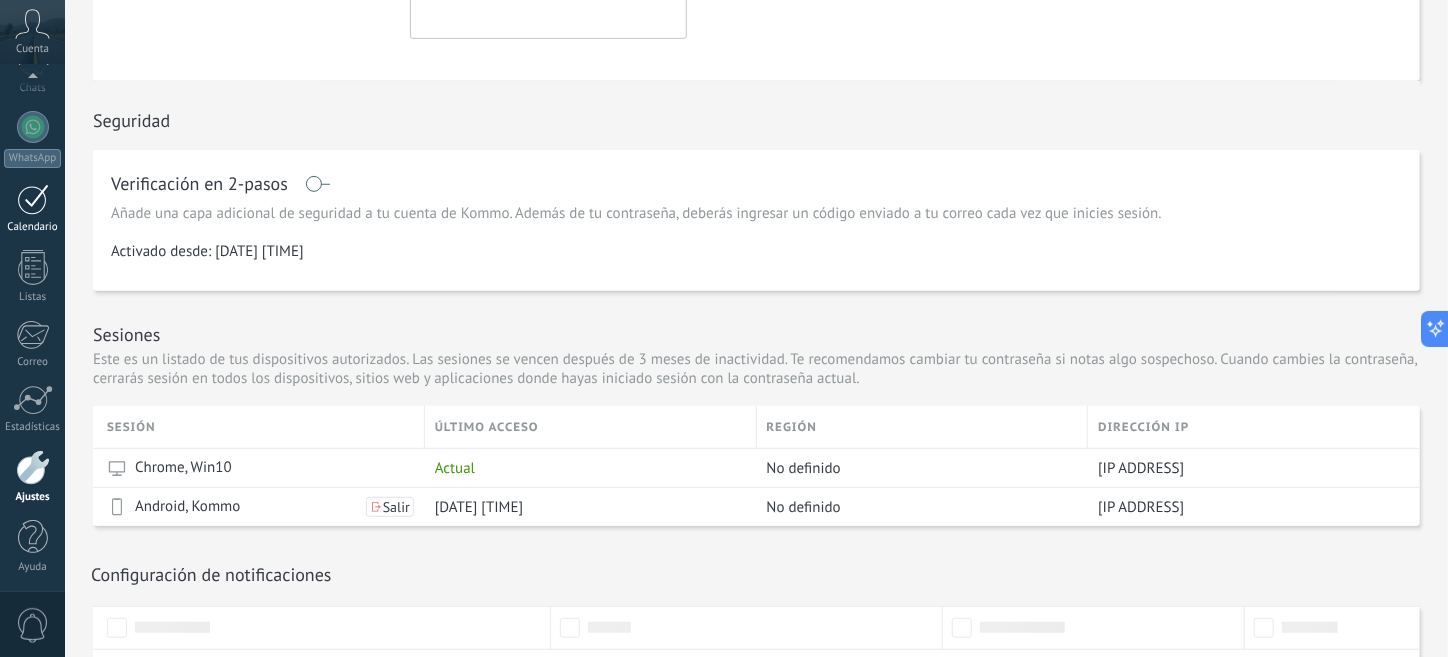 scroll, scrollTop: 0, scrollLeft: 0, axis: both 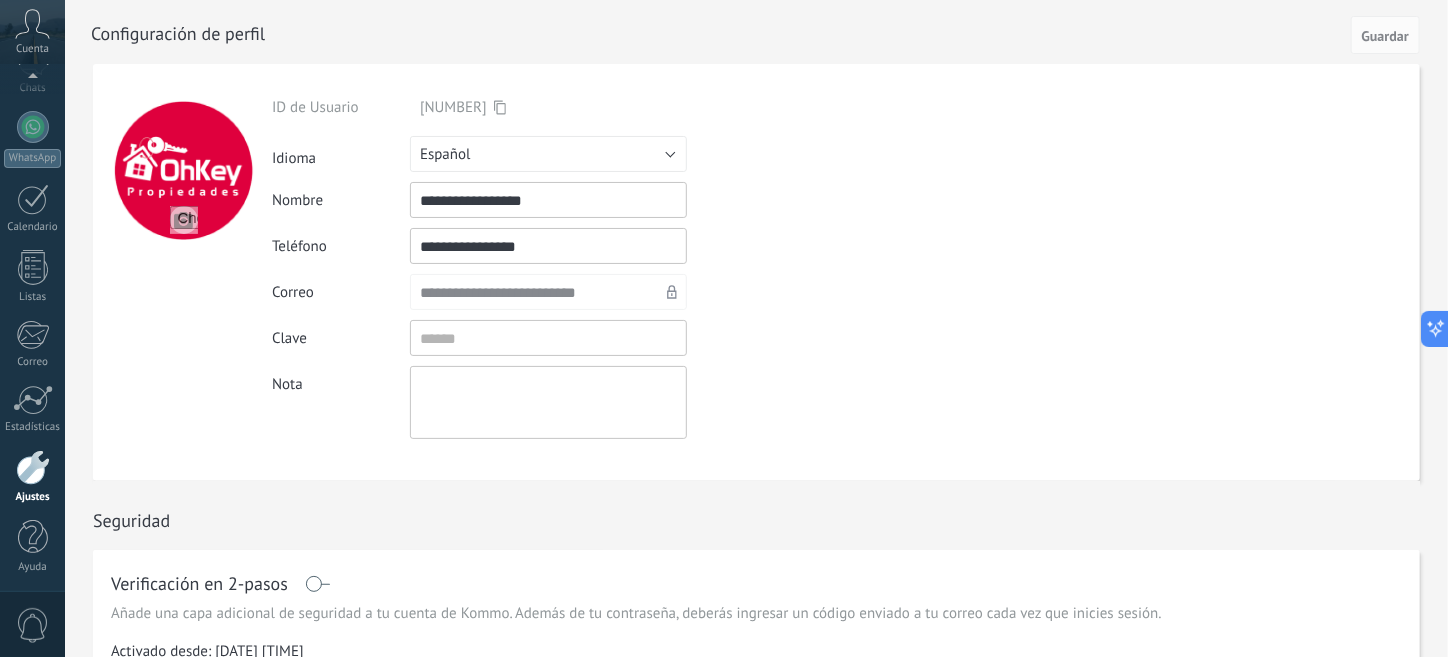 click on "**********" at bounding box center [595, 292] 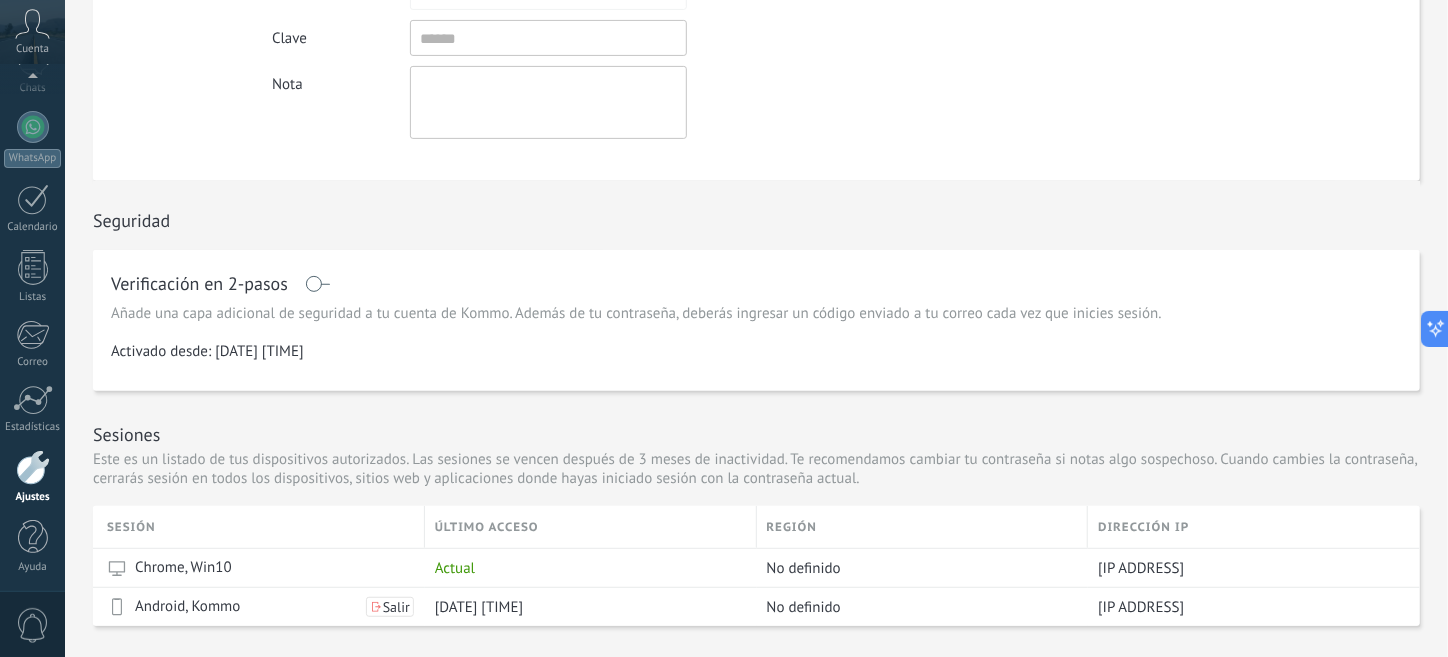scroll, scrollTop: 0, scrollLeft: 0, axis: both 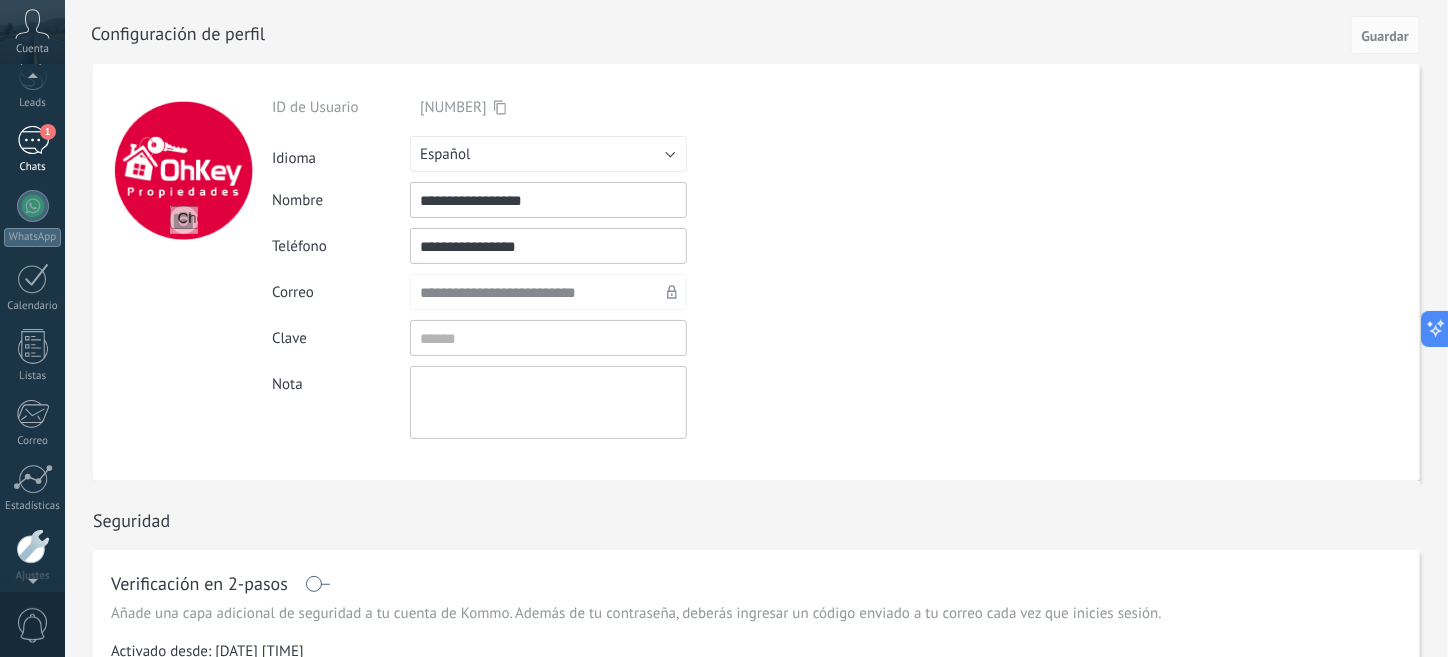 click on "1" at bounding box center (33, 140) 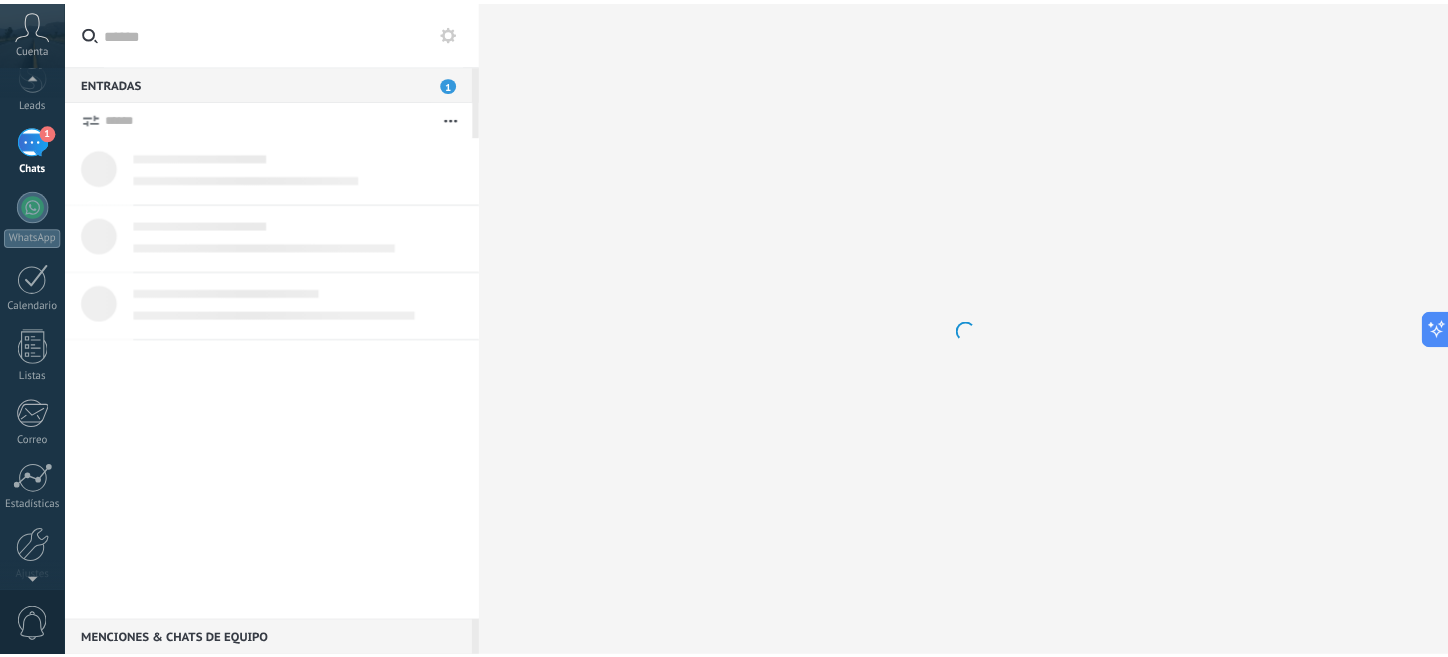 scroll, scrollTop: 0, scrollLeft: 0, axis: both 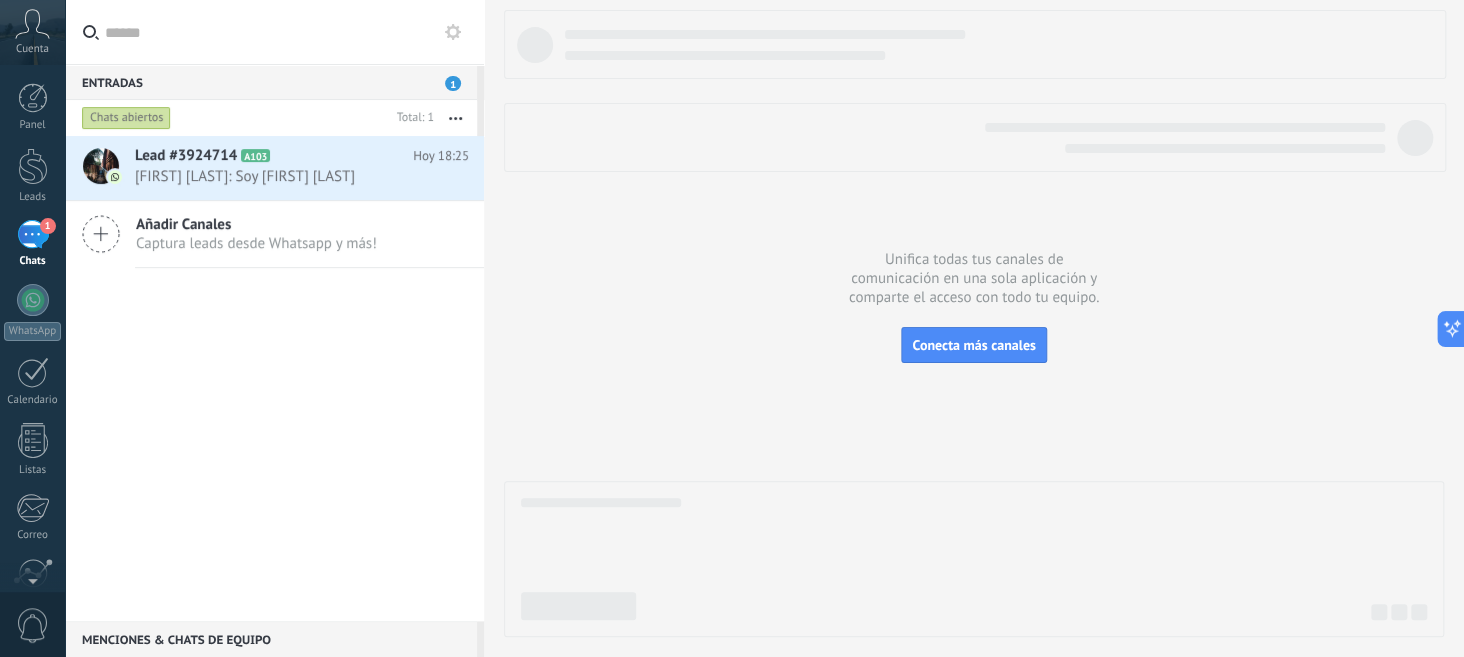 click on "1" at bounding box center (453, 83) 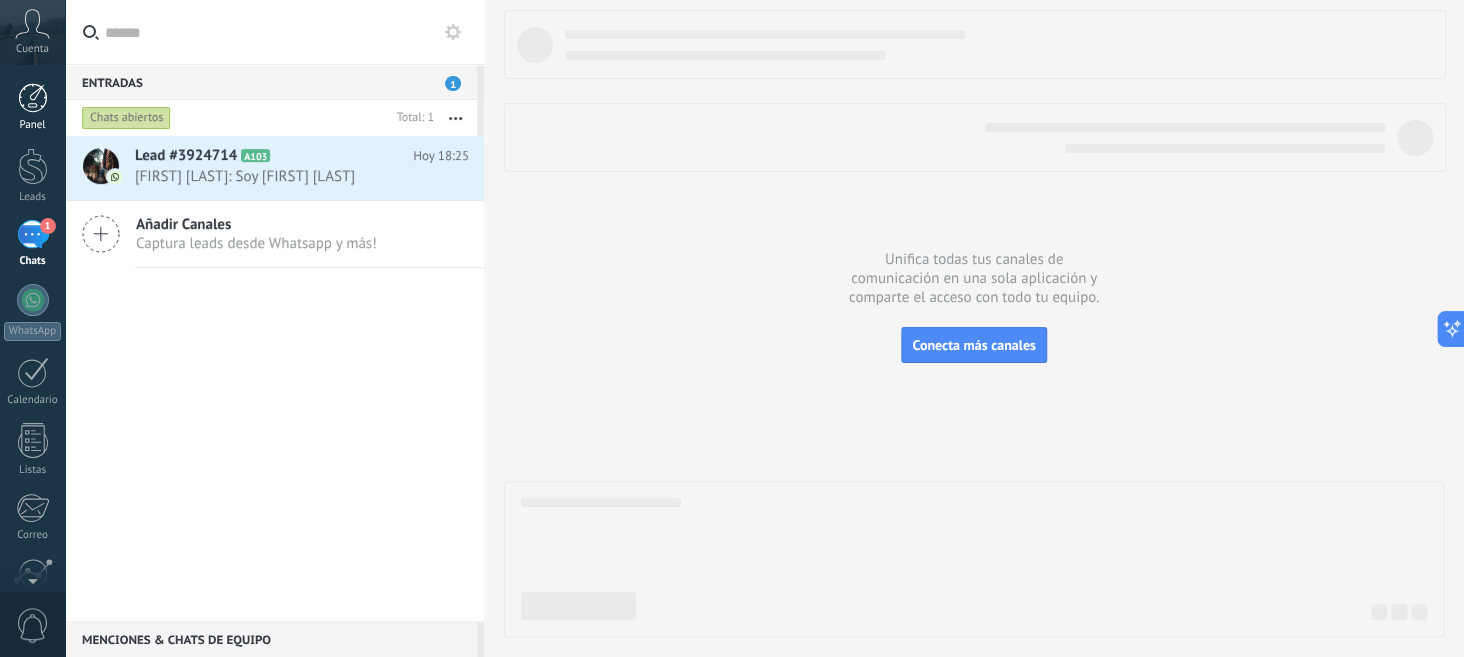 click at bounding box center (33, 98) 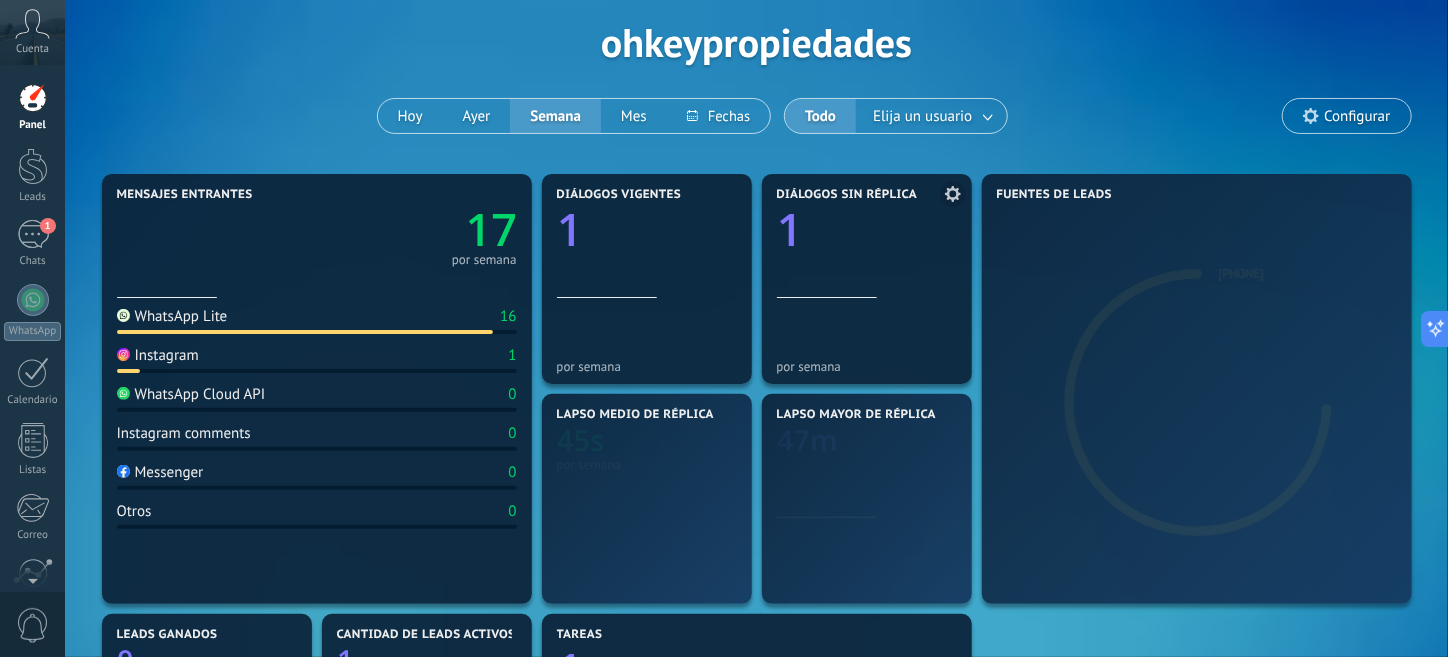 scroll, scrollTop: 200, scrollLeft: 0, axis: vertical 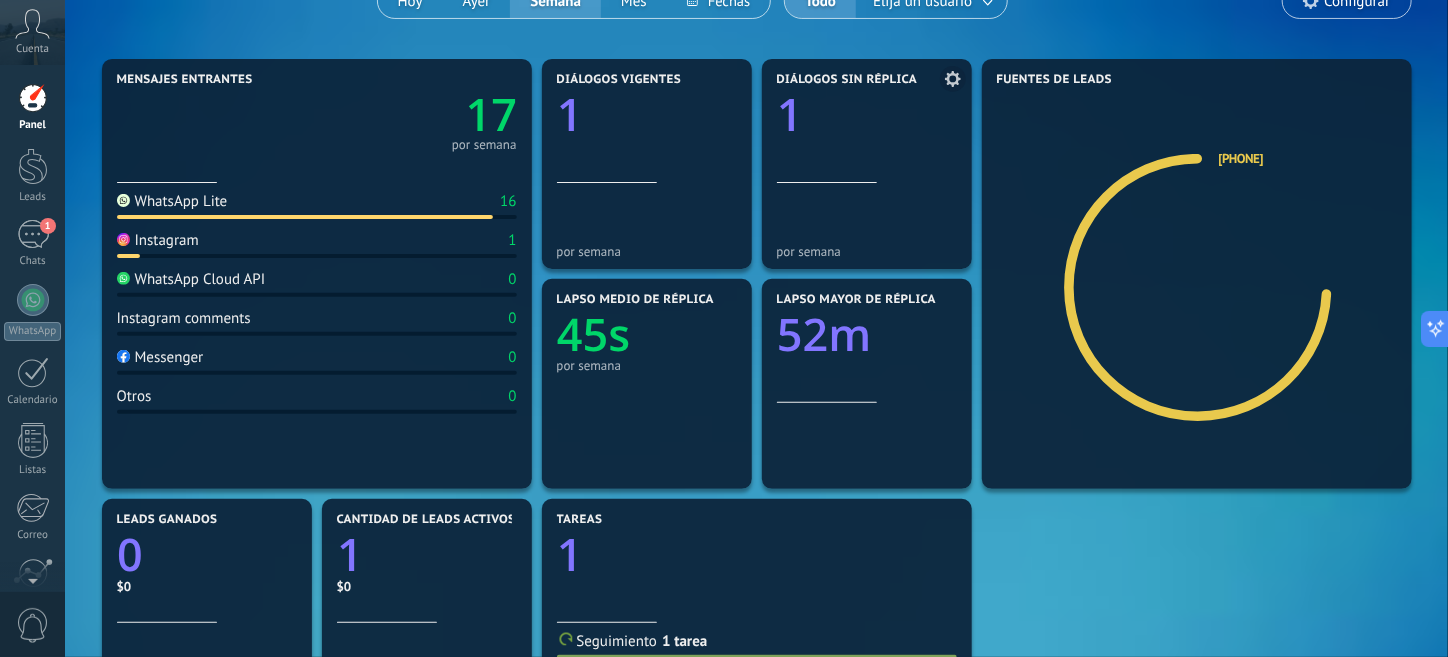click 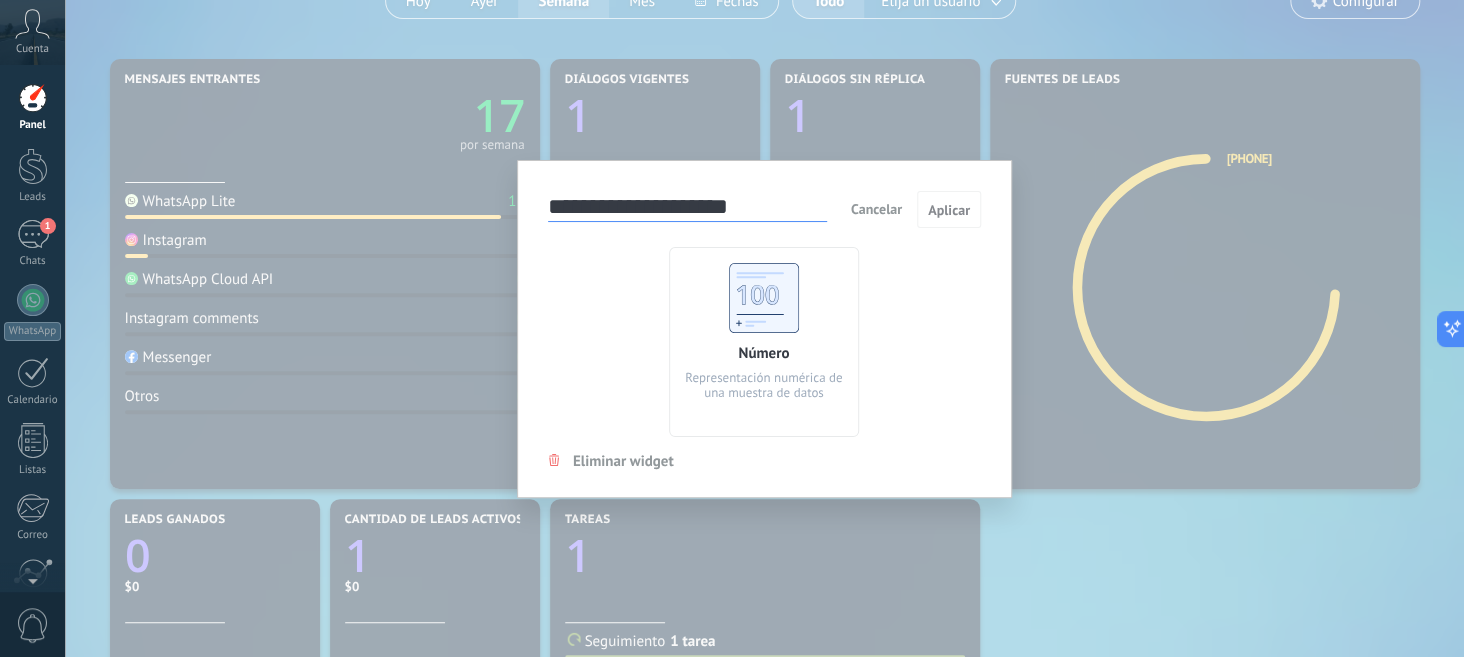 click on "**********" at bounding box center [764, 328] 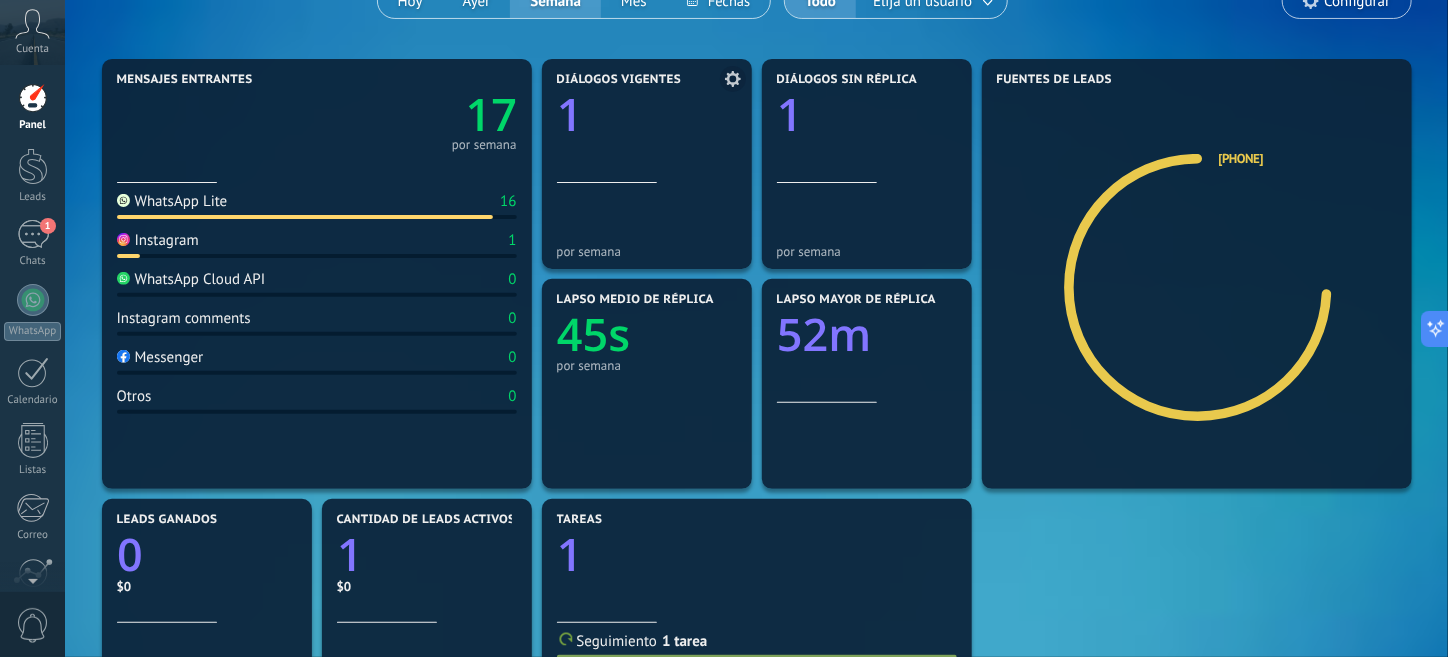 click 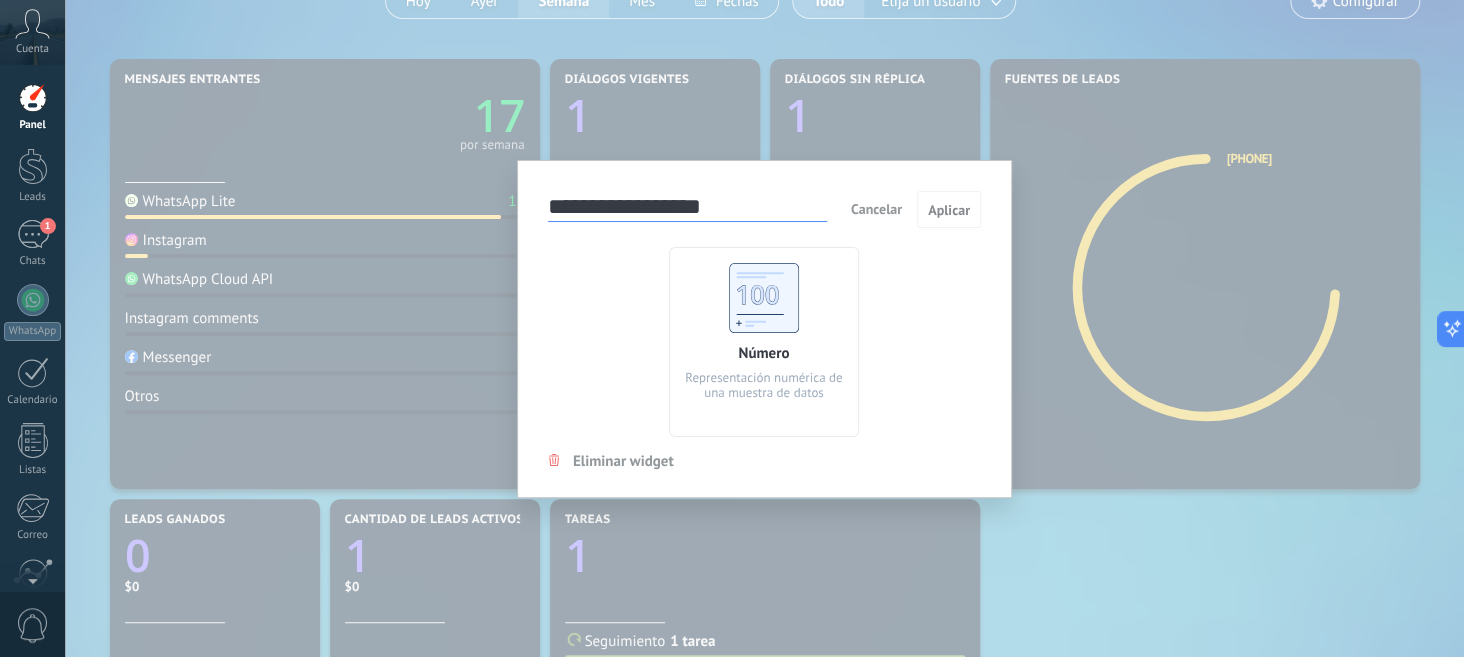 click 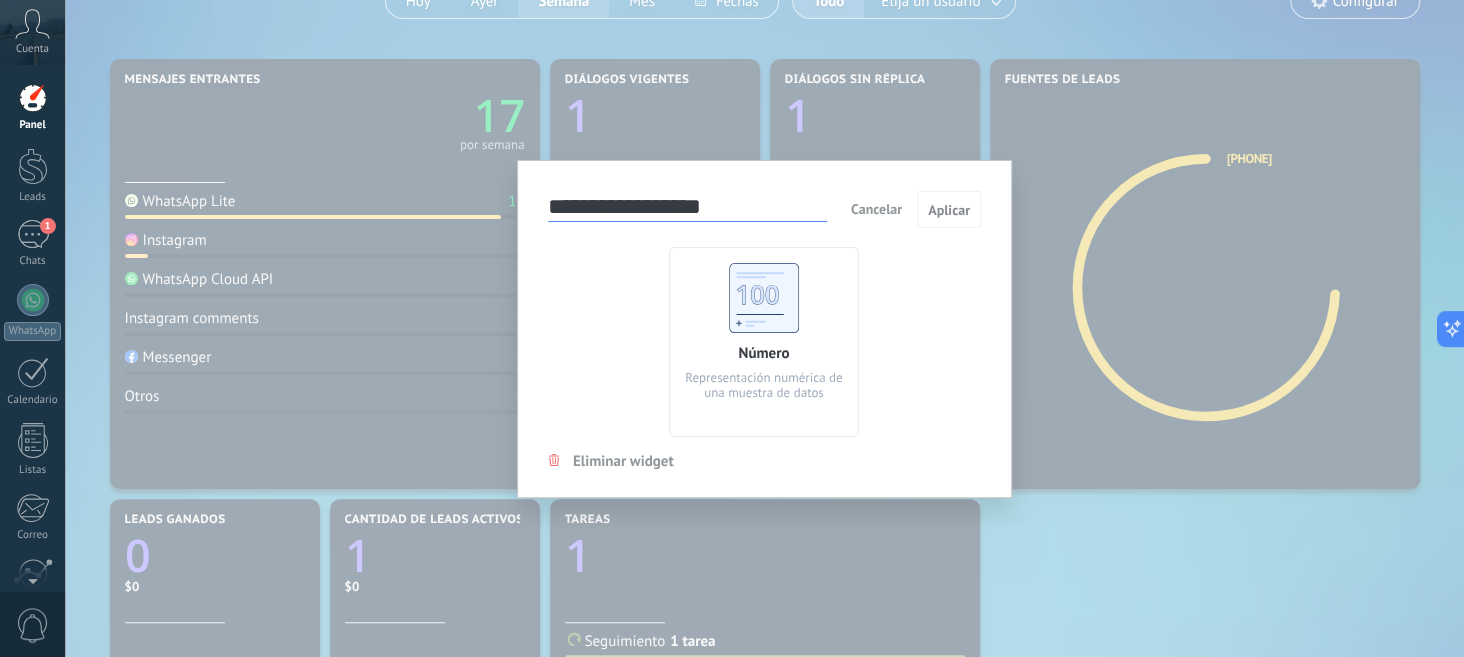 click on "Cancelar" at bounding box center (876, 209) 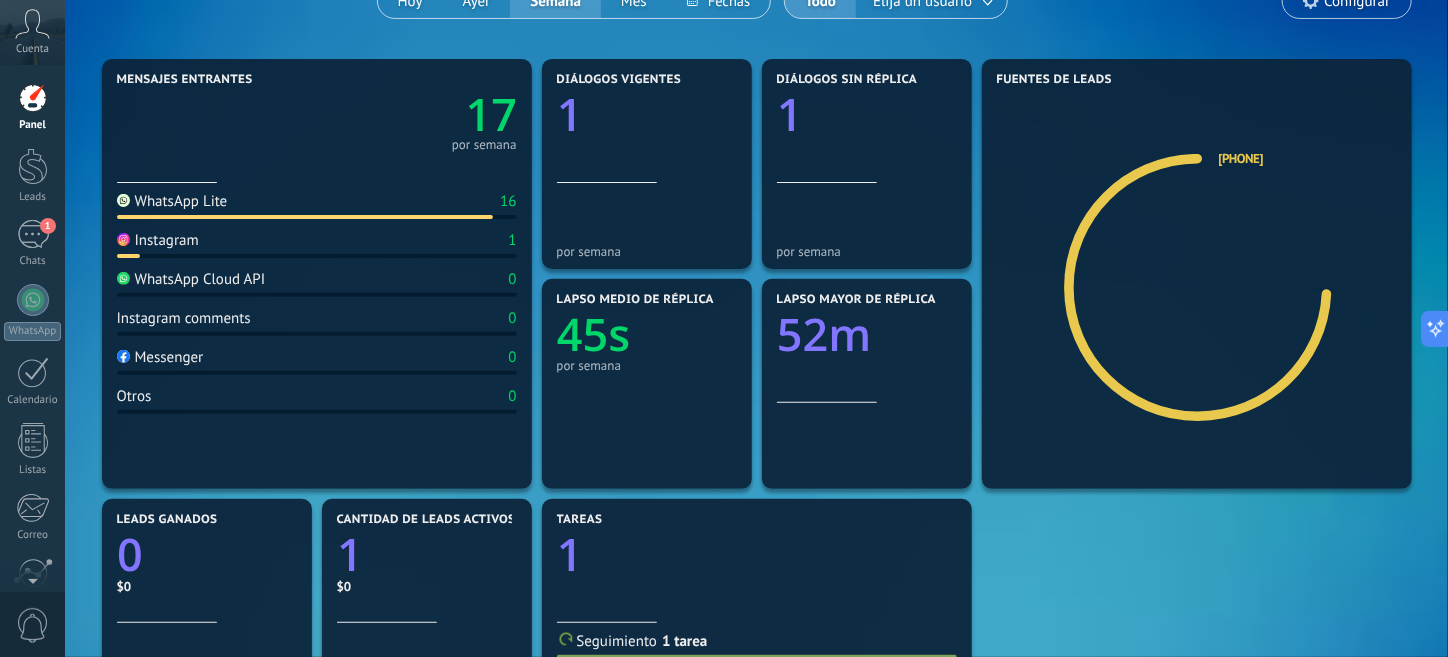 click at bounding box center [33, 98] 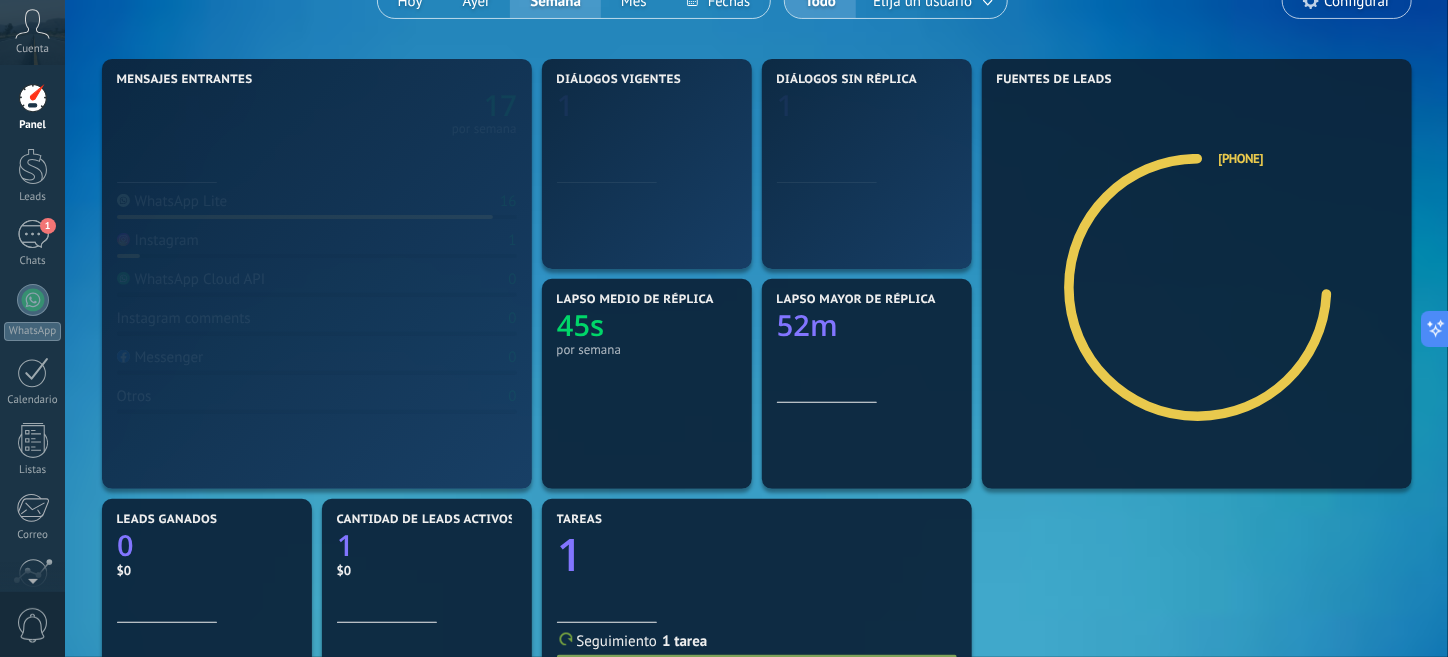 scroll, scrollTop: 0, scrollLeft: 0, axis: both 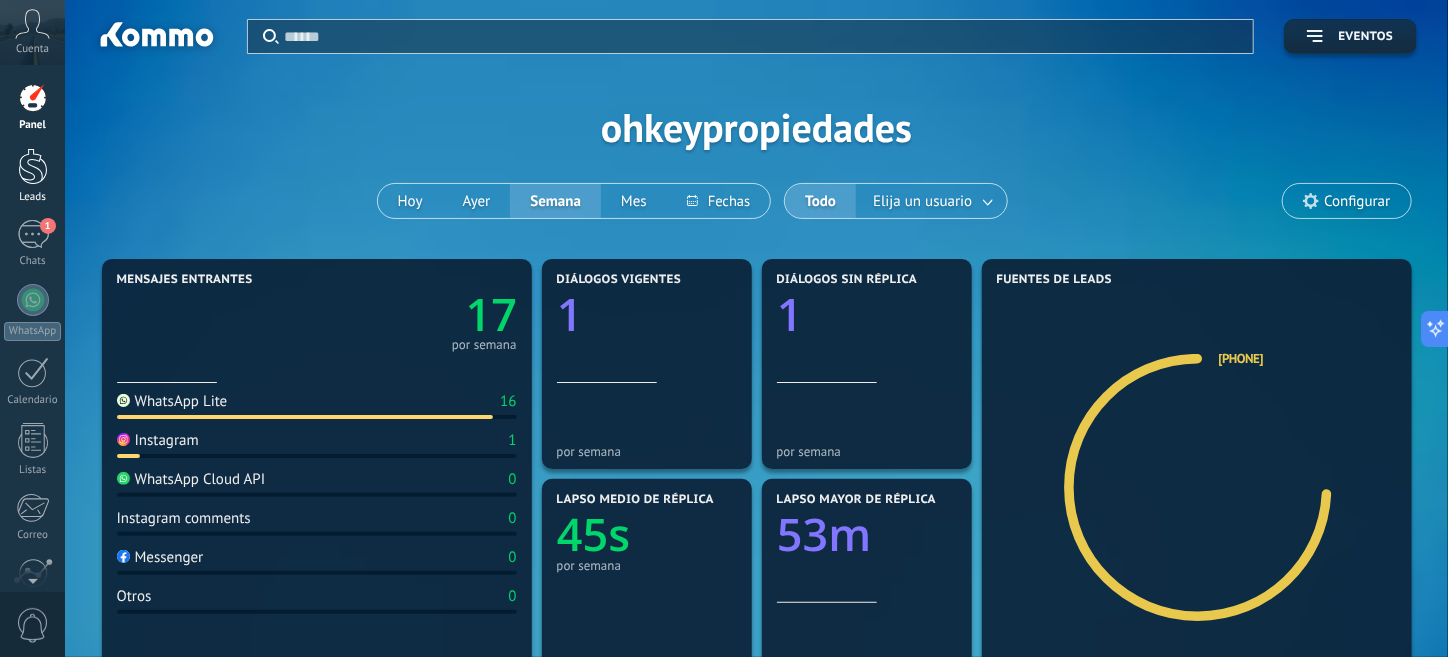 click at bounding box center (33, 166) 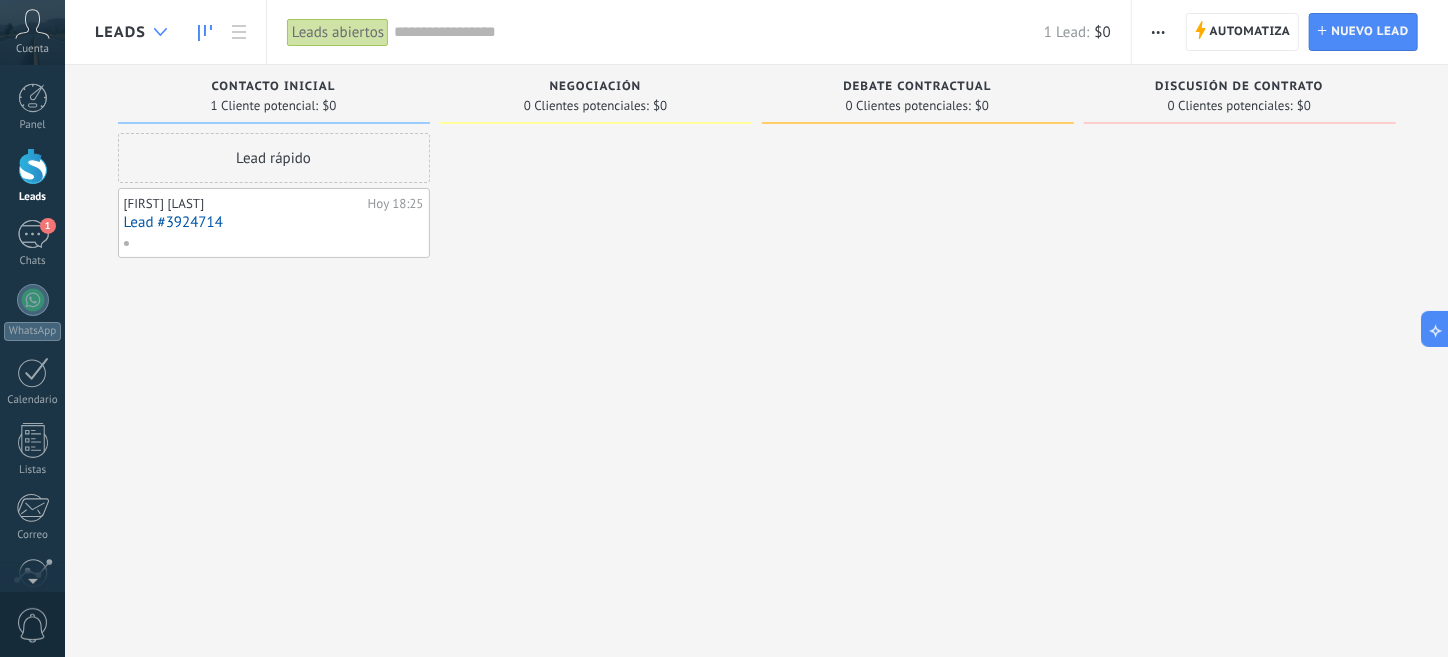 click 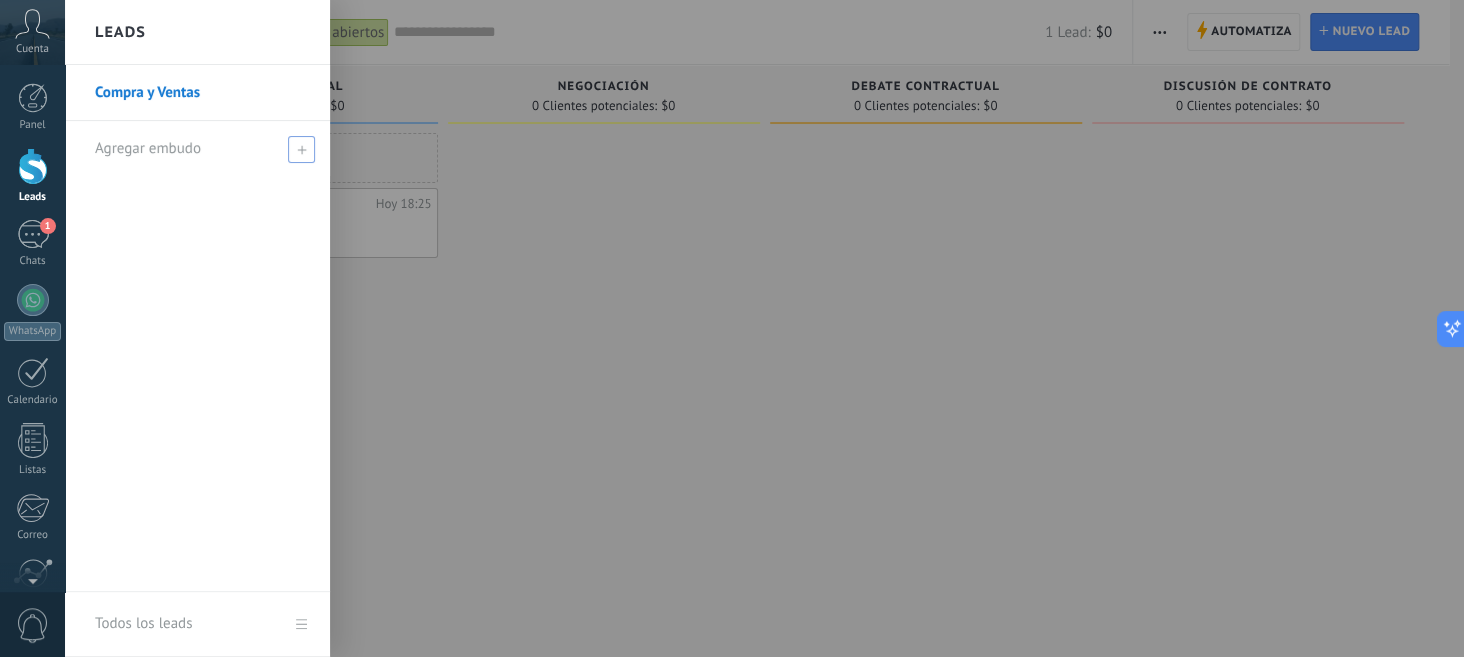 click on "Agregar embudo" at bounding box center [148, 148] 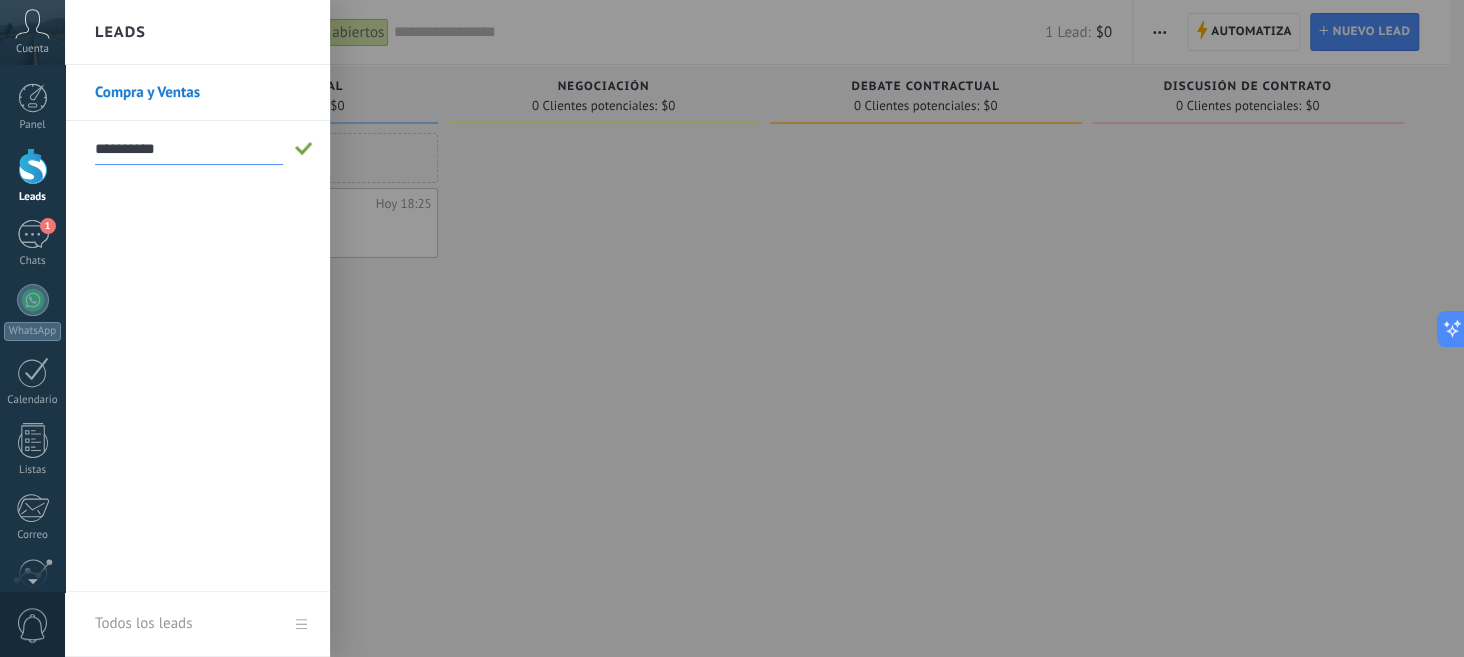 type on "**********" 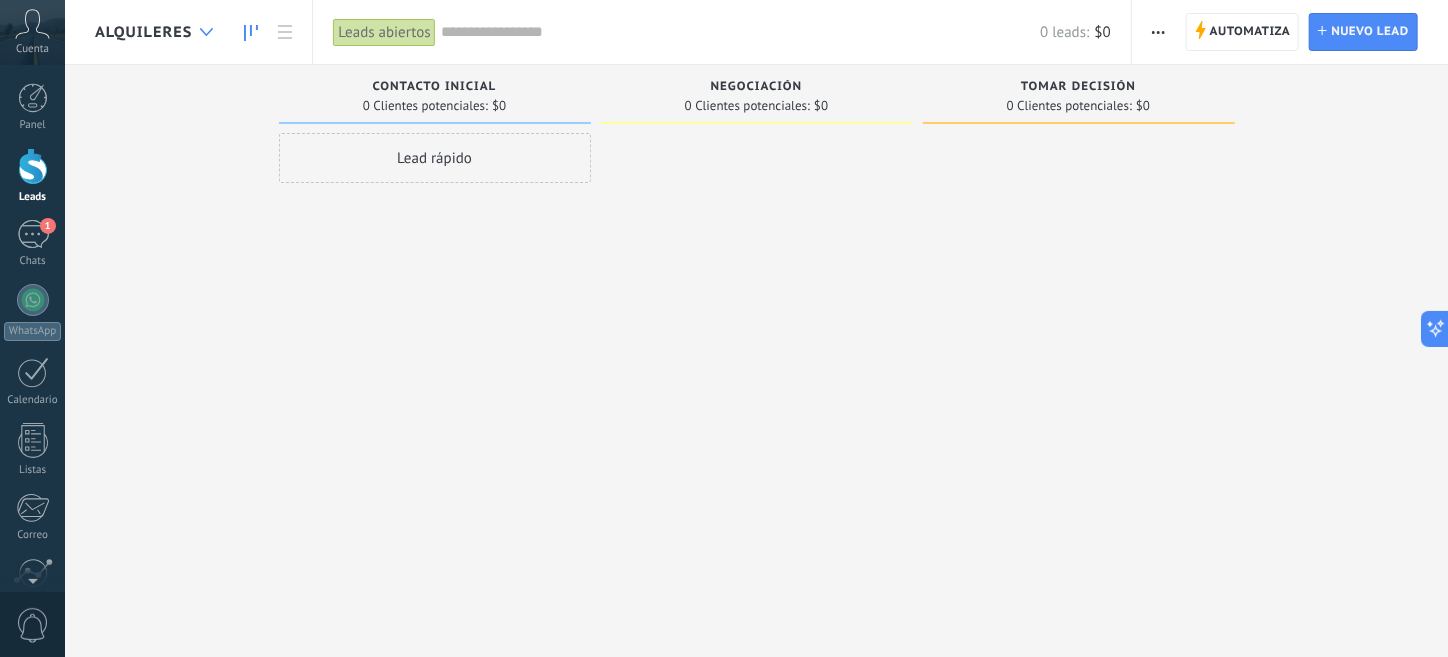 click at bounding box center (206, 32) 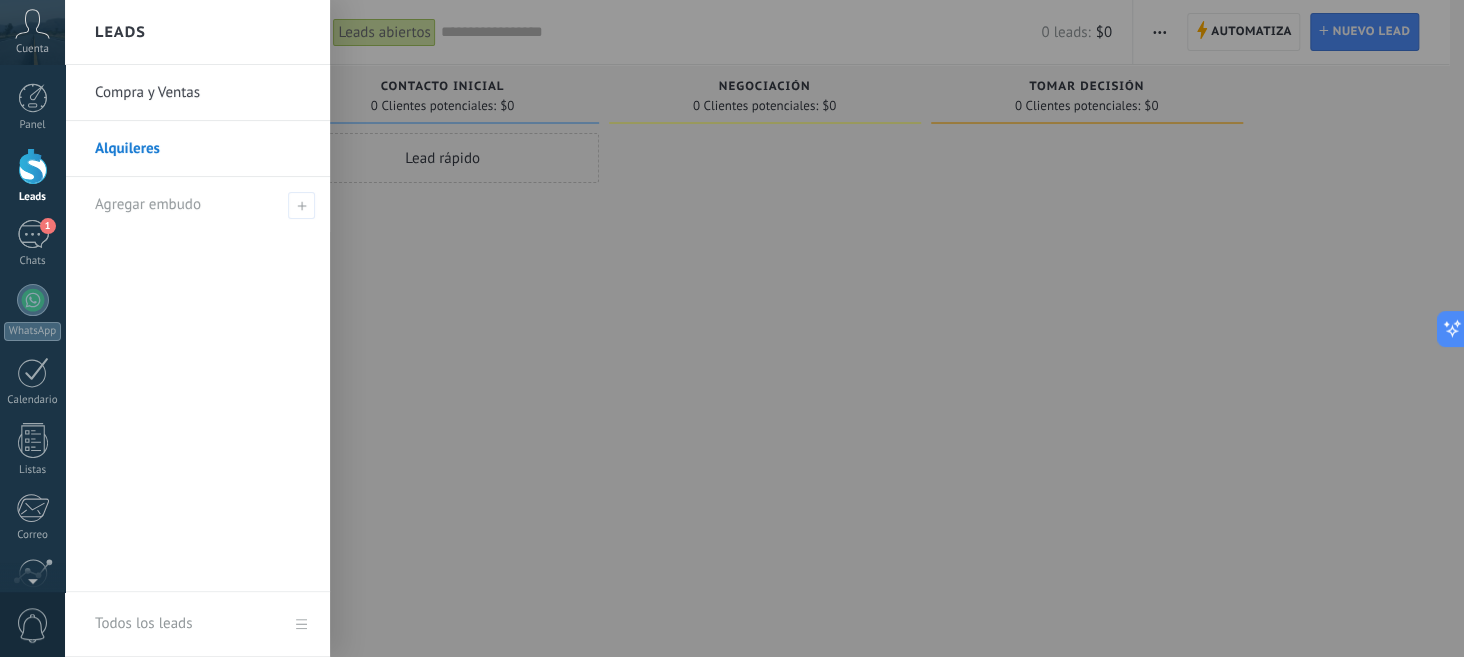 click on "Alquileres" at bounding box center [202, 149] 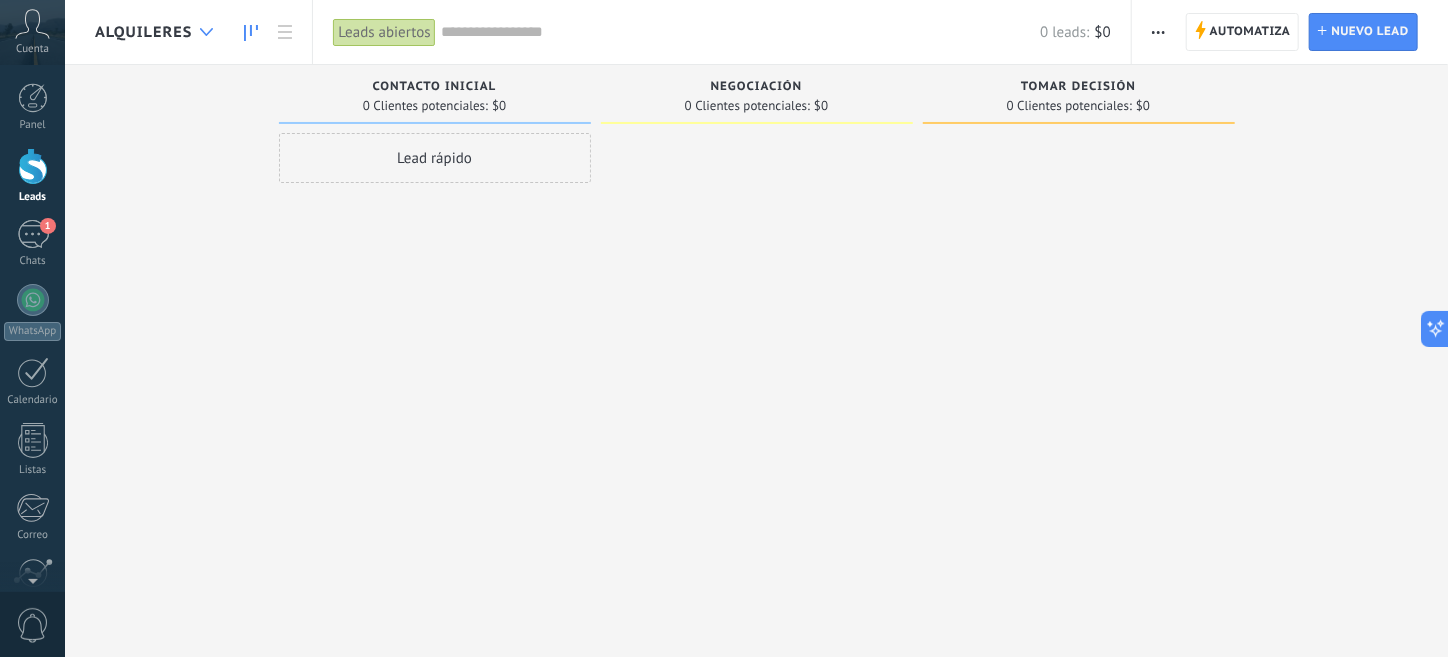 click 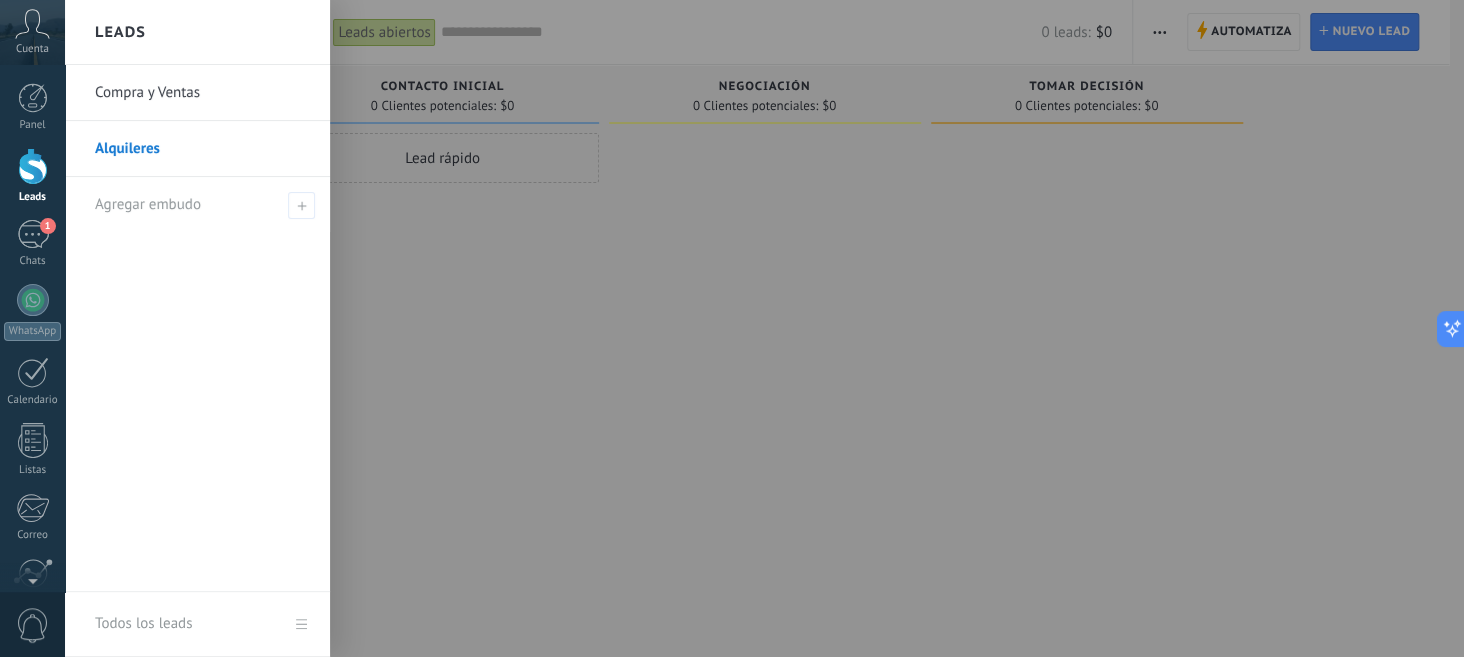 drag, startPoint x: 208, startPoint y: 147, endPoint x: 153, endPoint y: 148, distance: 55.00909 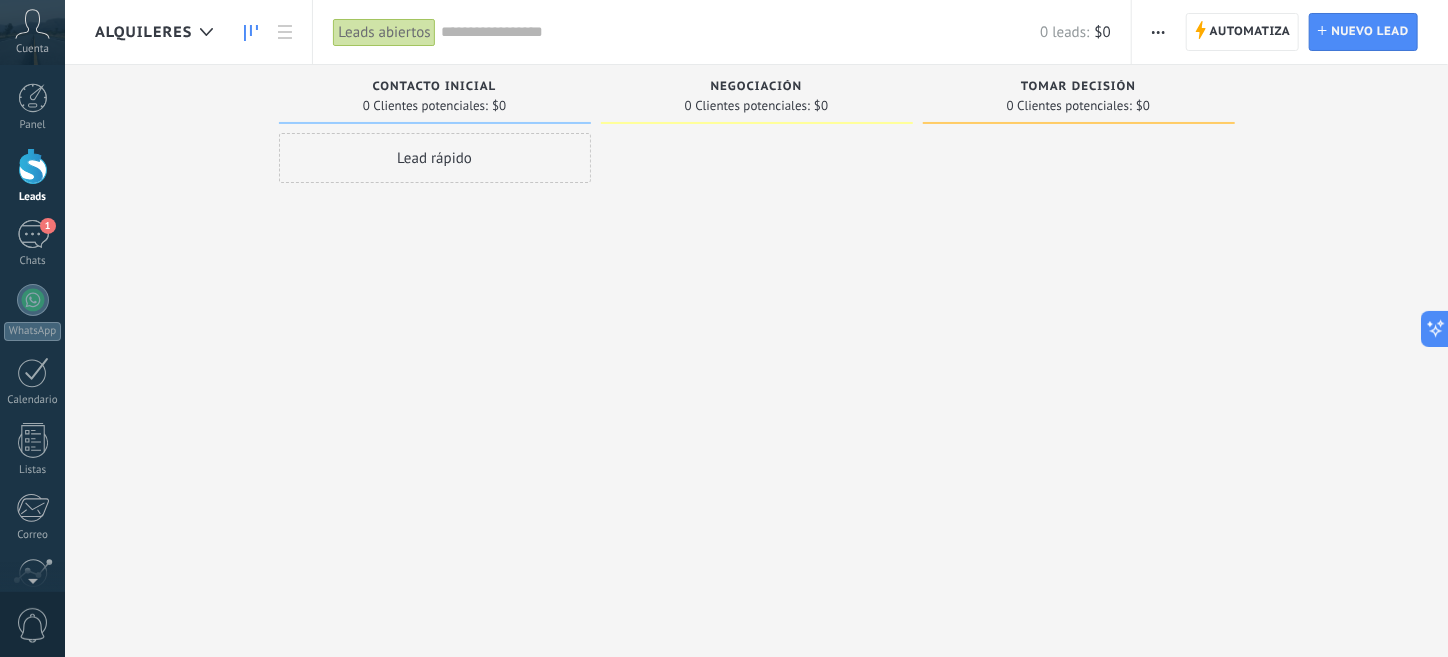 click at bounding box center [1158, 32] 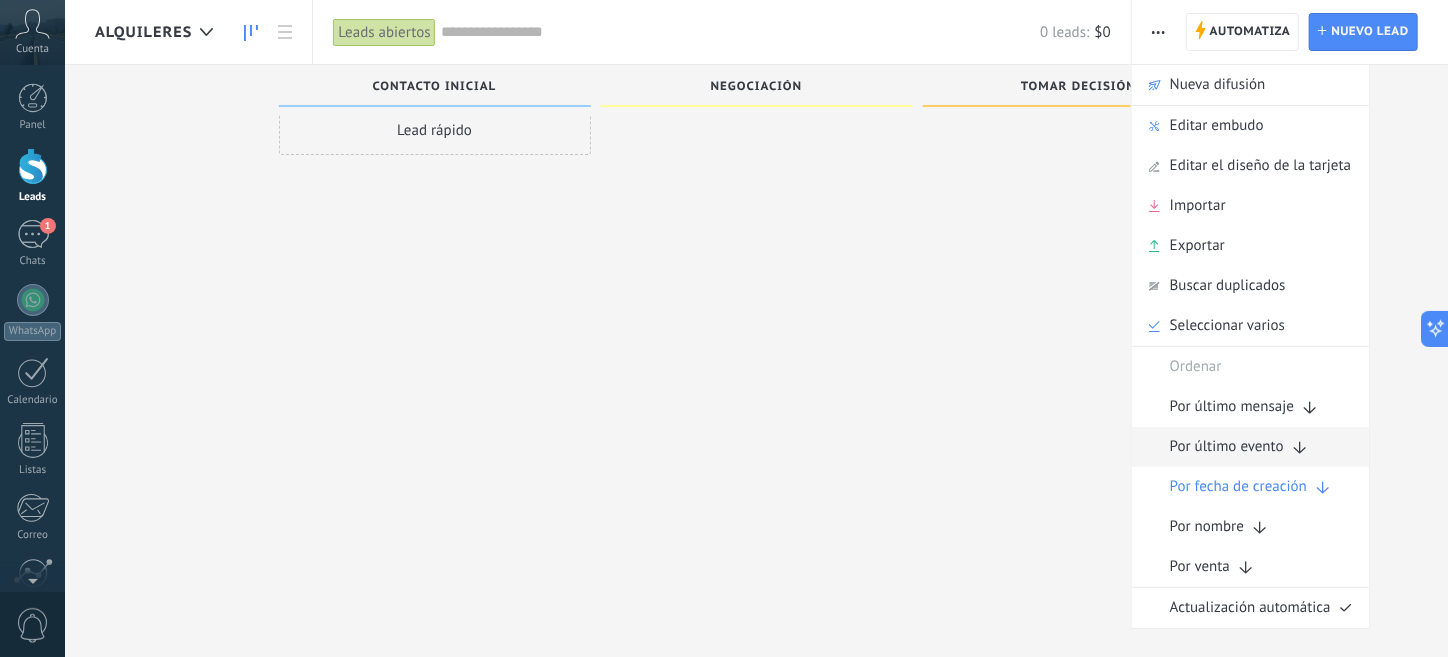 scroll, scrollTop: 34, scrollLeft: 0, axis: vertical 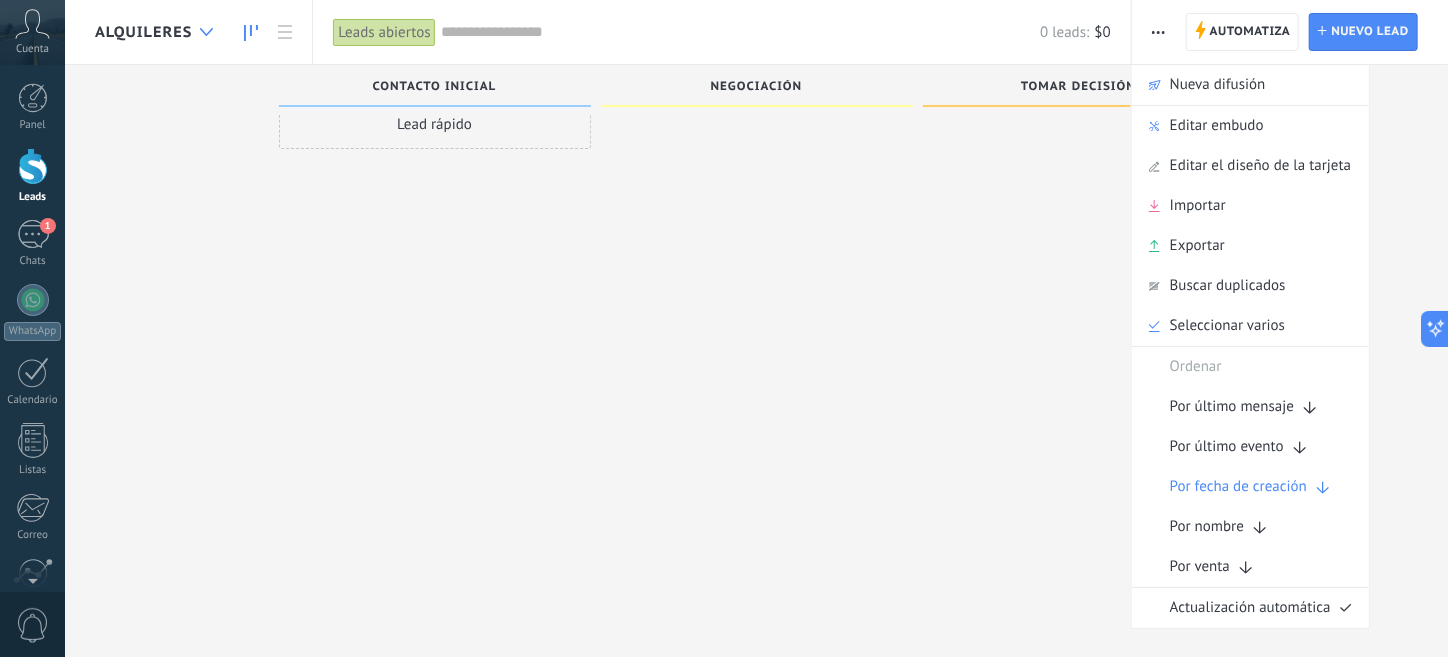 click 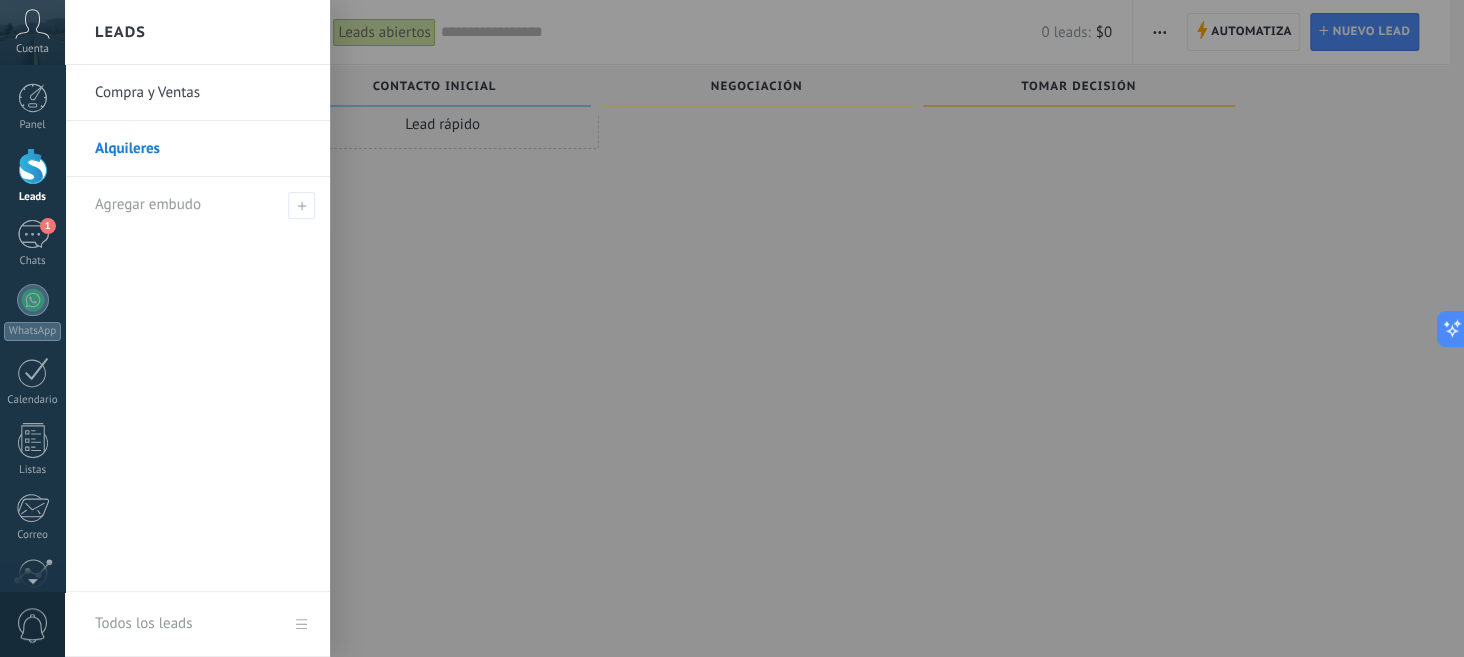 click at bounding box center [797, 328] 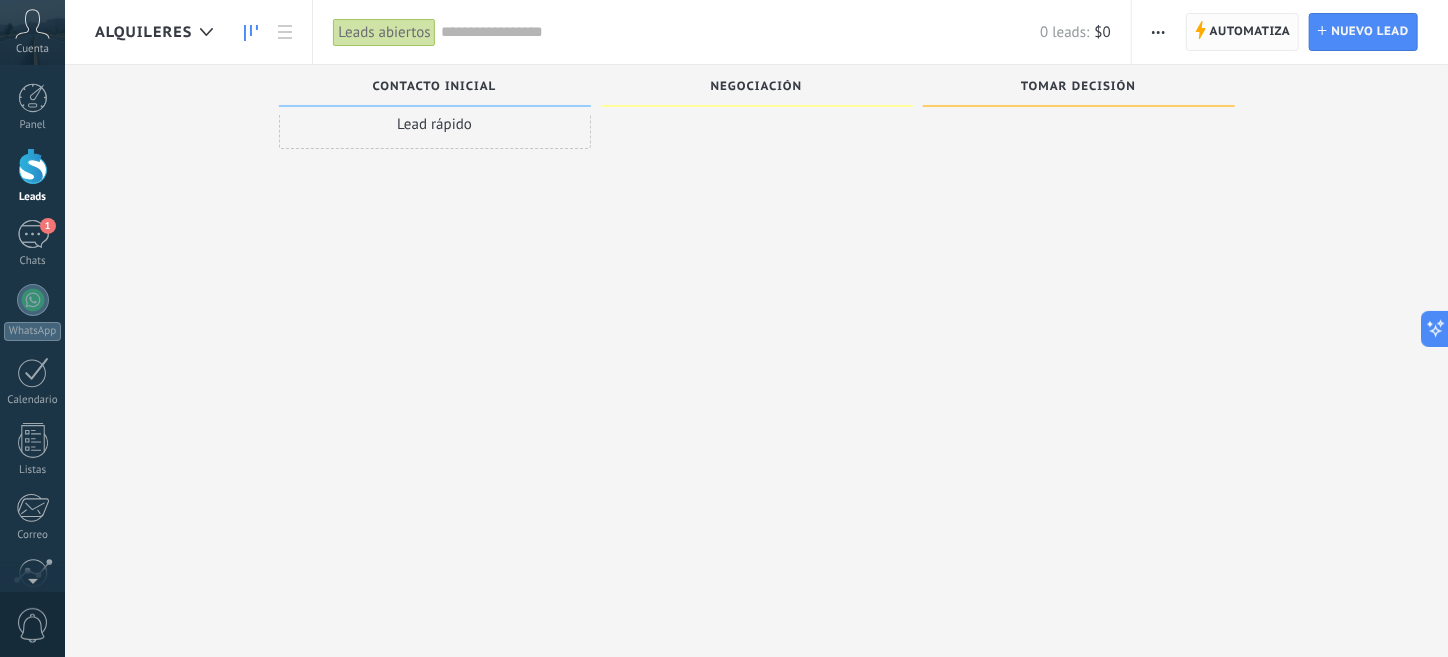 click on "Automatiza" at bounding box center [1250, 32] 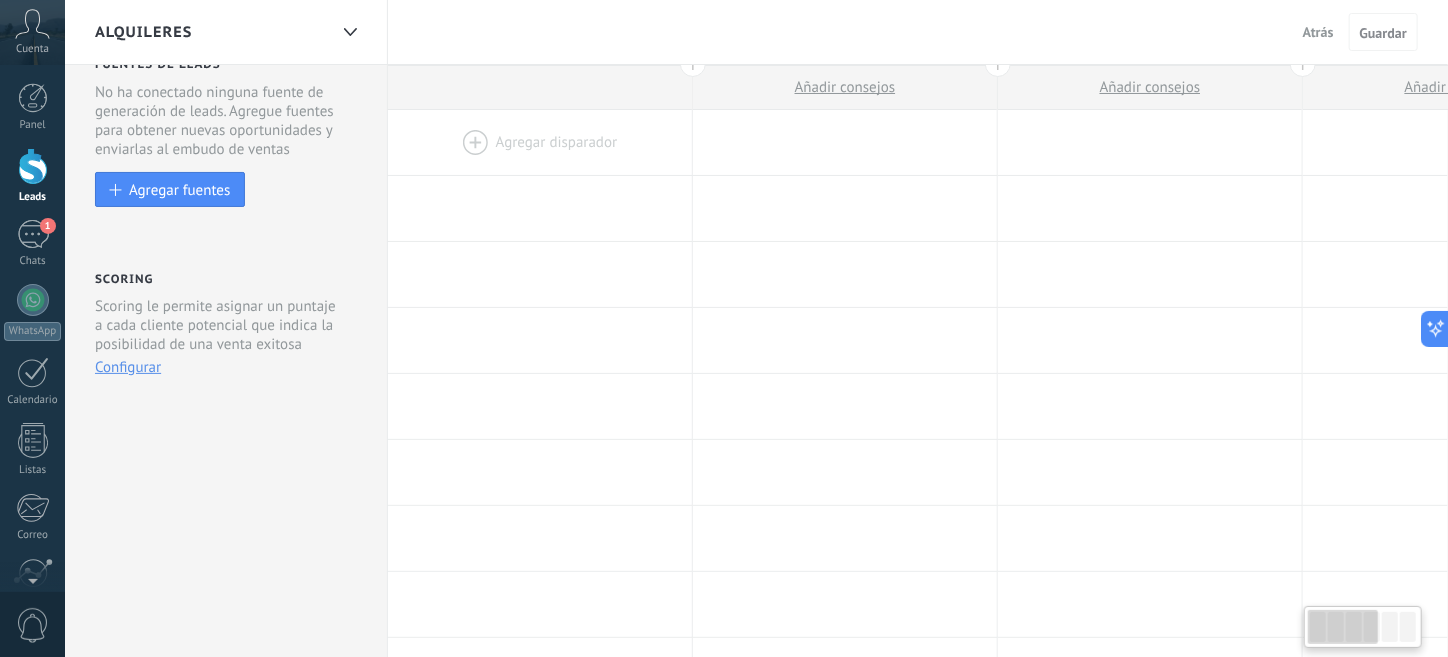 scroll, scrollTop: 0, scrollLeft: 0, axis: both 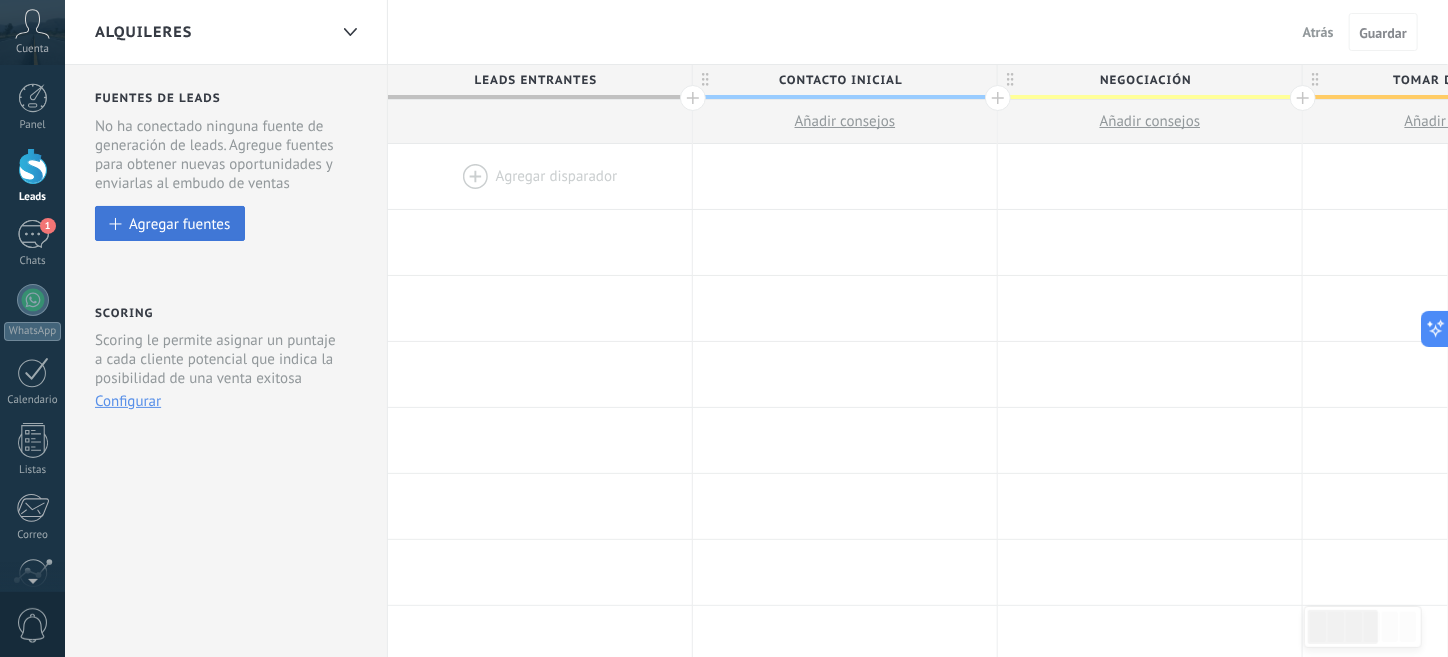 click on "Agregar fuentes" at bounding box center [170, 223] 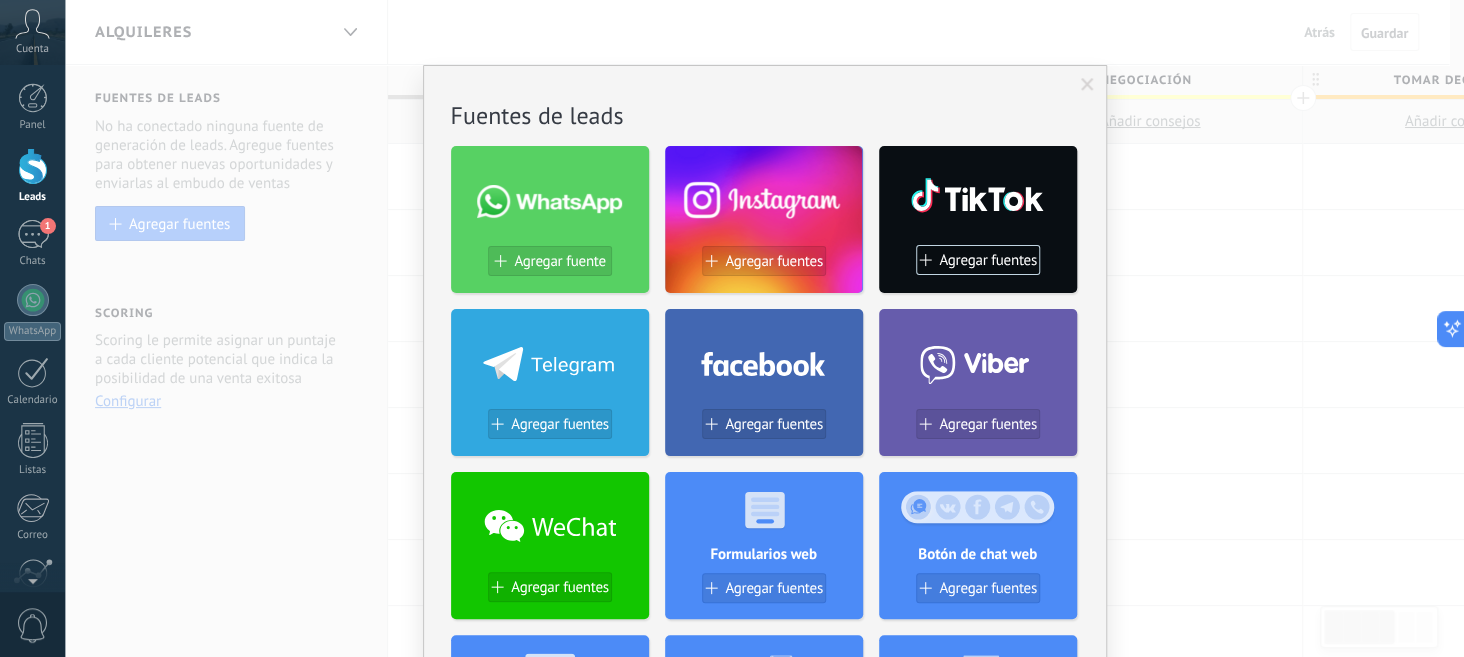 click on "No hay resultados Fuentes de leads Agregar fuente Agregar fuentes Agregar fuentes Agregar fuentes Agregar fuentes Agregar fuentes Agregar fuentes Formularios web Agregar fuentes Botón de chat web Agregar fuentes Página de engagement Agregar fuentes Parsing de Correos Agregar fuentes Correos electrónicos Agregar fuentes Lead scraper Añadir Fuente Tablas Agregar fuentes Agregar fuentes Widgets WebConnect por KWID Reciba datos de cualquier fuente Instalar Avito por Whatcrm Conecta la integración de Avito en un minuto Instalar Chatter - WA+ChatGPT via Komanda F5 Integración de WhatsApp, Telegram, Avito & VK Instalar Whatsapp de YouMessages Integración de Whatsapp y creador de bots Instalar WPForms Wordpress via CRMapp Conecta formularios en minutos Instalar Woocommerce Wordpress via CRMapp Conecte la tienda en minutos Instalar" at bounding box center (764, 328) 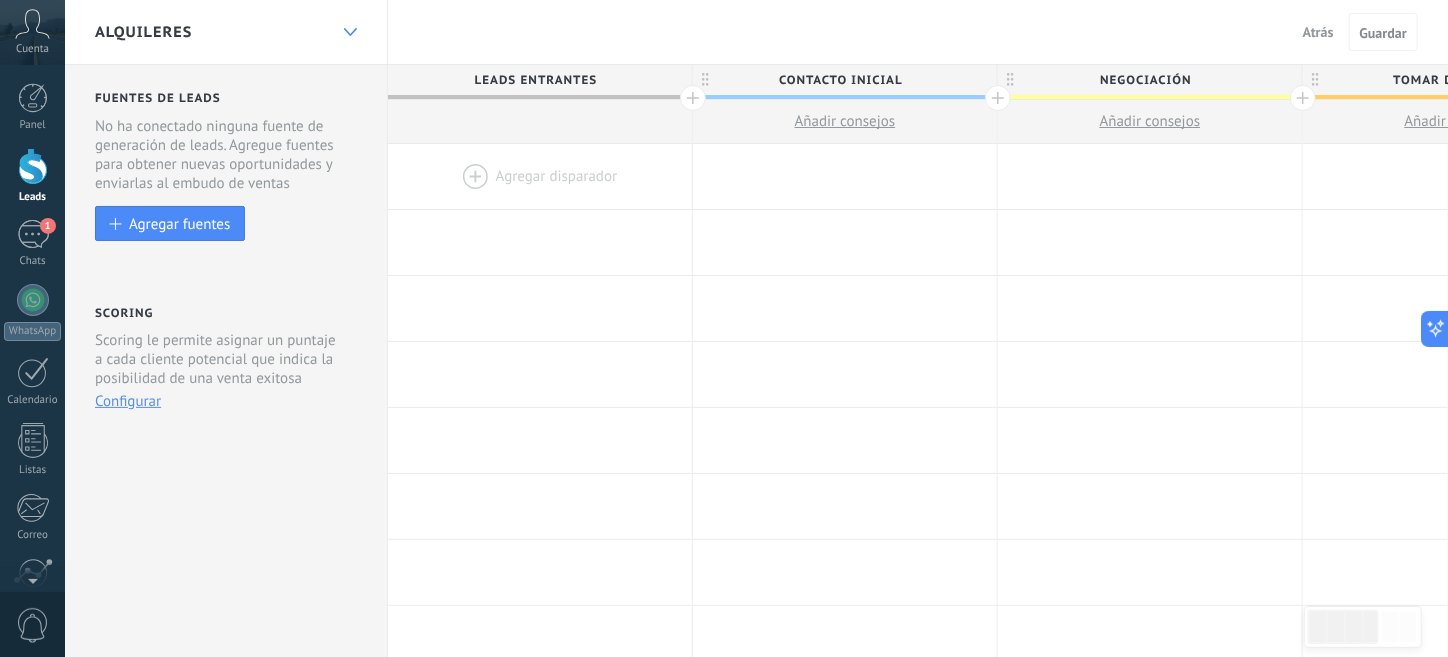 click at bounding box center [350, 32] 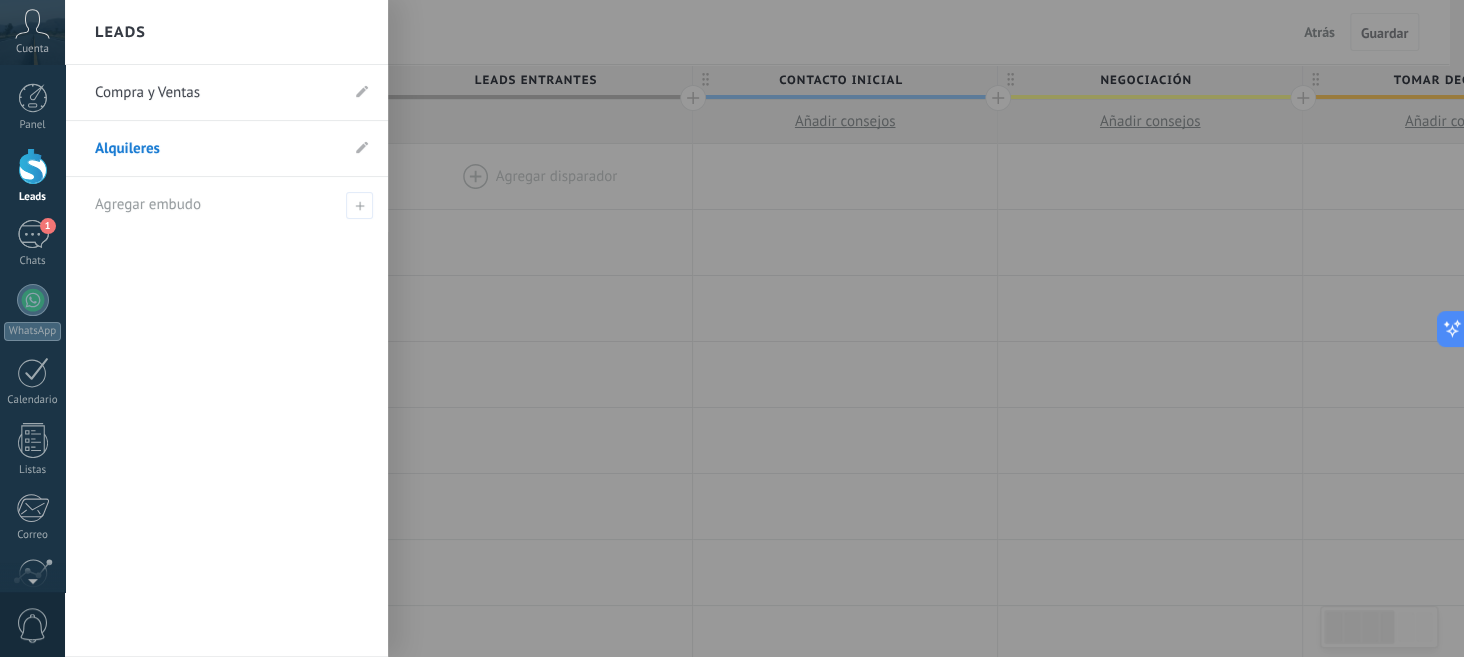 click on "Compra y Ventas" at bounding box center [216, 93] 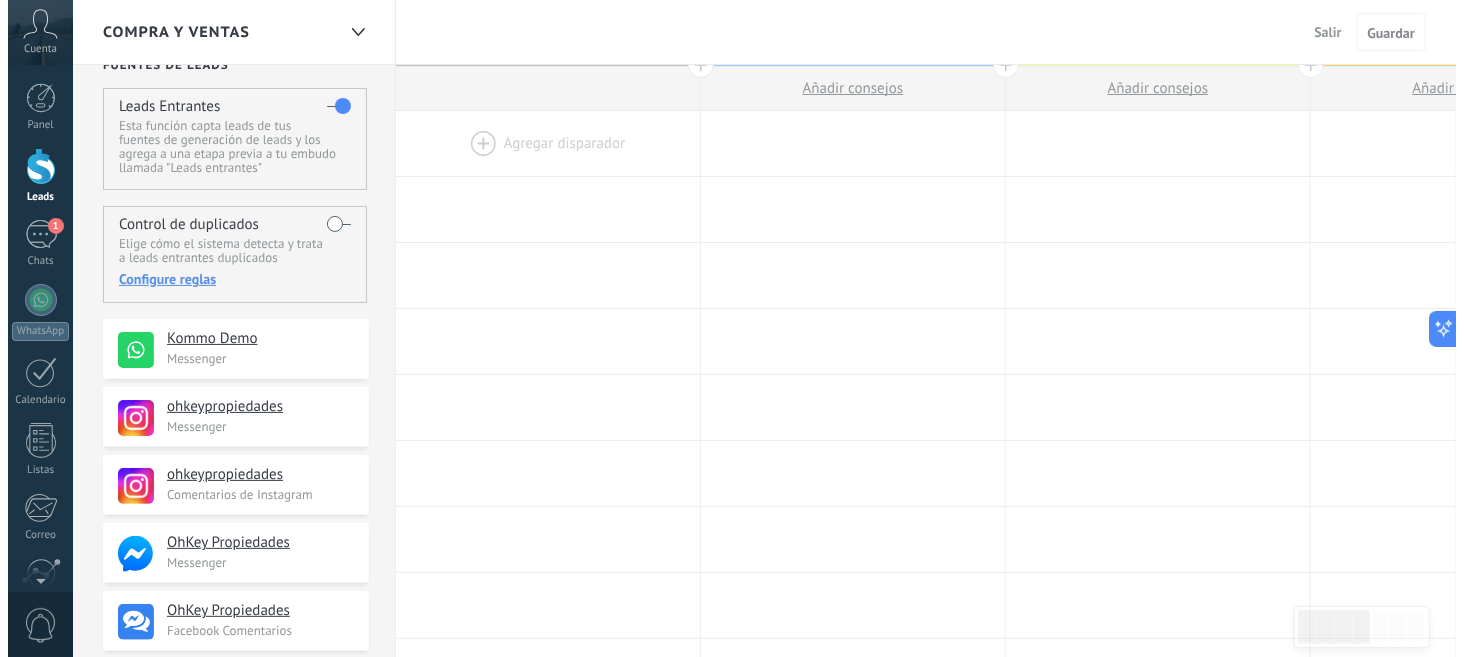 scroll, scrollTop: 0, scrollLeft: 0, axis: both 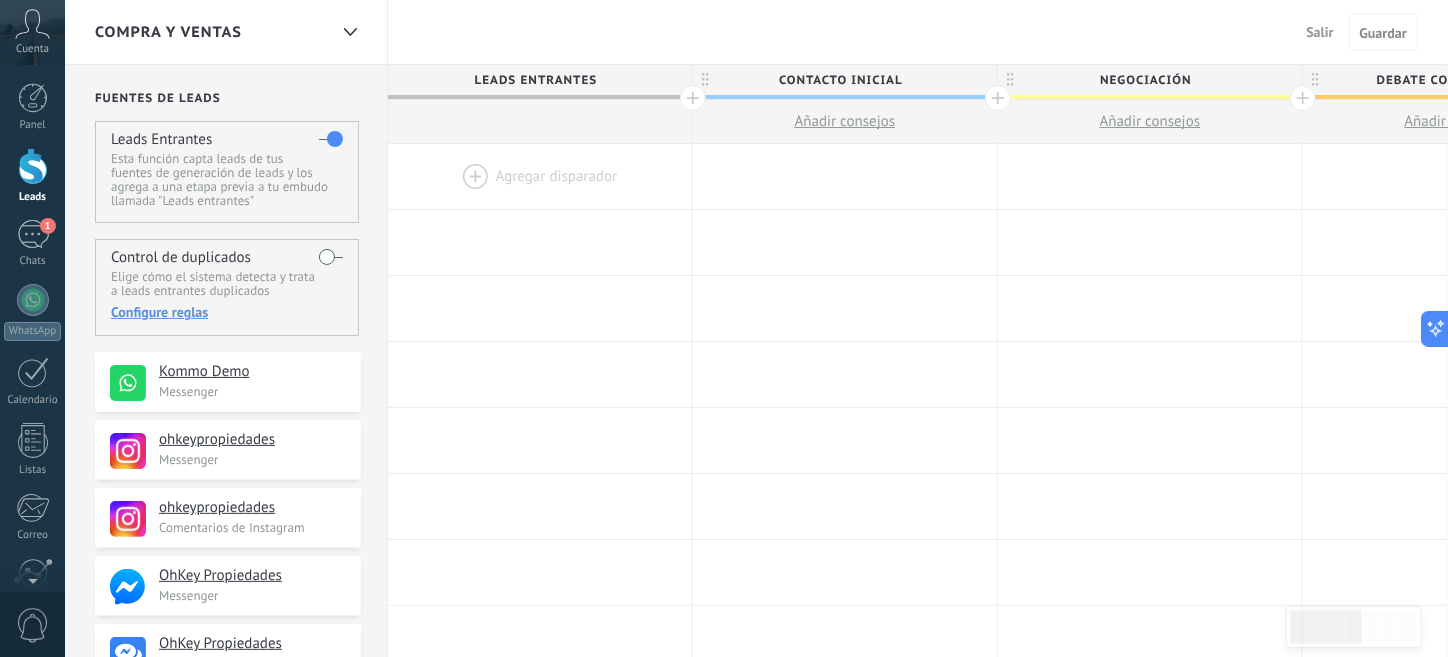 click on "Compra y Ventas" at bounding box center [211, 32] 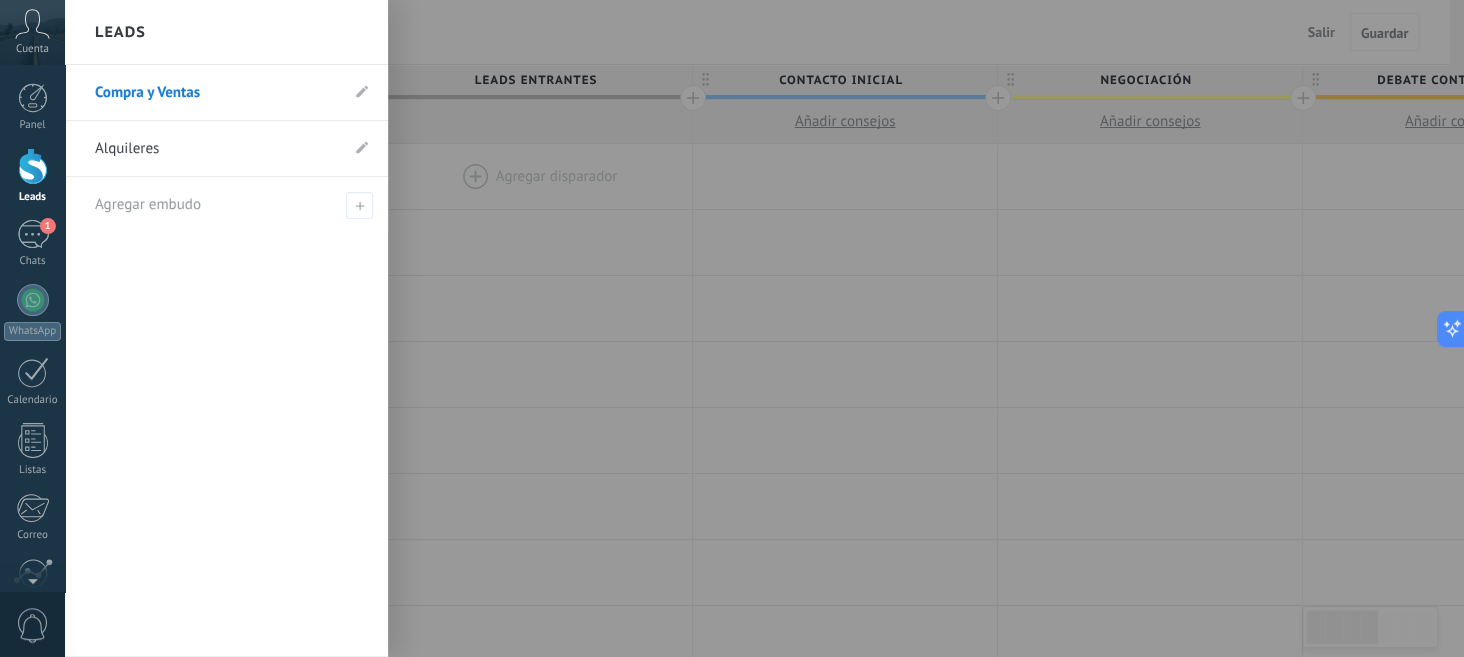 click at bounding box center [797, 328] 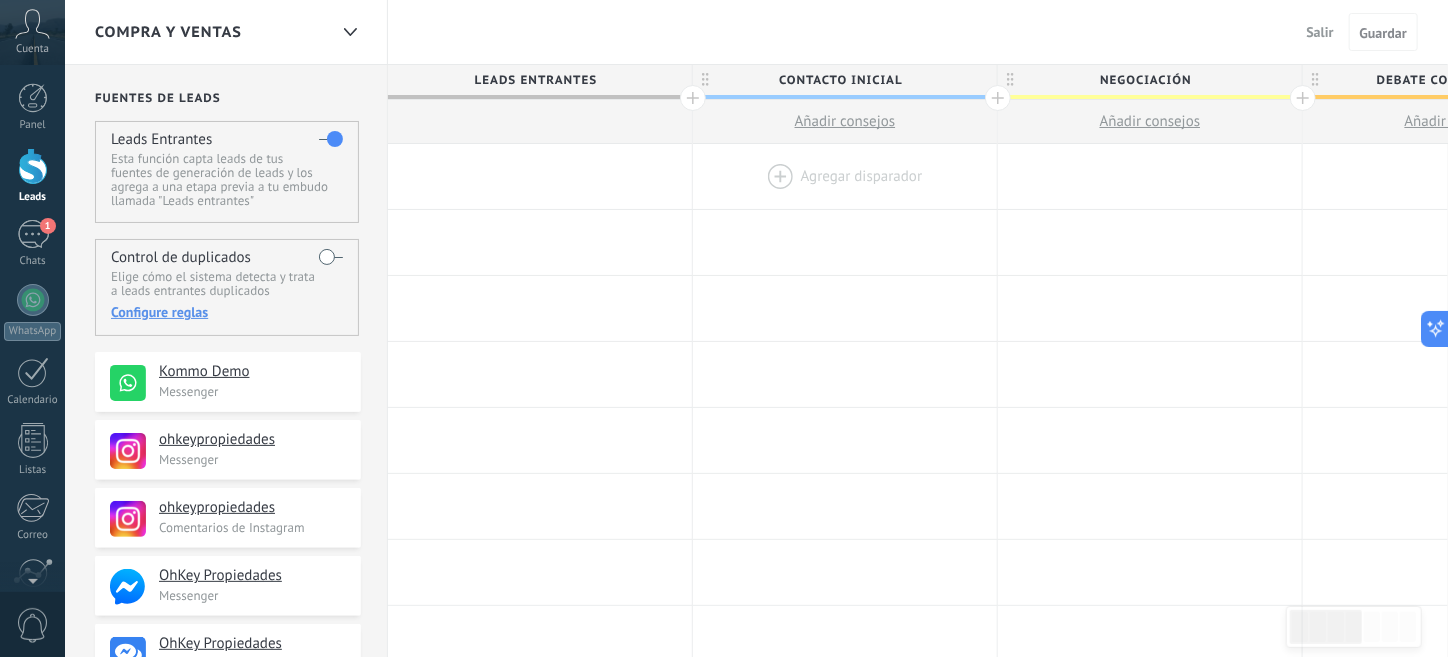 click at bounding box center [845, 176] 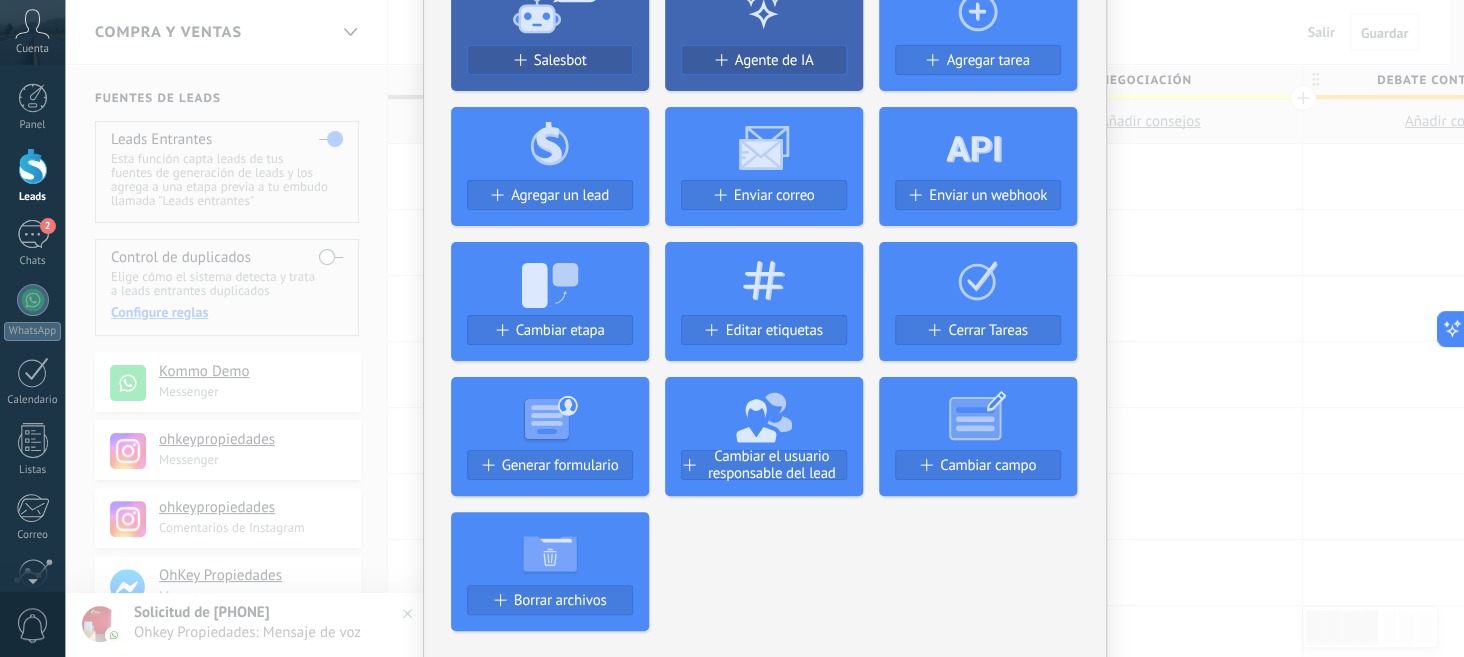 scroll, scrollTop: 200, scrollLeft: 0, axis: vertical 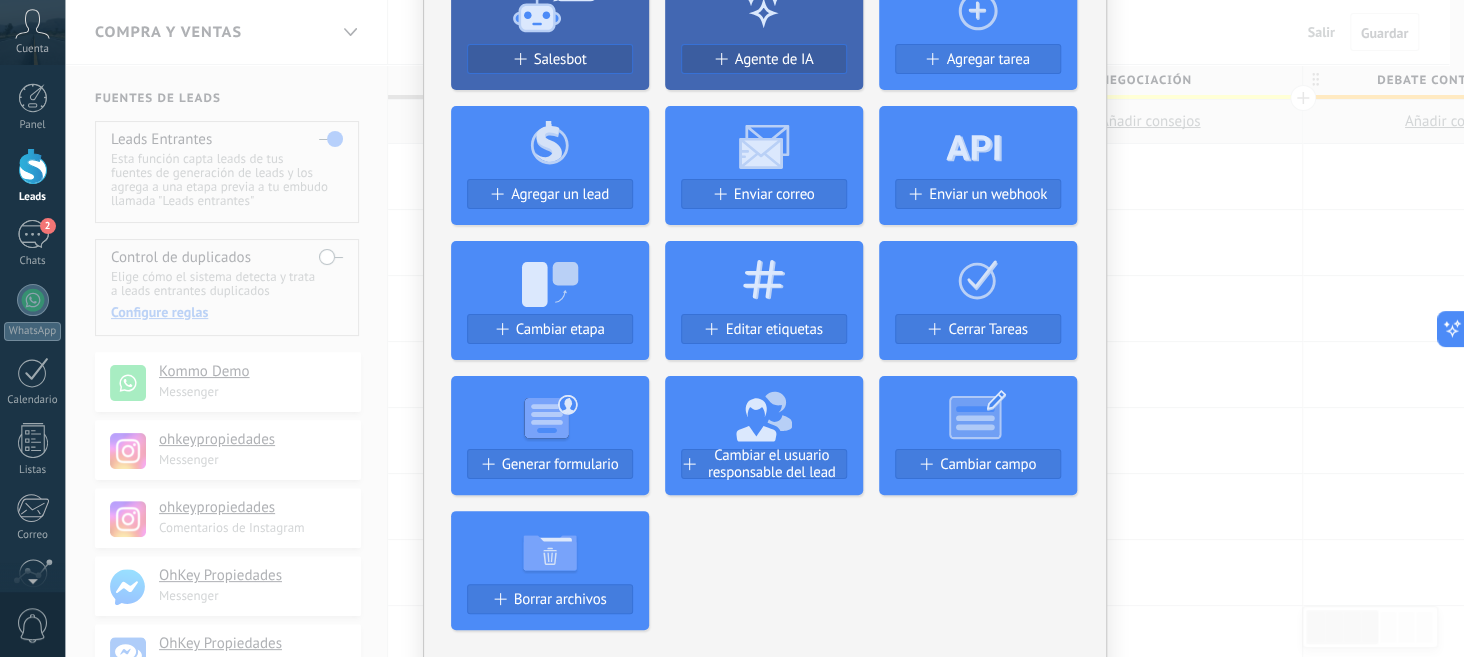 click on "No hay resultados Salesbot Agente de IA Agregar tarea Agregar un lead Enviar correo Enviar un webhook Cambiar etapa Editar etiquetas Cerrar Tareas Generar formulario Cambiar el usuario responsable del lead Cambiar campo Borrar archivos Widgets Google Analytics Connect your Google Analytics account and create custom Google Analytics Instalar AdWords Conecte su cuenta publicitaria y configure la publicidad en Google Autorizar Meta Conversions API Sincroniza tu cuenta Meta para mejorar tus anuncios Conectar Facebook Martín Ghia Instalar Creditor por CatCode Control de pagos parciales en un lead Instalar Chatter - WA+ChatGPT via Komanda F5 Integración de WhatsApp, Telegram, Avito & VK Instalar Documentos de Google por AMOGURU Documentos de Google por AMOGURU Instalar Distribución Inteligente por AMOGURU Distribución inteligente de leads de amoGURU Instalar Bloque de cambio de estado de AMOGURU Mover leads solo a etapas configuradas. Instalar Whatsapp de YouMessages Integración de Whatsapp y creador de bots" at bounding box center [764, 328] 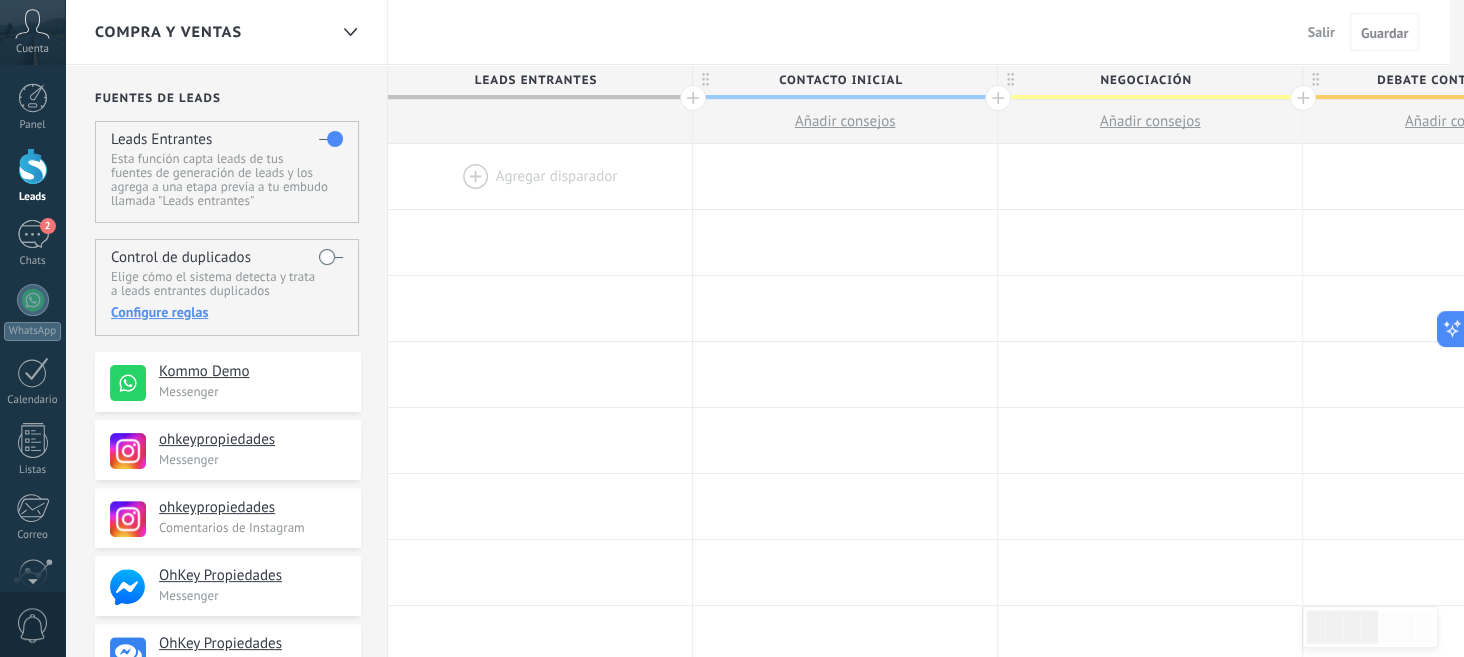 scroll, scrollTop: 0, scrollLeft: 0, axis: both 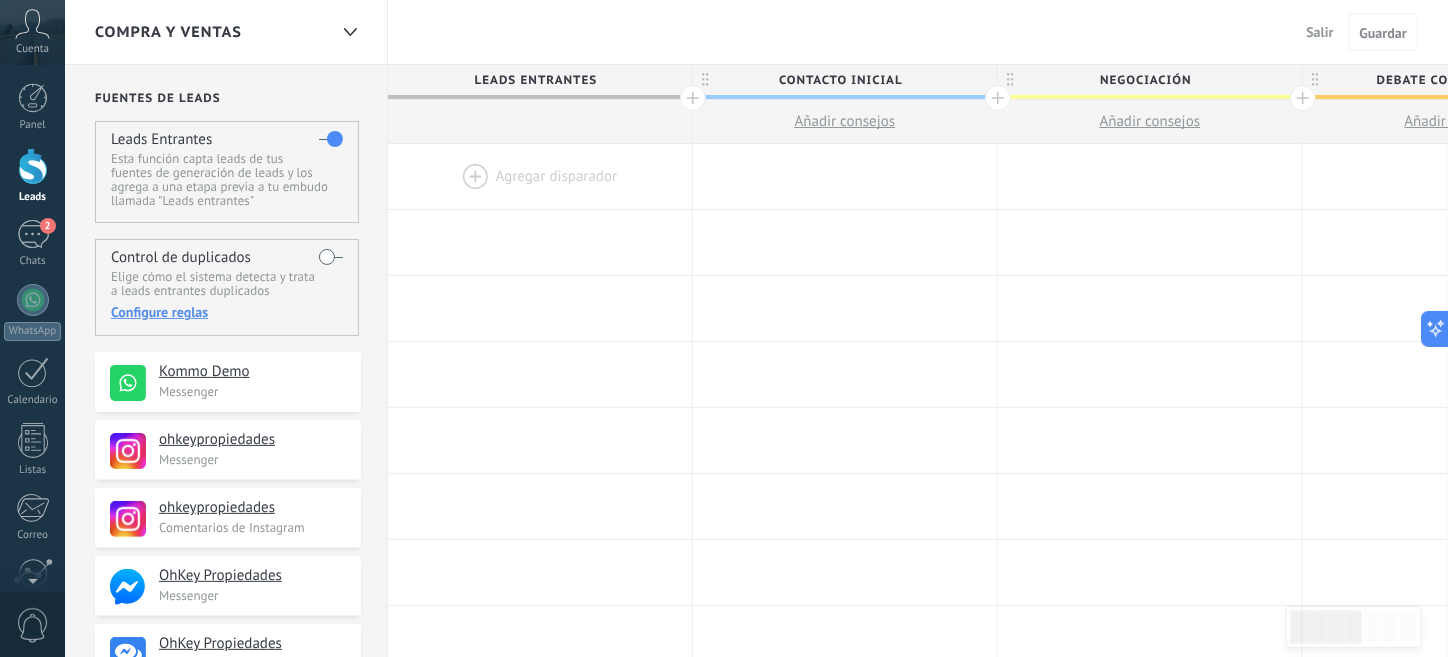 click on "Compra y Ventas Salir Cancelar Guardar" at bounding box center (756, 32) 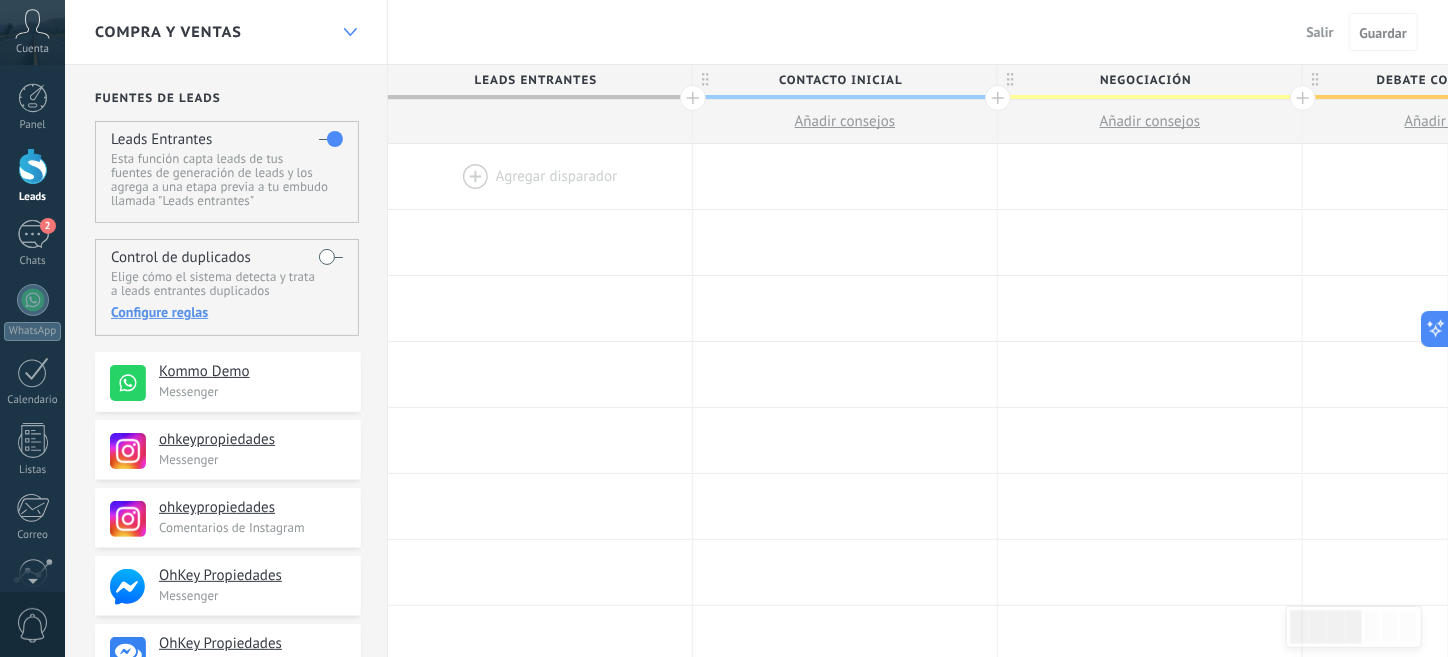 click 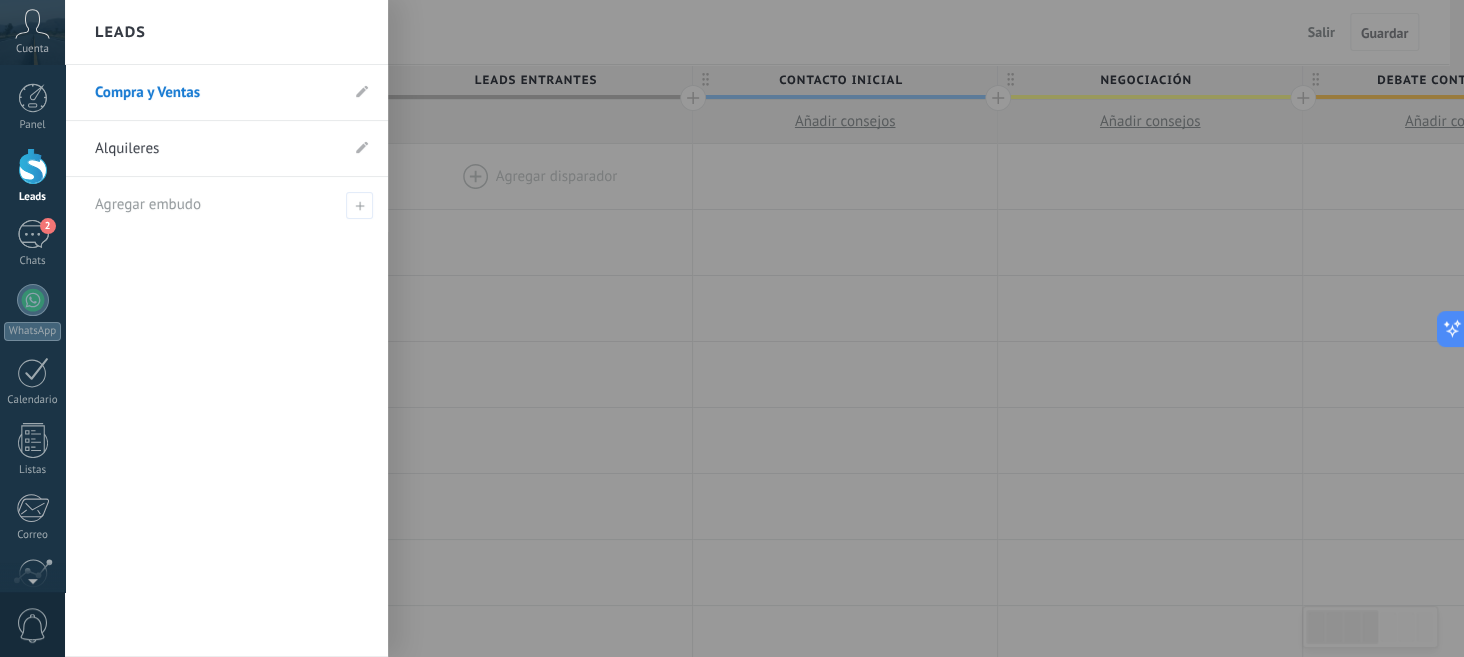 click on "Alquileres" at bounding box center (216, 149) 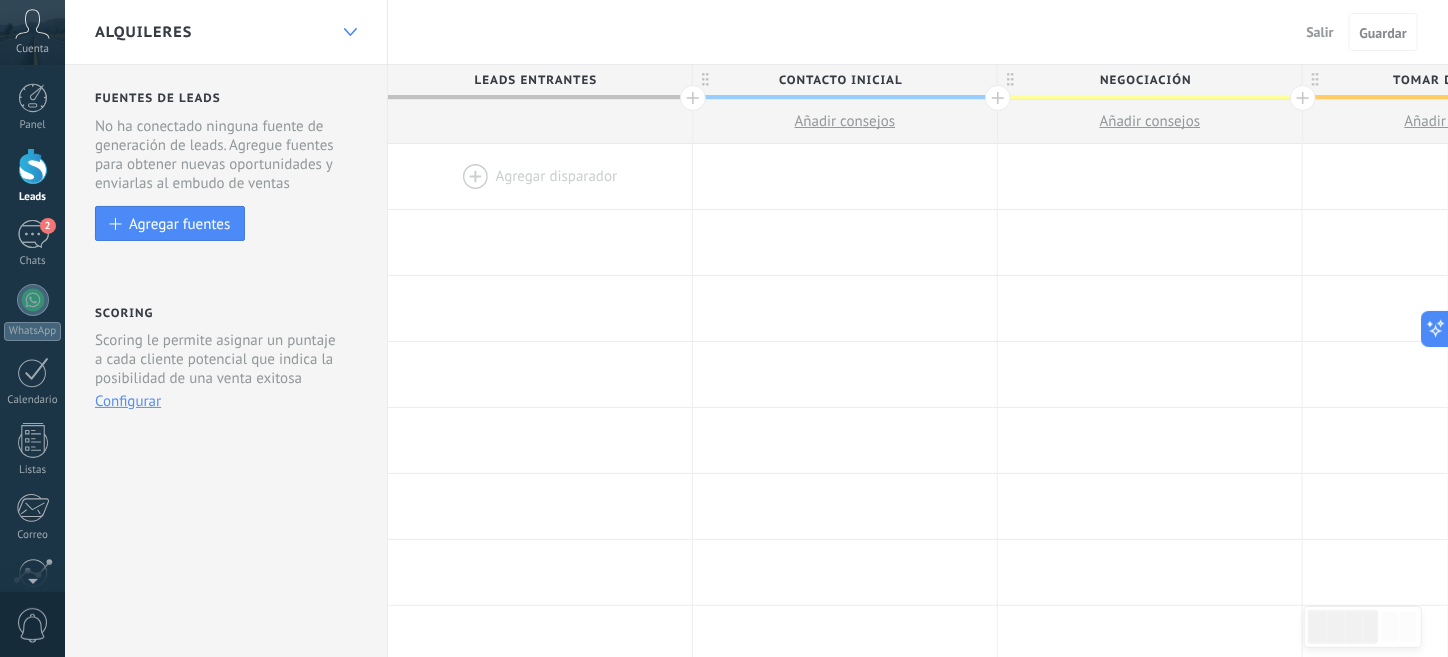 click 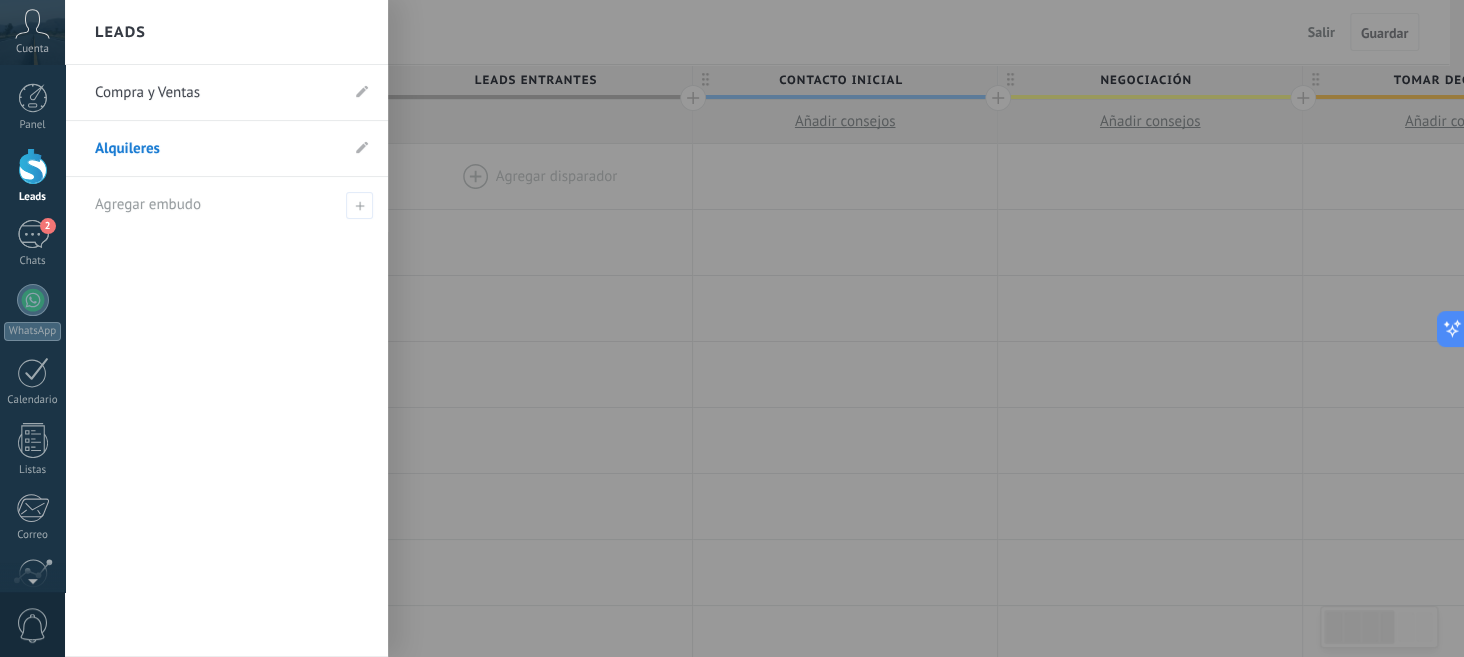 click on "Compra y Ventas" at bounding box center [216, 93] 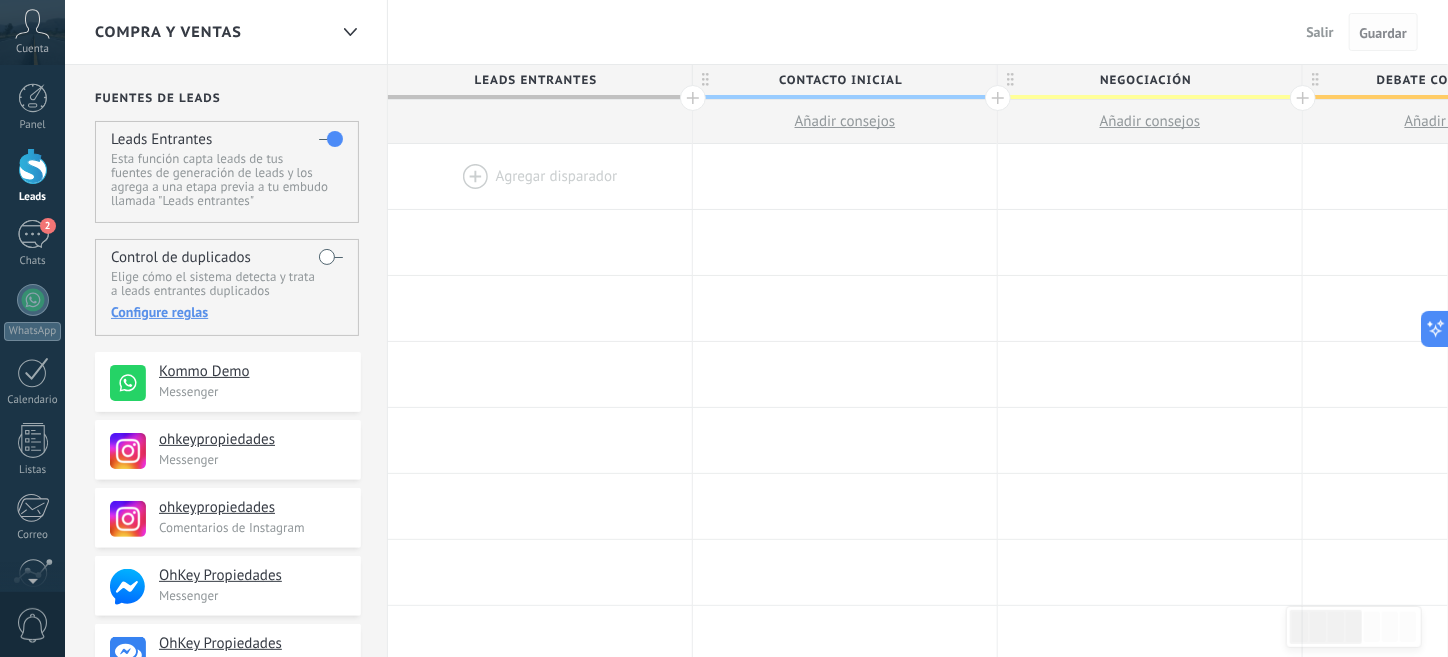 click on "Guardar" at bounding box center [1383, 33] 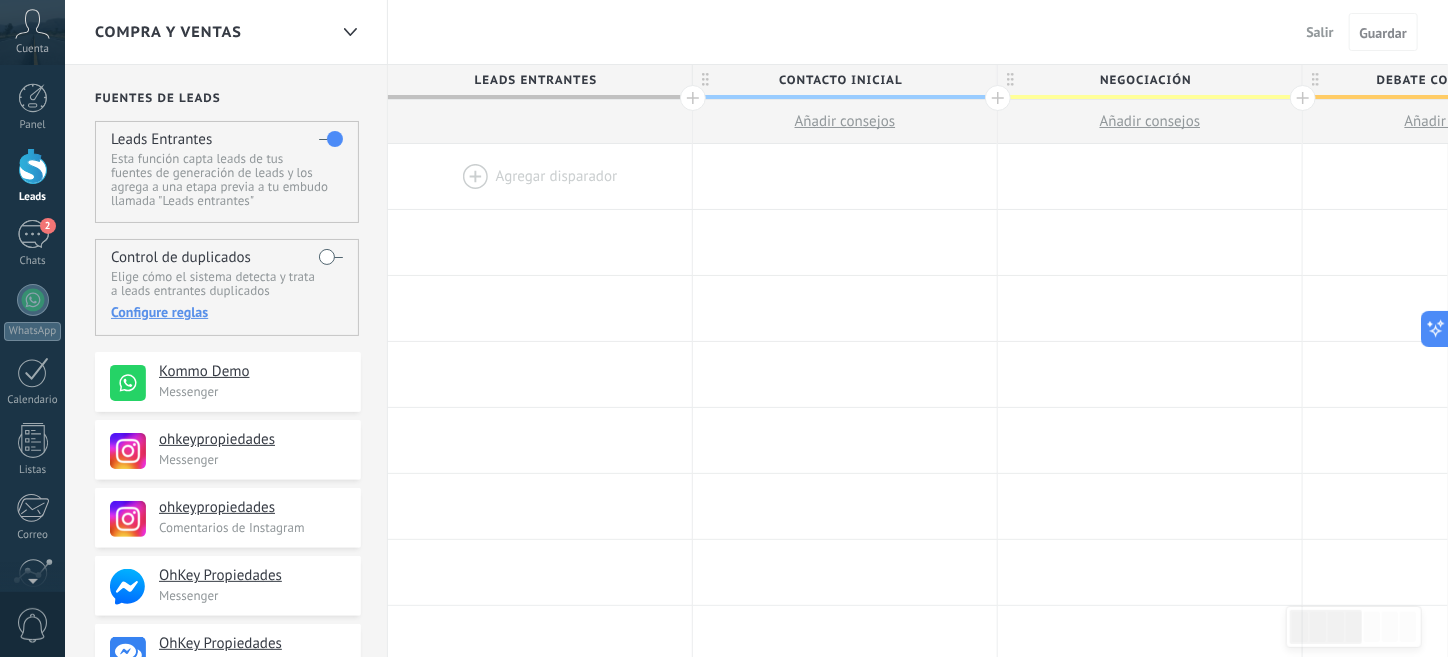 click on "Salir" at bounding box center (1320, 32) 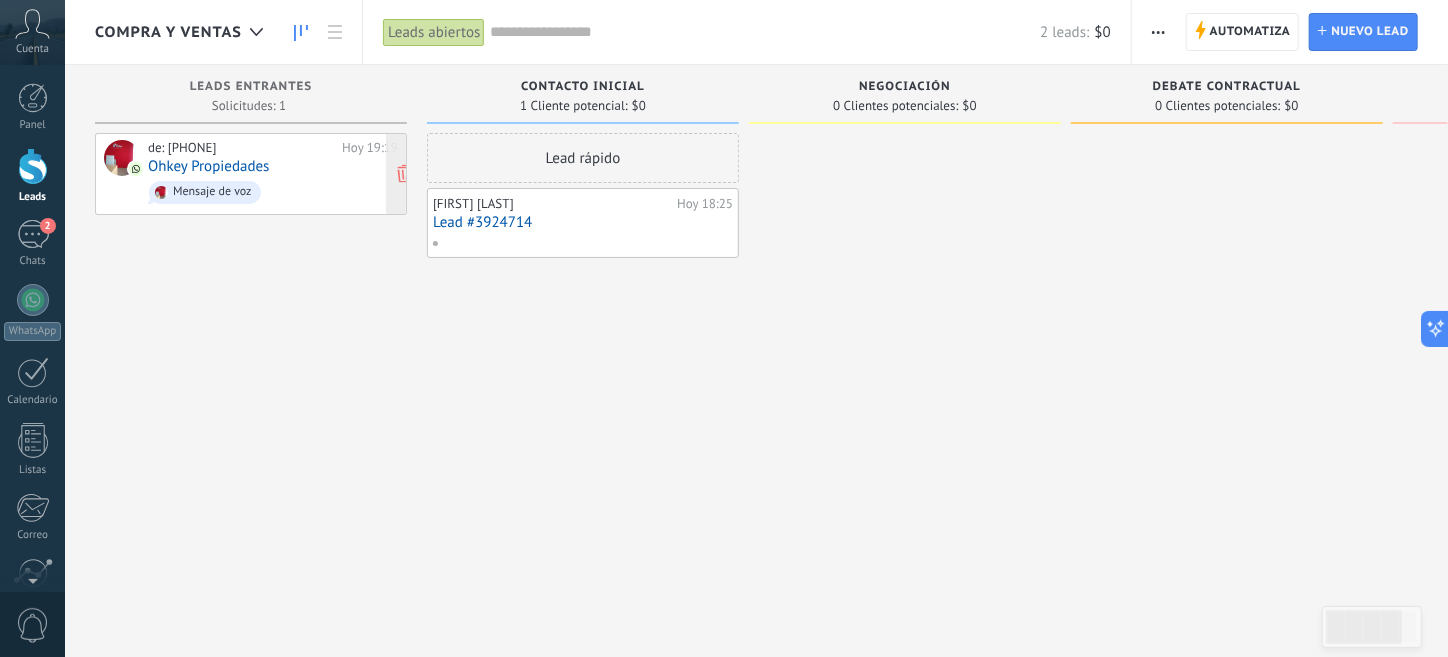 click on "de: 5493413660069" at bounding box center (241, 148) 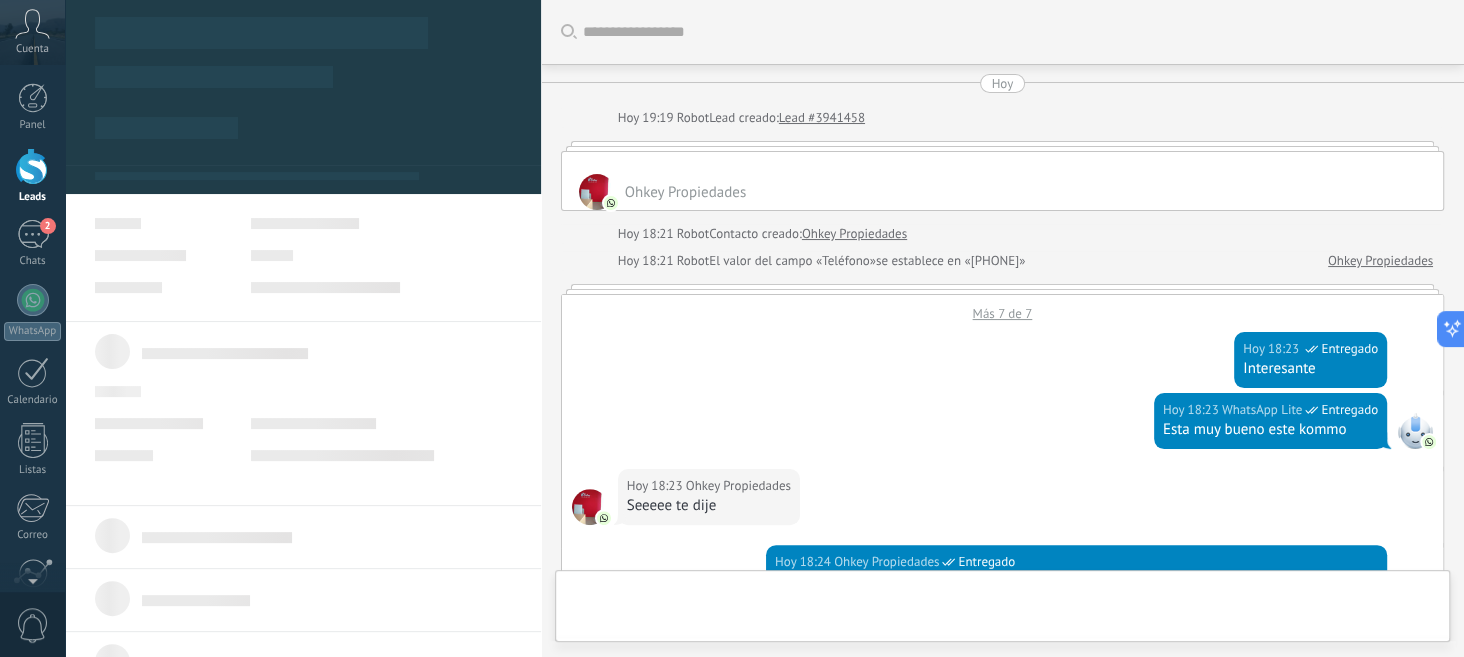scroll, scrollTop: 1528, scrollLeft: 0, axis: vertical 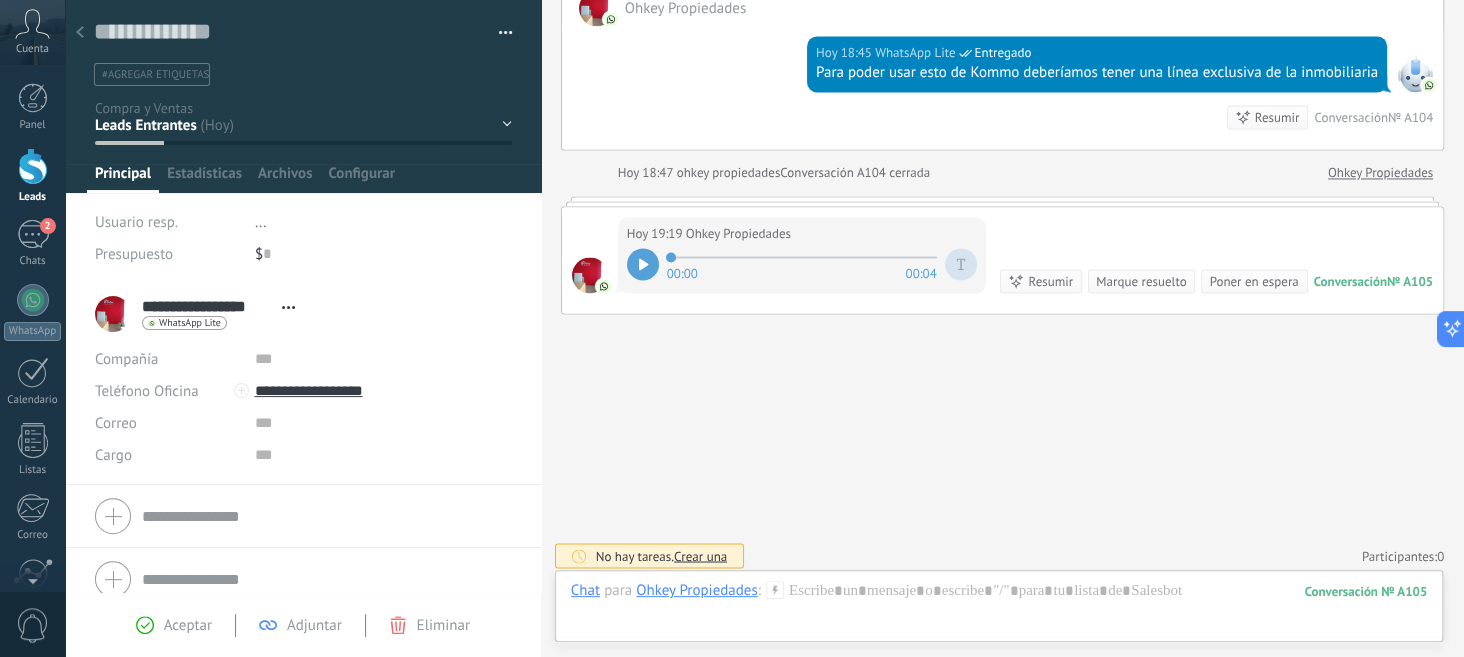 click at bounding box center [303, 96] 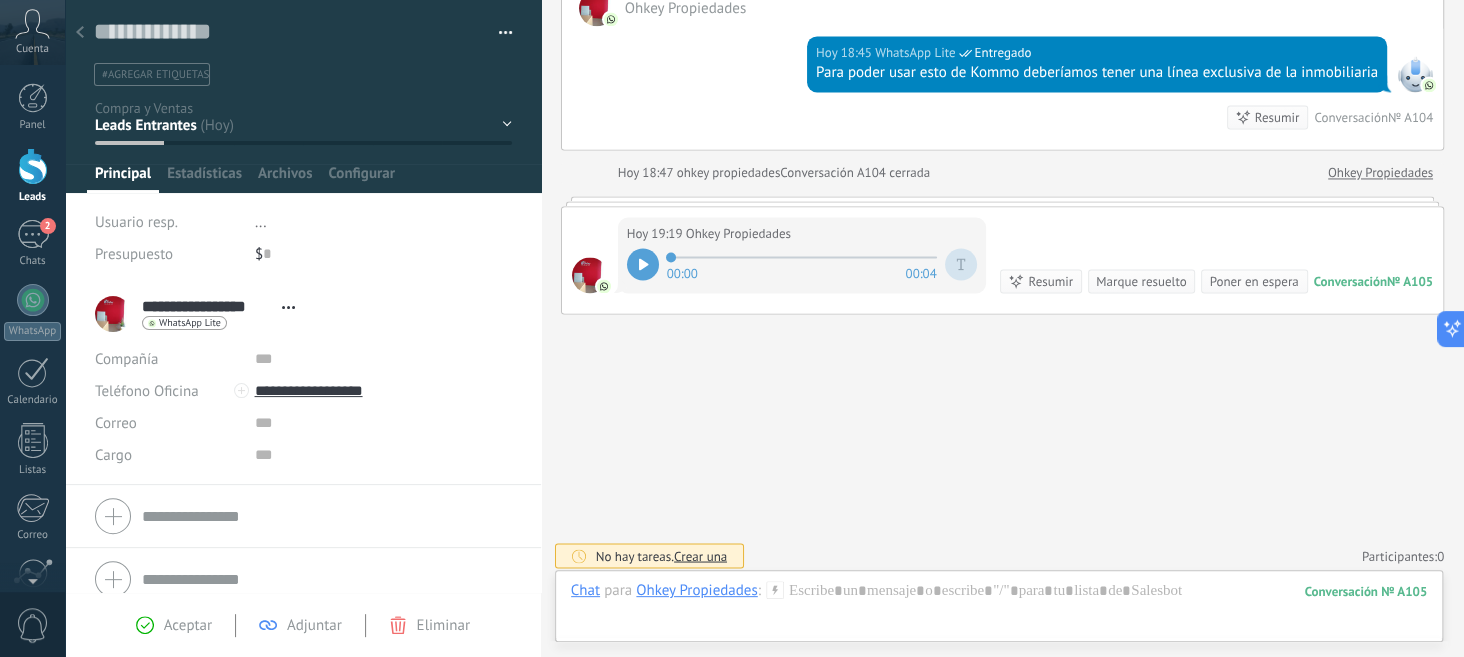 click on "Contacto inicial
Negociación
Debate contractual
Discusión de contrato
Logrado con éxito" at bounding box center (0, 0) 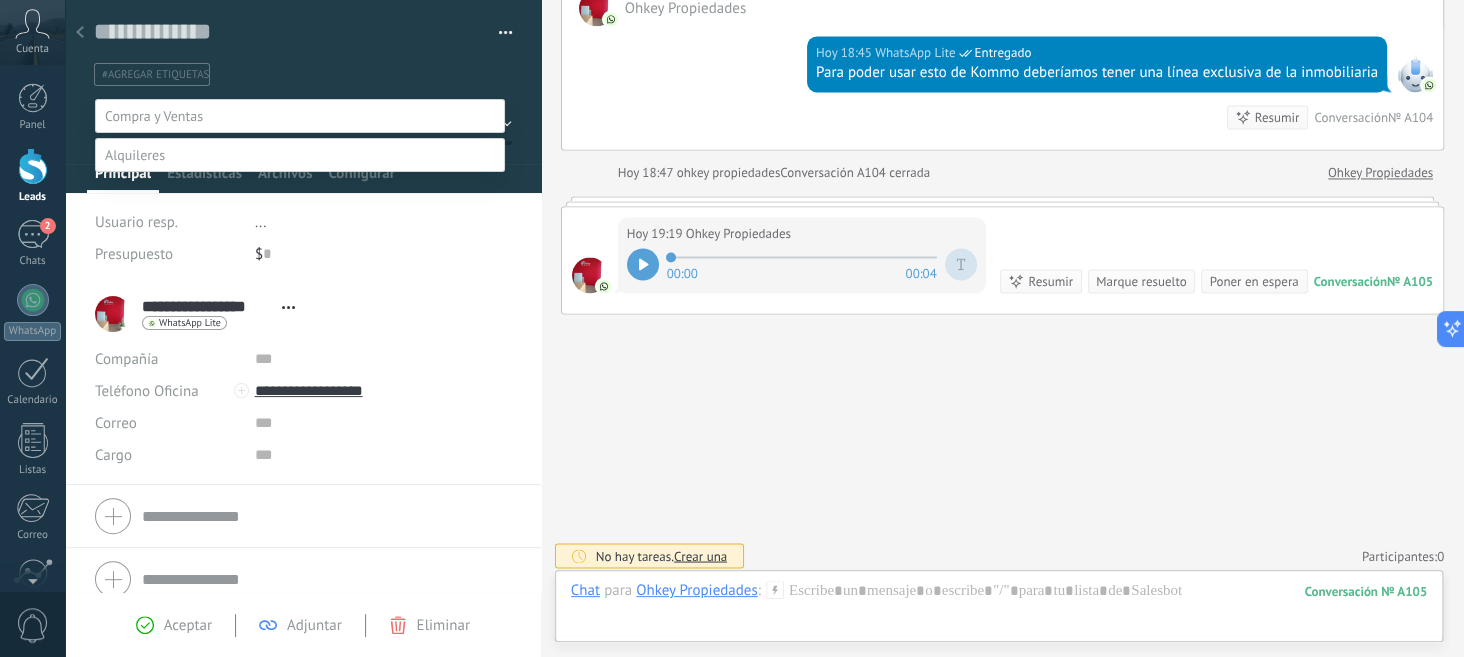 click at bounding box center [764, 328] 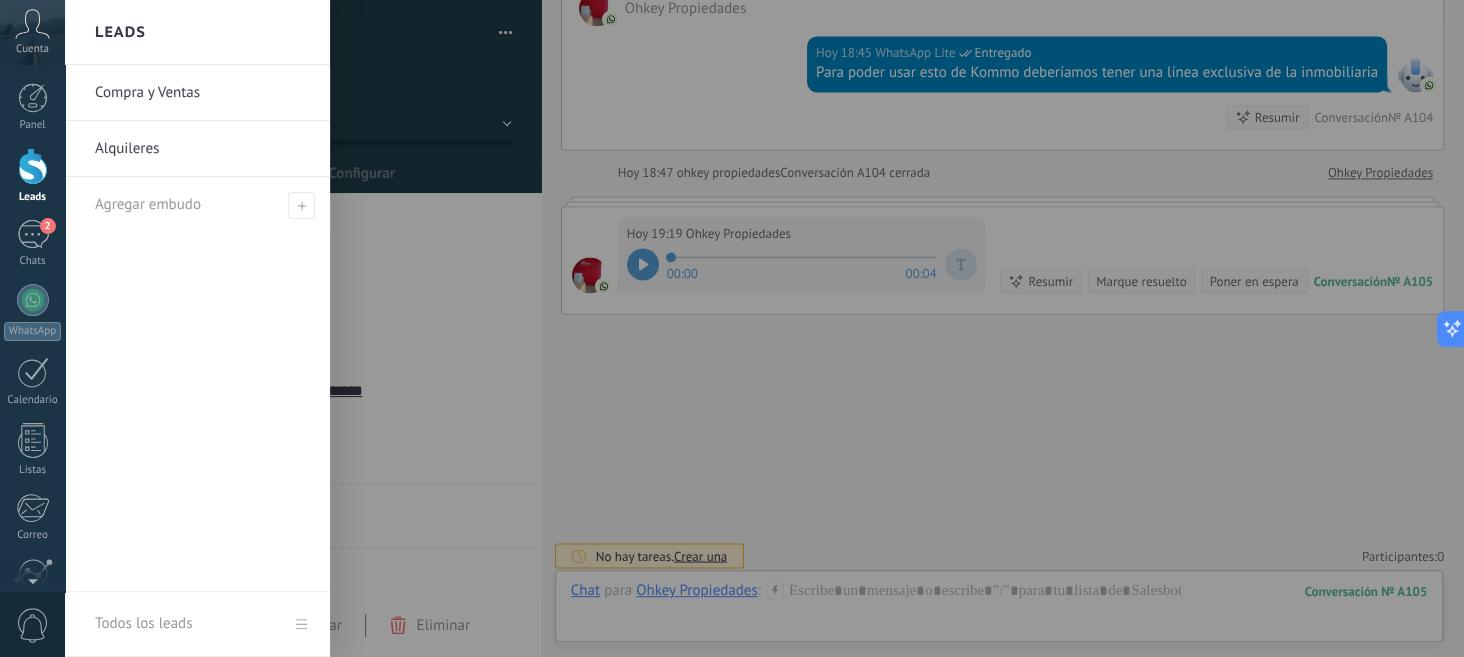 click at bounding box center [33, 166] 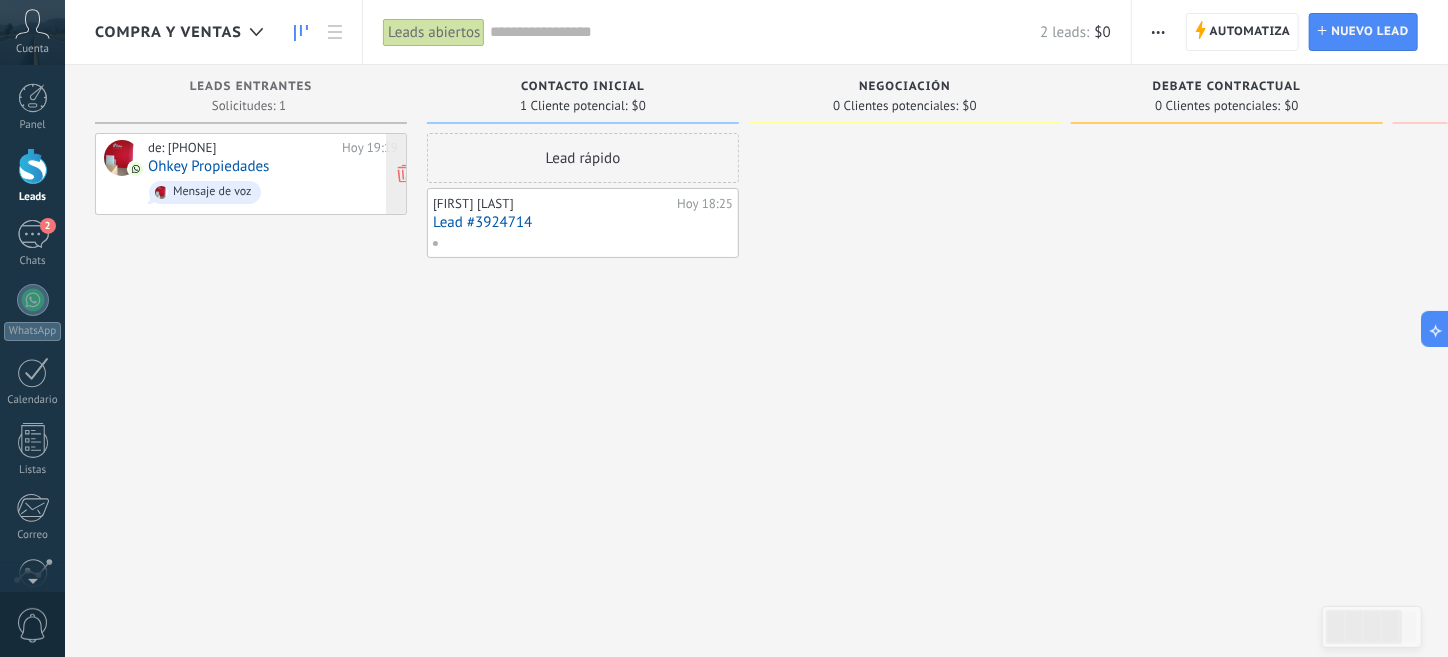 click on "de: 5493413660069" at bounding box center [241, 148] 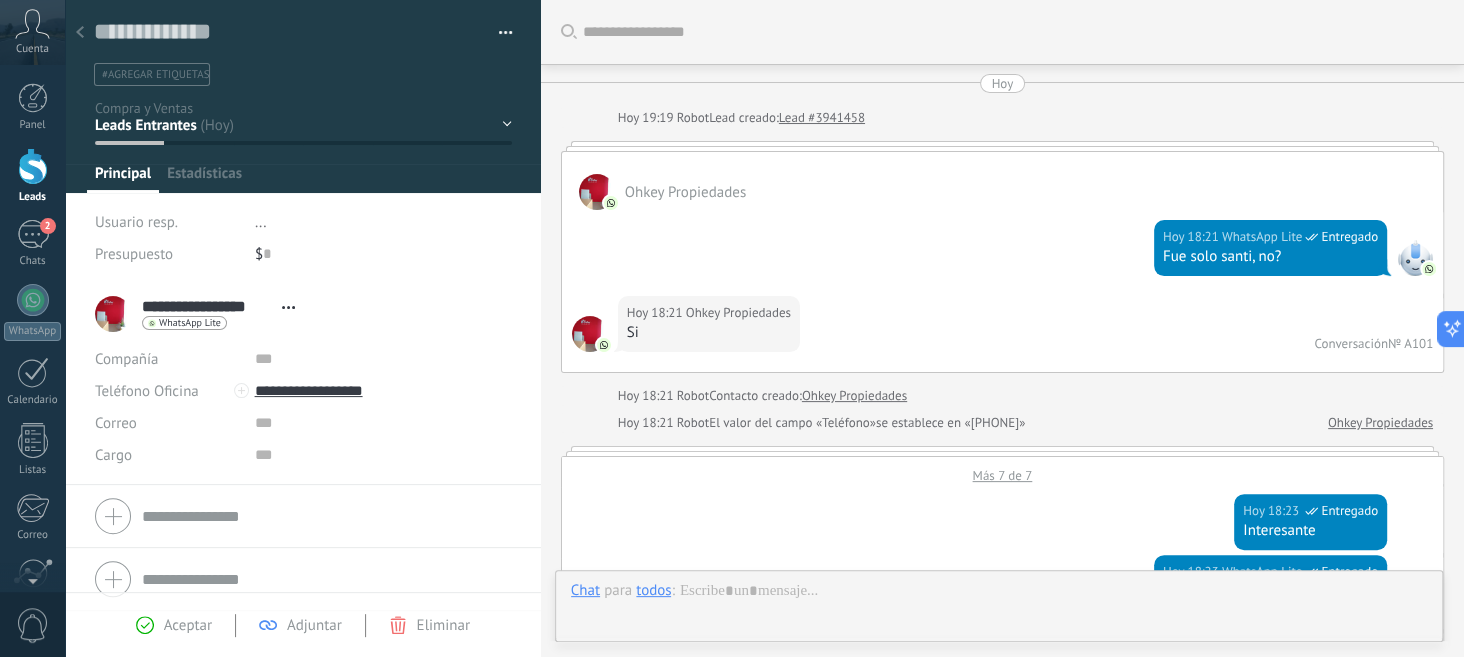 scroll, scrollTop: 30, scrollLeft: 0, axis: vertical 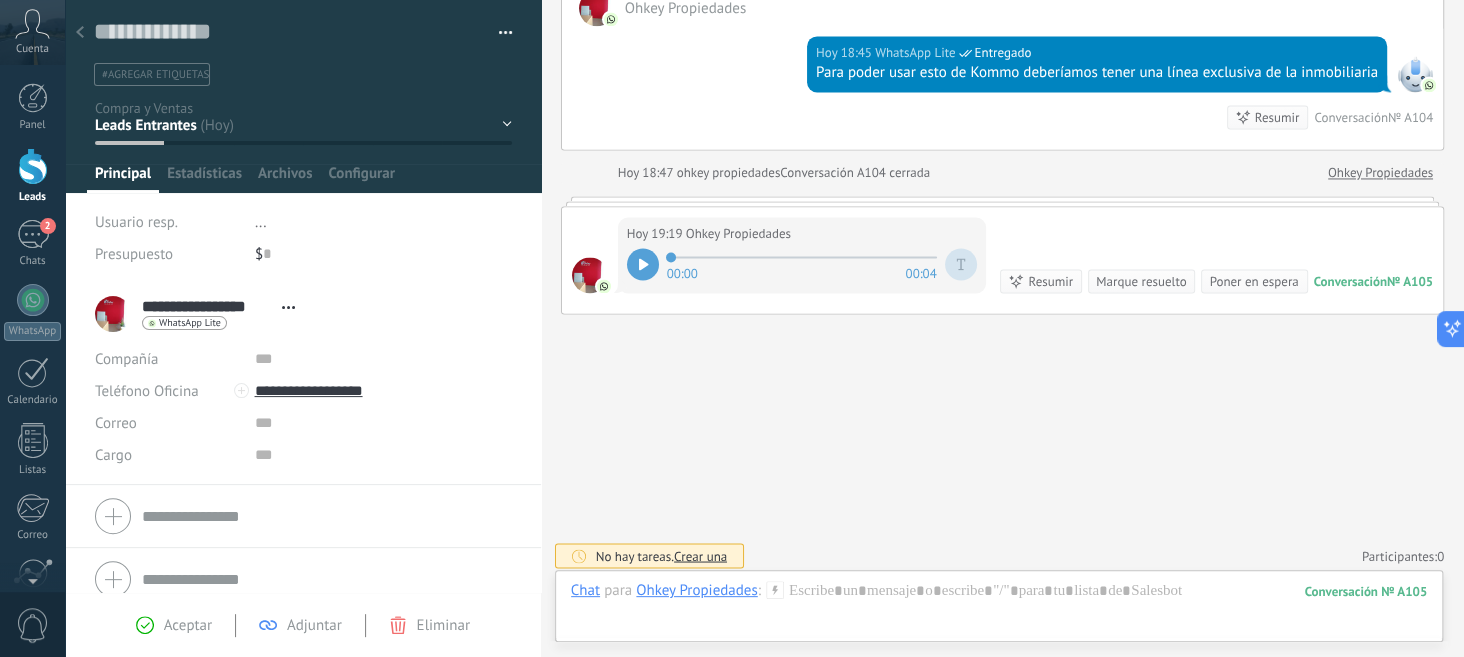 click on "Contacto inicial
Negociación
Debate contractual
Discusión de contrato
Logrado con éxito" at bounding box center (0, 0) 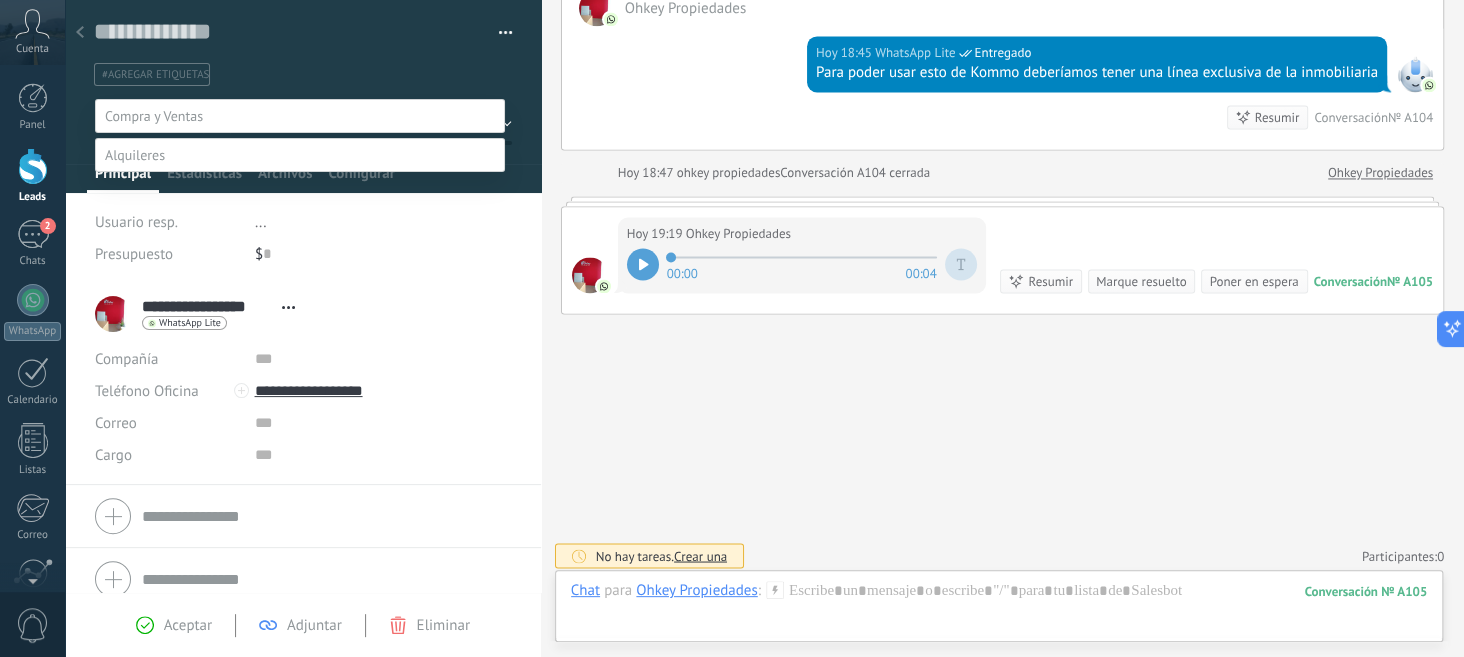 click at bounding box center (764, 328) 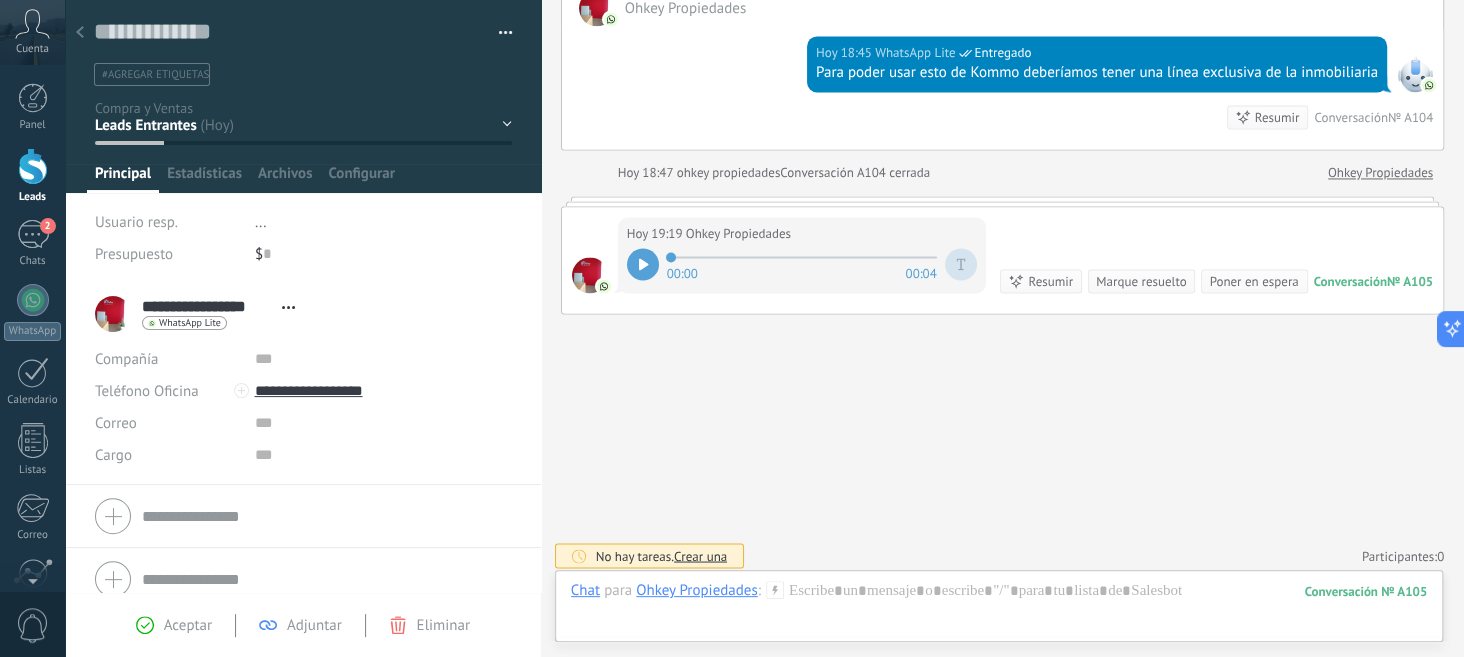 click on "Guardar y crear
Imprimir
Administrar etiquetas
Exportar a excel" at bounding box center [303, 43] 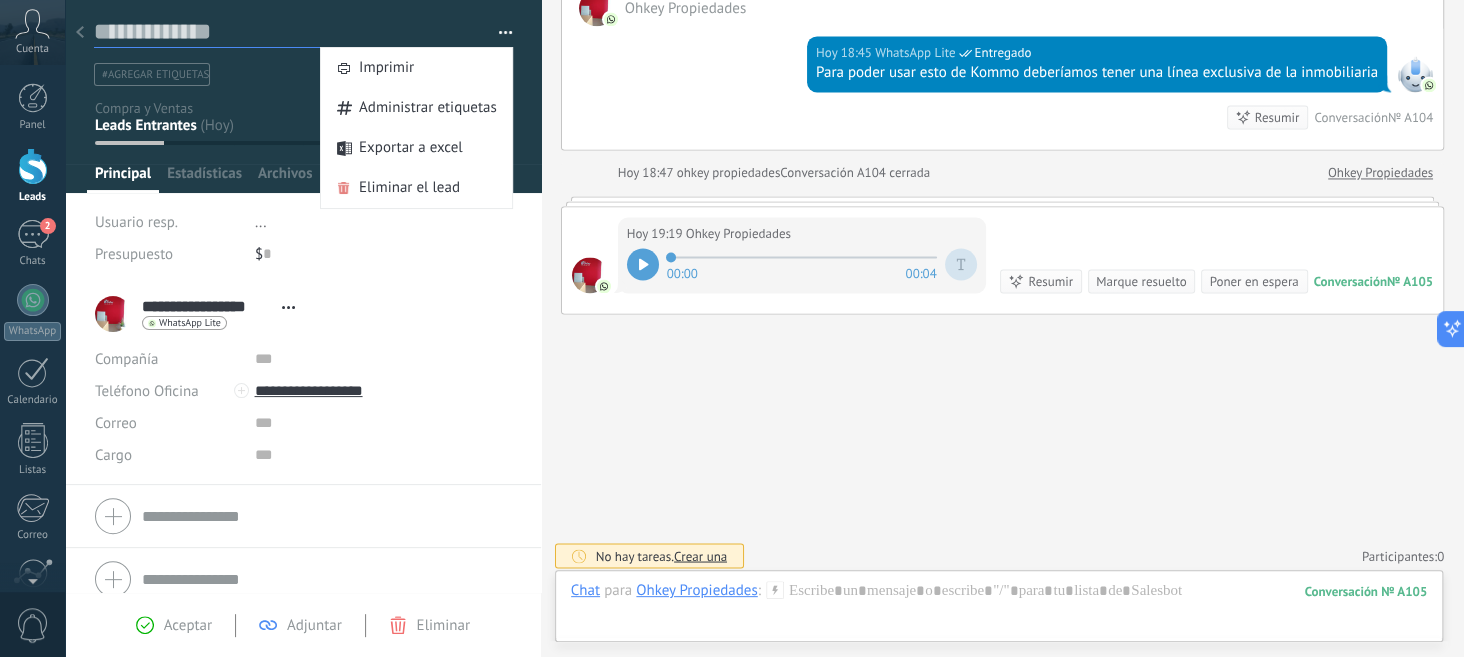 click at bounding box center [289, 32] 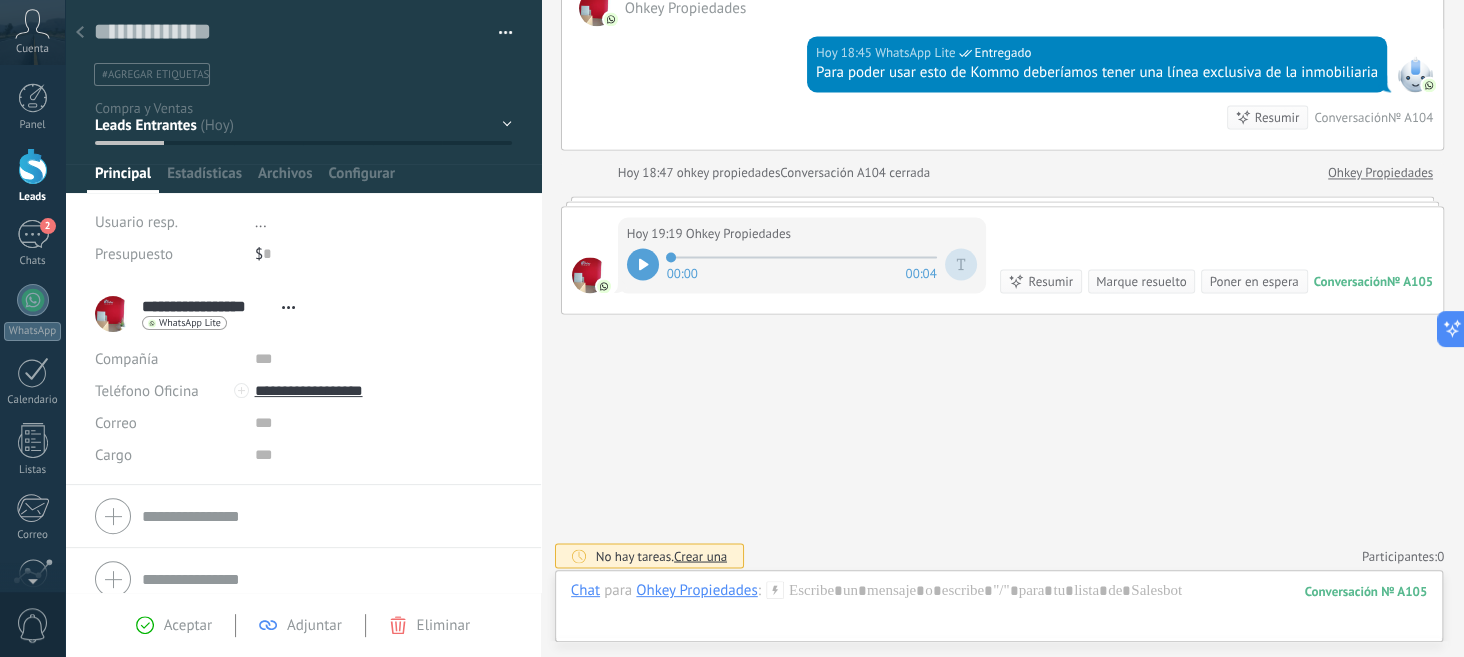 click on "Contacto inicial
Negociación
Debate contractual
Discusión de contrato
Logrado con éxito" at bounding box center [0, 0] 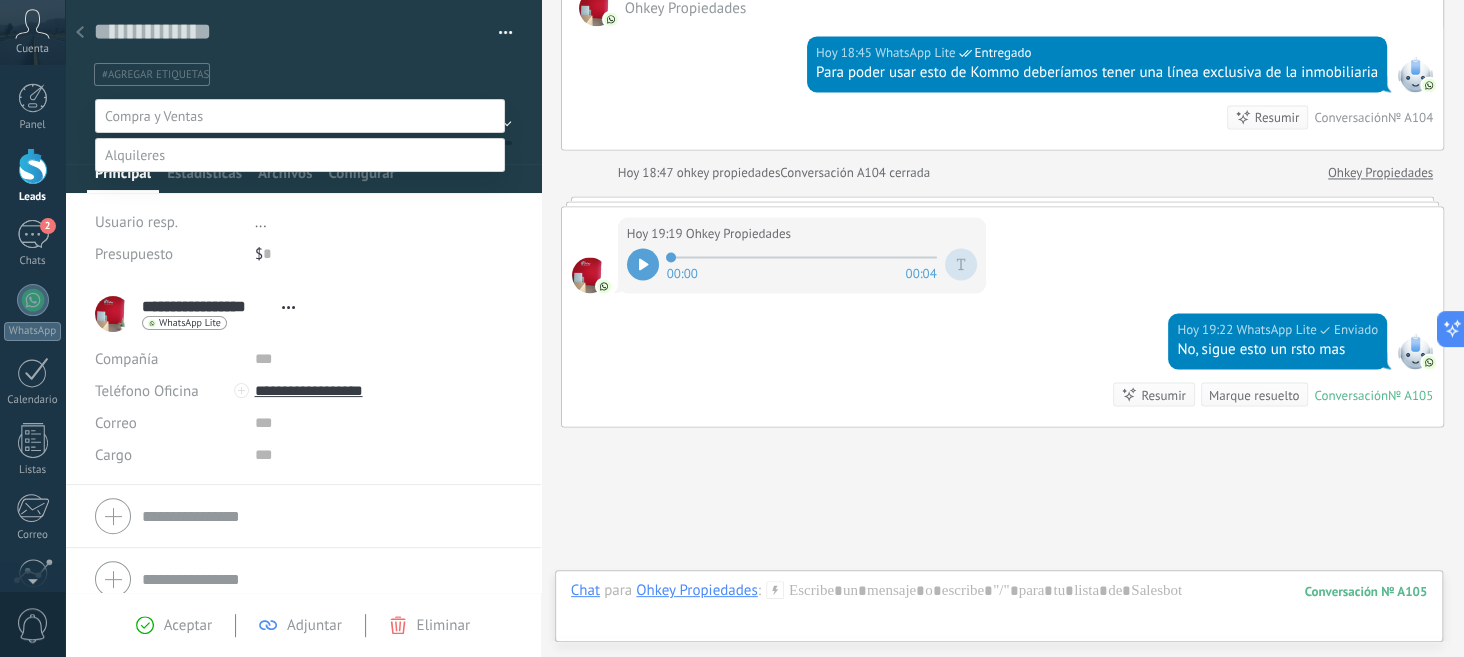 scroll, scrollTop: 1641, scrollLeft: 0, axis: vertical 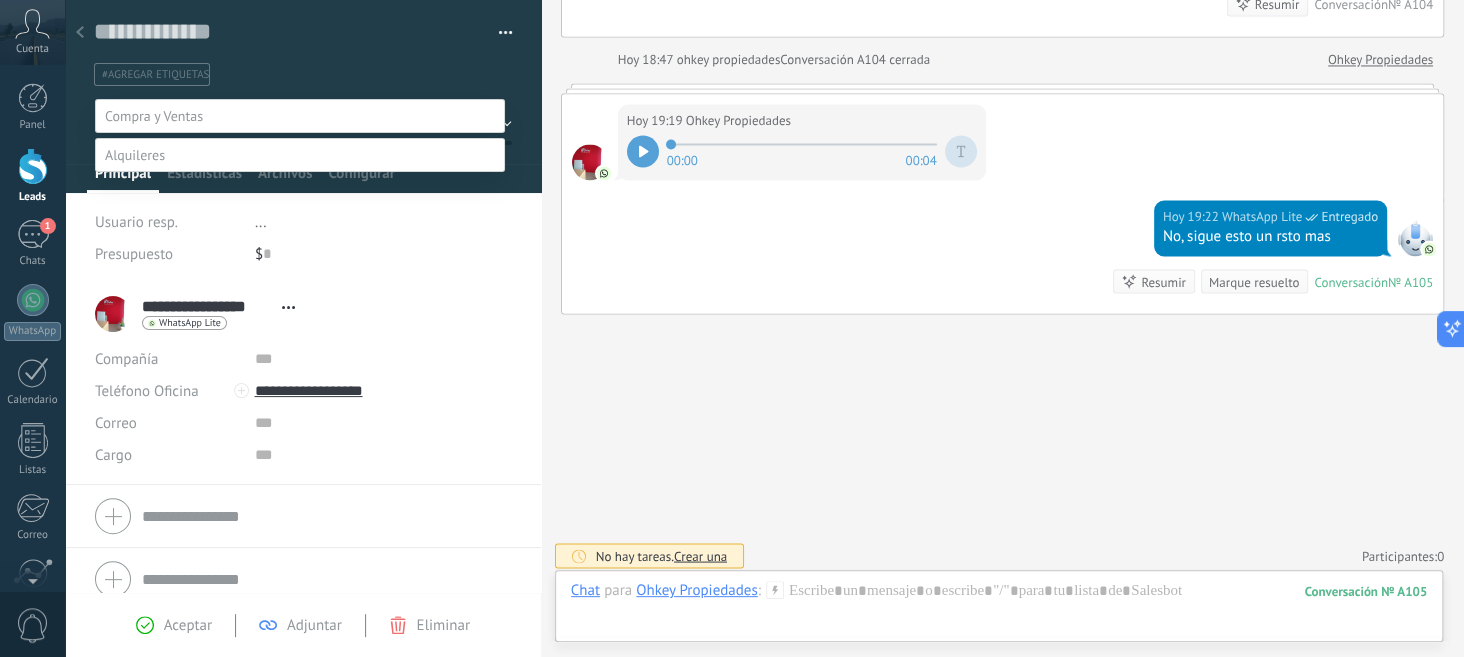 click at bounding box center [154, 116] 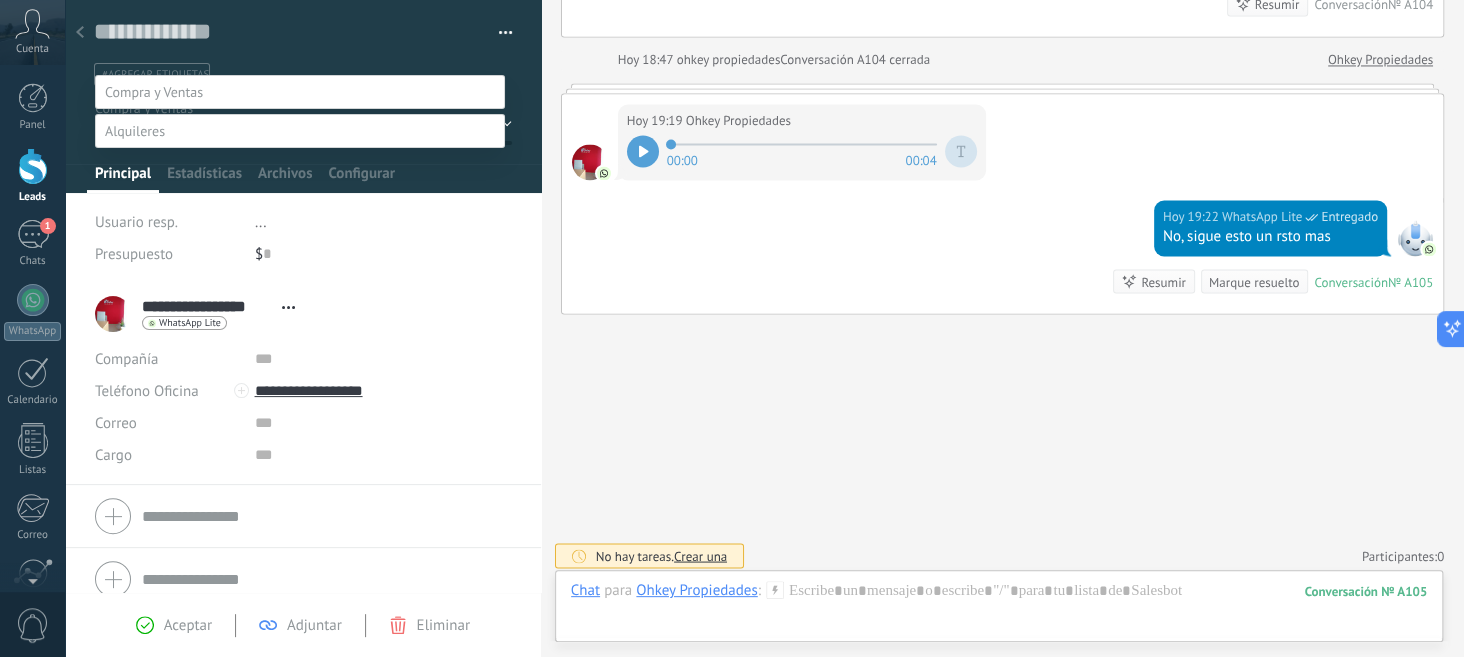 scroll, scrollTop: 199, scrollLeft: 0, axis: vertical 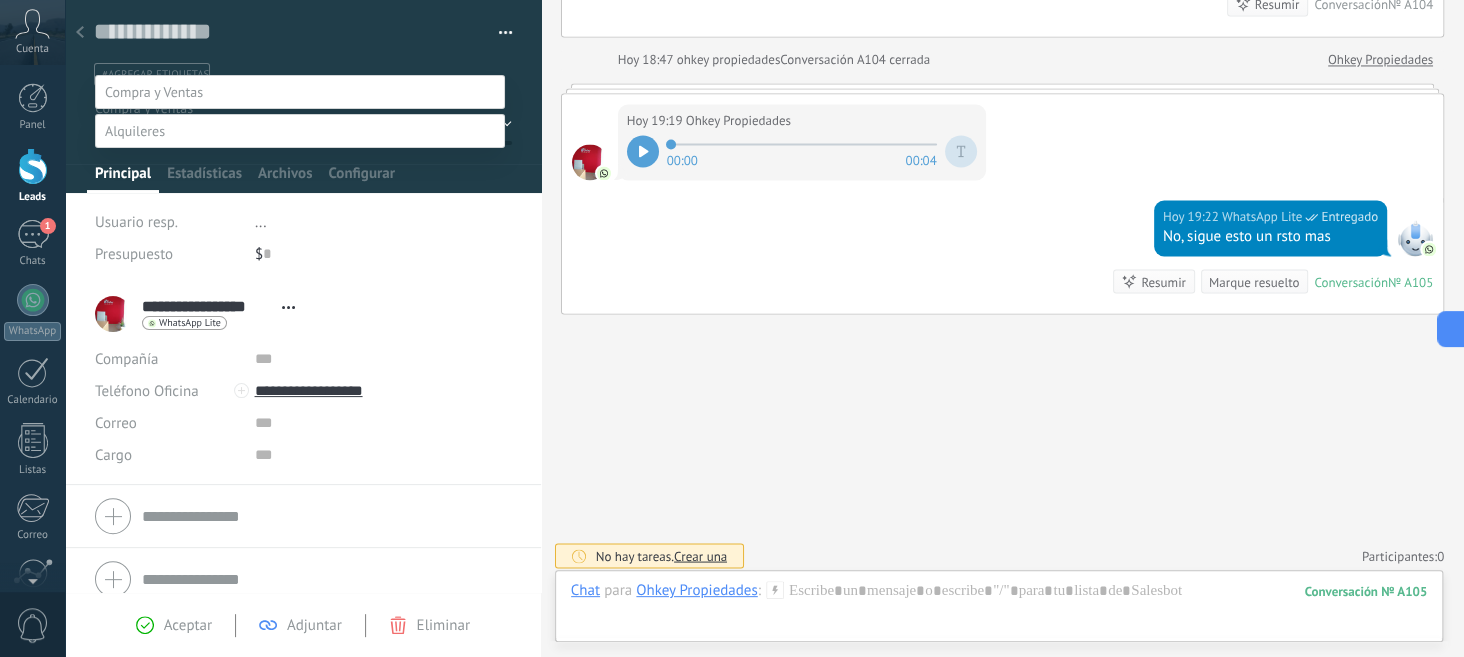 click at bounding box center (300, 131) 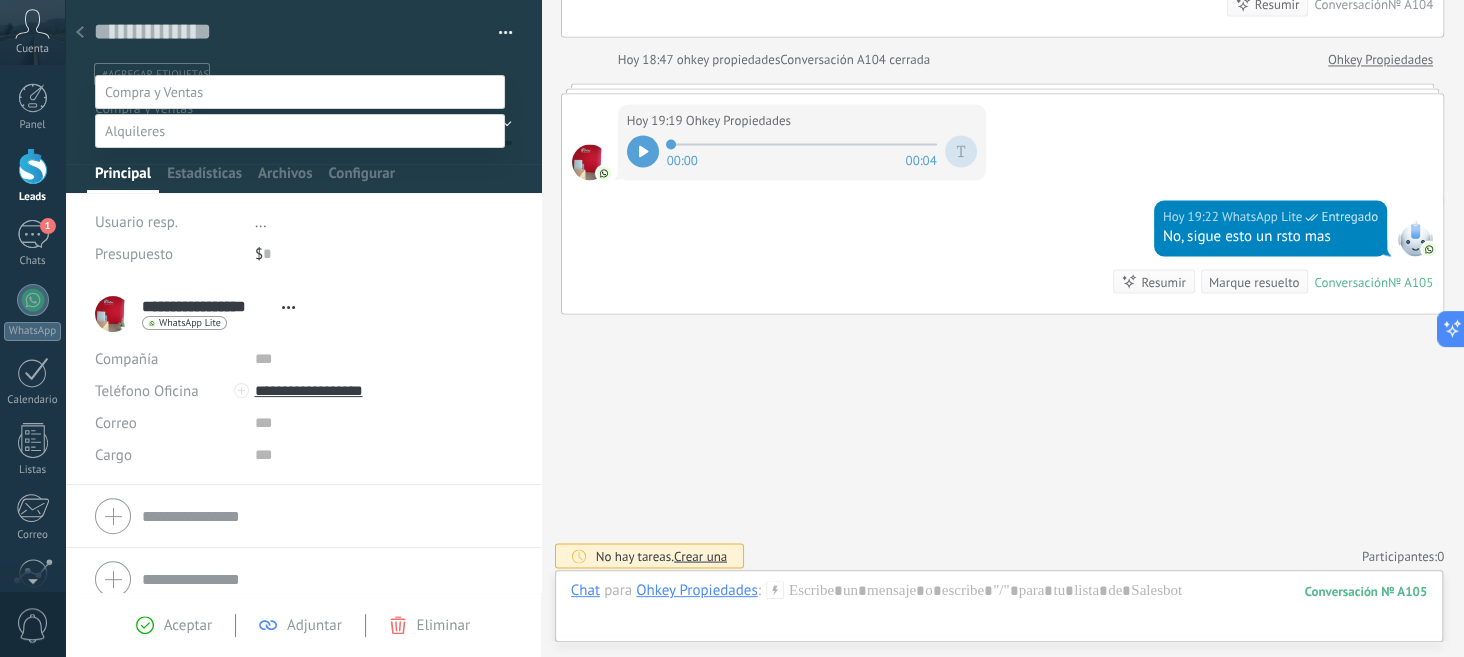 scroll, scrollTop: 0, scrollLeft: 0, axis: both 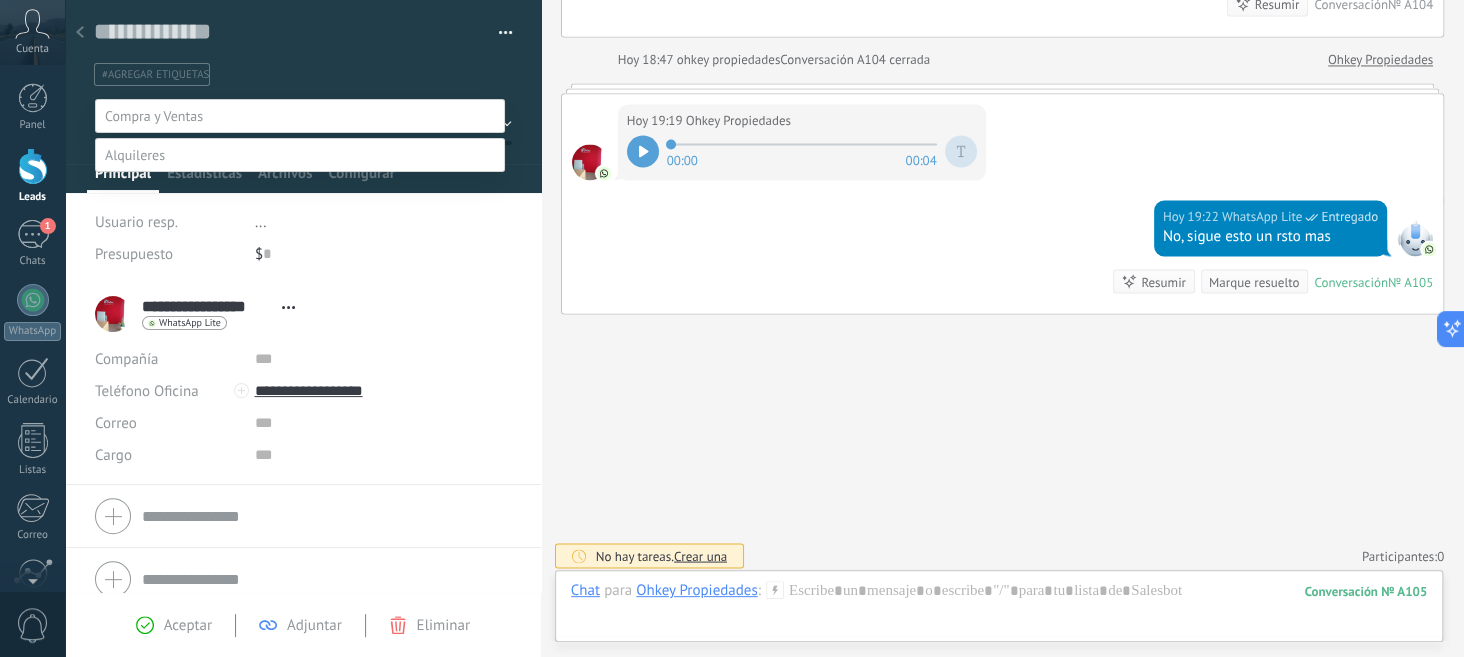 click at bounding box center (154, 116) 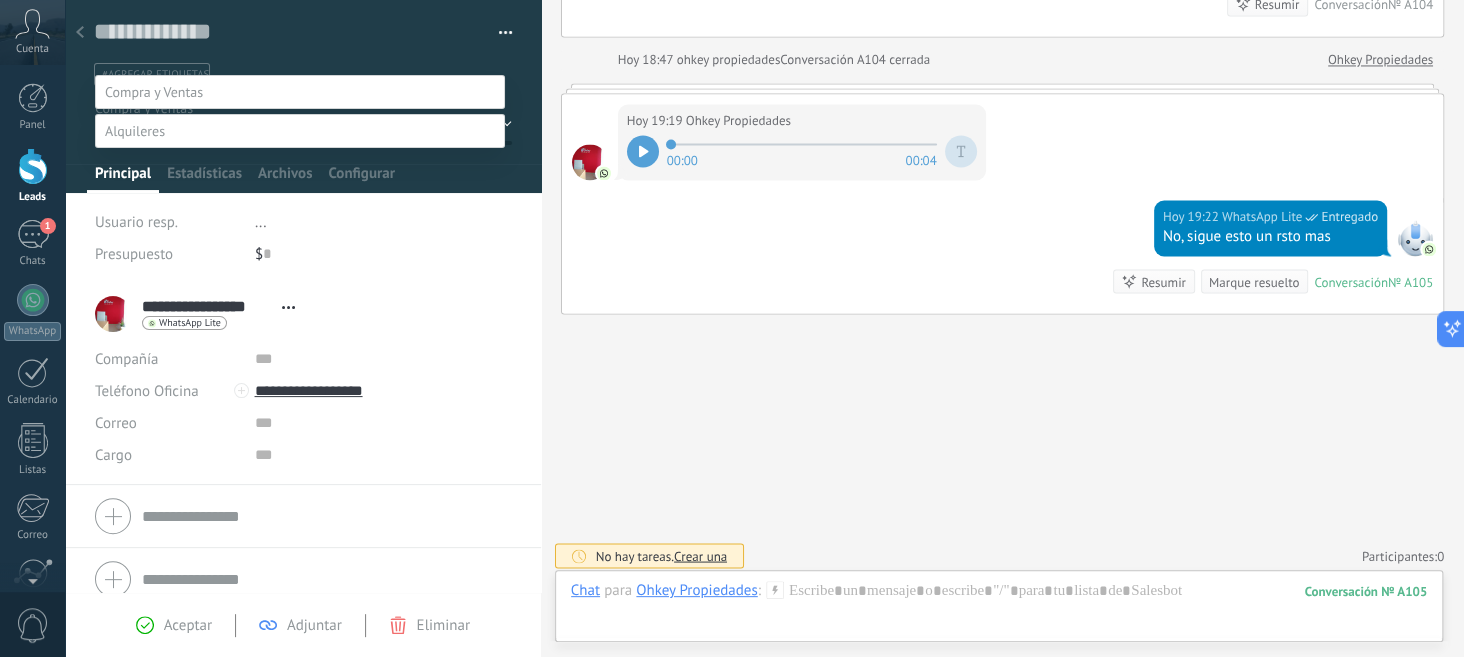 click at bounding box center (300, 131) 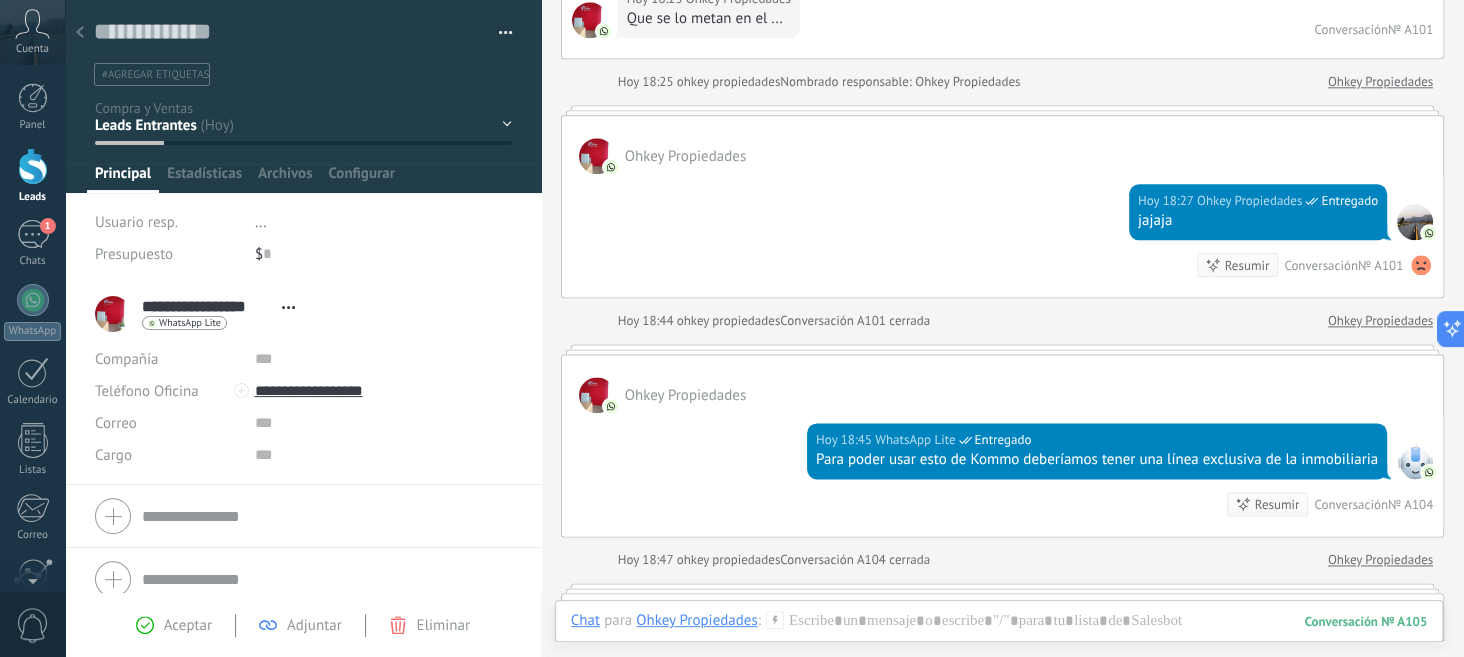 scroll, scrollTop: 641, scrollLeft: 0, axis: vertical 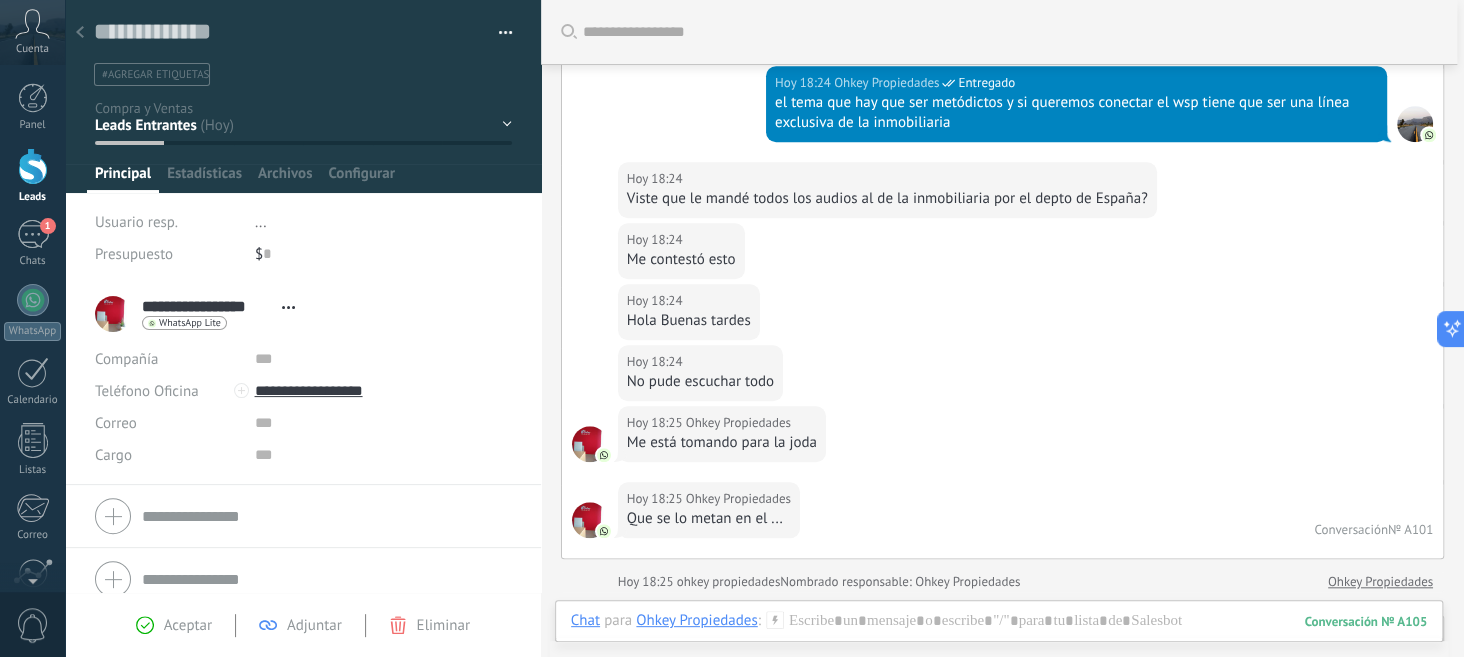 click at bounding box center (80, 33) 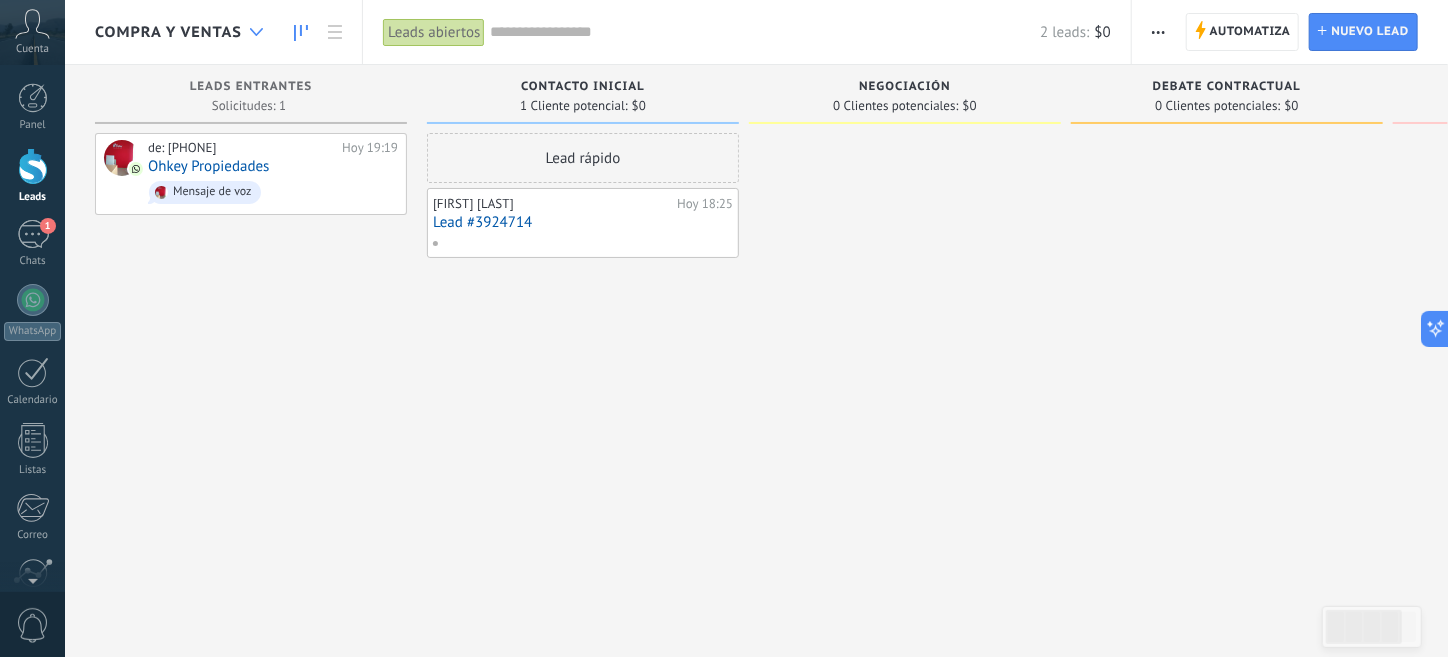 click at bounding box center (256, 32) 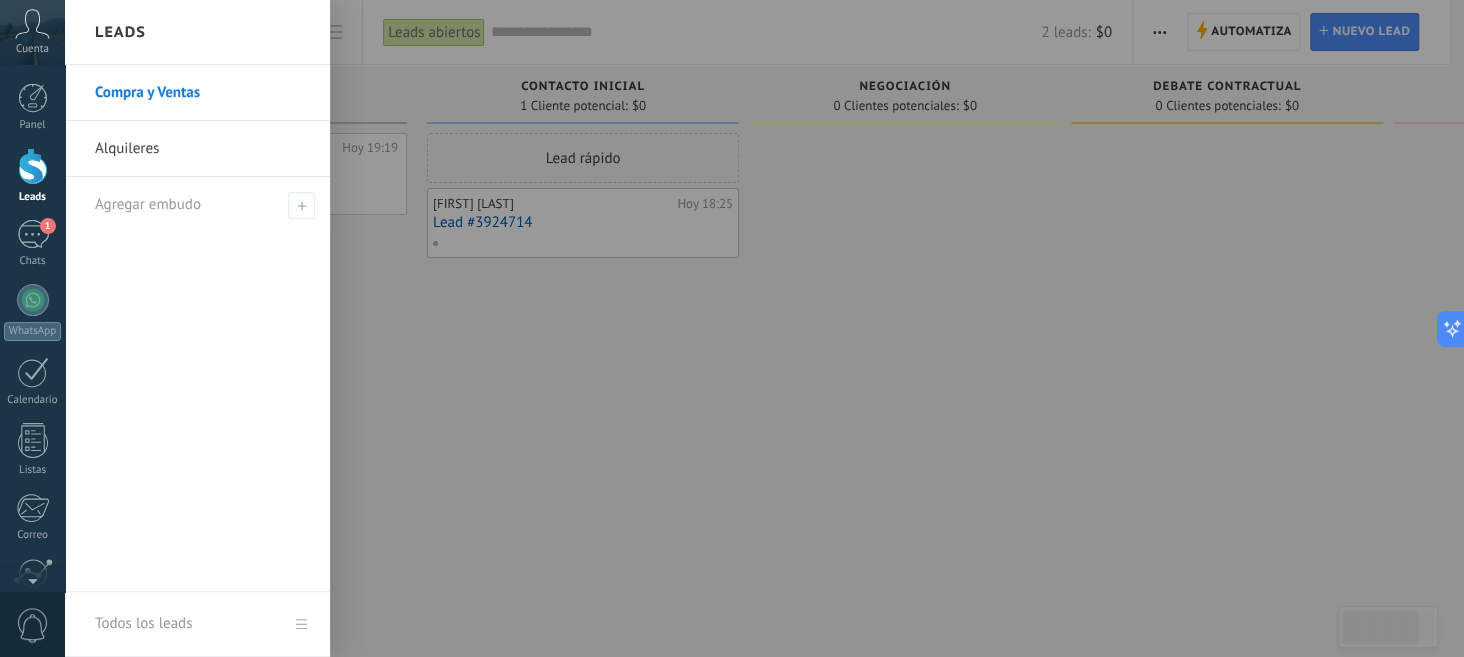 click on "Alquileres" at bounding box center [202, 149] 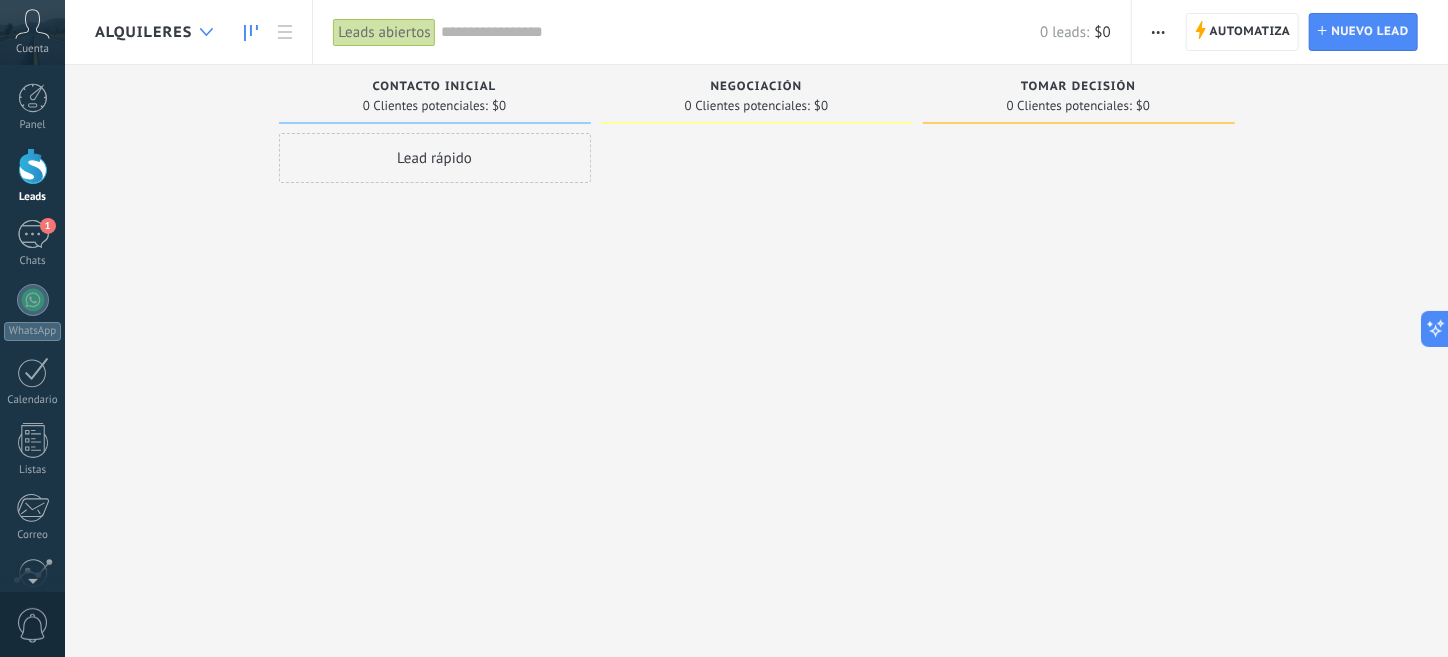 click 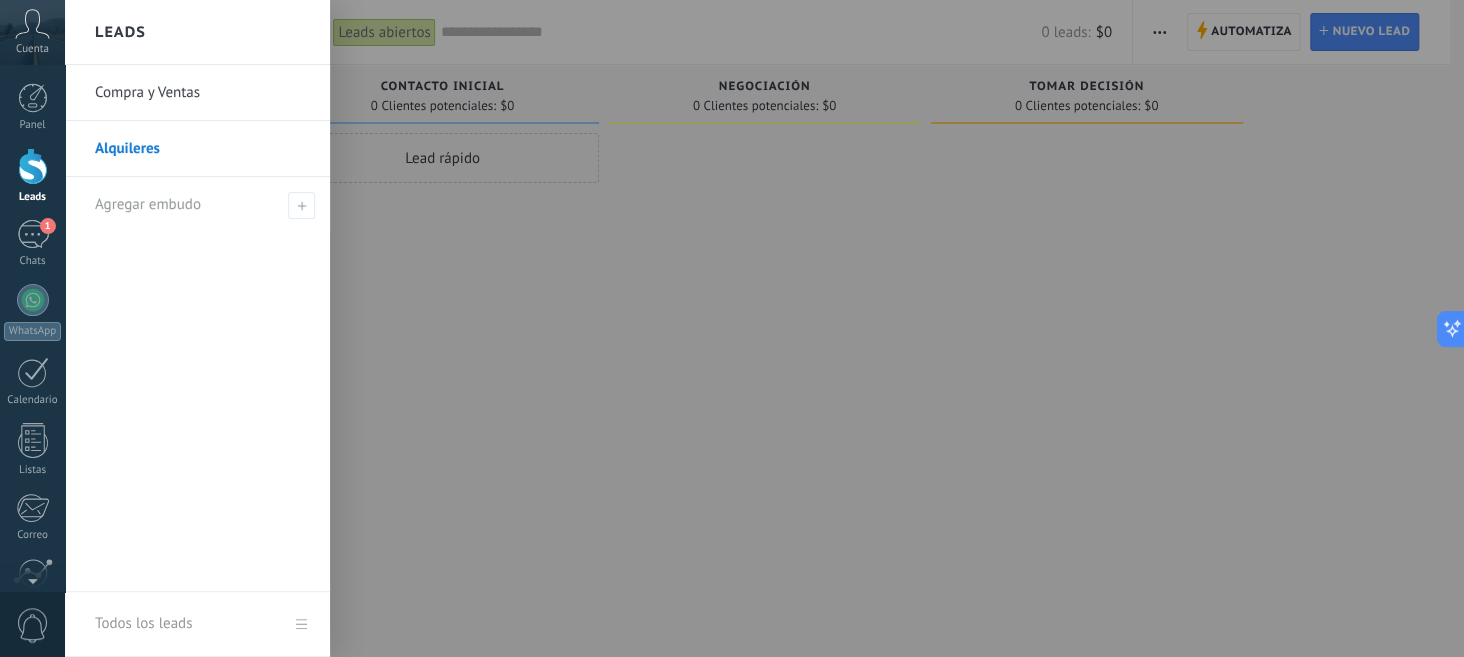 click on "Compra y Ventas" at bounding box center (202, 93) 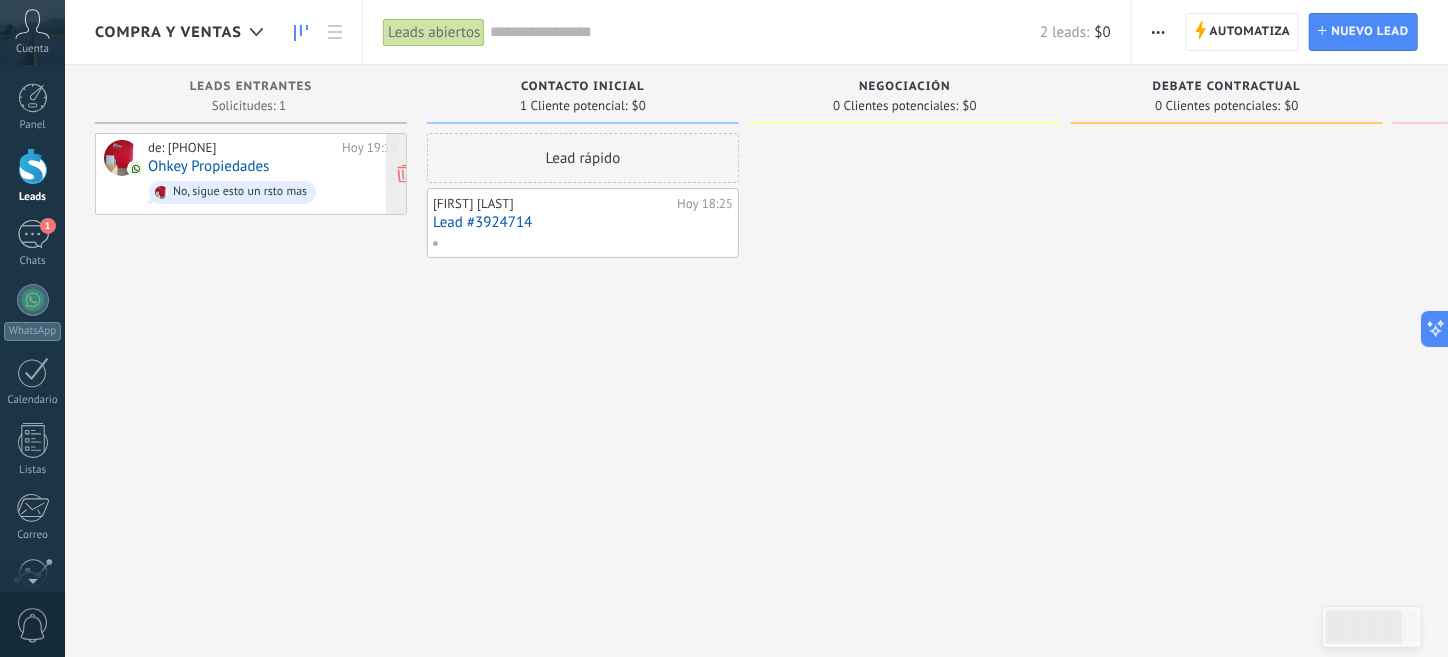 click on "Ohkey Propiedades" at bounding box center [209, 166] 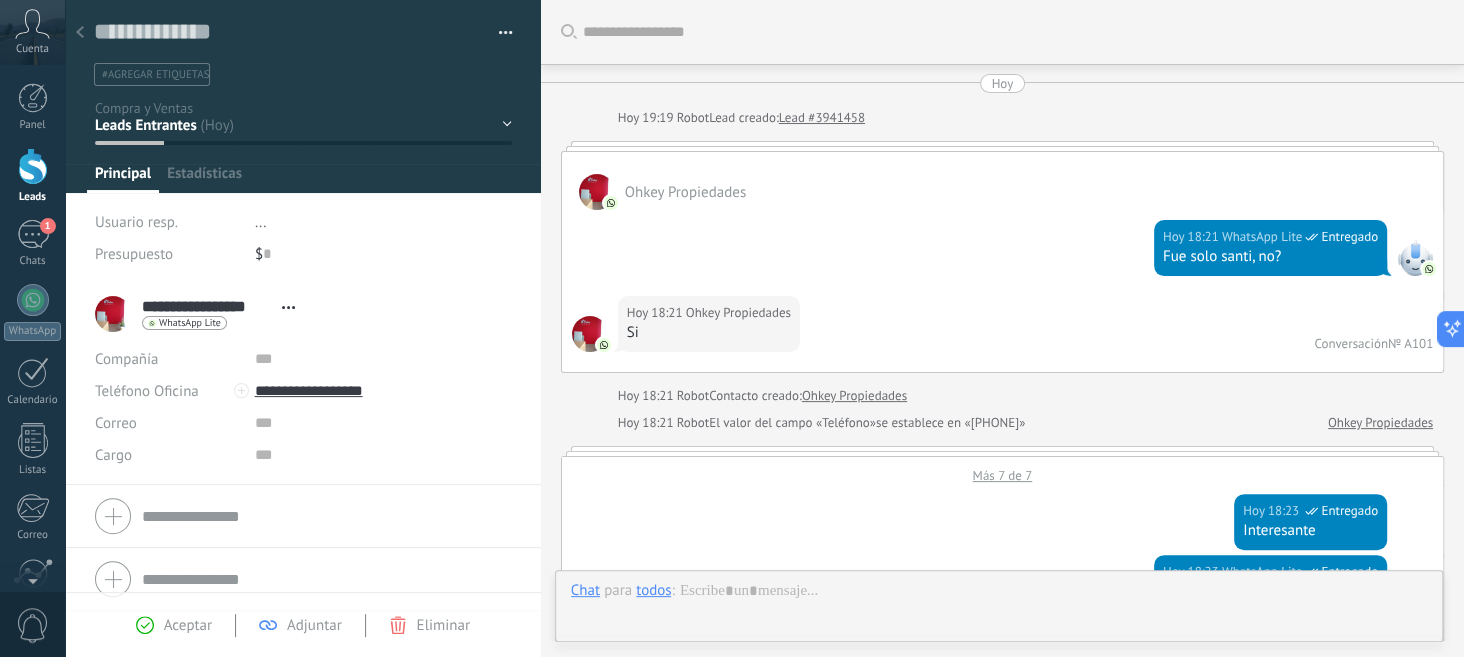 scroll, scrollTop: 1641, scrollLeft: 0, axis: vertical 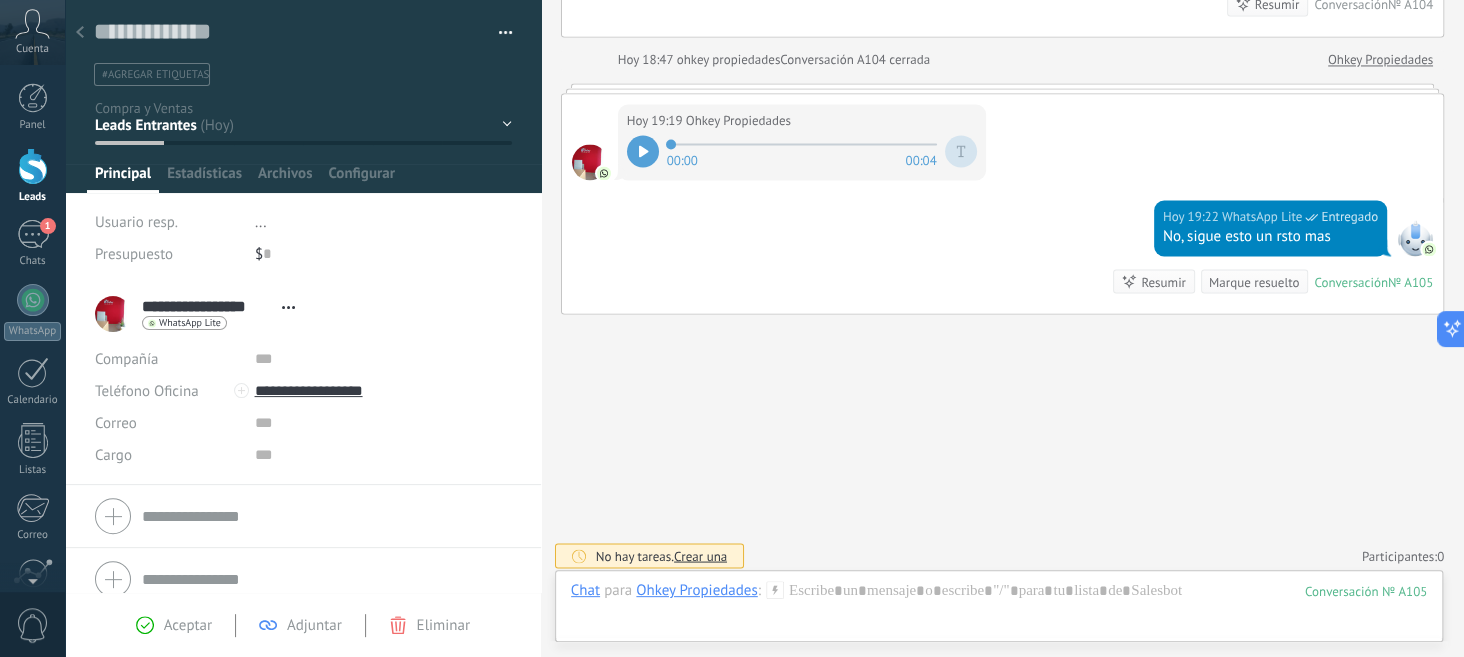 click on "Contacto inicial
Negociación
Debate contractual
Discusión de contrato
Logrado con éxito" at bounding box center [0, 0] 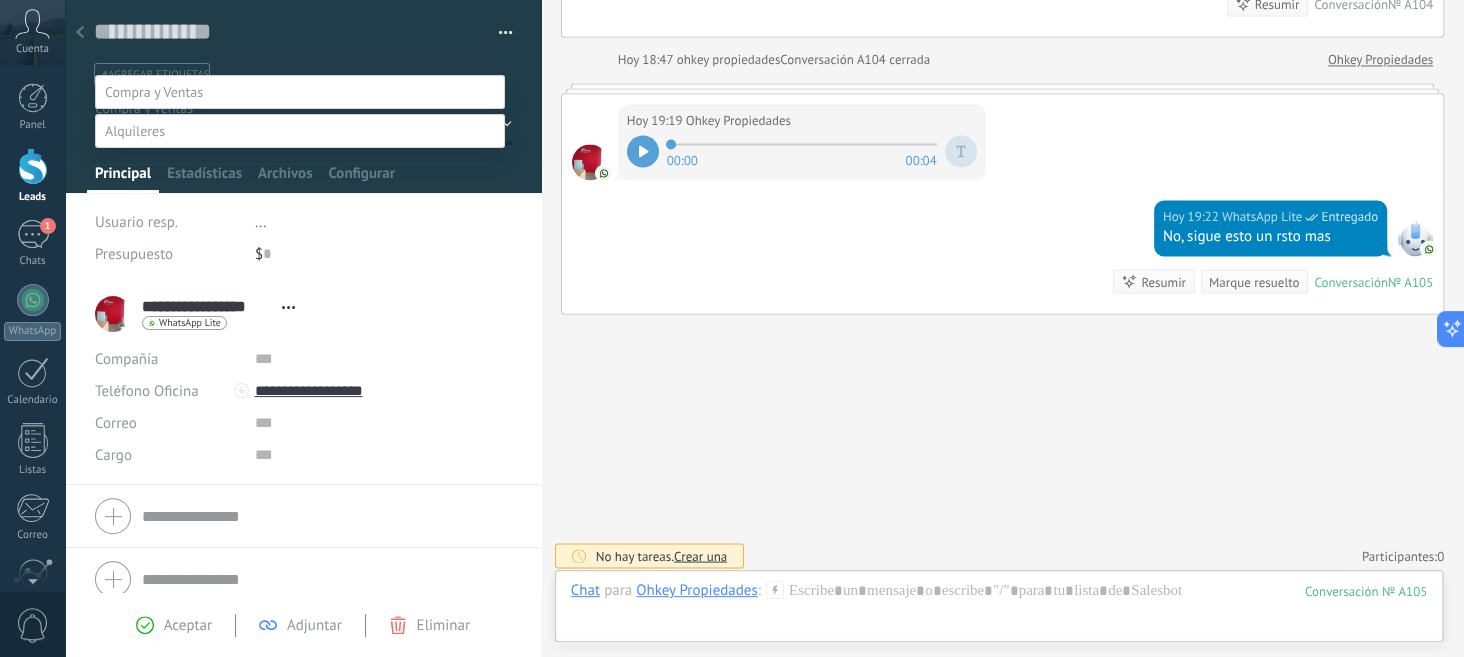 click at bounding box center (135, 131) 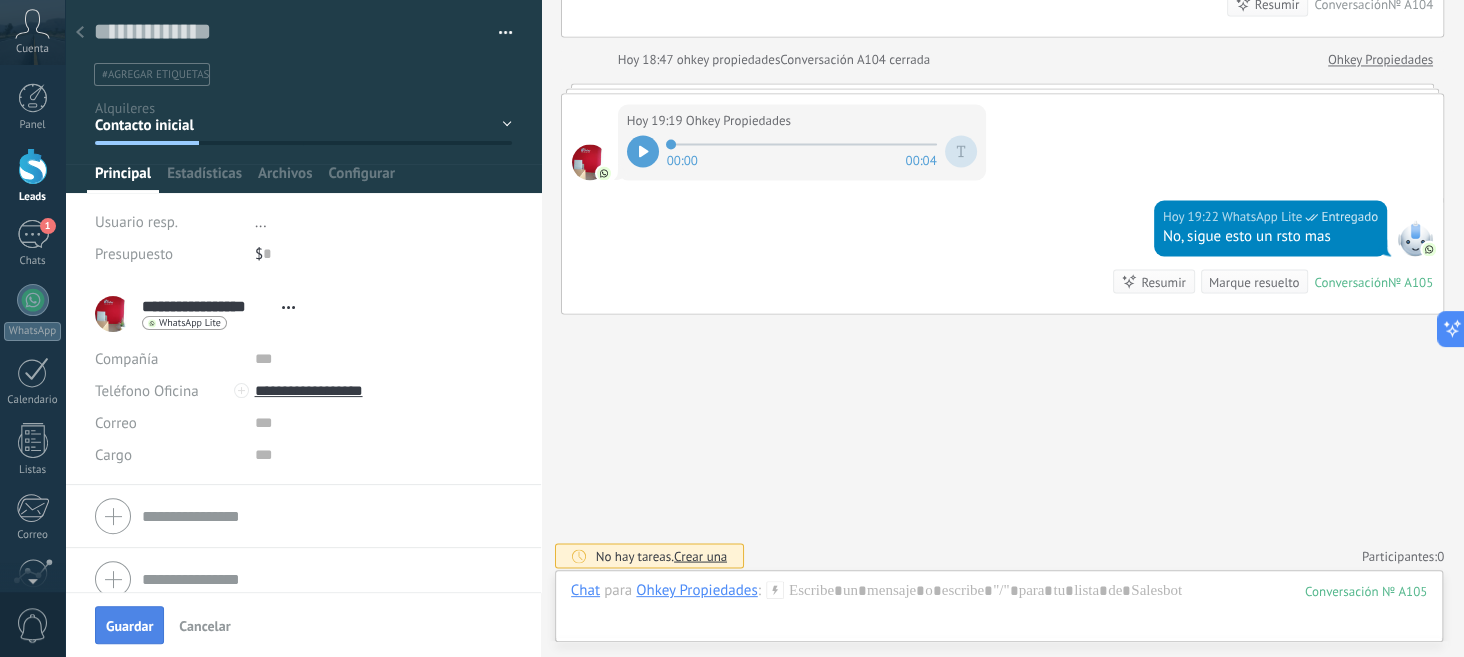 click on "Guardar" at bounding box center [129, 626] 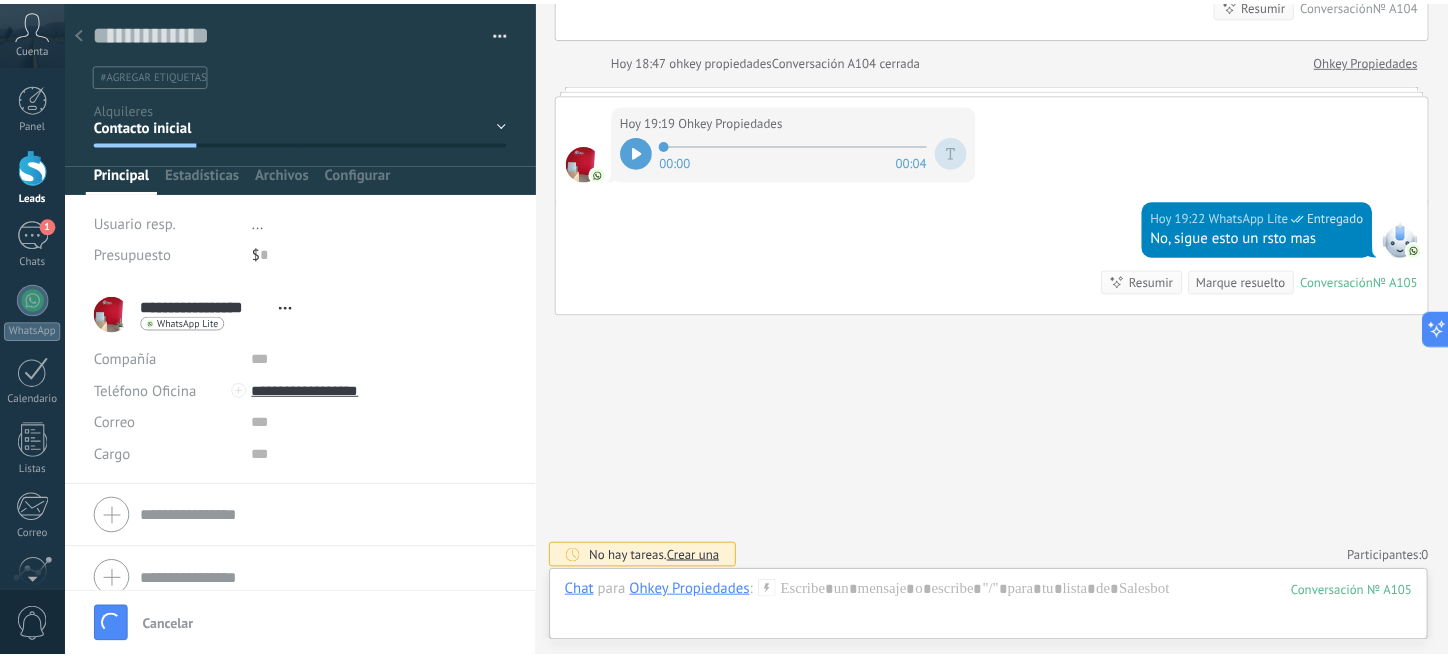scroll, scrollTop: 1701, scrollLeft: 0, axis: vertical 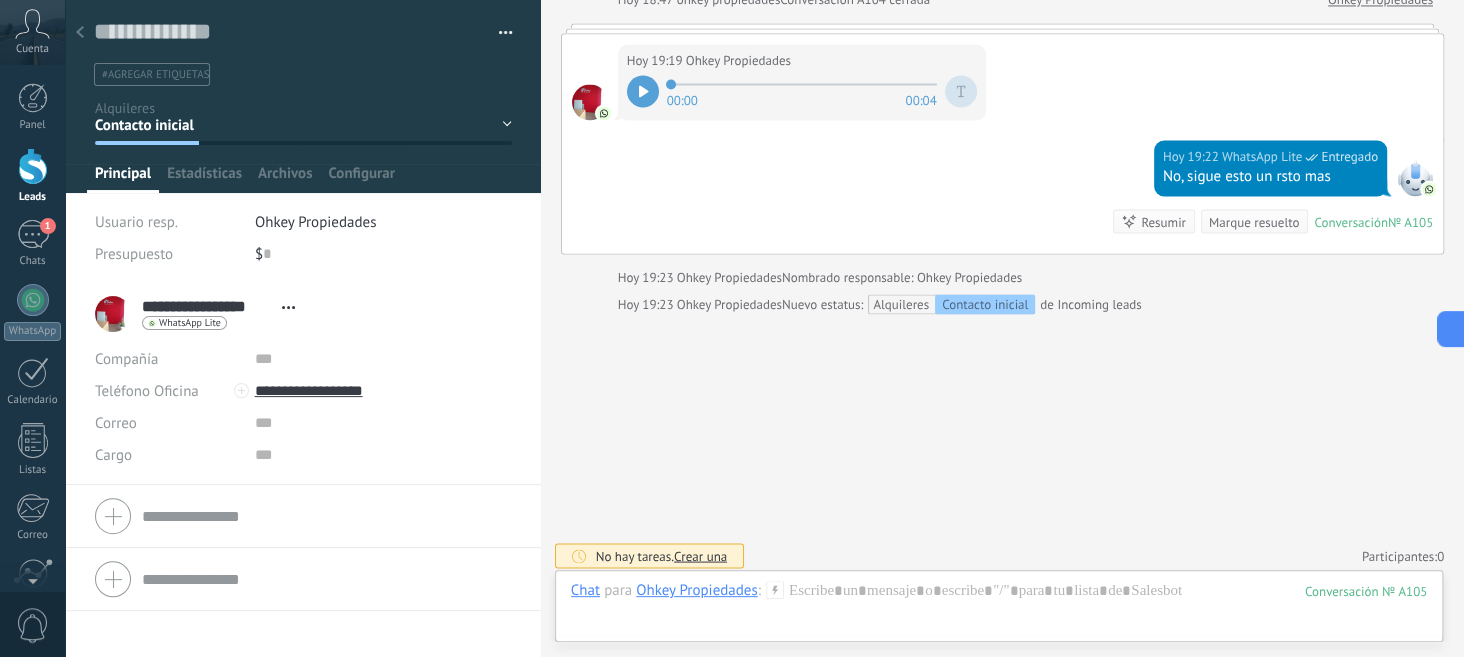 click 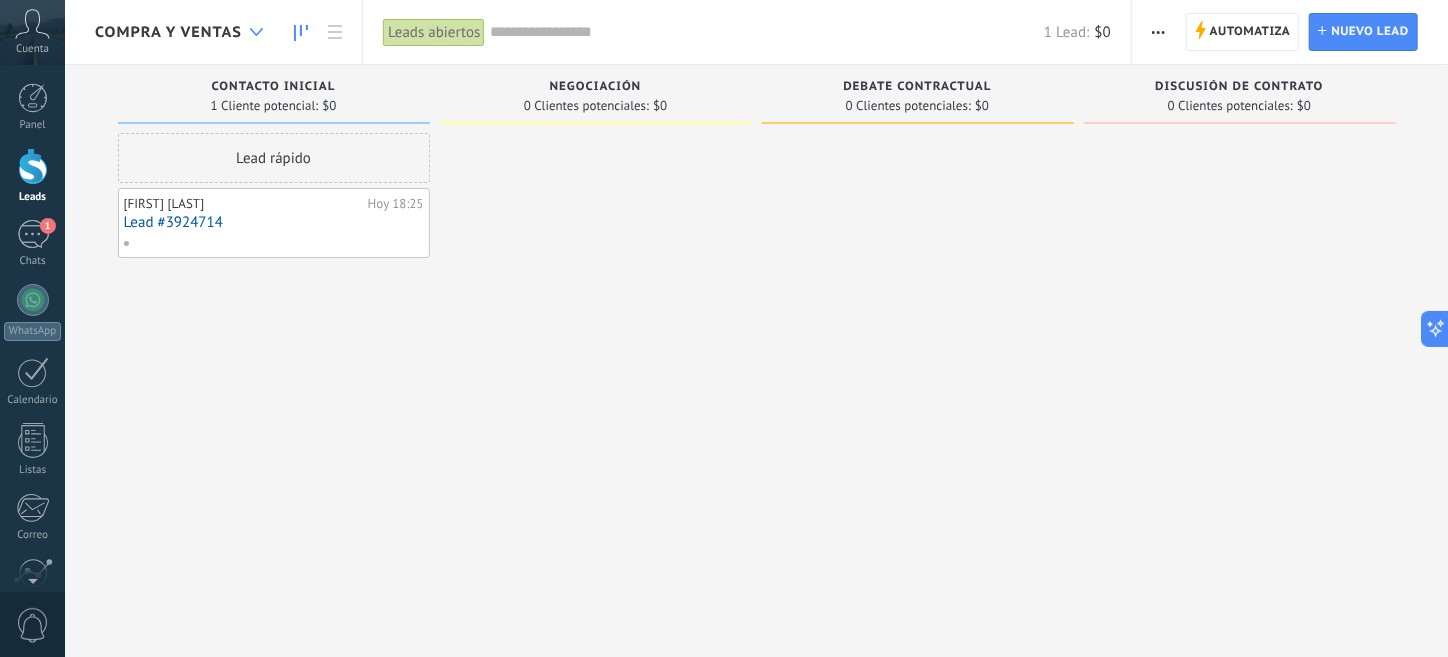 click 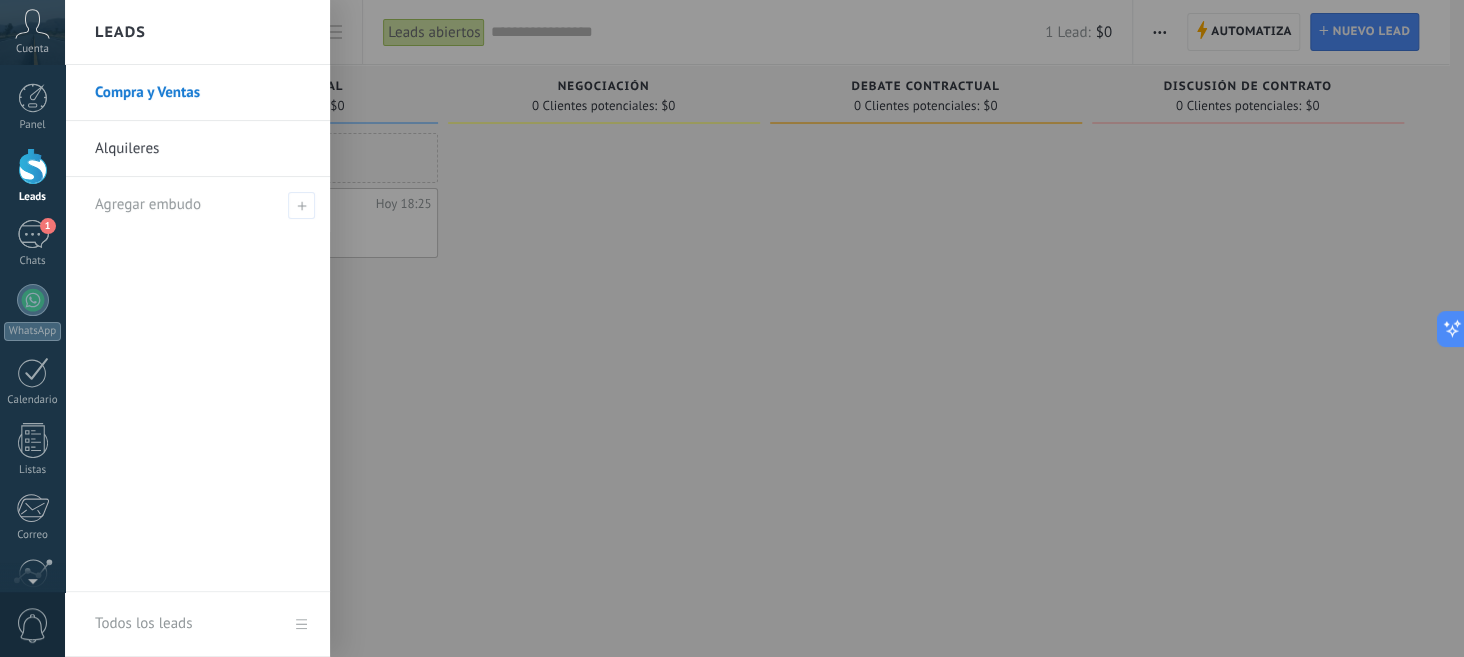 click on "Alquileres" at bounding box center (202, 149) 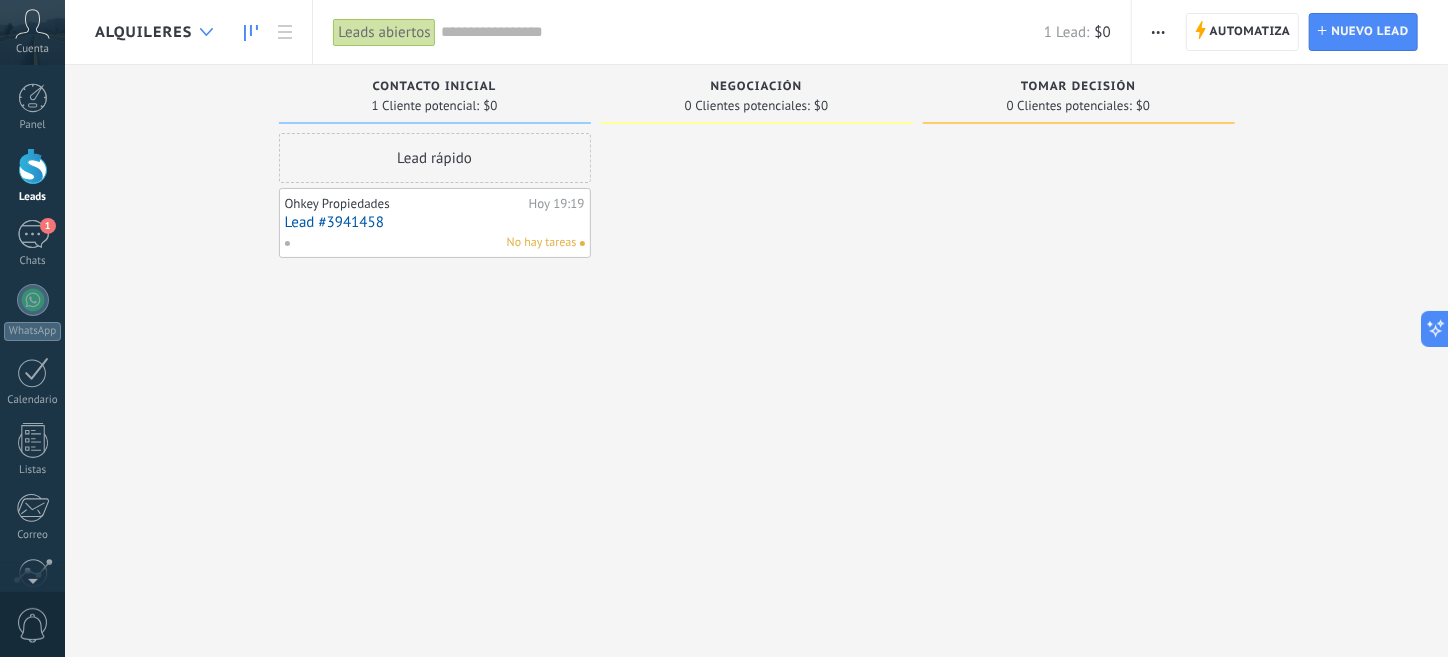 click at bounding box center [206, 32] 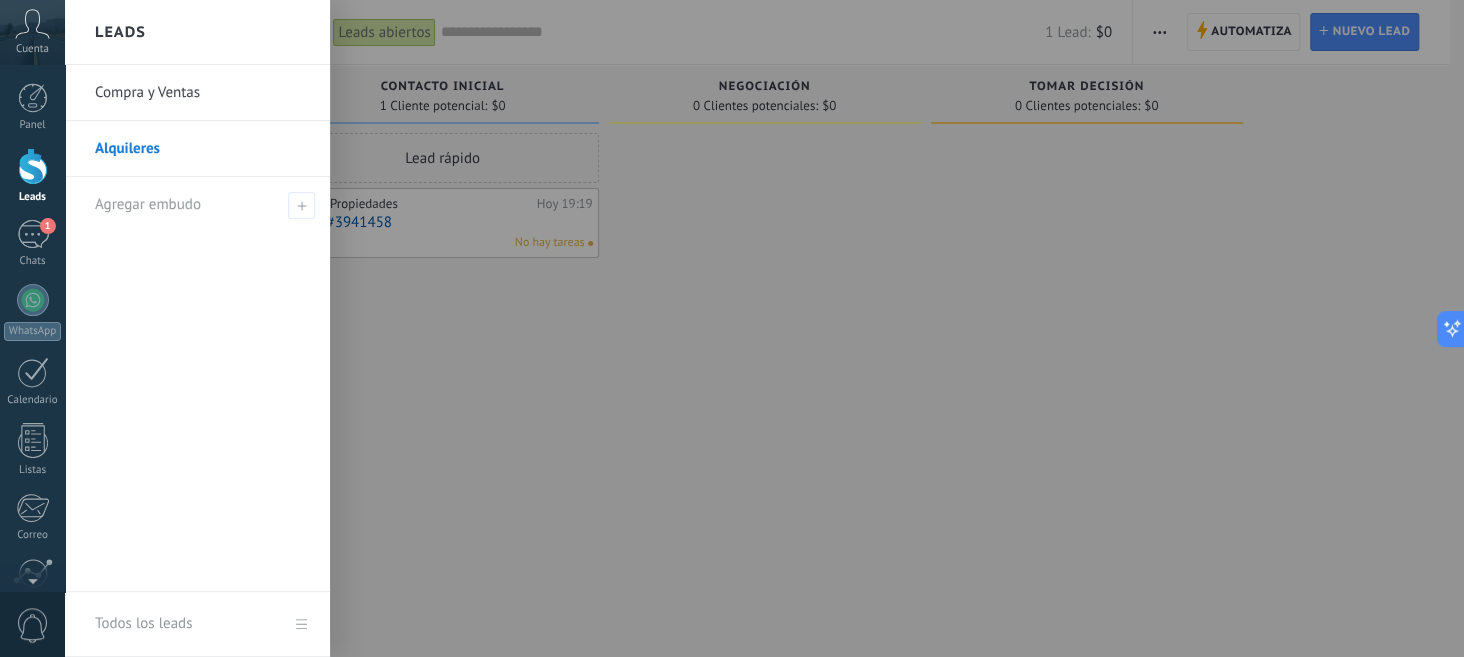 click on "Compra y Ventas" at bounding box center (202, 93) 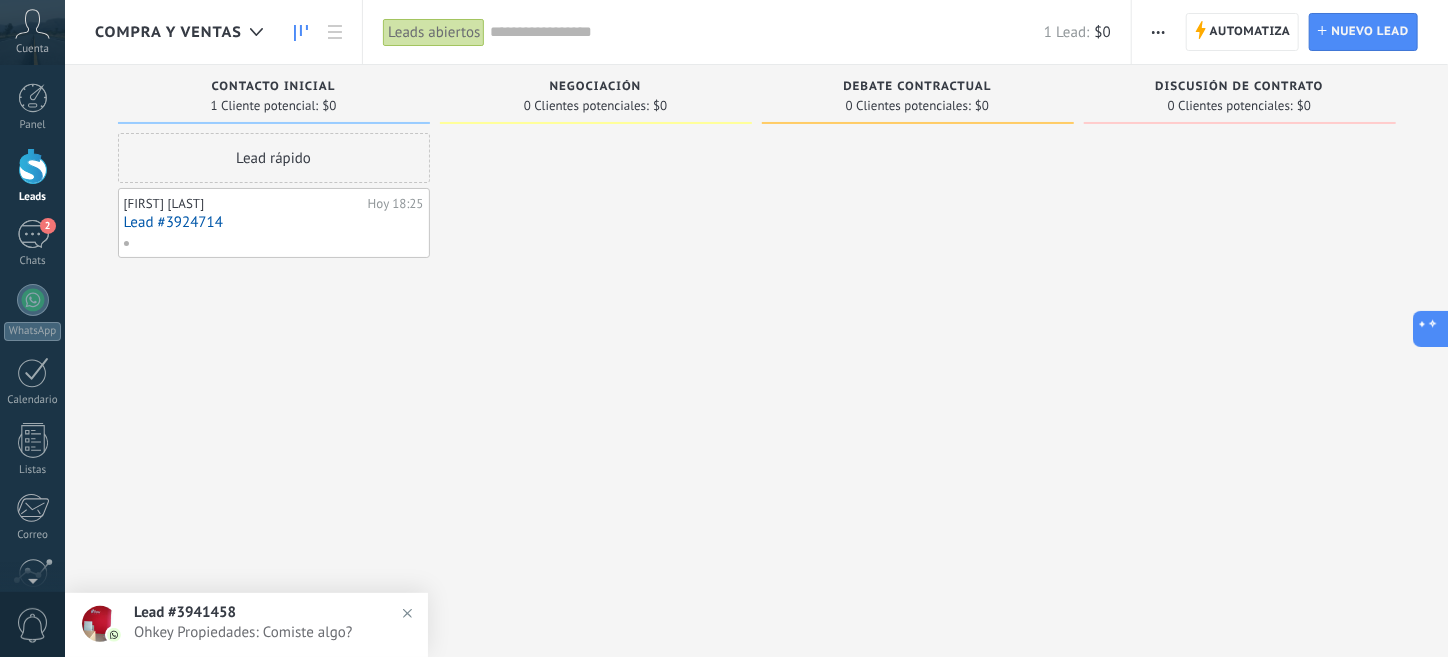 click 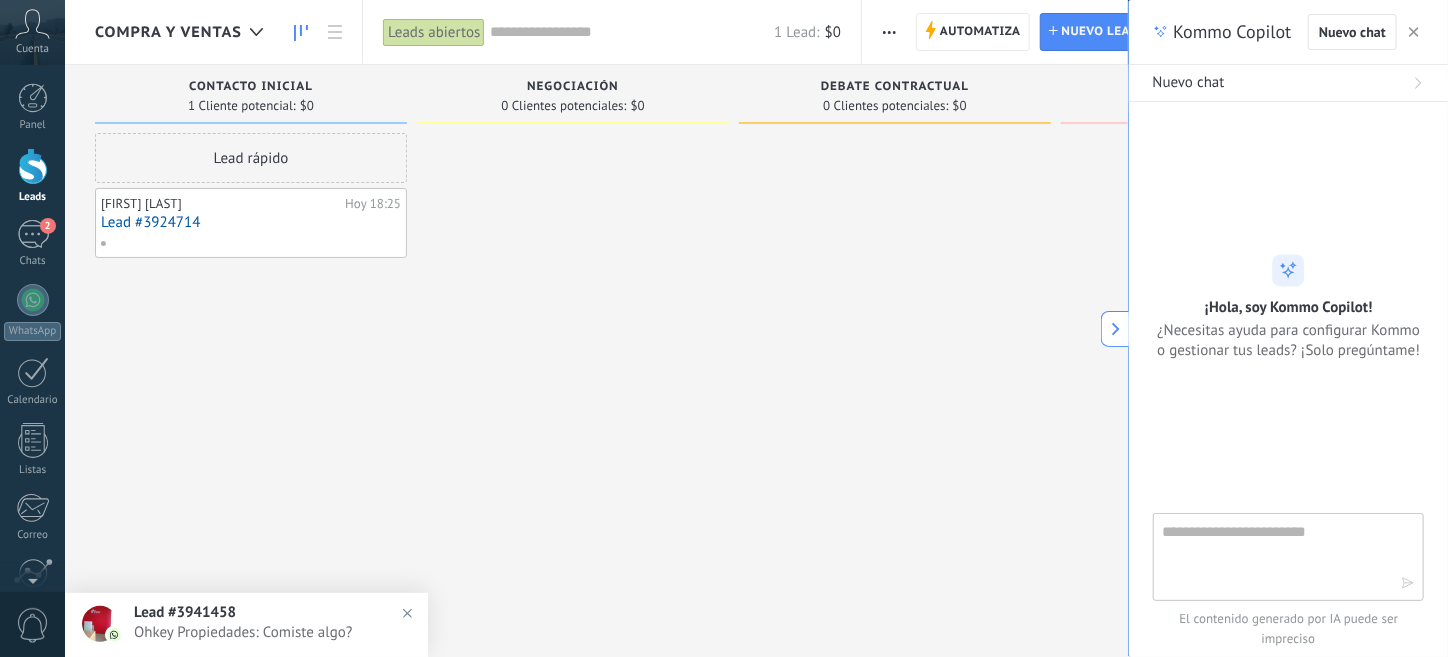 type on "**********" 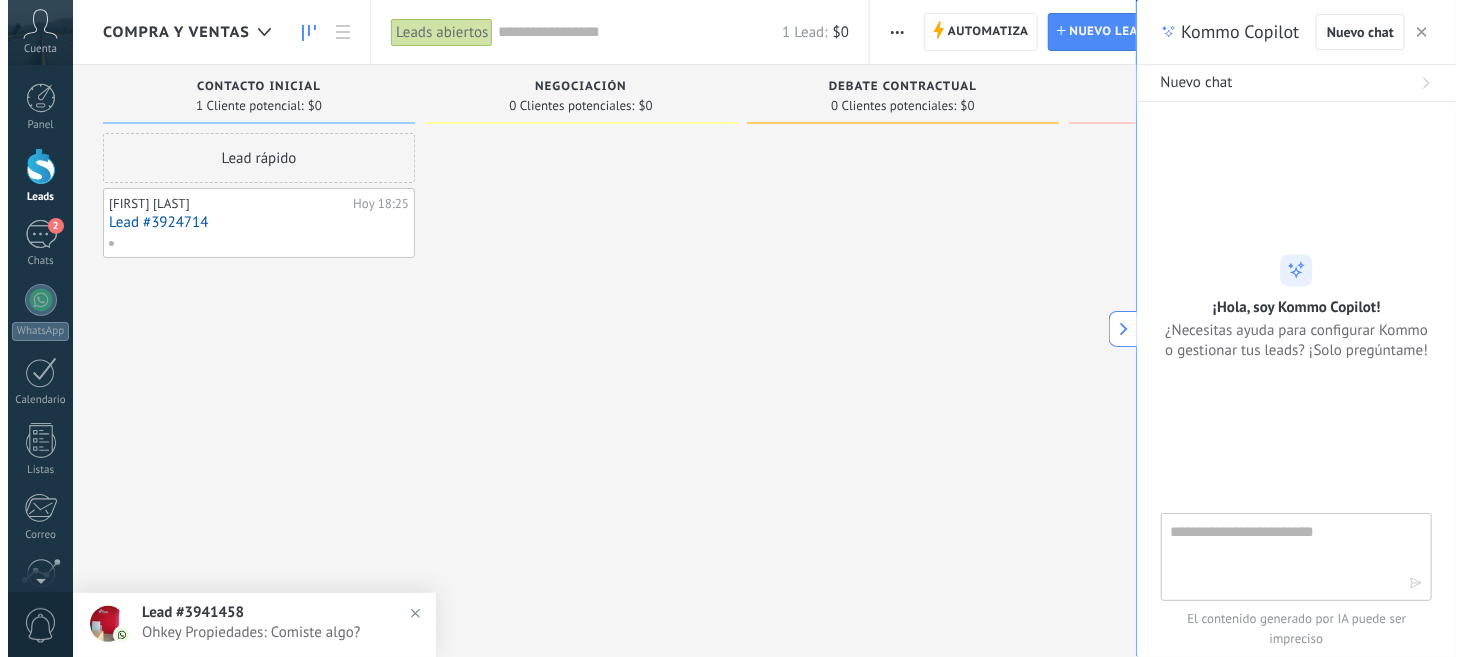 scroll, scrollTop: 19, scrollLeft: 0, axis: vertical 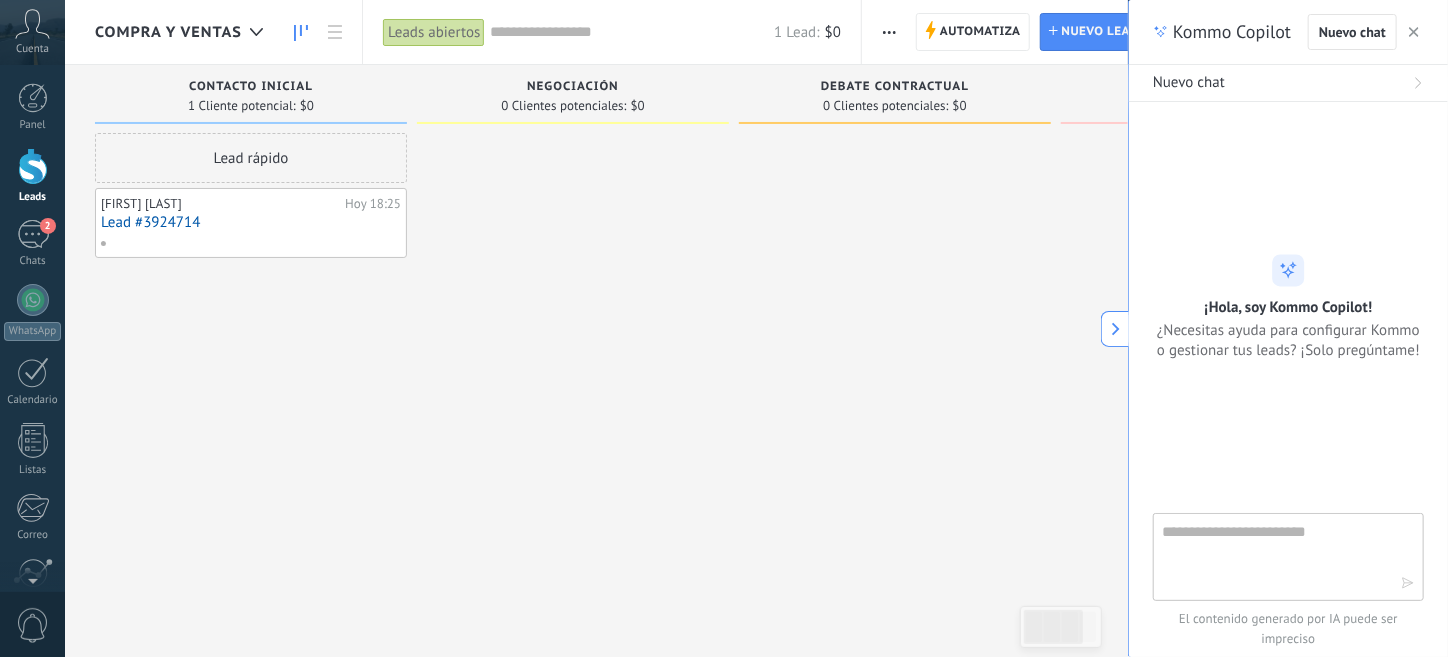 click at bounding box center [1414, 32] 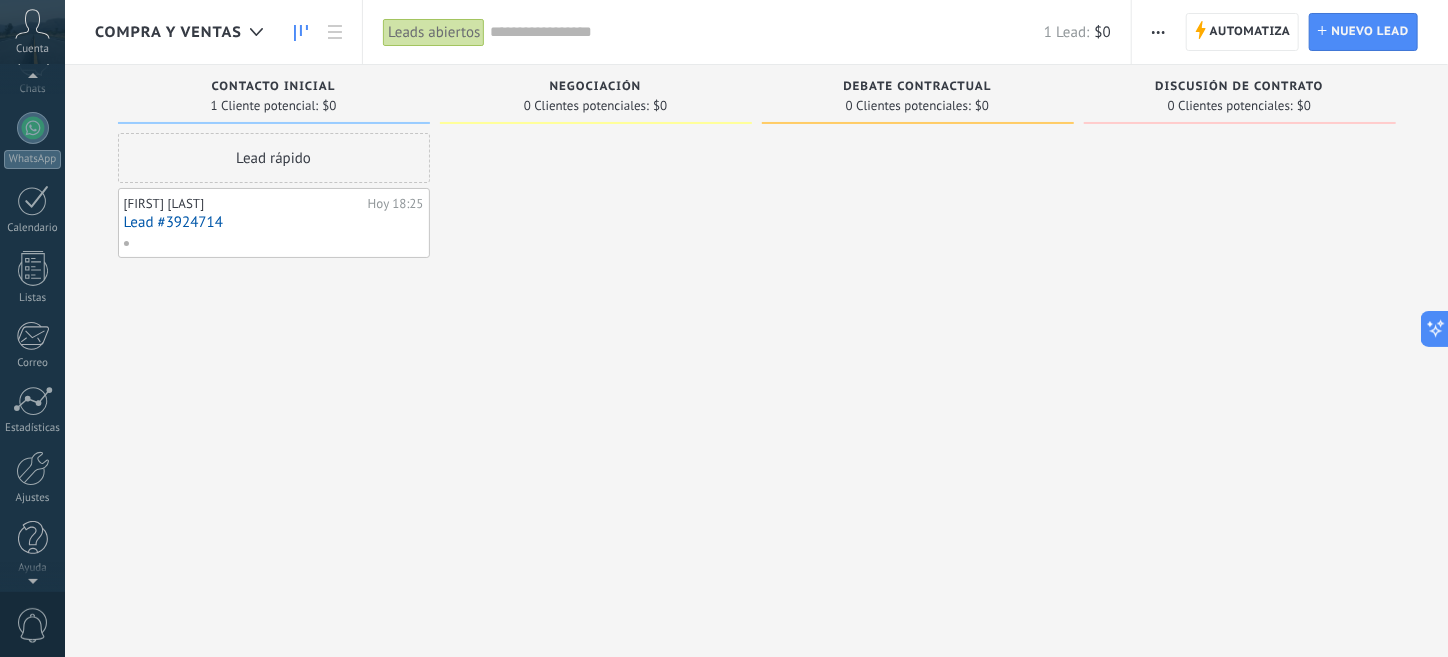 scroll, scrollTop: 0, scrollLeft: 0, axis: both 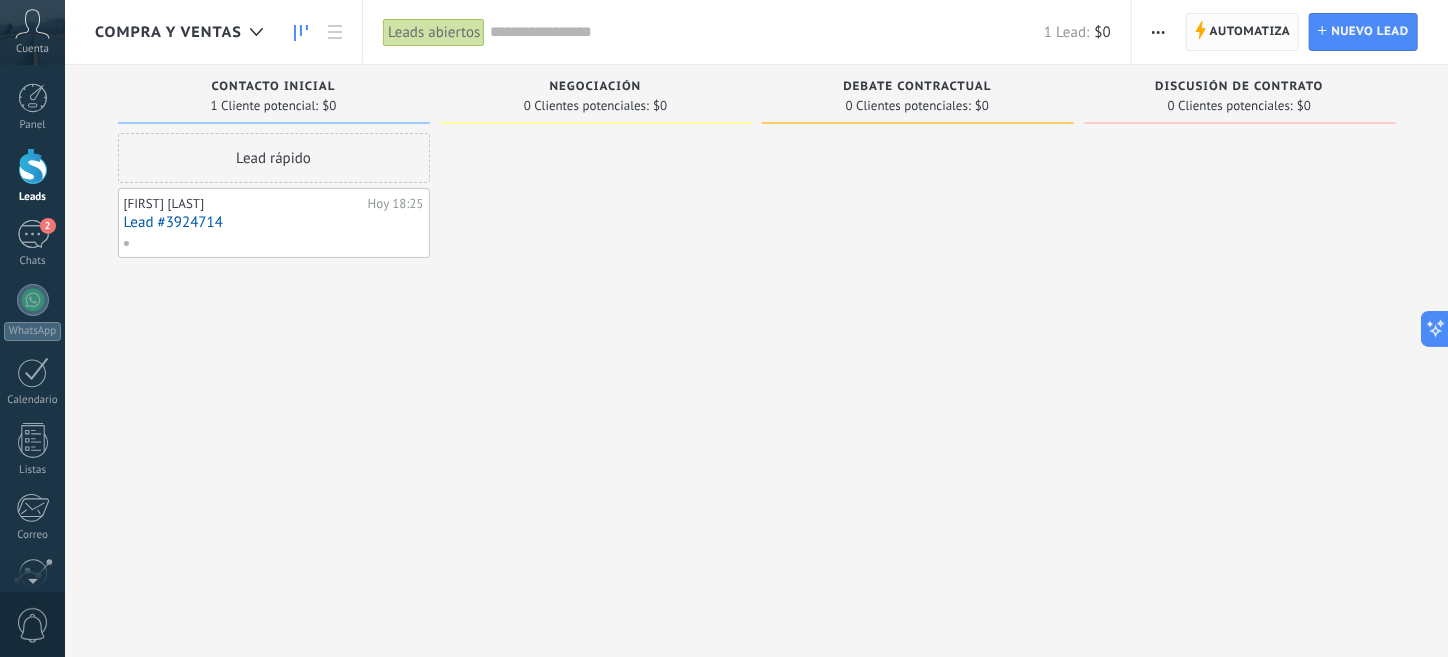 click on "Automatiza" at bounding box center (1250, 32) 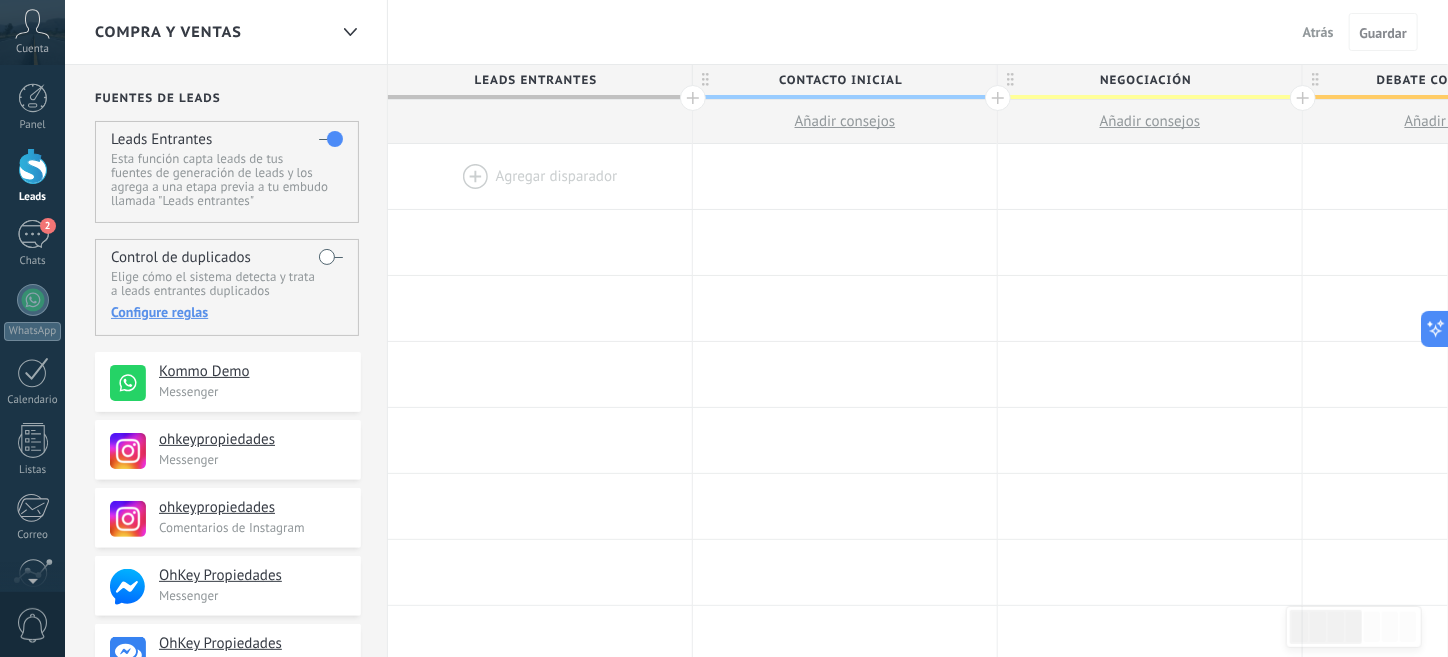 click at bounding box center [540, 176] 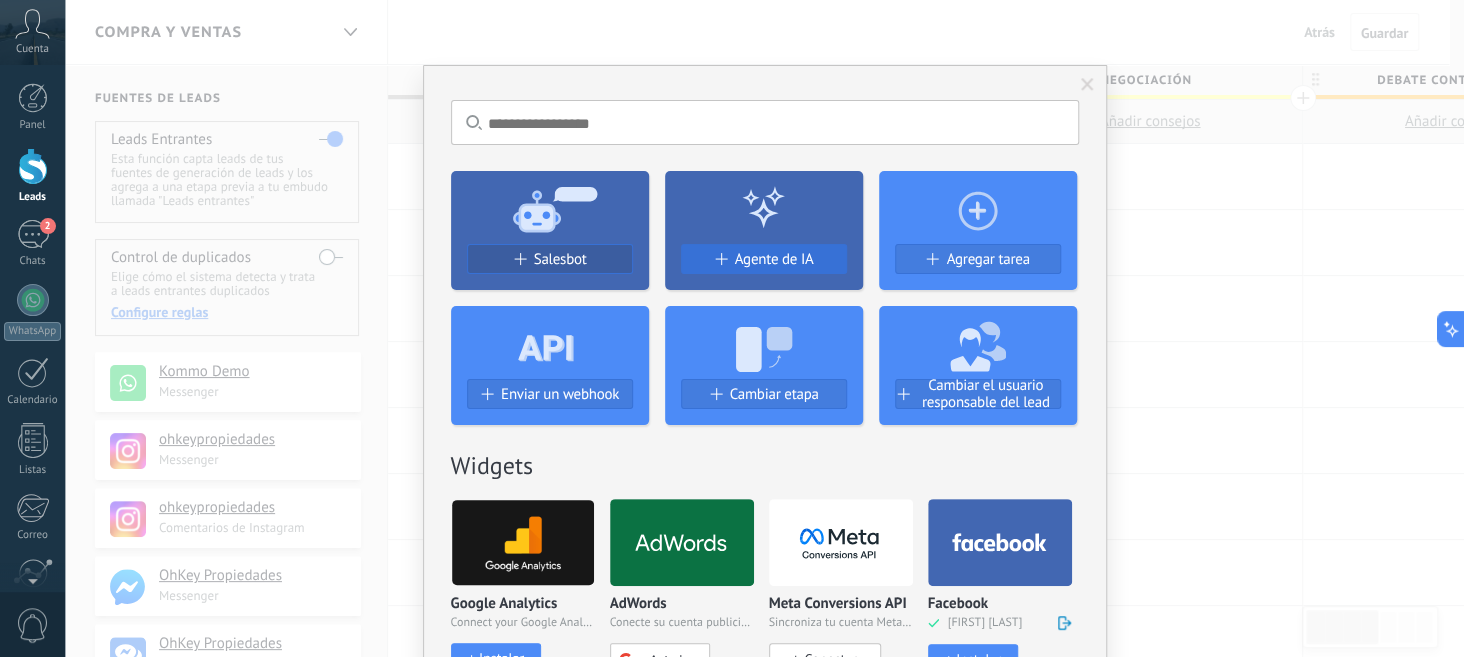 click on "Agente de IA" at bounding box center [774, 259] 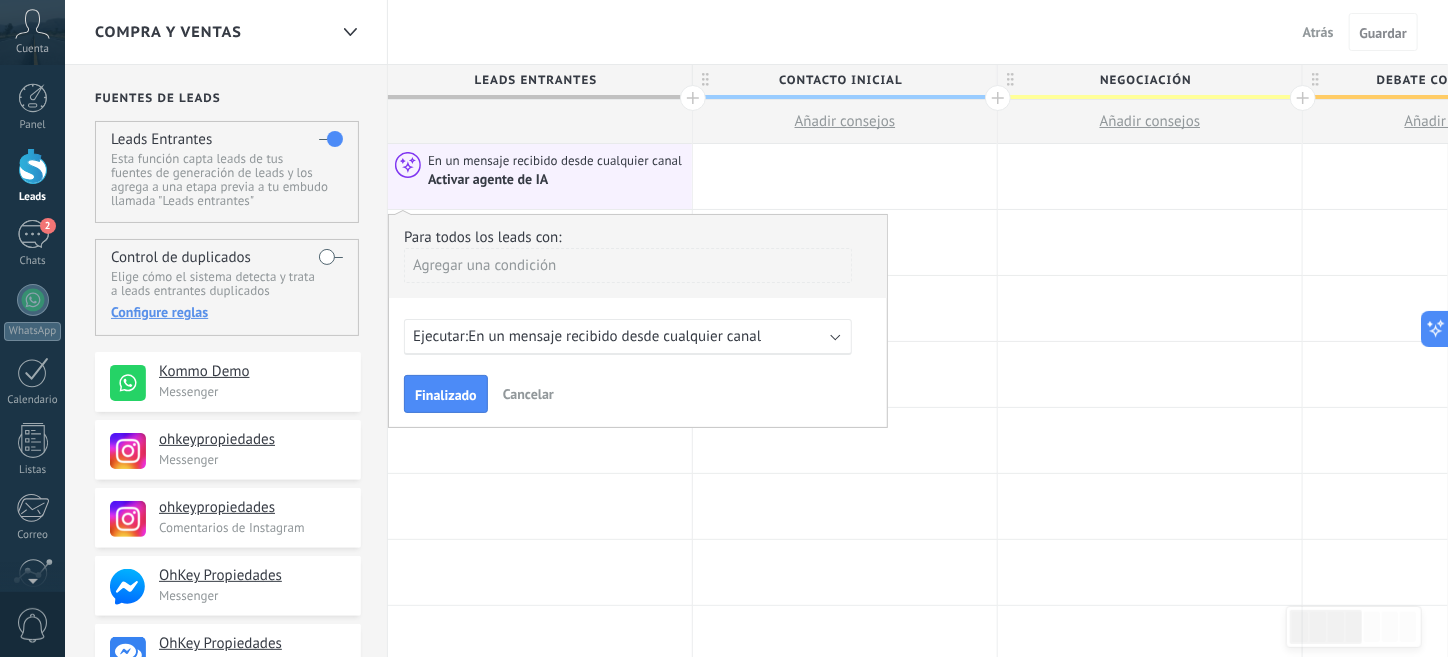 click on "En un mensaje recibido desde cualquier canal" at bounding box center (614, 336) 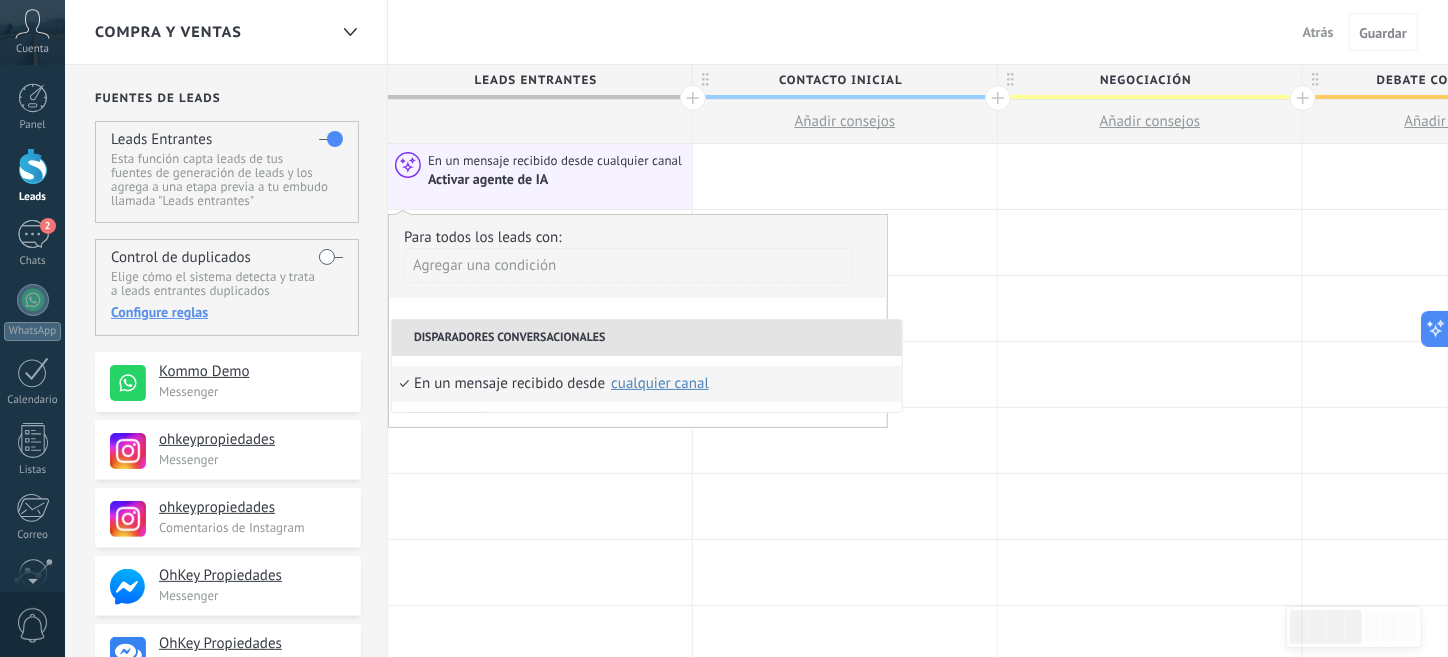 click on "cualquier canal" at bounding box center (660, 383) 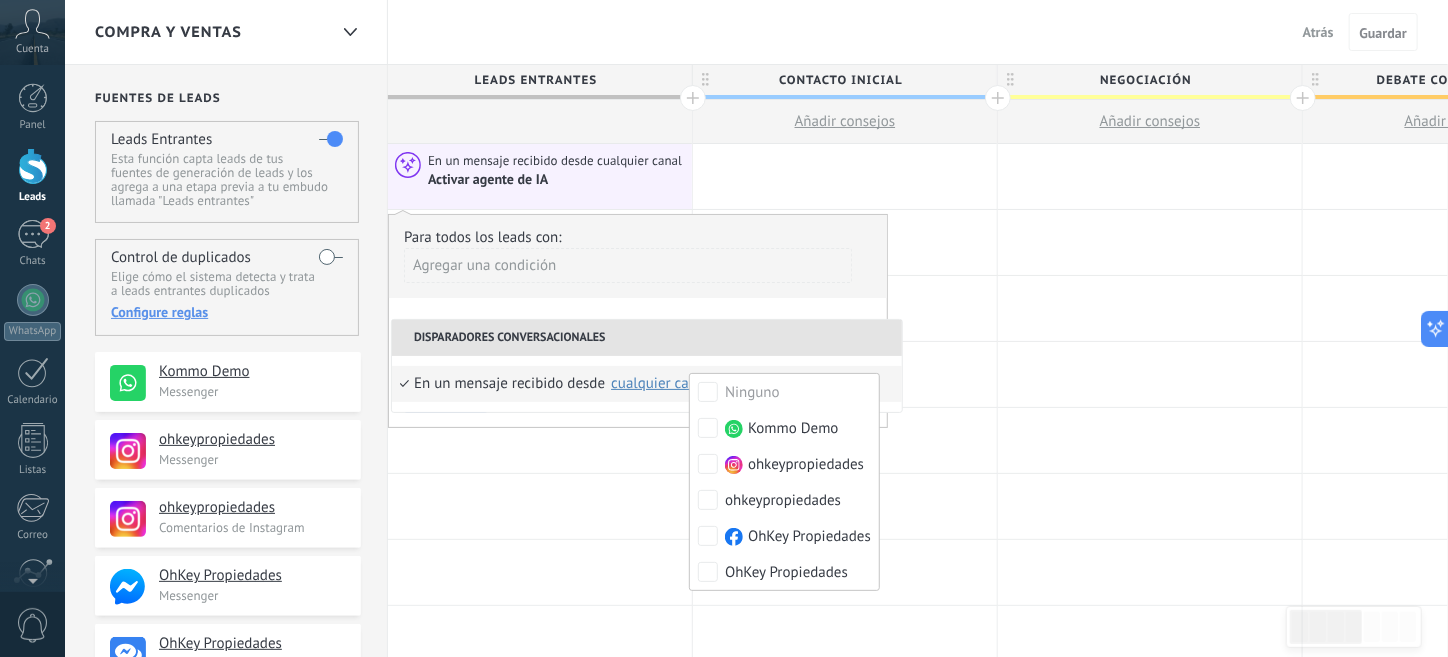 click on "Agregar una condición" at bounding box center (628, 265) 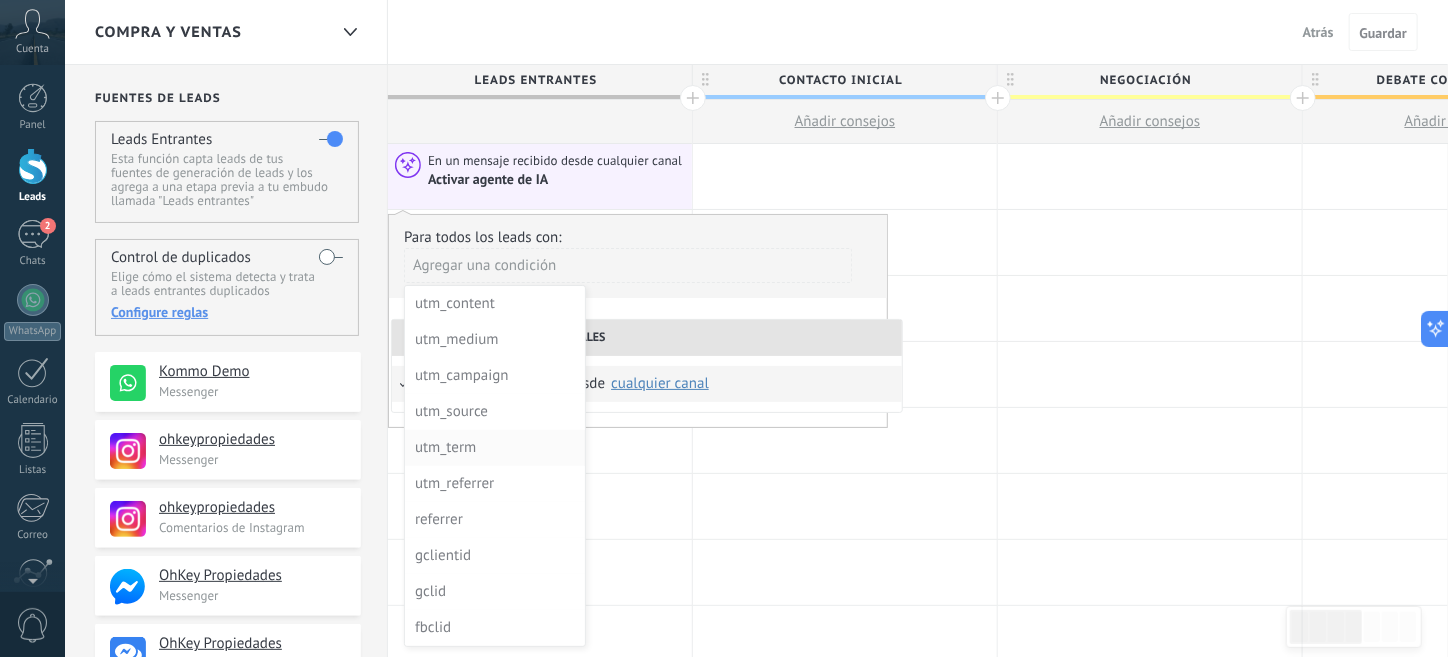 scroll, scrollTop: 0, scrollLeft: 0, axis: both 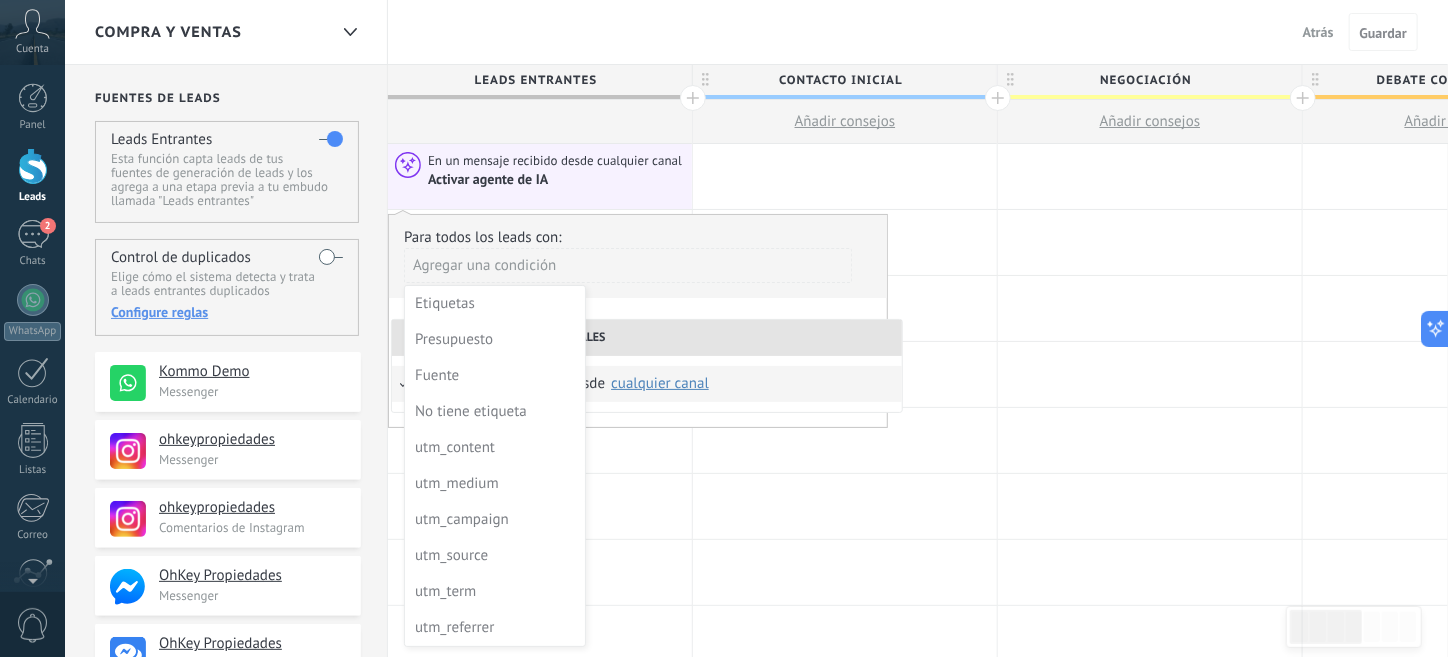 click at bounding box center (638, 320) 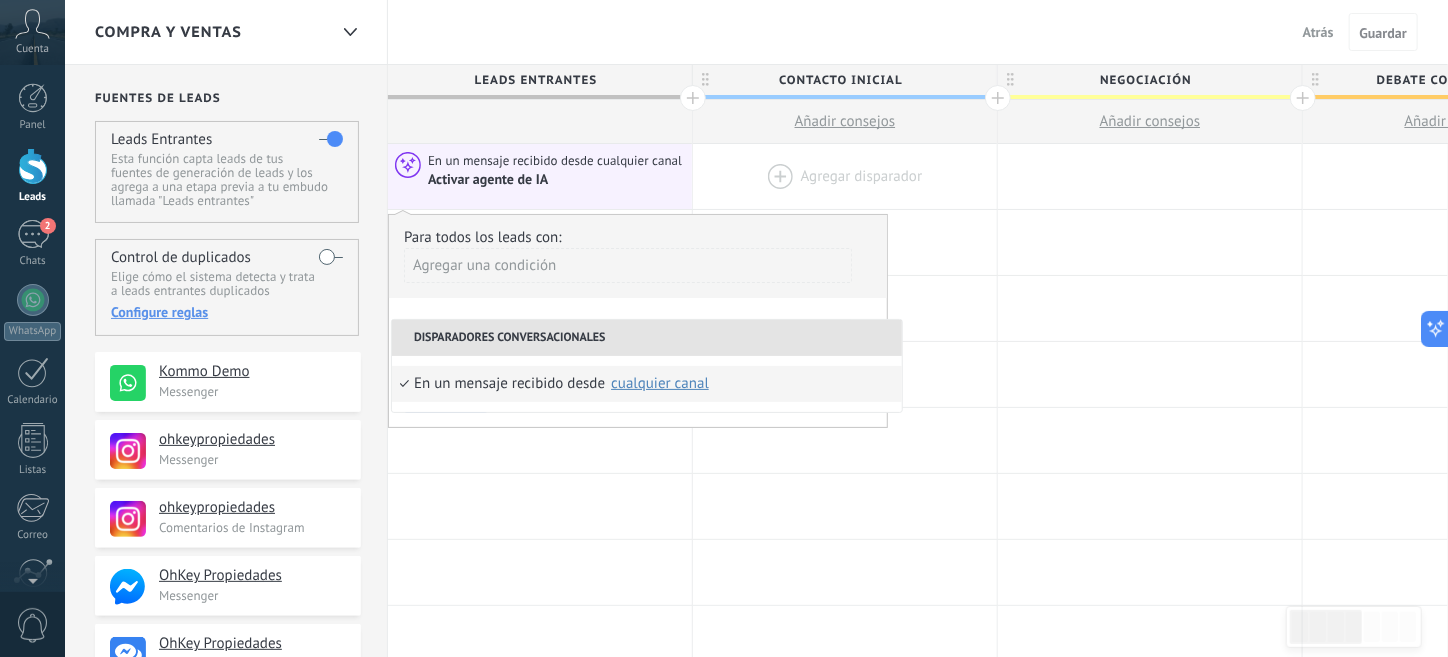click at bounding box center (845, 176) 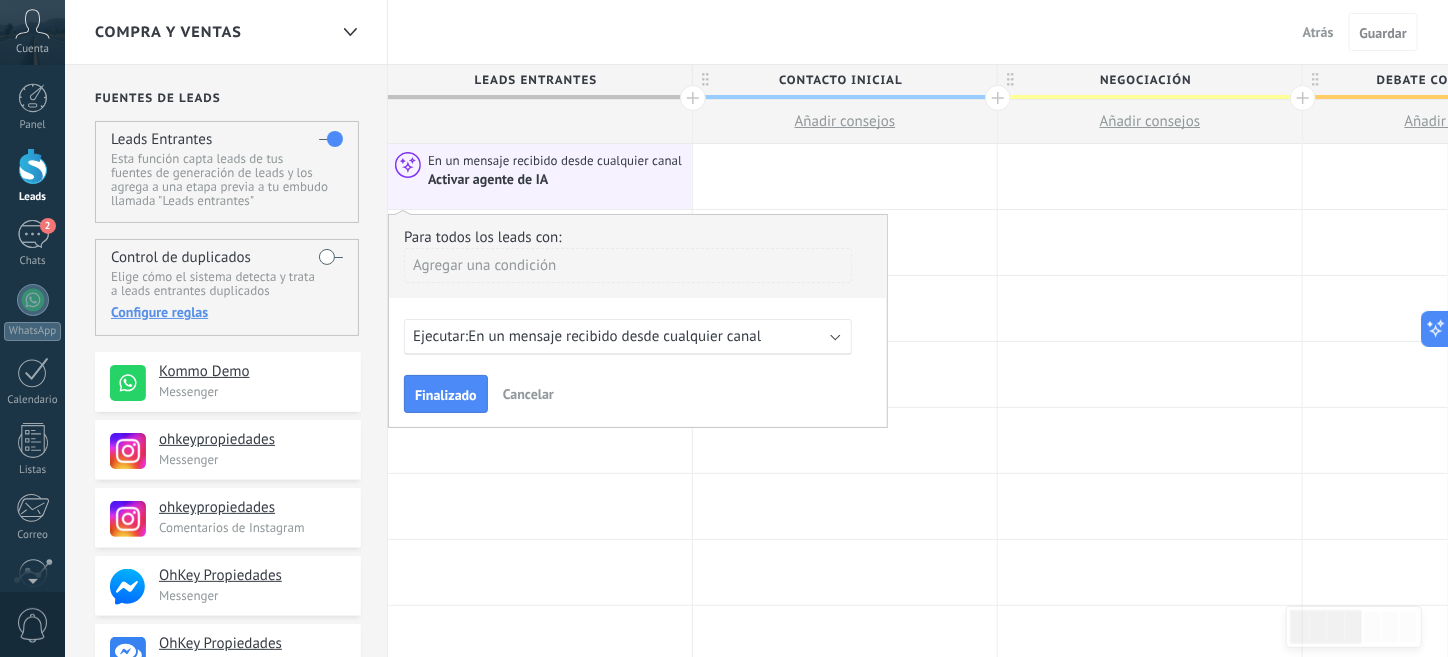 click on "Cancelar" at bounding box center (528, 394) 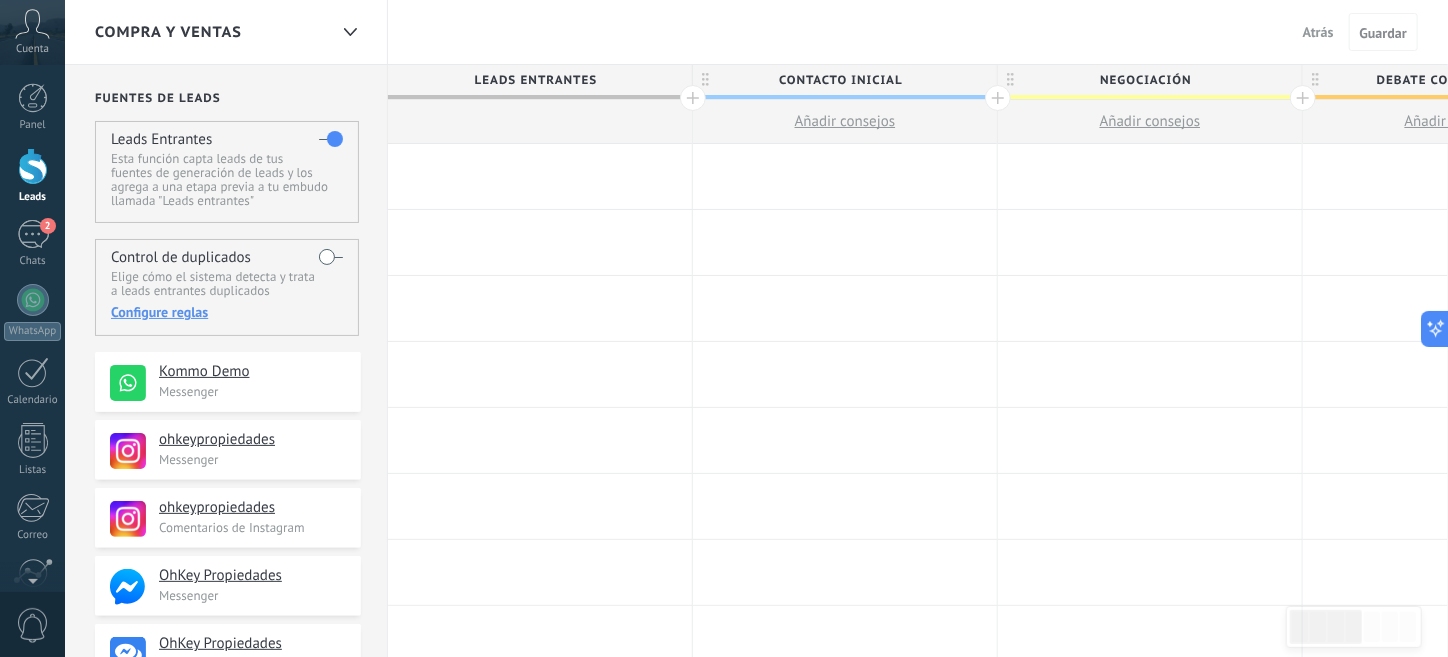 click at bounding box center (540, 176) 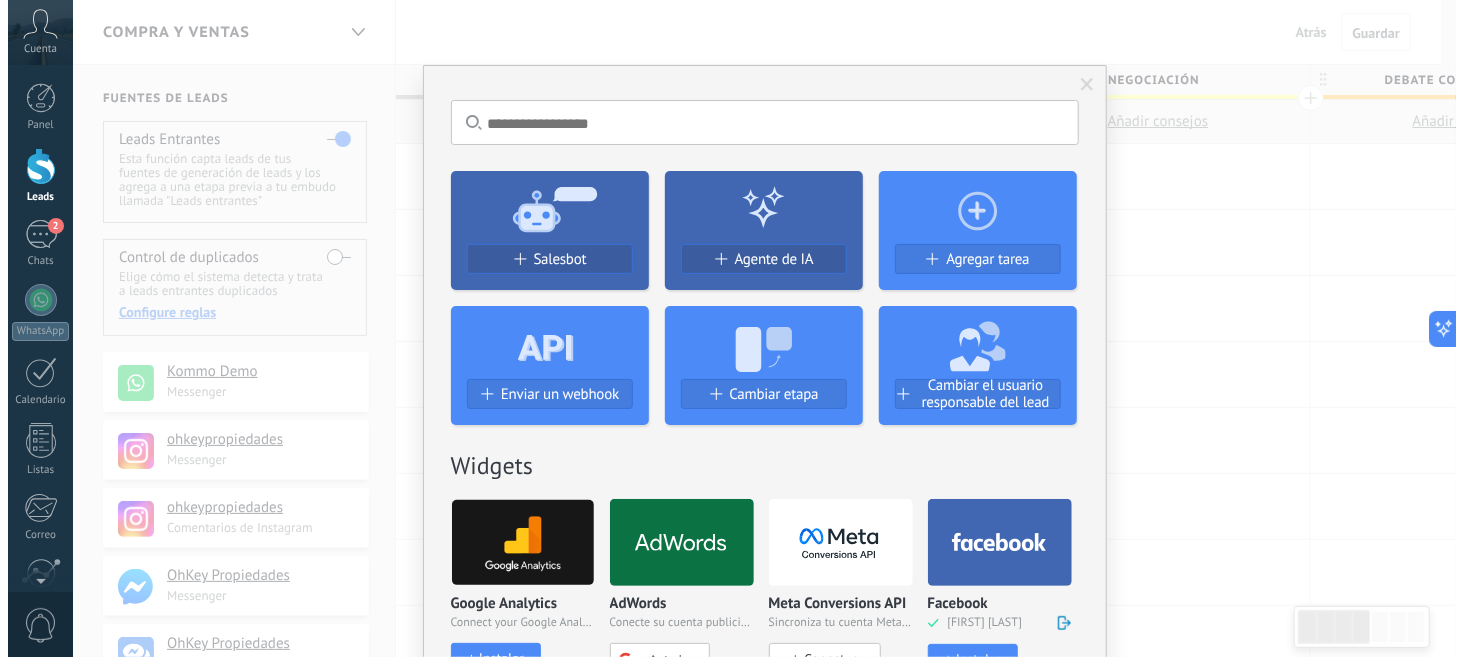 scroll, scrollTop: 0, scrollLeft: 0, axis: both 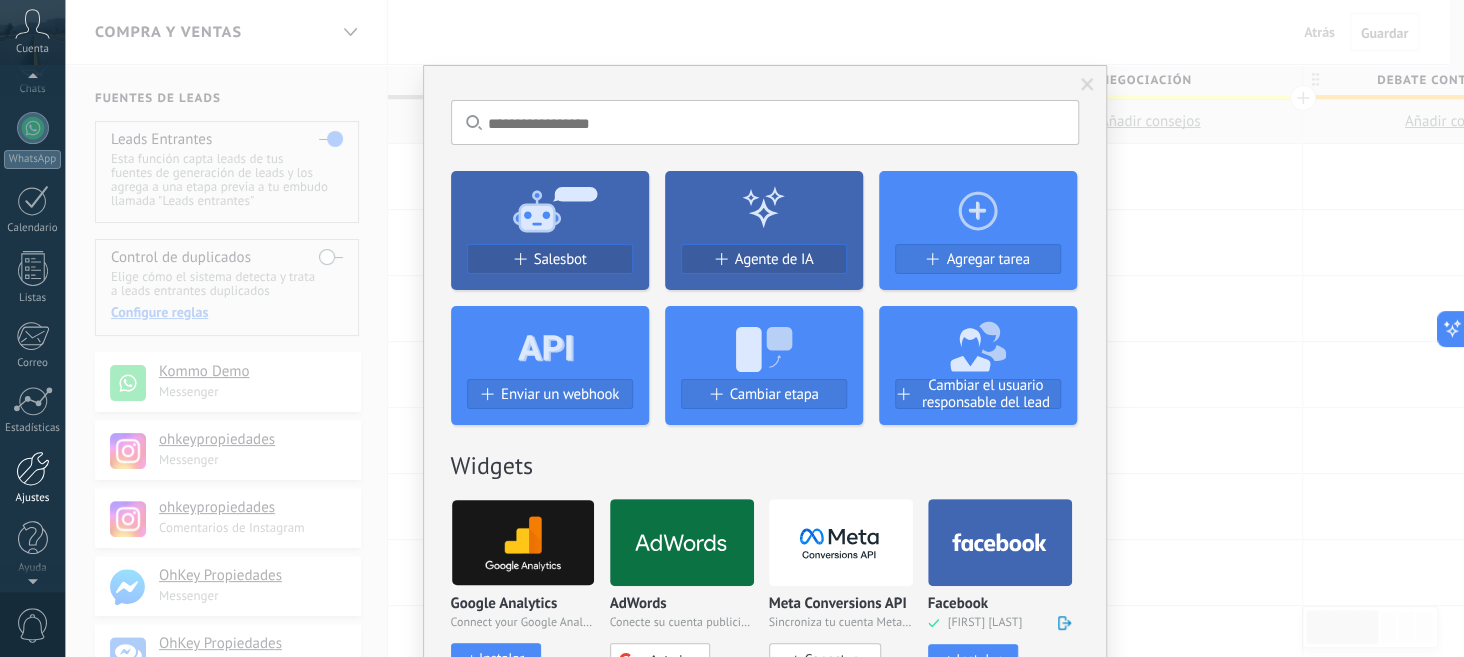 click at bounding box center [33, 468] 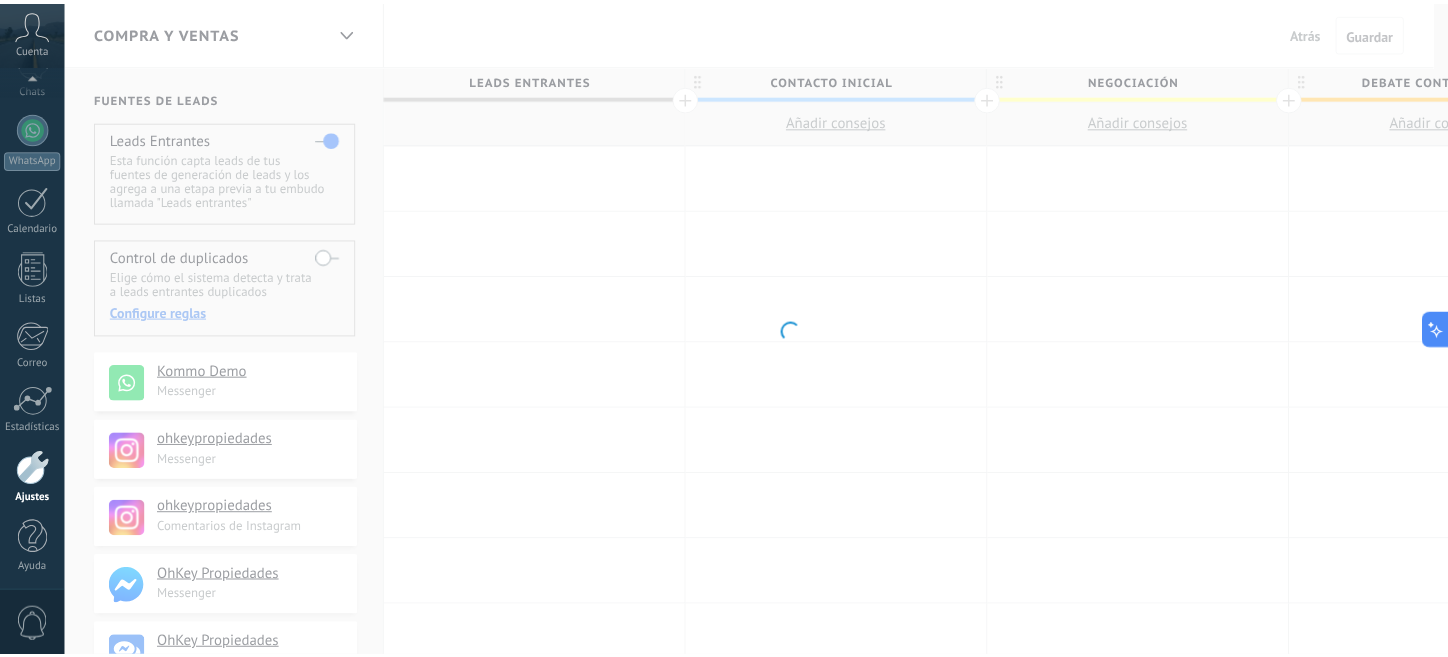 scroll, scrollTop: 173, scrollLeft: 0, axis: vertical 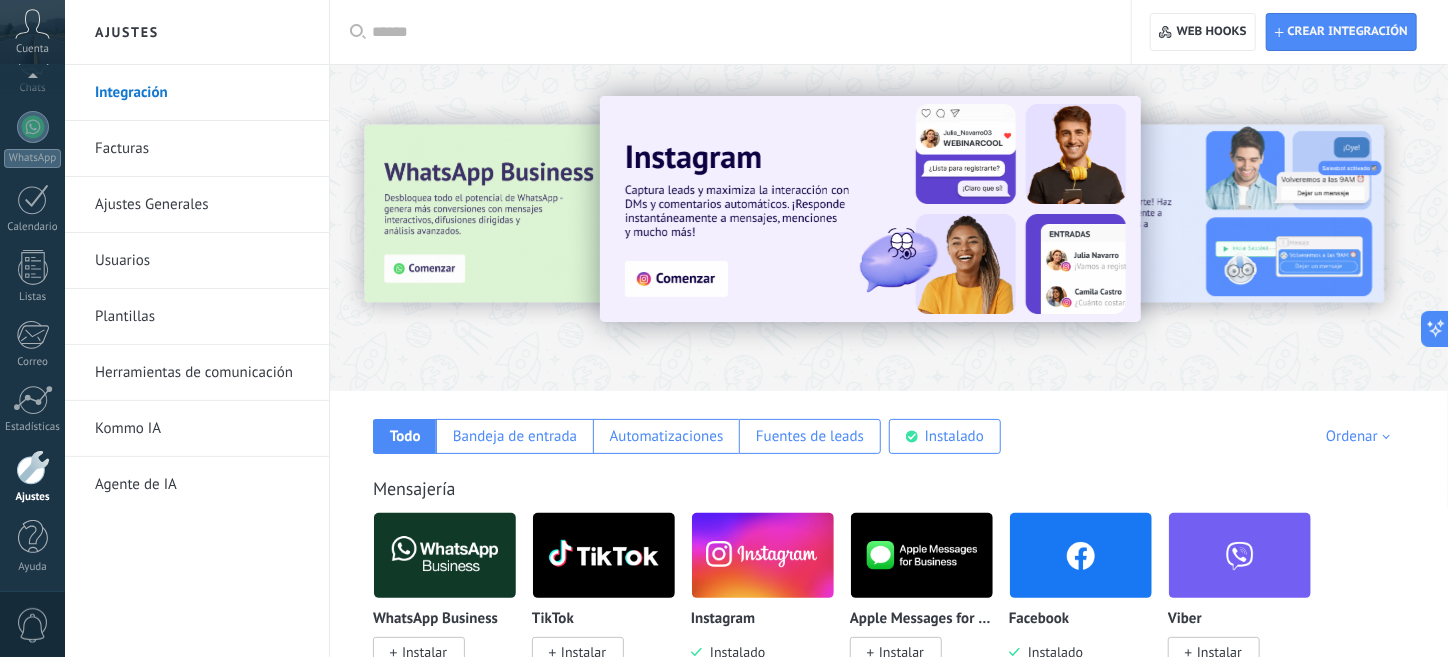 click on "Plantillas" at bounding box center (202, 317) 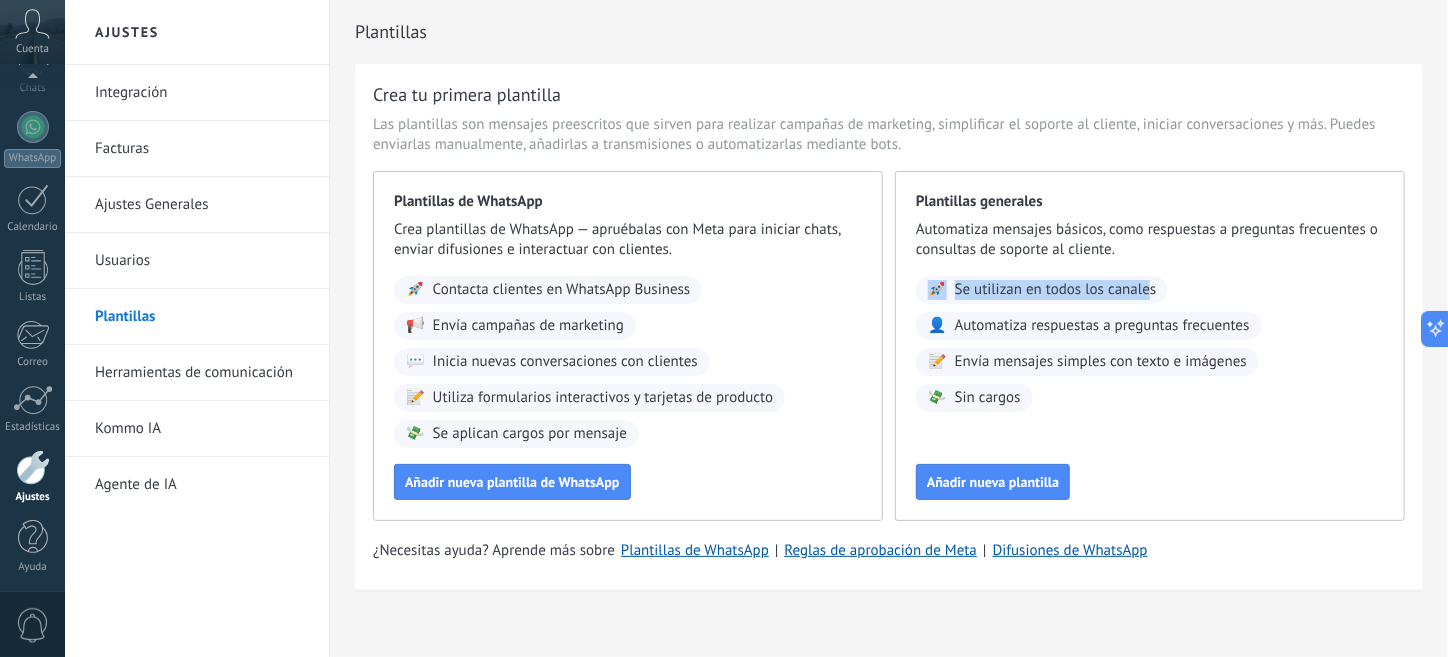 drag, startPoint x: 1088, startPoint y: 288, endPoint x: 928, endPoint y: 289, distance: 160.00313 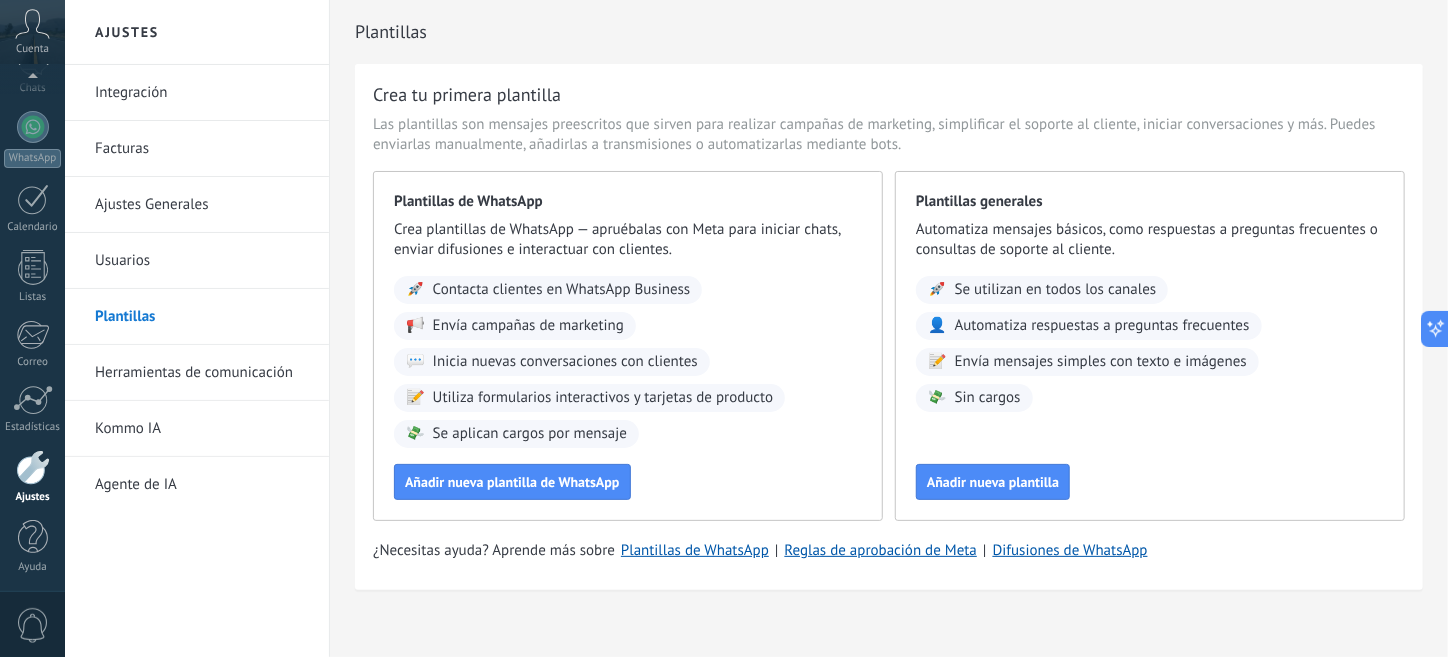 click on "🚀 Se utilizan en todos los canales 👤 Automatiza respuestas a preguntas frecuentes 📝 Envía mensajes simples con texto e imágenes 💸 Sin cargos" at bounding box center [1150, 344] 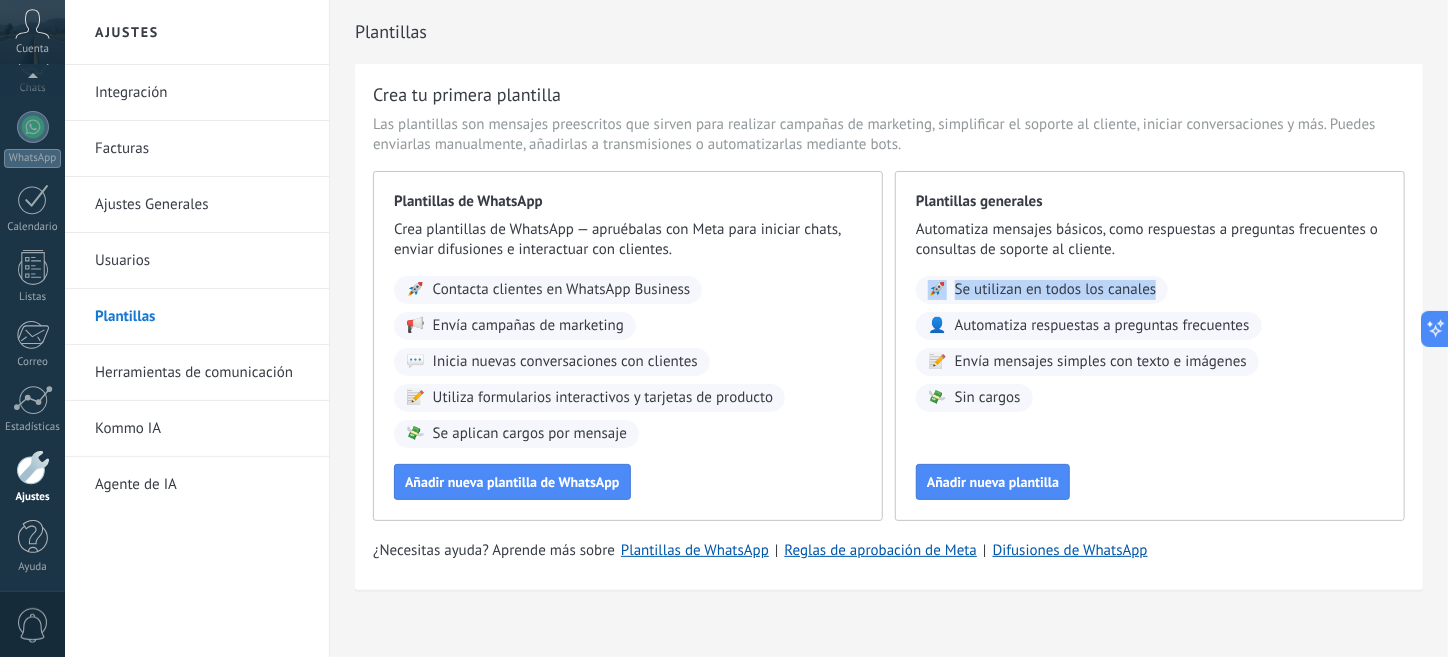 drag, startPoint x: 1158, startPoint y: 288, endPoint x: 929, endPoint y: 288, distance: 229 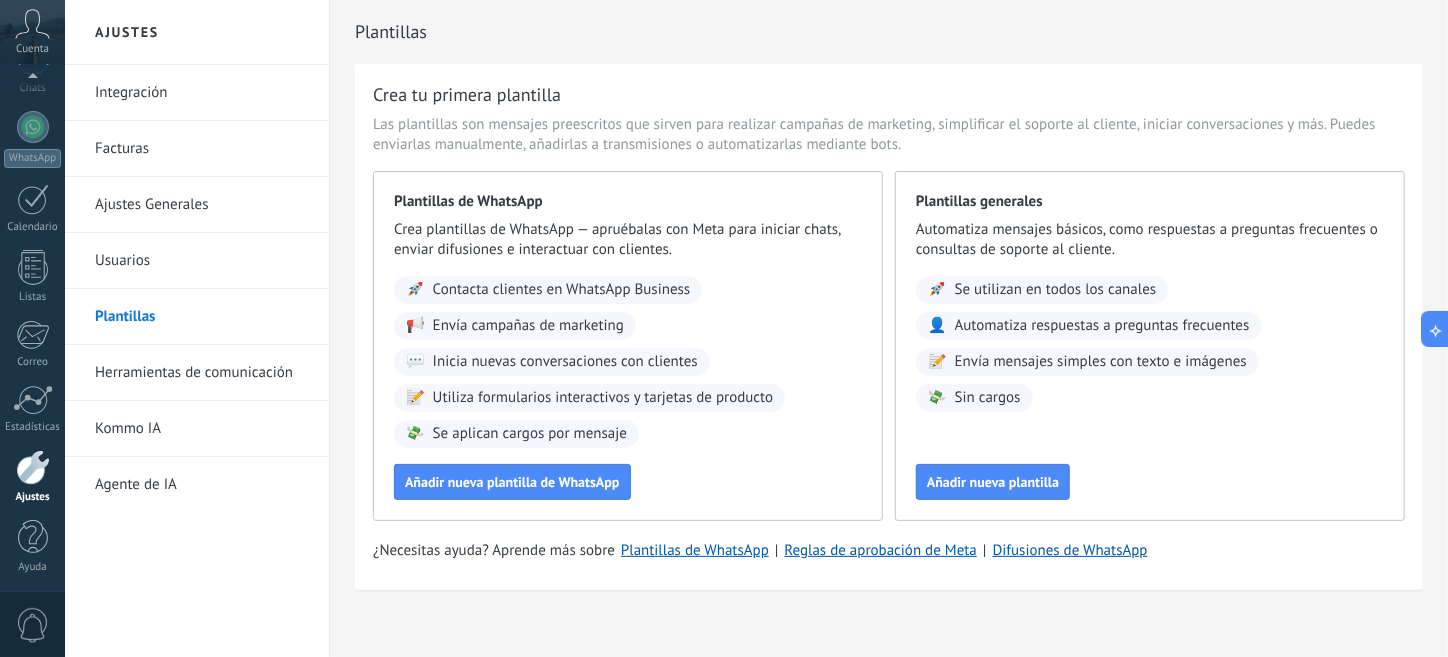 click on "Plantillas generales Automatiza mensajes básicos, como respuestas a preguntas frecuentes o consultas de soporte al cliente. 🚀 Se utilizan en todos los canales 👤 Automatiza respuestas a preguntas frecuentes 📝 Envía mensajes simples con texto e imágenes 💸 Sin cargos Añadir nueva plantilla" at bounding box center (1150, 346) 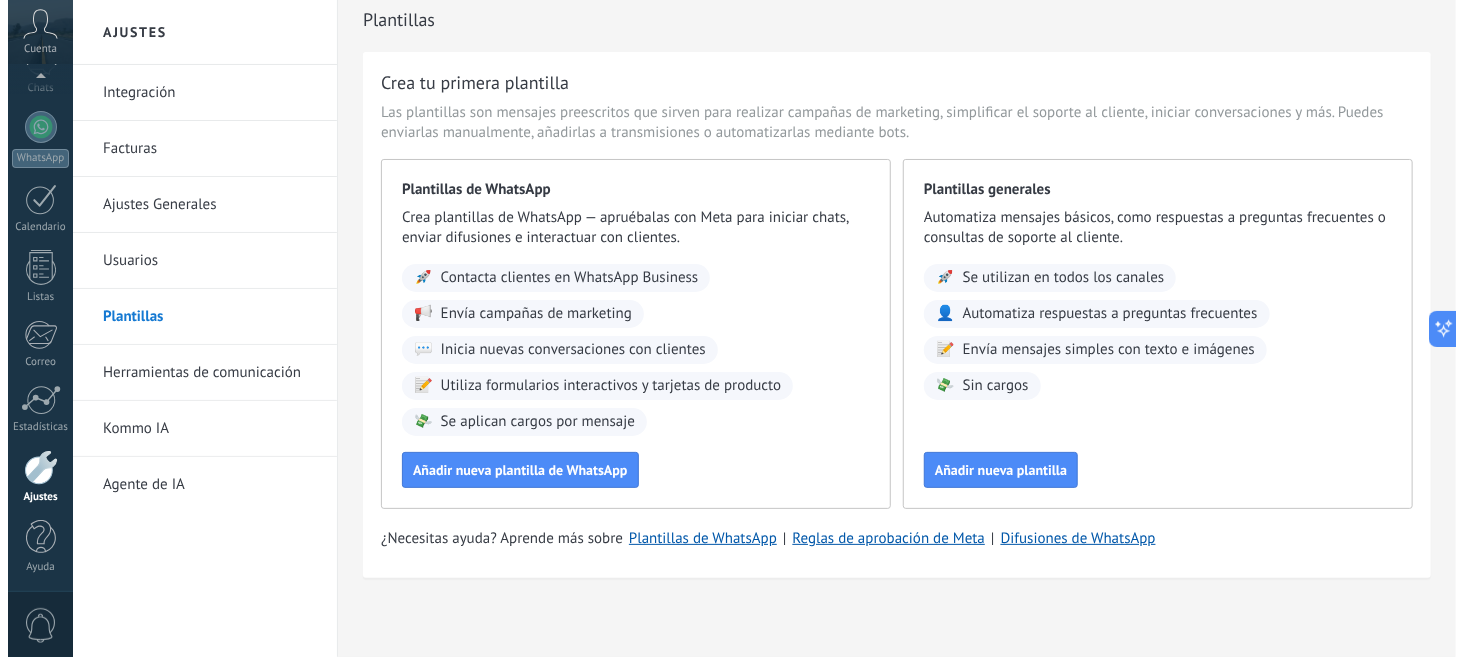 scroll, scrollTop: 16, scrollLeft: 0, axis: vertical 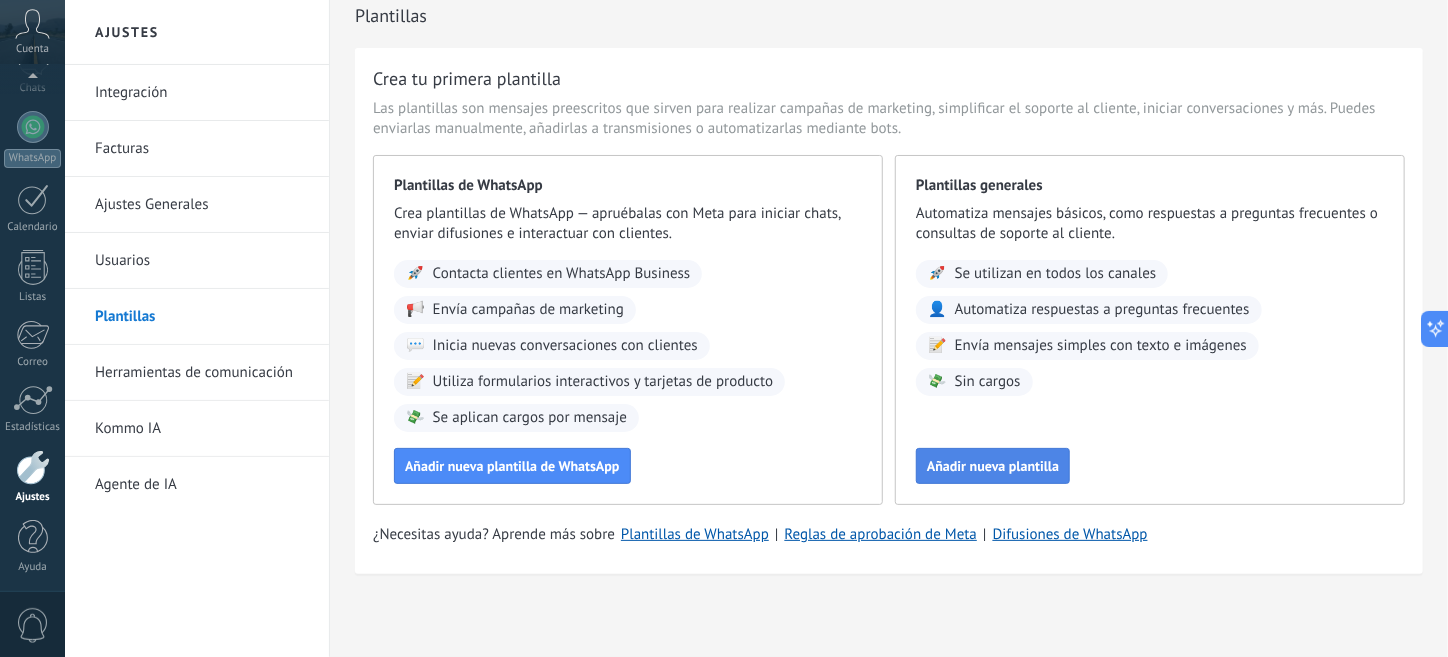 click on "Añadir nueva plantilla" at bounding box center (993, 466) 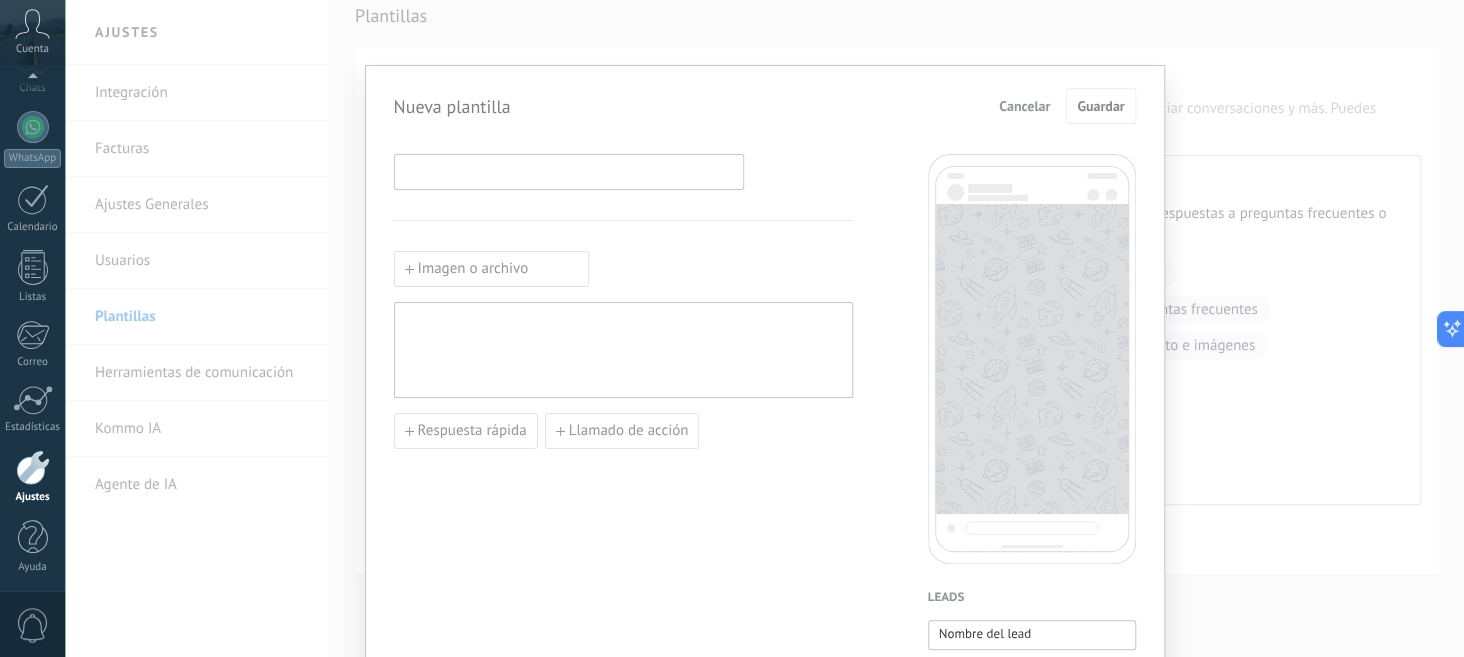 click at bounding box center (569, 171) 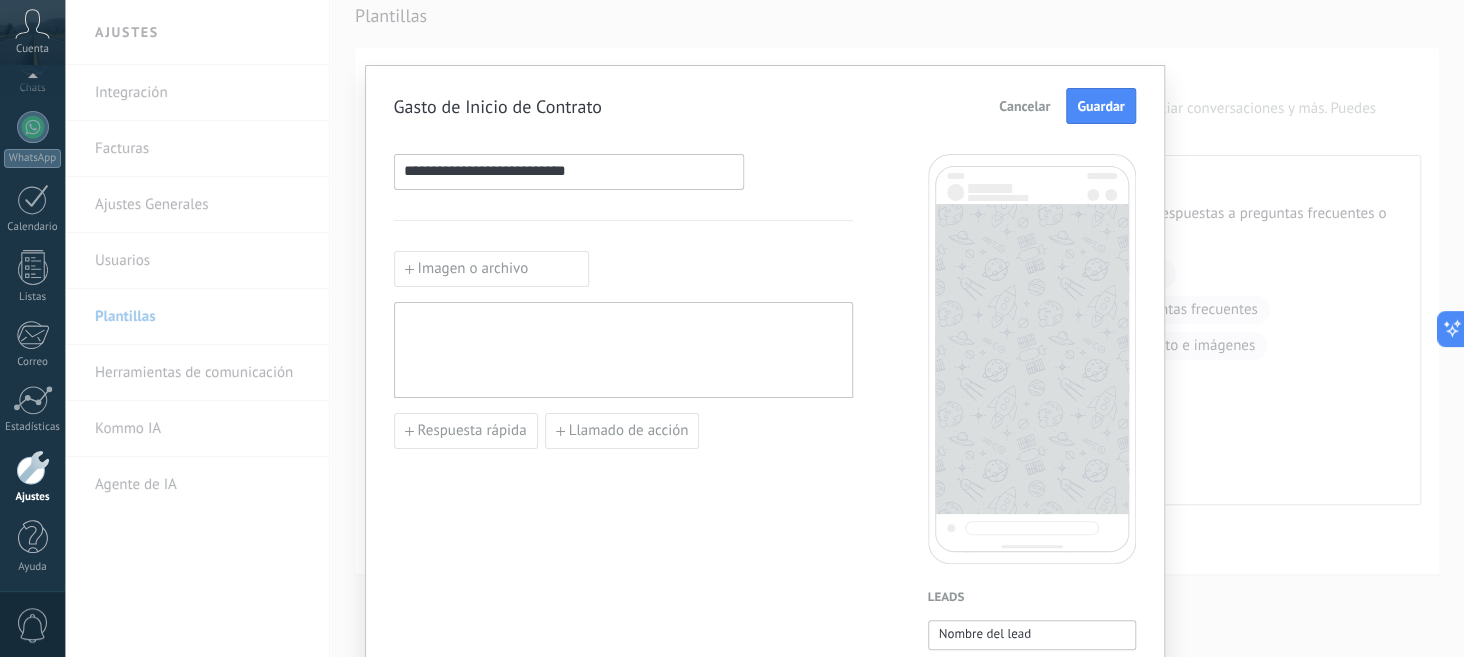 type on "**********" 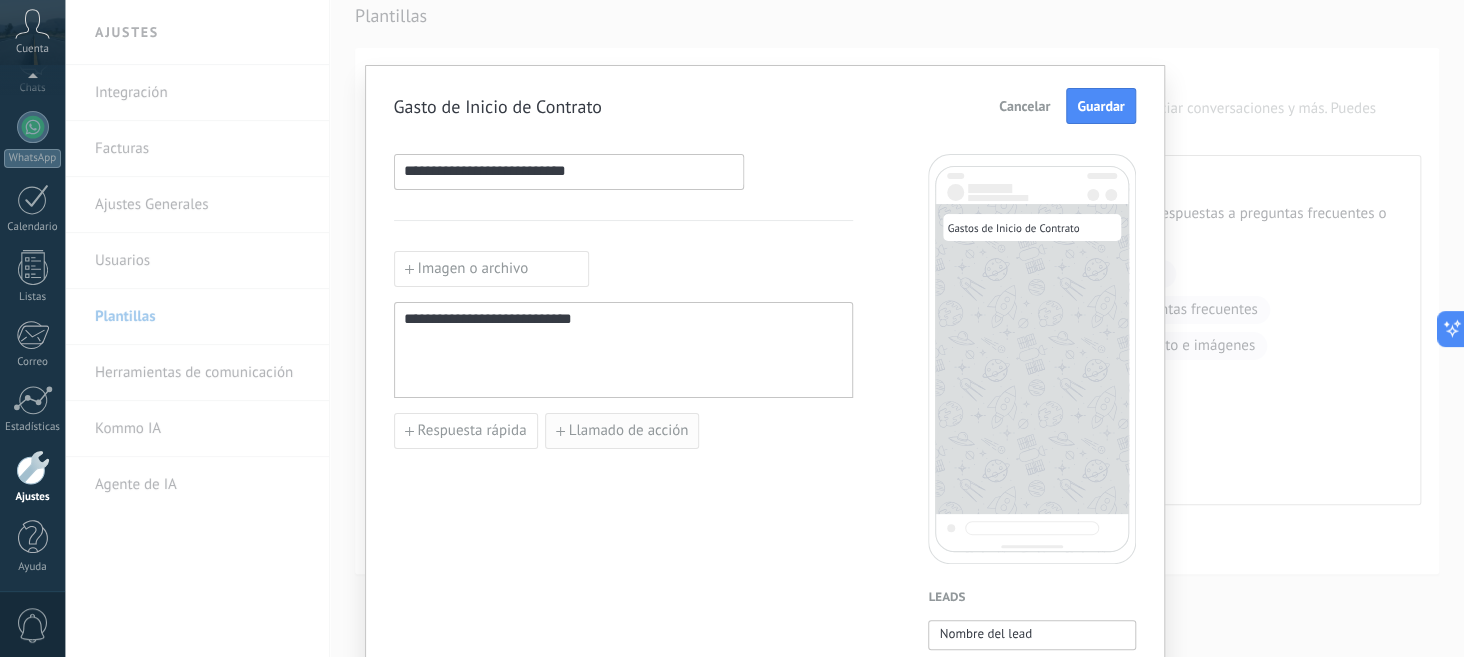 click on "Llamado de acción" at bounding box center (622, 431) 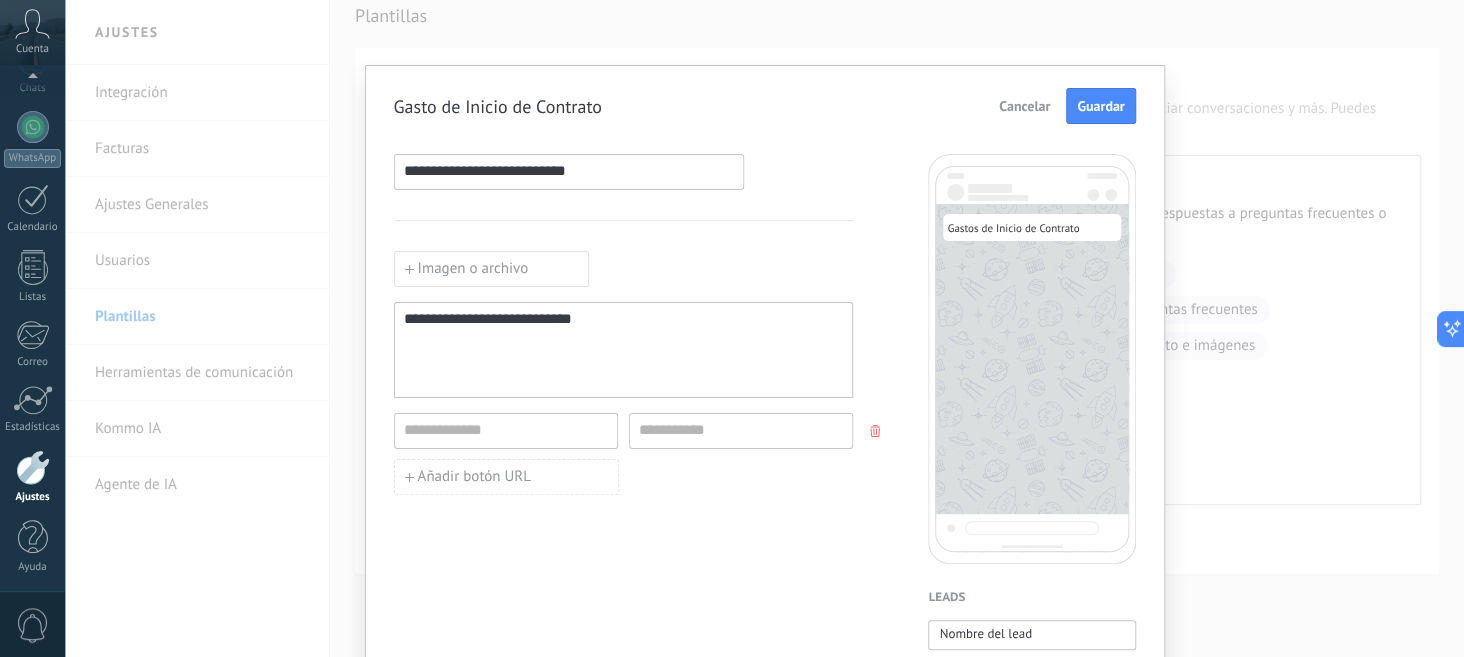 click on "**********" at bounding box center [624, 350] 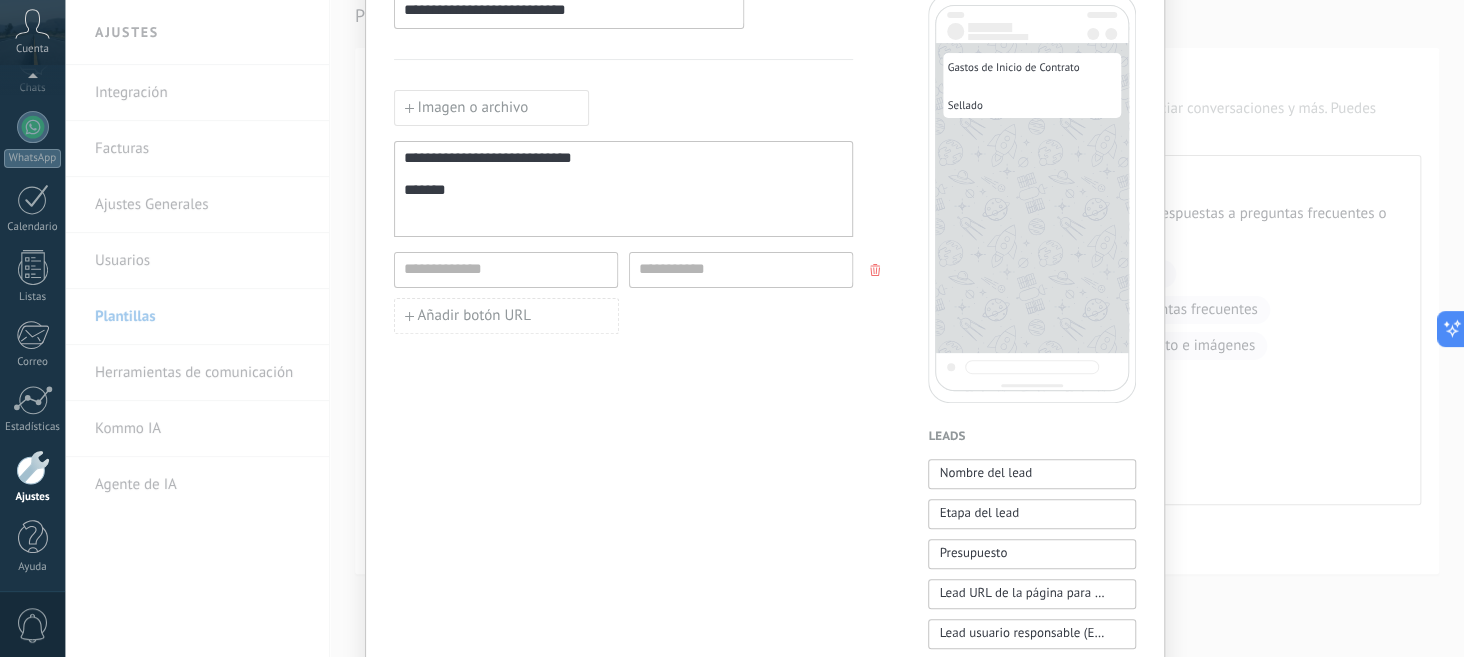 scroll, scrollTop: 0, scrollLeft: 0, axis: both 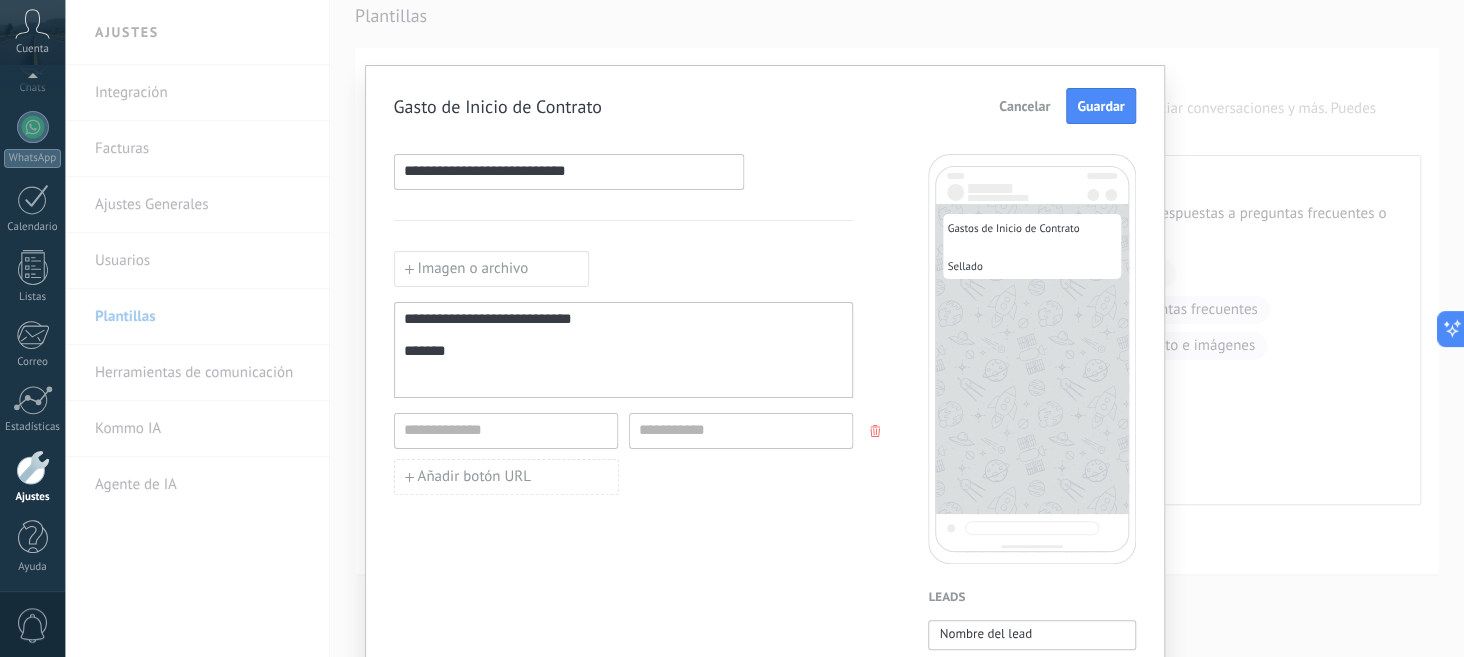 drag, startPoint x: 598, startPoint y: 172, endPoint x: 344, endPoint y: 170, distance: 254.00787 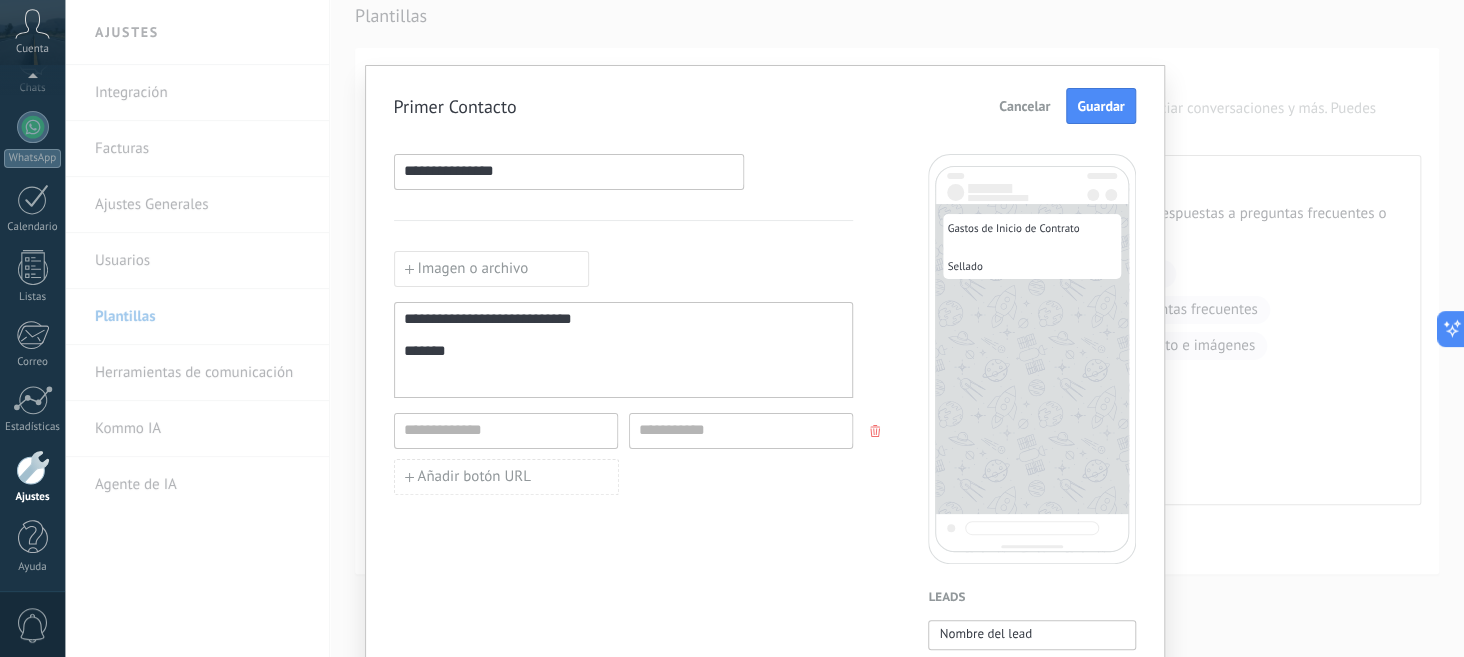 type on "**********" 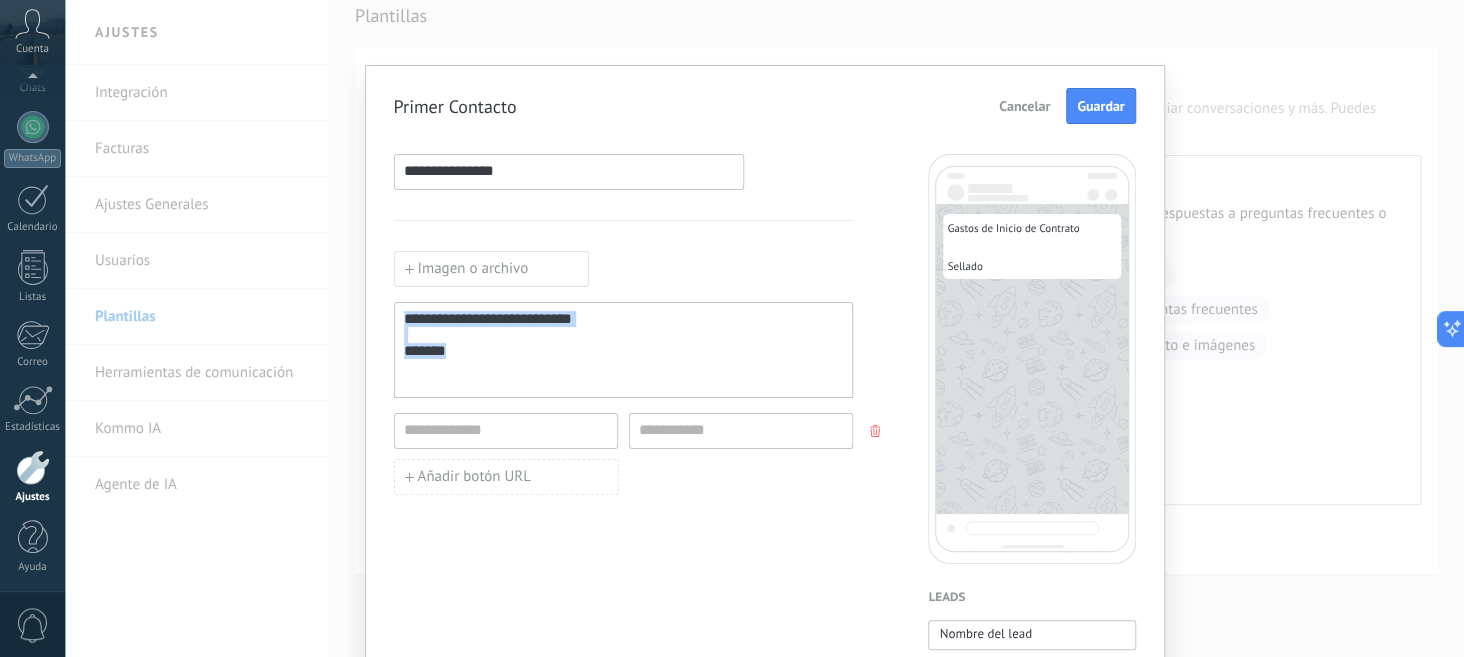drag, startPoint x: 498, startPoint y: 368, endPoint x: 294, endPoint y: 279, distance: 222.56909 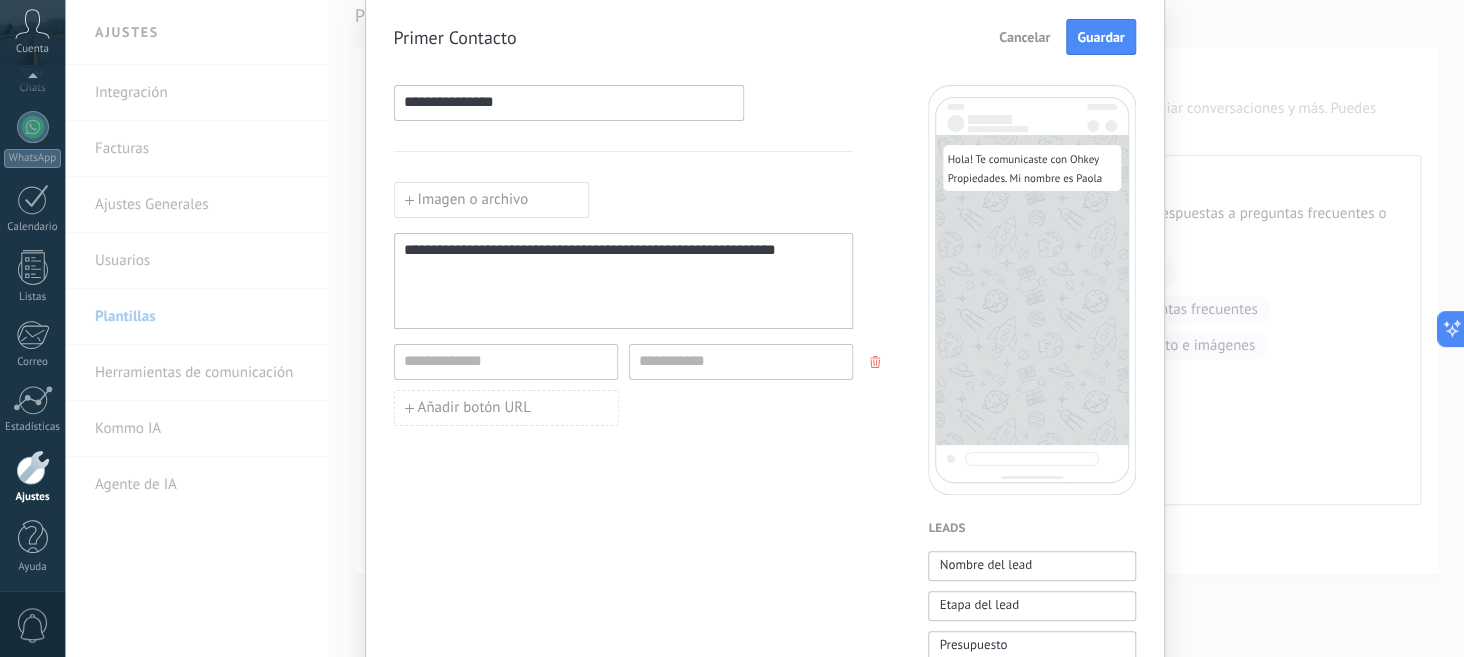 scroll, scrollTop: 200, scrollLeft: 0, axis: vertical 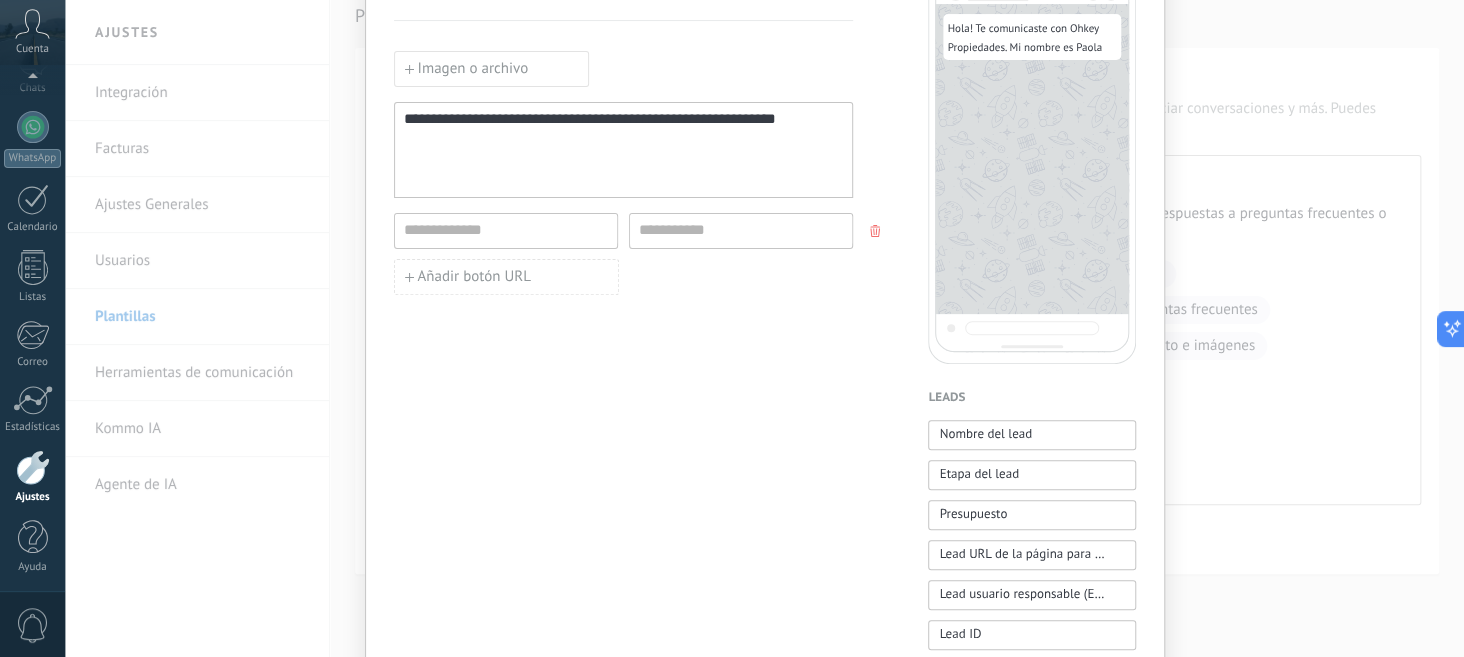 click on "**********" at bounding box center [624, 150] 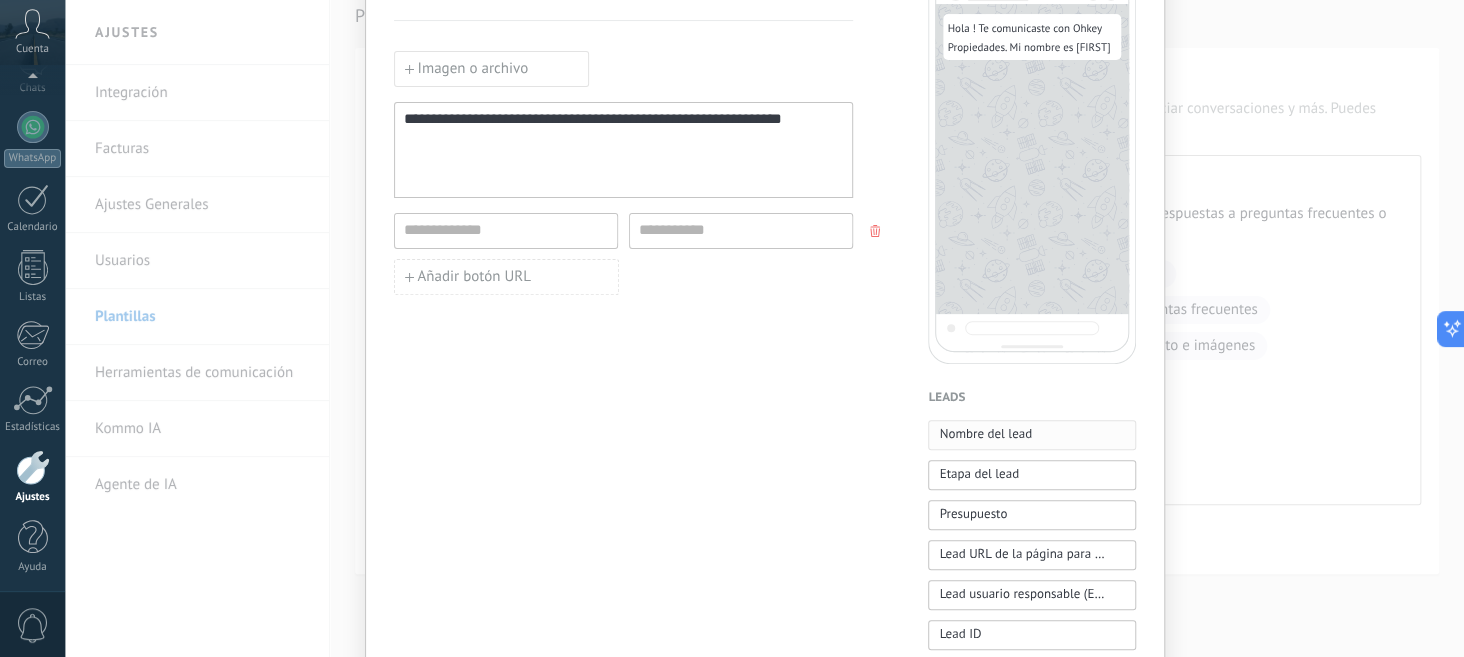 click on "Nombre del lead" at bounding box center (985, 434) 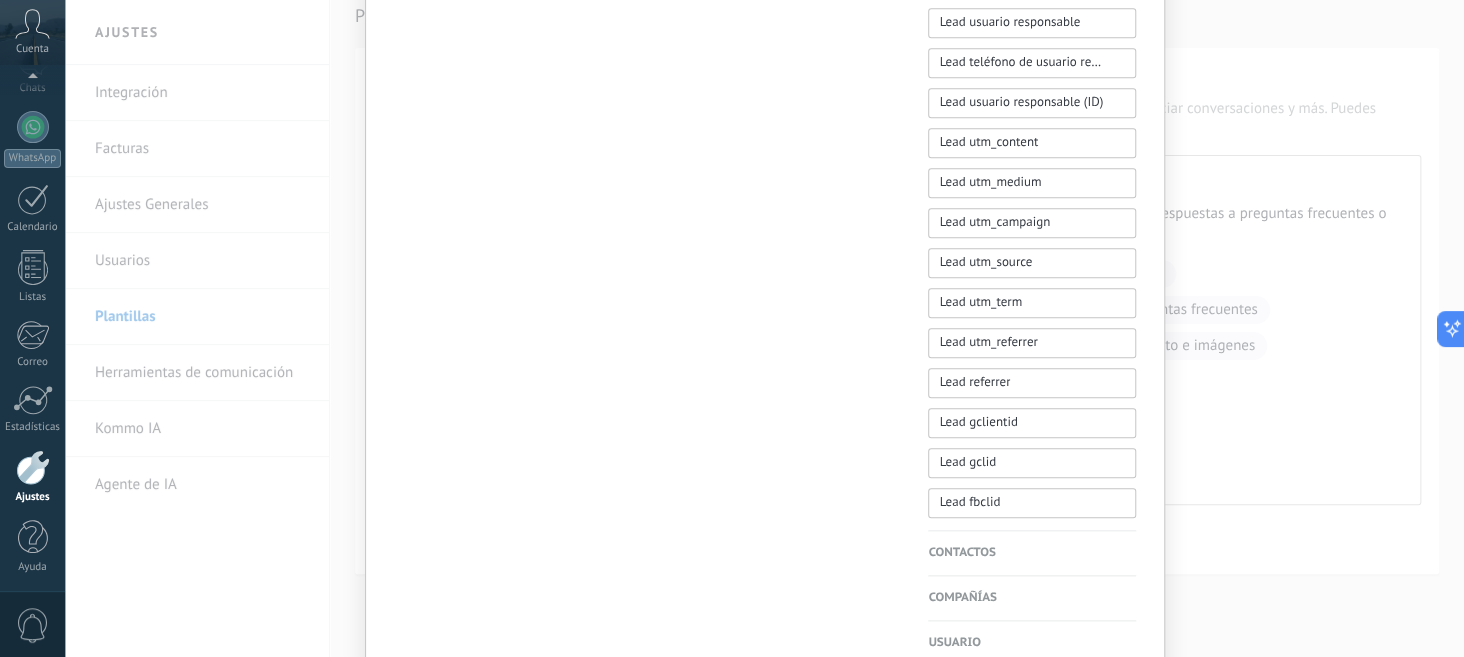 scroll, scrollTop: 952, scrollLeft: 0, axis: vertical 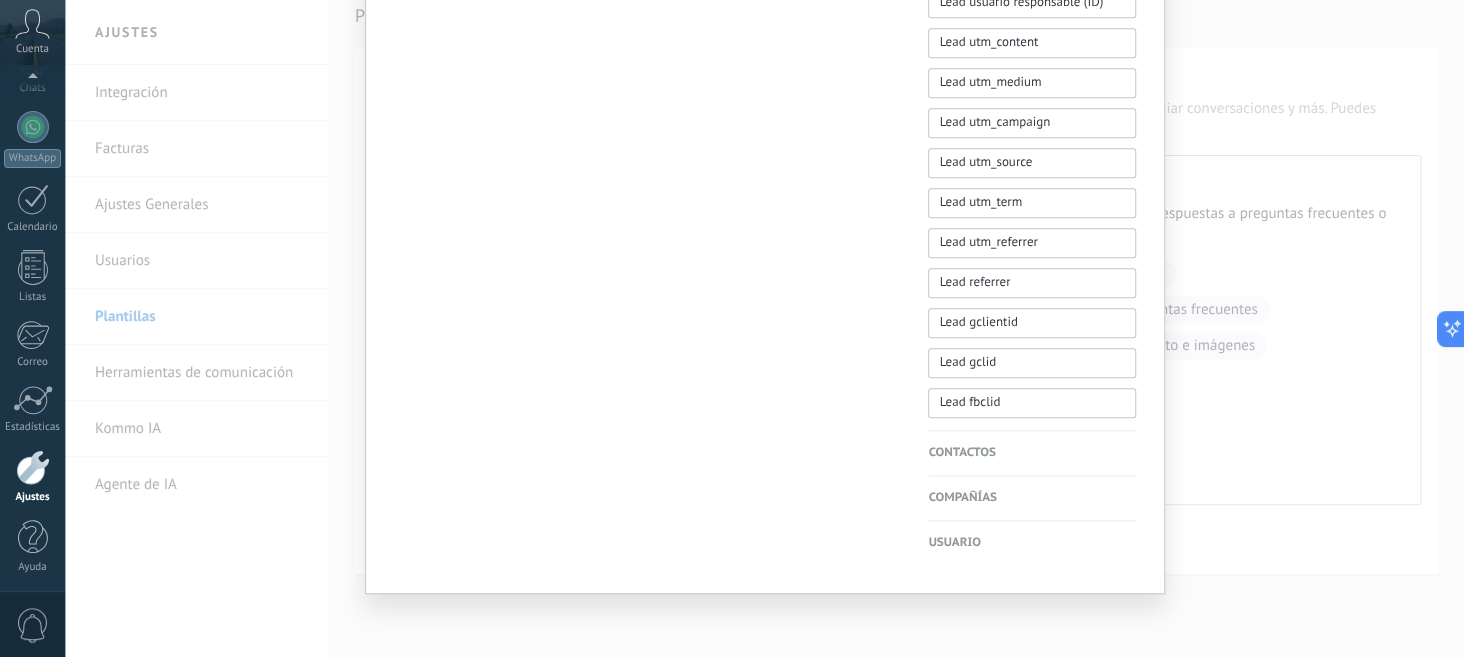 click on "Contactos" at bounding box center [1032, 453] 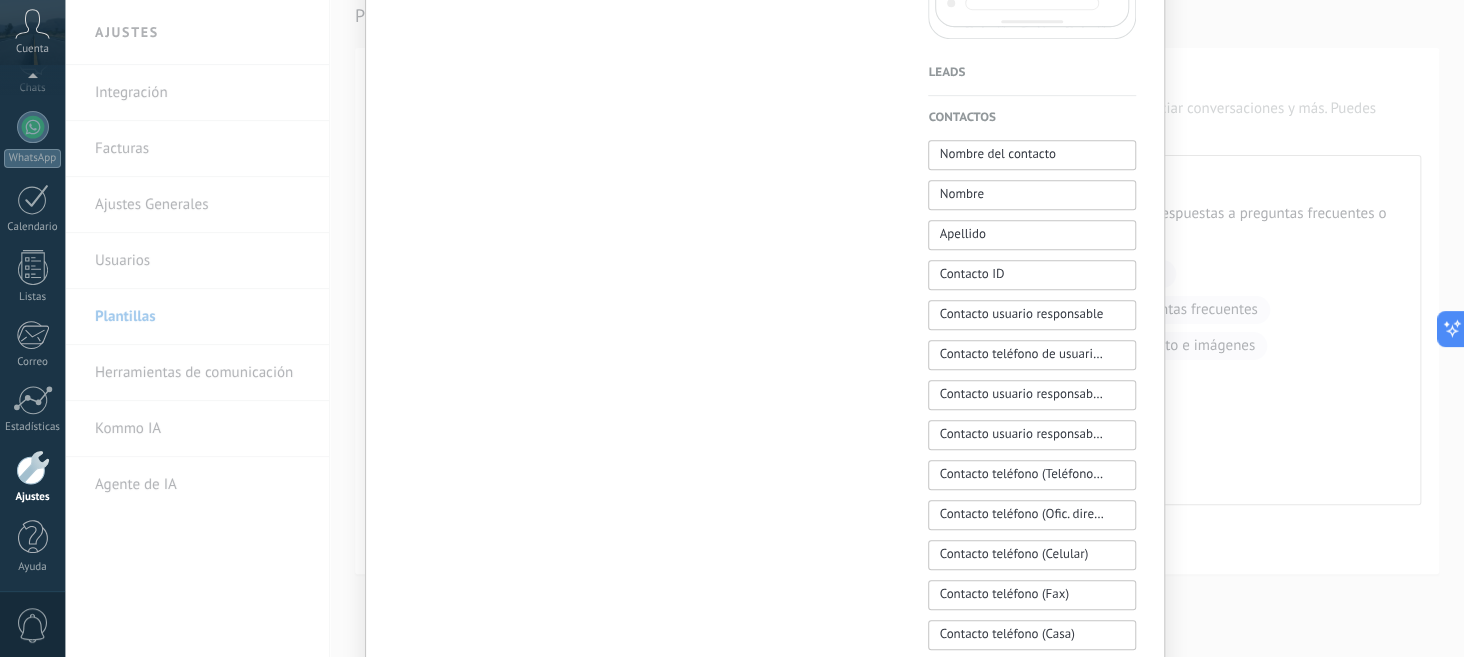 scroll, scrollTop: 492, scrollLeft: 0, axis: vertical 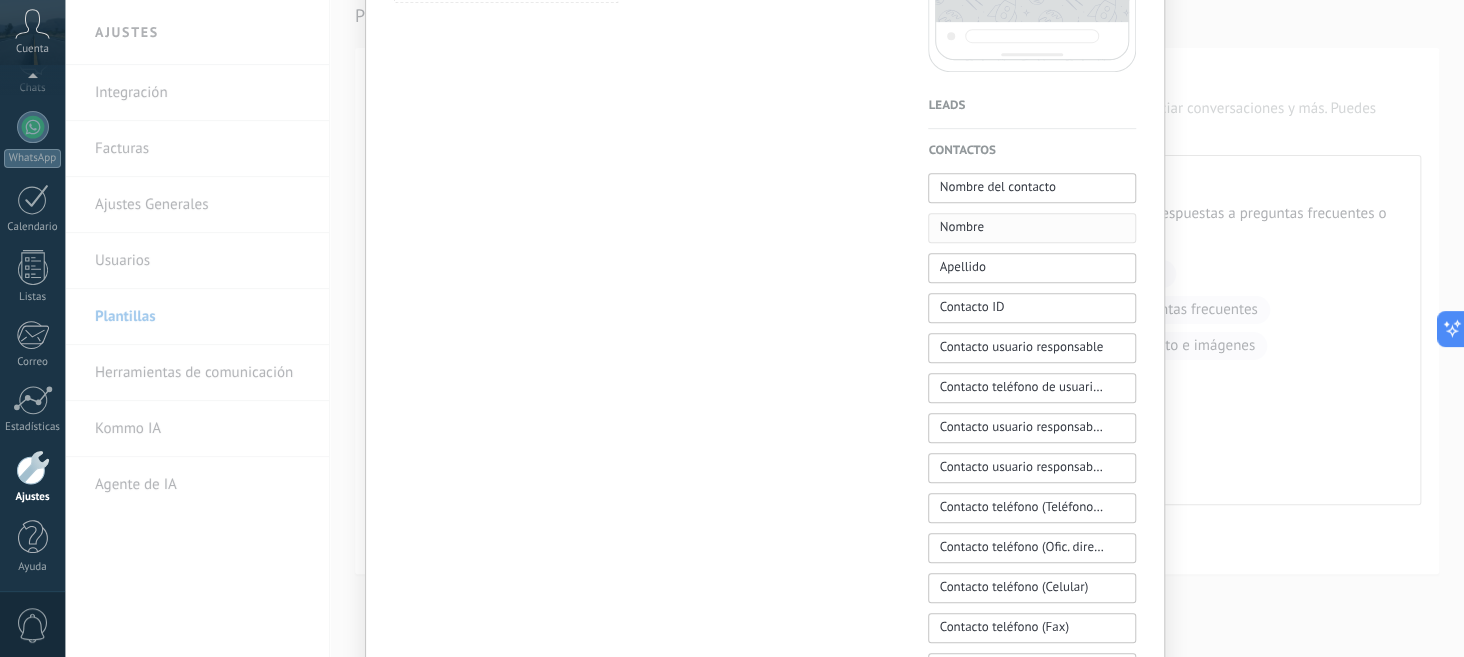 click on "Nombre" at bounding box center [961, 227] 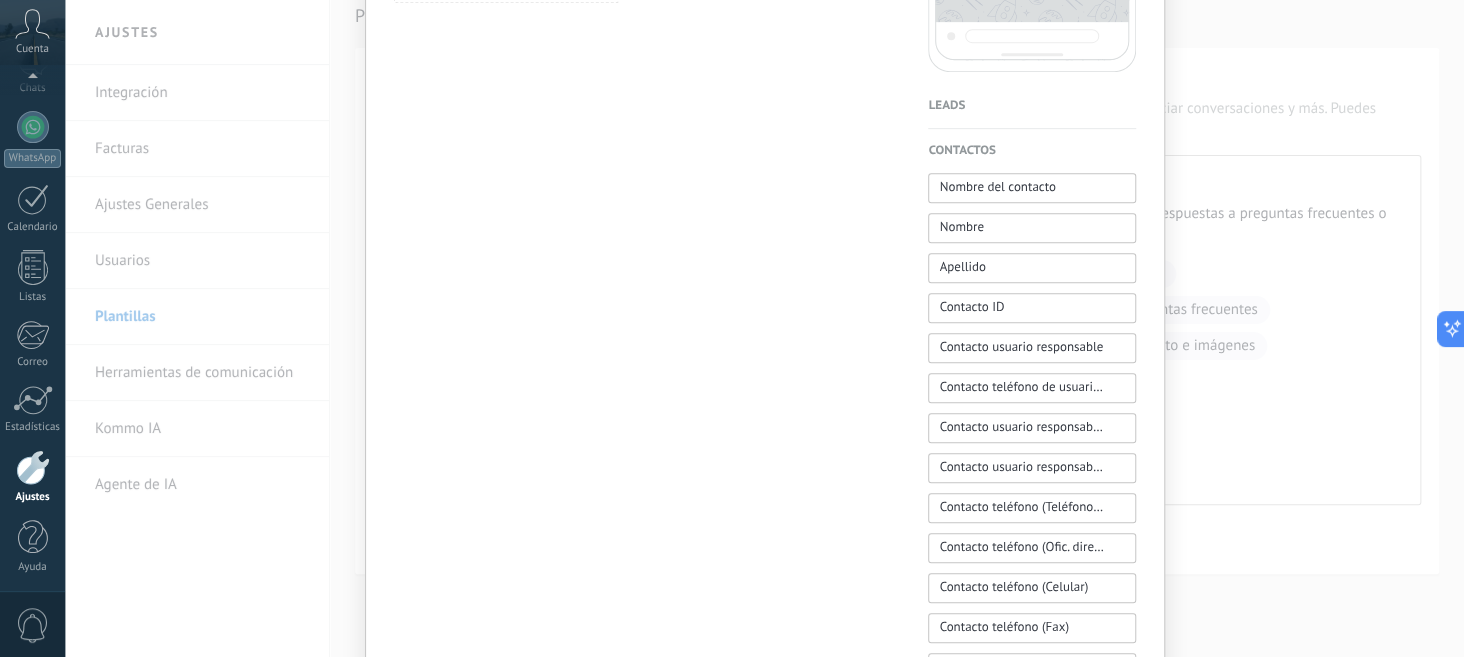 scroll, scrollTop: 0, scrollLeft: 0, axis: both 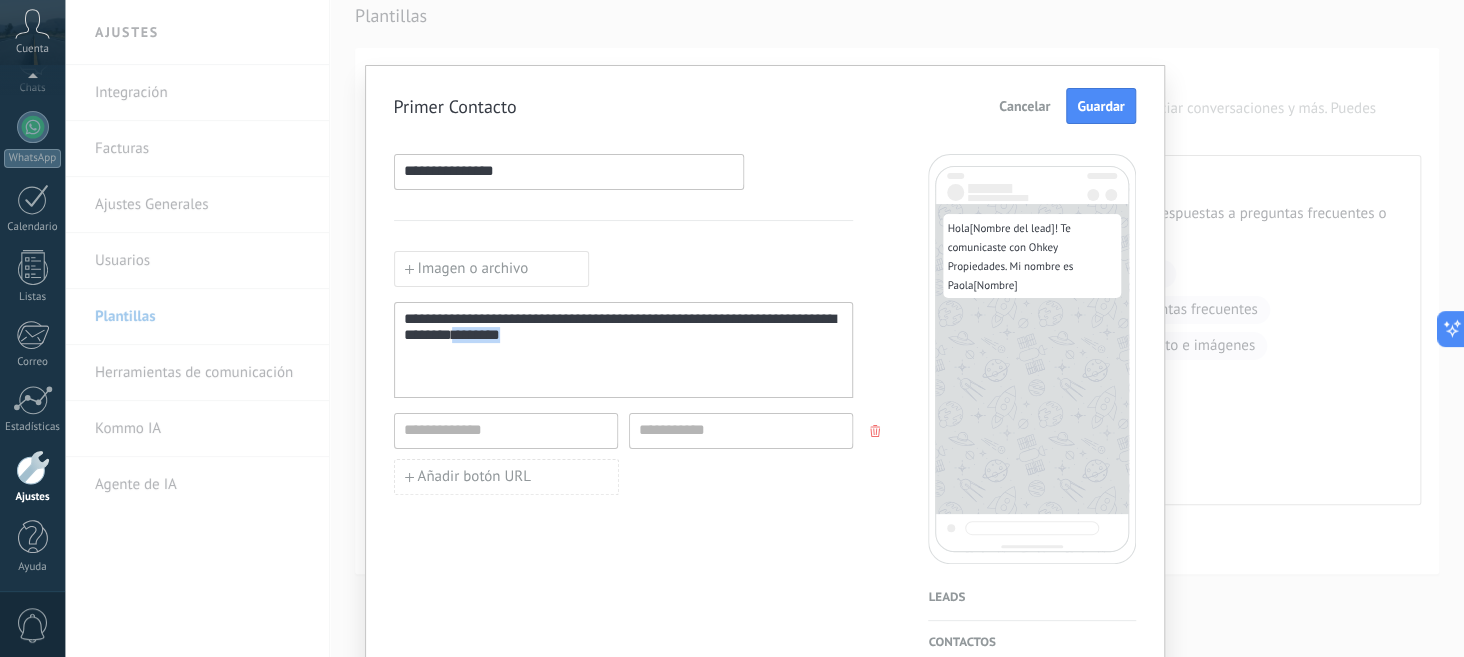 drag, startPoint x: 547, startPoint y: 341, endPoint x: 505, endPoint y: 344, distance: 42.107006 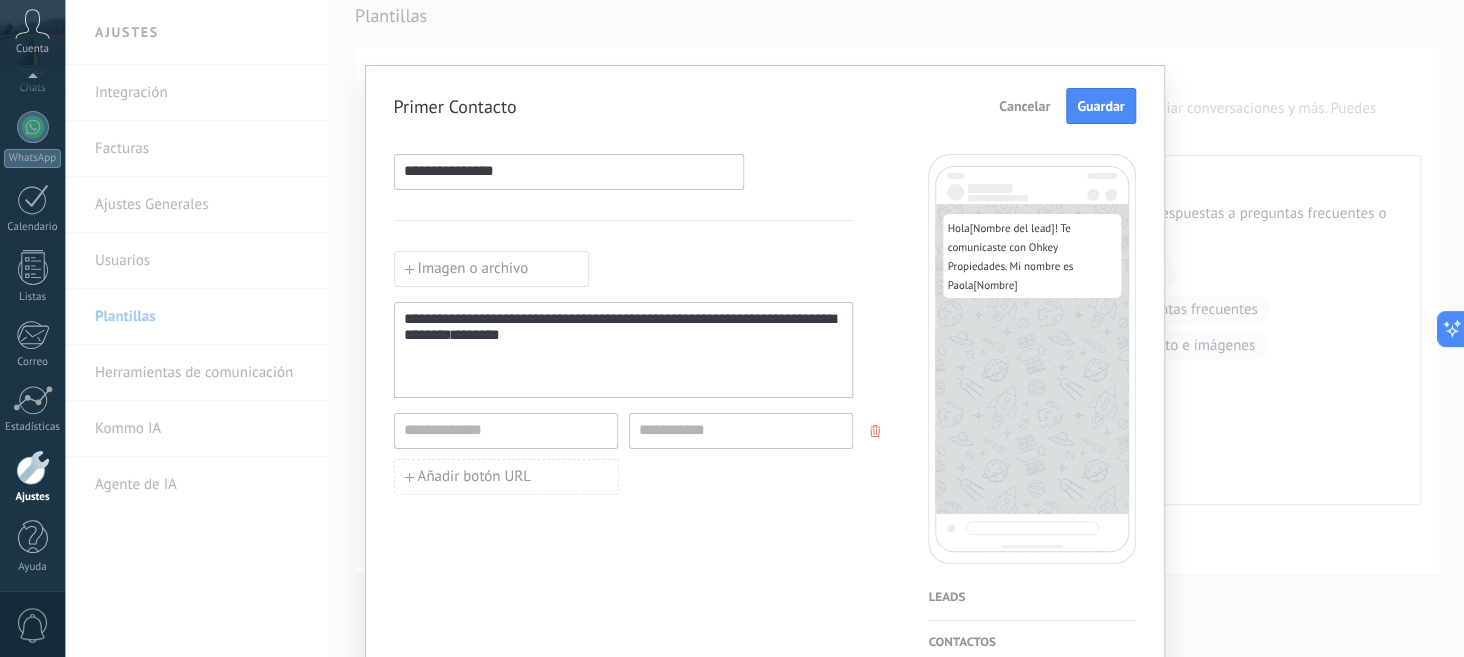 click on "**********" at bounding box center [624, 350] 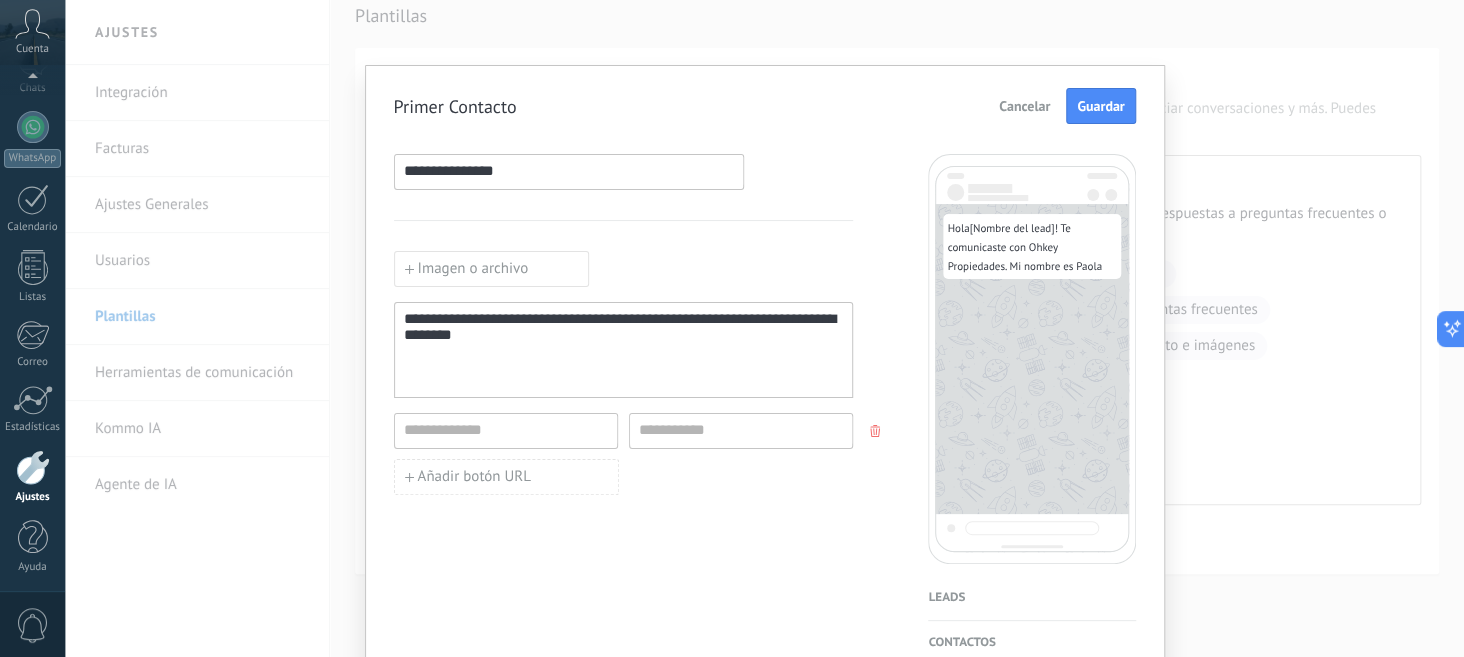 click on "**********" at bounding box center (624, 350) 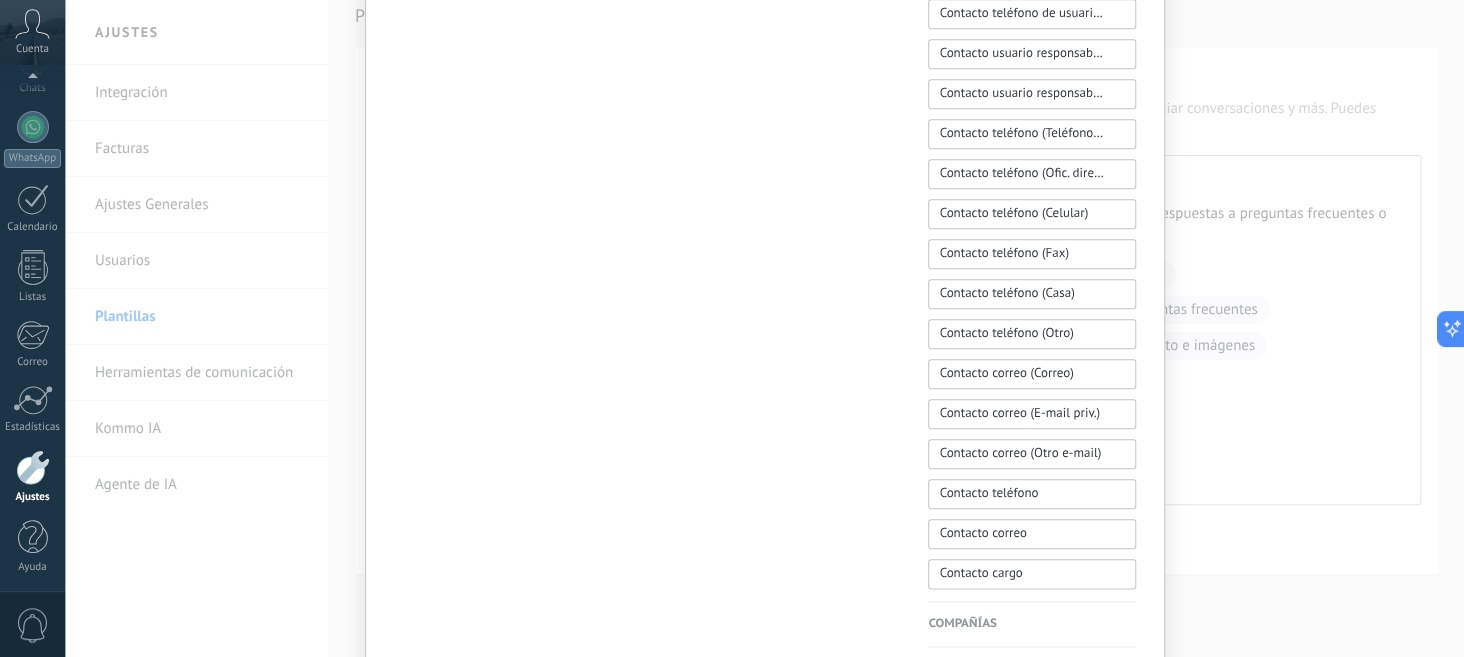 scroll, scrollTop: 592, scrollLeft: 0, axis: vertical 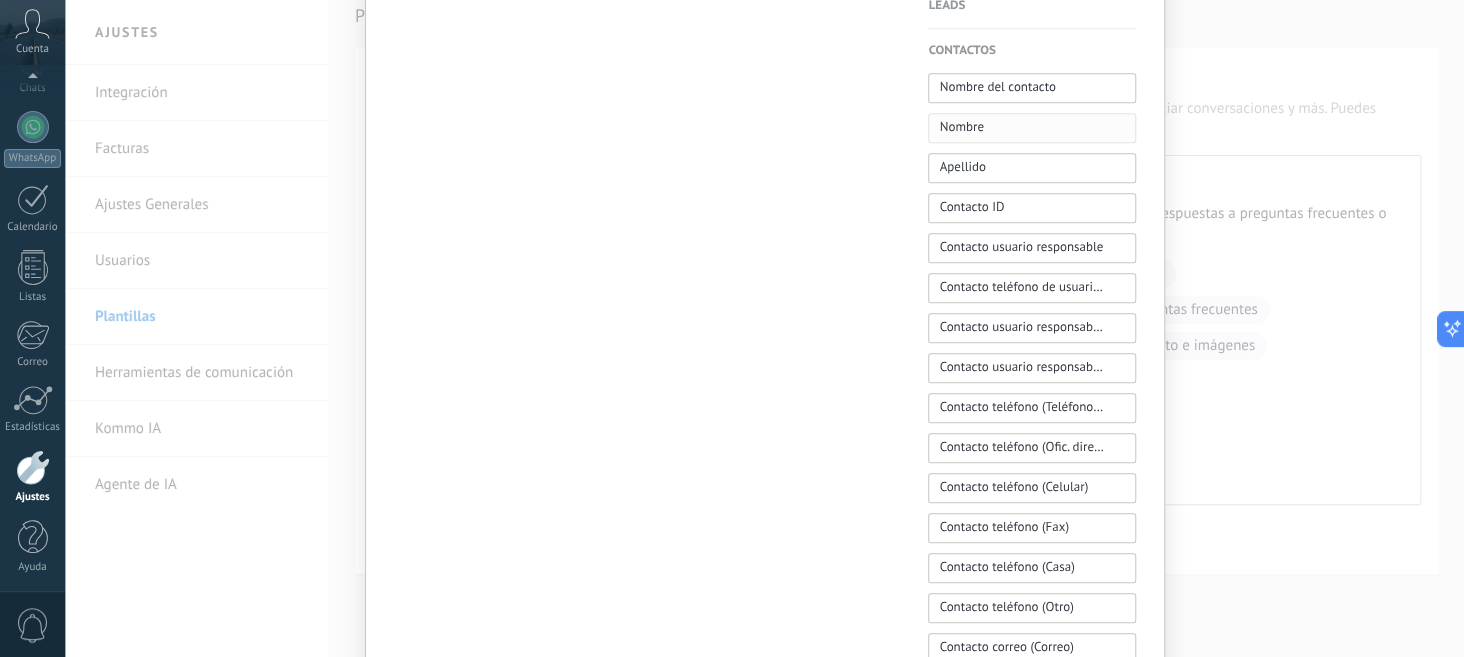 click on "Nombre" at bounding box center [961, 127] 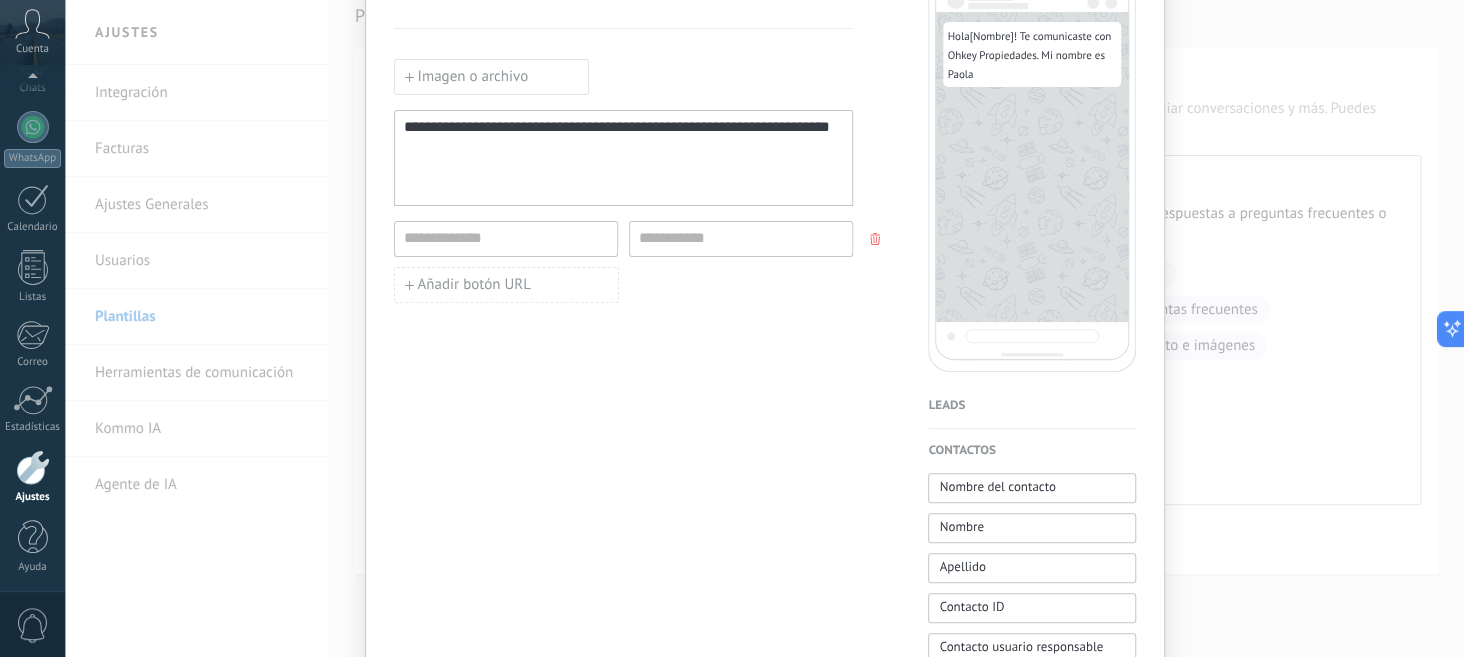 scroll, scrollTop: 0, scrollLeft: 0, axis: both 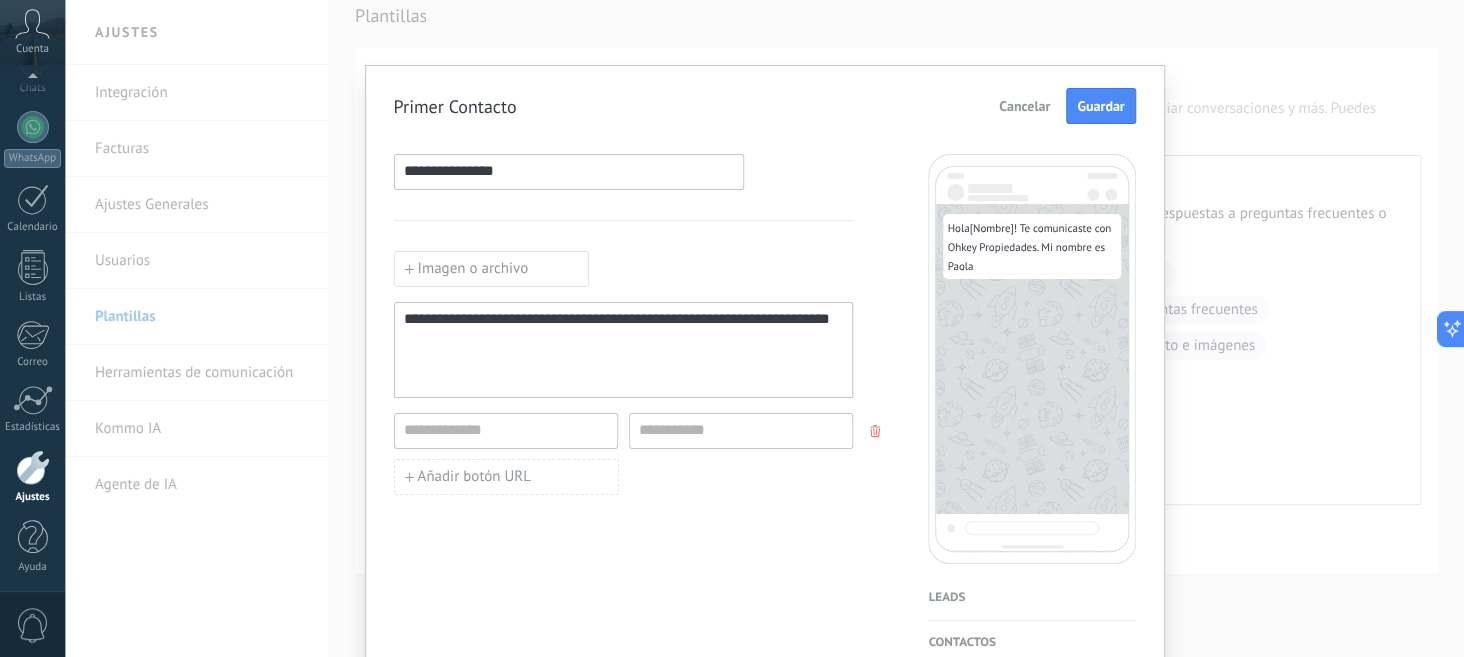 click on "**********" at bounding box center [624, 350] 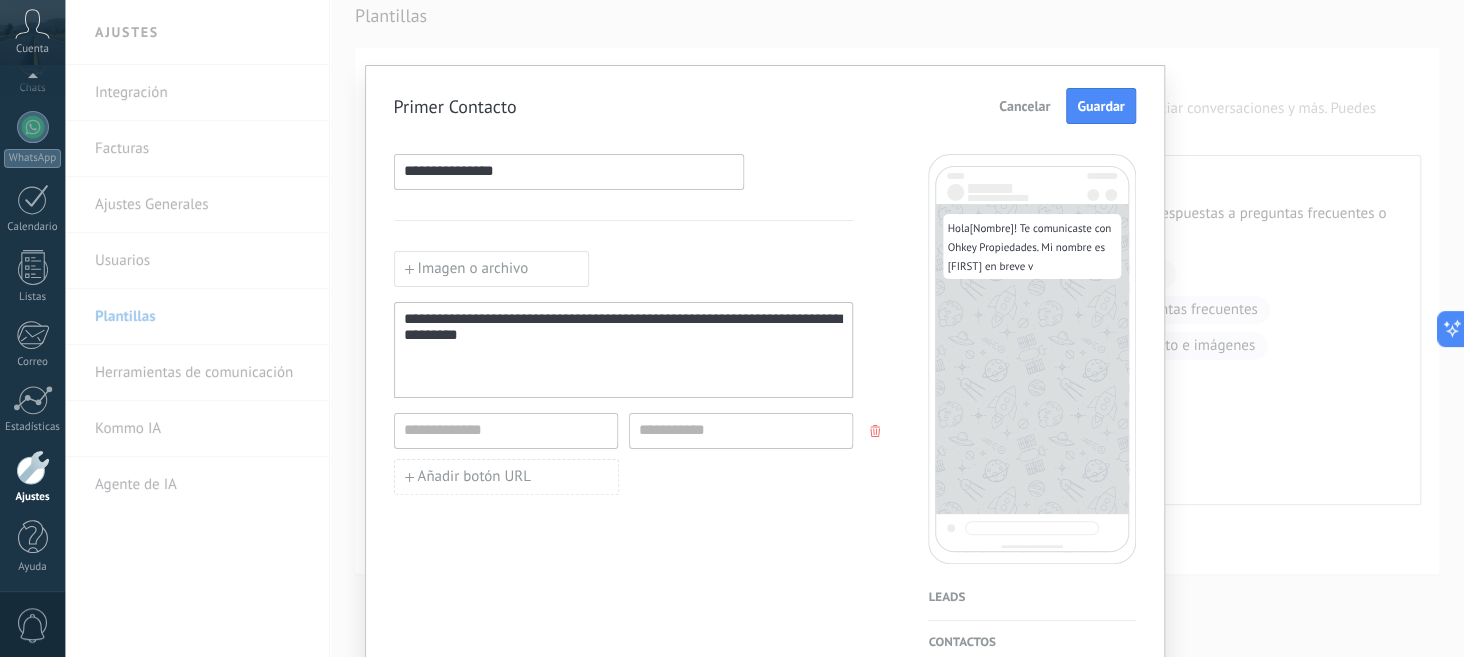 click on "**********" at bounding box center (624, 350) 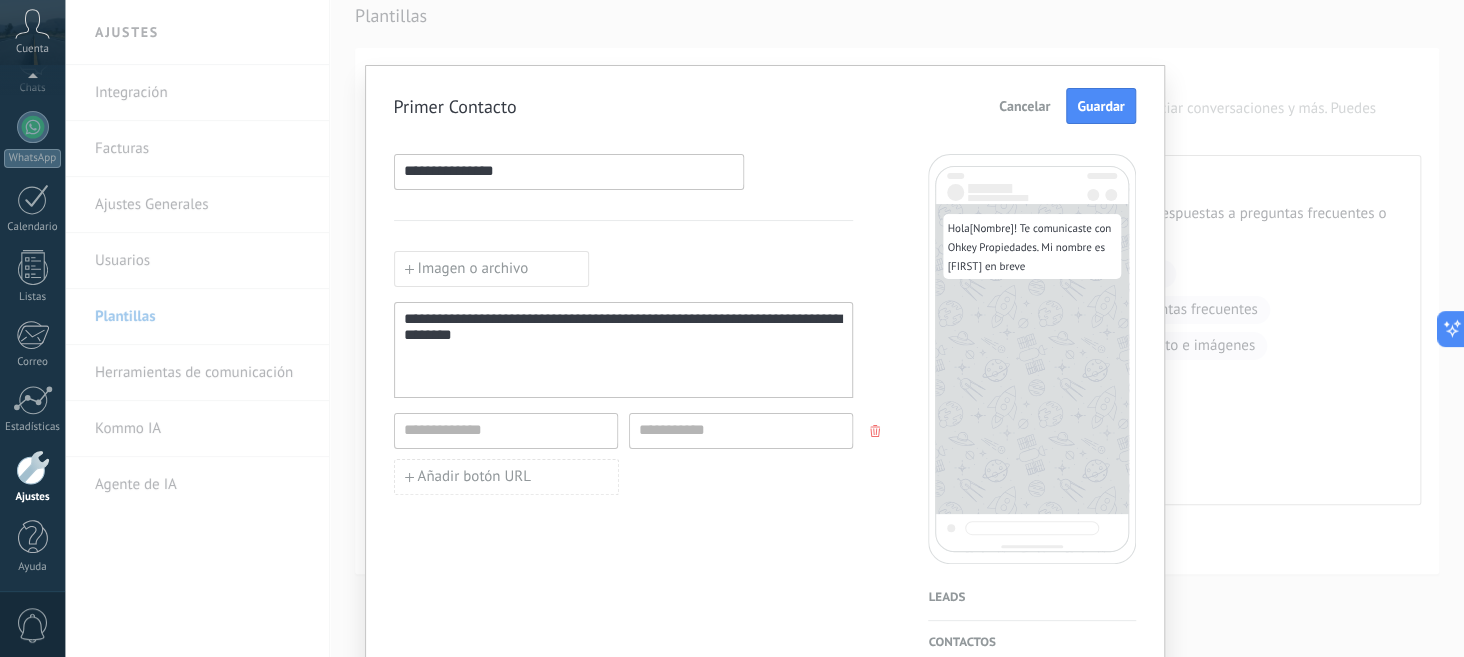 click on "**********" at bounding box center [624, 350] 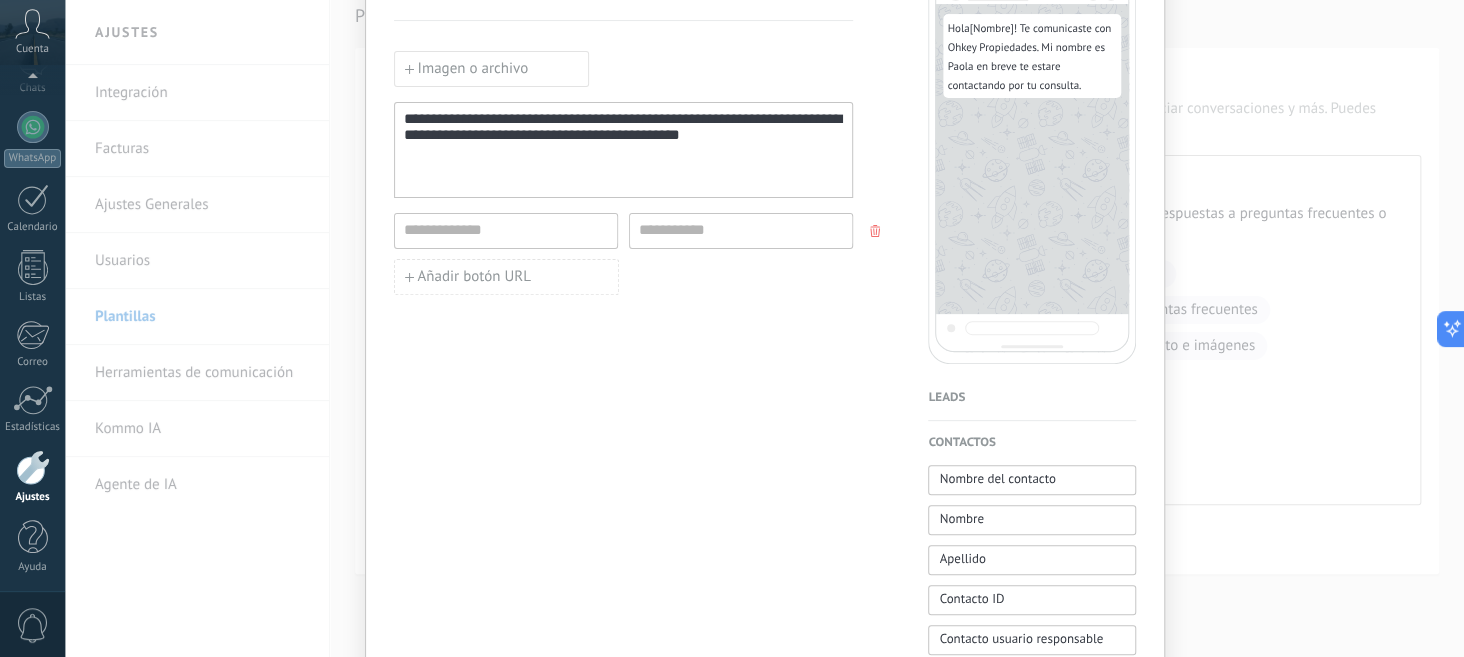 scroll, scrollTop: 0, scrollLeft: 0, axis: both 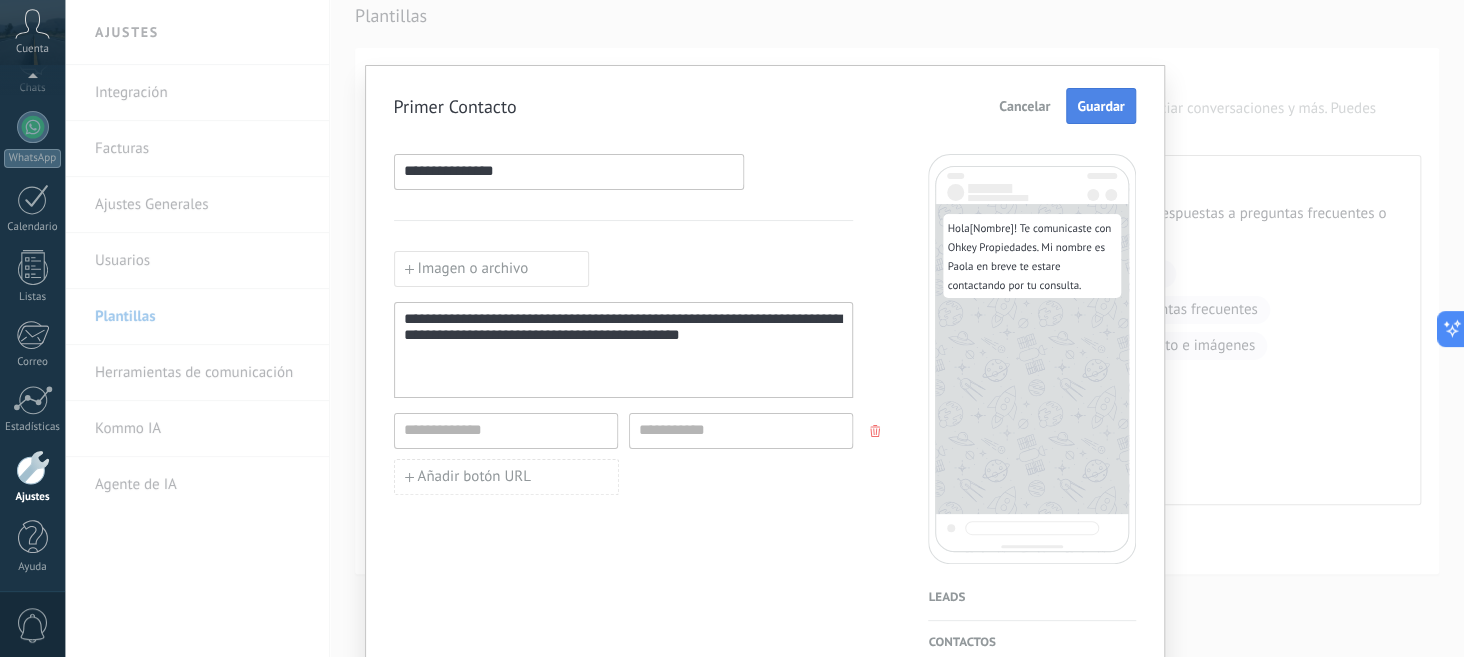 click on "Guardar" at bounding box center (1100, 106) 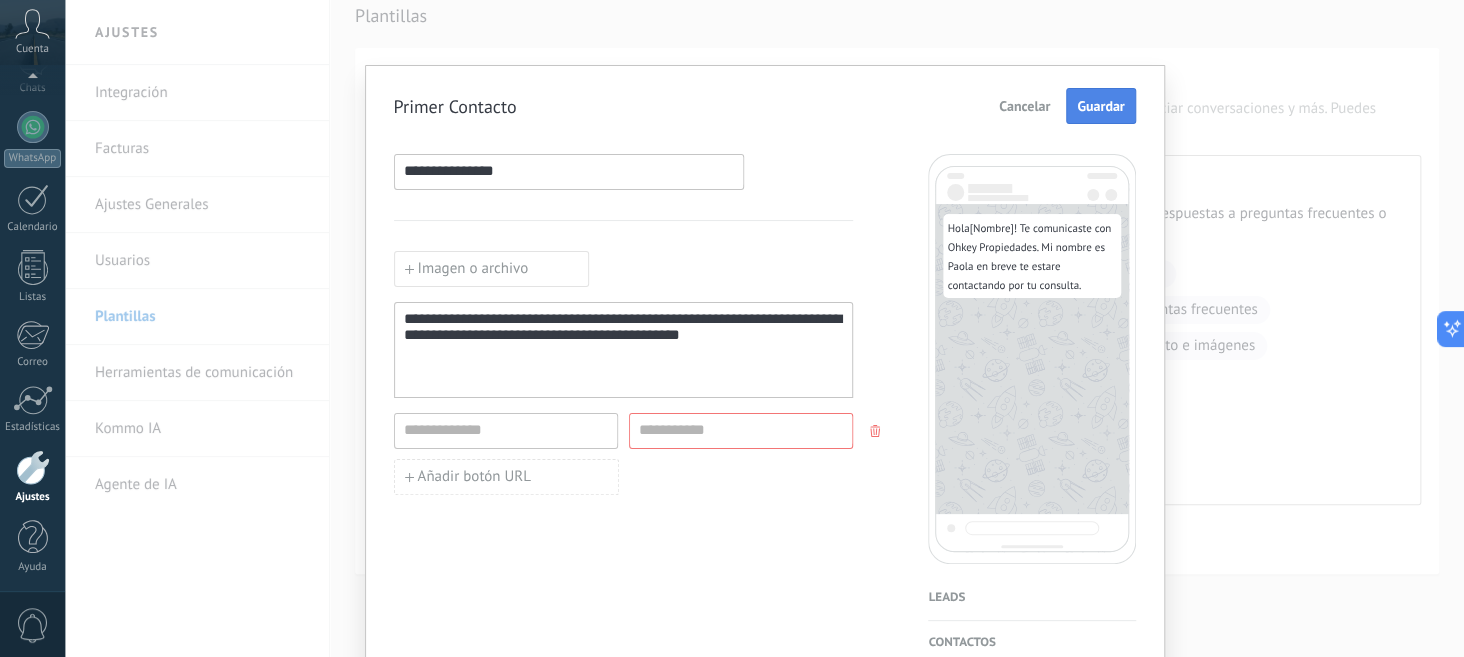 click on "Guardar" at bounding box center (1100, 106) 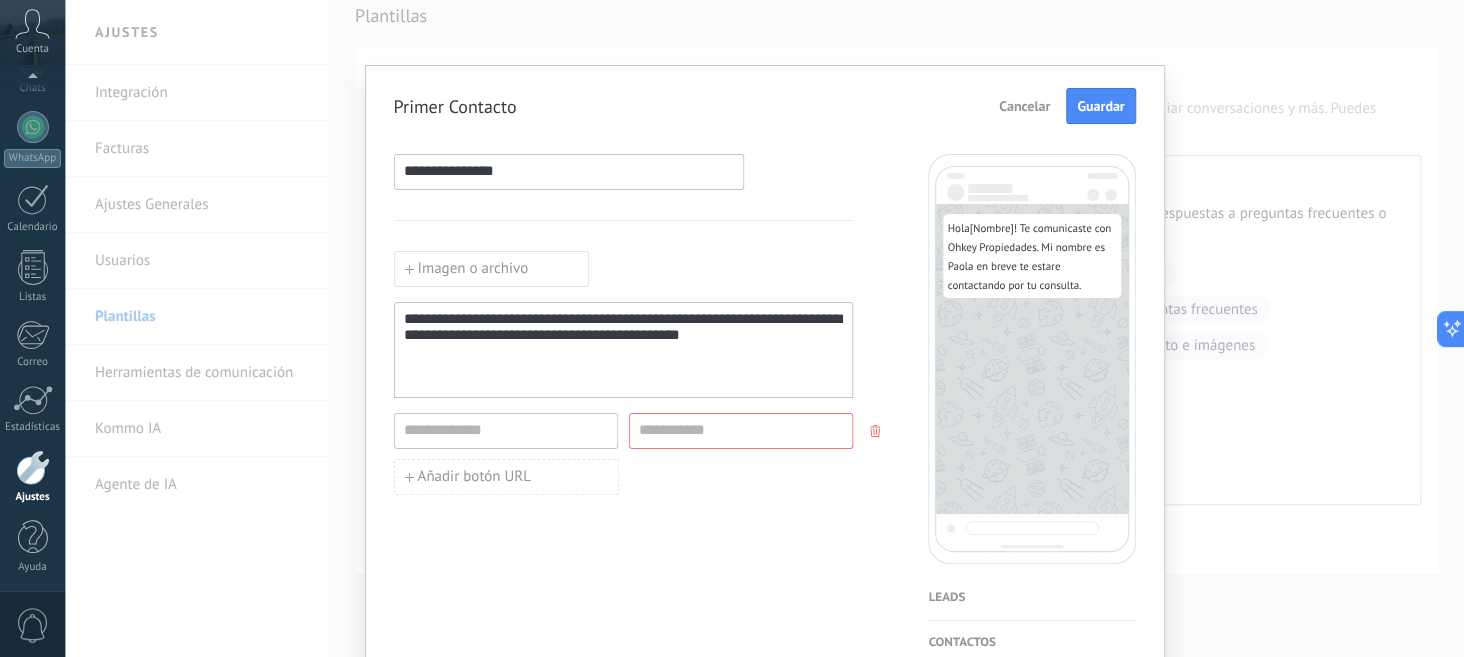 click on "**********" at bounding box center (624, 849) 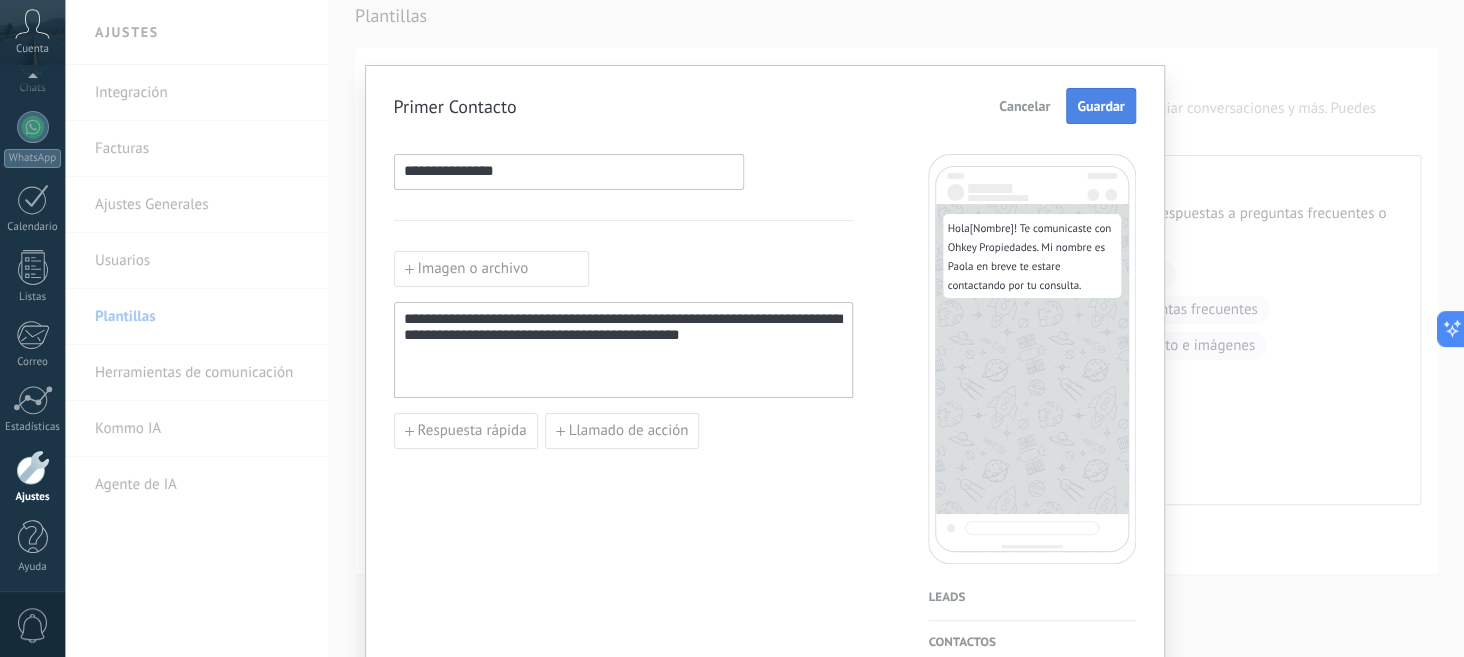 click on "Guardar" at bounding box center [1100, 106] 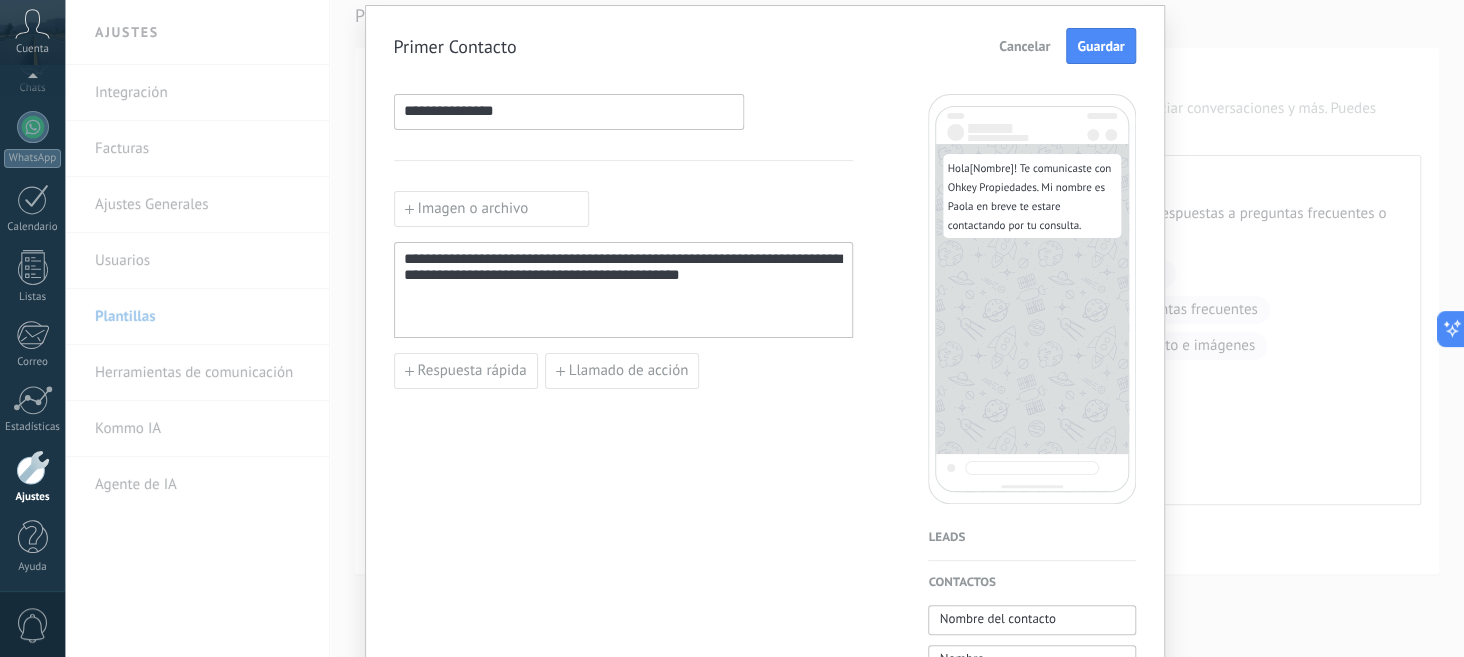 scroll, scrollTop: 0, scrollLeft: 0, axis: both 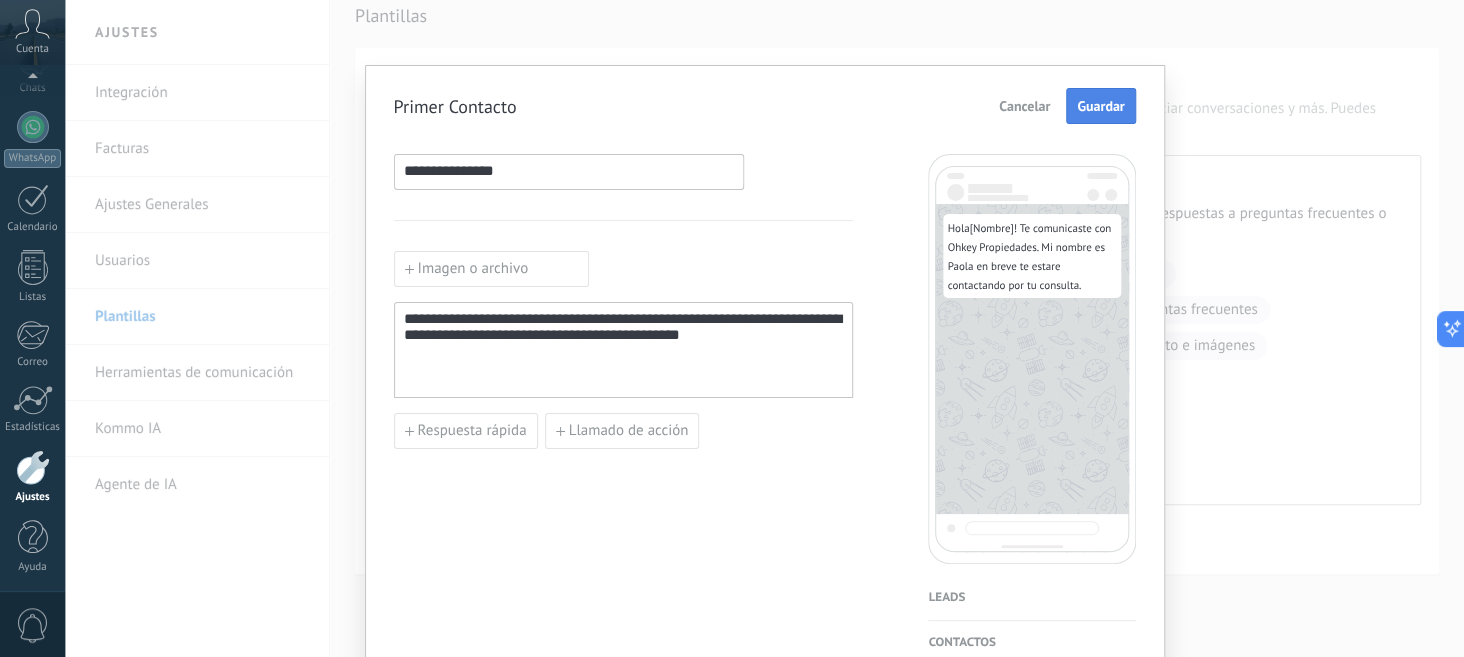 click on "Guardar" at bounding box center [1100, 106] 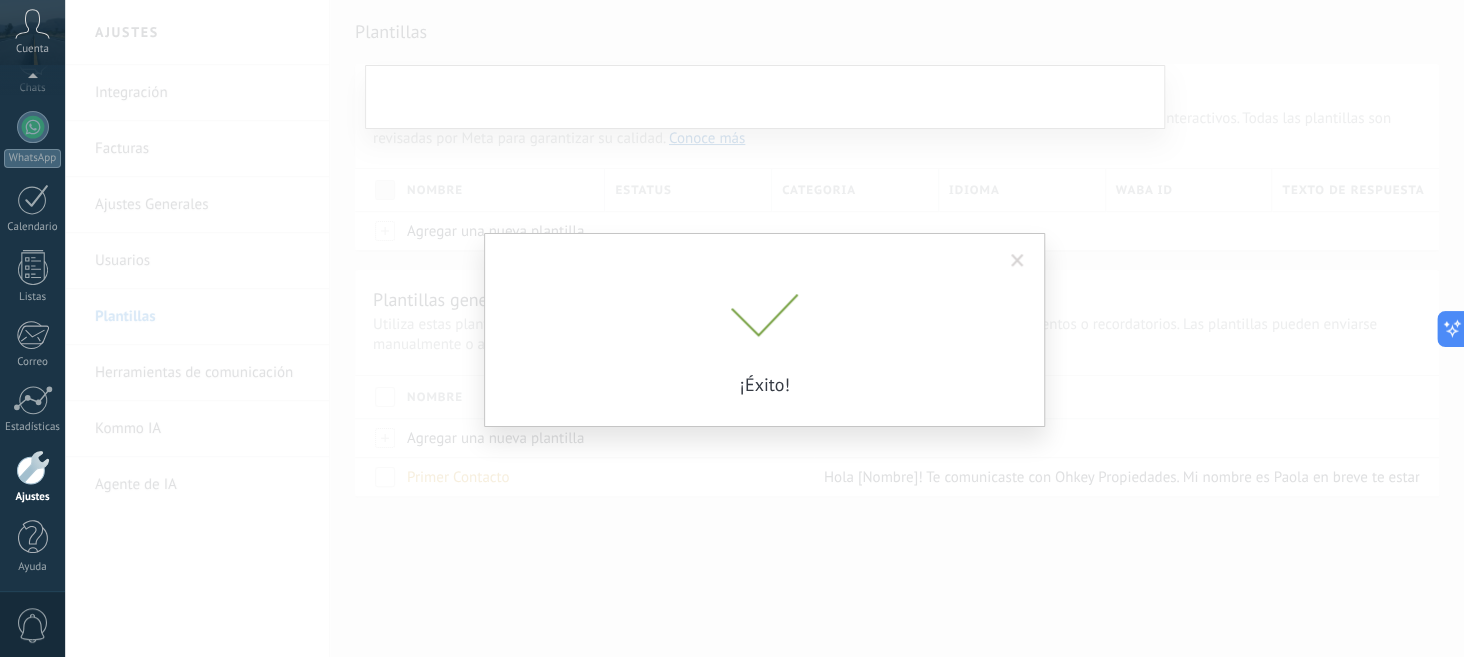 scroll, scrollTop: 0, scrollLeft: 0, axis: both 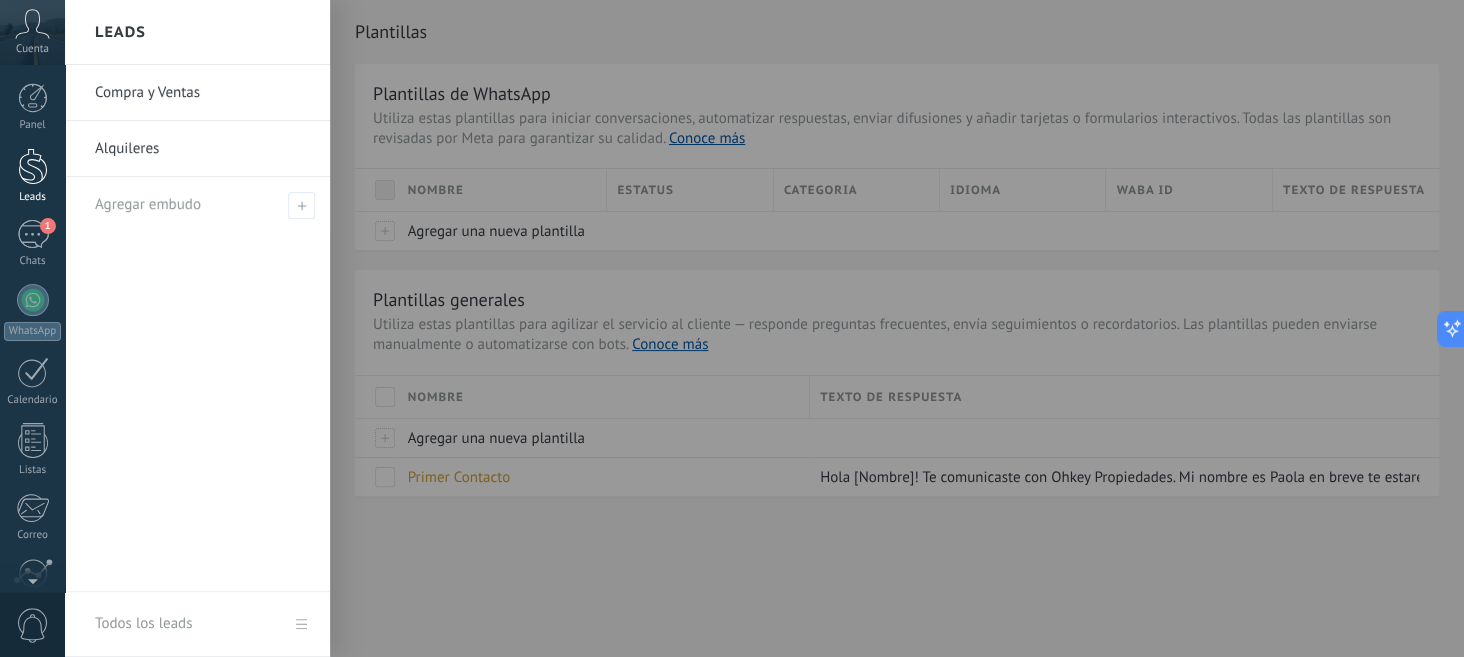 click at bounding box center (33, 166) 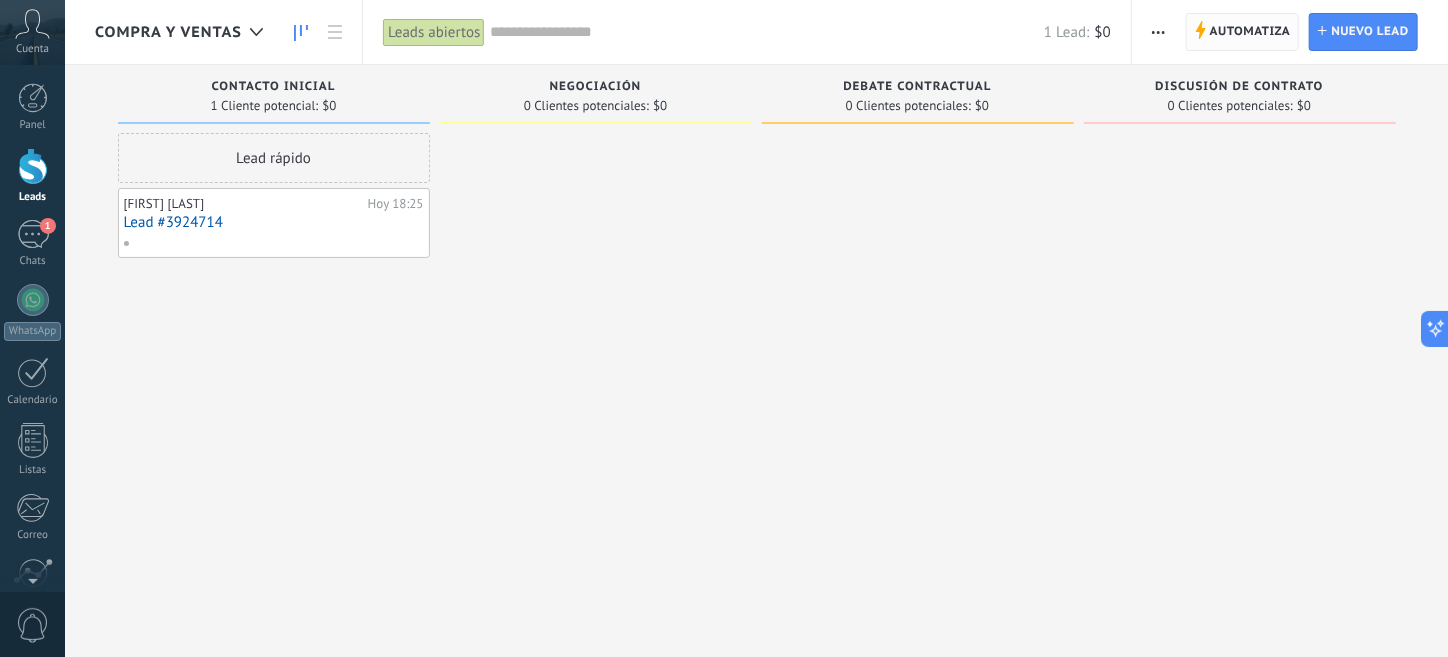 click on "Automatiza" at bounding box center [1250, 32] 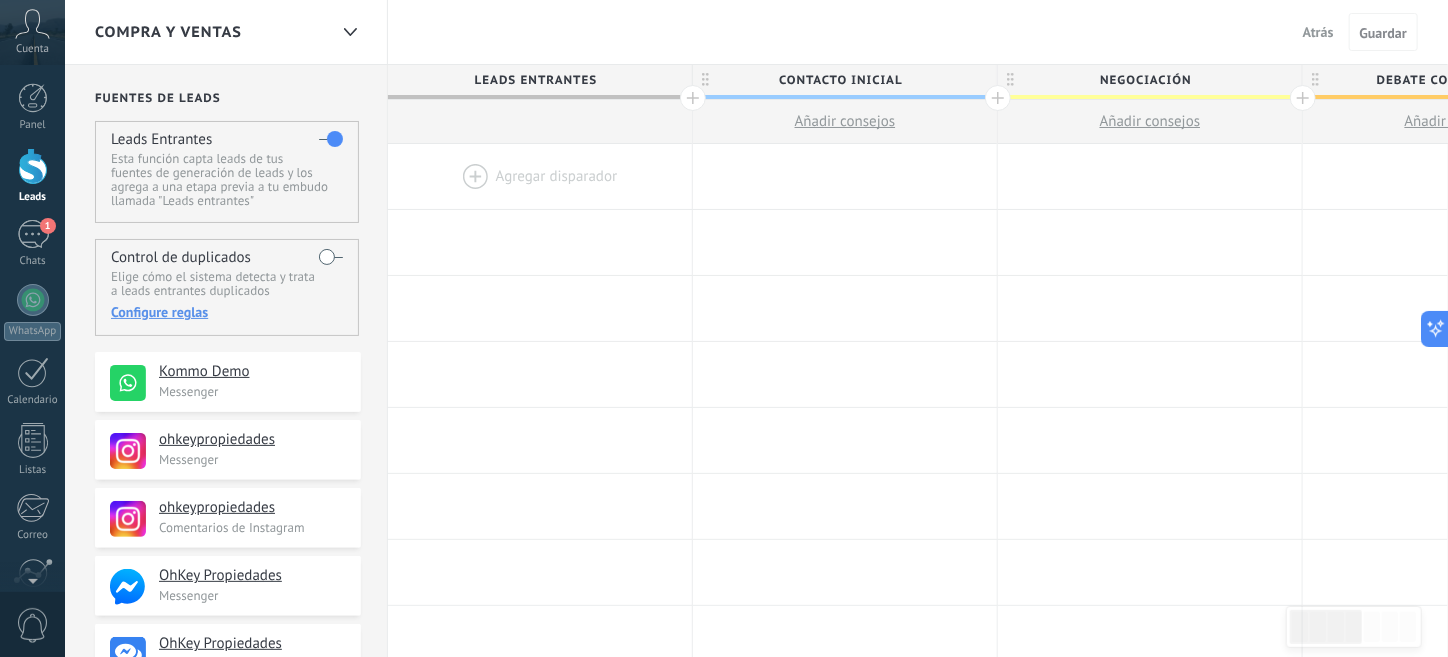 click at bounding box center (540, 176) 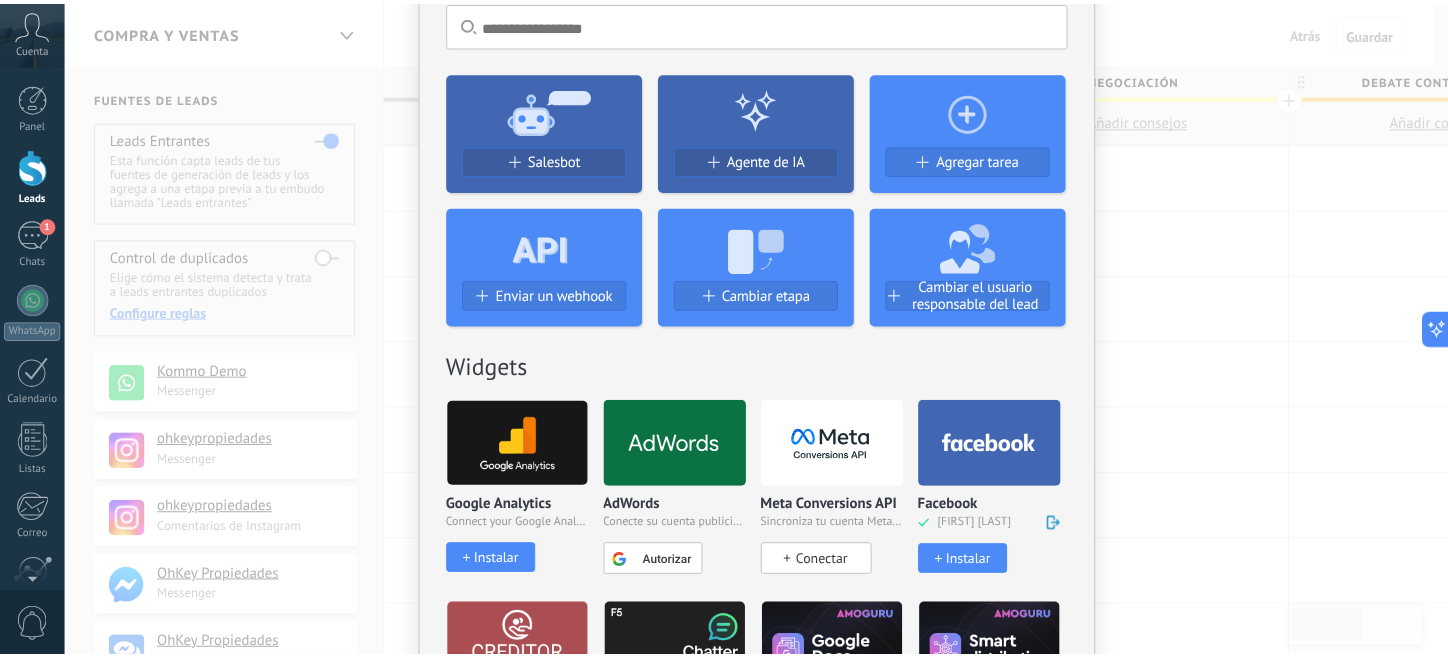scroll, scrollTop: 0, scrollLeft: 0, axis: both 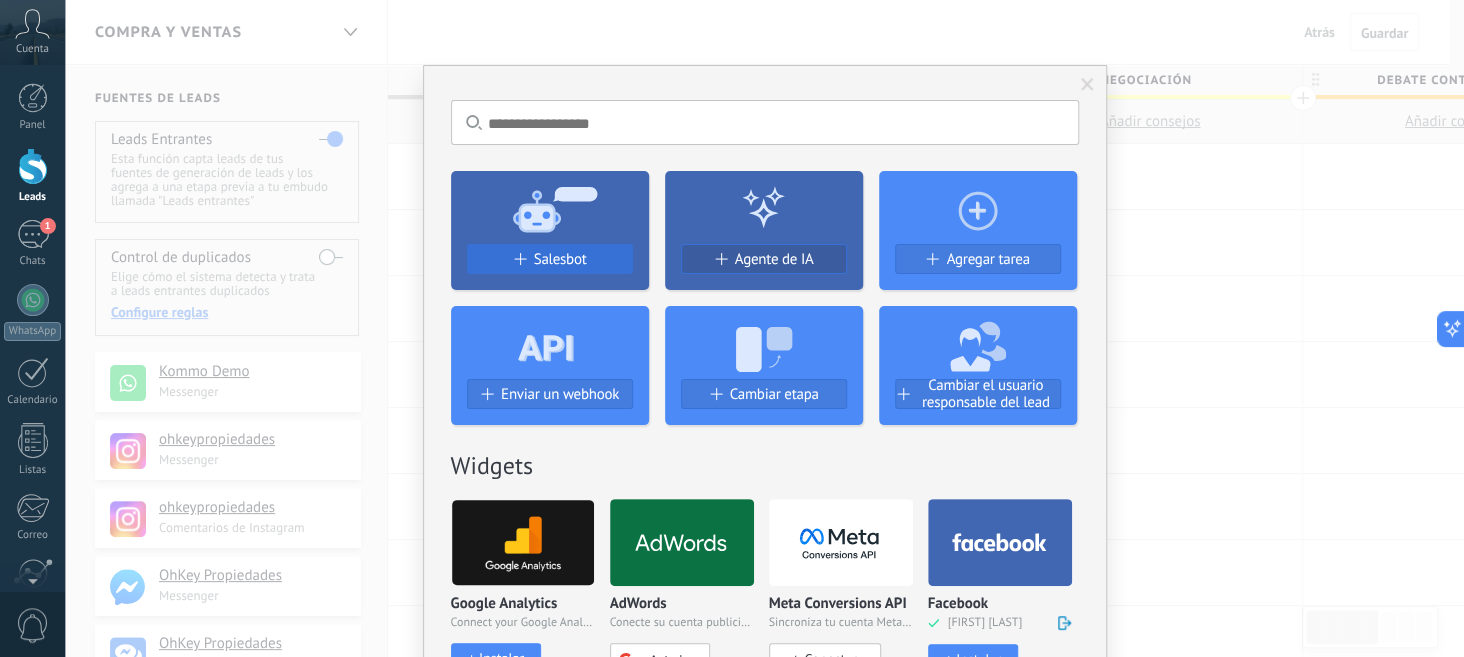 click on "Salesbot" at bounding box center (550, 259) 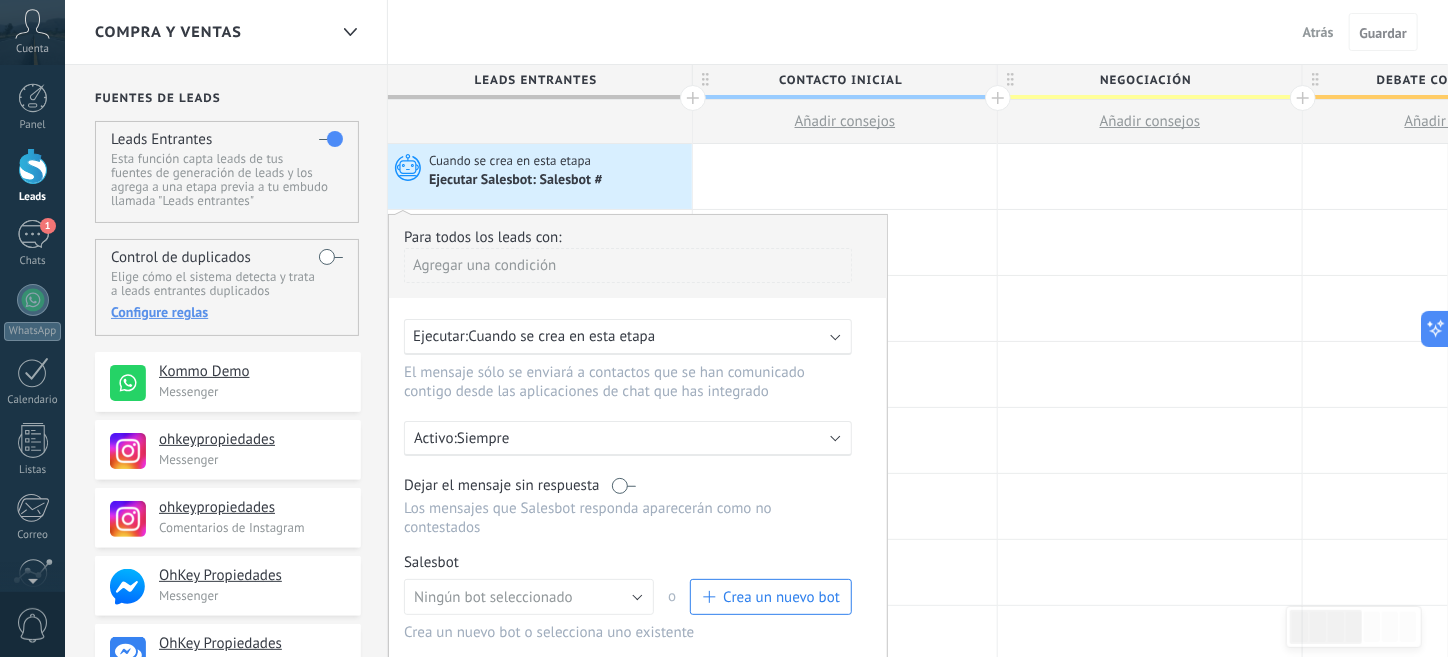 click on "Cuando se crea en esta etapa" at bounding box center [561, 336] 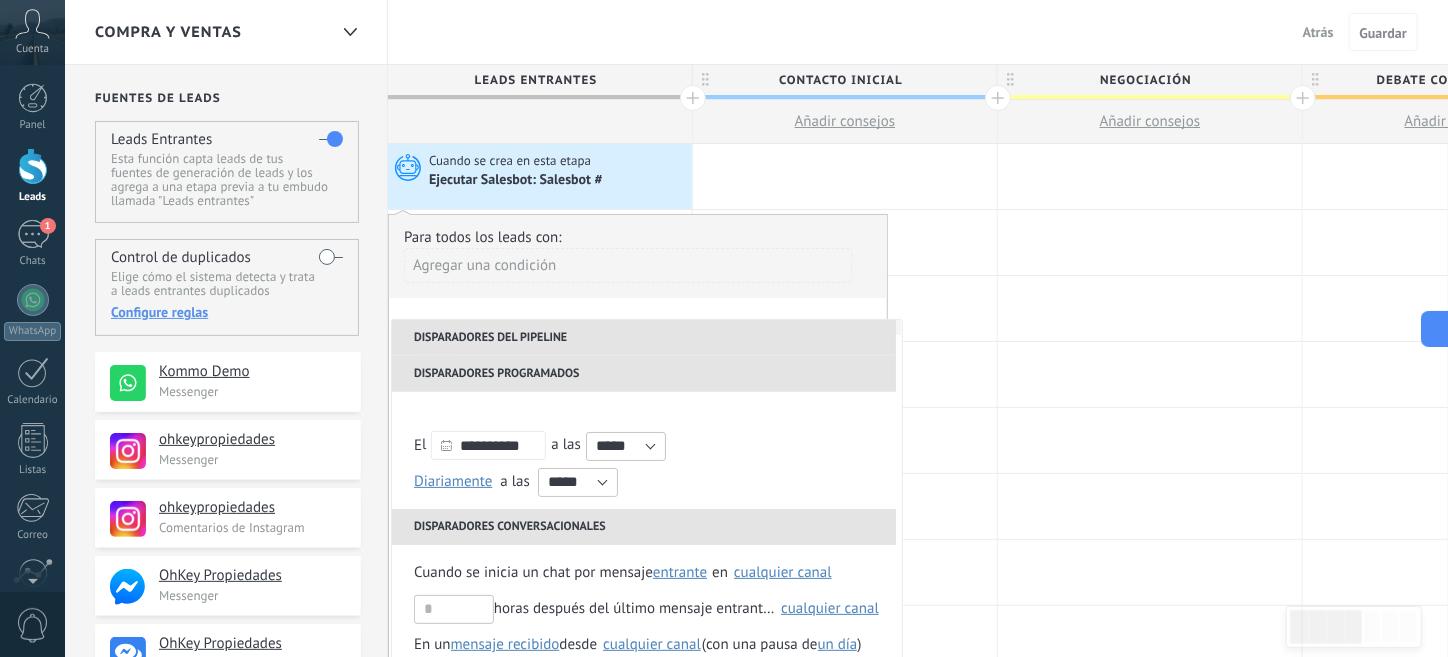 scroll, scrollTop: 99, scrollLeft: 0, axis: vertical 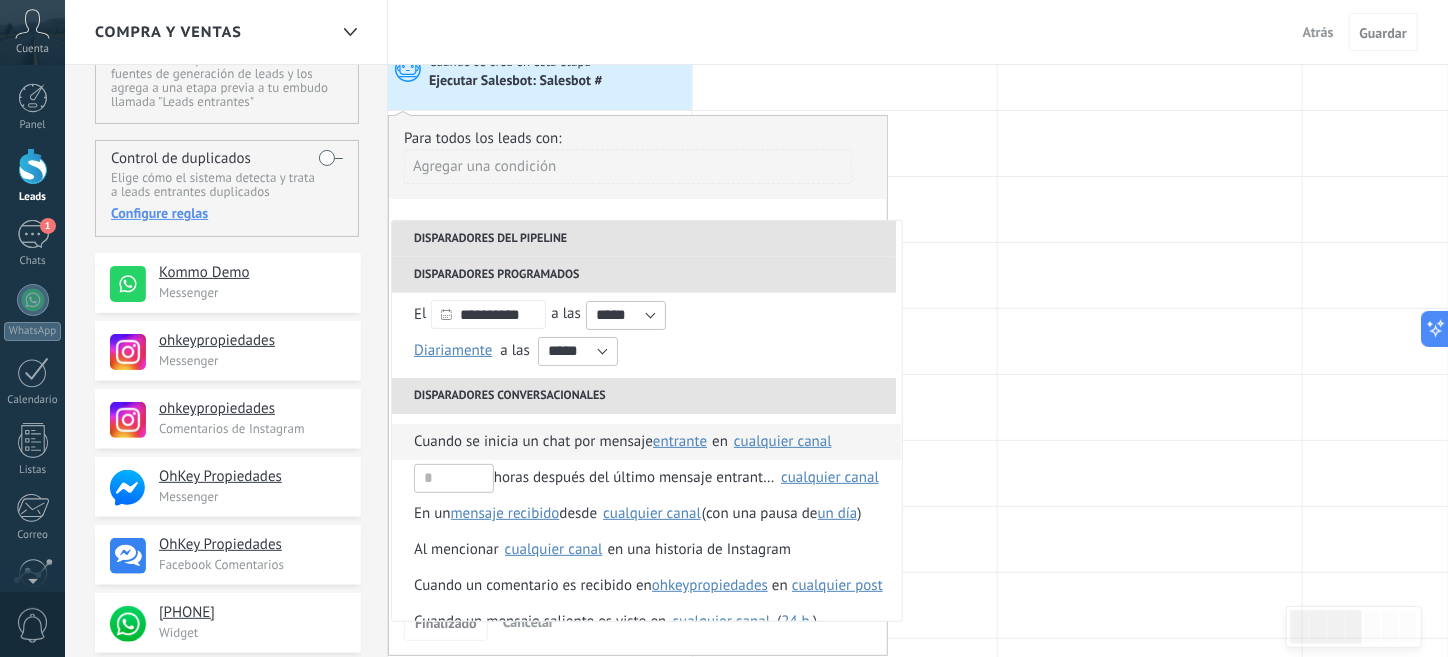click on "Cuando se inicia un chat por mensaje" at bounding box center [533, 442] 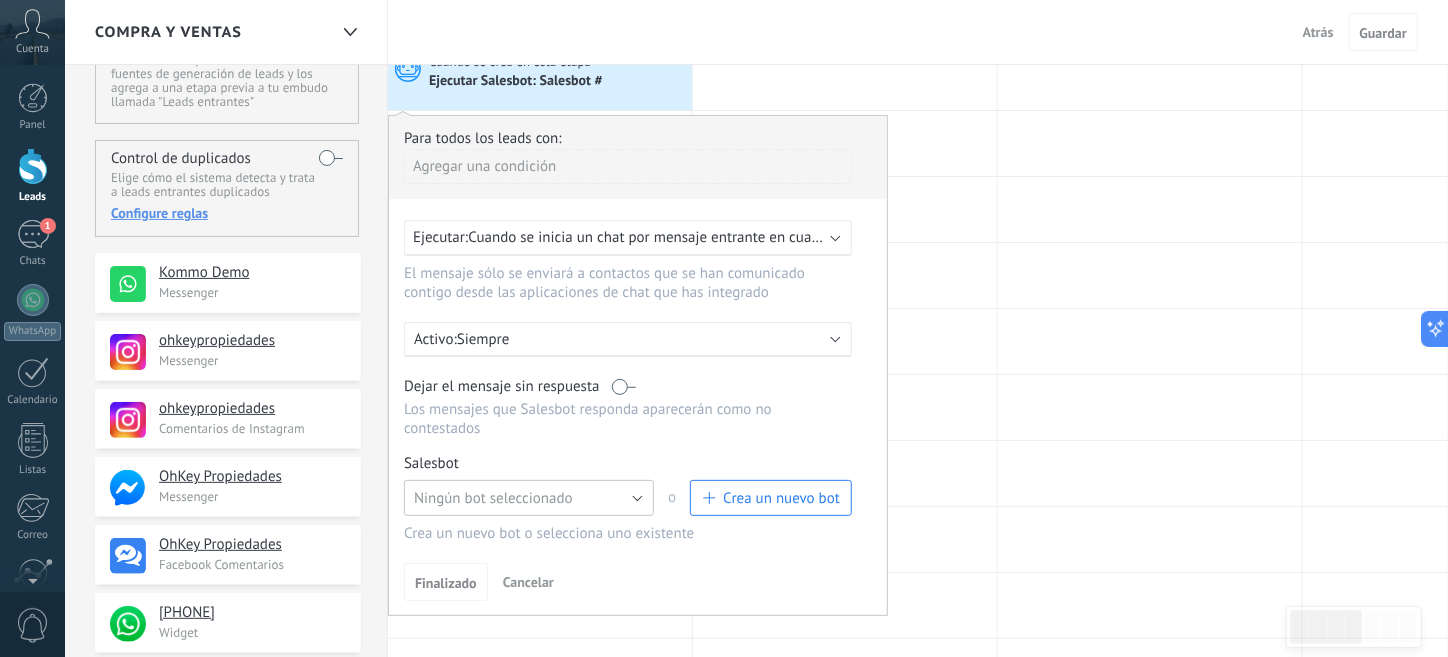 click on "Ningún bot seleccionado" at bounding box center (493, 498) 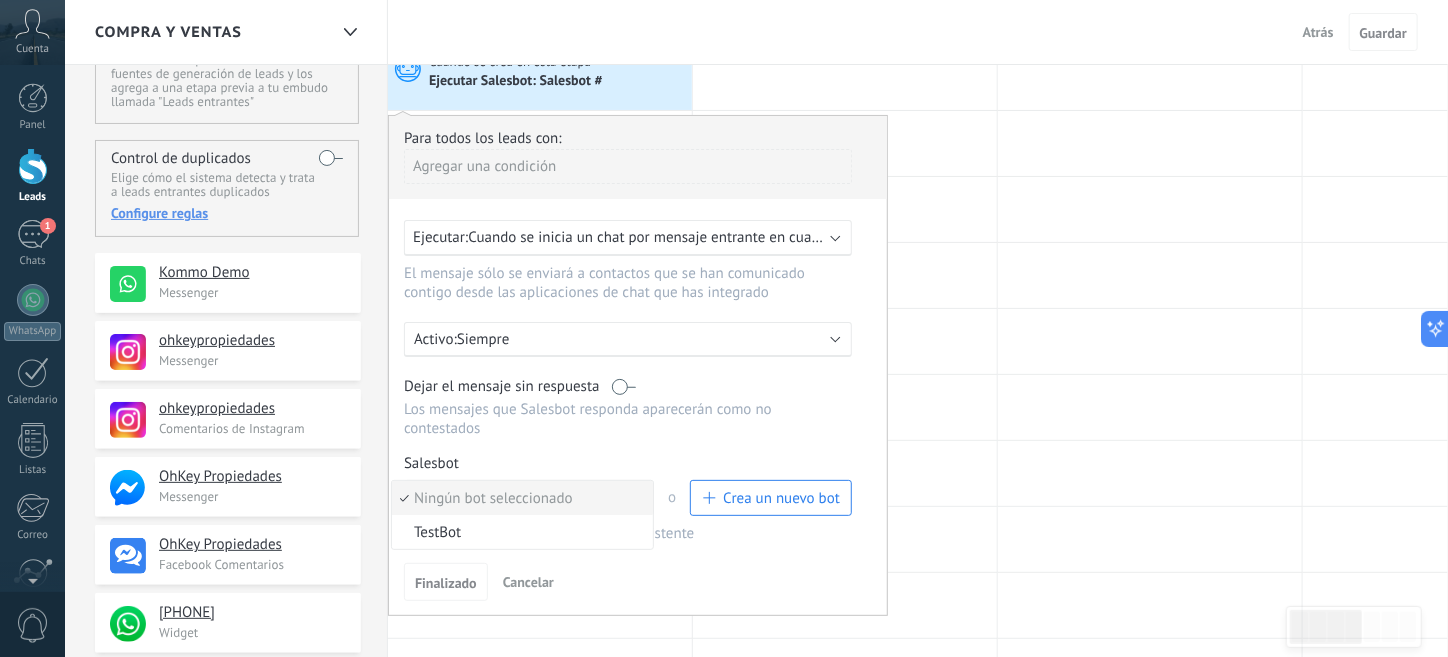 click on "Ningún bot seleccionado" at bounding box center (519, 498) 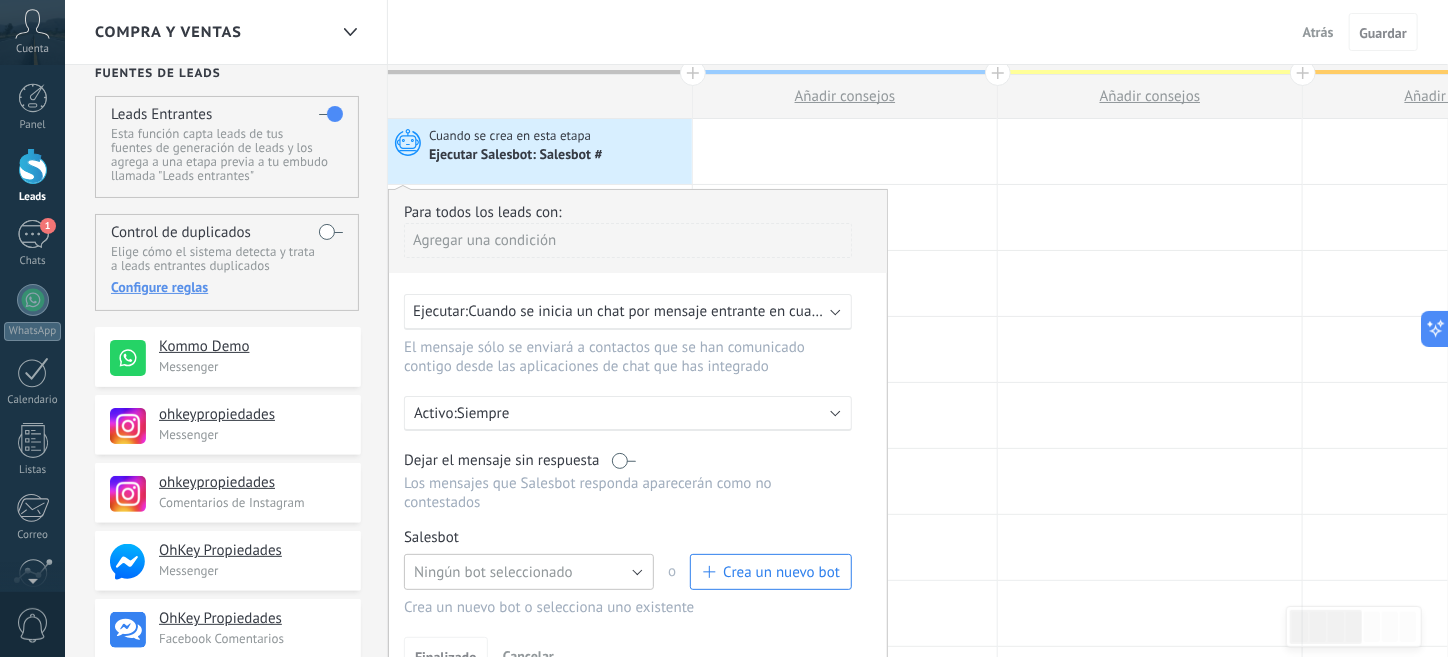 scroll, scrollTop: 0, scrollLeft: 0, axis: both 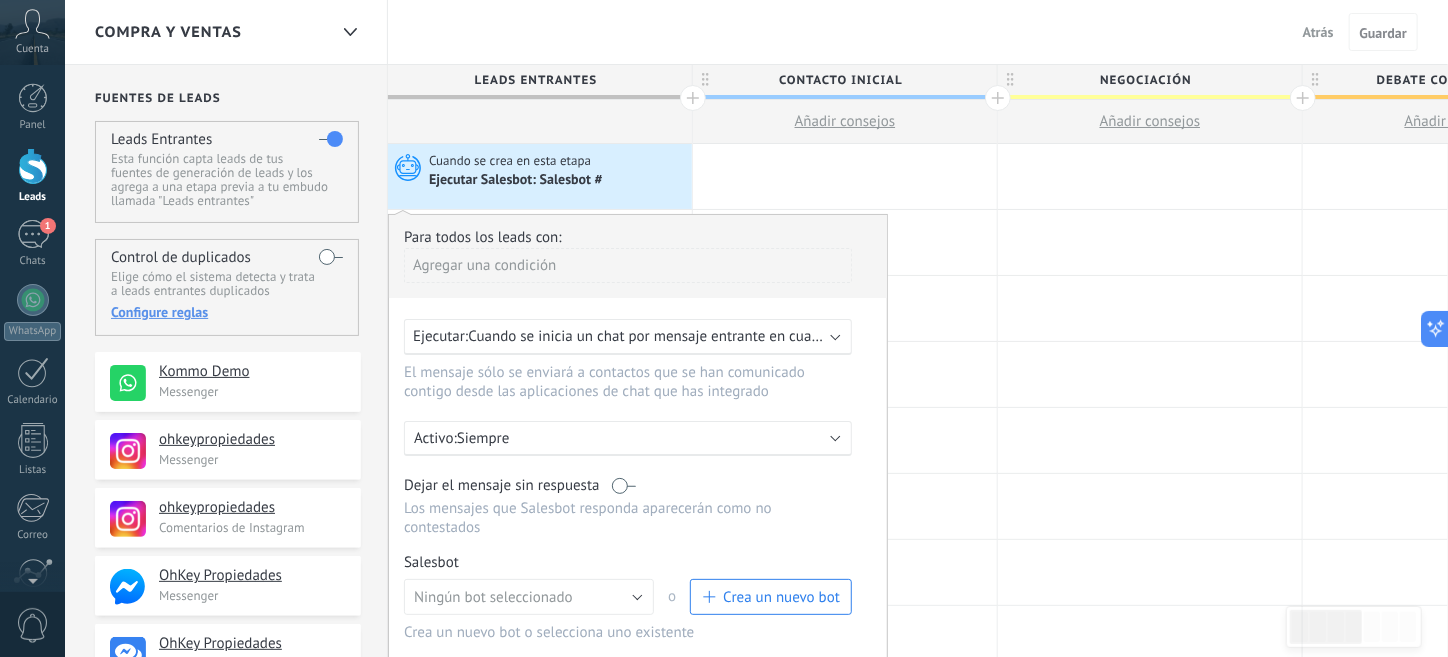 click on "Cuando se inicia un chat por mensaje entrante en cualquier canal" at bounding box center (677, 336) 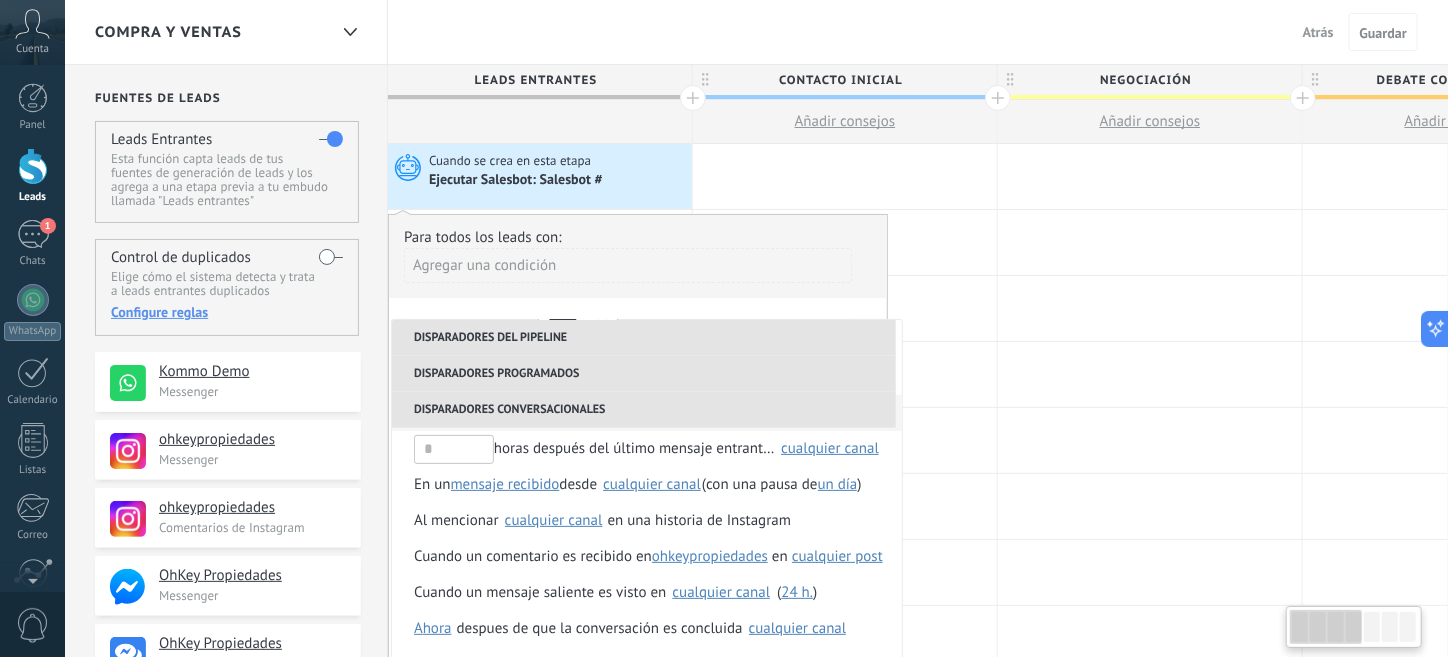 scroll, scrollTop: 236, scrollLeft: 0, axis: vertical 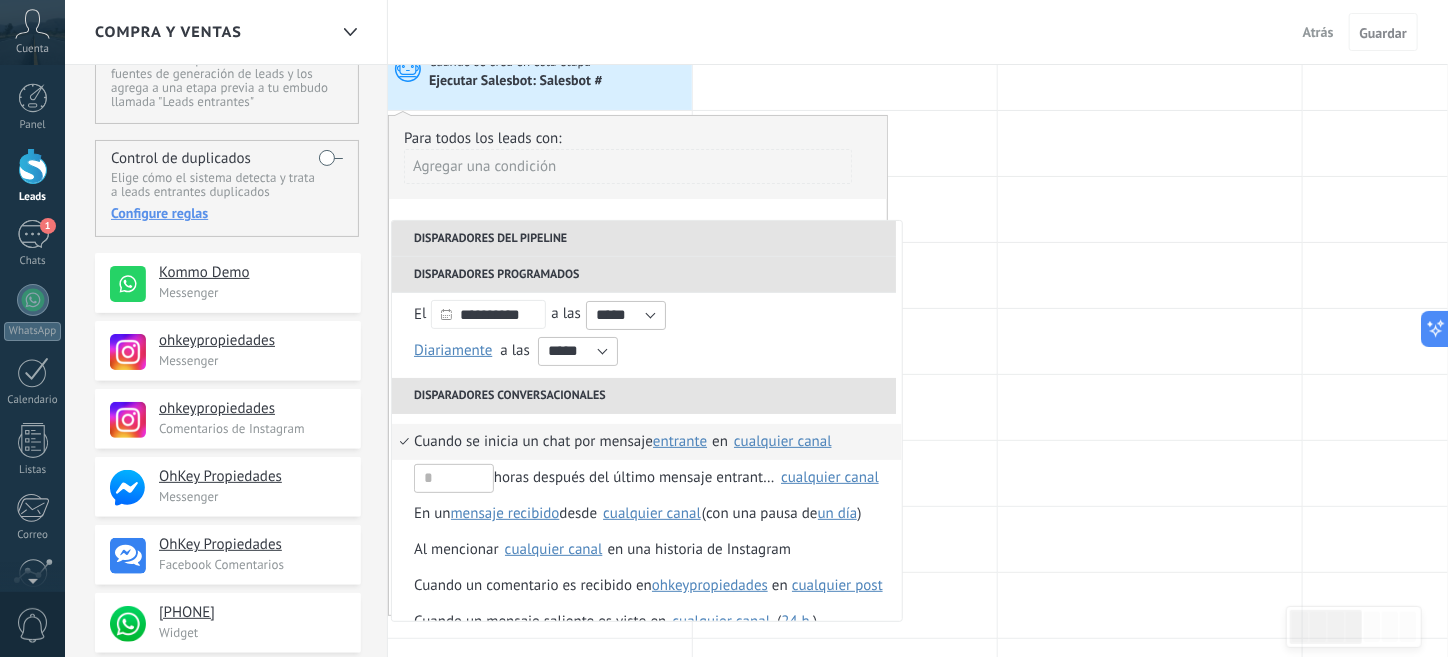 click on "Disparadores del pipeline" at bounding box center (644, 239) 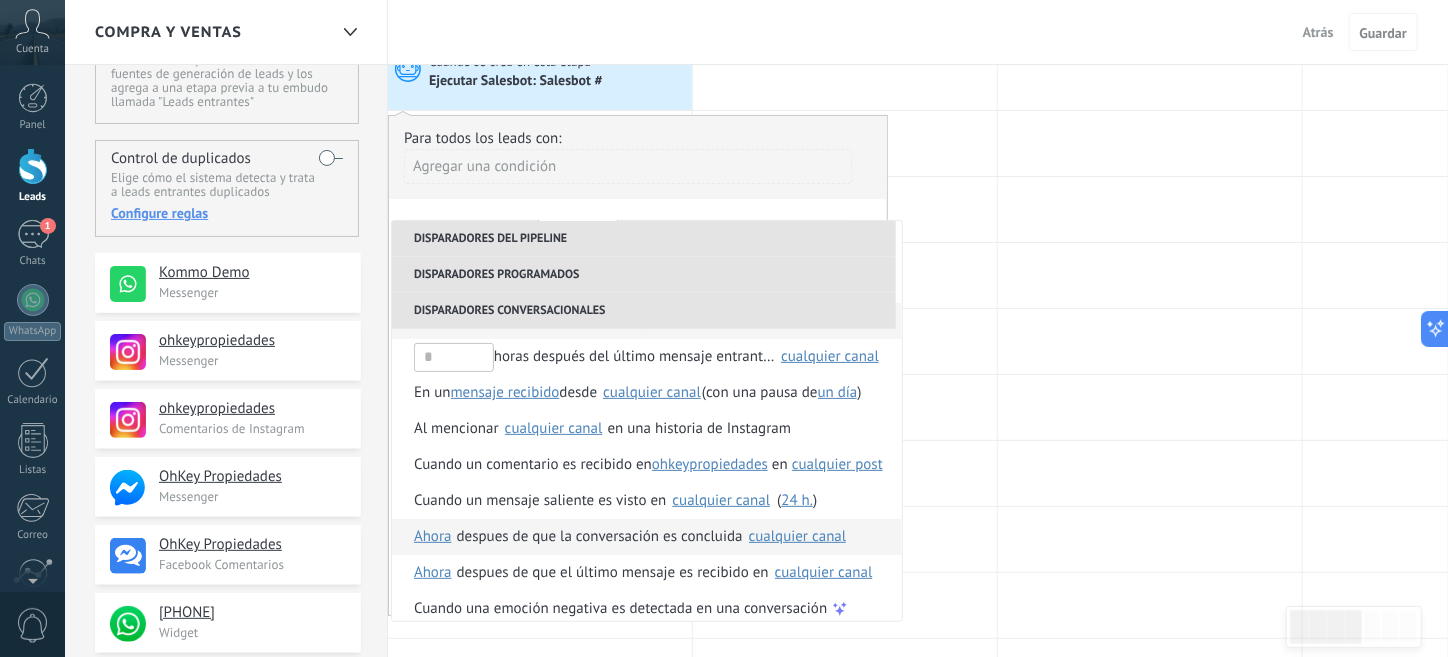 scroll, scrollTop: 236, scrollLeft: 0, axis: vertical 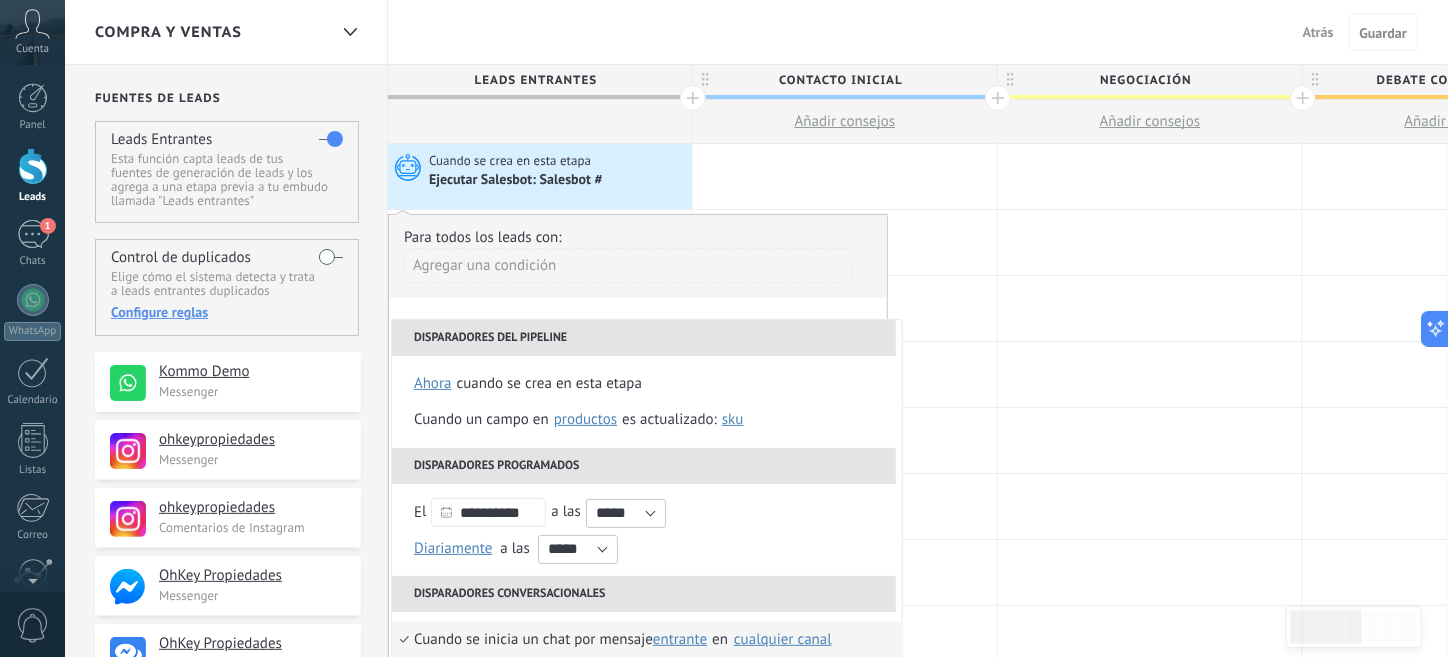 click on "Agregar una condición" at bounding box center (628, 265) 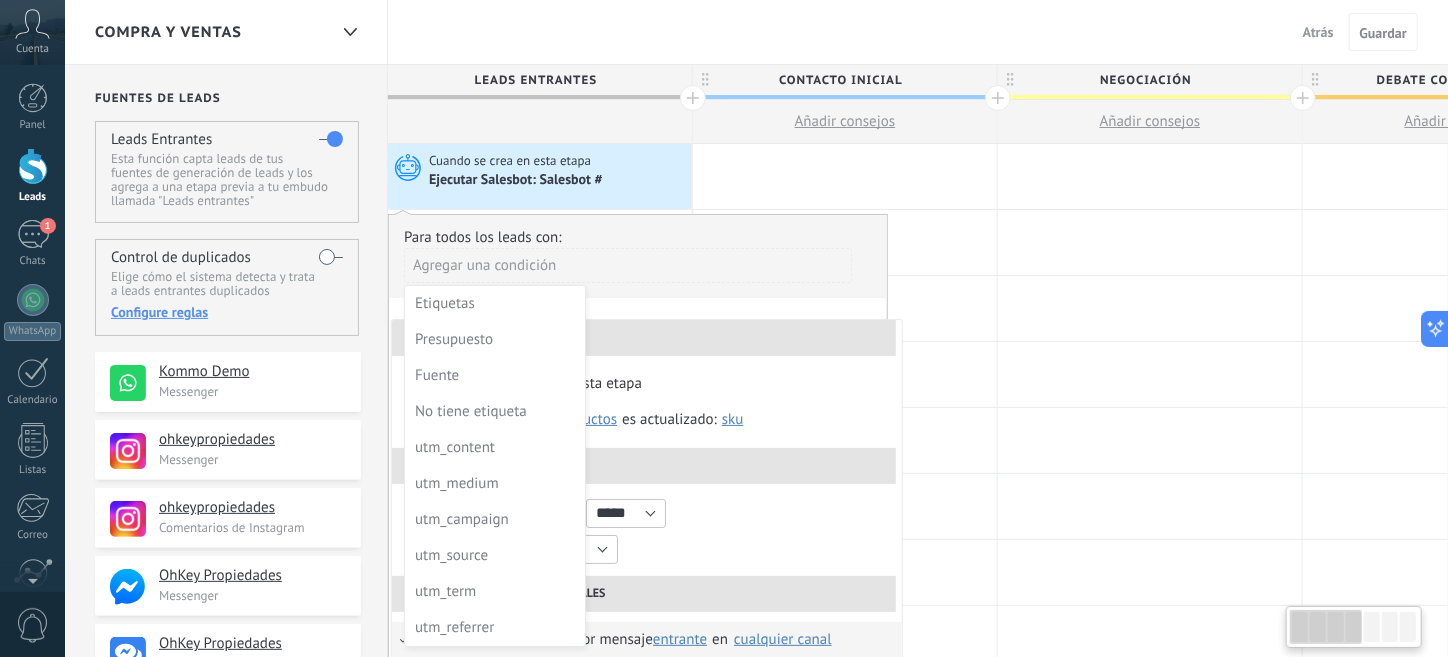 click at bounding box center [638, 454] 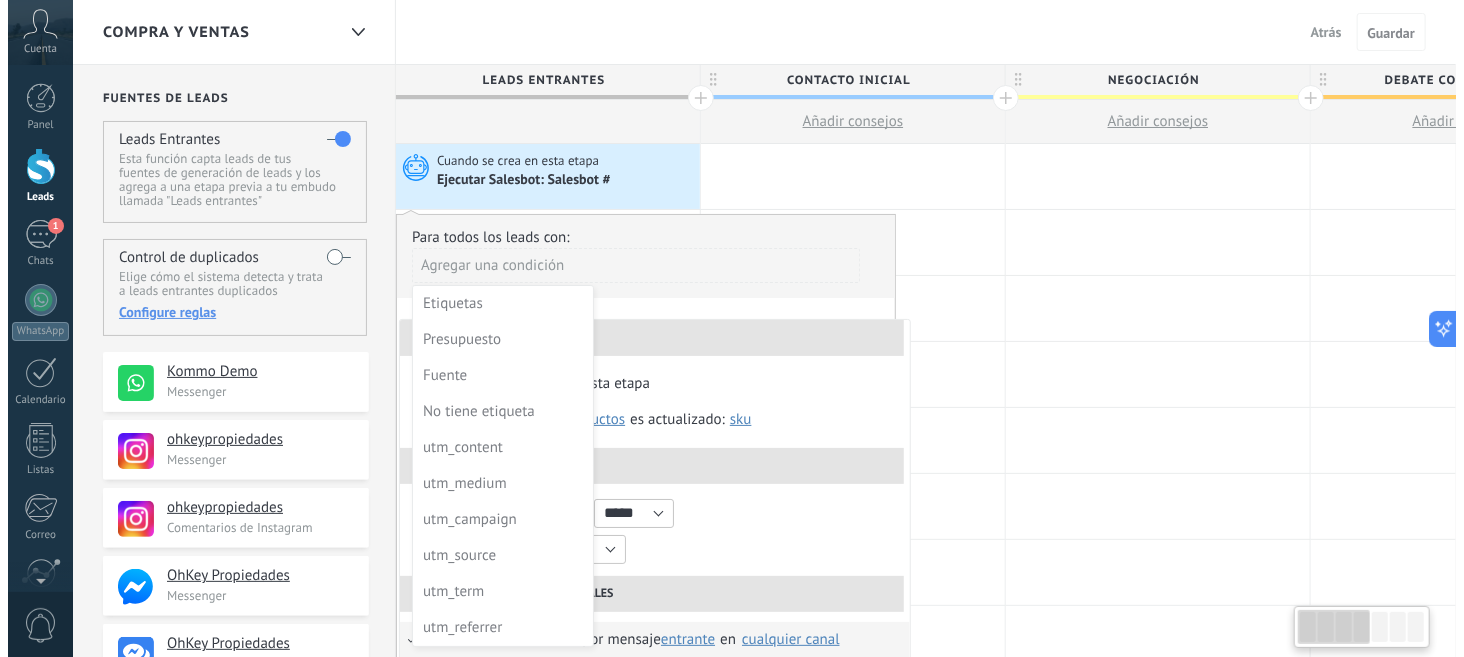 scroll, scrollTop: 0, scrollLeft: 0, axis: both 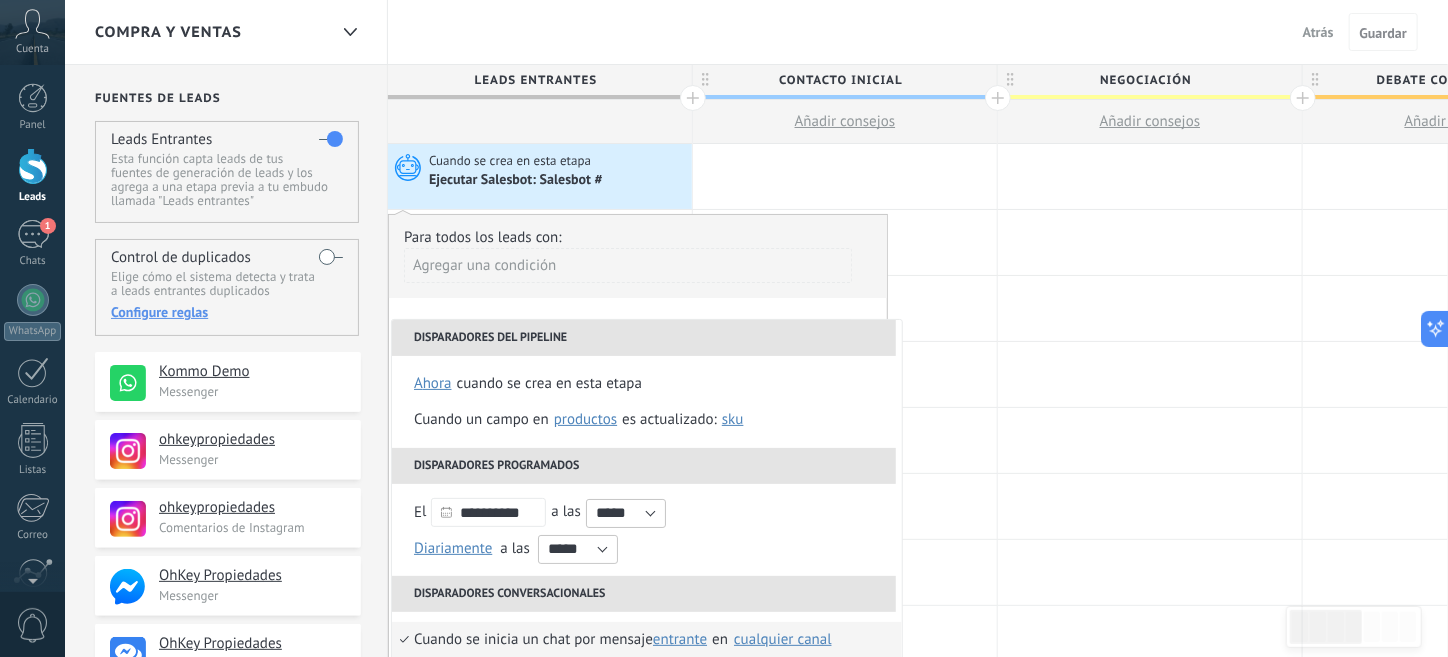 click on "Ejecutar Salesbot: Salesbot #" at bounding box center [558, 180] 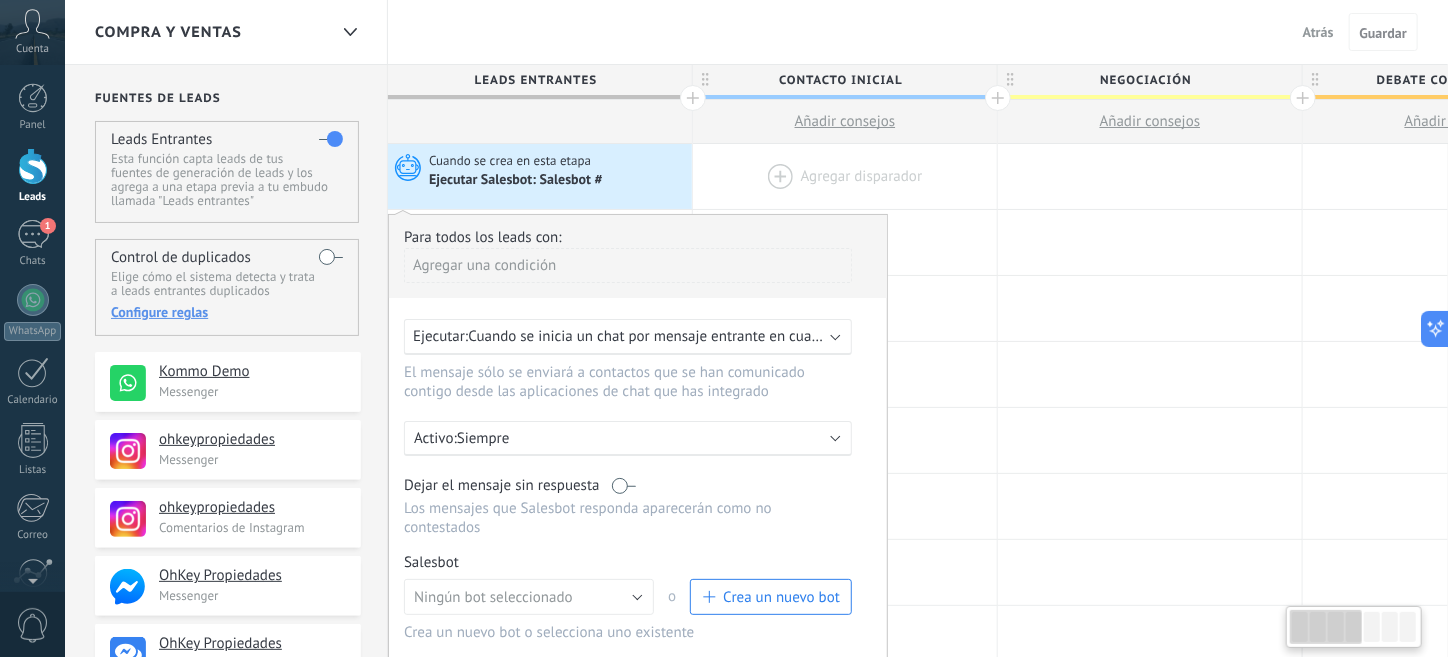 click at bounding box center (845, 176) 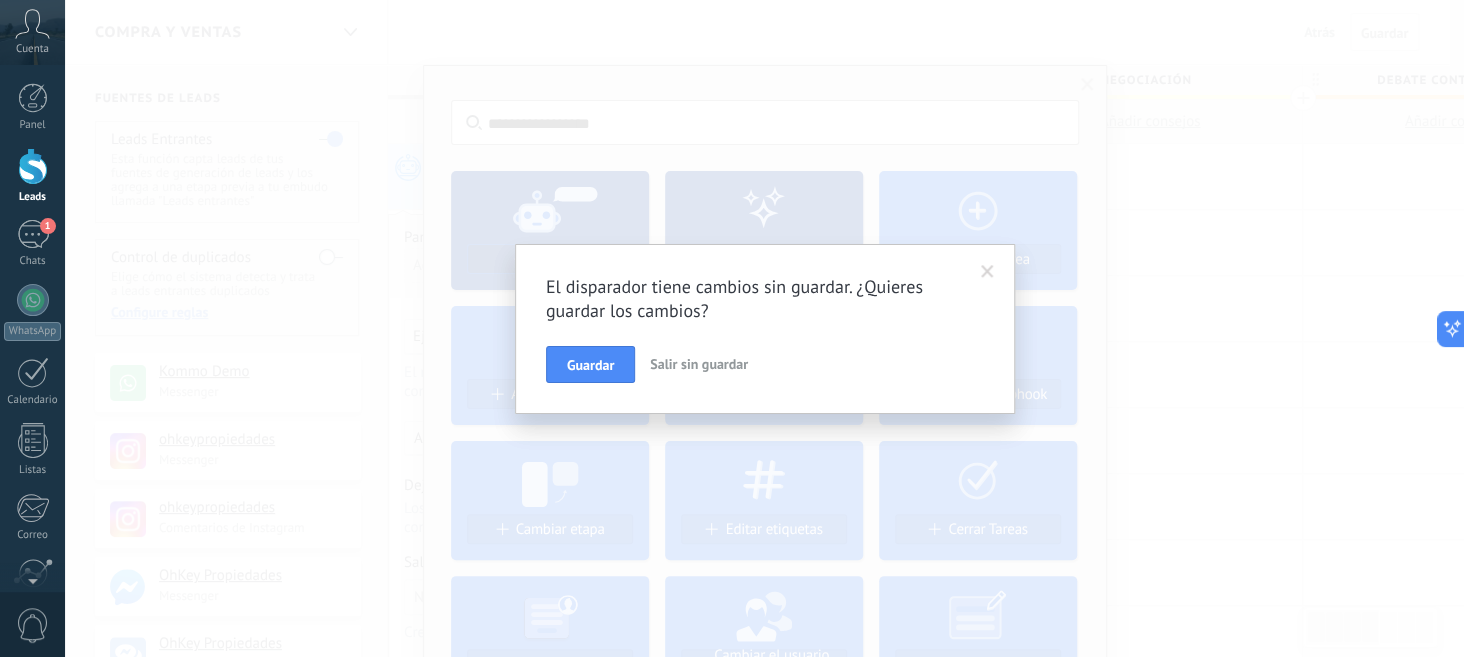 click on "Salir sin guardar" at bounding box center (699, 364) 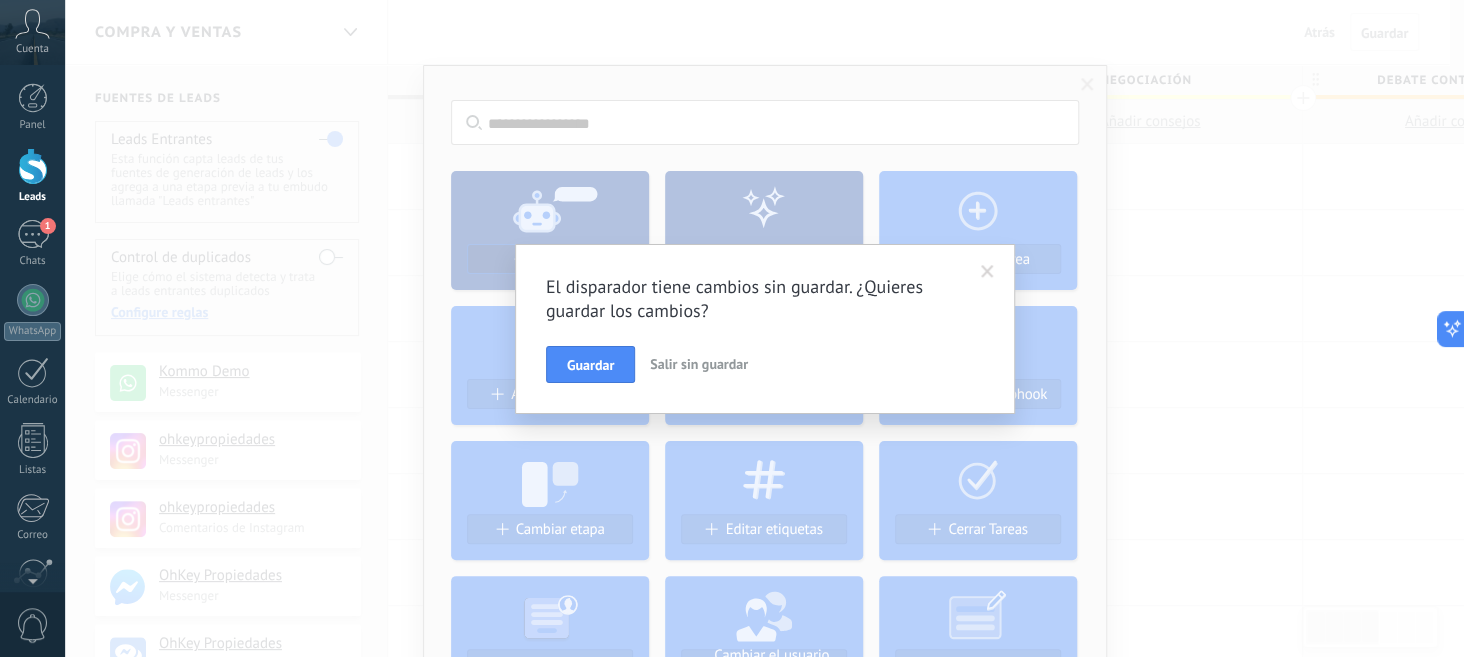 click on "Salir sin guardar" at bounding box center [699, 364] 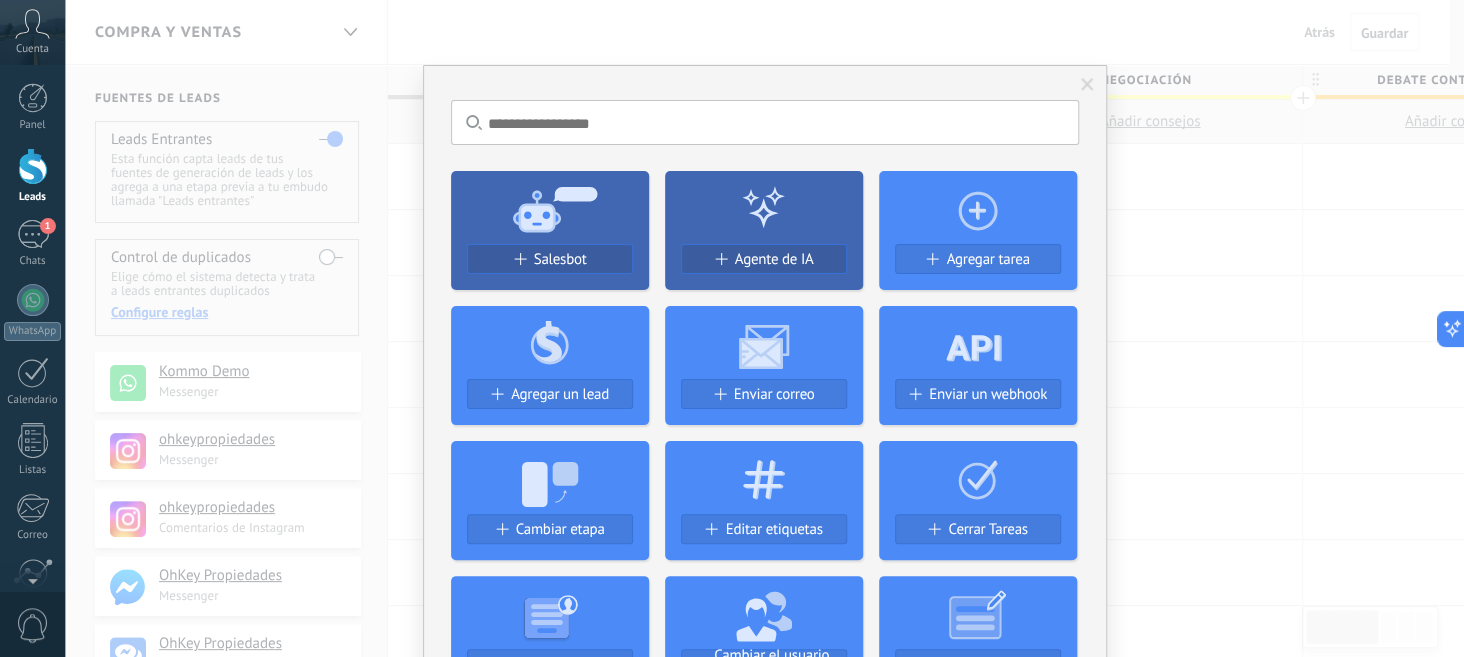 click on "No hay resultados Salesbot Agente de IA Agregar tarea Agregar un lead Enviar correo Enviar un webhook Cambiar etapa Editar etiquetas Cerrar Tareas Generar formulario Cambiar el usuario responsable del lead Cambiar campo Borrar archivos Widgets Google Analytics Connect your Google Analytics account and create custom Google Analytics Instalar AdWords Conecte su cuenta publicitaria y configure la publicidad en Google Autorizar Meta Conversions API Sincroniza tu cuenta Meta para mejorar tus anuncios Conectar Facebook Martín Ghia Instalar Creditor por CatCode Control de pagos parciales en un lead Instalar Chatter - WA+ChatGPT via Komanda F5 Integración de WhatsApp, Telegram, Avito & VK Instalar Documentos de Google por AMOGURU Documentos de Google por AMOGURU Instalar Distribución Inteligente por AMOGURU Distribución inteligente de leads de amoGURU Instalar Bloque de cambio de estado de AMOGURU Mover leads solo a etapas configuradas. Instalar Whatsapp de YouMessages Integración de Whatsapp y creador de bots" at bounding box center (764, 328) 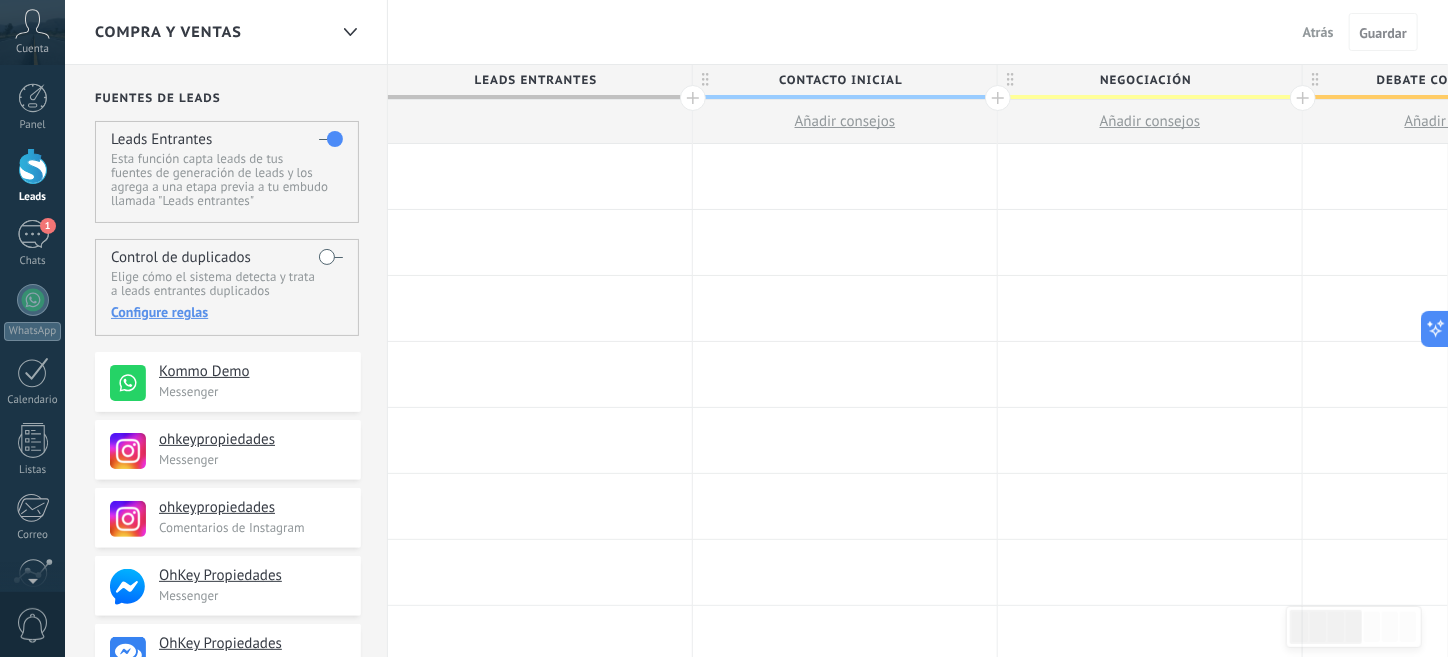 click at bounding box center (540, 176) 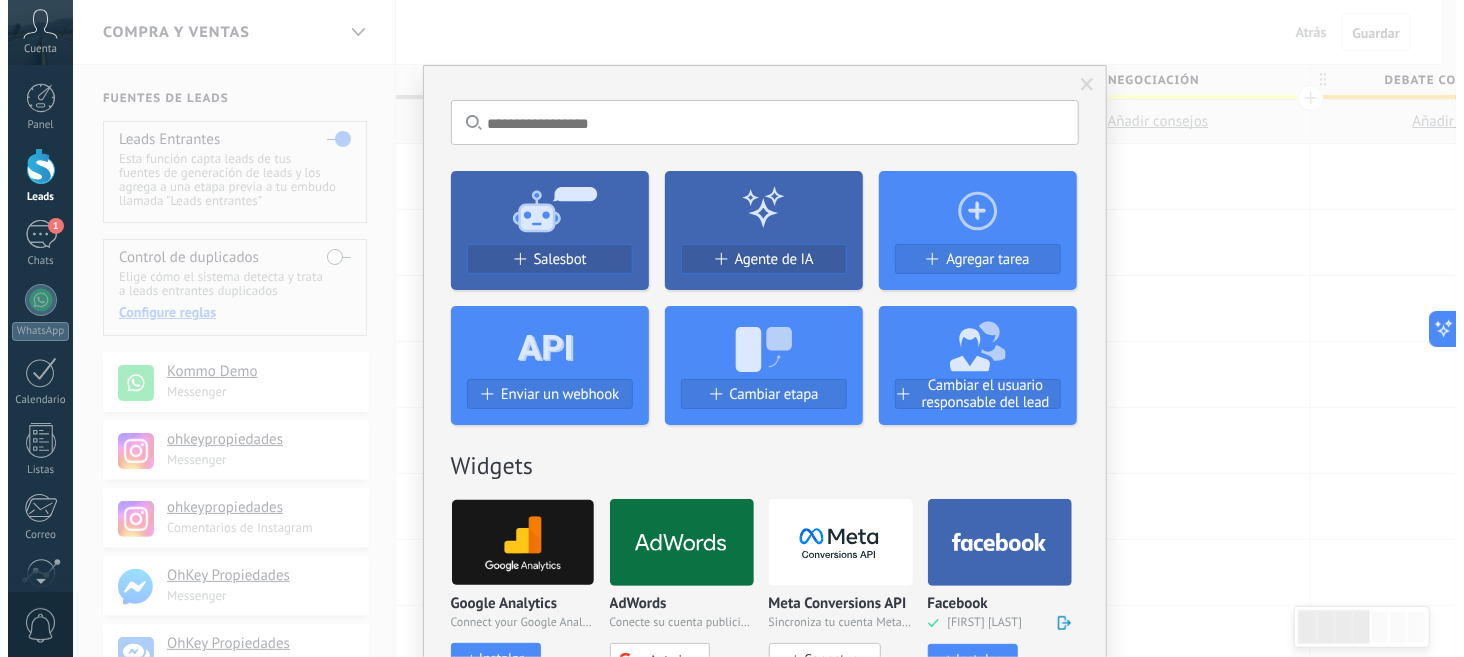 scroll, scrollTop: 0, scrollLeft: 1, axis: horizontal 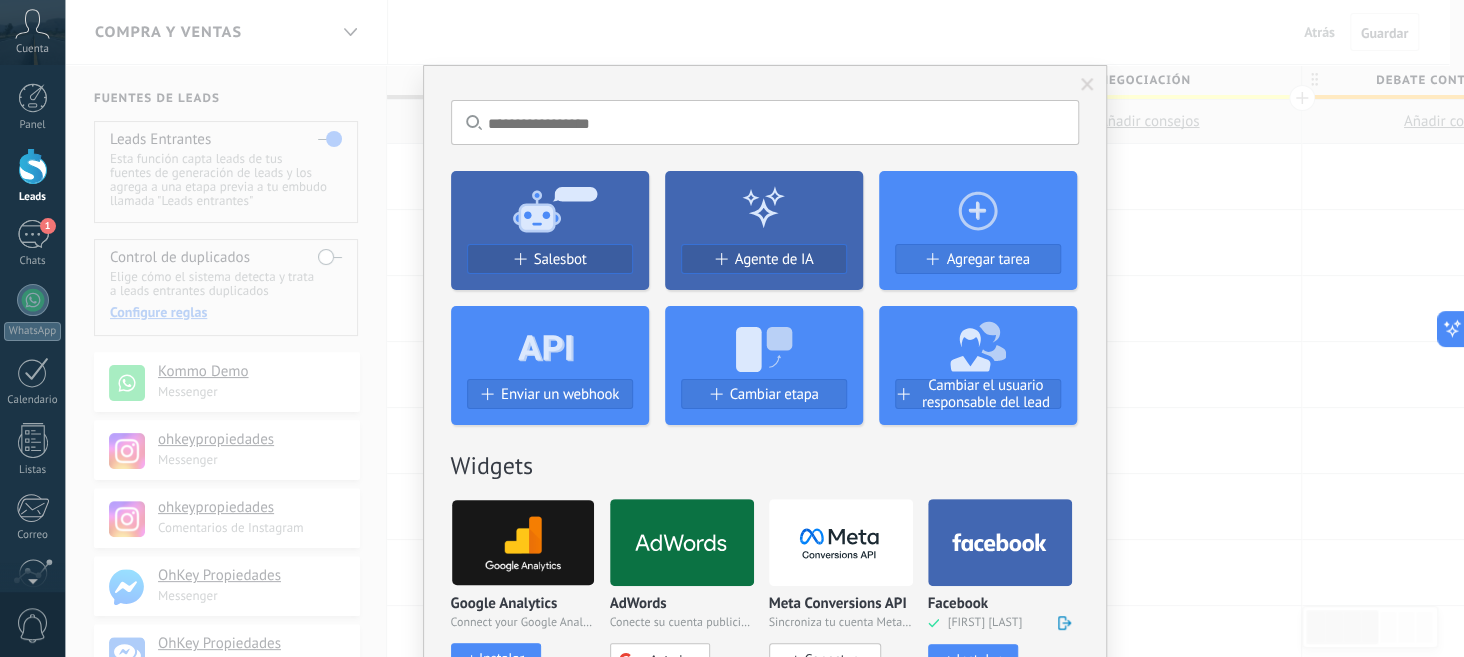 click on "Agregar tarea" at bounding box center [987, 259] 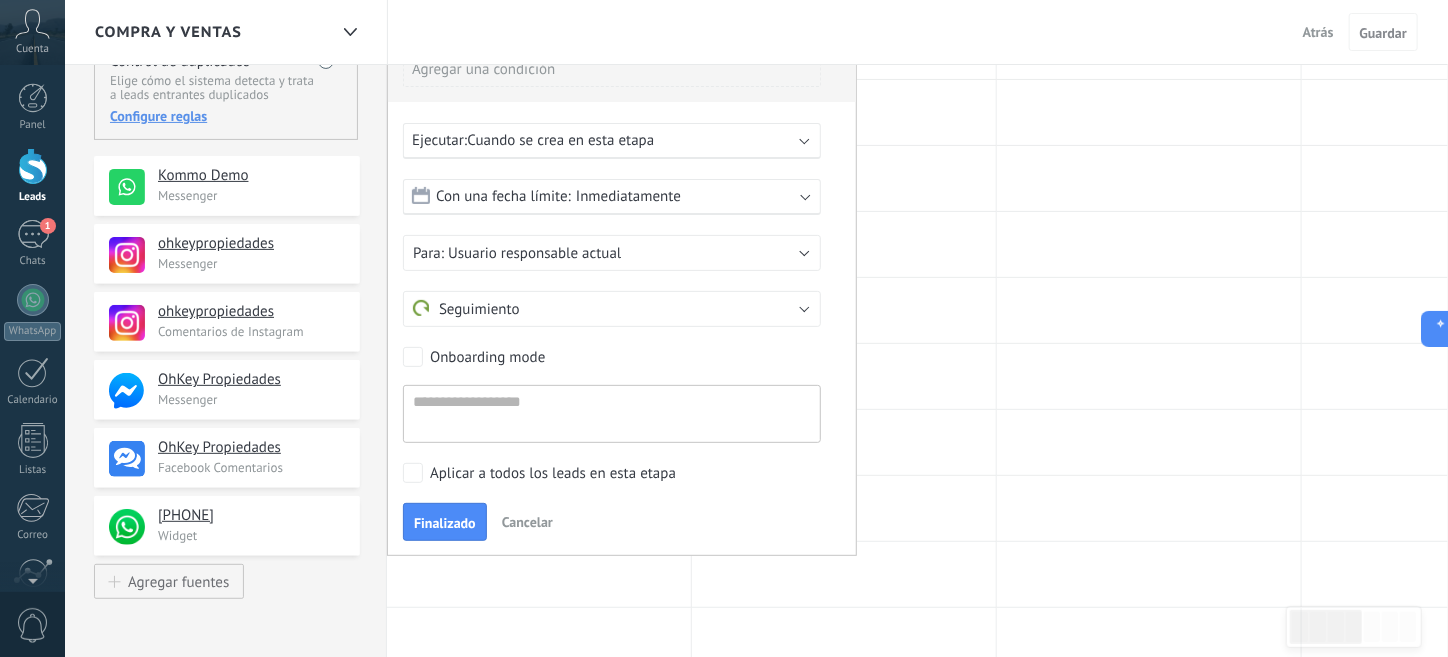 scroll, scrollTop: 200, scrollLeft: 0, axis: vertical 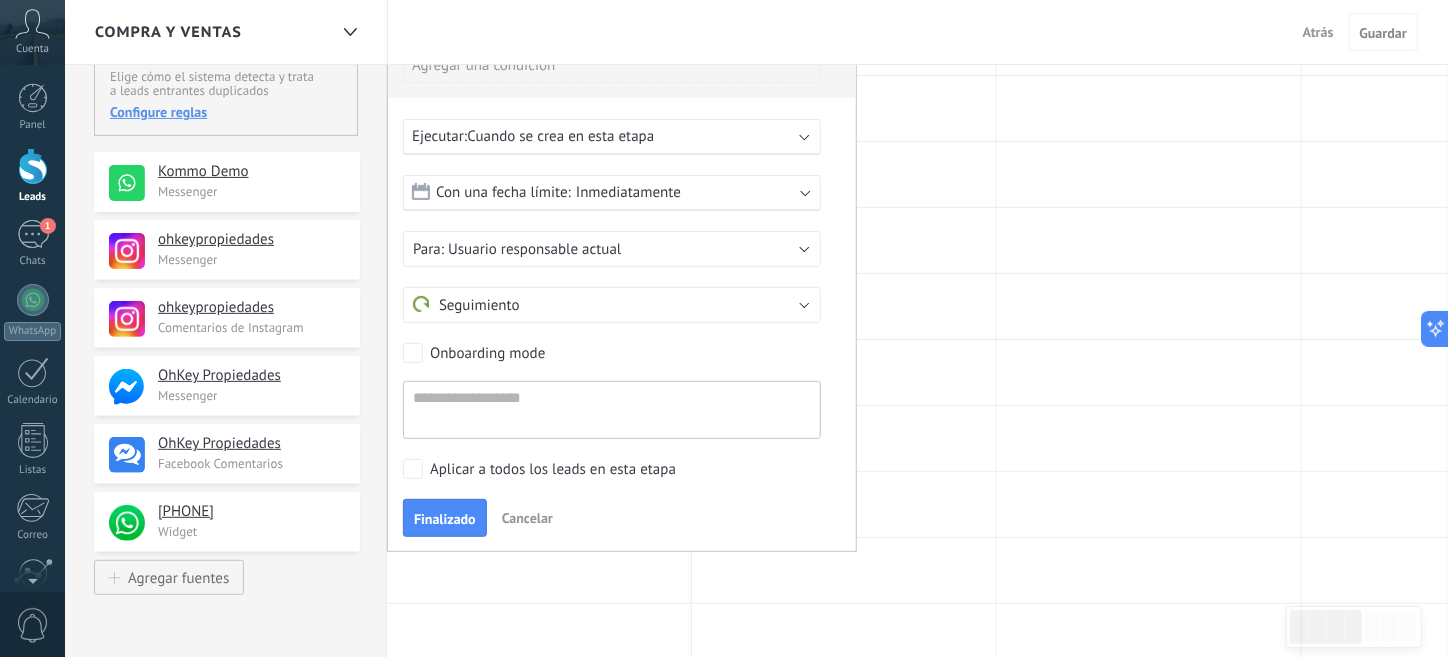 click on "Cancelar" at bounding box center [527, 518] 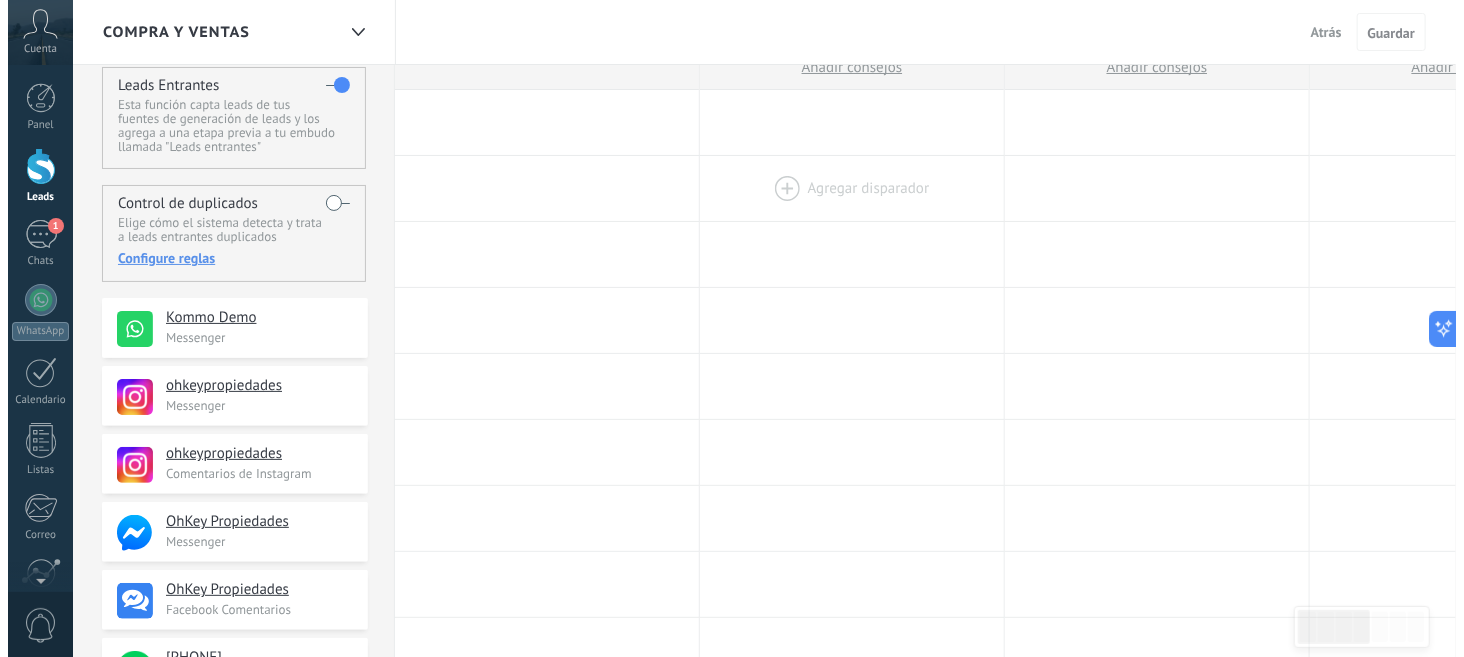 scroll, scrollTop: 0, scrollLeft: 0, axis: both 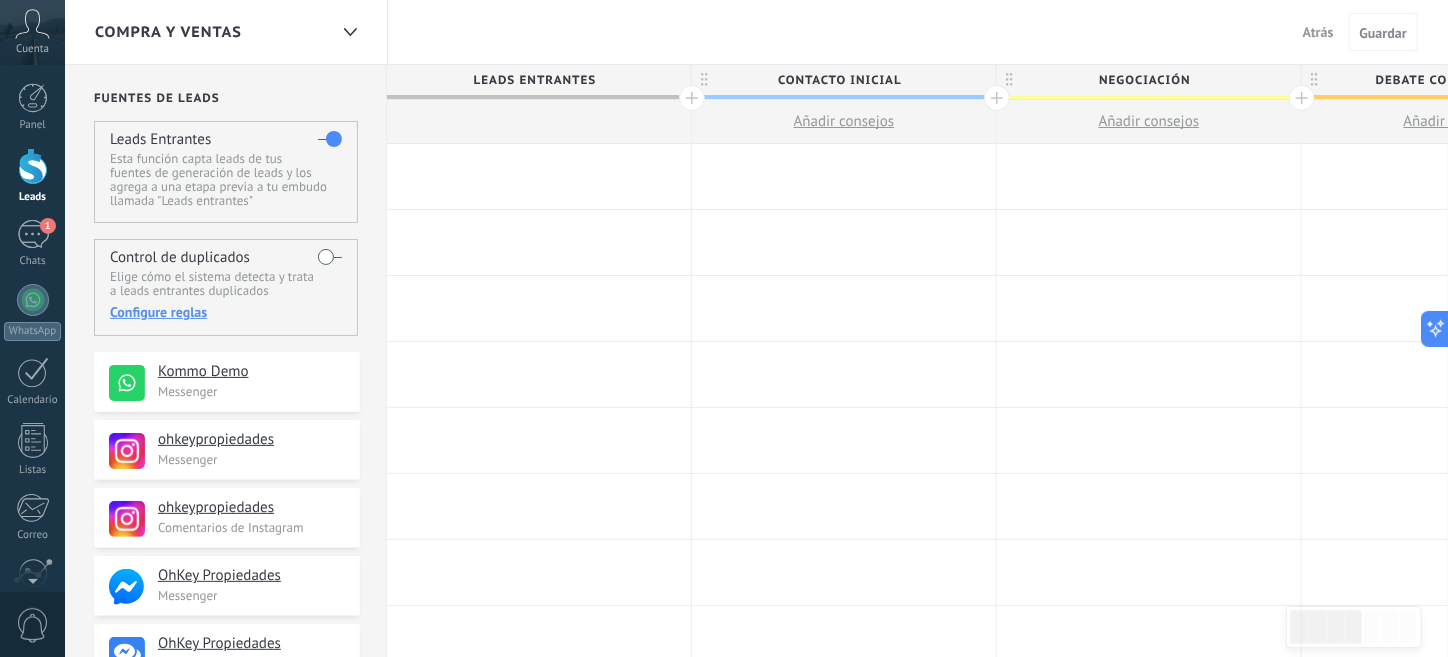 click at bounding box center [539, 176] 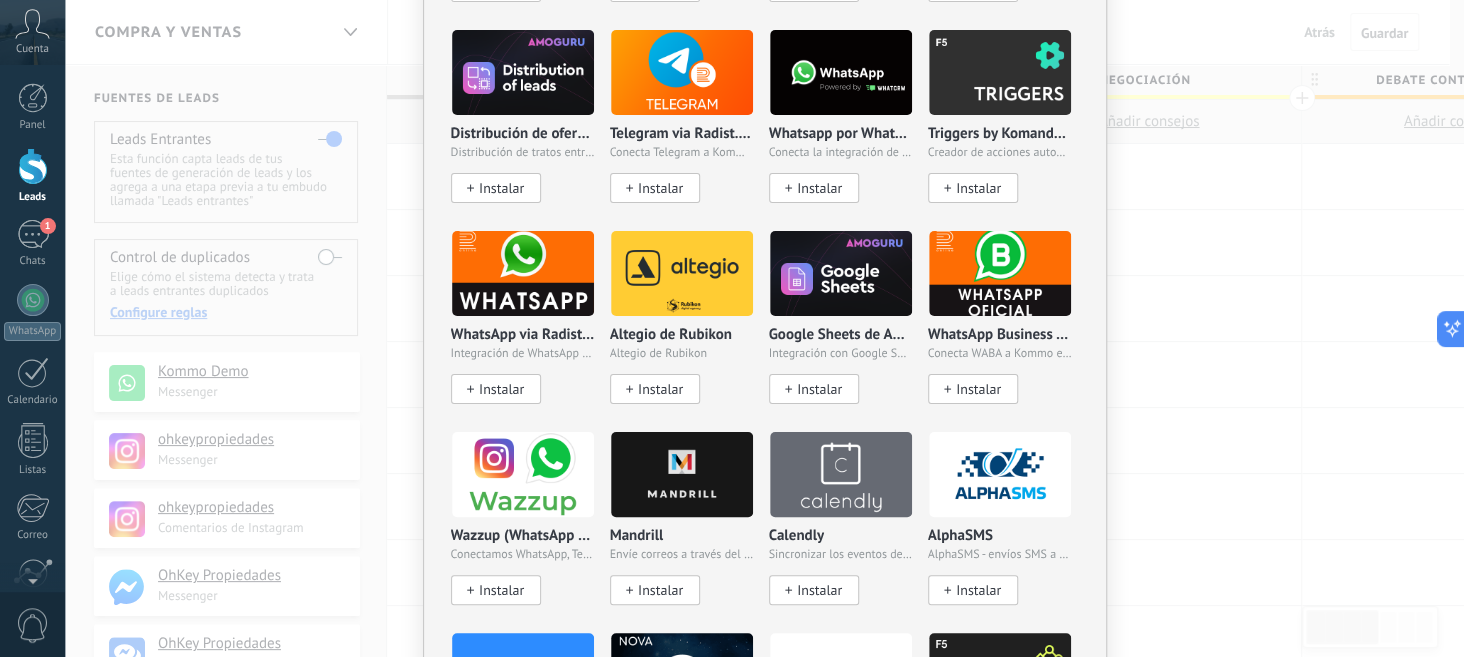 scroll, scrollTop: 1100, scrollLeft: 0, axis: vertical 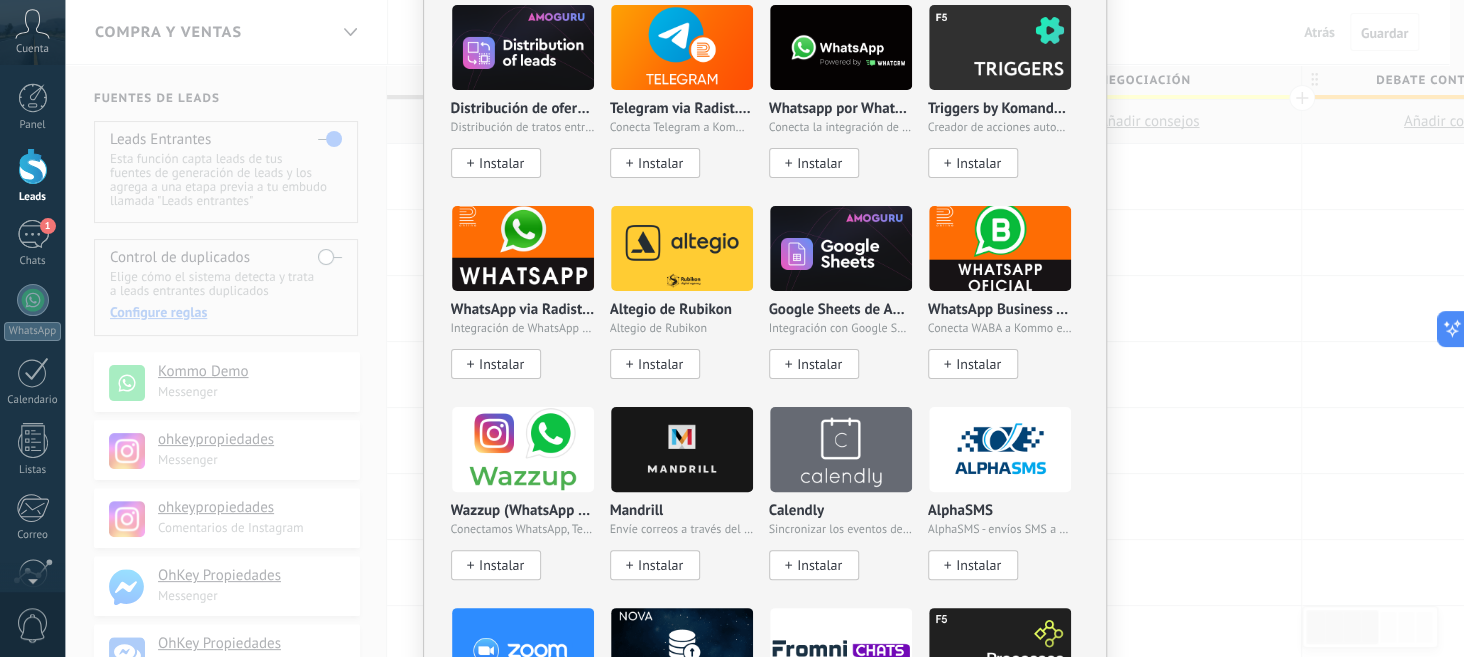 click at bounding box center (1000, 248) 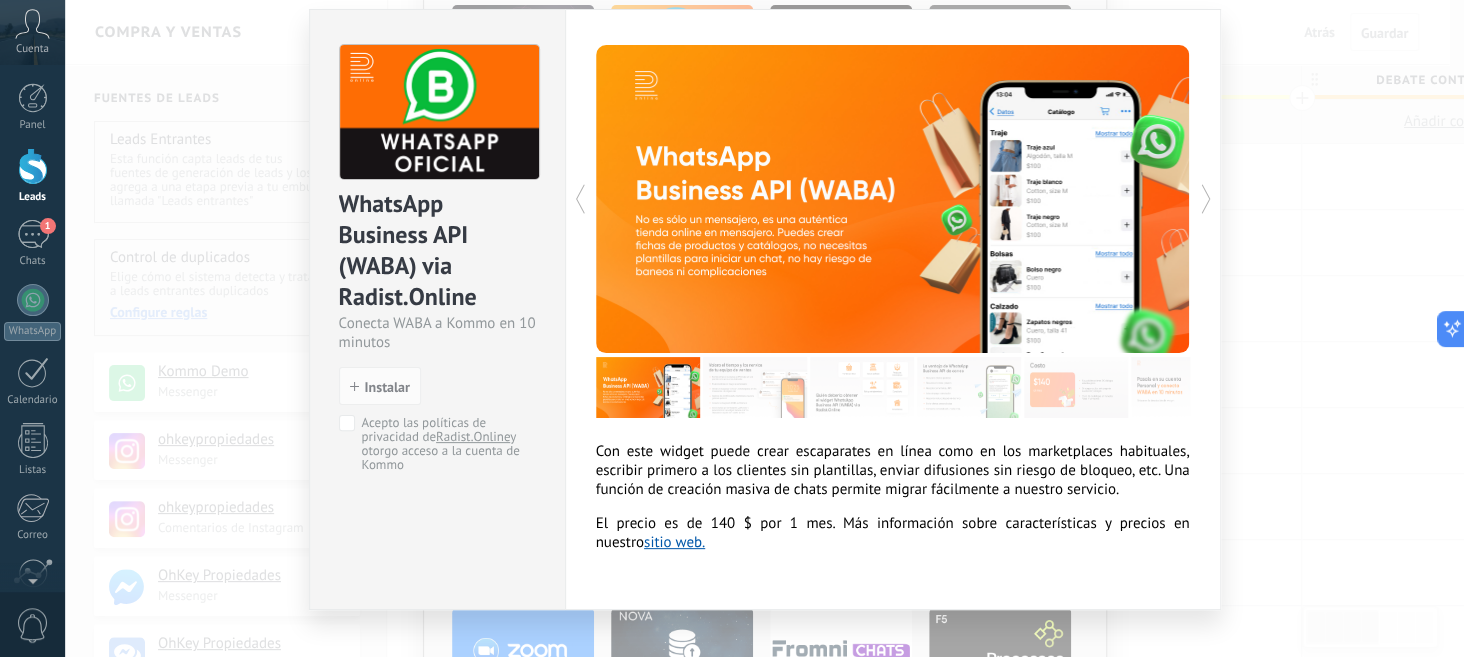scroll, scrollTop: 98, scrollLeft: 0, axis: vertical 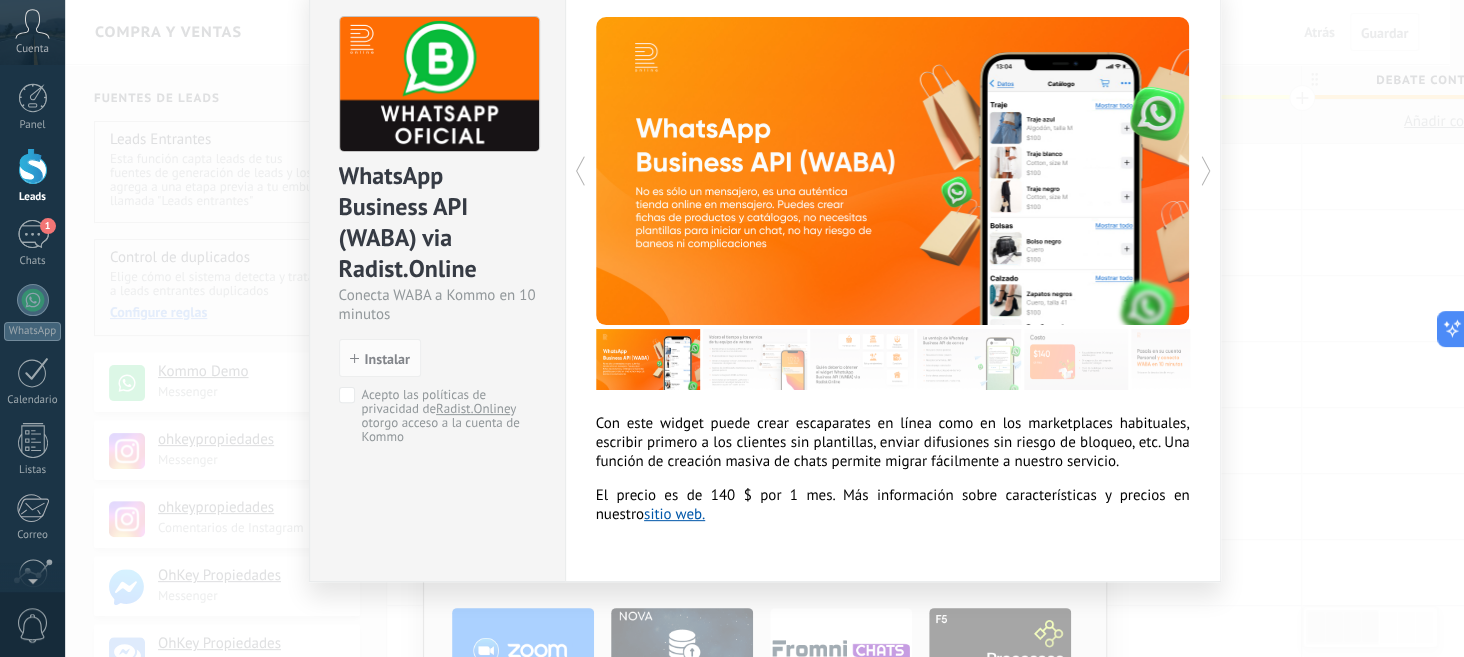 click on "WhatsApp Business API (WABA) via Radist.Online Conecta WABA a Kommo en 10 minutos install Instalar Acepto las políticas de privacidad de  Radist.Online  y otorgo acceso a la cuenta de Kommo
Con este widget puede crear escaparates en línea como en los marketplaces habituales, escribir primero a los clientes sin plantillas, enviar difusiones sin riesgo de bloqueo, etc. Una función de creación masiva de chats permite migrar fácilmente a nuestro servicio.
El precio es de 140 $ por 1 mes. Más información sobre características y precios en nuestro  sitio web.
más" at bounding box center (764, 328) 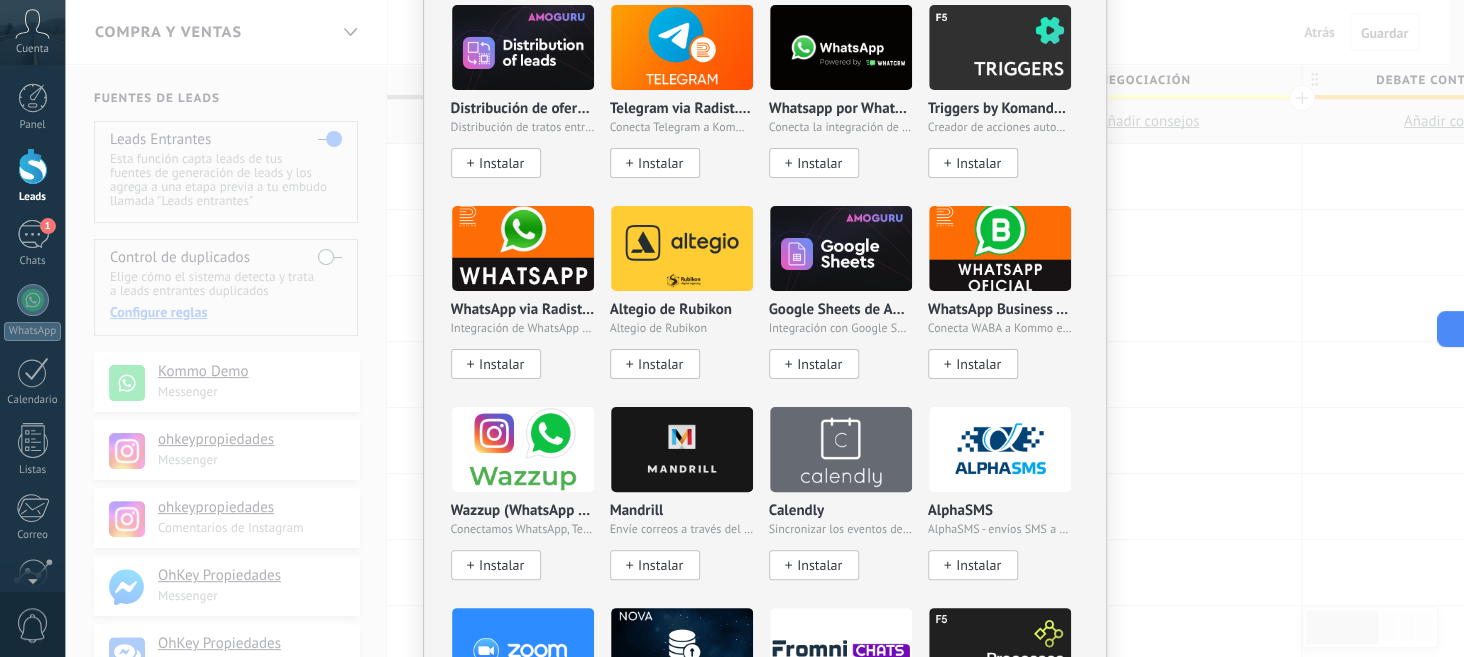 scroll, scrollTop: 0, scrollLeft: 0, axis: both 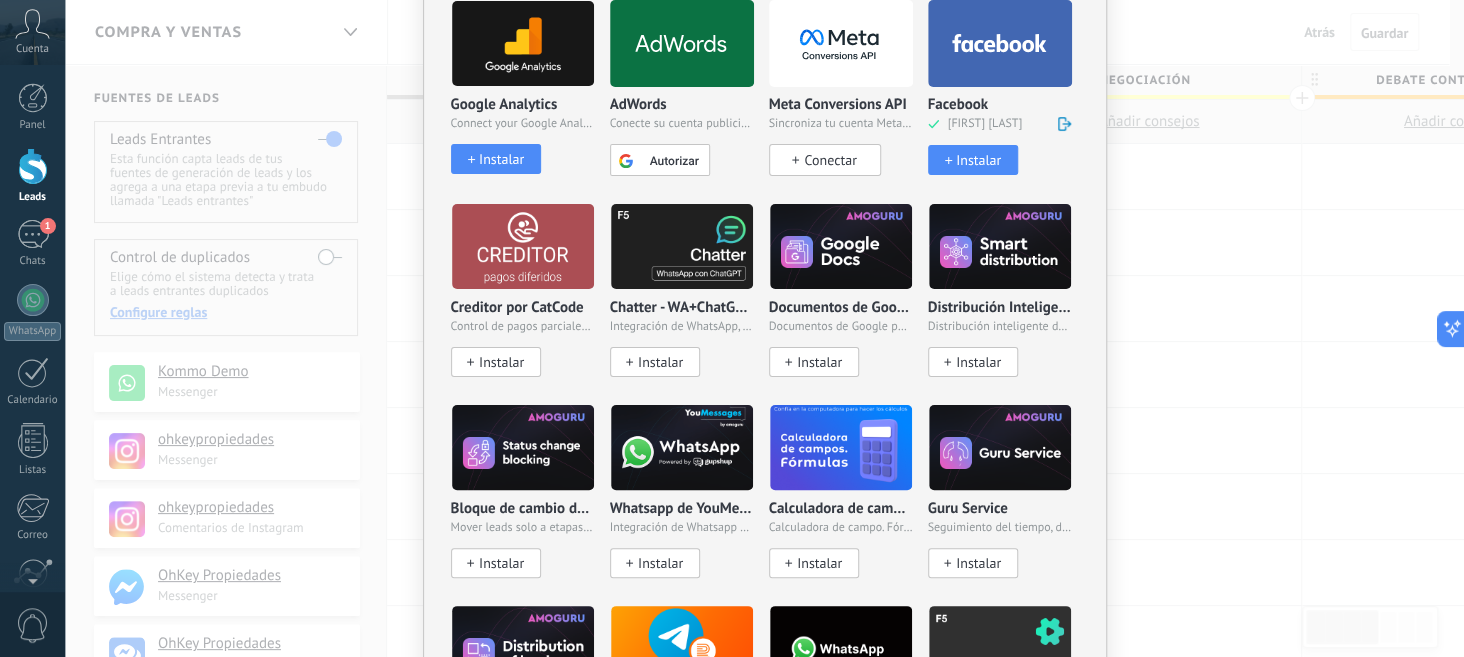 click on "Instalar" at bounding box center [978, 362] 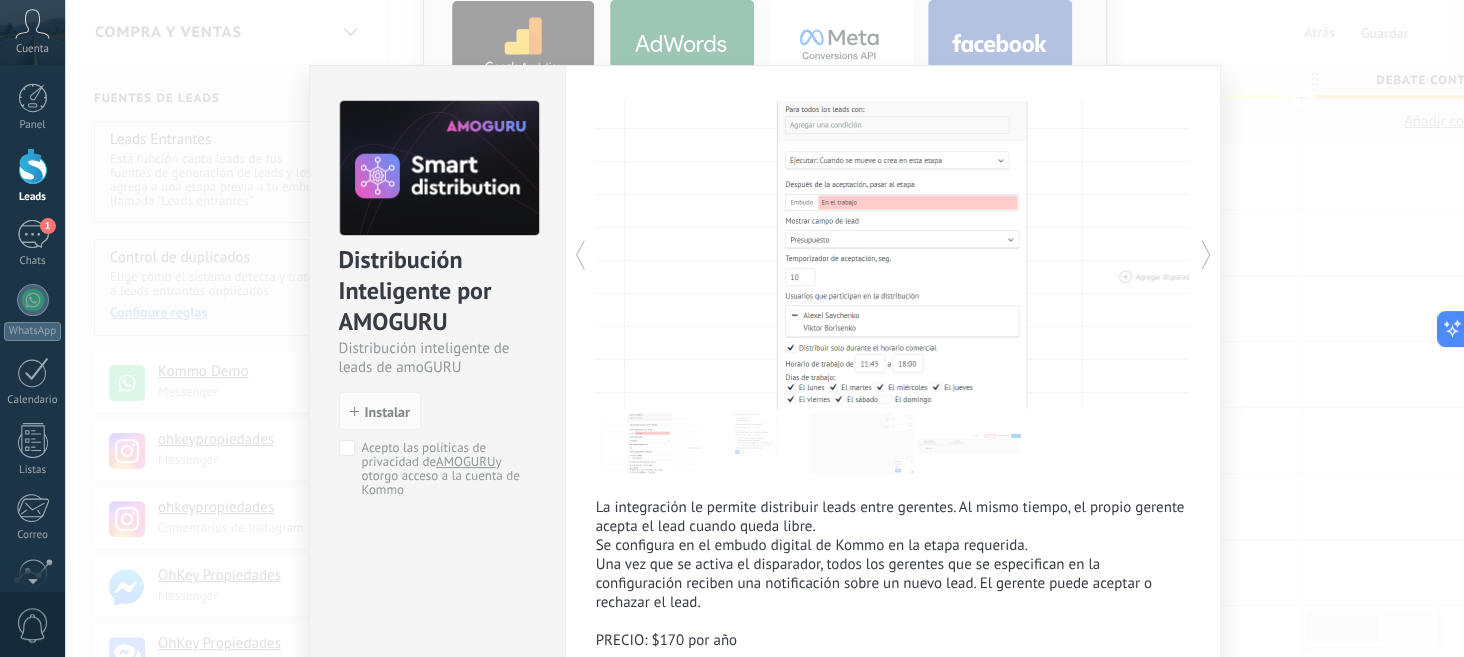scroll, scrollTop: 0, scrollLeft: 0, axis: both 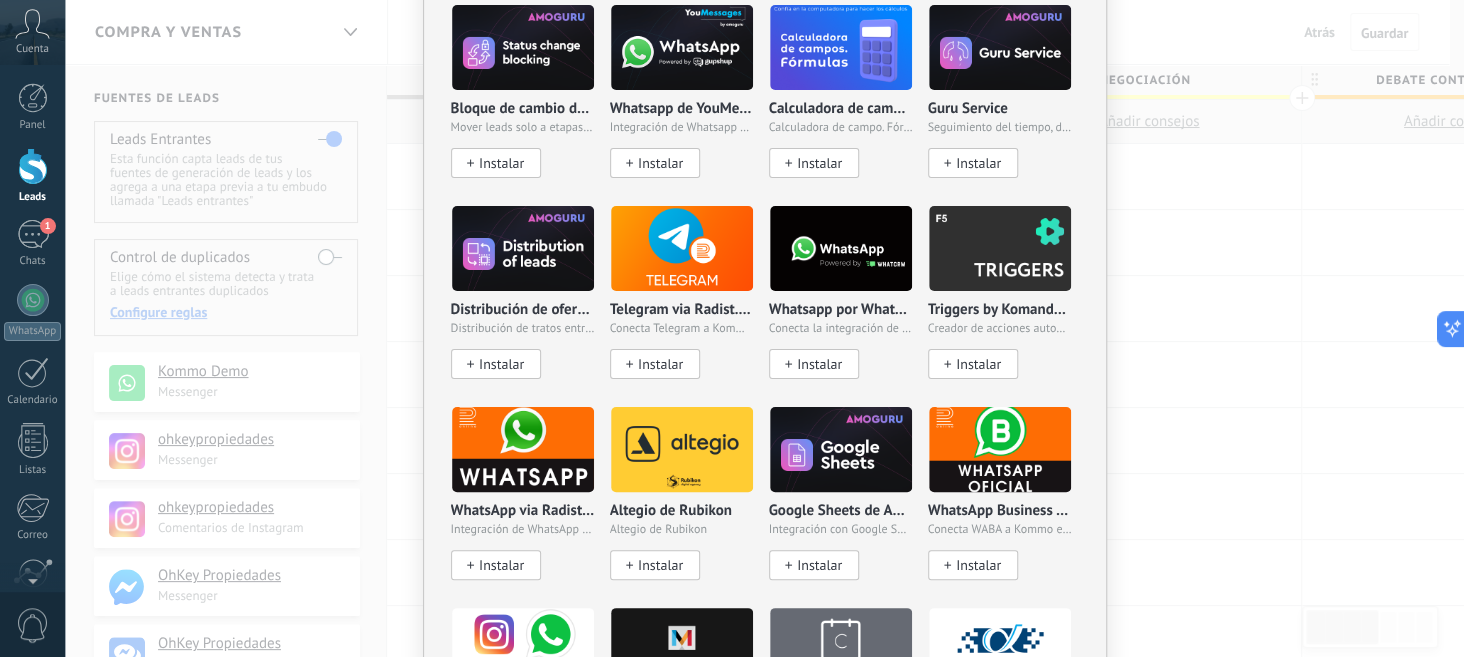 click at bounding box center (1000, 449) 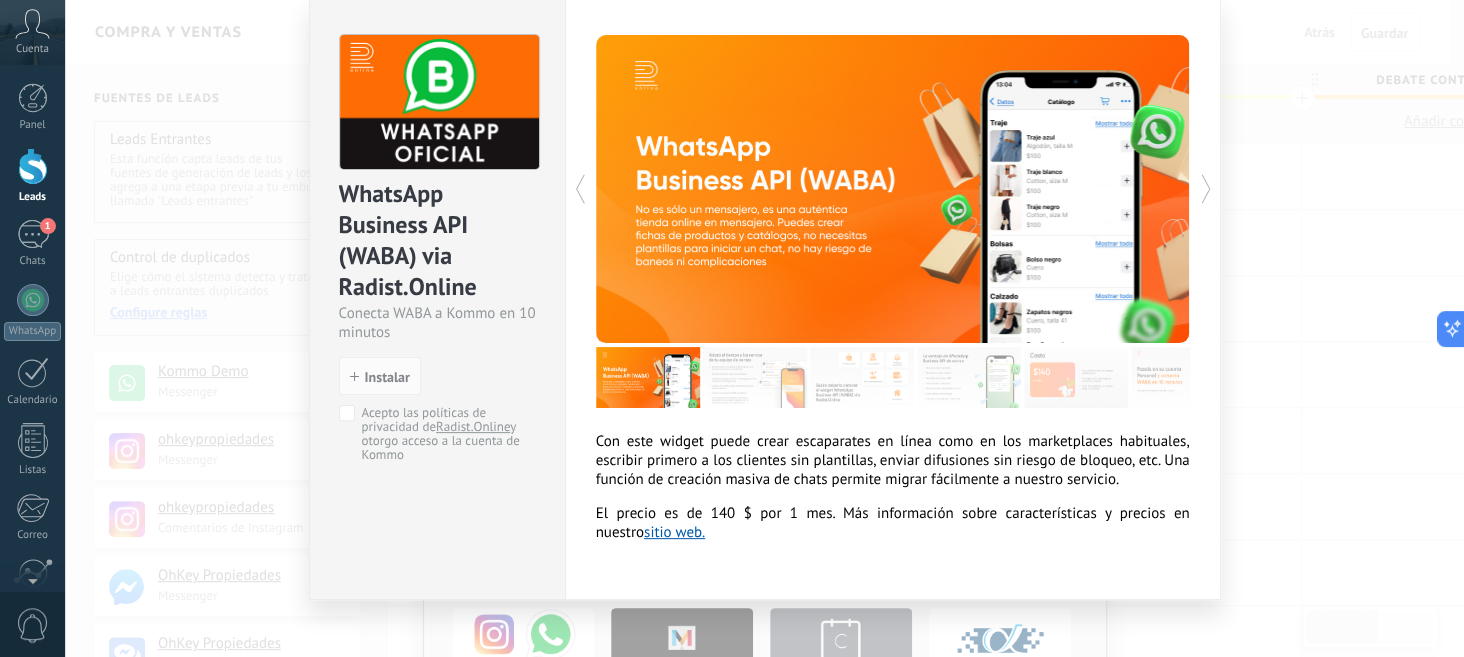 scroll, scrollTop: 98, scrollLeft: 0, axis: vertical 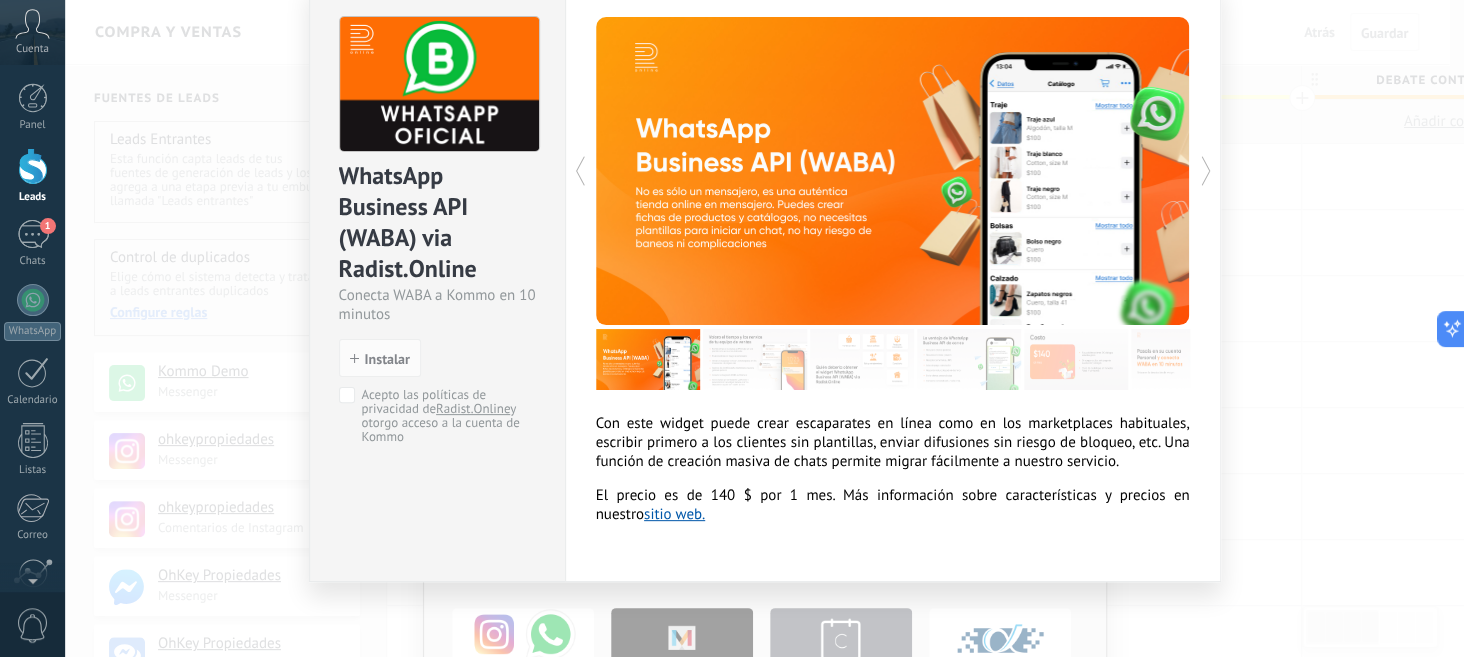 click on "WhatsApp Business API (WABA) via Radist.Online Conecta WABA a Kommo en 10 minutos install Instalar Acepto las políticas de privacidad de  Radist.Online  y otorgo acceso a la cuenta de Kommo
Con este widget puede crear escaparates en línea como en los marketplaces habituales, escribir primero a los clientes sin plantillas, enviar difusiones sin riesgo de bloqueo, etc. Una función de creación masiva de chats permite migrar fácilmente a nuestro servicio.
El precio es de 140 $ por 1 mes. Más información sobre características y precios en nuestro  sitio web.
más" at bounding box center (764, 328) 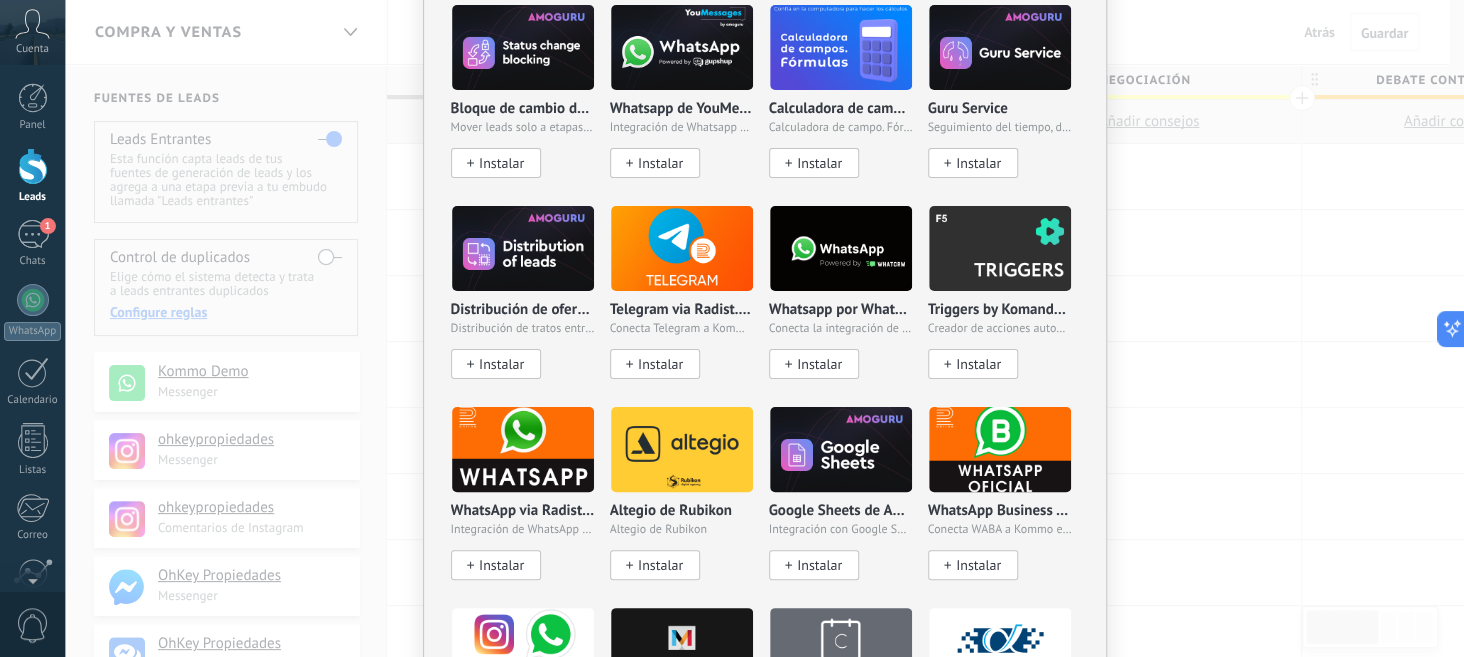 scroll, scrollTop: 0, scrollLeft: 0, axis: both 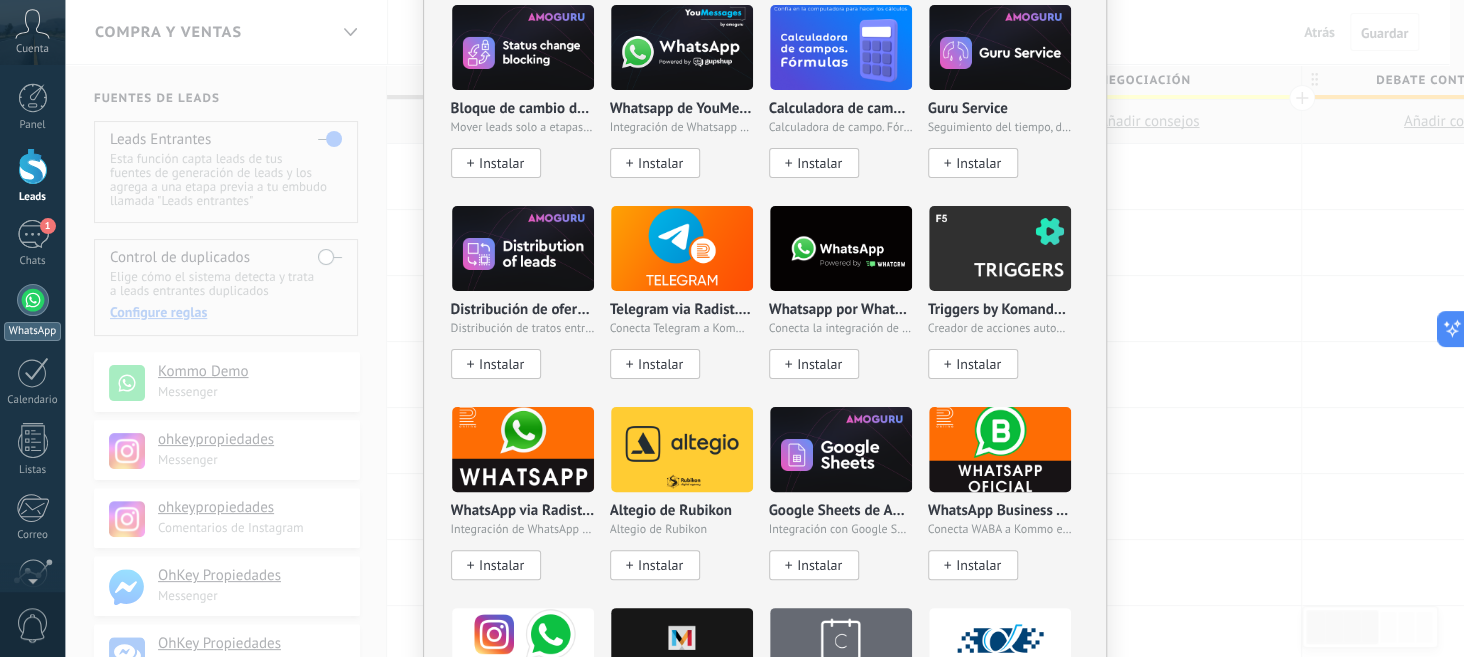 click at bounding box center (33, 300) 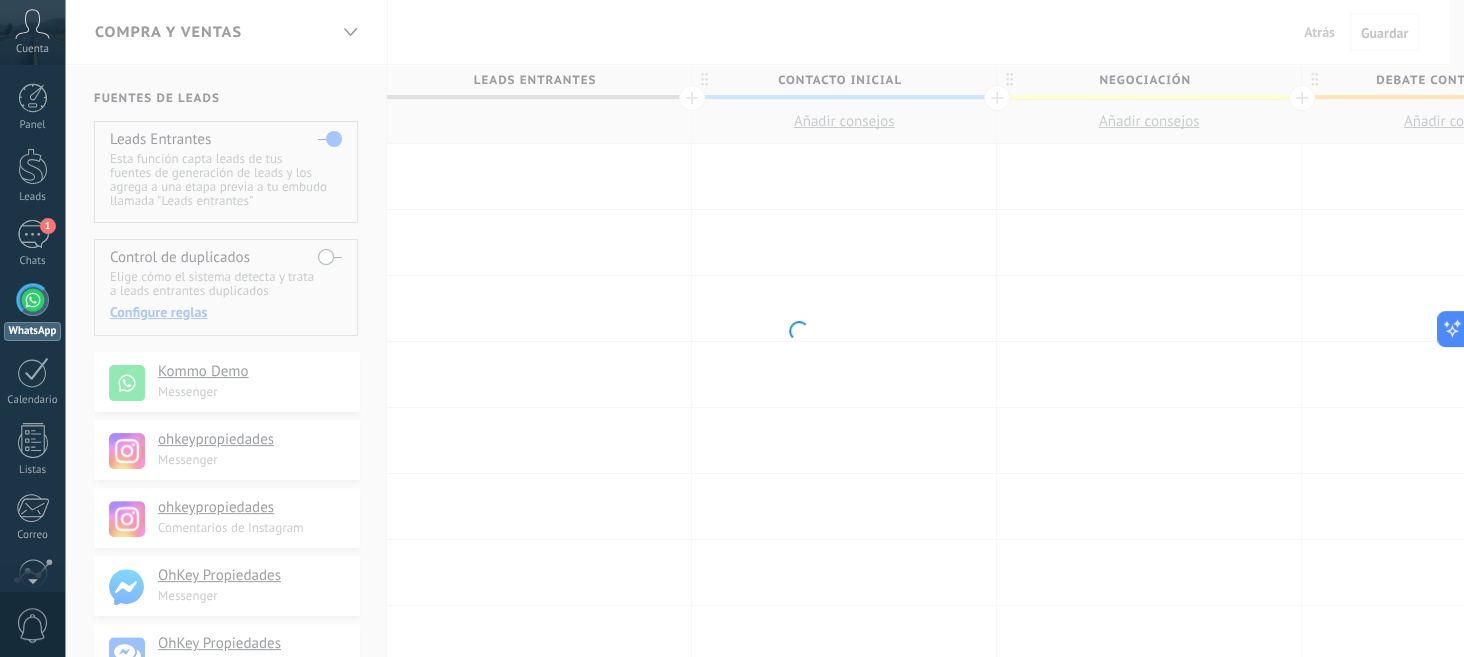 scroll, scrollTop: 0, scrollLeft: 0, axis: both 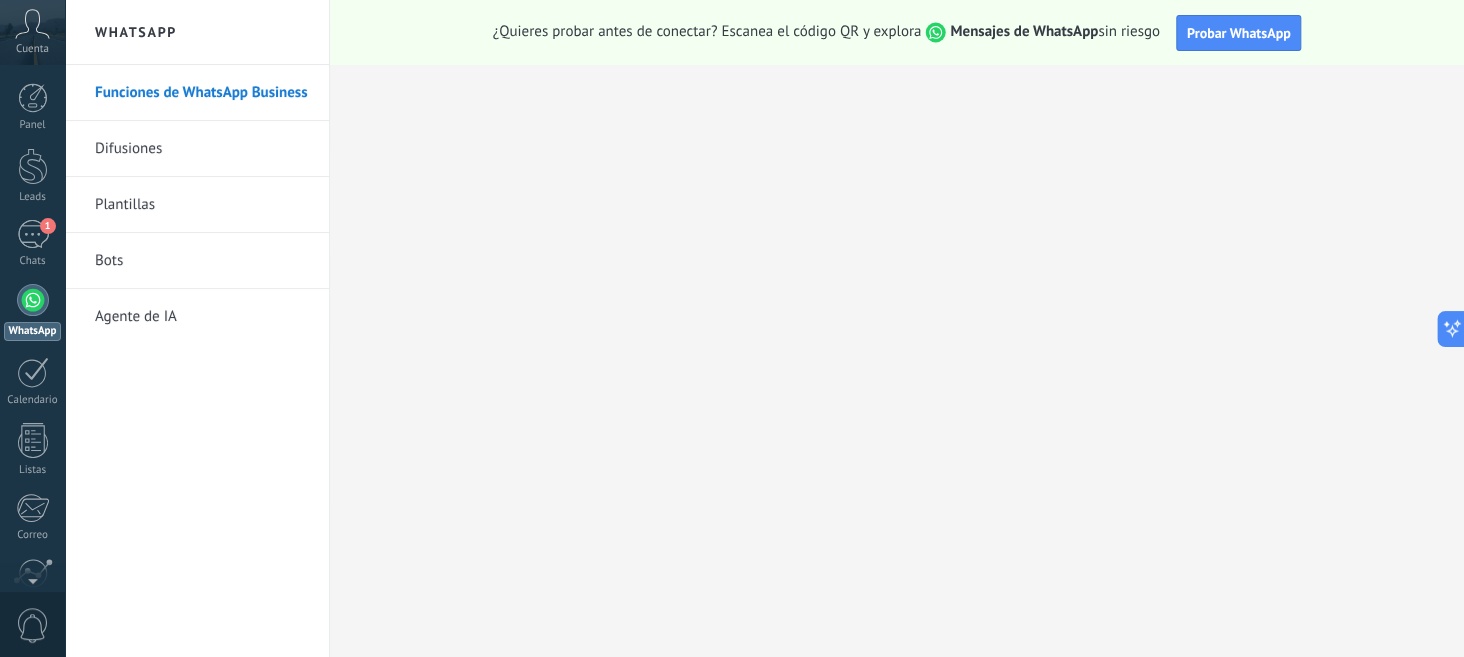 click on "Funciones de WhatsApp Business" at bounding box center (202, 93) 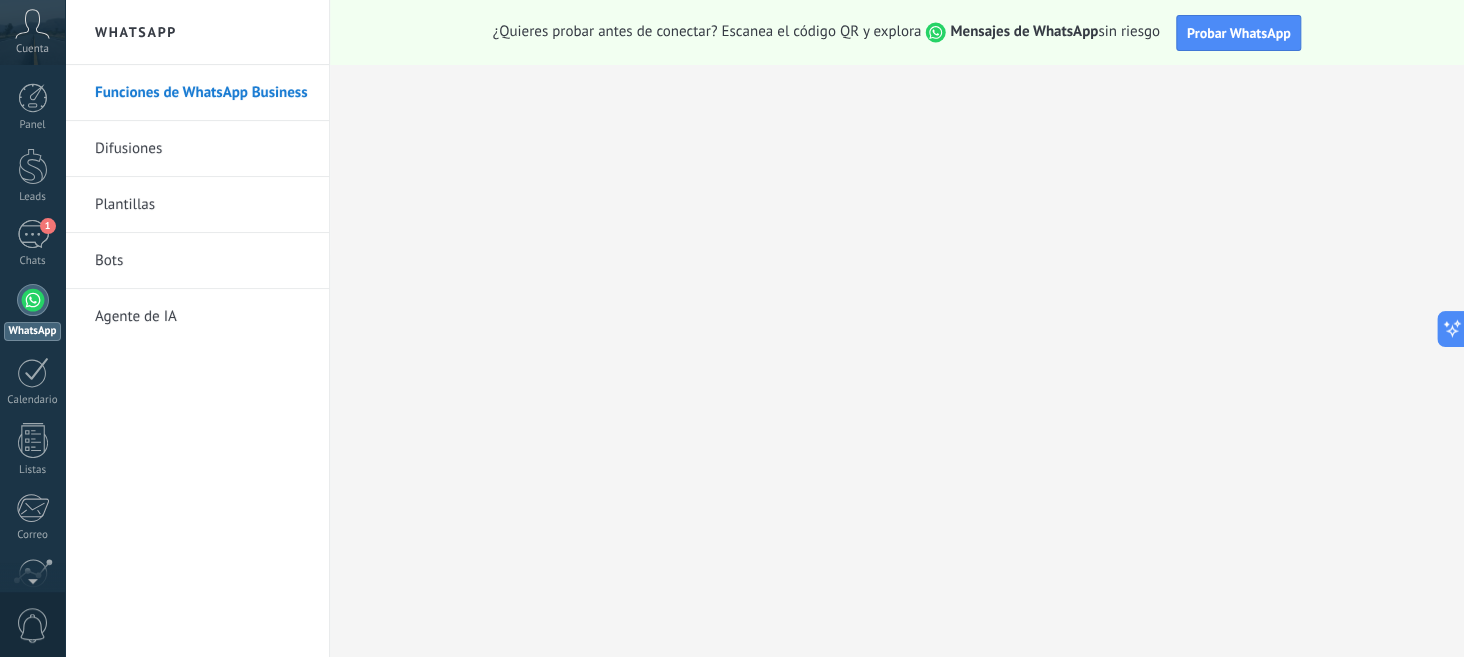 click on "Agente de IA" at bounding box center [202, 317] 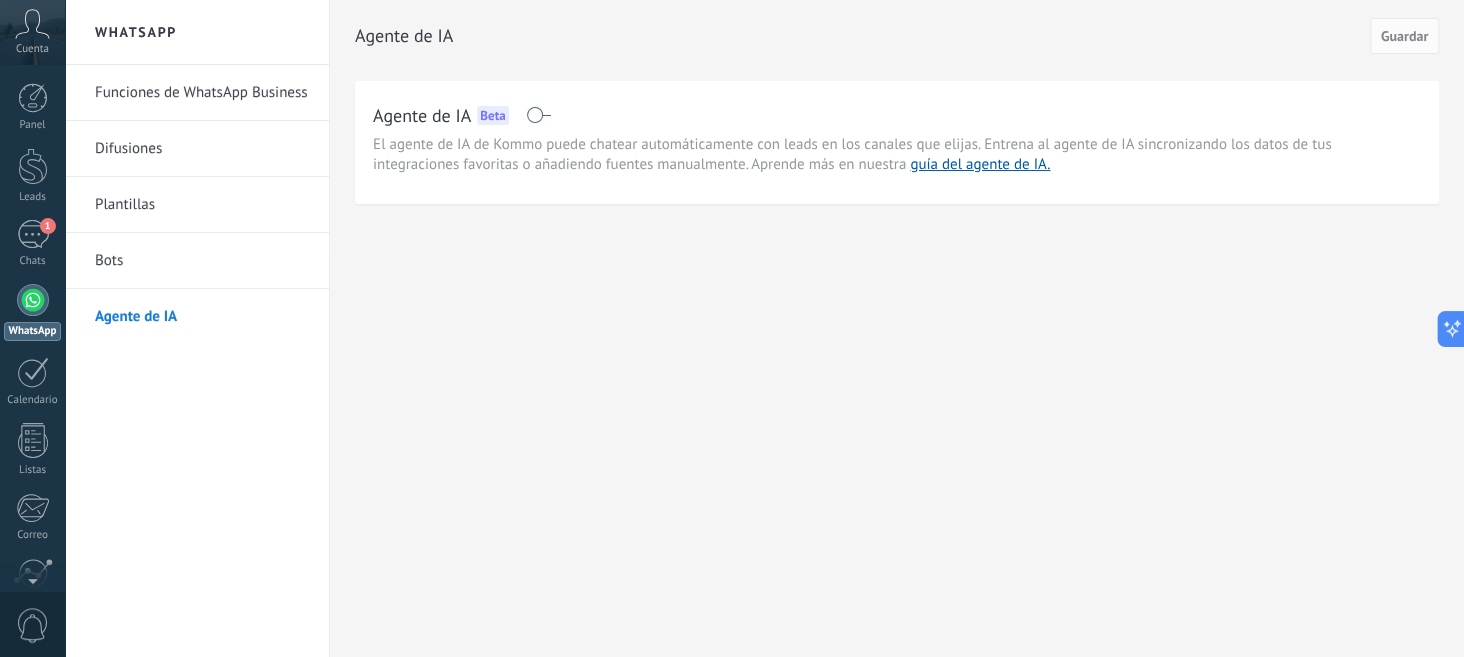 click at bounding box center [33, 300] 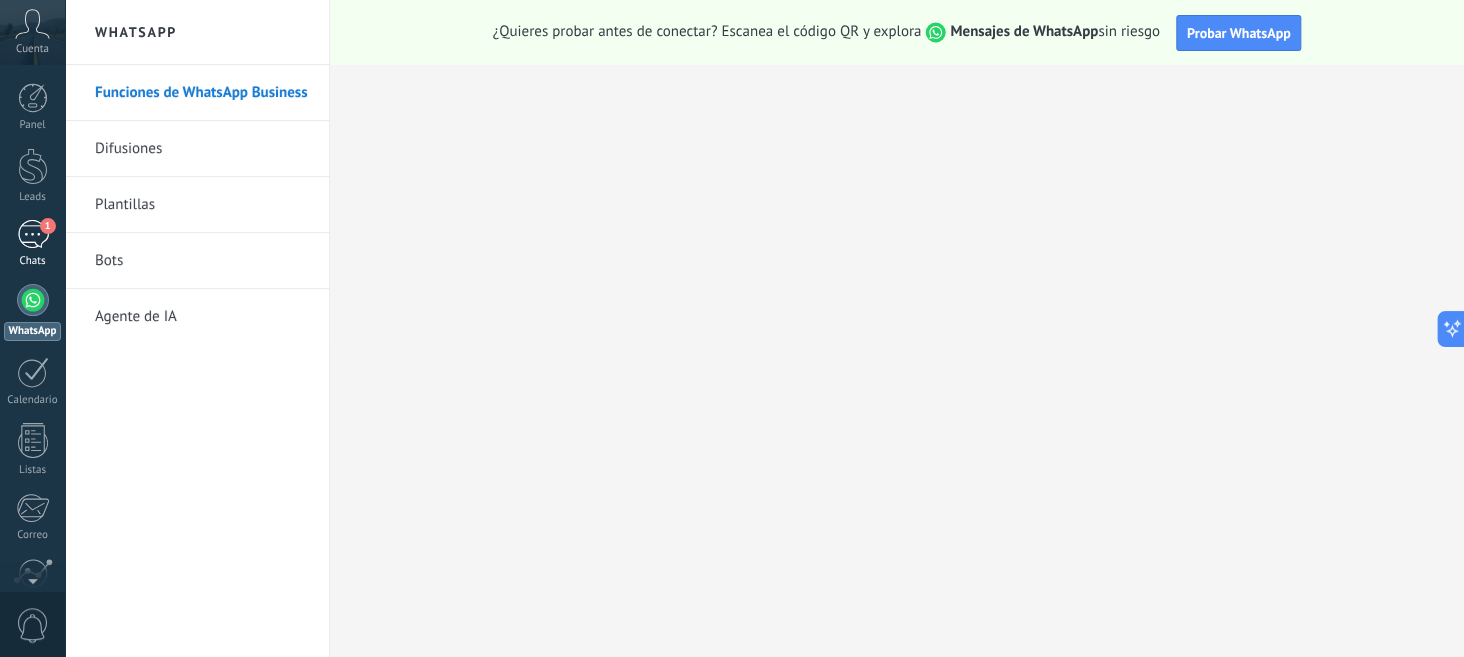 click on "1" at bounding box center [33, 234] 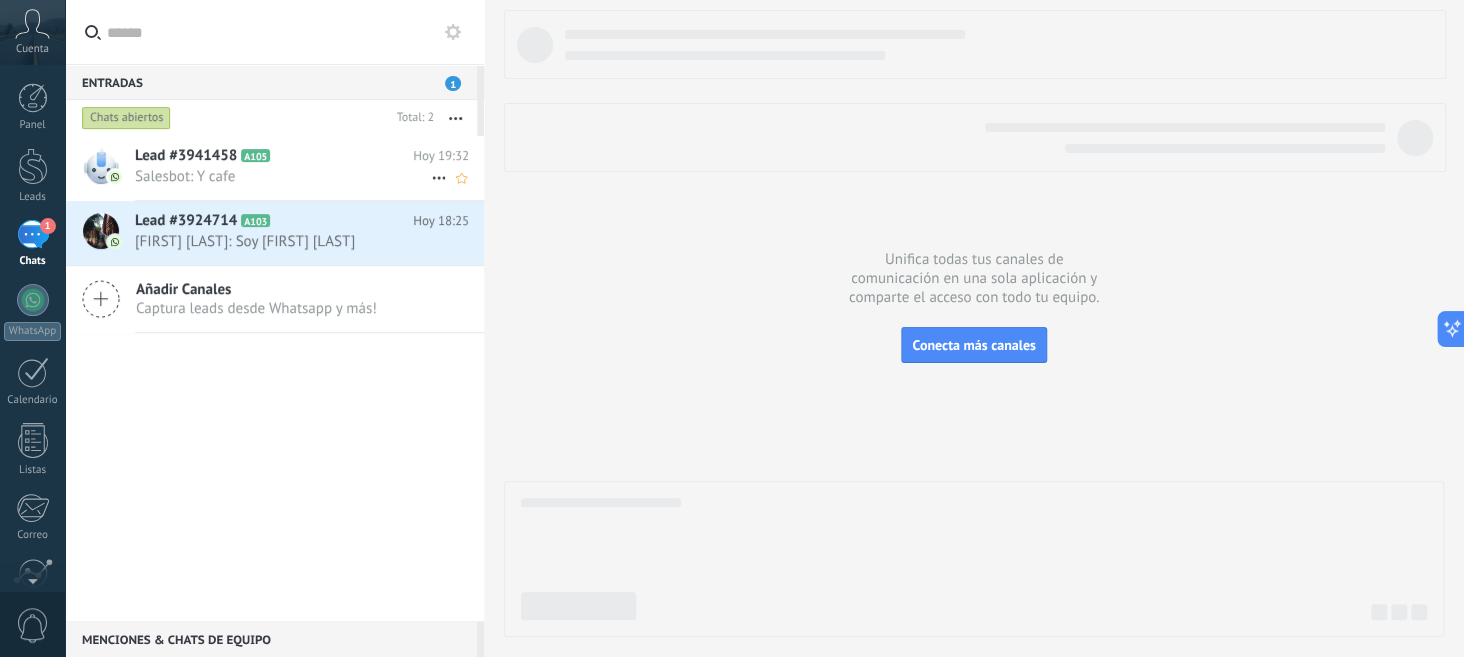 click on "Salesbot: Y cafe" at bounding box center (283, 176) 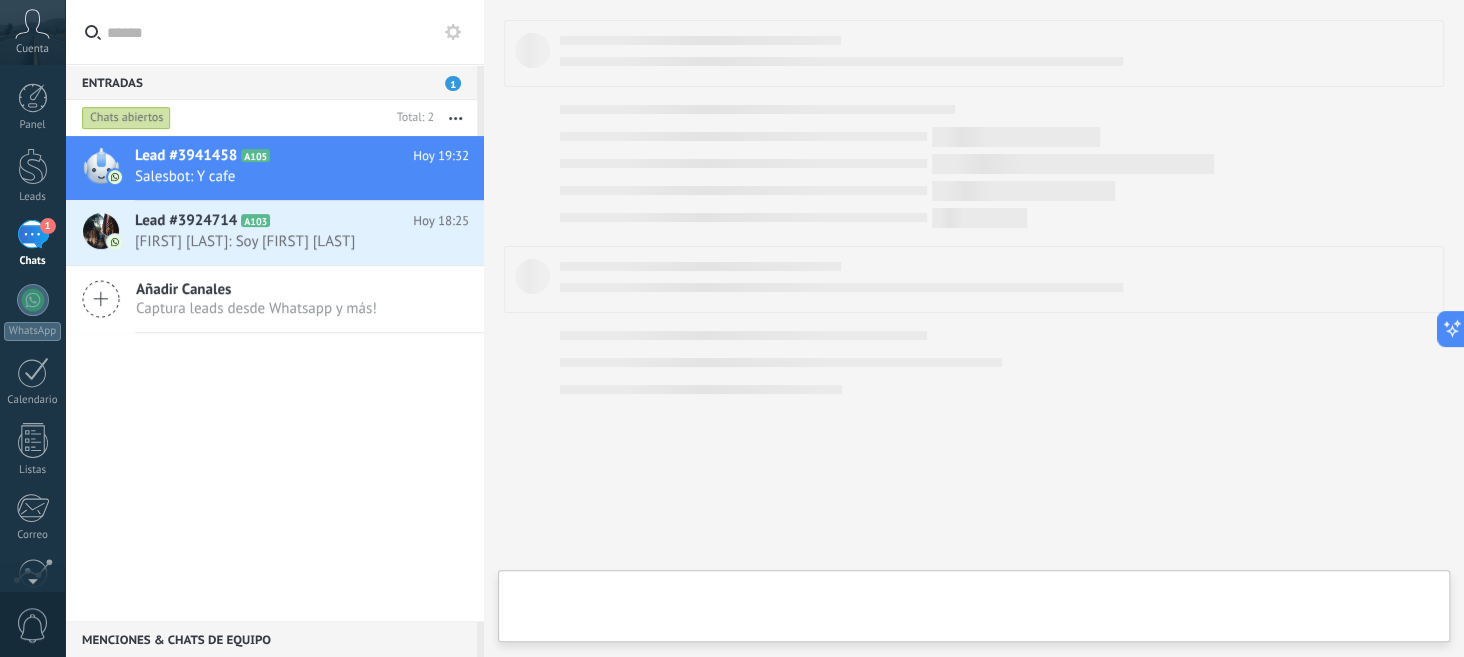 type on "**********" 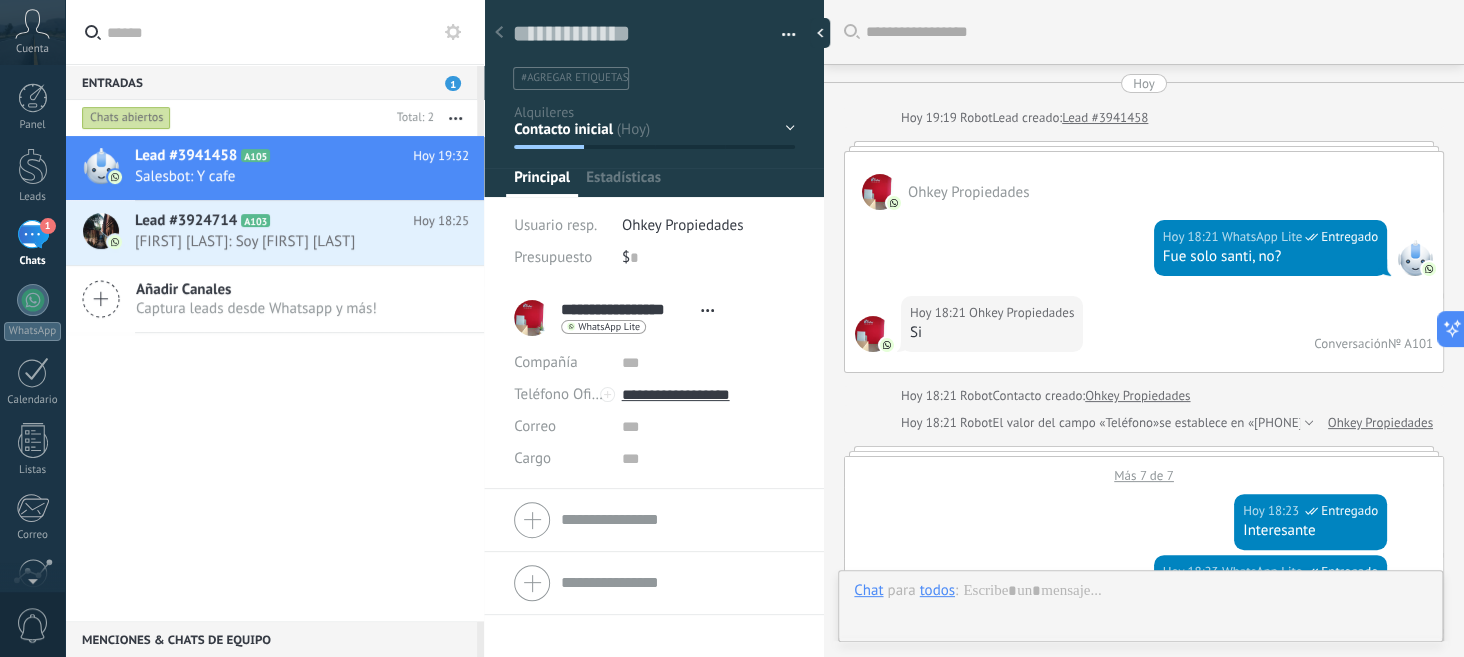 scroll, scrollTop: 30, scrollLeft: 0, axis: vertical 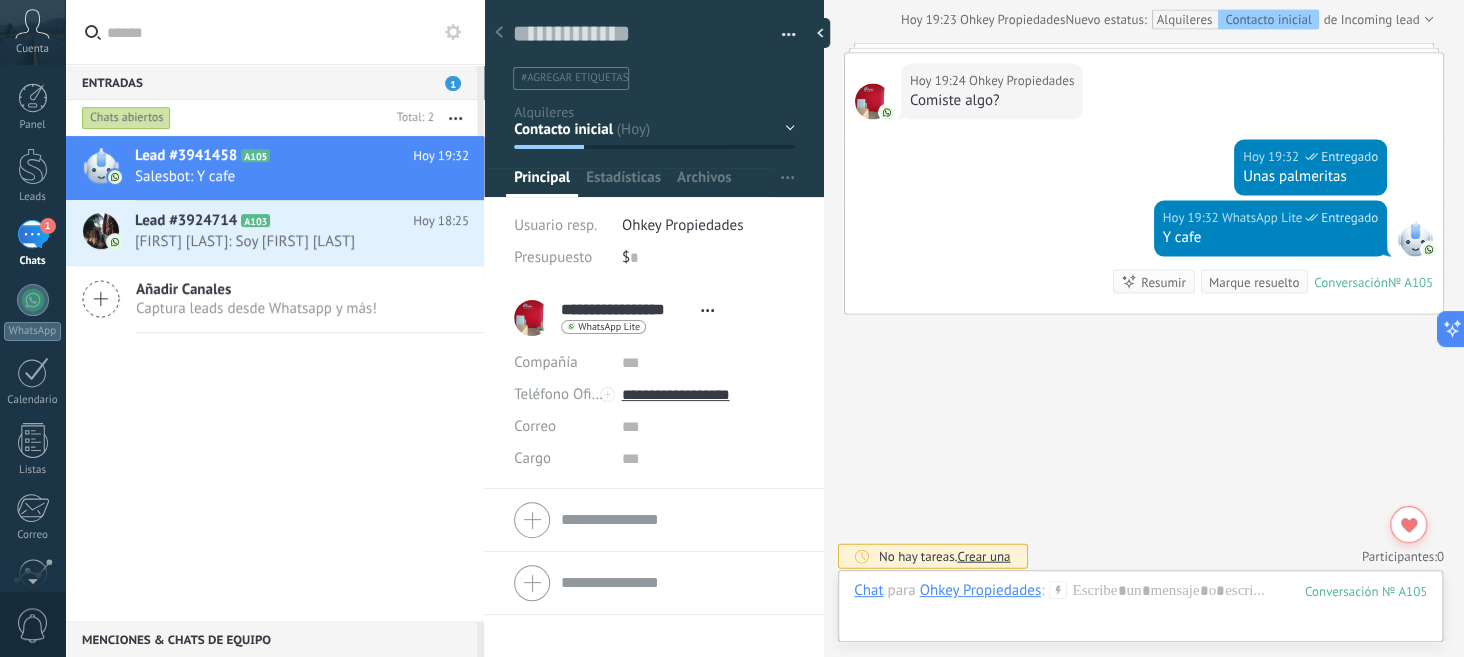 click on "1" at bounding box center (33, 234) 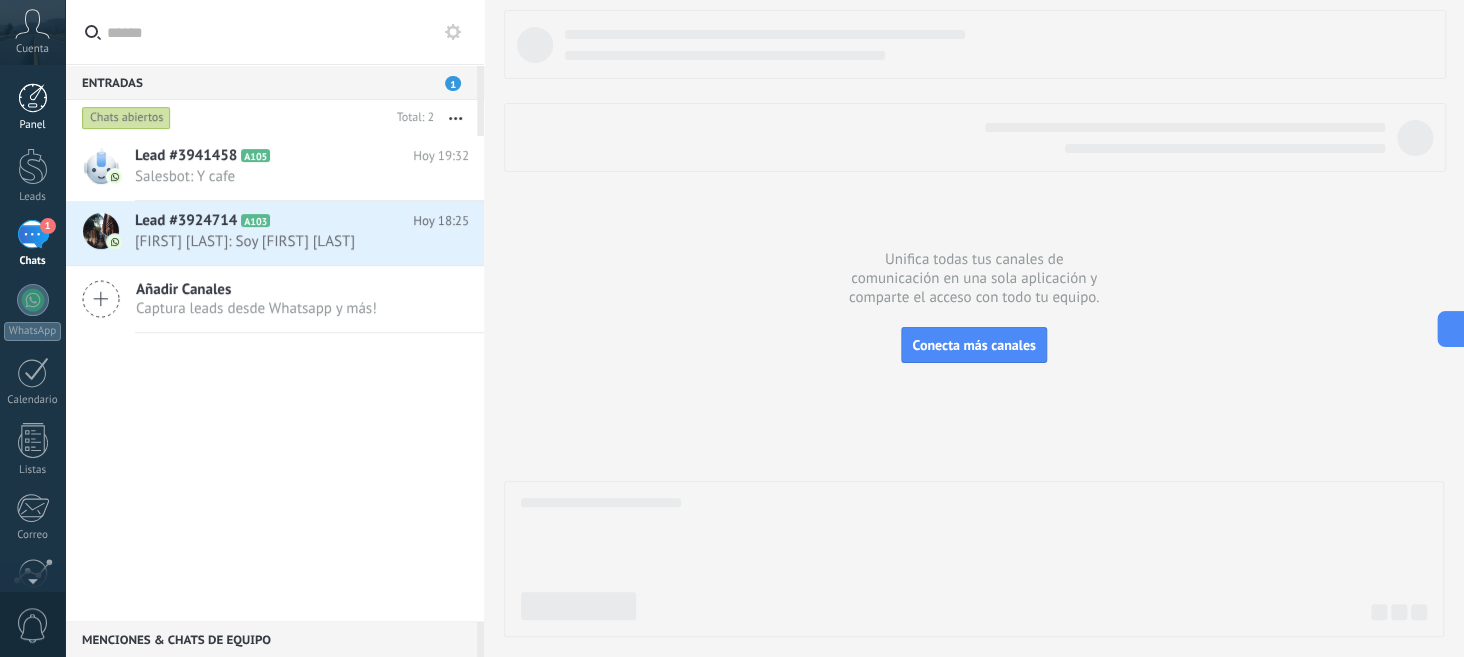 click at bounding box center [33, 98] 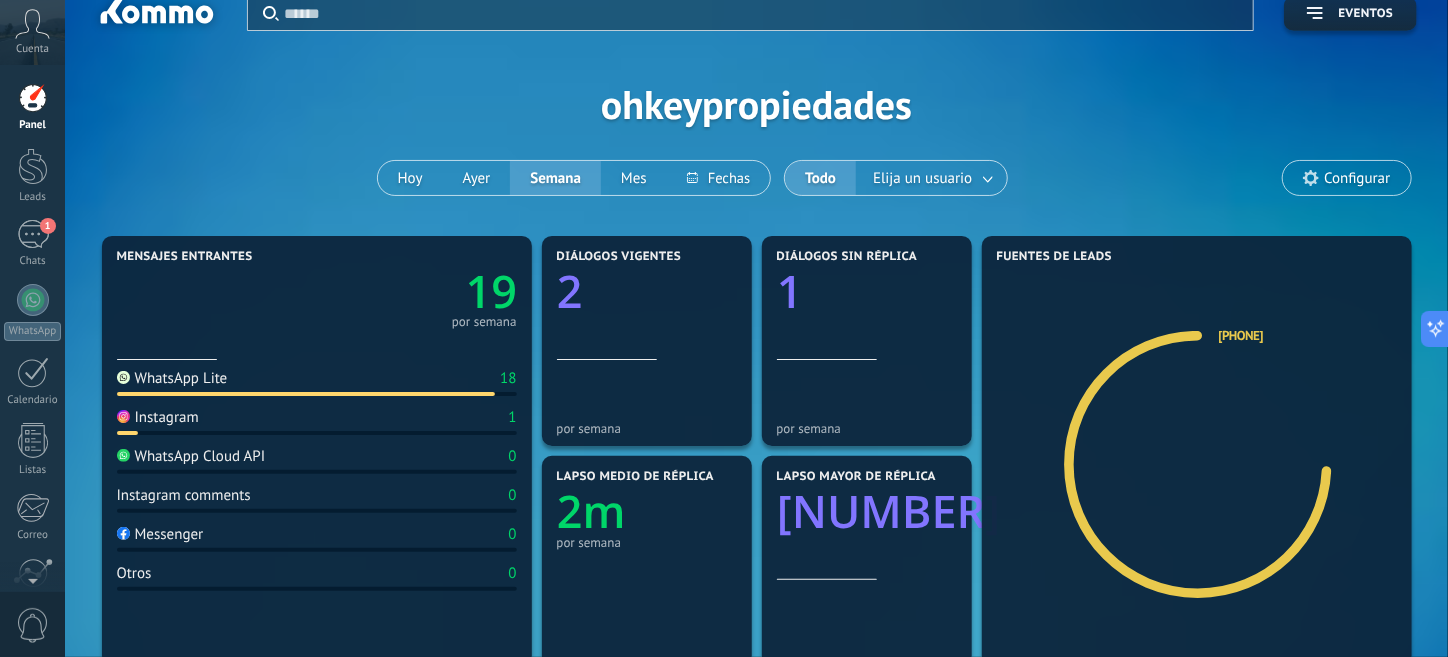 scroll, scrollTop: 0, scrollLeft: 0, axis: both 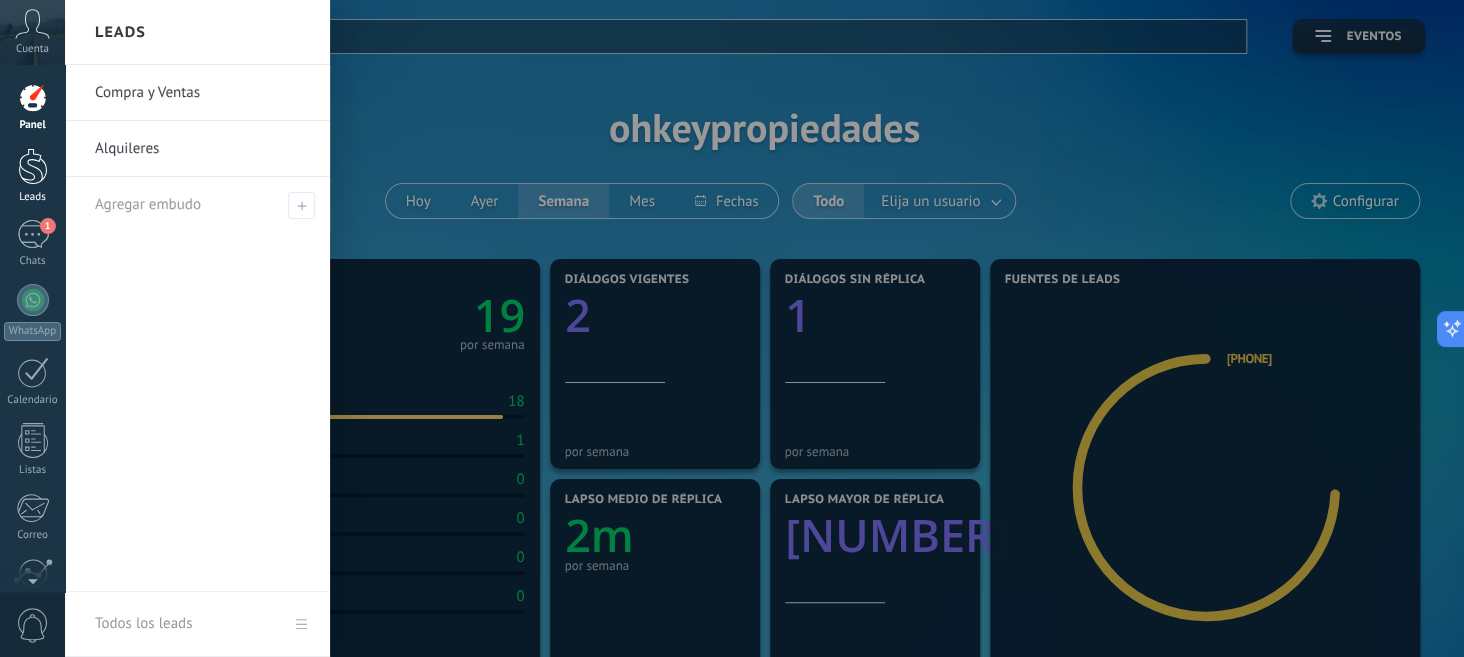 click at bounding box center (33, 166) 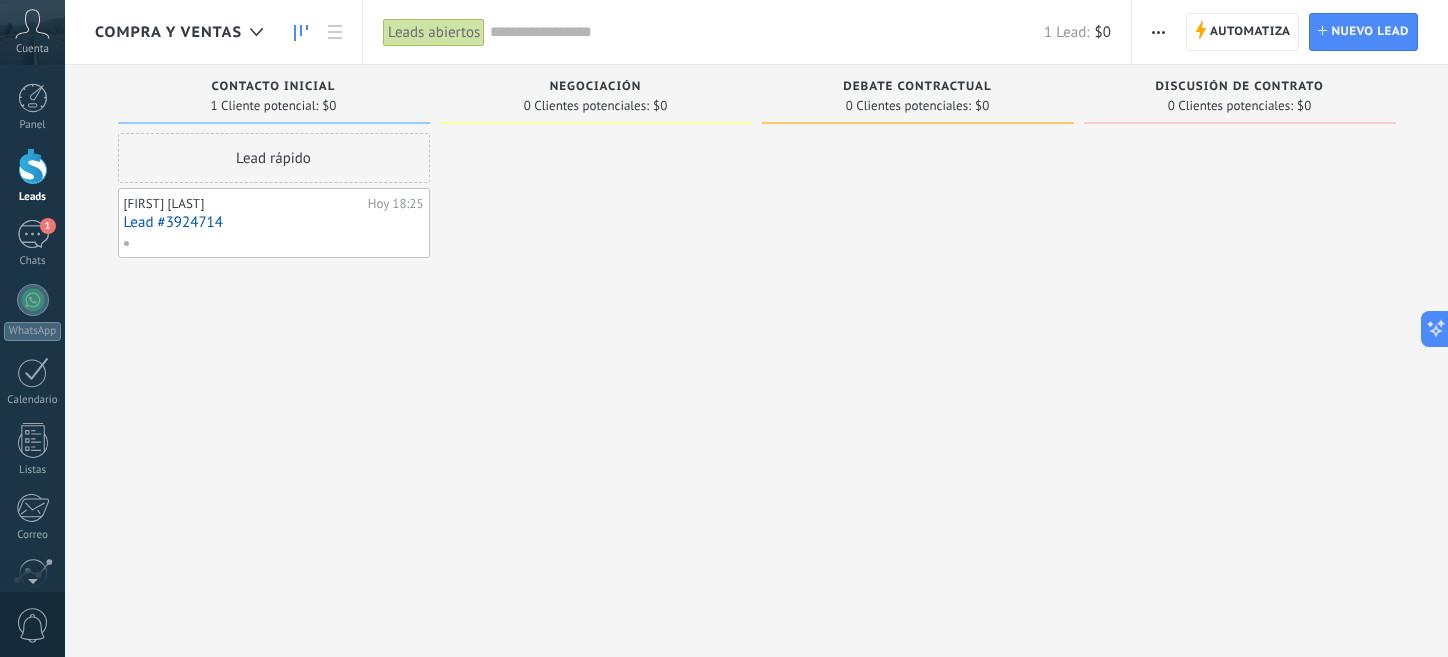 scroll, scrollTop: 0, scrollLeft: 0, axis: both 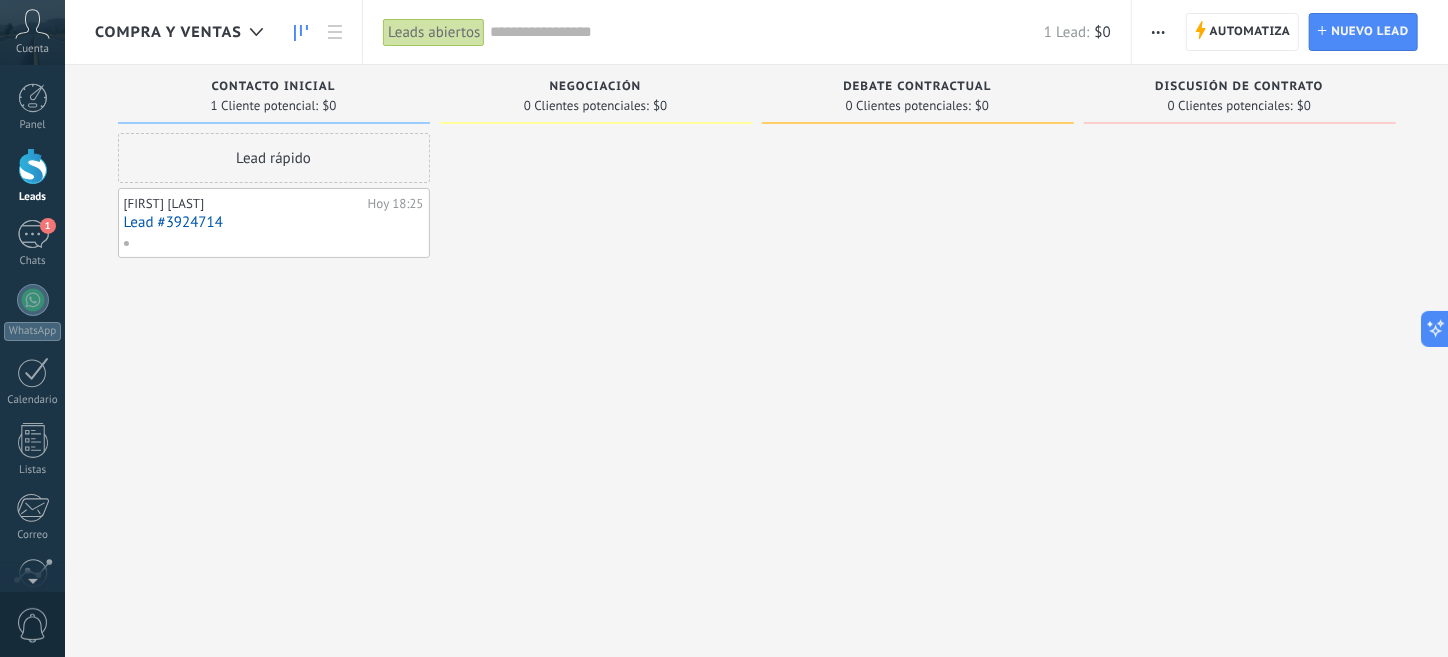 click on "Lead #3924714" at bounding box center (274, 222) 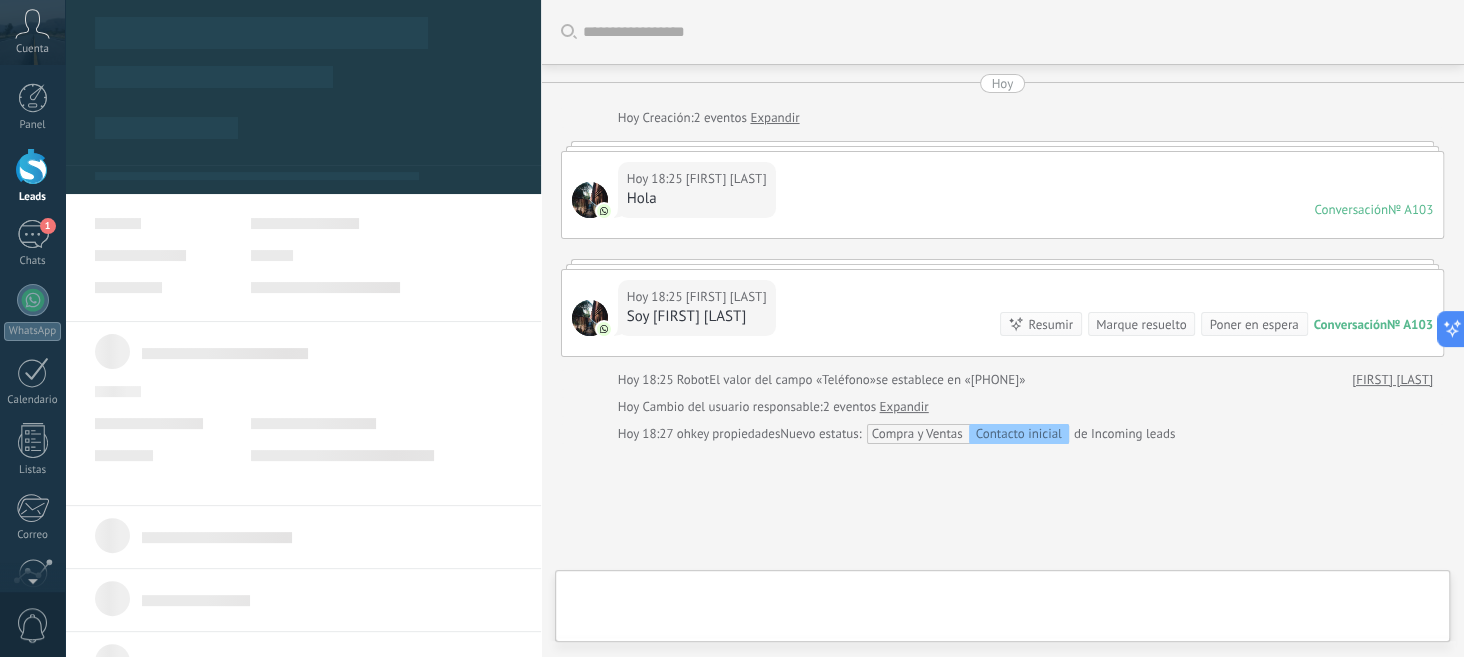 scroll, scrollTop: 202, scrollLeft: 0, axis: vertical 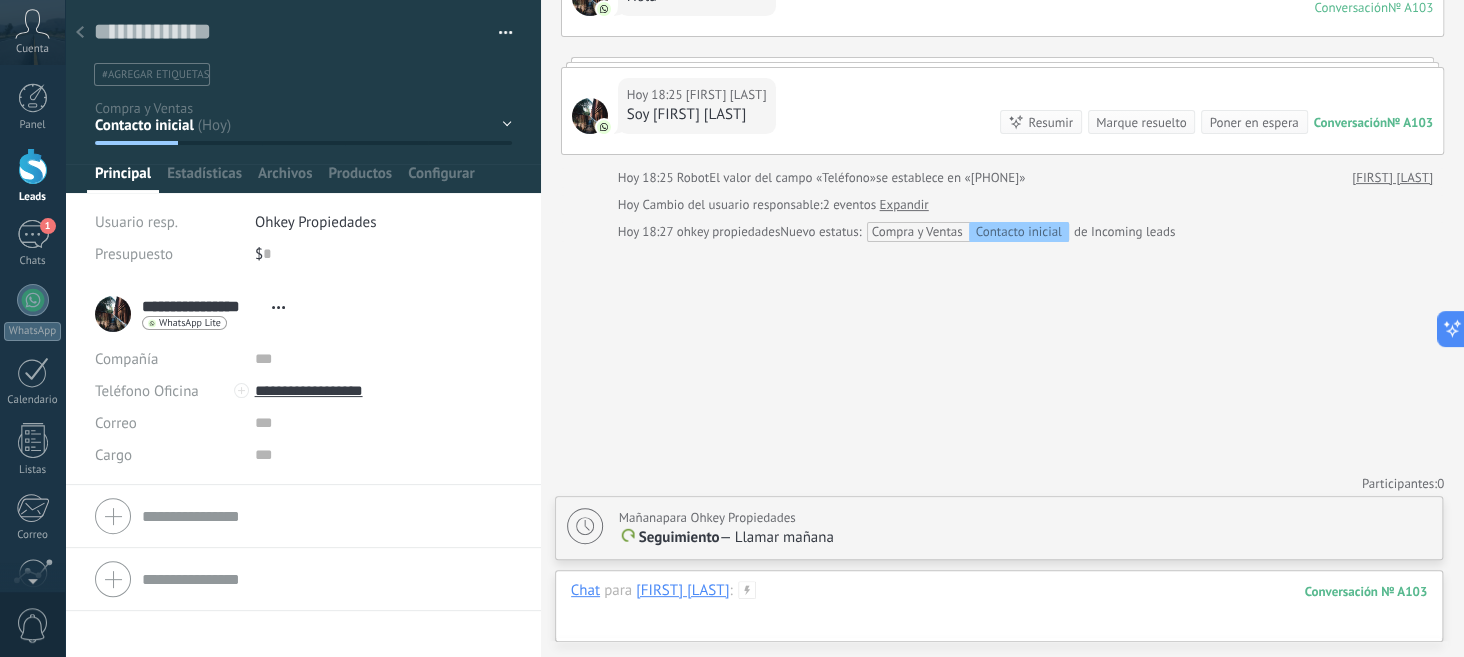 click at bounding box center [999, 611] 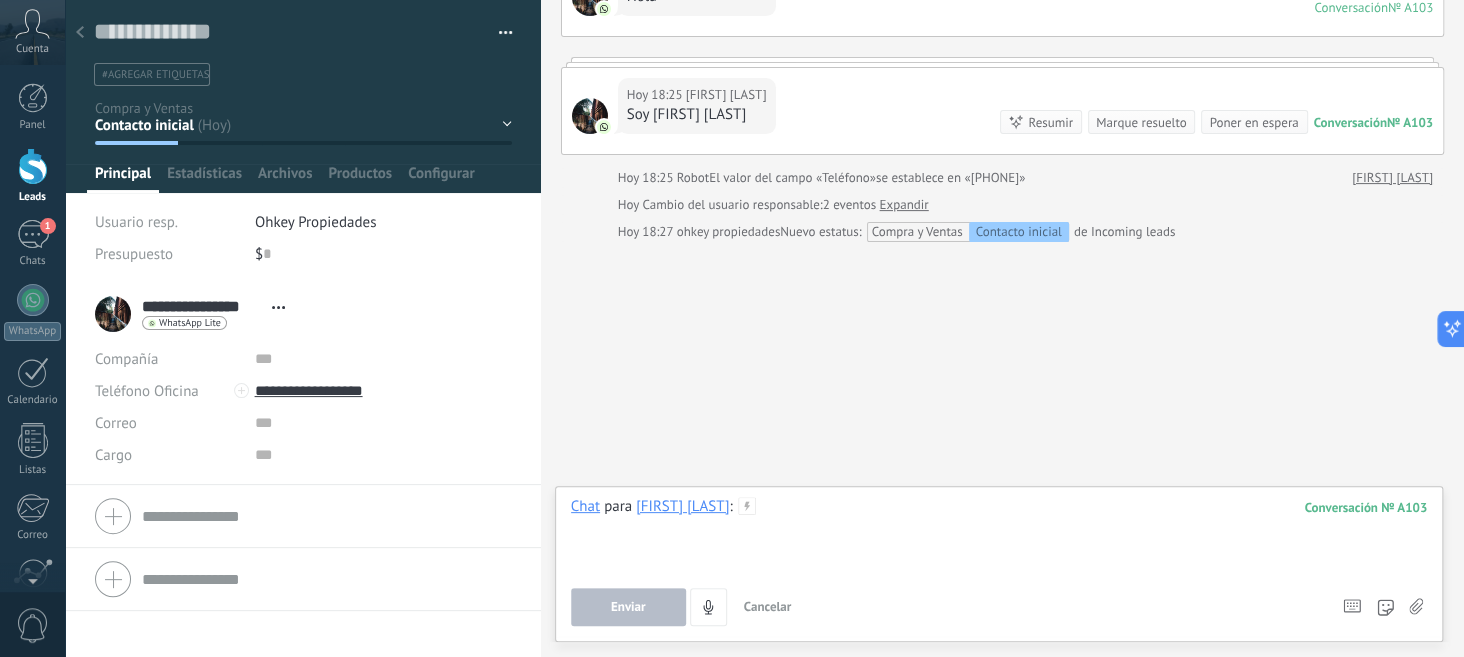 click at bounding box center [999, 535] 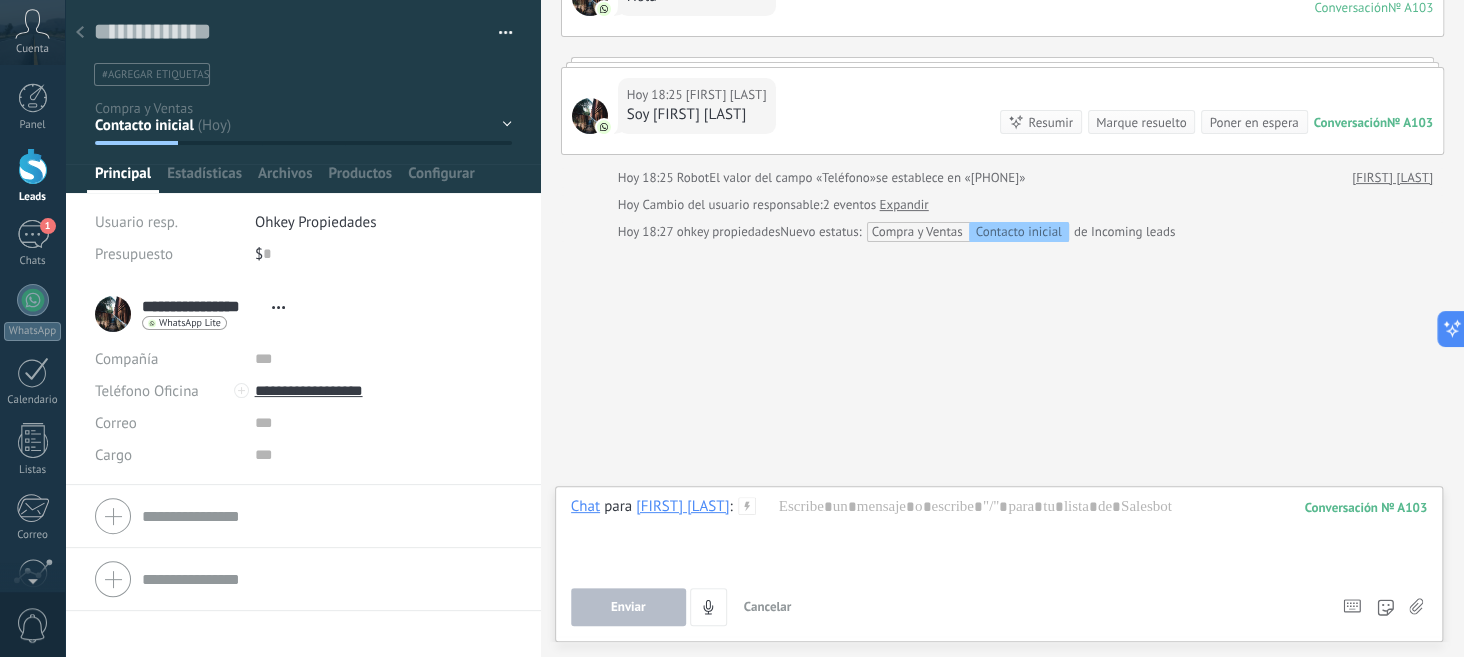click 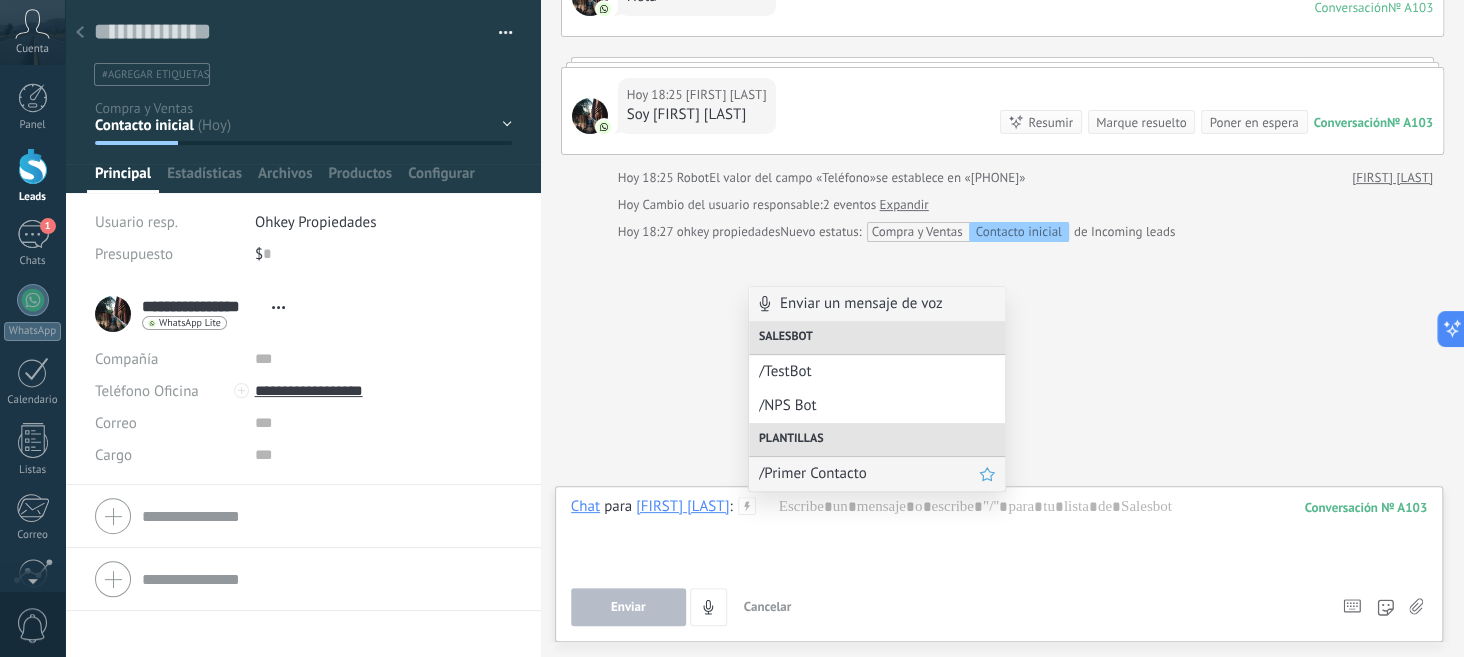 click on "/Primer Contacto" at bounding box center (869, 473) 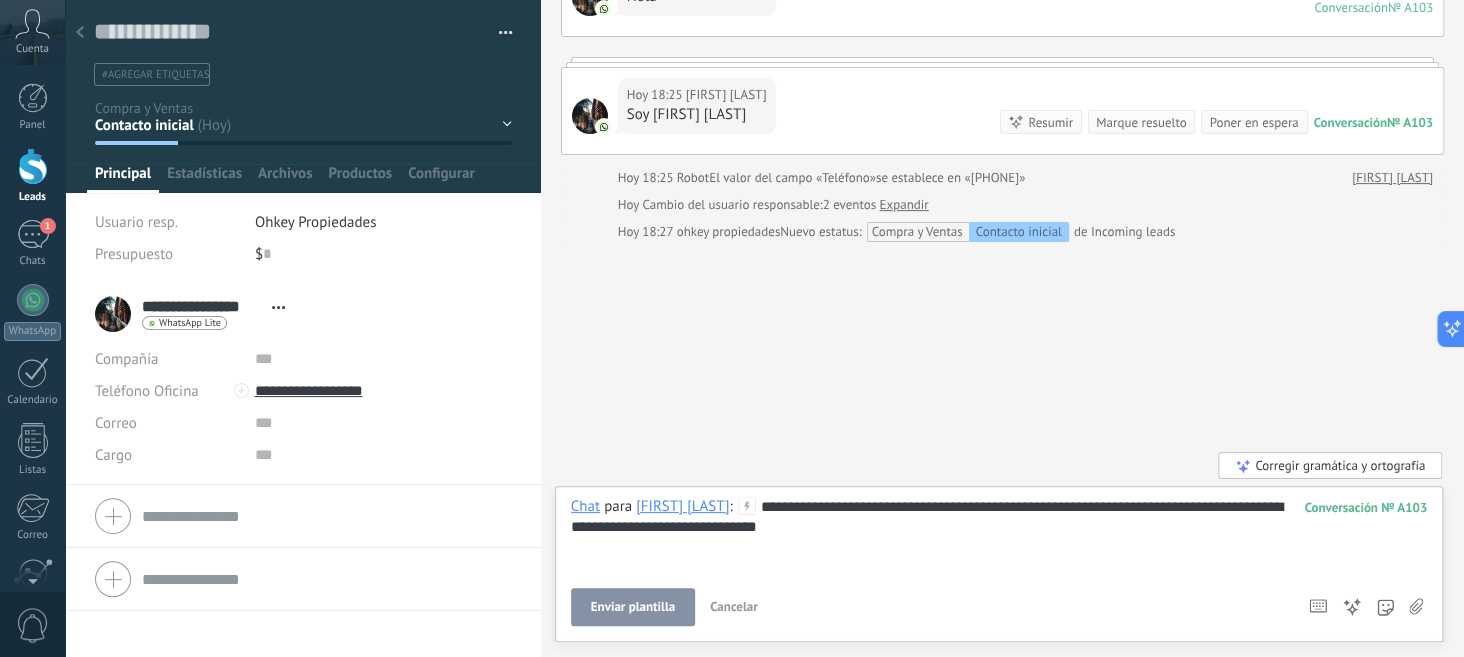 click on "Cancelar" at bounding box center (734, 606) 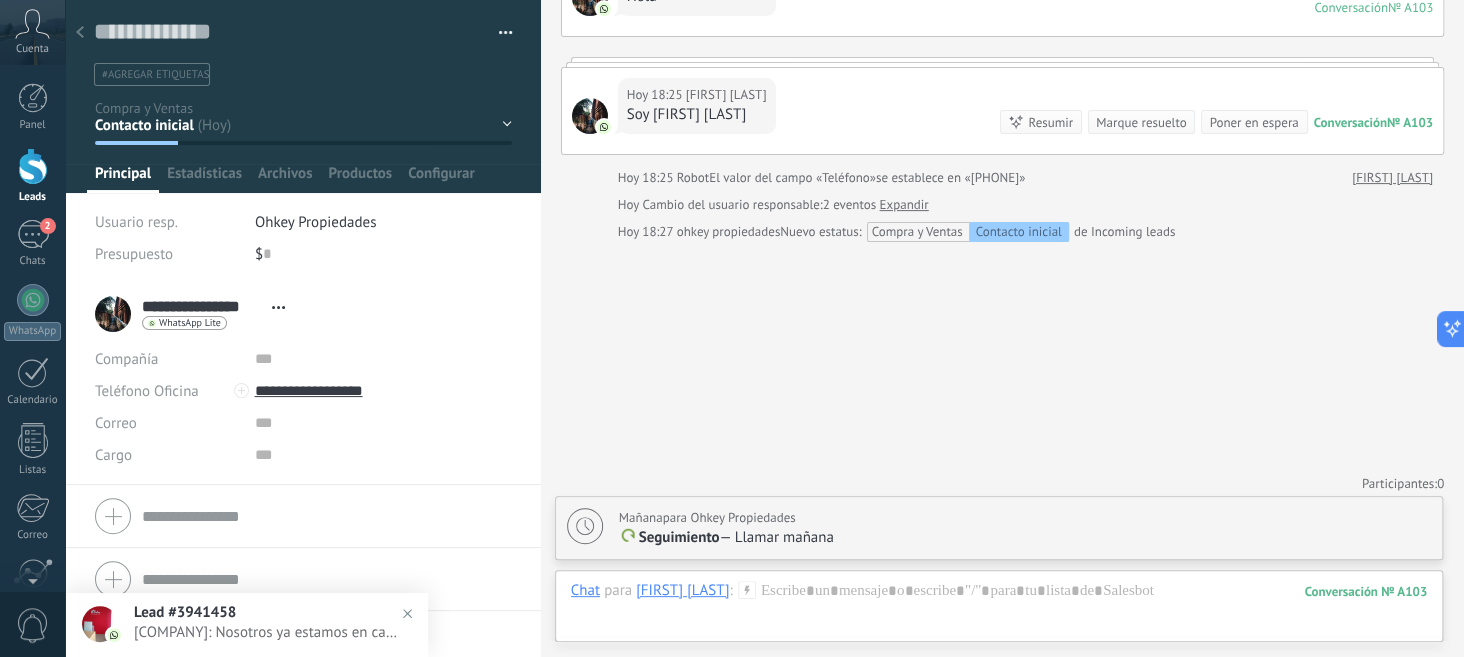 click at bounding box center (541, 328) 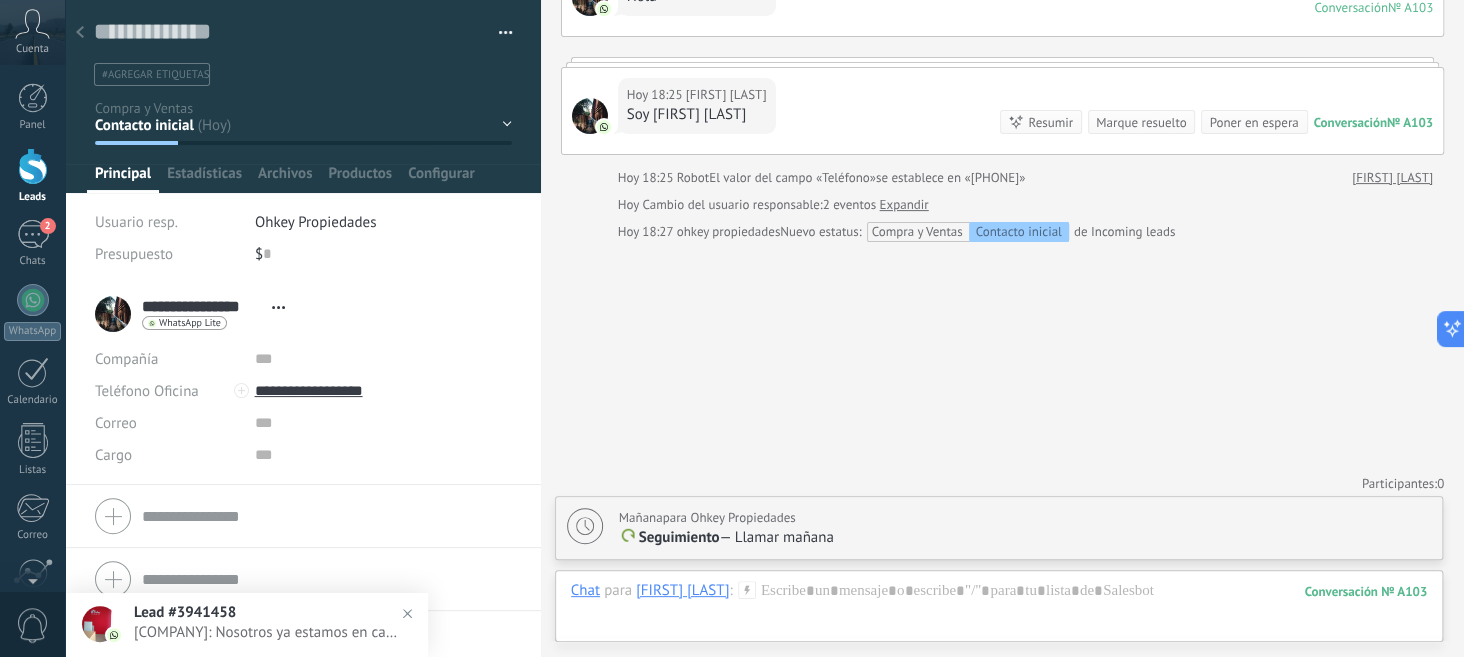 scroll, scrollTop: 19, scrollLeft: 0, axis: vertical 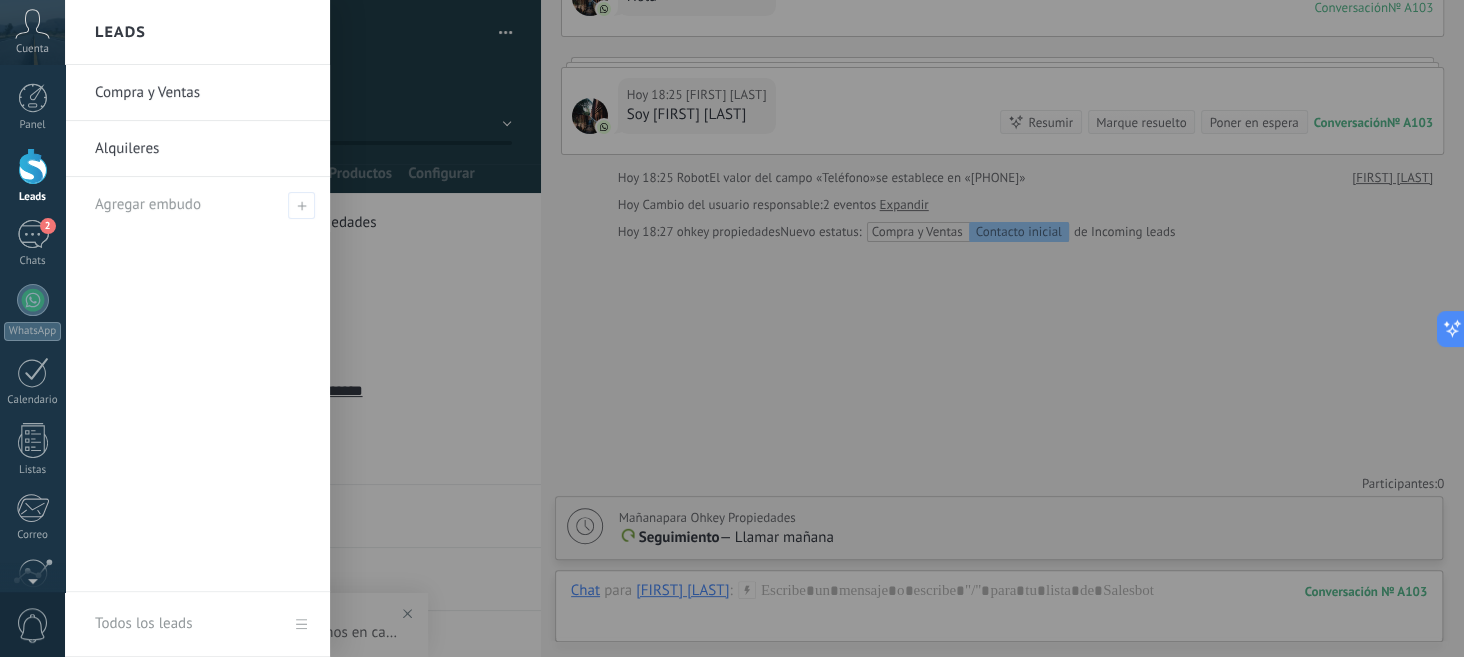 click at bounding box center [33, 166] 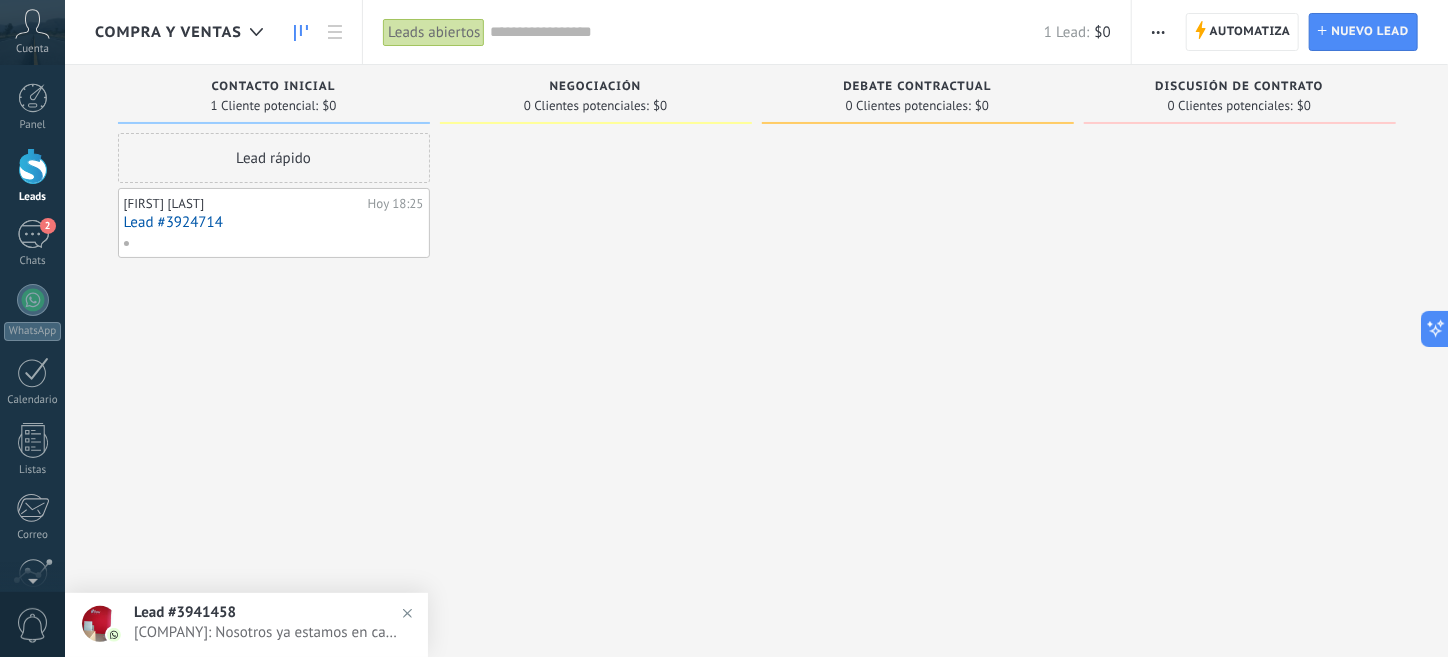 click on "Compra y Ventas" at bounding box center (168, 32) 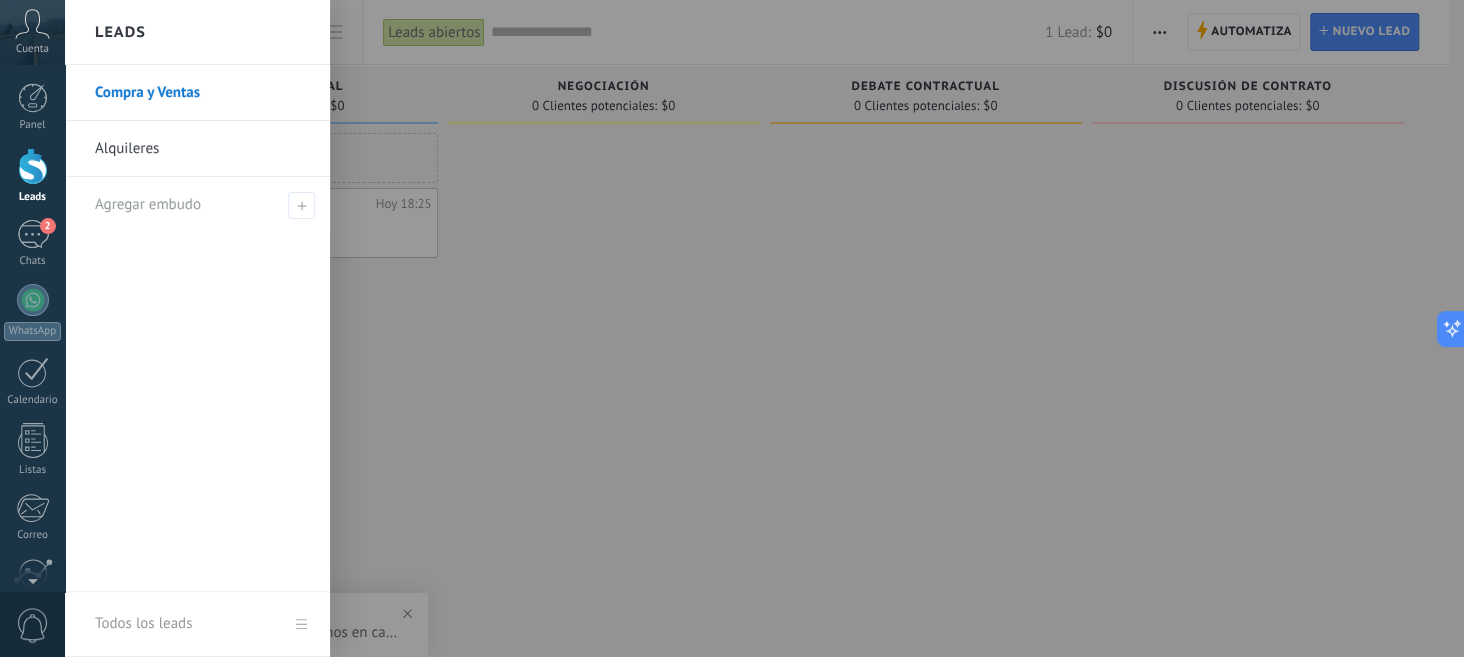 click on "Alquileres" at bounding box center [202, 149] 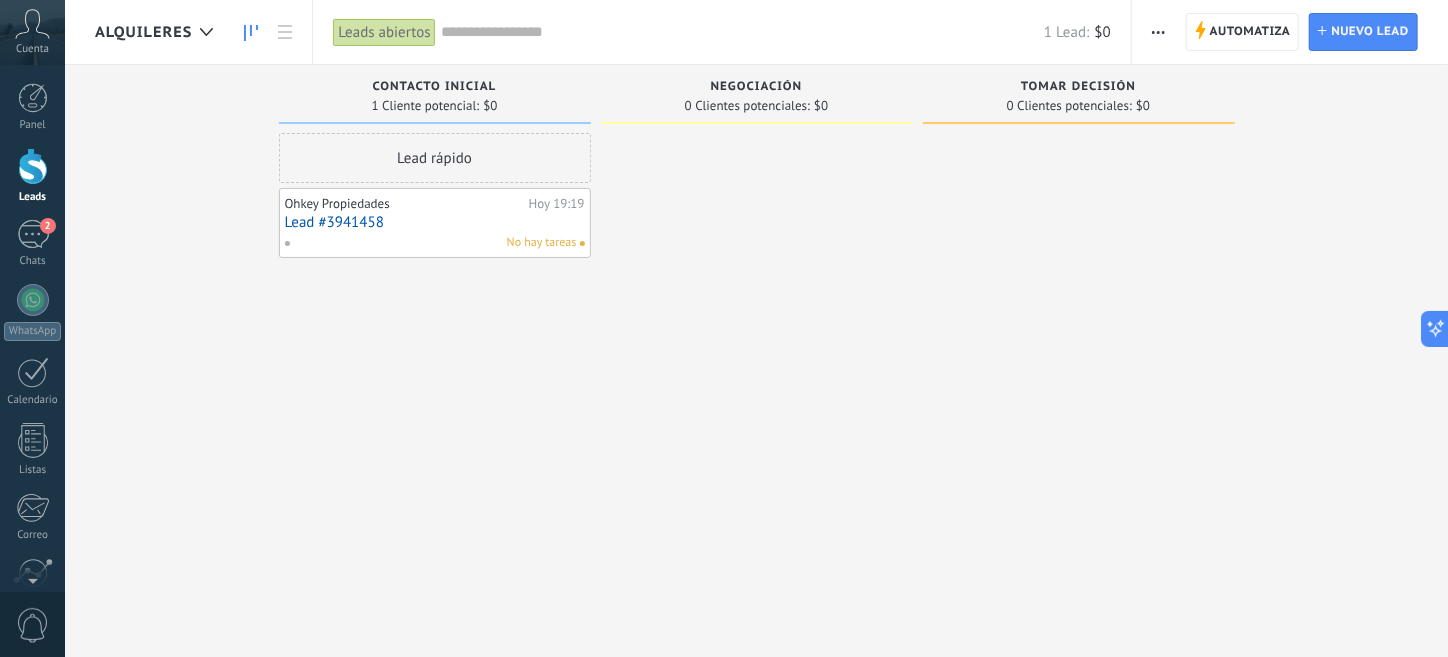 click on "Lead #3941458" at bounding box center [435, 222] 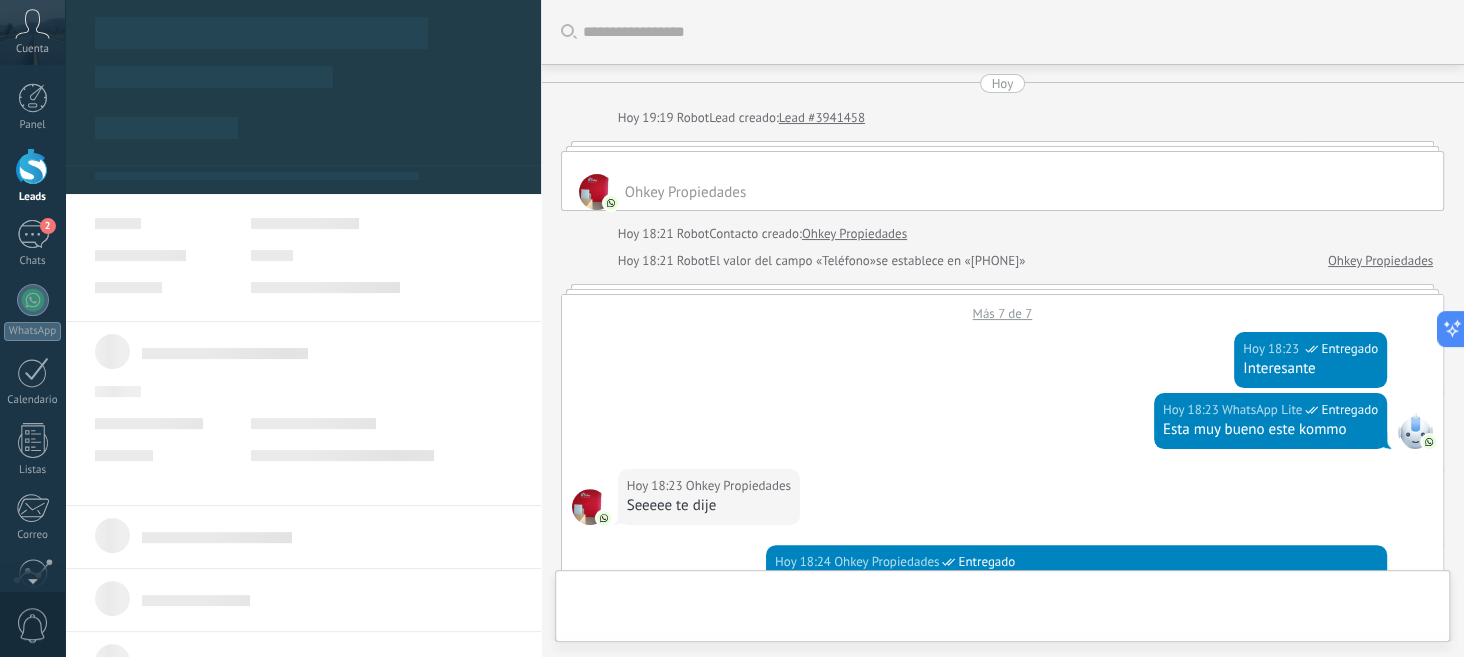 type on "**********" 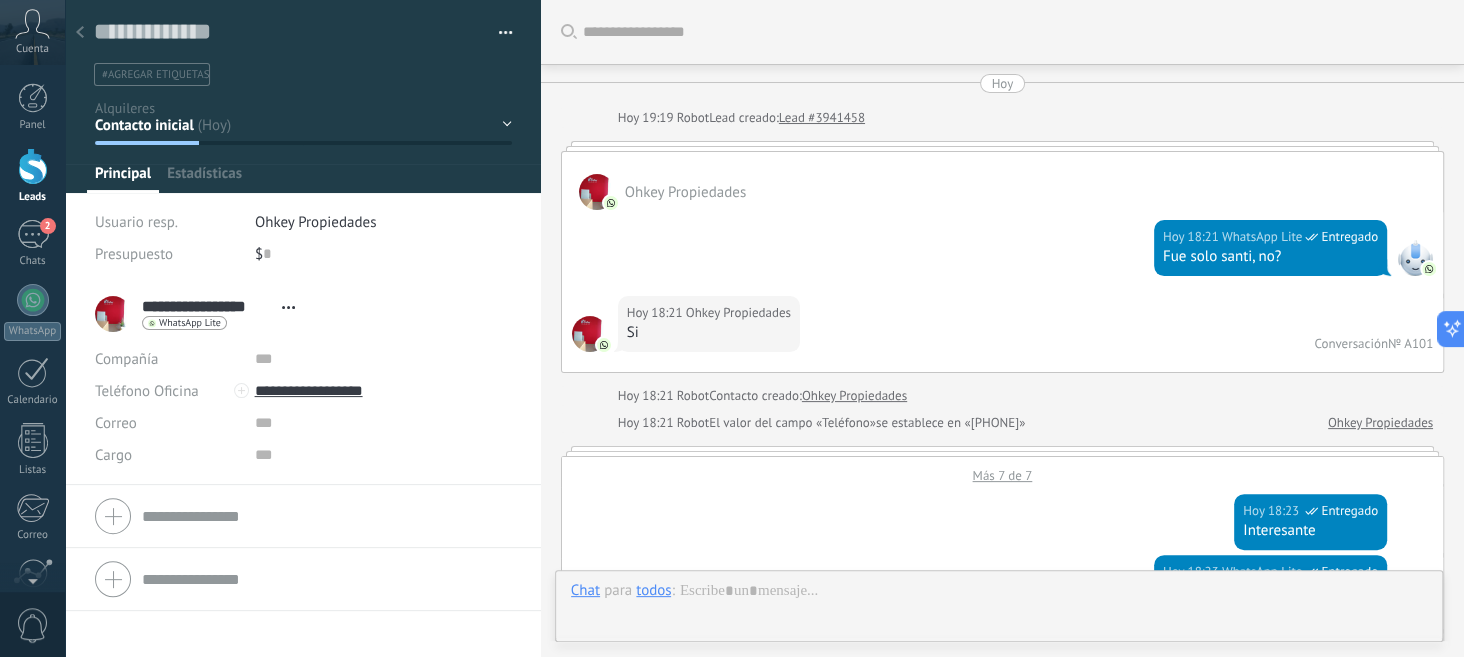 scroll, scrollTop: 2123, scrollLeft: 0, axis: vertical 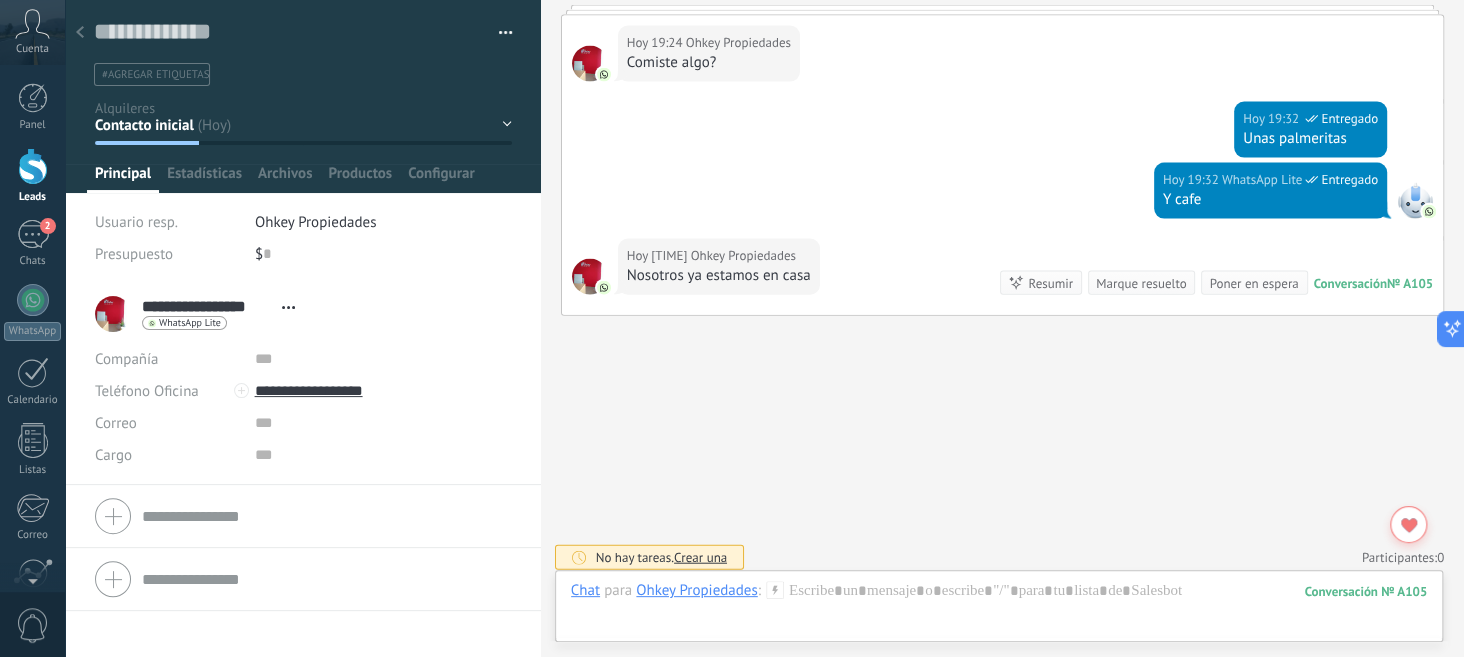 click 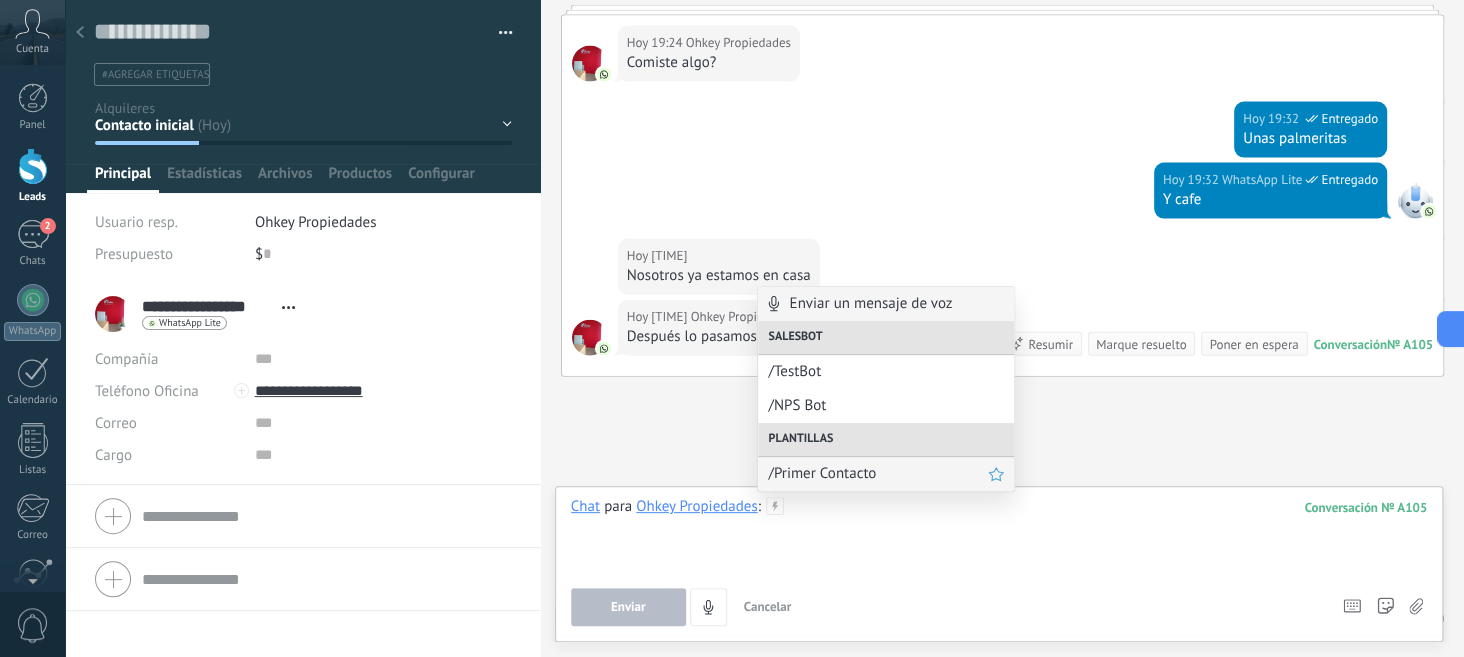 scroll, scrollTop: 2184, scrollLeft: 0, axis: vertical 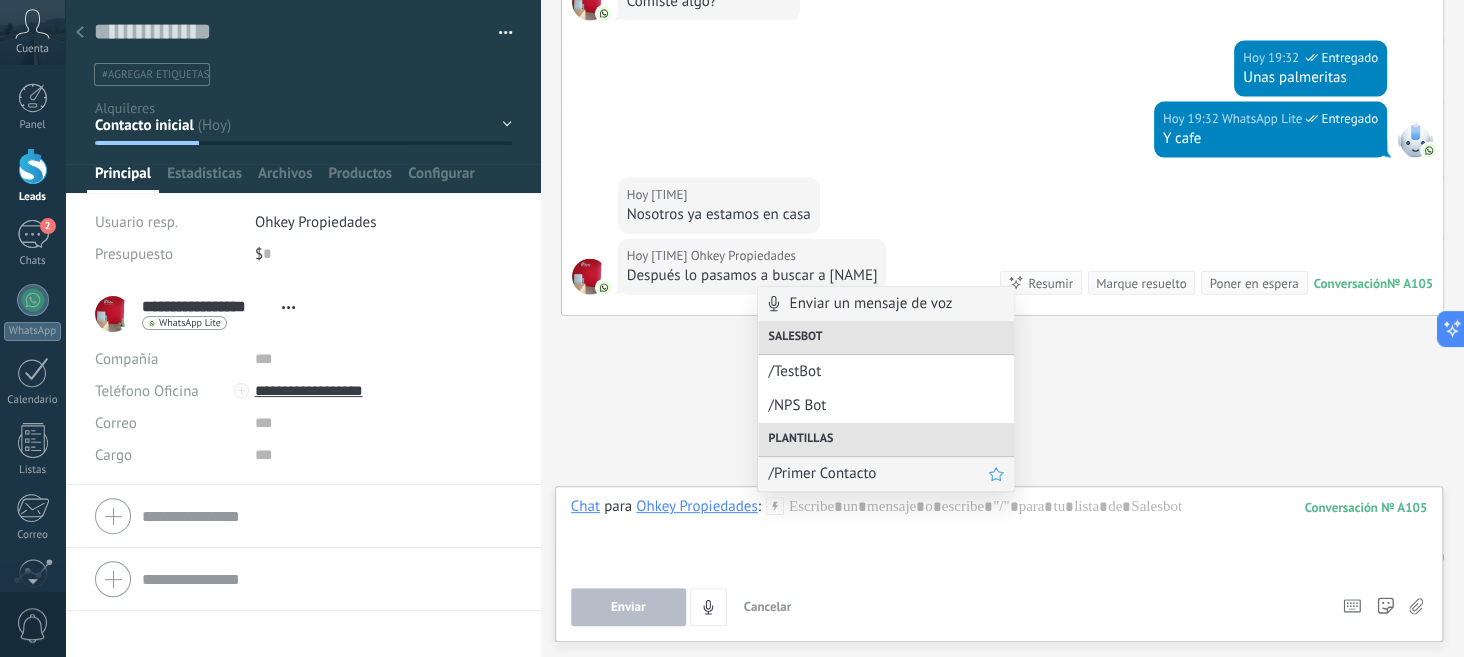 click on "/Primer Contacto" at bounding box center [878, 473] 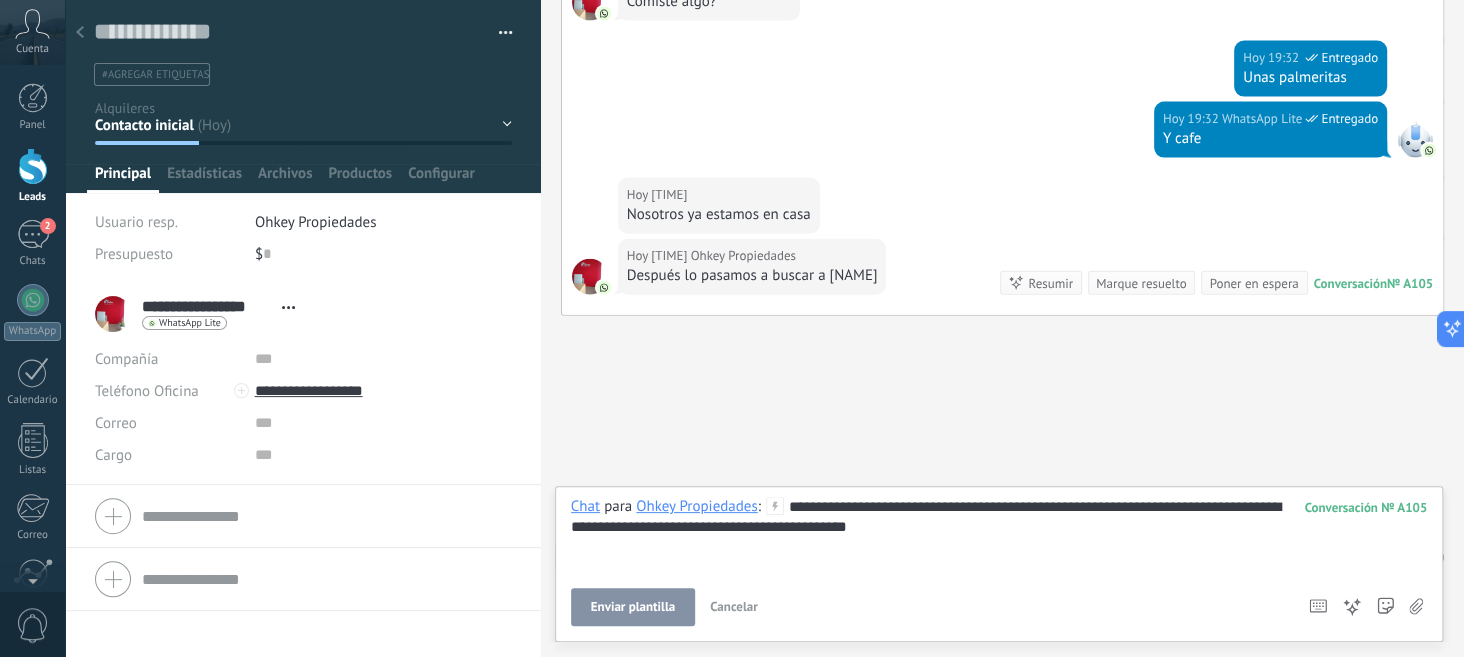 drag, startPoint x: 608, startPoint y: 591, endPoint x: 608, endPoint y: 611, distance: 20 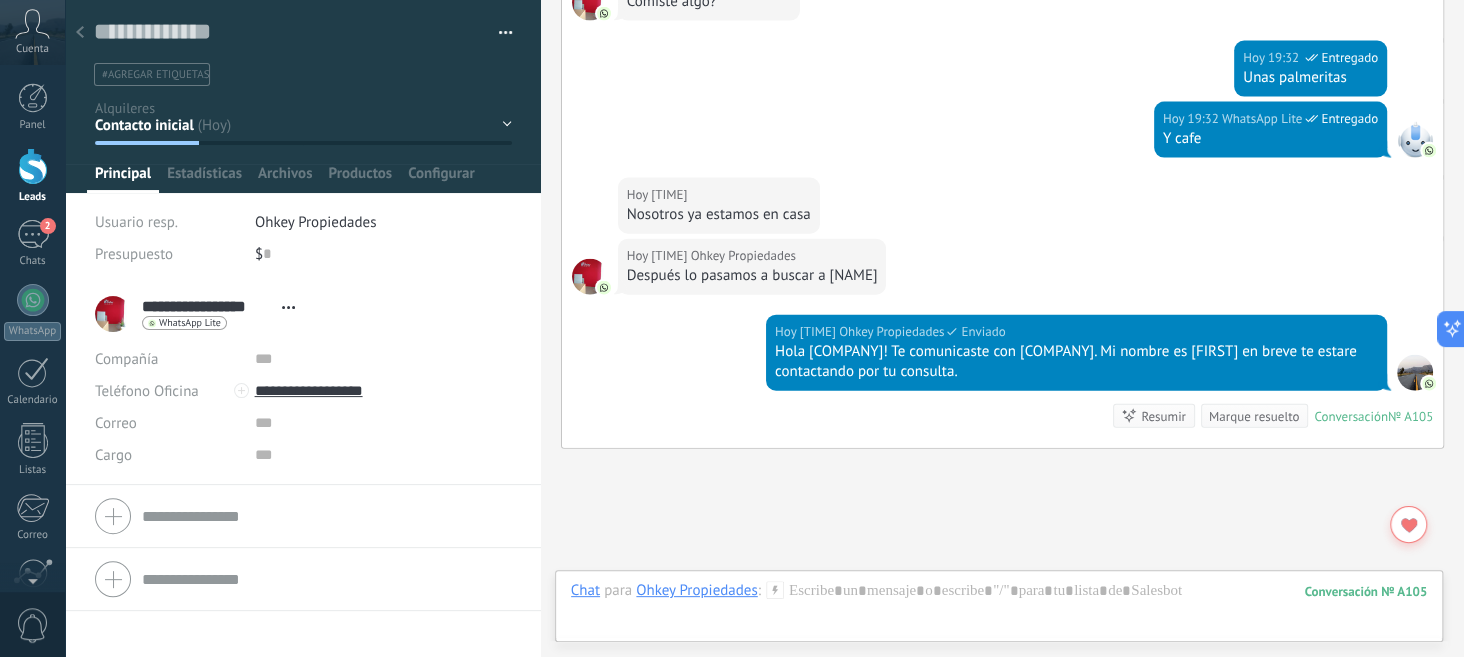 scroll, scrollTop: 2317, scrollLeft: 0, axis: vertical 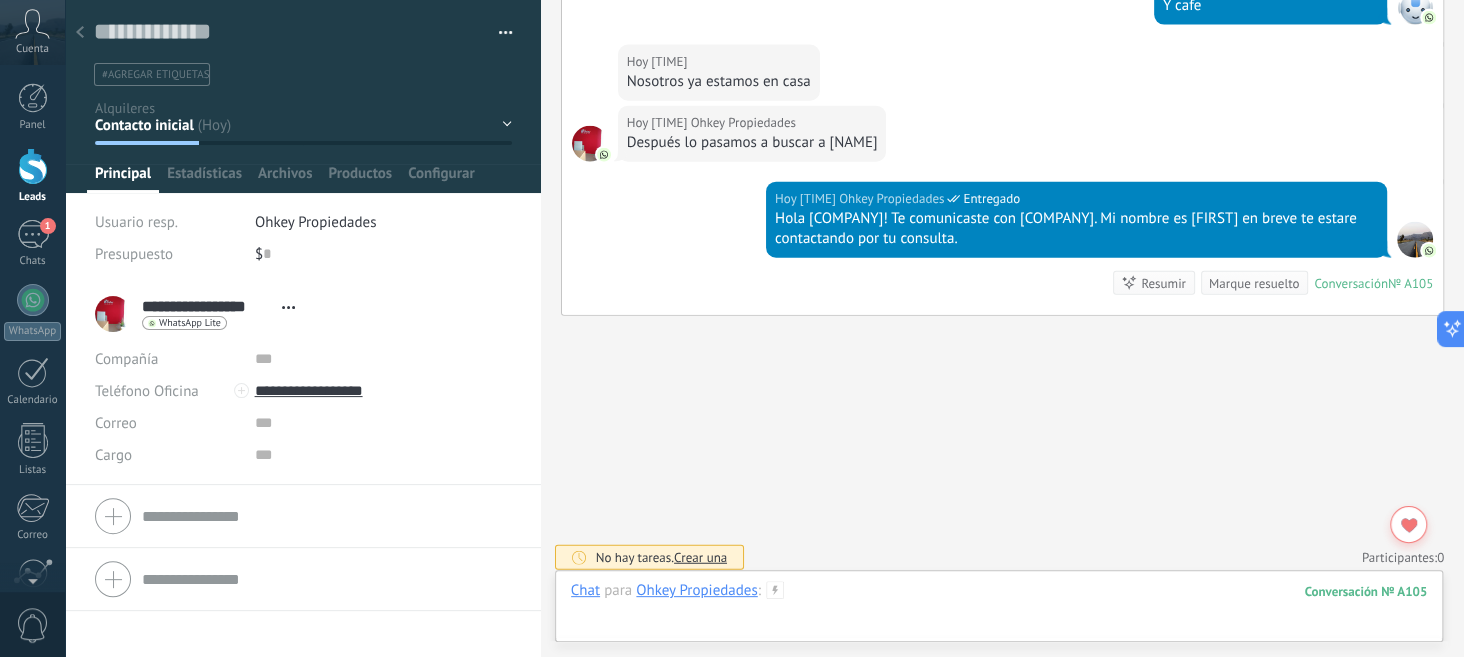 click at bounding box center (999, 611) 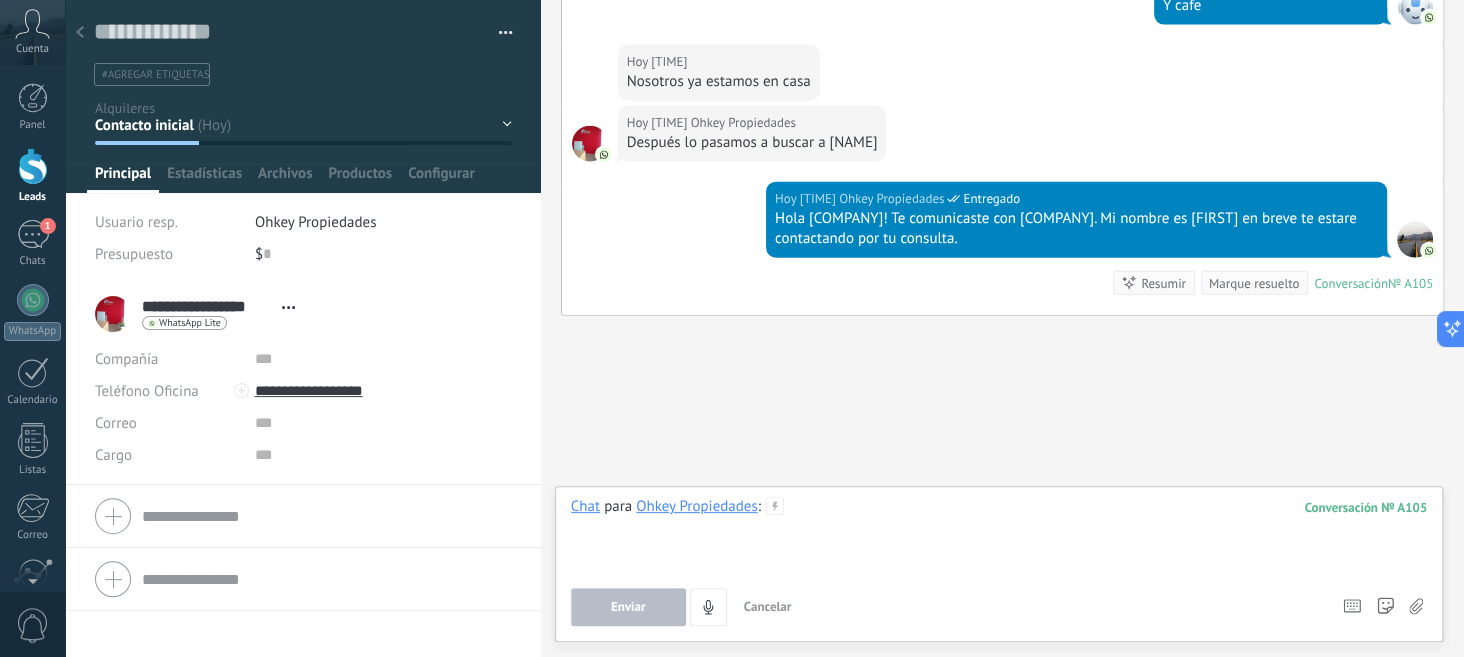 type 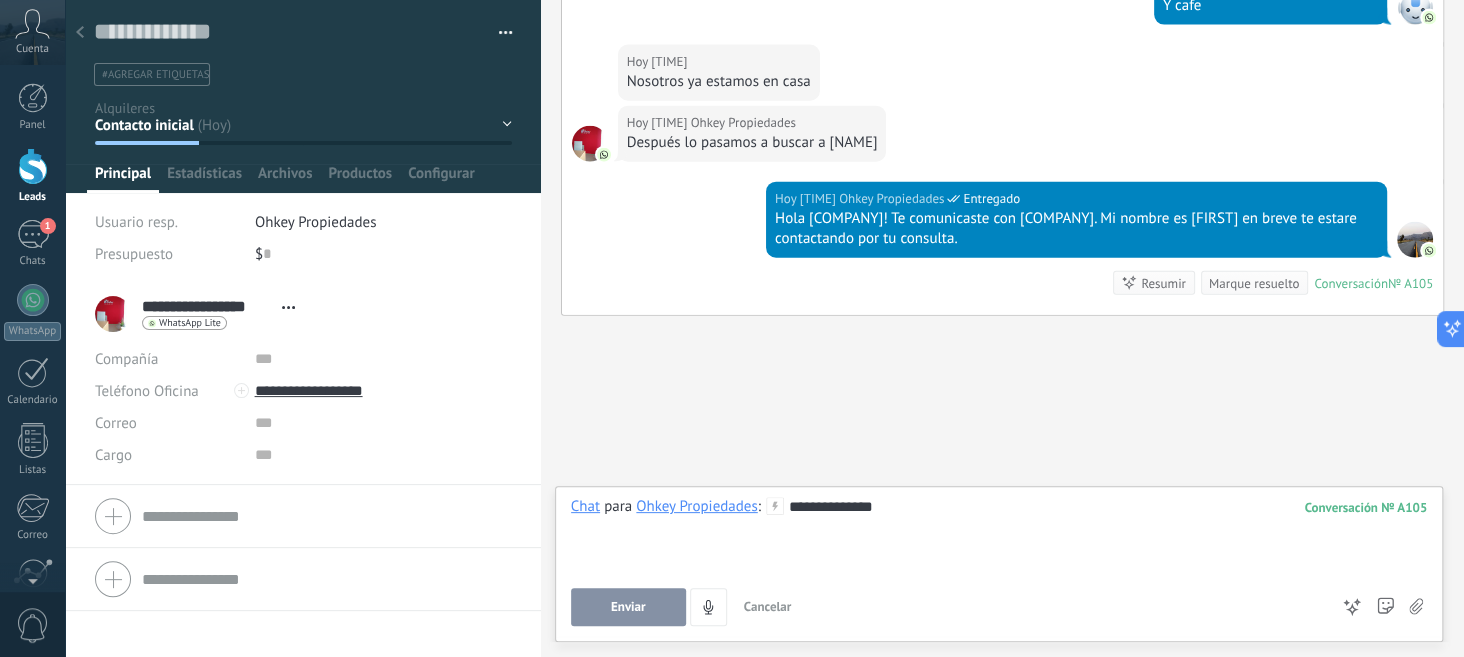 click on "Enviar" at bounding box center (628, 607) 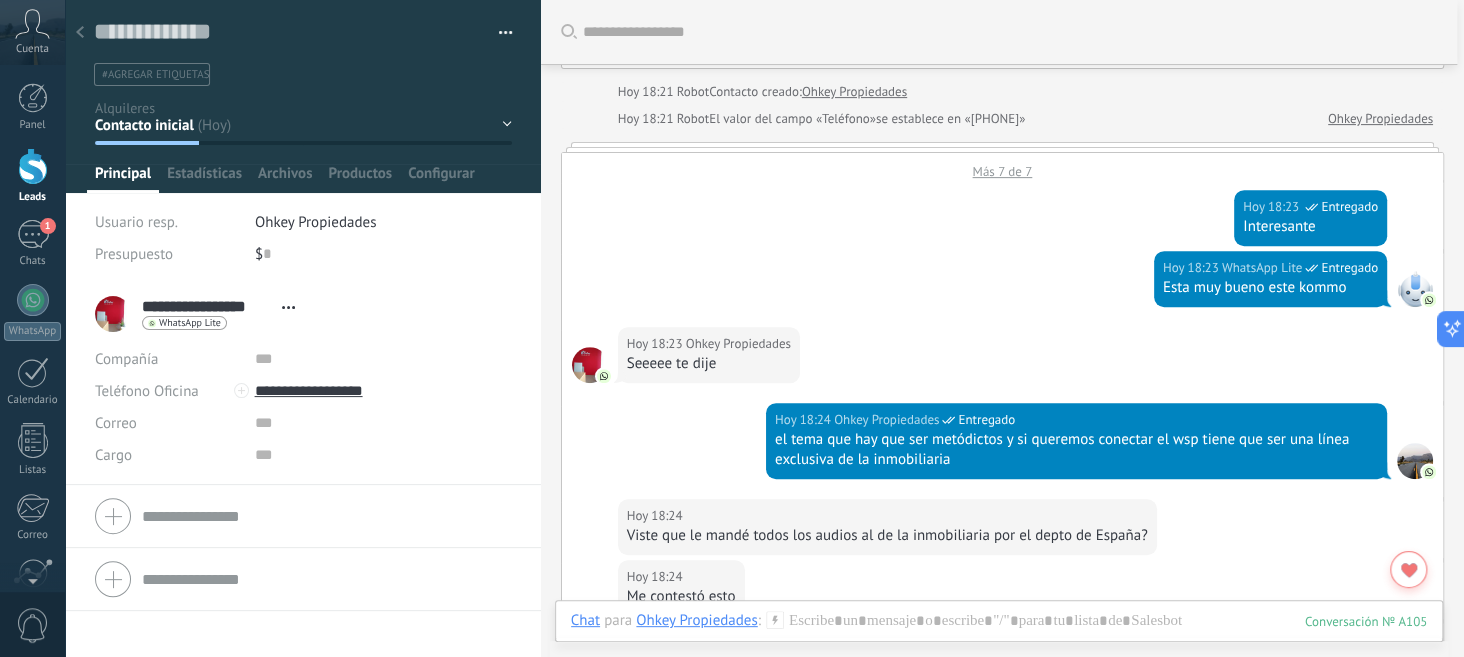 scroll, scrollTop: 0, scrollLeft: 0, axis: both 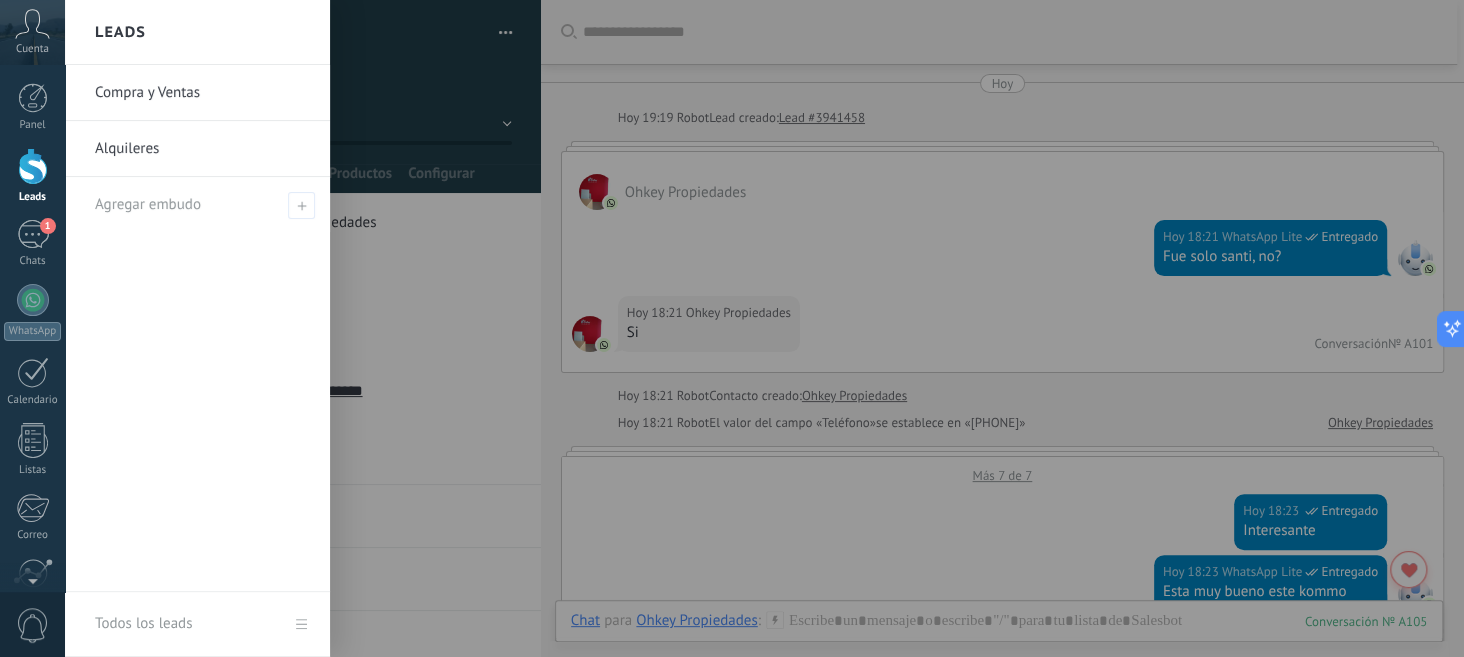 click at bounding box center (33, 166) 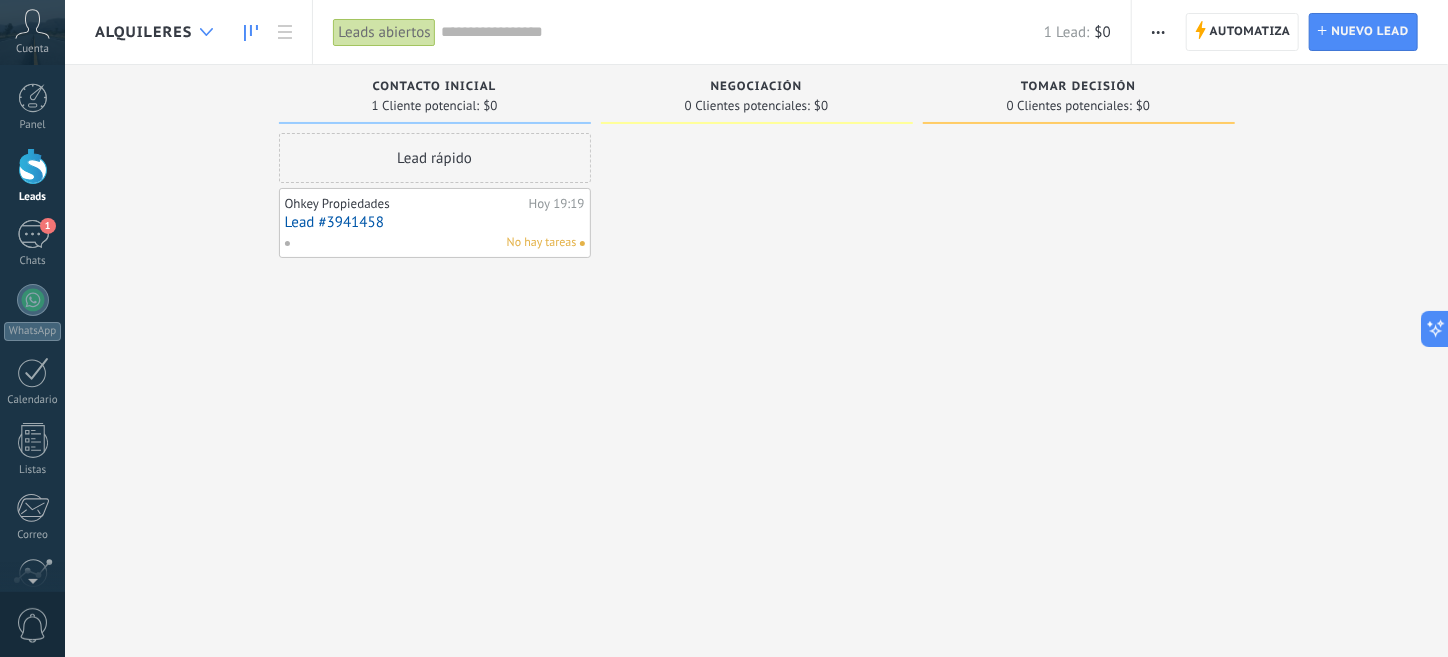 click 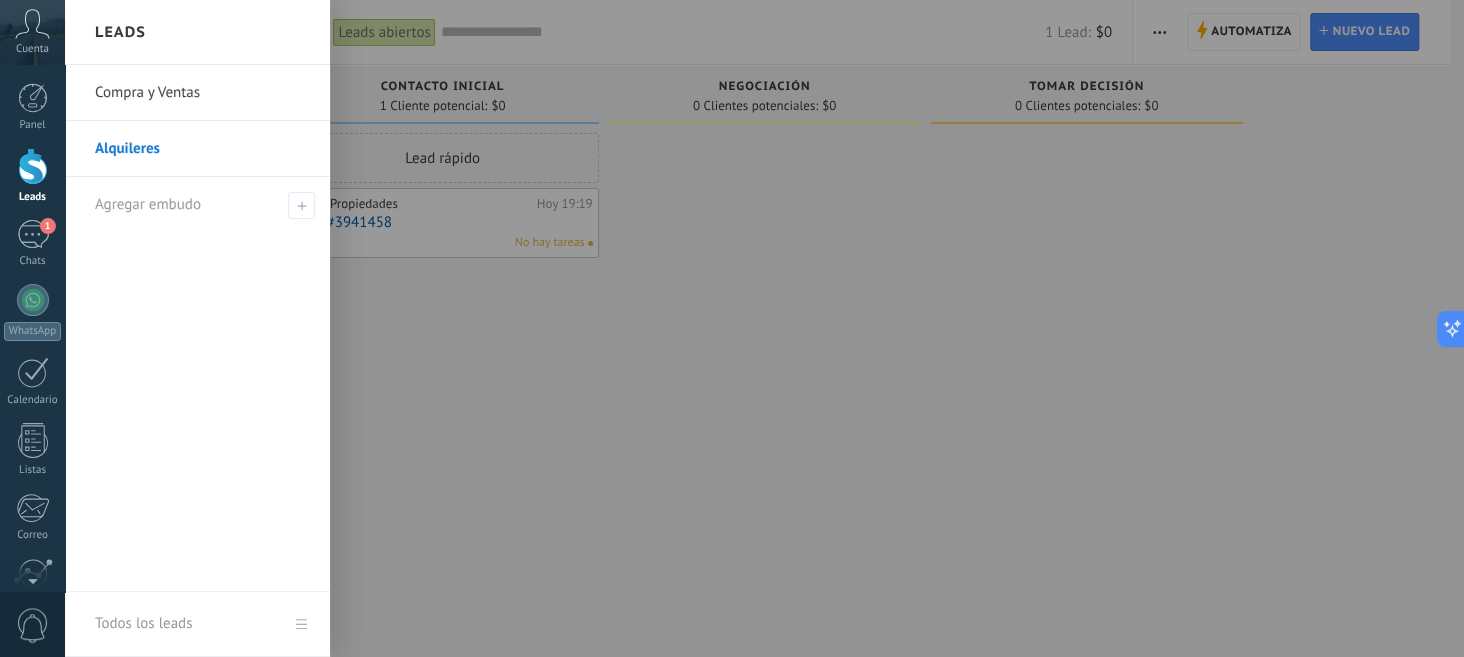click on "Compra y Ventas" at bounding box center [202, 93] 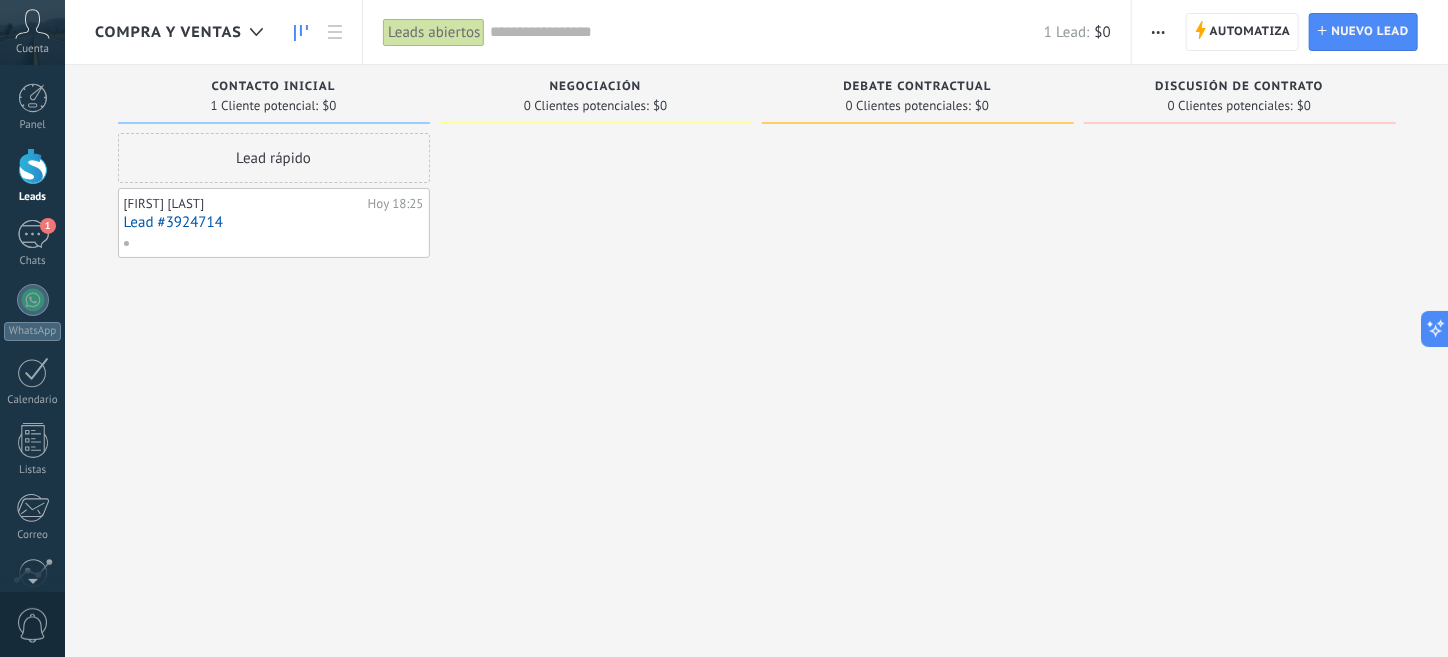 click on "Automatiza Nueva difusión Editar embudo Editar el diseño de la tarjeta Importar Exportar Buscar duplicados Seleccionar varios Ordenar Por último mensaje Por último evento Por fecha de creación Por nombre Por venta Actualización automática Automatiza Automatiza Lead Nuevo lead" at bounding box center (1290, 32) 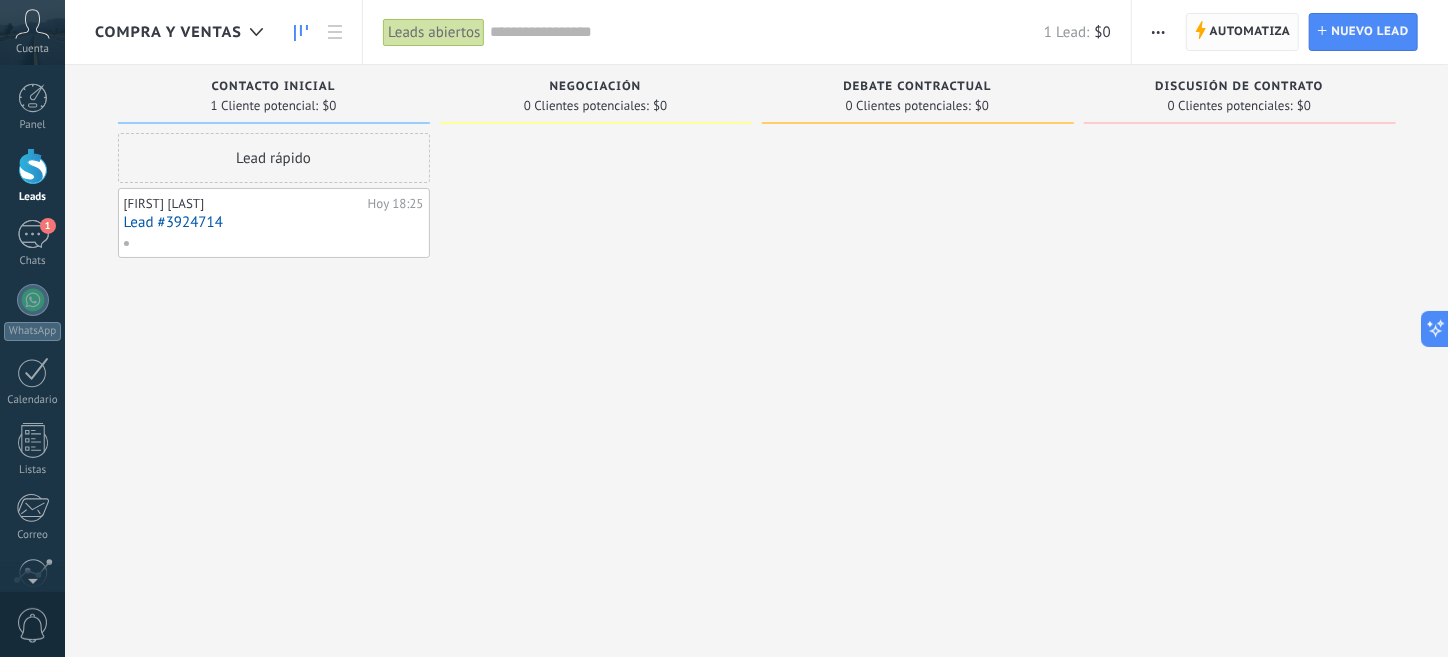 click on "Automatiza" at bounding box center [1250, 32] 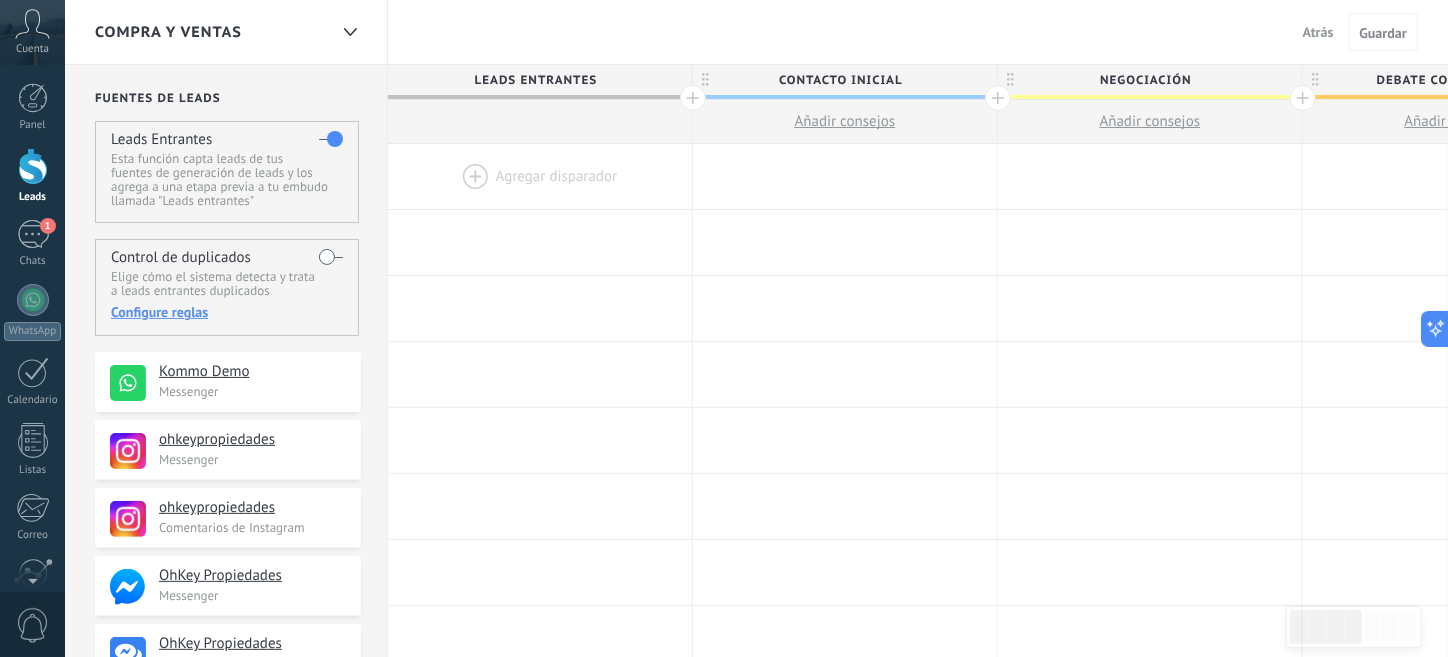 click at bounding box center (540, 176) 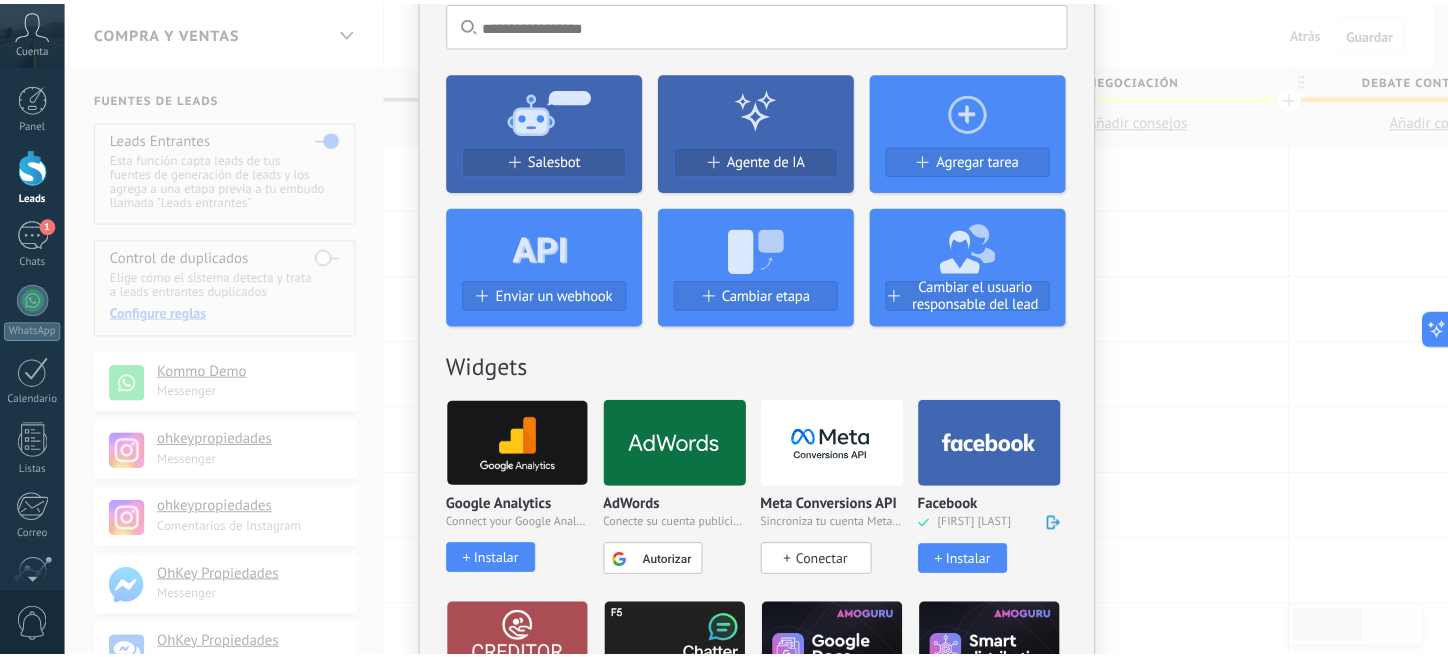 scroll, scrollTop: 0, scrollLeft: 0, axis: both 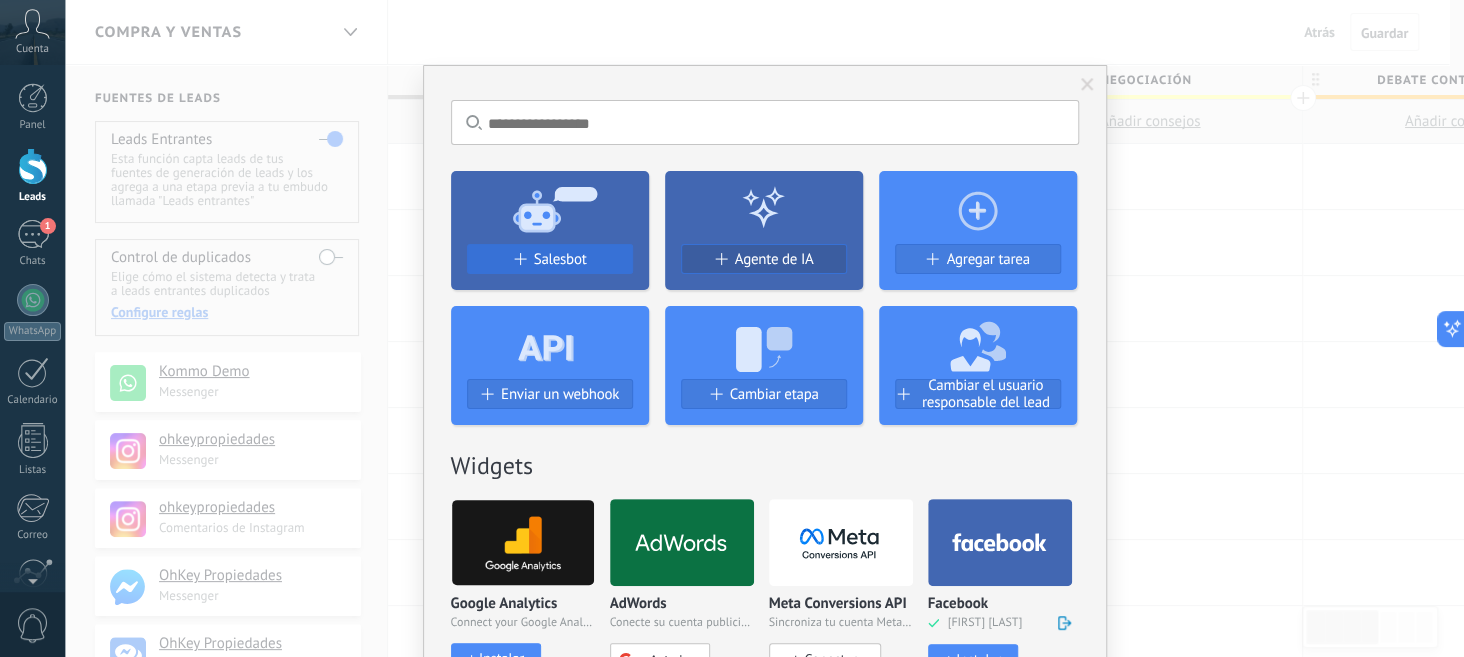 click on "Salesbot" at bounding box center (560, 259) 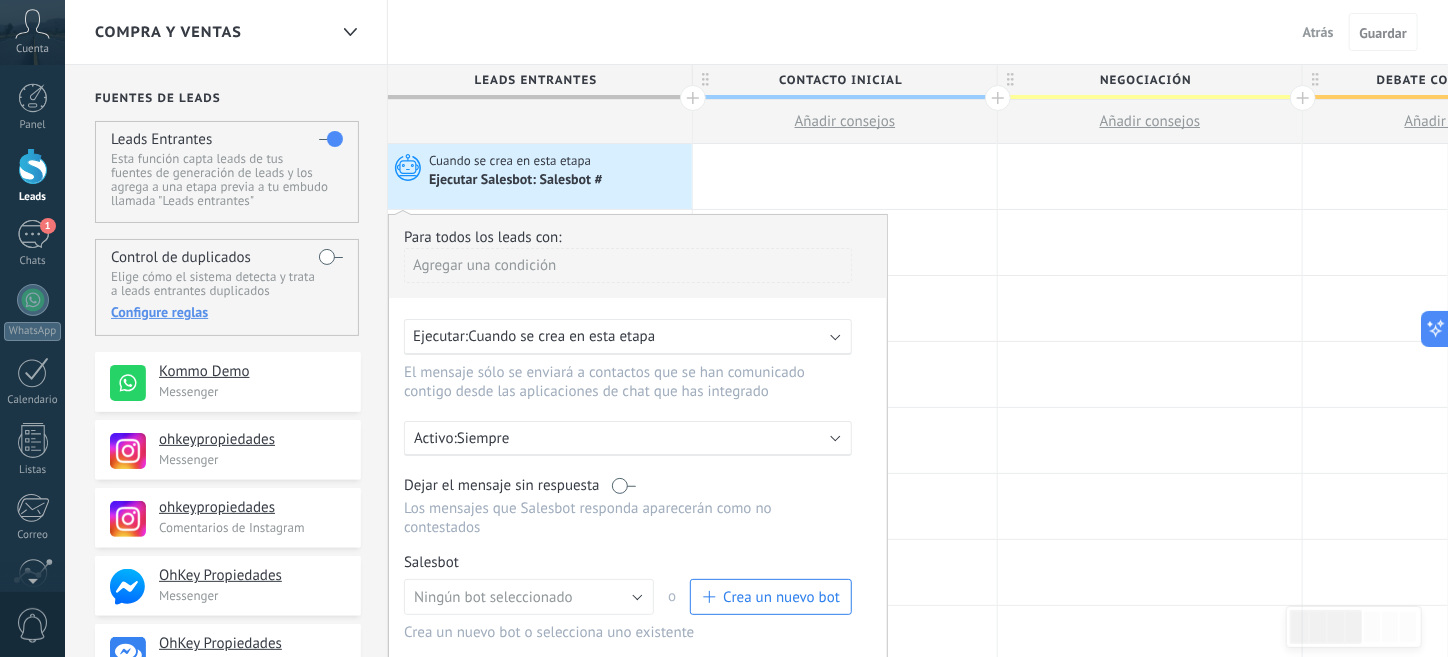 click on "Agregar una condición" at bounding box center (628, 265) 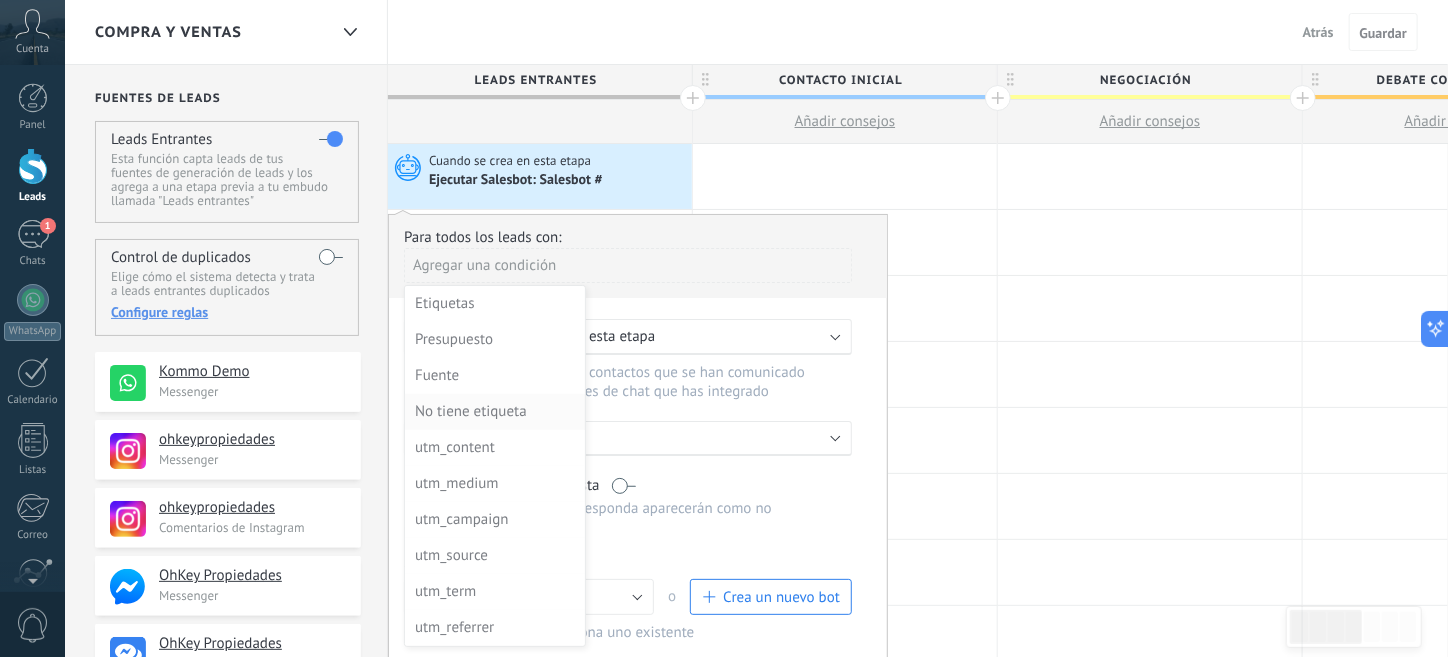 scroll, scrollTop: 144, scrollLeft: 0, axis: vertical 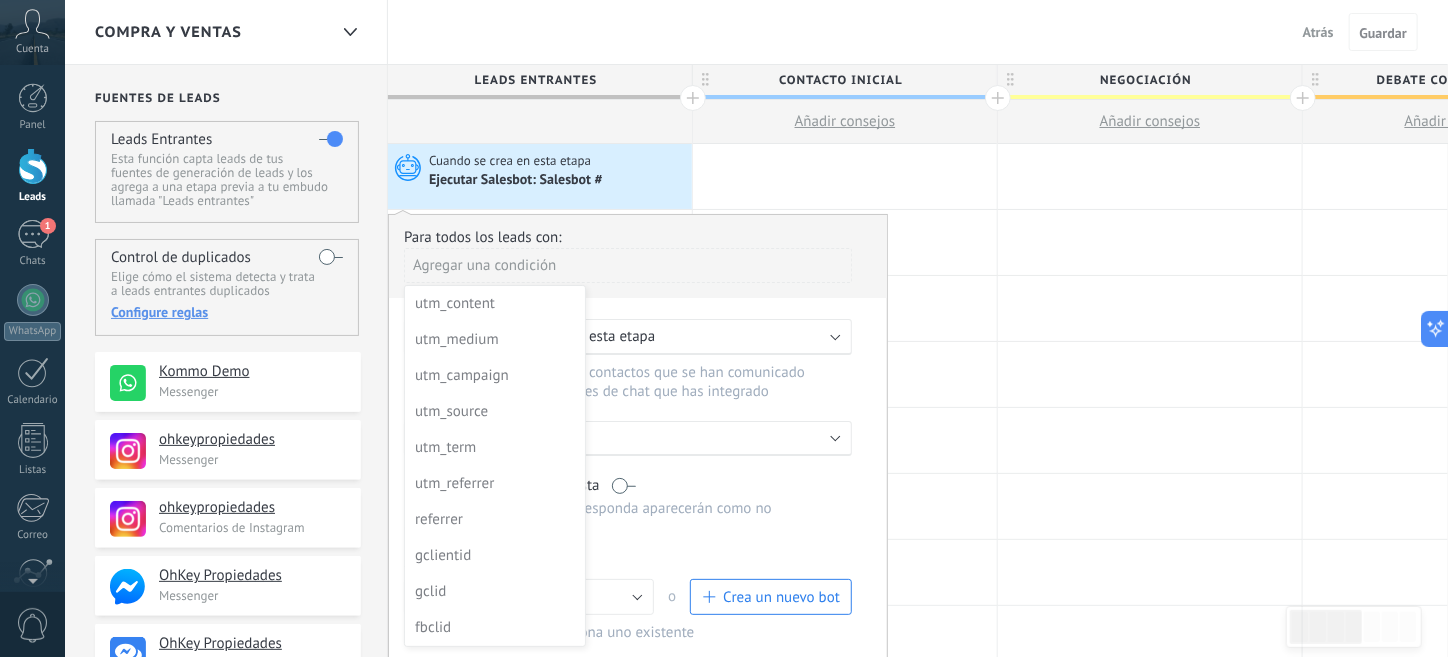 click at bounding box center (638, 474) 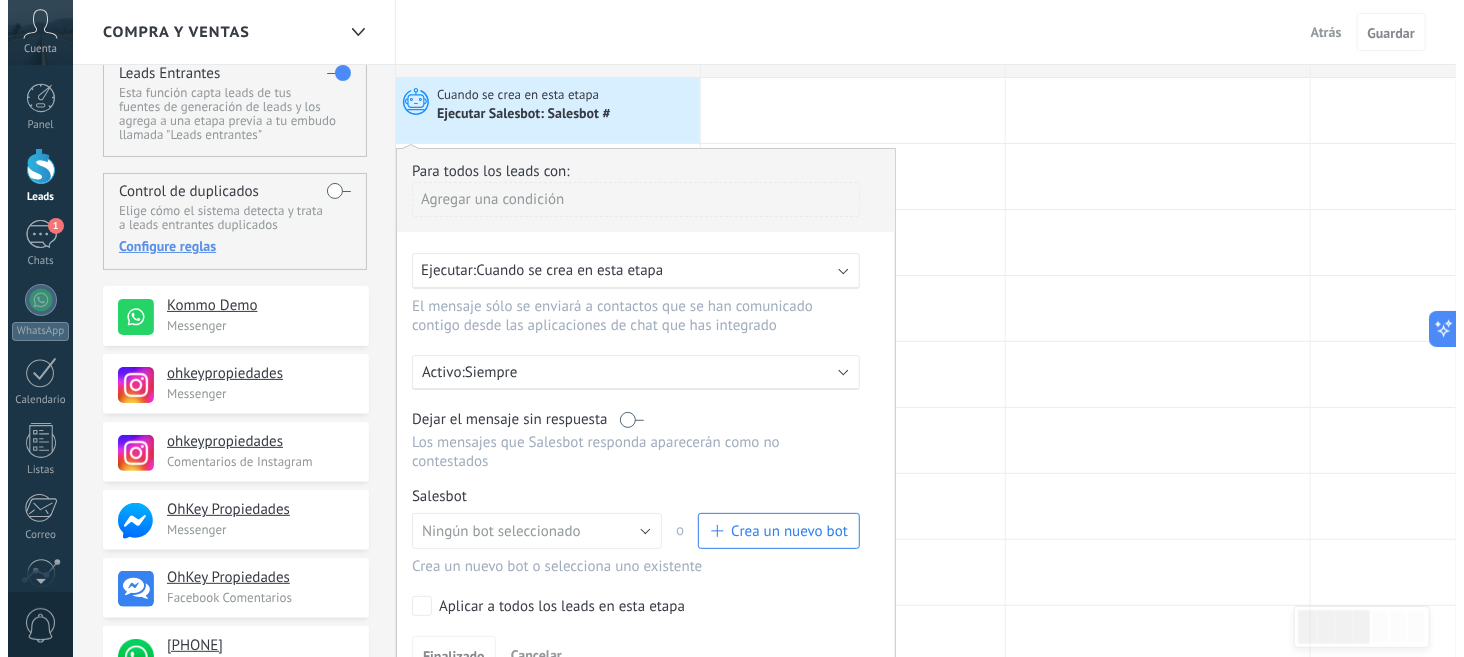 scroll, scrollTop: 99, scrollLeft: 0, axis: vertical 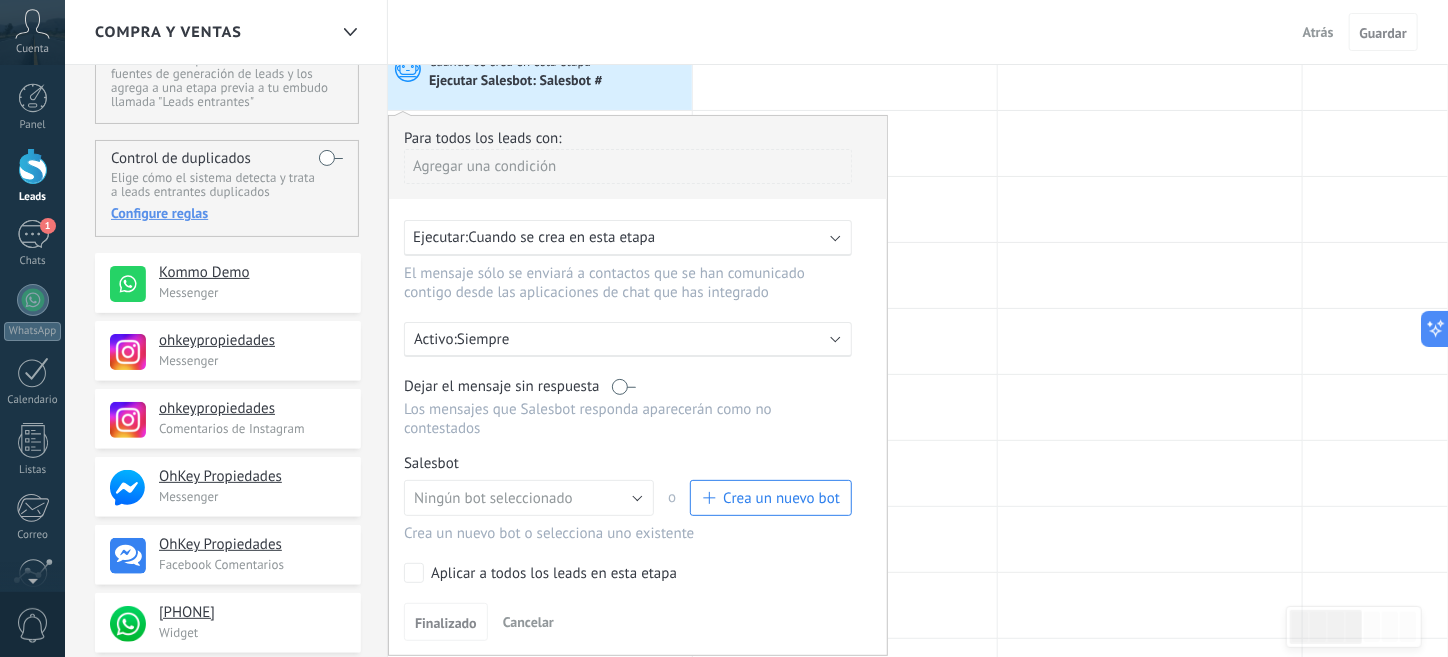 click on "Crea un nuevo bot" at bounding box center (781, 498) 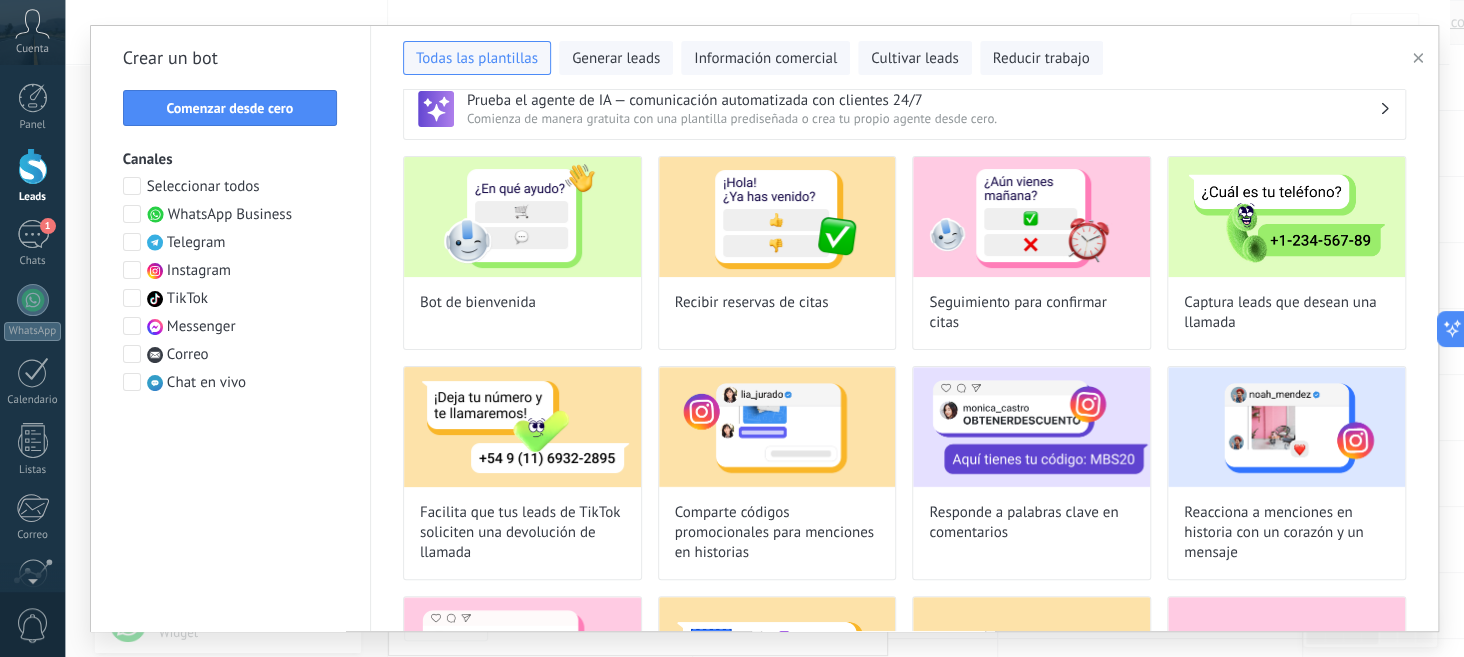 scroll, scrollTop: 0, scrollLeft: 0, axis: both 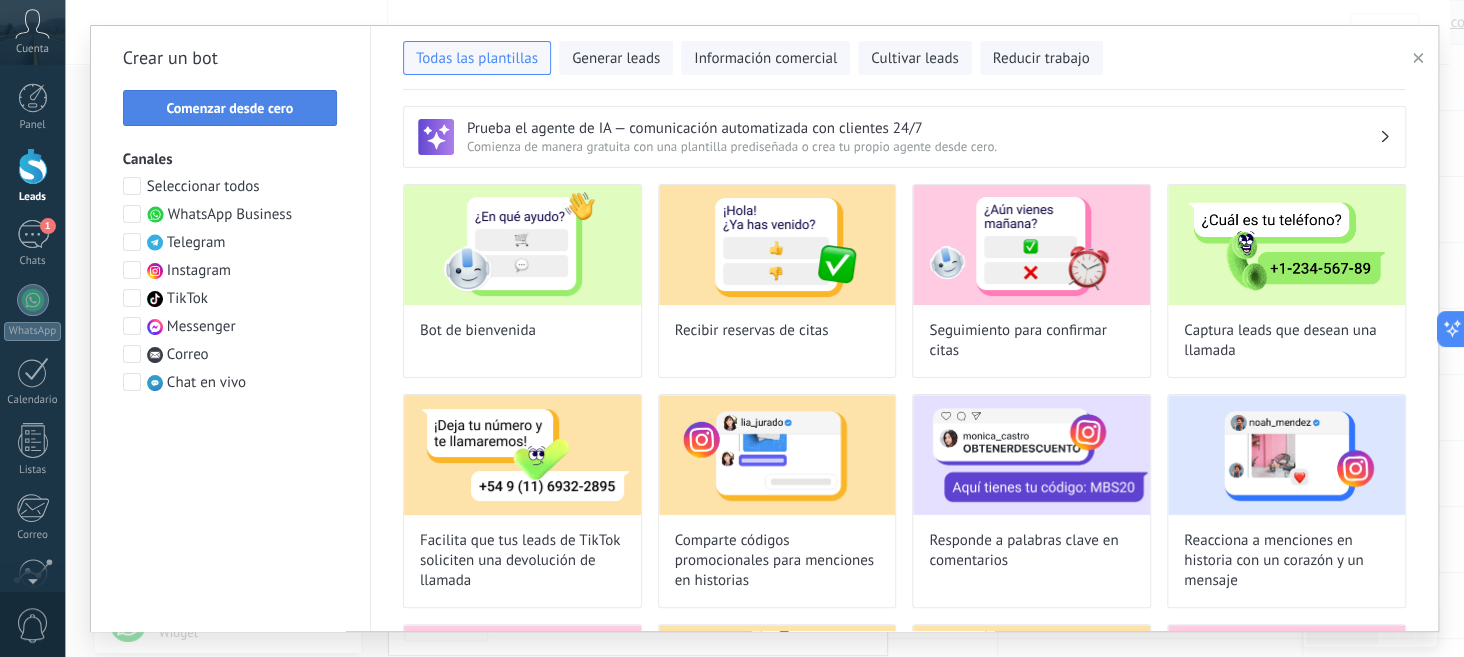 click on "Comenzar desde cero" at bounding box center (229, 108) 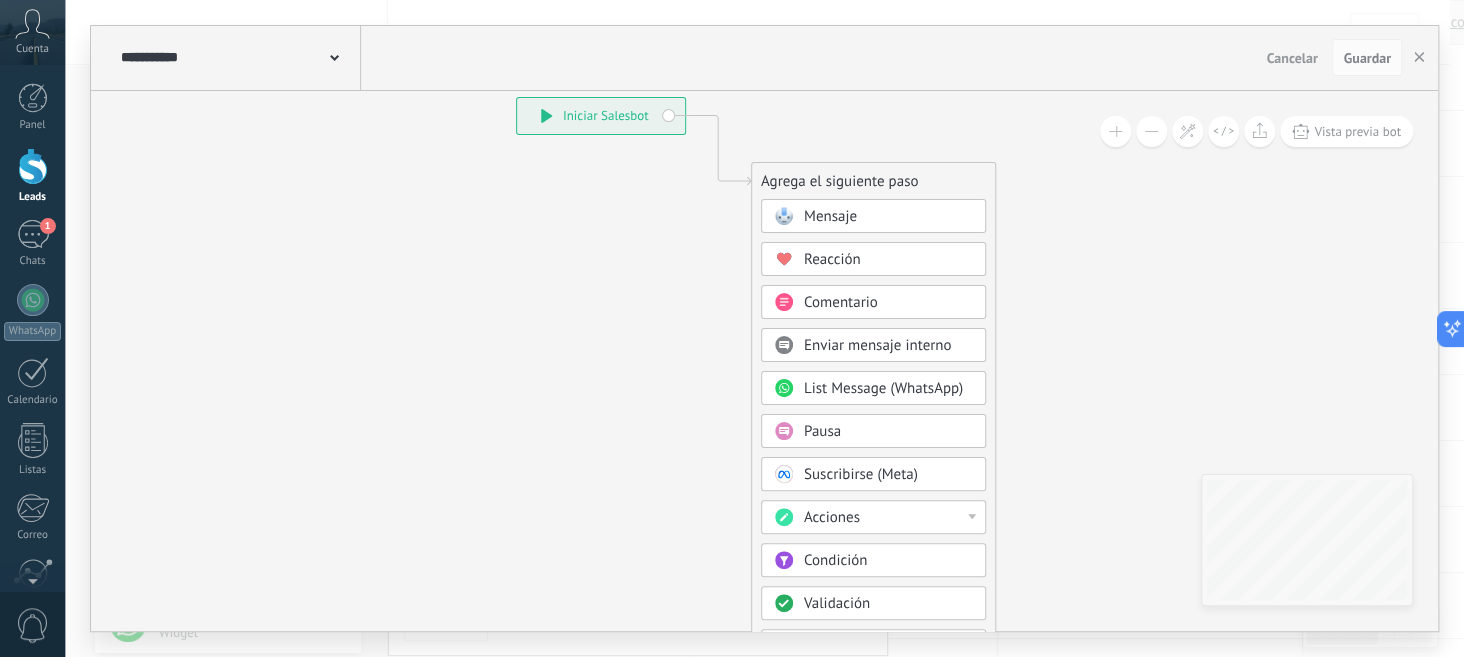 drag, startPoint x: 1114, startPoint y: 279, endPoint x: 1029, endPoint y: 282, distance: 85.052925 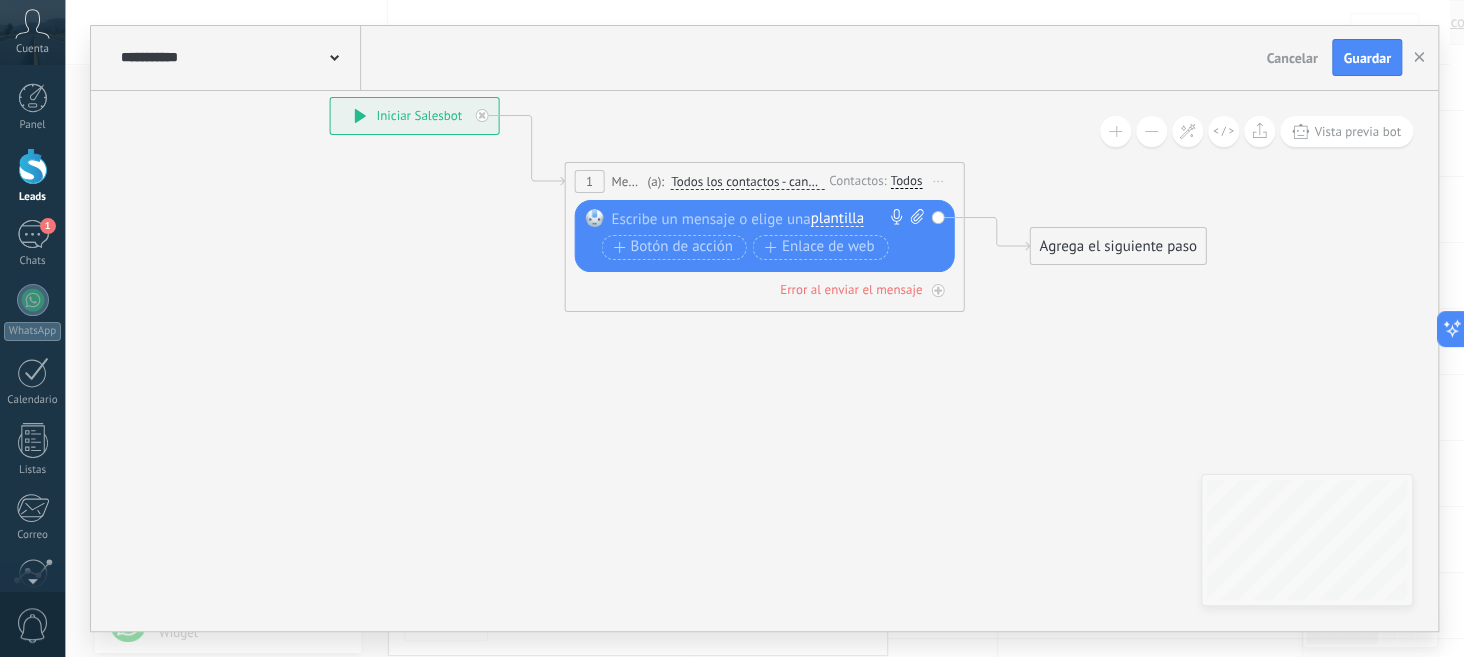 click on "plantilla" at bounding box center [836, 219] 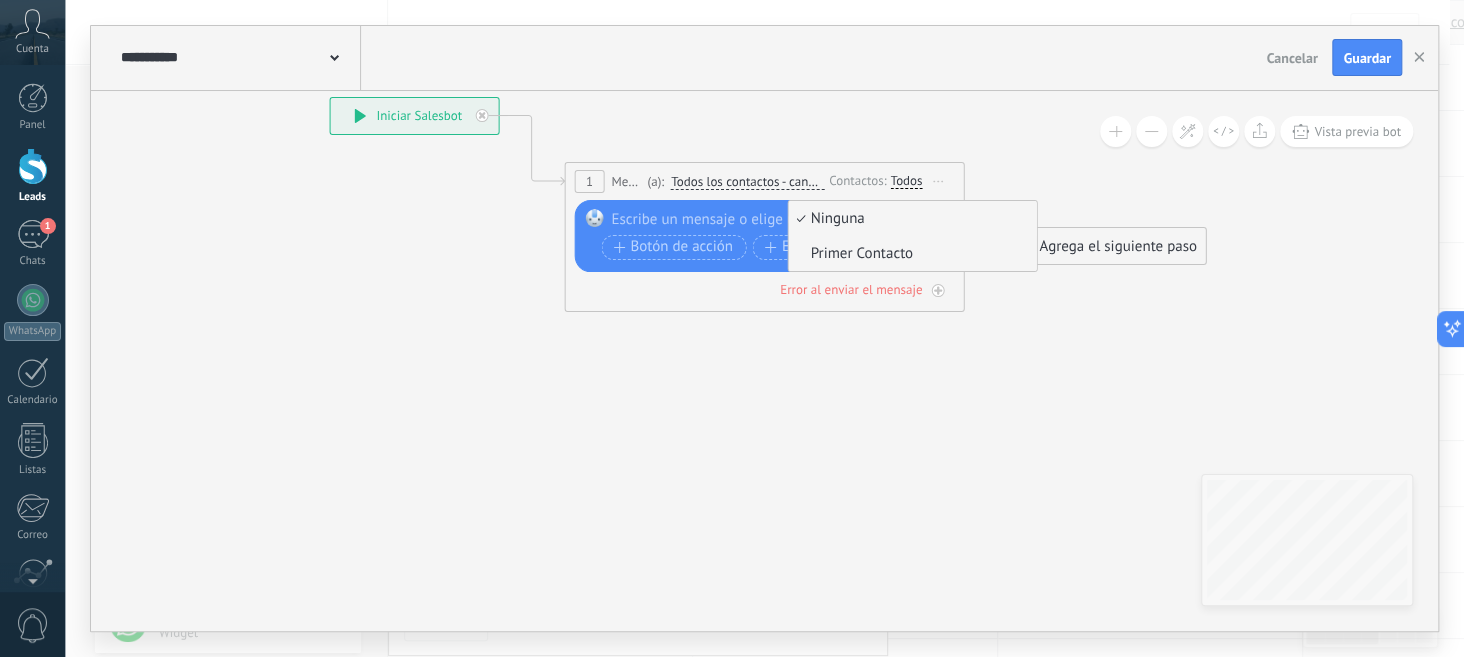 click on "Primer Contacto" at bounding box center (909, 254) 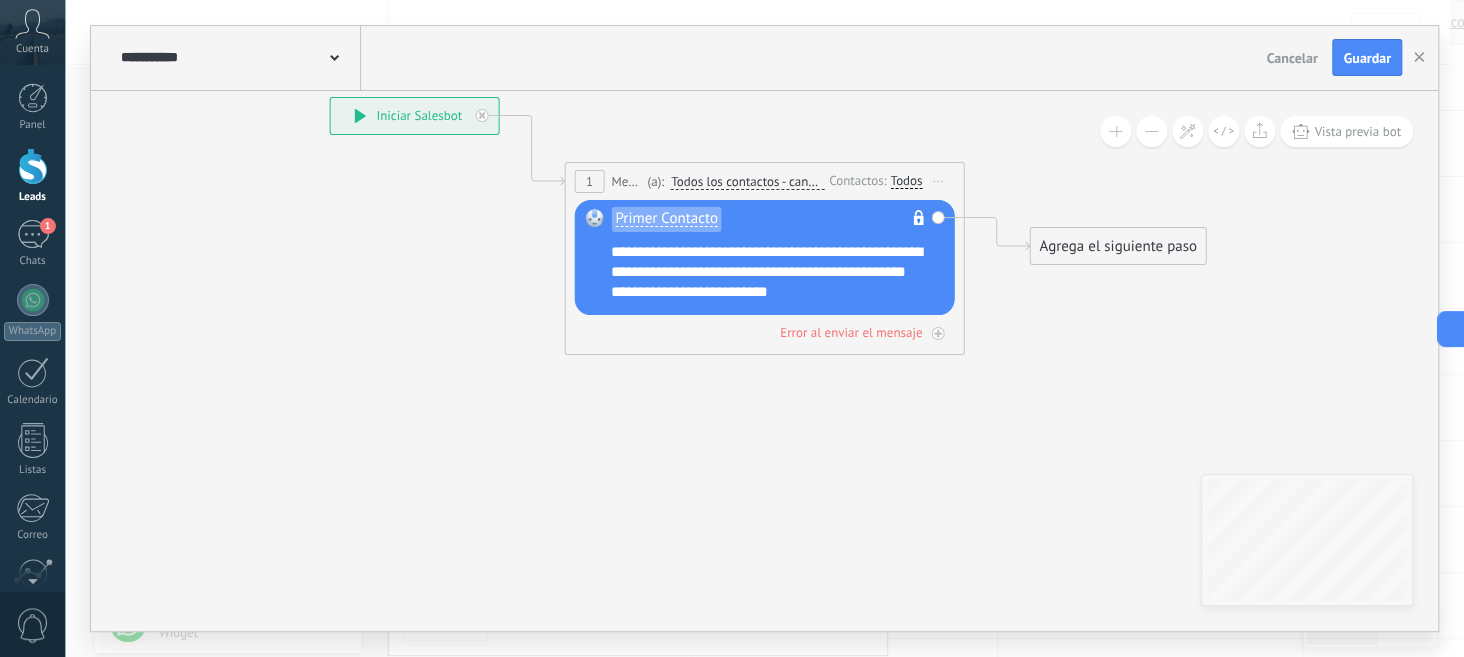 click on "Agrega el siguiente paso" at bounding box center [1117, 246] 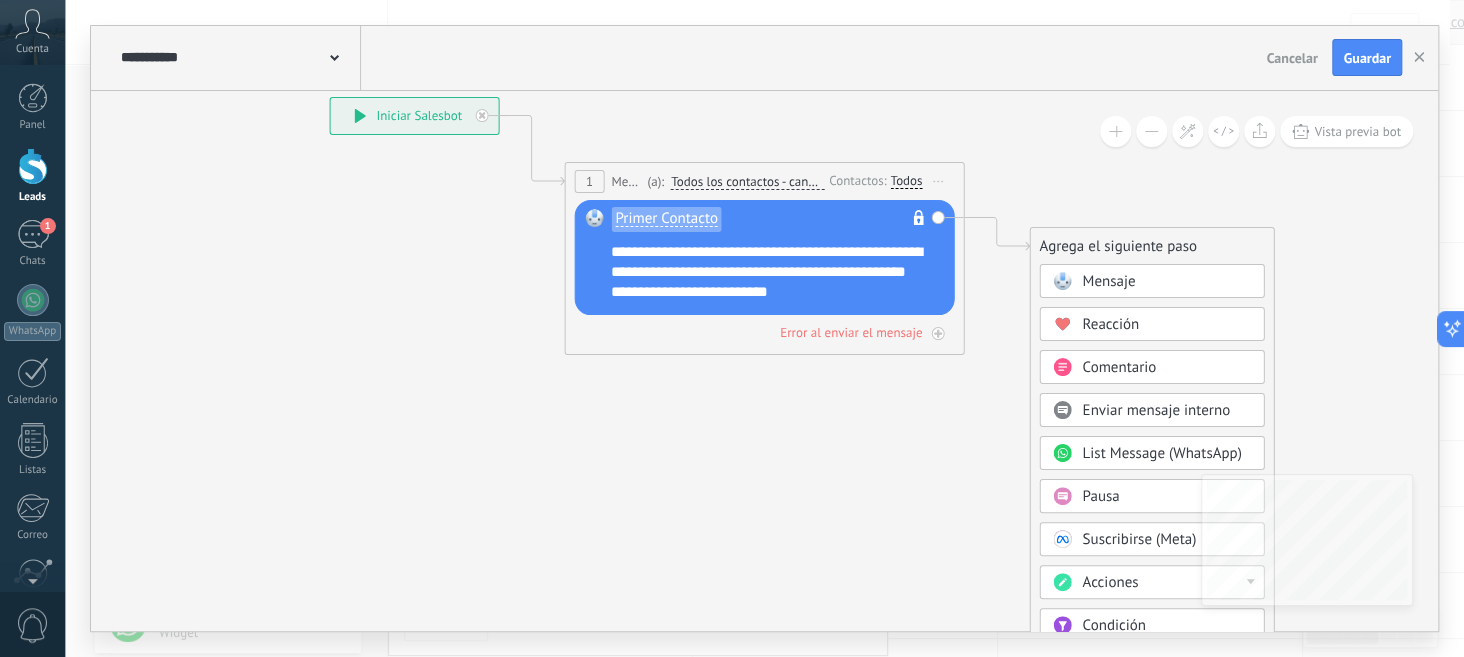 click 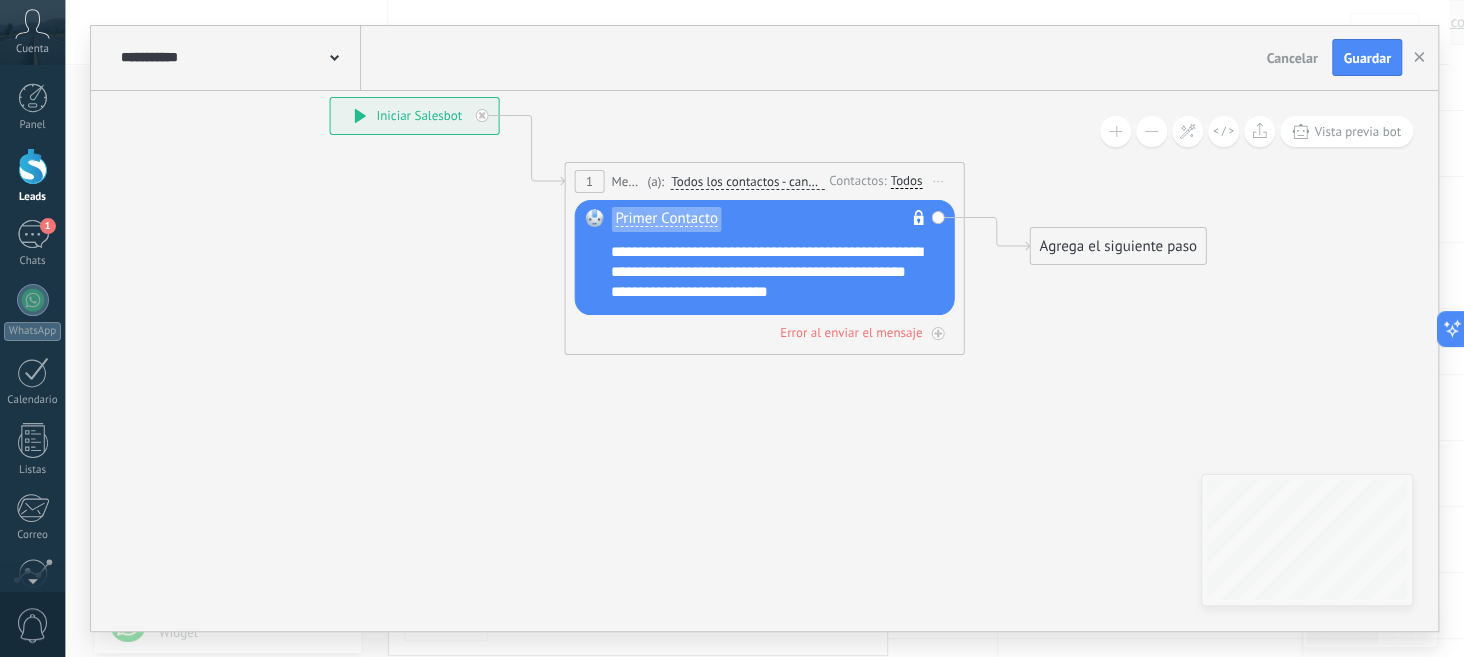 click on "Todos" at bounding box center (906, 181) 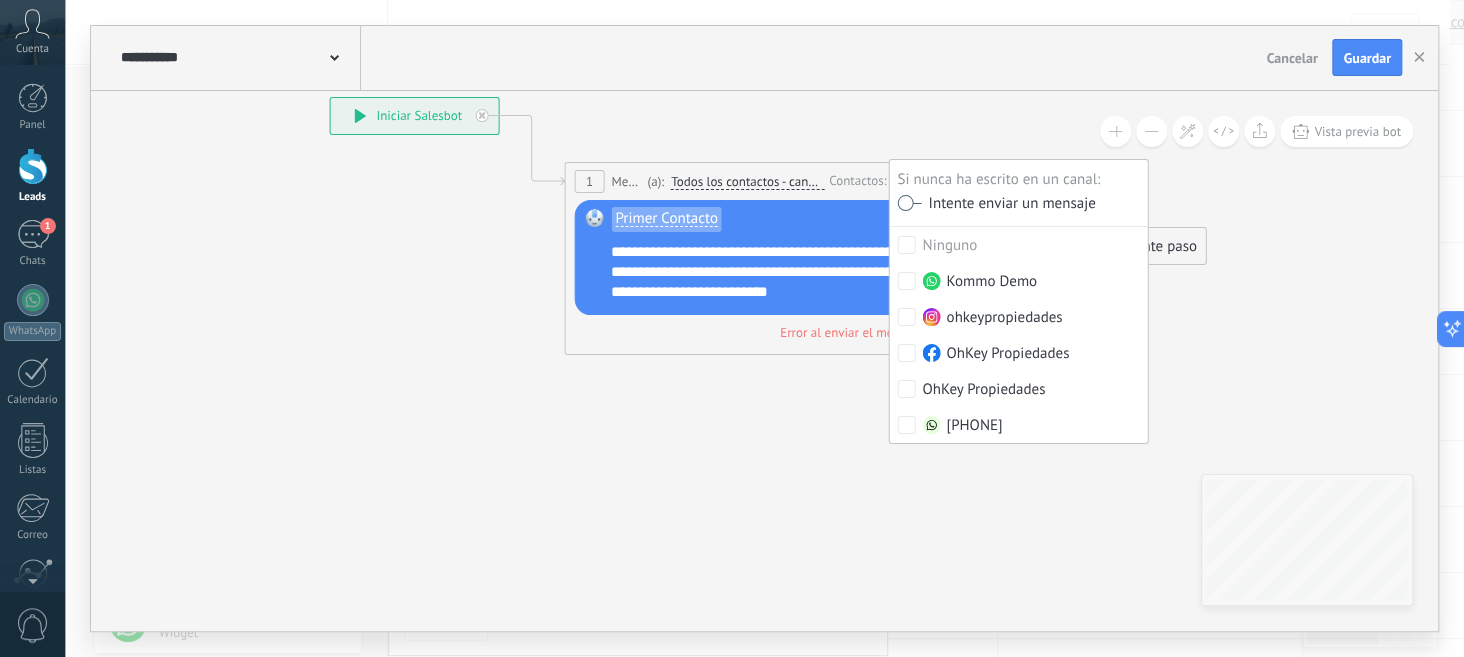 click at bounding box center (909, 203) 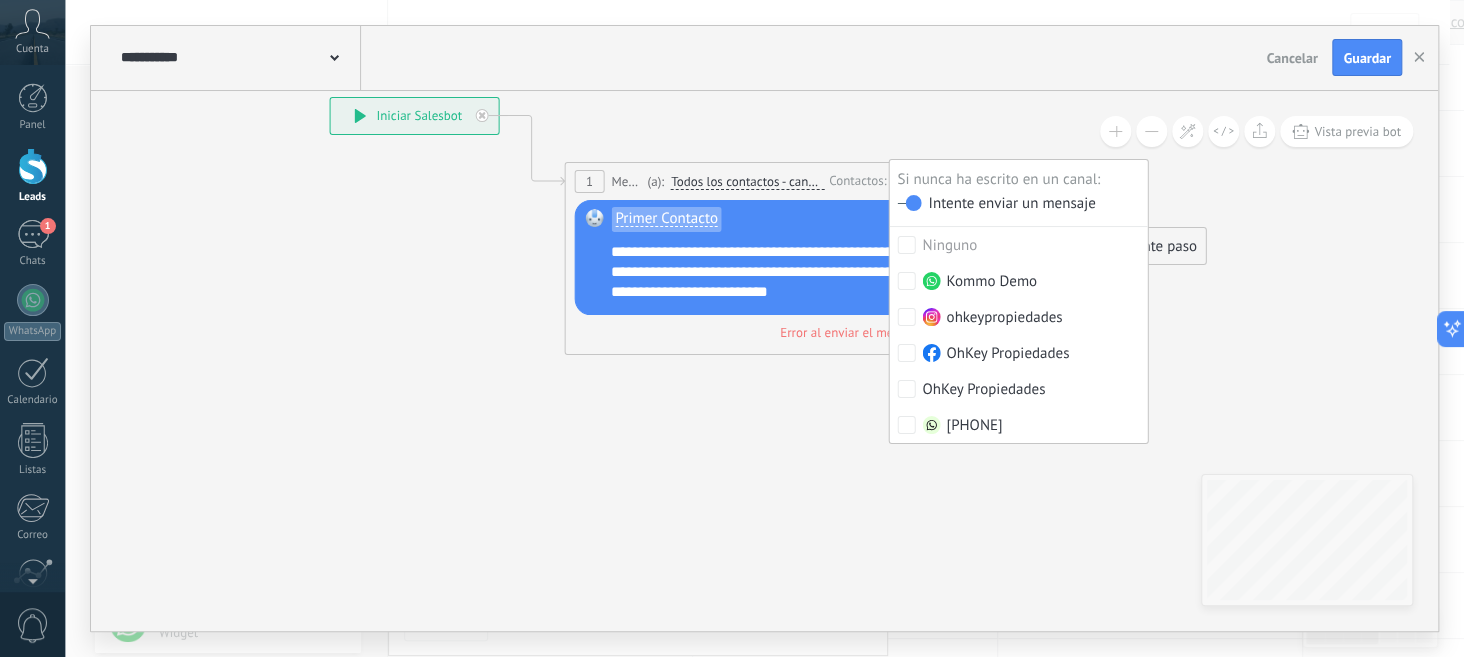 click 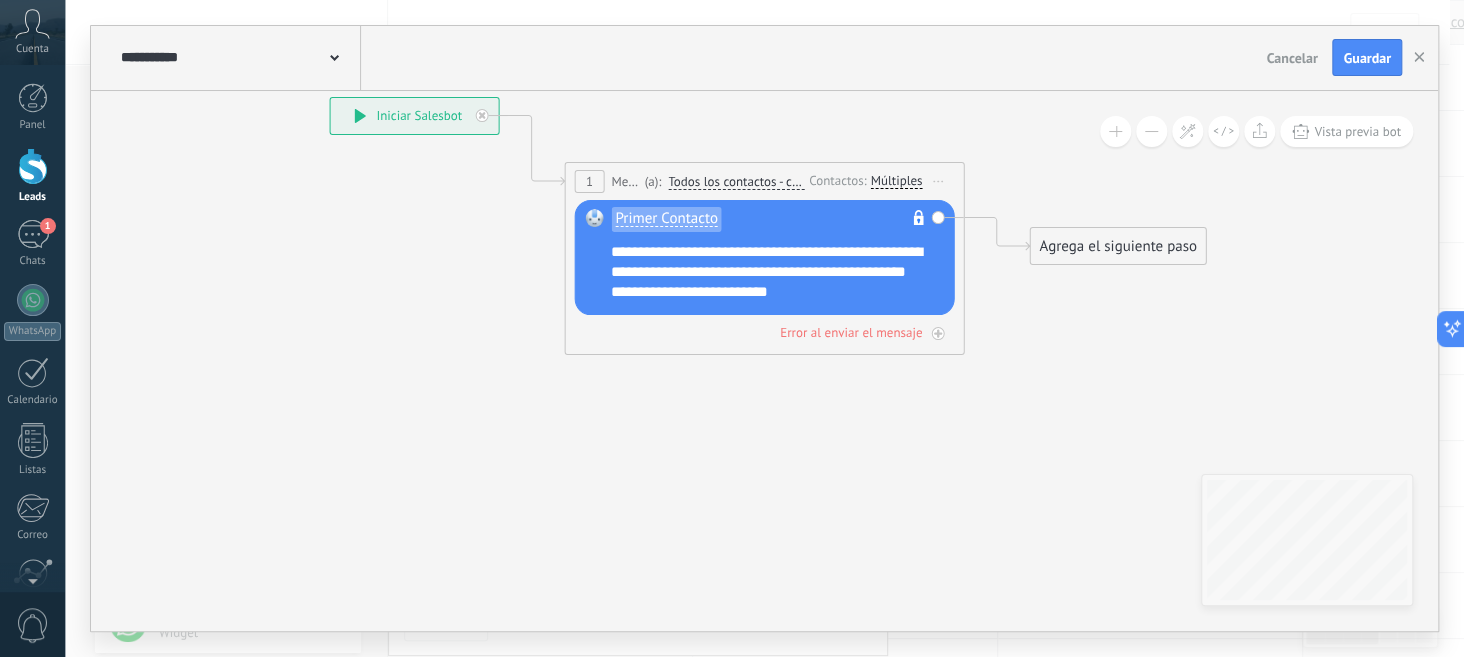 click on "Agrega el siguiente paso" at bounding box center [1117, 246] 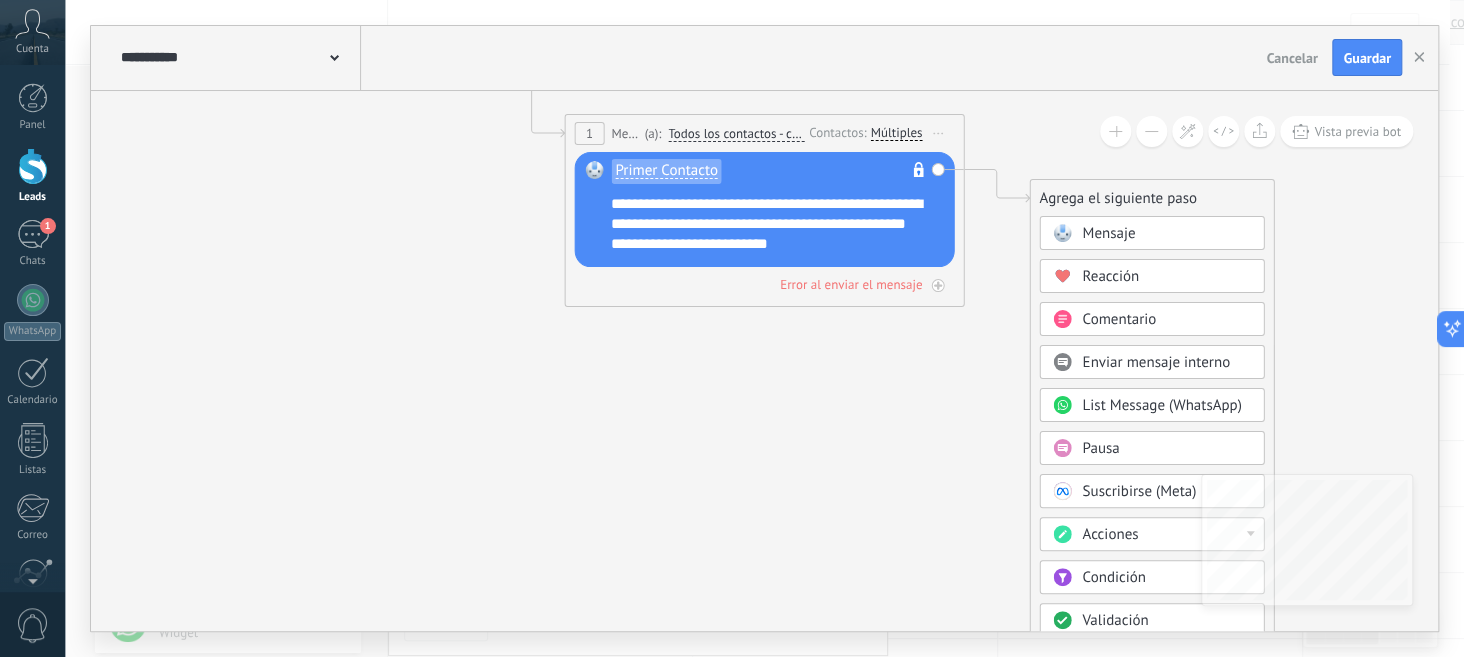 drag, startPoint x: 1007, startPoint y: 325, endPoint x: 806, endPoint y: 354, distance: 203.08127 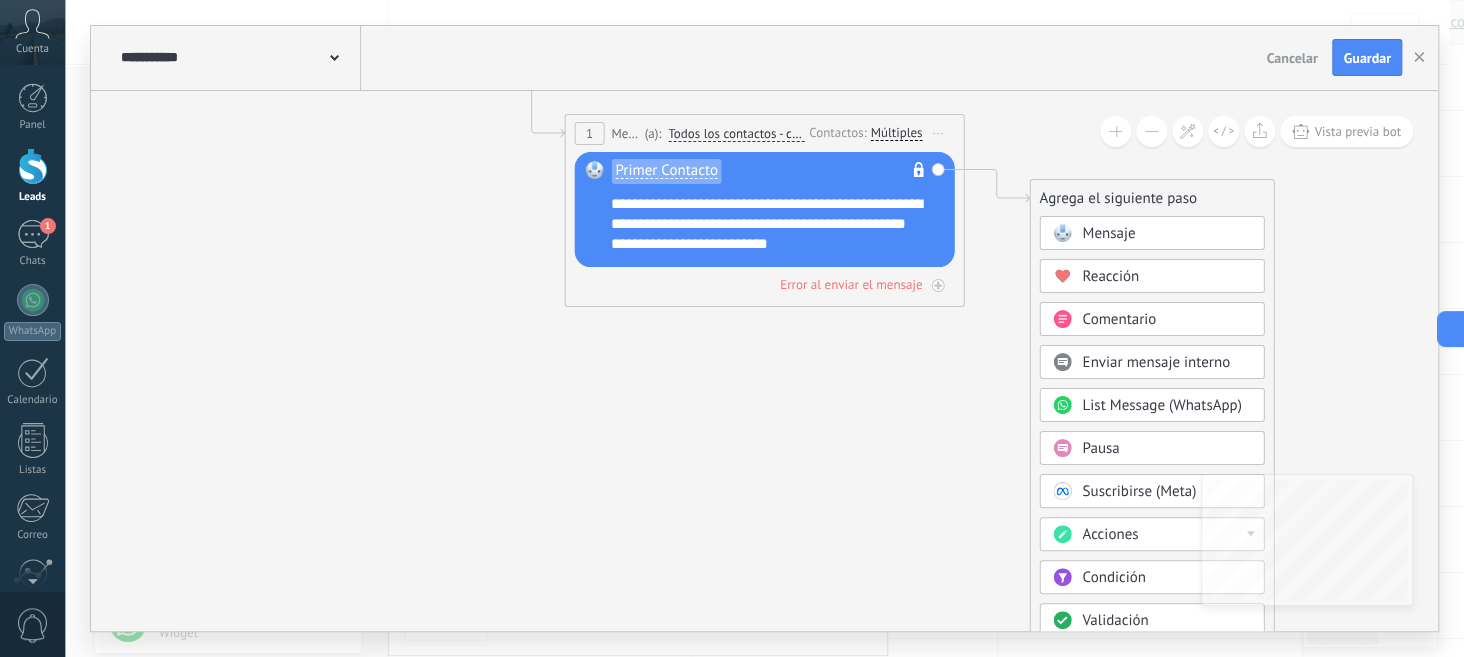 click on "Acciones" at bounding box center [1110, 534] 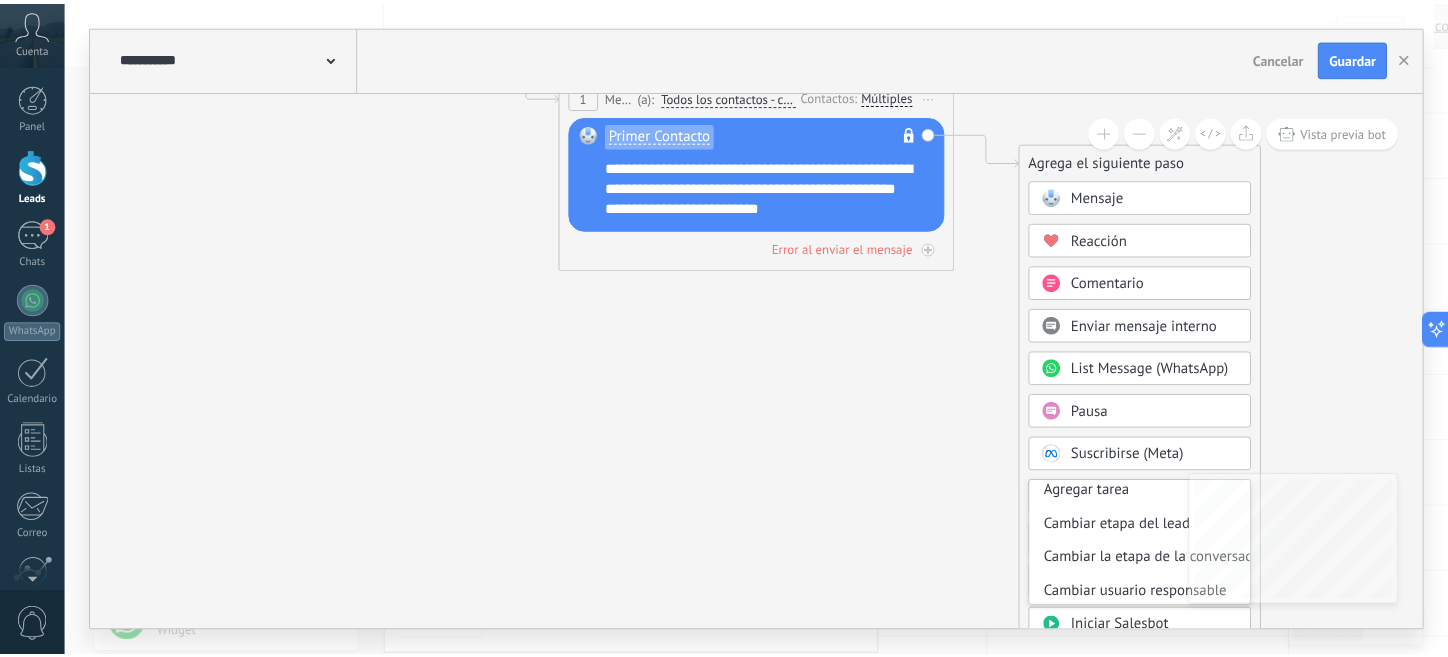 scroll, scrollTop: 49, scrollLeft: 0, axis: vertical 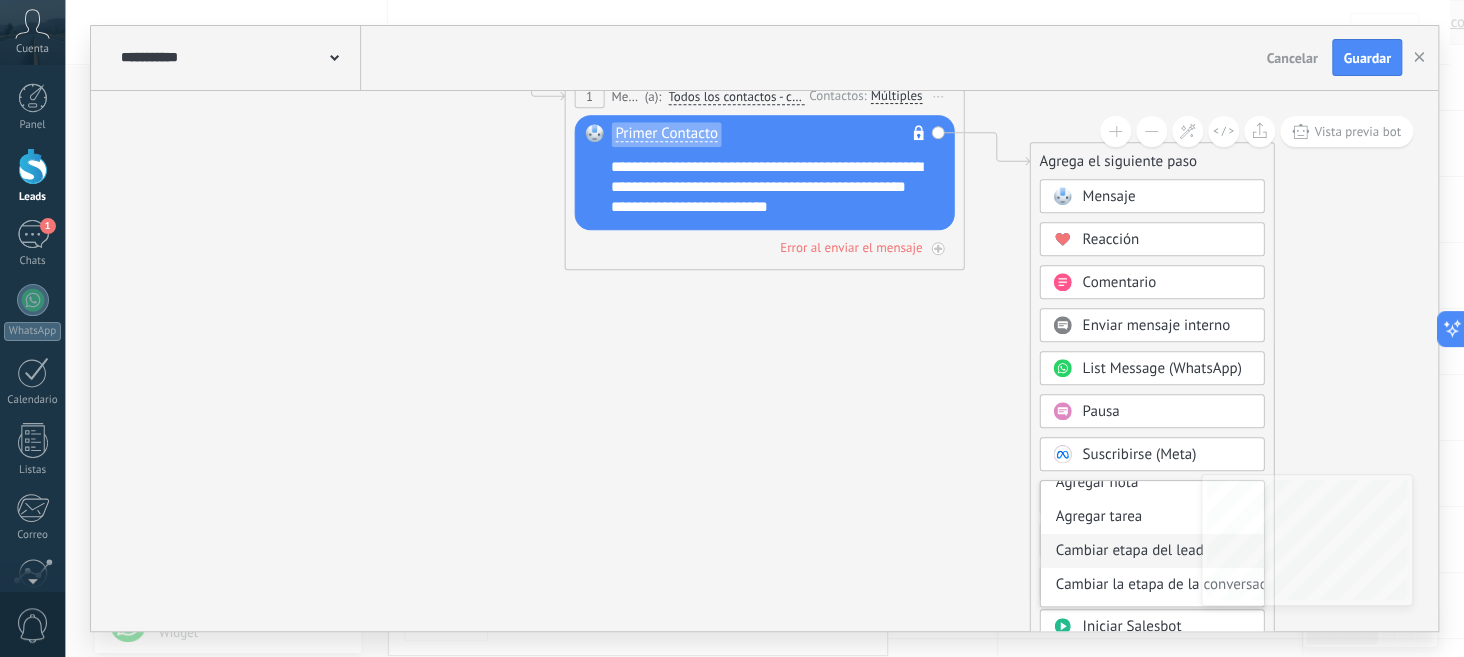 click on "Cambiar etapa del lead" at bounding box center [1151, 551] 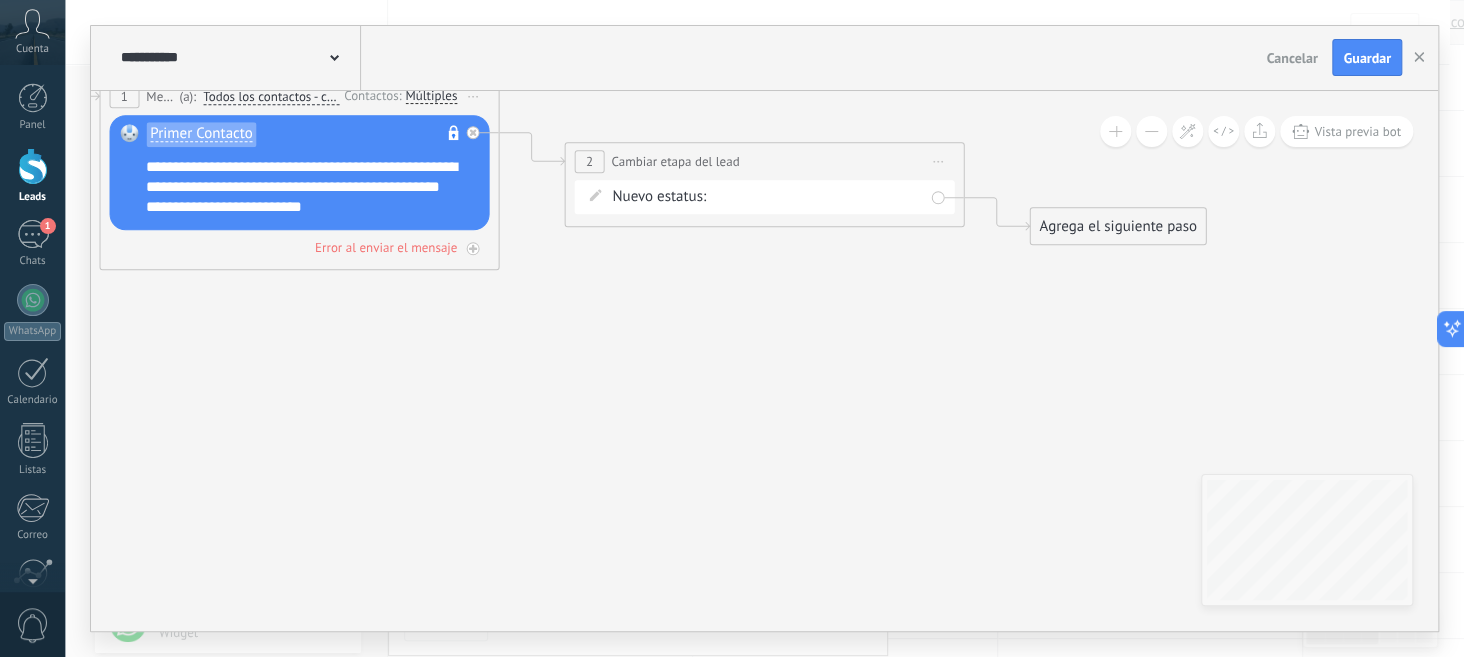 click on "Contacto inicial Negociación Debate contractual Discusión de contrato Logrado con éxito Venta Perdido" at bounding box center [0, 0] 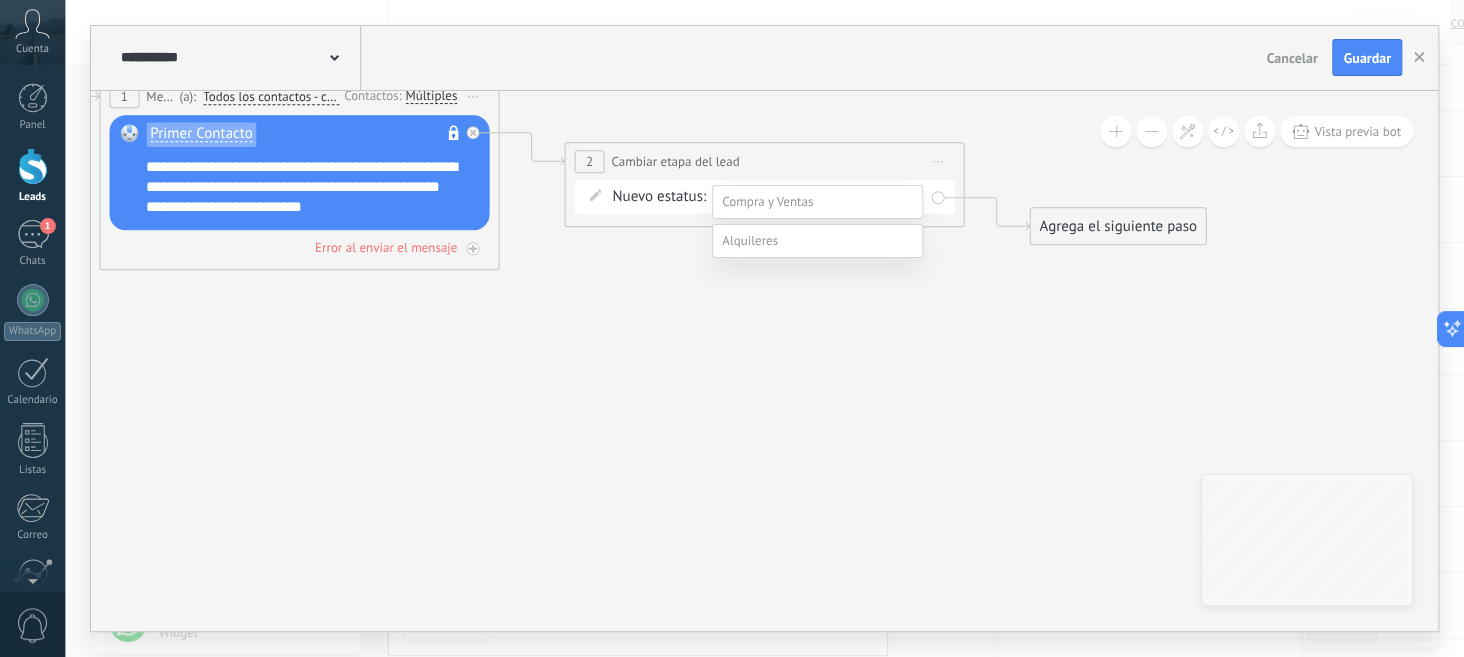 click at bounding box center (817, 202) 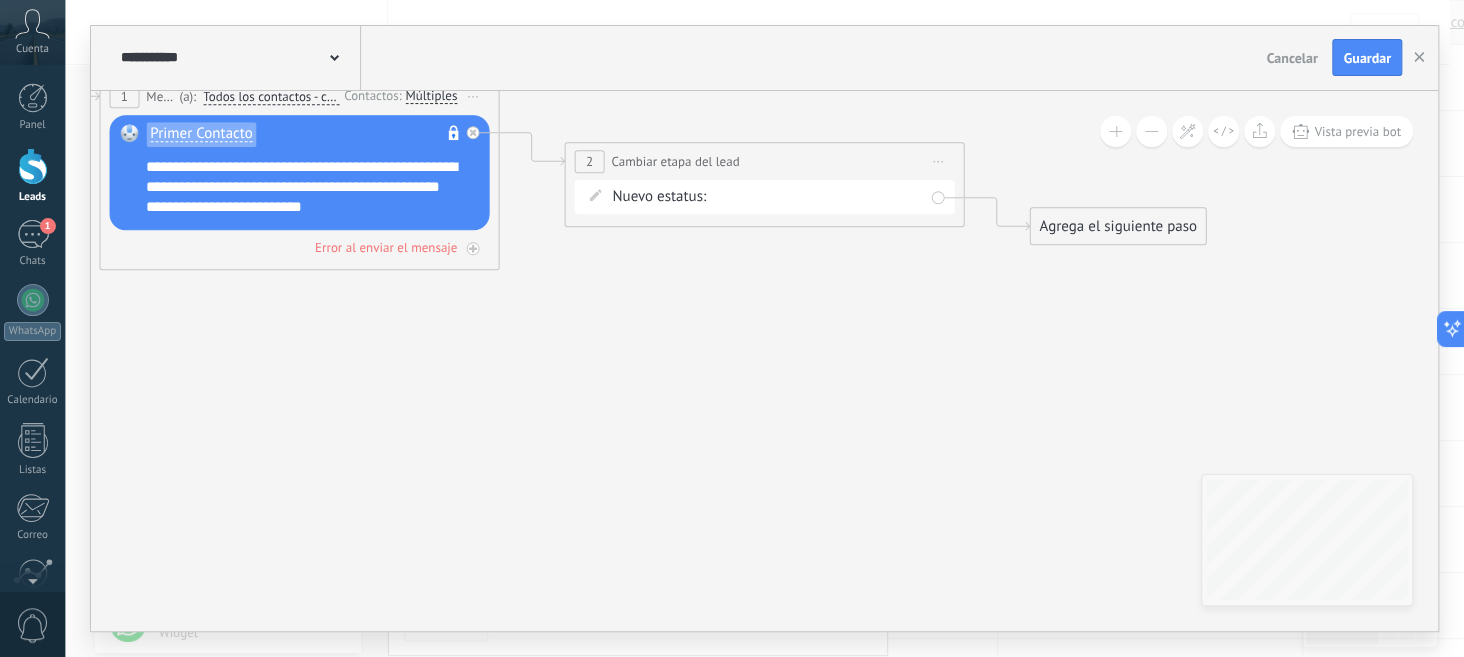 click 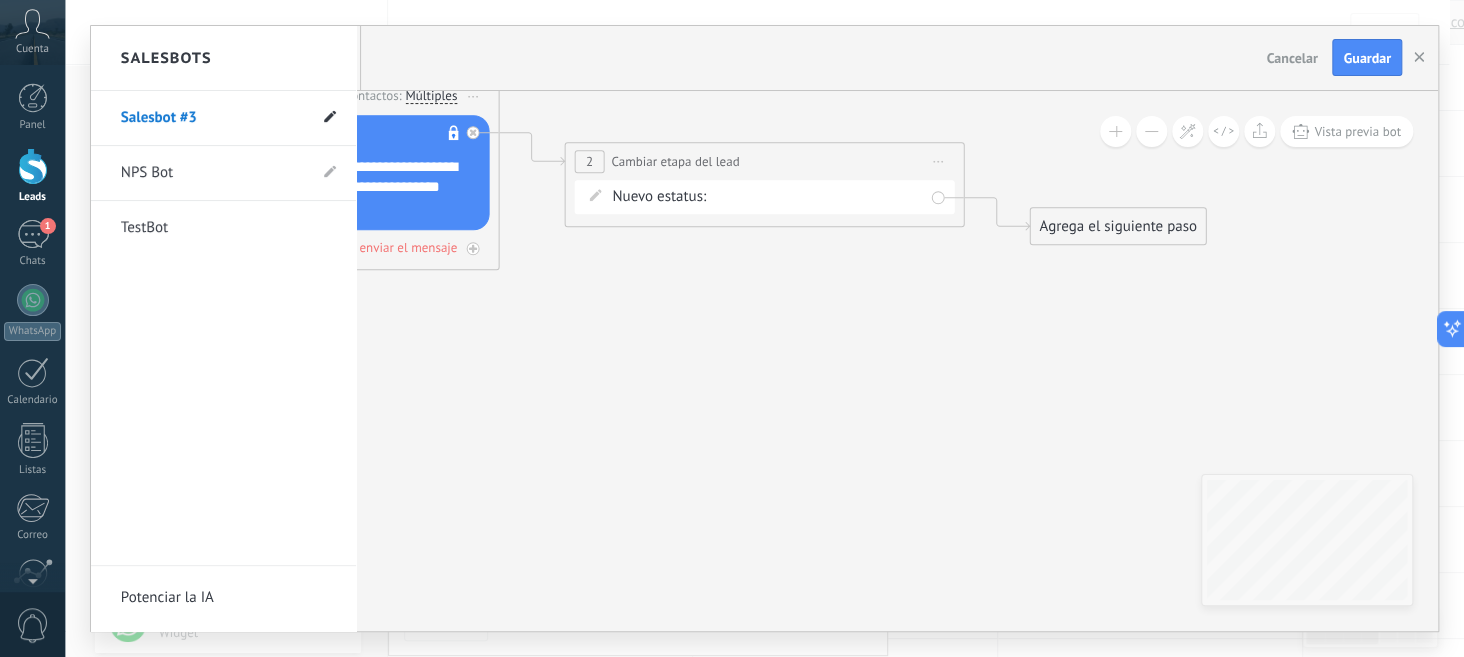 click at bounding box center (330, 117) 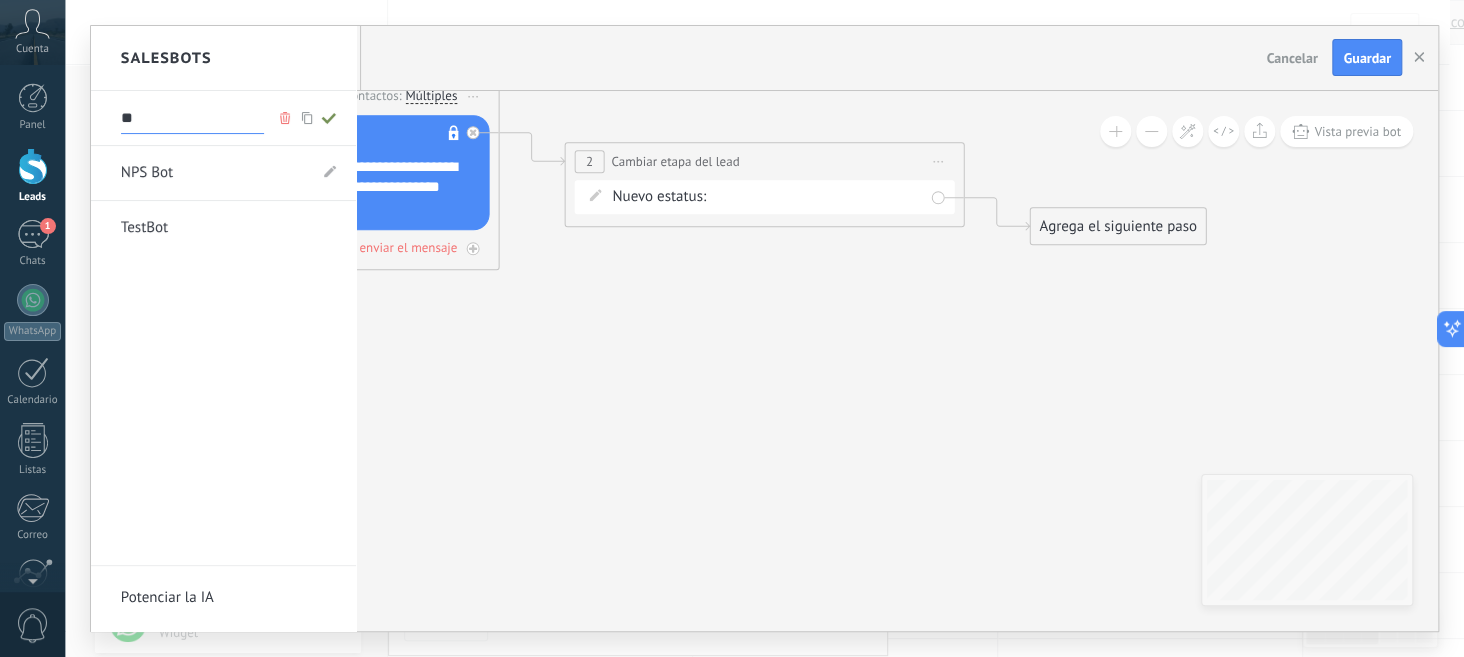 type on "*" 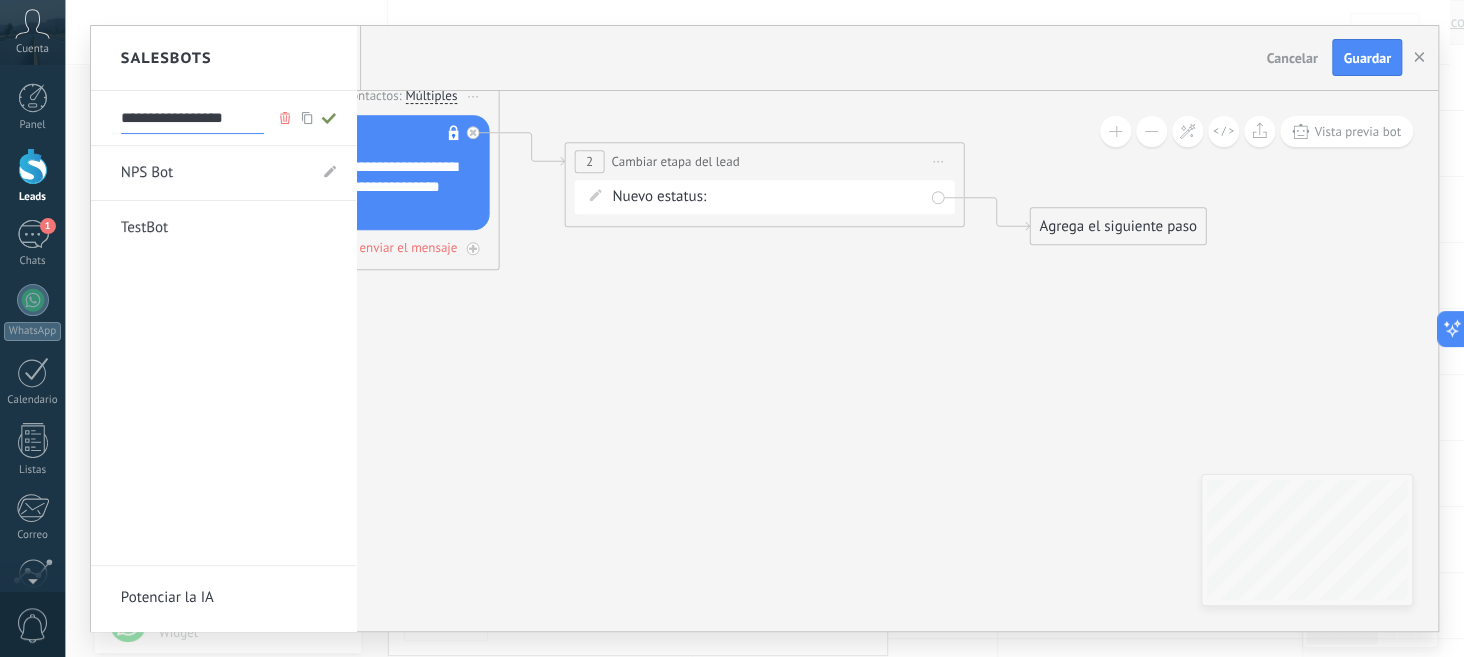 type on "**********" 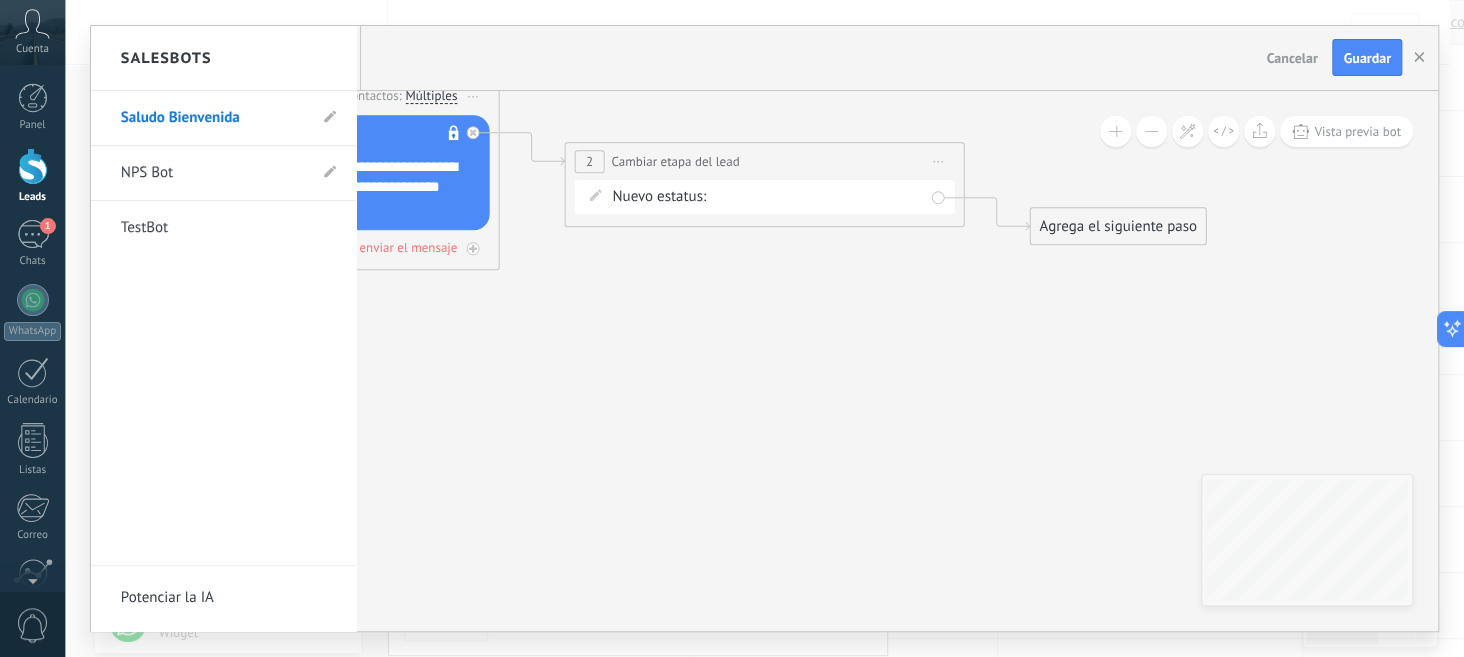 click at bounding box center [764, 328] 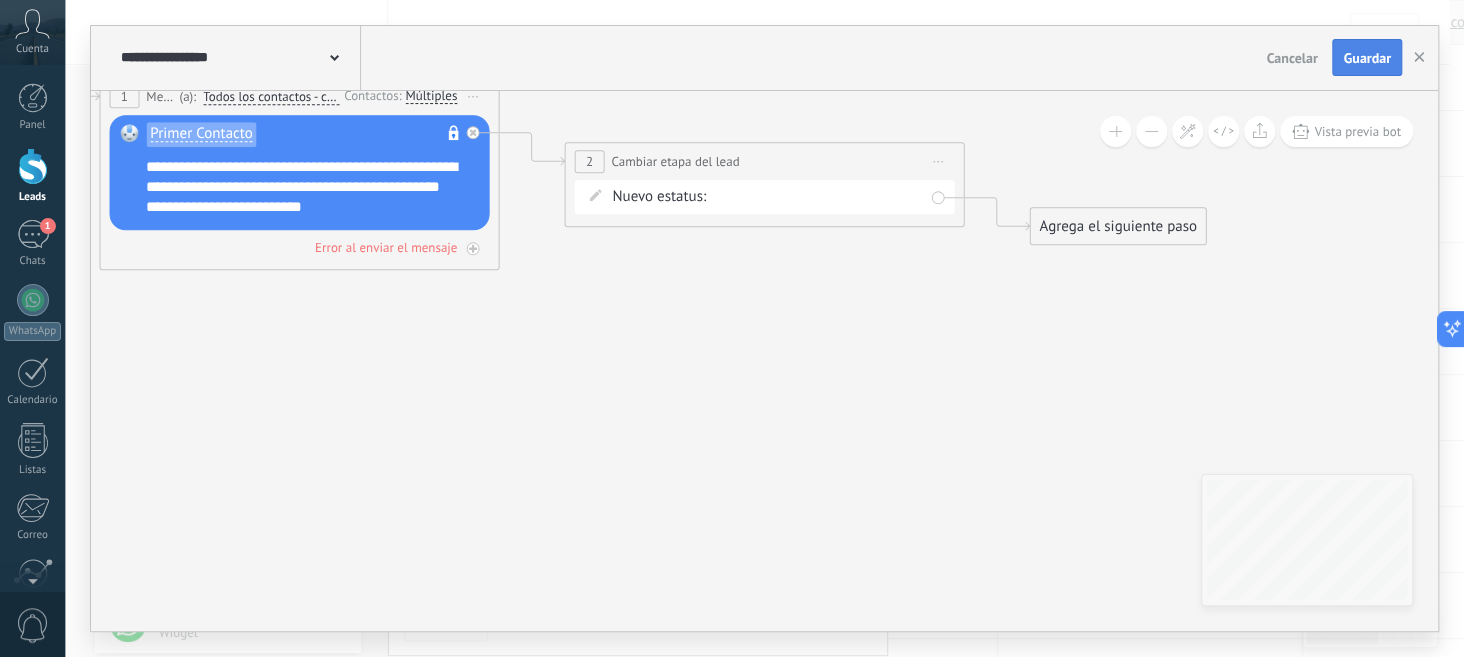 click on "Guardar" at bounding box center [1366, 58] 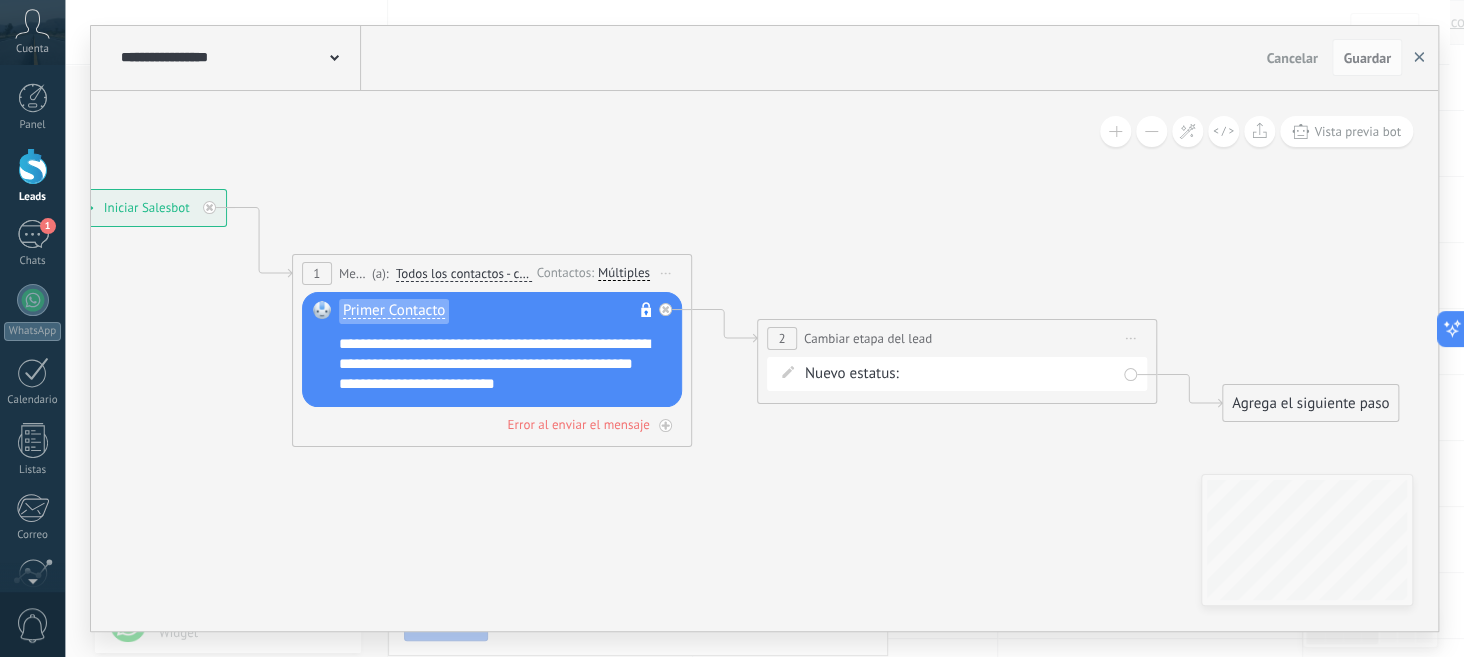 click 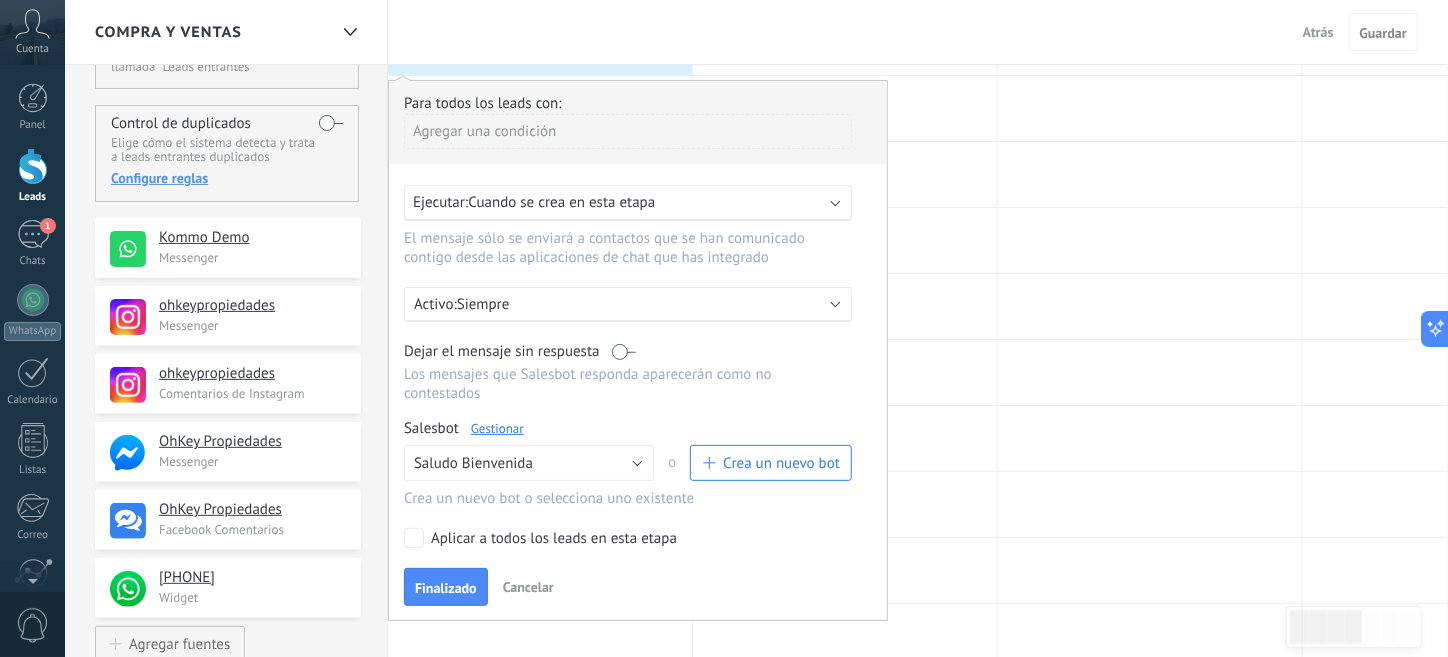 scroll, scrollTop: 99, scrollLeft: 0, axis: vertical 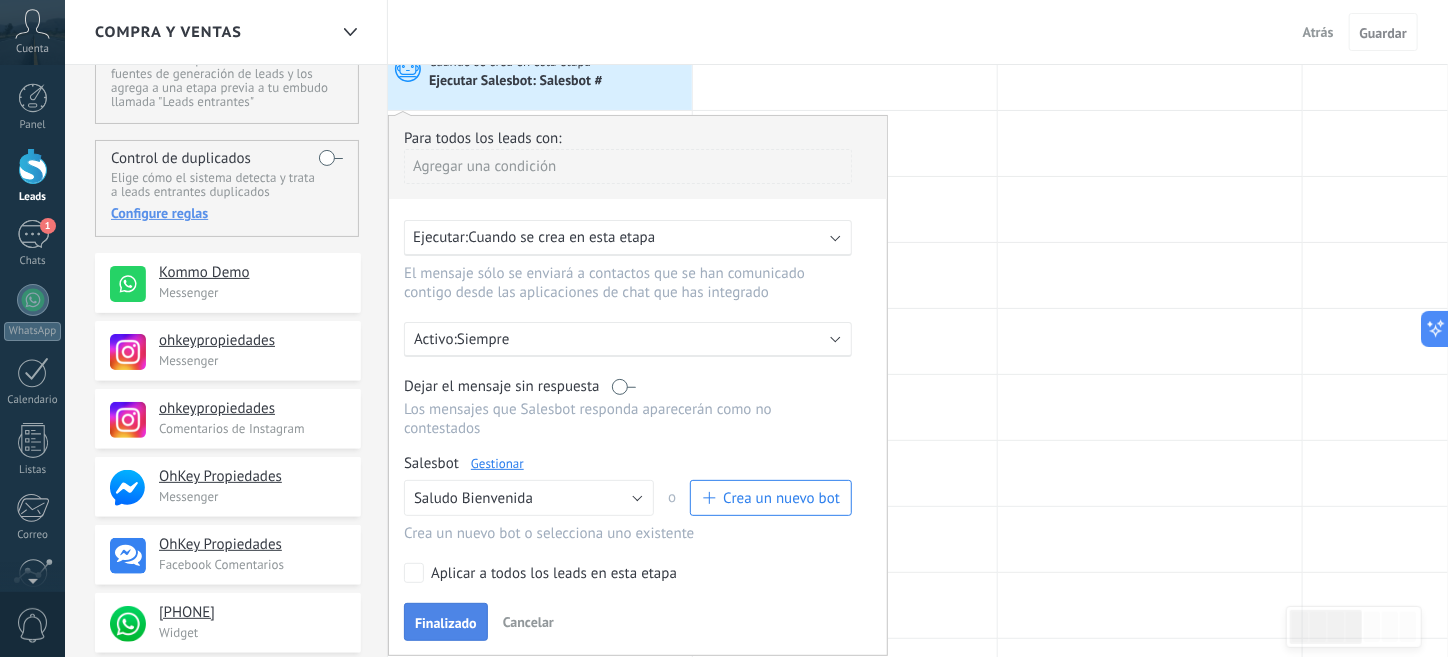 click on "Finalizado" at bounding box center (446, 623) 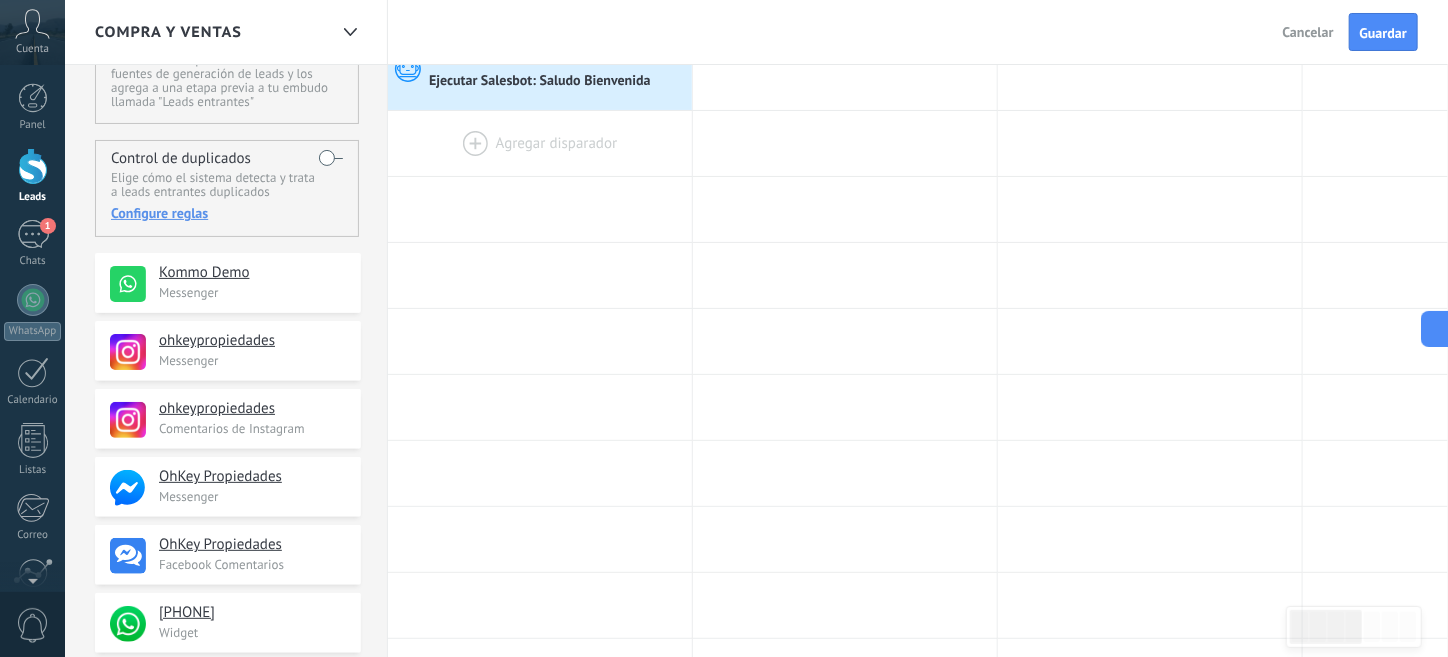 click at bounding box center [540, 143] 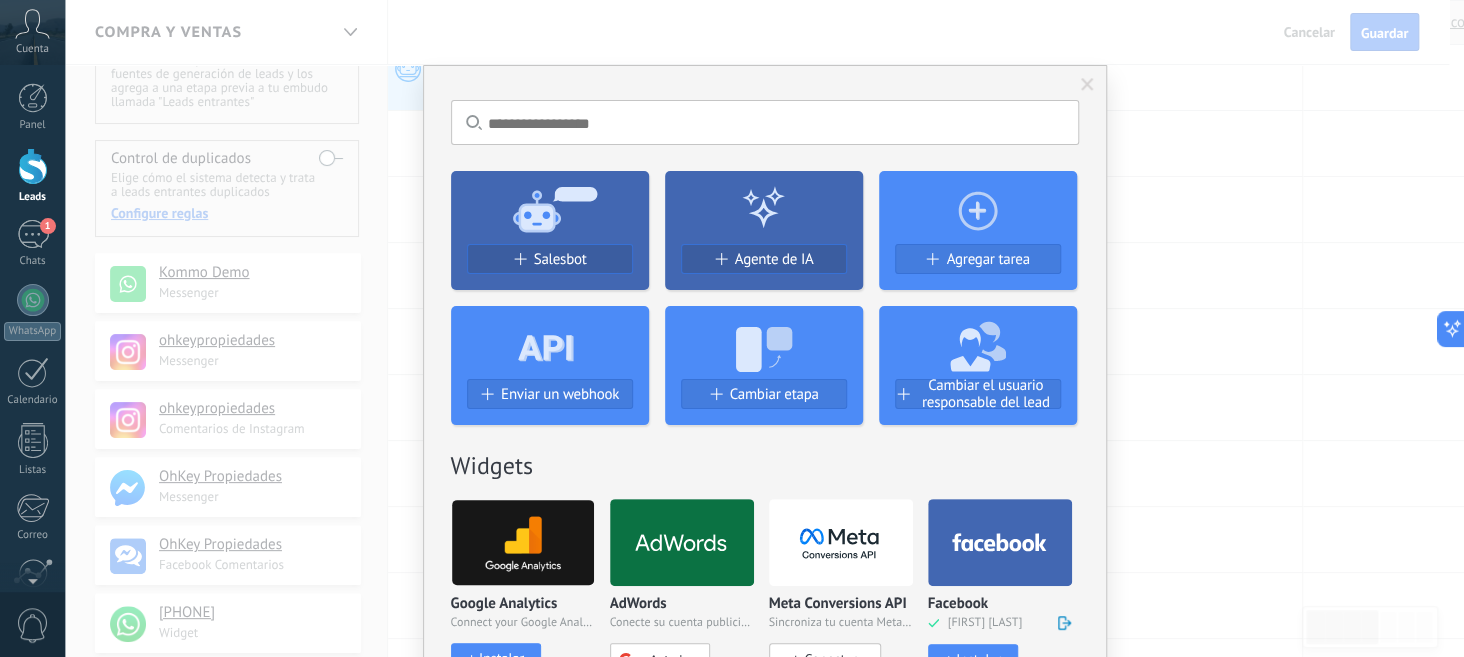 click at bounding box center (1087, 85) 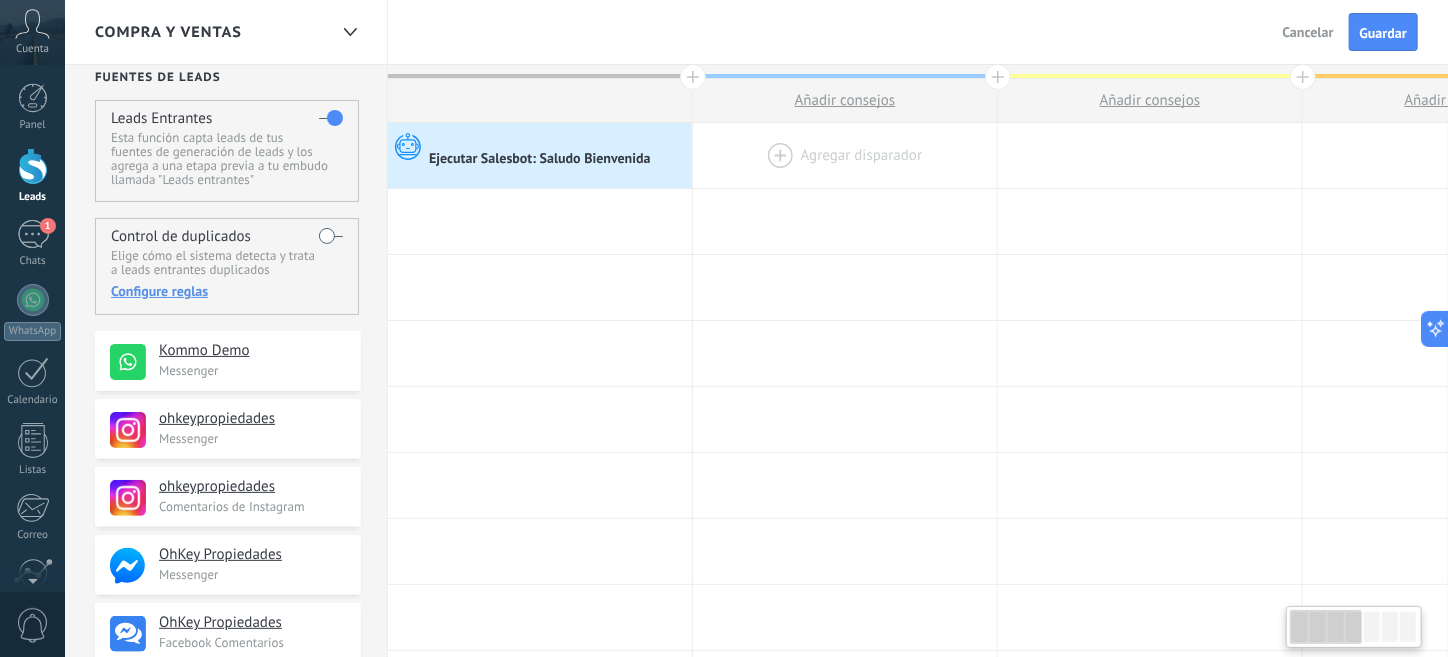 scroll, scrollTop: 0, scrollLeft: 0, axis: both 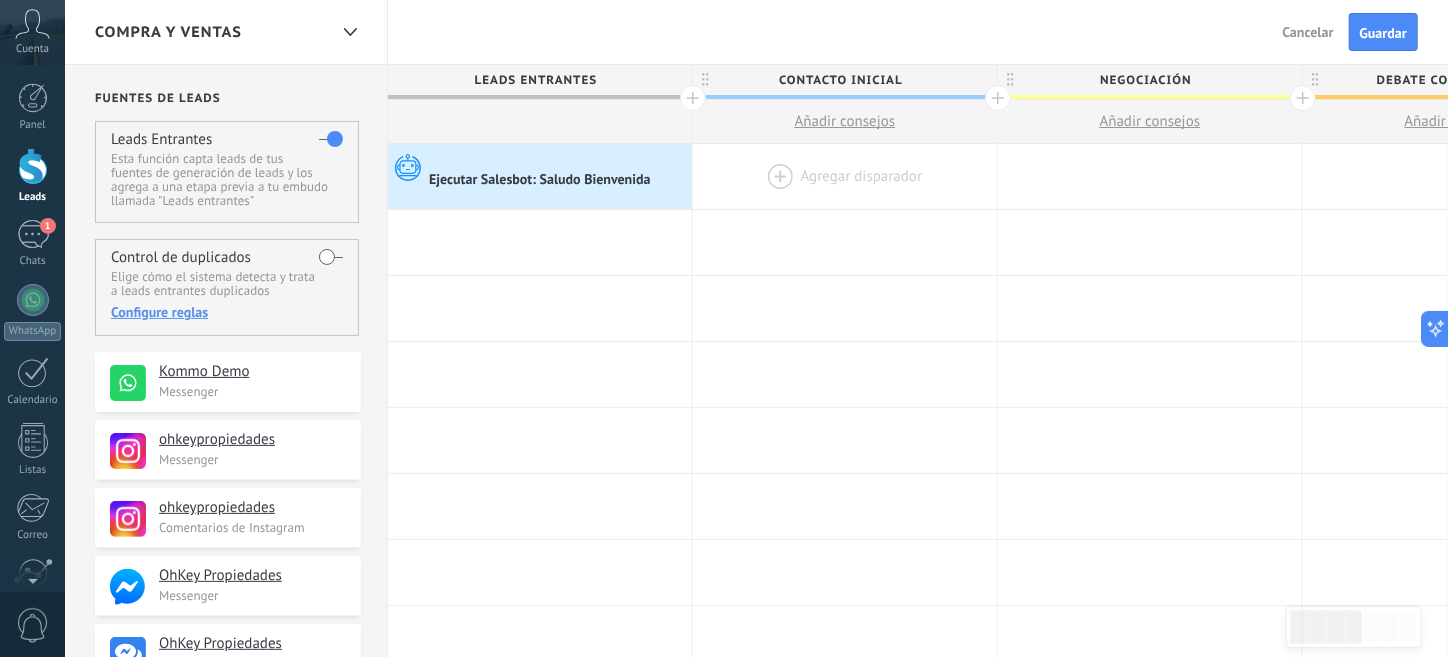 click at bounding box center (845, 176) 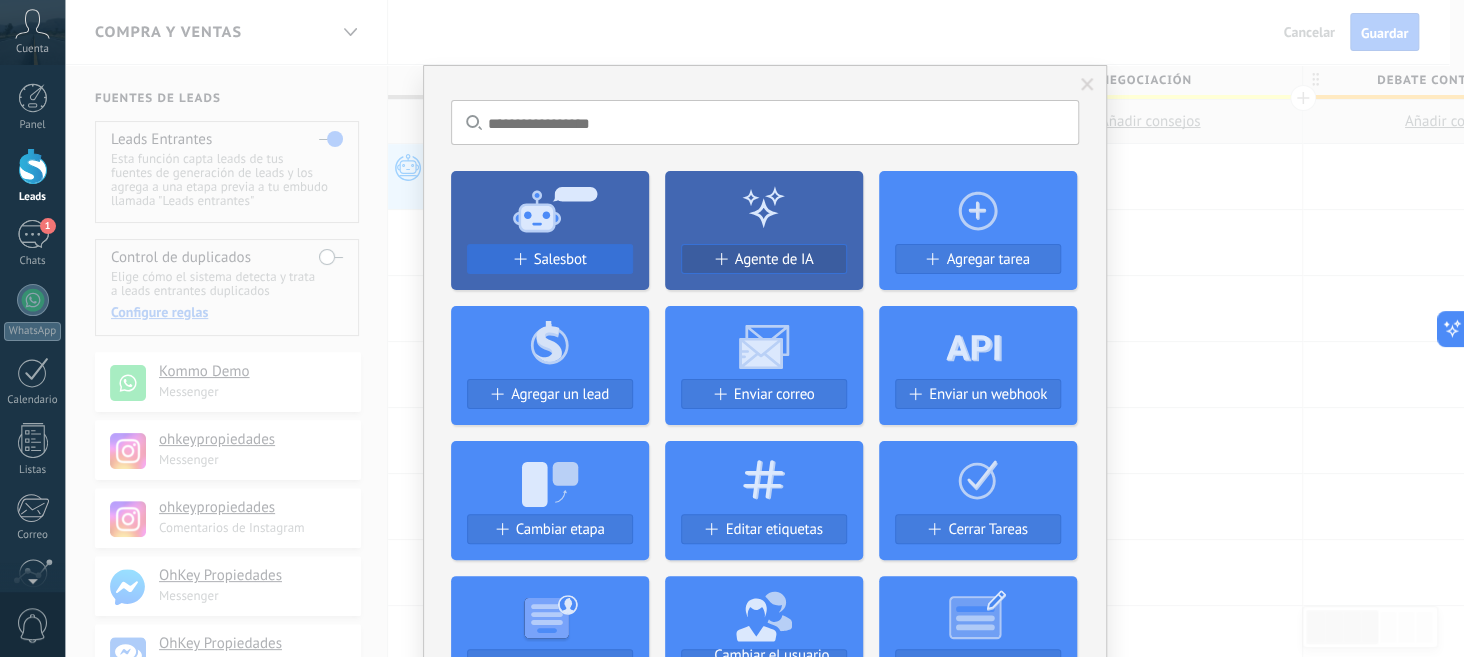 click on "Salesbot" at bounding box center (560, 259) 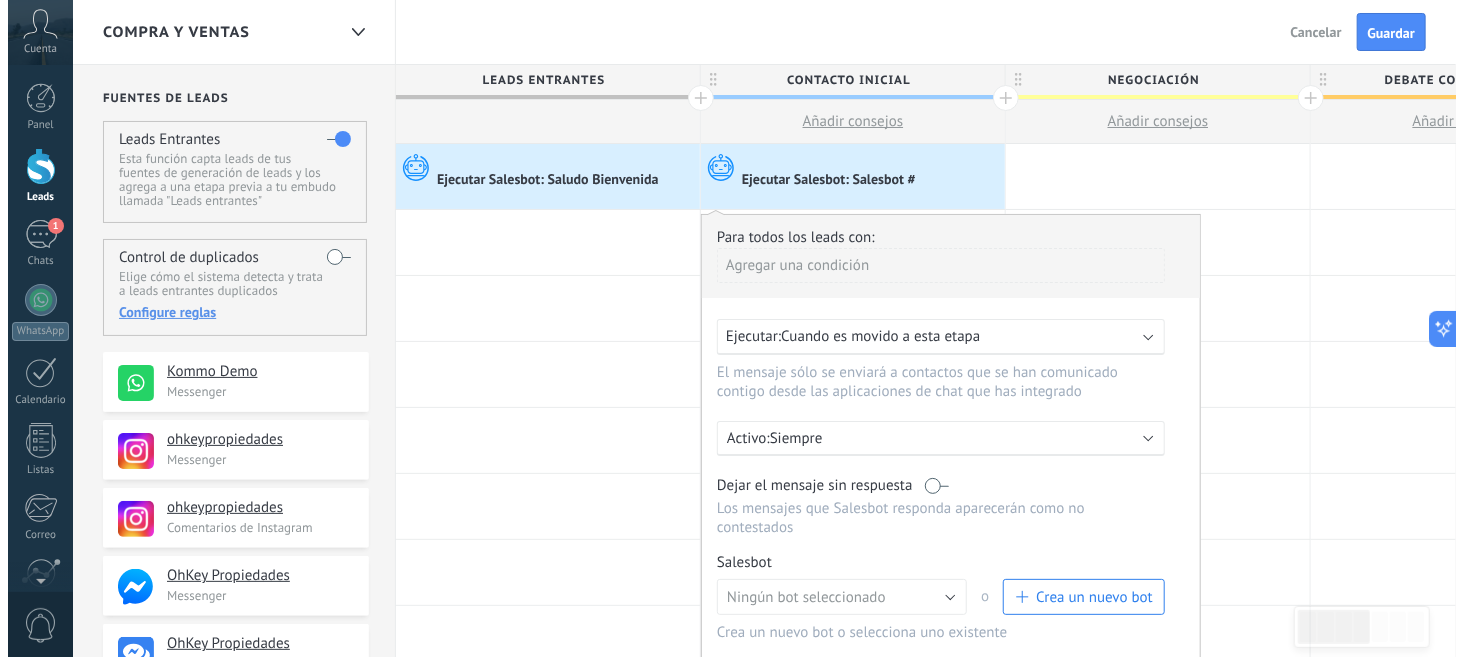 scroll, scrollTop: 99, scrollLeft: 0, axis: vertical 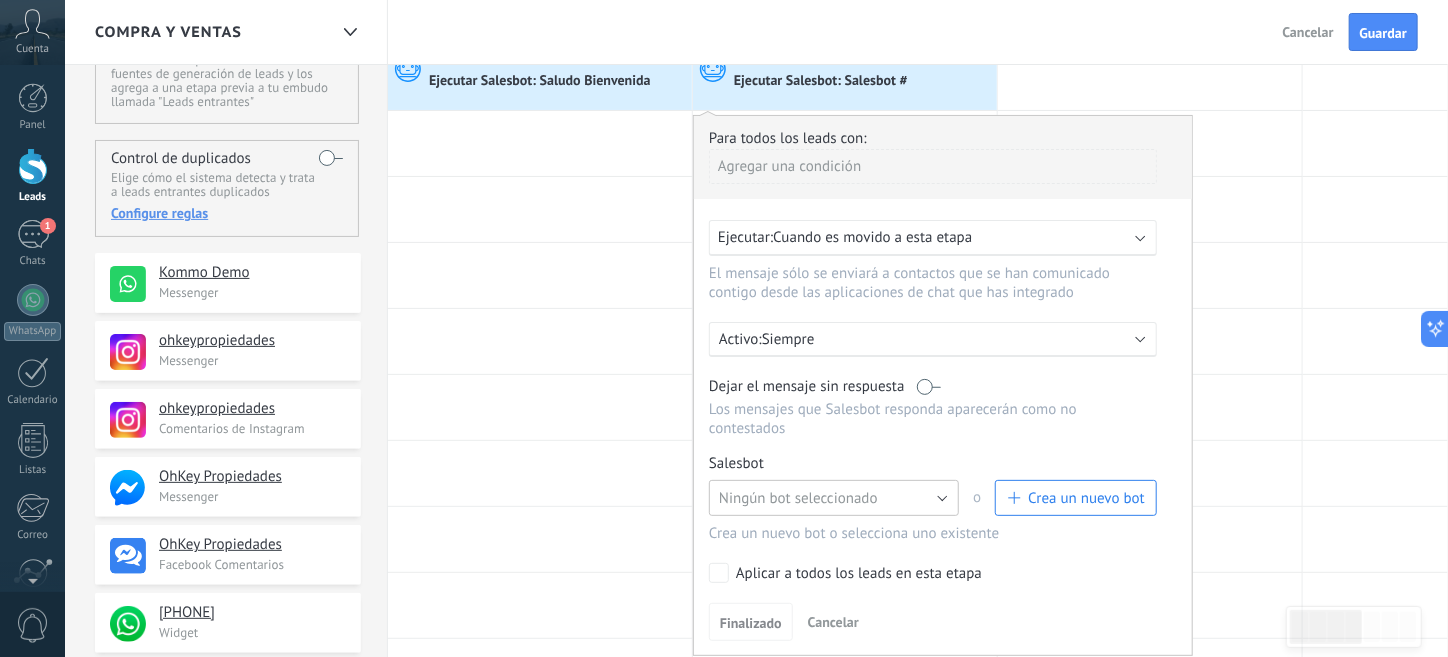click on "Ningún bot seleccionado" at bounding box center [798, 498] 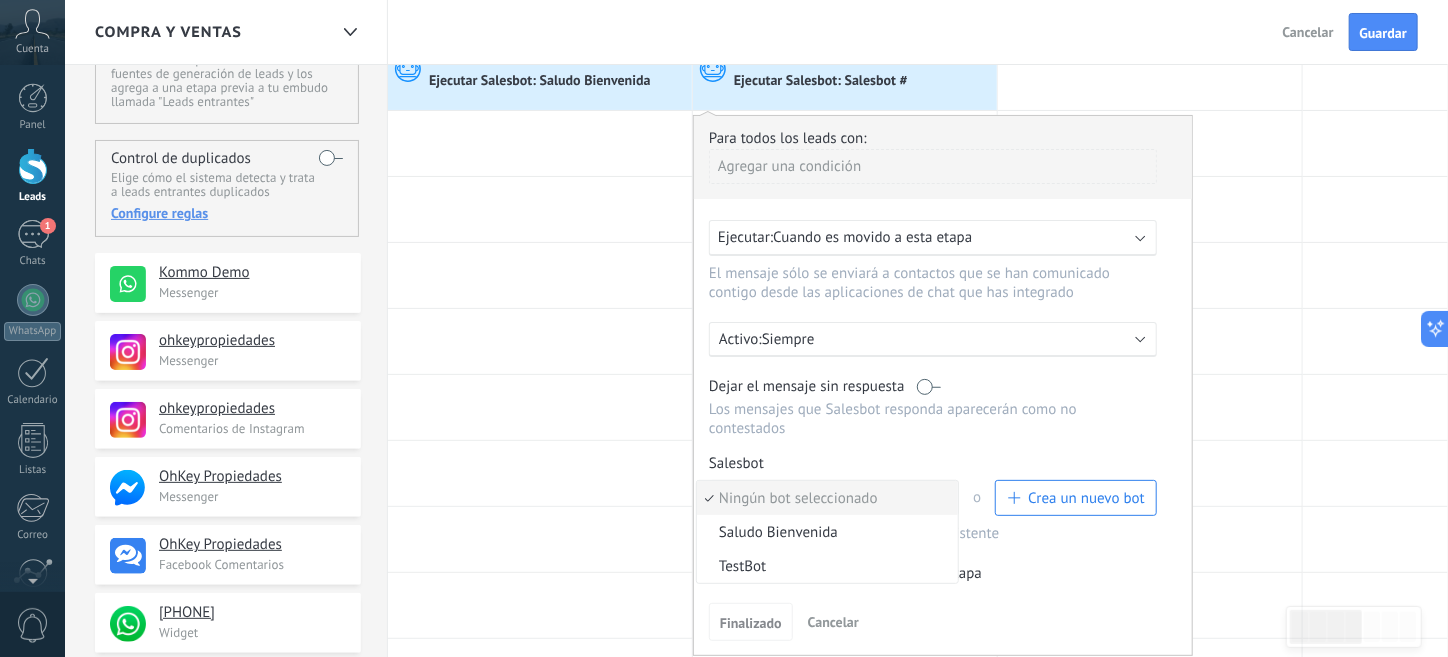 click on "Crea un nuevo bot" at bounding box center [1086, 498] 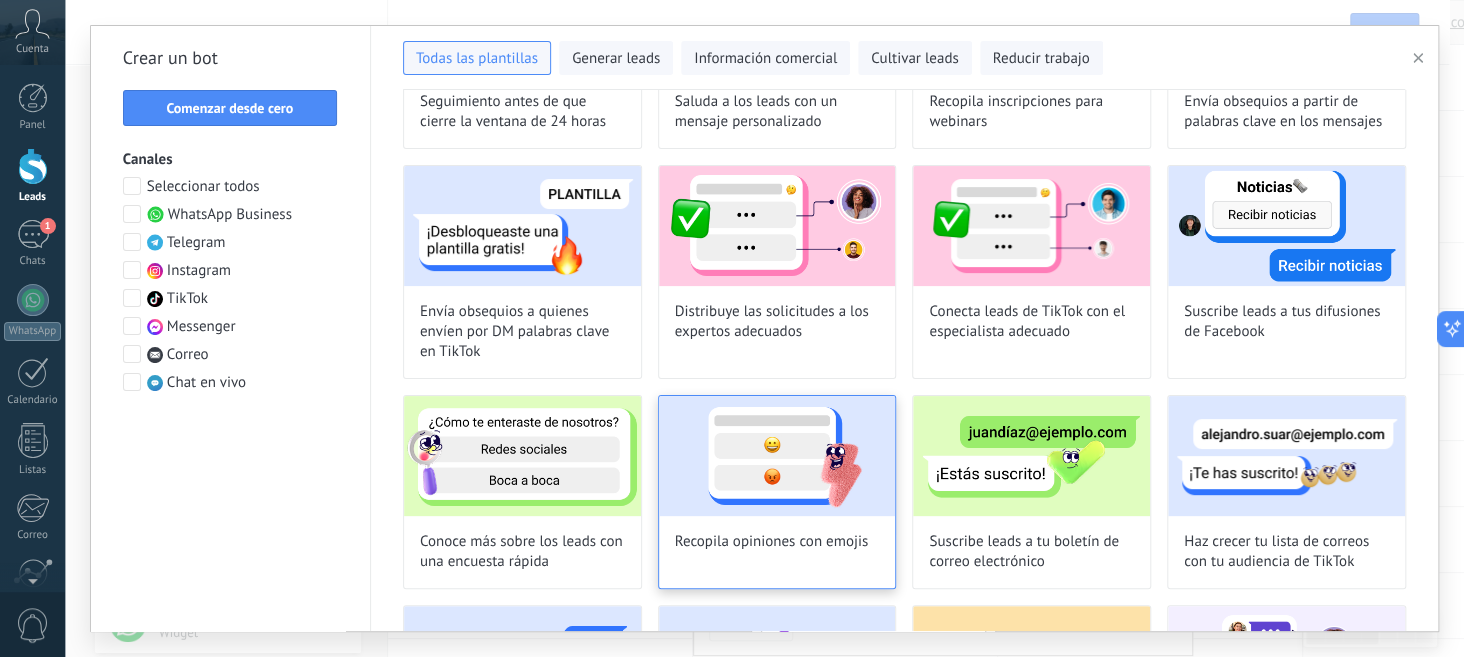 scroll, scrollTop: 598, scrollLeft: 0, axis: vertical 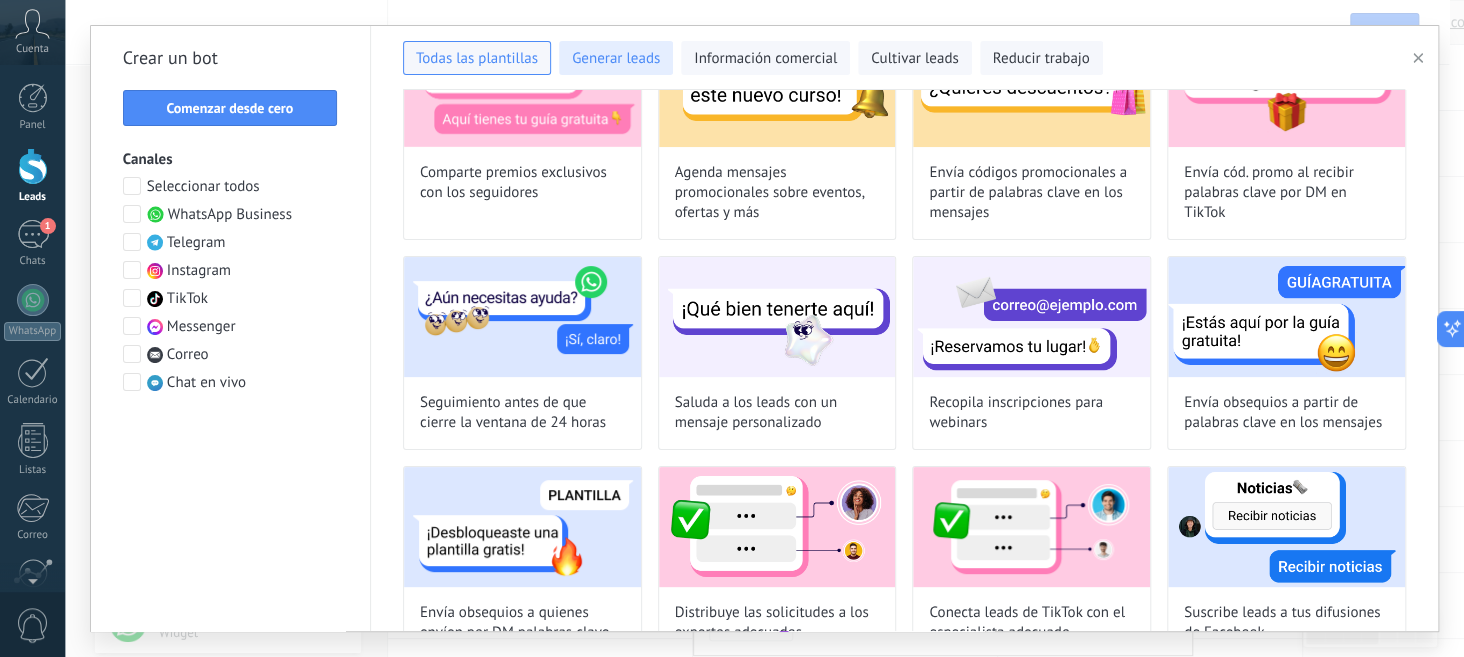 click on "Generar leads" at bounding box center [616, 59] 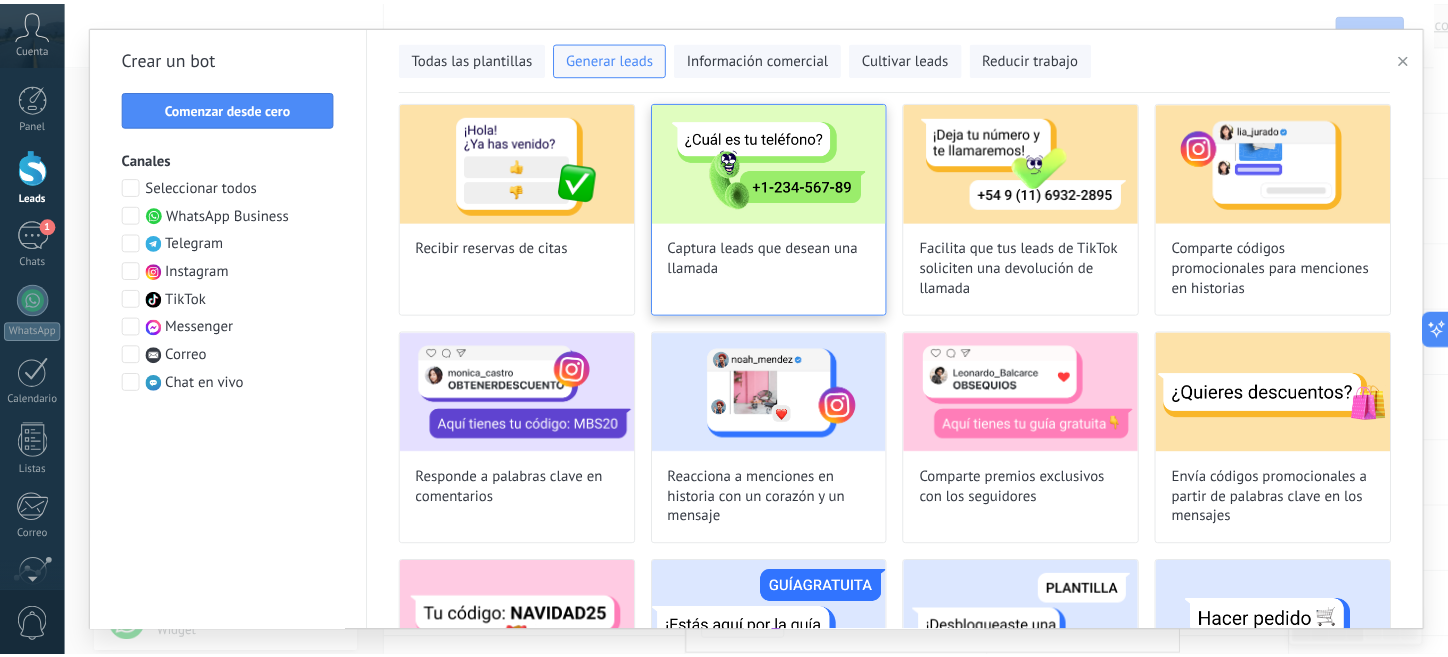 scroll, scrollTop: 0, scrollLeft: 0, axis: both 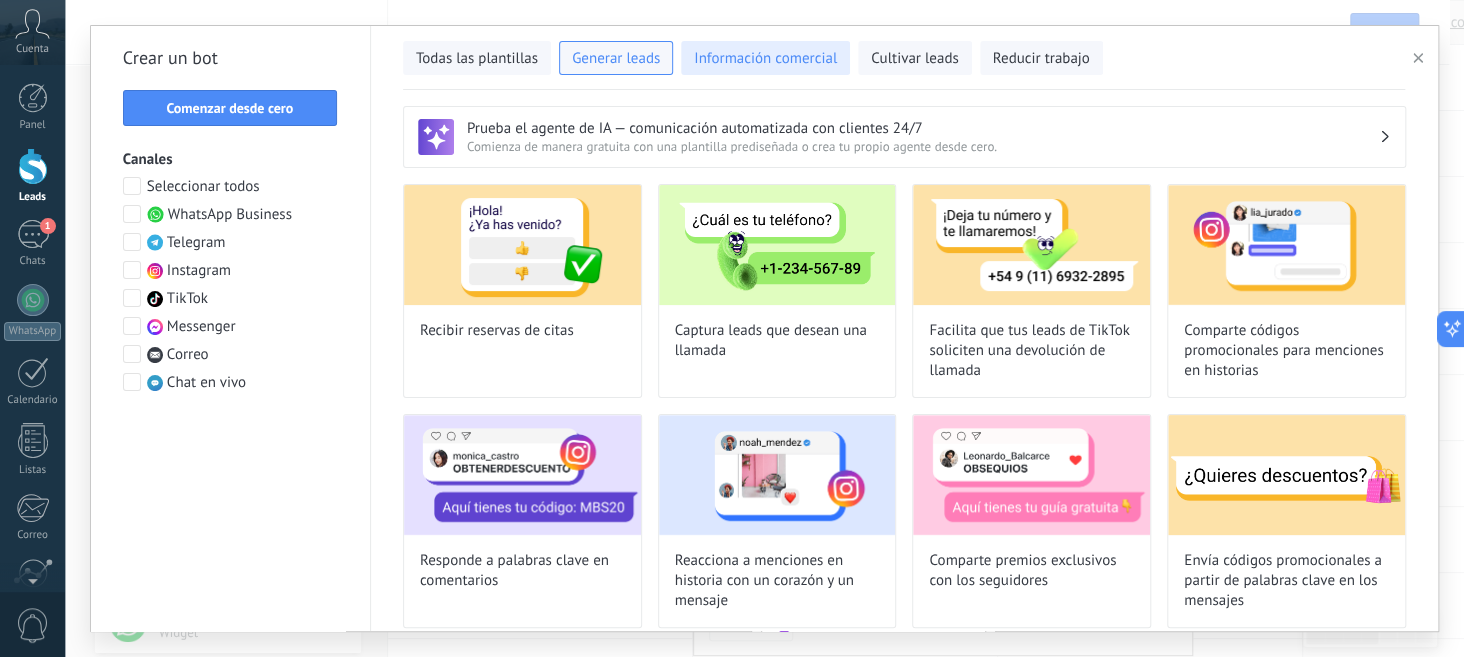 click on "Información comercial" at bounding box center [765, 59] 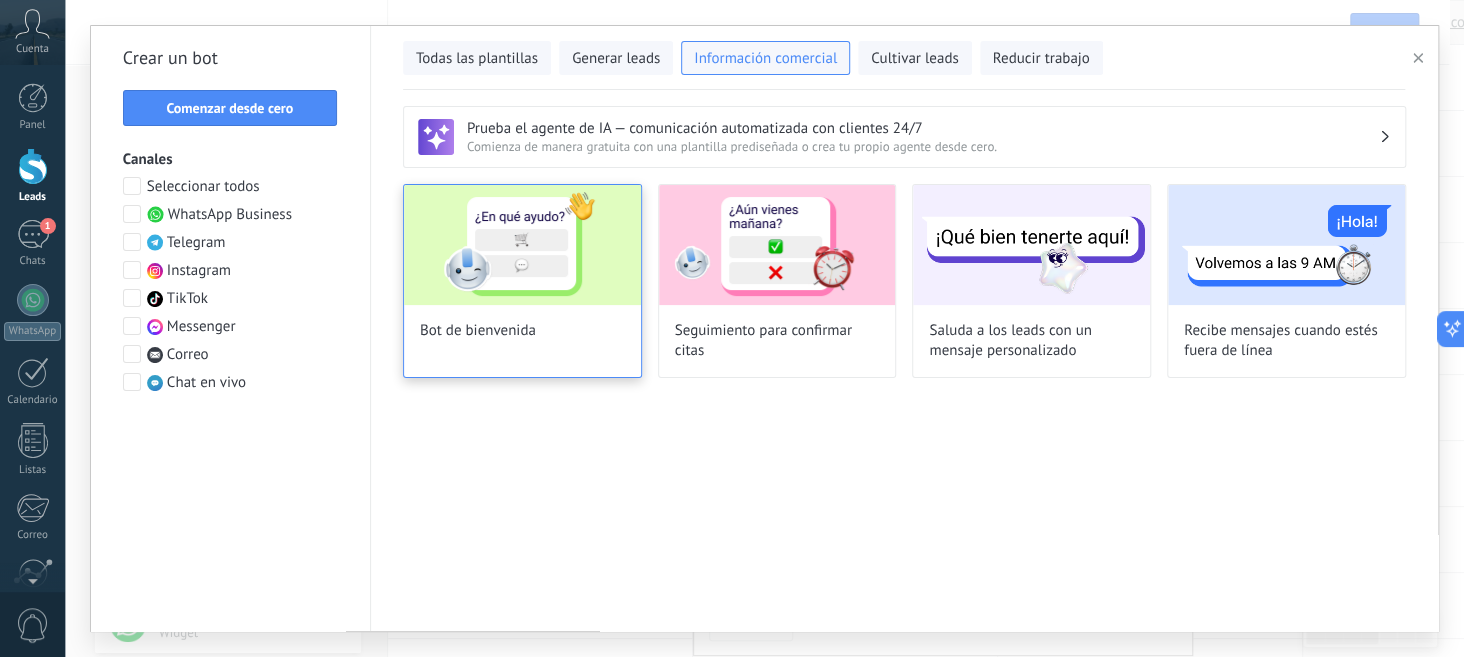 click at bounding box center (522, 245) 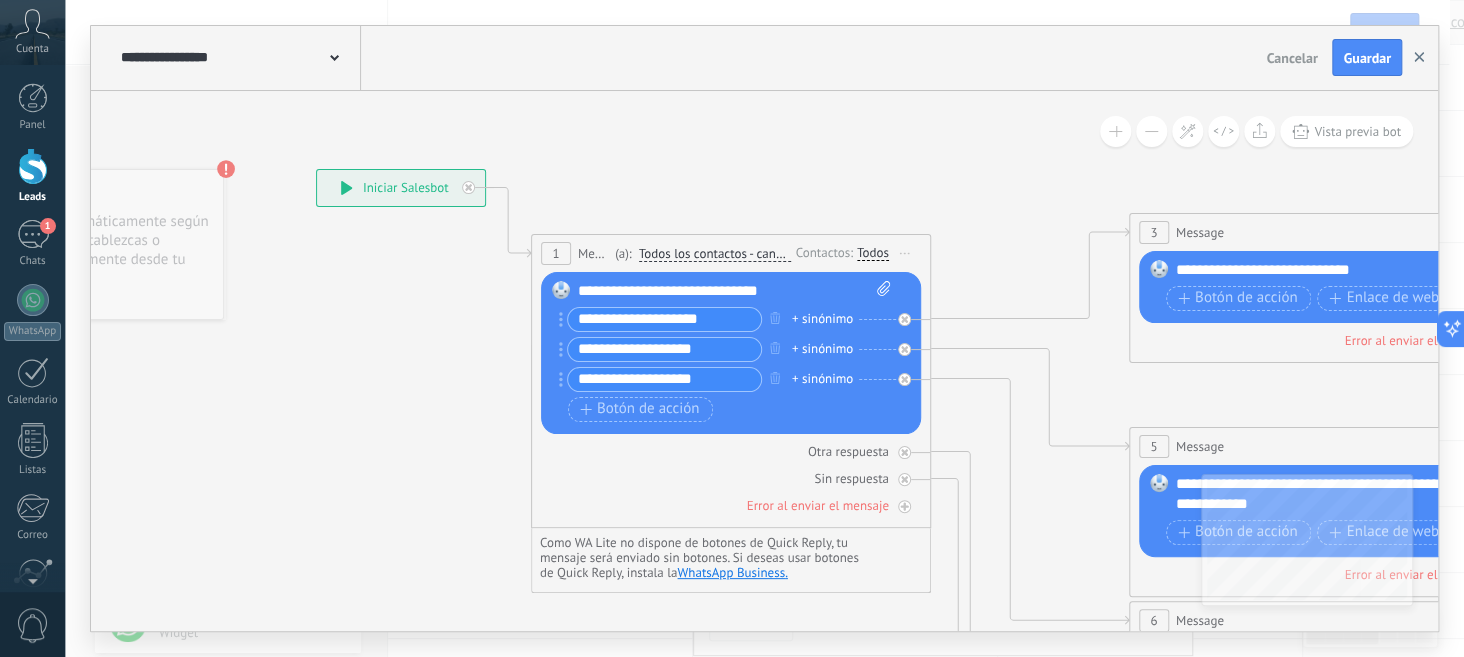 click 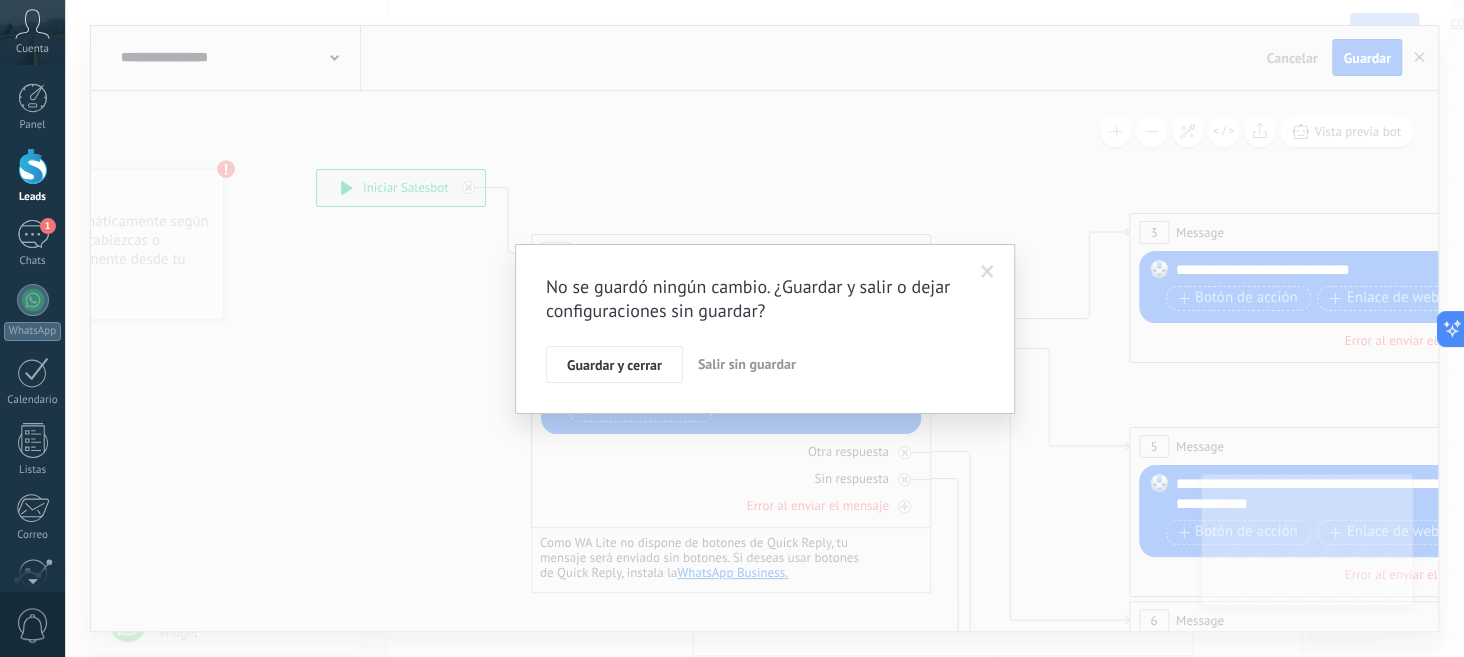 click on "Salir sin guardar" at bounding box center [747, 364] 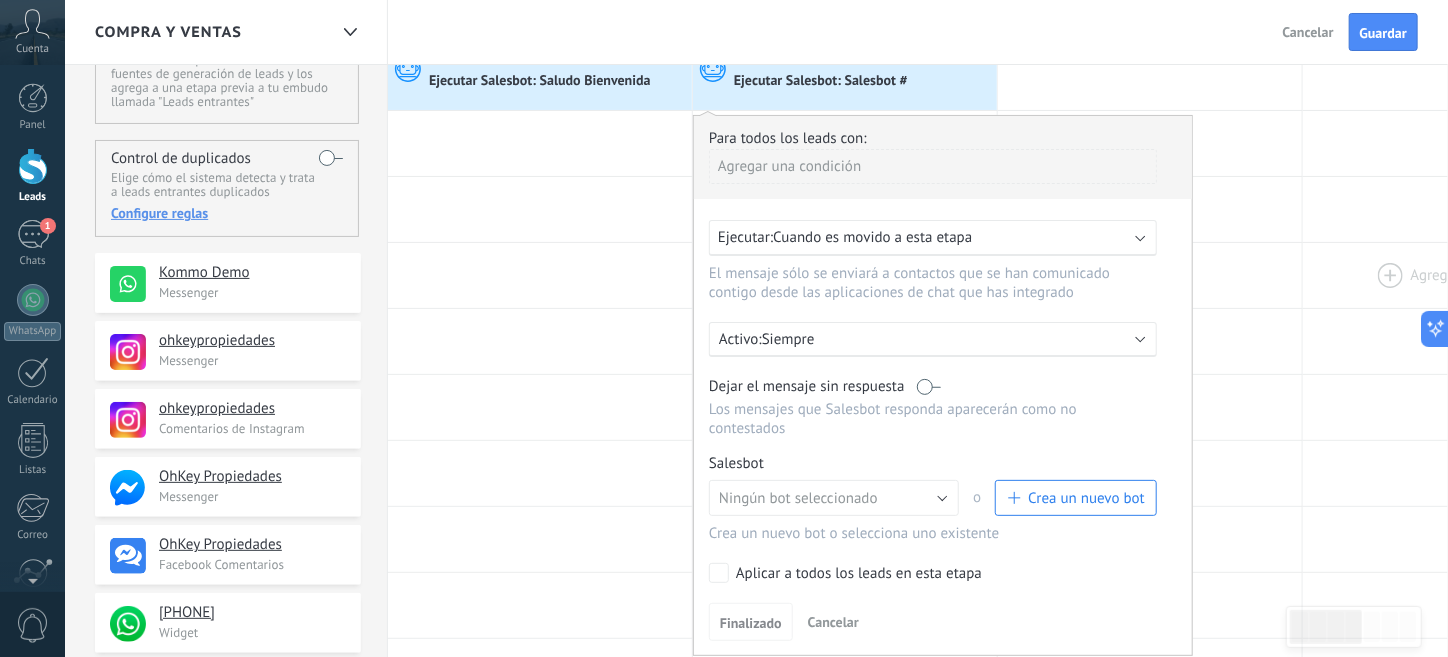click at bounding box center [1455, 275] 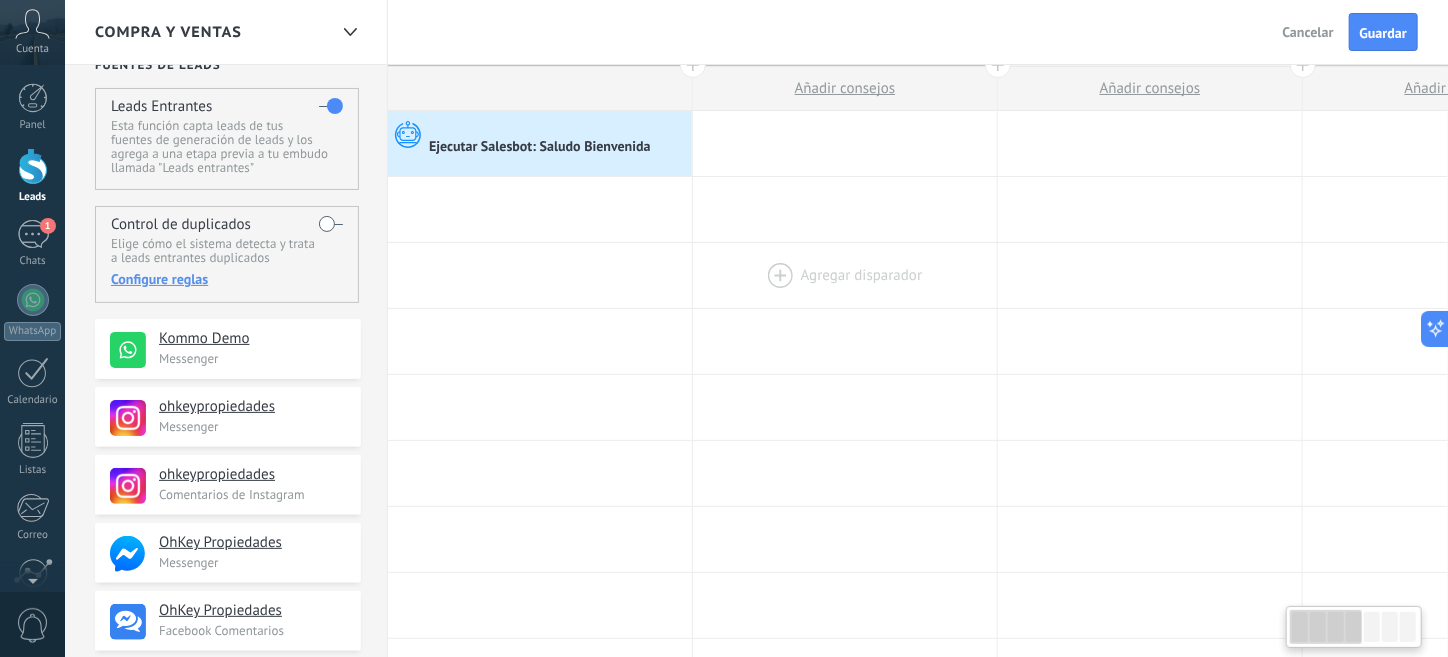 scroll, scrollTop: 0, scrollLeft: 0, axis: both 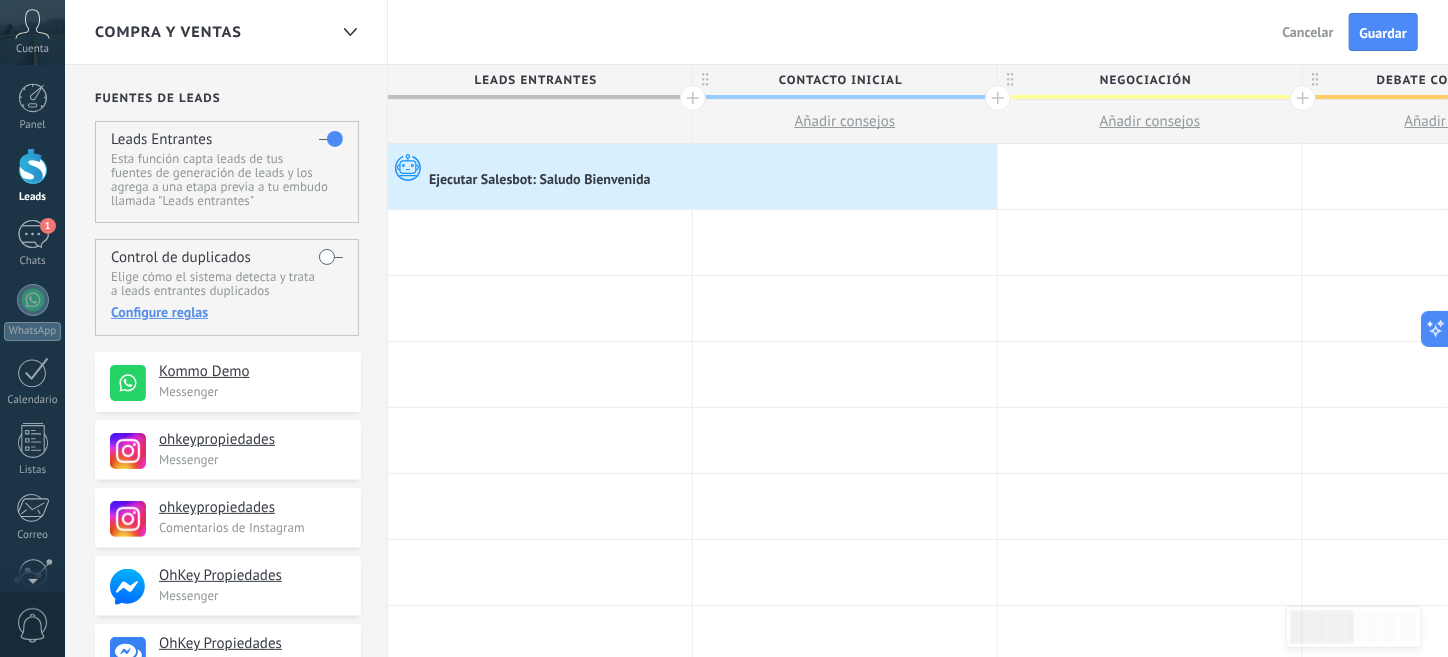 drag, startPoint x: 672, startPoint y: 177, endPoint x: 939, endPoint y: 167, distance: 267.1872 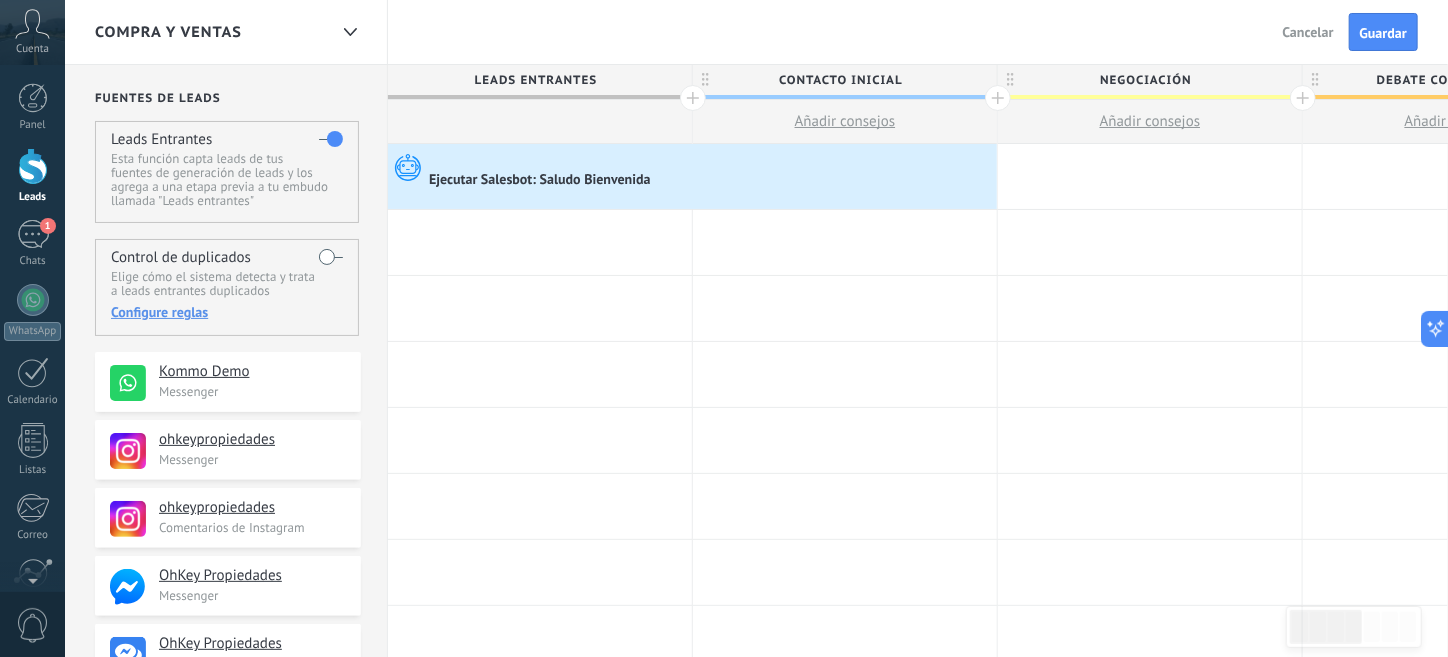 click on "Ejecutar Salesbot: Saludo Bienvenida" at bounding box center (688, 180) 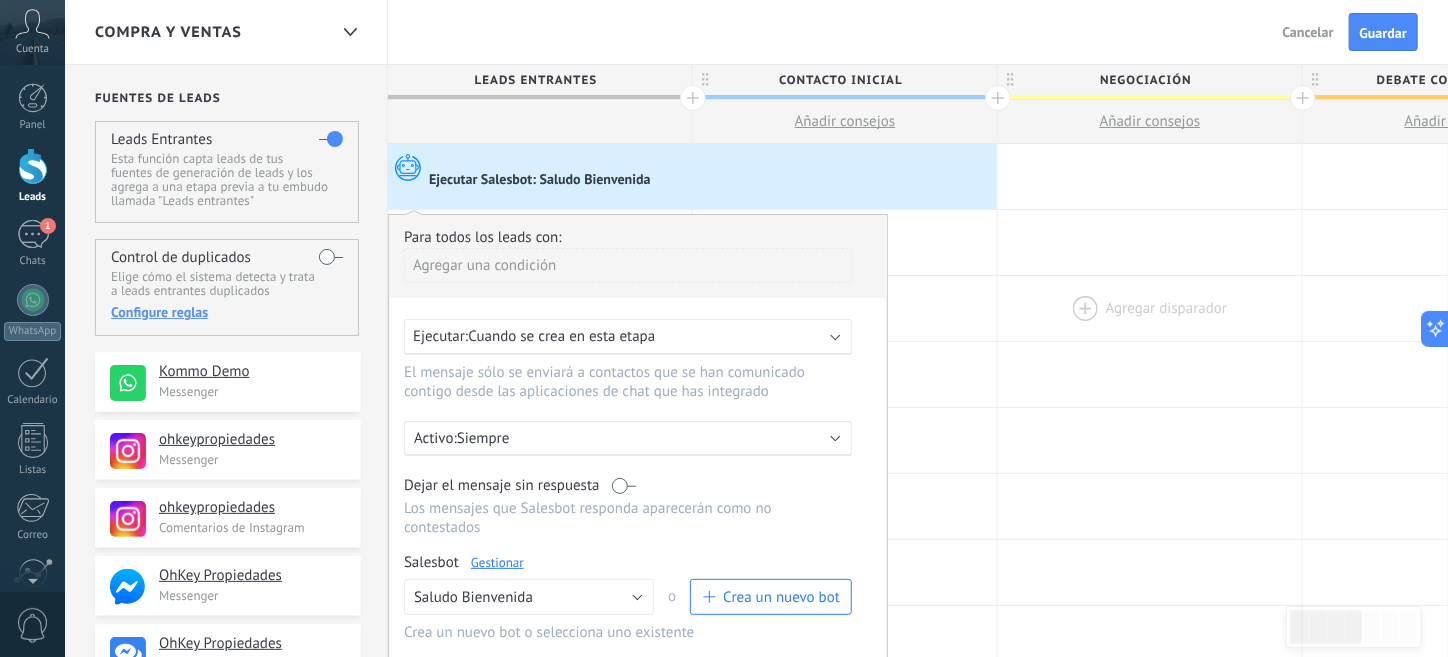 click at bounding box center (1150, 308) 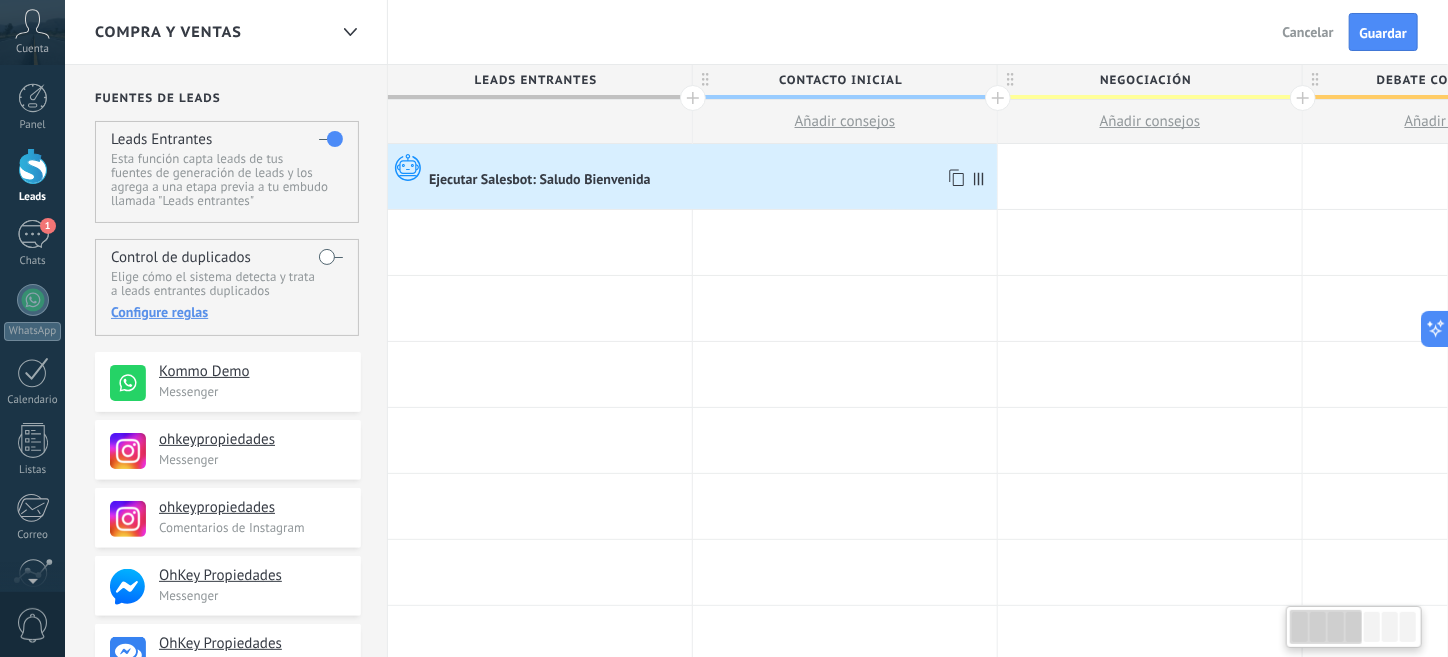 click on "Ejecutar Salesbot: Saludo Bienvenida" at bounding box center [692, 171] 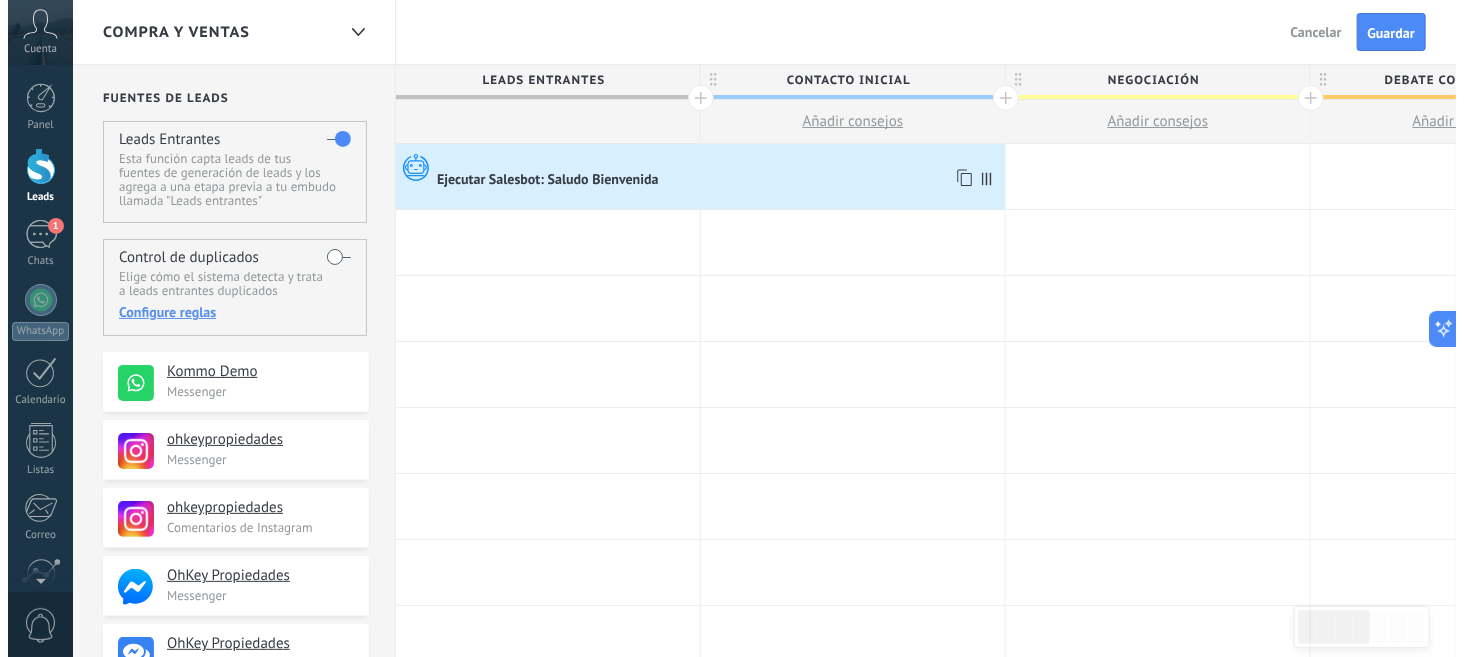 scroll, scrollTop: 0, scrollLeft: 0, axis: both 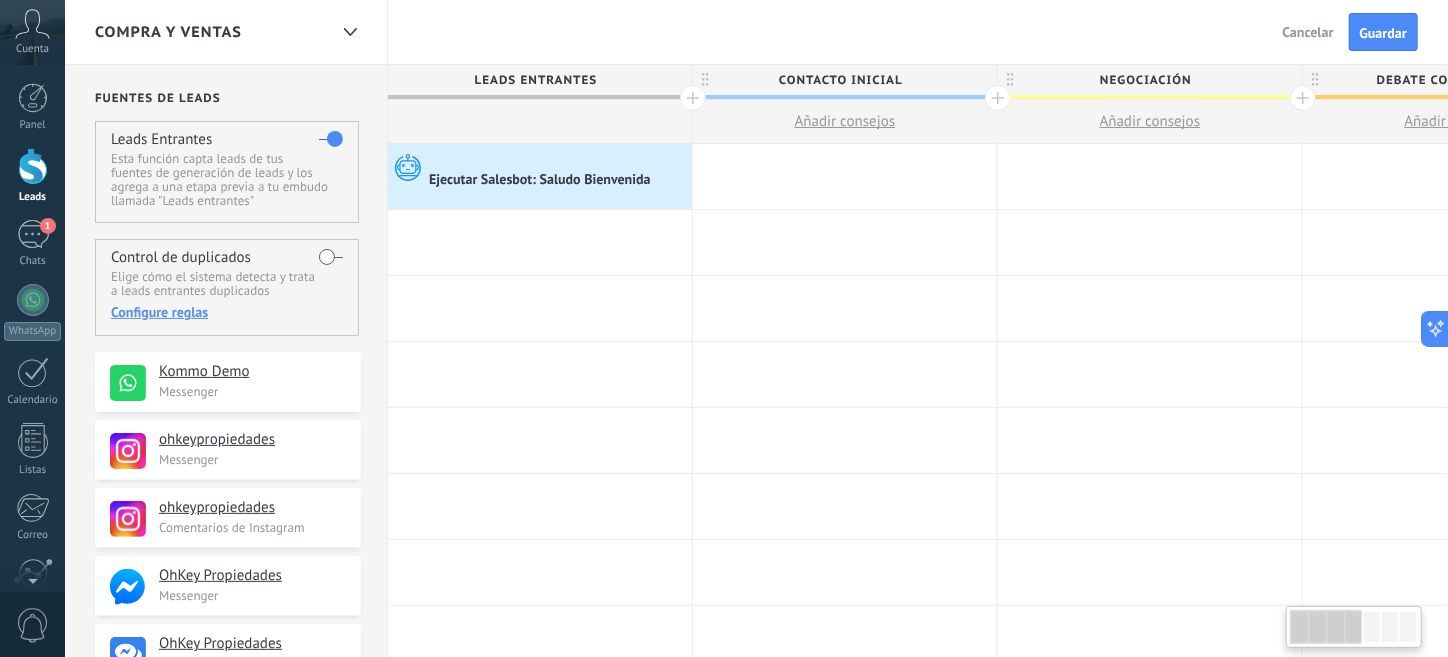 drag, startPoint x: 978, startPoint y: 177, endPoint x: 734, endPoint y: 183, distance: 244.07376 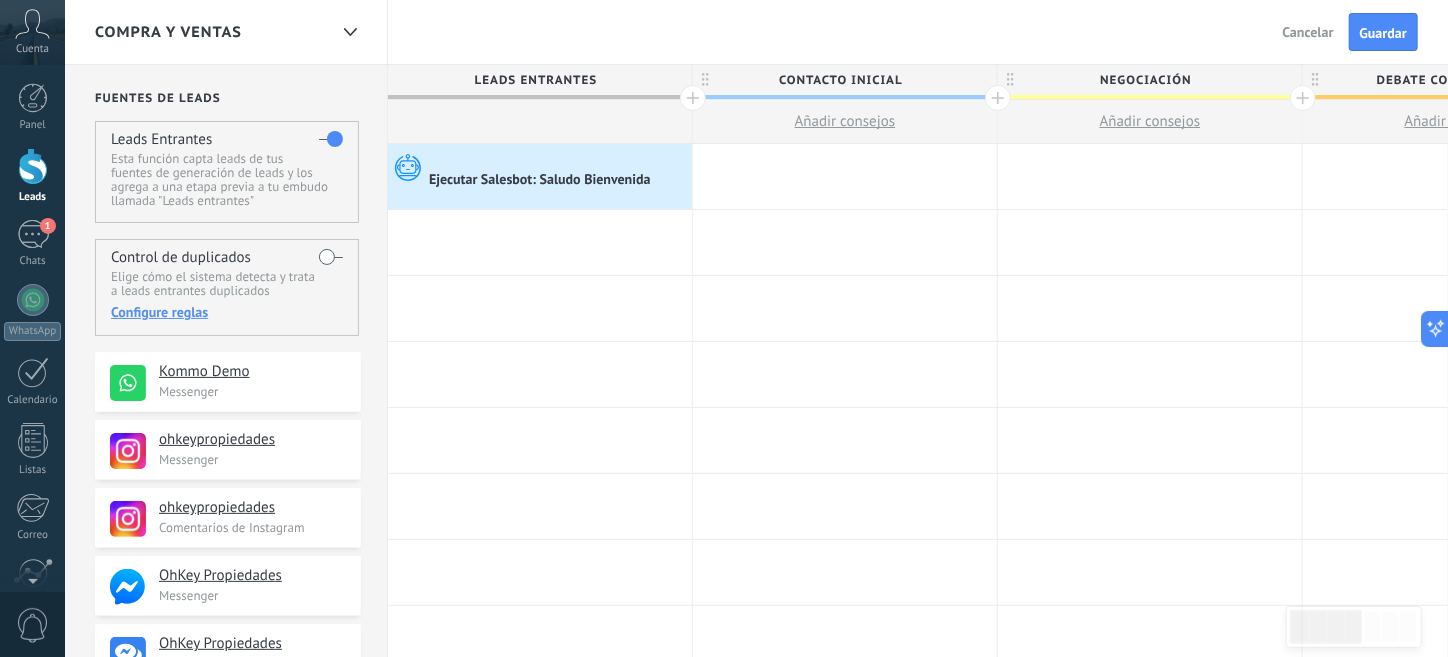 click on "Añadir consejos" at bounding box center [845, 121] 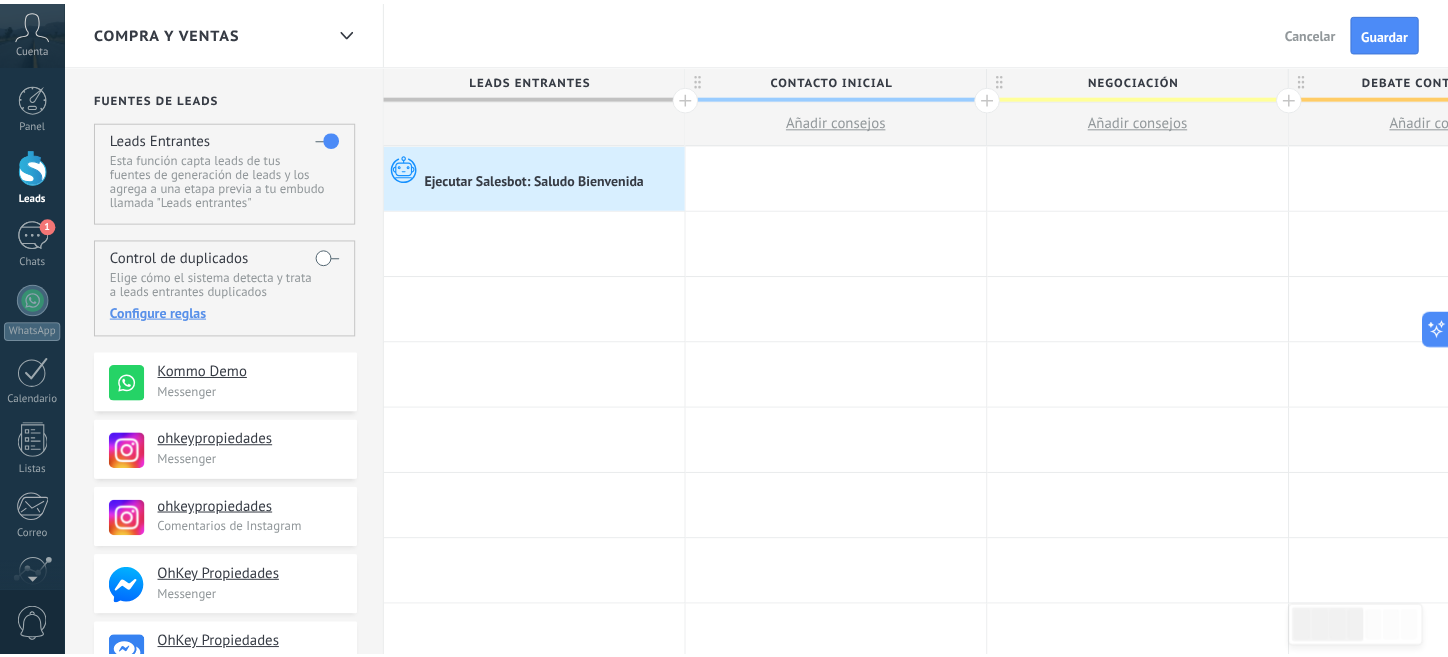 scroll, scrollTop: 19, scrollLeft: 0, axis: vertical 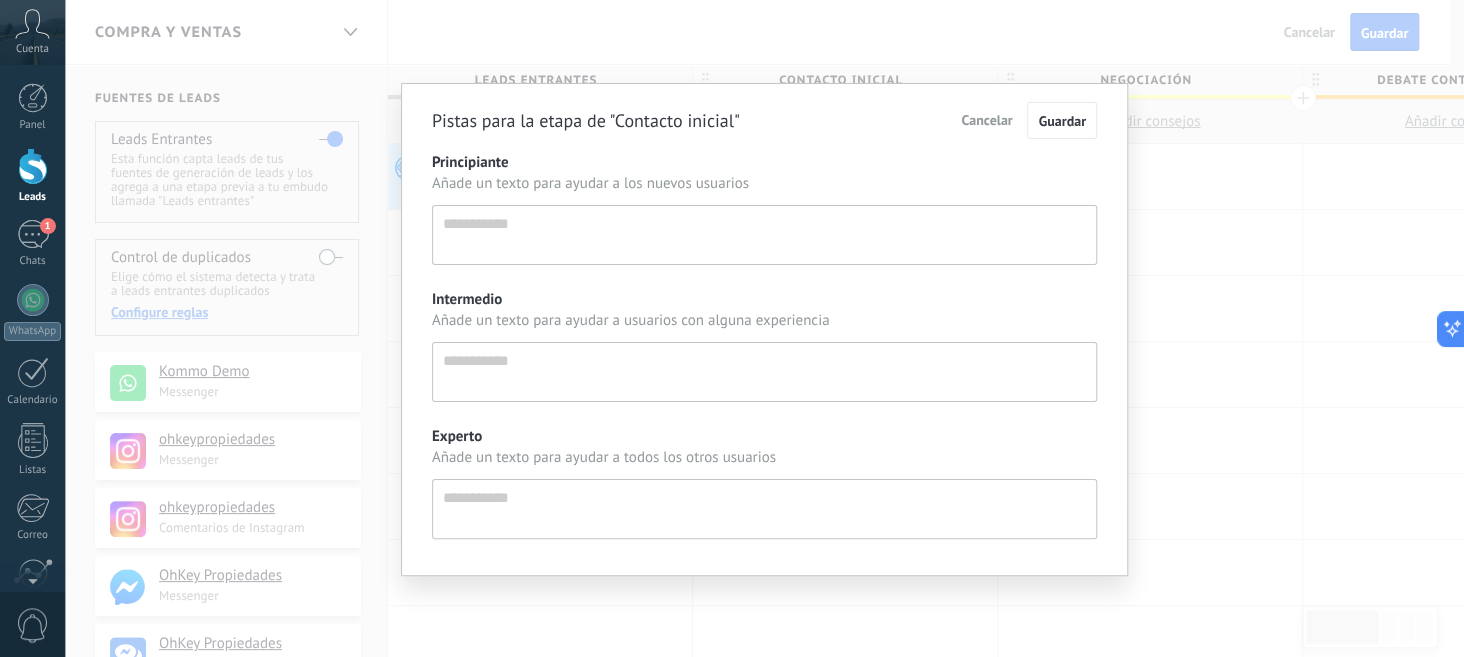 click on "Cancelar" at bounding box center [986, 120] 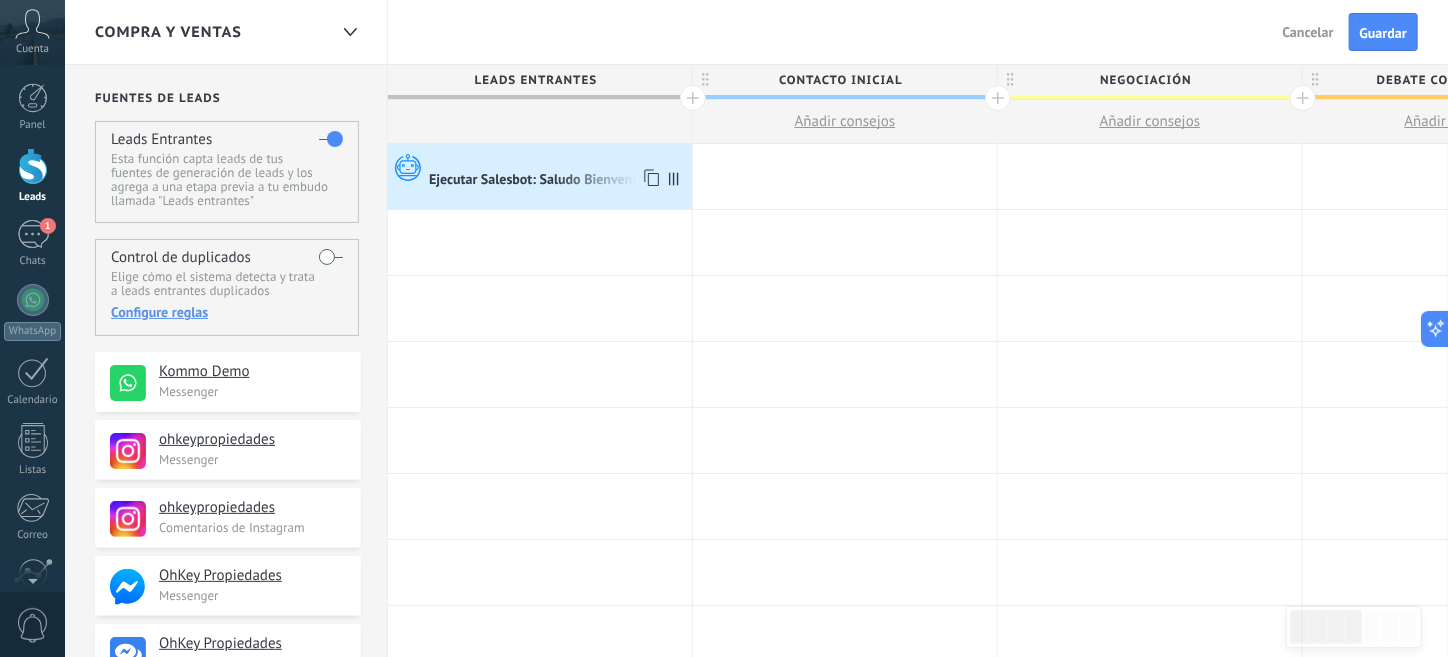 click at bounding box center (558, 161) 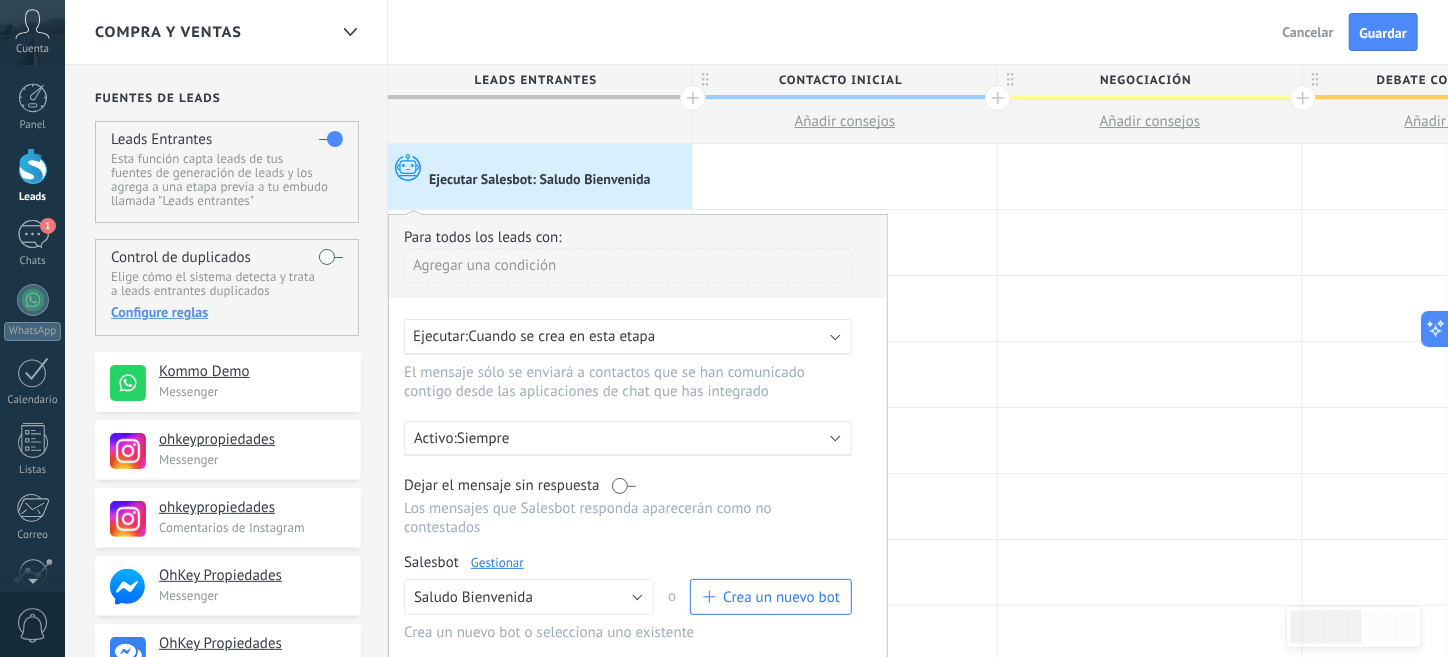 scroll, scrollTop: 99, scrollLeft: 0, axis: vertical 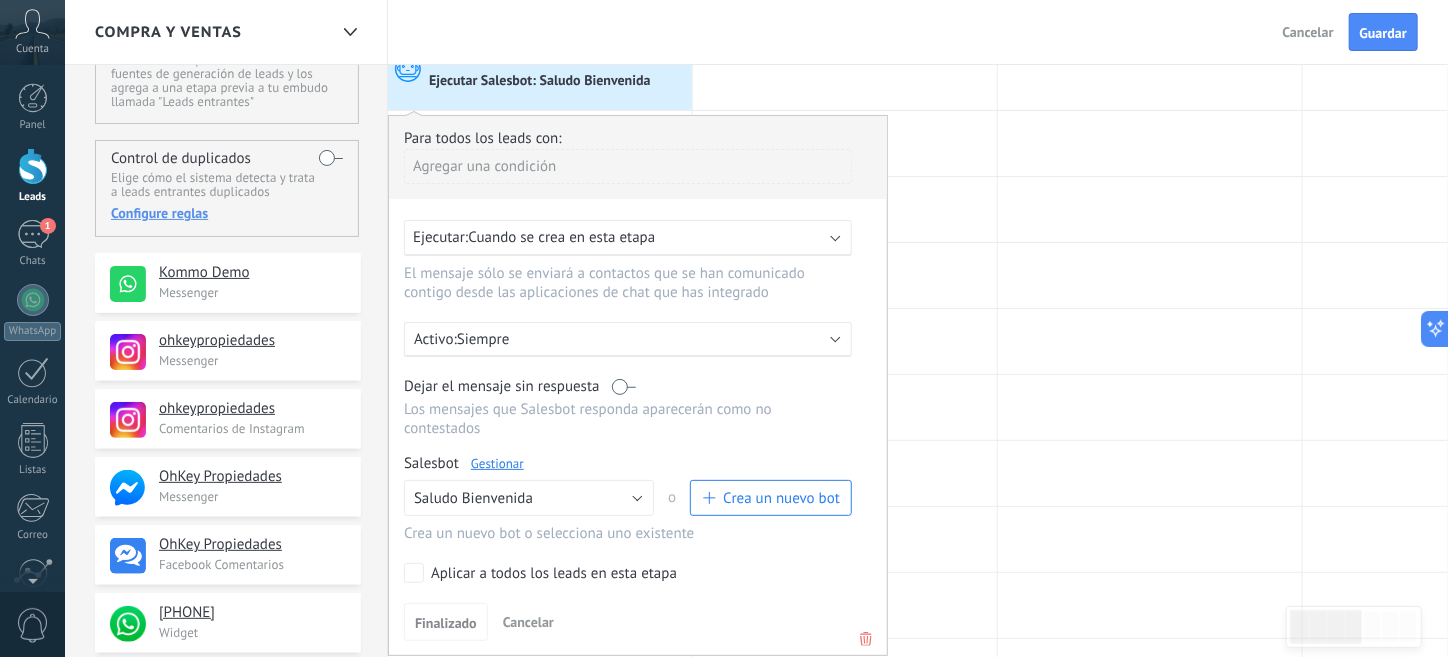 click on "Activo:  Siempre" at bounding box center (628, 339) 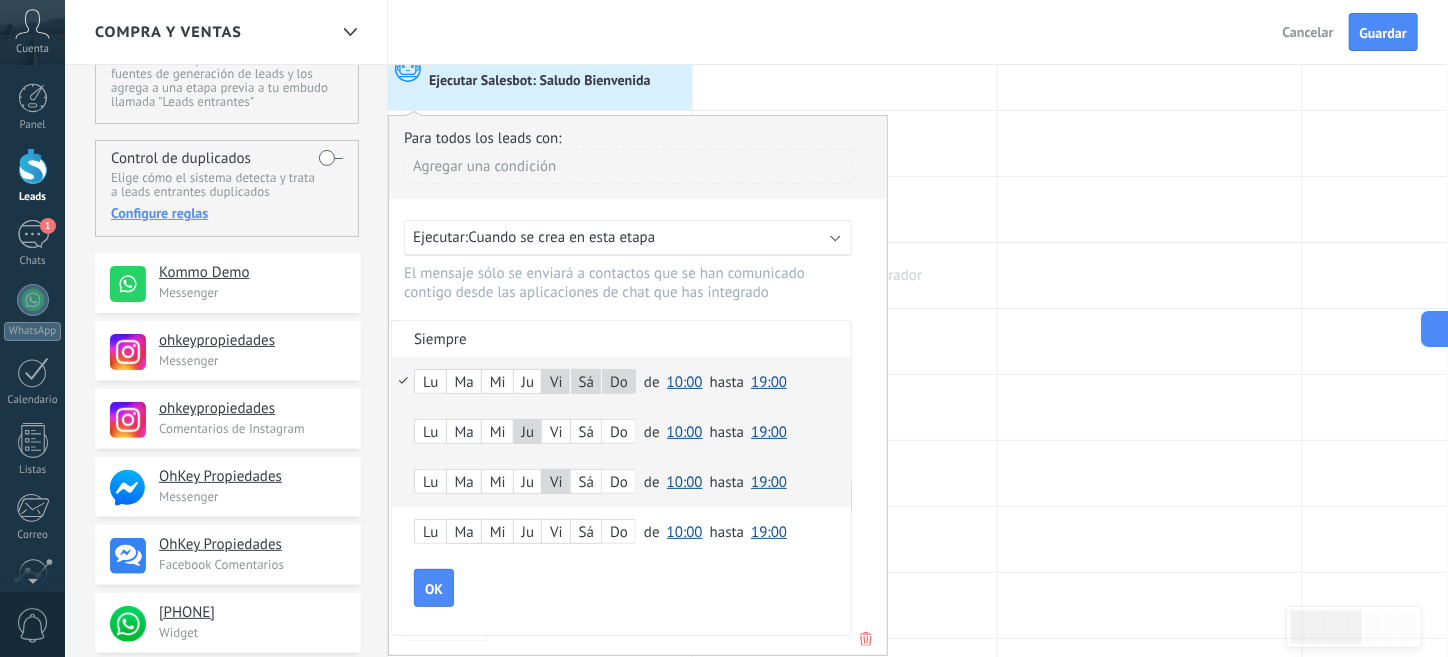 click at bounding box center [845, 275] 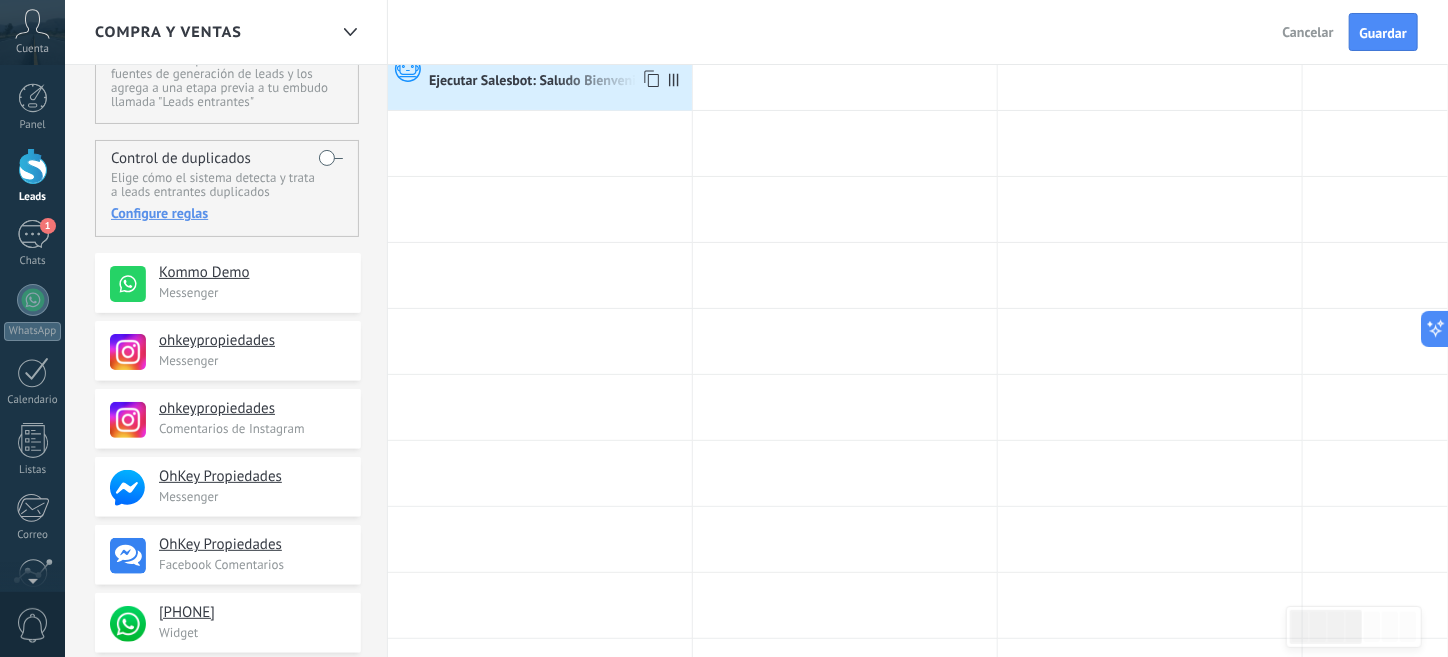click on "Ejecutar Salesbot: Saludo Bienvenida" at bounding box center (541, 82) 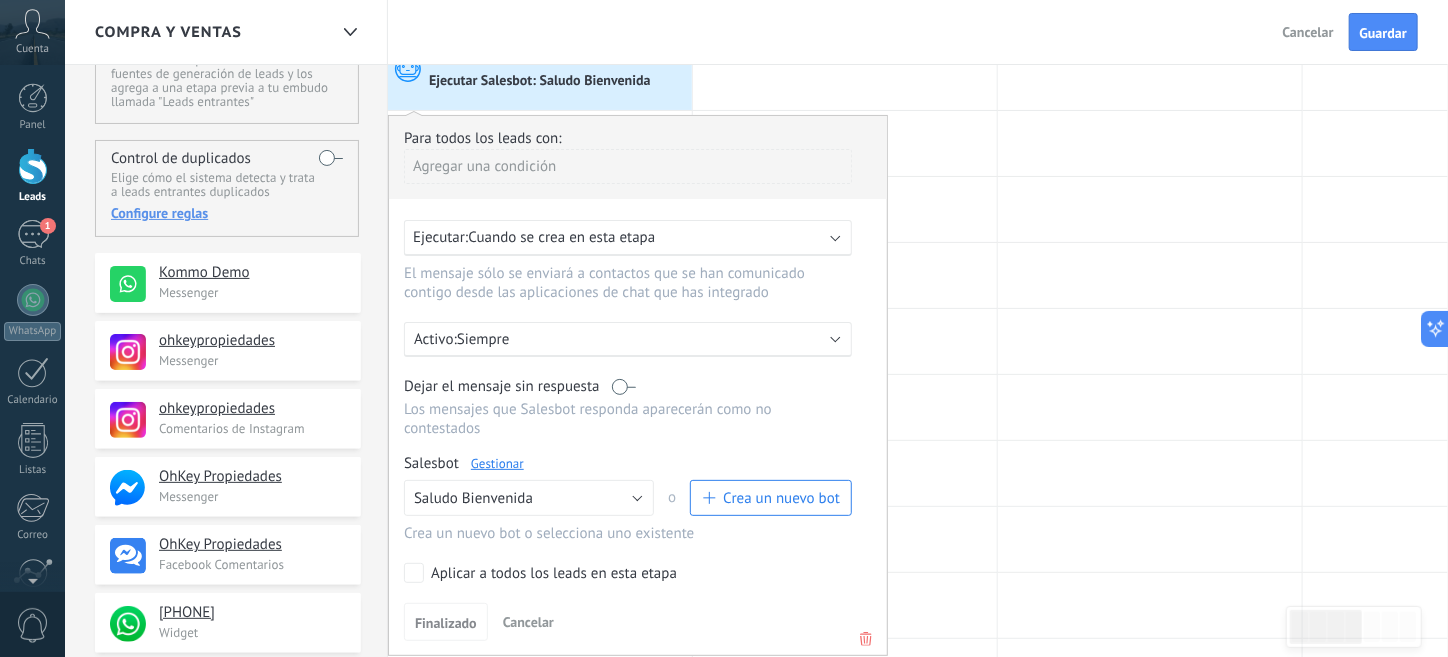 click 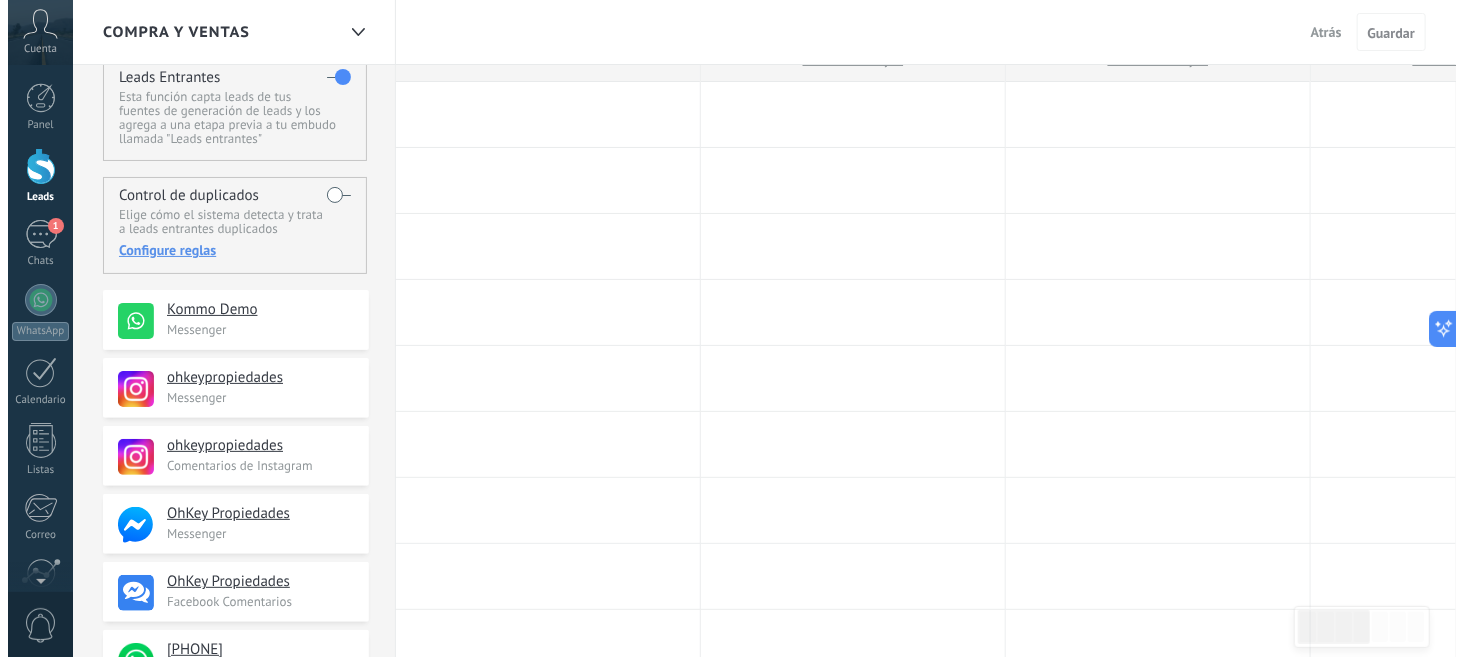 scroll, scrollTop: 0, scrollLeft: 0, axis: both 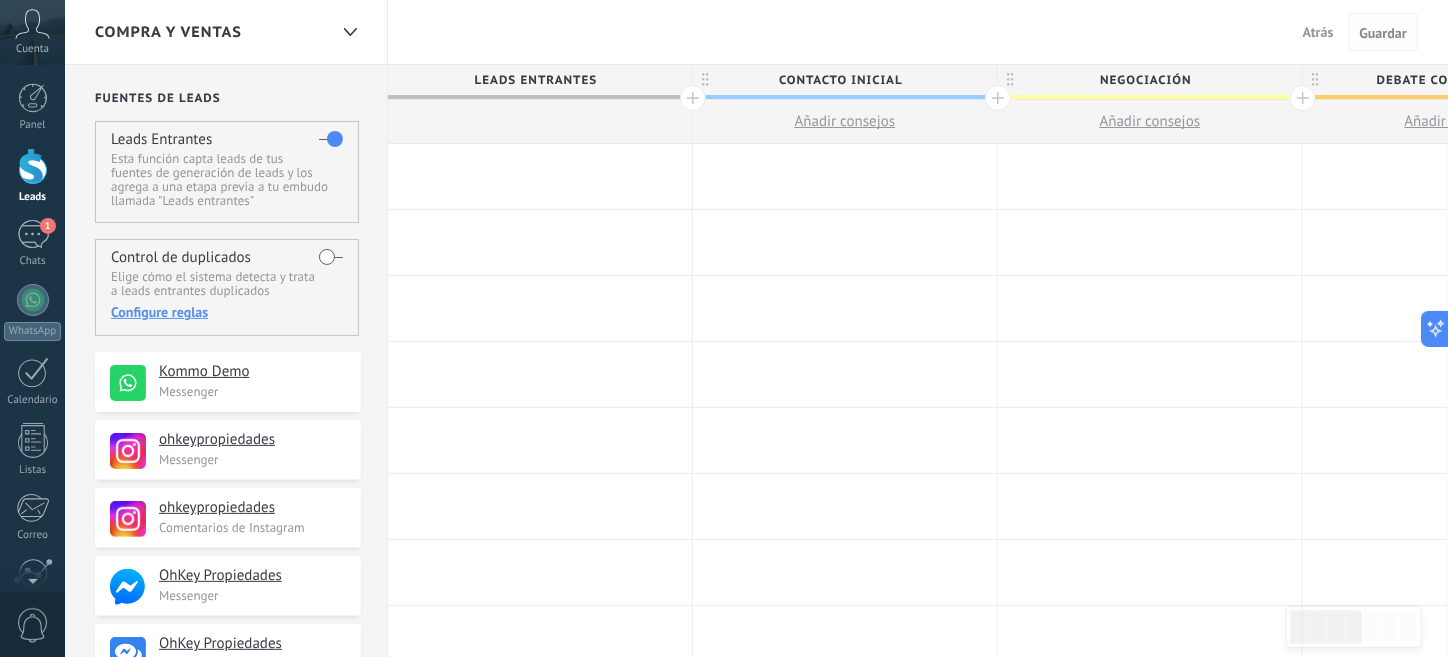 click on "Guardar" at bounding box center (1383, 33) 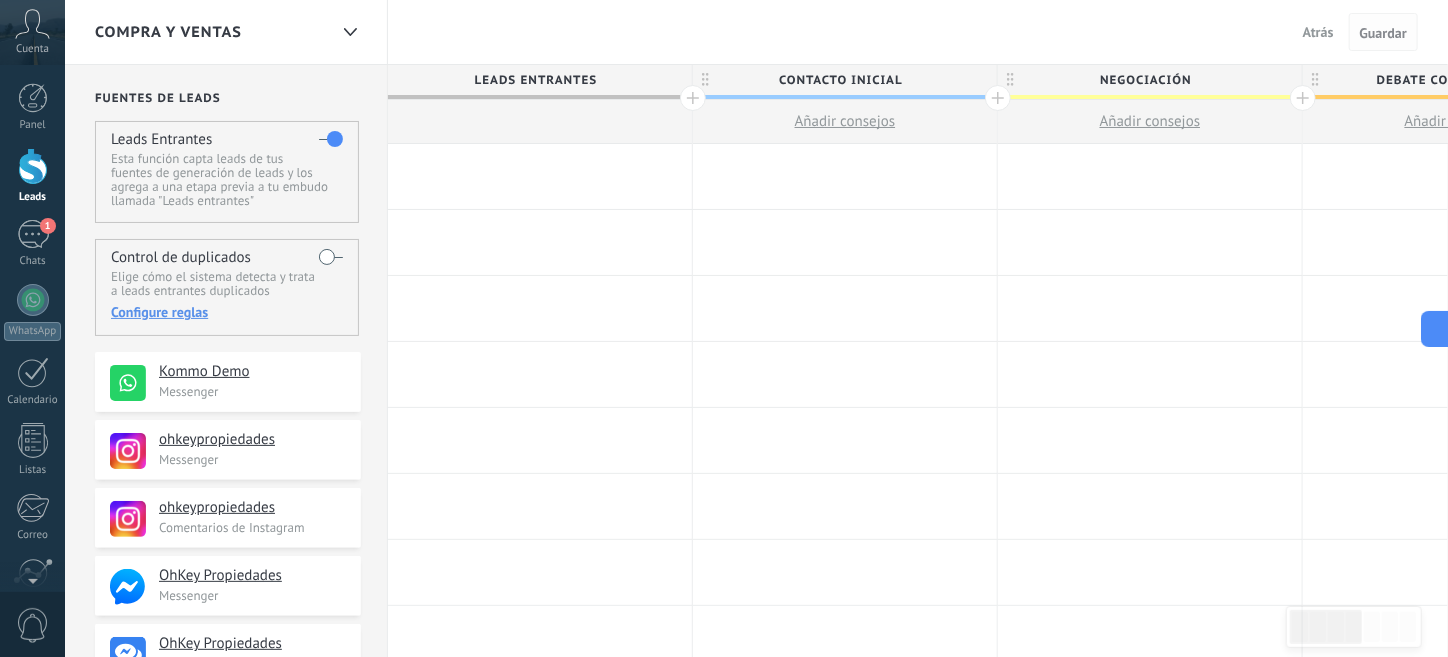 click on "Guardar" at bounding box center [1383, 32] 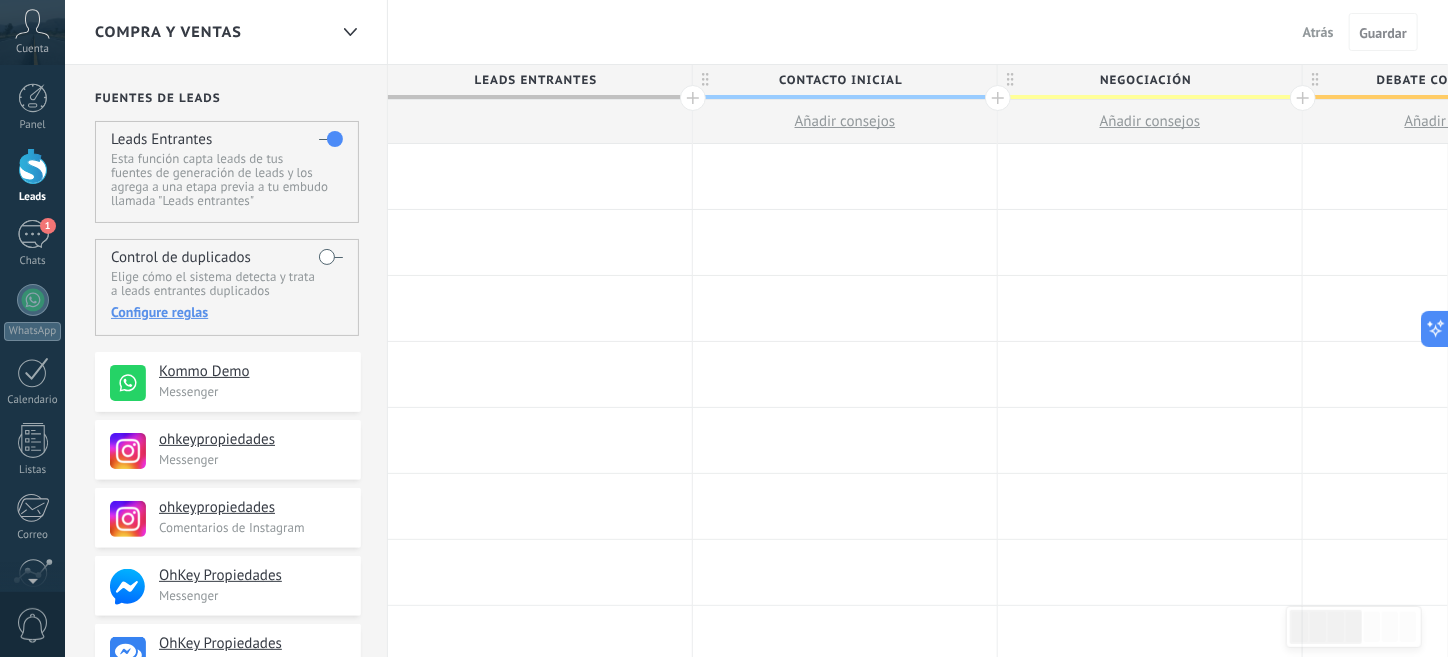 click on "Atrás" at bounding box center [1318, 32] 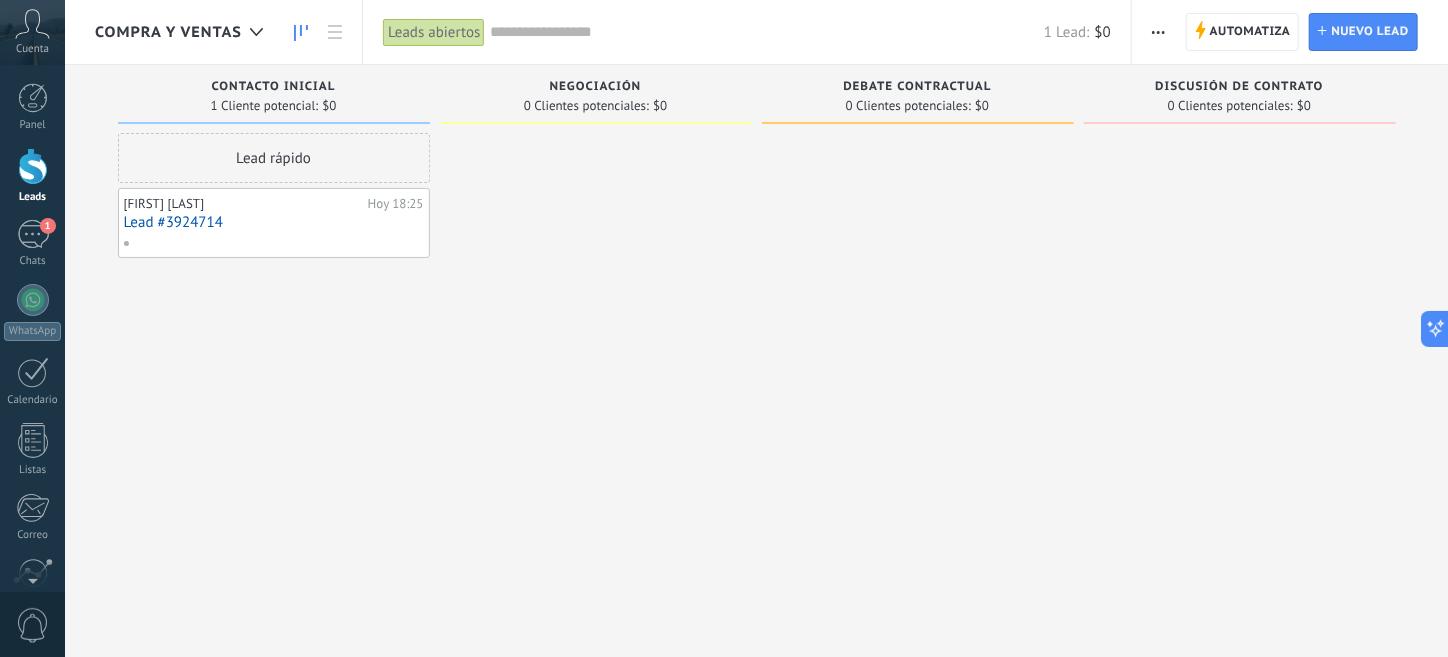 click on "Lead rápido [FIRST] [LAST] Hoy [TIME] Lead #[NUMBER]" at bounding box center (274, 331) 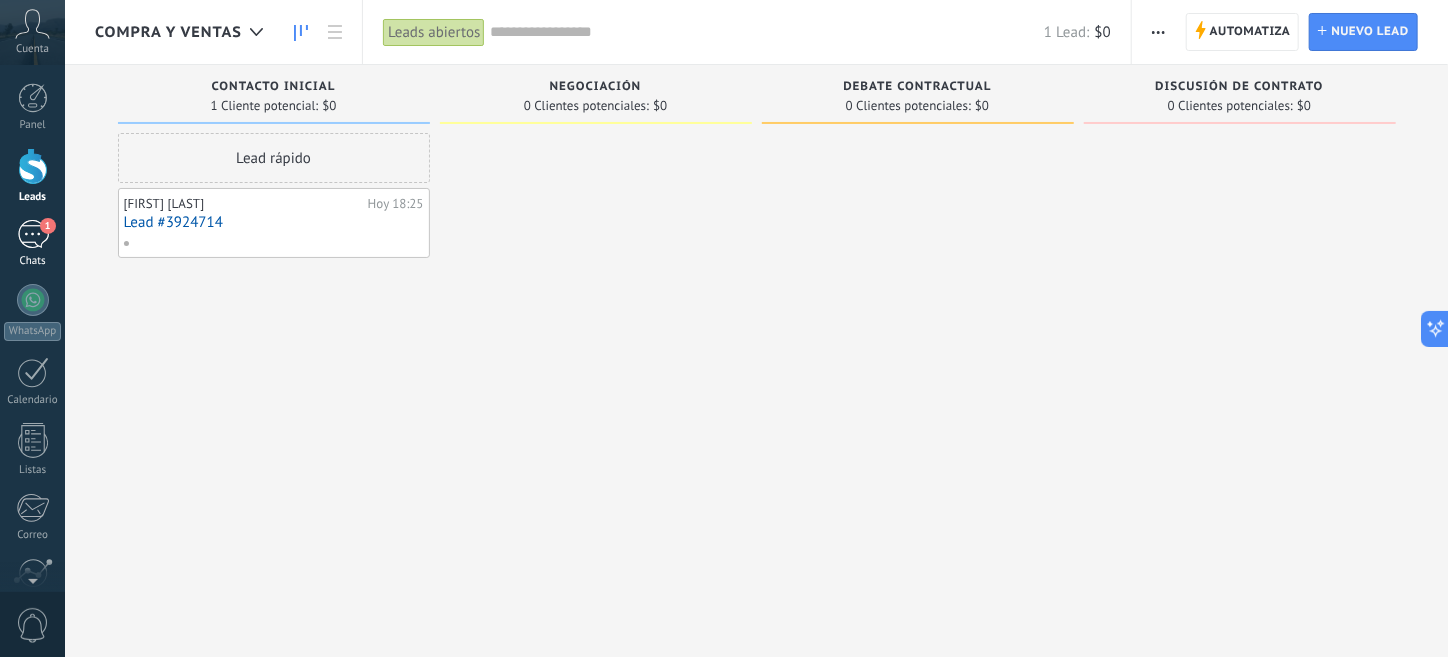 click on "1" at bounding box center (33, 234) 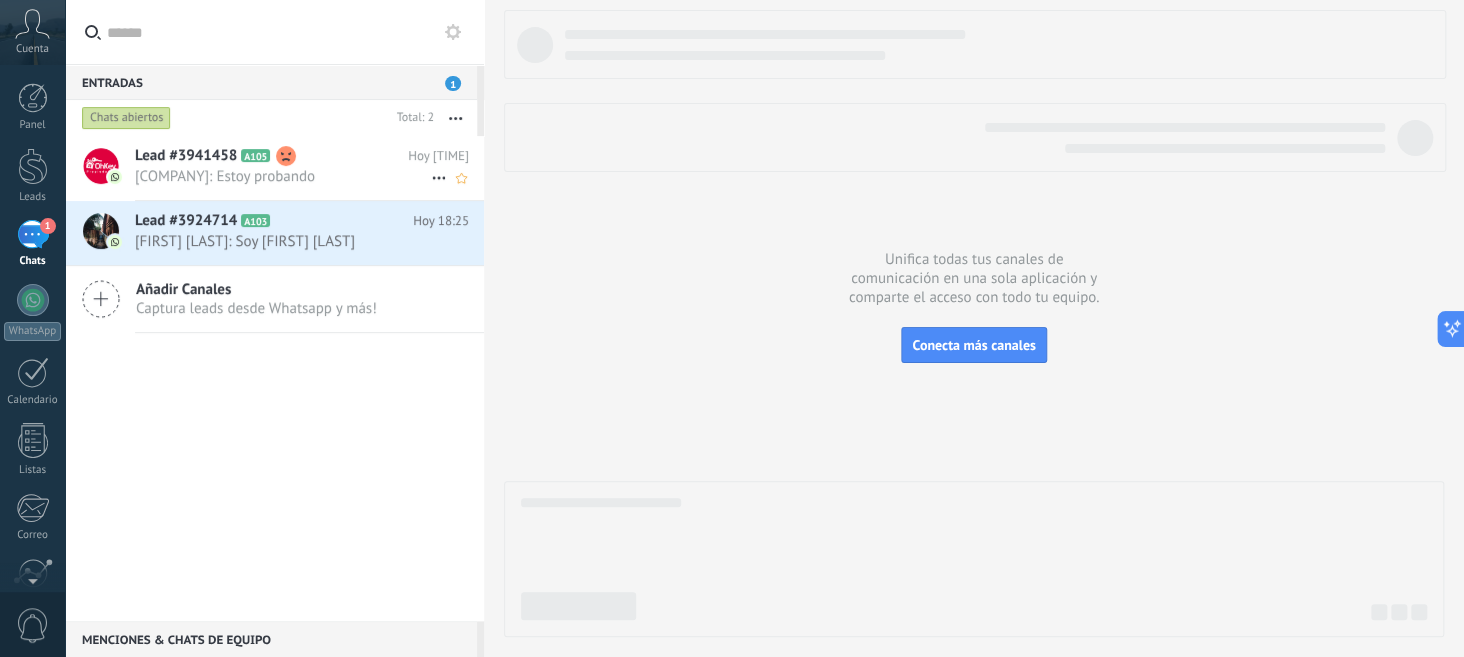click on "[COMPANY]: Estoy probando" at bounding box center [283, 176] 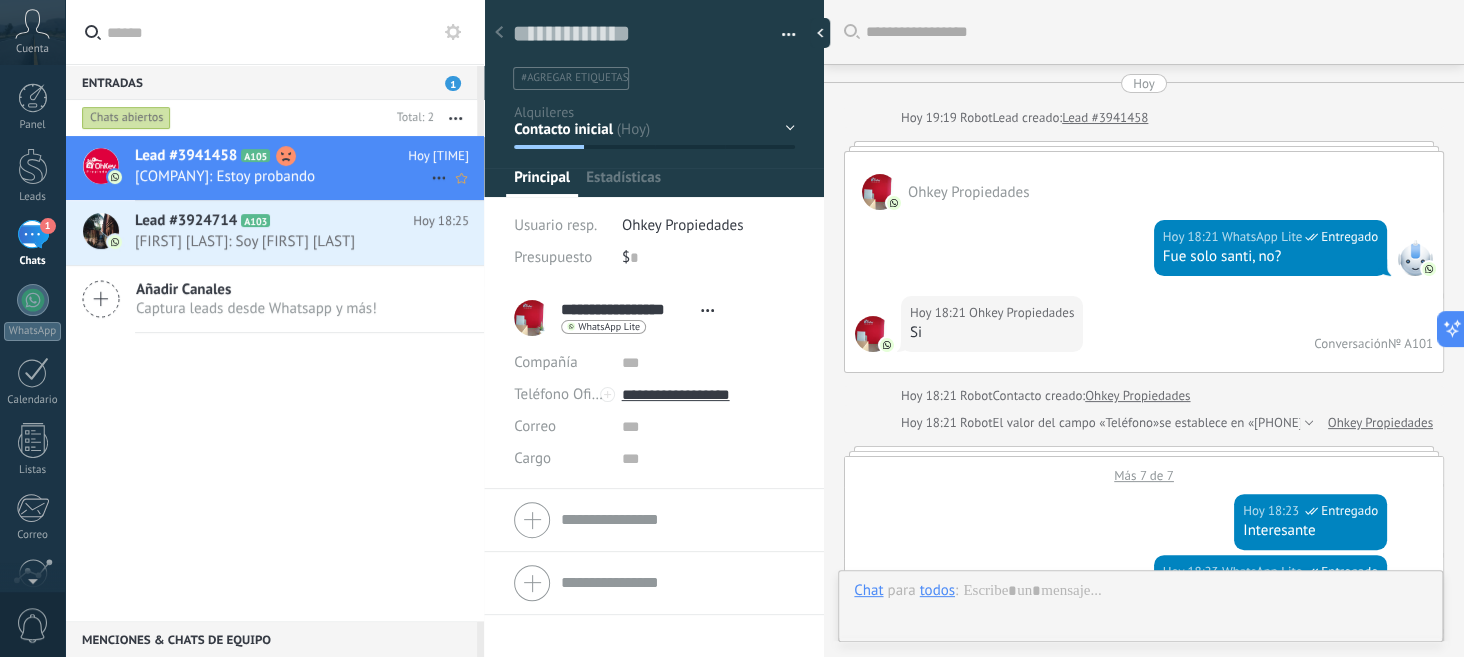 scroll, scrollTop: 30, scrollLeft: 0, axis: vertical 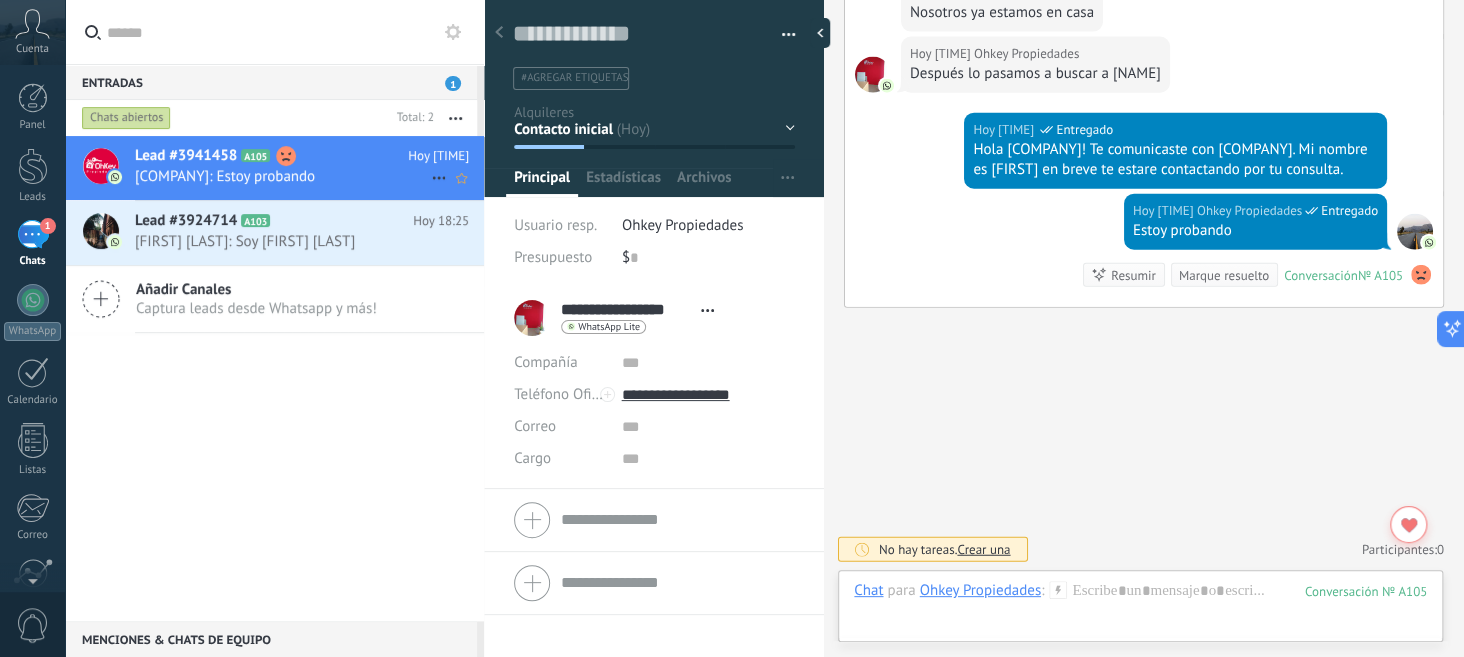 click 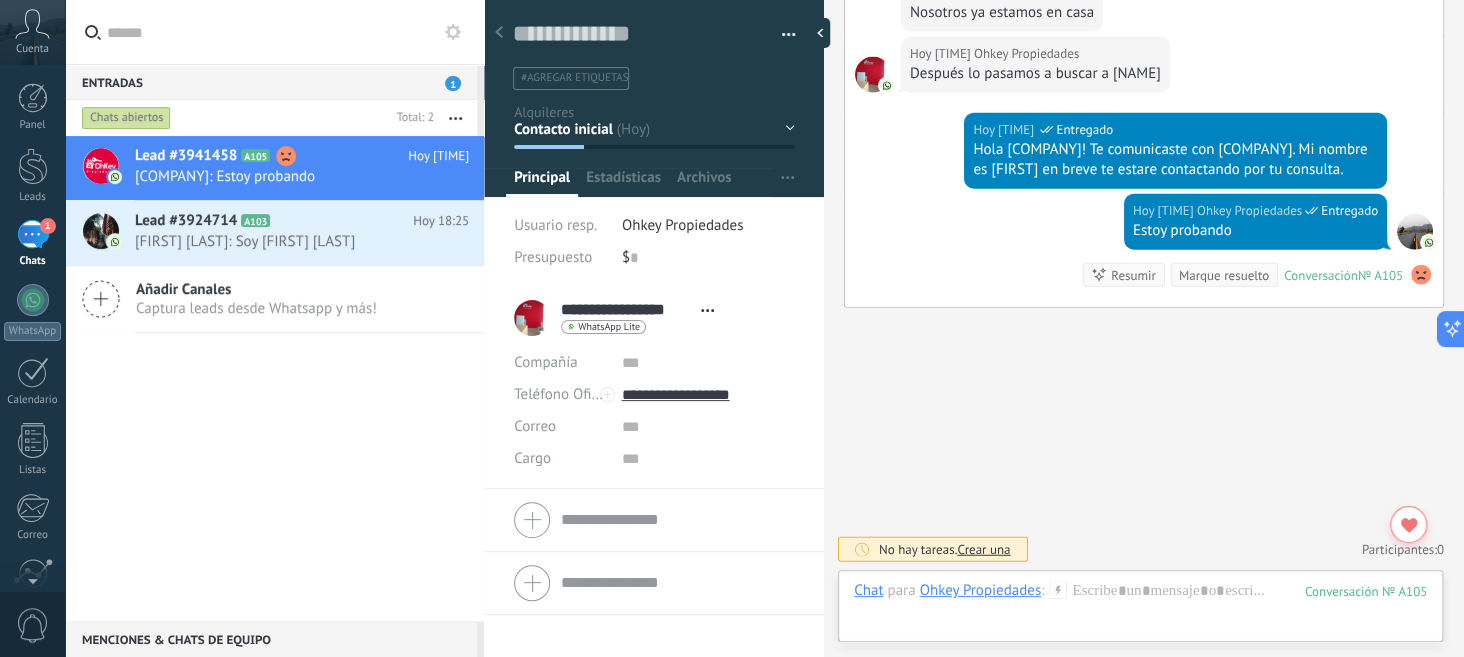 click 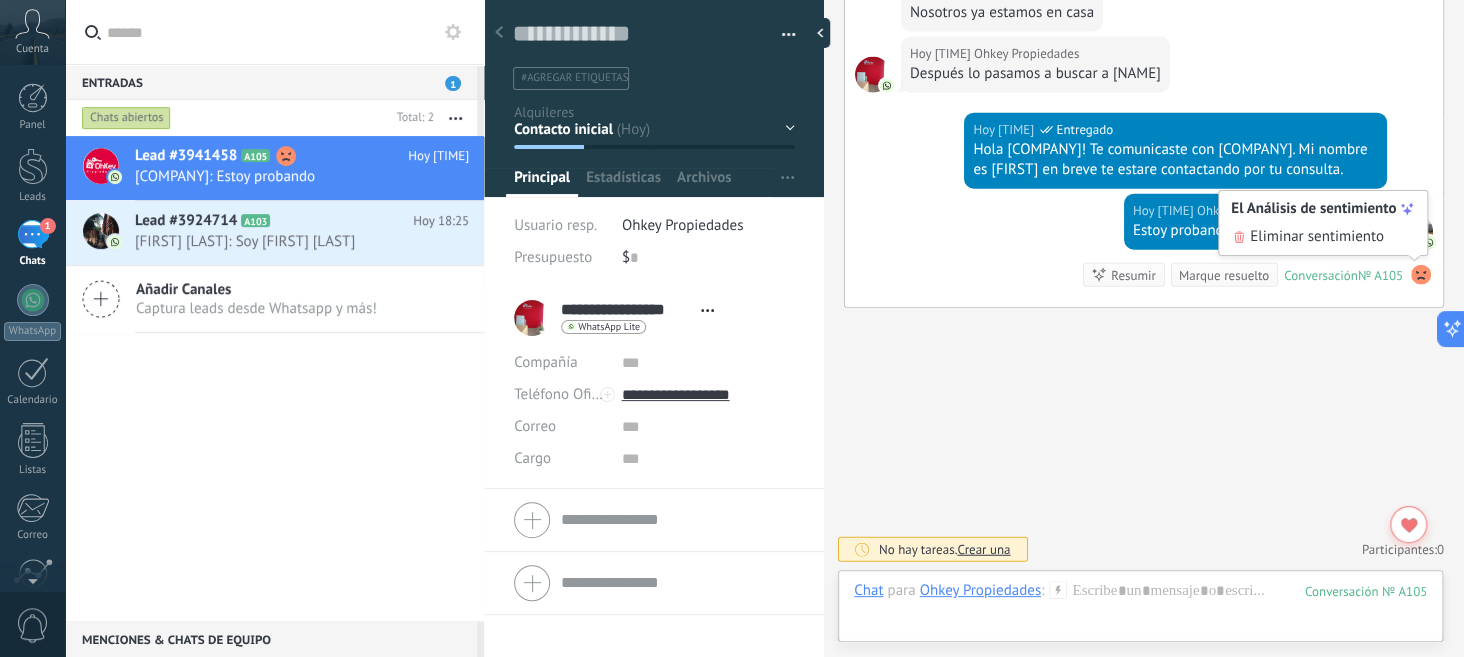 click on "Buscar Carga más Hoy [TIME] Robot  Lead creado:  Lead #[NUMBER] [COMPANY]  Hoy [TIME] WhatsApp Lite  Entregado Fue solo [NAME], no?
Hoy [TIME] [COMPANY]  Si Conversación  № A101 Hoy [TIME] Robot  Contacto creado:  [COMPANY] Hoy [TIME] Robot  El valor del campo «Teléfono»  se establece en «[PHONE]» [COMPANY] Más 7 de 7 Hoy [TIME] WhatsApp Lite  Entregado Interesante Hoy [TIME] WhatsApp Lite  Entregado Esta muy bueno este kommo Hoy [TIME] [COMPANY]  Seeeee te dije Hoy [TIME] [COMPANY]  Entregado el tema que hay que ser metódictos y si queremos conectar el wsp tiene que ser una línea exclusiva de la inmobiliaria Hoy [TIME] [COMPANY]  Viste que le mandé todos los audios al de la inmobiliaria por el depto de España?
Hoy [TIME] [COMPANY]  Me contestó esto Hoy [TIME] [COMPANY]  No pude escuchar todo Hoy [TIME] [COMPANY]  Hola Buenas tardes Hoy [TIME] [COMPANY]  Me está tomando para la joda Hoy [TIME]" at bounding box center (1144, -835) 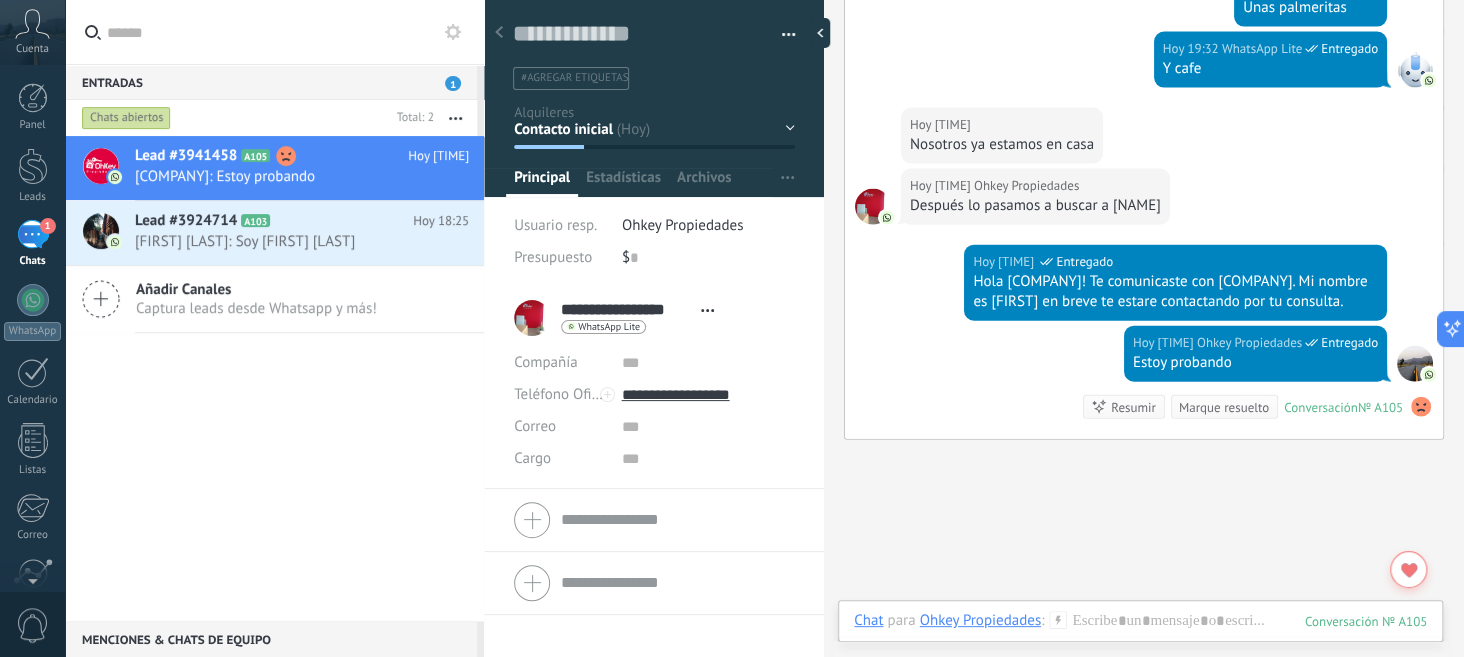 scroll, scrollTop: 2339, scrollLeft: 0, axis: vertical 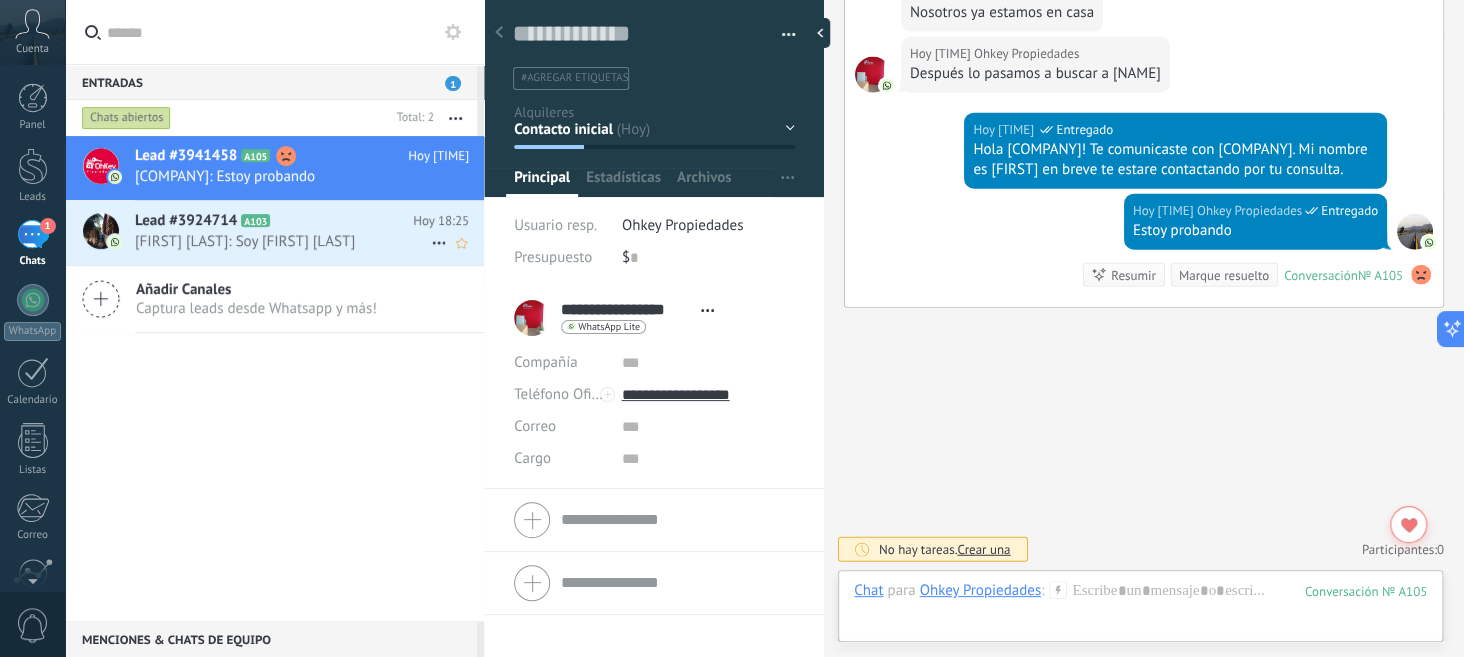 click on "Lead #3924714" at bounding box center (186, 221) 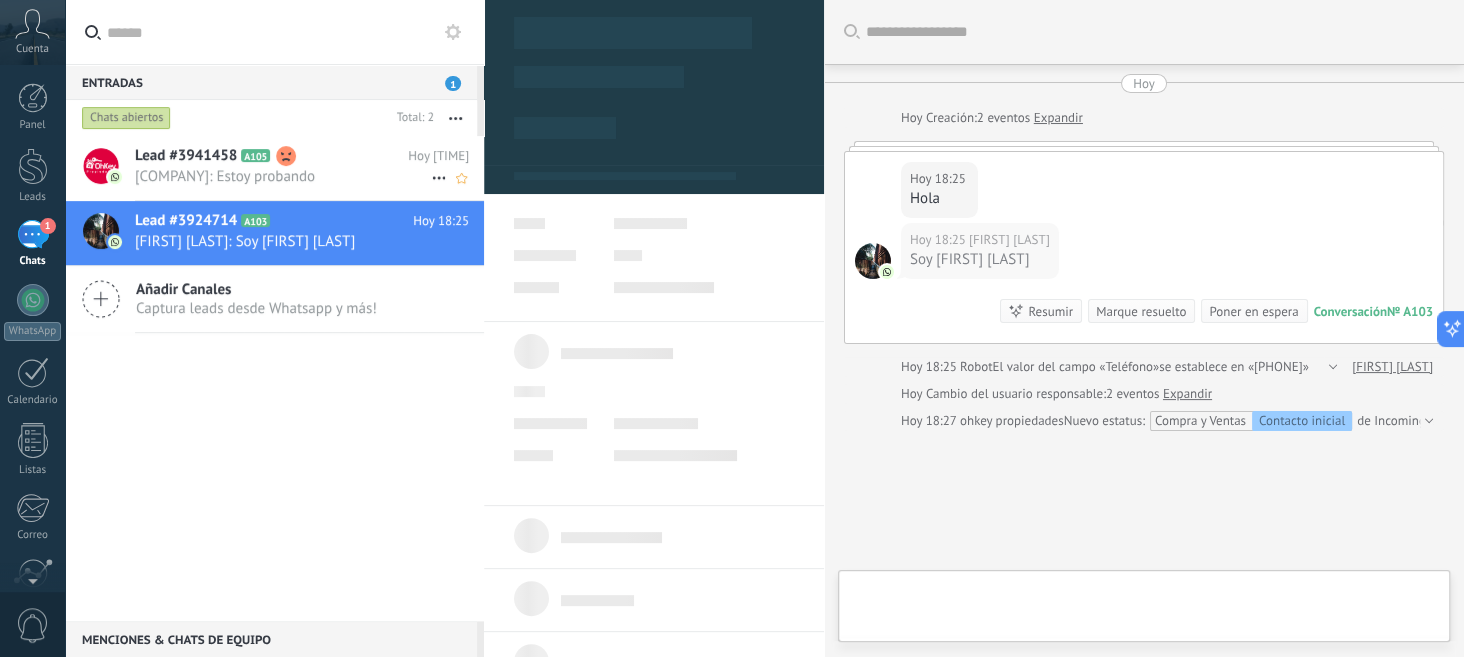 scroll, scrollTop: 30, scrollLeft: 0, axis: vertical 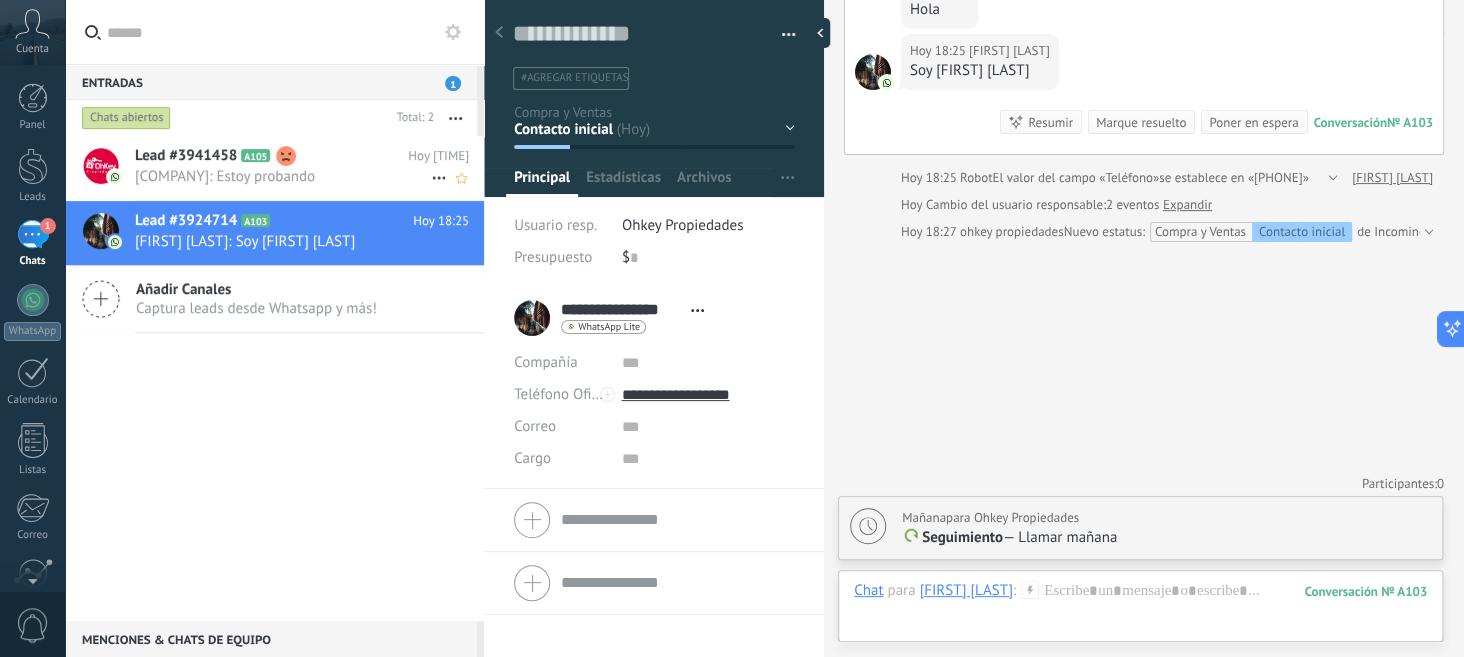 click on "Lead #3941458" at bounding box center [186, 156] 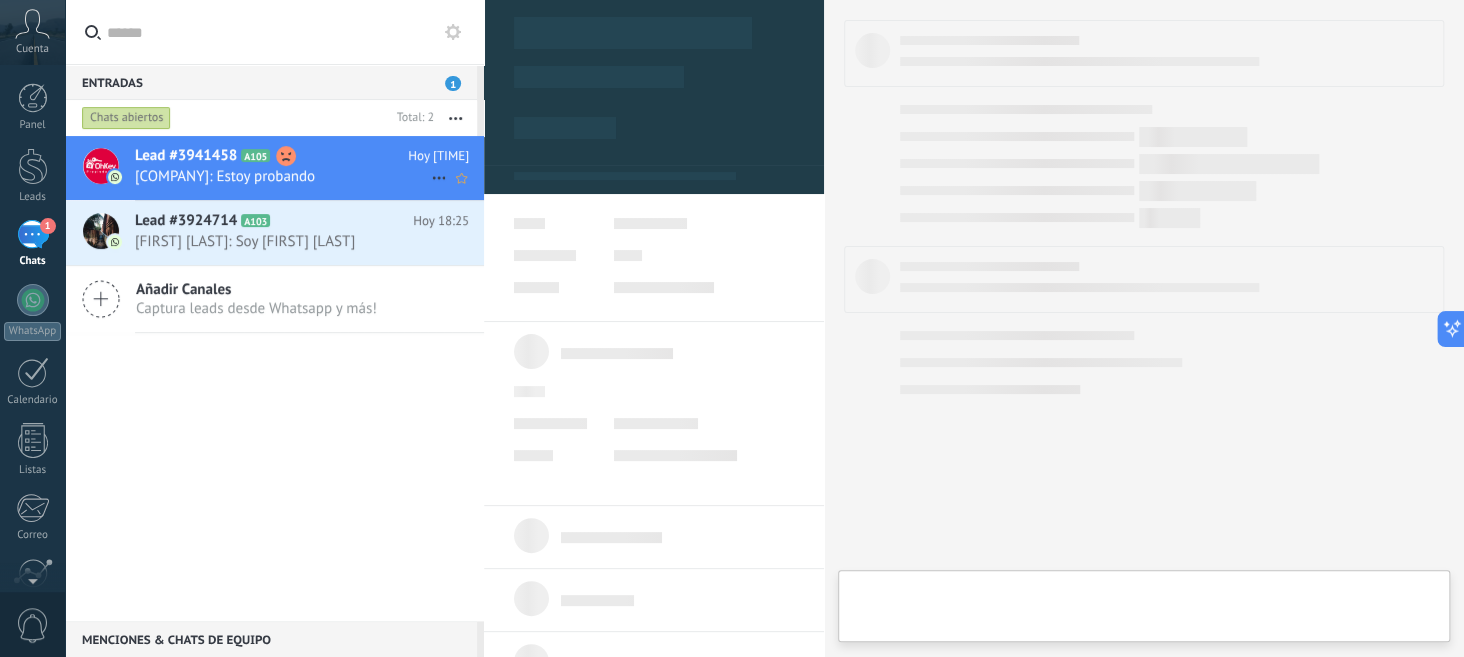 type on "**********" 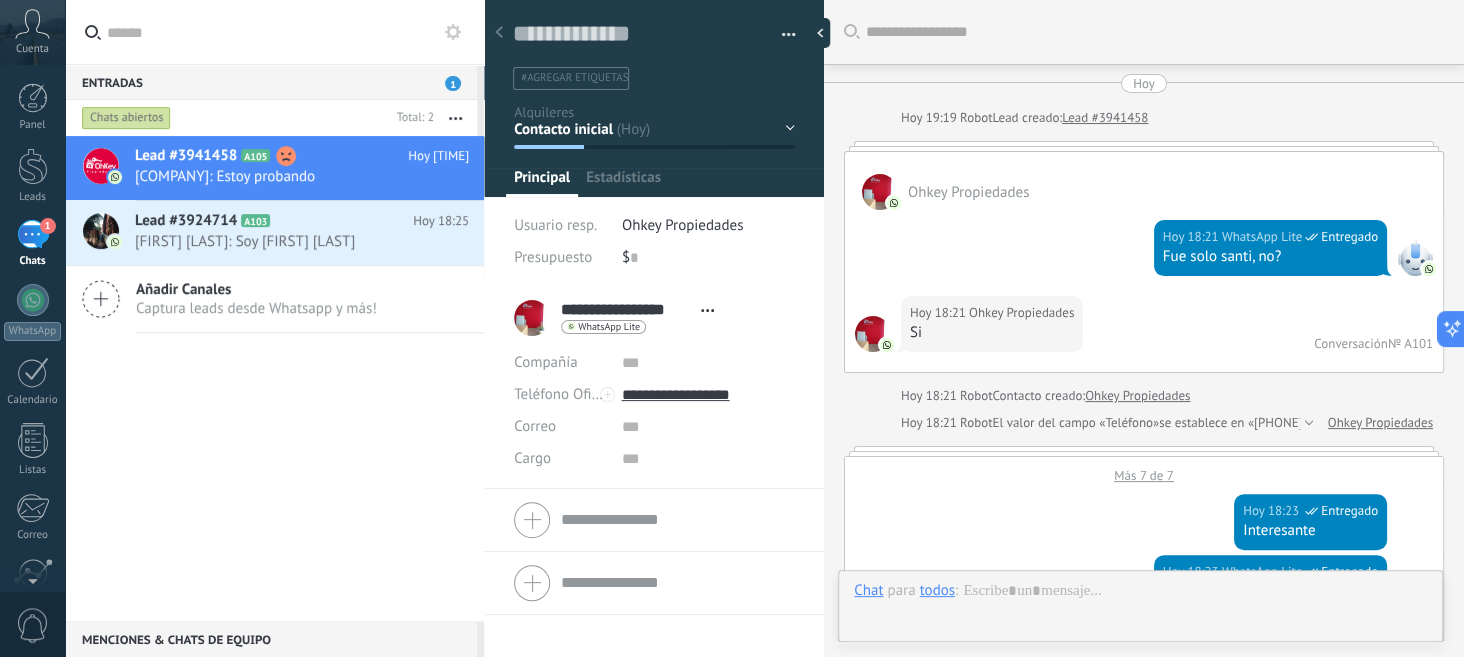scroll, scrollTop: 30, scrollLeft: 0, axis: vertical 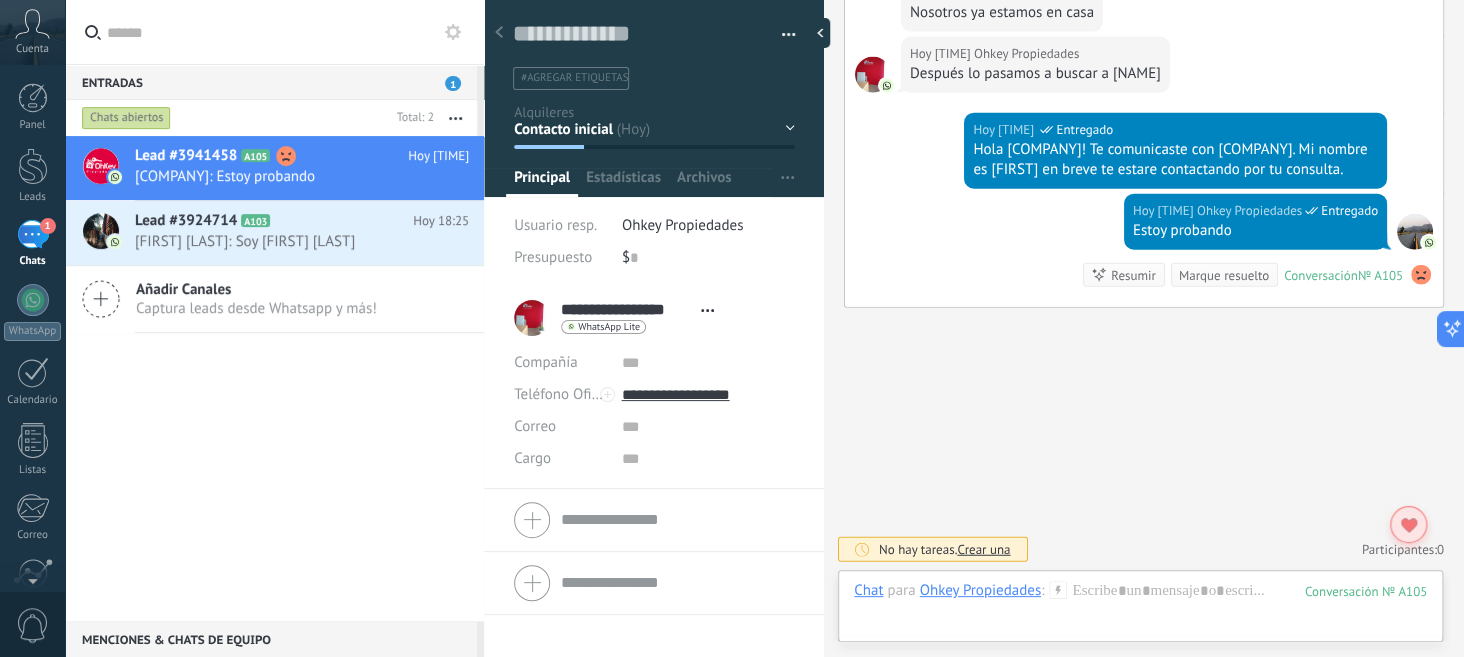 click 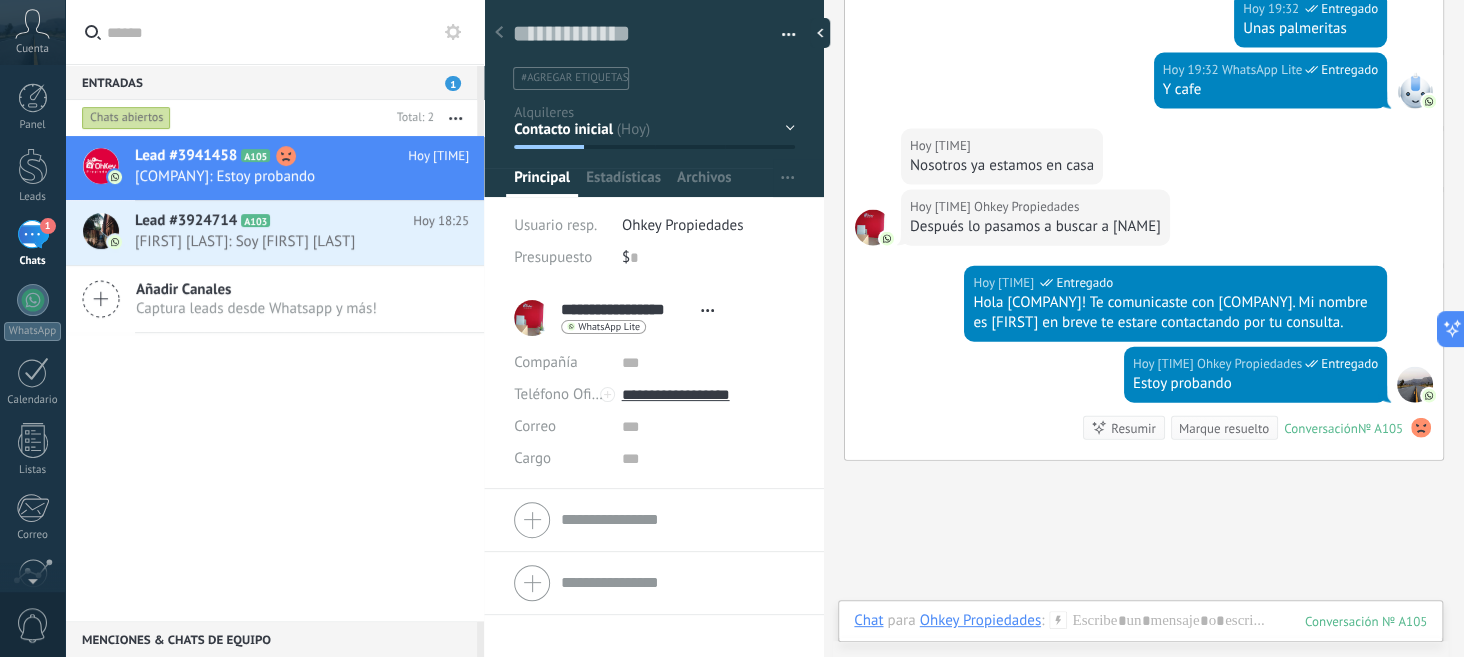 scroll, scrollTop: 2139, scrollLeft: 0, axis: vertical 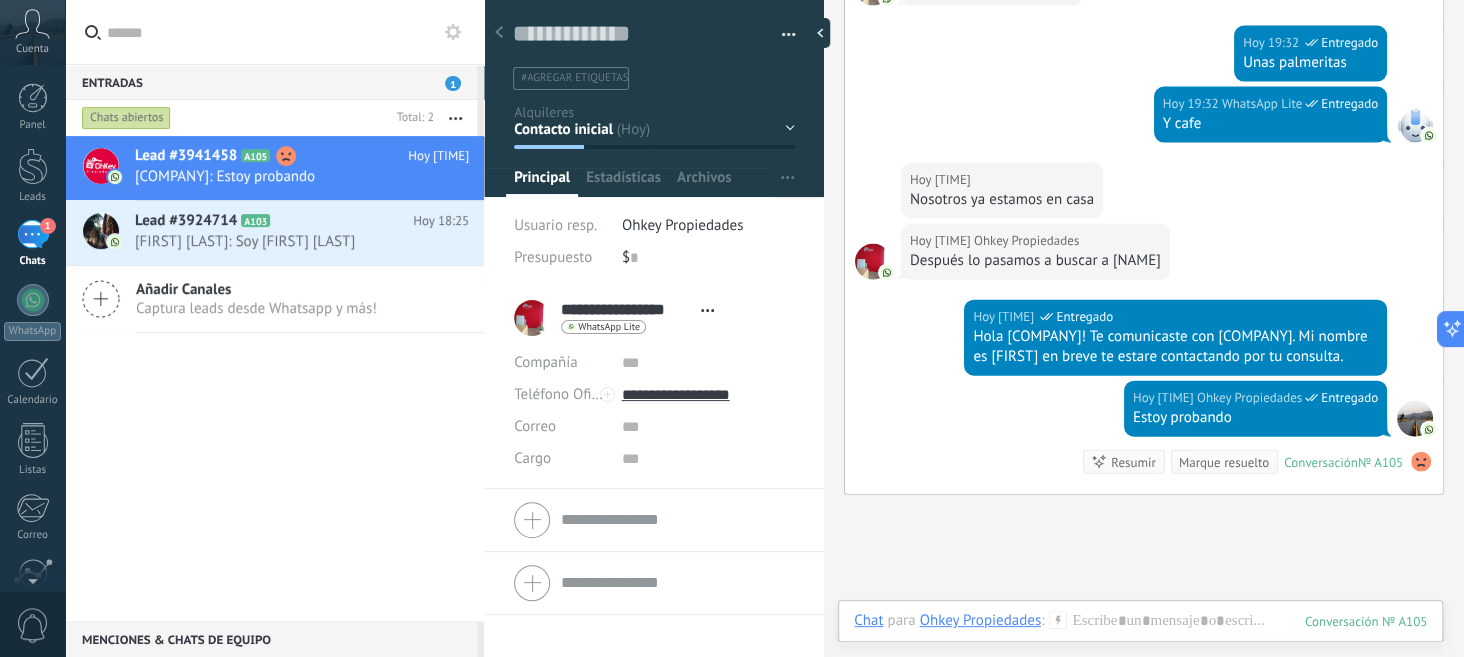 click 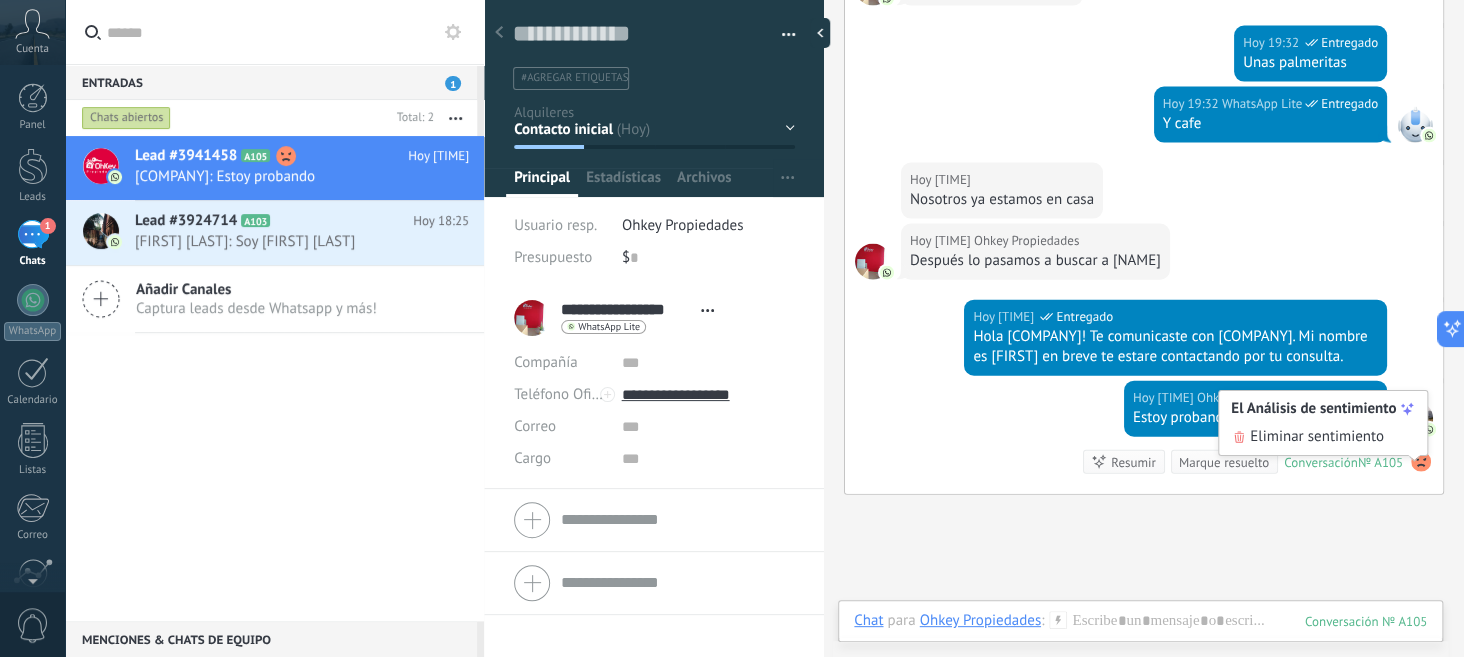 drag, startPoint x: 1409, startPoint y: 407, endPoint x: 1376, endPoint y: 407, distance: 33 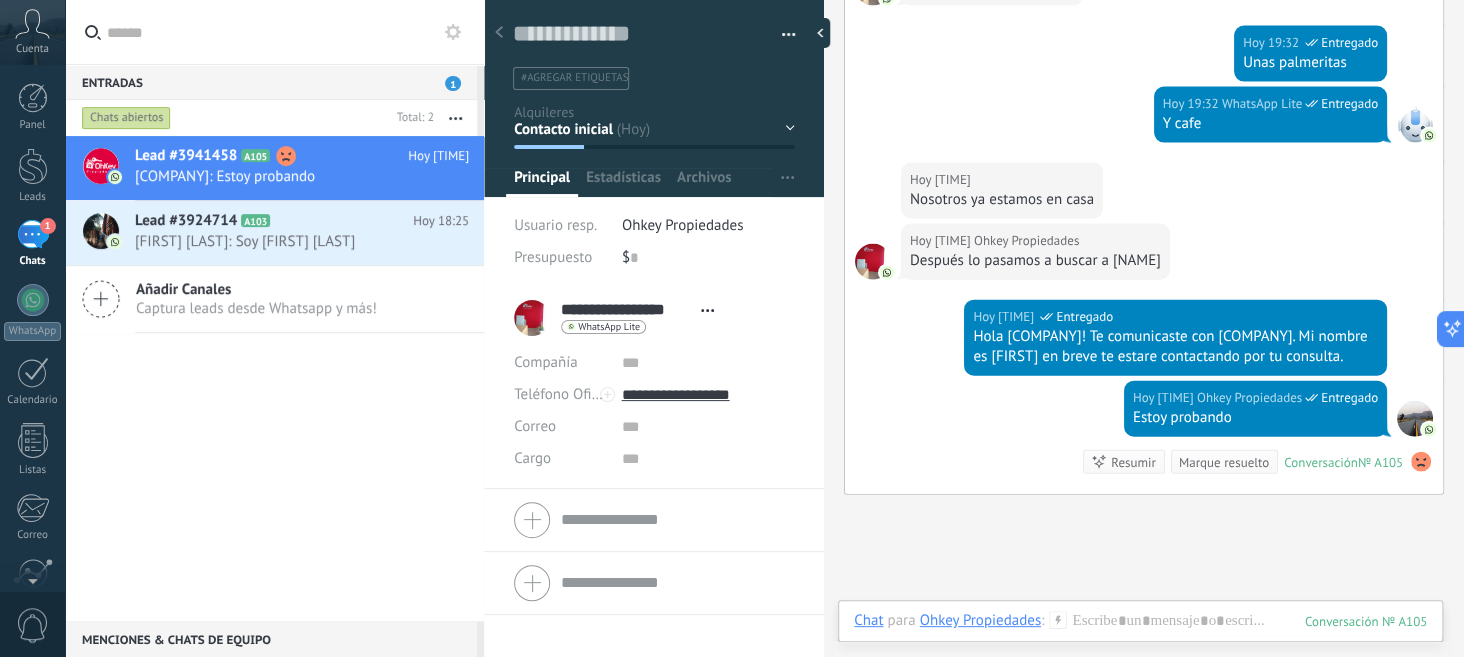 click on "1" at bounding box center (33, 234) 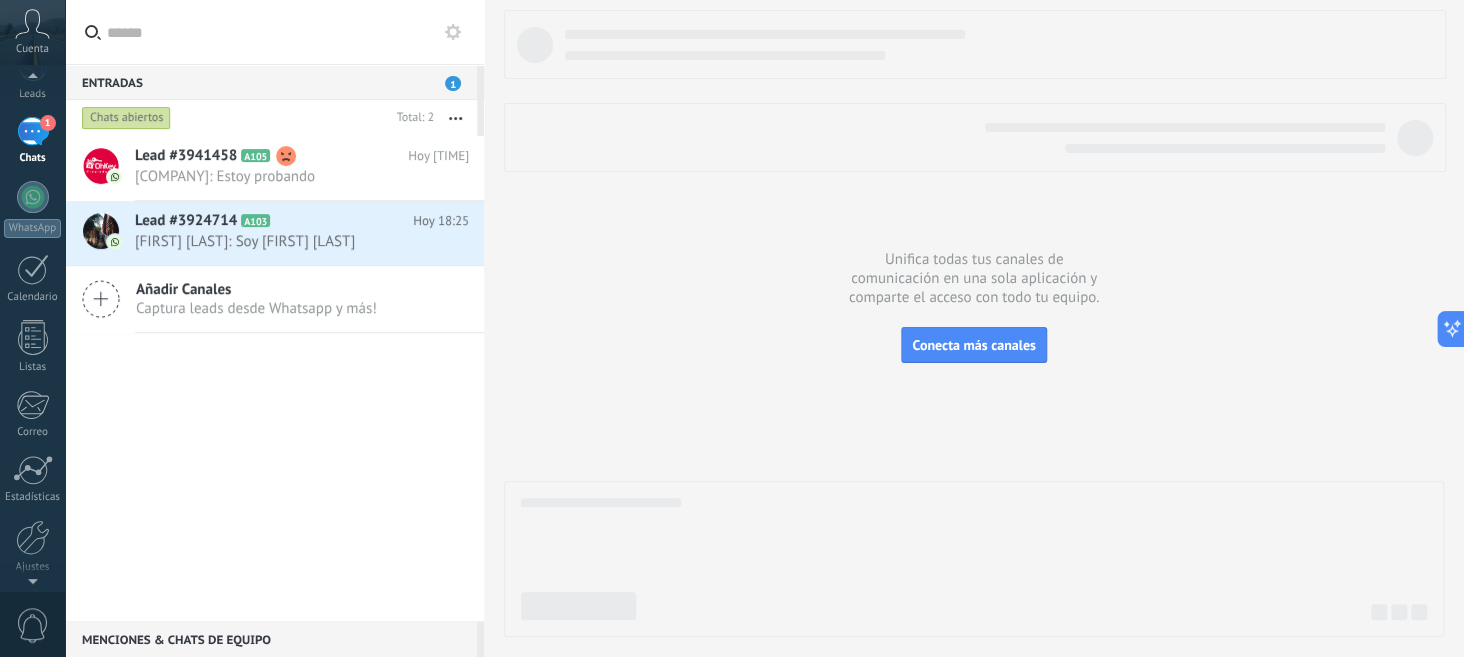 scroll, scrollTop: 172, scrollLeft: 0, axis: vertical 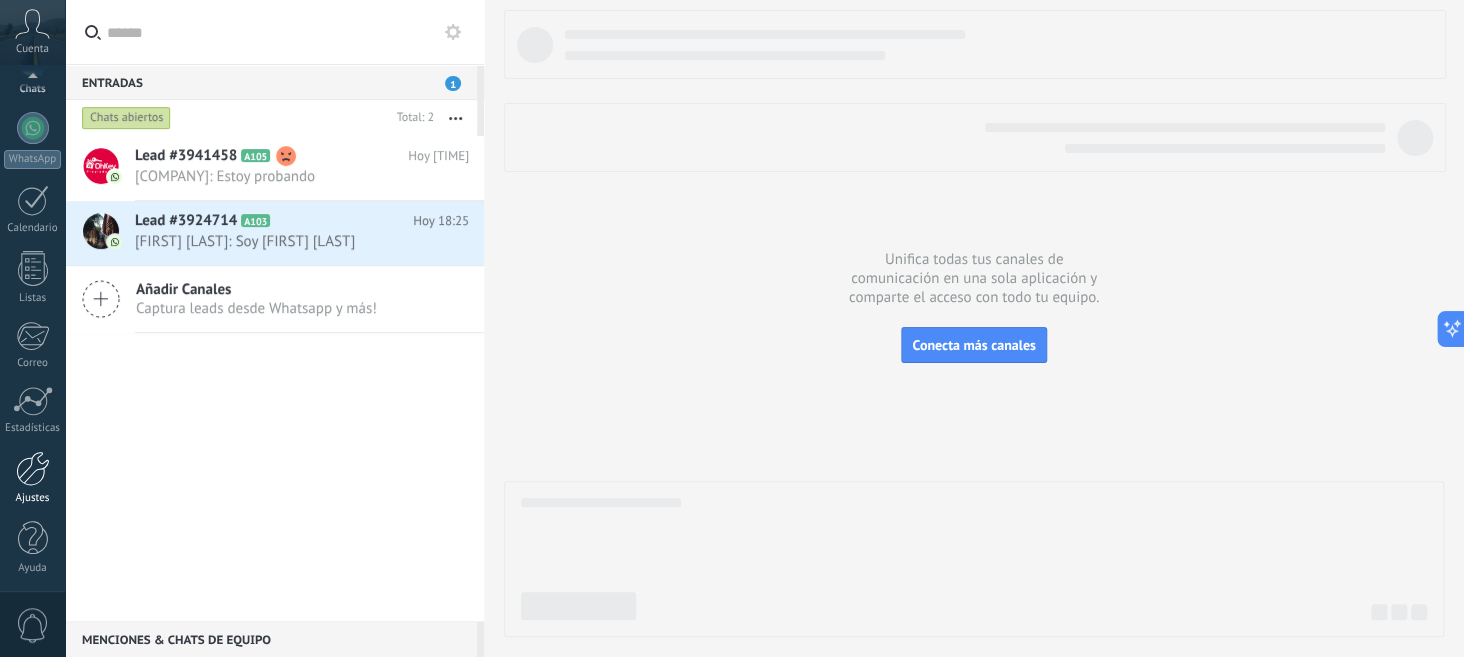 click at bounding box center [33, 468] 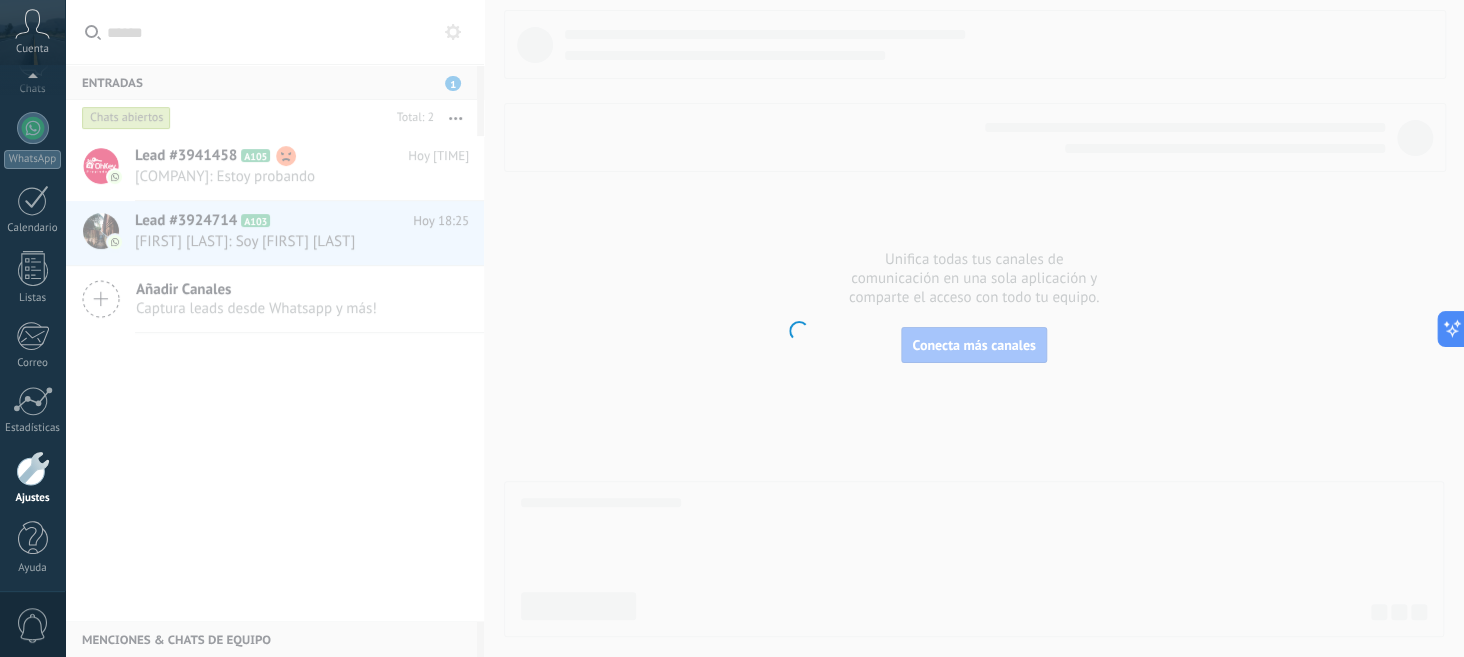 scroll, scrollTop: 173, scrollLeft: 0, axis: vertical 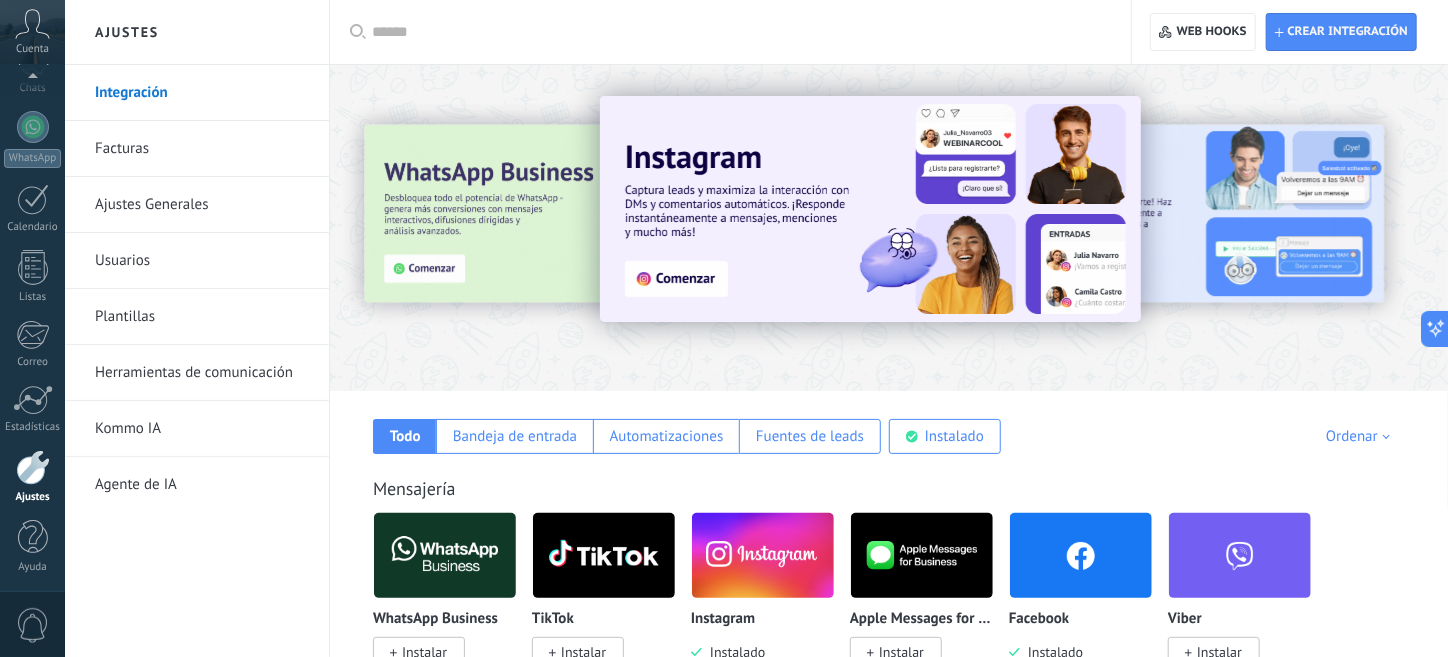 click 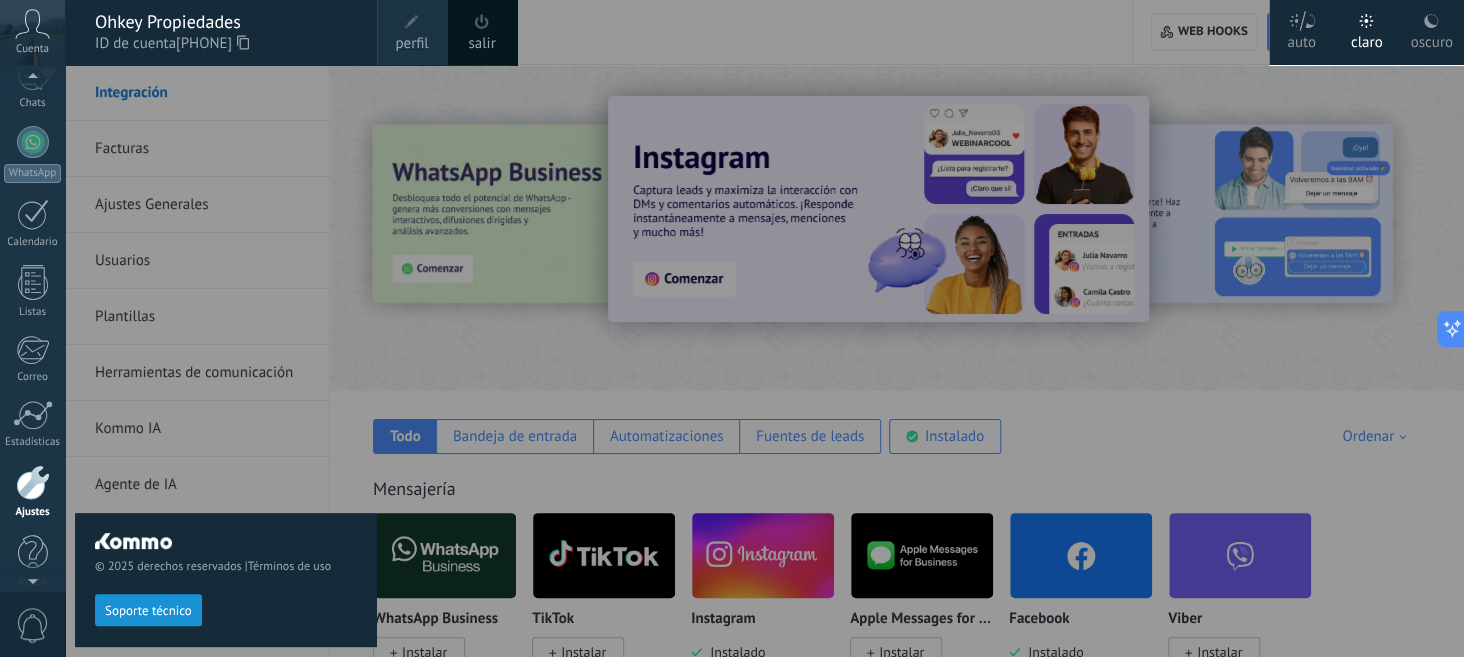 click on "perfil" at bounding box center (412, 32) 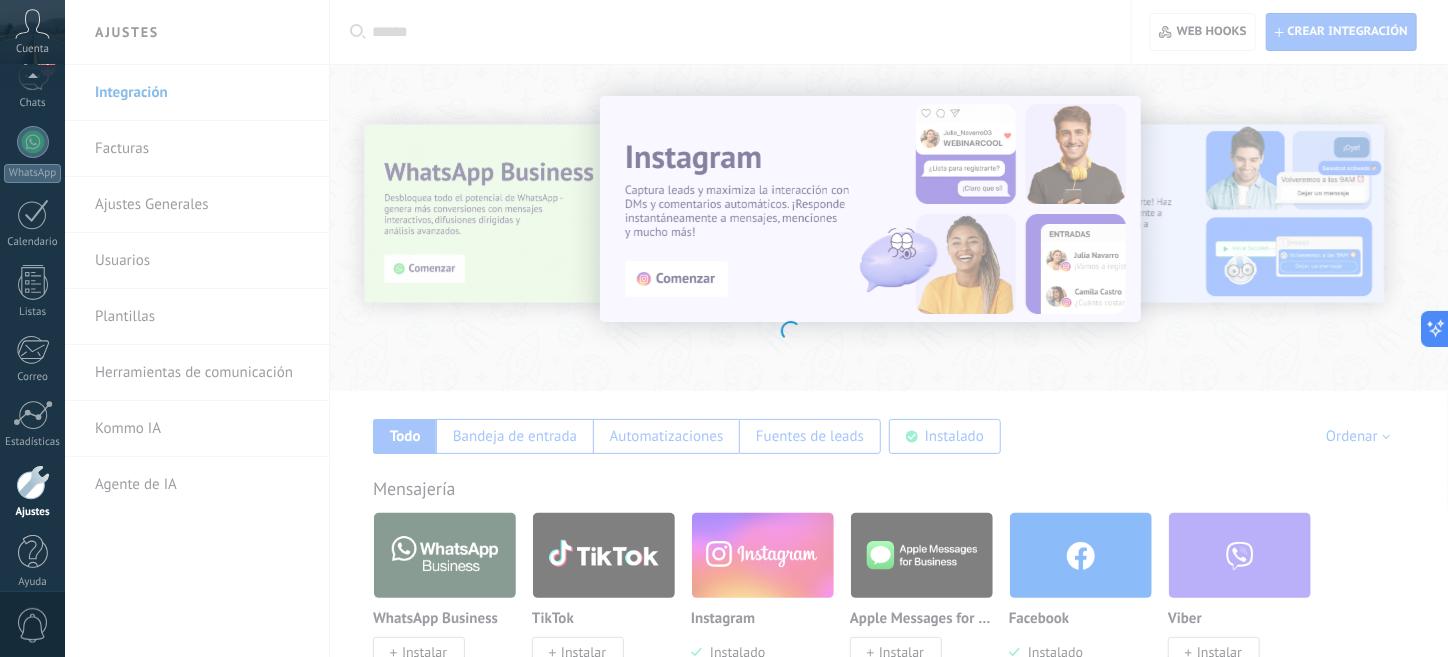 scroll, scrollTop: 173, scrollLeft: 0, axis: vertical 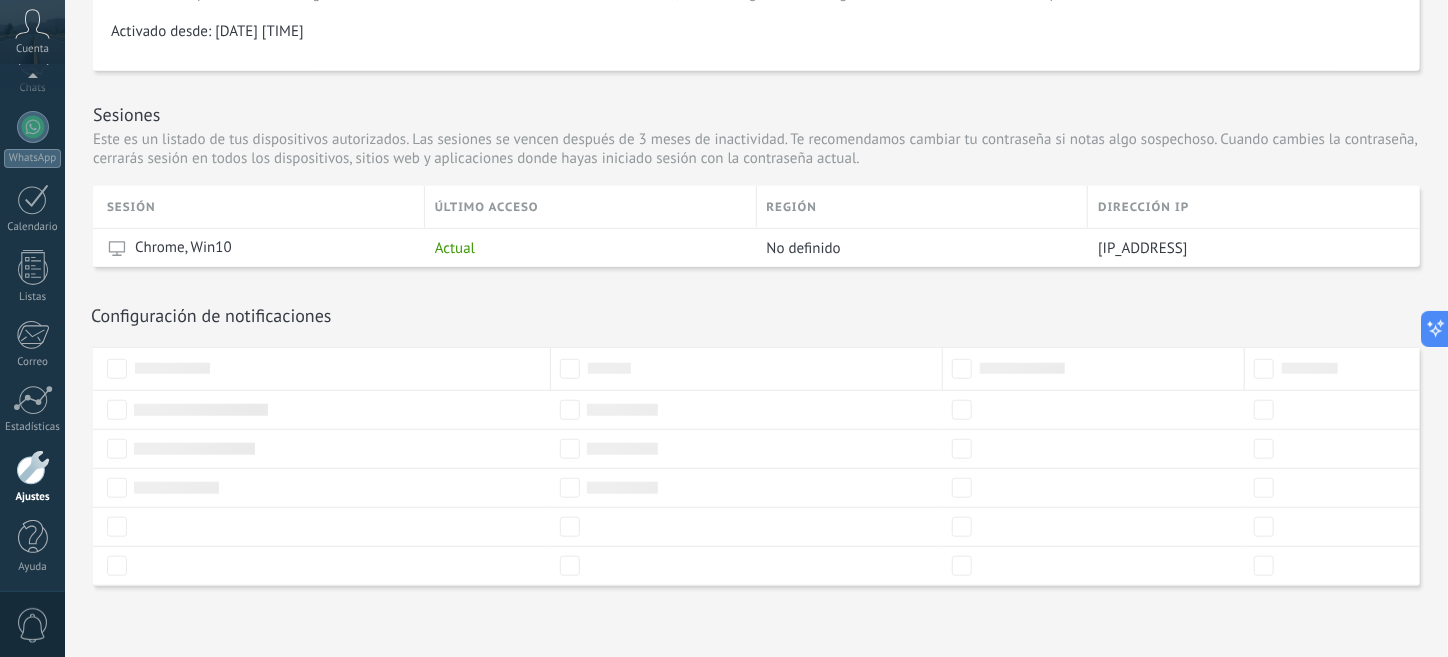 click on "Configuración de notificaciones Recibir notificaciones" at bounding box center [756, 315] 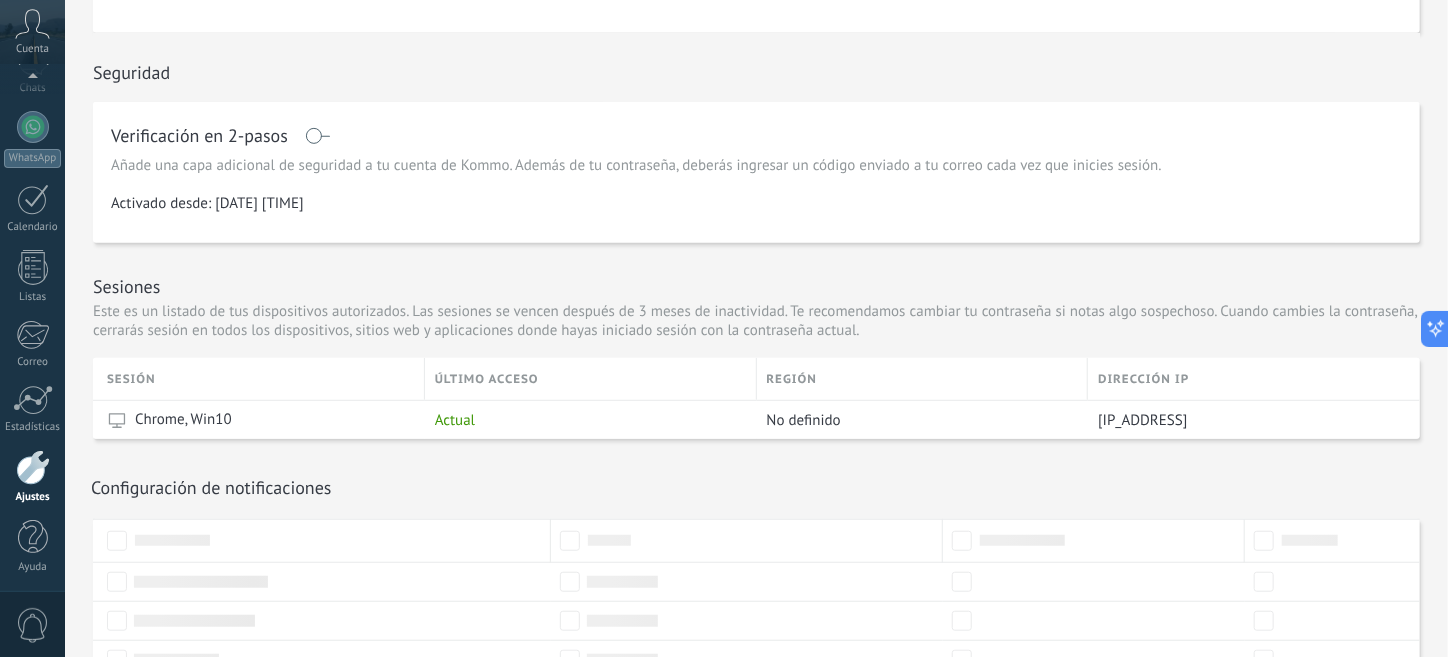 scroll, scrollTop: 420, scrollLeft: 0, axis: vertical 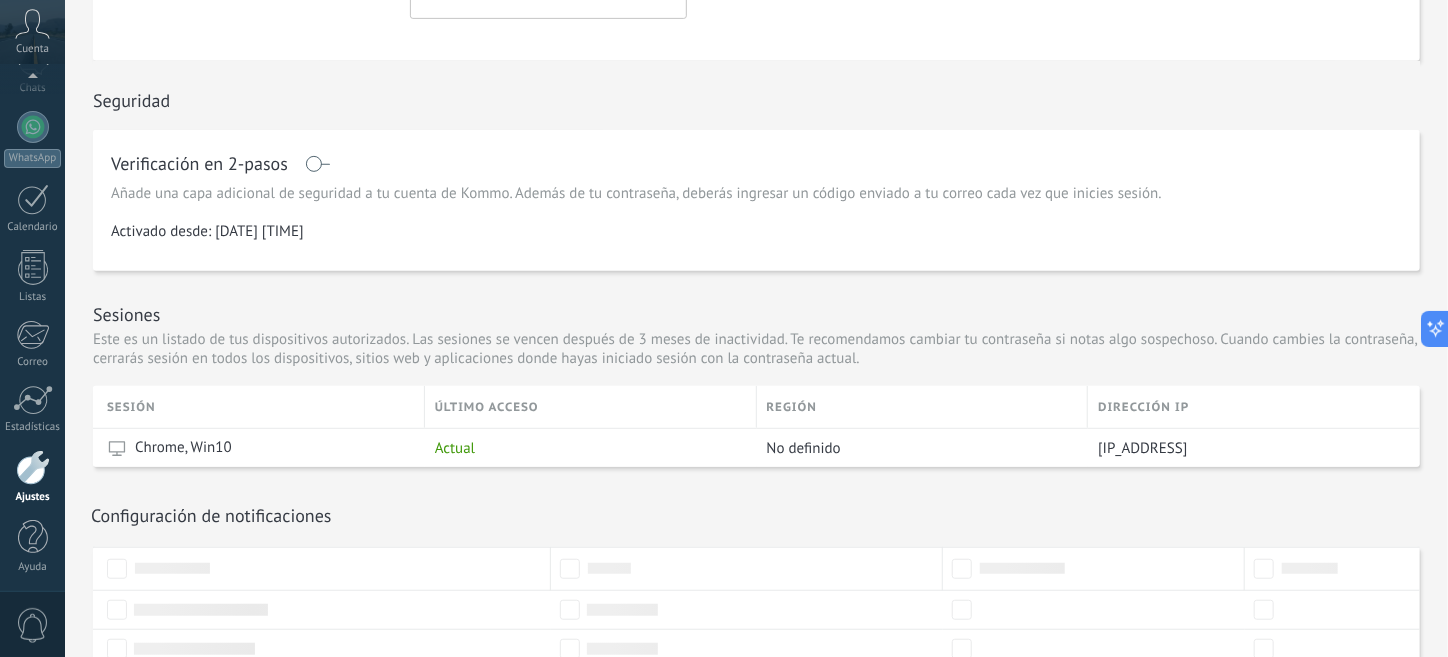 click at bounding box center [33, 467] 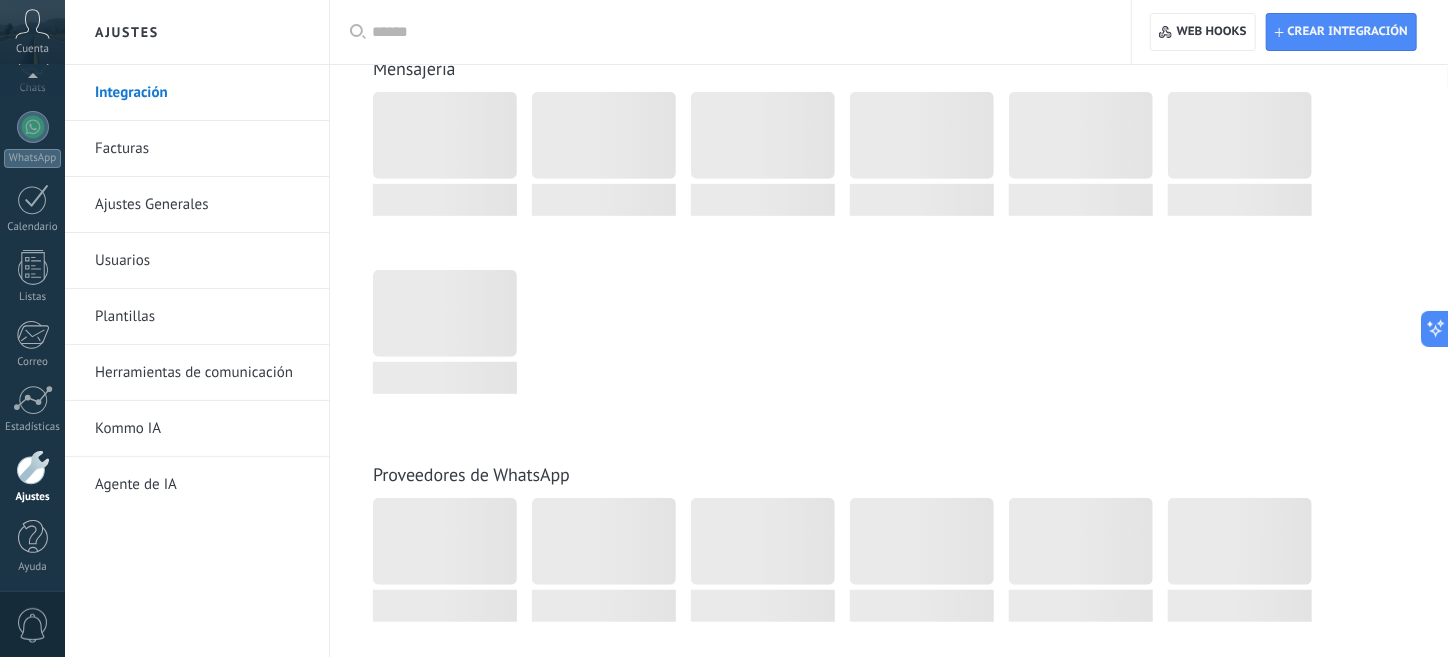 scroll, scrollTop: 0, scrollLeft: 0, axis: both 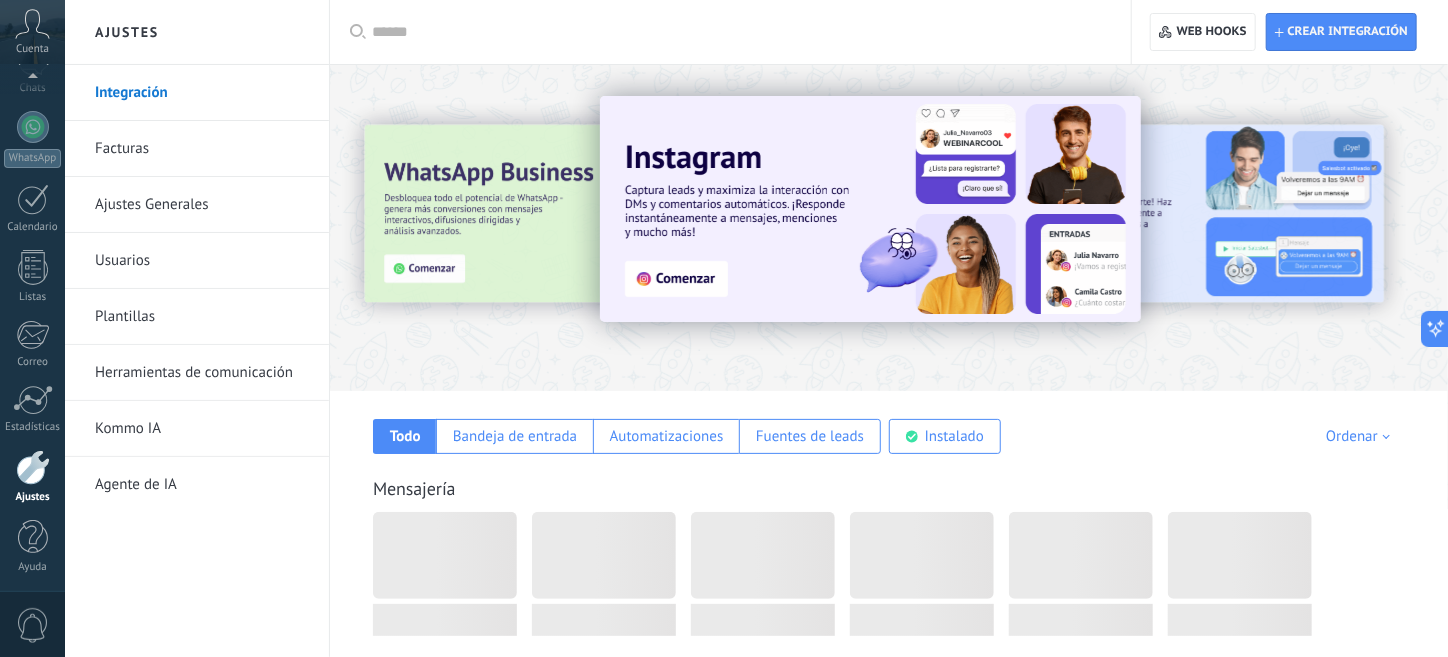 click on "Ajustes Generales" at bounding box center (202, 205) 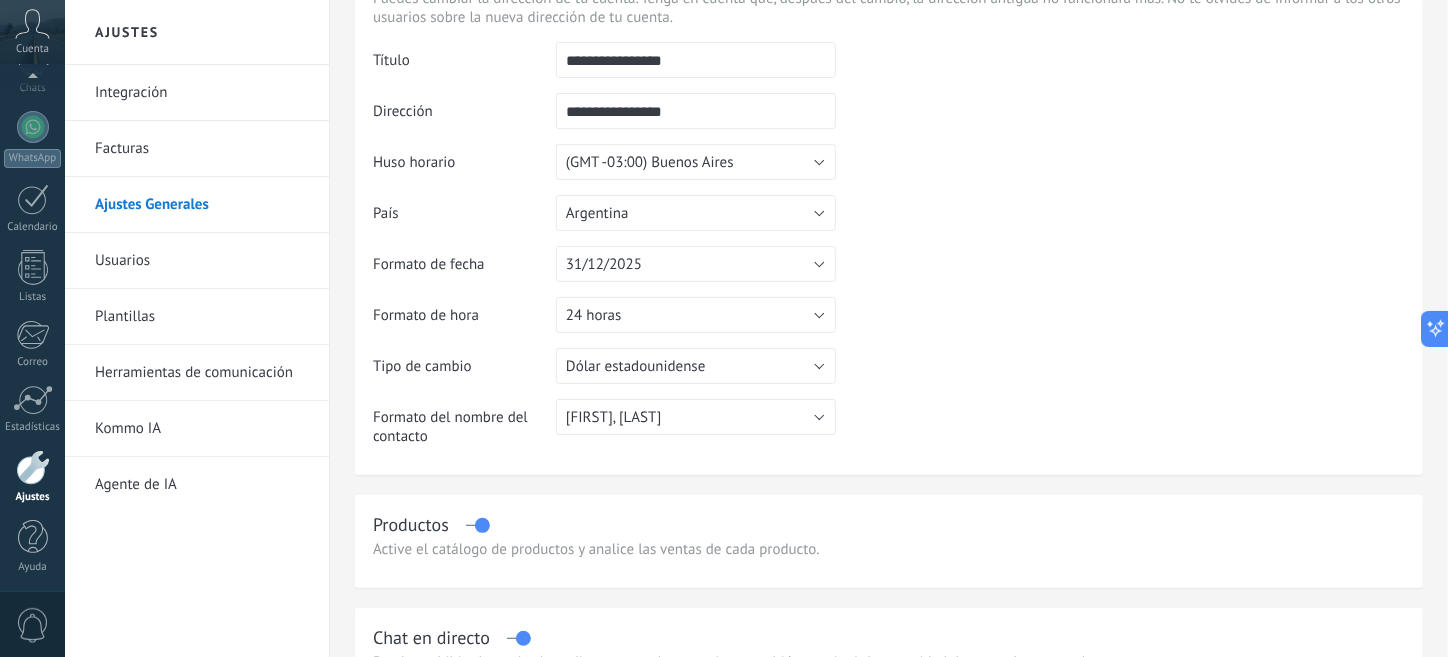 scroll, scrollTop: 0, scrollLeft: 0, axis: both 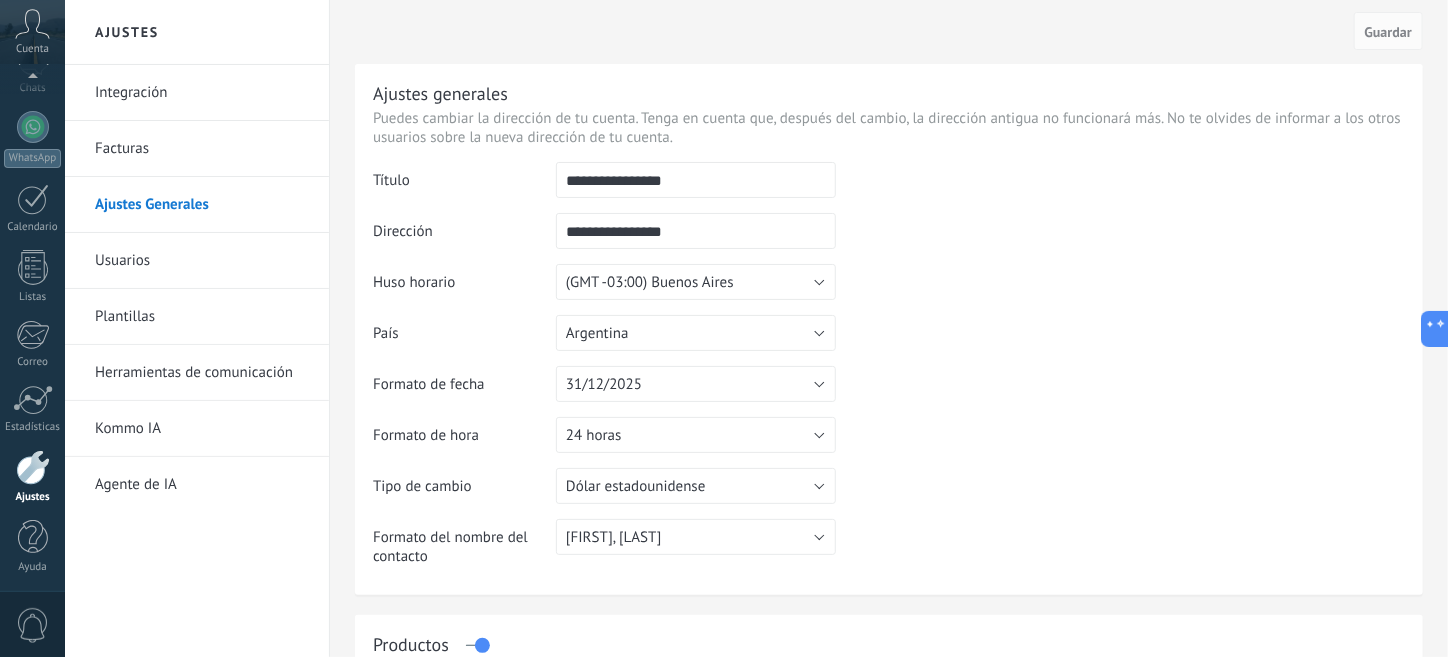 click on "**********" at bounding box center (696, 180) 